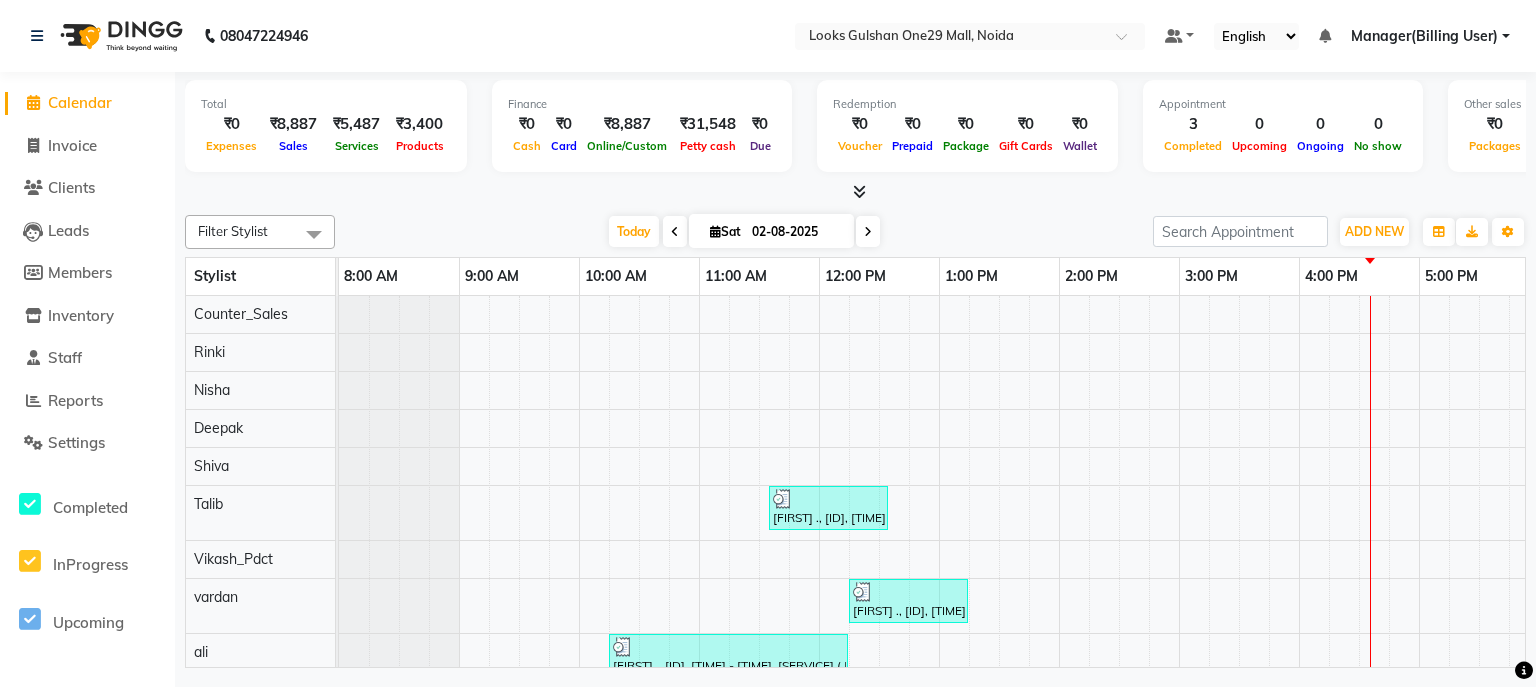 scroll, scrollTop: 0, scrollLeft: 0, axis: both 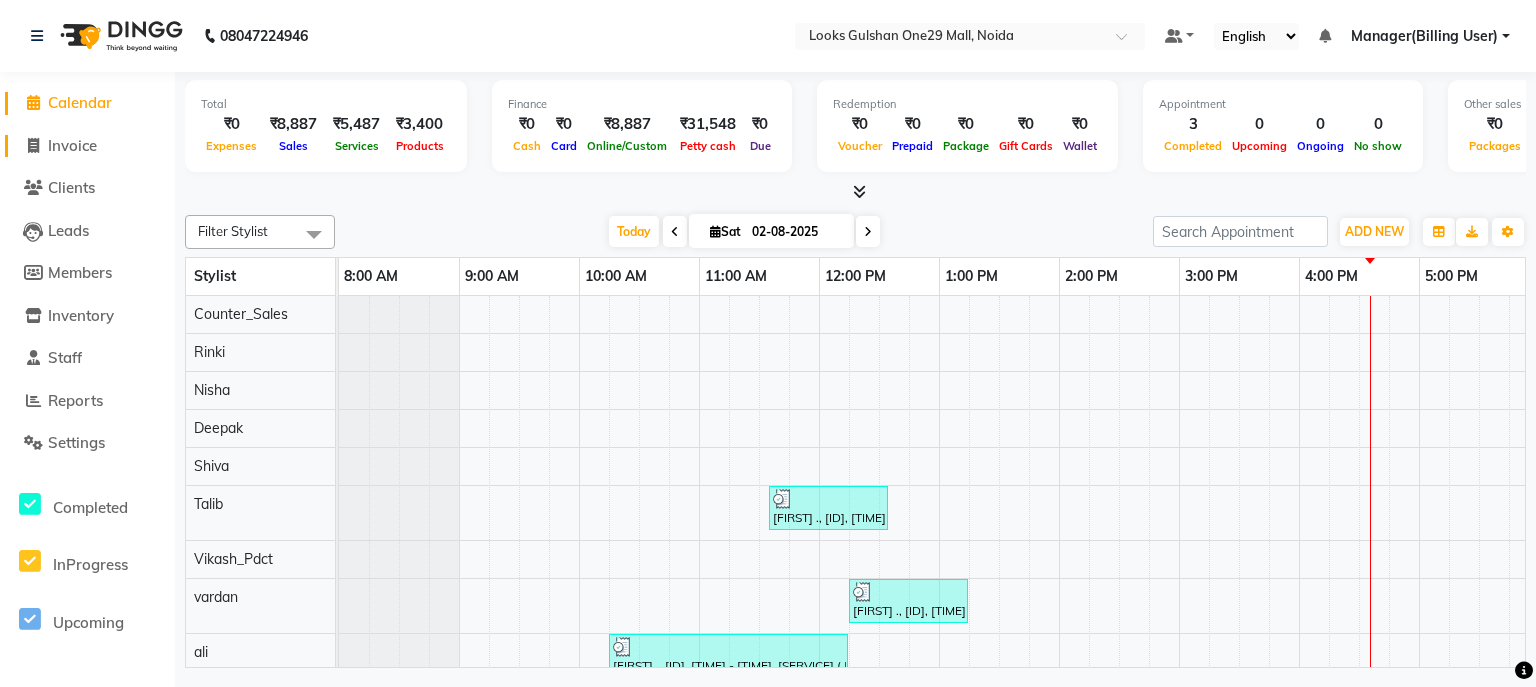 click on "Invoice" 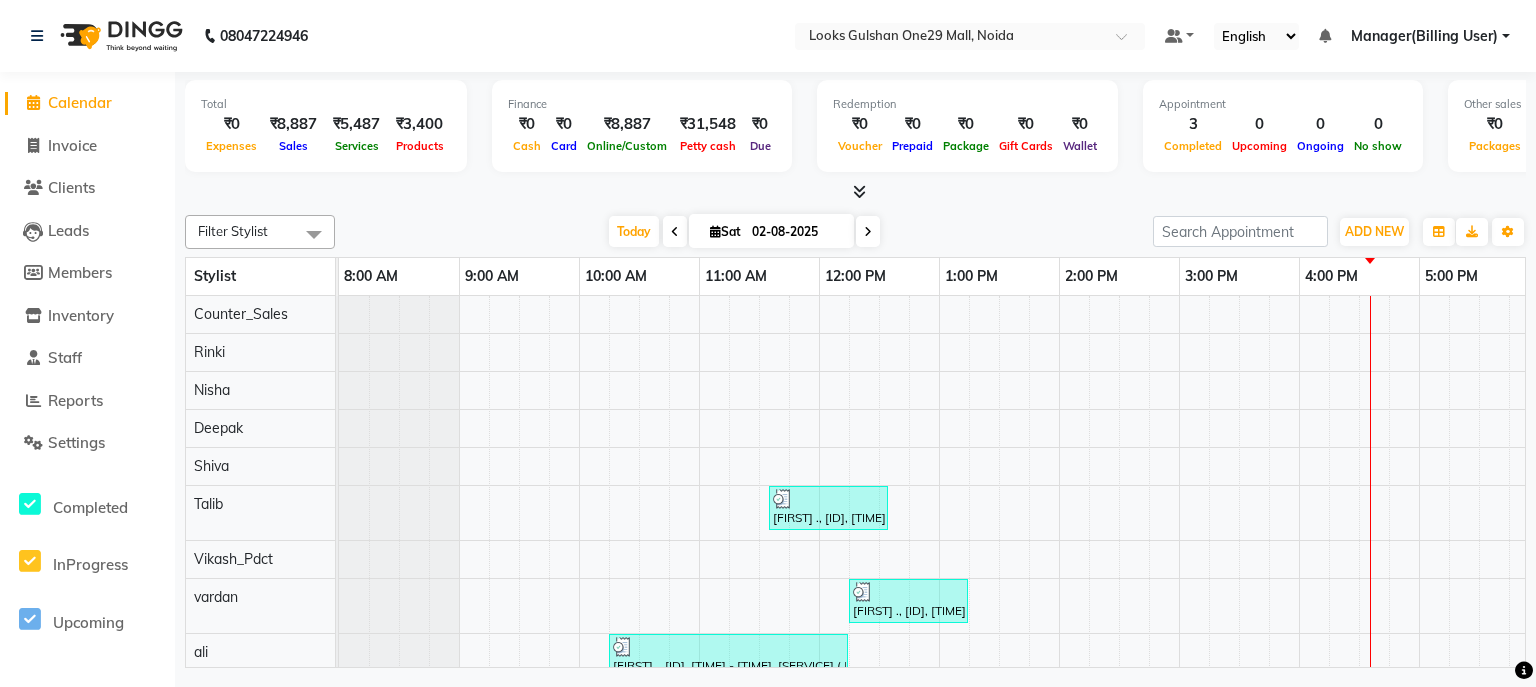 select on "service" 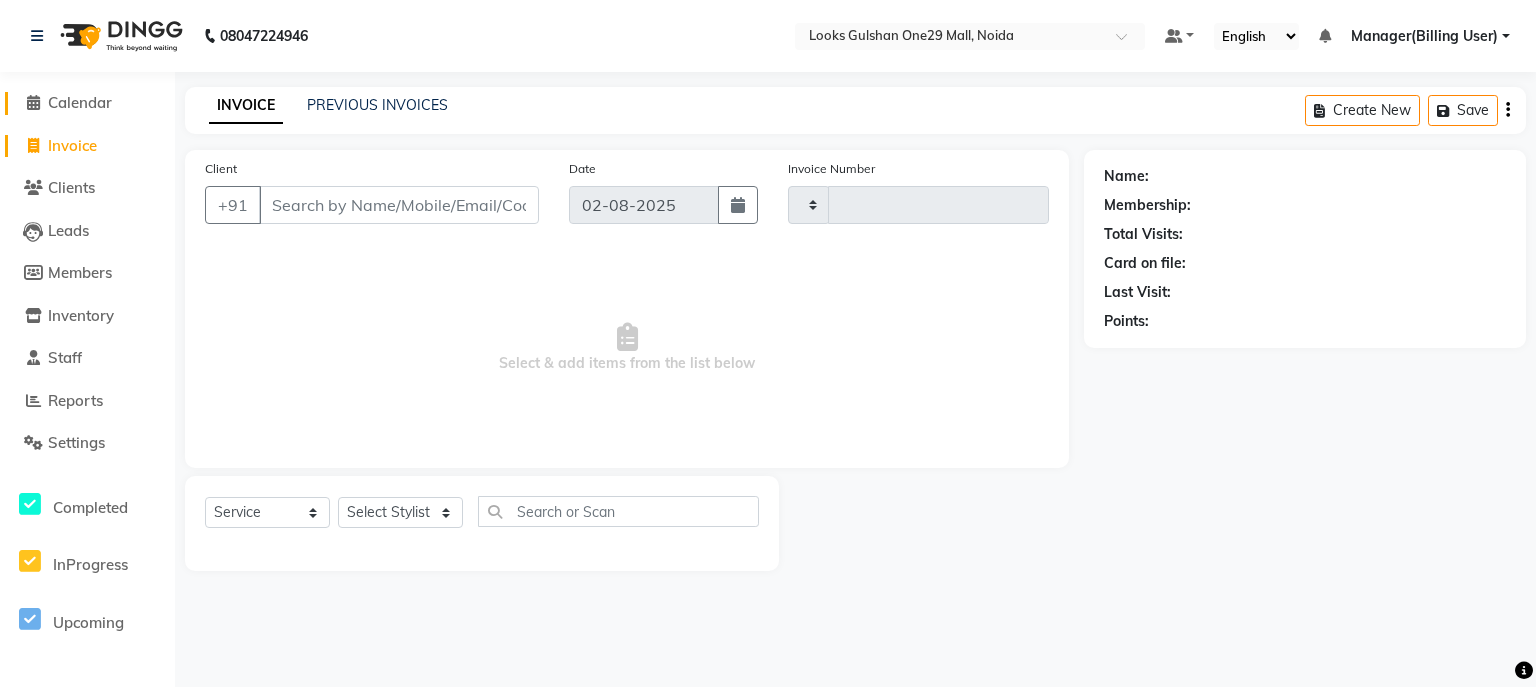type on "0813" 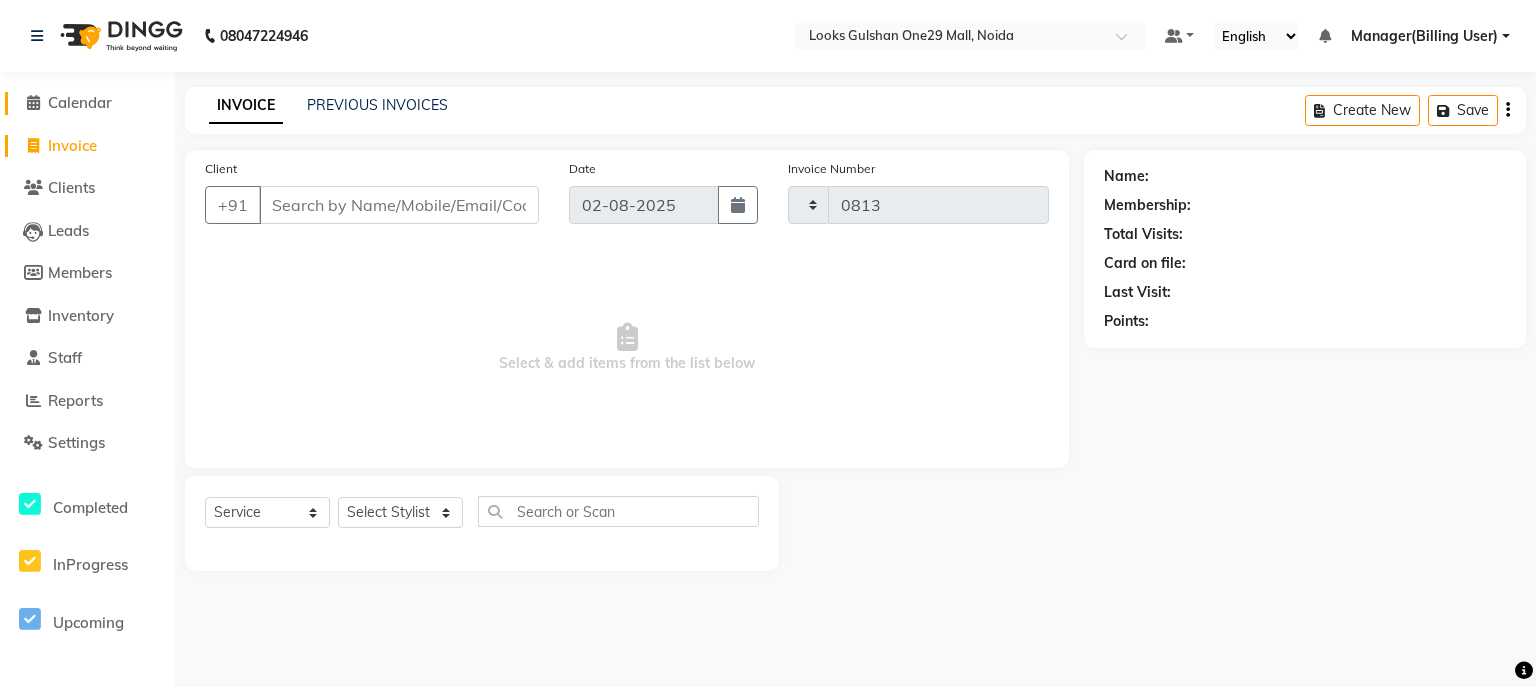 select on "8337" 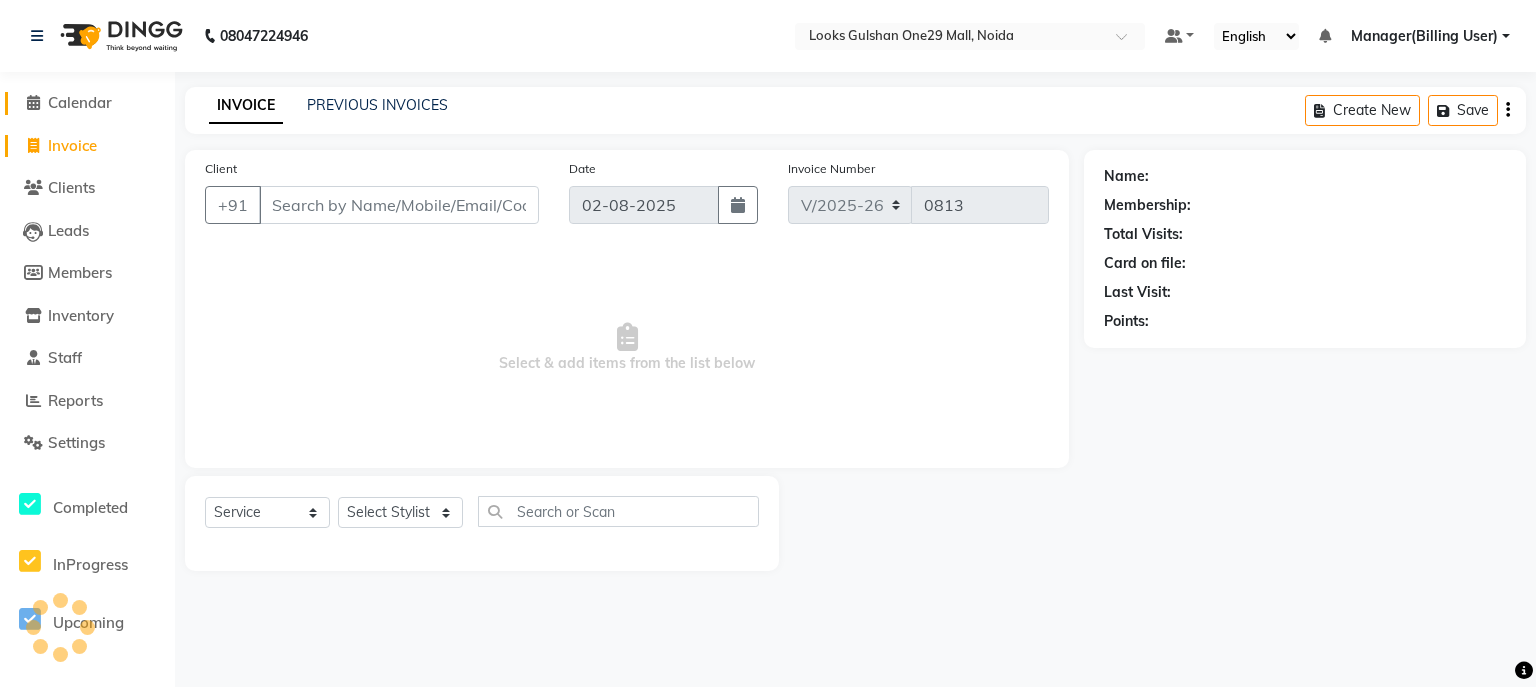 click on "Calendar" 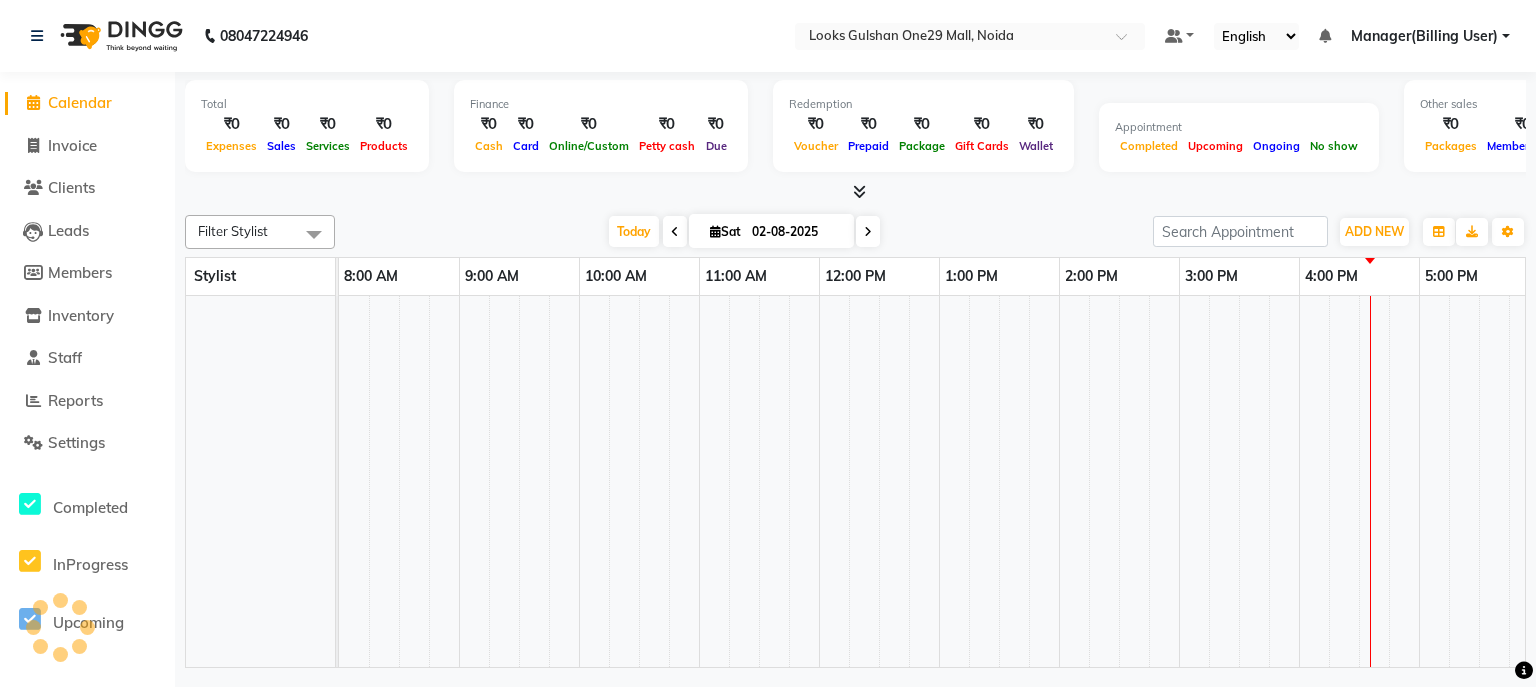 scroll, scrollTop: 0, scrollLeft: 373, axis: horizontal 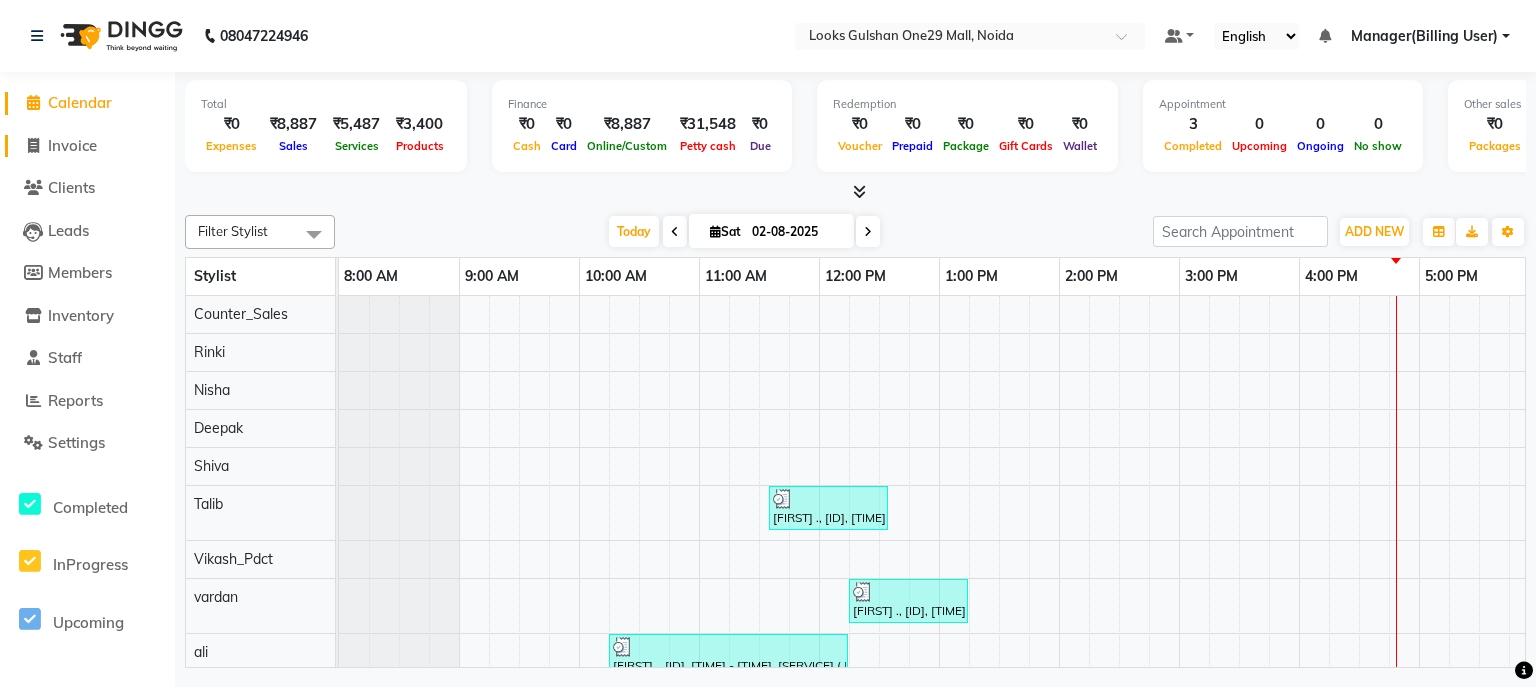 drag, startPoint x: 90, startPoint y: 144, endPoint x: 136, endPoint y: 151, distance: 46.52956 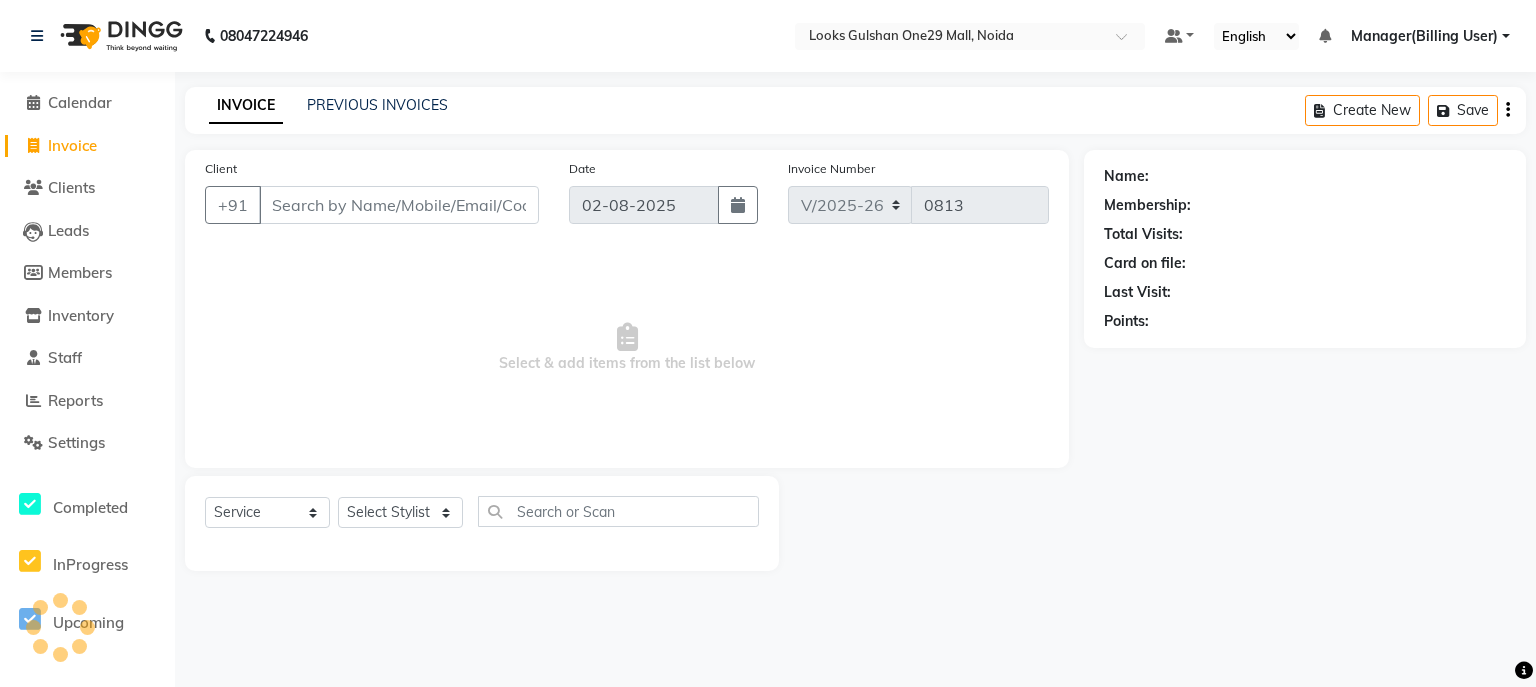 click on "Client" at bounding box center (399, 205) 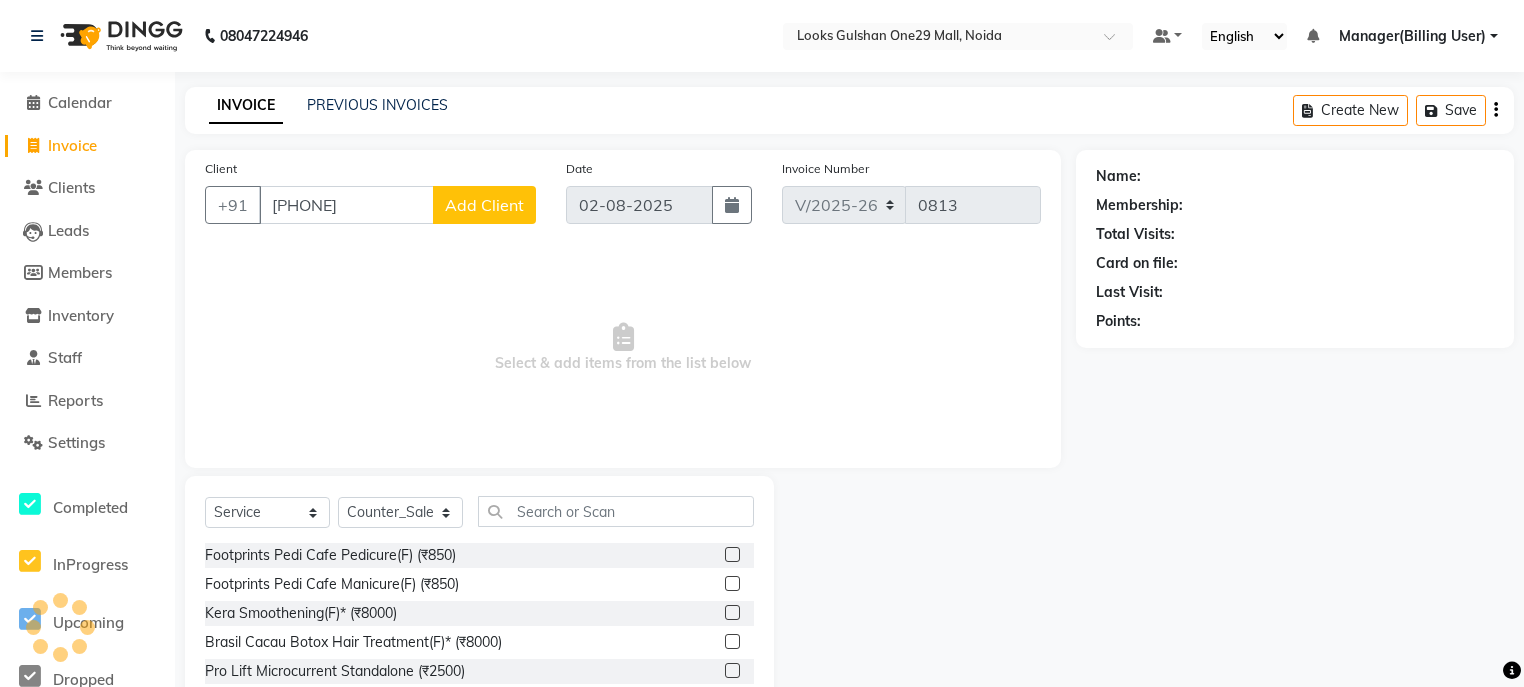 type on "9910006468" 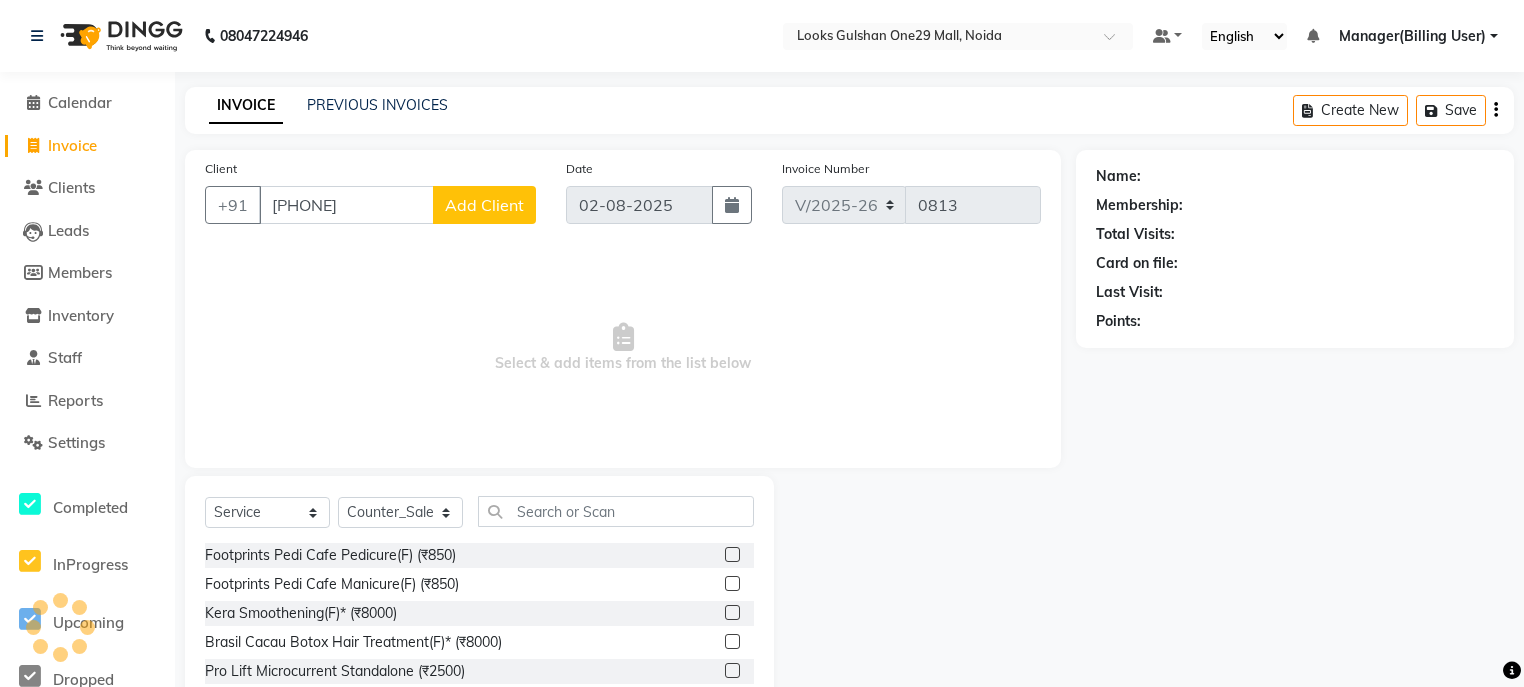 click on "Add Client" 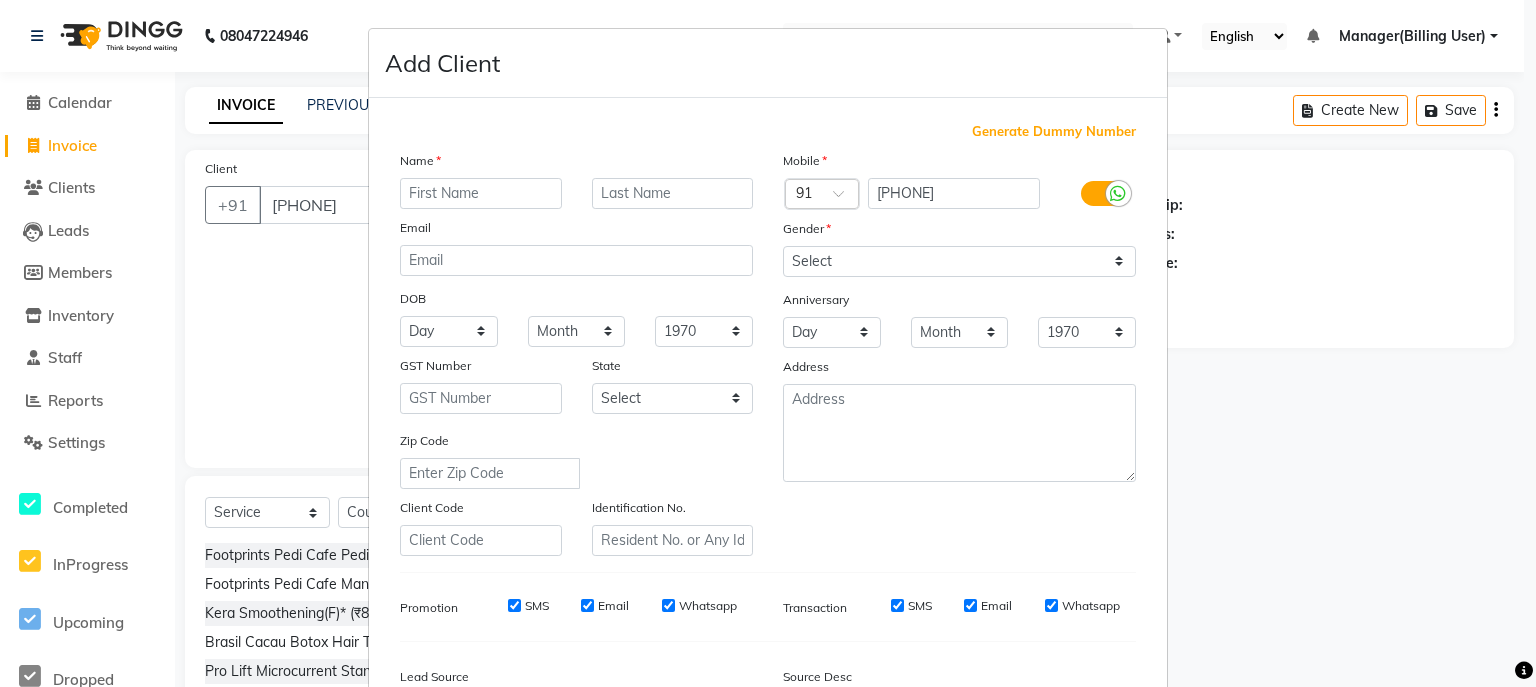 click at bounding box center [481, 193] 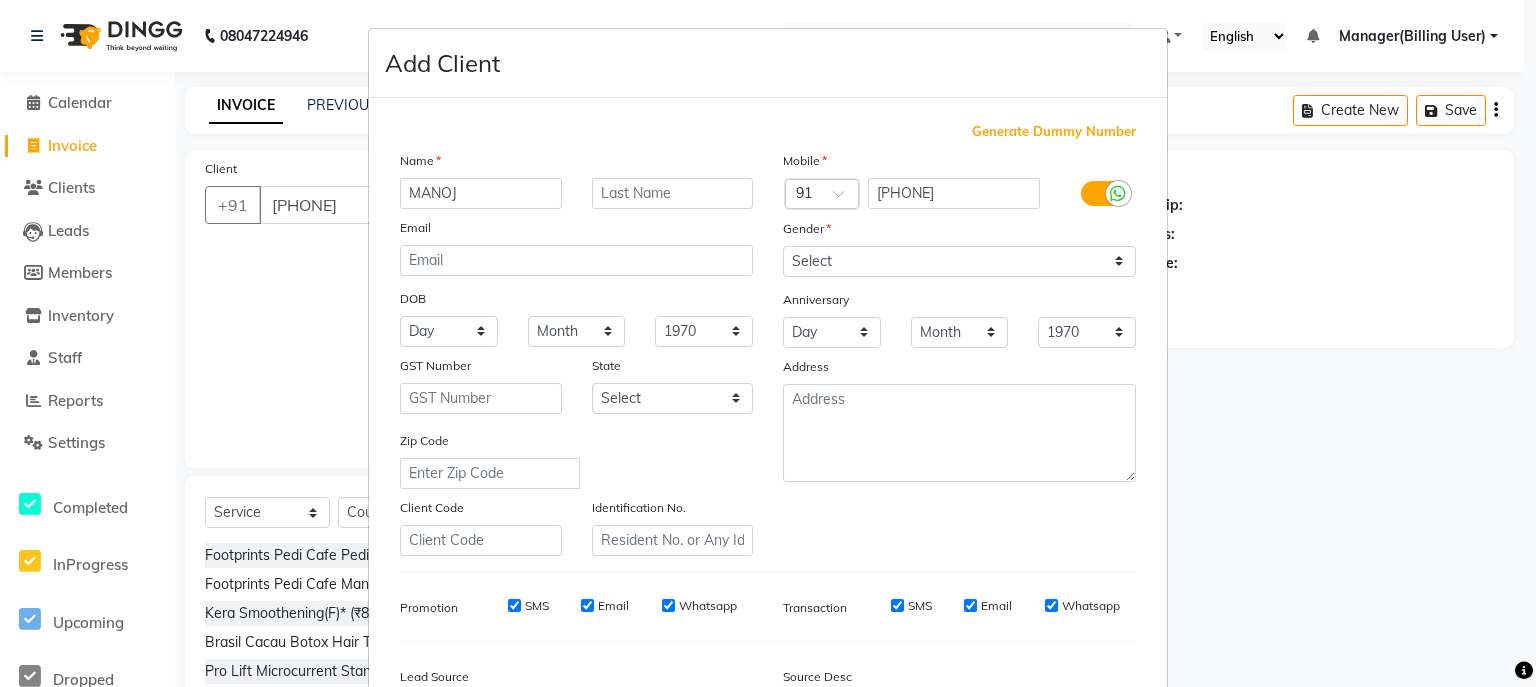 type on "MANOJ" 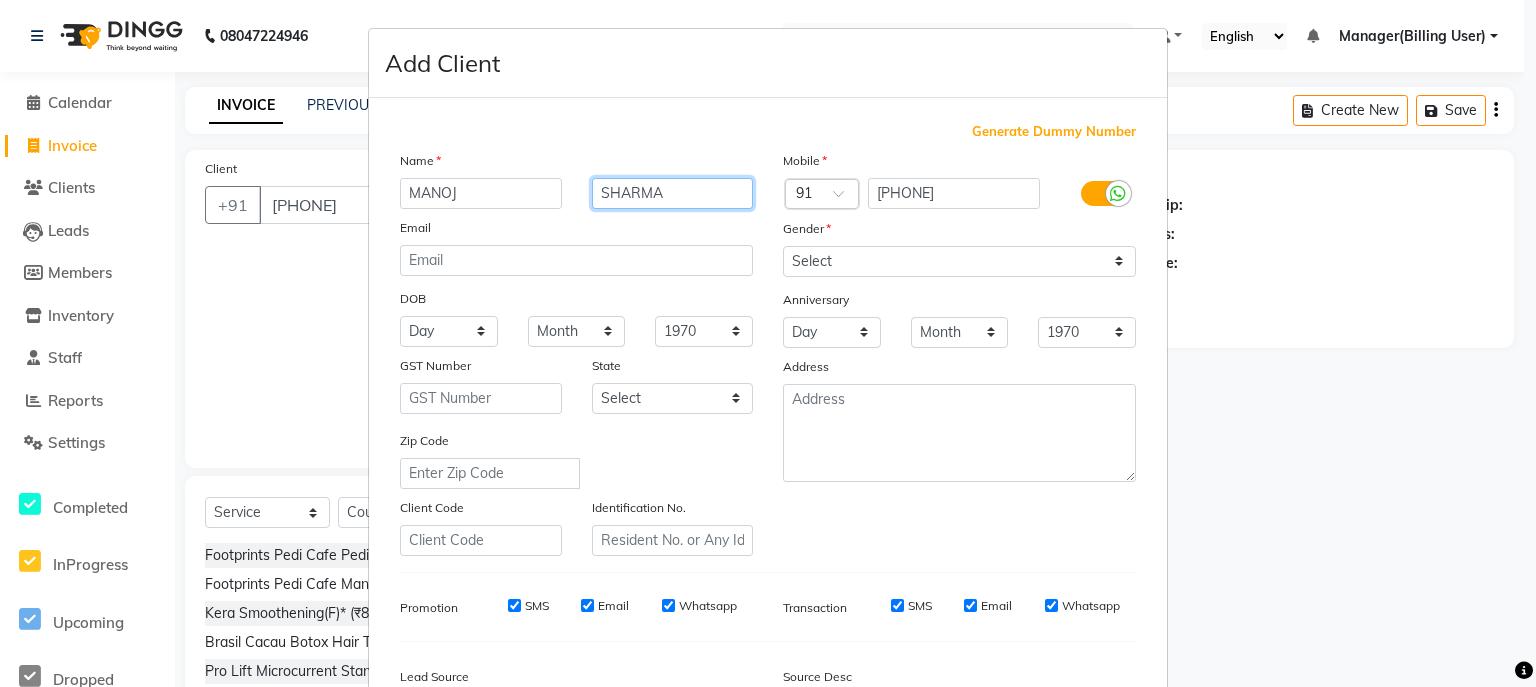 type on "SHARMA" 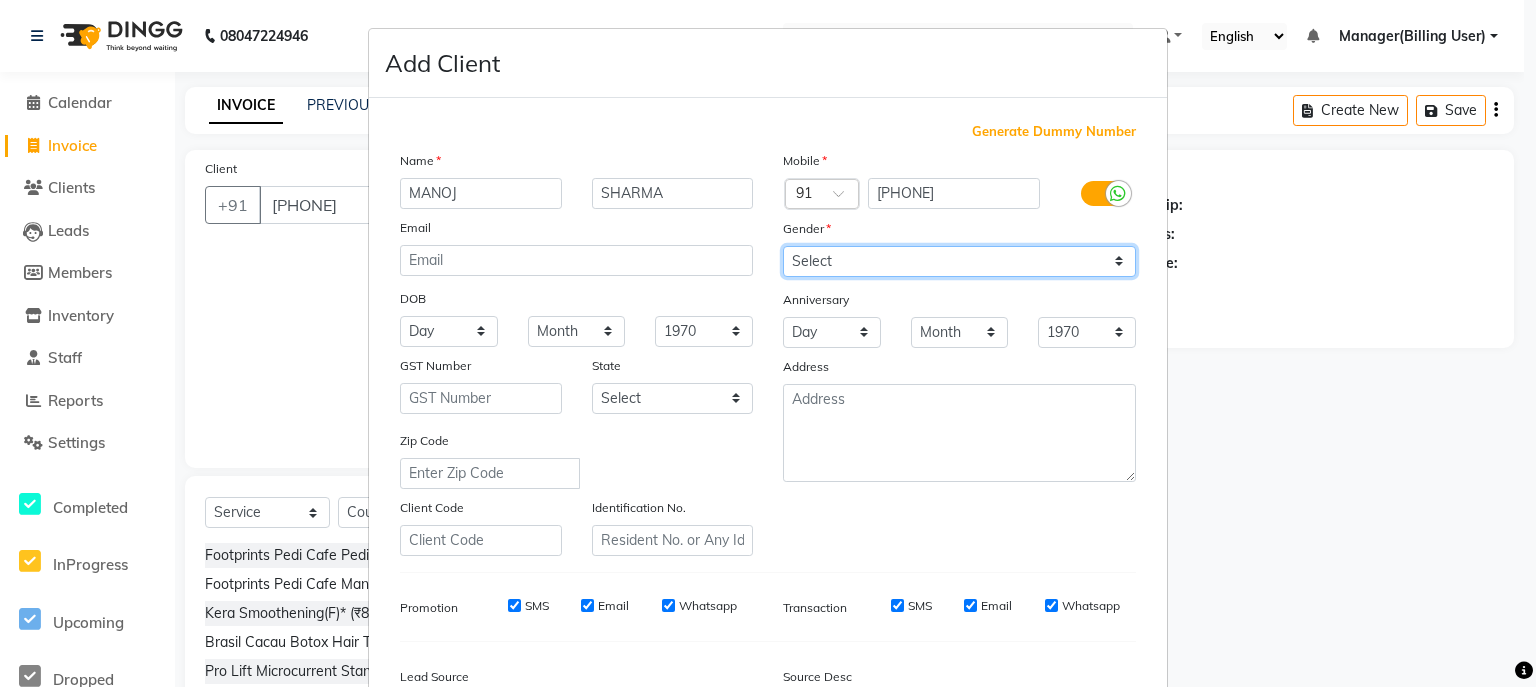 click on "Select Male Female Other Prefer Not To Say" at bounding box center (959, 261) 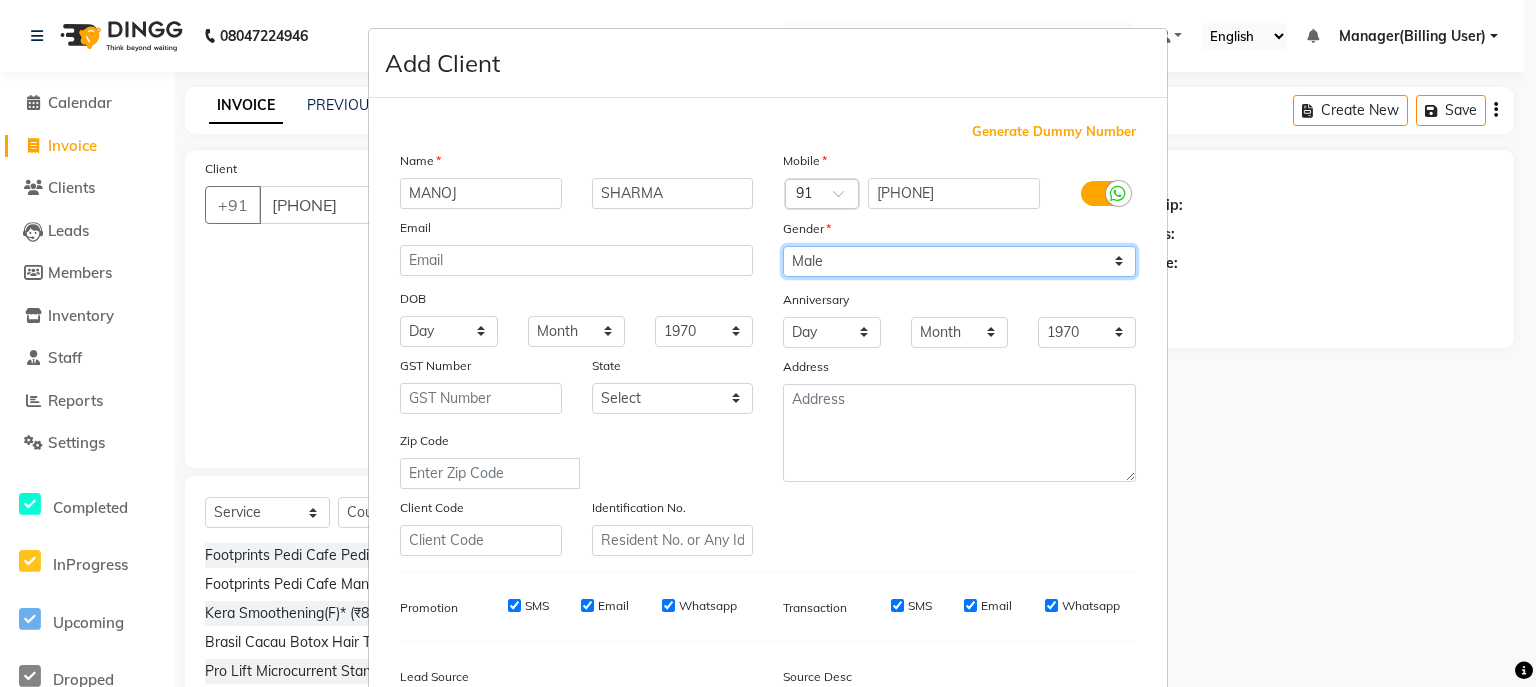 click on "Select Male Female Other Prefer Not To Say" at bounding box center [959, 261] 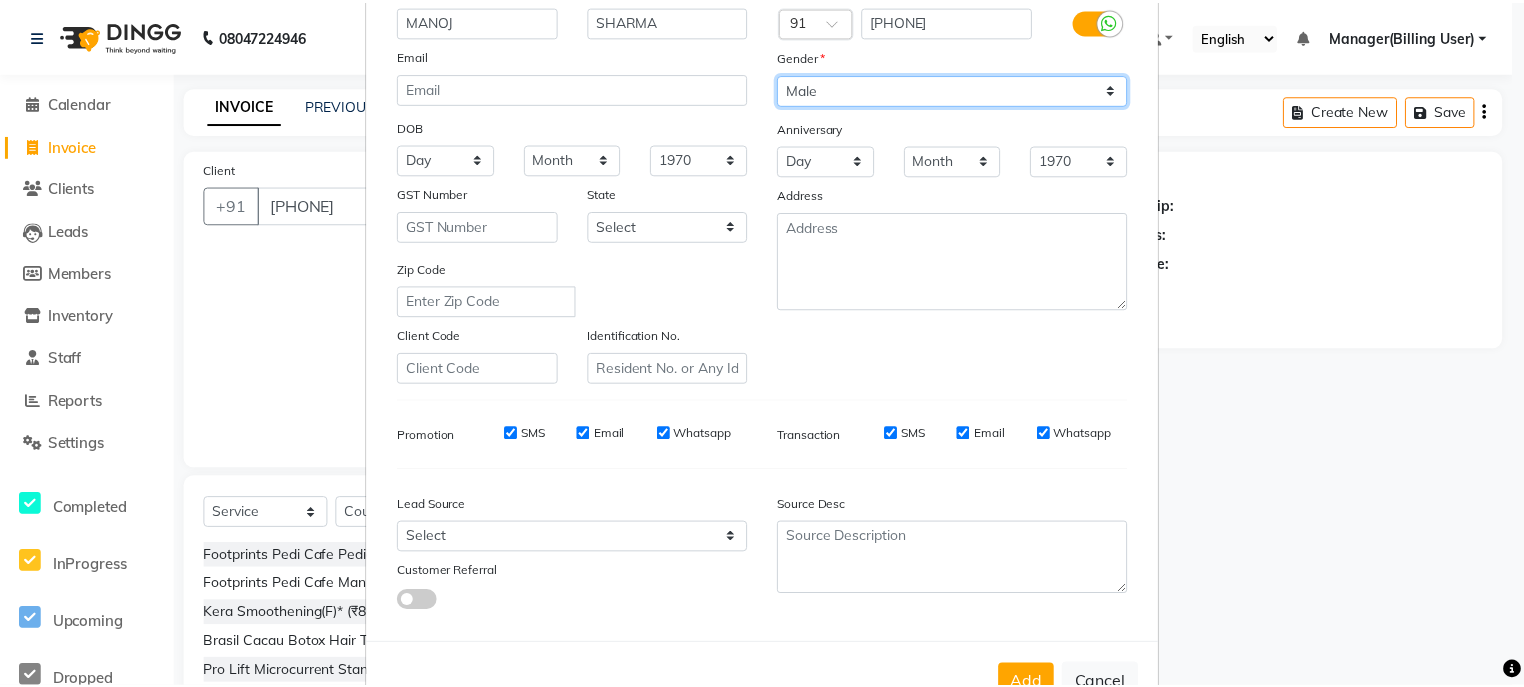scroll, scrollTop: 245, scrollLeft: 0, axis: vertical 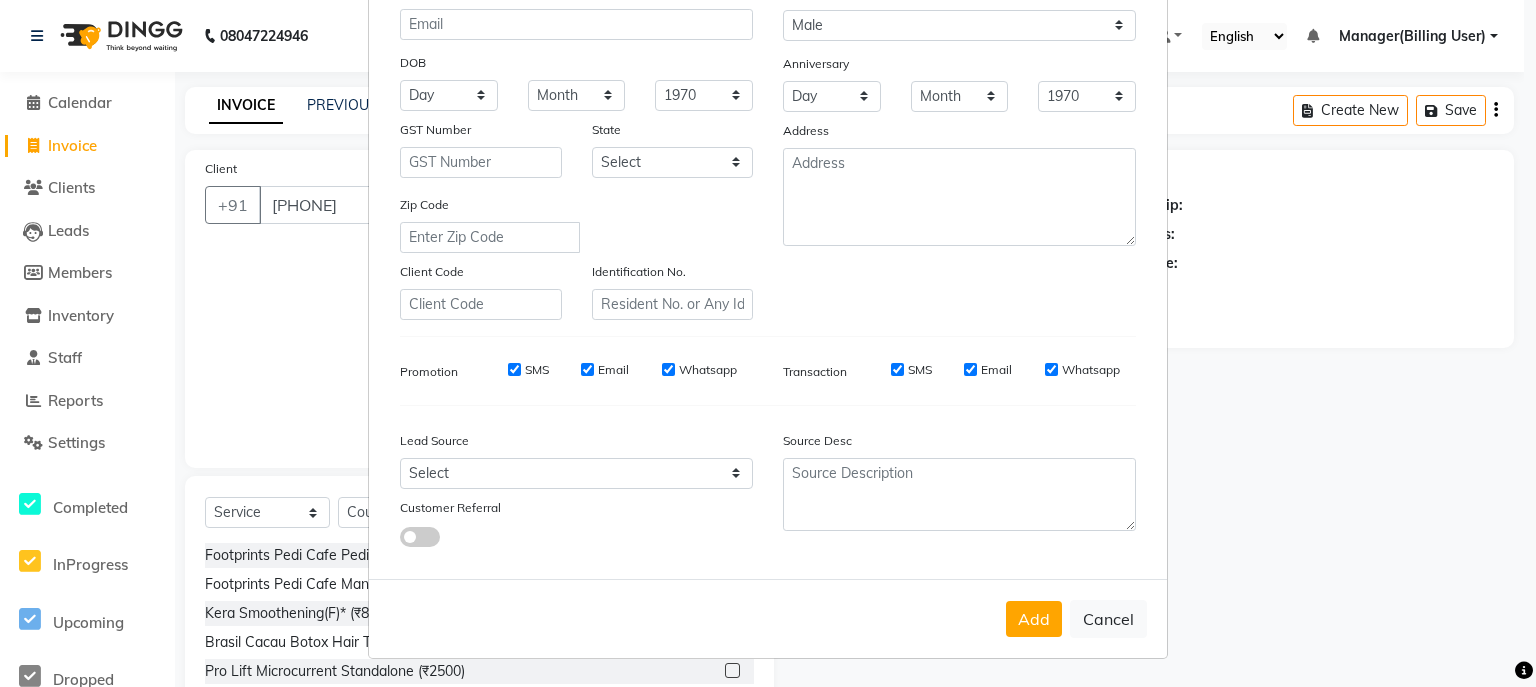 click on "Add" at bounding box center [1034, 619] 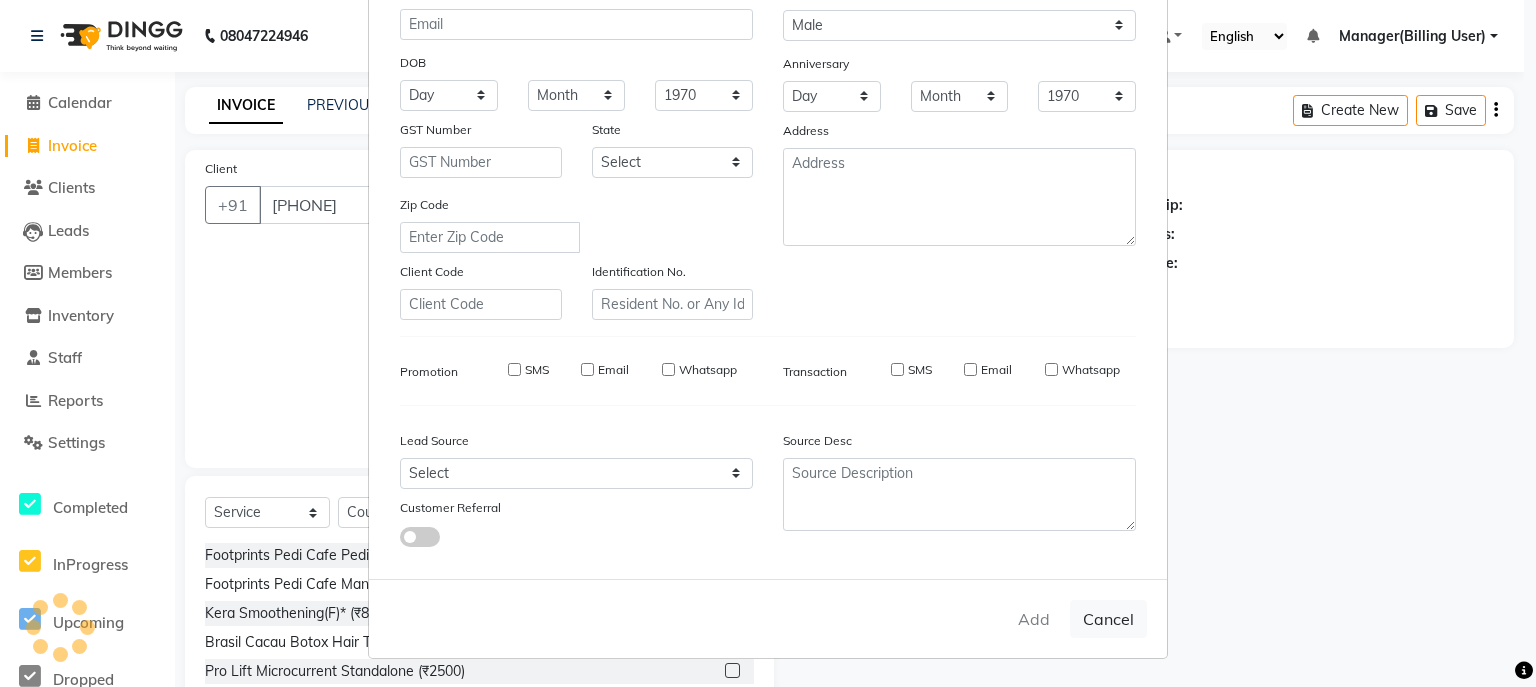 type 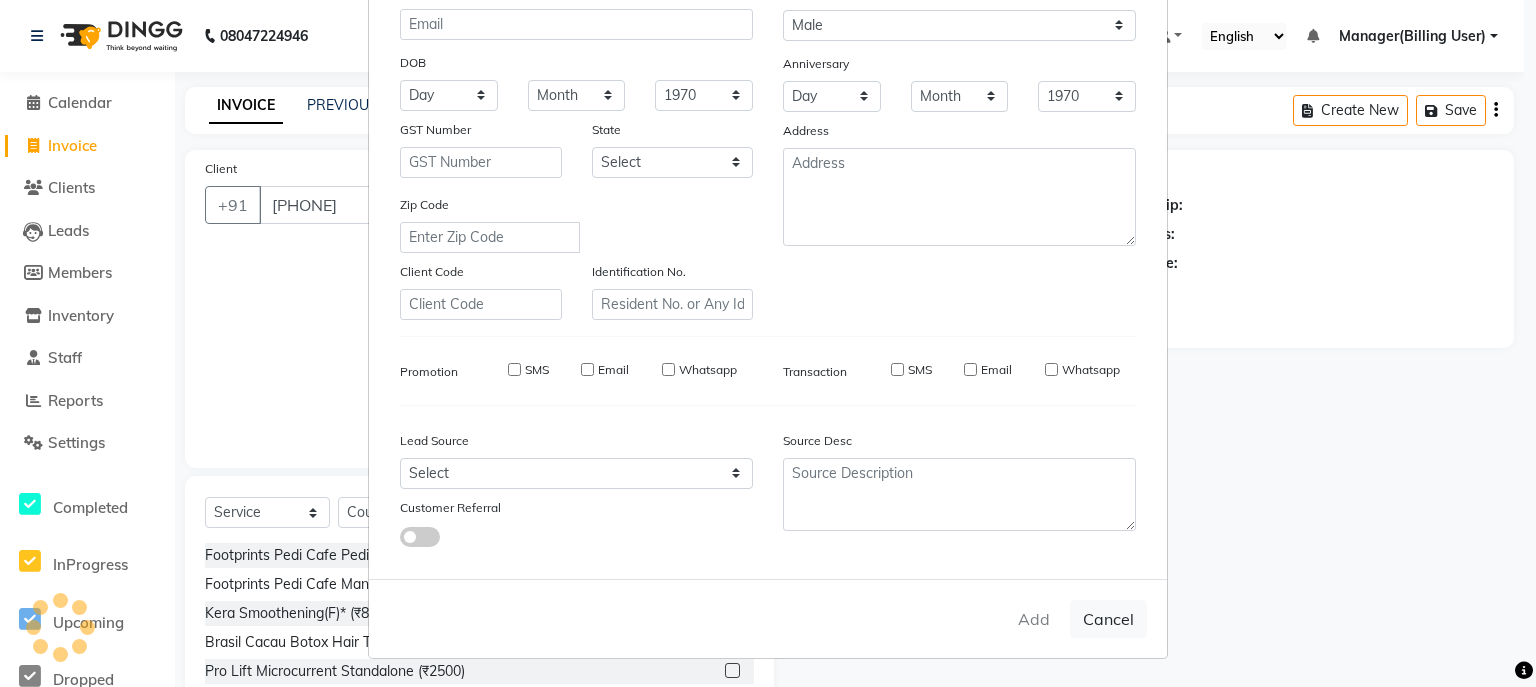 select 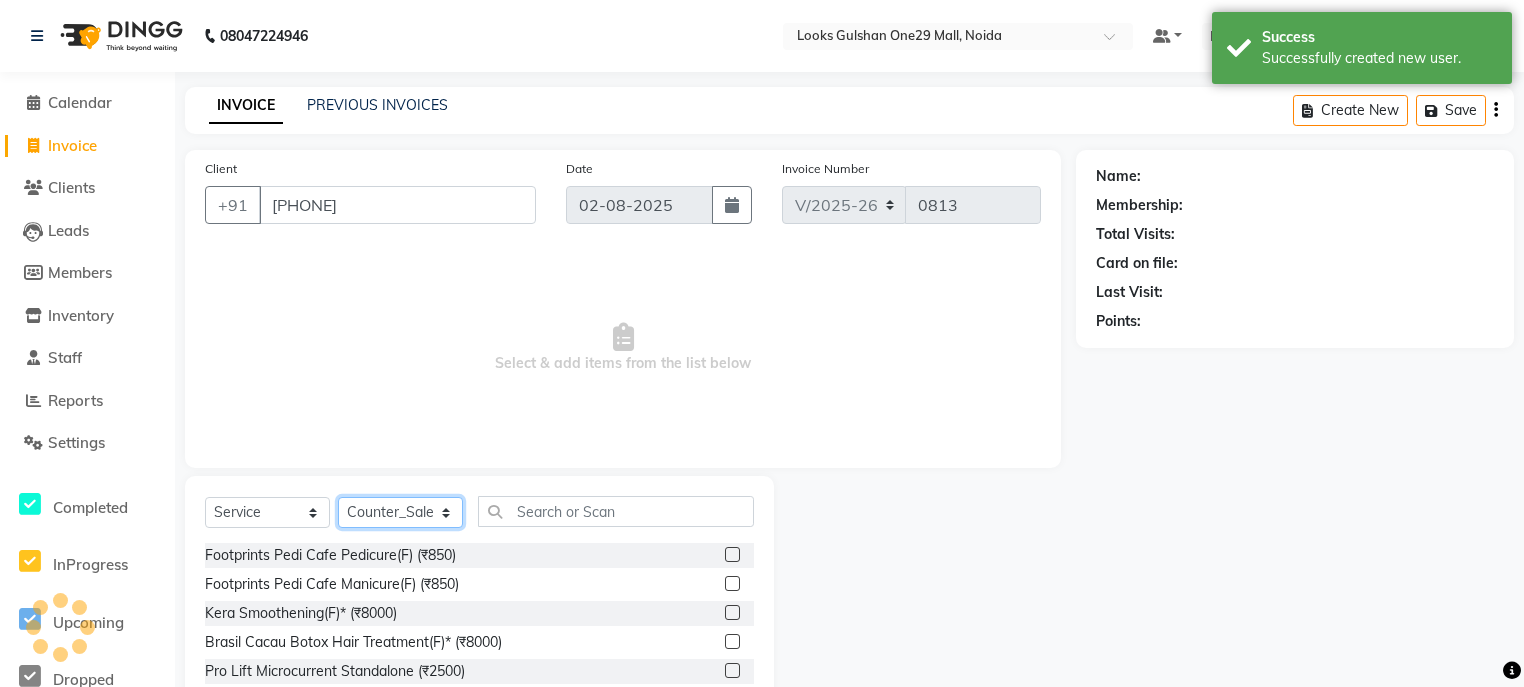 click on "Select Stylist ali Counter_Sales Deepak Eram_nail art Farmaan Manager(Billing User) Mashel Nisha Rinki Ritu Mittal Shiva Shiva(Cherry) Shivam_pdct Talib vardan Vikash_Pdct" 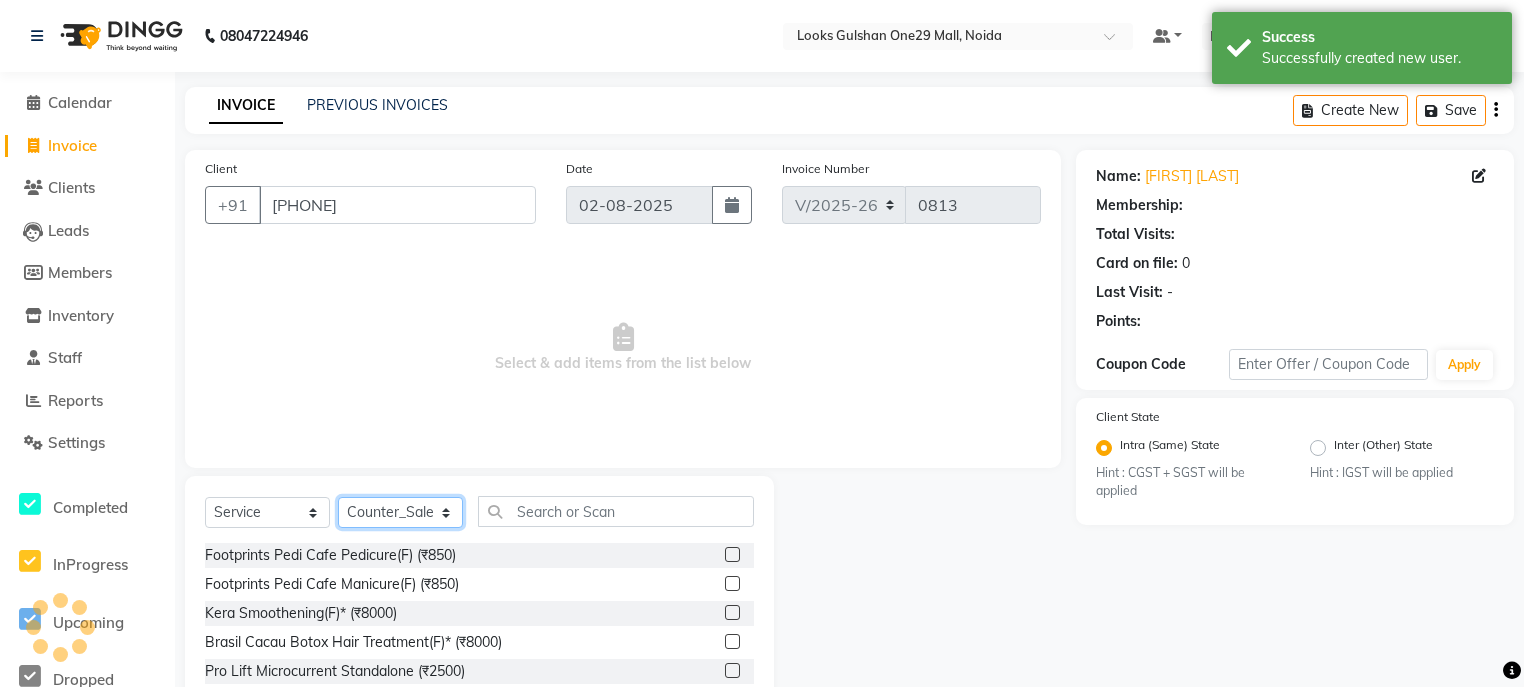 select on "1: Object" 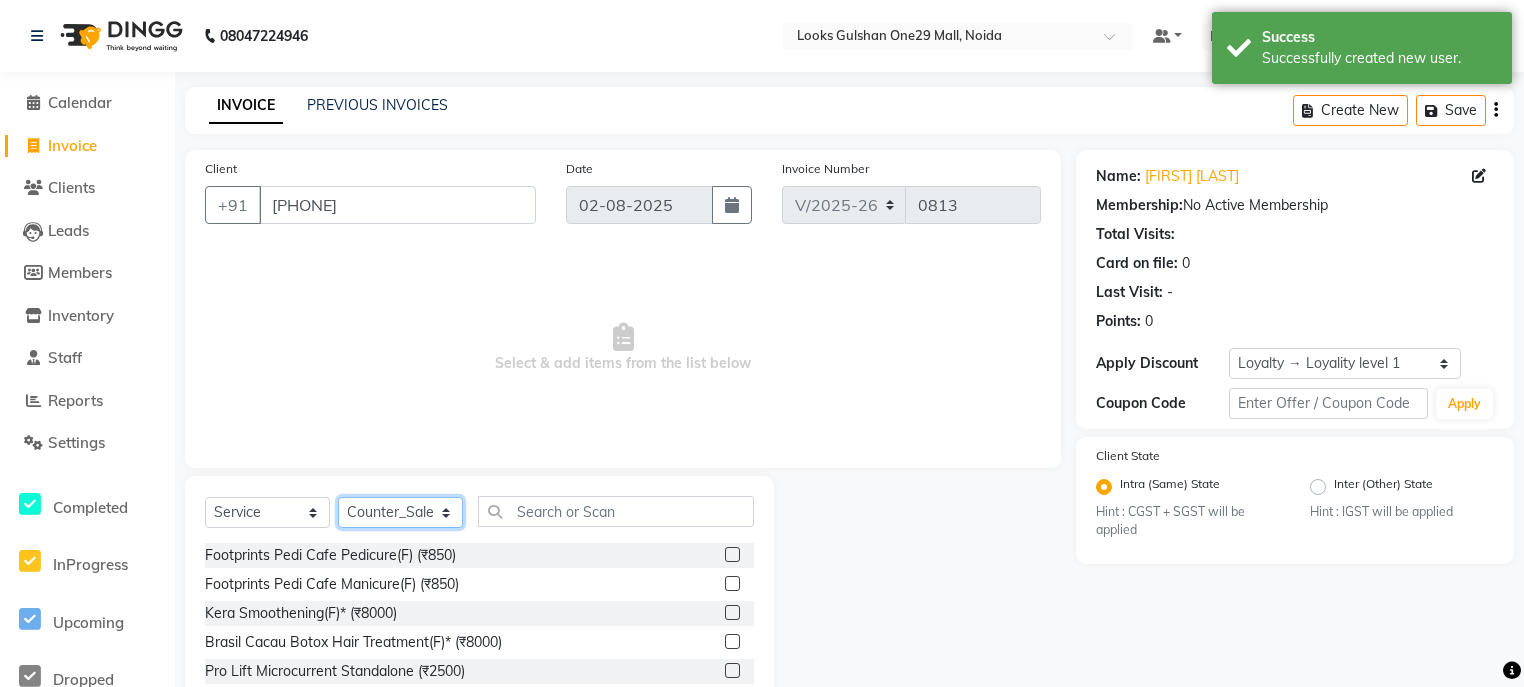 select on "82068" 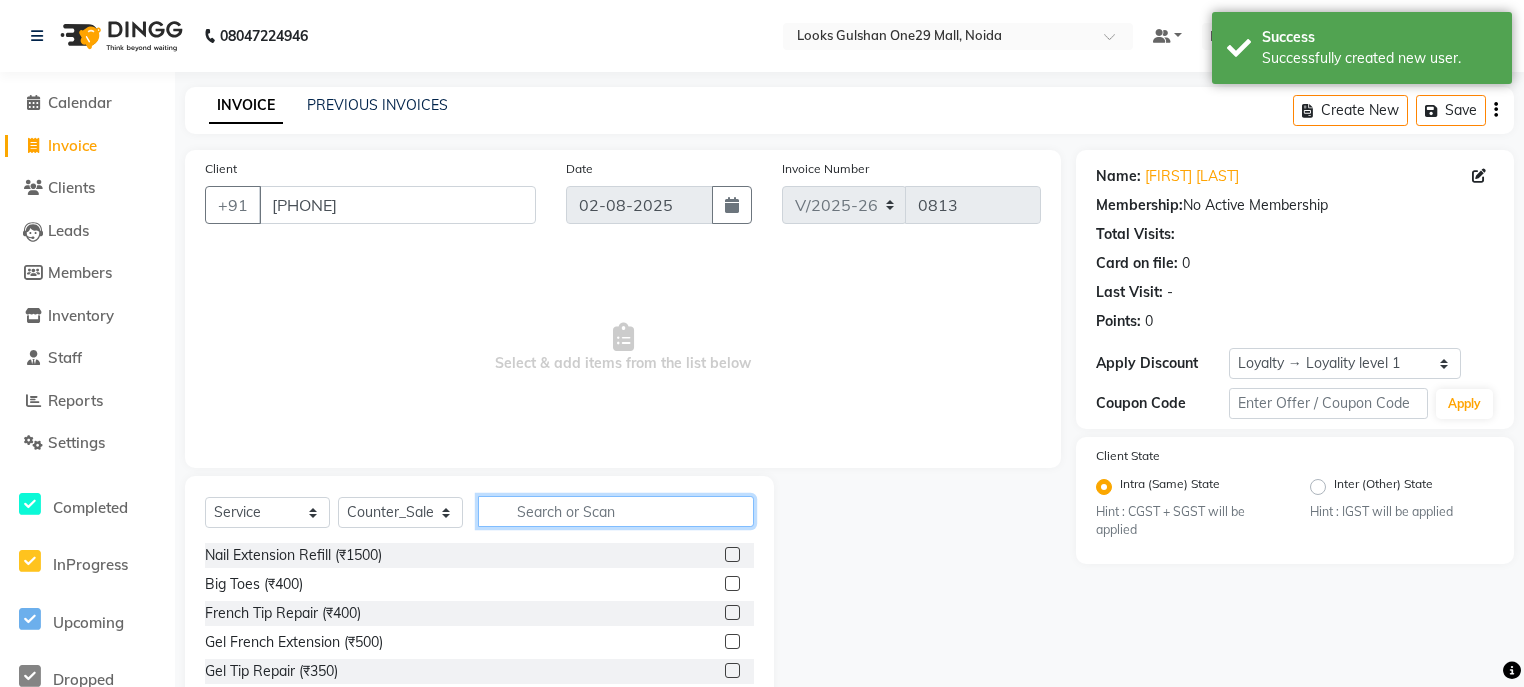 click 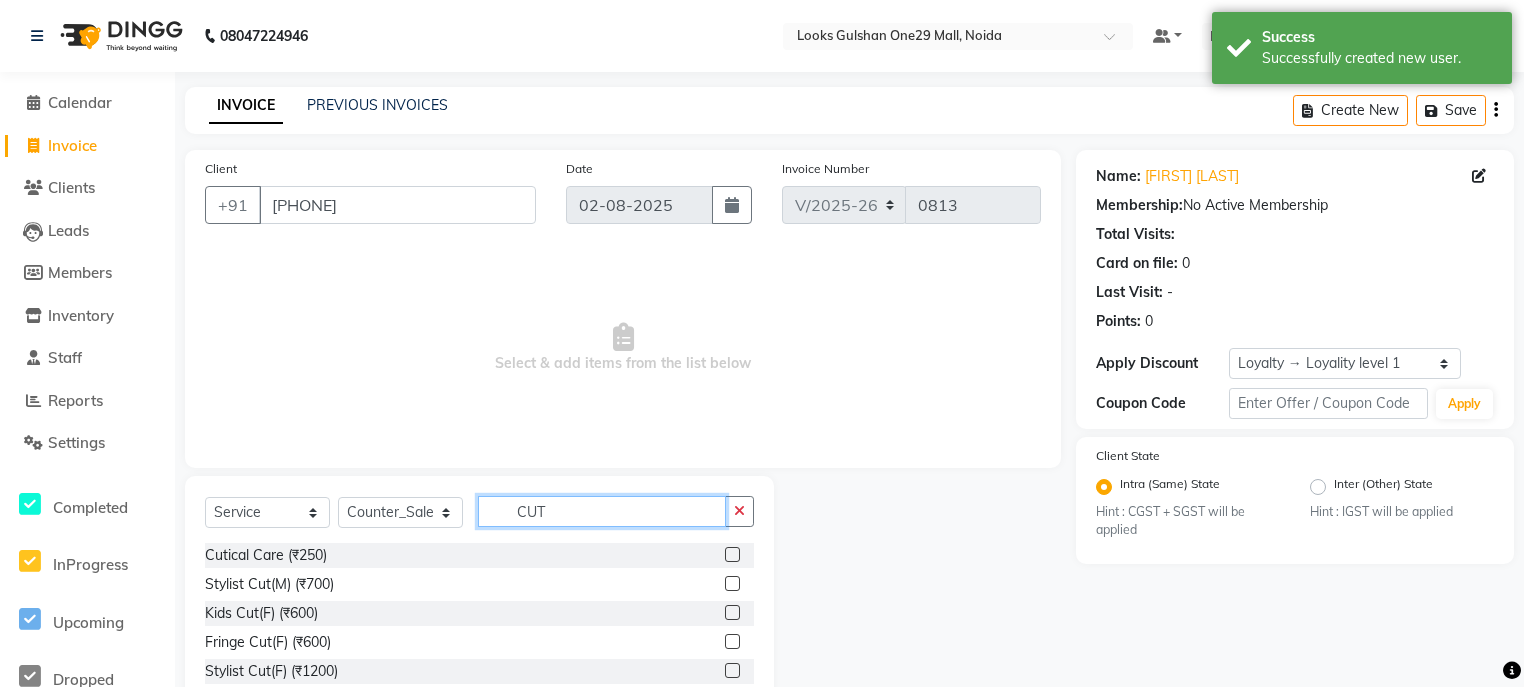 type on "CUT" 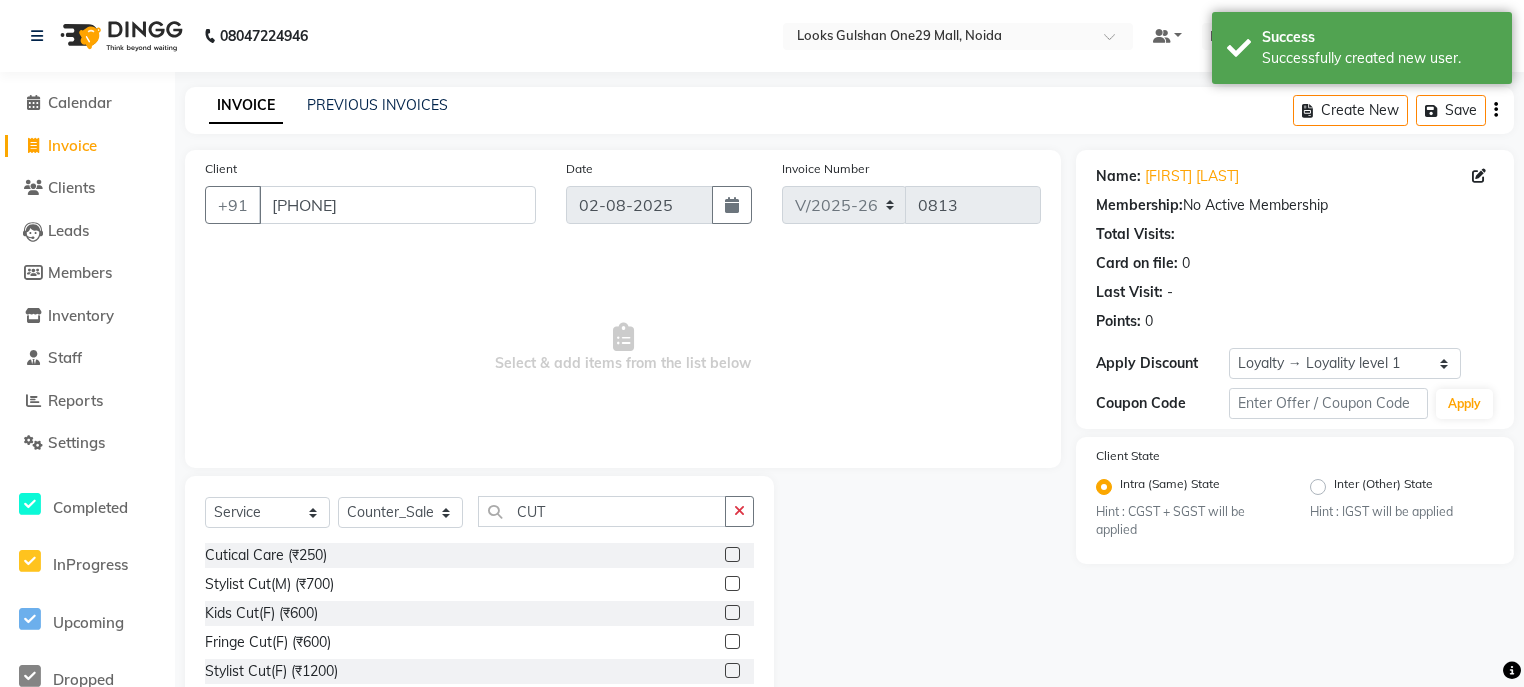 click 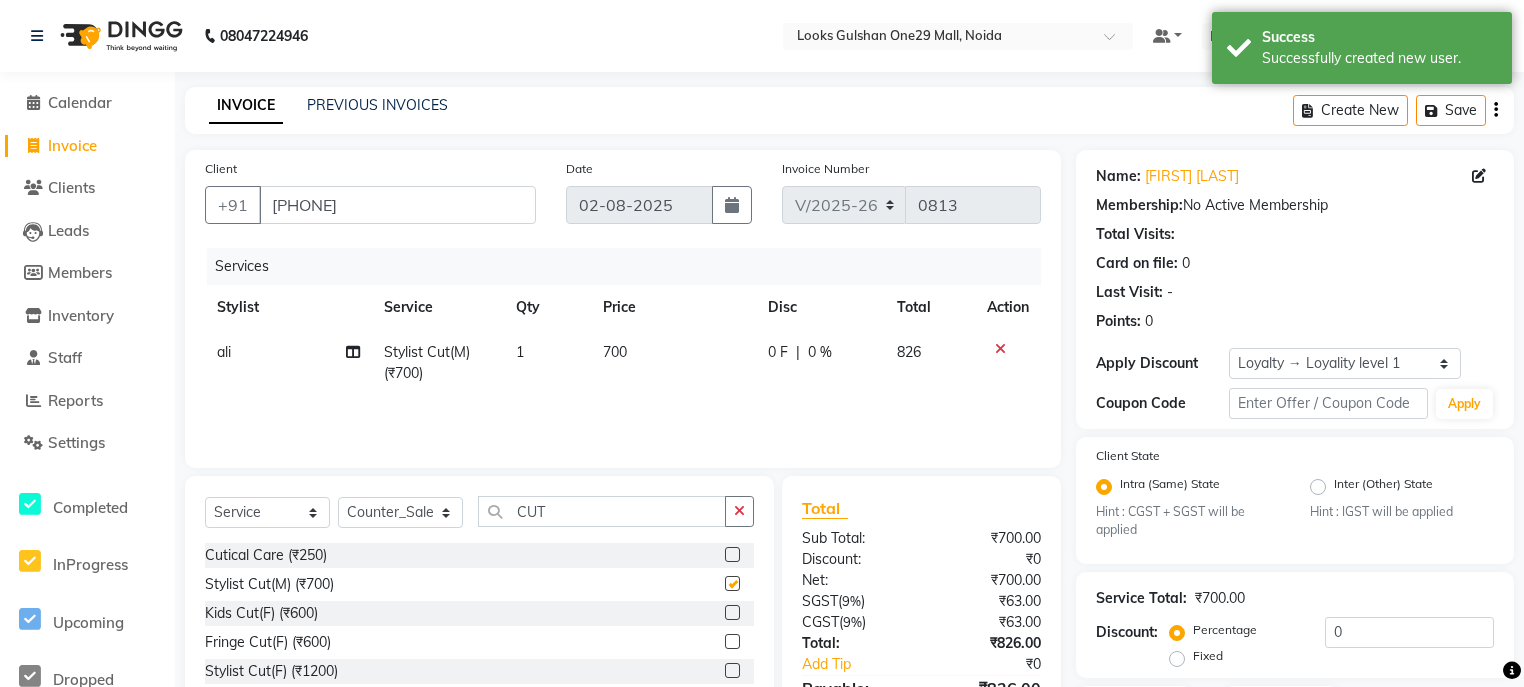 checkbox on "false" 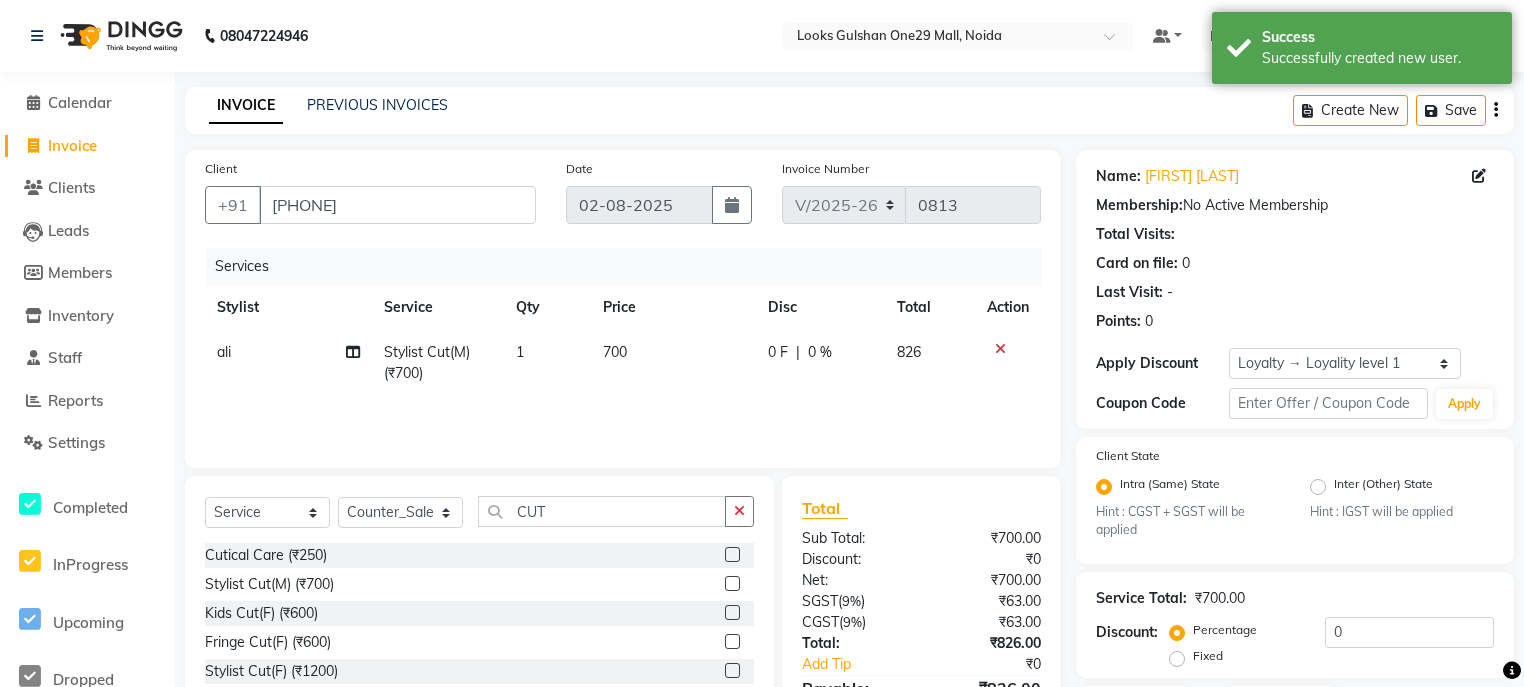 click on "700" 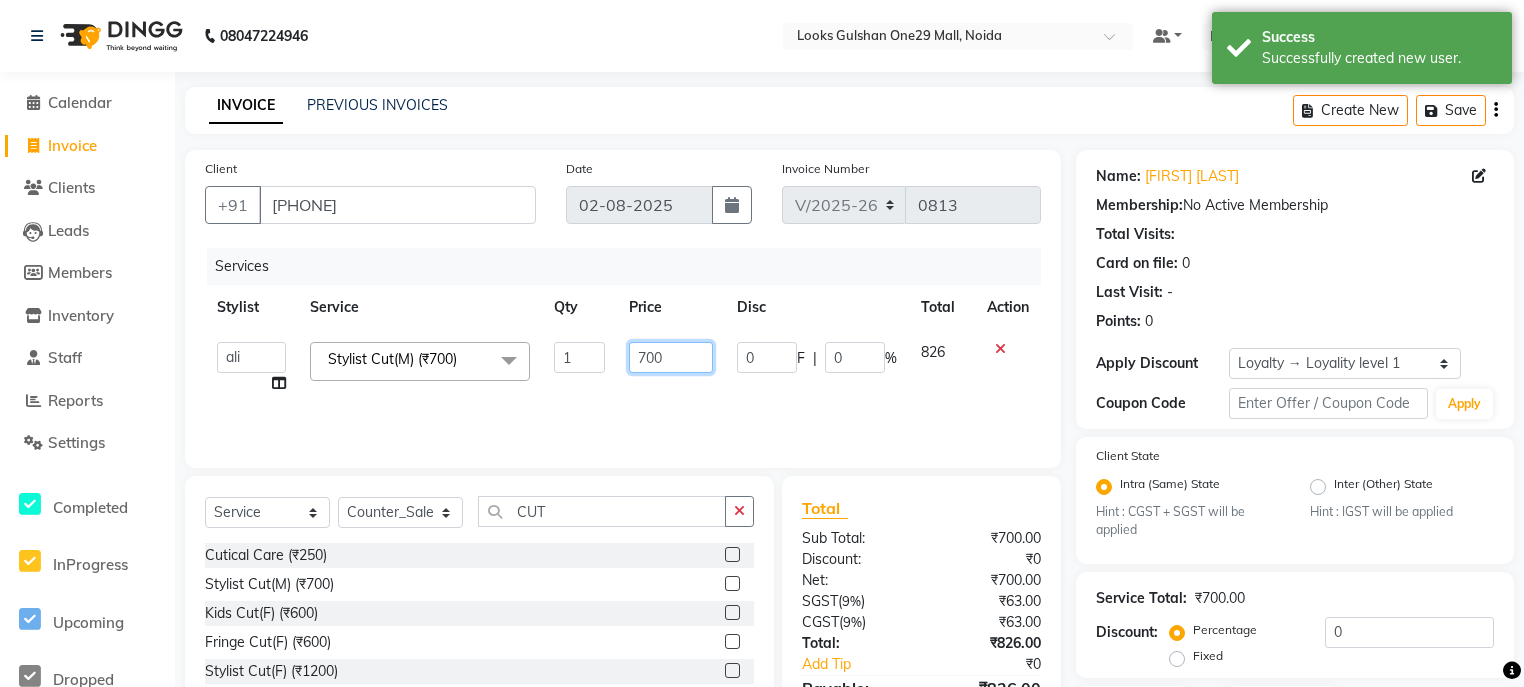 click on "700" 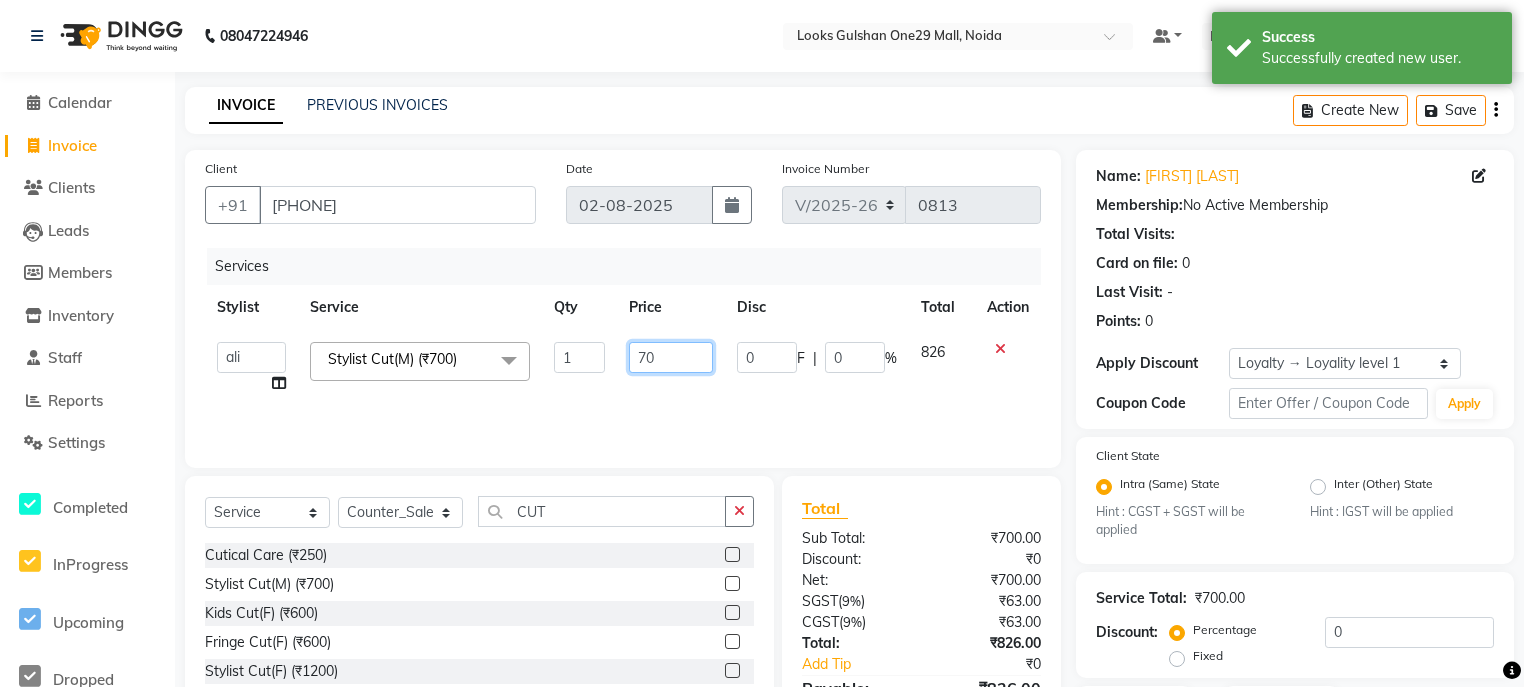 type on "7" 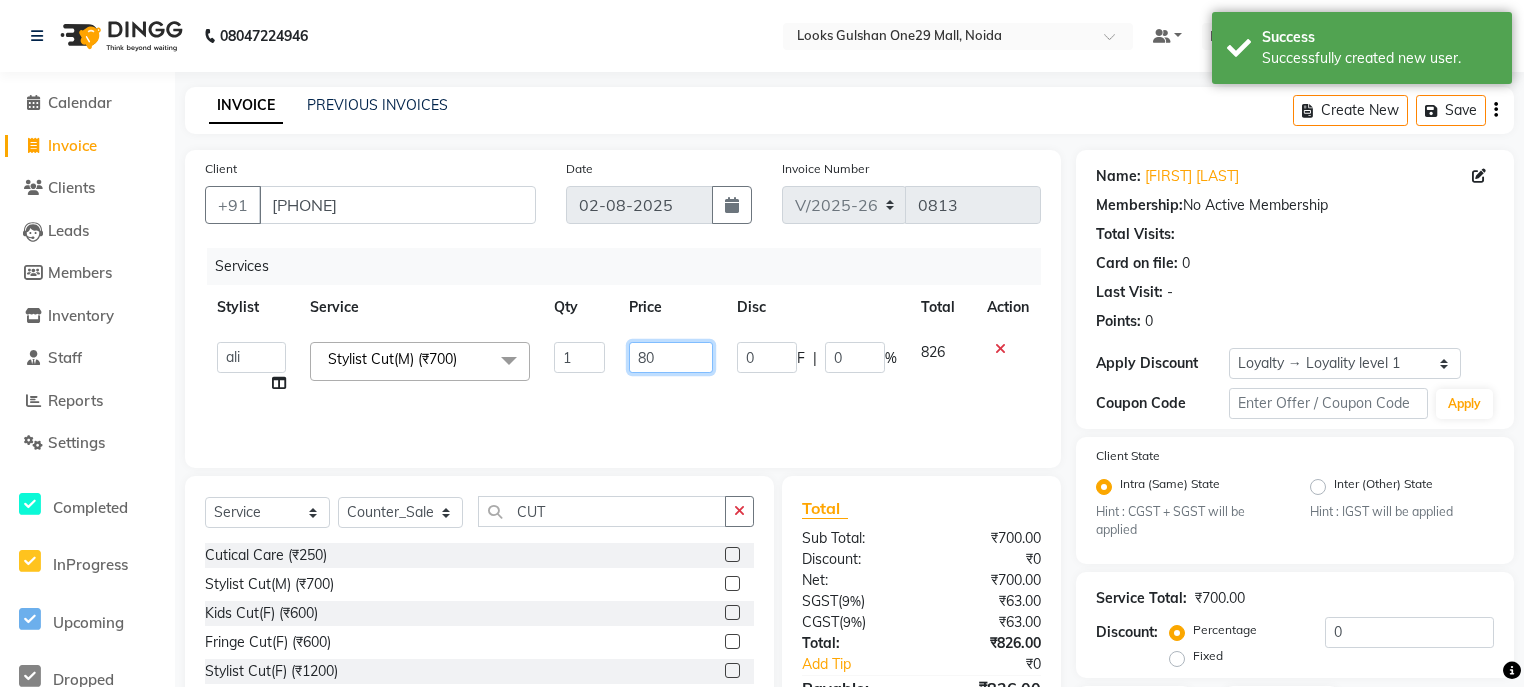type on "800" 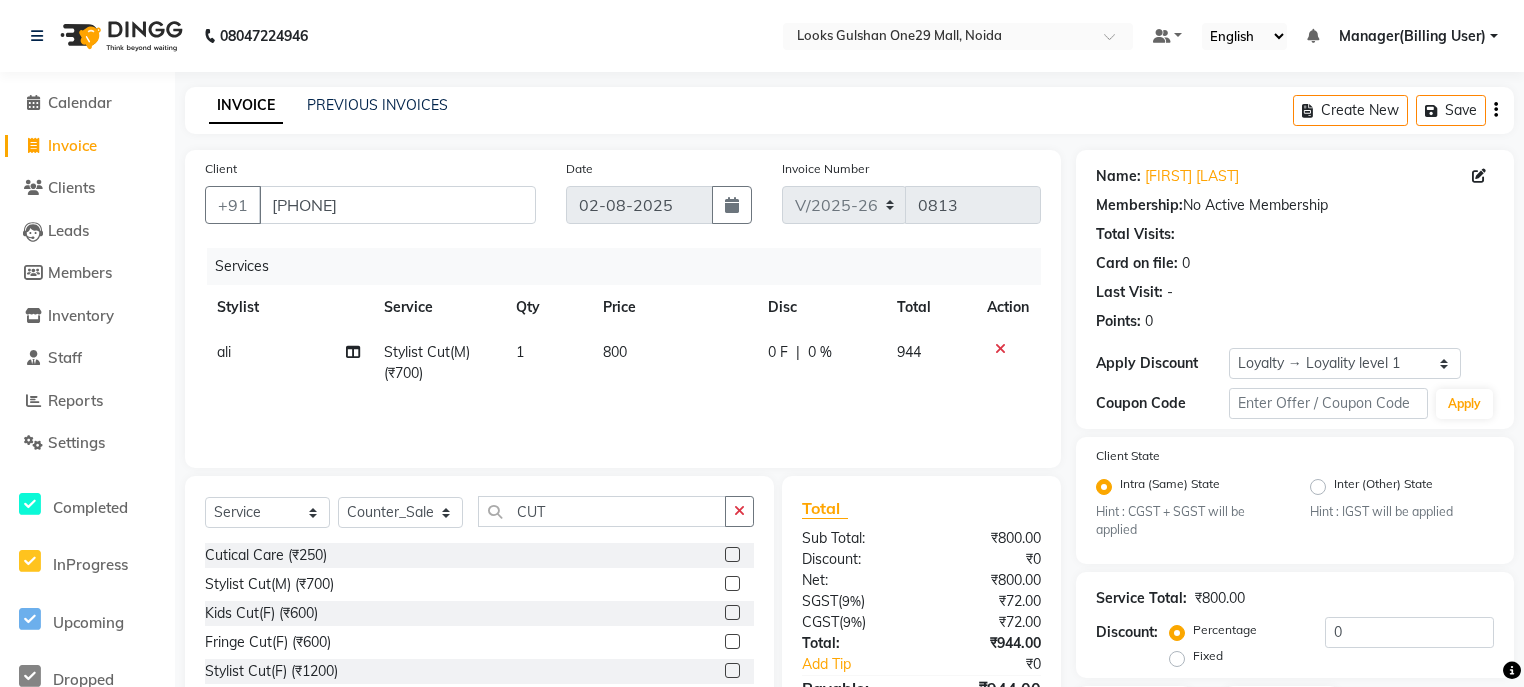 click on "Services Stylist Service Qty Price Disc Total Action ali Stylist Cut(M) (₹700) 1 800 0 F | 0 % 944" 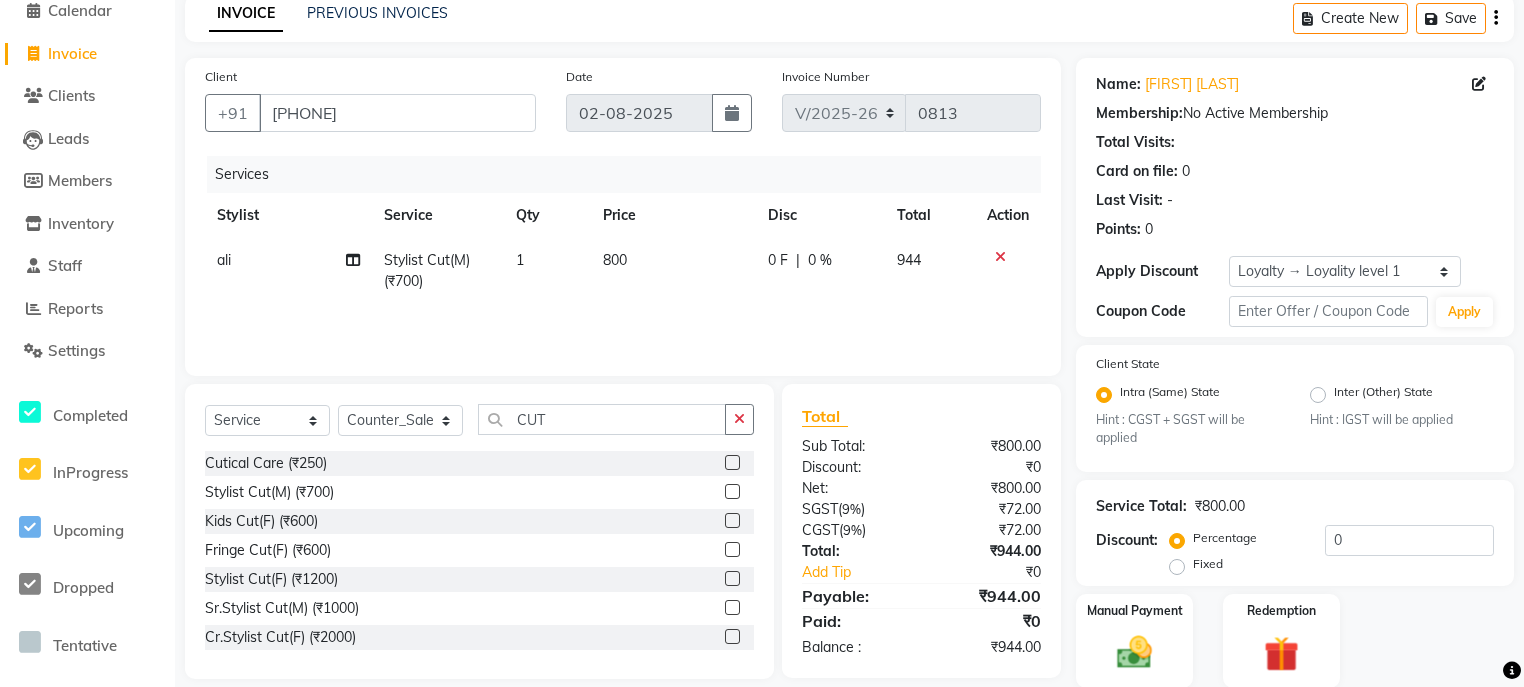 scroll, scrollTop: 167, scrollLeft: 0, axis: vertical 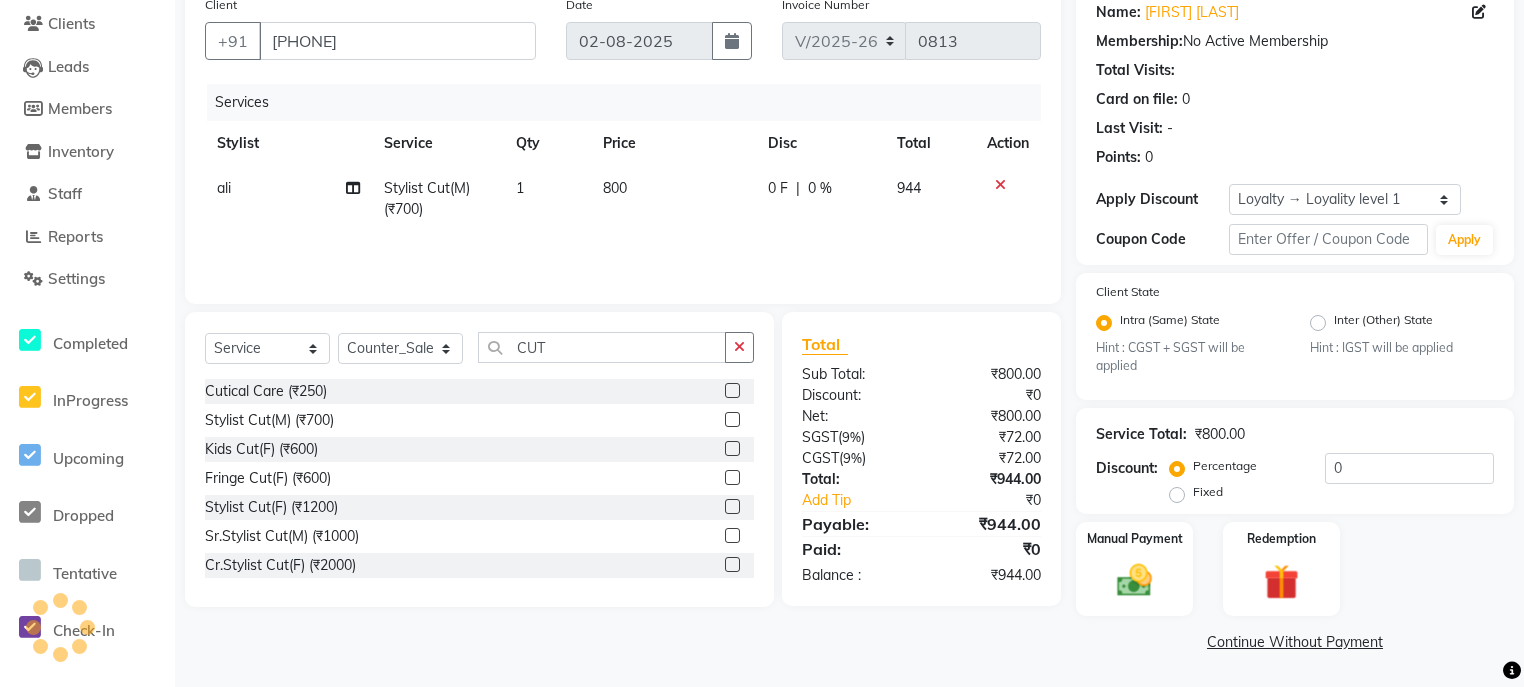 click on "Client +91 9910006468 Date 02-08-2025 Invoice Number V/2025 V/2025-26 0813 Services Stylist Service Qty Price Disc Total Action ali Stylist Cut(M) (₹700) 1 800 0 F | 0 % 944" 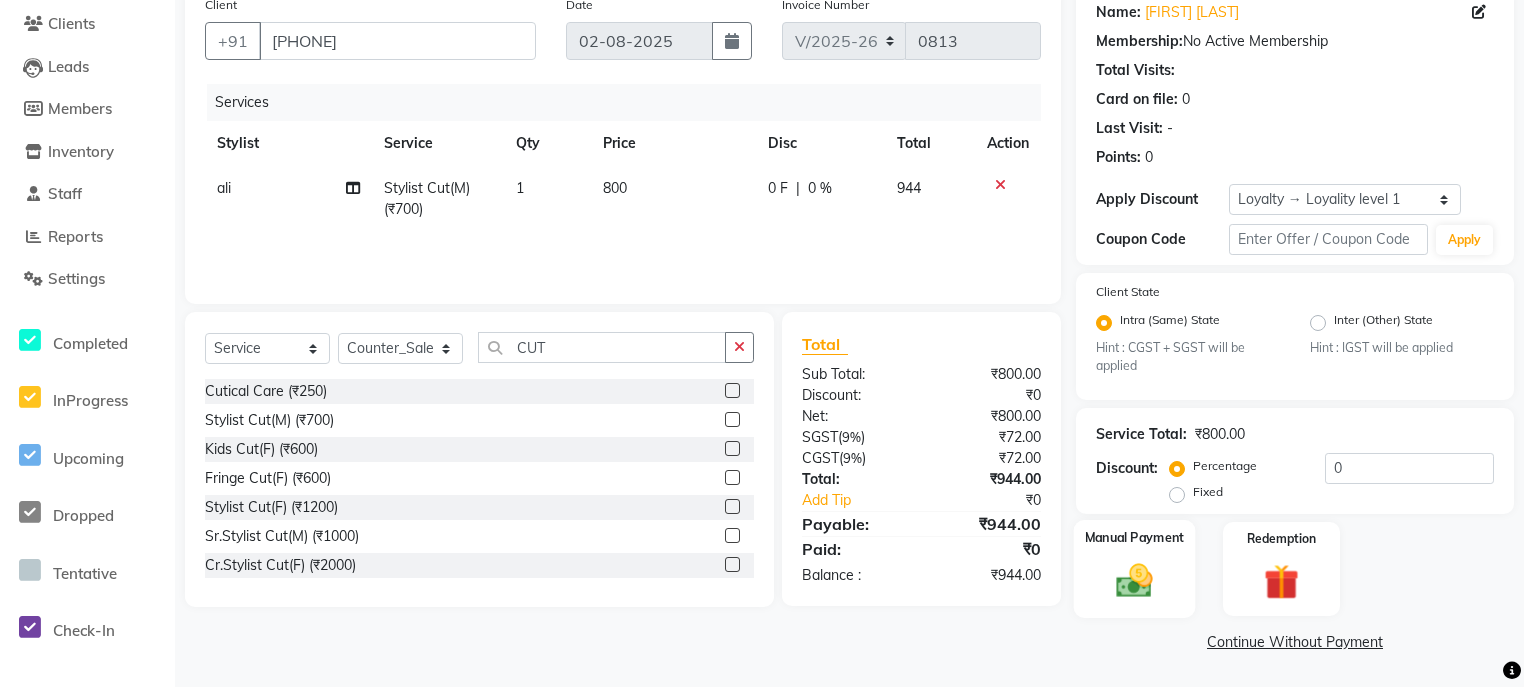 click on "Manual Payment" 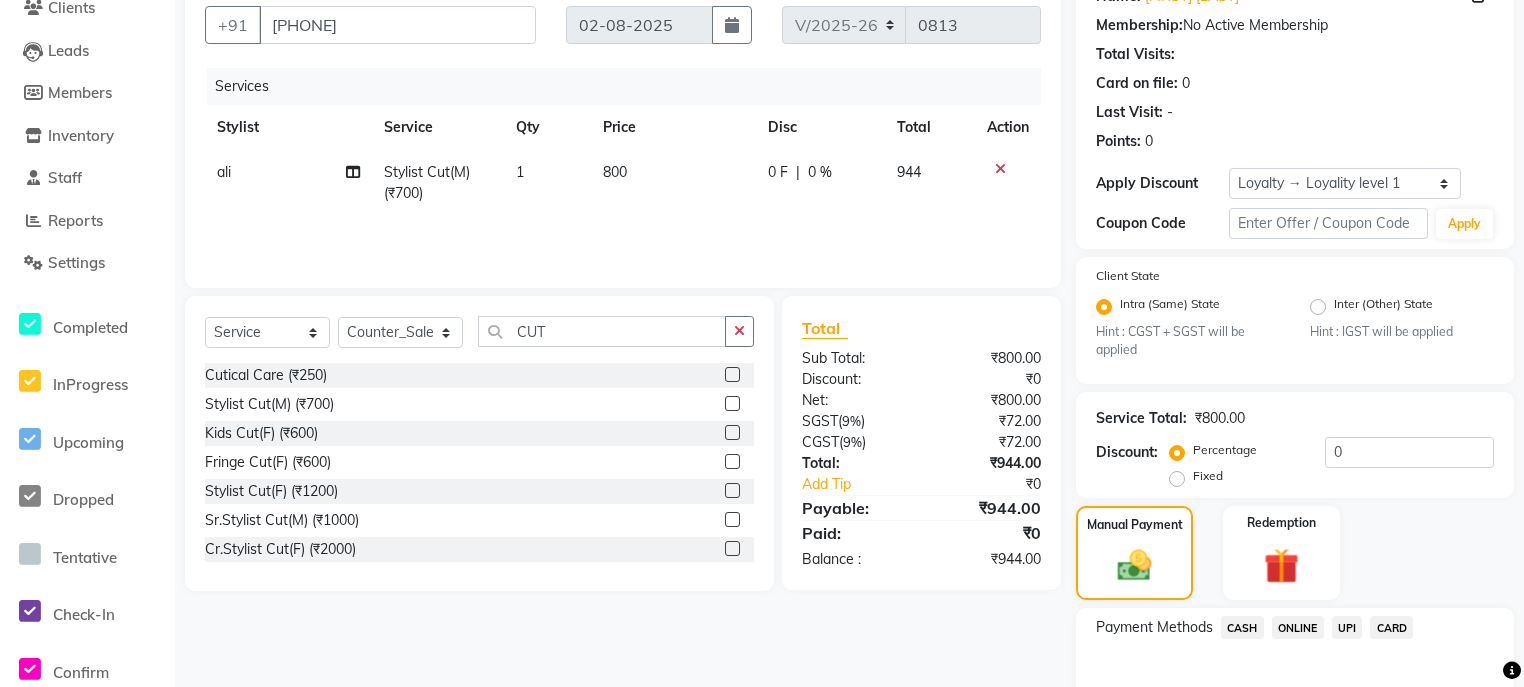 scroll, scrollTop: 295, scrollLeft: 0, axis: vertical 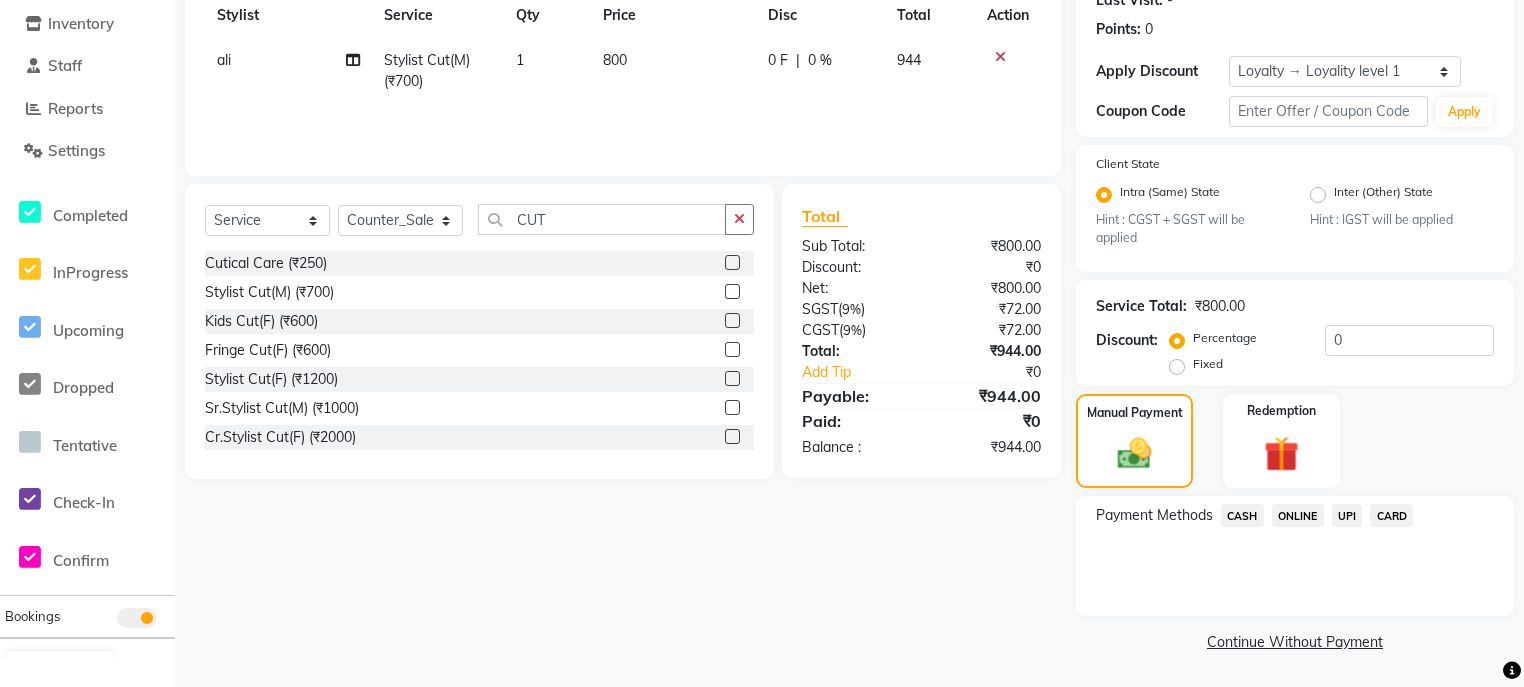 click on "UPI" 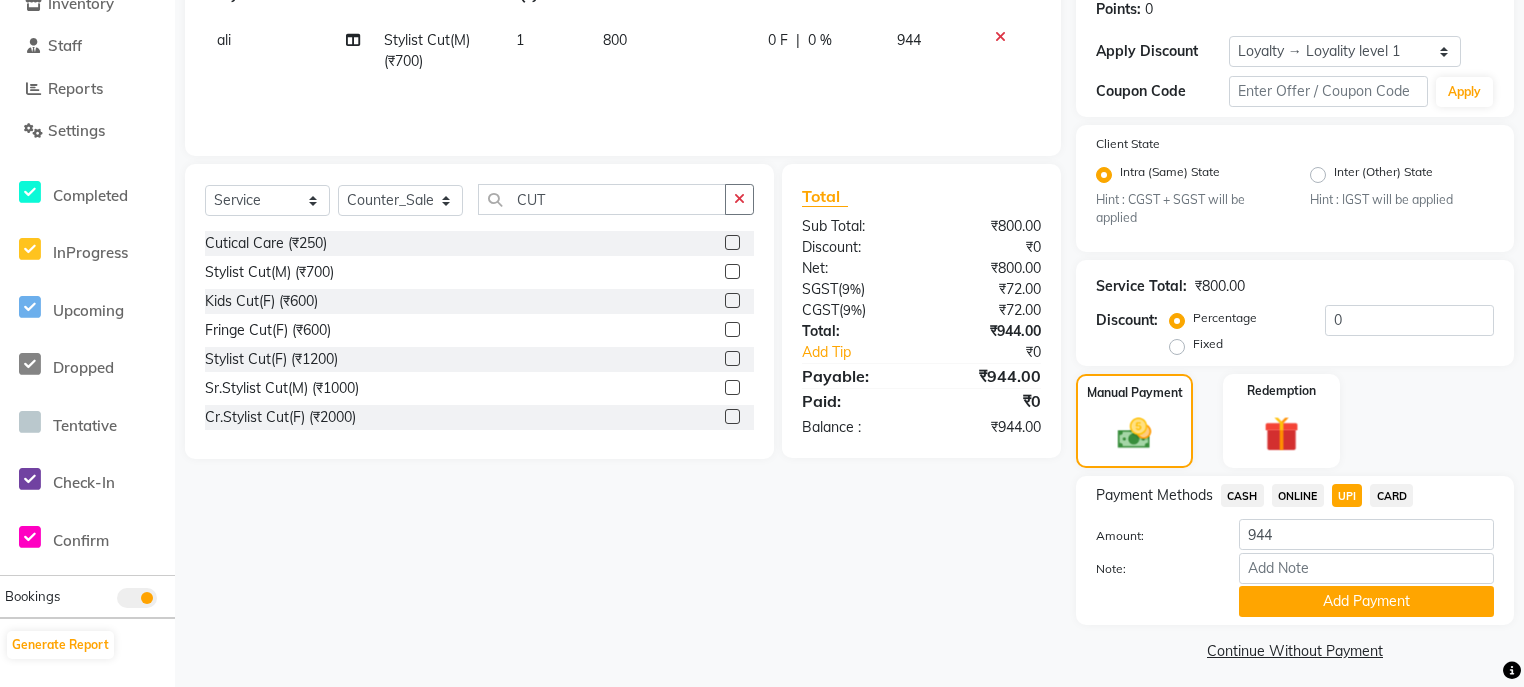 scroll, scrollTop: 326, scrollLeft: 0, axis: vertical 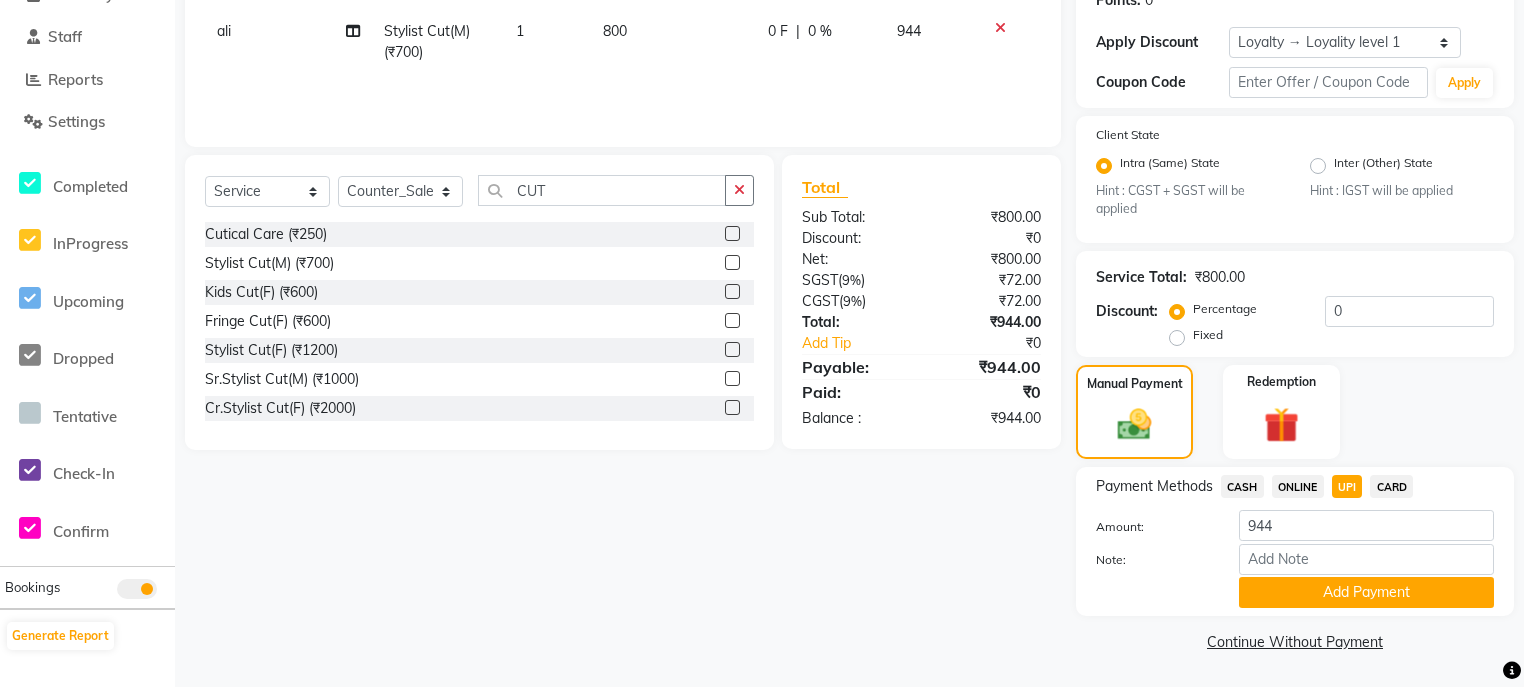 click on "CARD" 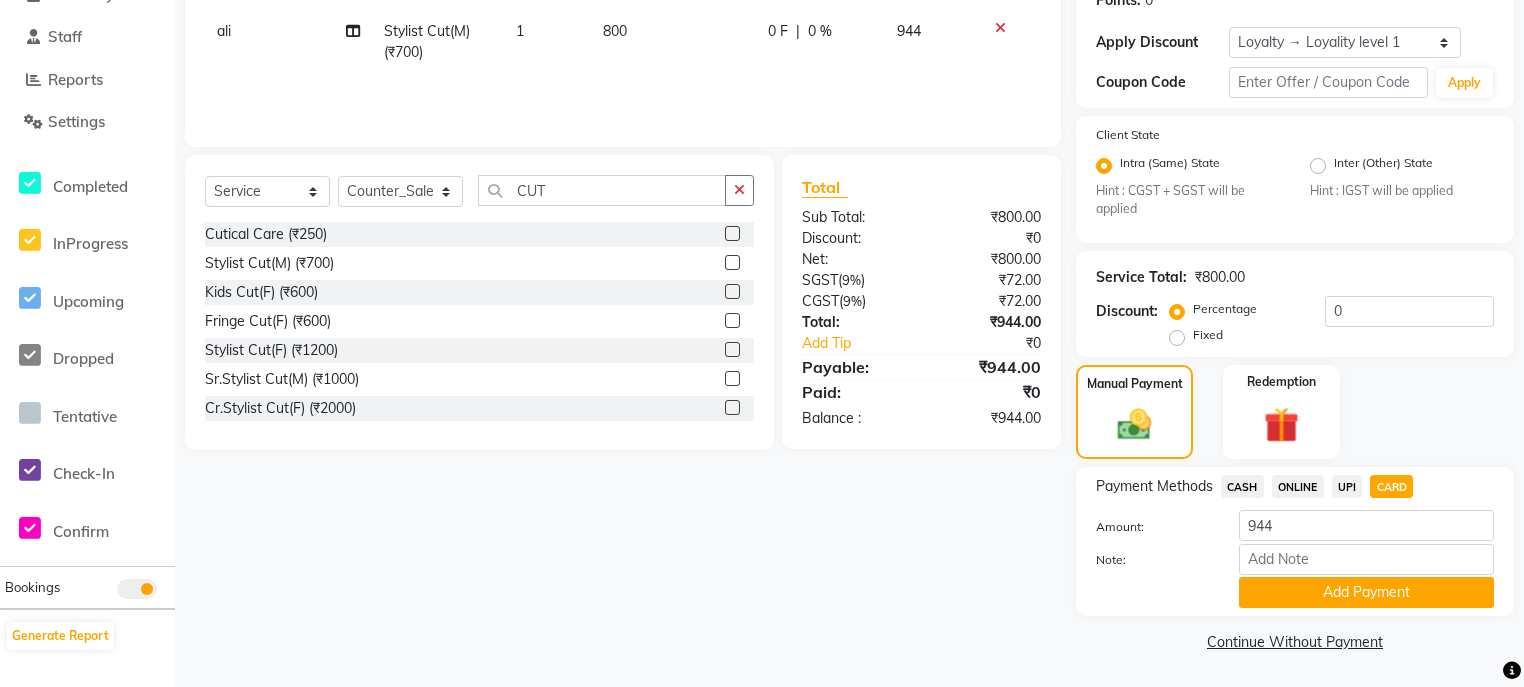 click on "CARD" 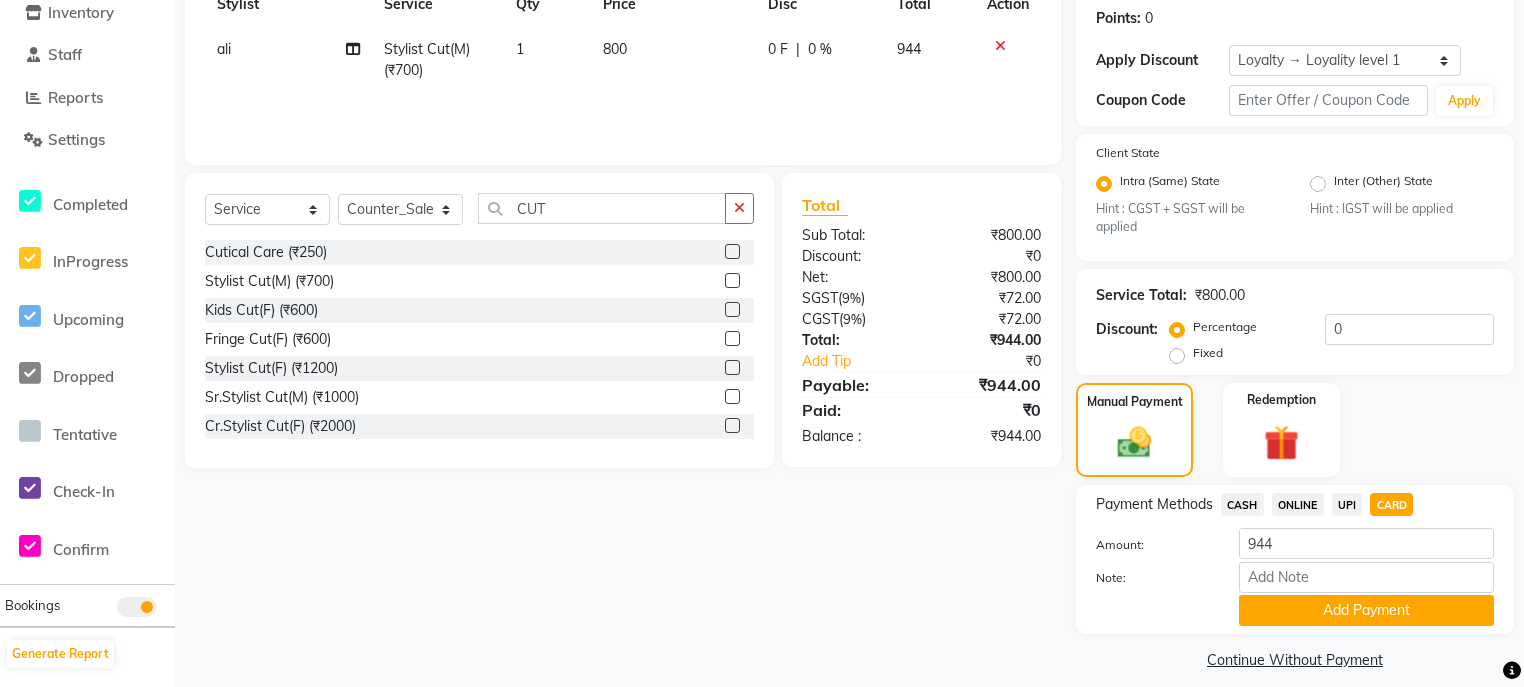 scroll, scrollTop: 326, scrollLeft: 0, axis: vertical 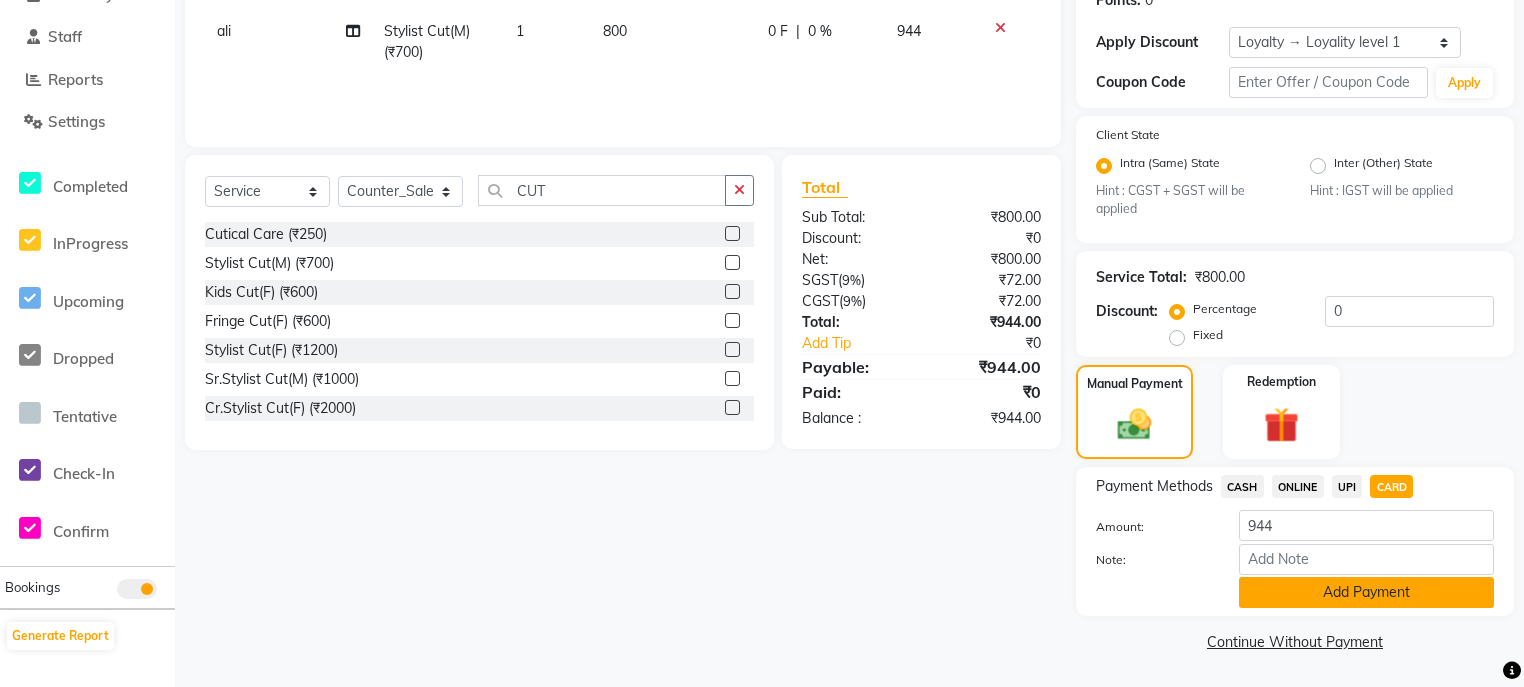 click on "Add Payment" 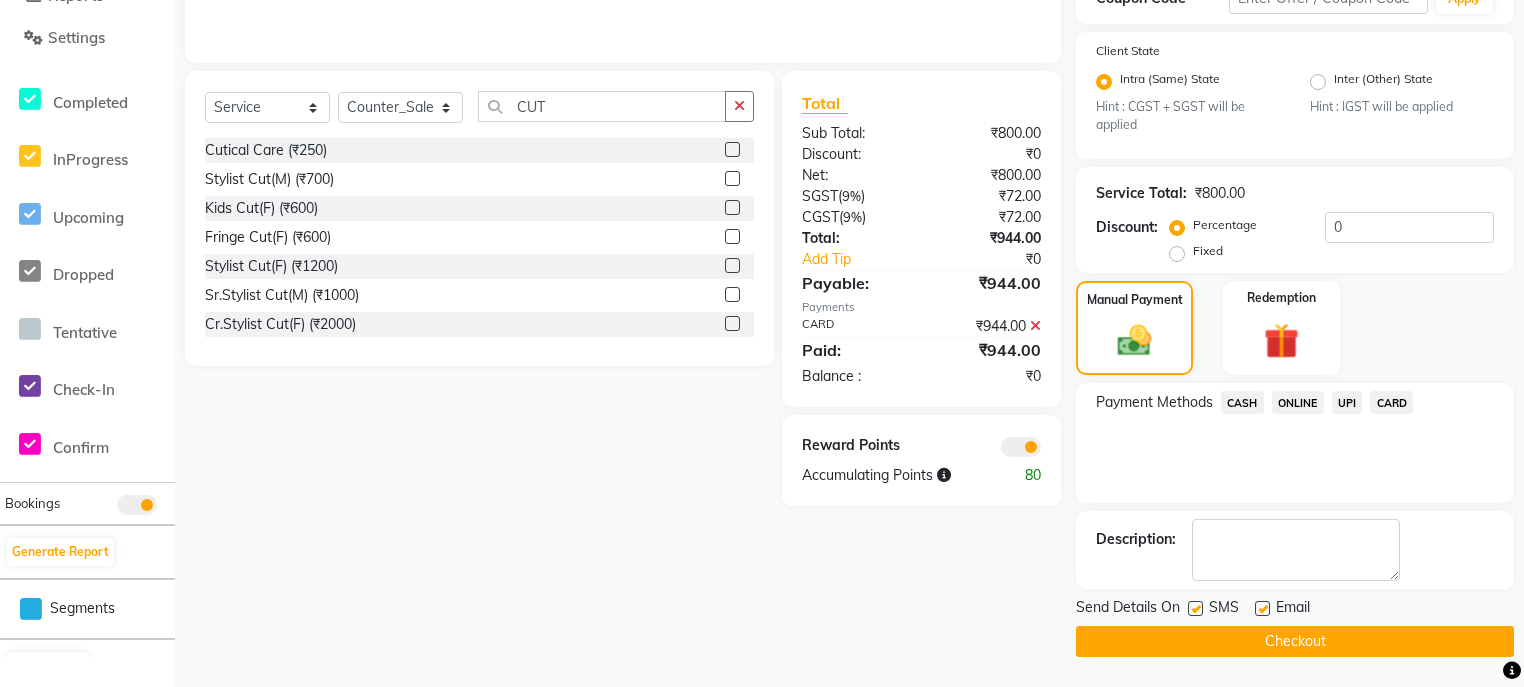 scroll, scrollTop: 407, scrollLeft: 0, axis: vertical 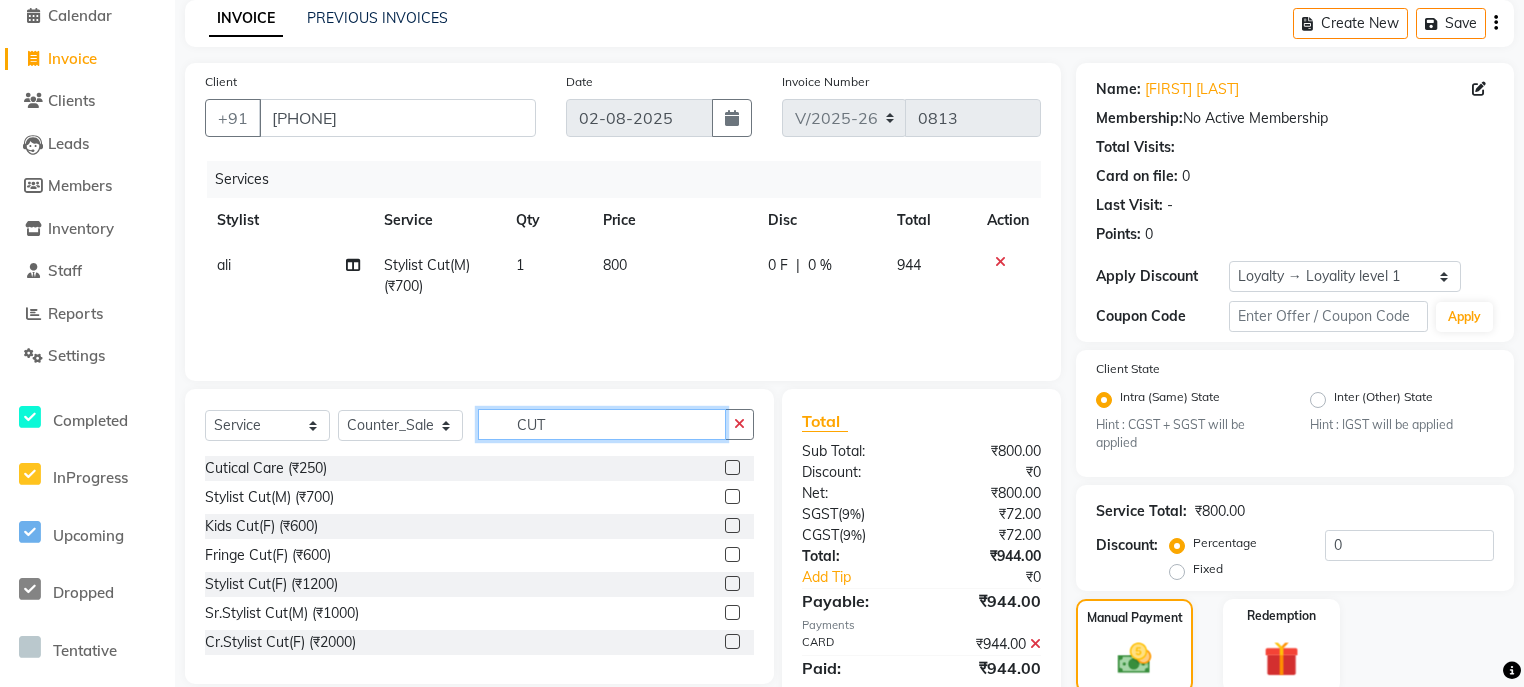 click on "CUT" 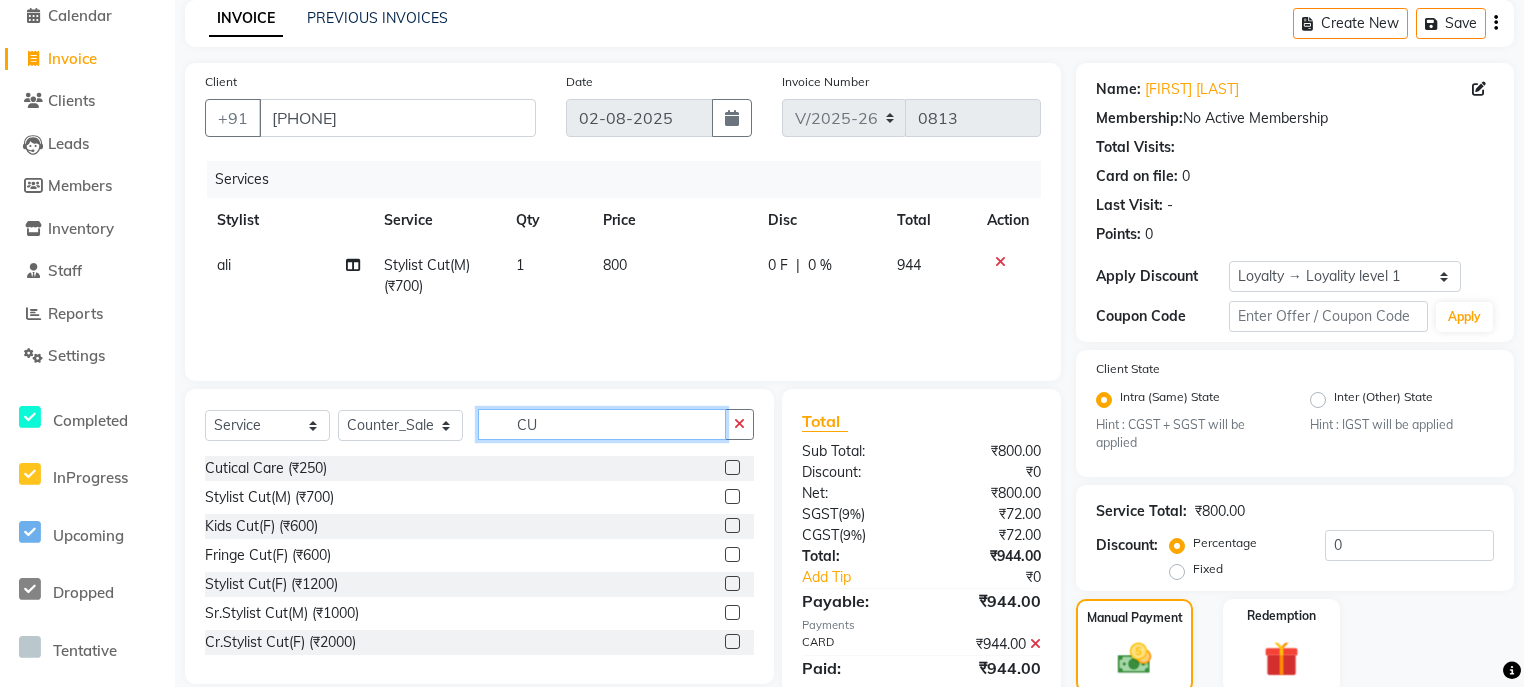 type on "C" 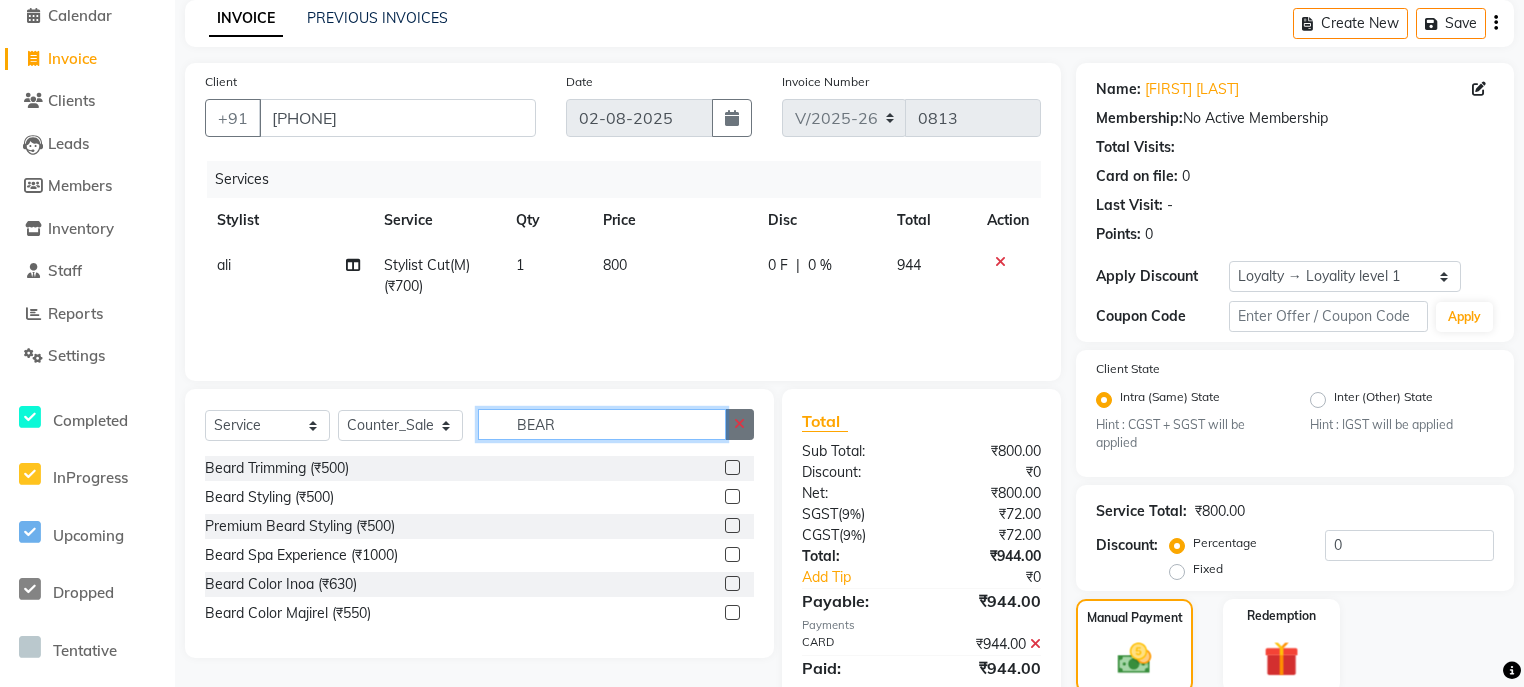 type on "BEAR" 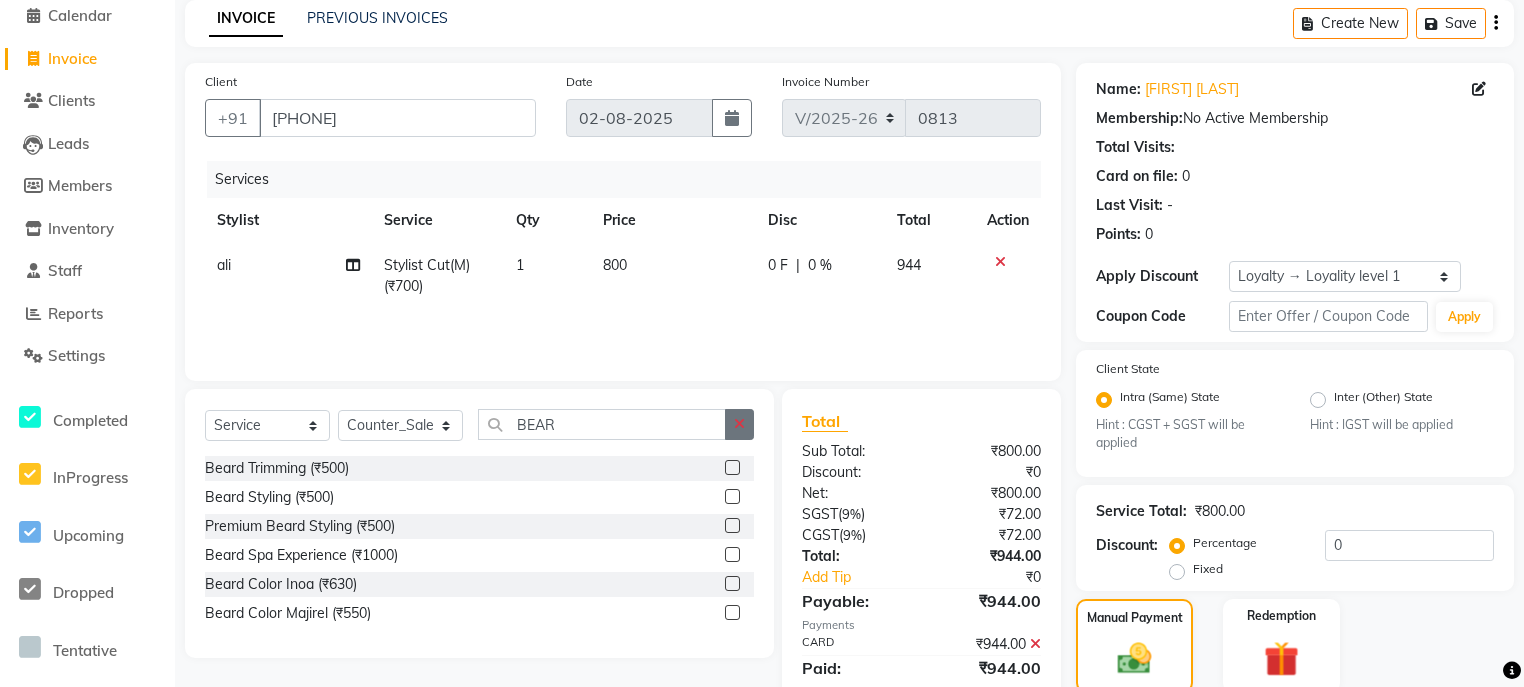 click 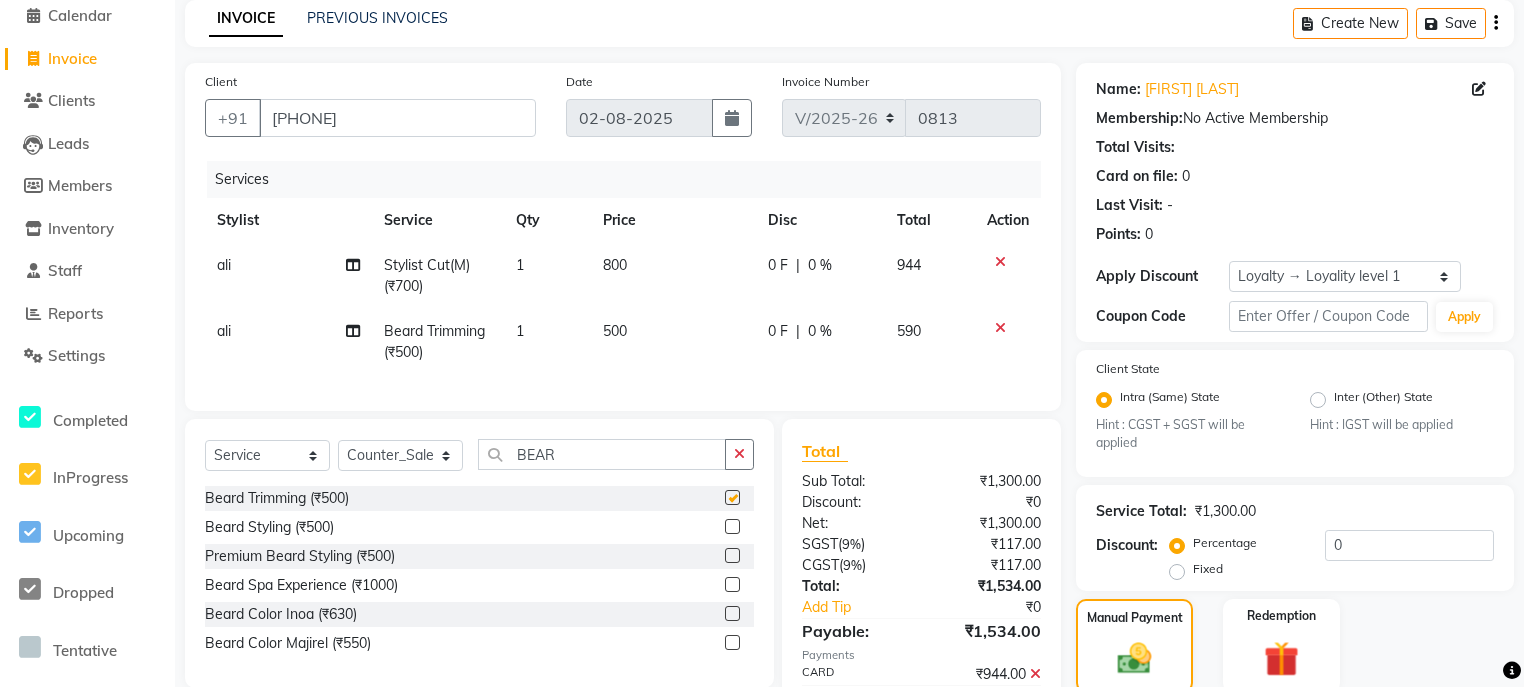 checkbox on "false" 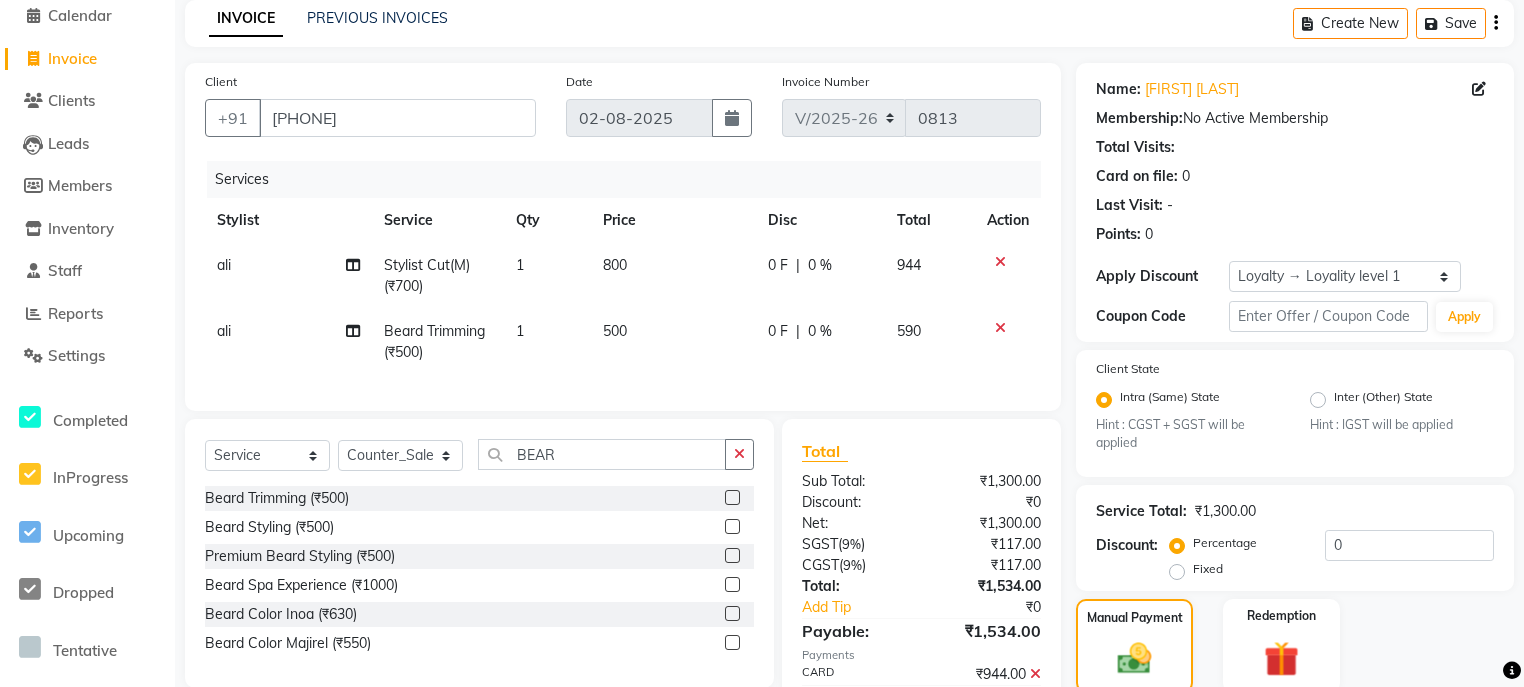click on "500" 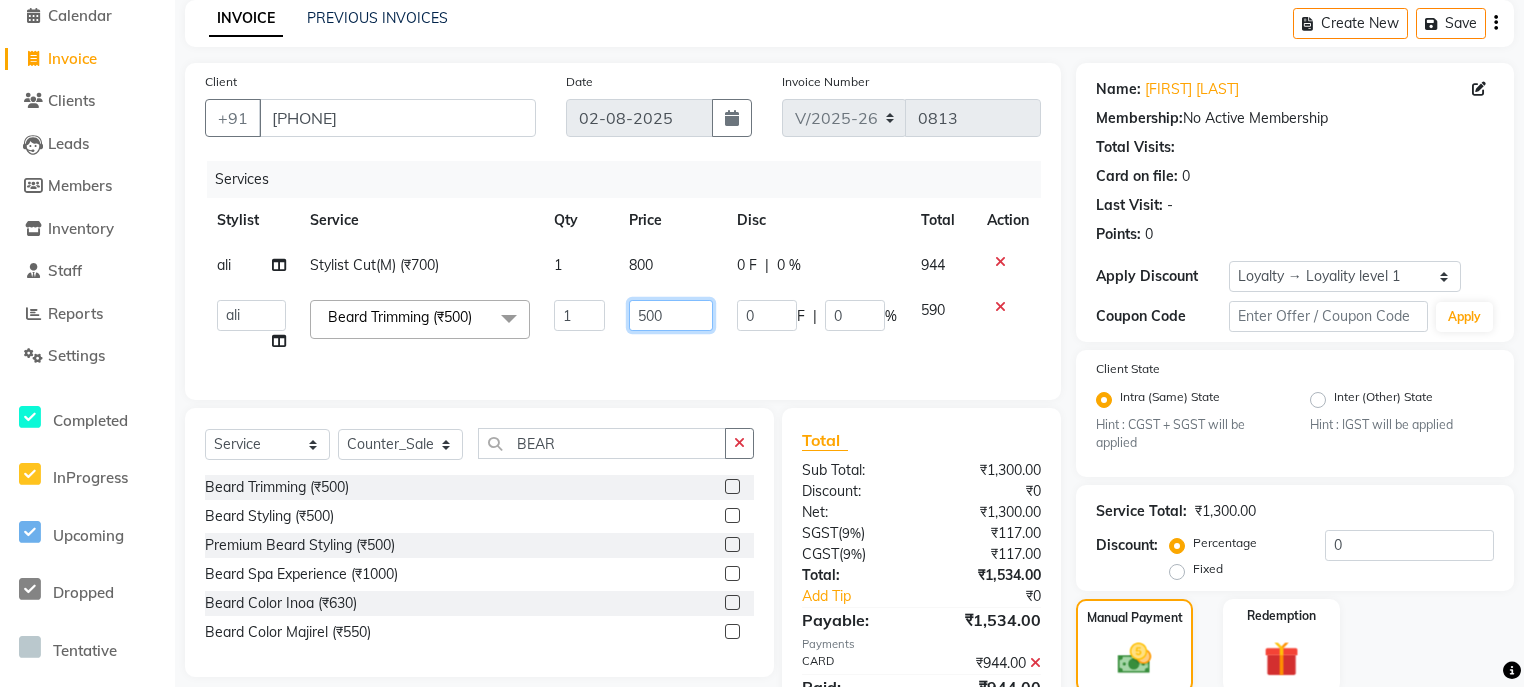 click on "500" 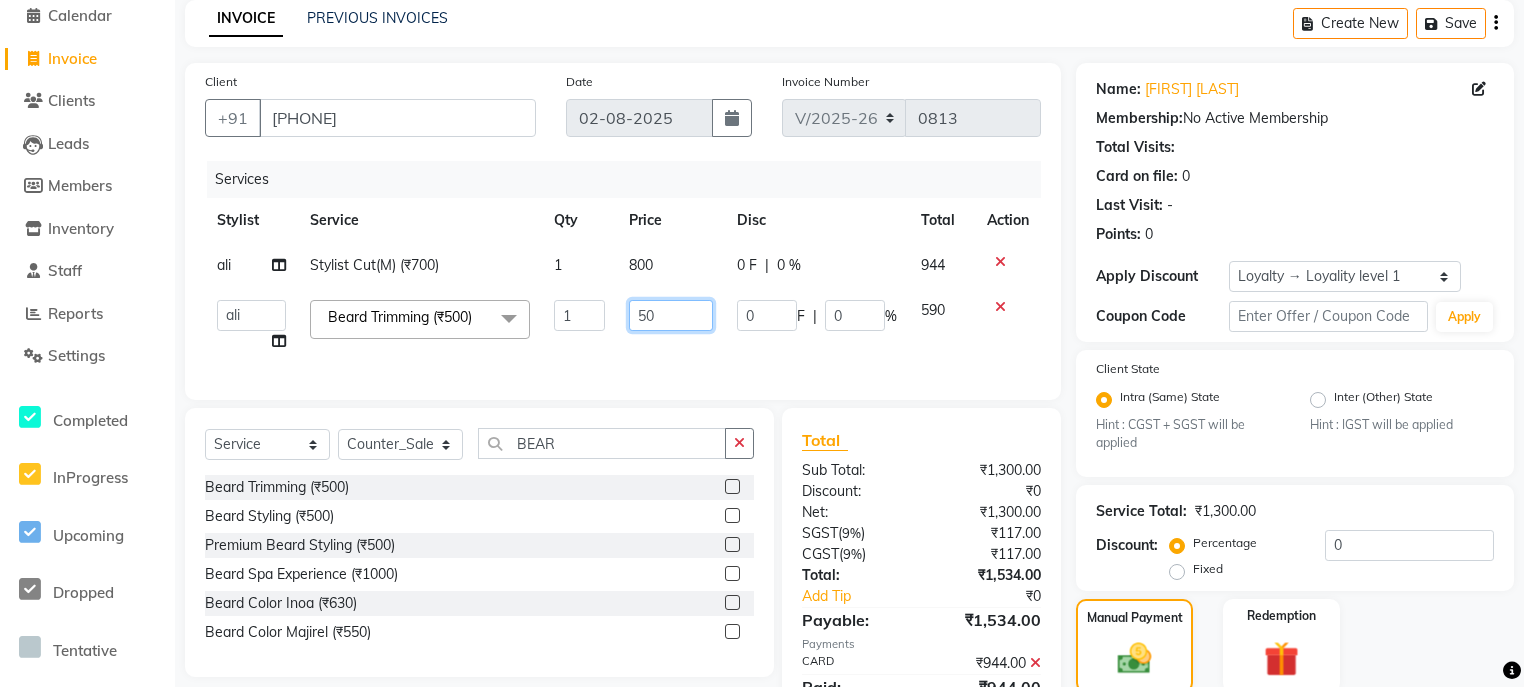 type on "5" 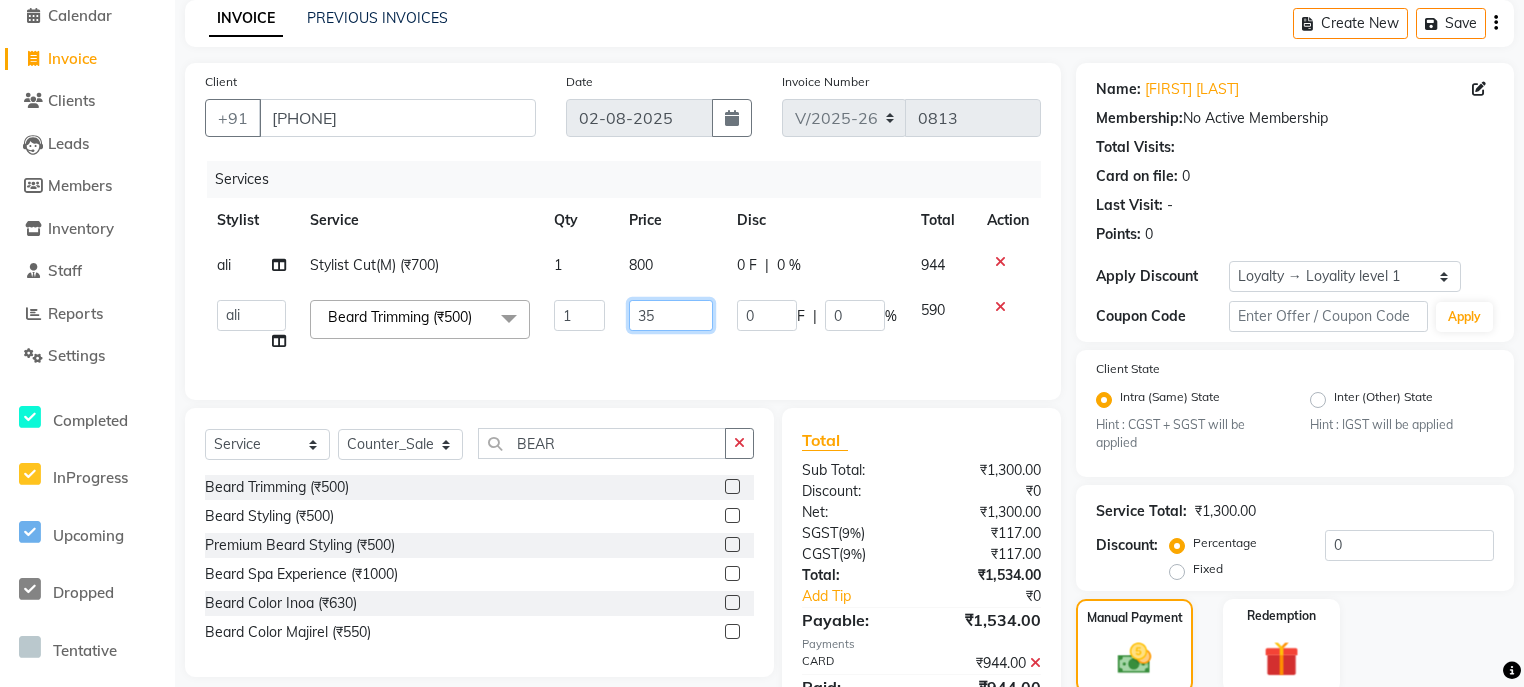 type on "350" 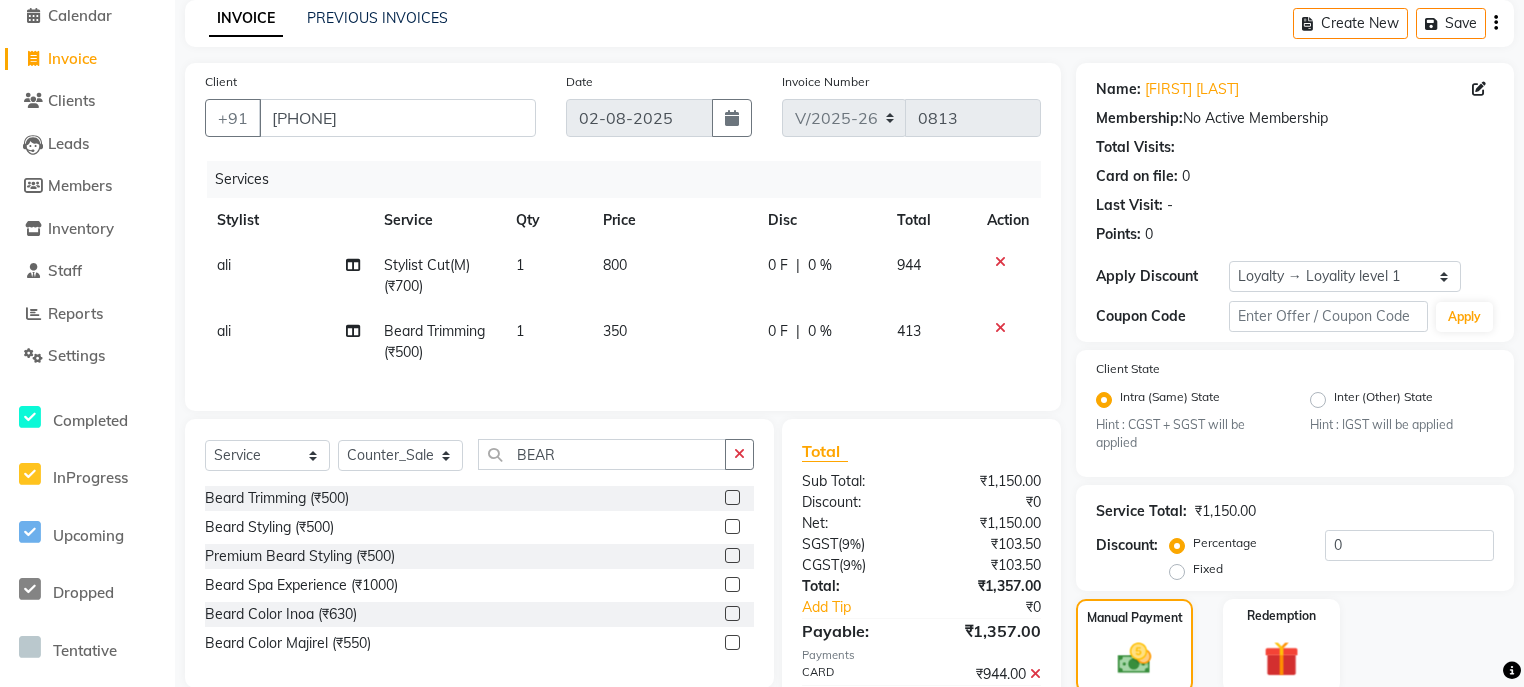 click on "Services Stylist Service Qty Price Disc Total Action ali Stylist Cut(M) (₹700) 1 800 0 F | 0 % 944 ali Beard Trimming (₹500) 1 350 0 F | 0 % 413" 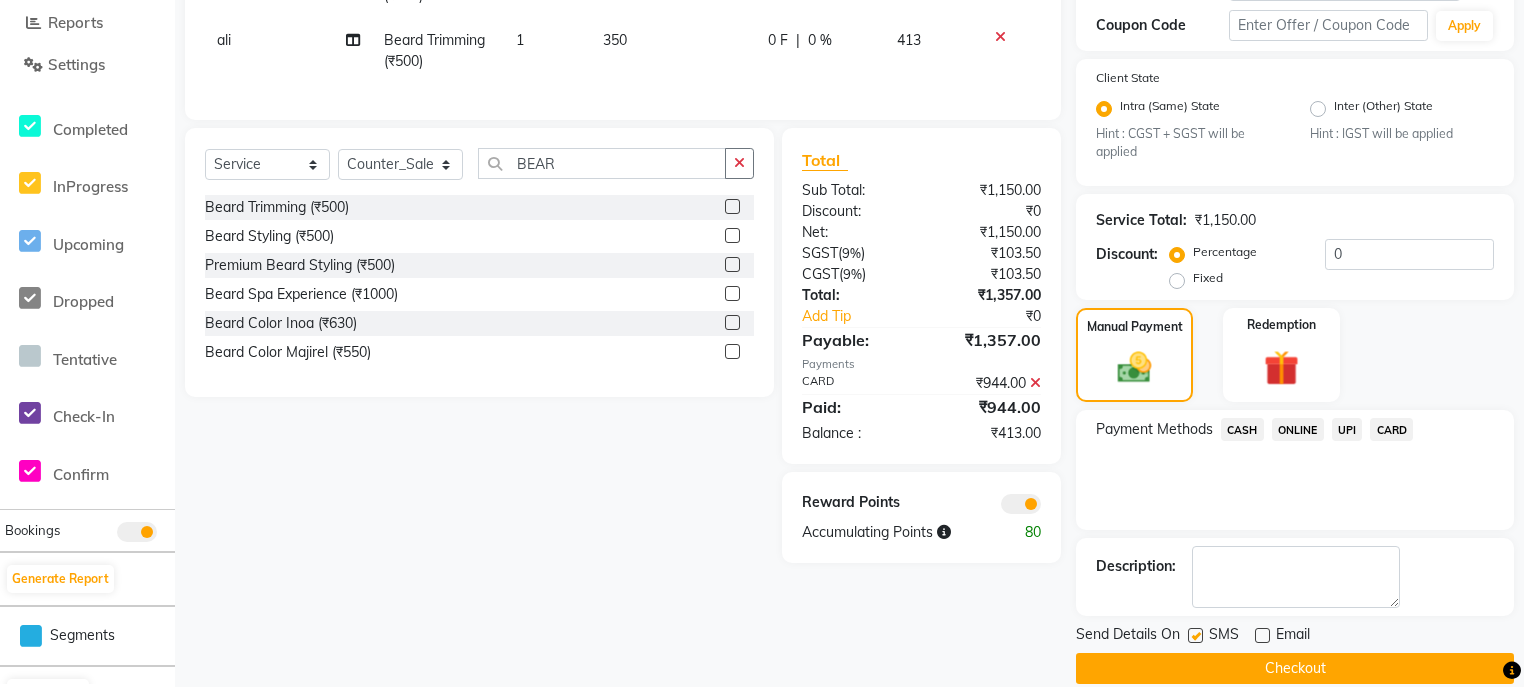 scroll, scrollTop: 407, scrollLeft: 0, axis: vertical 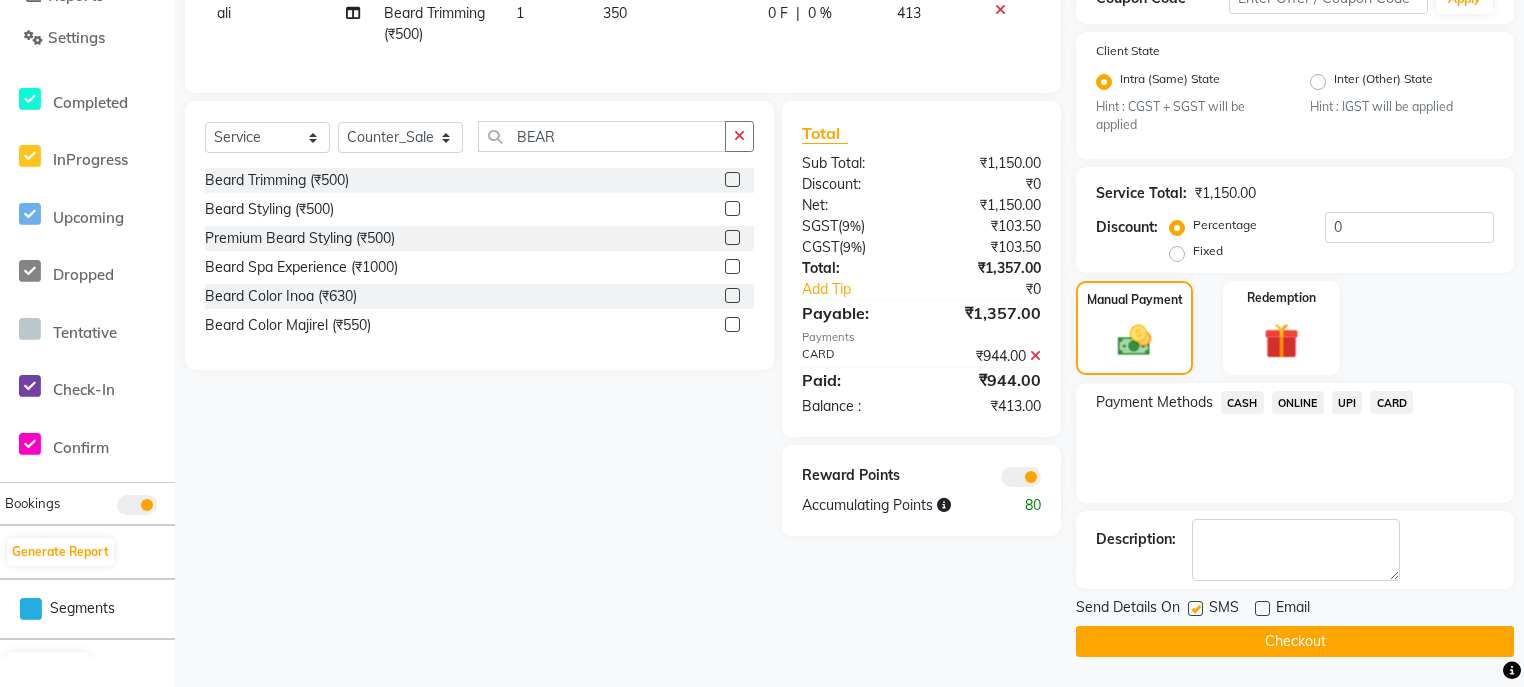 click on "CARD" 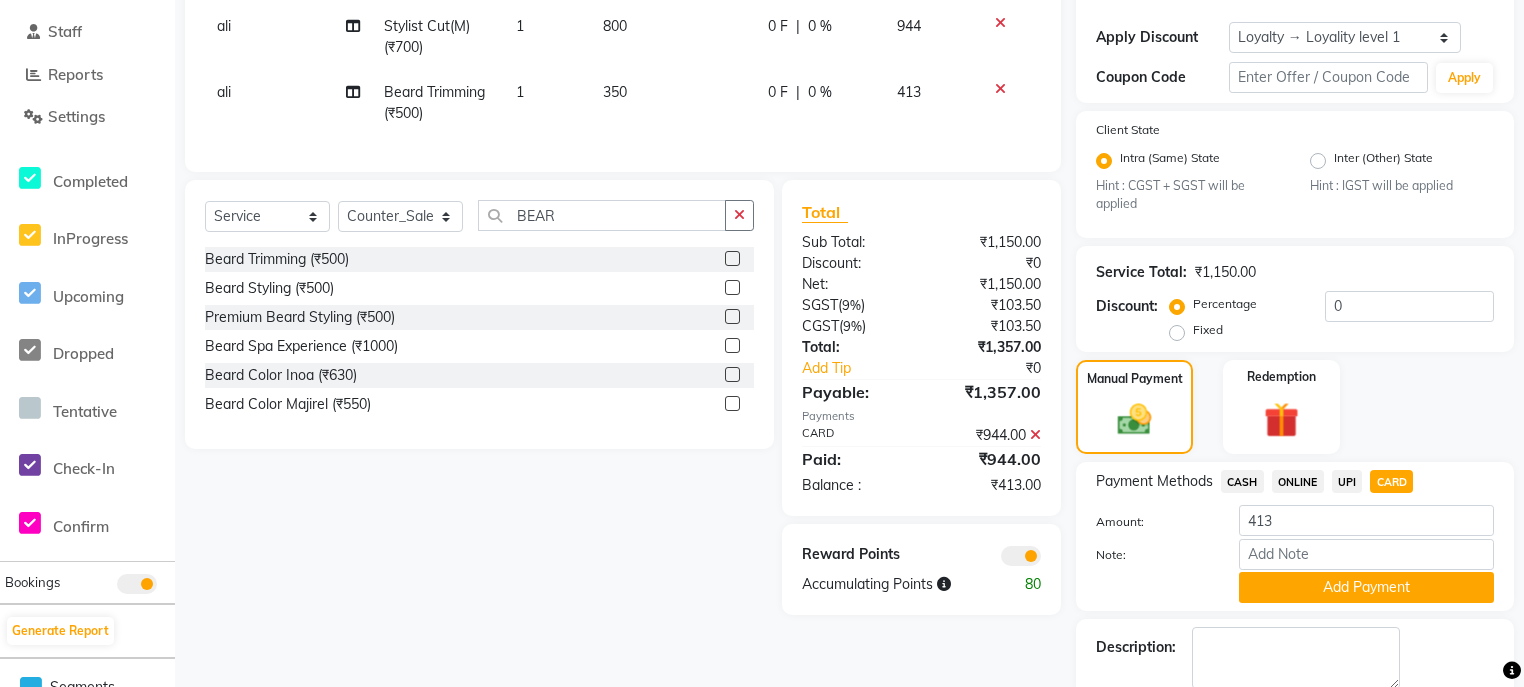 scroll, scrollTop: 87, scrollLeft: 0, axis: vertical 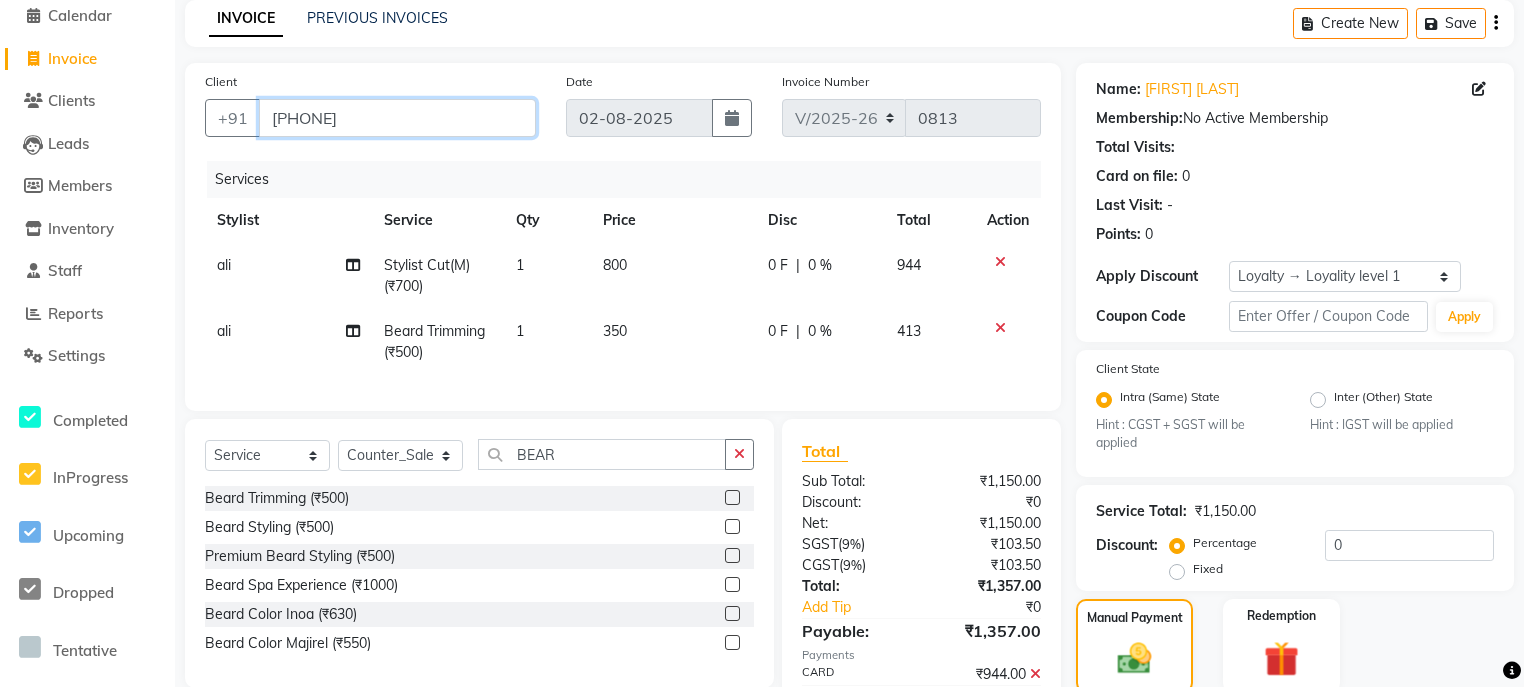 click on "9910006468" at bounding box center [397, 118] 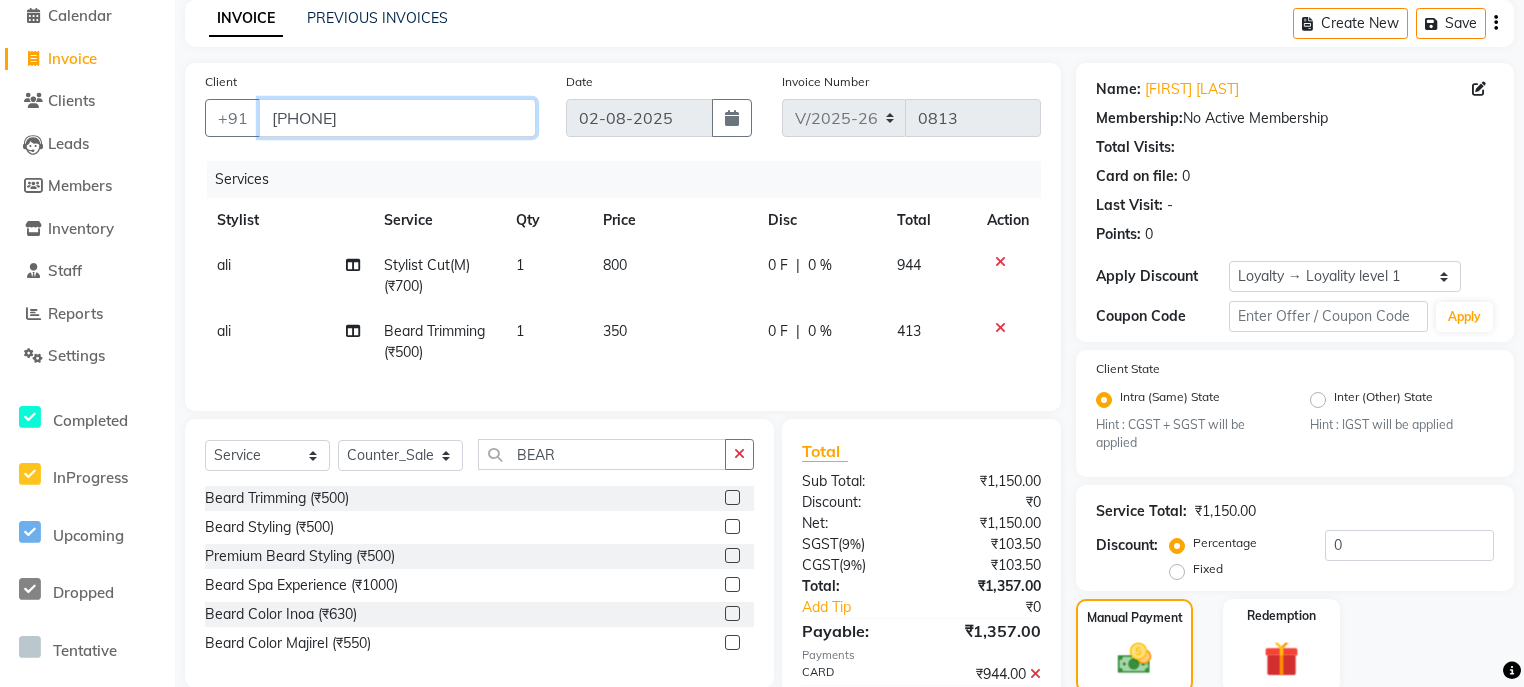 click on "9910006468" at bounding box center (397, 118) 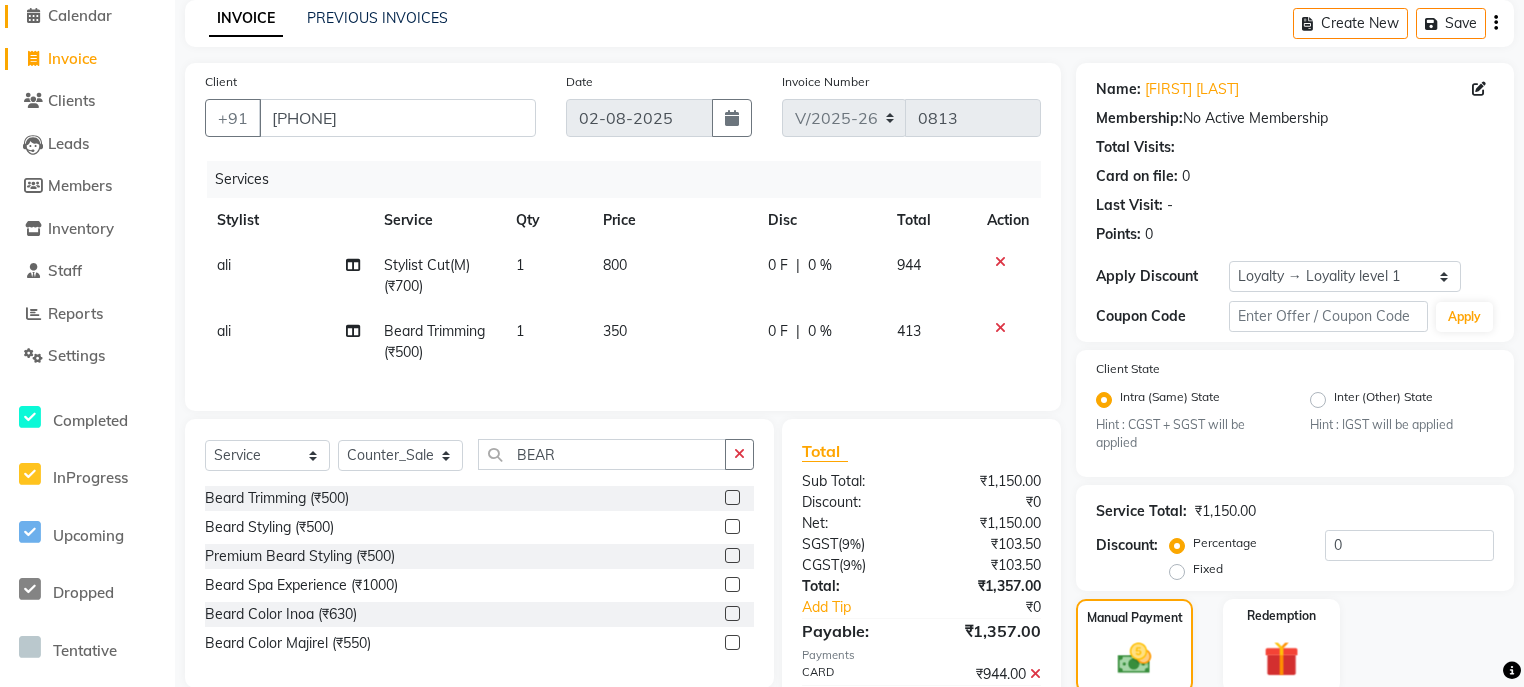 click on "Calendar" 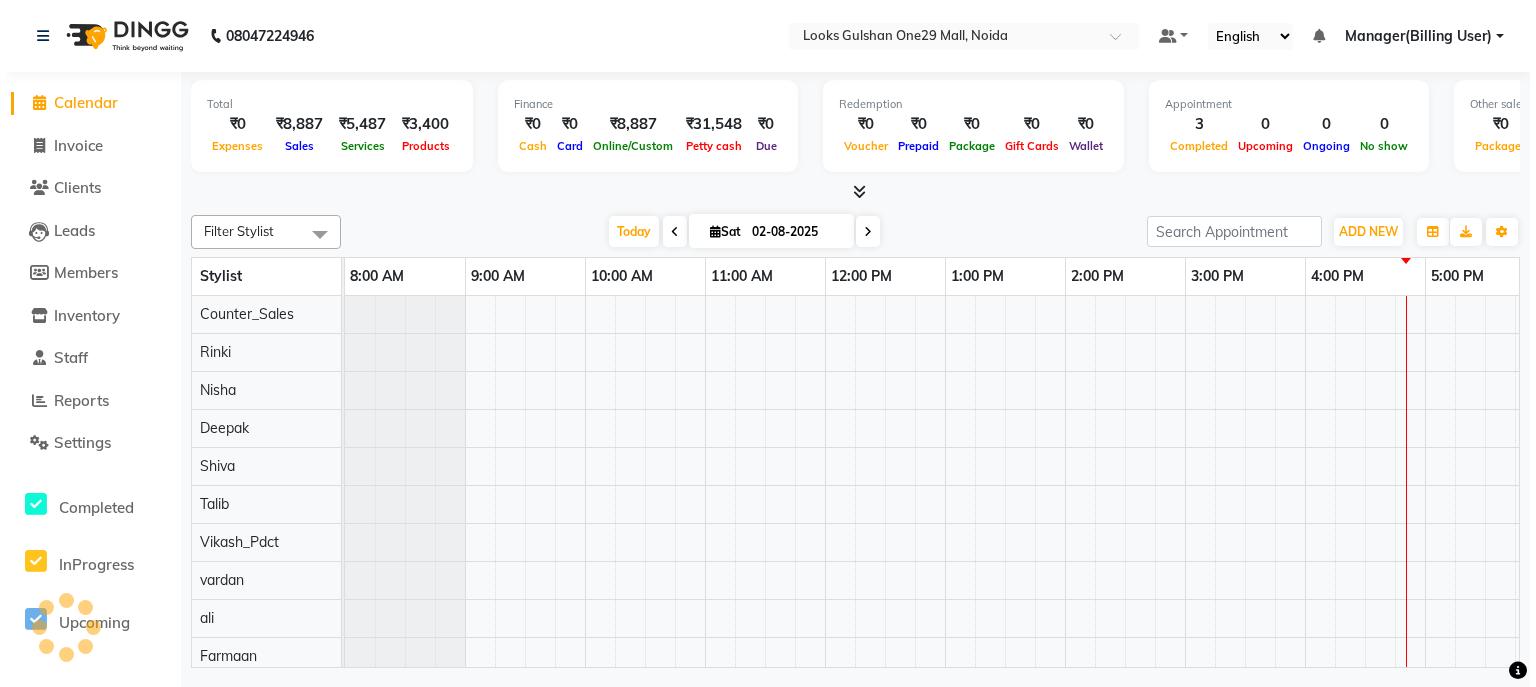 scroll, scrollTop: 0, scrollLeft: 0, axis: both 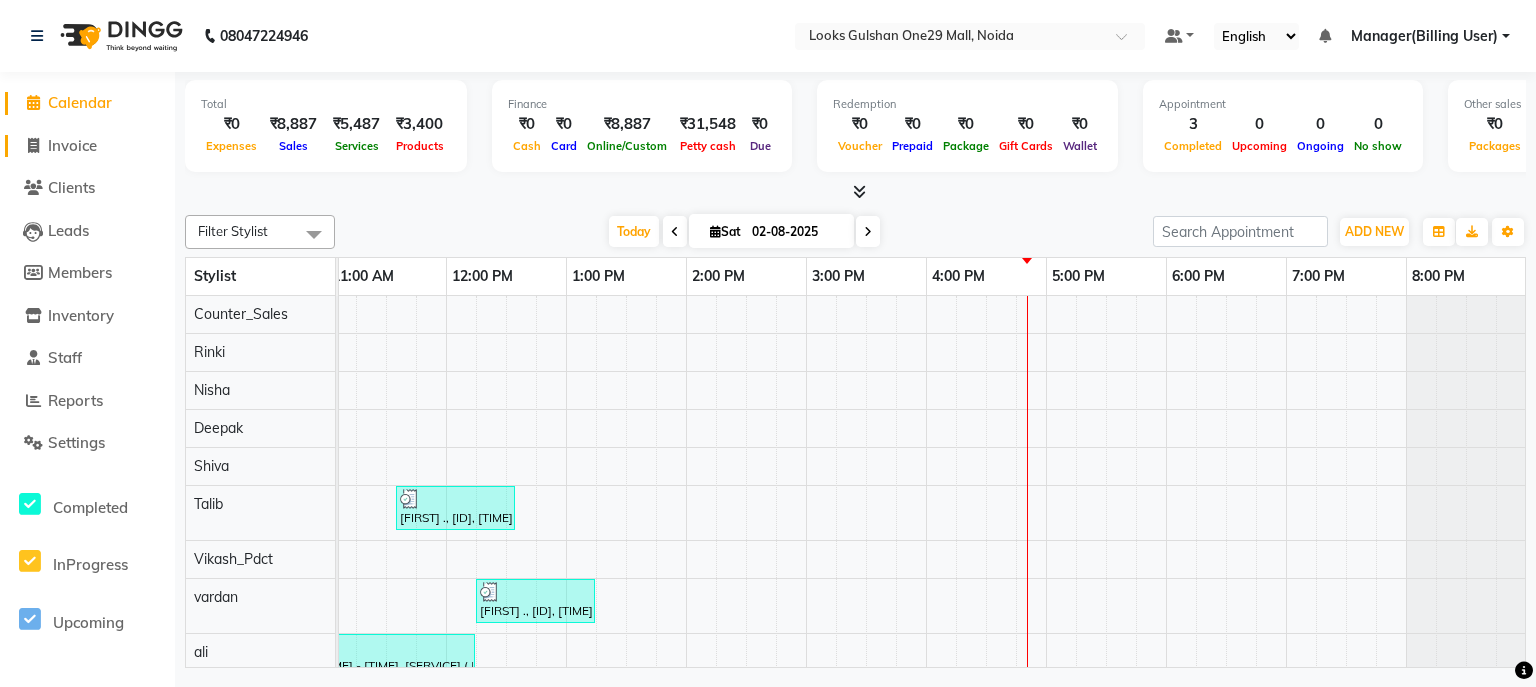click on "Invoice" 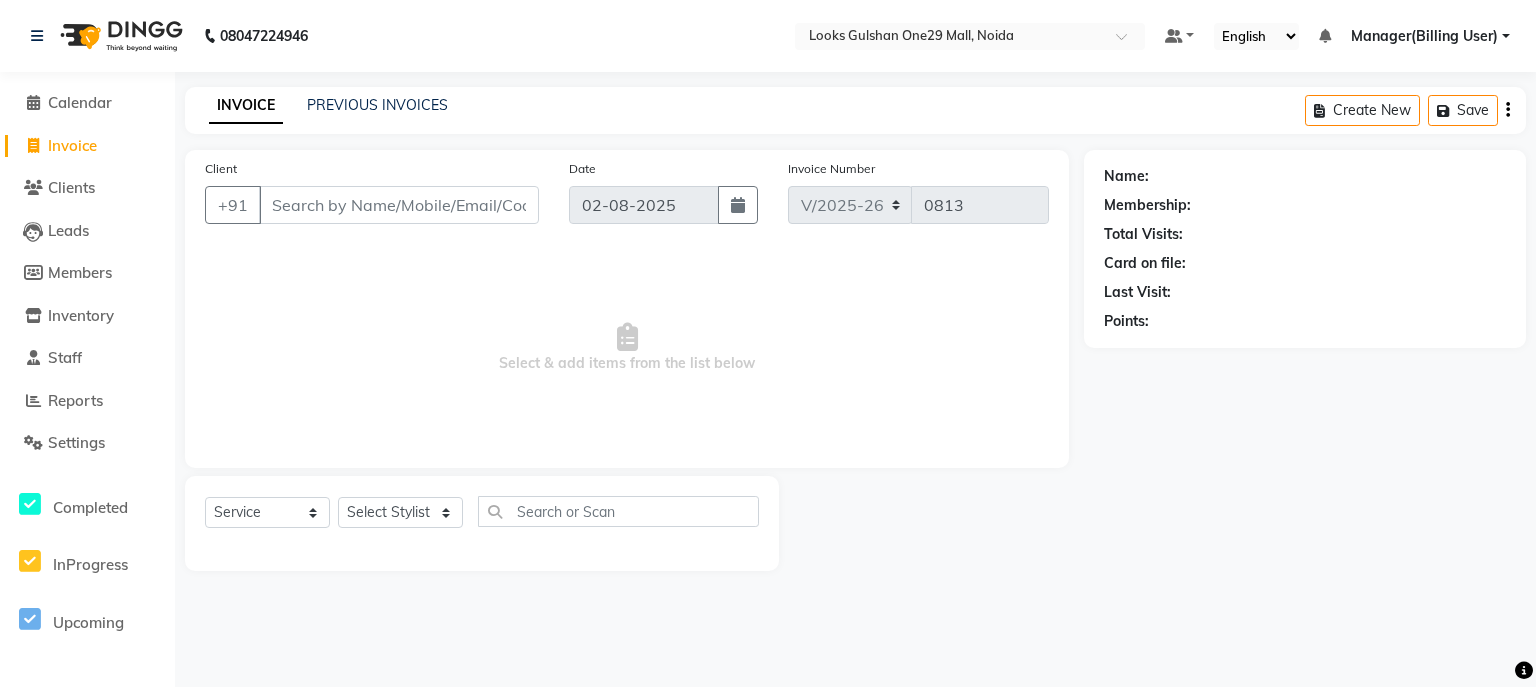 click on "Client" at bounding box center (399, 205) 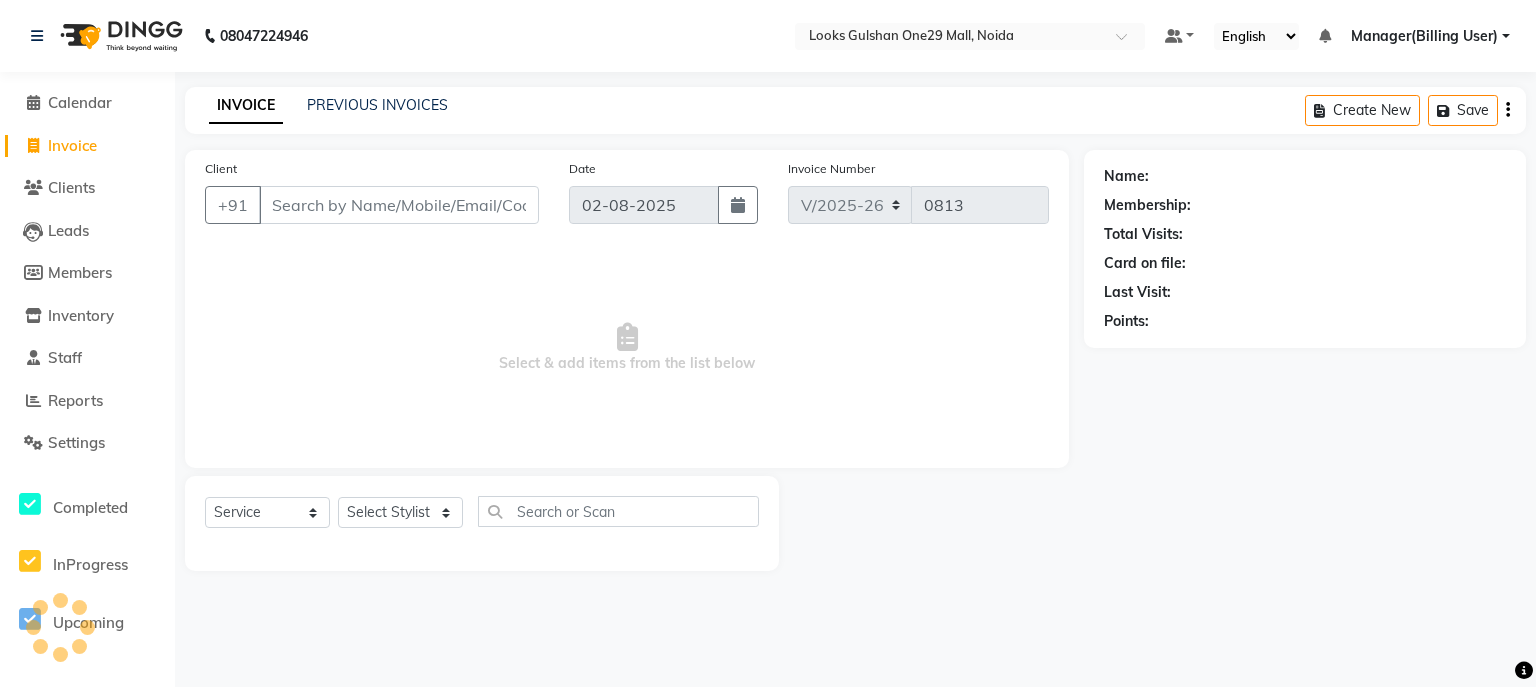 select on "80996" 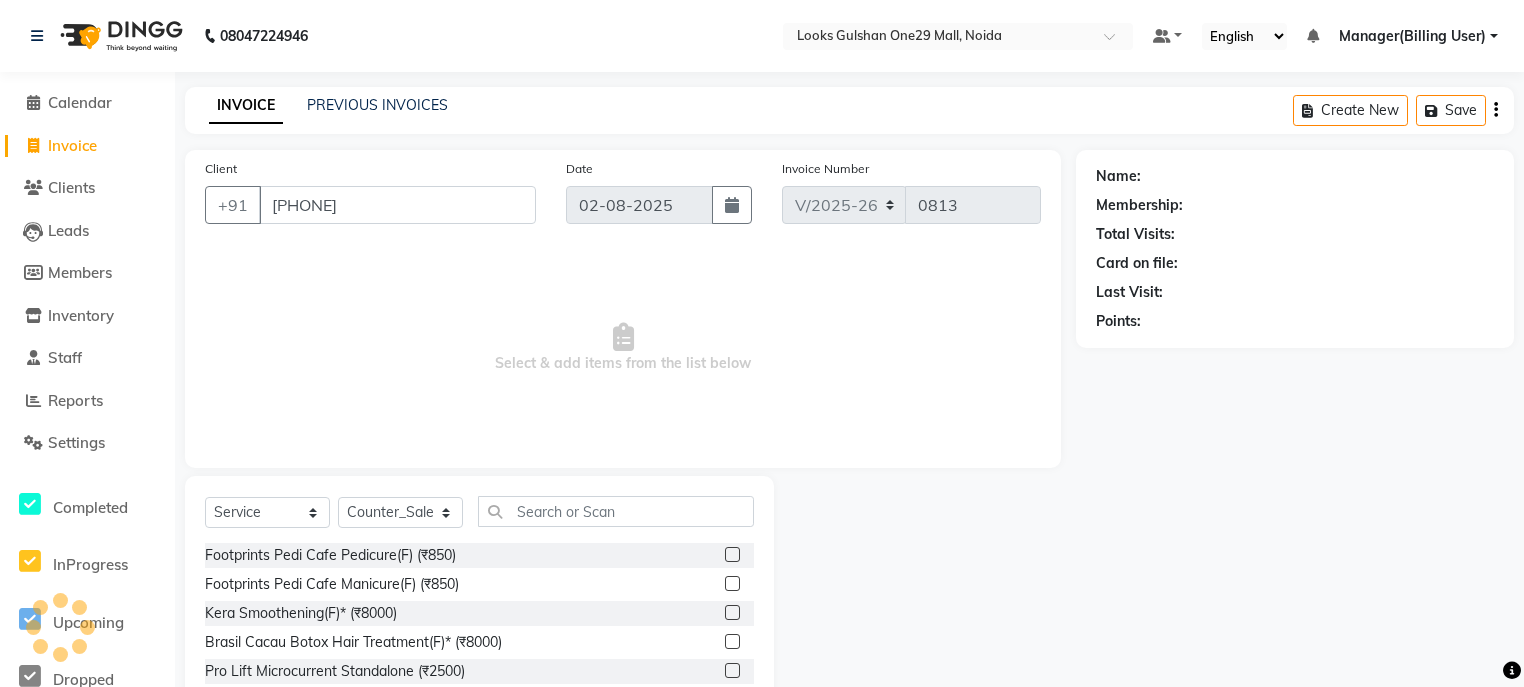 type on "9910006468" 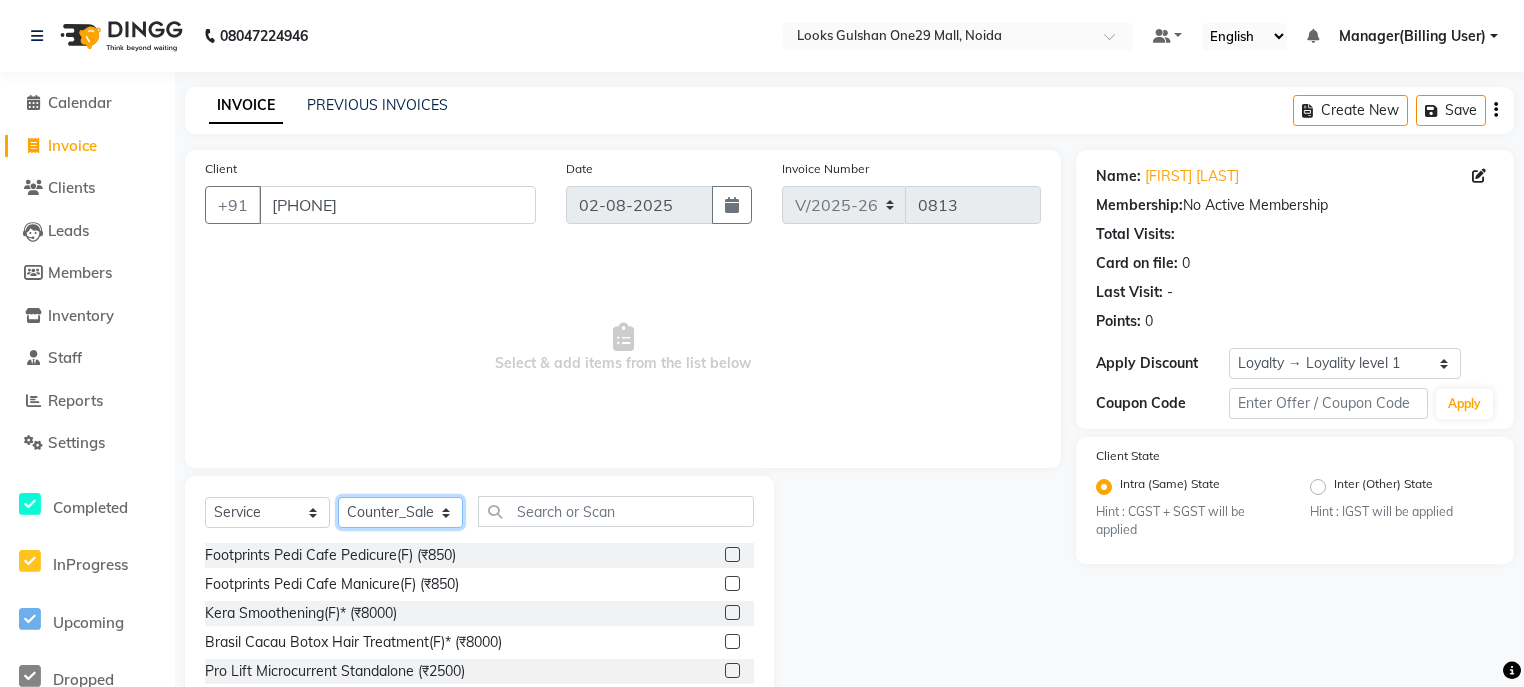 click on "Select Stylist ali Counter_Sales Deepak Eram_nail art Farmaan Manager(Billing User) Mashel Nisha Rinki Ritu Mittal Shiva Shiva(Cherry) Shivam_pdct Talib vardan Vikash_Pdct" 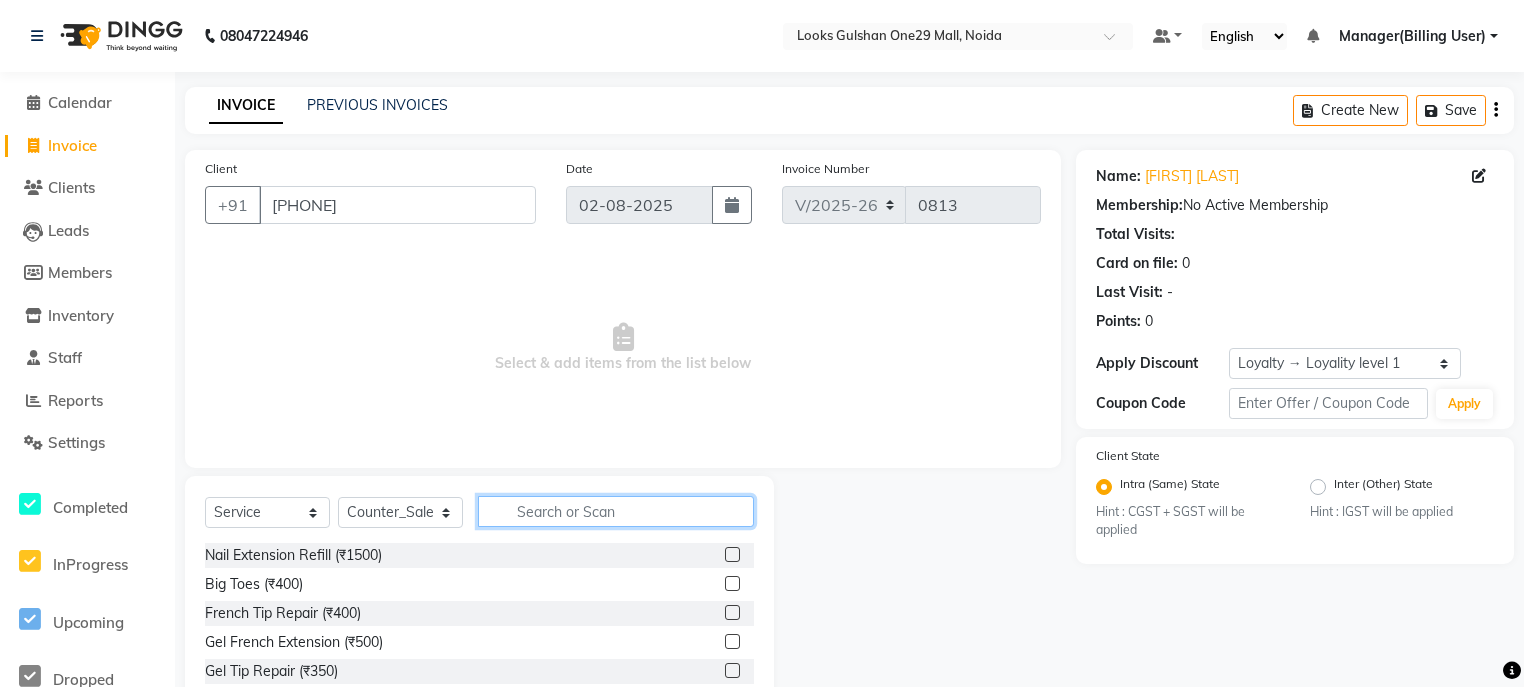 click 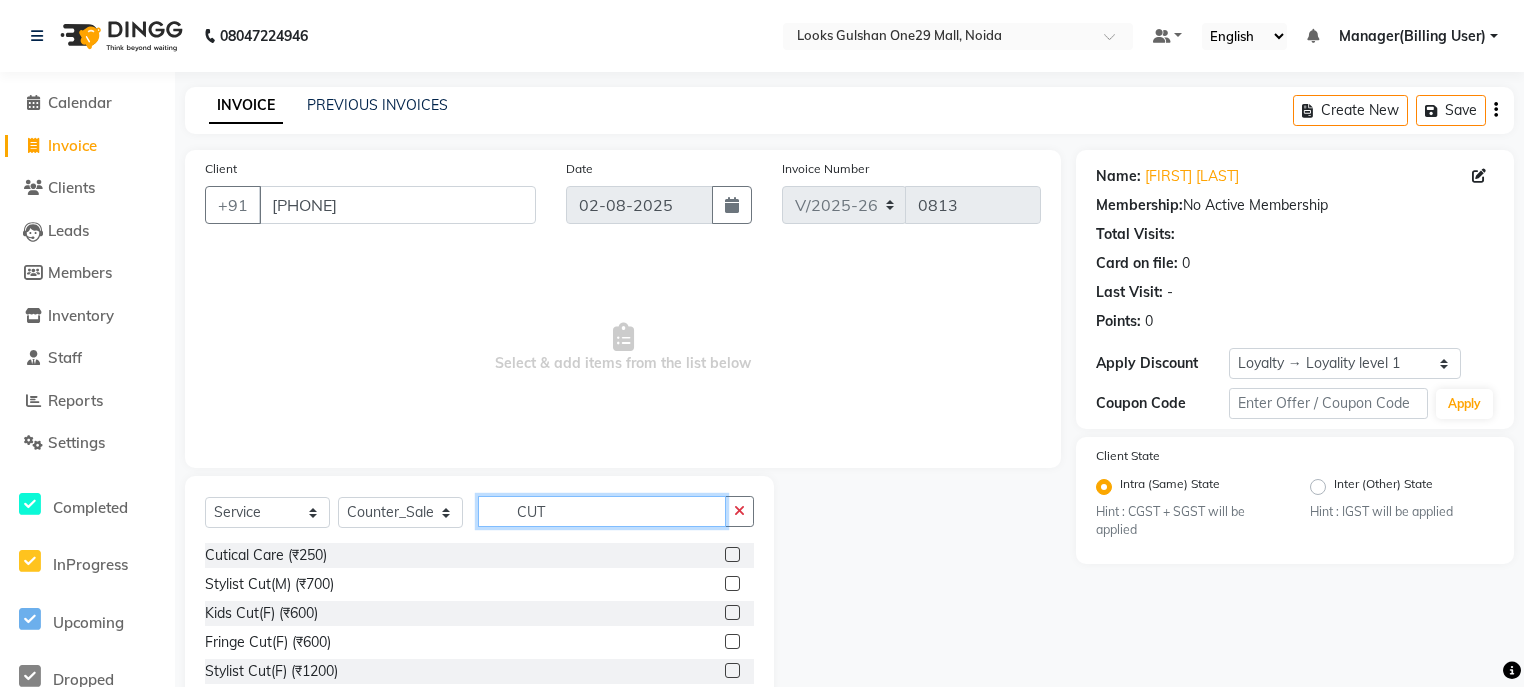 type on "CUT" 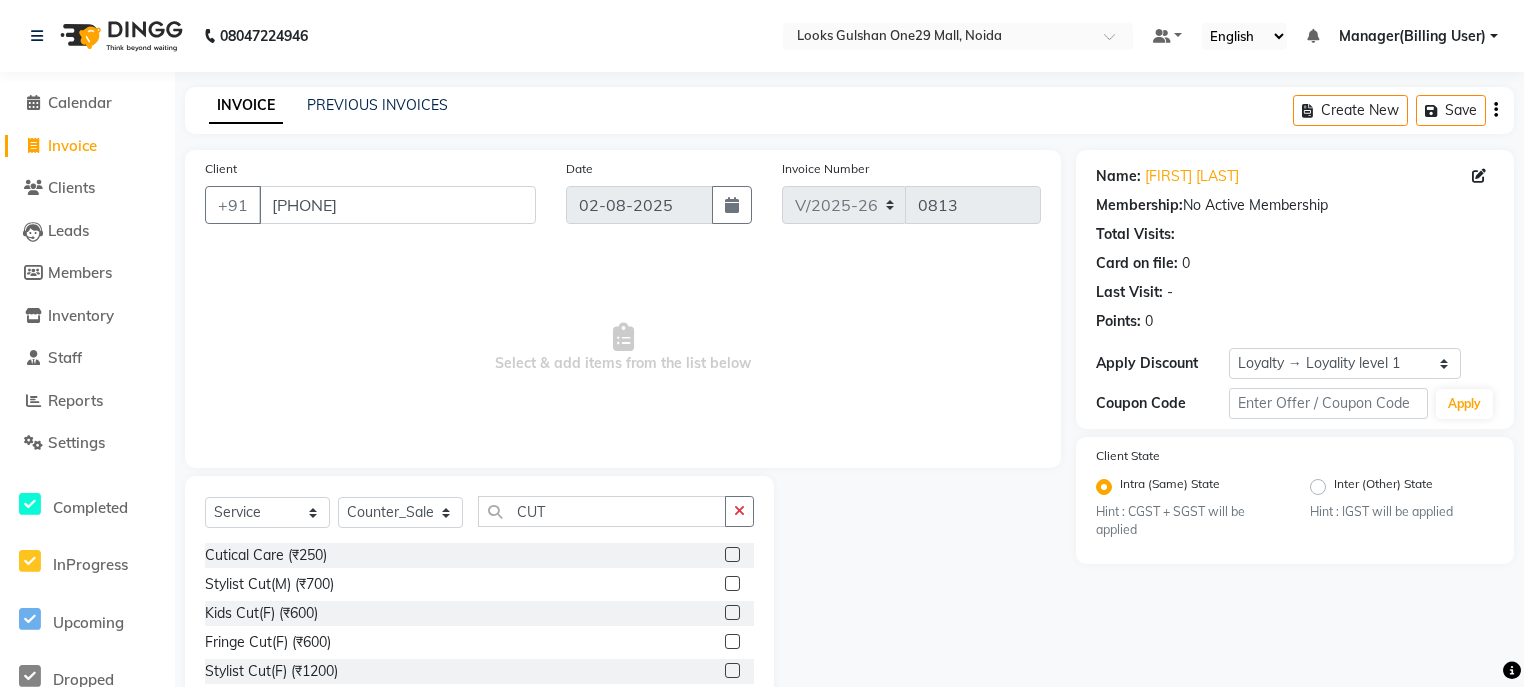 click 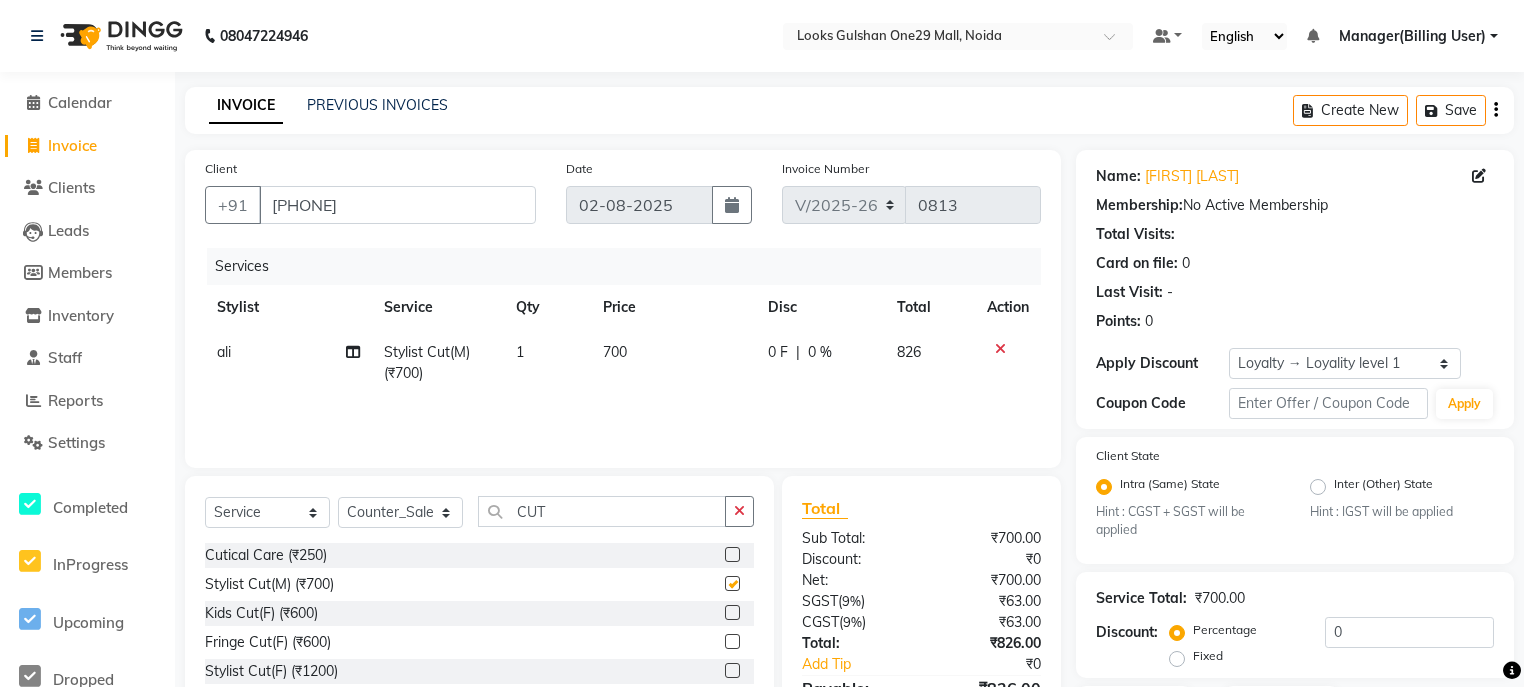 checkbox on "false" 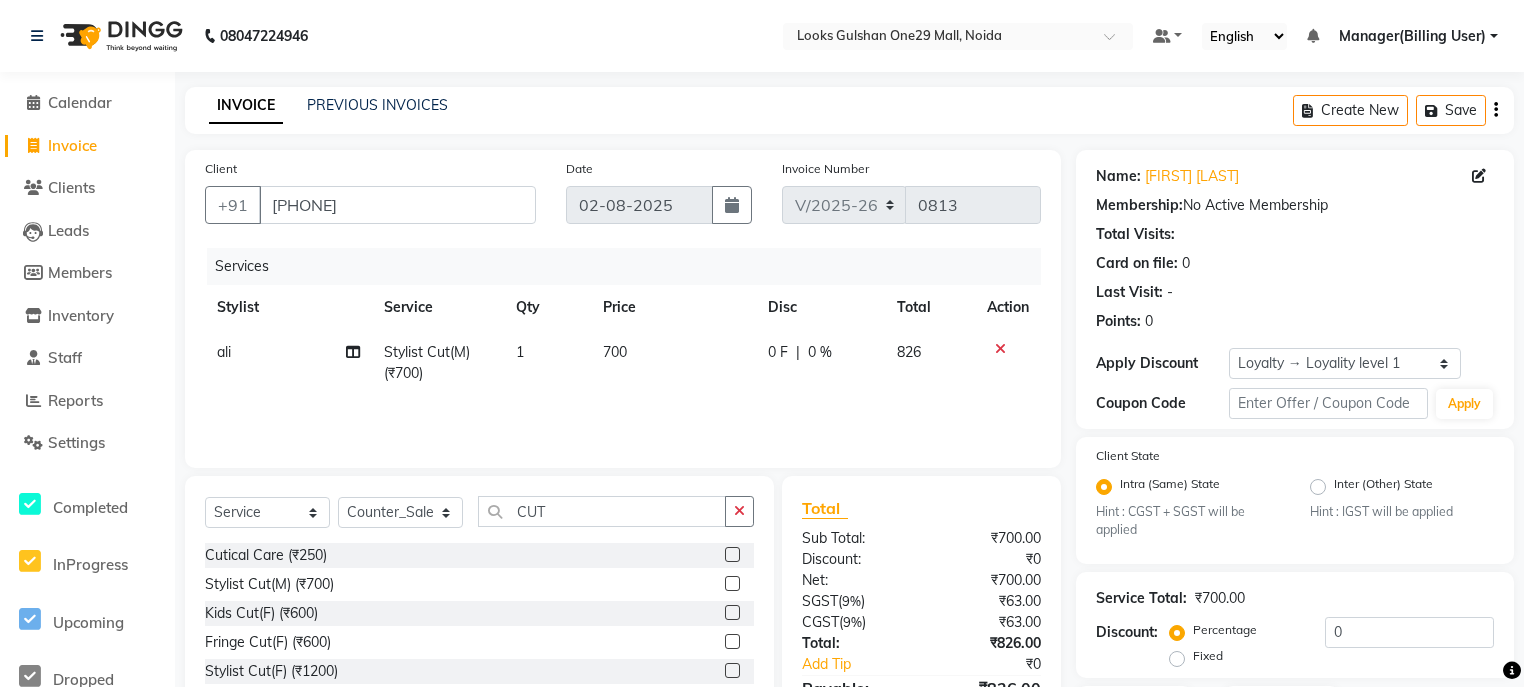 click on "700" 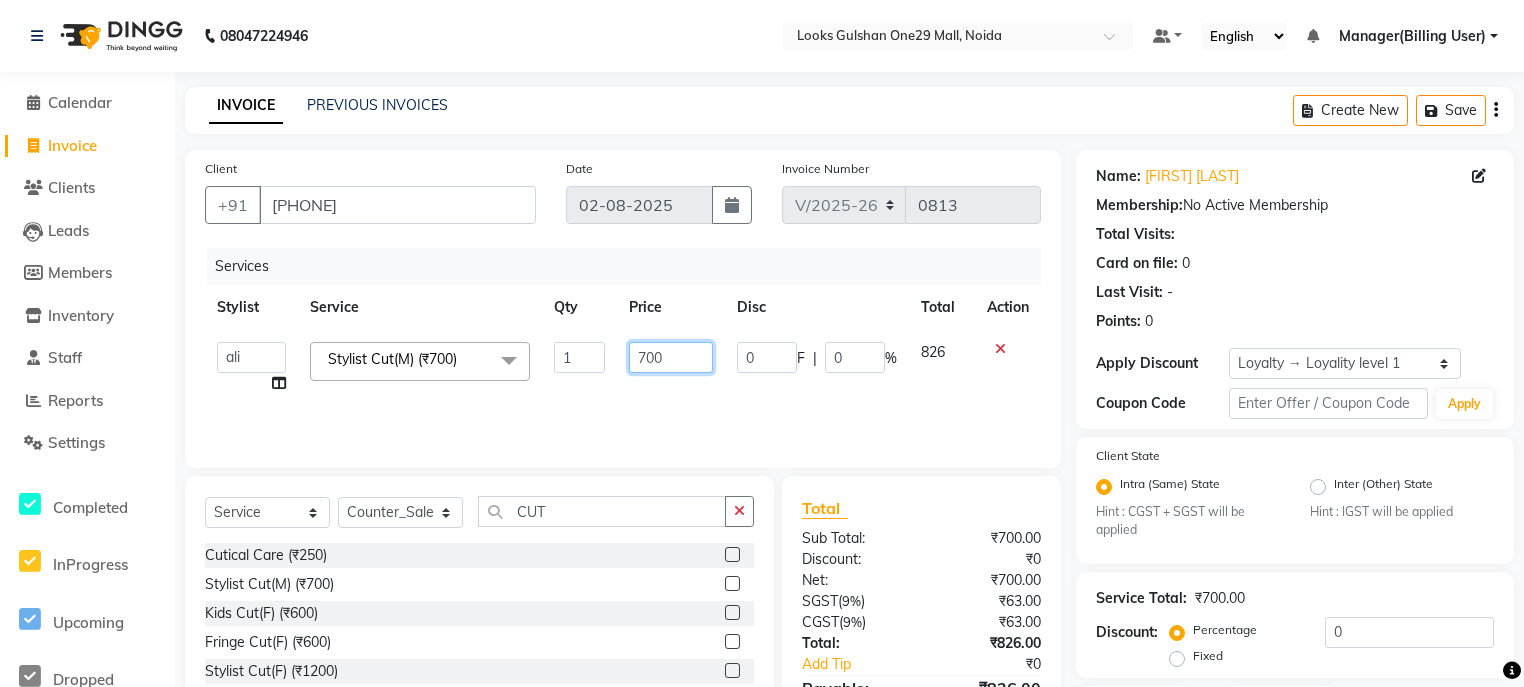 click on "700" 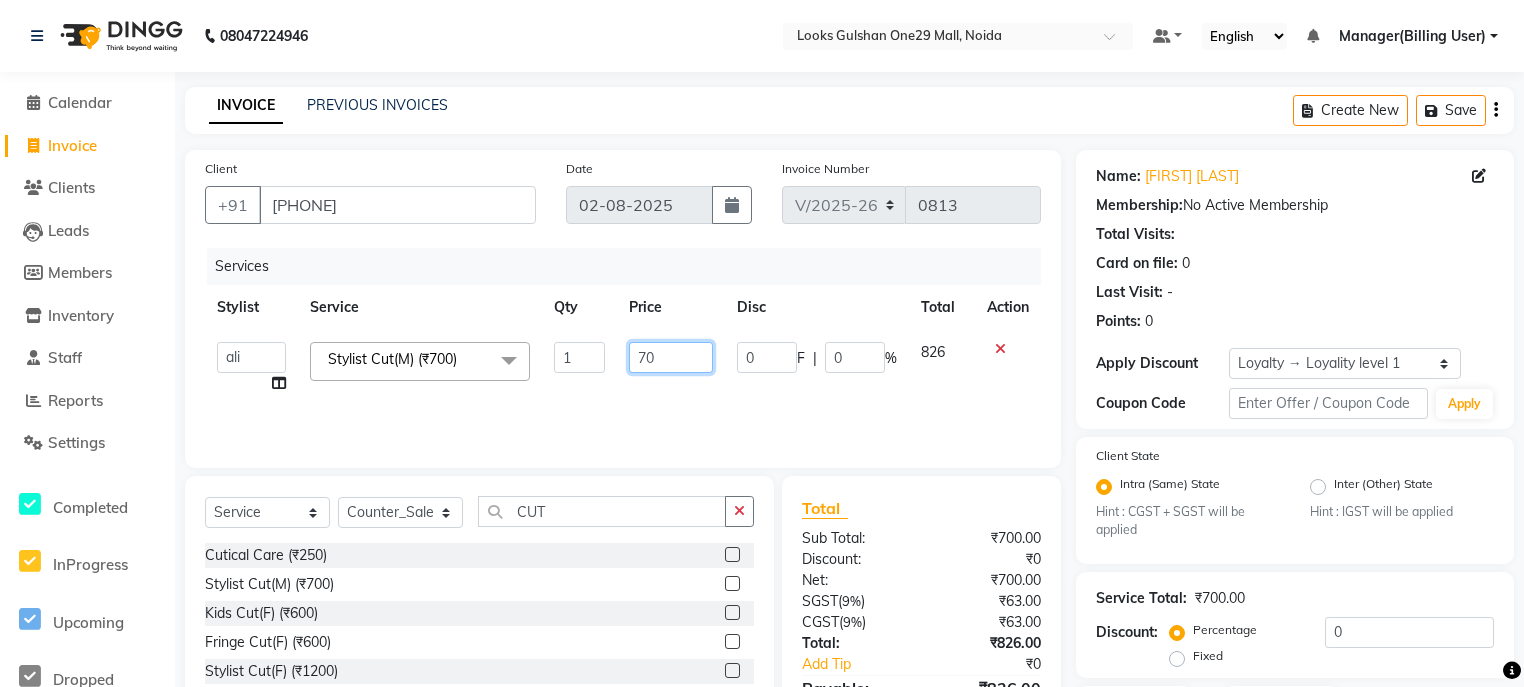 type on "7" 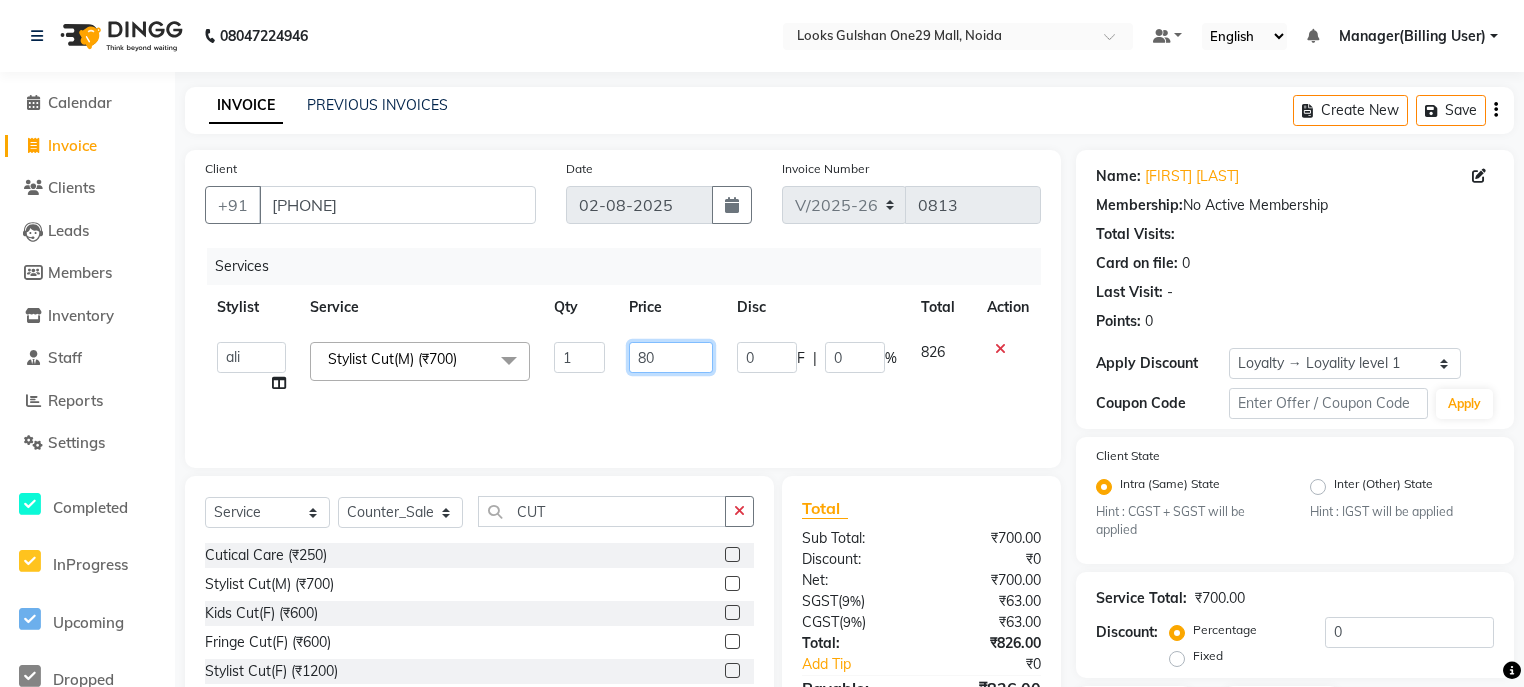 type on "800" 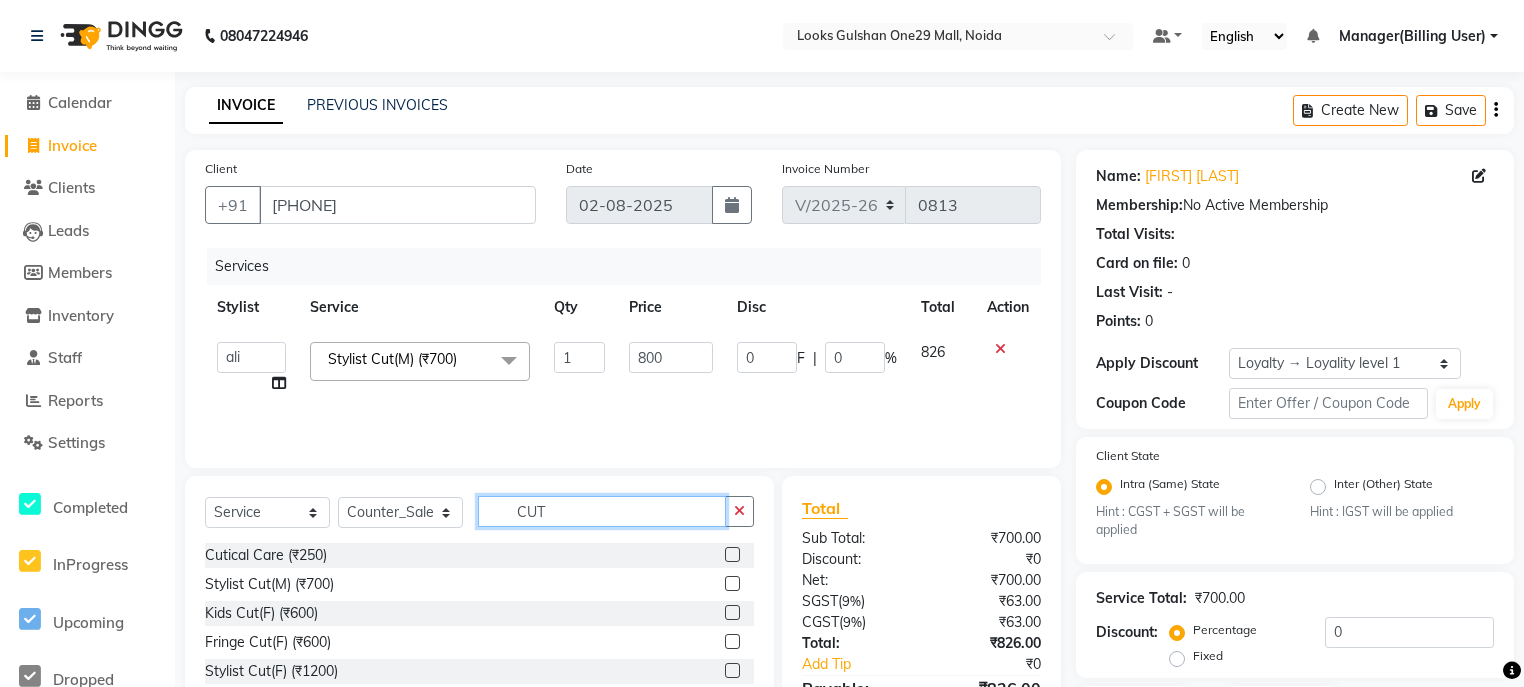 click on "CUT" 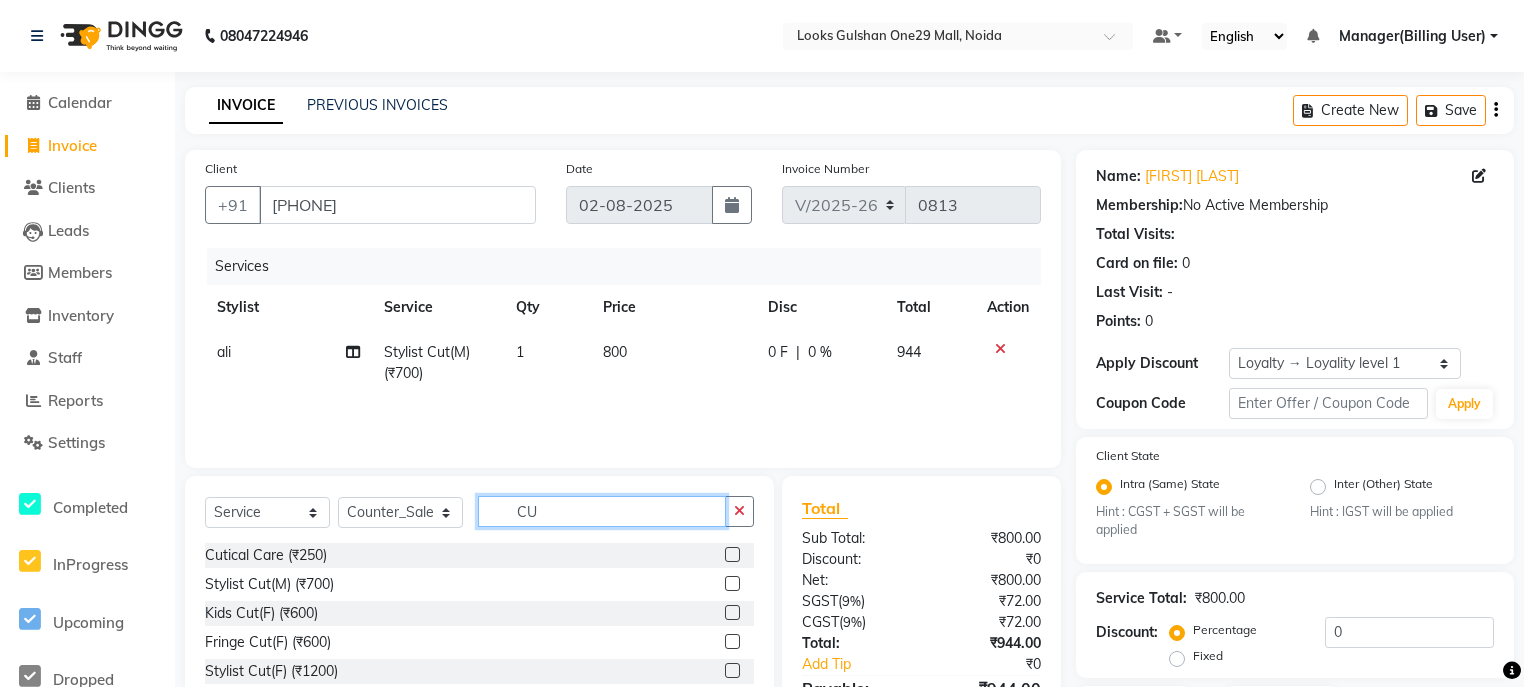type on "C" 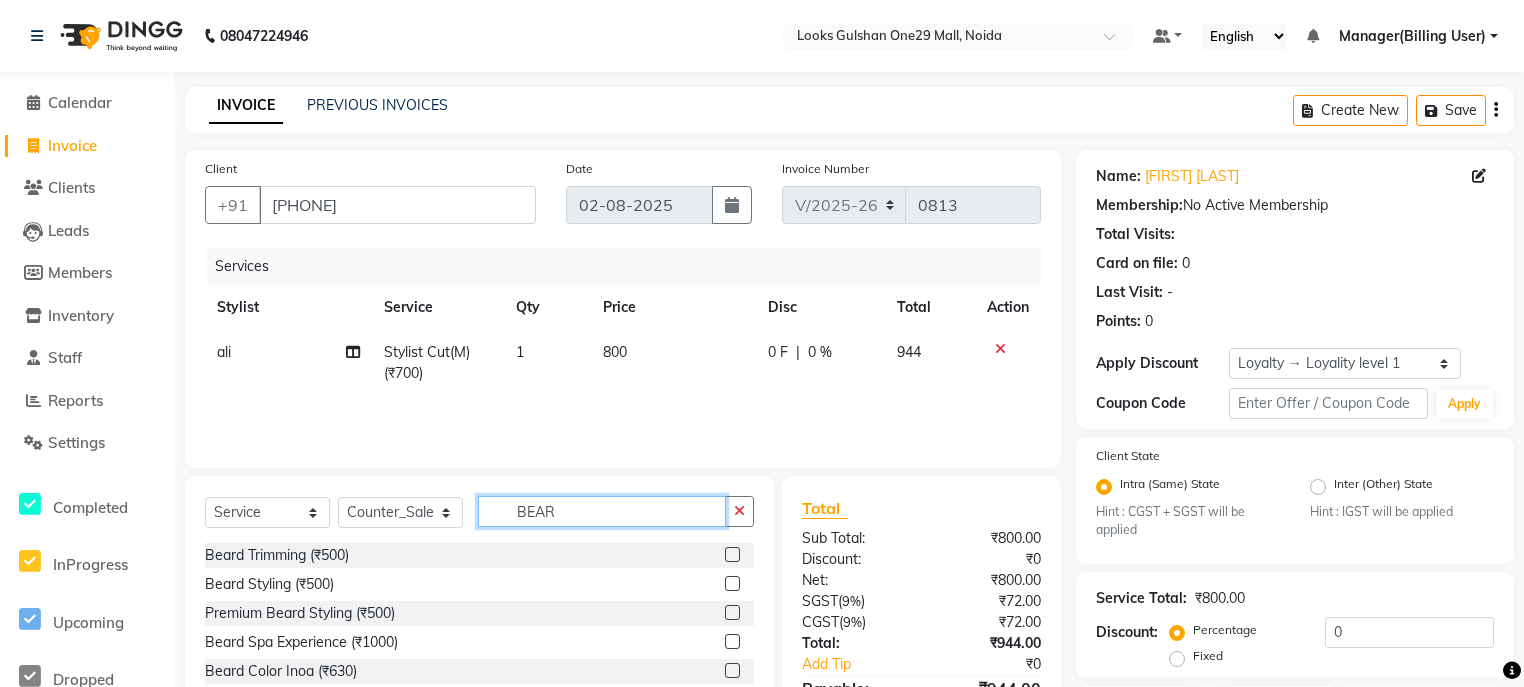 type on "BEAR" 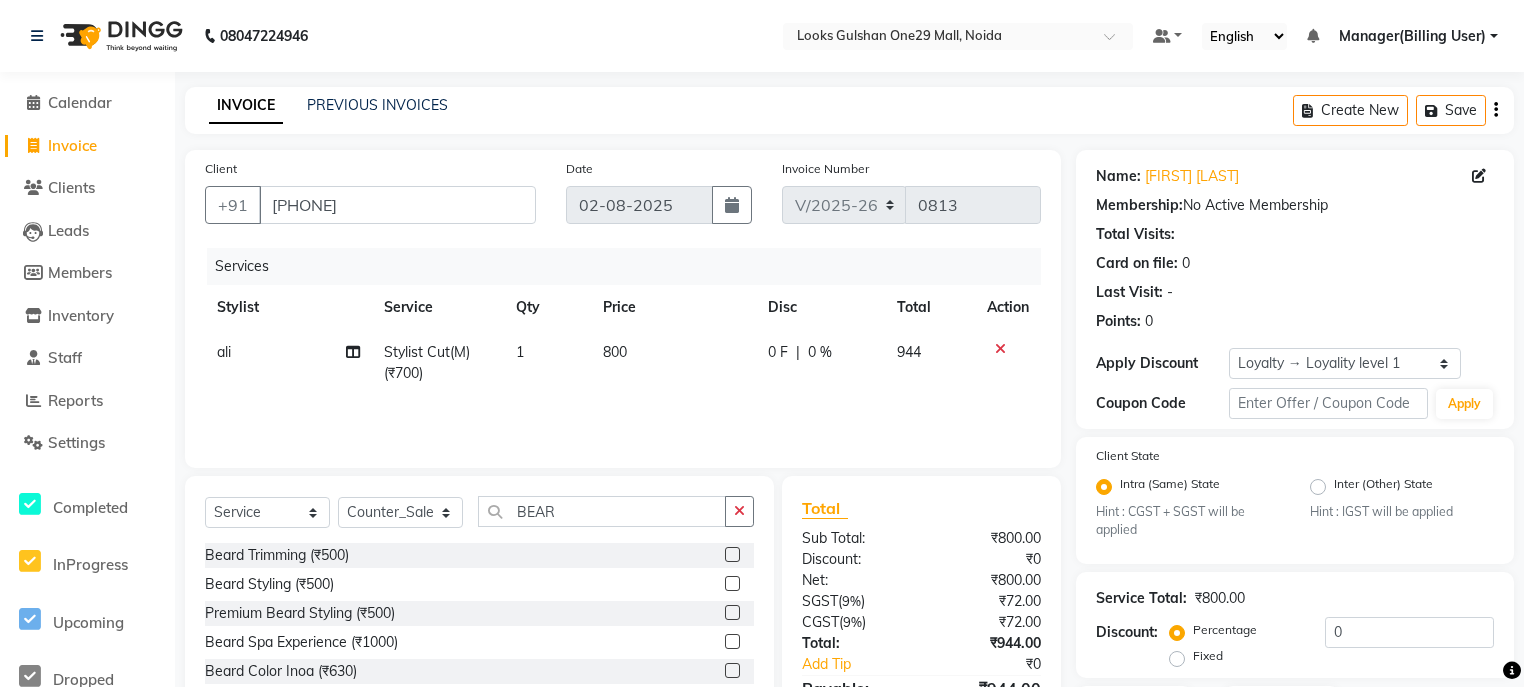 click 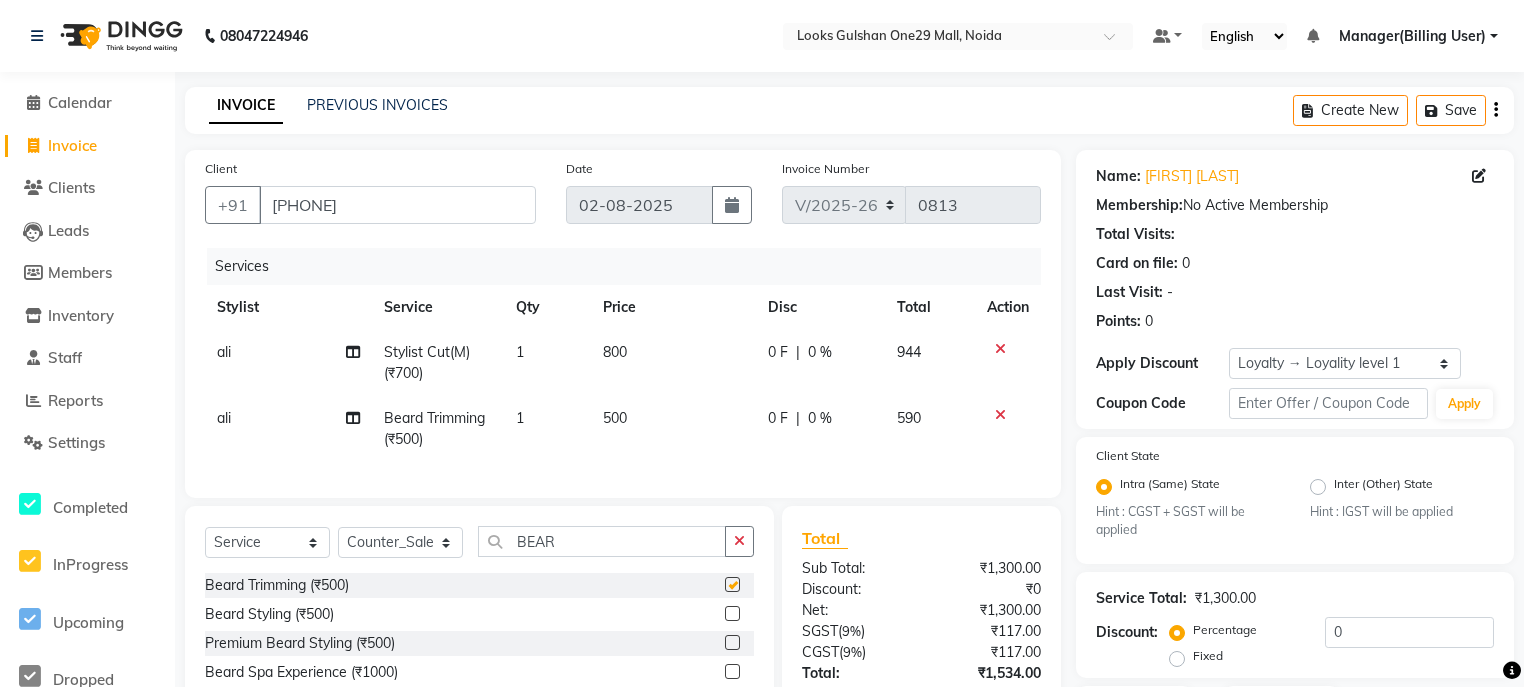 checkbox on "false" 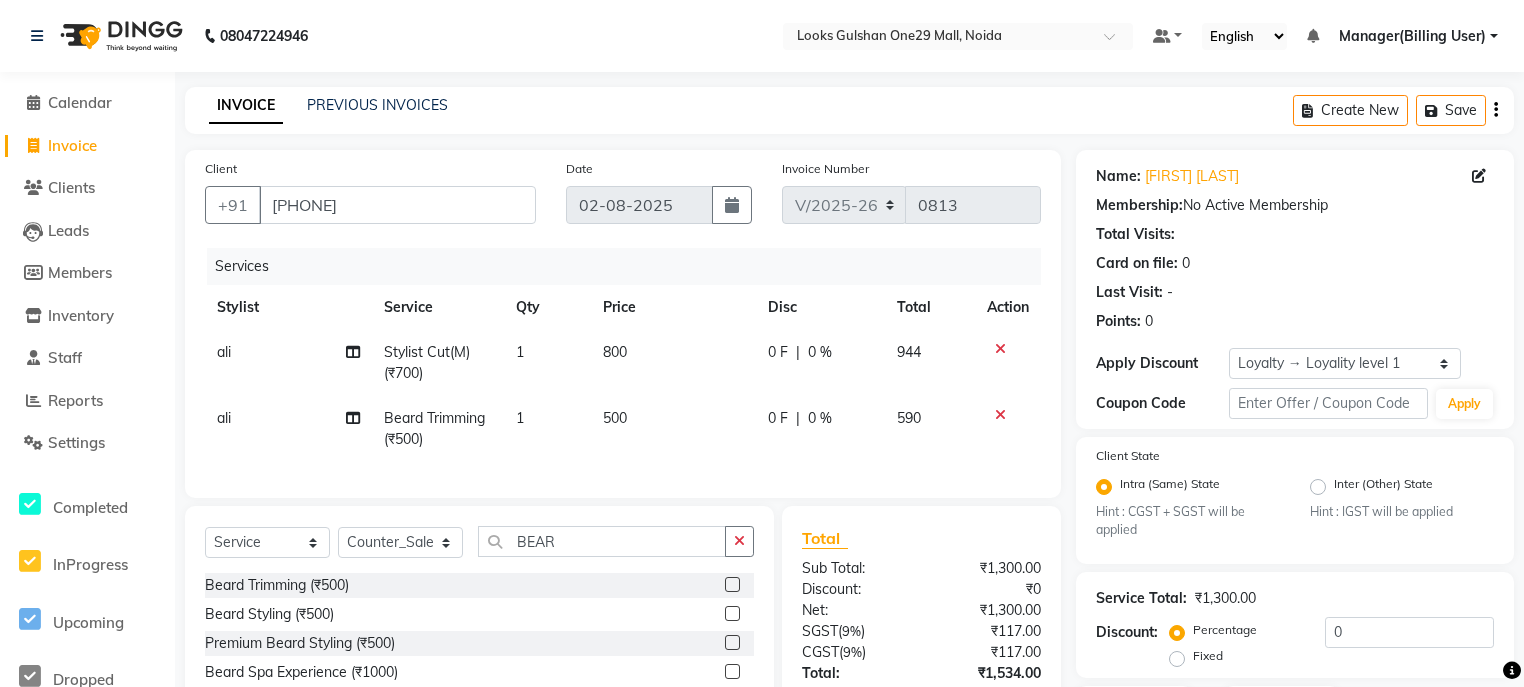 click on "500" 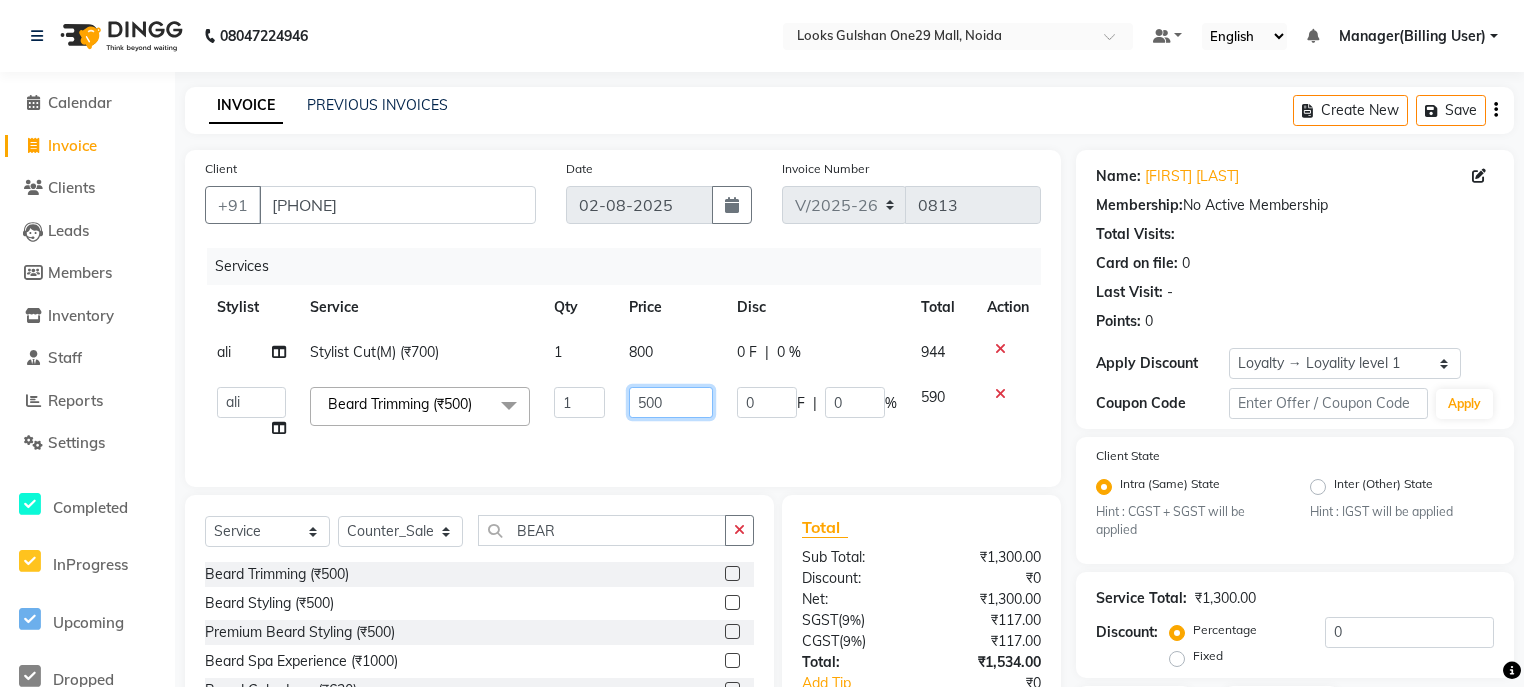click on "500" 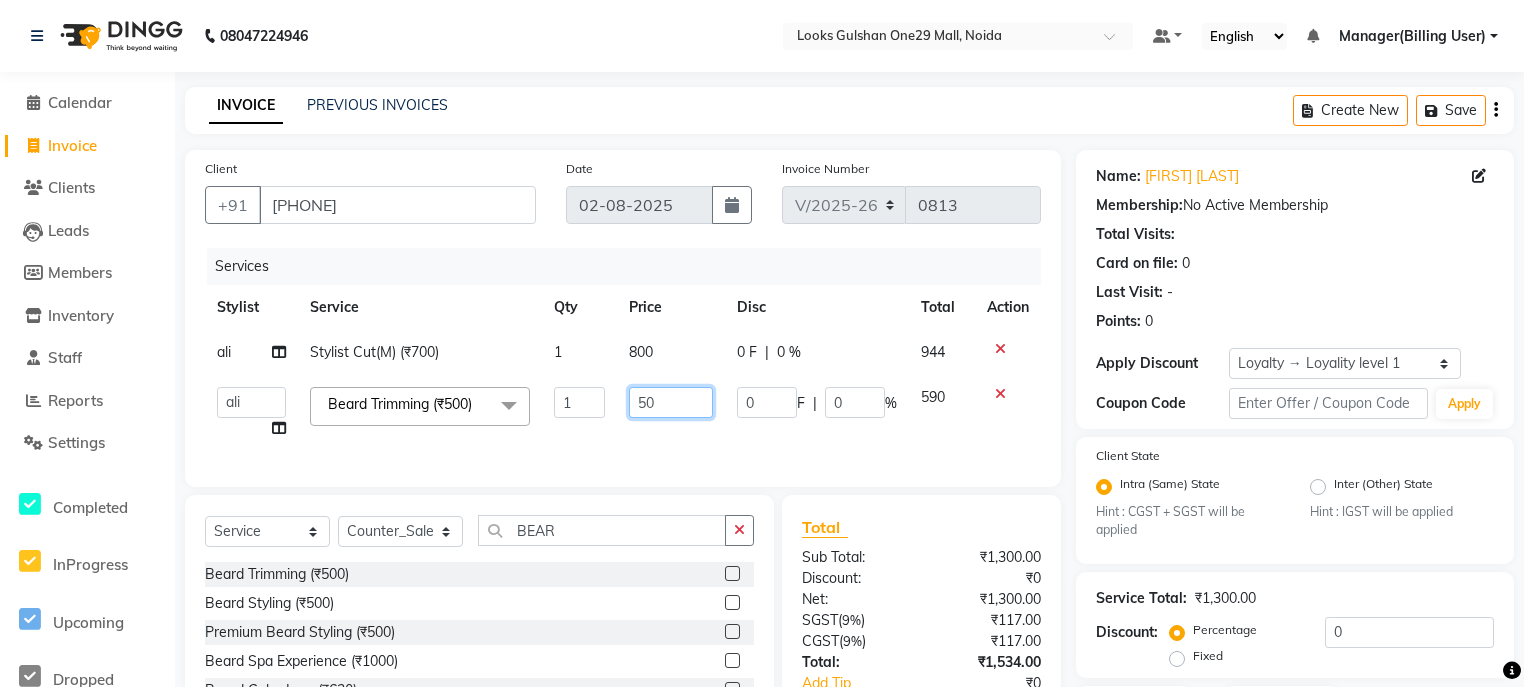 type on "5" 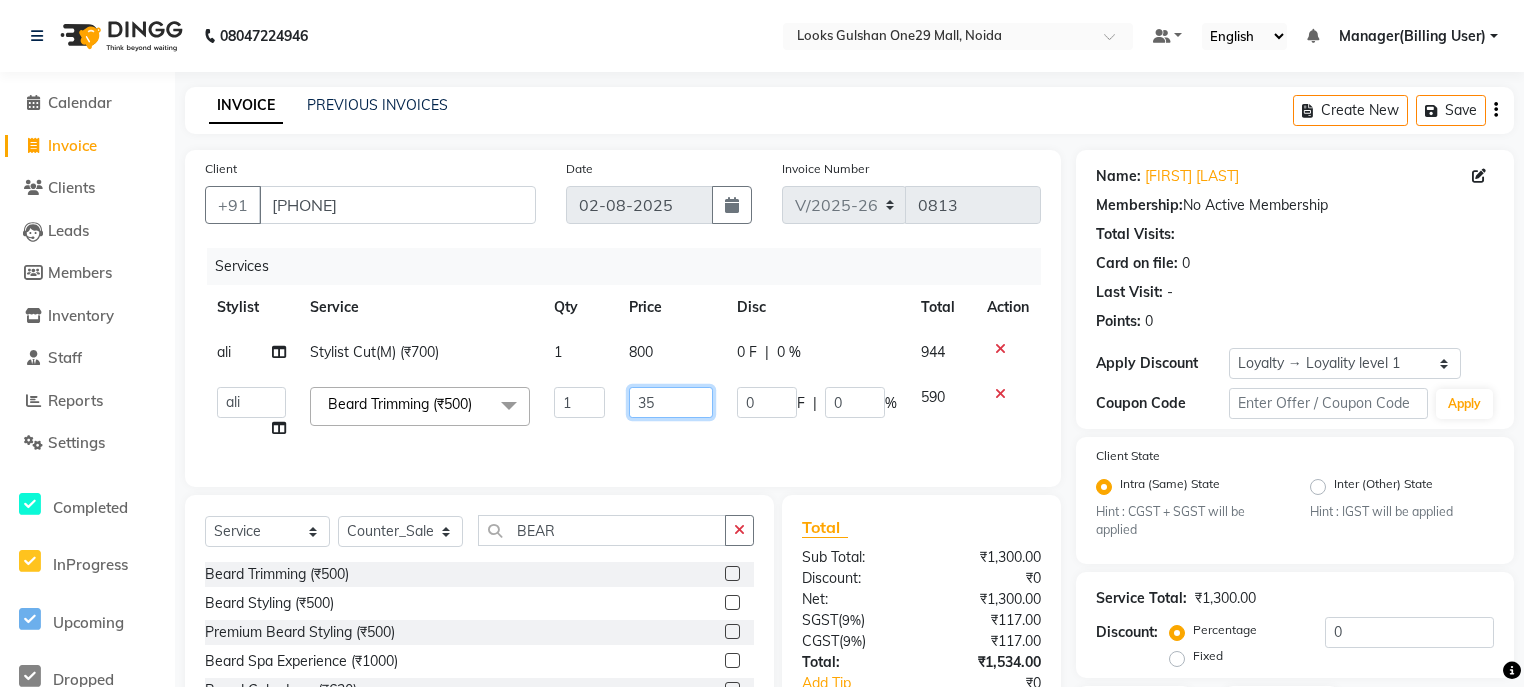 type on "350" 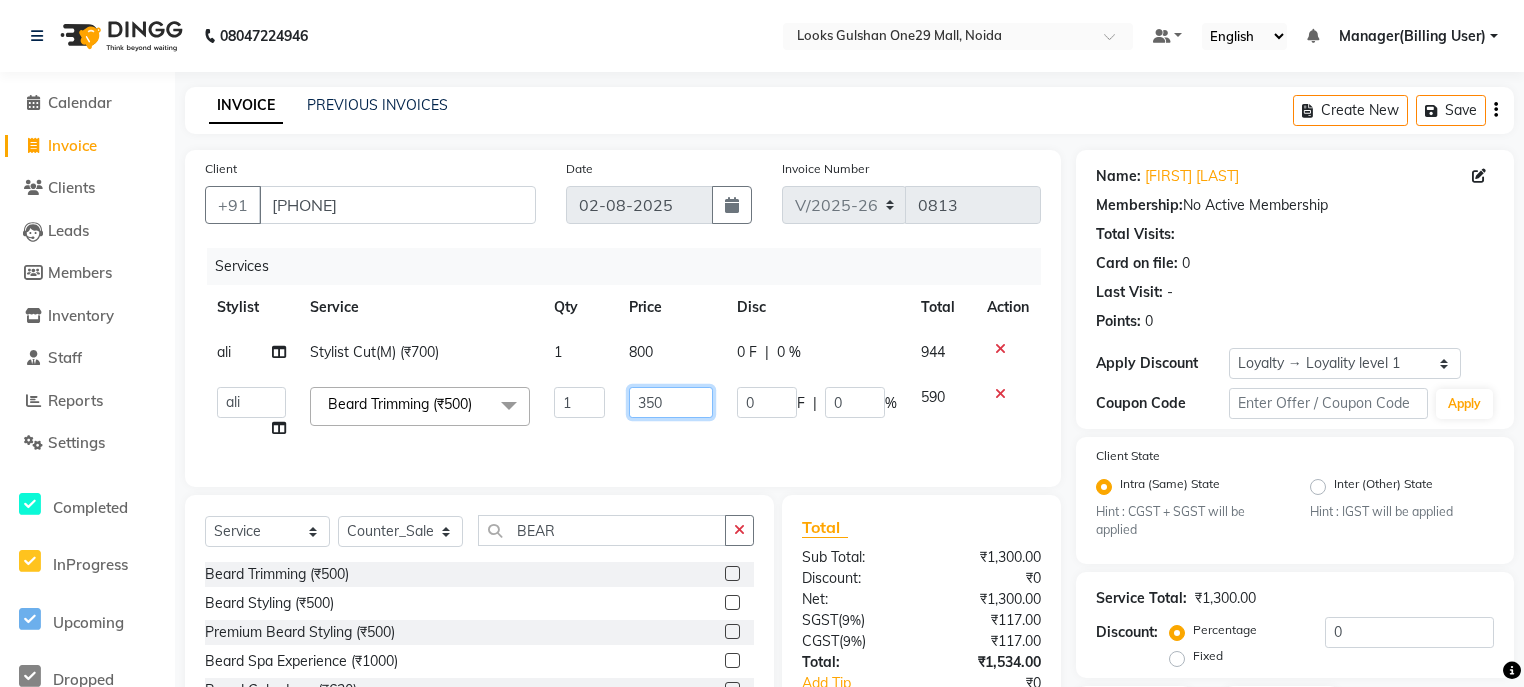 scroll, scrollTop: 0, scrollLeft: 0, axis: both 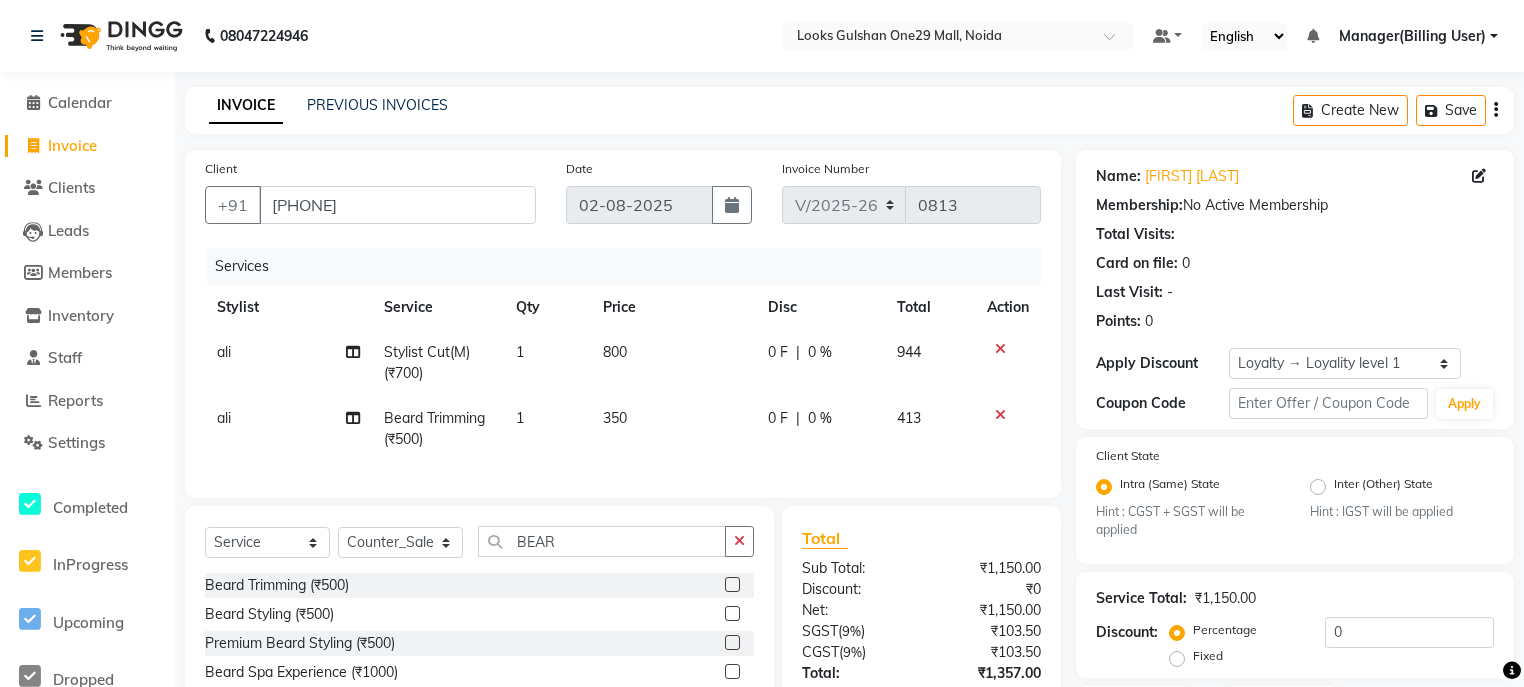 click on "0 F | 0 %" 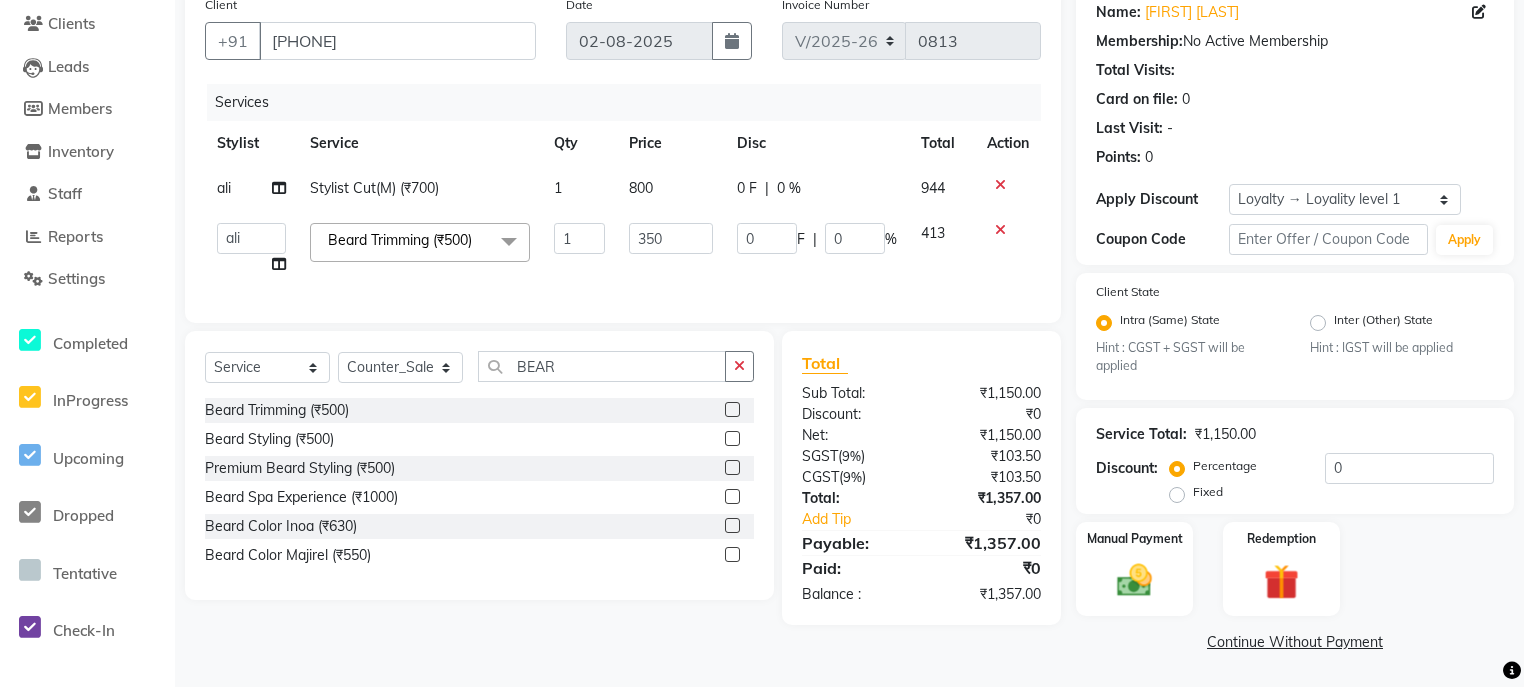 scroll, scrollTop: 167, scrollLeft: 0, axis: vertical 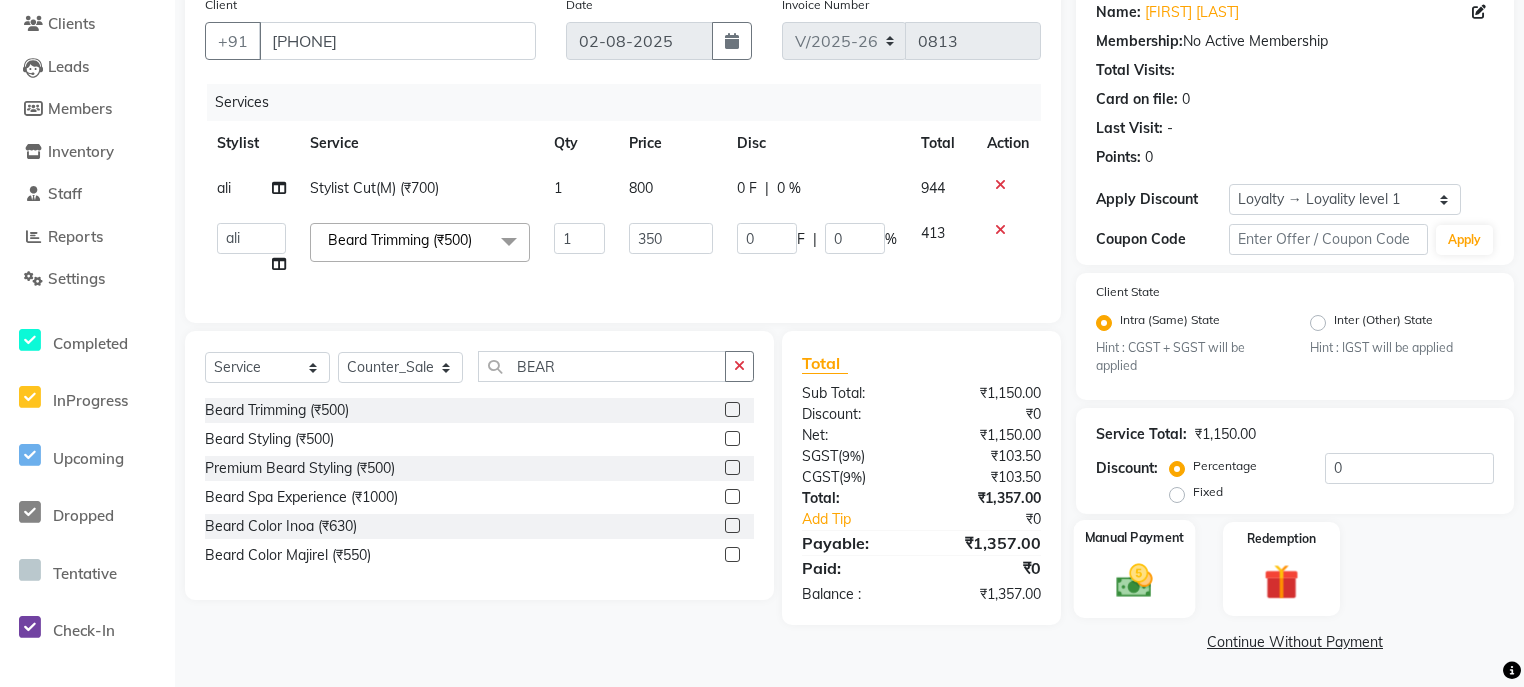 click 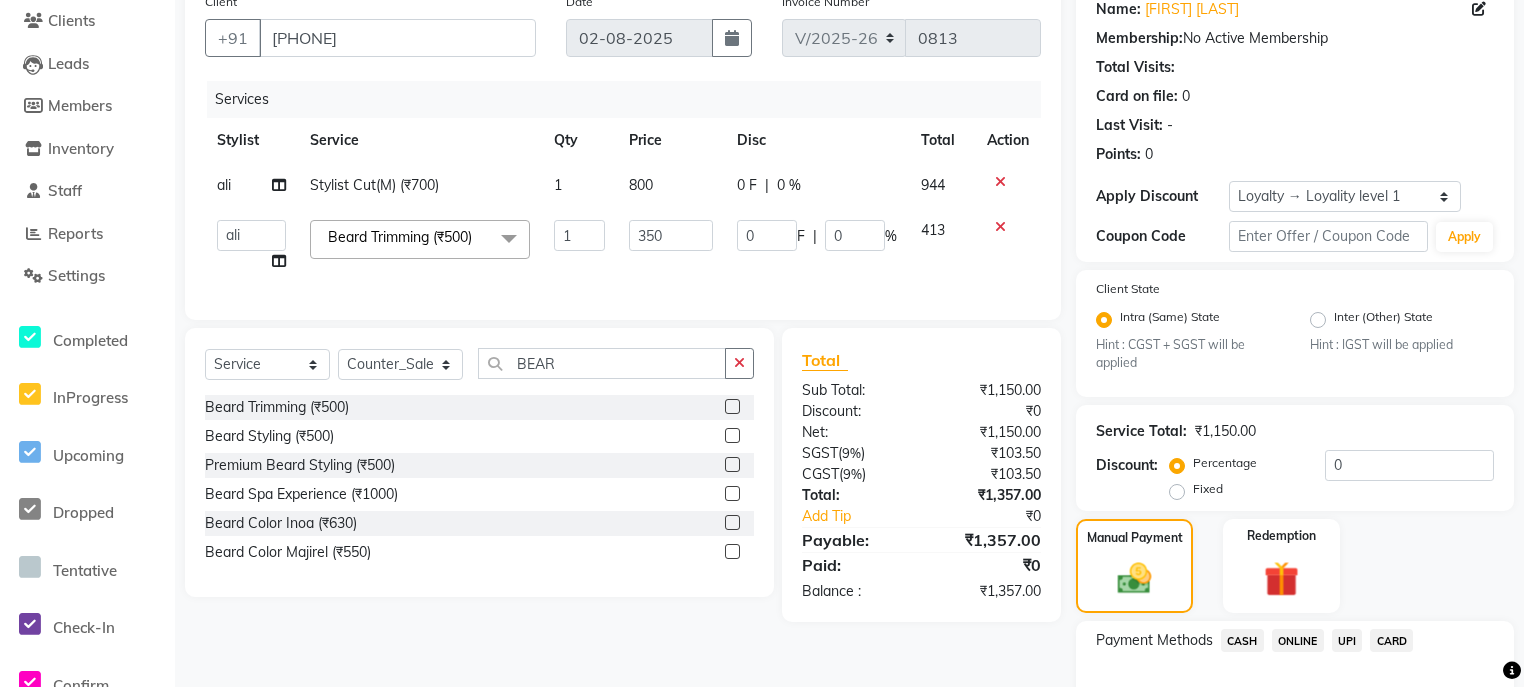 scroll, scrollTop: 295, scrollLeft: 0, axis: vertical 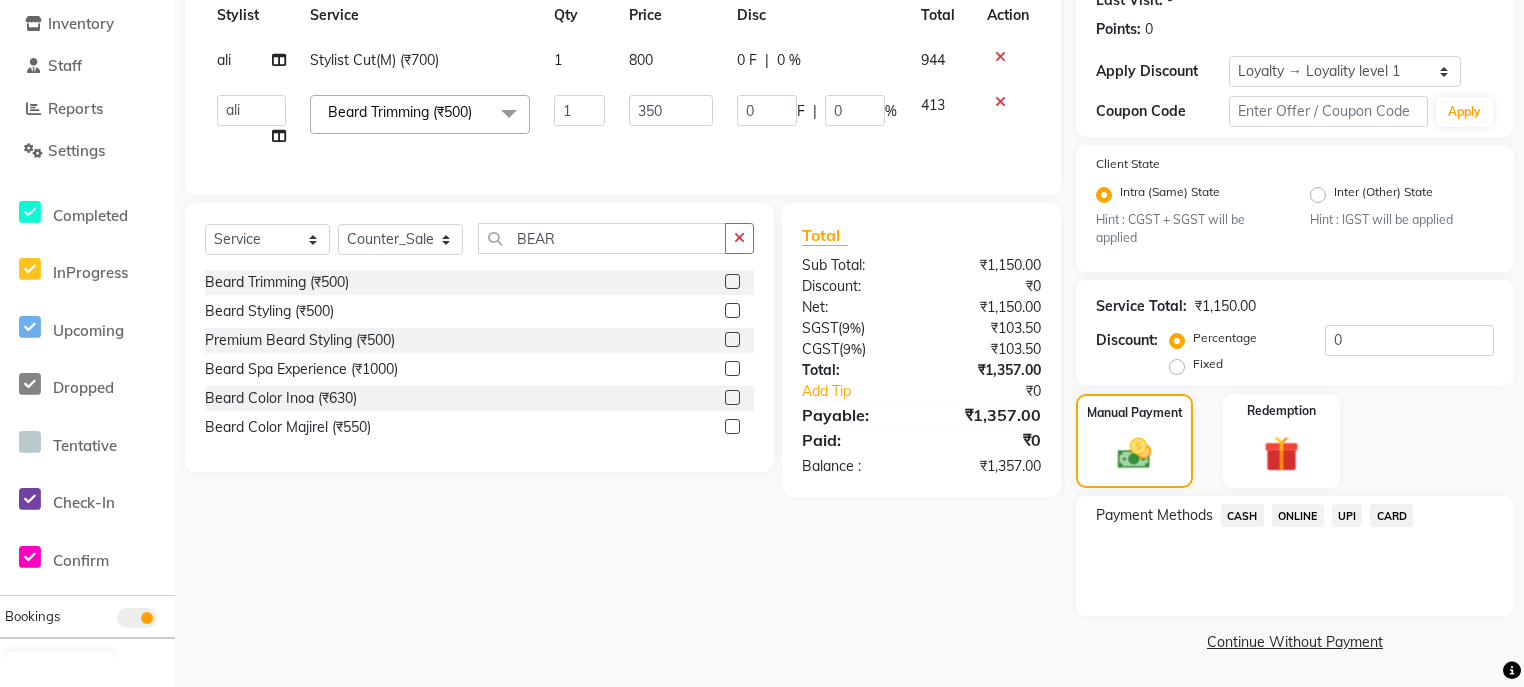 click on "CARD" 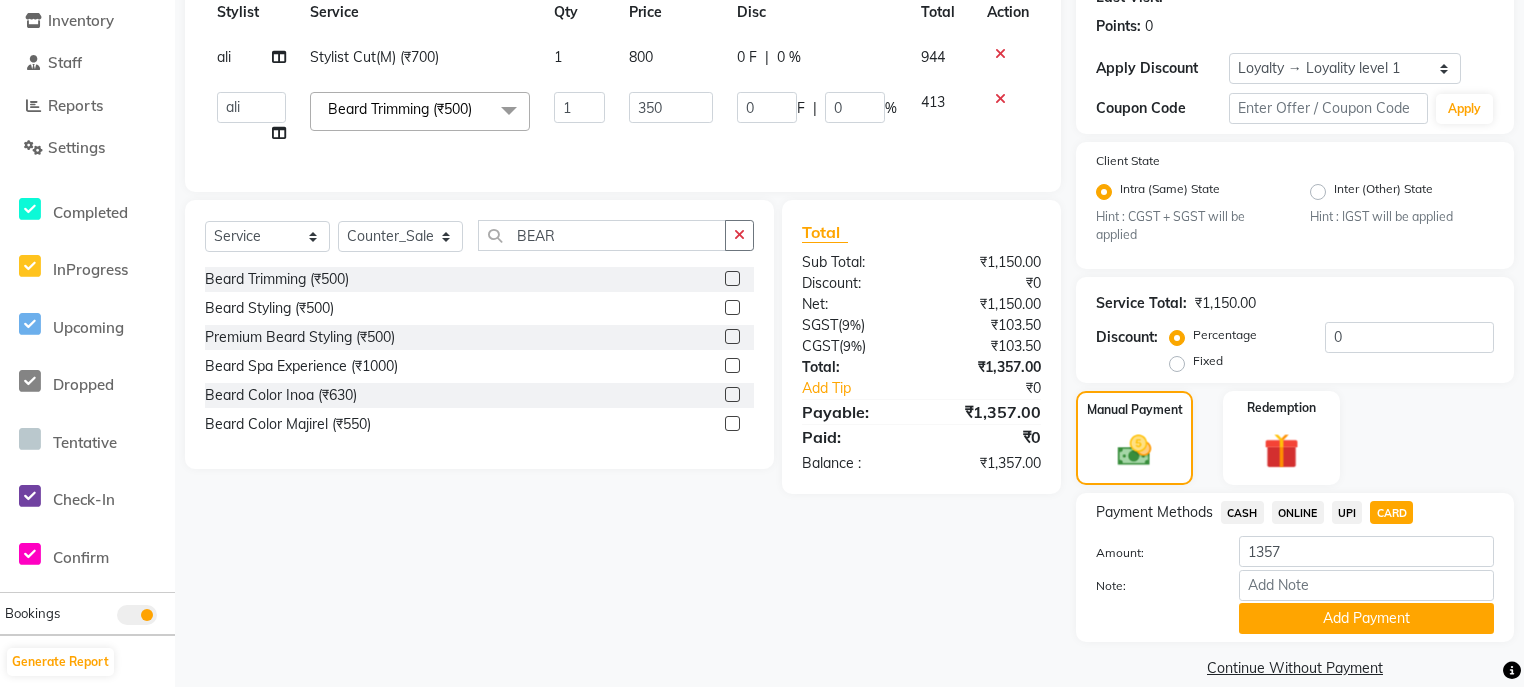 scroll, scrollTop: 326, scrollLeft: 0, axis: vertical 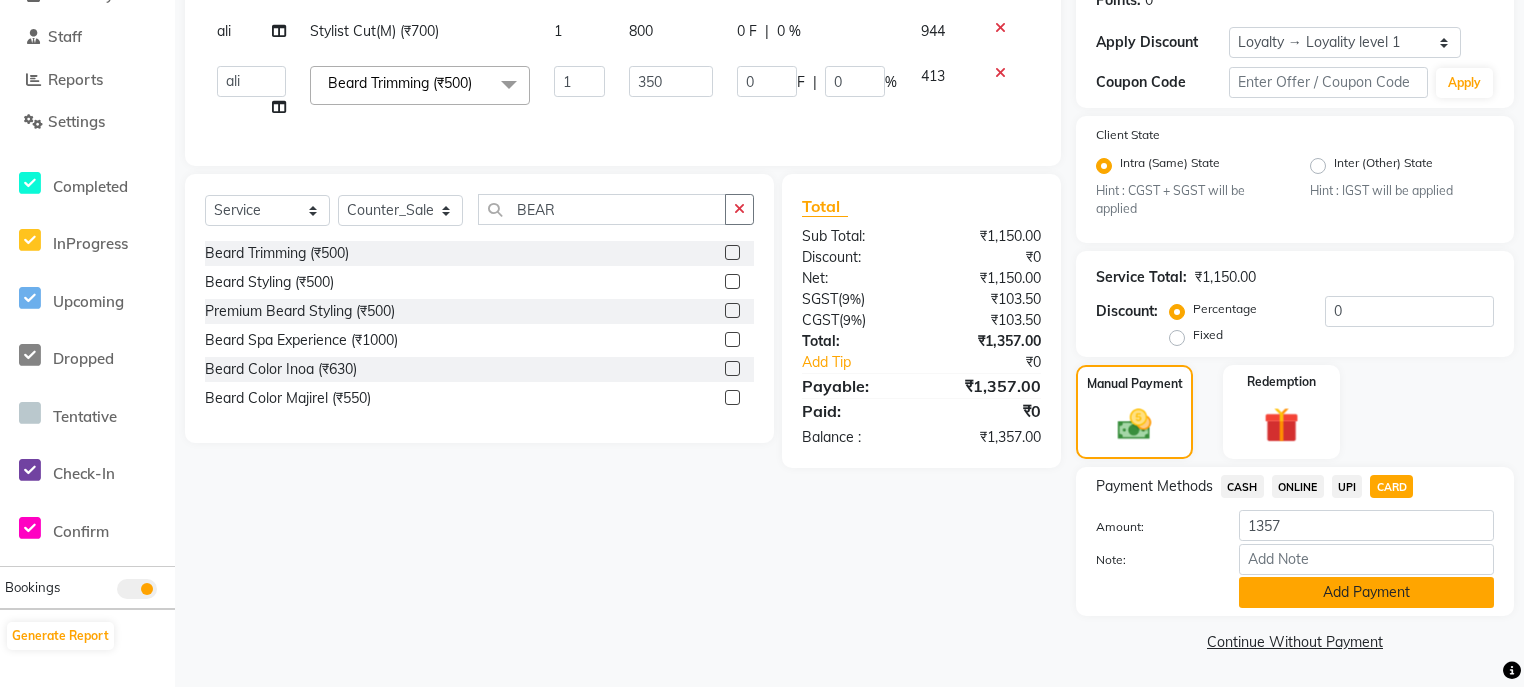 click on "Add Payment" 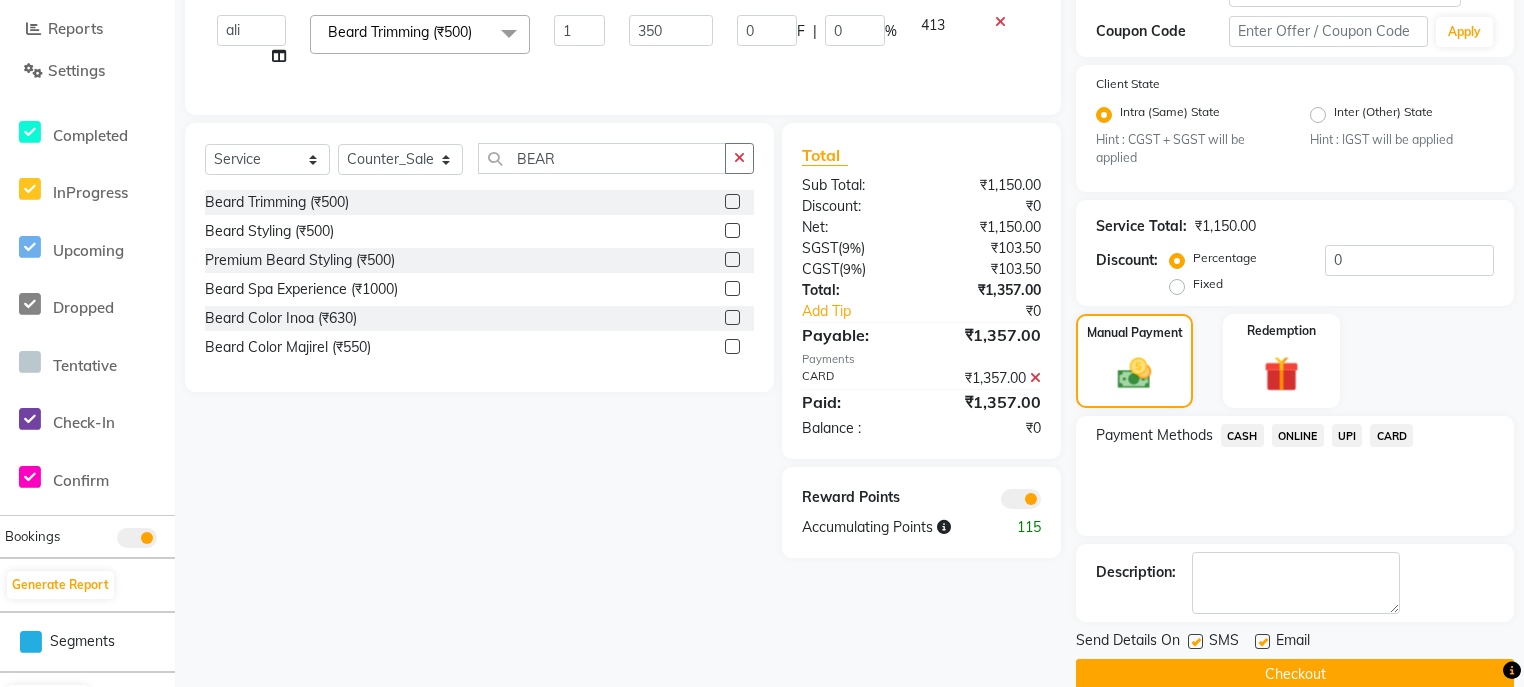 scroll, scrollTop: 407, scrollLeft: 0, axis: vertical 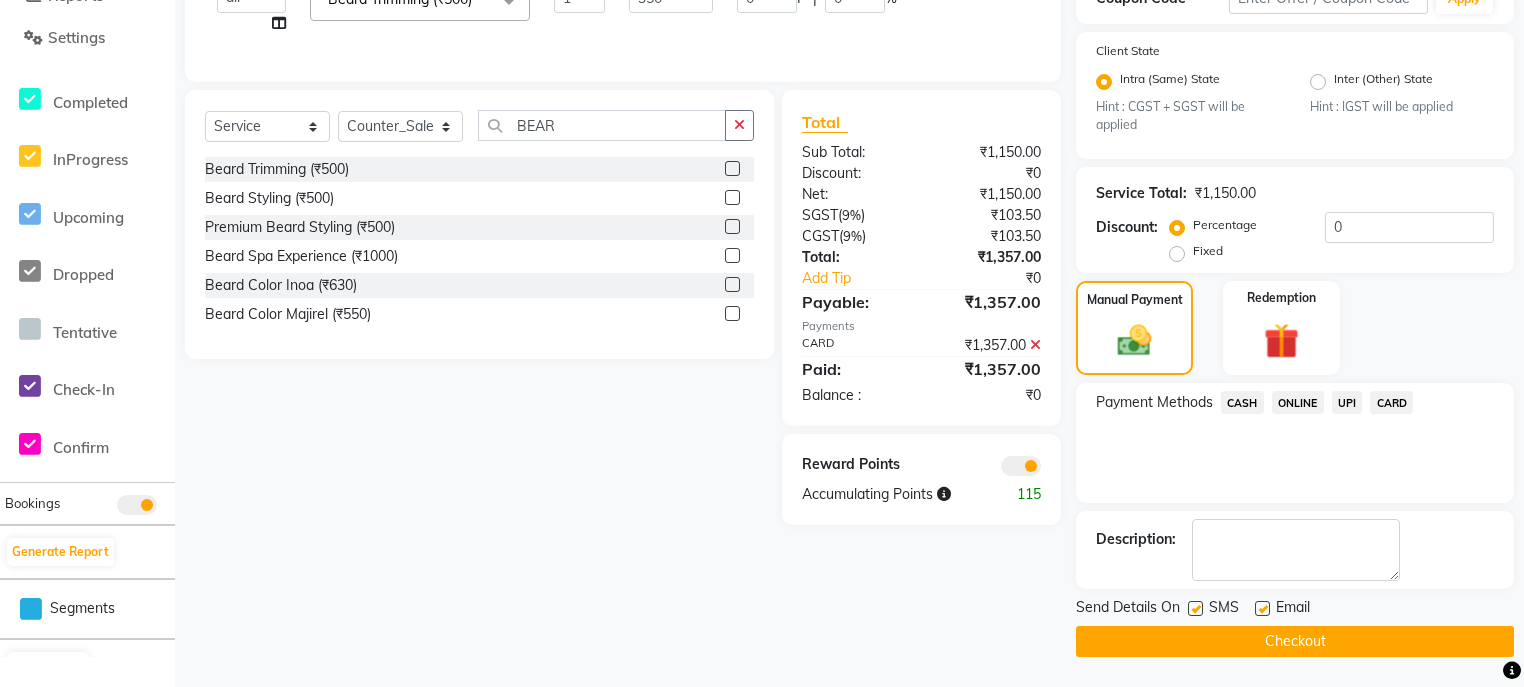 click 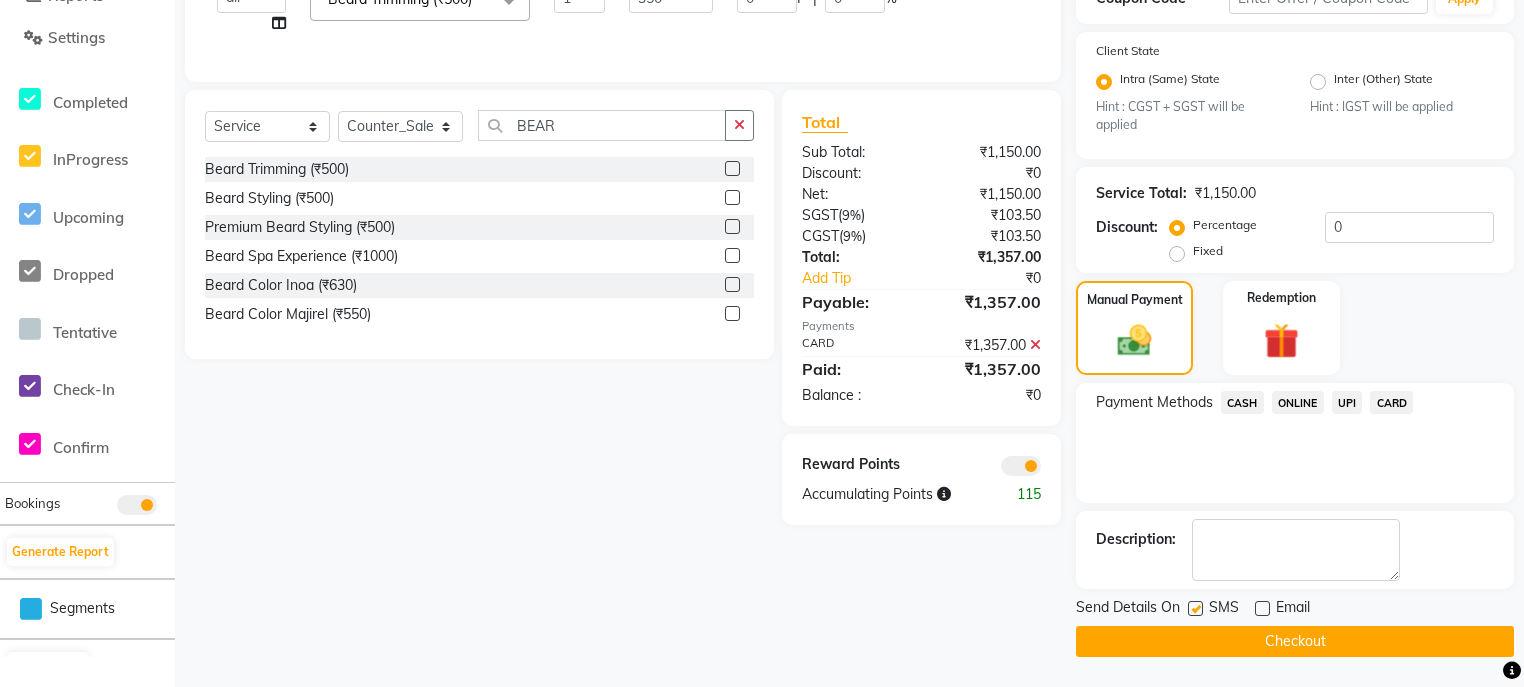 click on "Checkout" 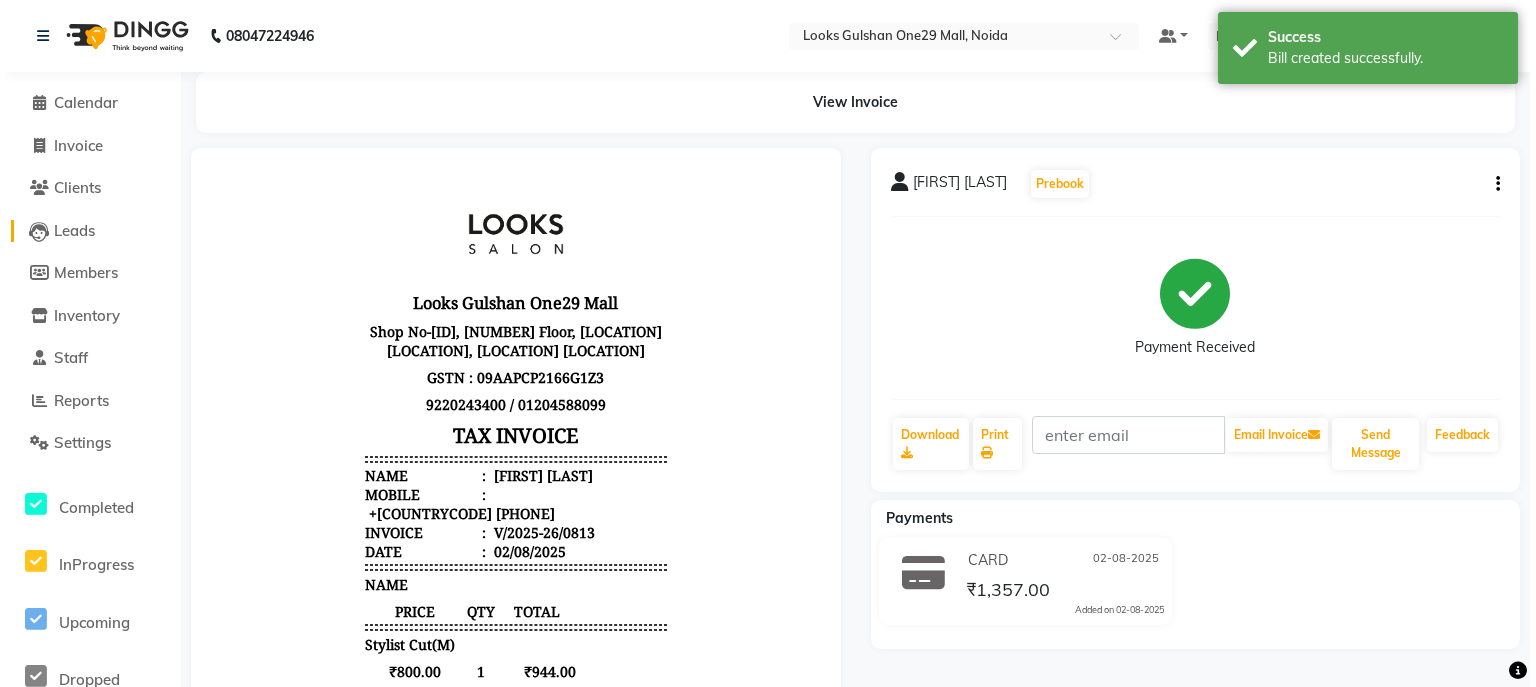 scroll, scrollTop: 0, scrollLeft: 0, axis: both 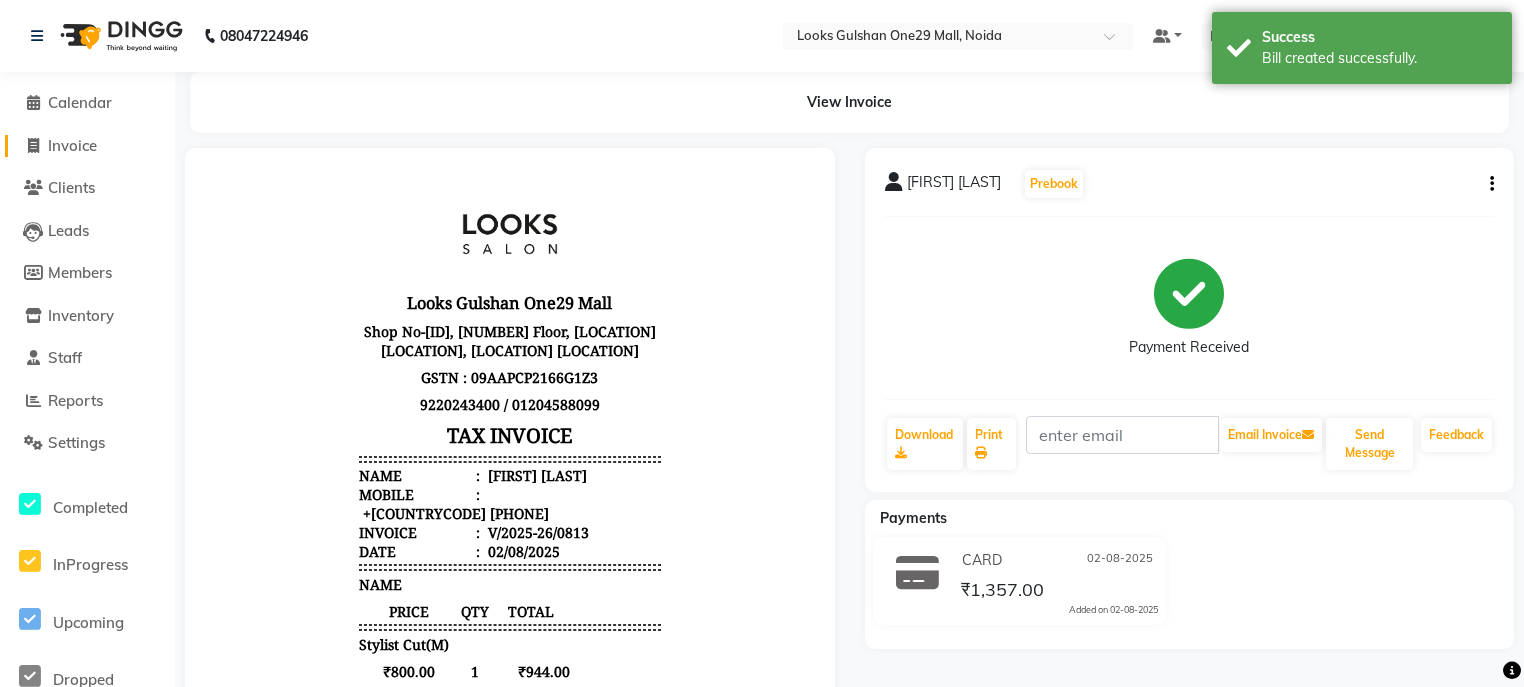 click on "Invoice" 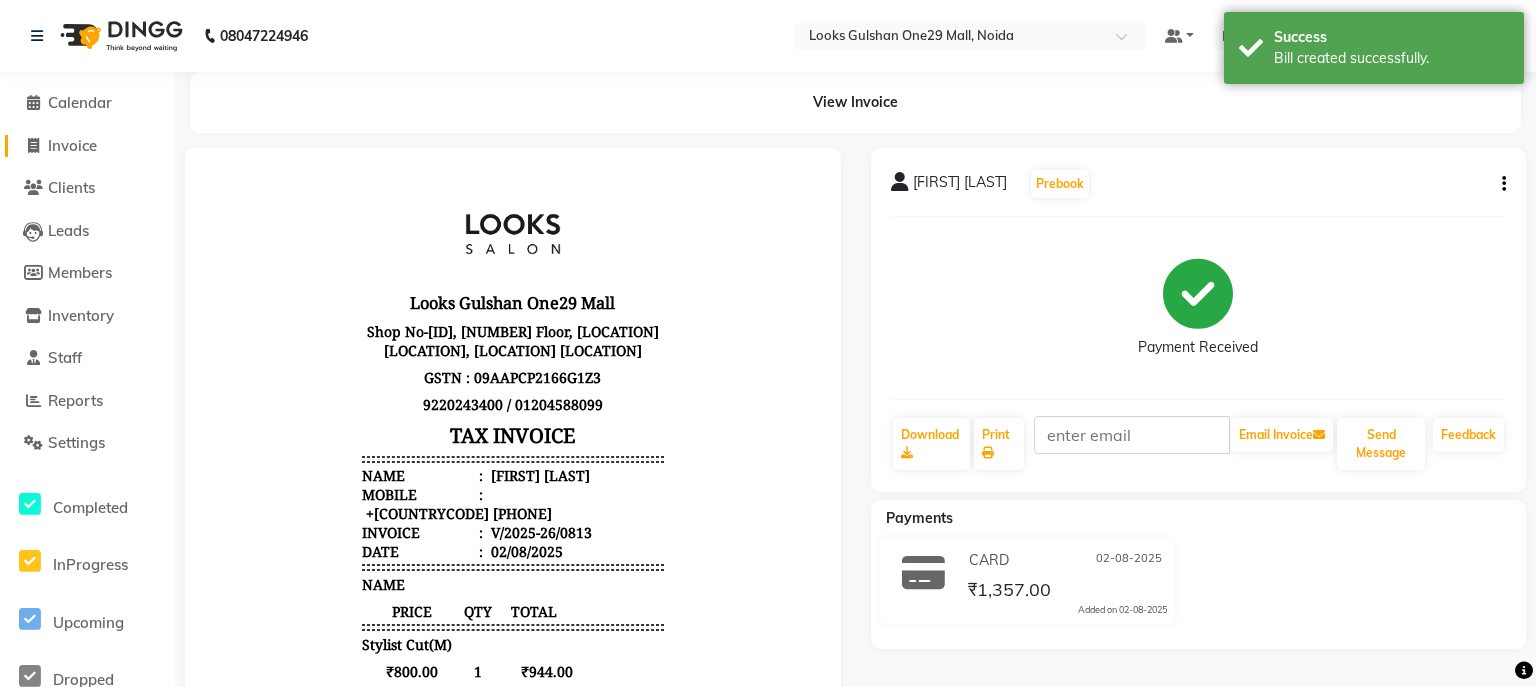 select on "8337" 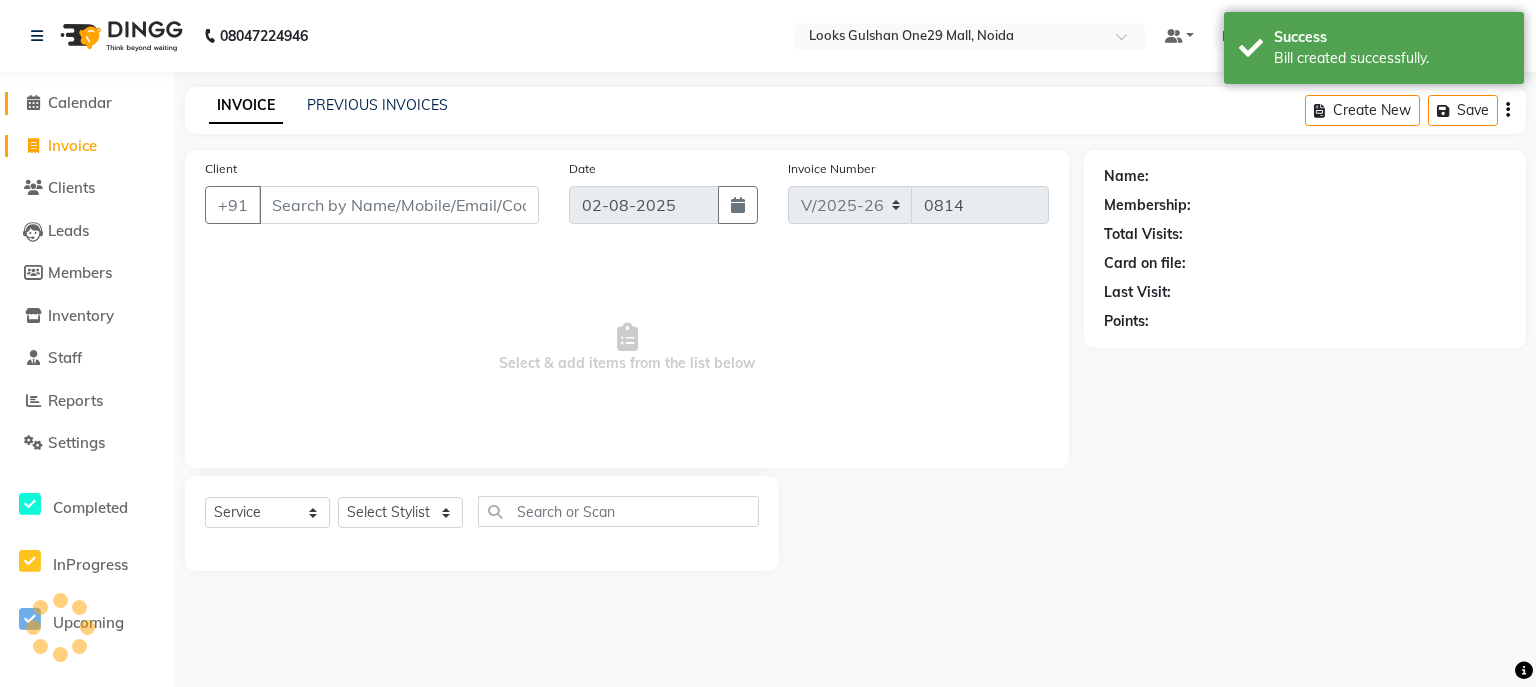click on "Calendar" 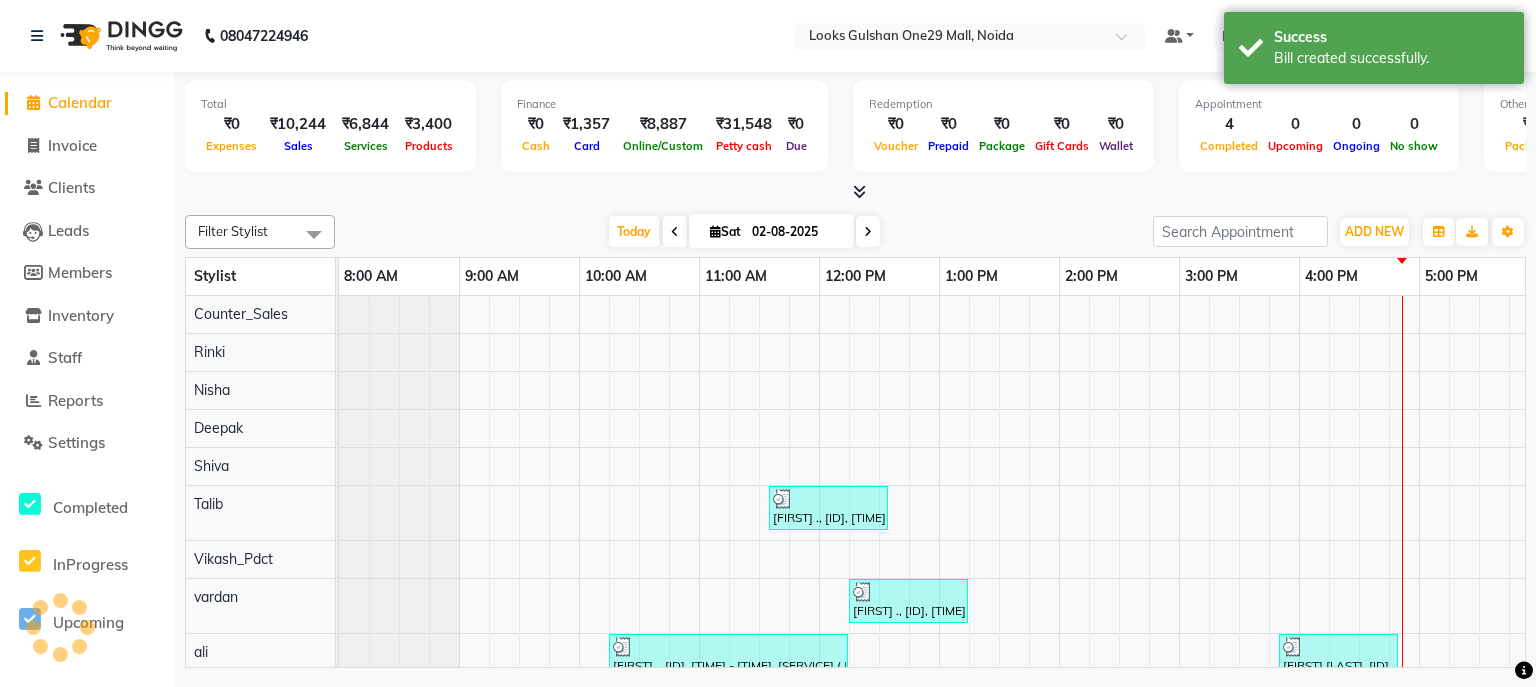 click at bounding box center (855, 192) 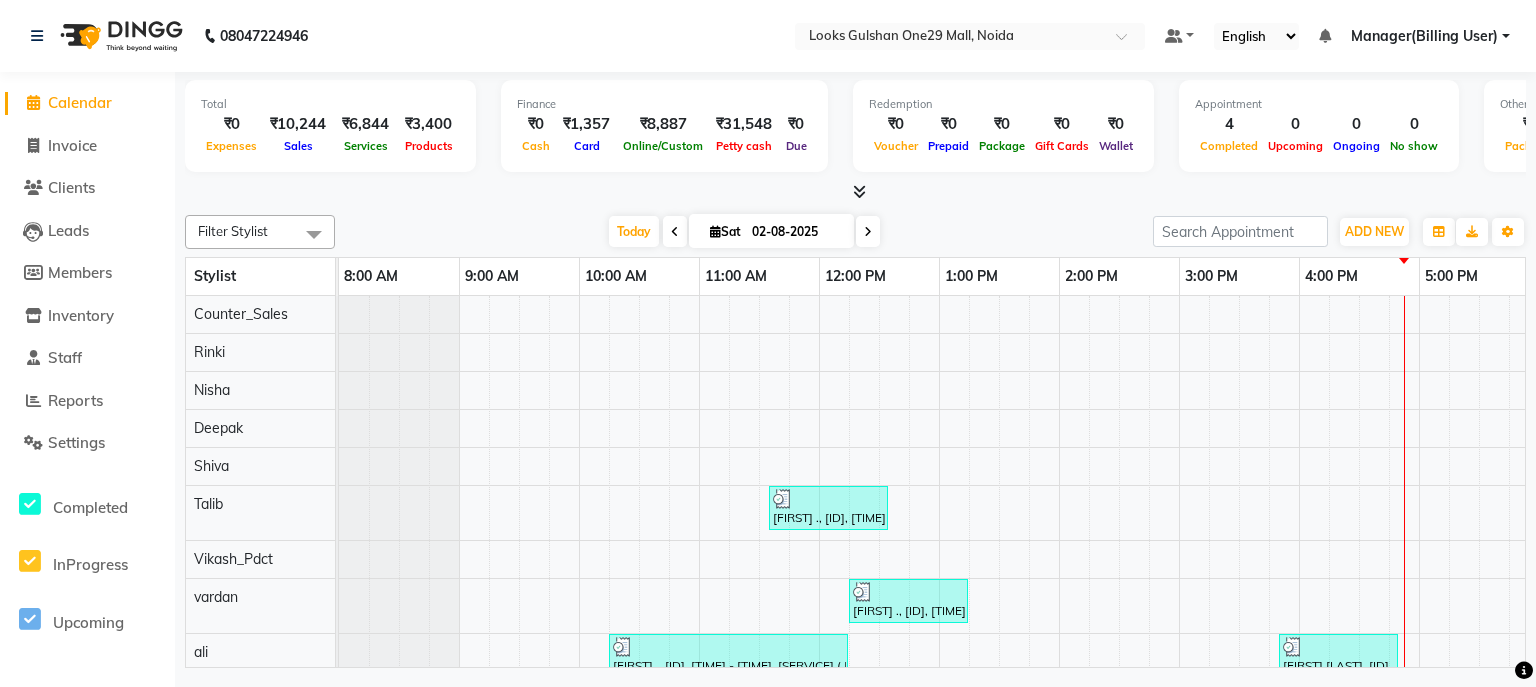 click at bounding box center [855, 192] 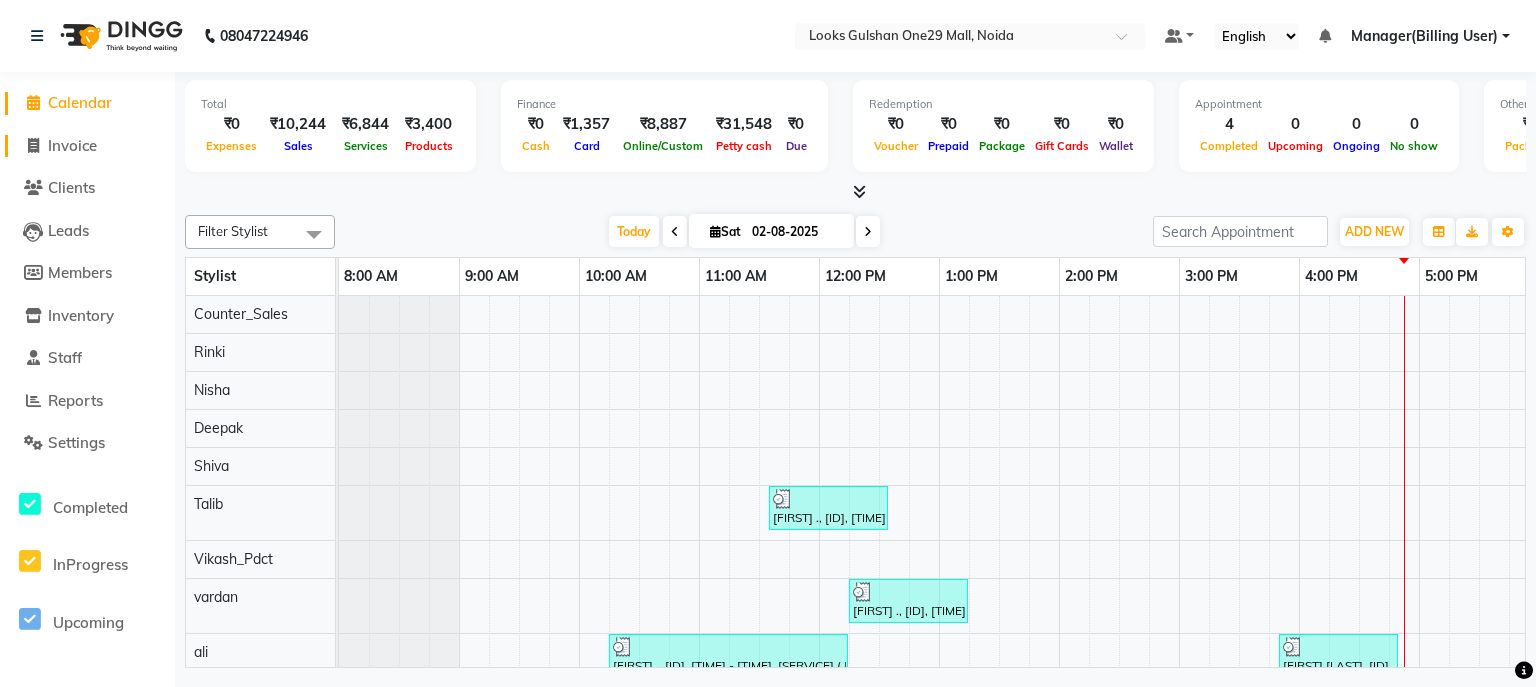 click on "Invoice" 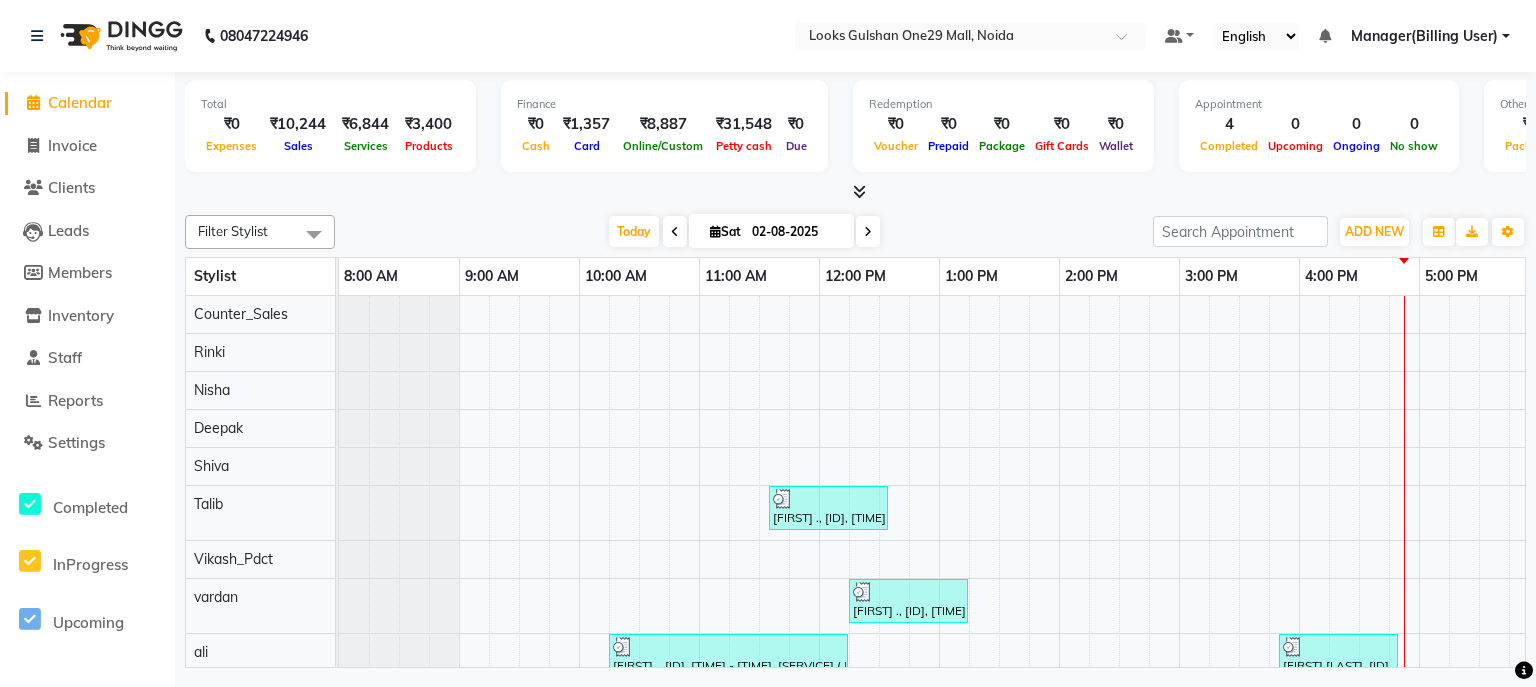 select on "8337" 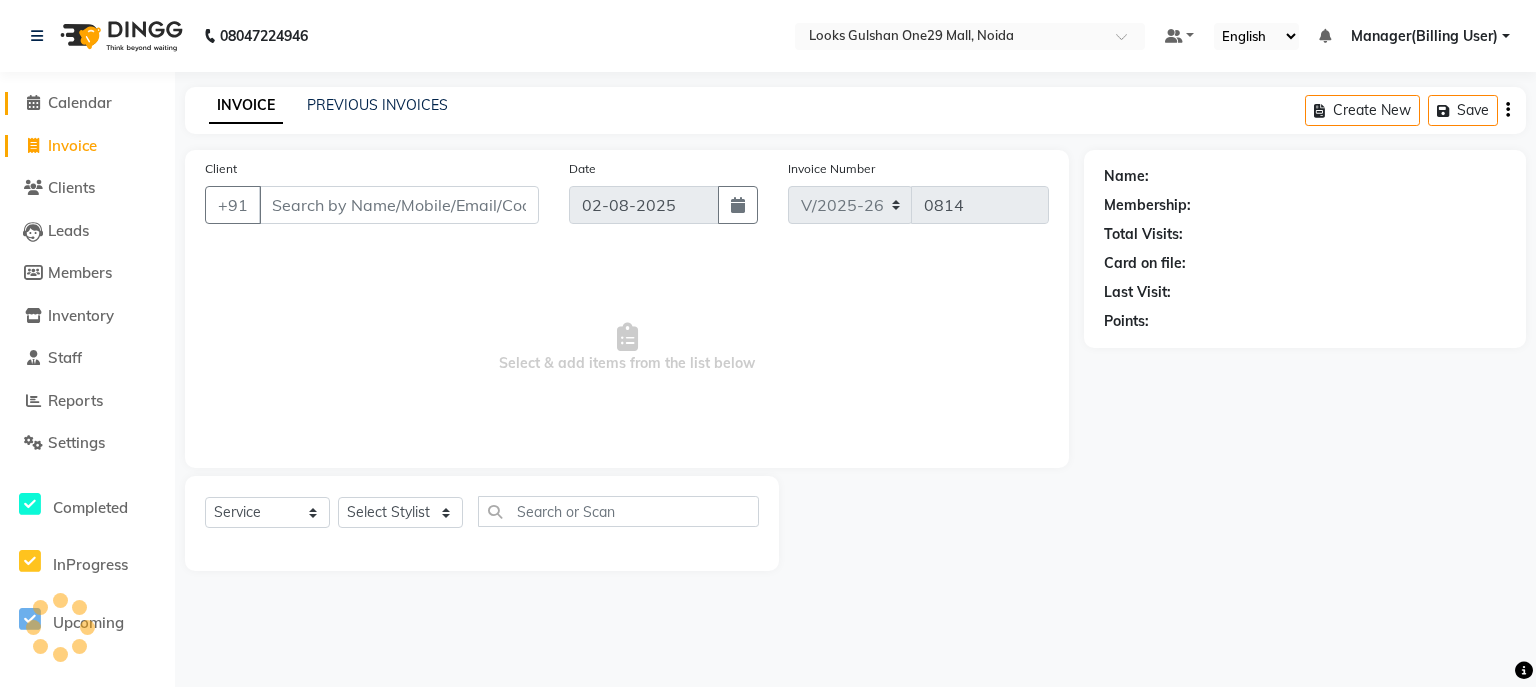 click on "Calendar" 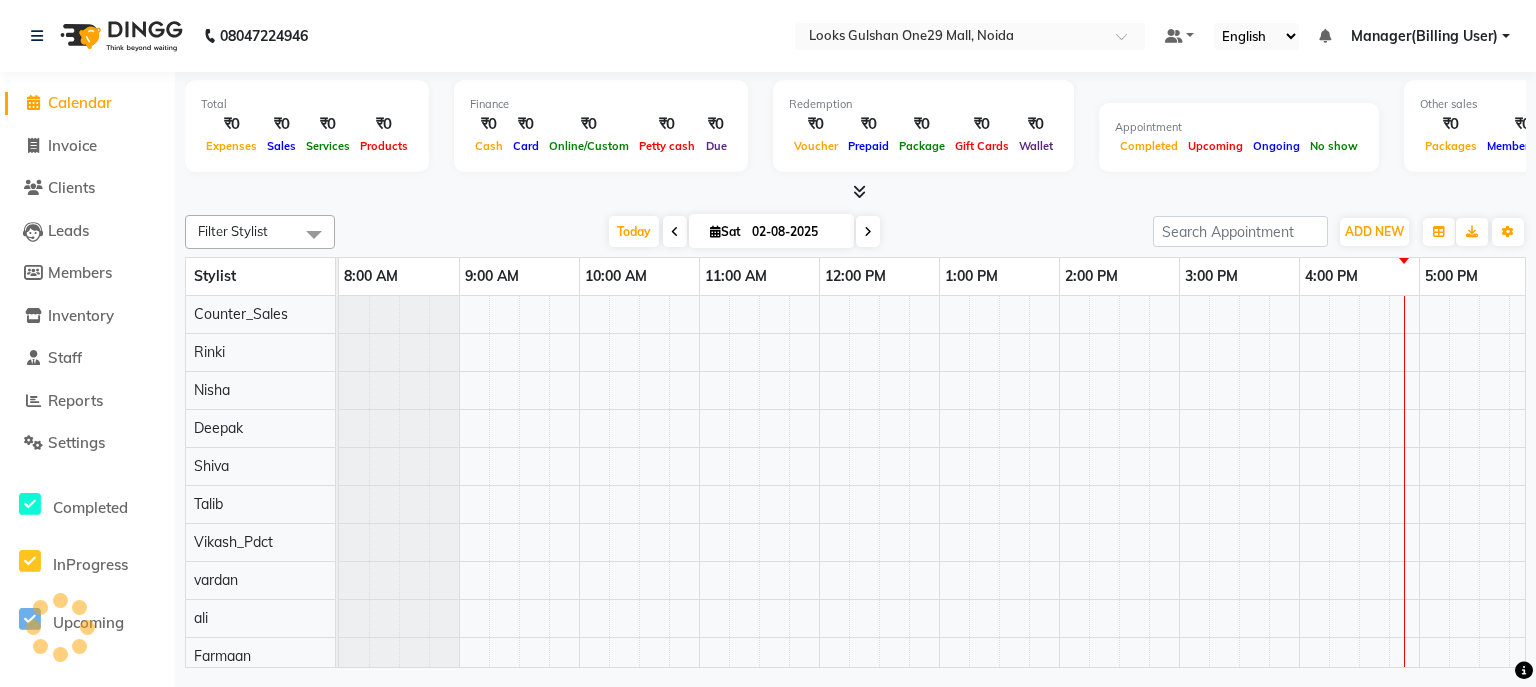 scroll, scrollTop: 0, scrollLeft: 0, axis: both 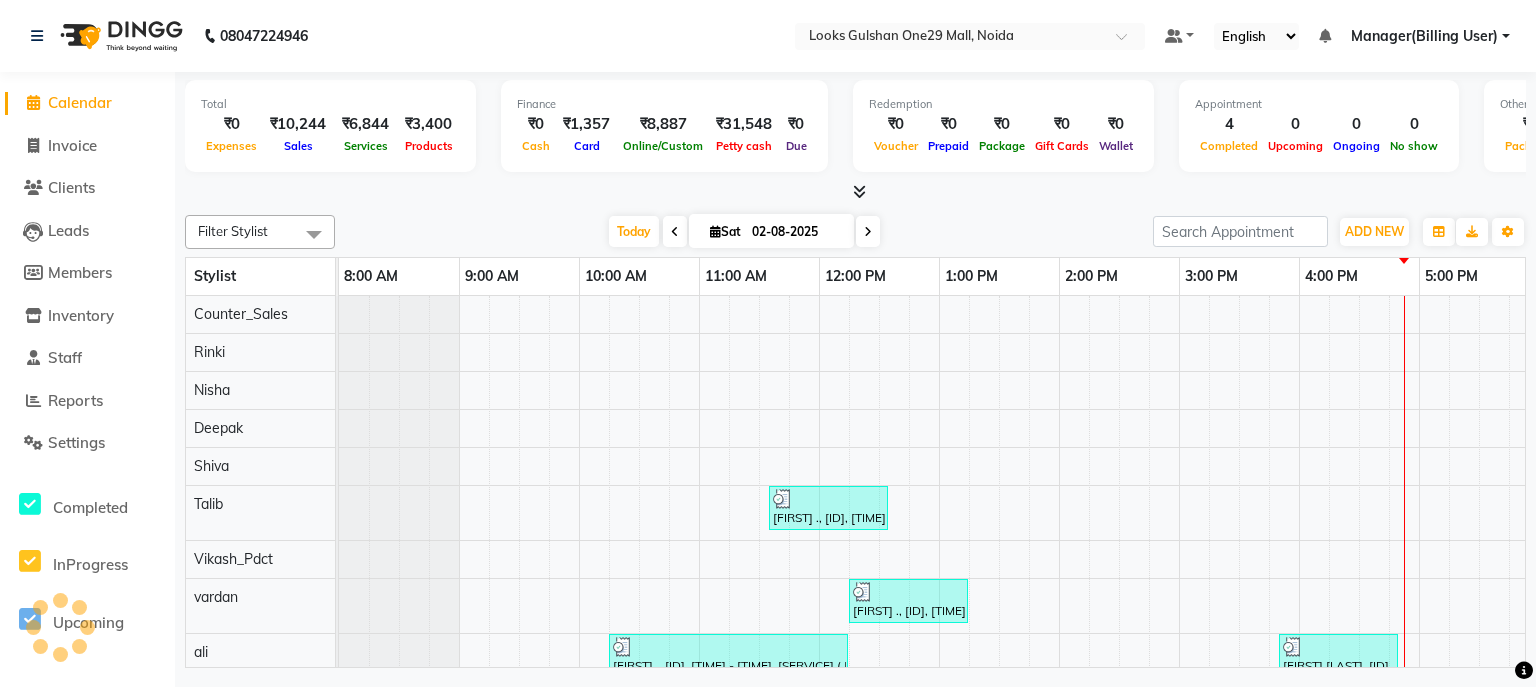 click at bounding box center (855, 192) 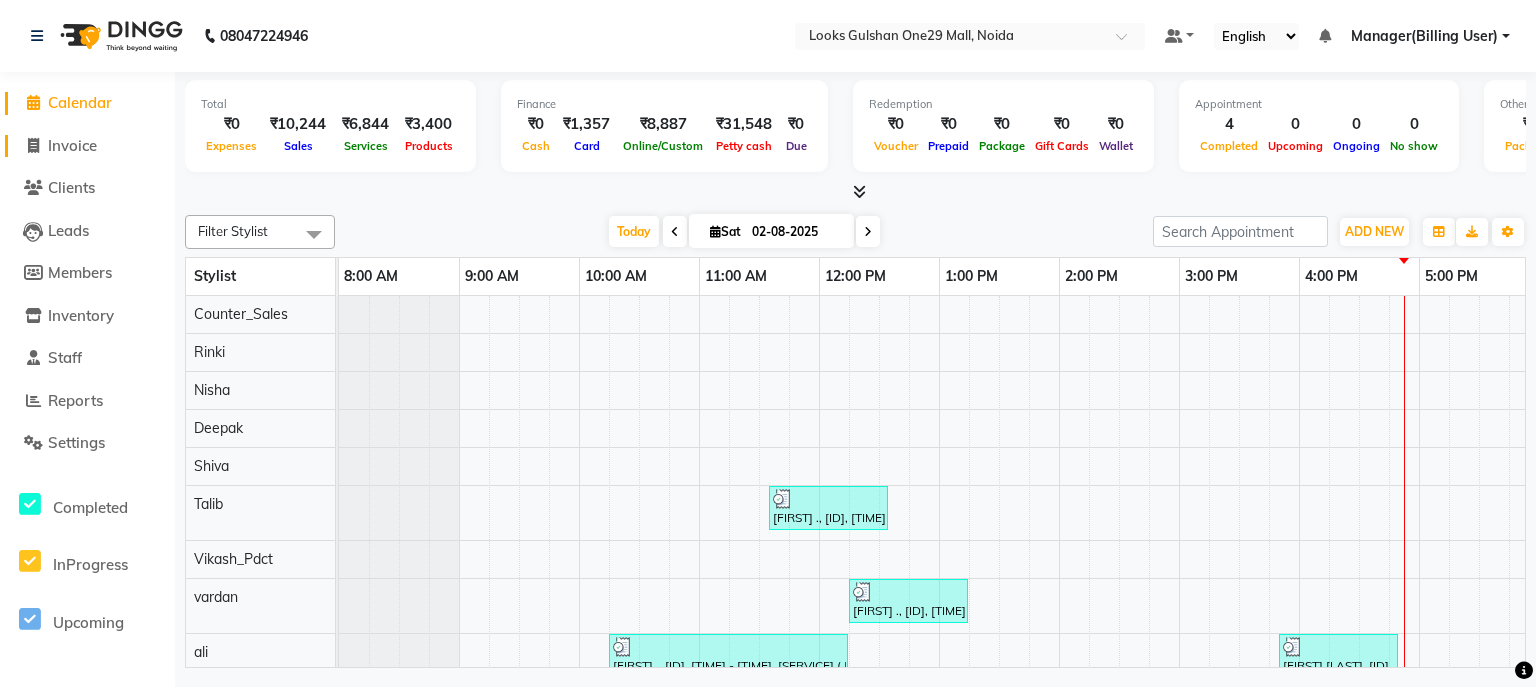 click on "Invoice" 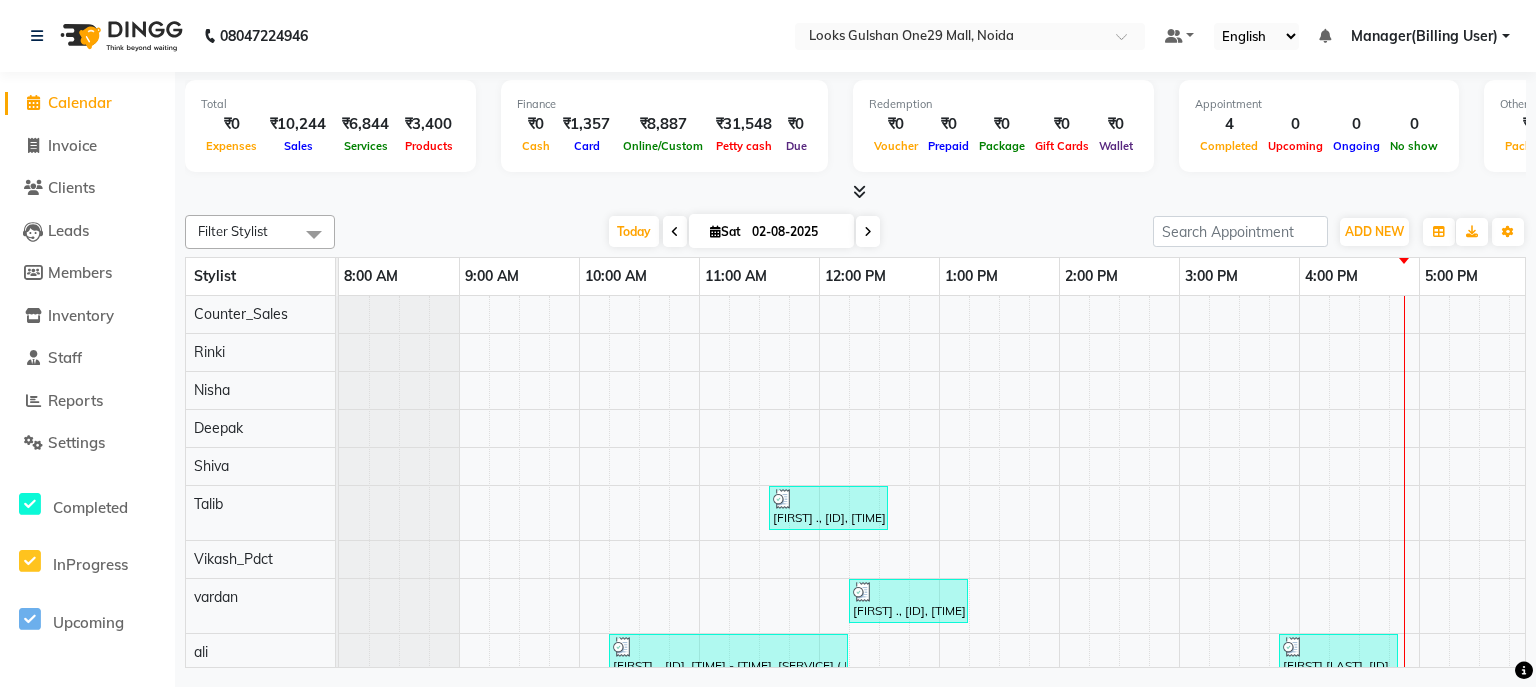 select on "service" 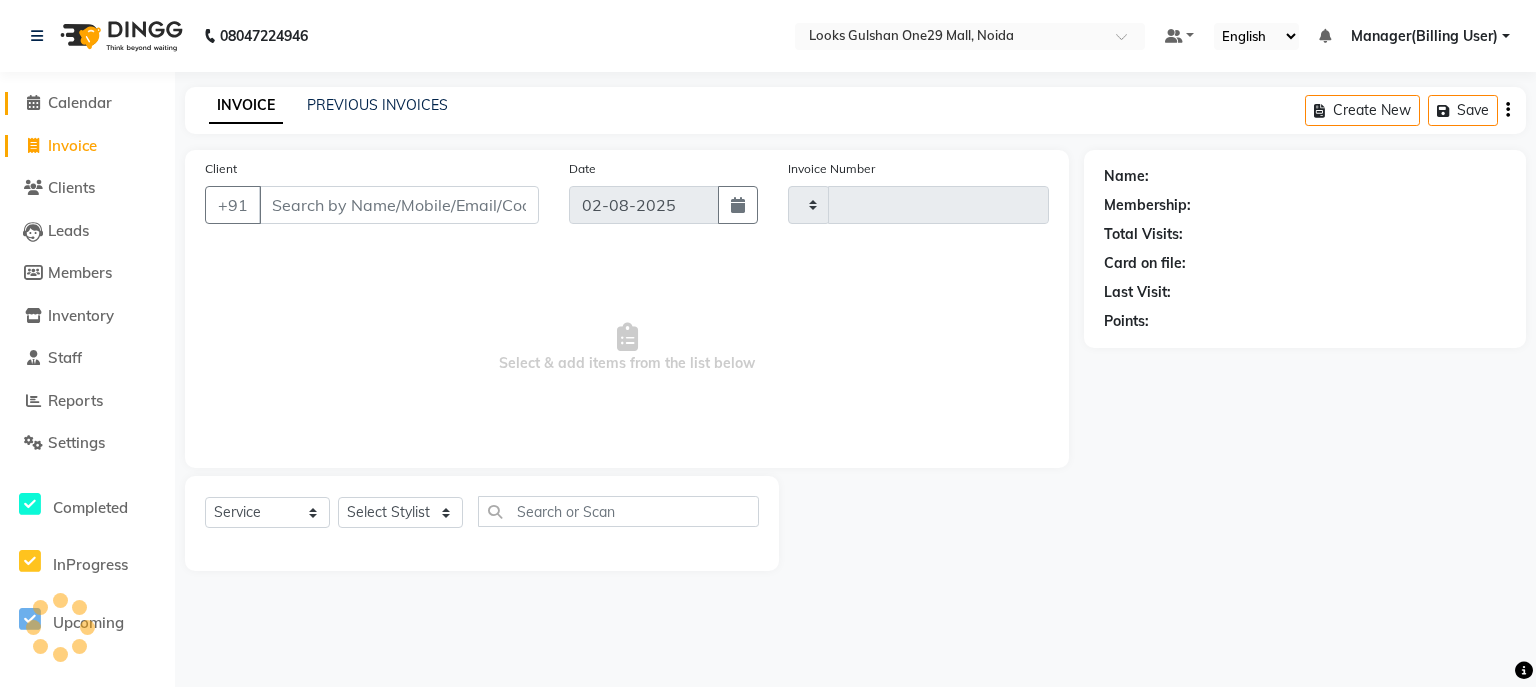 type on "0814" 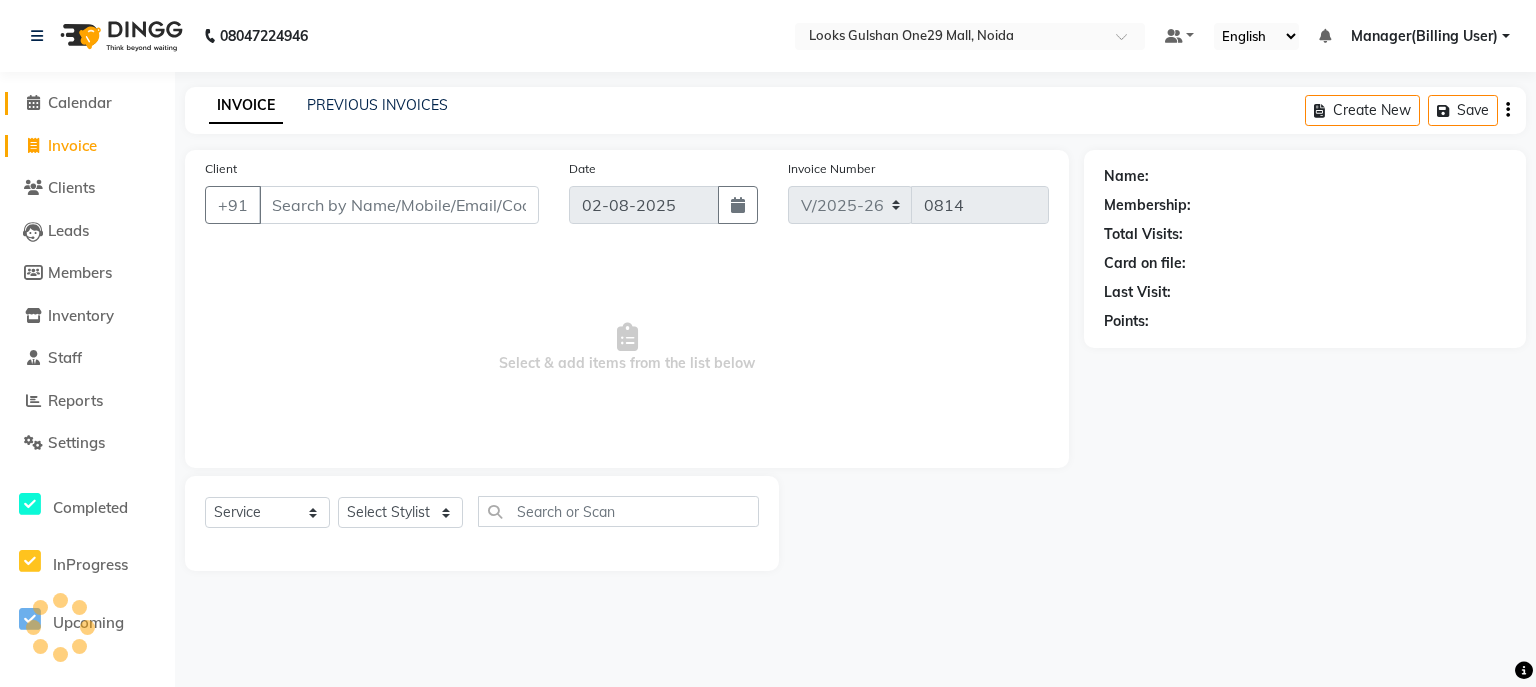 click on "Calendar" 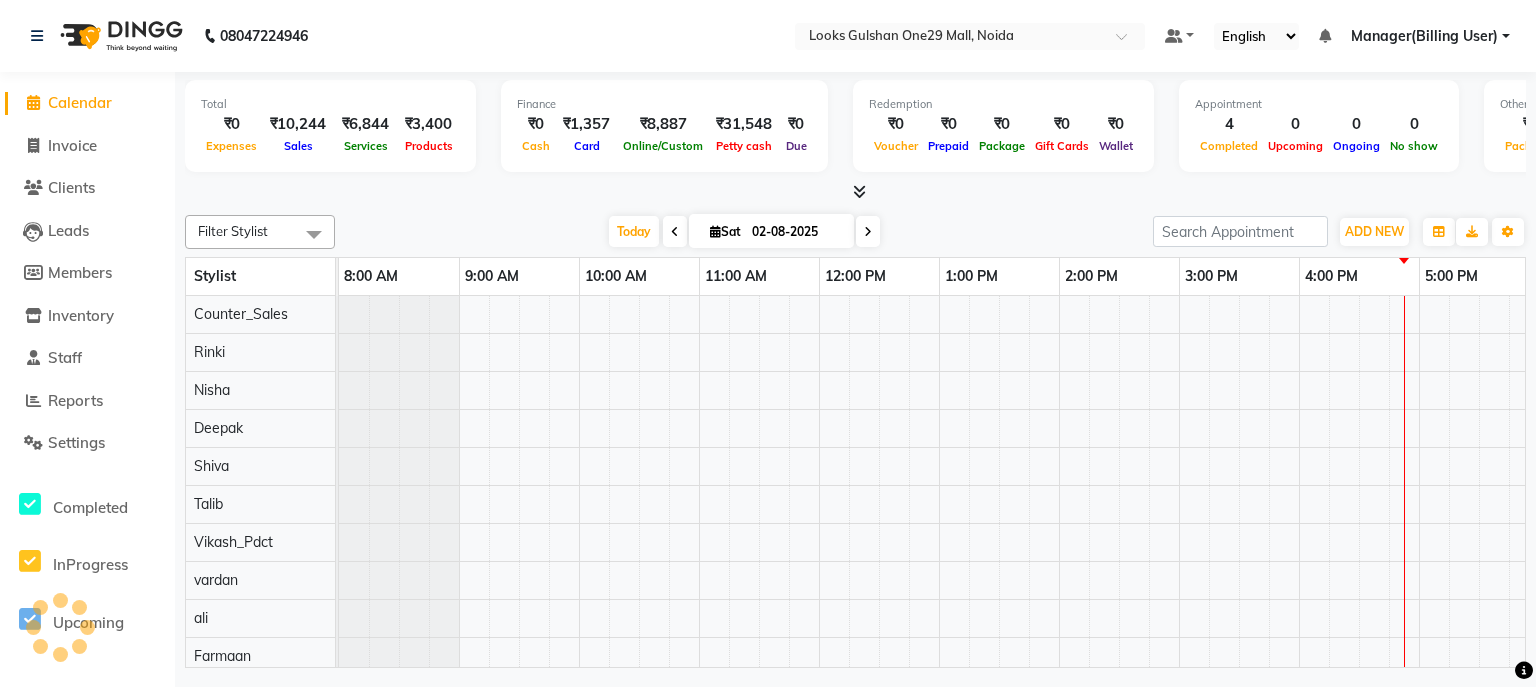 click at bounding box center [855, 192] 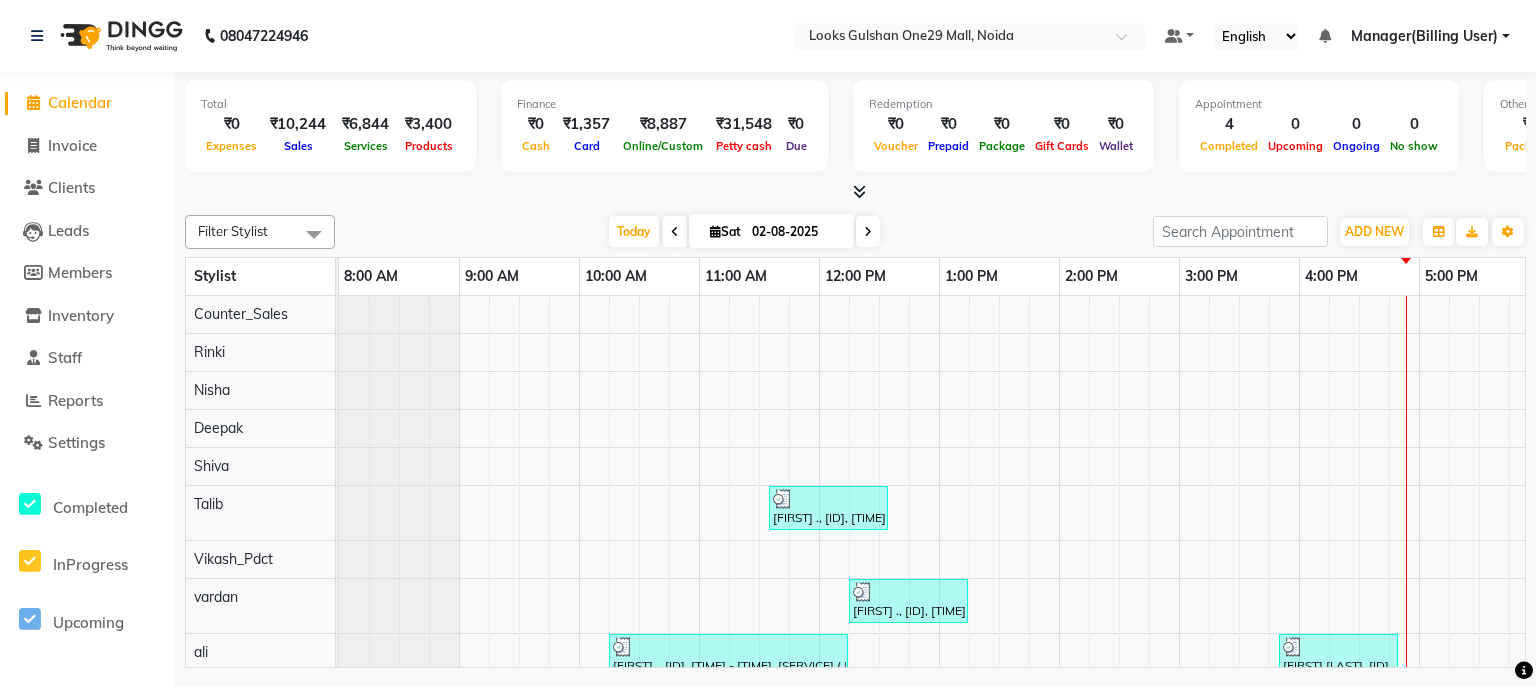 click at bounding box center [855, 192] 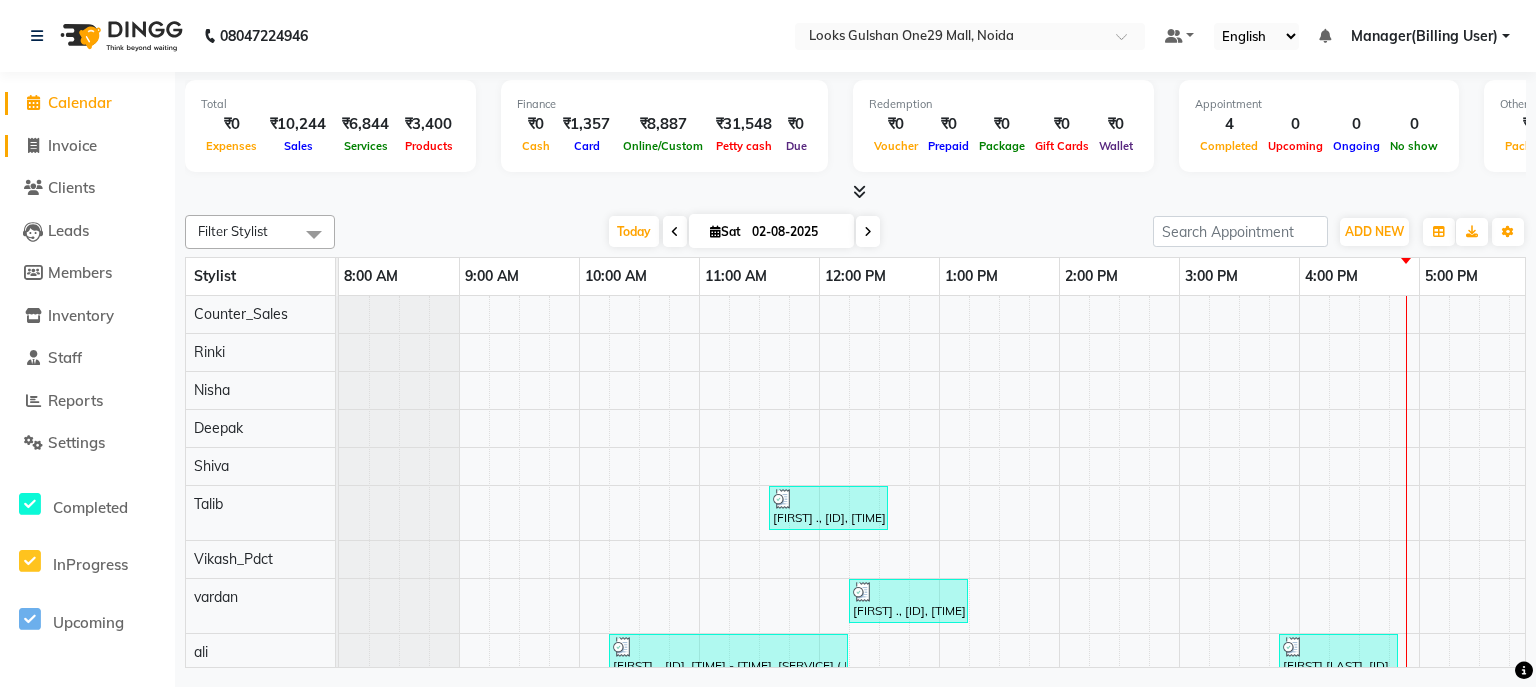 click on "Invoice" 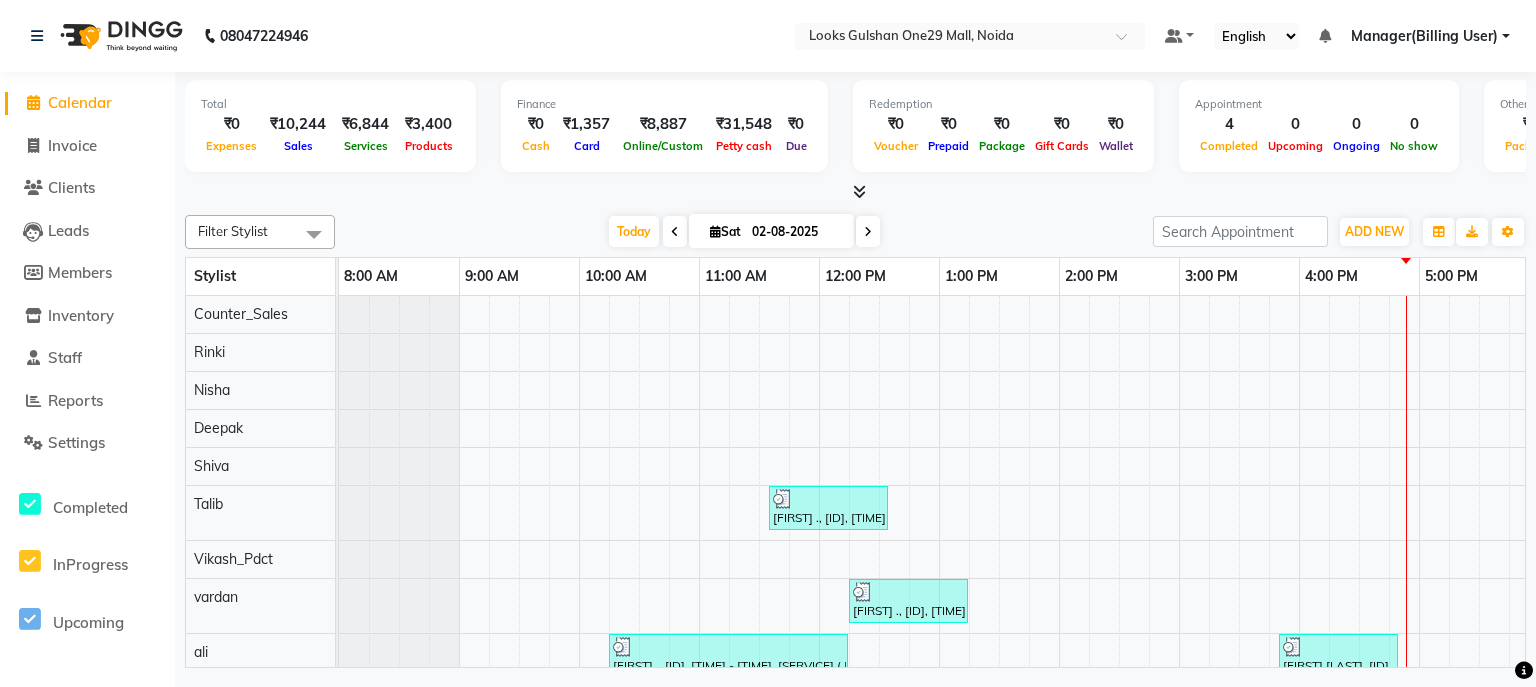 select on "service" 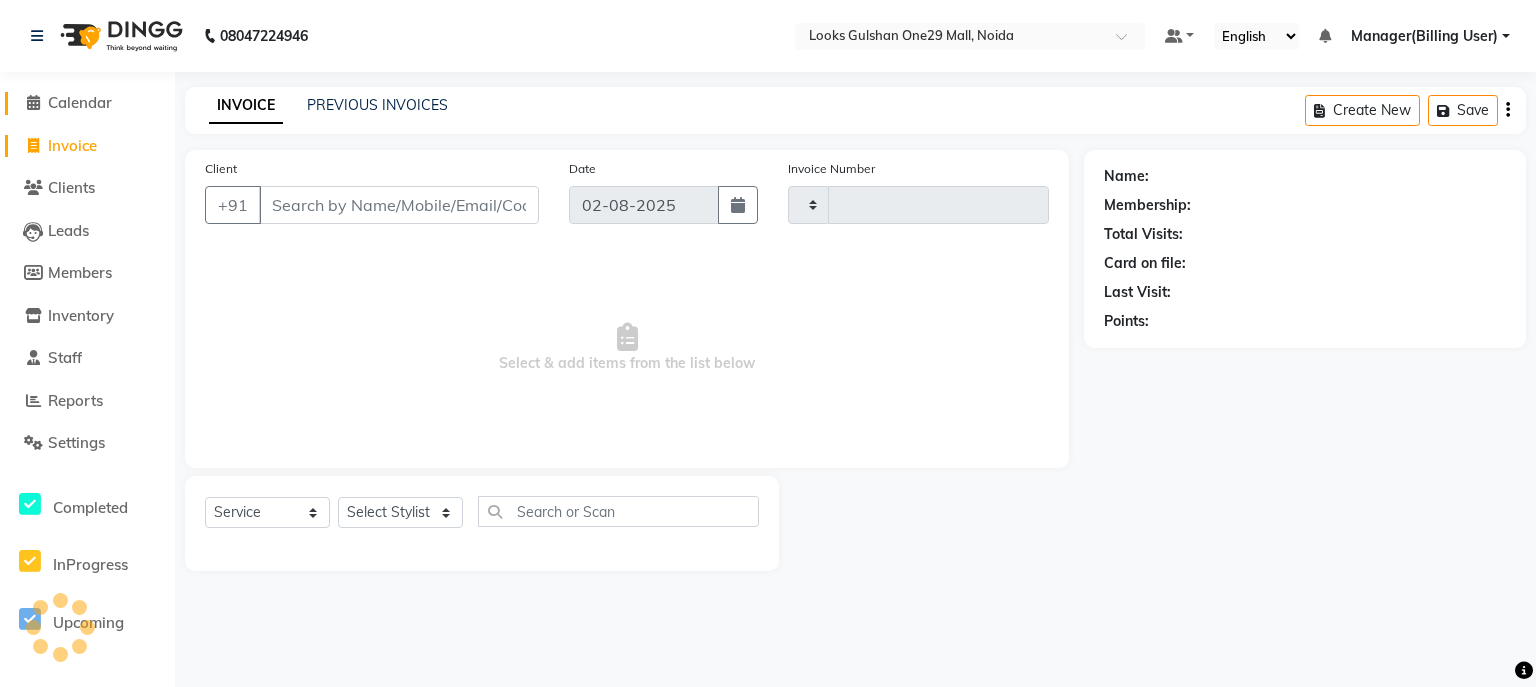 type on "0814" 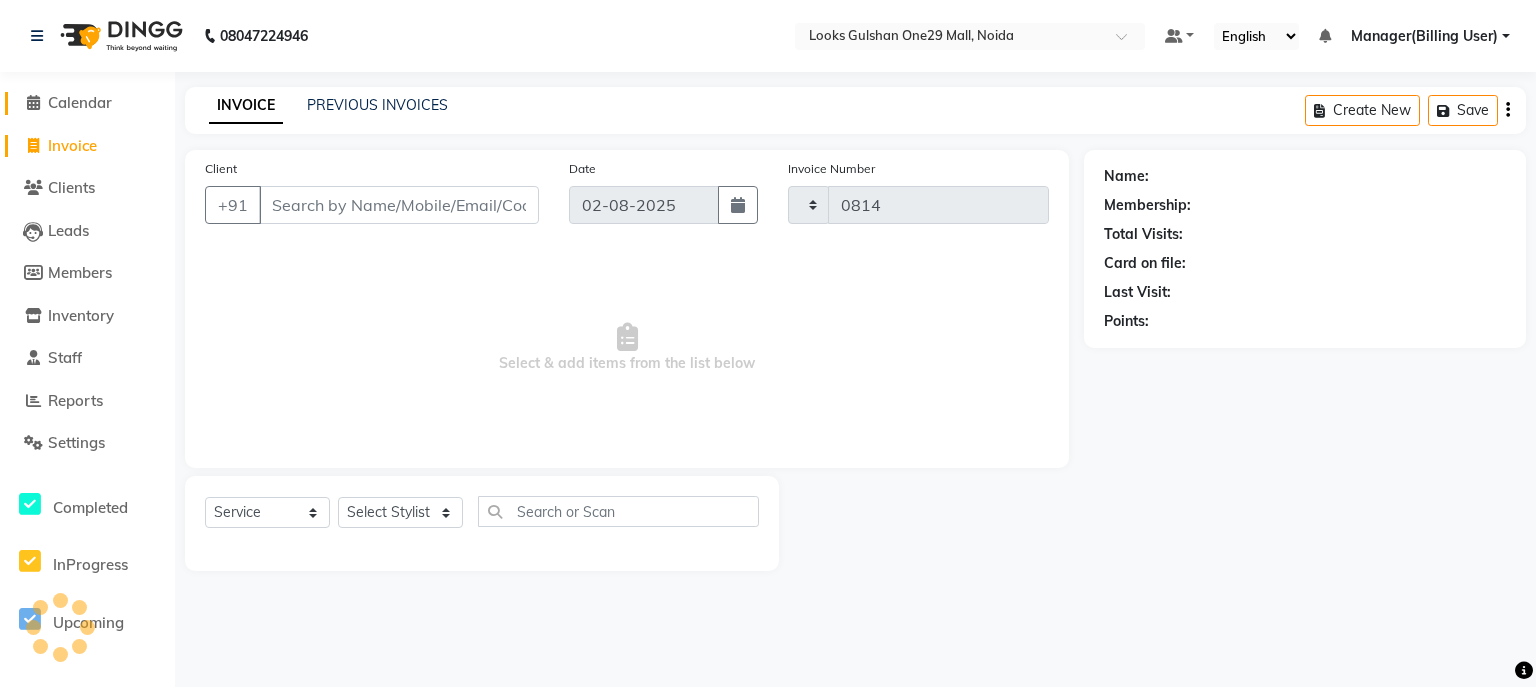 select on "8337" 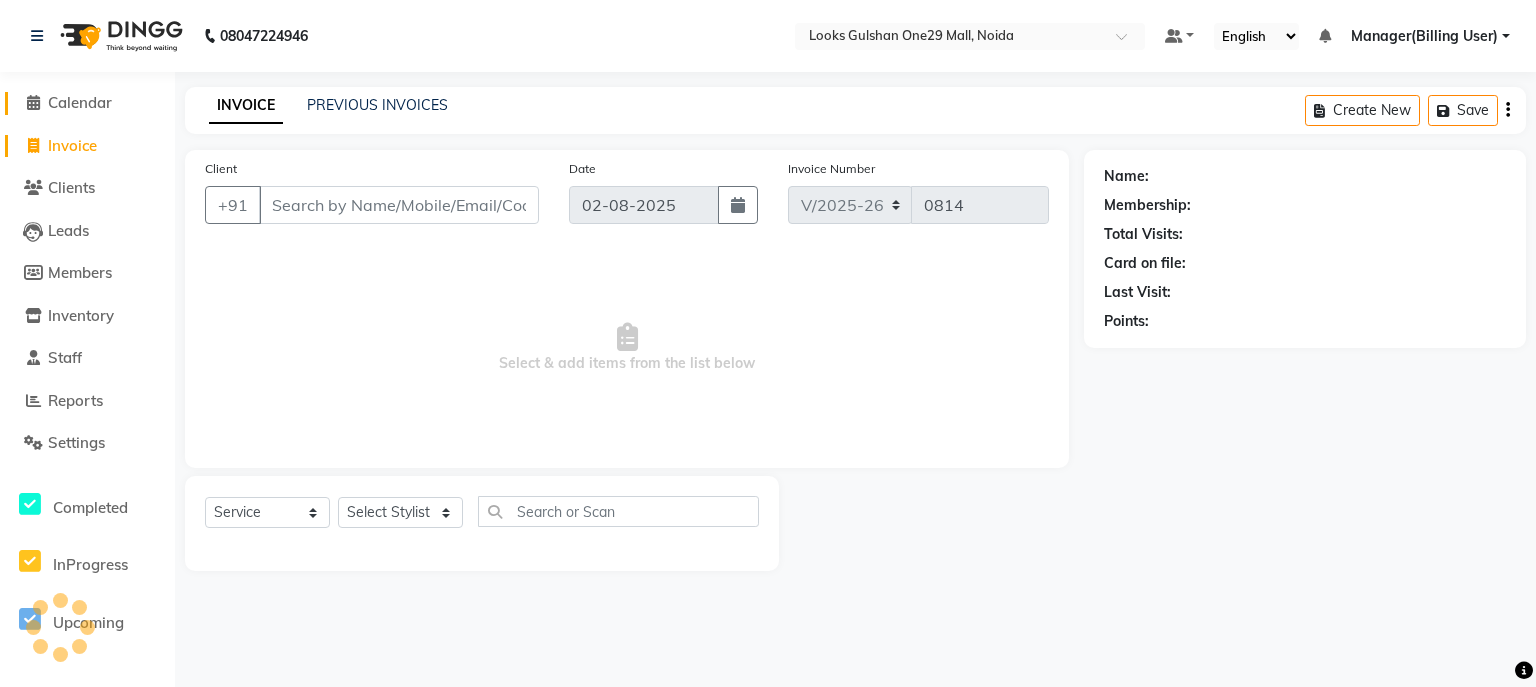 click on "Calendar" 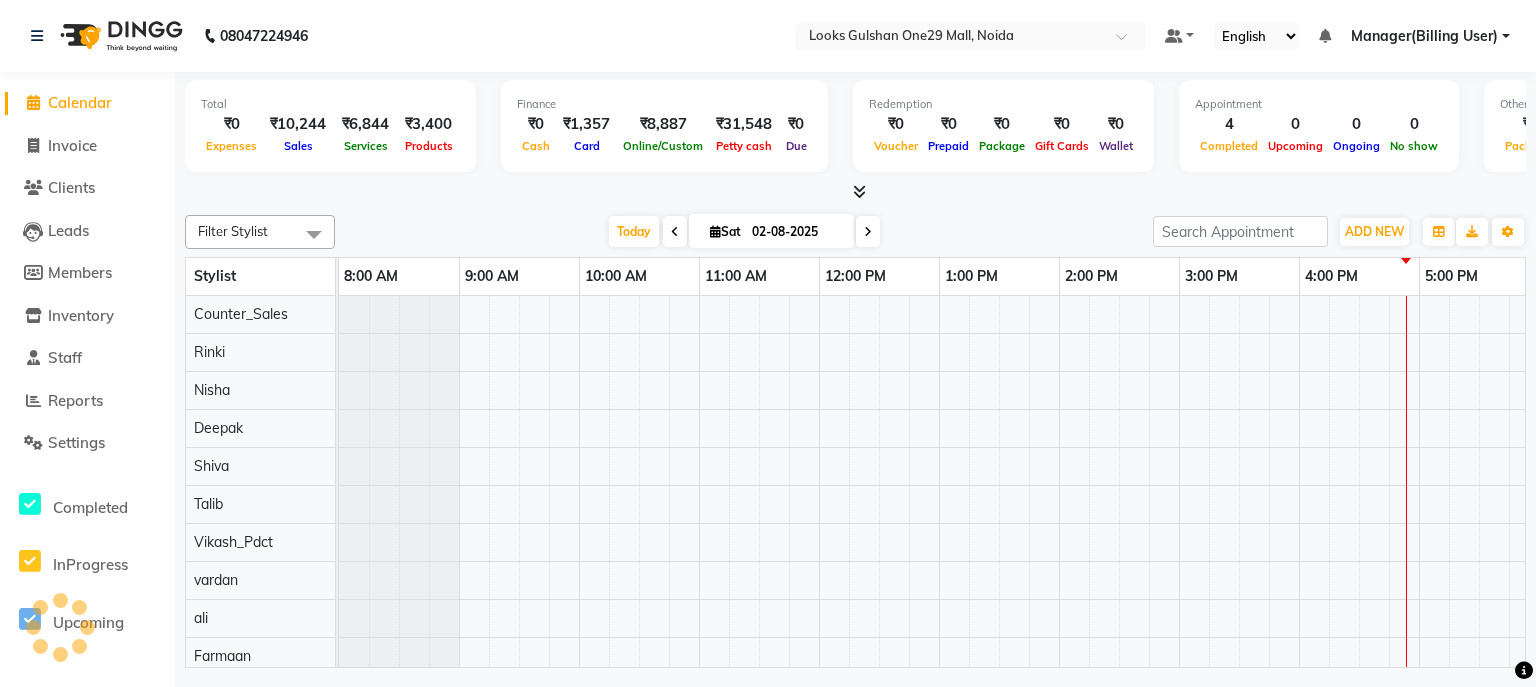 scroll, scrollTop: 0, scrollLeft: 373, axis: horizontal 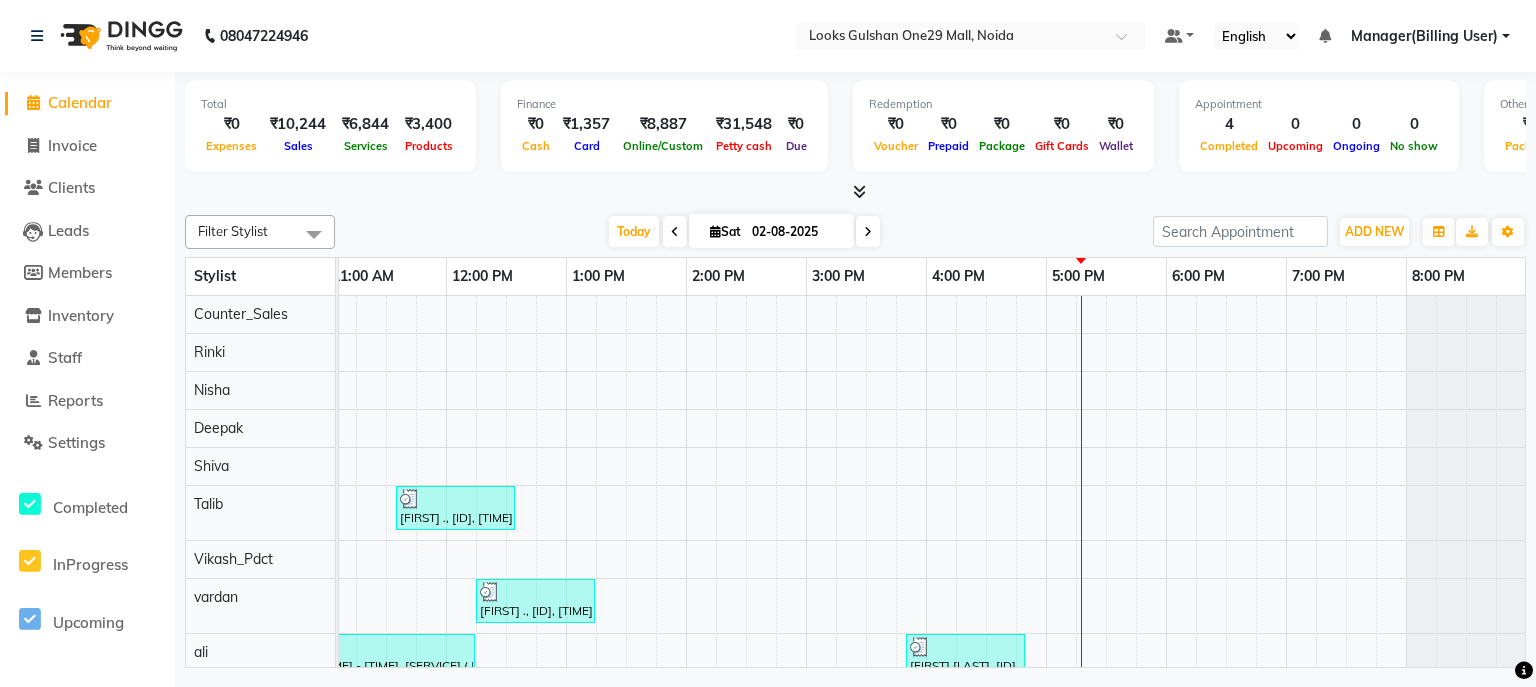 click on "Total  ₹0  Expenses ₹10,244  Sales ₹6,844  Services ₹3,400  Products Finance  ₹0  Cash ₹1,357  Card ₹8,887  Online/Custom ₹31,548 Petty cash ₹0 Due  Redemption  ₹0 Voucher ₹0 Prepaid ₹0 Package ₹0  Gift Cards ₹0  Wallet  Appointment  4 Completed 0 Upcoming 0 Ongoing 0 No show  Other sales  ₹0  Packages ₹0  Memberships ₹0  Vouchers ₹0  Prepaids ₹0  Gift Cards" at bounding box center [855, 129] 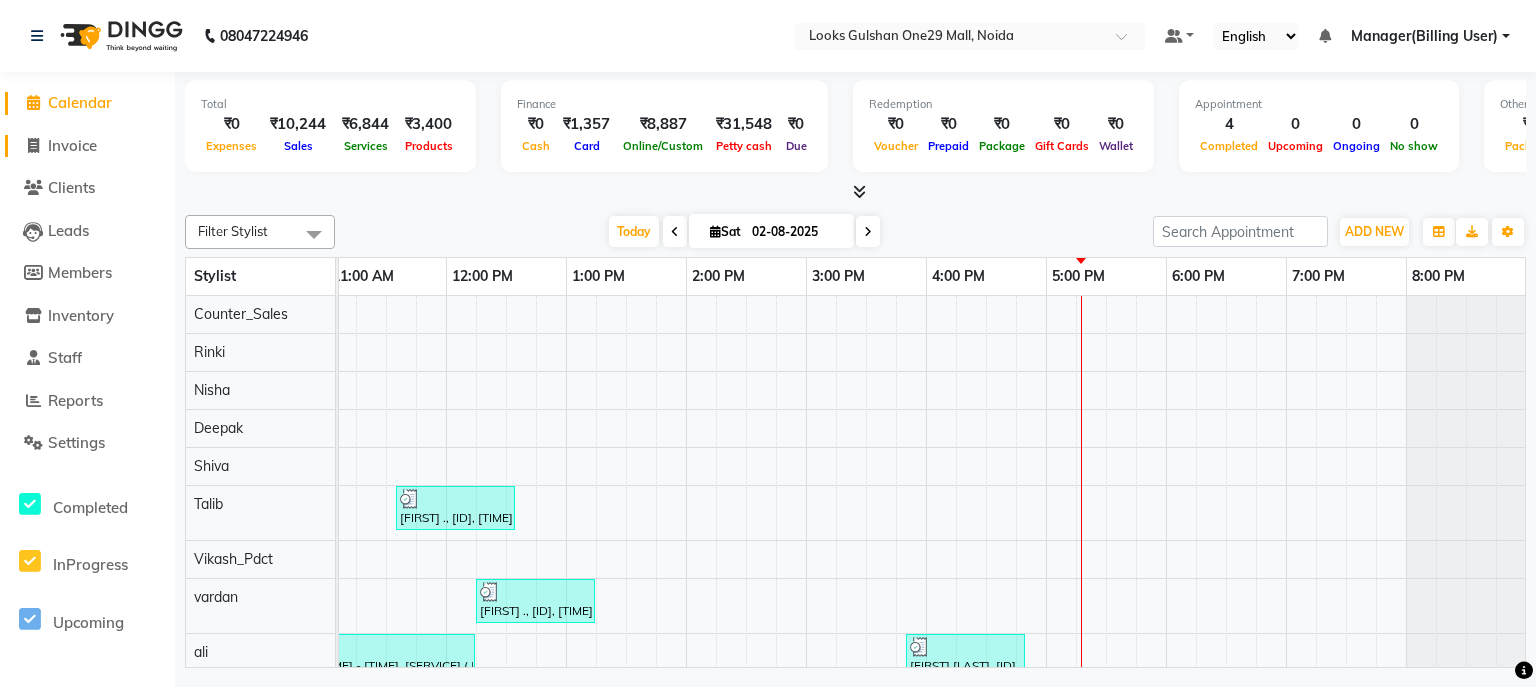 click on "Invoice" 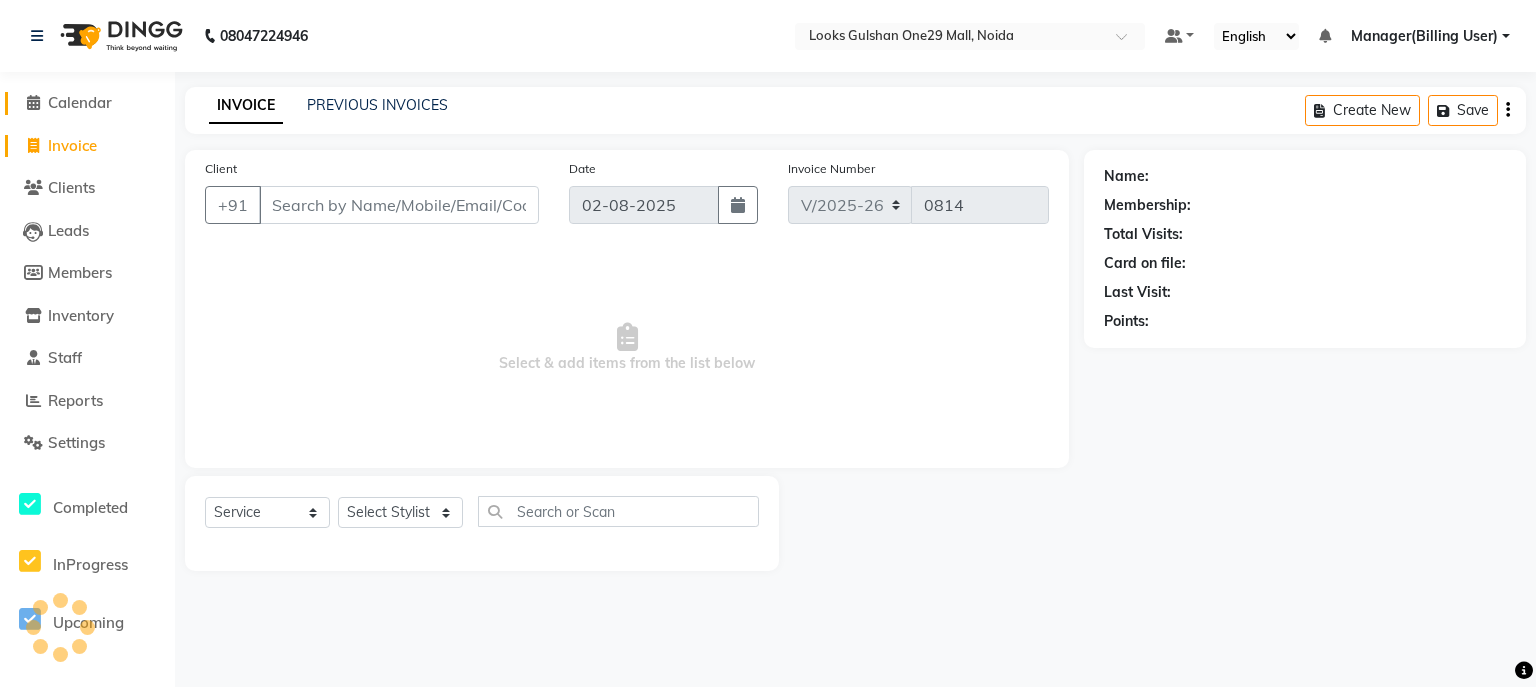 click on "Calendar" 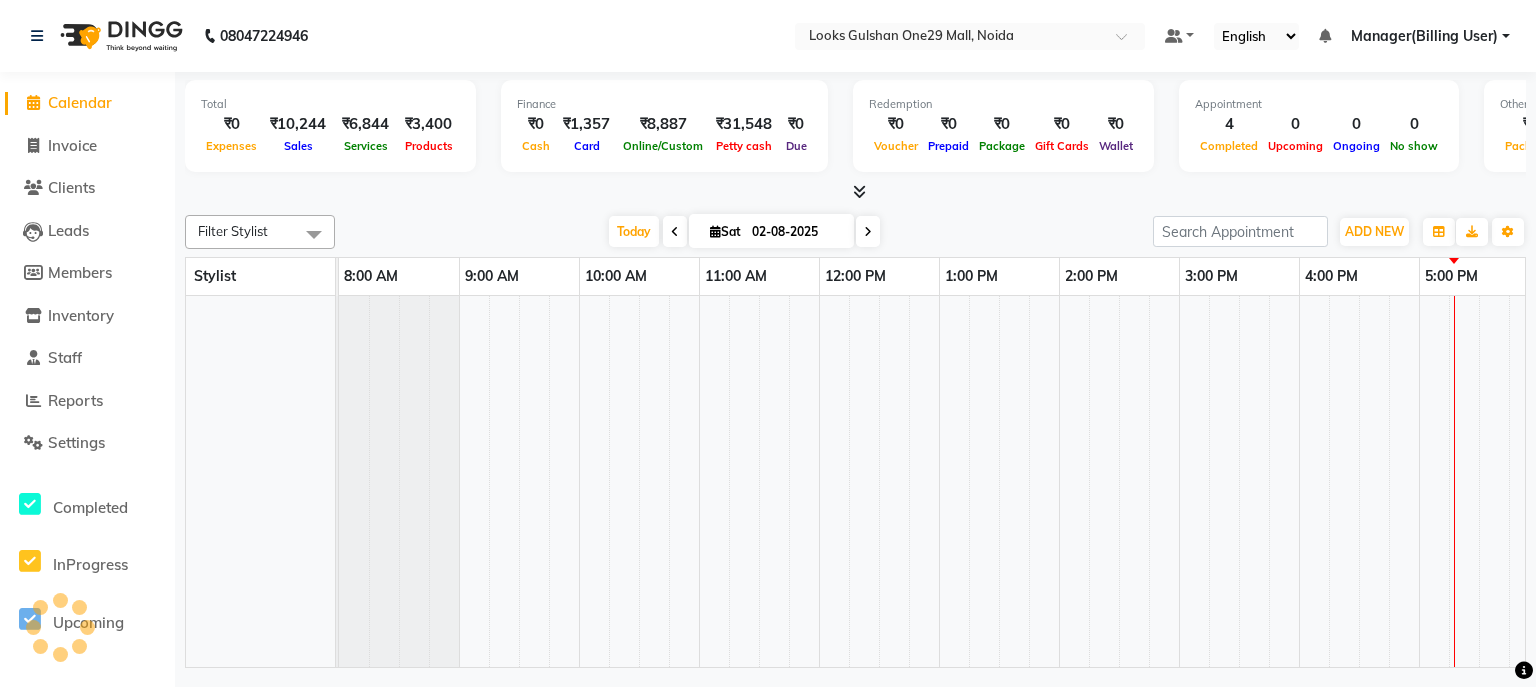 click on "Total  ₹0  Expenses ₹10,244  Sales ₹6,844  Services ₹3,400  Products Finance  ₹0  Cash ₹1,357  Card ₹8,887  Online/Custom ₹31,548 Petty cash ₹0 Due  Redemption  ₹0 Voucher ₹0 Prepaid ₹0 Package ₹0  Gift Cards ₹0  Wallet  Appointment  4 Completed 0 Upcoming 0 Ongoing 0 No show  Other sales  ₹0  Packages ₹0  Memberships ₹0  Vouchers ₹0  Prepaids ₹0  Gift Cards" at bounding box center (855, 137) 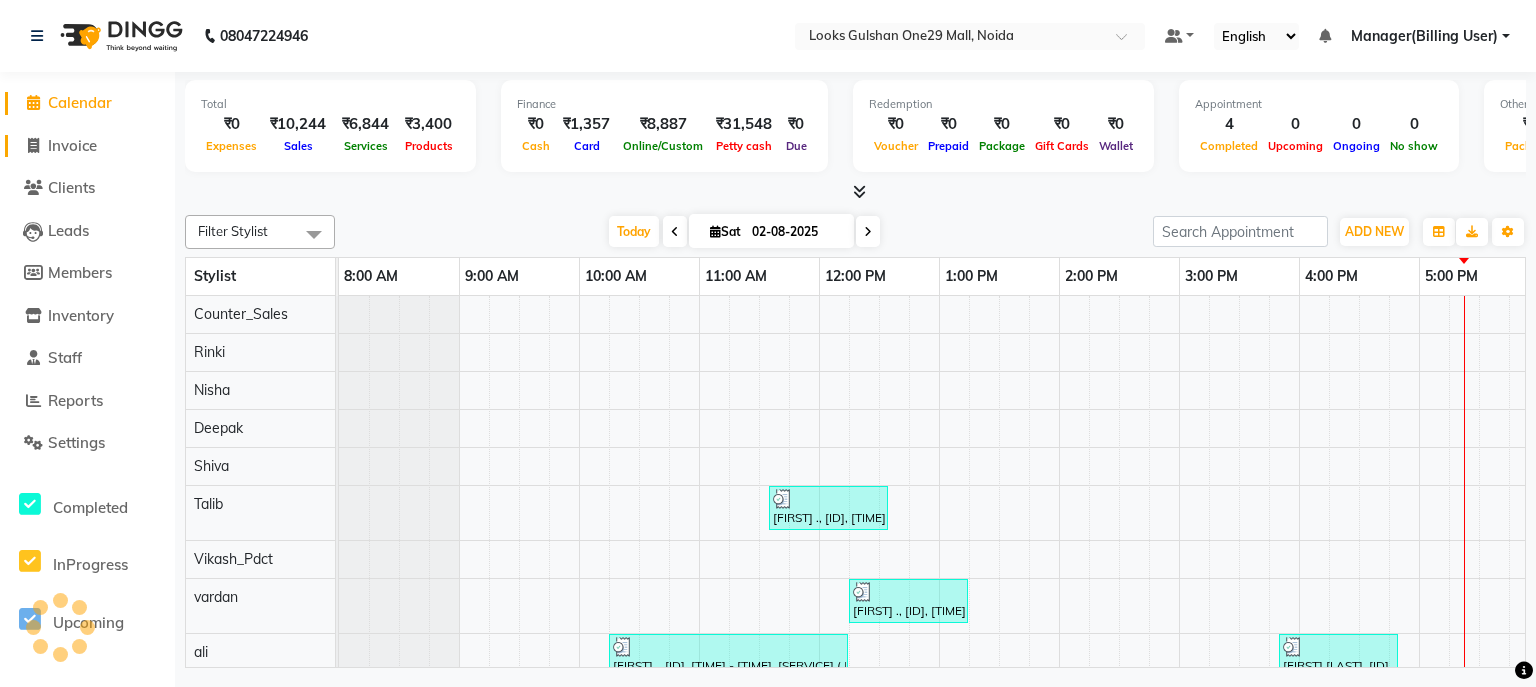 click on "Invoice" 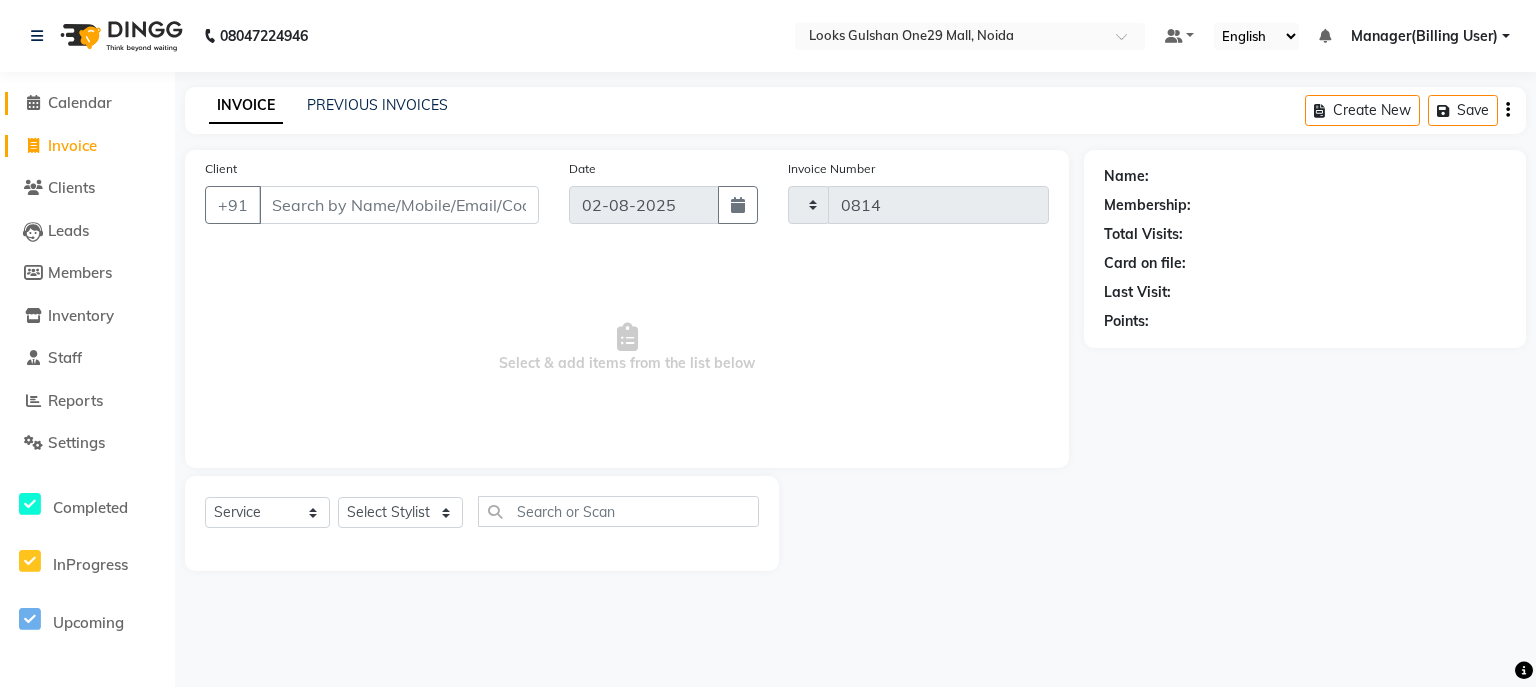 click on "Calendar" 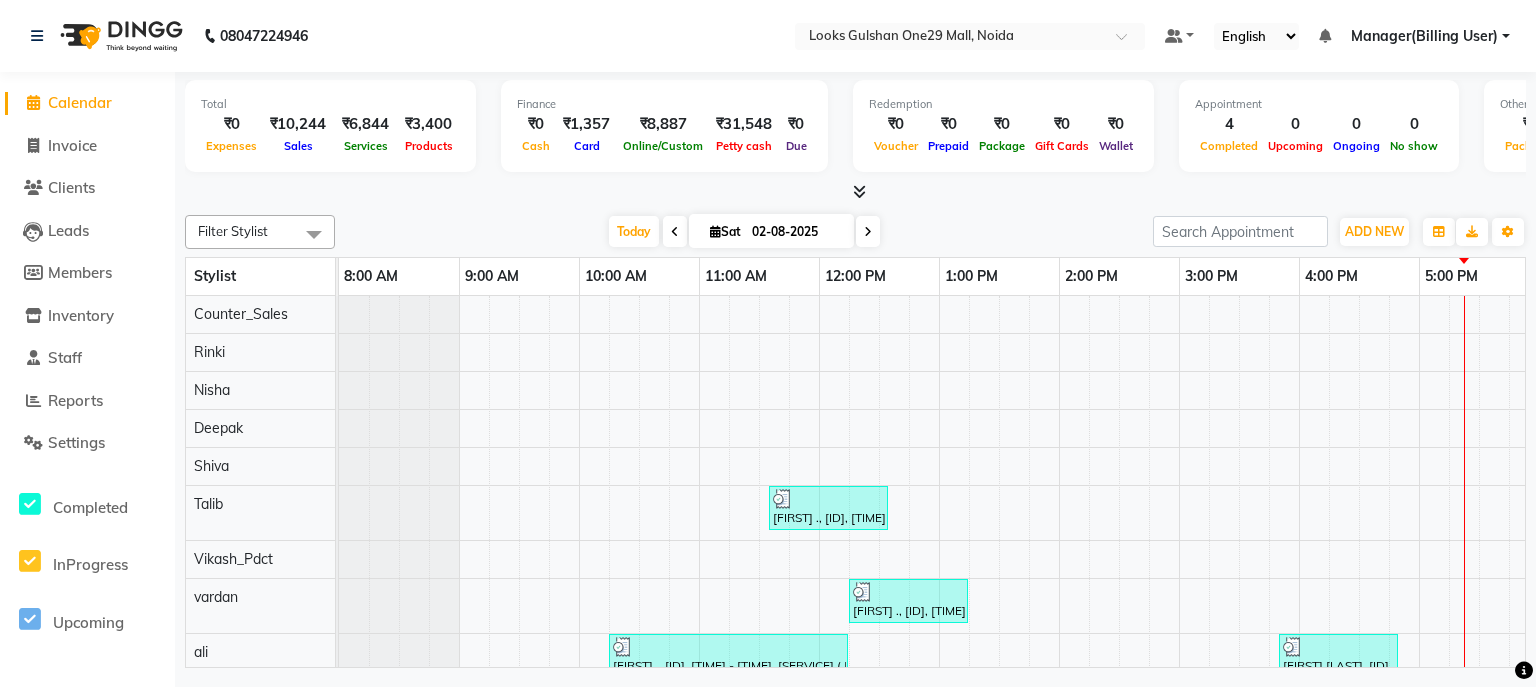 scroll, scrollTop: 0, scrollLeft: 0, axis: both 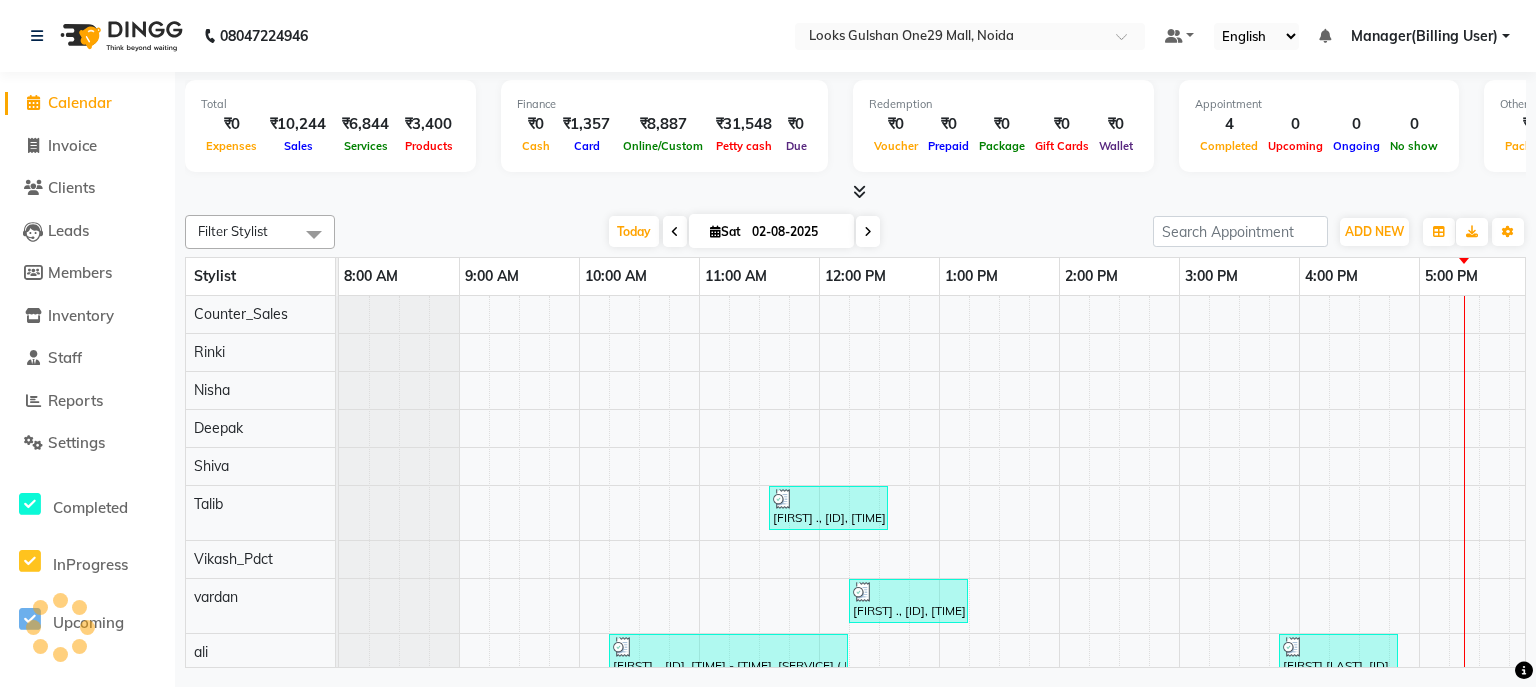 click on "Total  ₹0  Expenses ₹10,244  Sales ₹6,844  Services ₹3,400  Products" at bounding box center (330, 126) 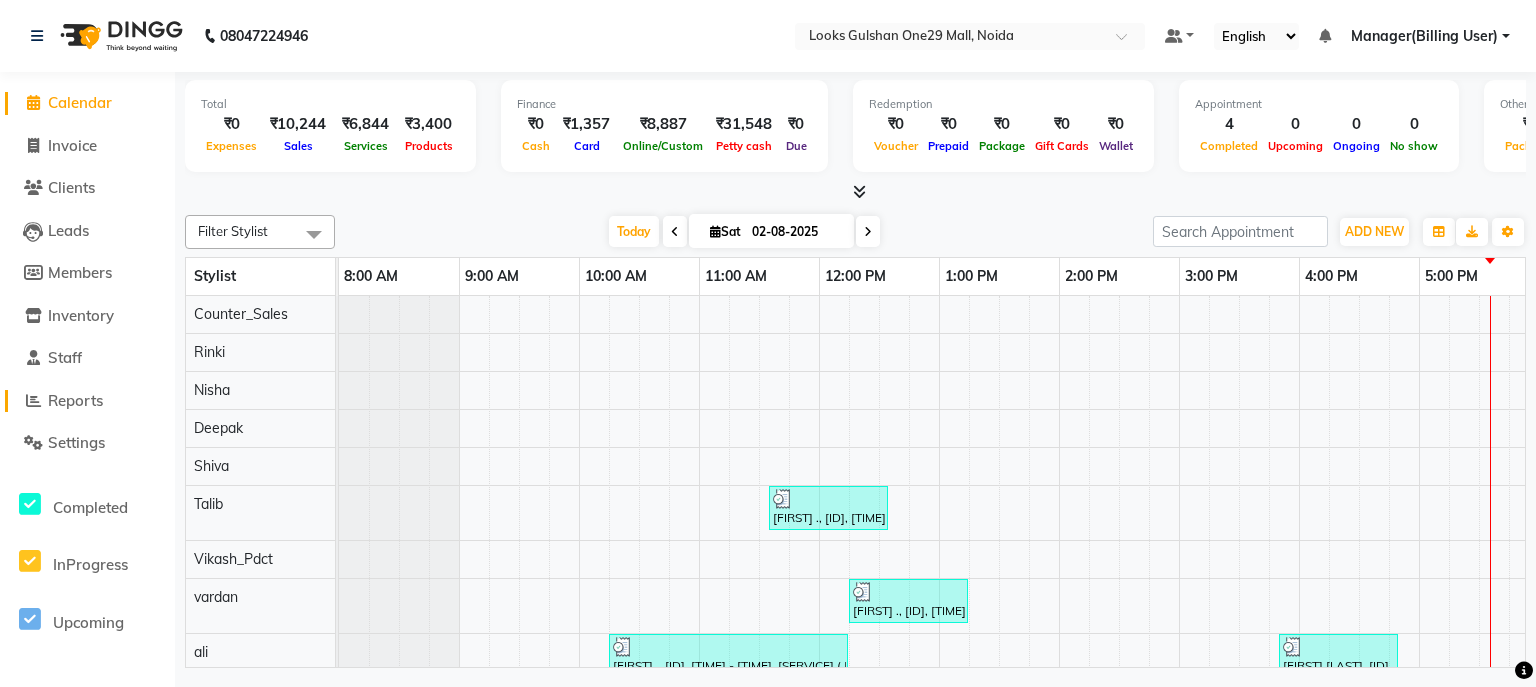 click on "Reports" 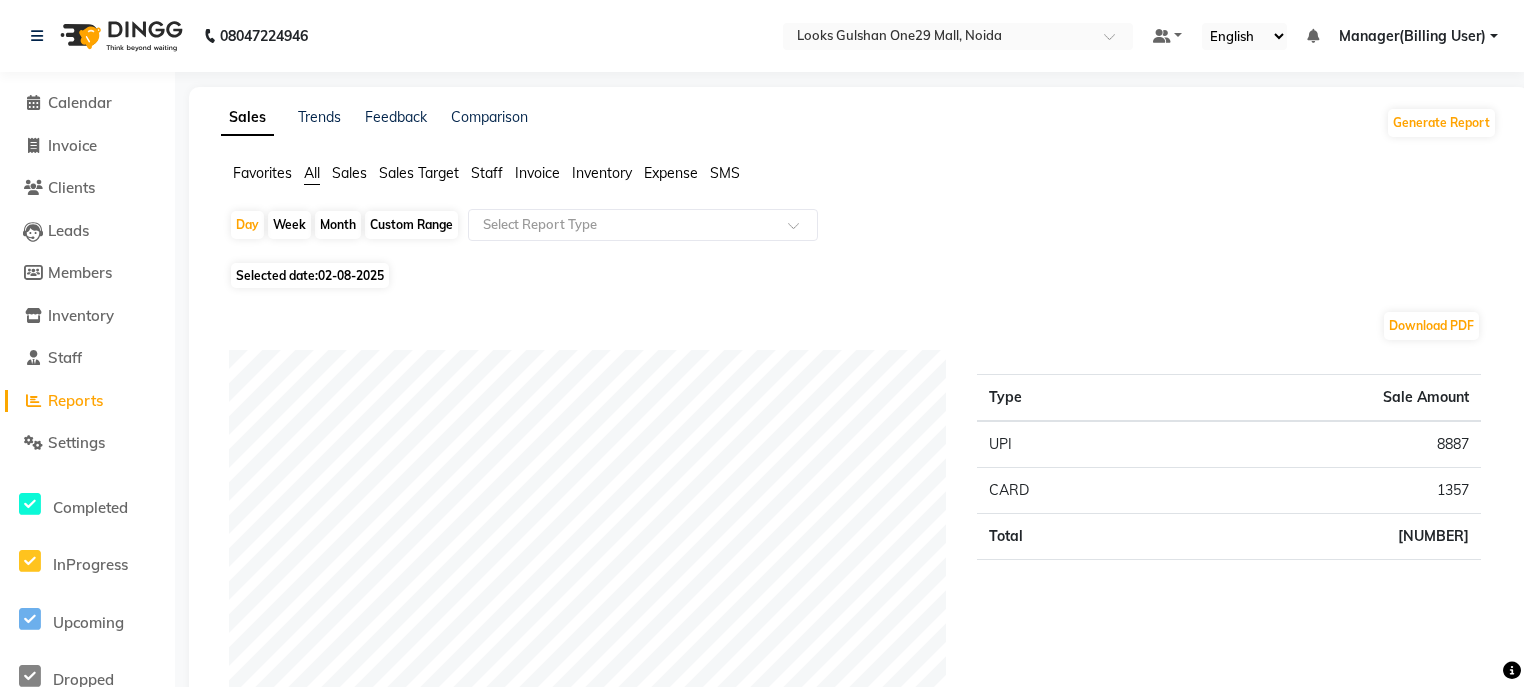 click on "Staff" 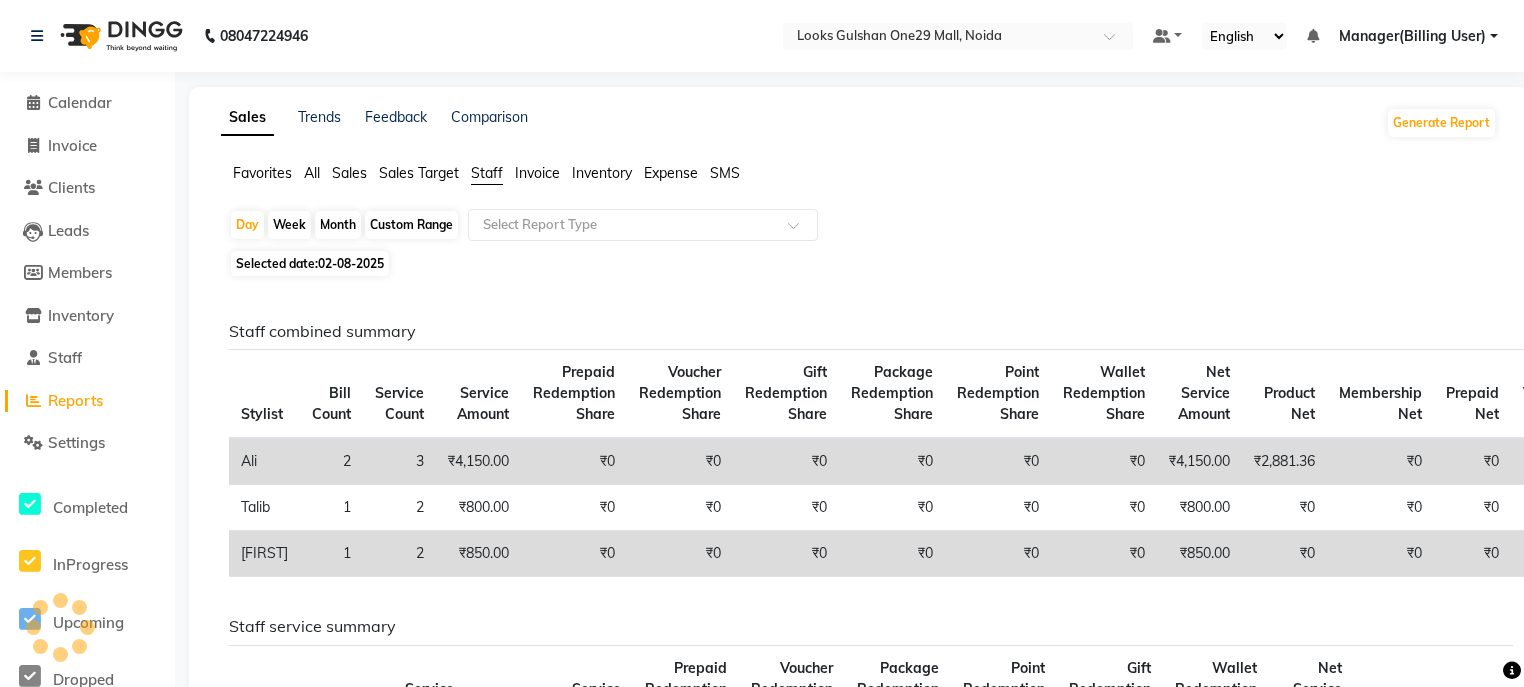 click on "Custom Range" 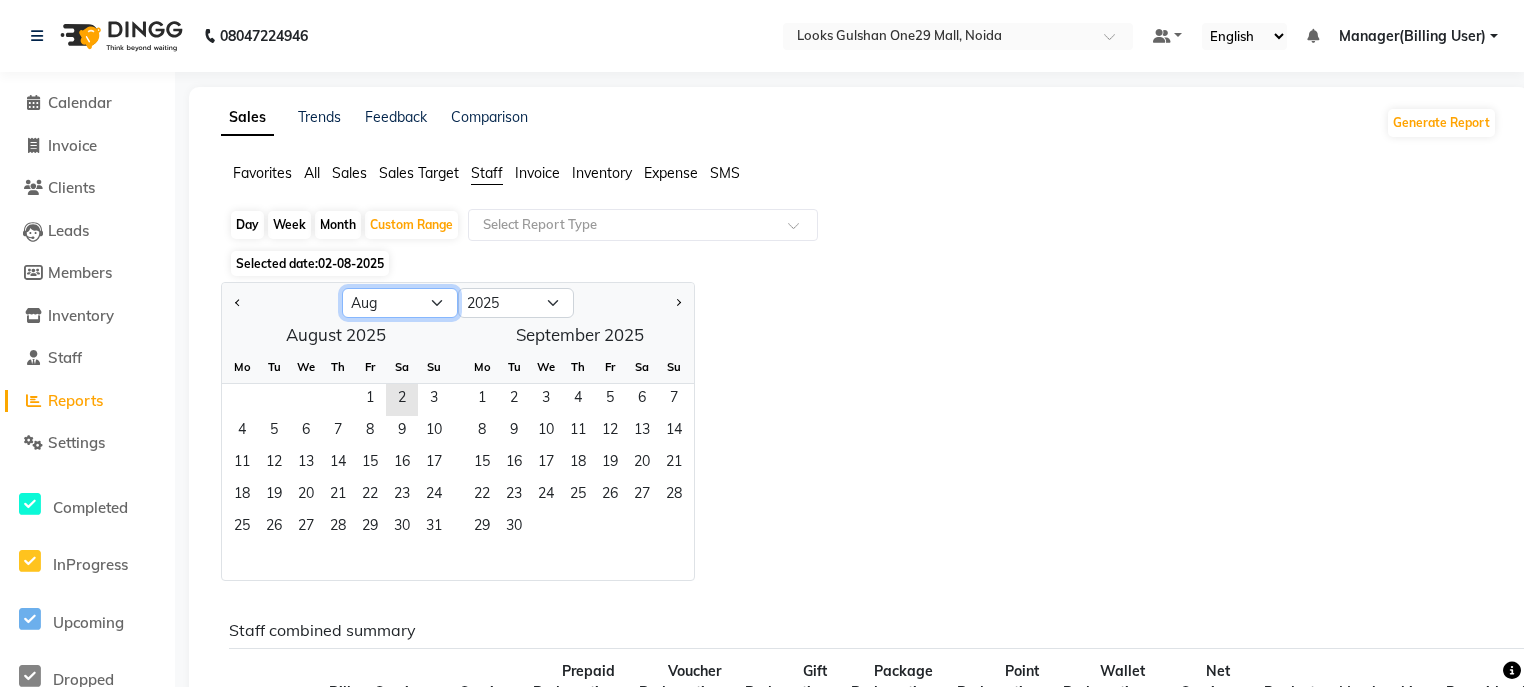 click on "Jan Feb Mar Apr May Jun Jul Aug Sep Oct Nov Dec" 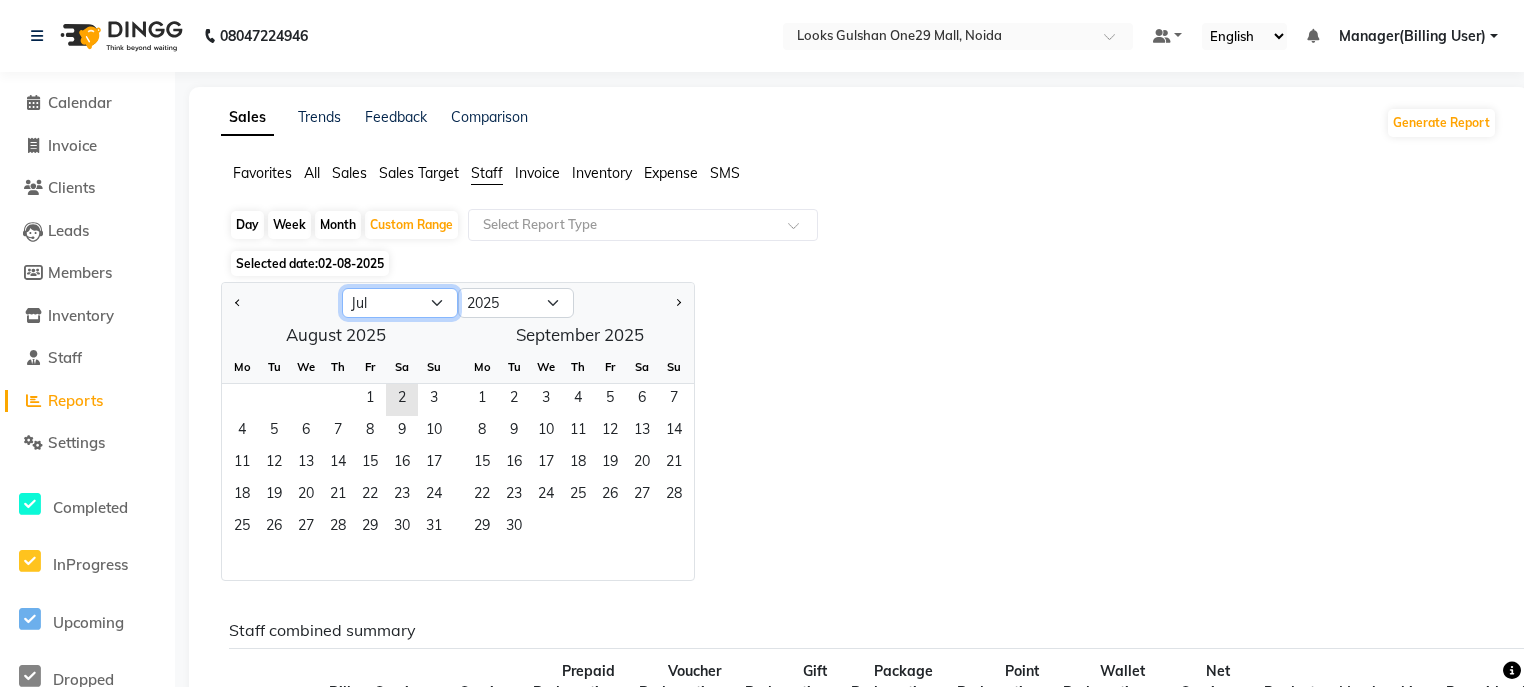 click on "Jan Feb Mar Apr May Jun Jul Aug Sep Oct Nov Dec" 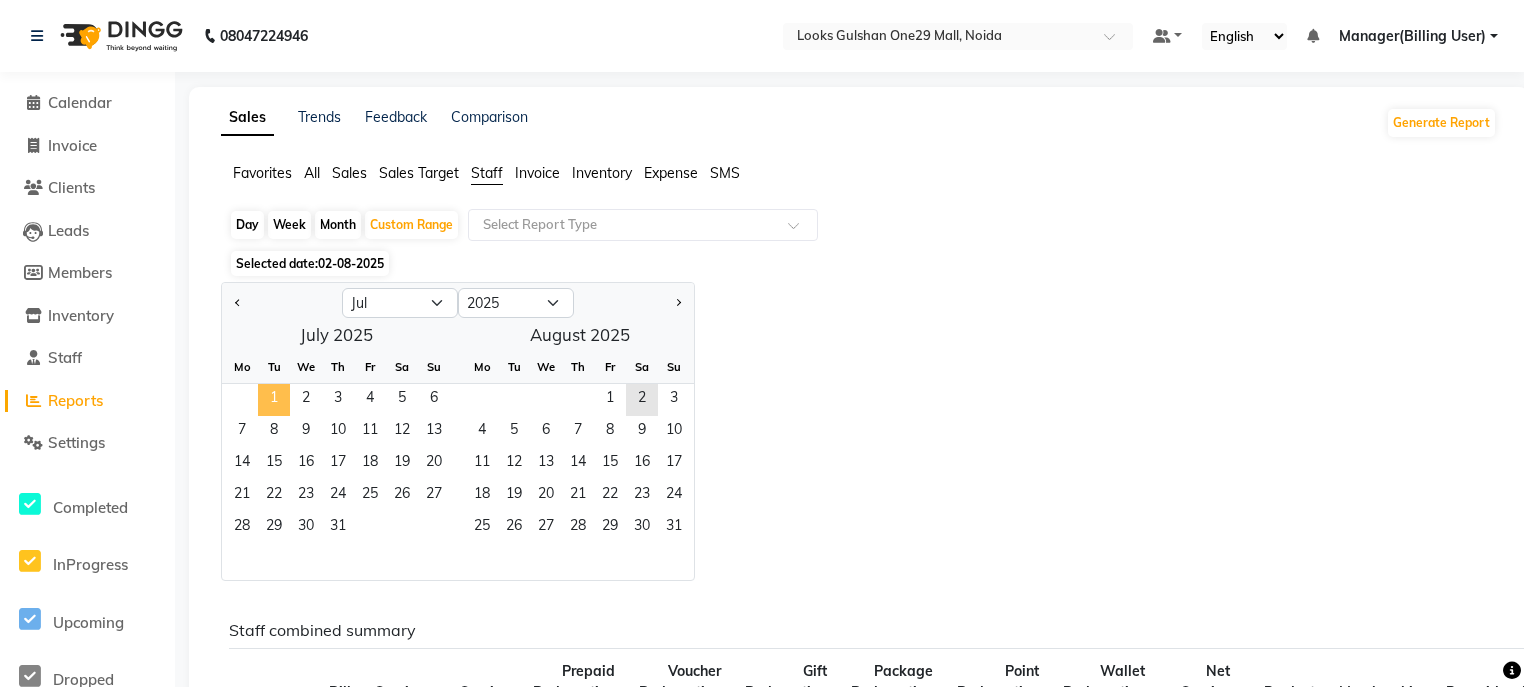 click on "1" 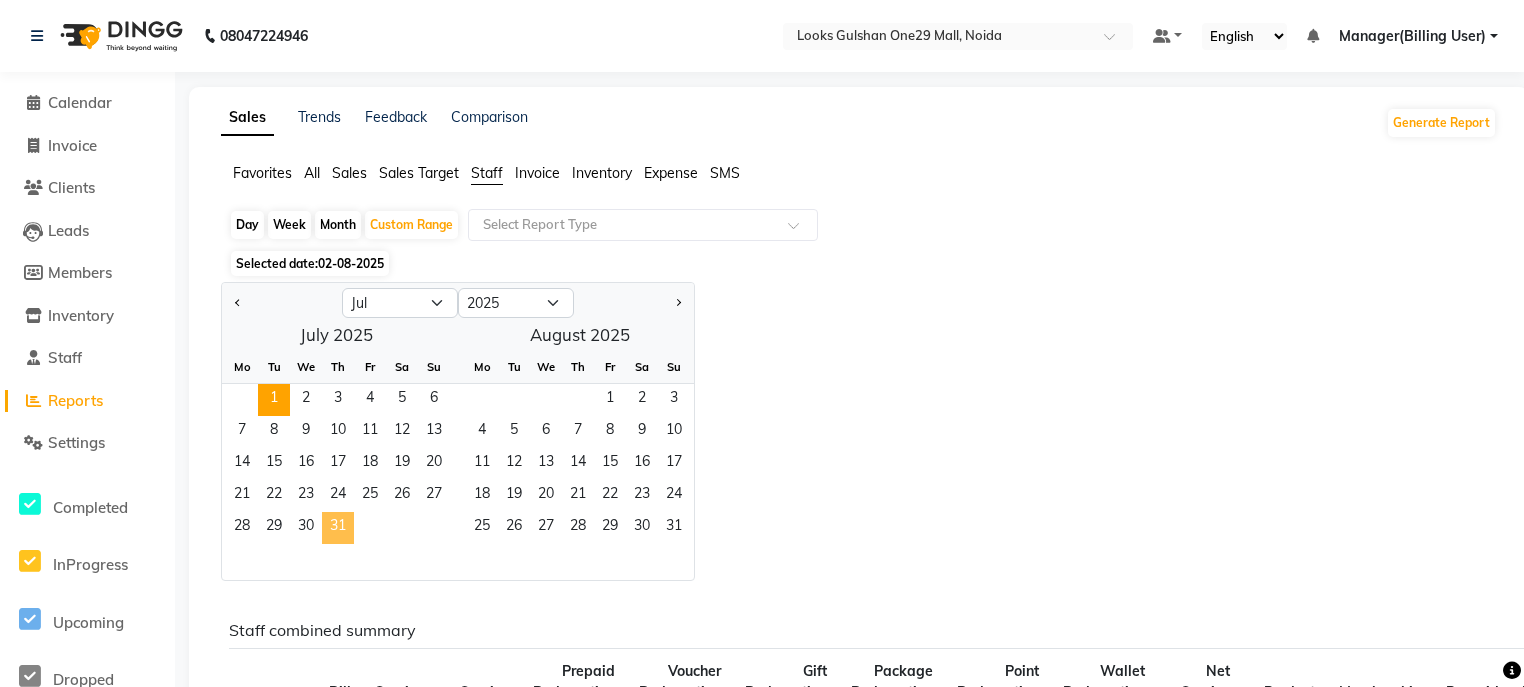 click on "31" 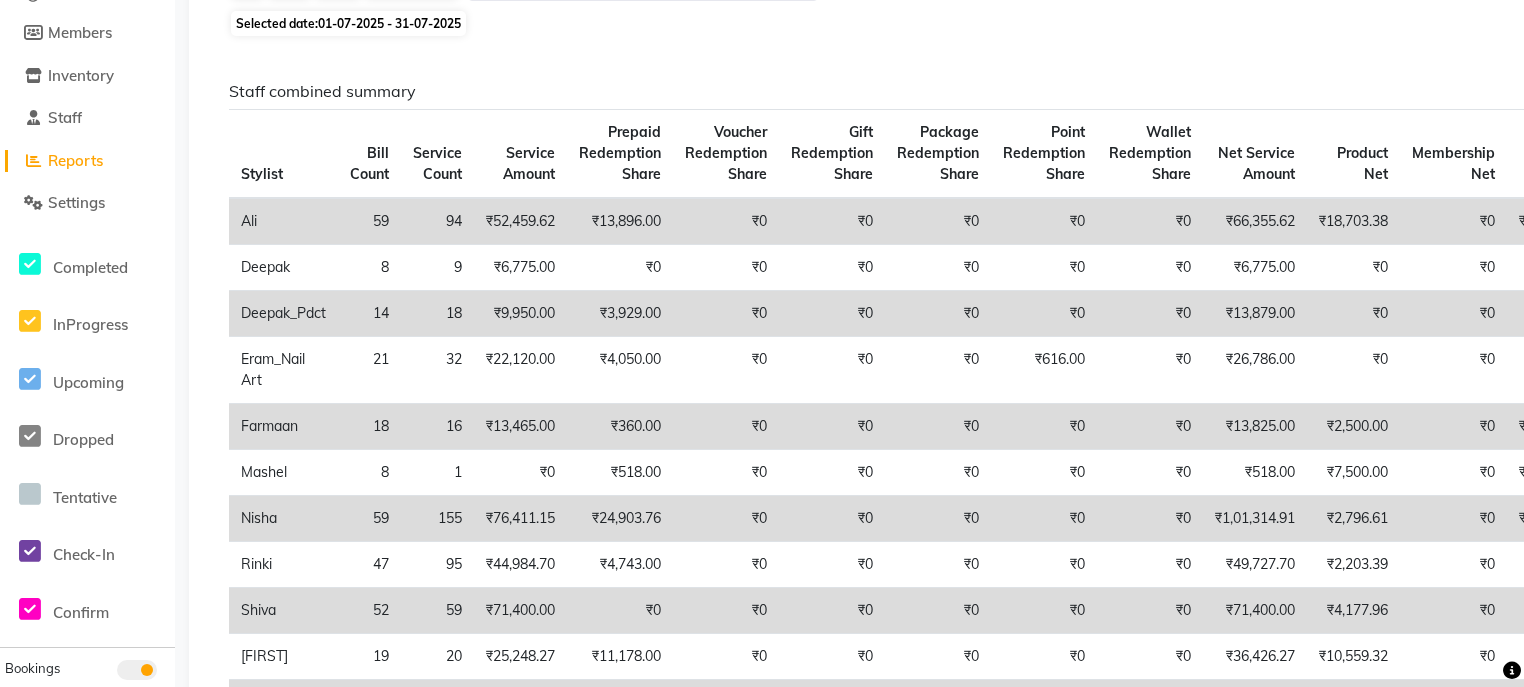 scroll, scrollTop: 0, scrollLeft: 0, axis: both 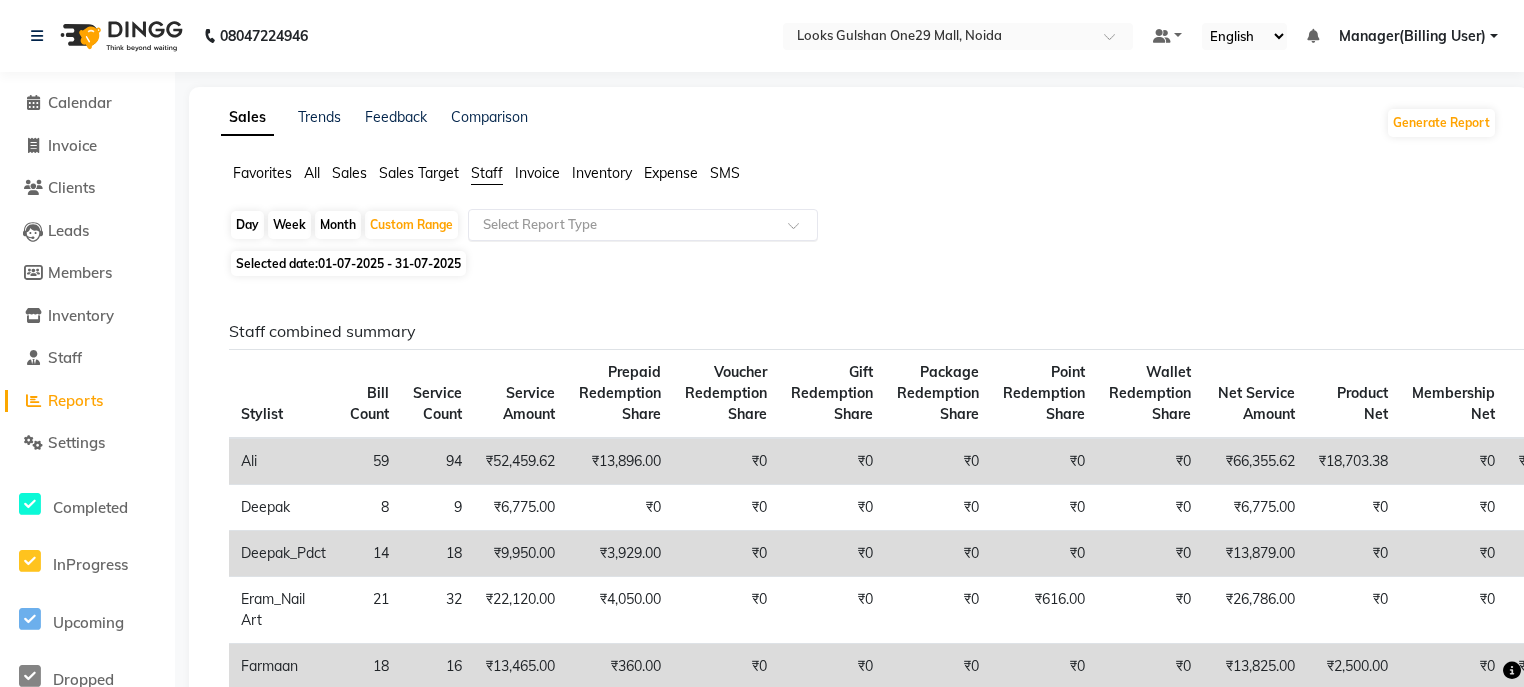 click 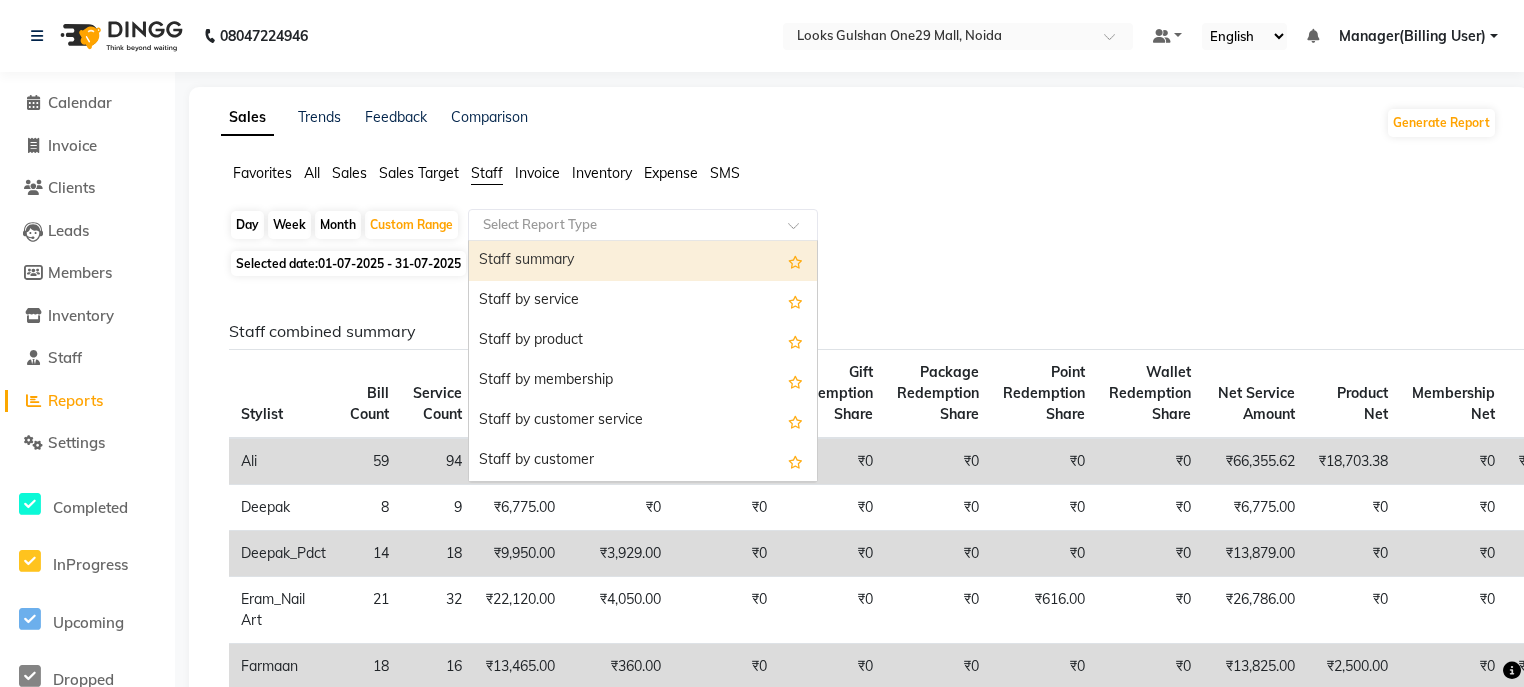 click on "Staff summary" at bounding box center (643, 261) 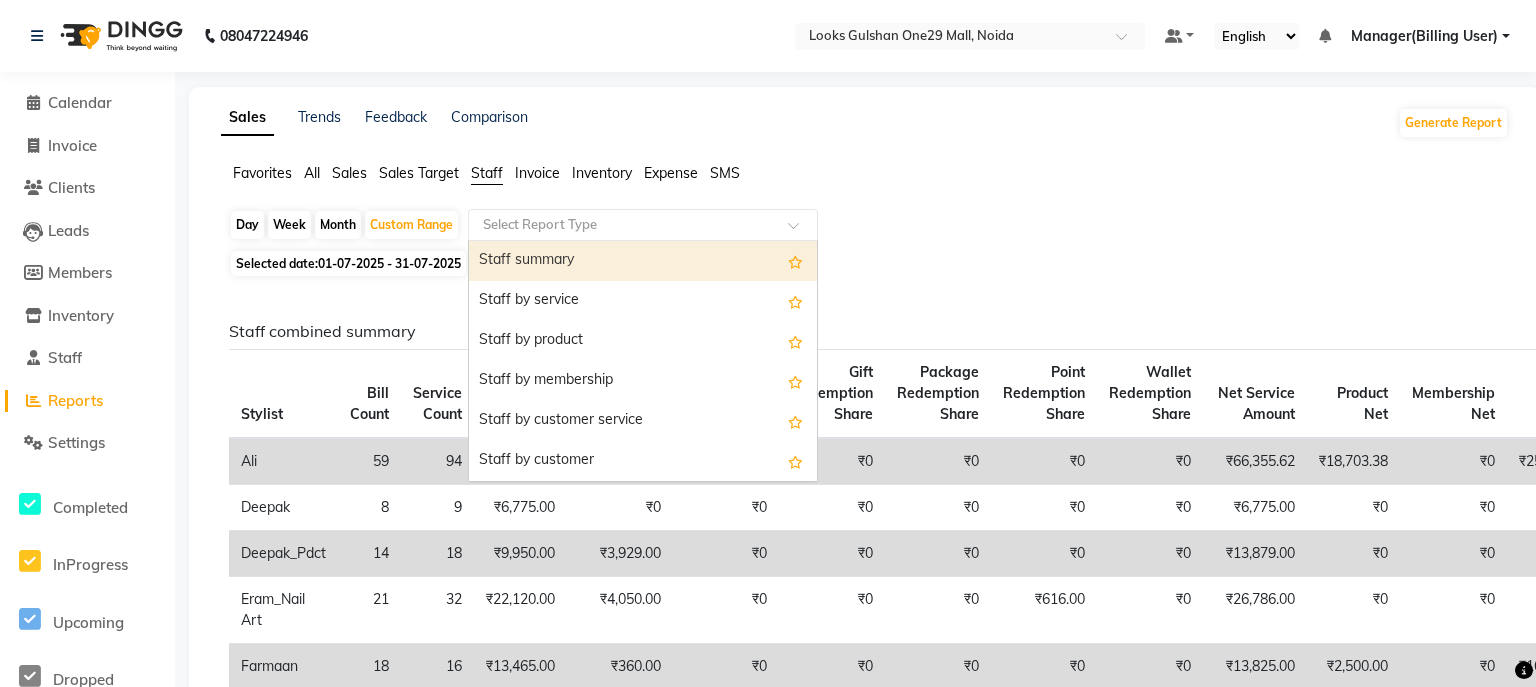 select on "full_report" 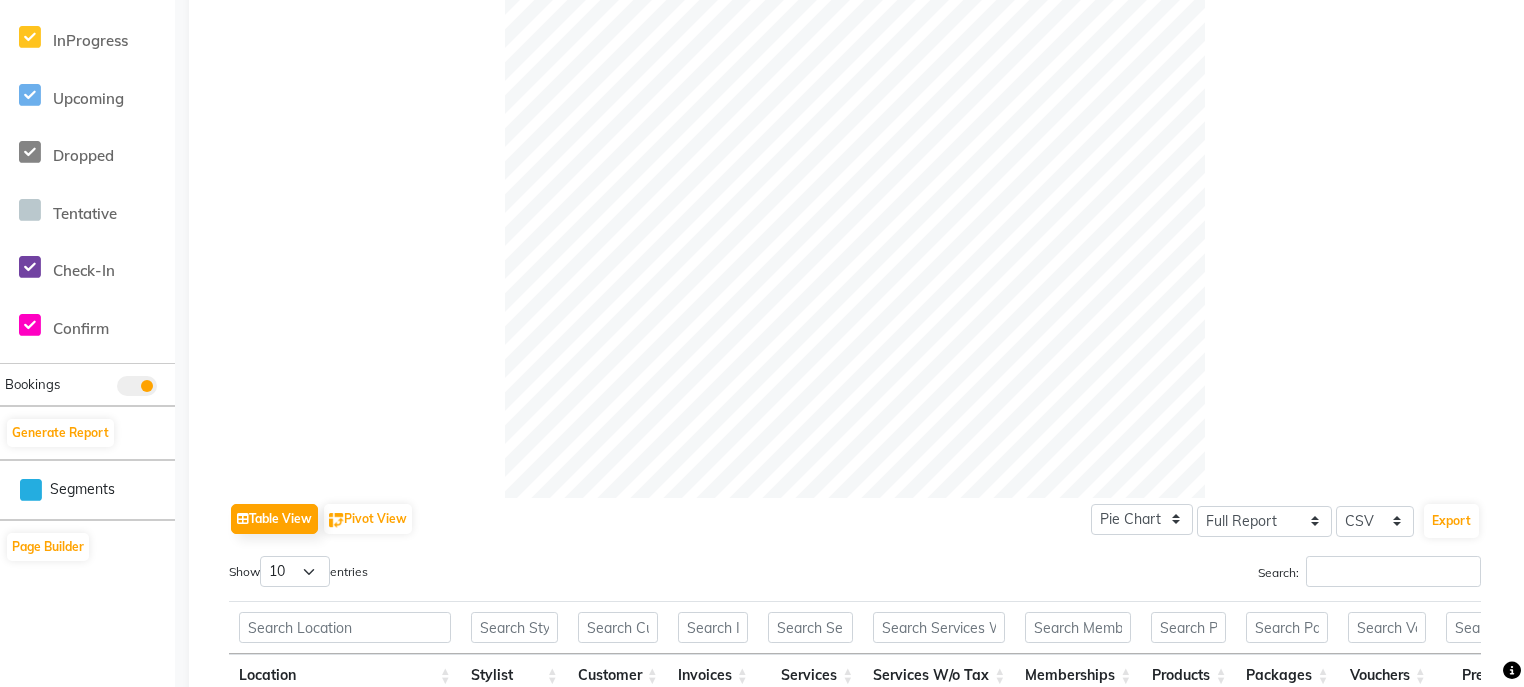 scroll, scrollTop: 640, scrollLeft: 0, axis: vertical 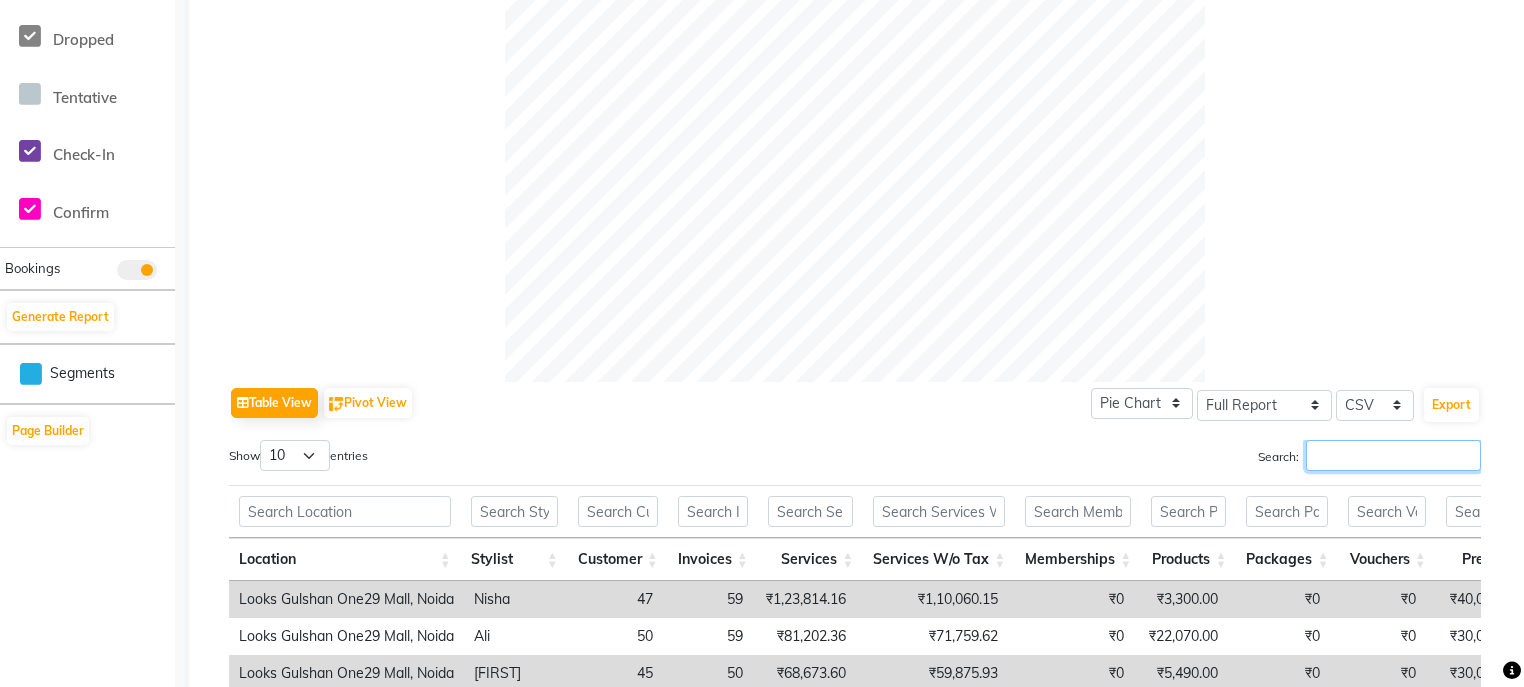 click on "Search:" at bounding box center (1393, 455) 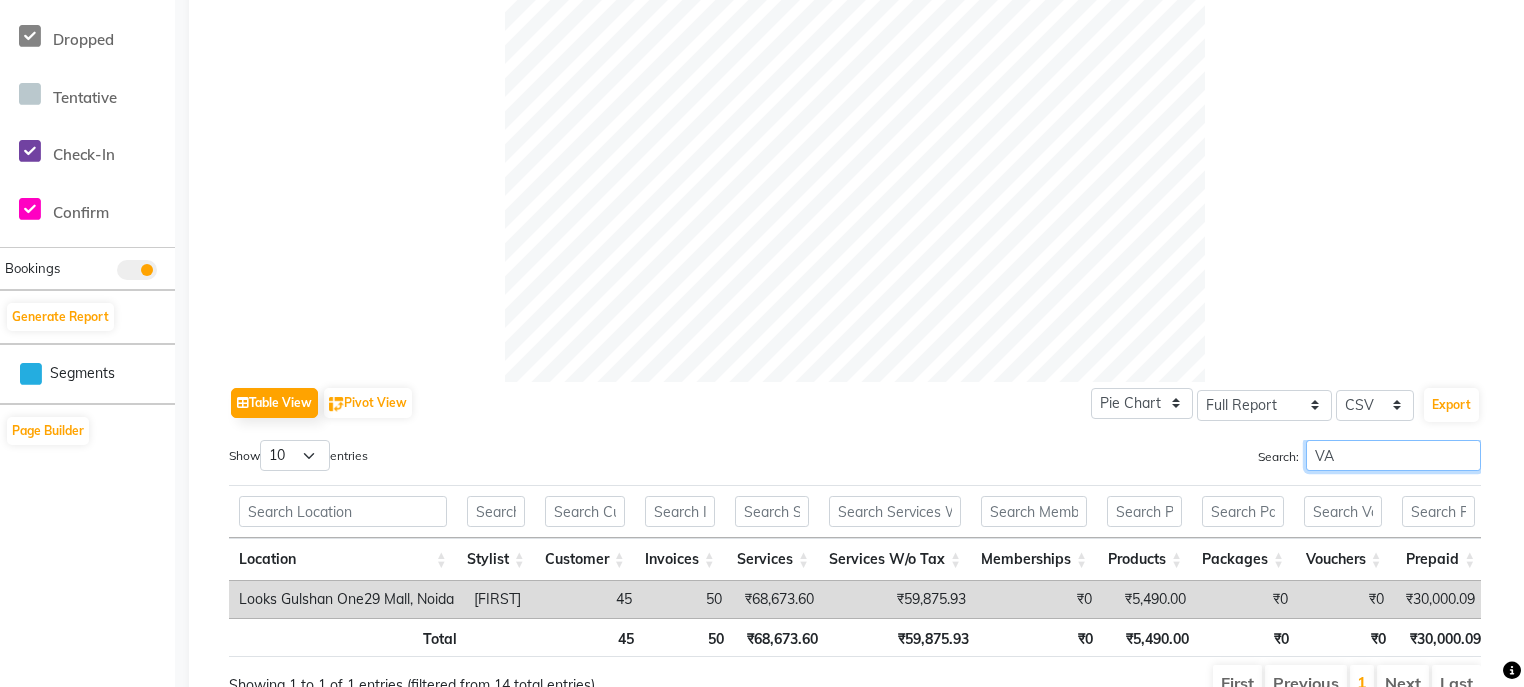 type on "V" 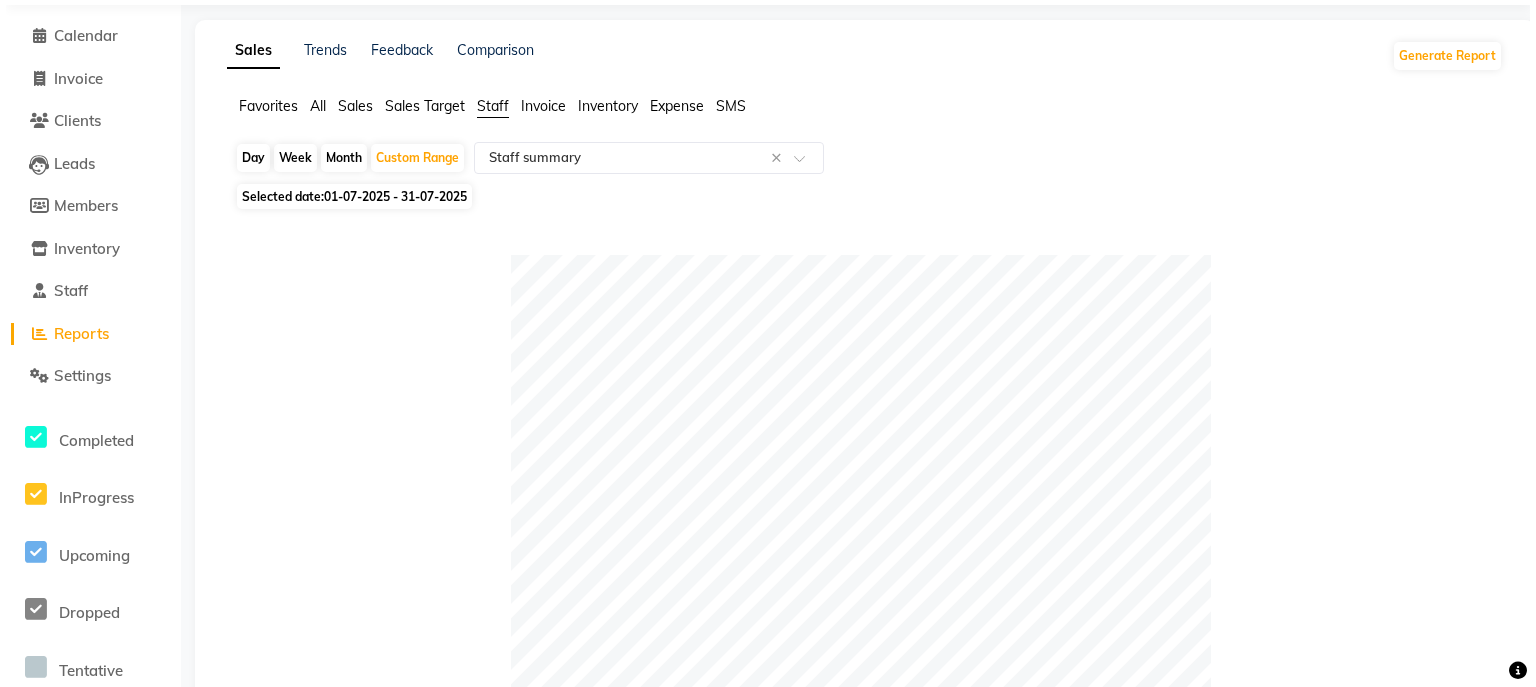 scroll, scrollTop: 0, scrollLeft: 0, axis: both 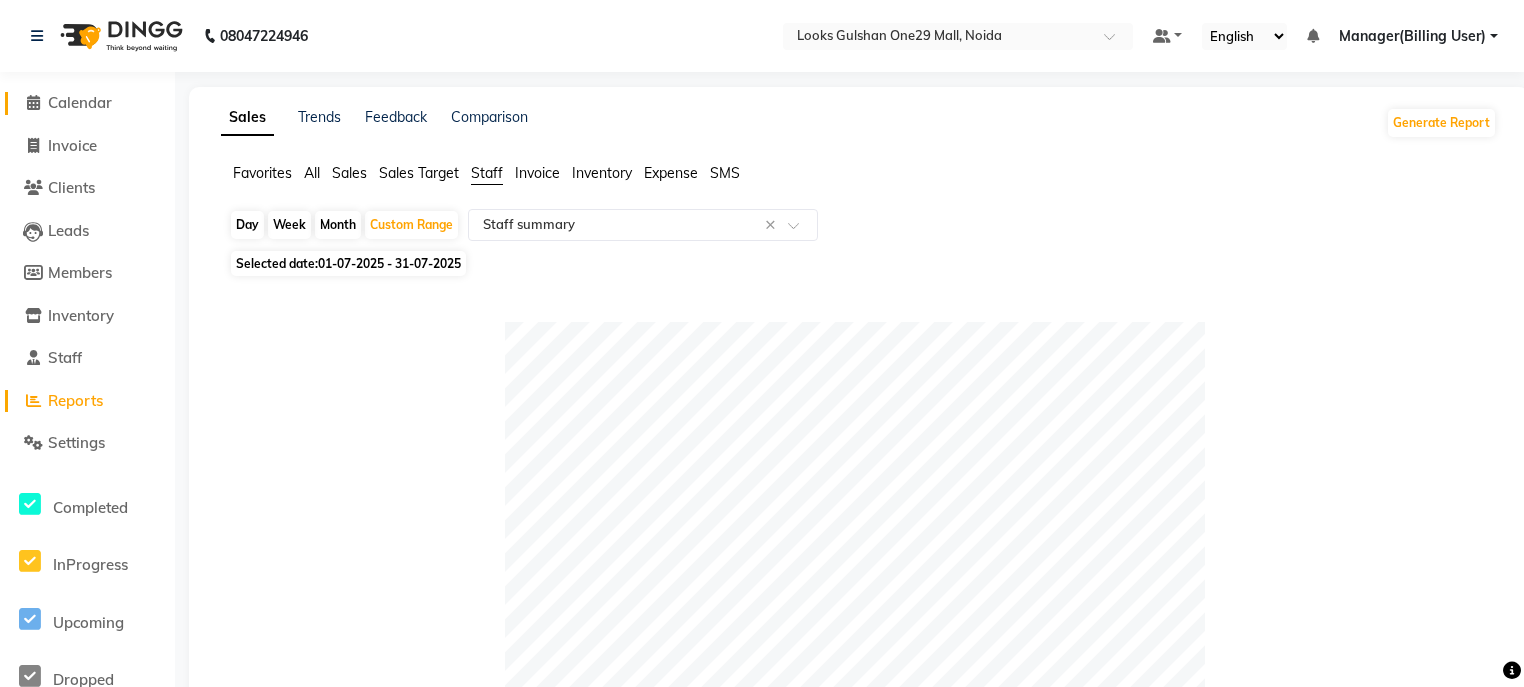 type on "SHIVA" 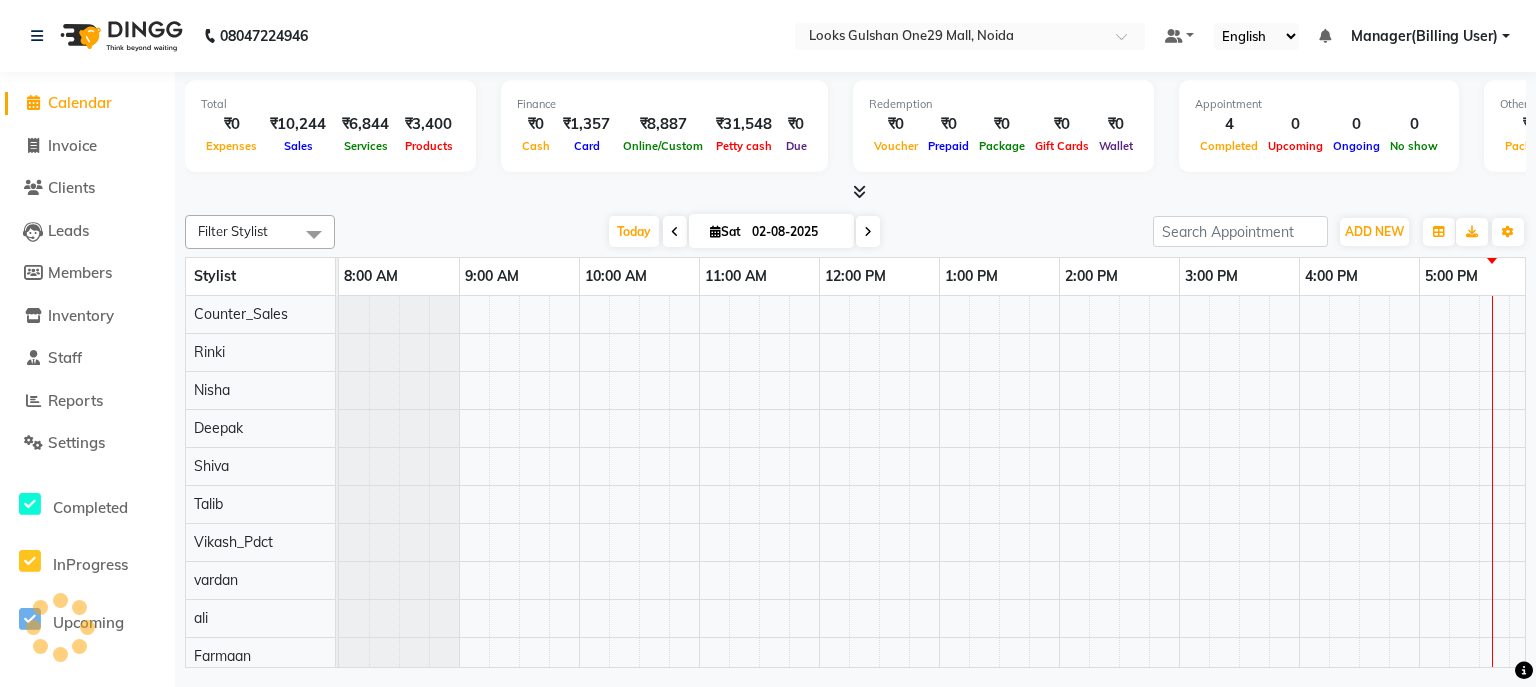 click at bounding box center [855, 192] 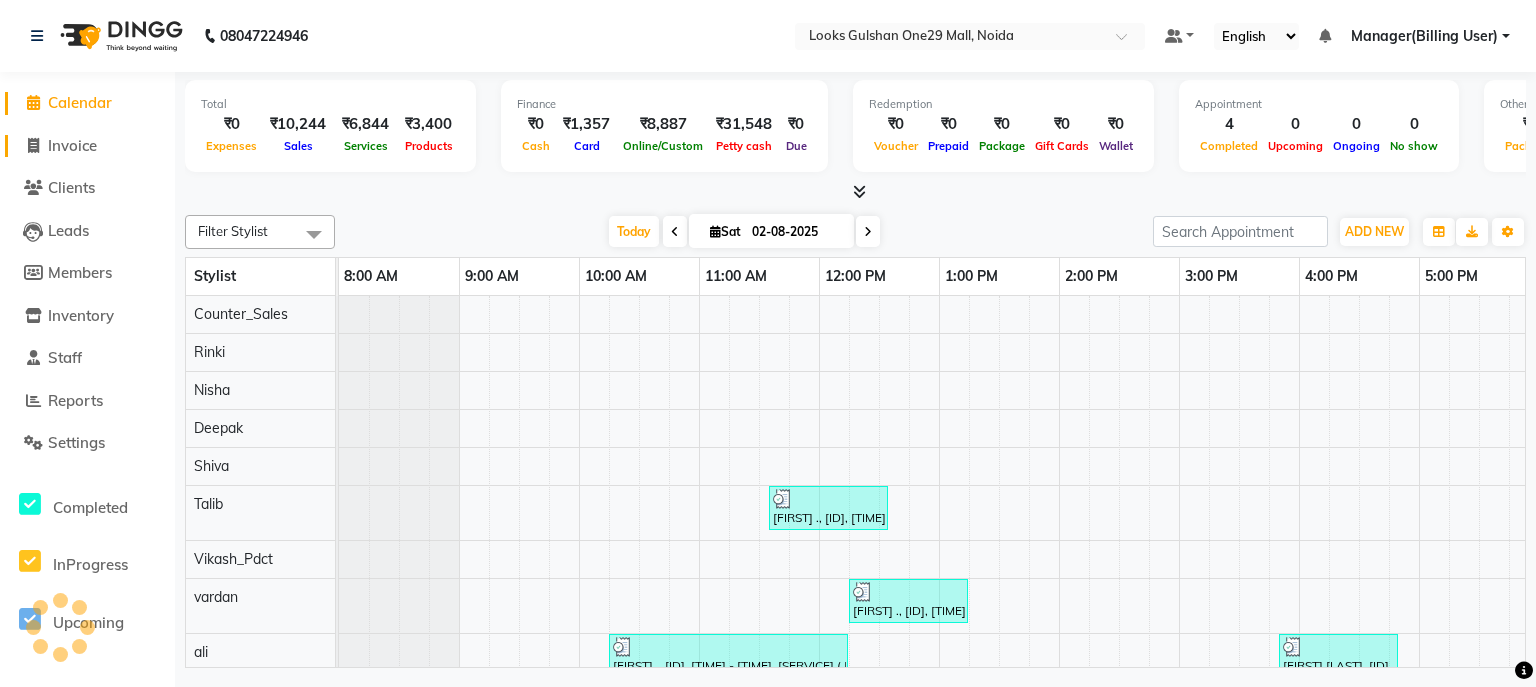 click on "Invoice" 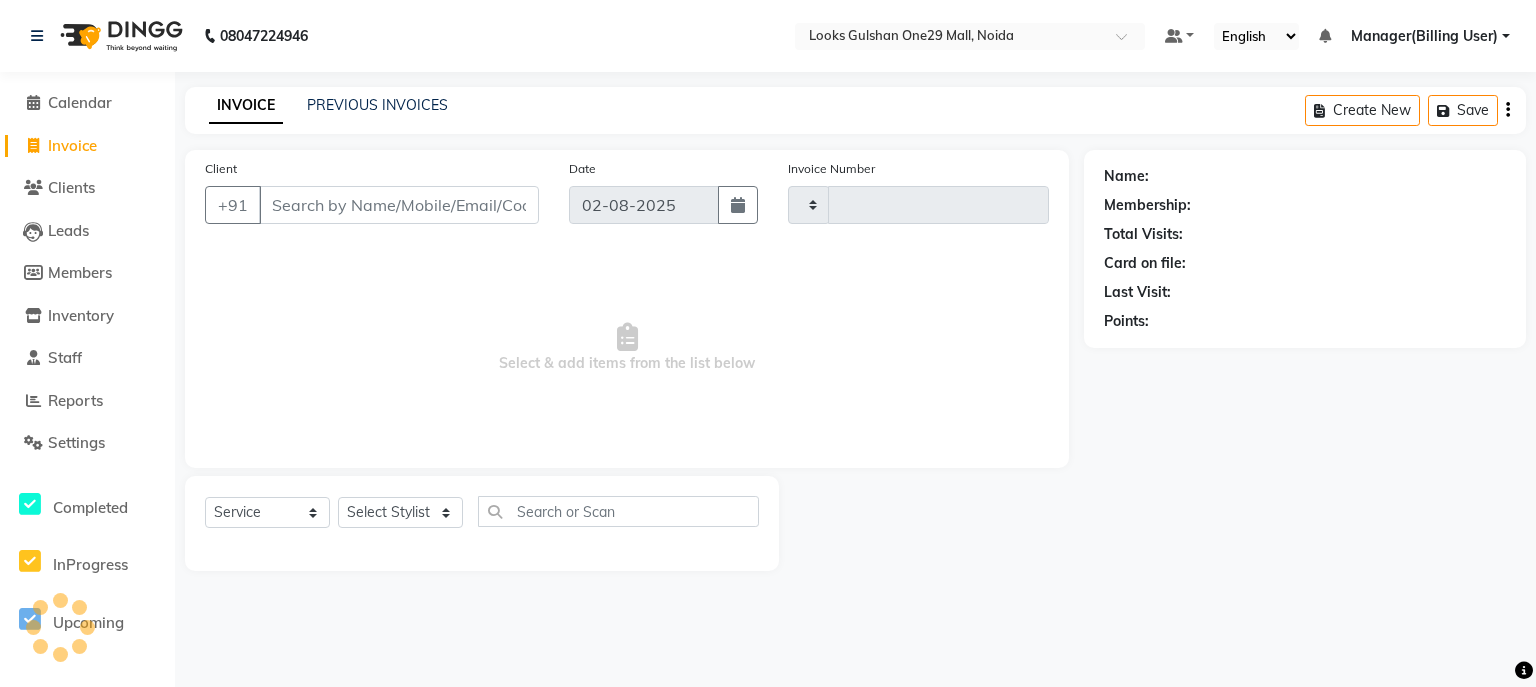 type on "0814" 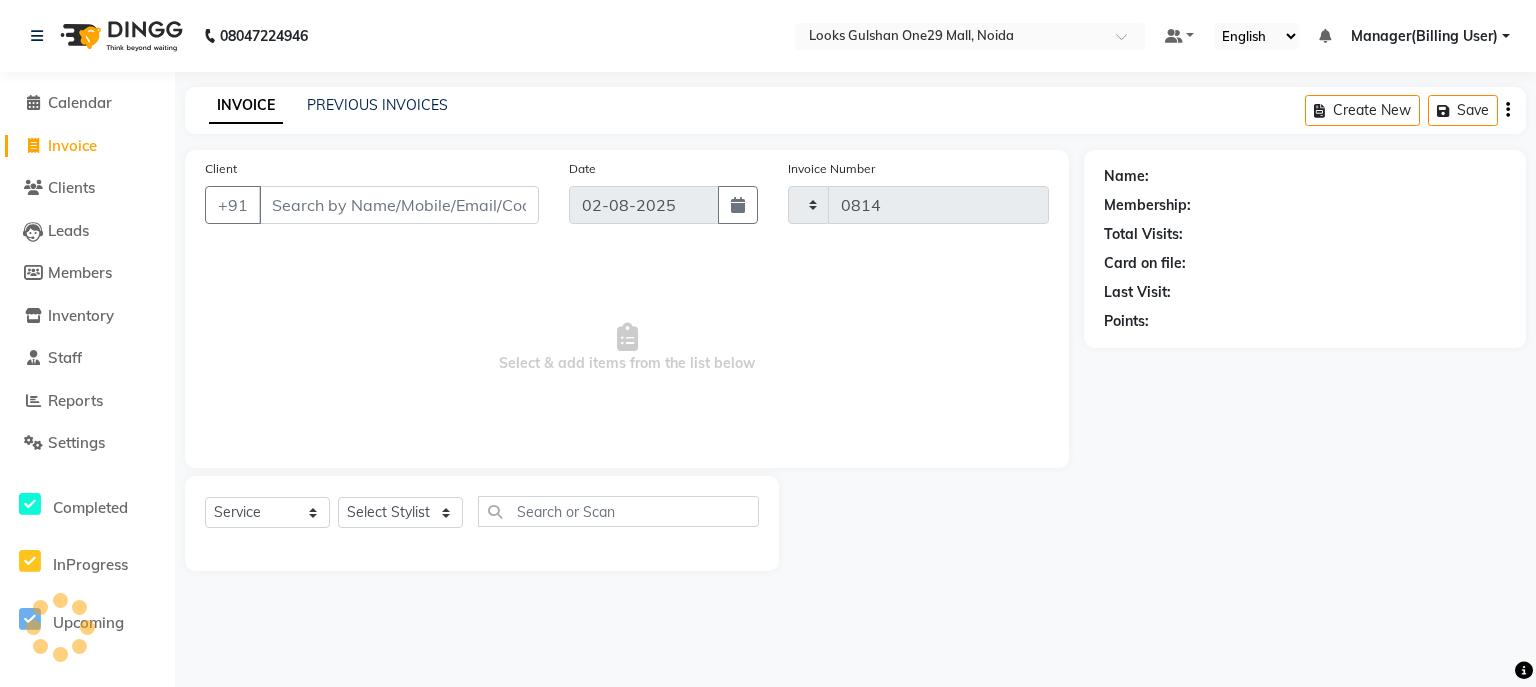 select on "8337" 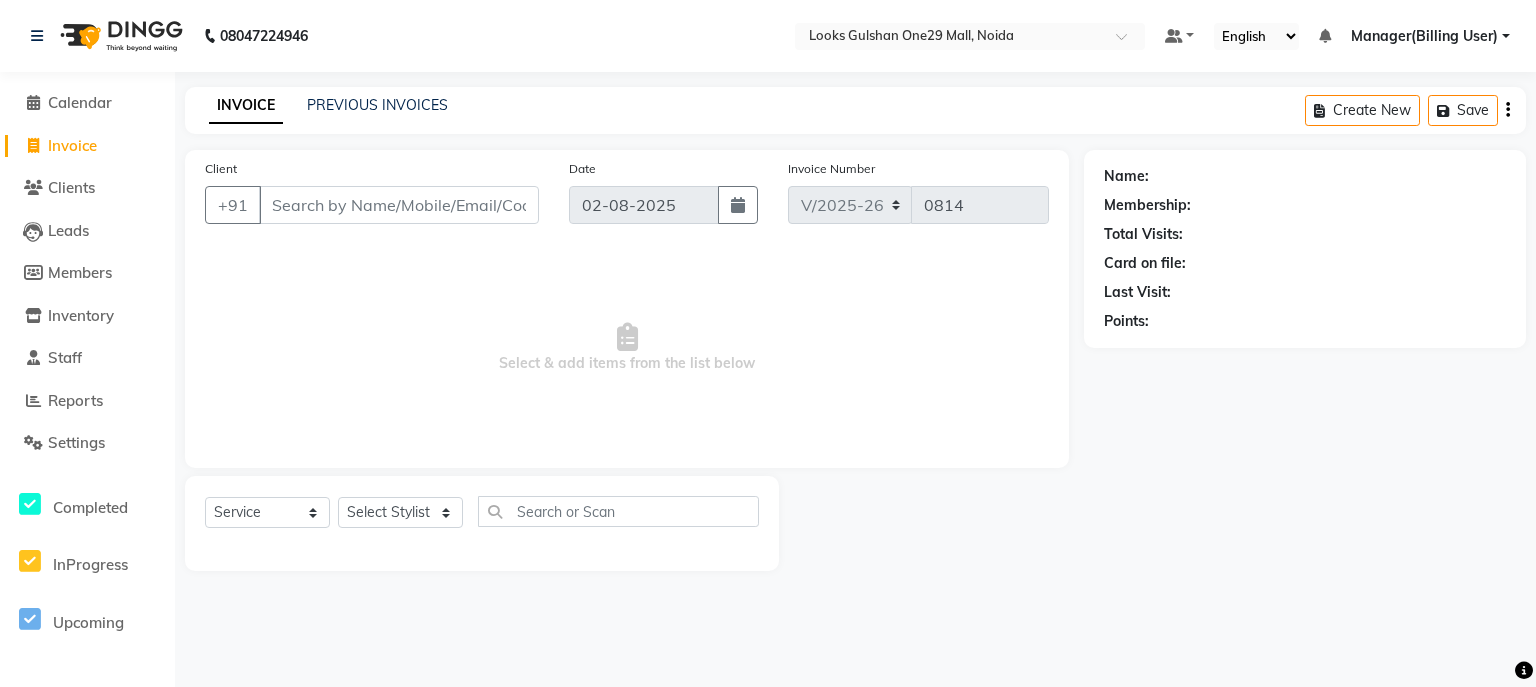 select on "80996" 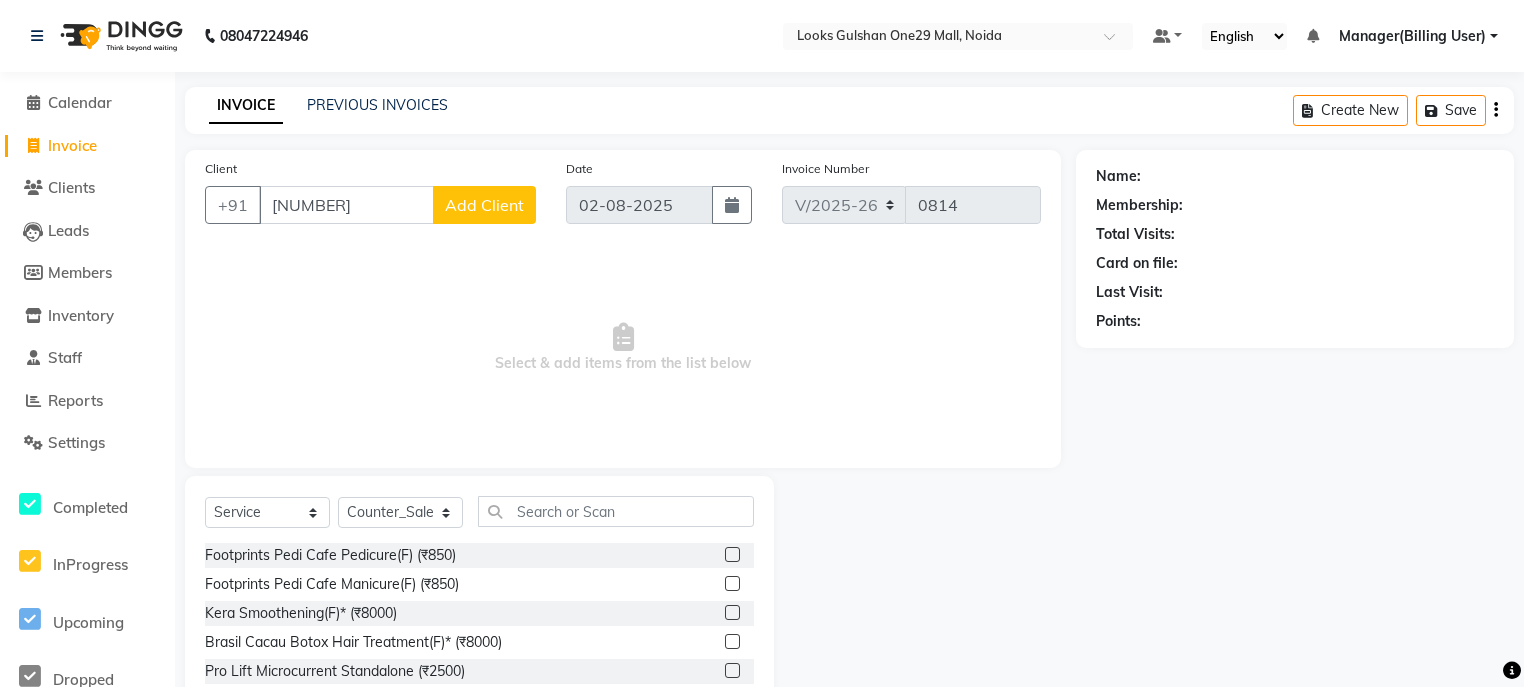 type on "7337514380" 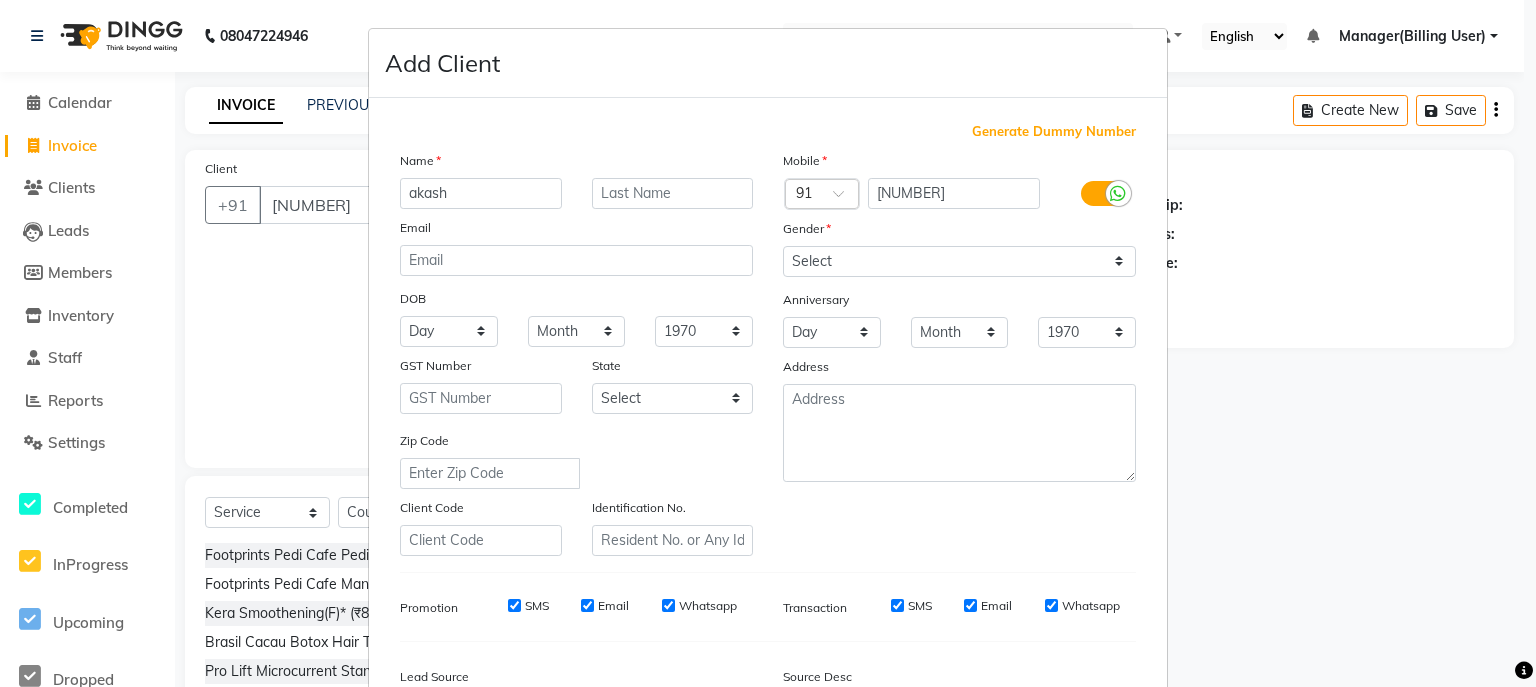click on "akash" at bounding box center (481, 193) 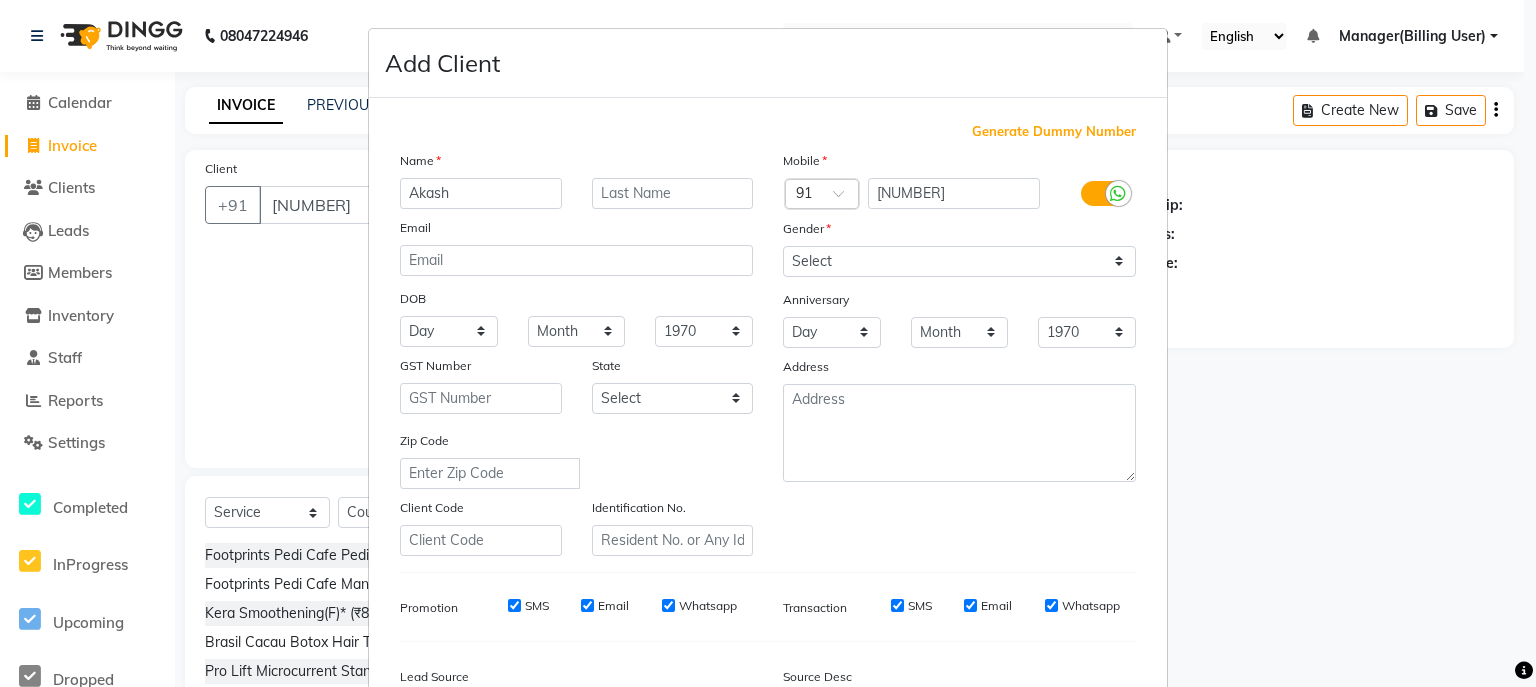 type on "Akash" 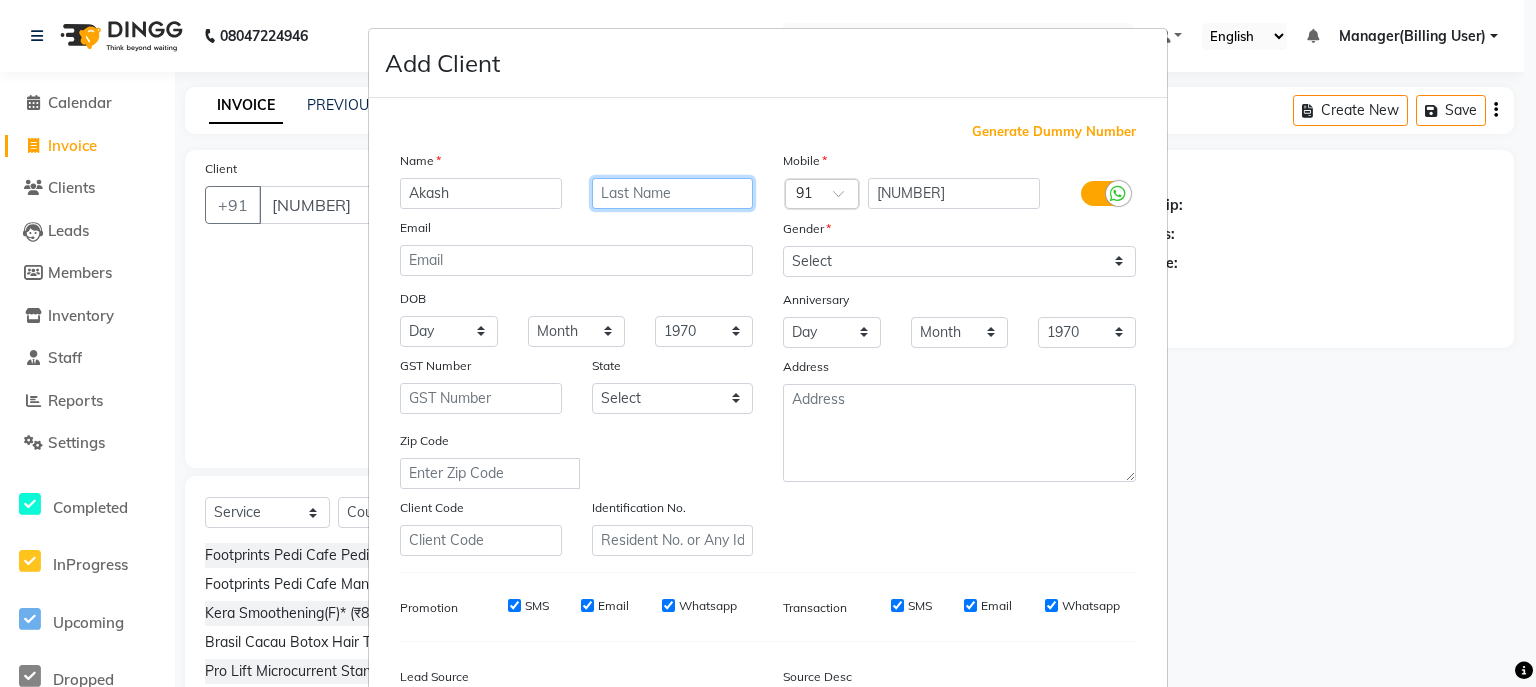 click at bounding box center (673, 193) 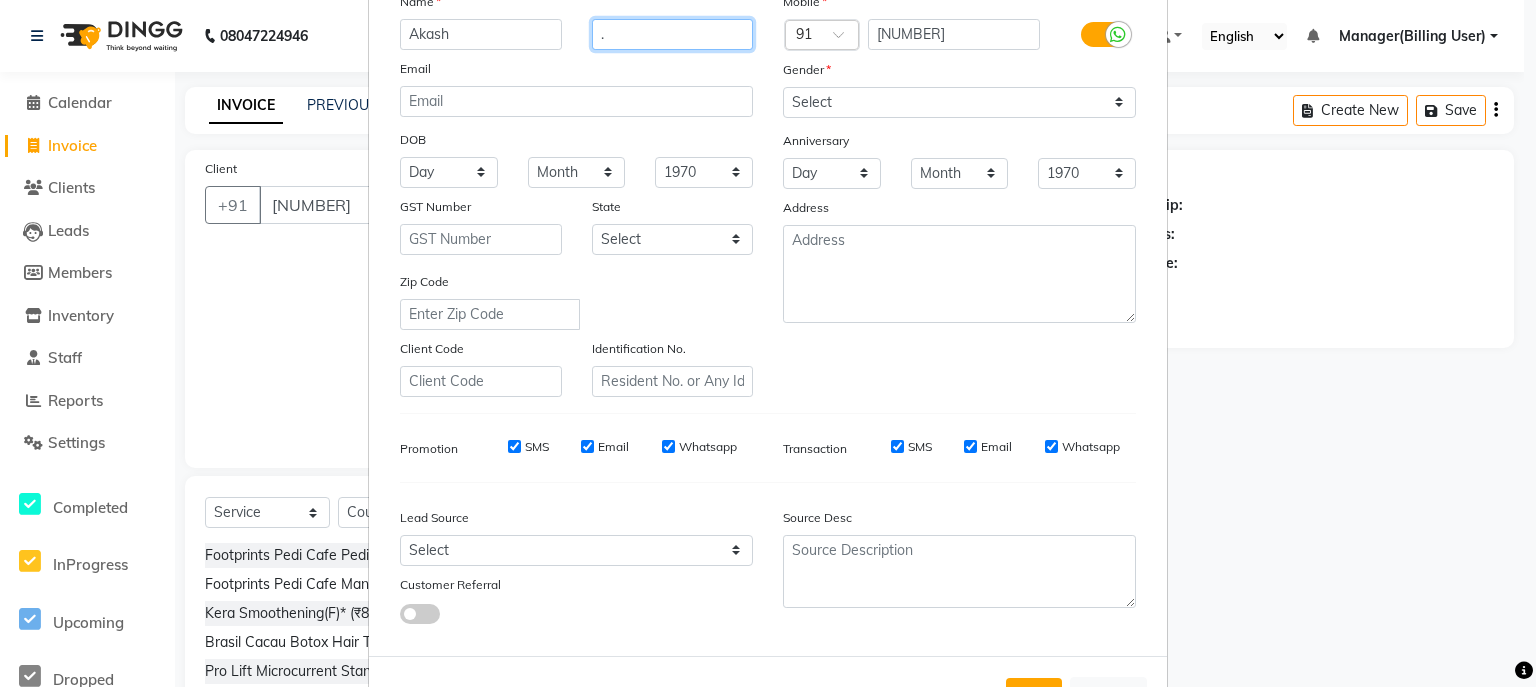 scroll, scrollTop: 160, scrollLeft: 0, axis: vertical 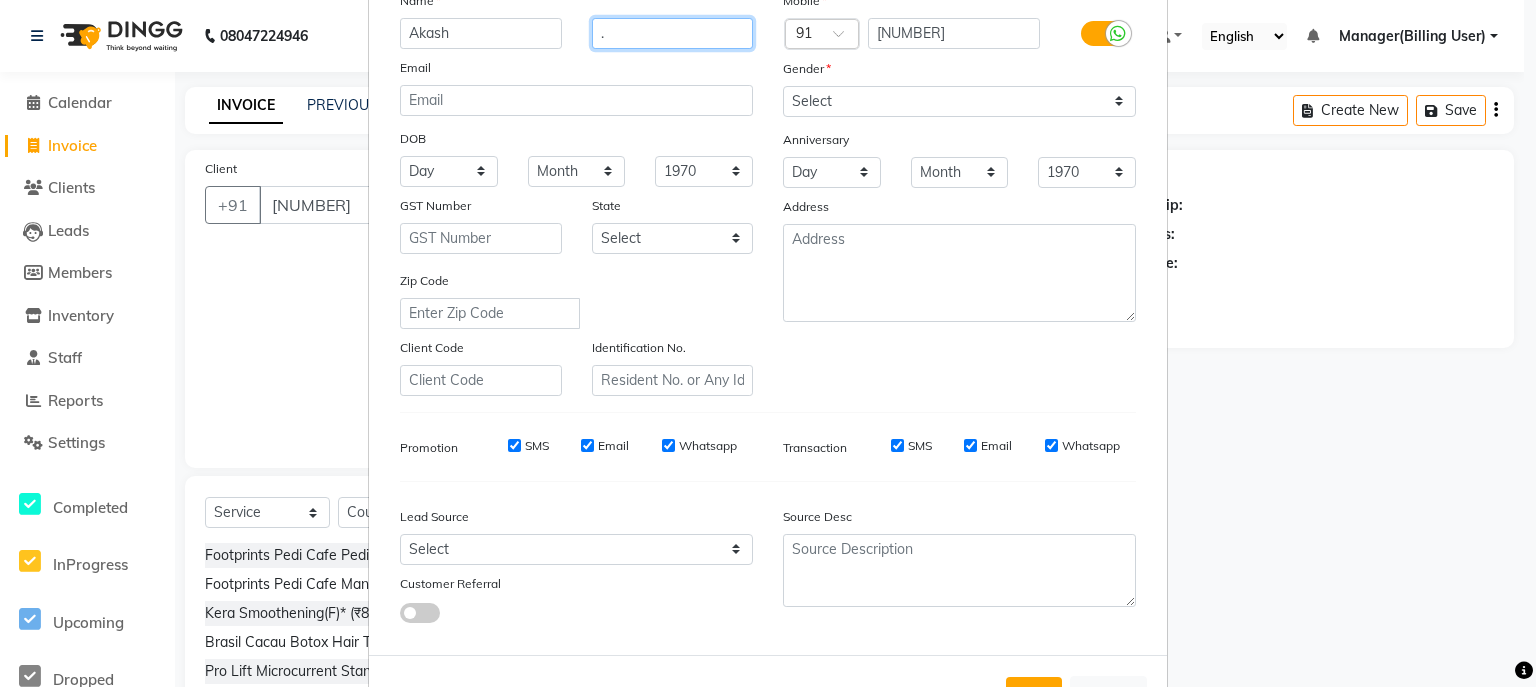 type on "." 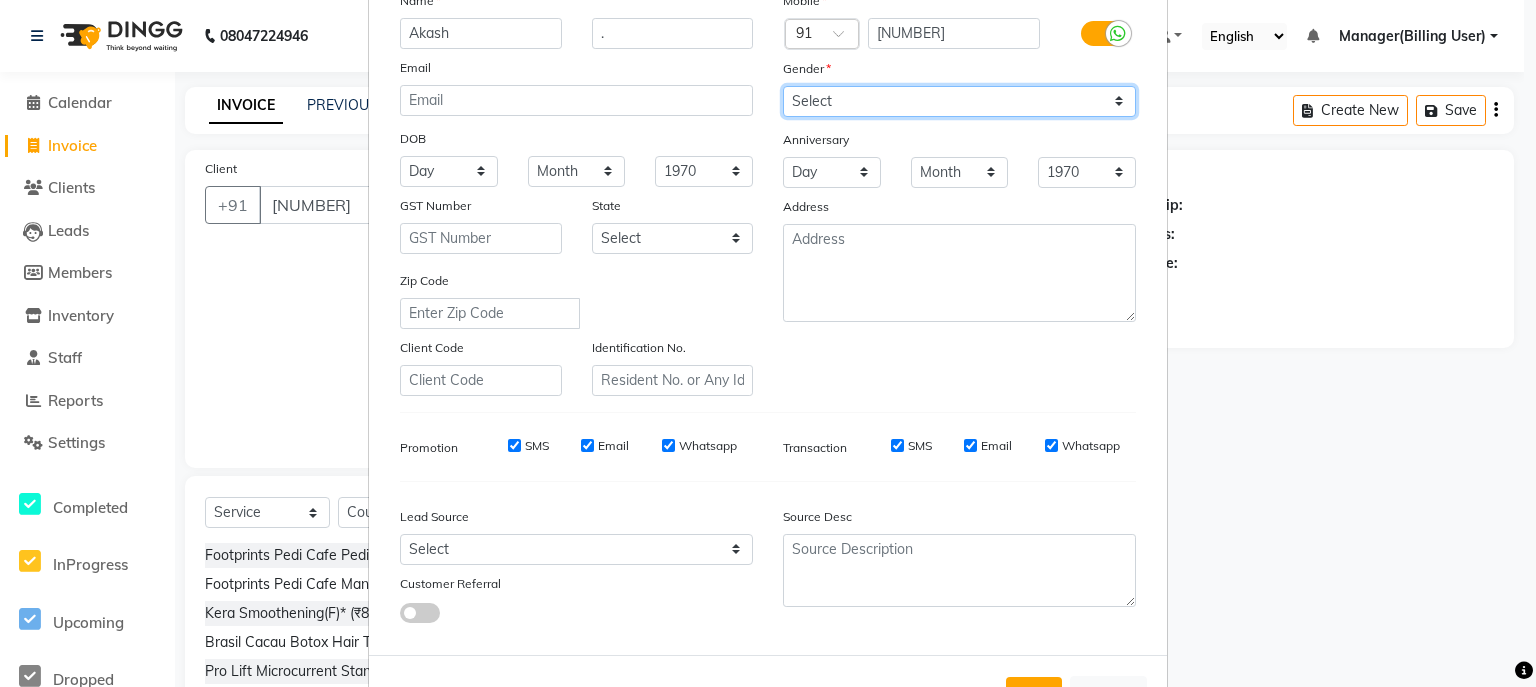 click on "Select Male Female Other Prefer Not To Say" at bounding box center [959, 101] 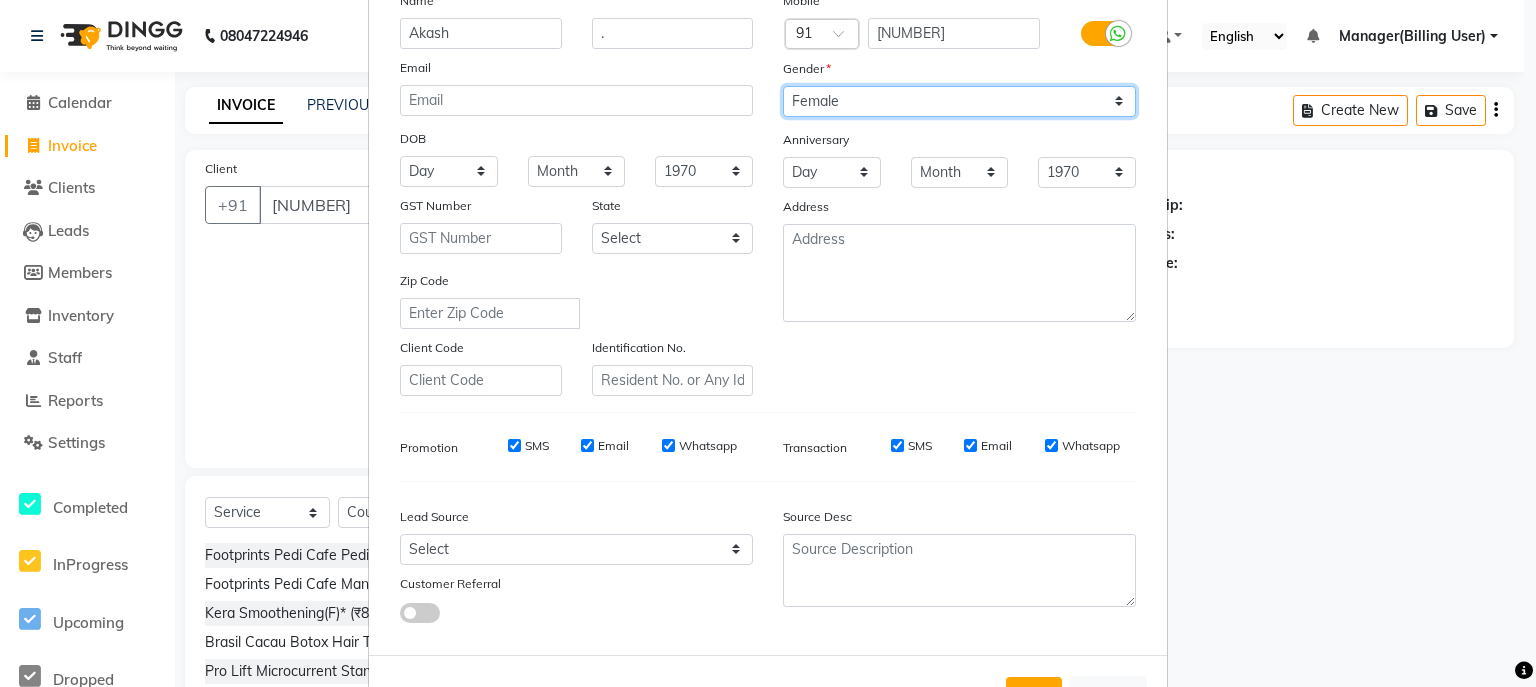 click on "Select Male Female Other Prefer Not To Say" at bounding box center (959, 101) 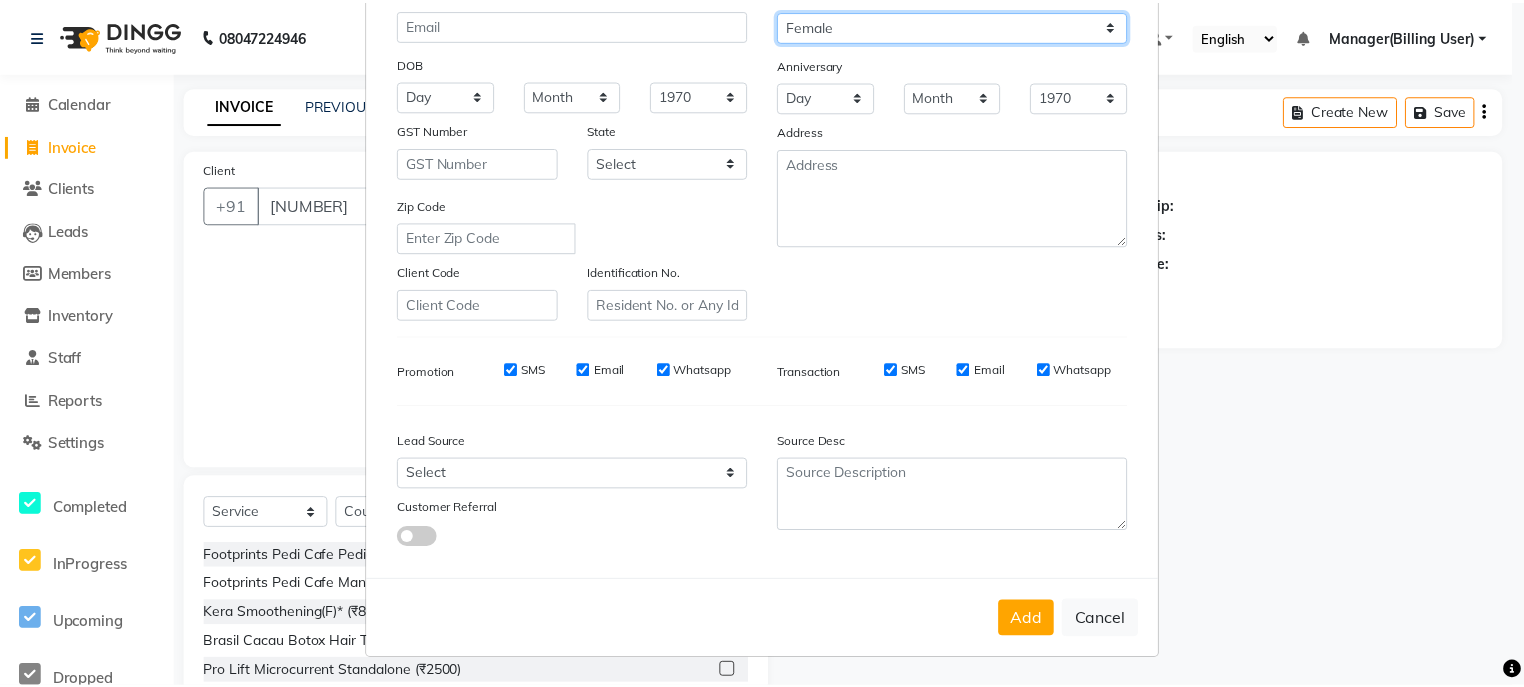 scroll, scrollTop: 245, scrollLeft: 0, axis: vertical 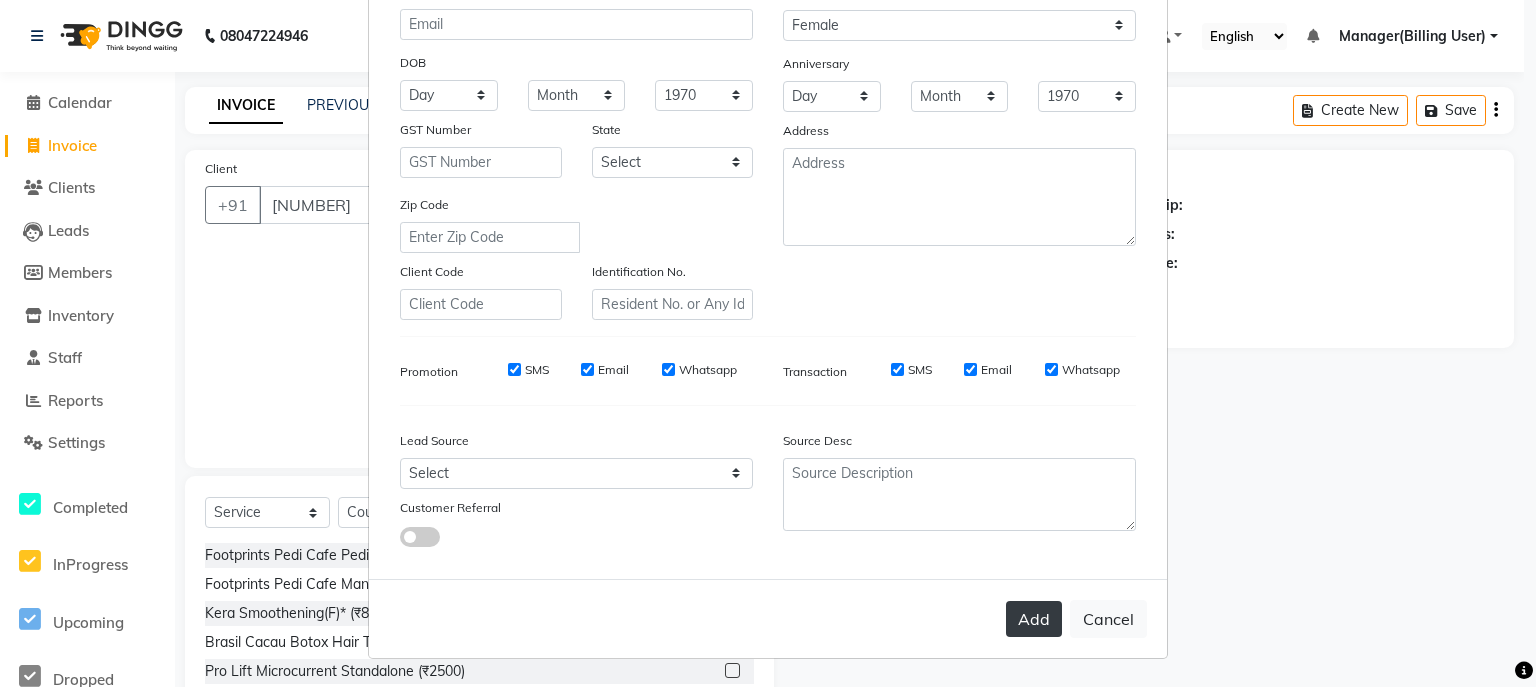 click on "Add" at bounding box center (1034, 619) 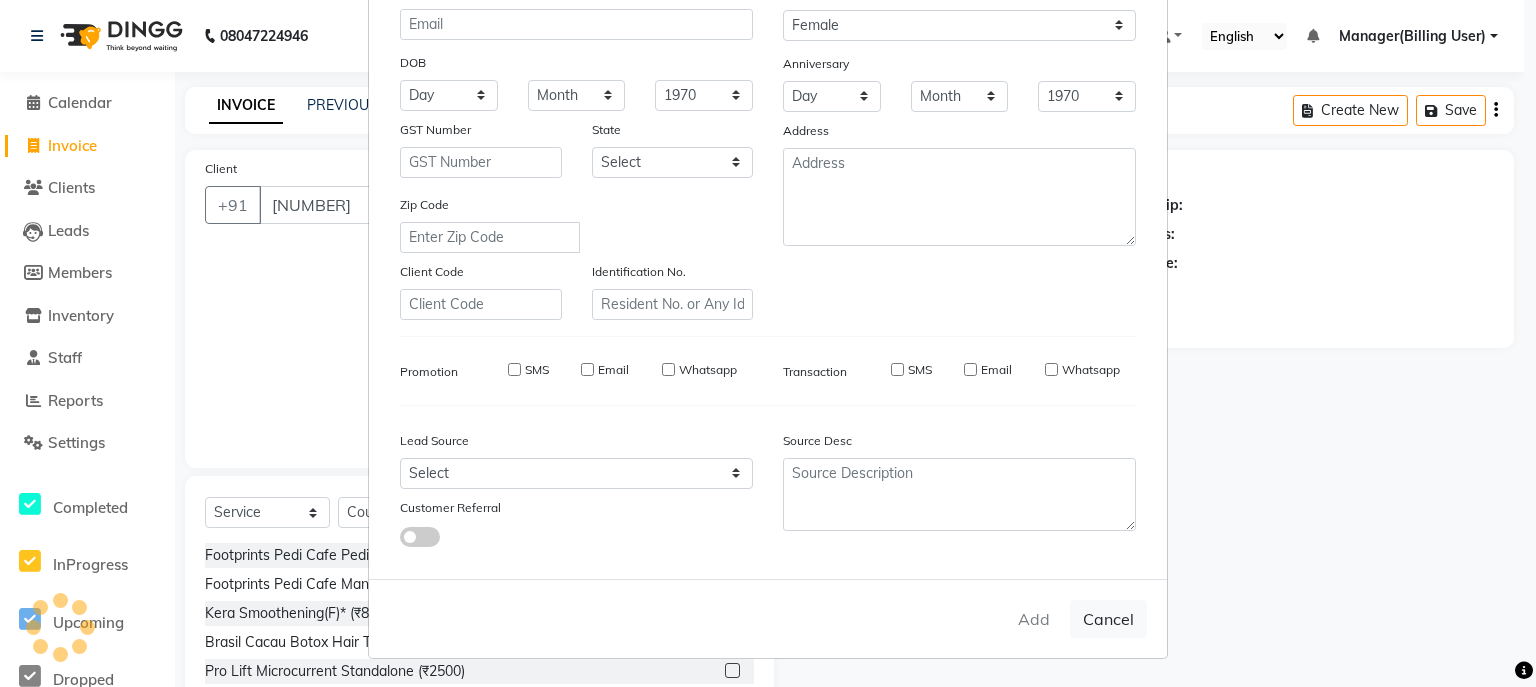 type 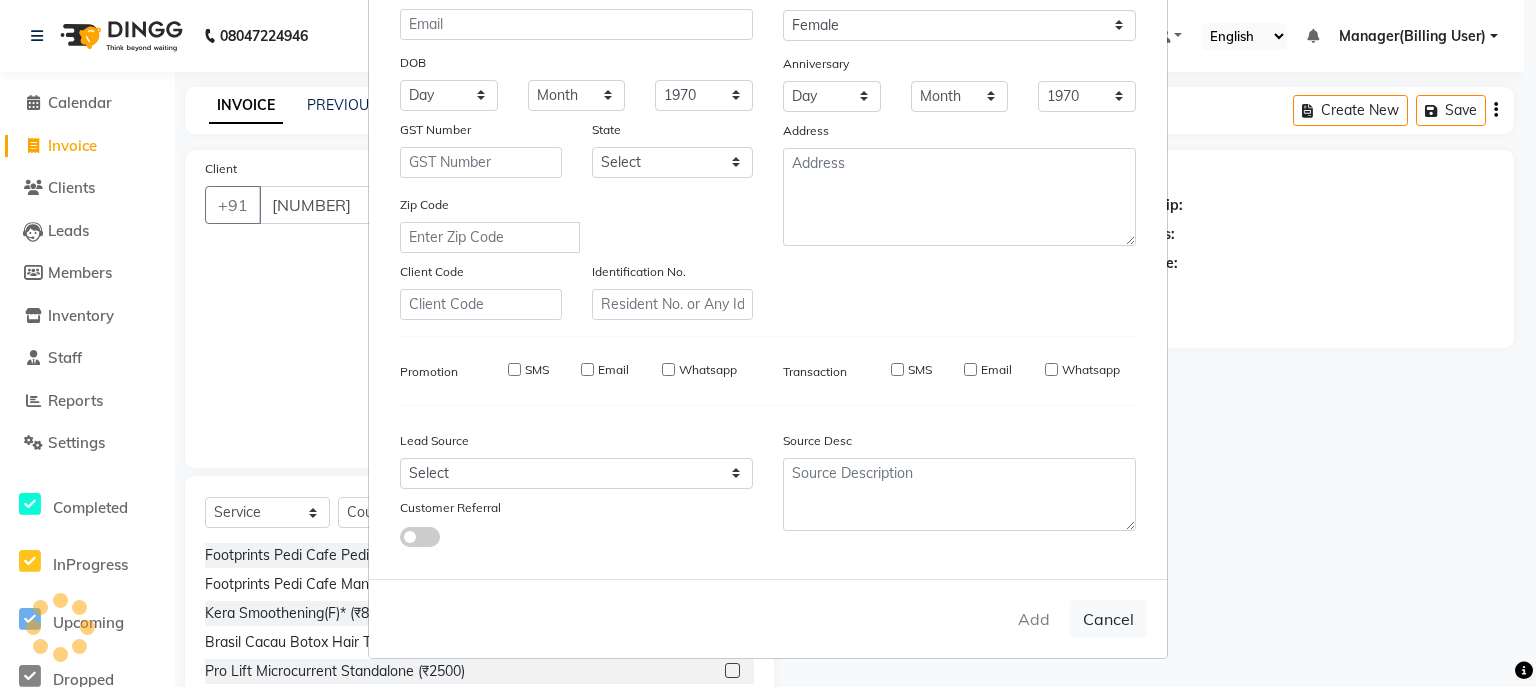 select 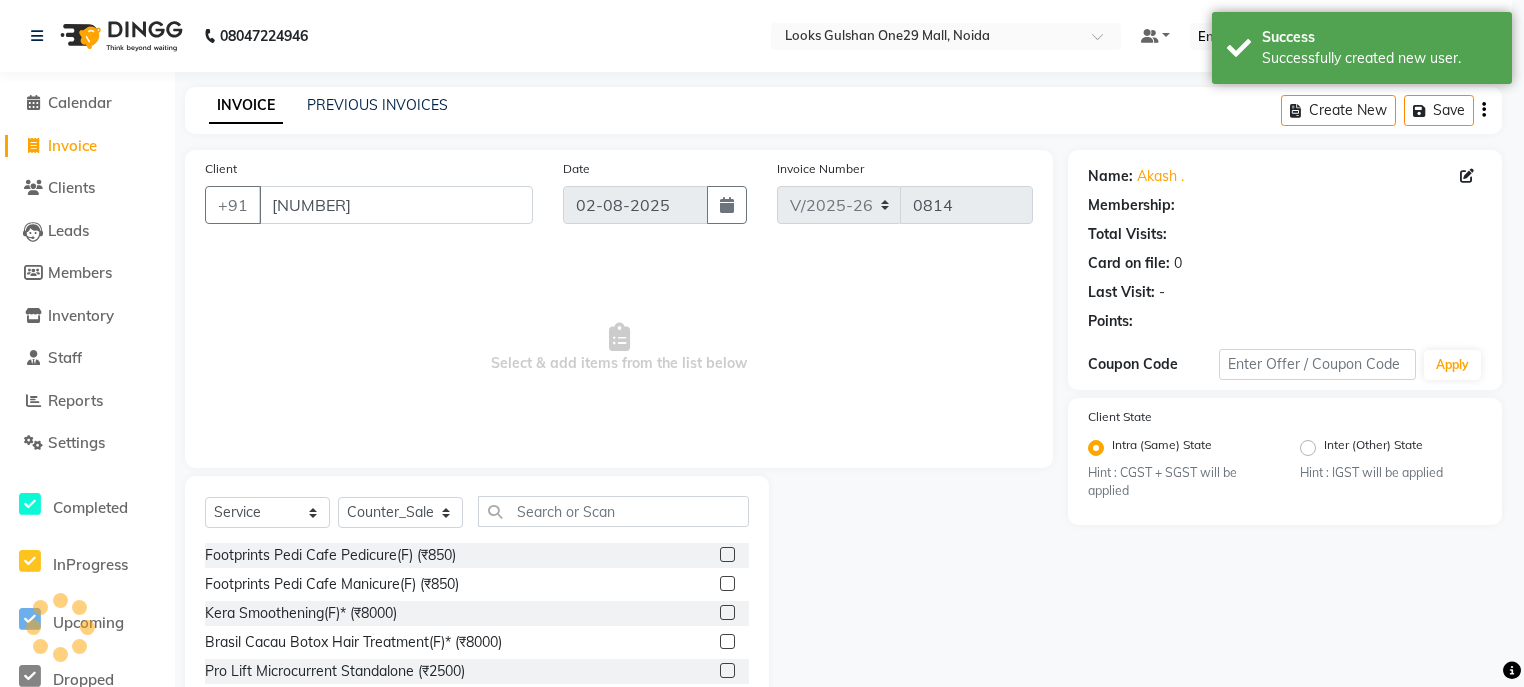 select on "1: Object" 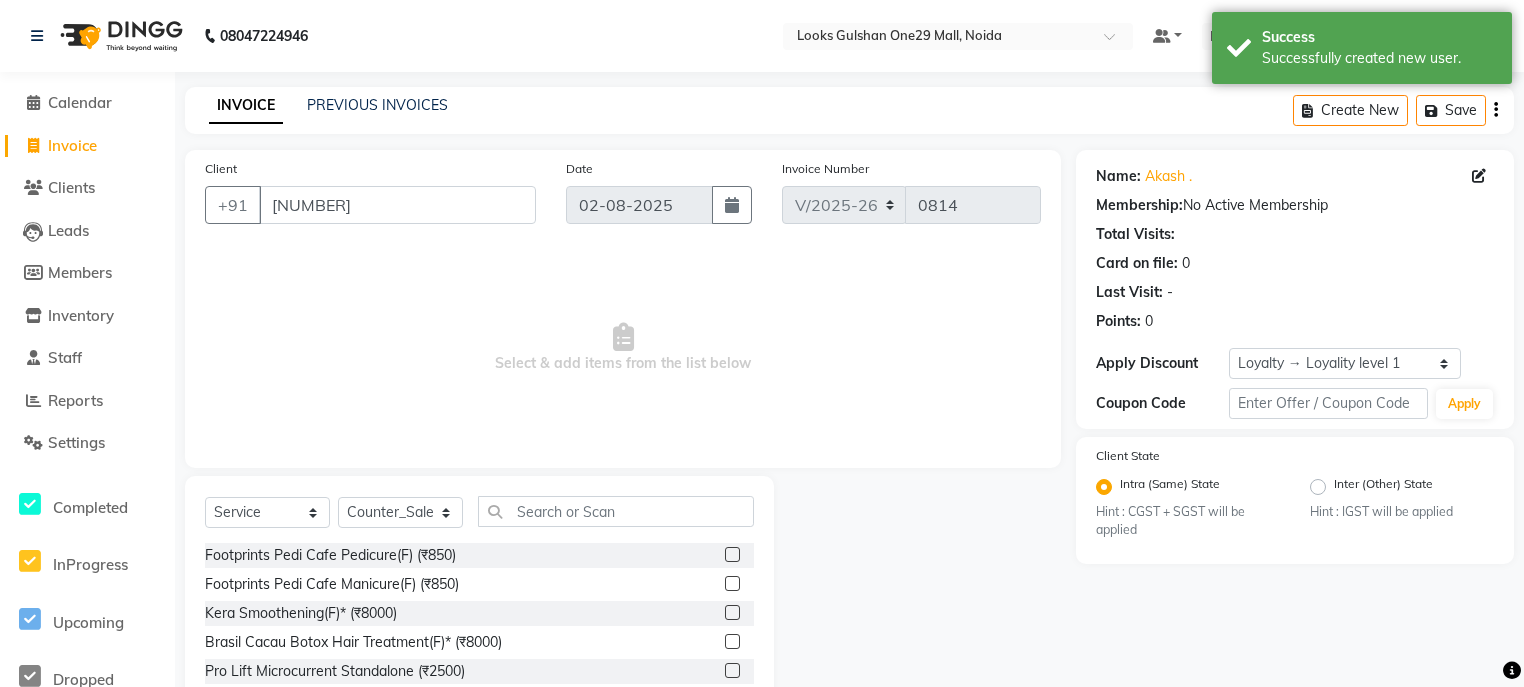 scroll, scrollTop: 114, scrollLeft: 0, axis: vertical 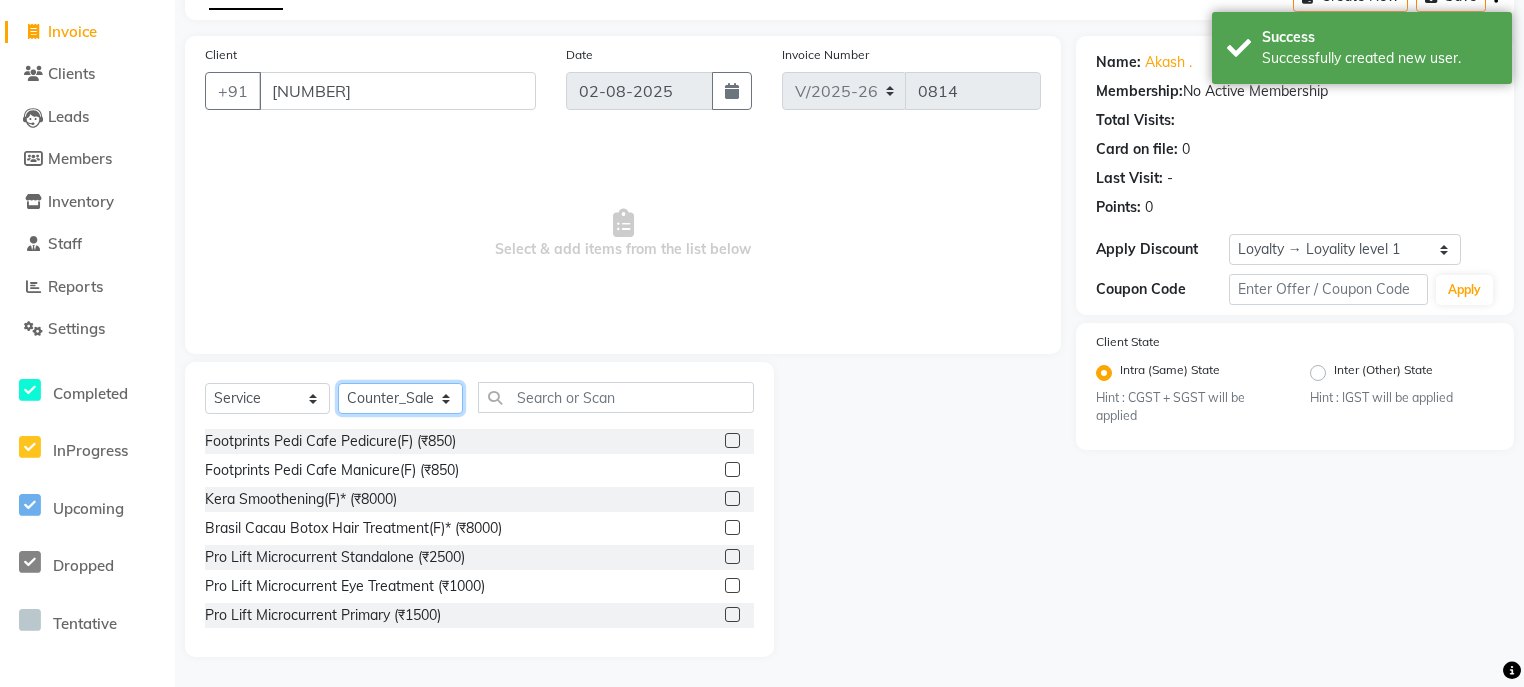 click on "Select Stylist ali Counter_Sales Deepak Eram_nail art Farmaan Manager(Billing User) Mashel Nisha Rinki Ritu Mittal Shiva Shiva(Cherry) Shivam_pdct Talib vardan Vikash_Pdct" 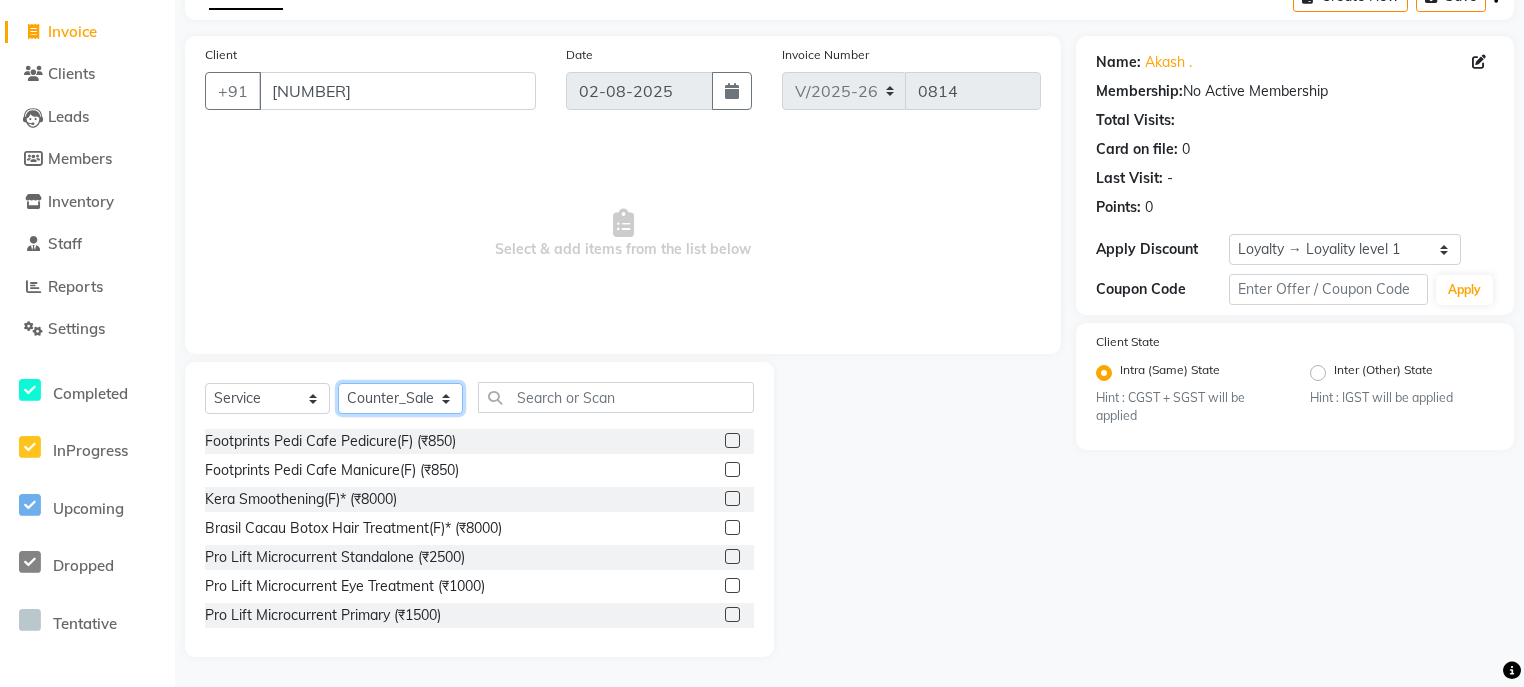 select on "80997" 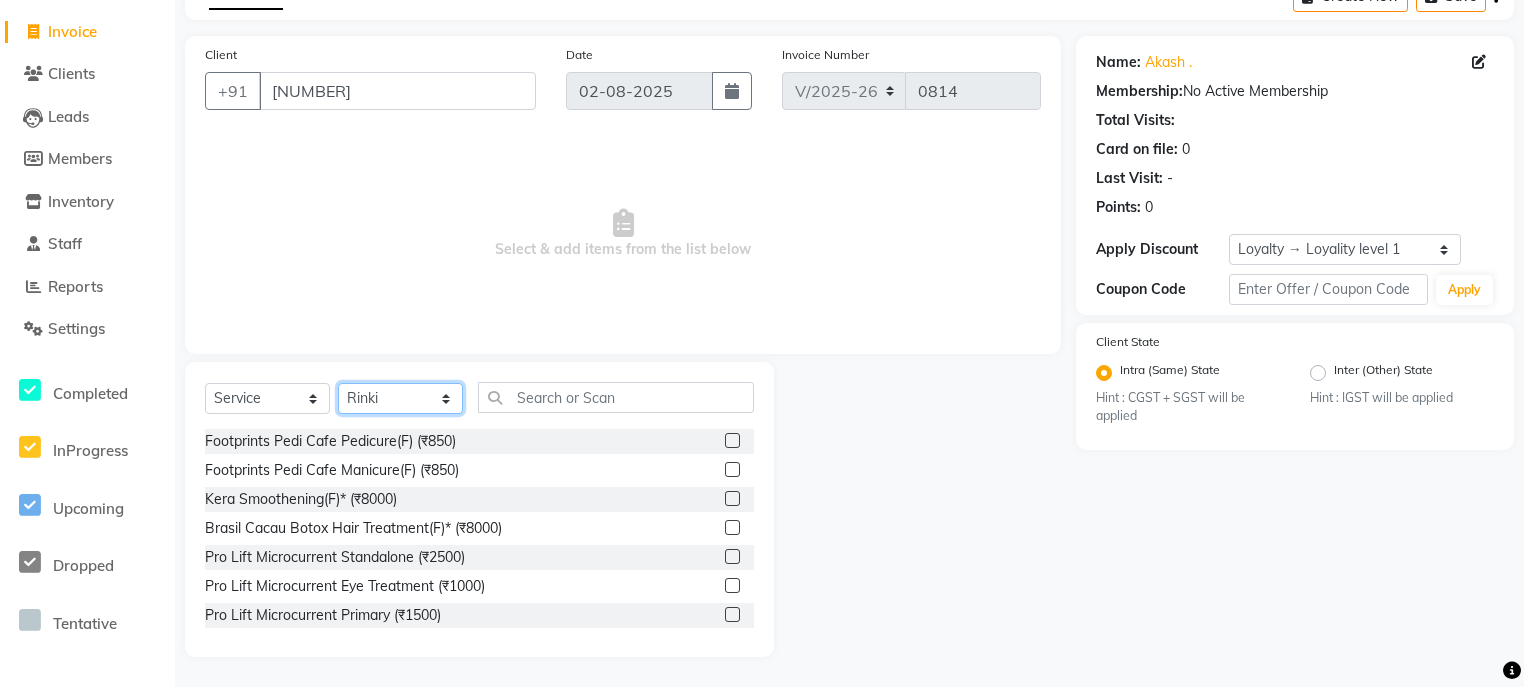 click on "Select Stylist ali Counter_Sales Deepak Eram_nail art Farmaan Manager(Billing User) Mashel Nisha Rinki Ritu Mittal Shiva Shiva(Cherry) Shivam_pdct Talib vardan Vikash_Pdct" 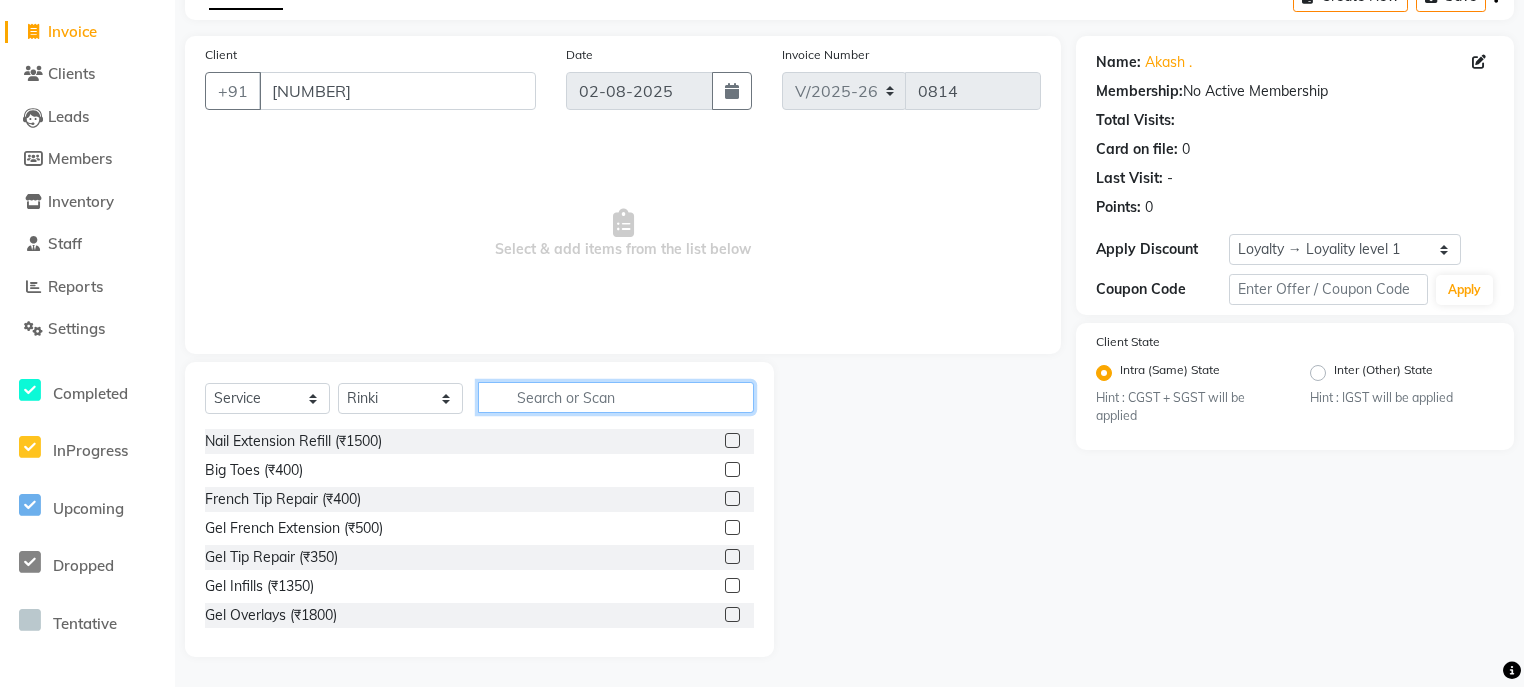 click 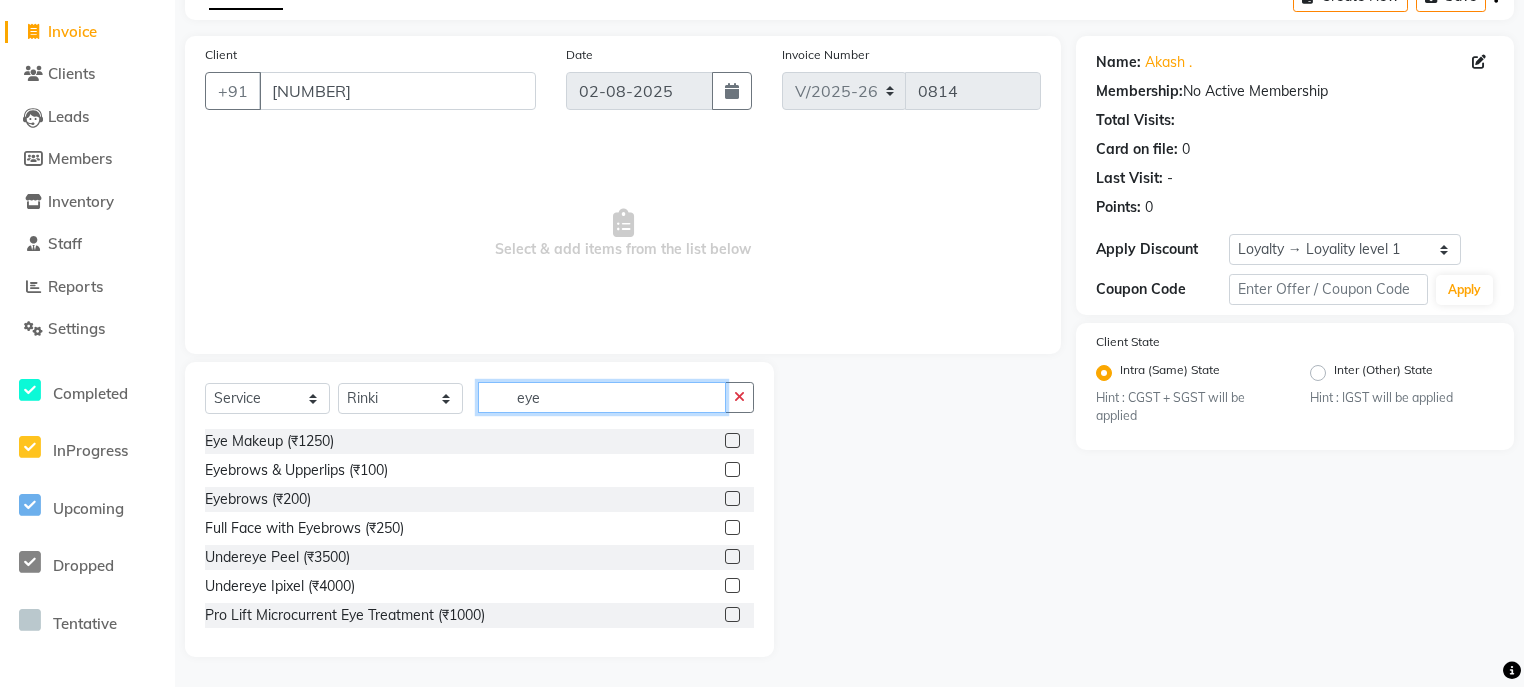 type on "eye" 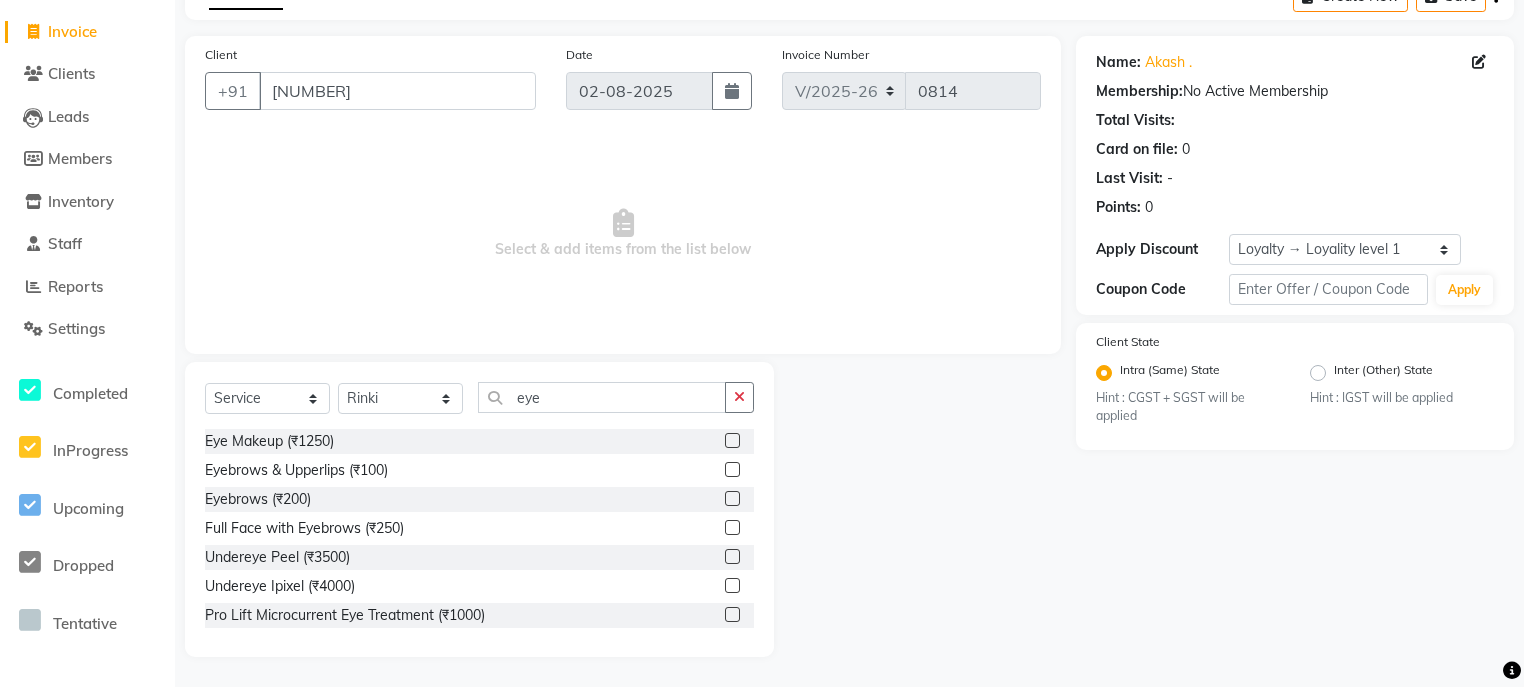 click 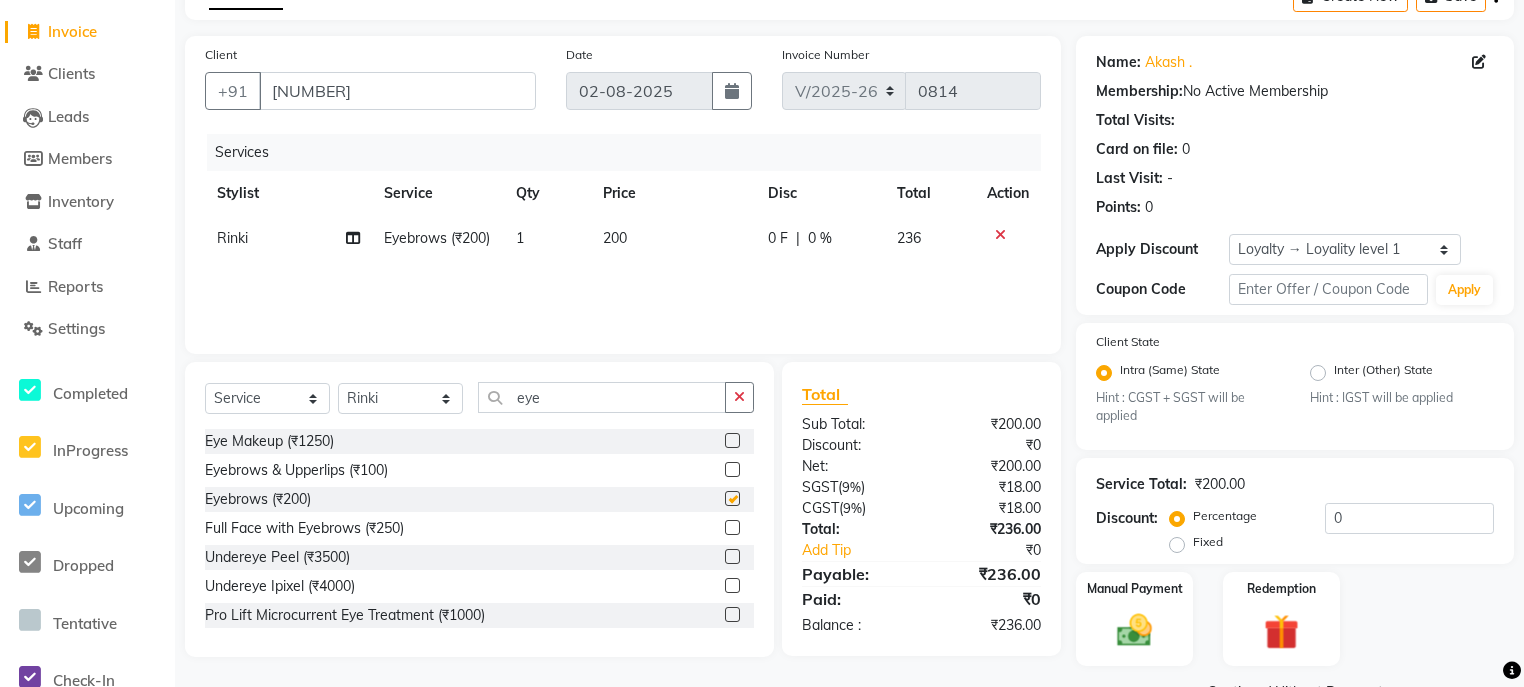 checkbox on "false" 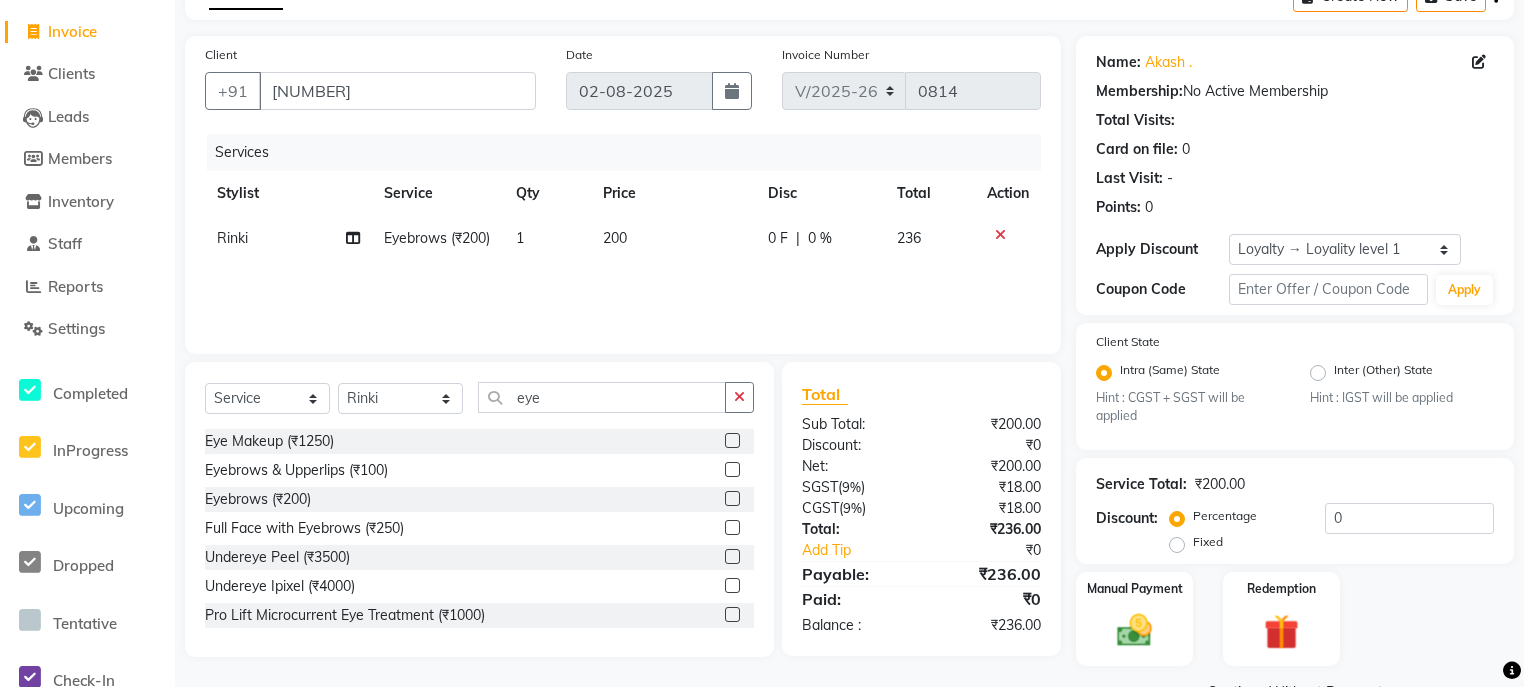 click on "200" 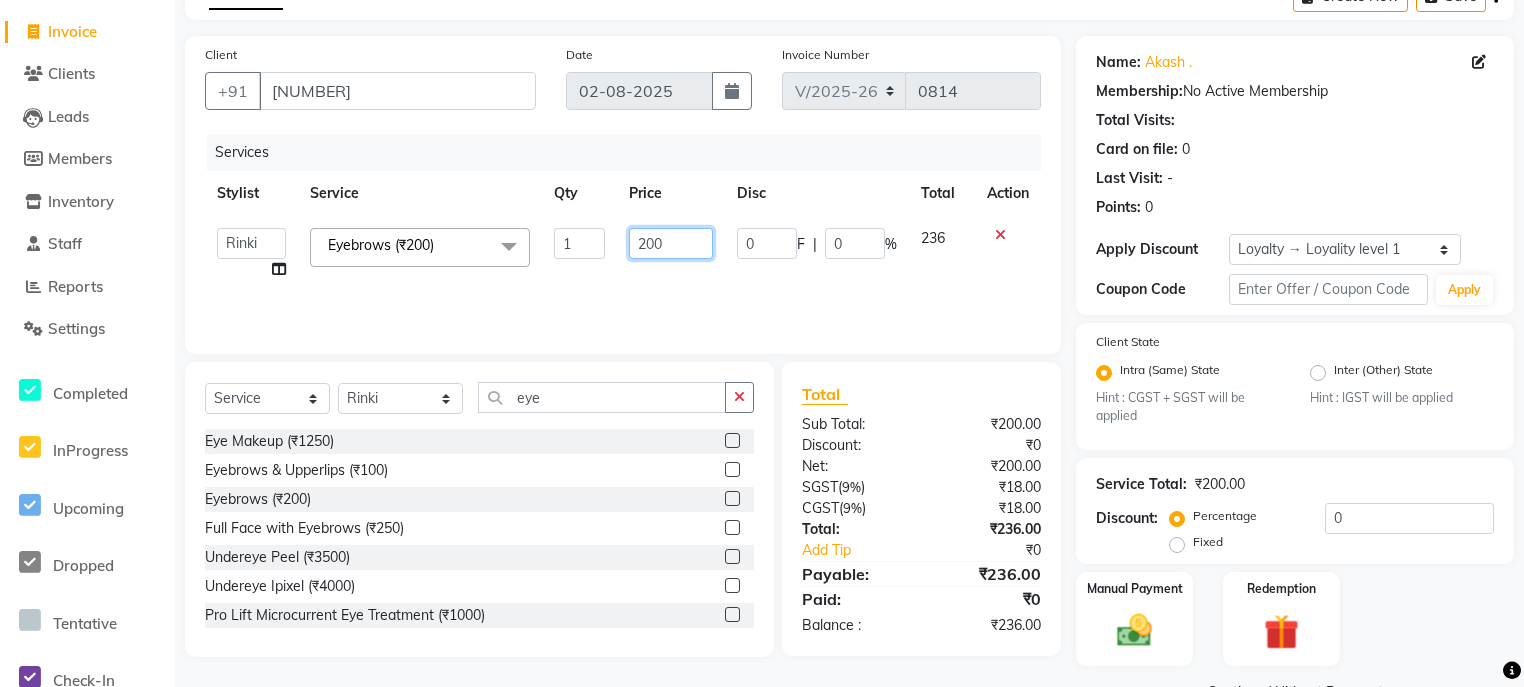 click on "200" 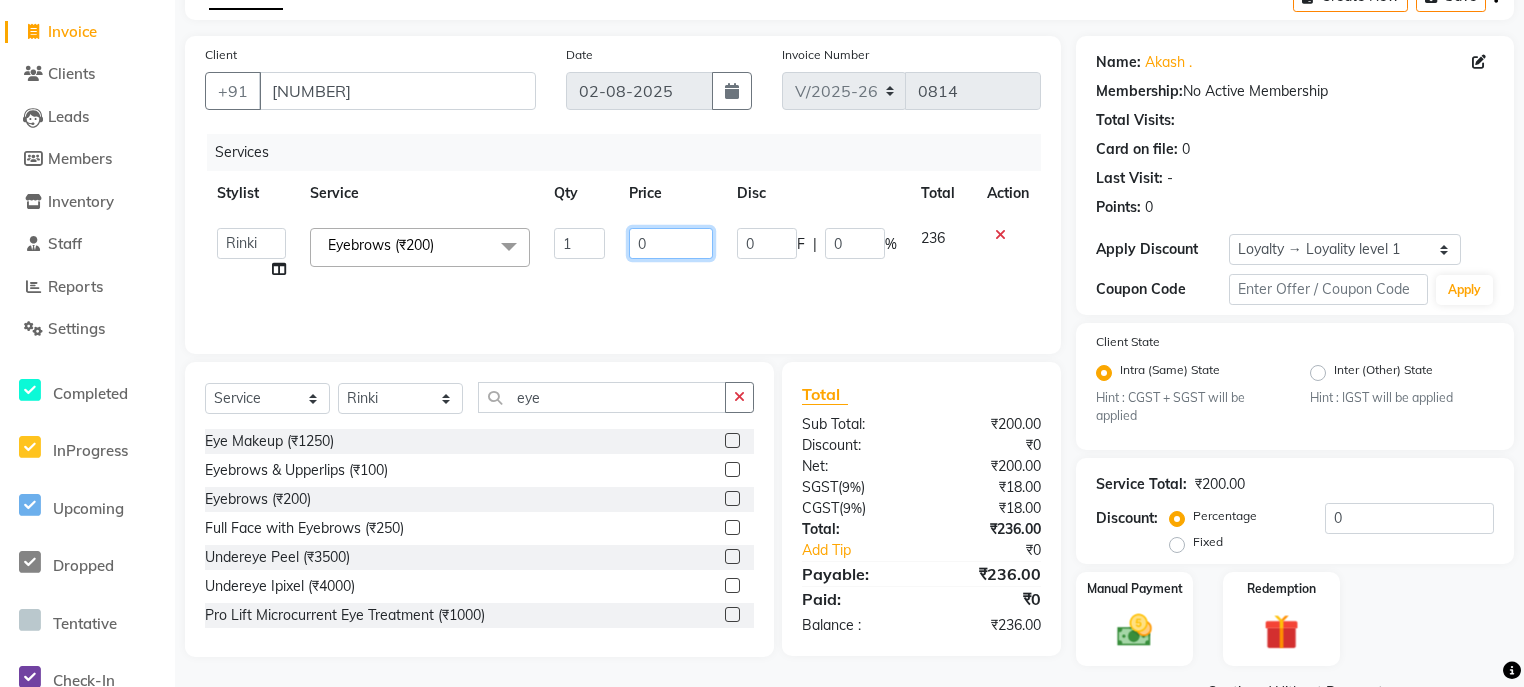 type on "50" 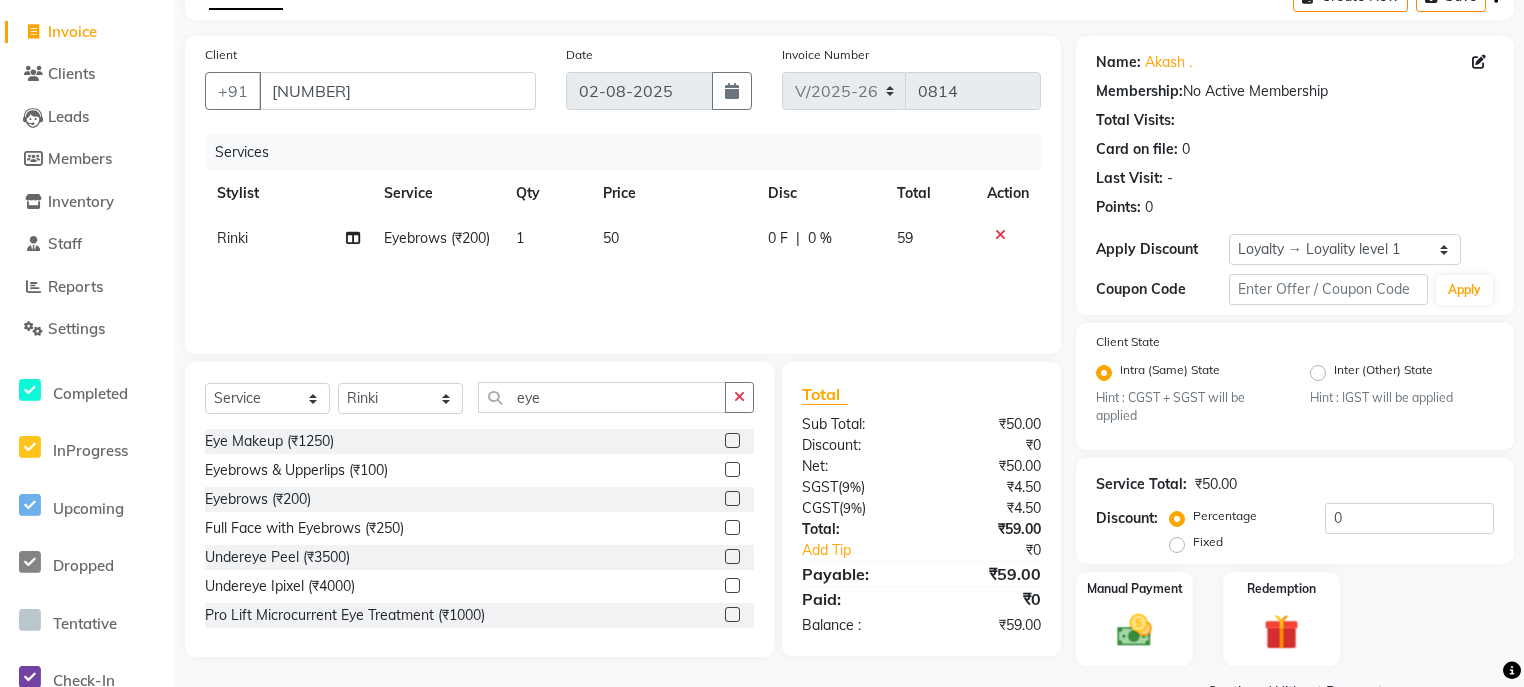 drag, startPoint x: 664, startPoint y: 270, endPoint x: 678, endPoint y: 275, distance: 14.866069 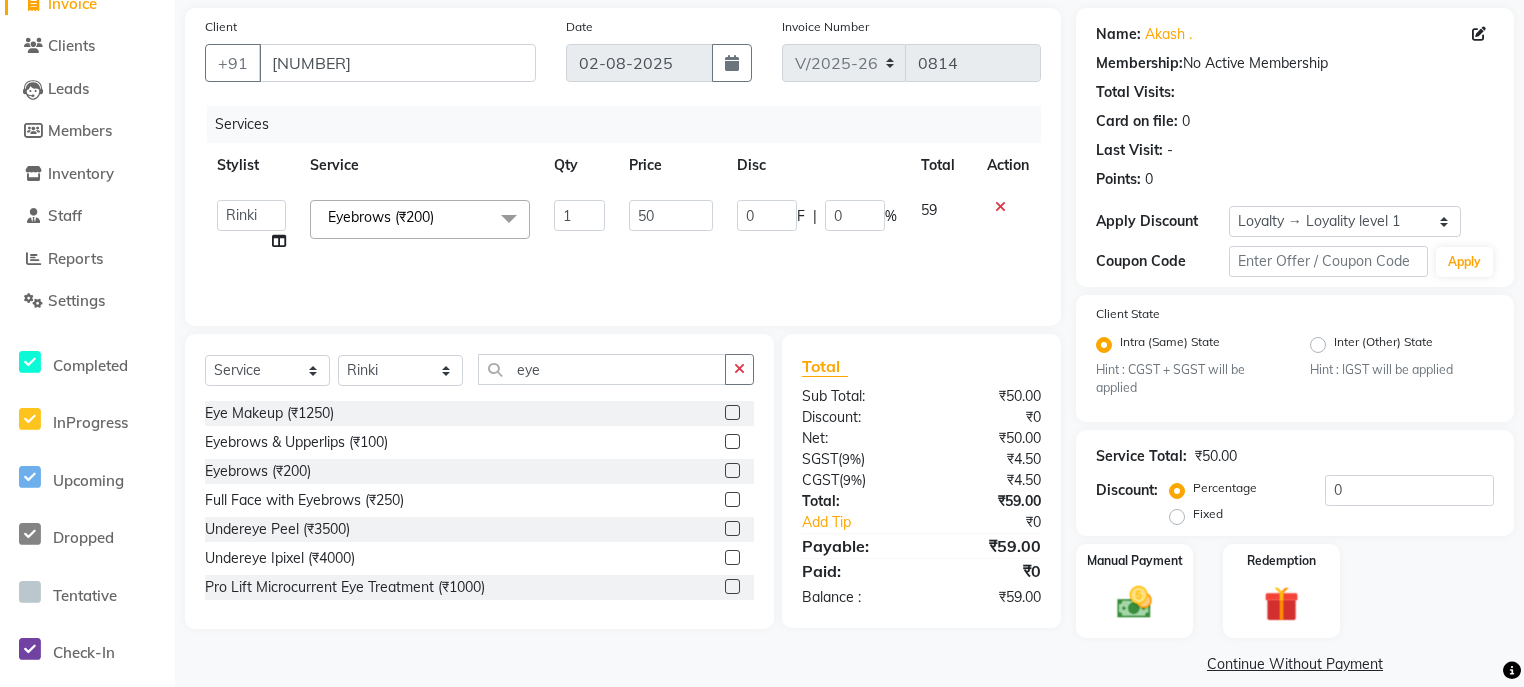 scroll, scrollTop: 167, scrollLeft: 0, axis: vertical 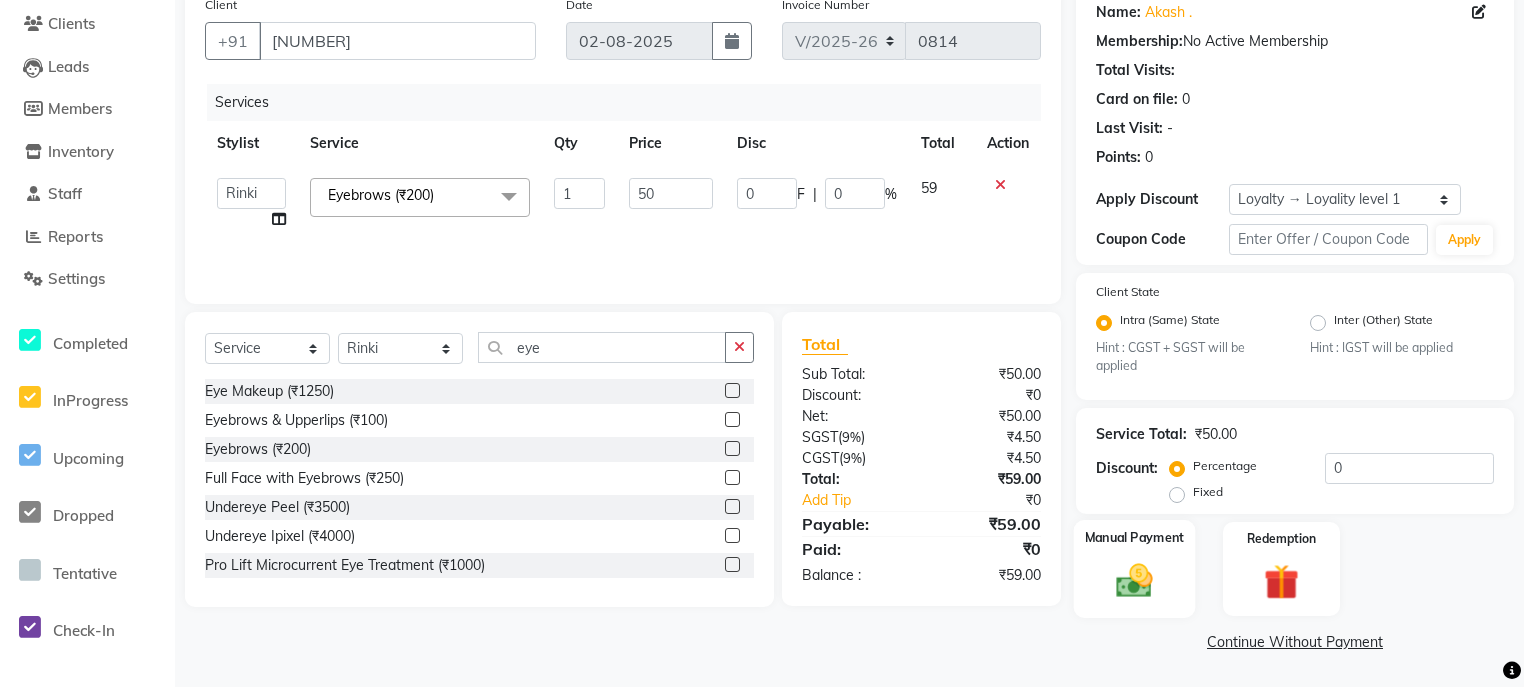 drag, startPoint x: 1148, startPoint y: 527, endPoint x: 1147, endPoint y: 540, distance: 13.038404 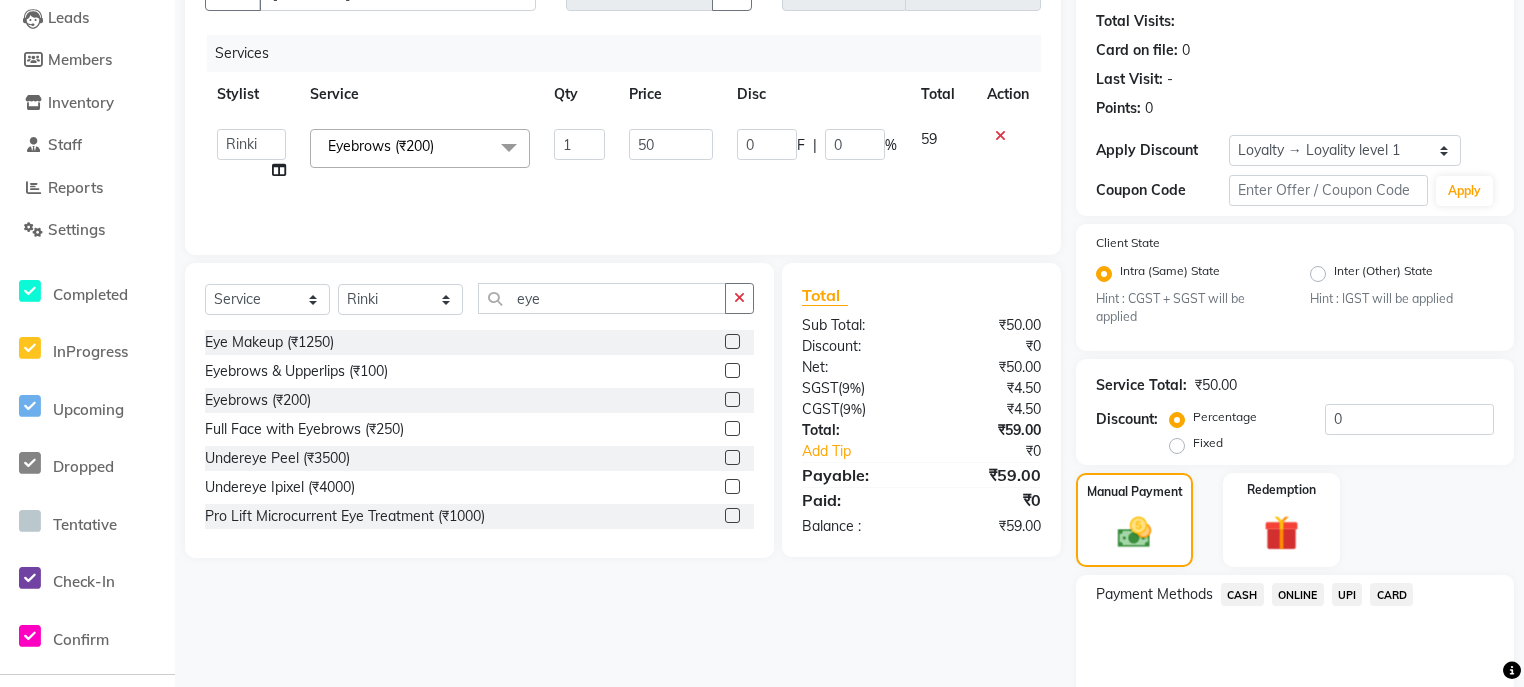 scroll, scrollTop: 295, scrollLeft: 0, axis: vertical 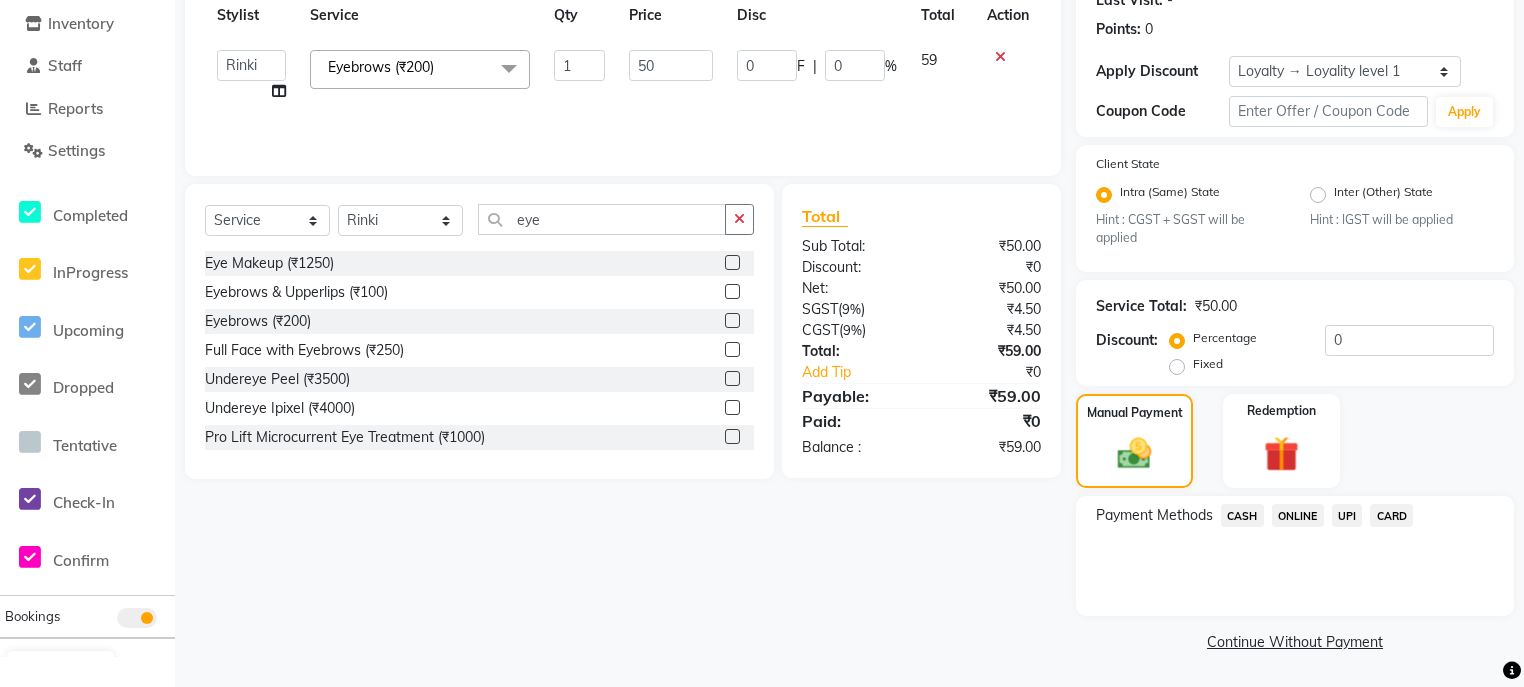 click on "UPI" 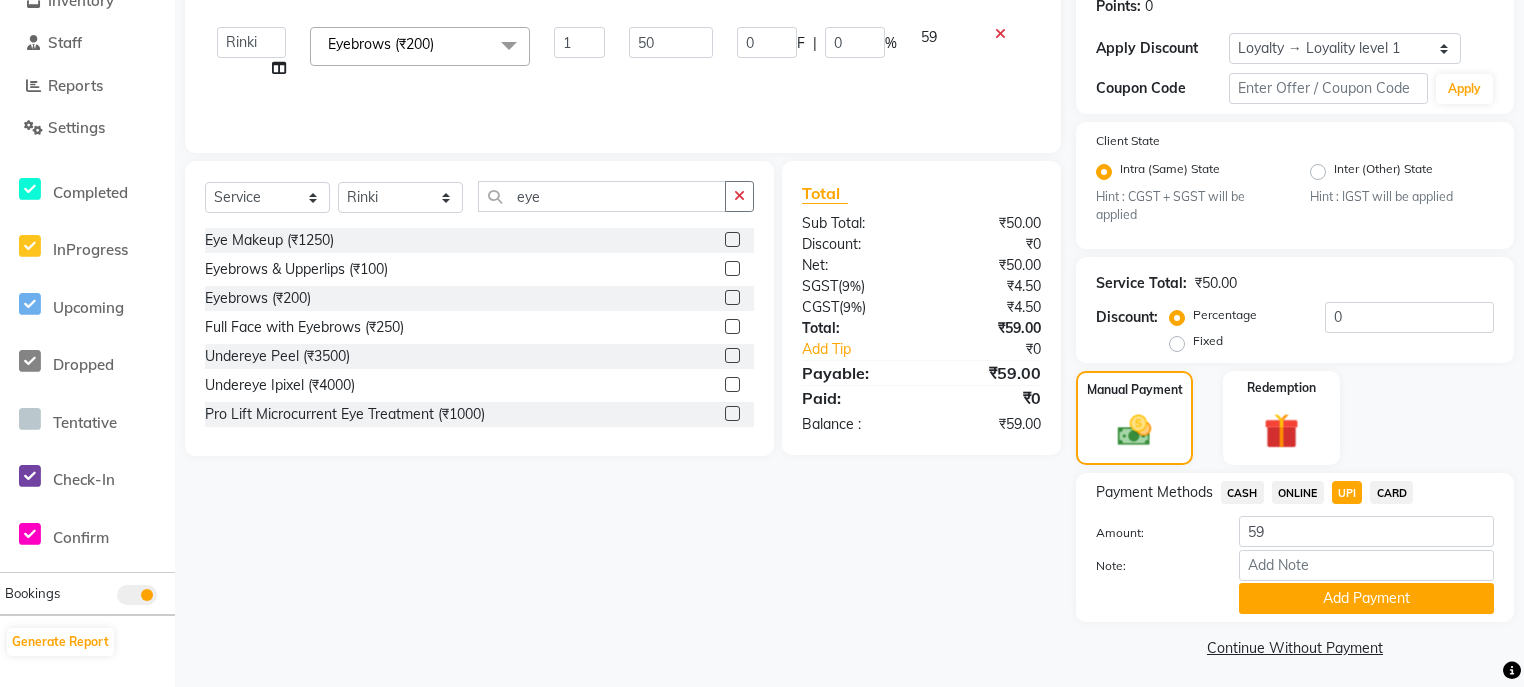 scroll, scrollTop: 326, scrollLeft: 0, axis: vertical 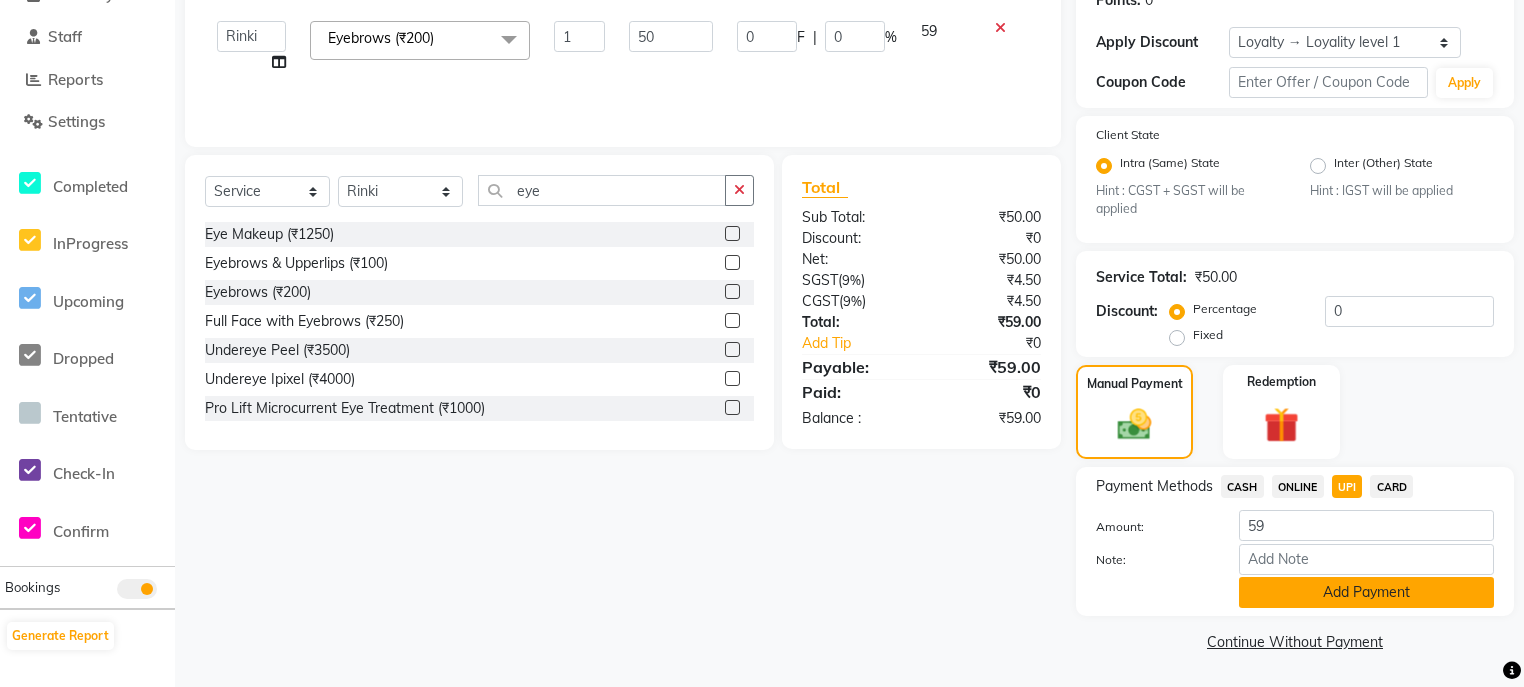click on "Add Payment" 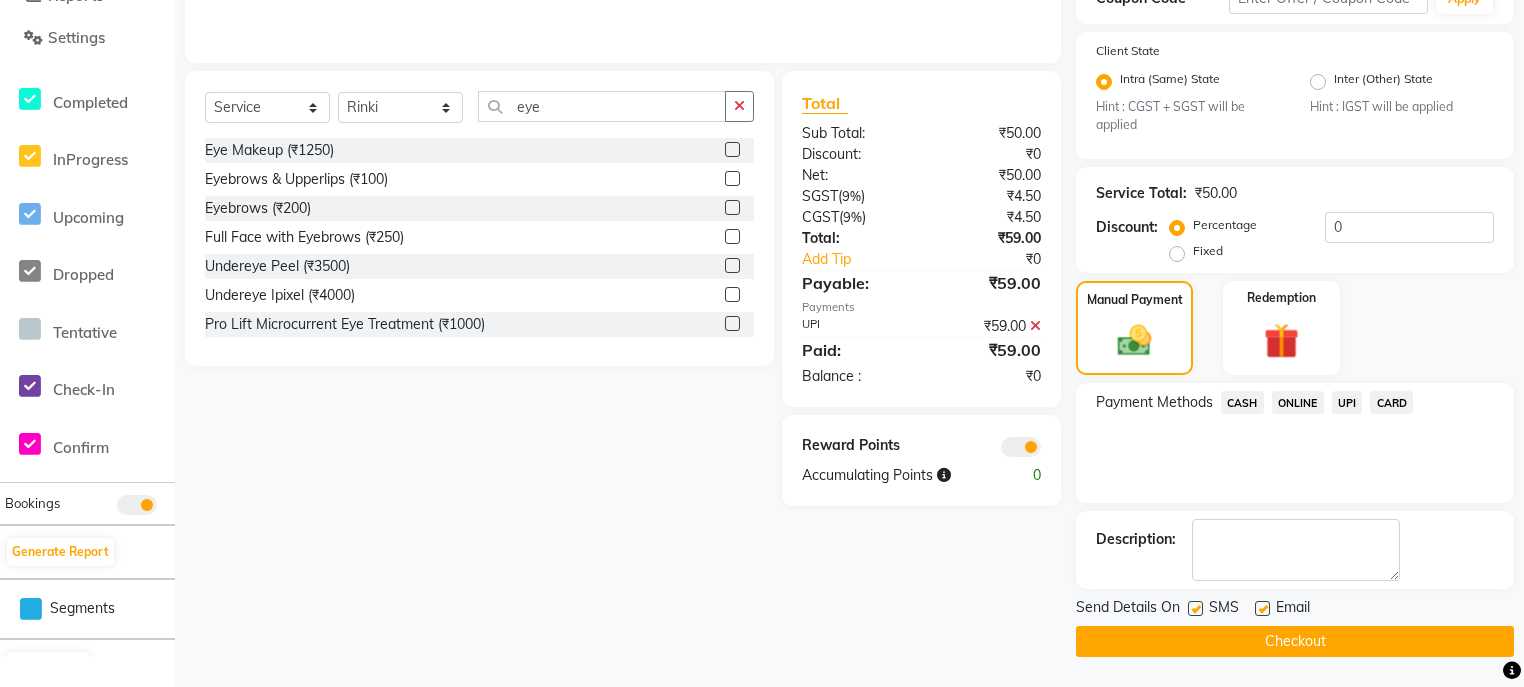 scroll, scrollTop: 407, scrollLeft: 0, axis: vertical 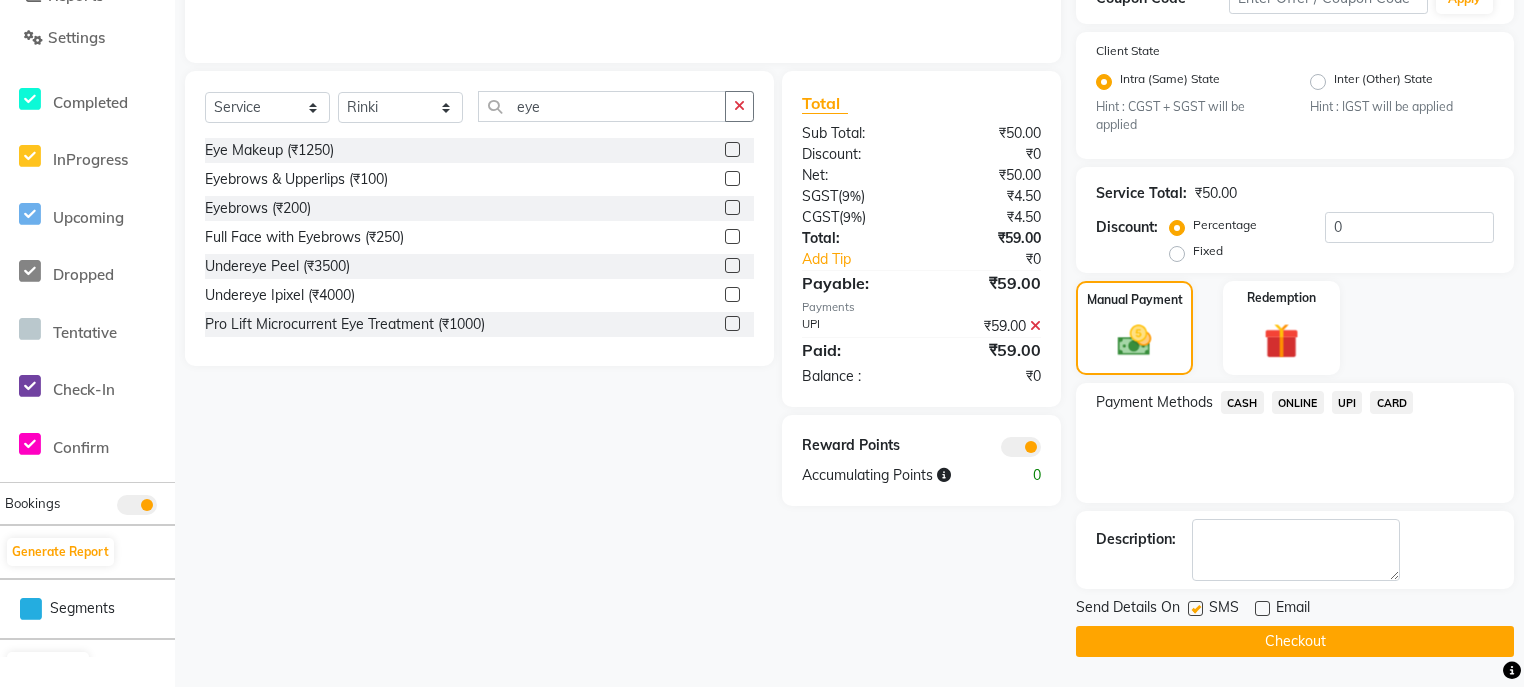 click on "Checkout" 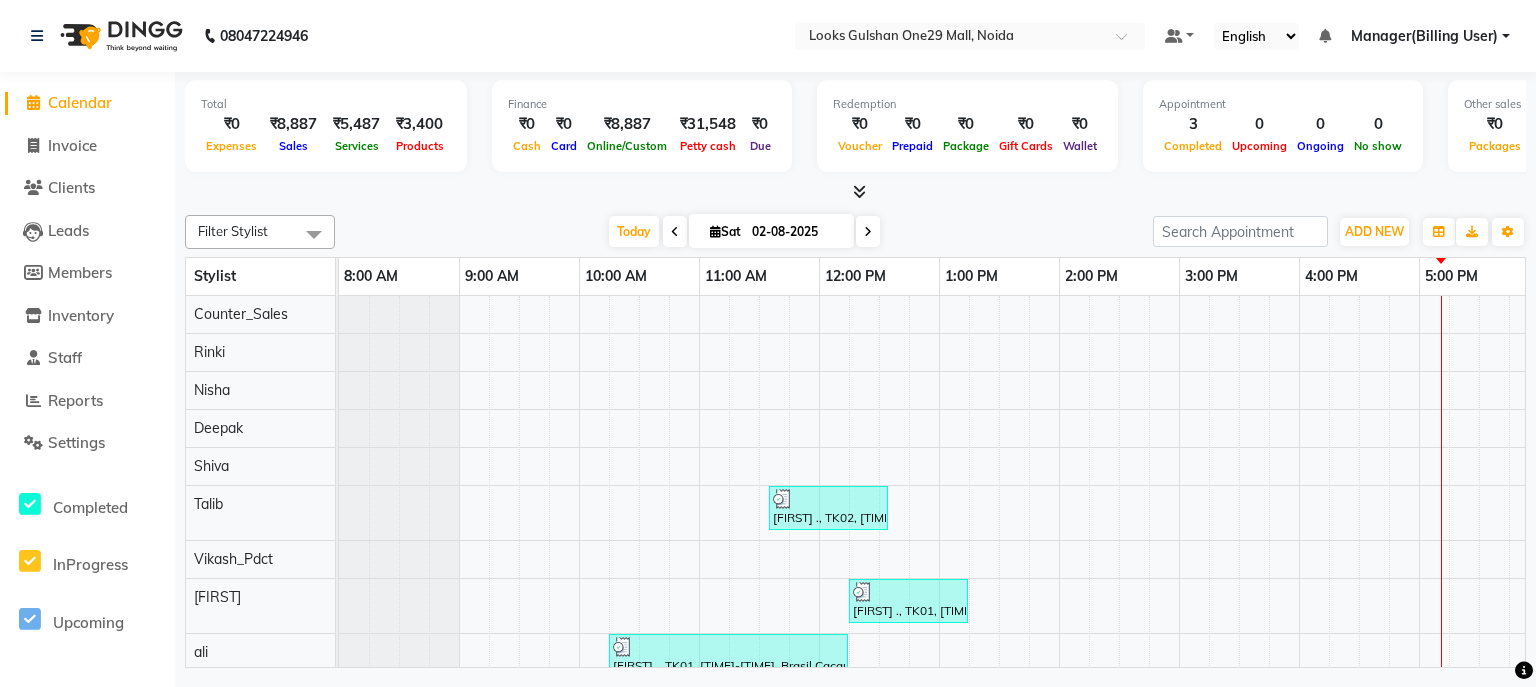scroll, scrollTop: 0, scrollLeft: 0, axis: both 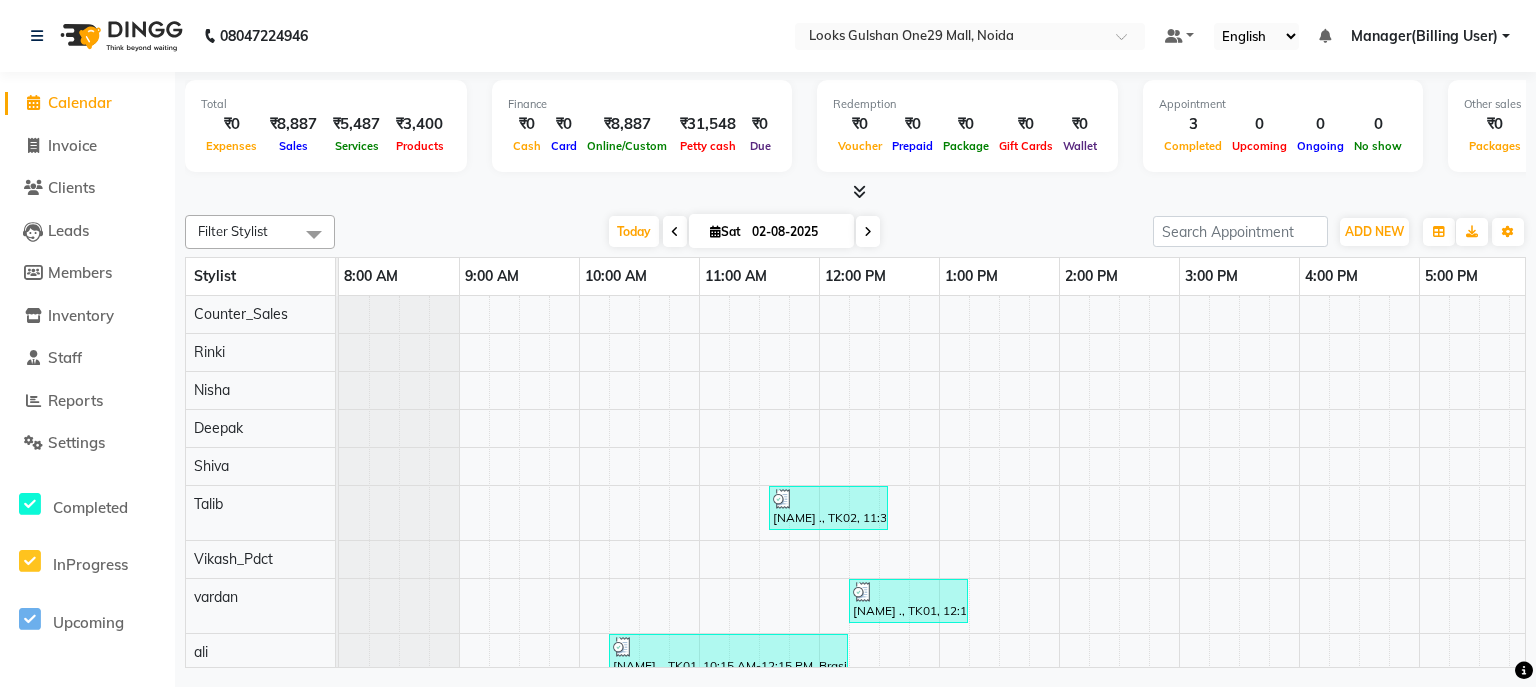 click on "08047224946 Select Location × Looks Gulshan One29 Mall, Noida Default Panel My Panel English ENGLISH Español العربية मराठी हिंदी ગુજરાતી தமிழ் 中文 Notifications nothing to show Manager(Billing User) Manage Profile Change Password Sign out  Version:3.15.11" 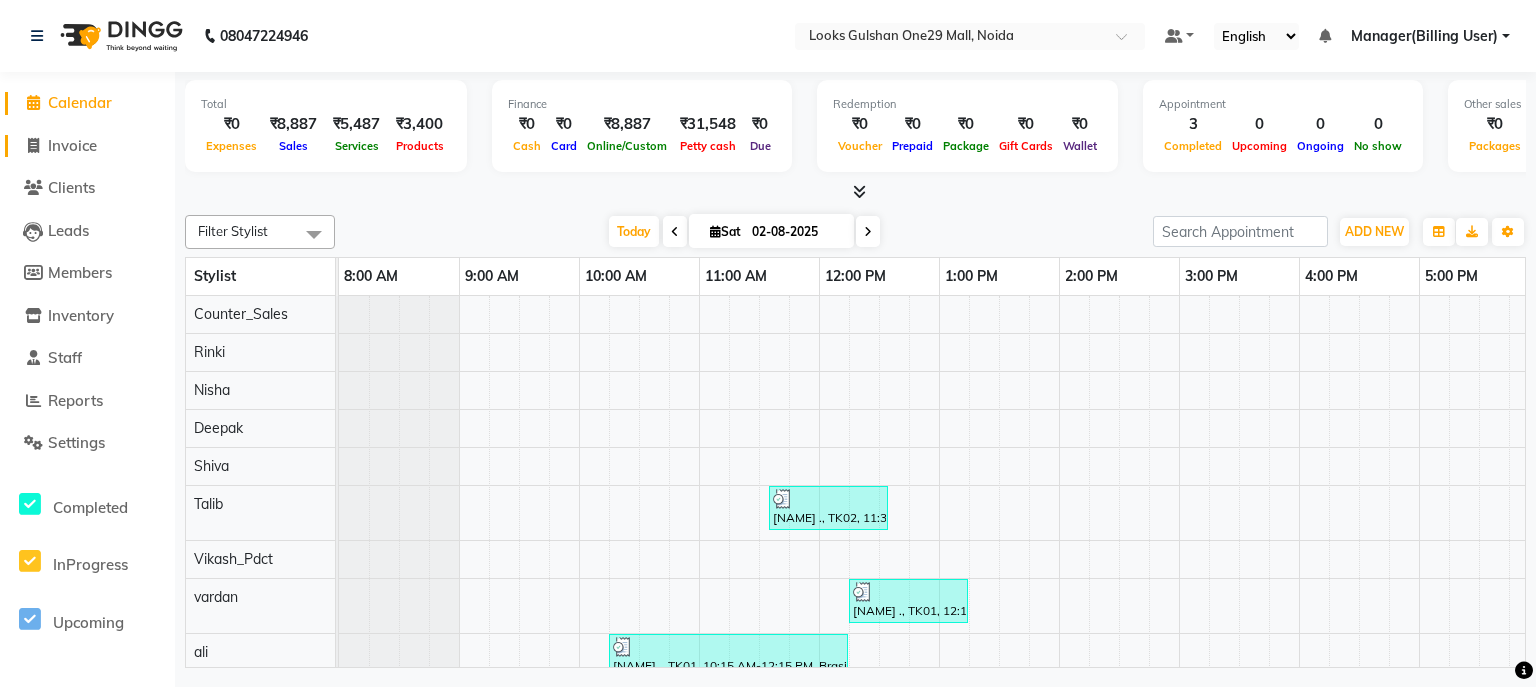click on "Invoice" 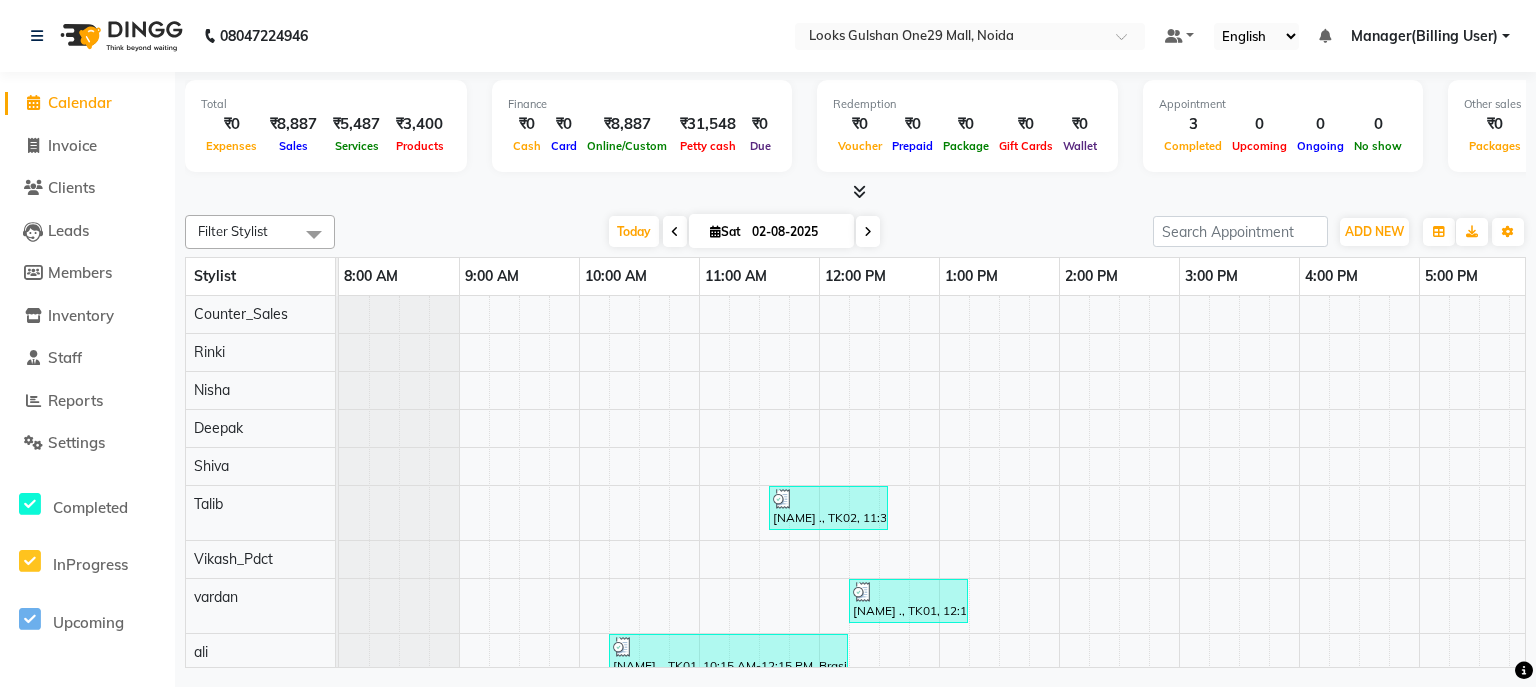 select on "8337" 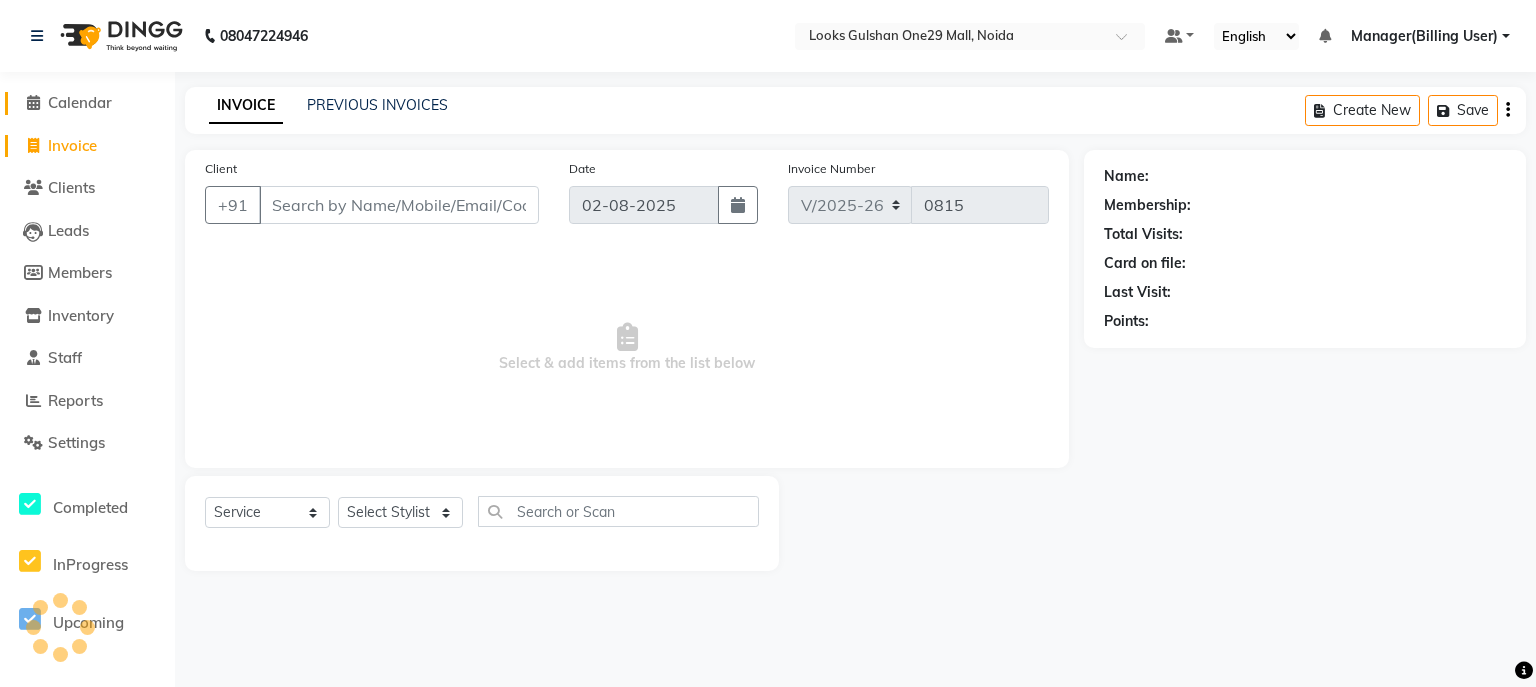 click on "Calendar" 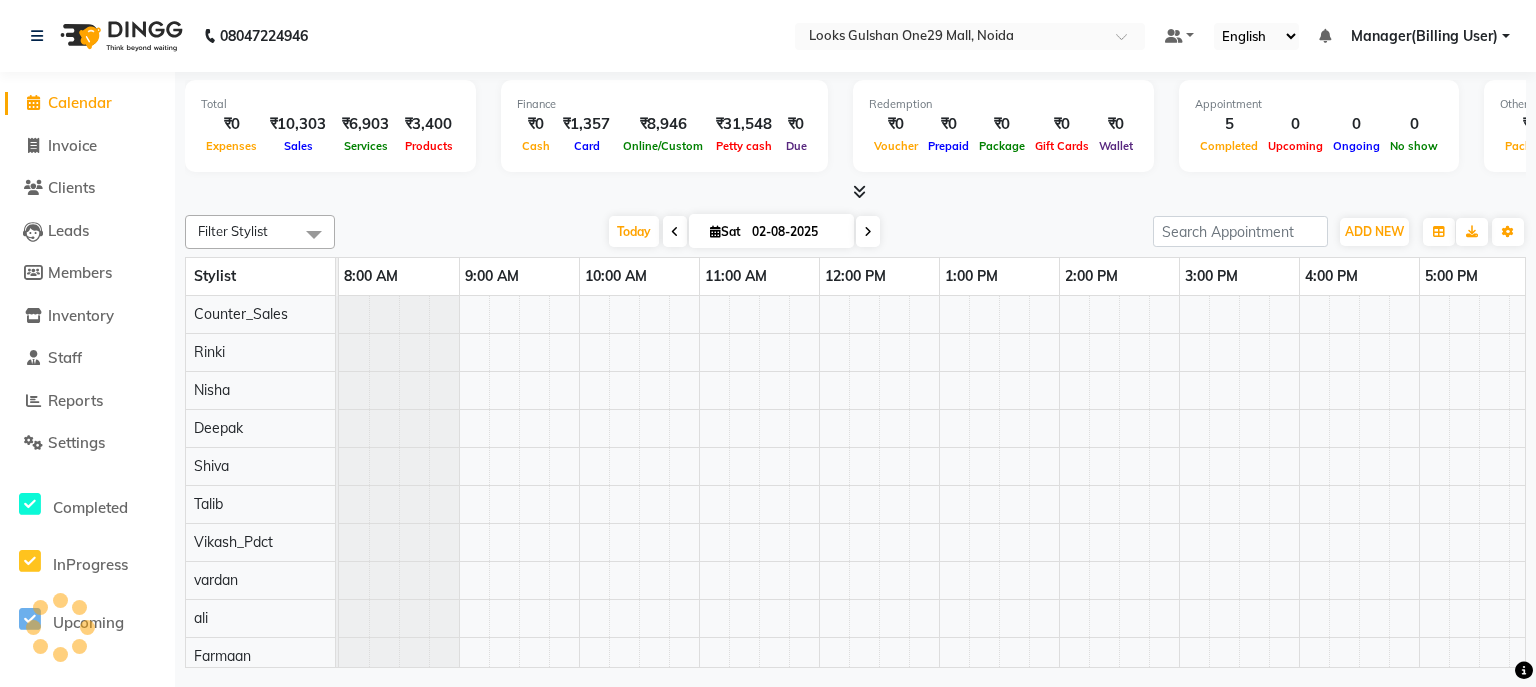 scroll, scrollTop: 0, scrollLeft: 0, axis: both 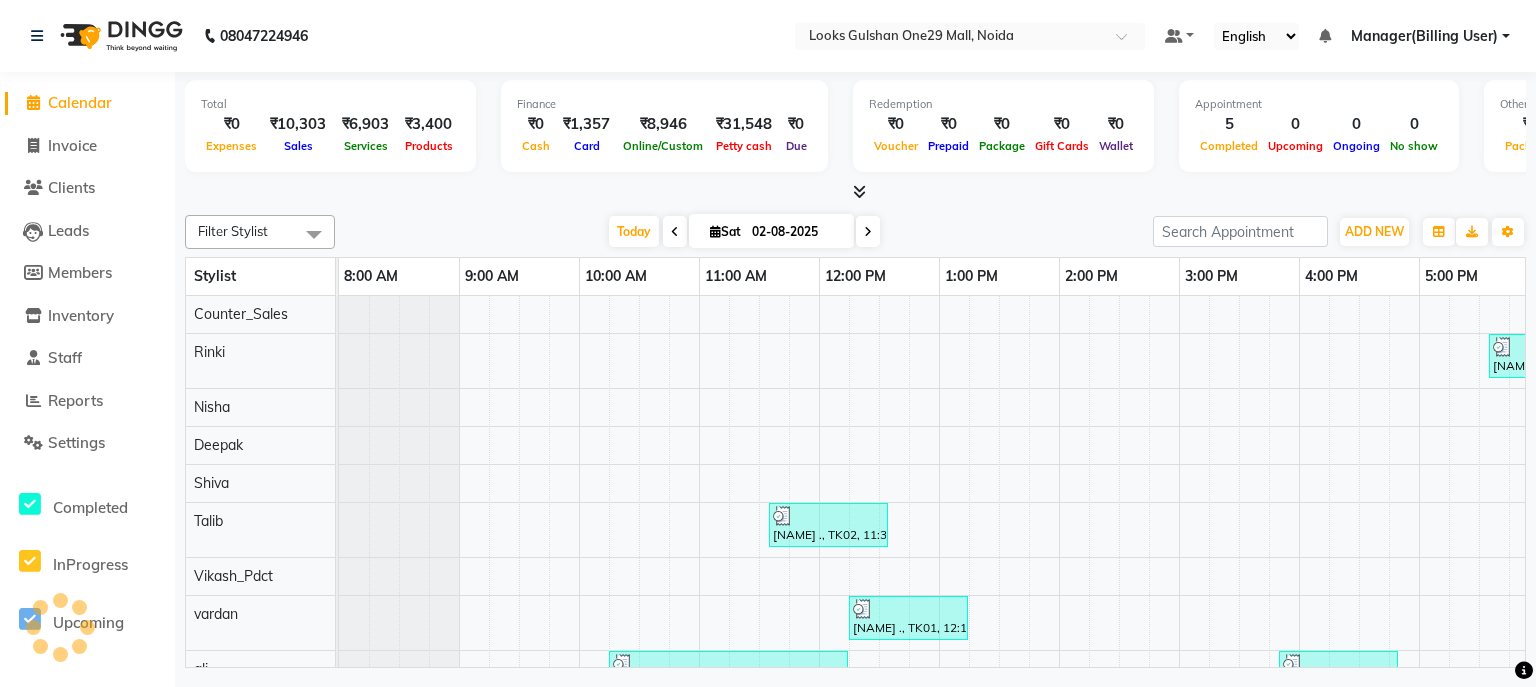 click on "Total  ₹0  Expenses ₹10,303  Sales ₹6,903  Services ₹3,400  Products Finance  ₹0  Cash ₹1,357  Card ₹8,946  Online/Custom ₹31,548 Petty cash ₹0 Due  Redemption  ₹0 Voucher ₹0 Prepaid ₹0 Package ₹0  Gift Cards ₹0  Wallet  Appointment  5 Completed 0 Upcoming 0 Ongoing 0 No show  Other sales  ₹0  Packages ₹0  Memberships ₹0  Vouchers ₹0  Prepaids ₹0  Gift Cards" at bounding box center [855, 137] 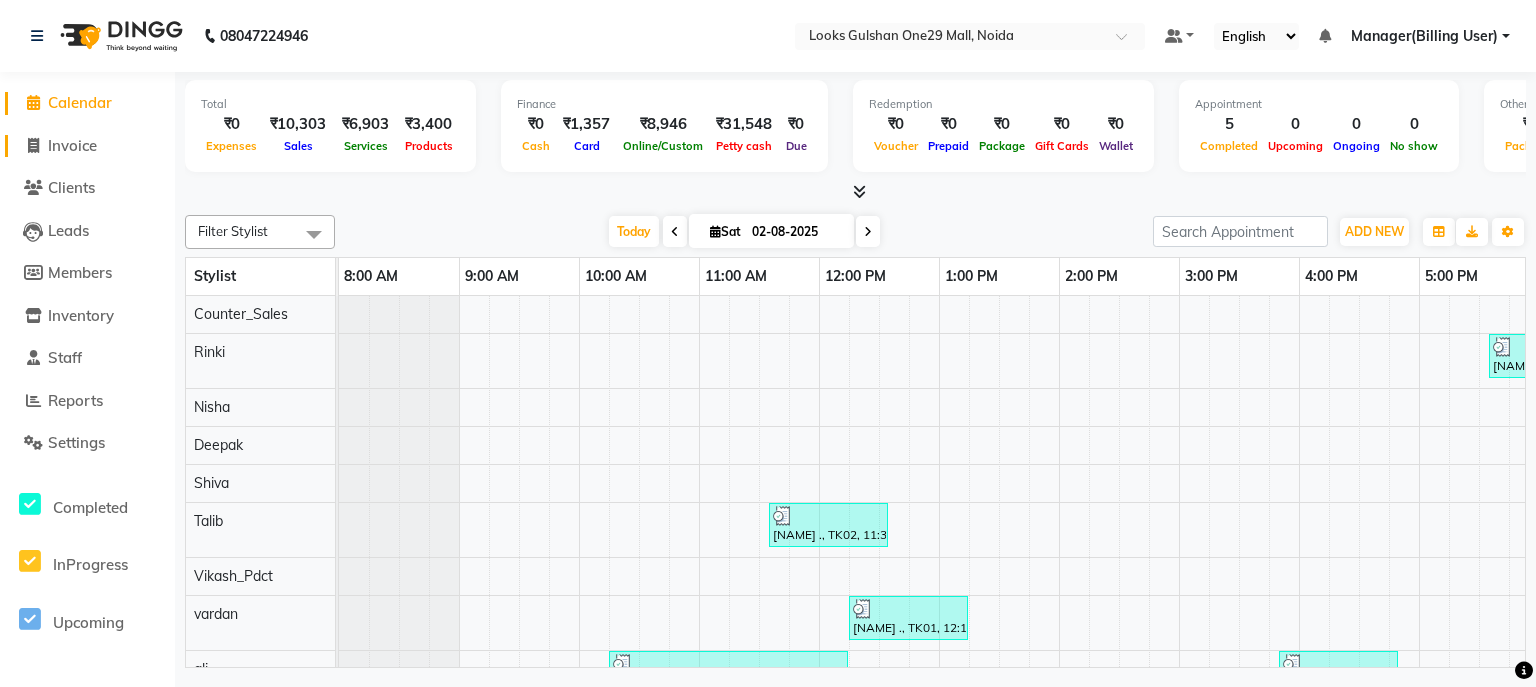 click on "Invoice" 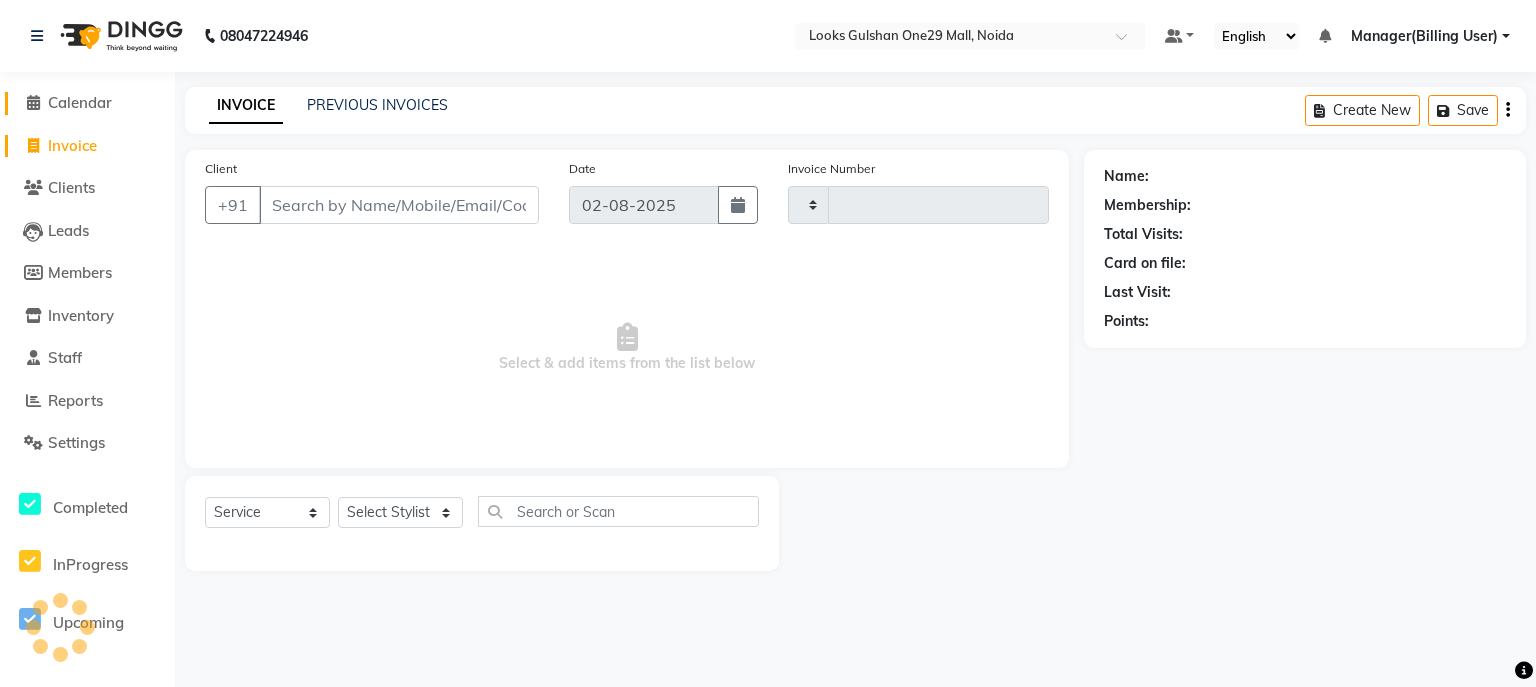 type on "0815" 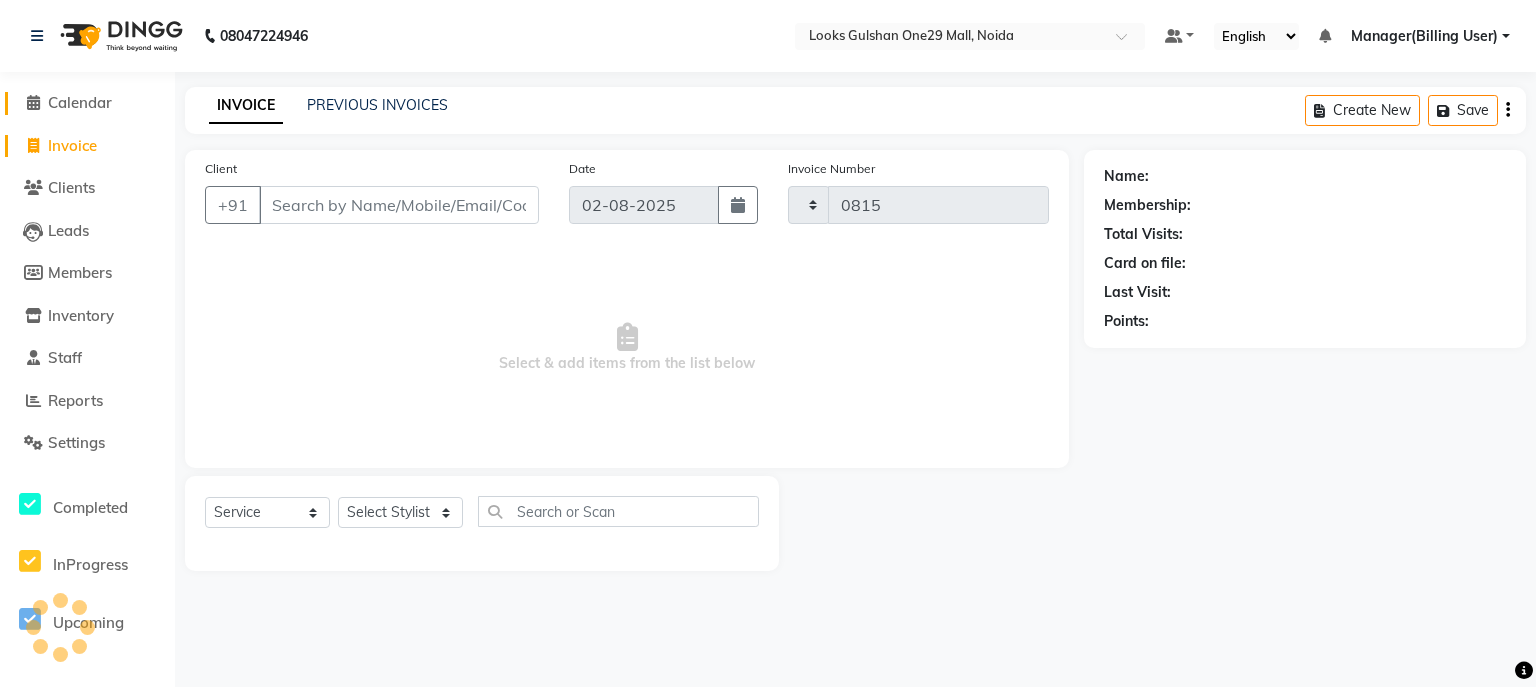 select on "8337" 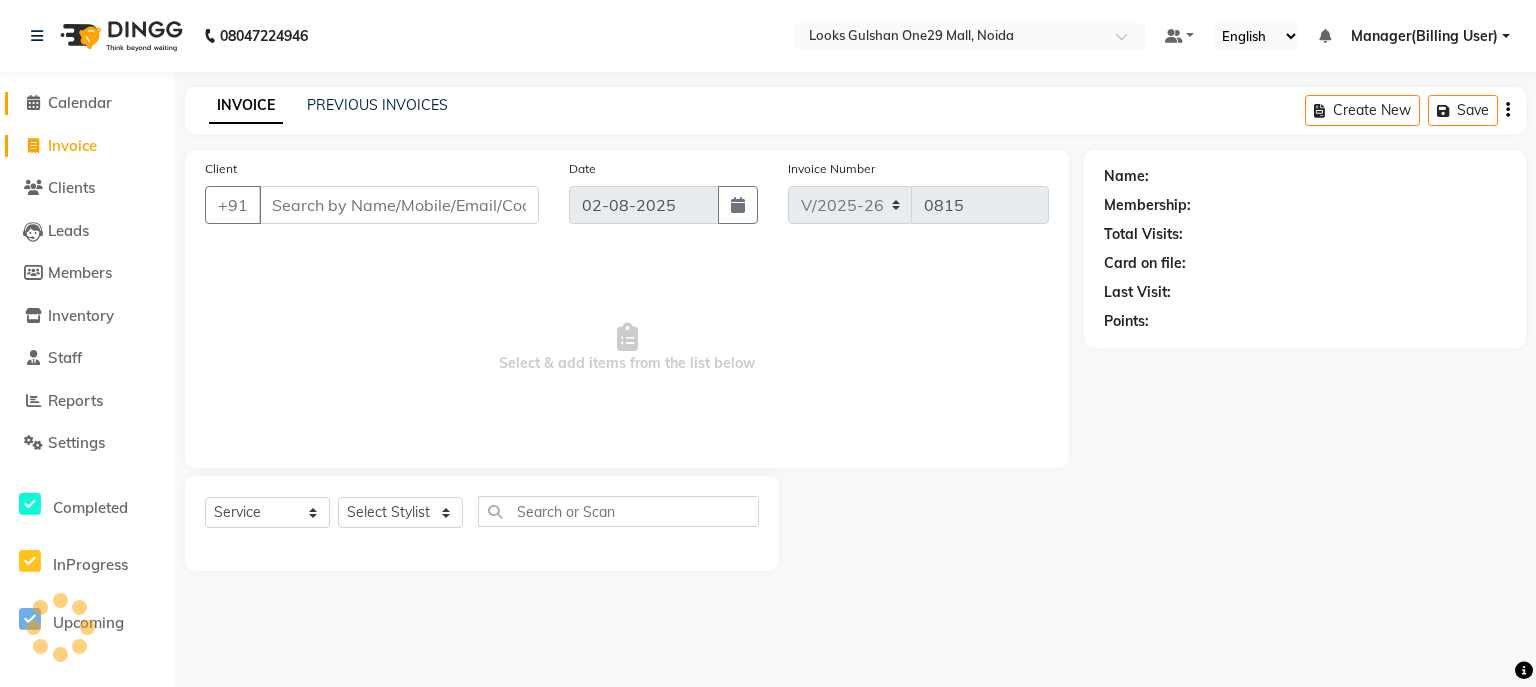 click on "Calendar" 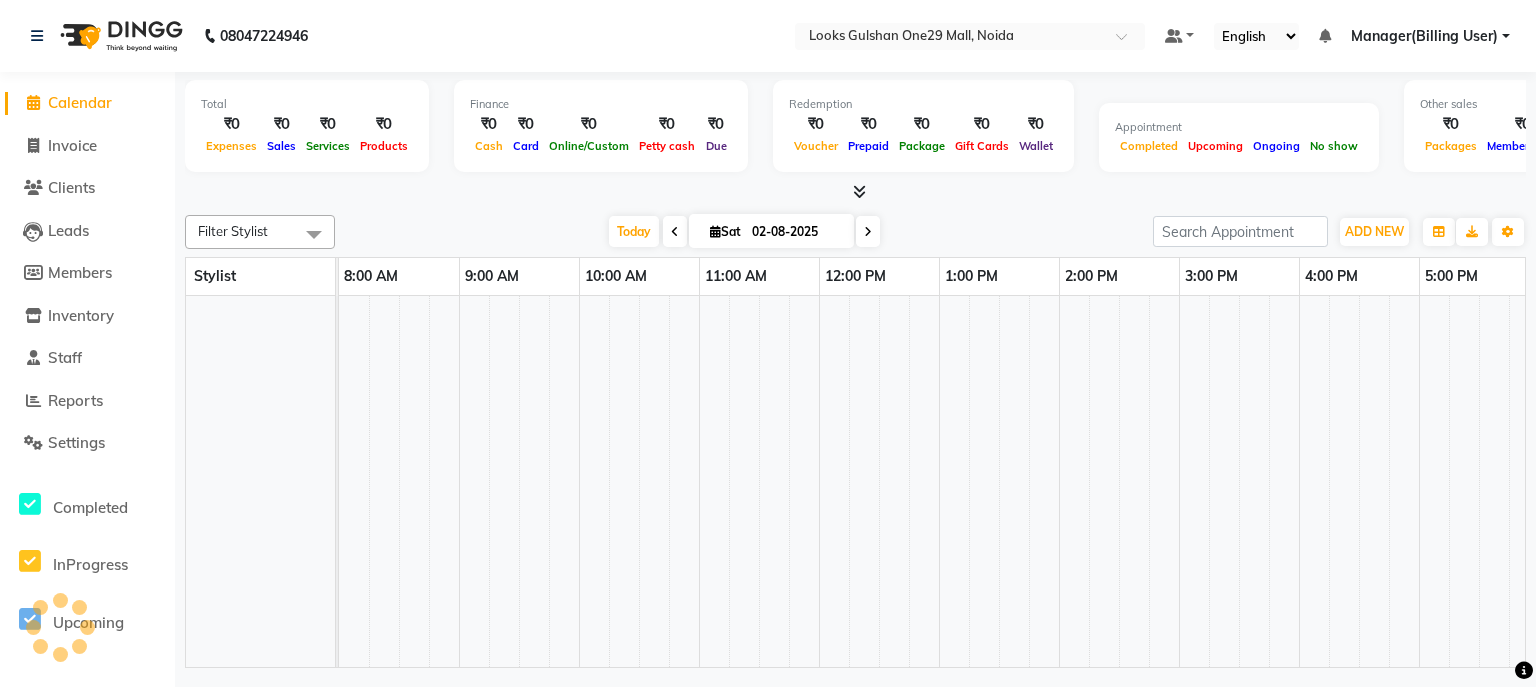 scroll, scrollTop: 0, scrollLeft: 253, axis: horizontal 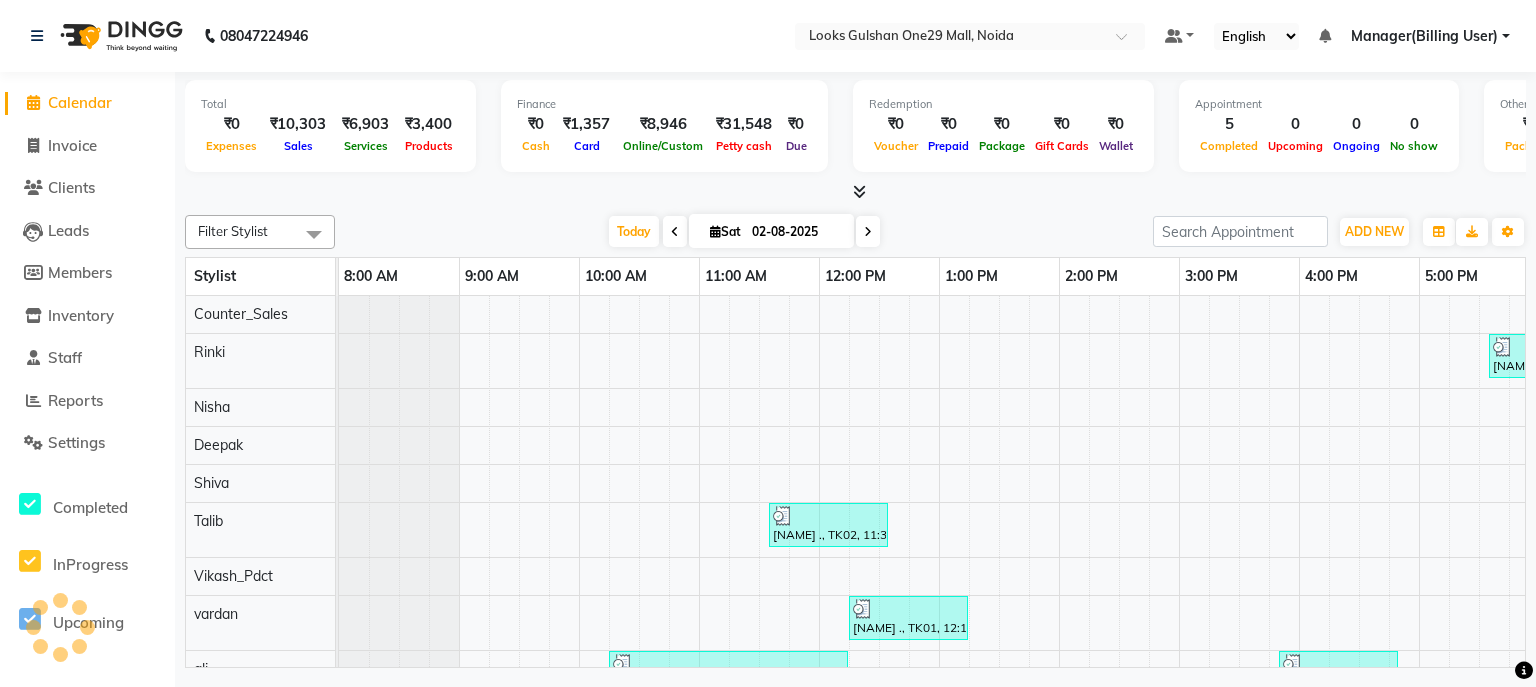 click at bounding box center (855, 192) 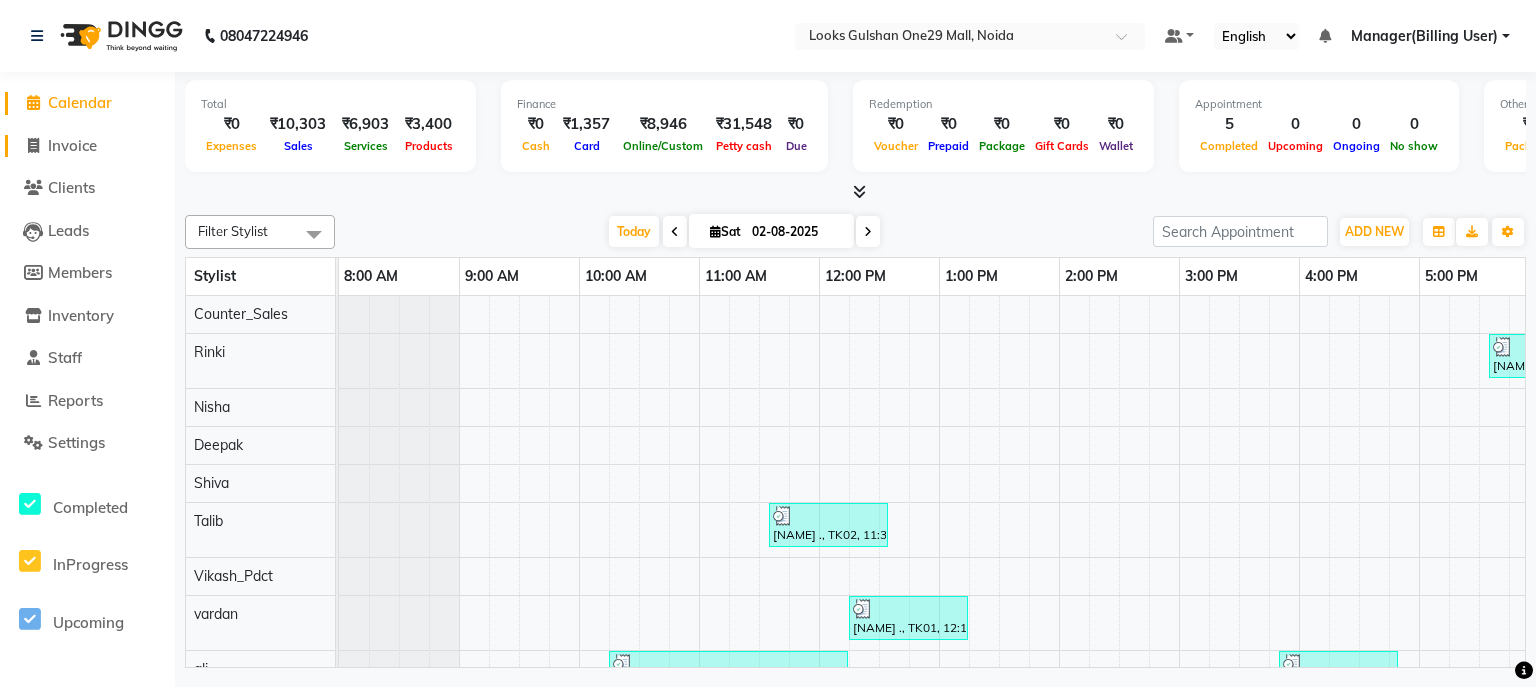 click 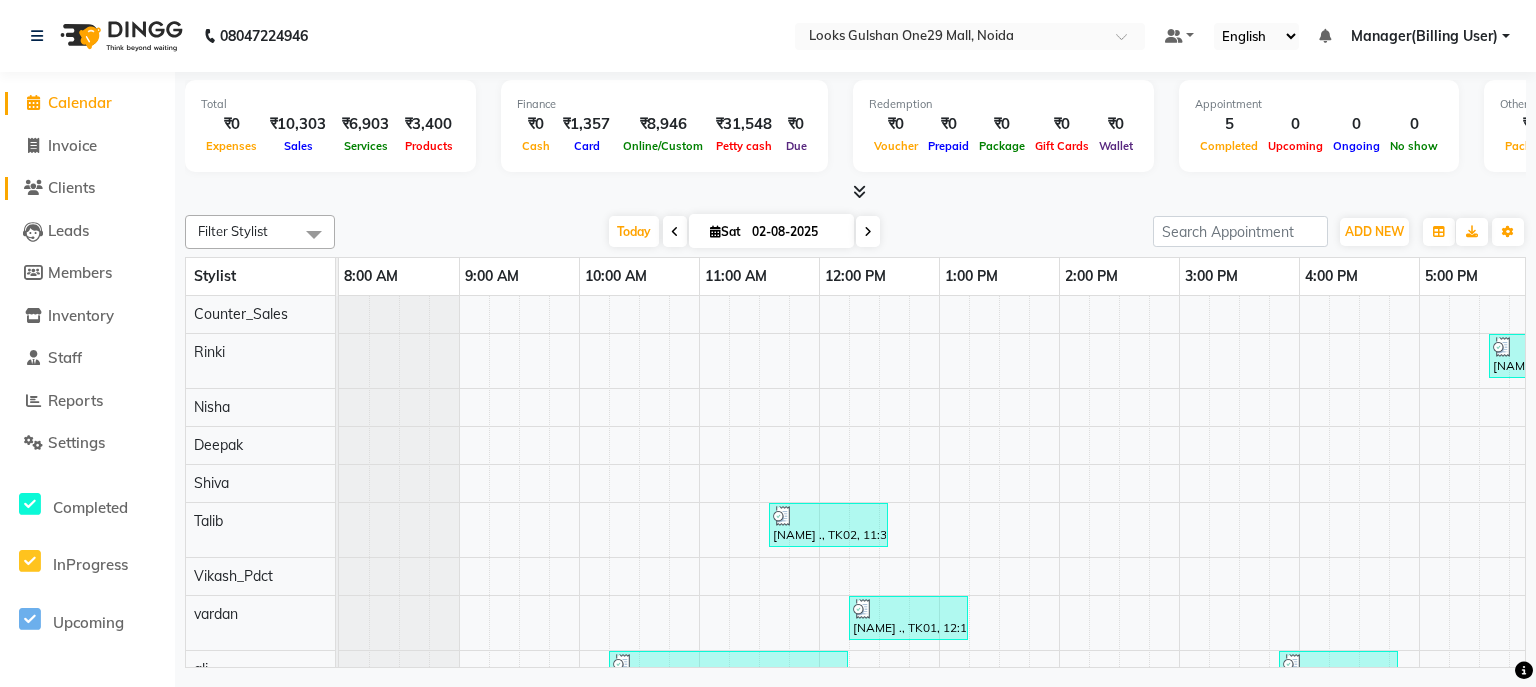 select on "service" 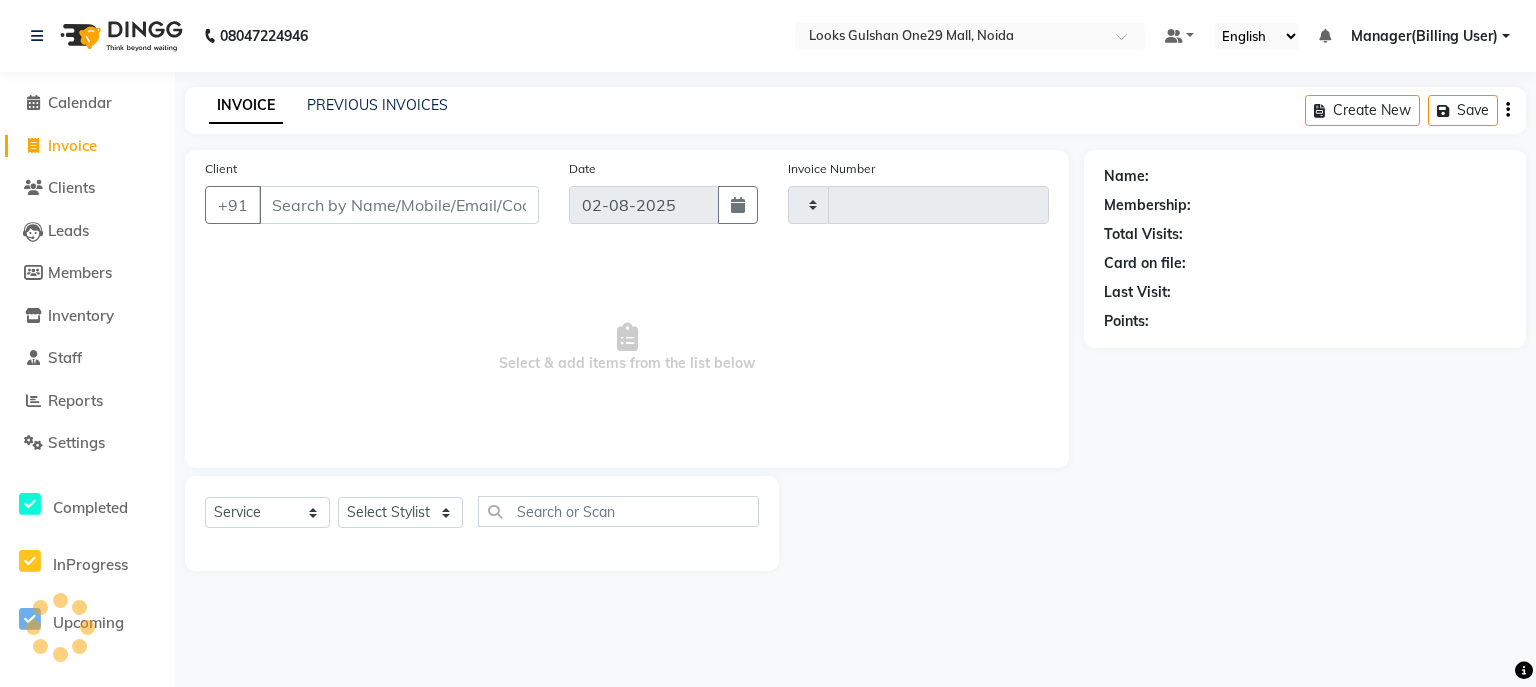 type on "0815" 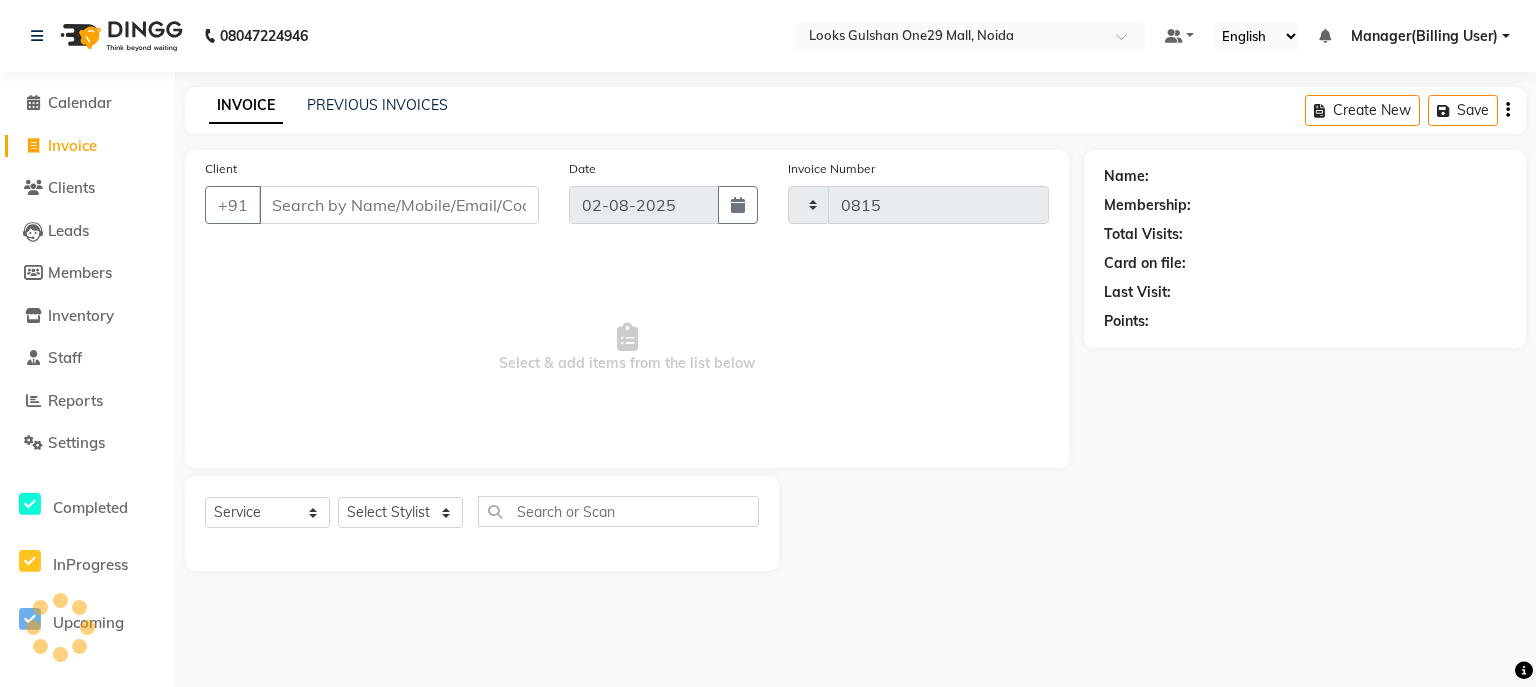 select on "8337" 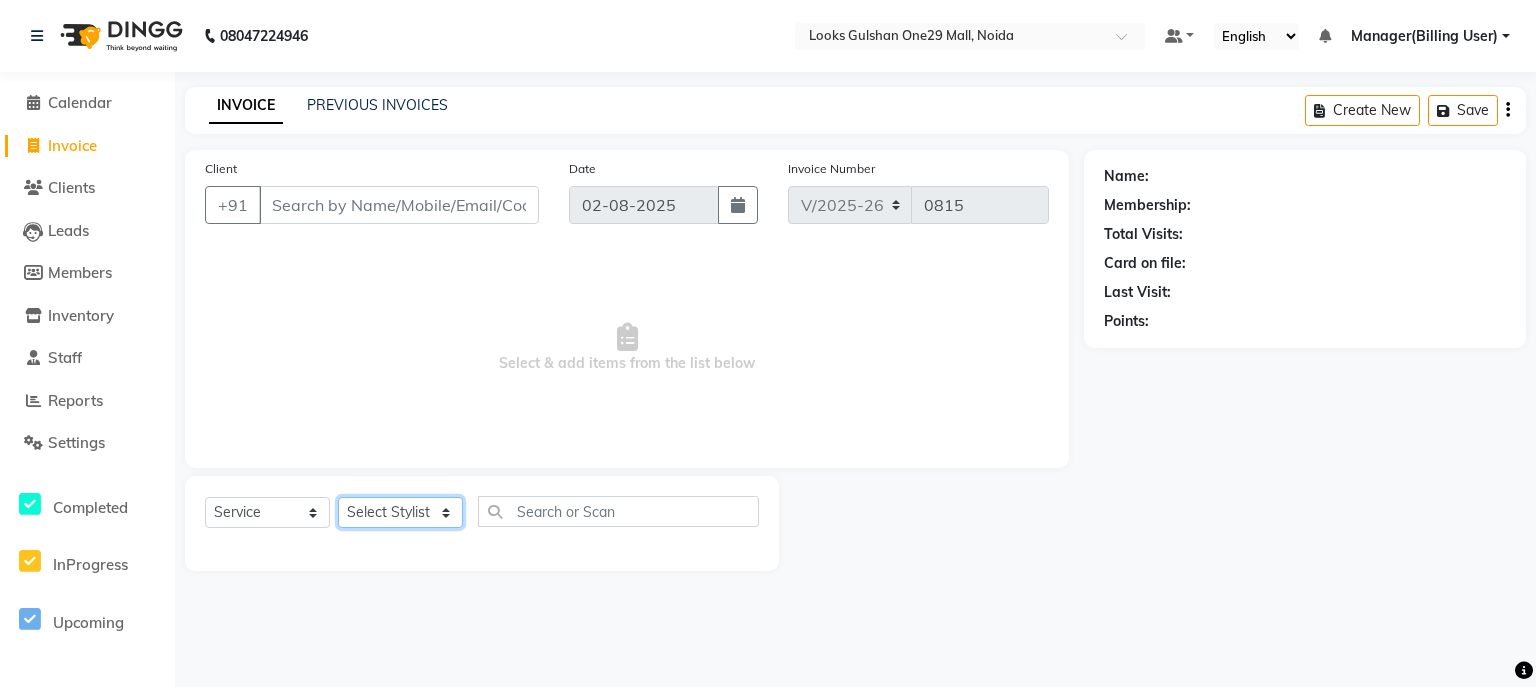 click on "Select Stylist" 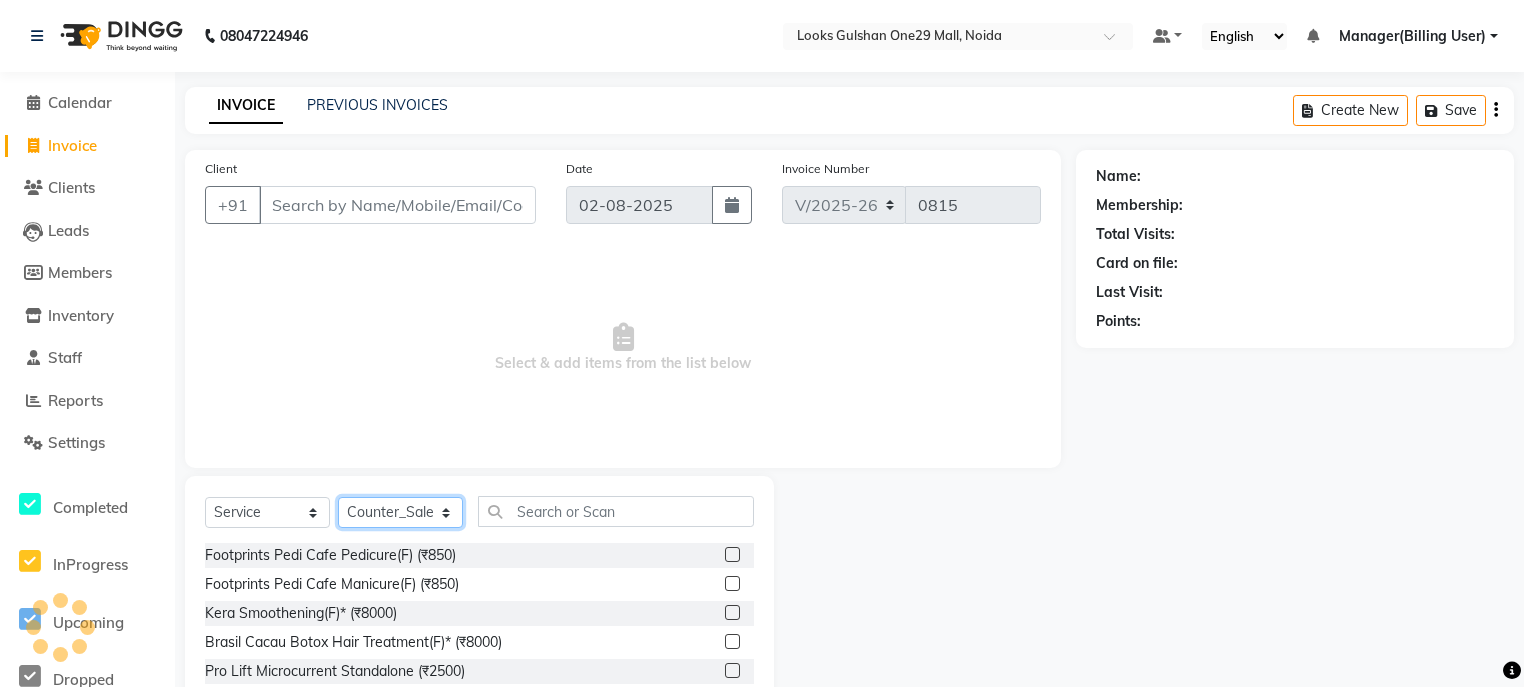 select on "86411" 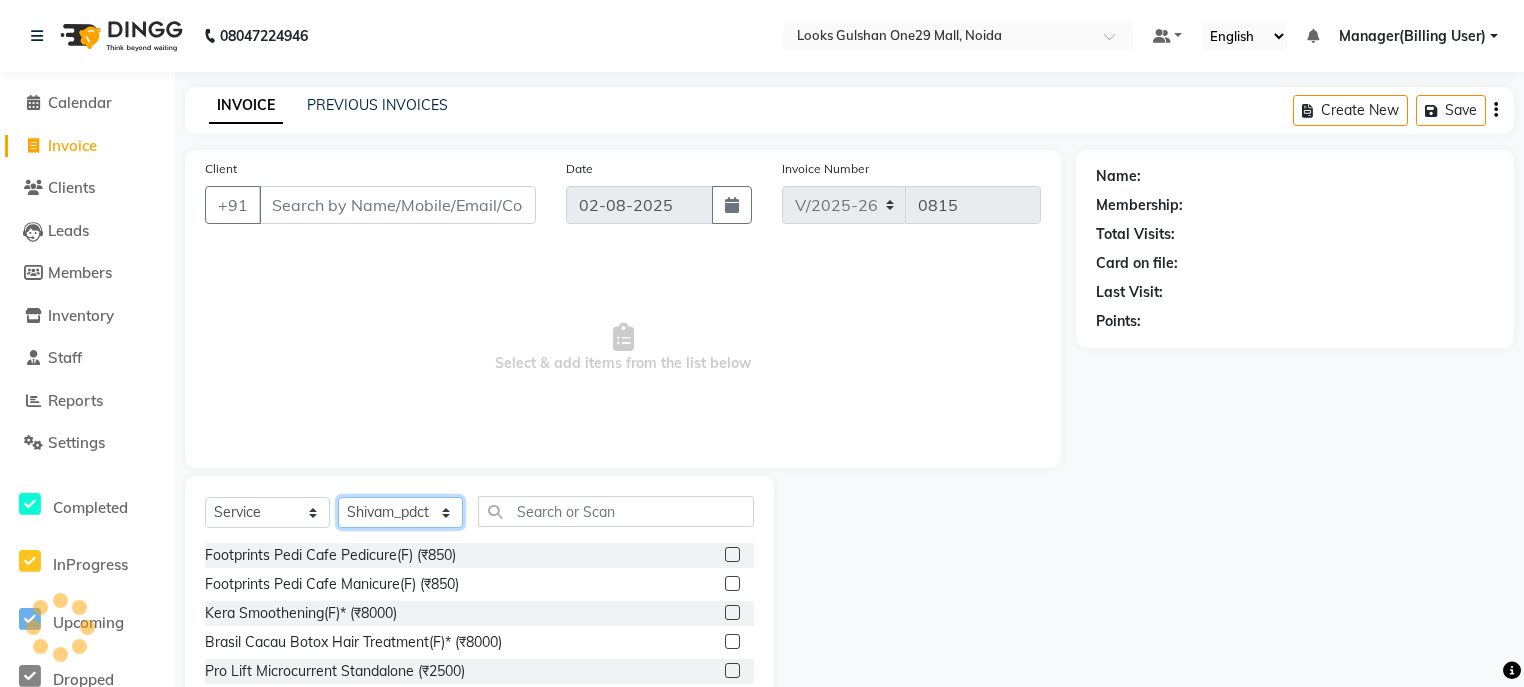 click on "Select Stylist ali Counter_Sales Deepak Eram_nail art Farmaan Manager(Billing User) Mashel Nisha Rinki Ritu Mittal Shiva Shiva(Cherry) Shivam_pdct Talib vardan Vikash_Pdct" 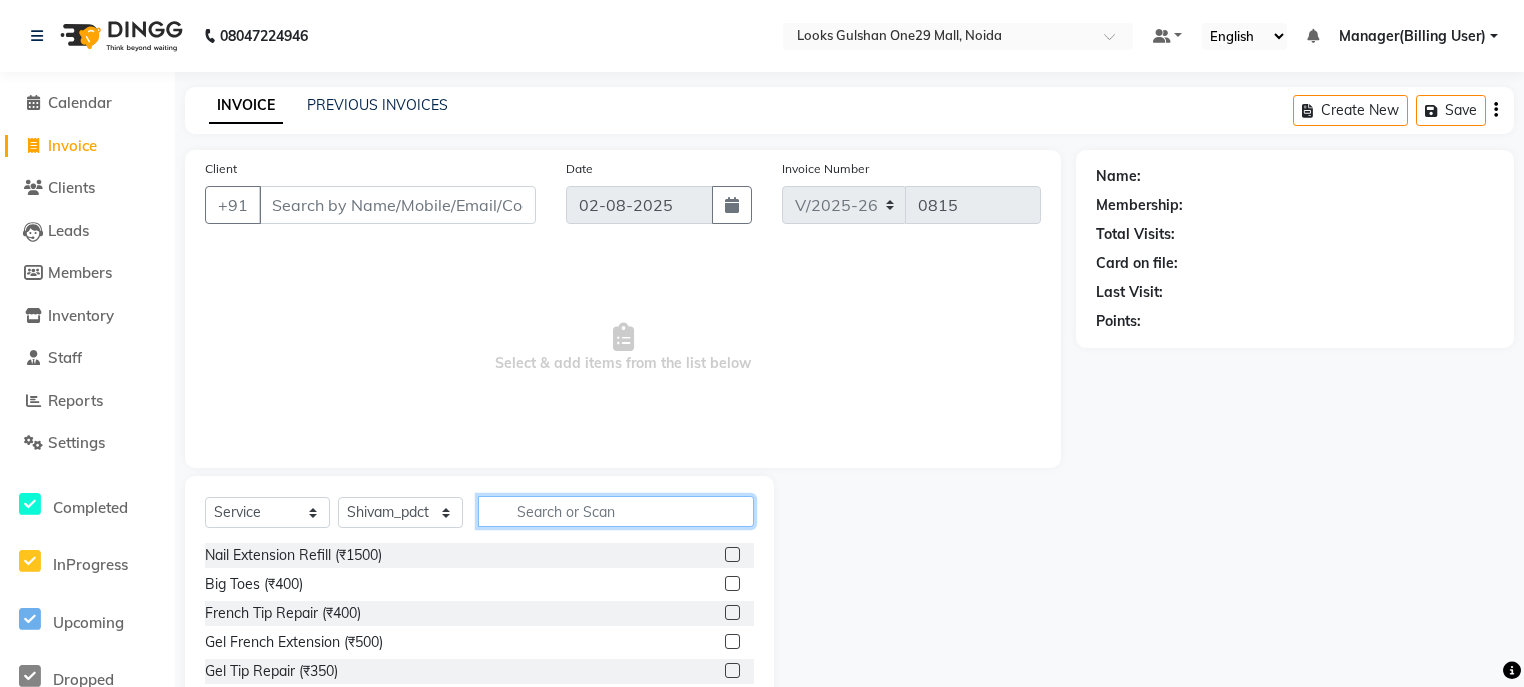 click 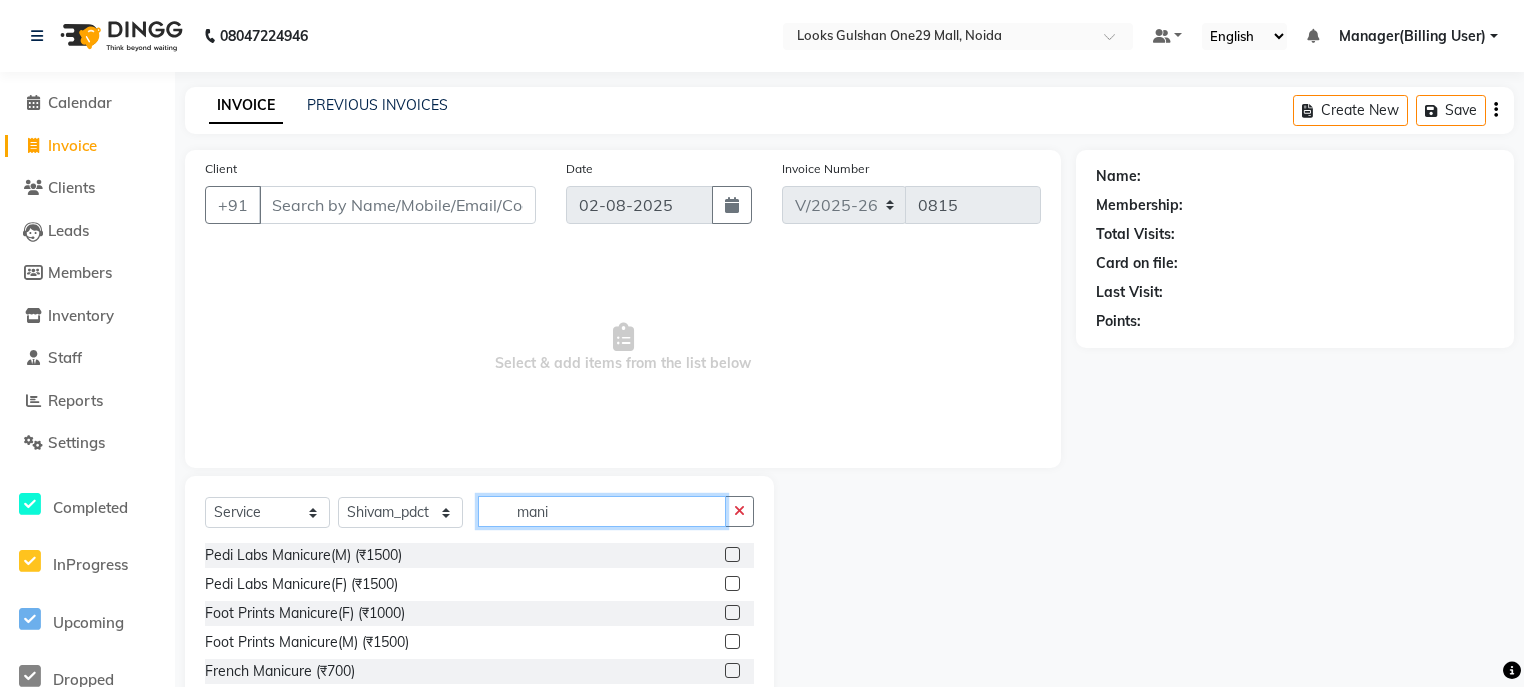 type on "mani" 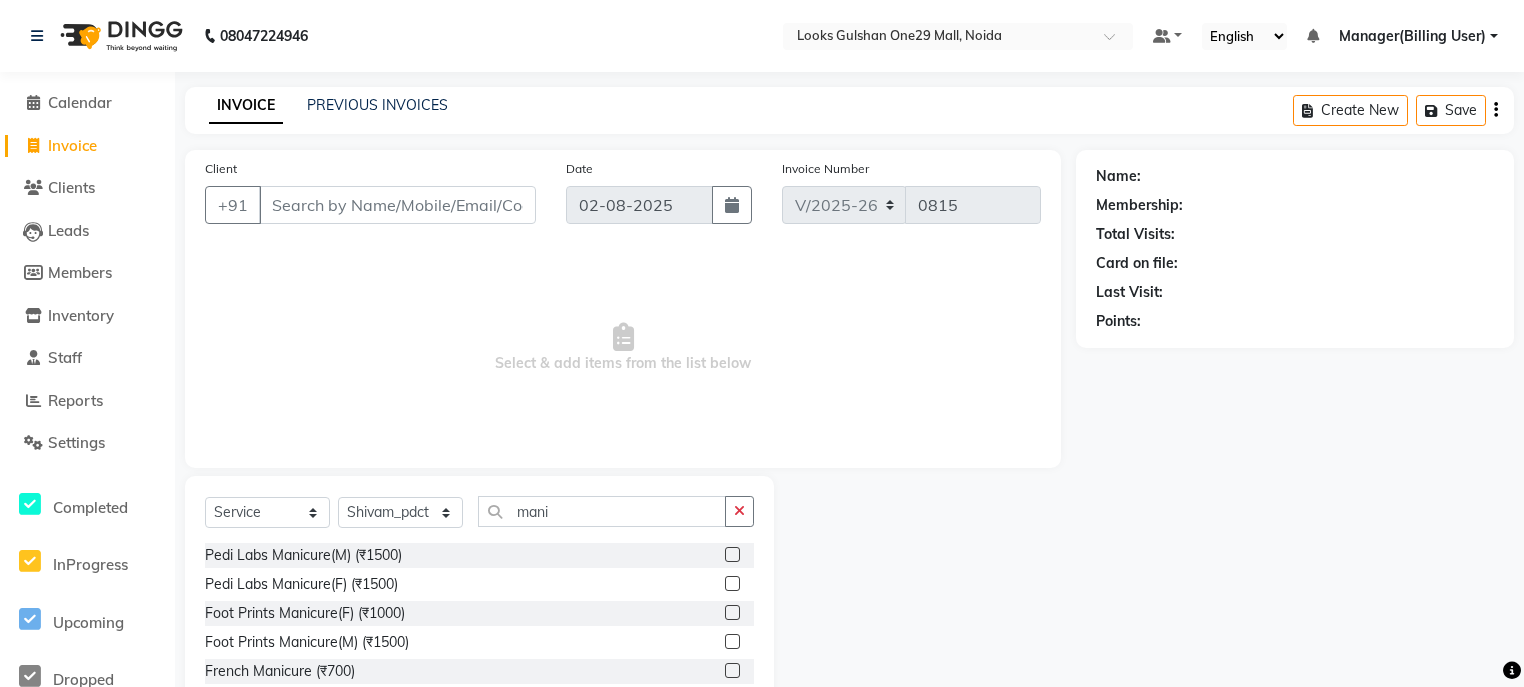 click 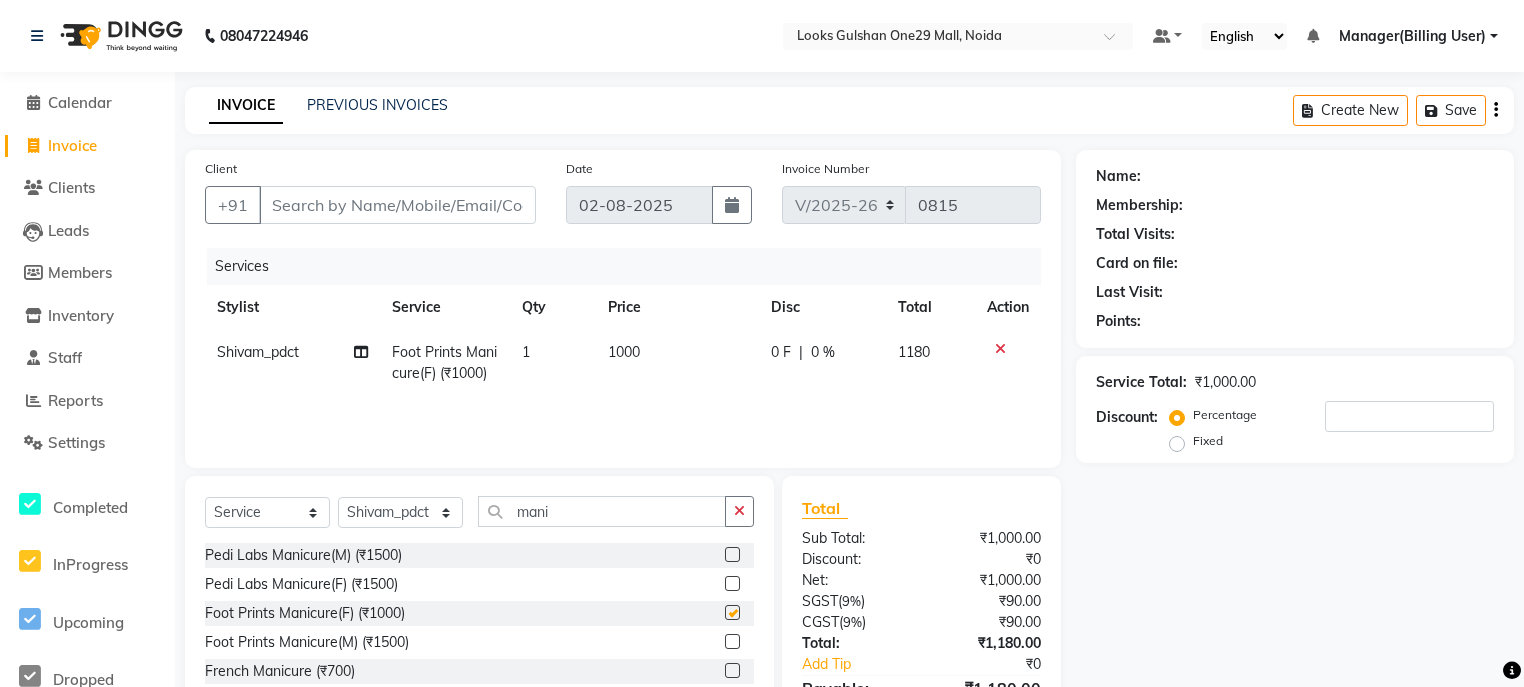 checkbox on "false" 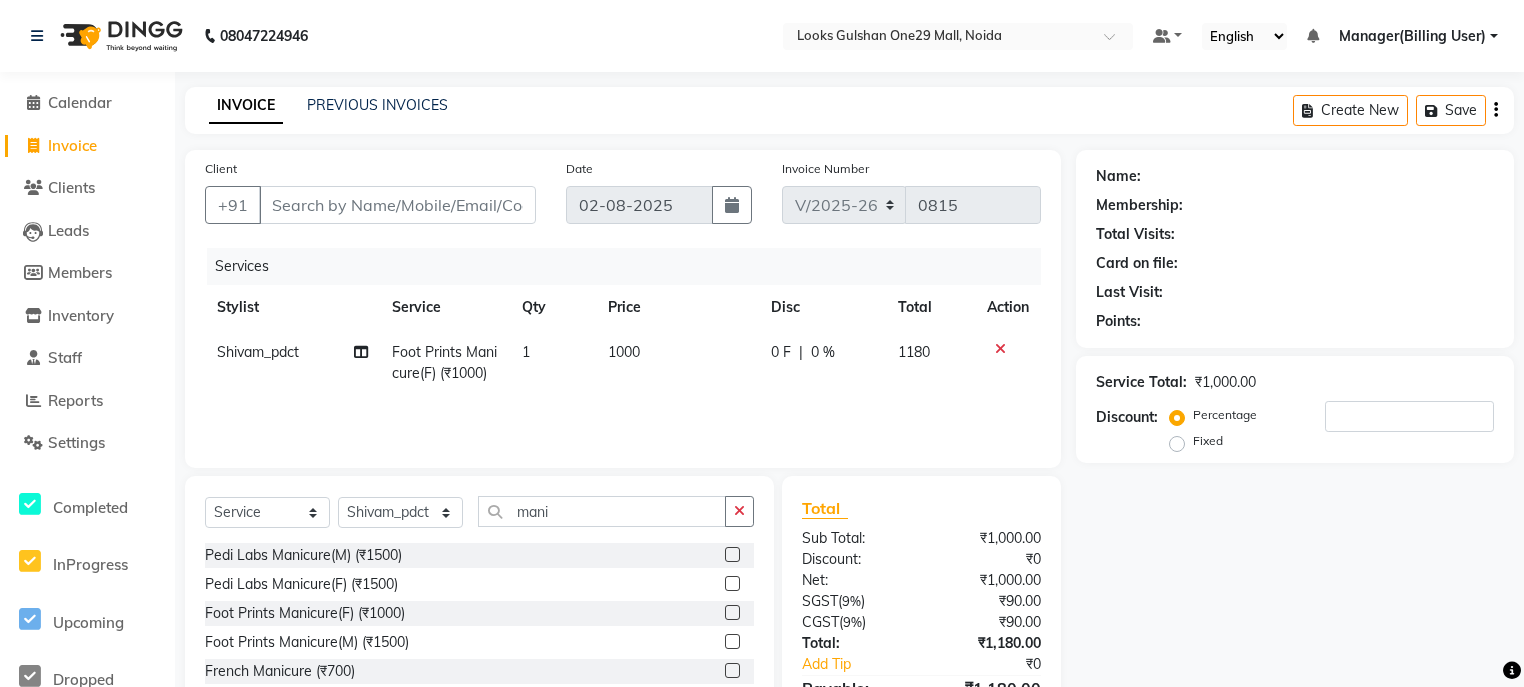 click 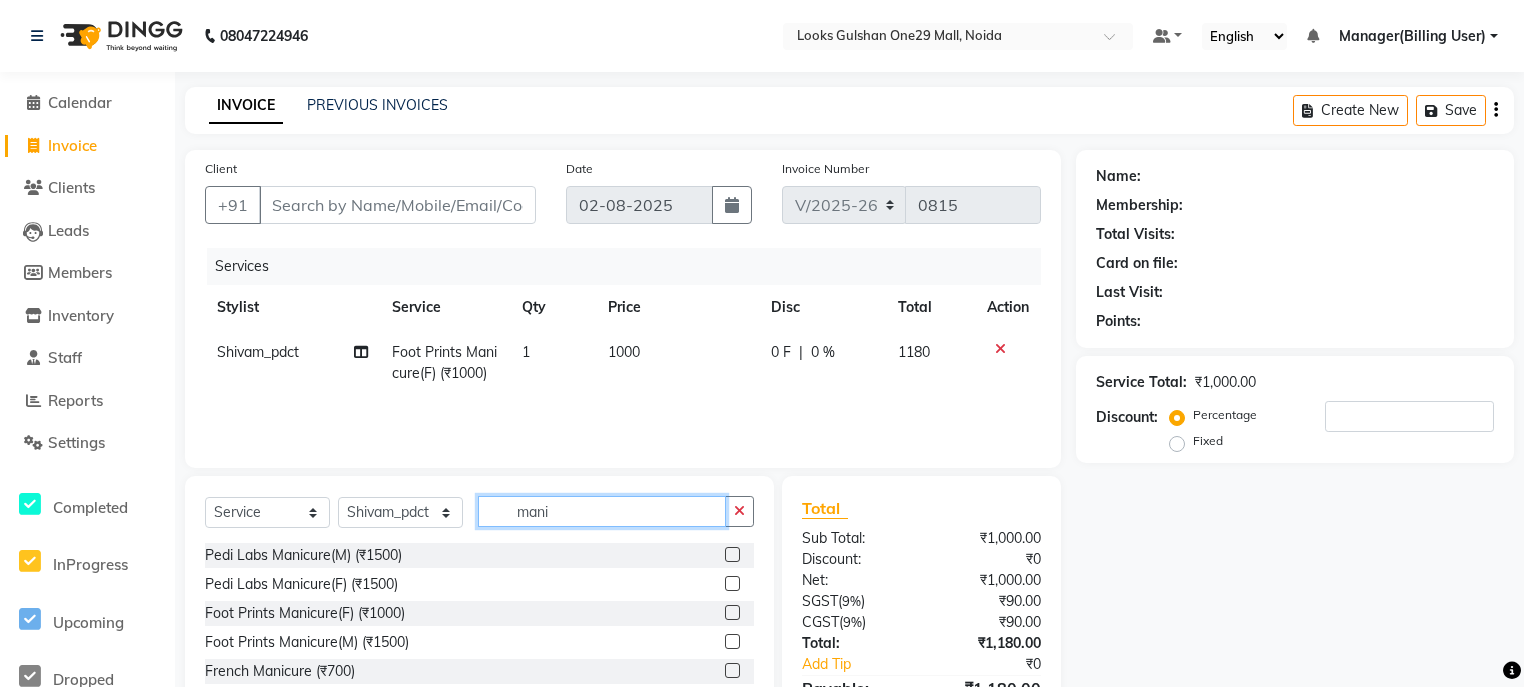 type 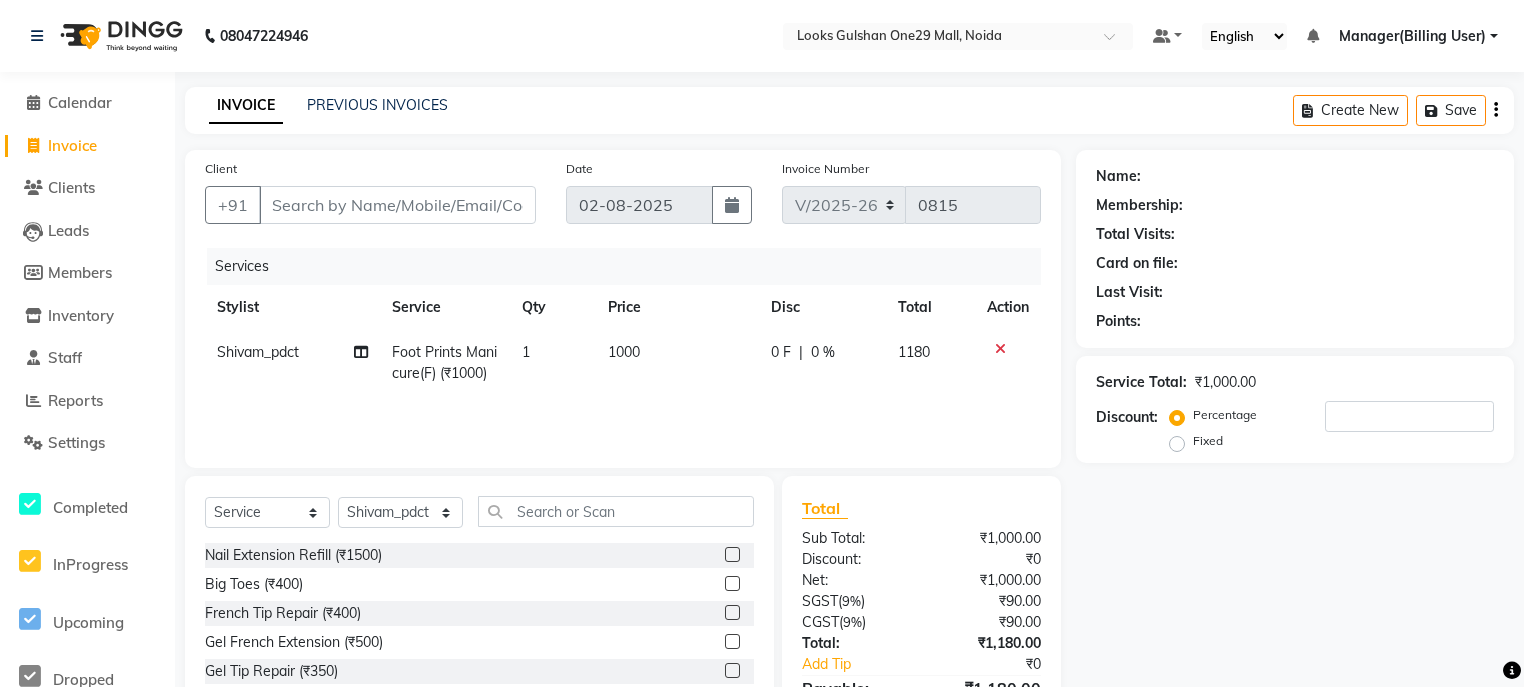 click on "Big Toes (₹400)" 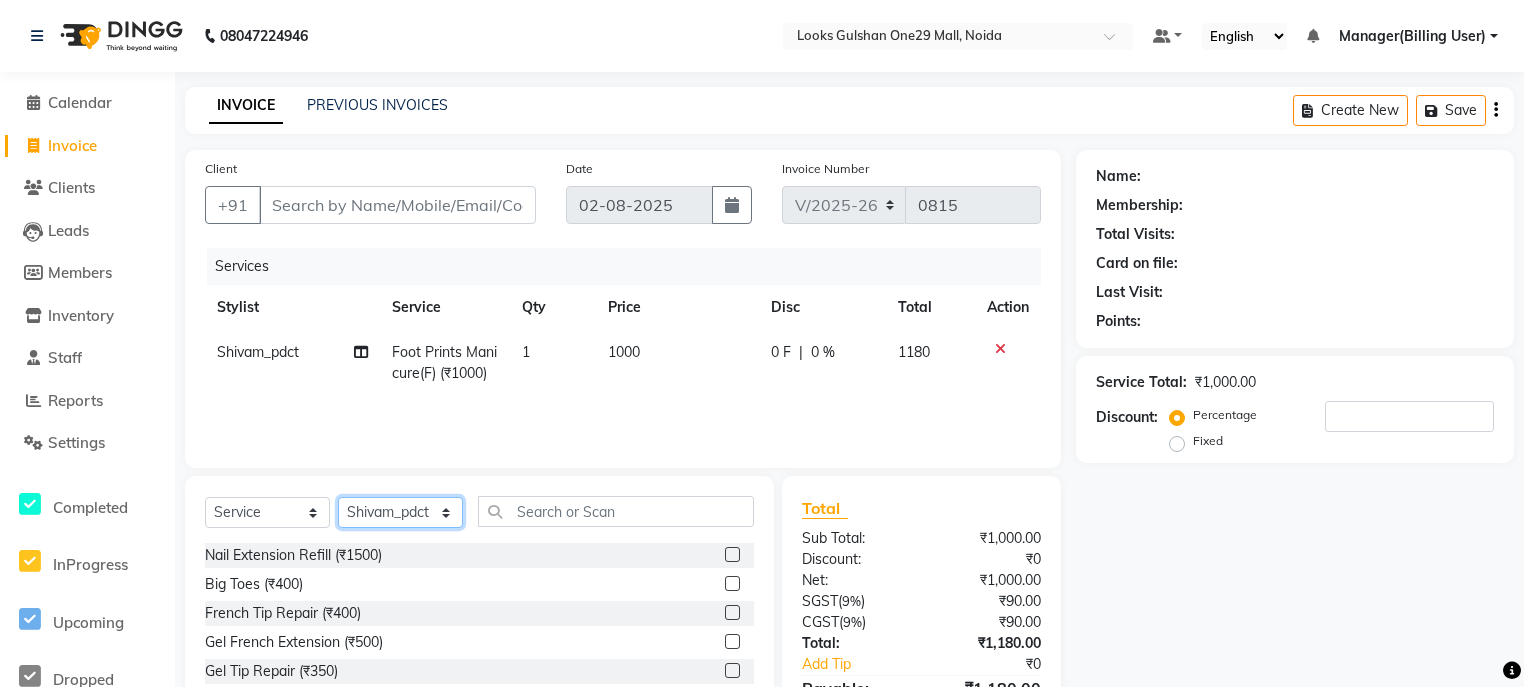 click on "Select Stylist ali Counter_Sales Deepak Eram_nail art Farmaan Manager(Billing User) Mashel Nisha Rinki Ritu Mittal Shiva Shiva(Cherry) Shivam_pdct Talib vardan Vikash_Pdct" 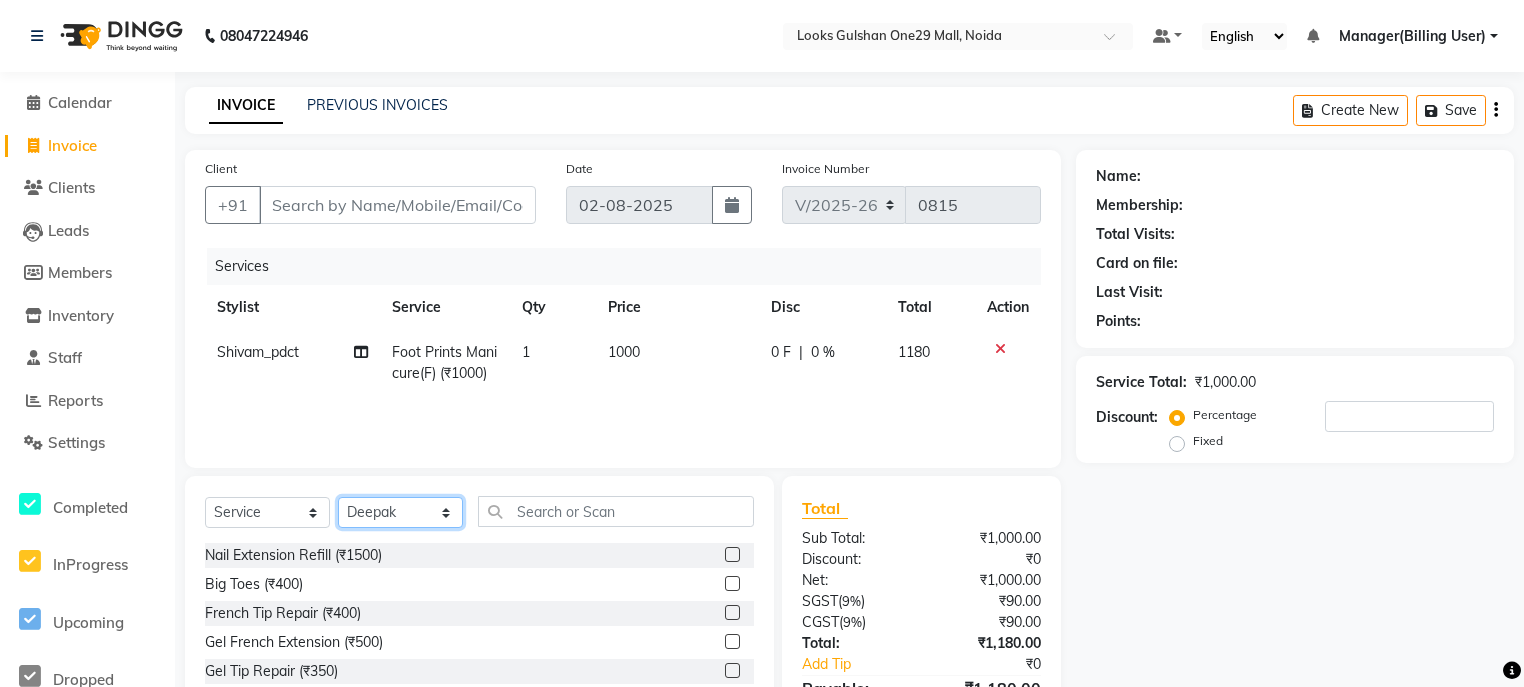 click on "Select Stylist ali Counter_Sales Deepak Eram_nail art Farmaan Manager(Billing User) Mashel Nisha Rinki Ritu Mittal Shiva Shiva(Cherry) Shivam_pdct Talib vardan Vikash_Pdct" 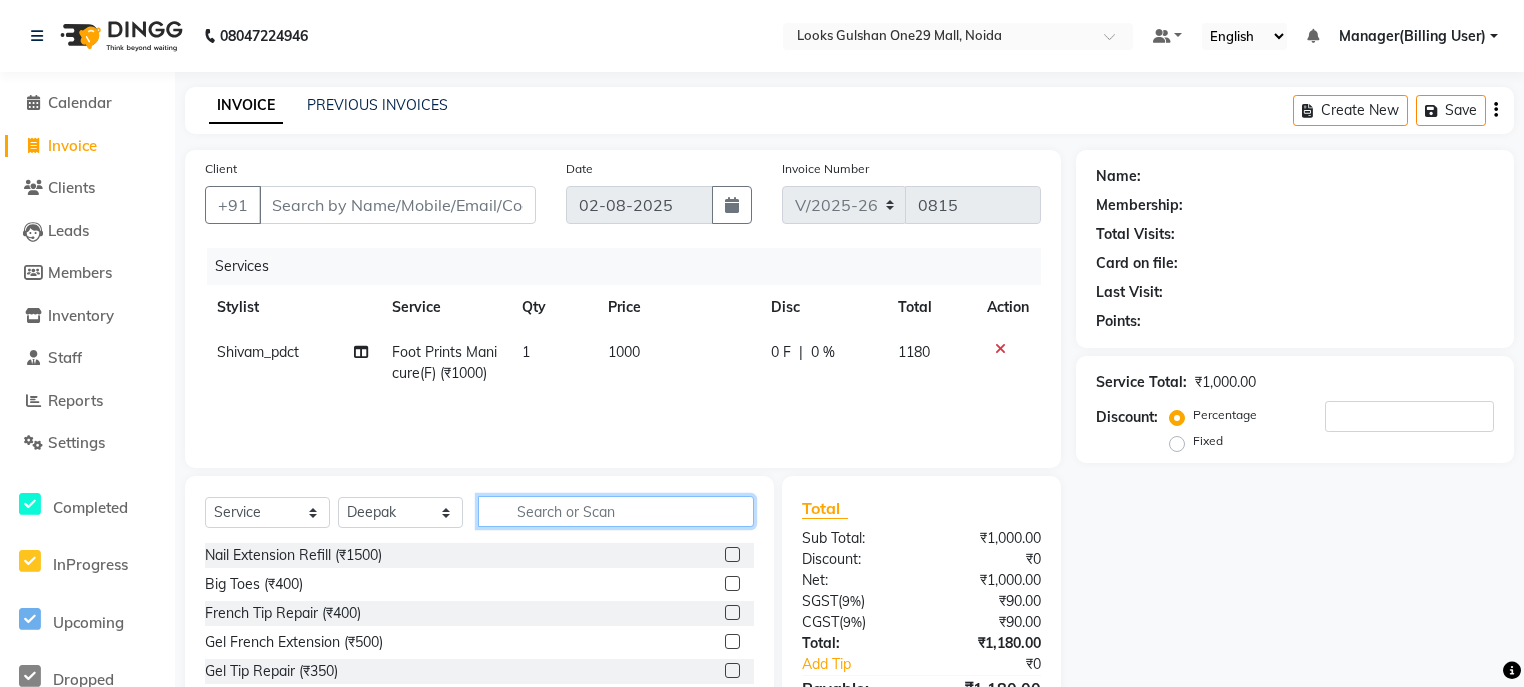 click 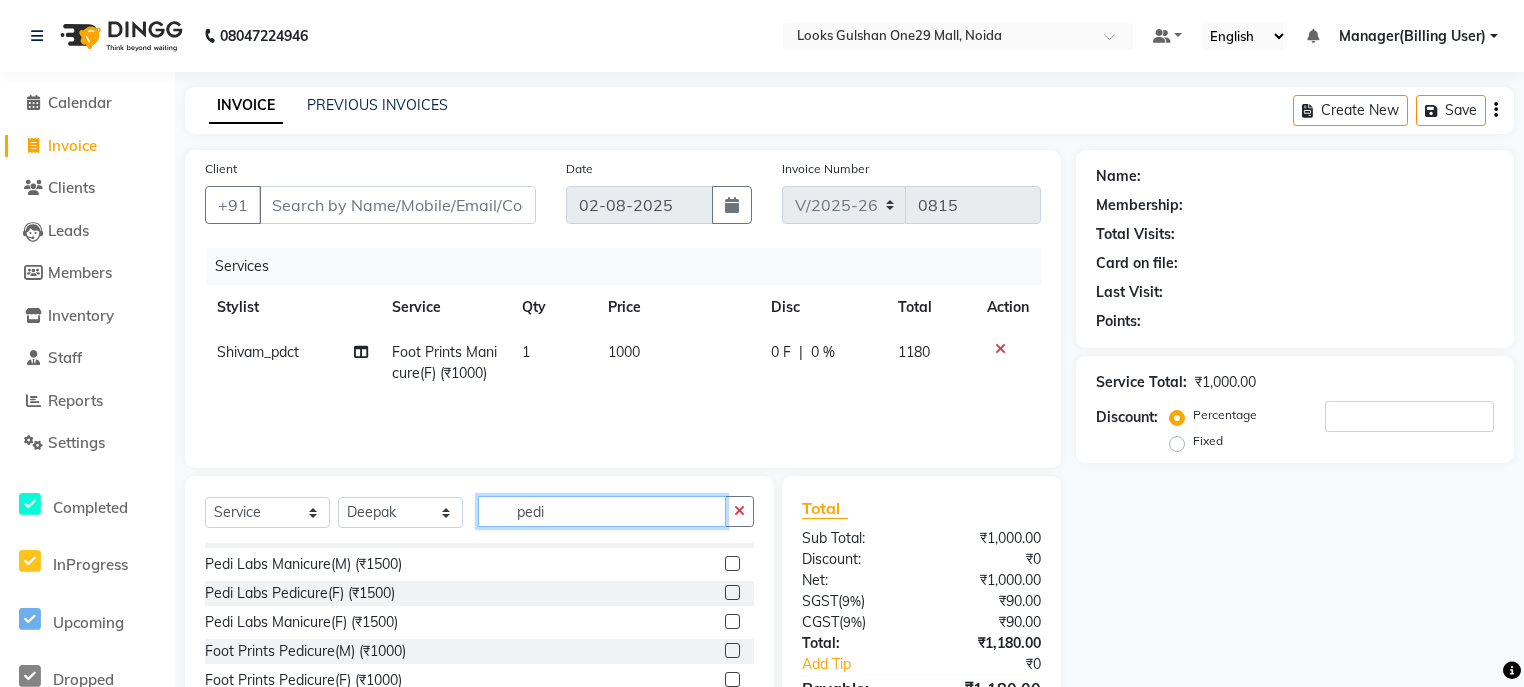 scroll, scrollTop: 80, scrollLeft: 0, axis: vertical 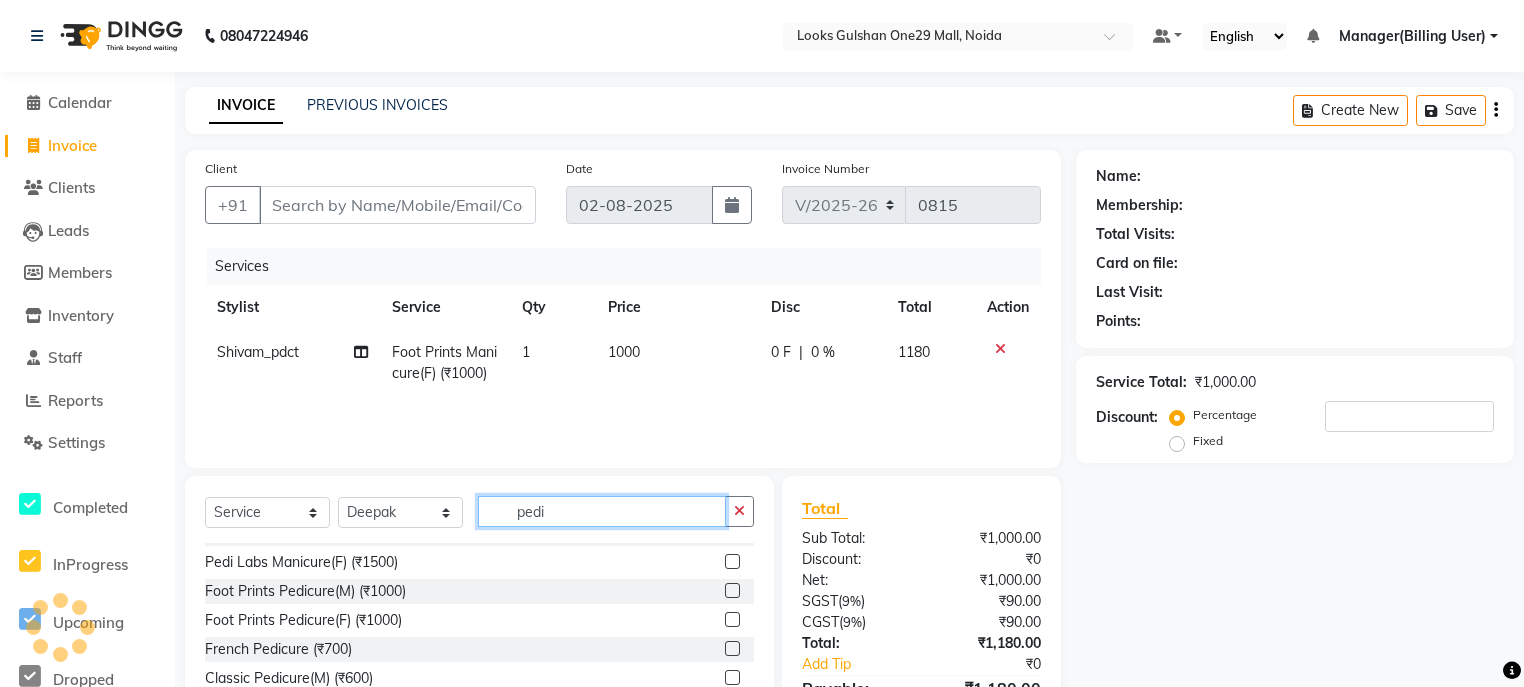 type on "pedi" 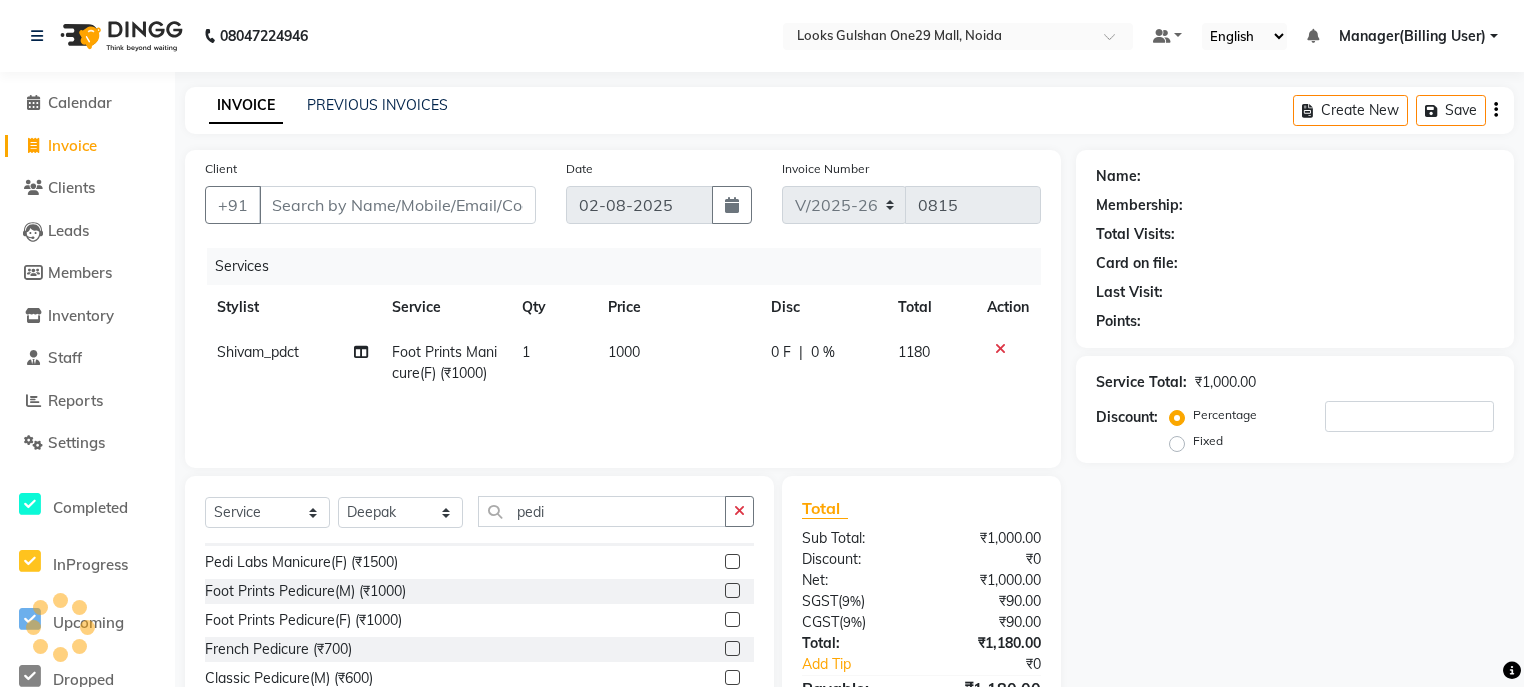 click 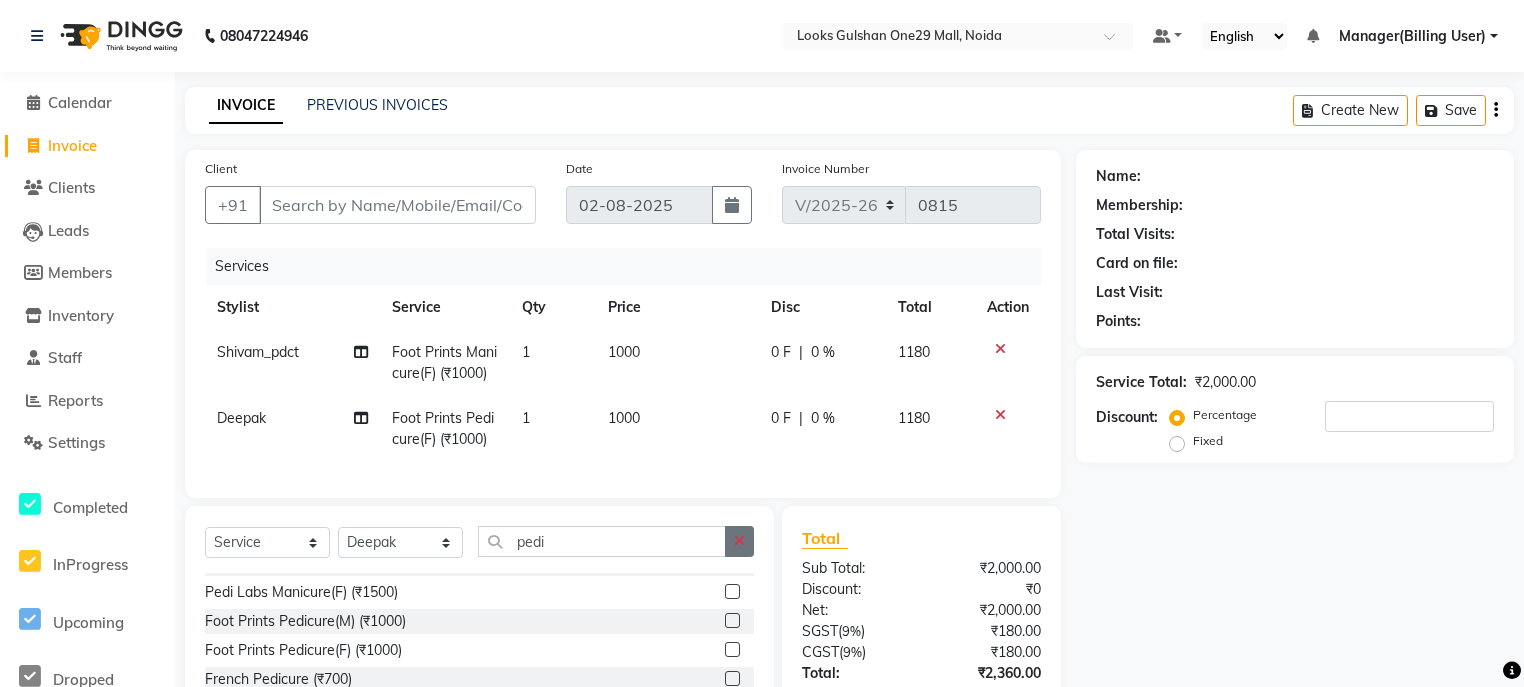 checkbox on "false" 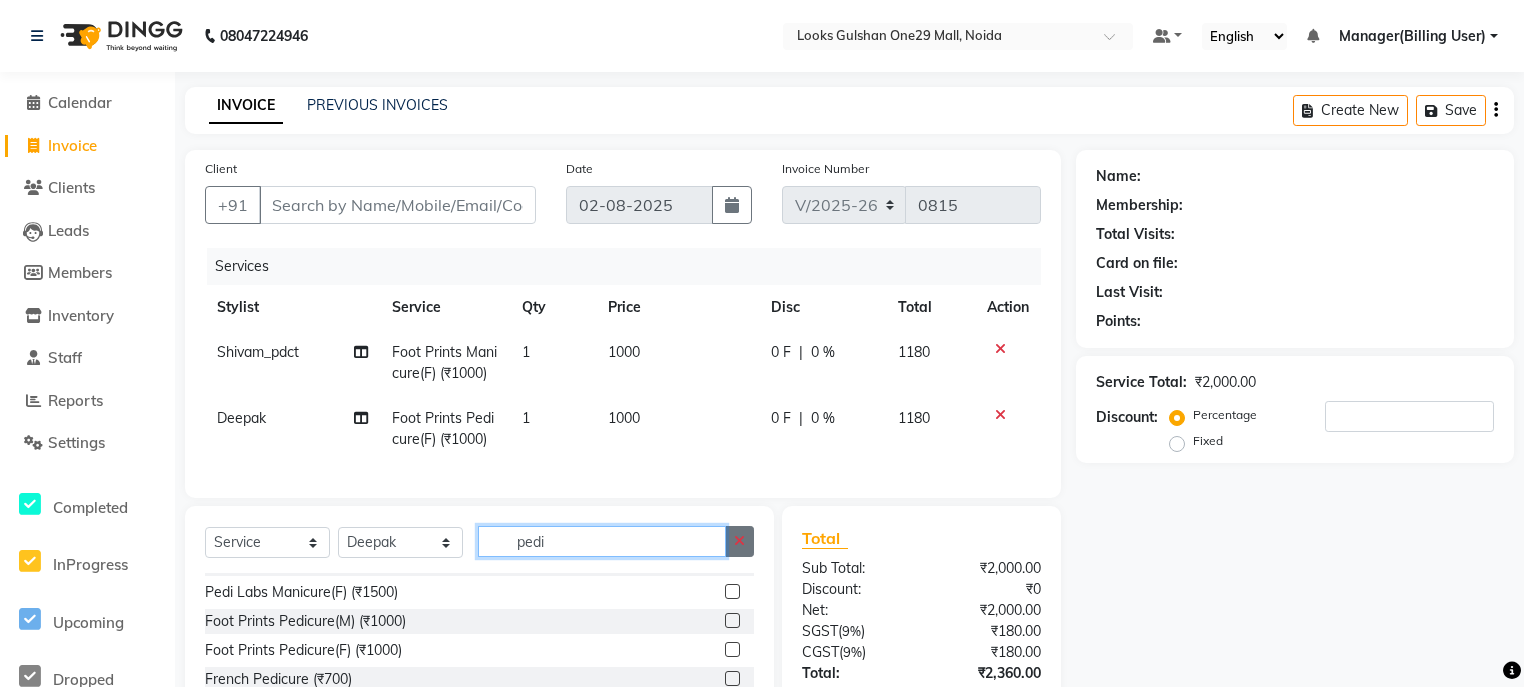 type 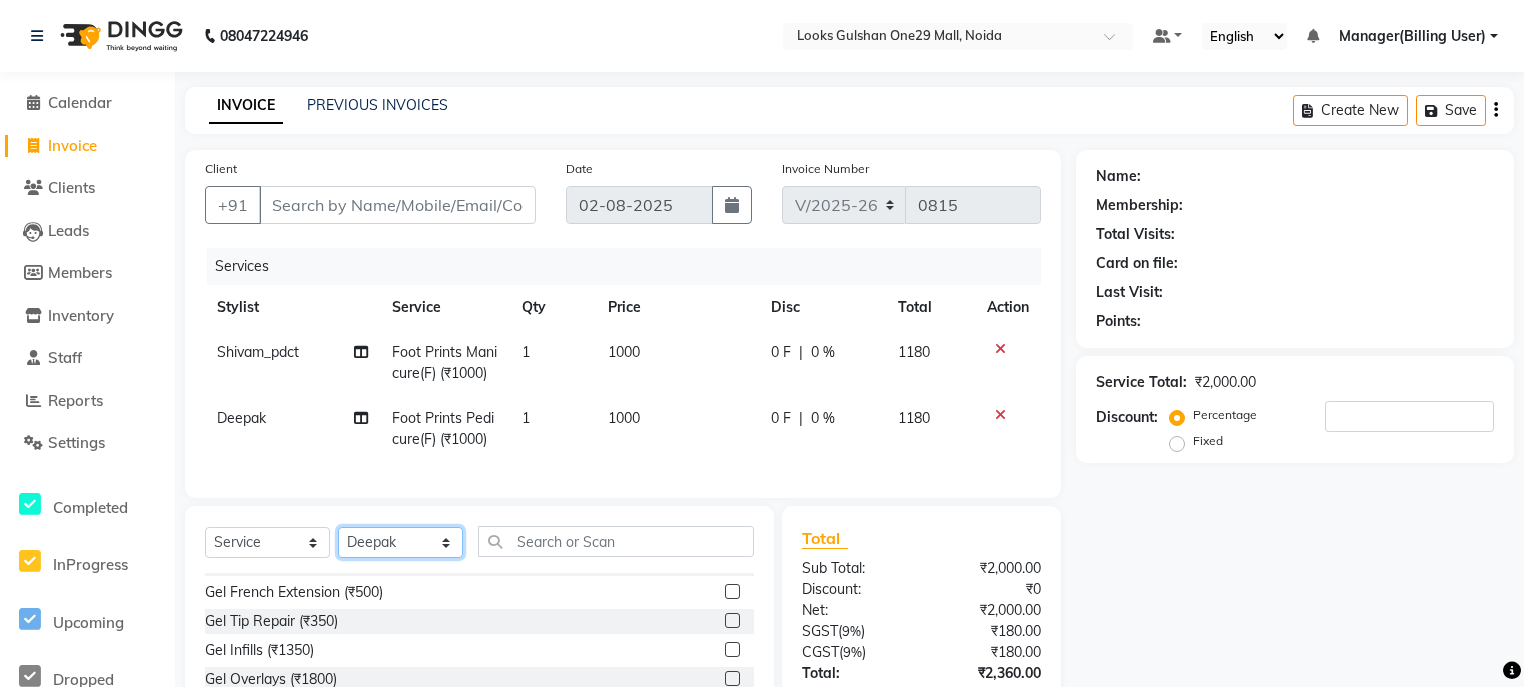 click on "Select Stylist ali Counter_Sales Deepak Eram_nail art Farmaan Manager(Billing User) Mashel Nisha Rinki Ritu Mittal Shiva Shiva(Cherry) Shivam_pdct Talib vardan Vikash_Pdct" 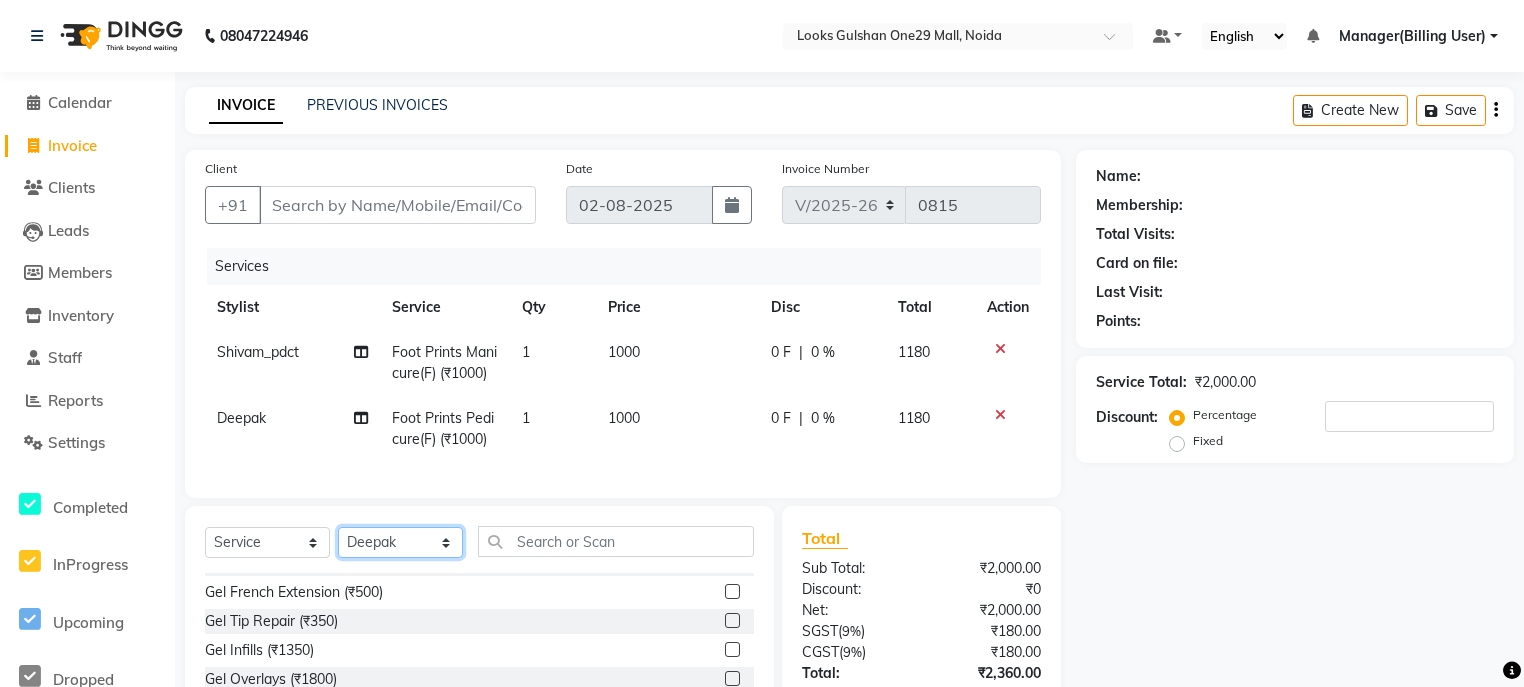 select on "85905" 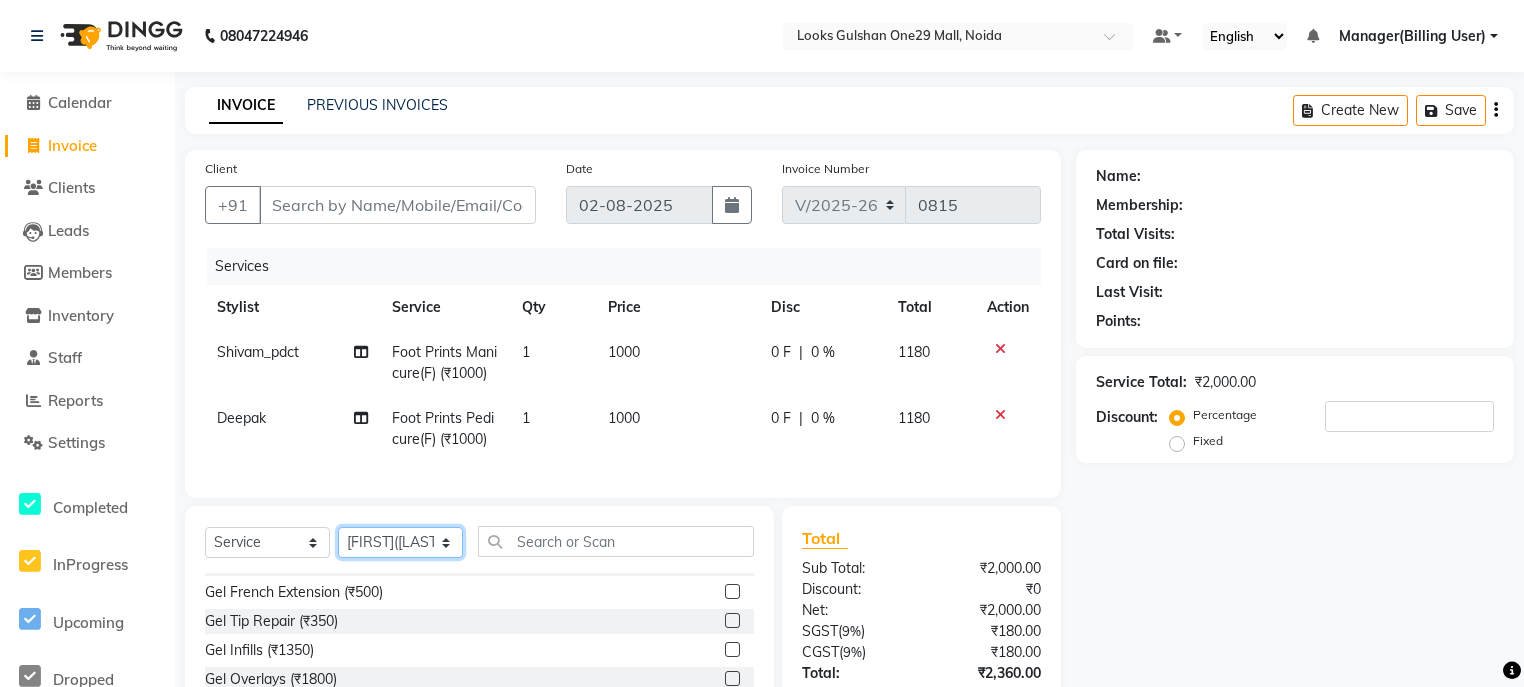 click on "Select Stylist ali Counter_Sales Deepak Eram_nail art Farmaan Manager(Billing User) Mashel Nisha Rinki Ritu Mittal Shiva Shiva(Cherry) Shivam_pdct Talib vardan Vikash_Pdct" 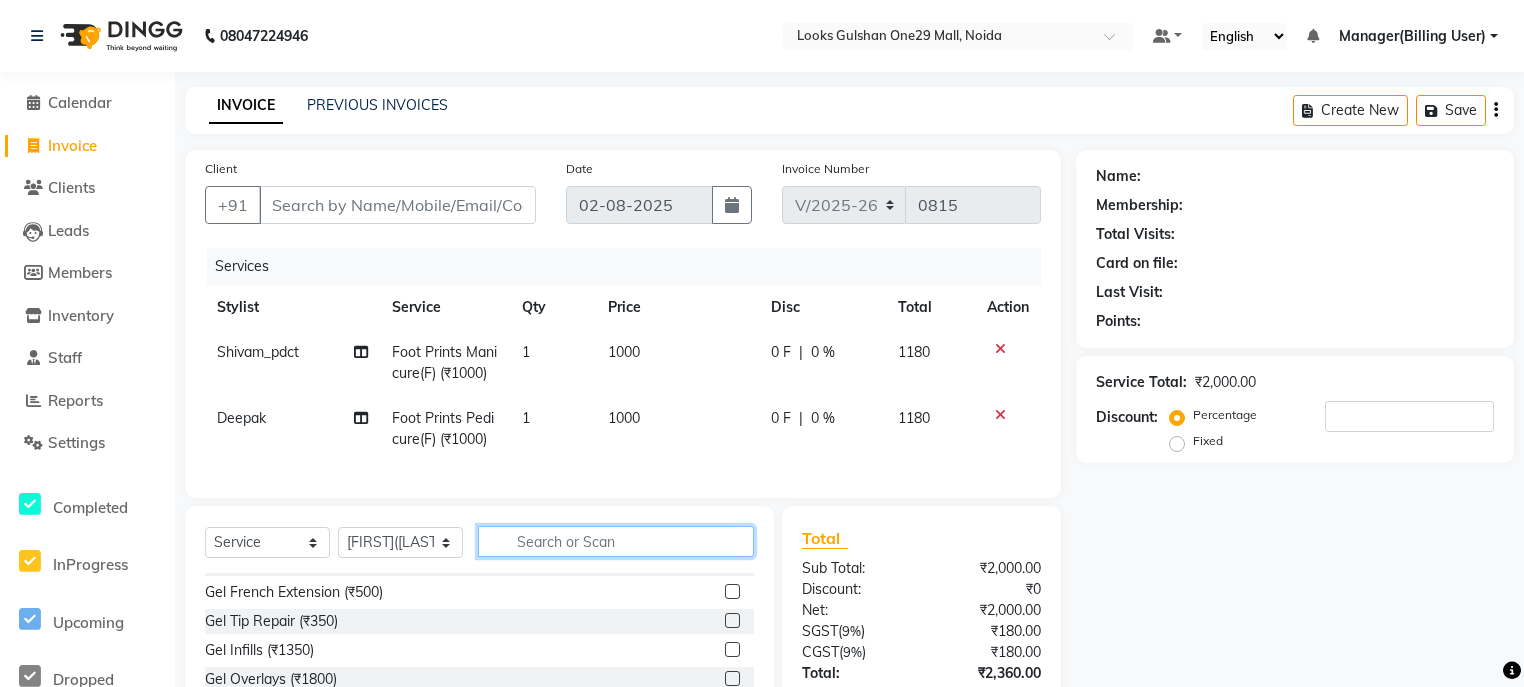 click 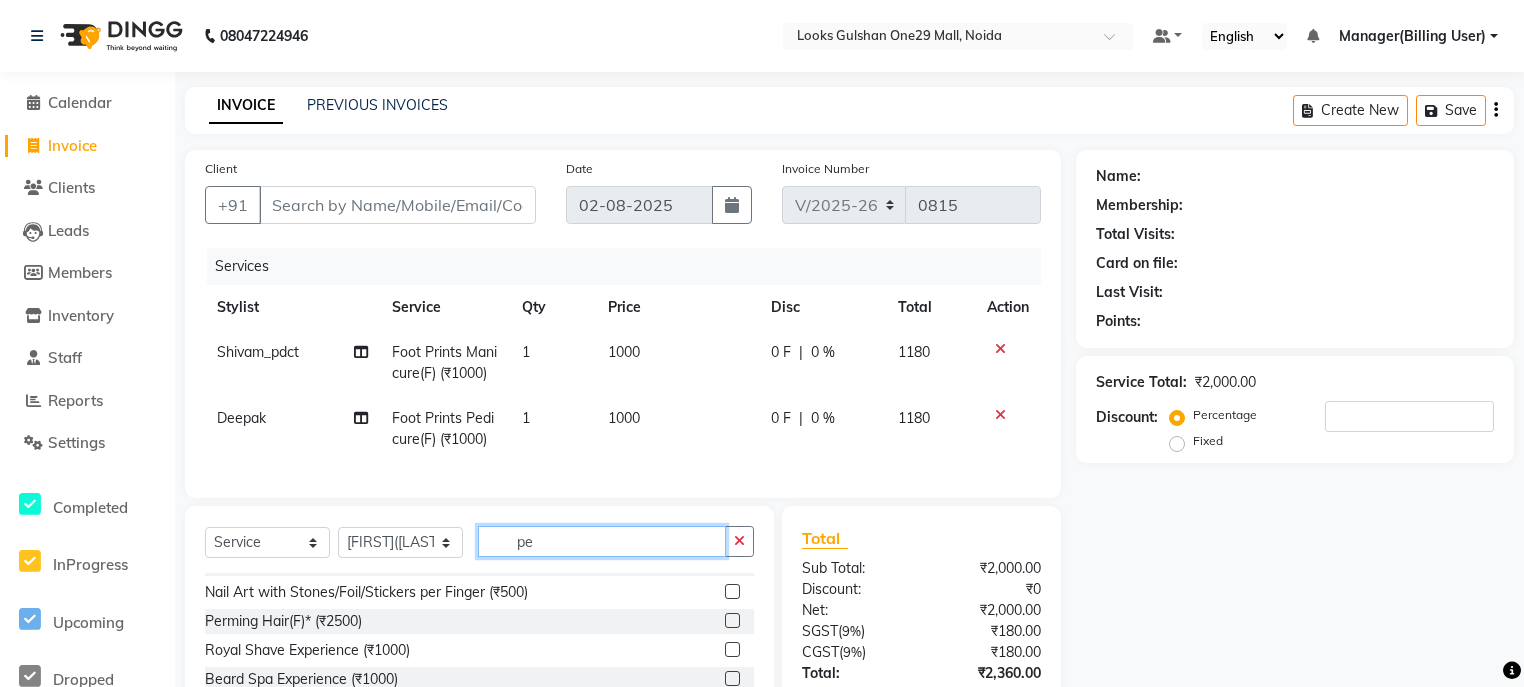 scroll, scrollTop: 0, scrollLeft: 0, axis: both 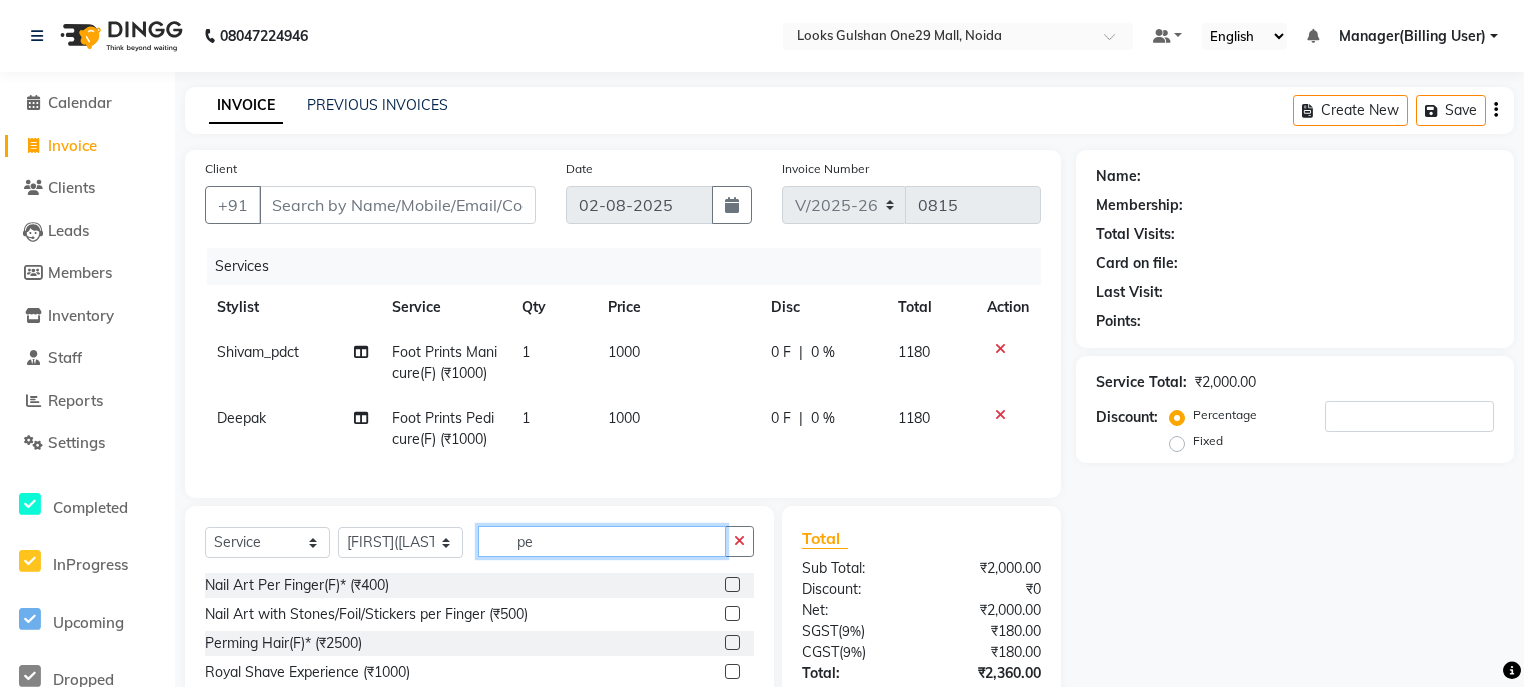 type on "p" 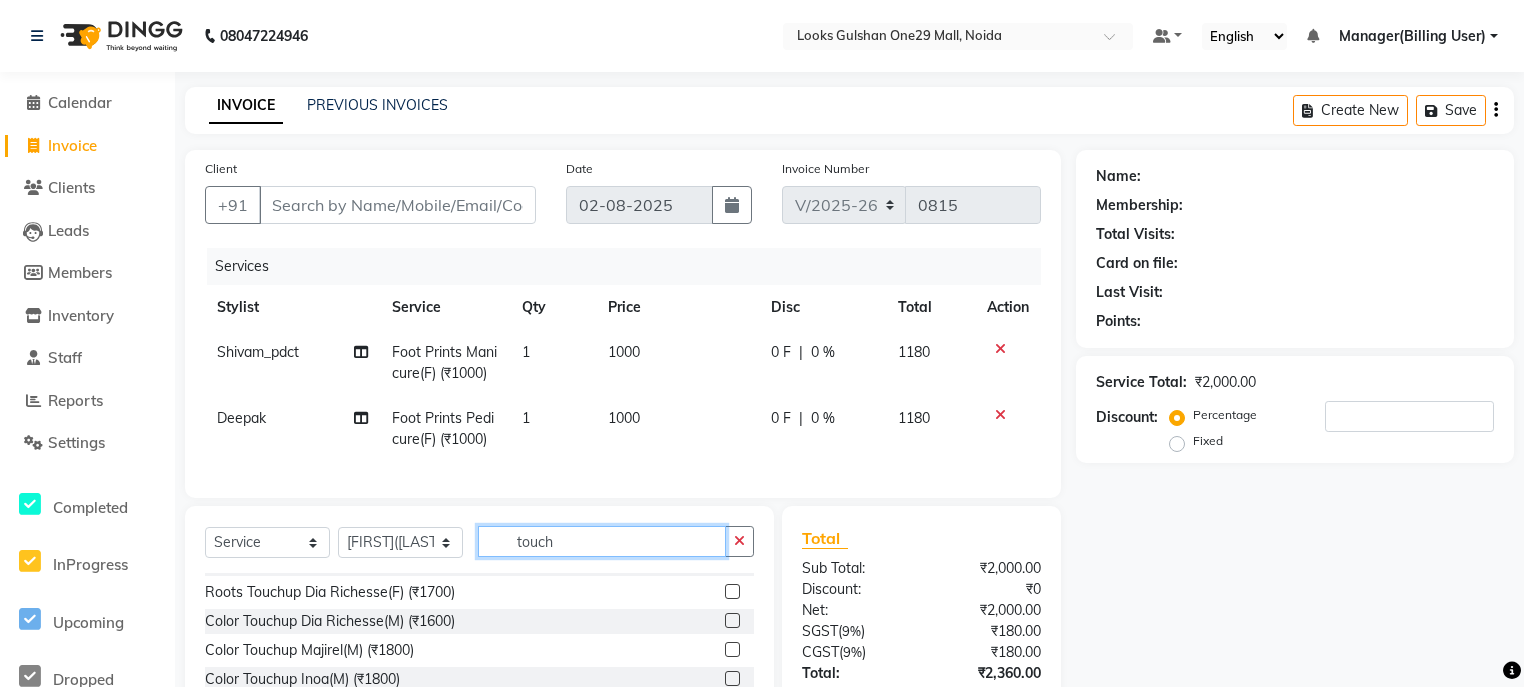 scroll, scrollTop: 0, scrollLeft: 0, axis: both 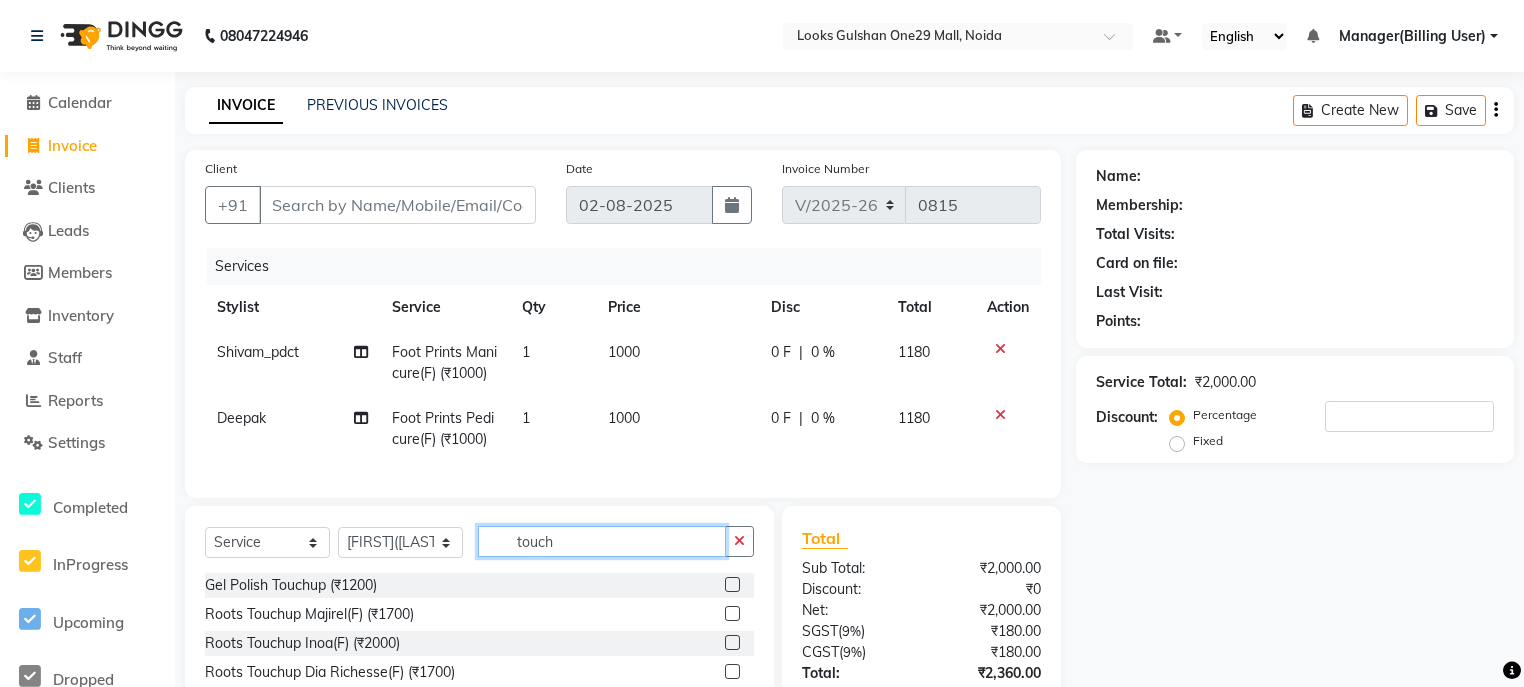 type on "touch" 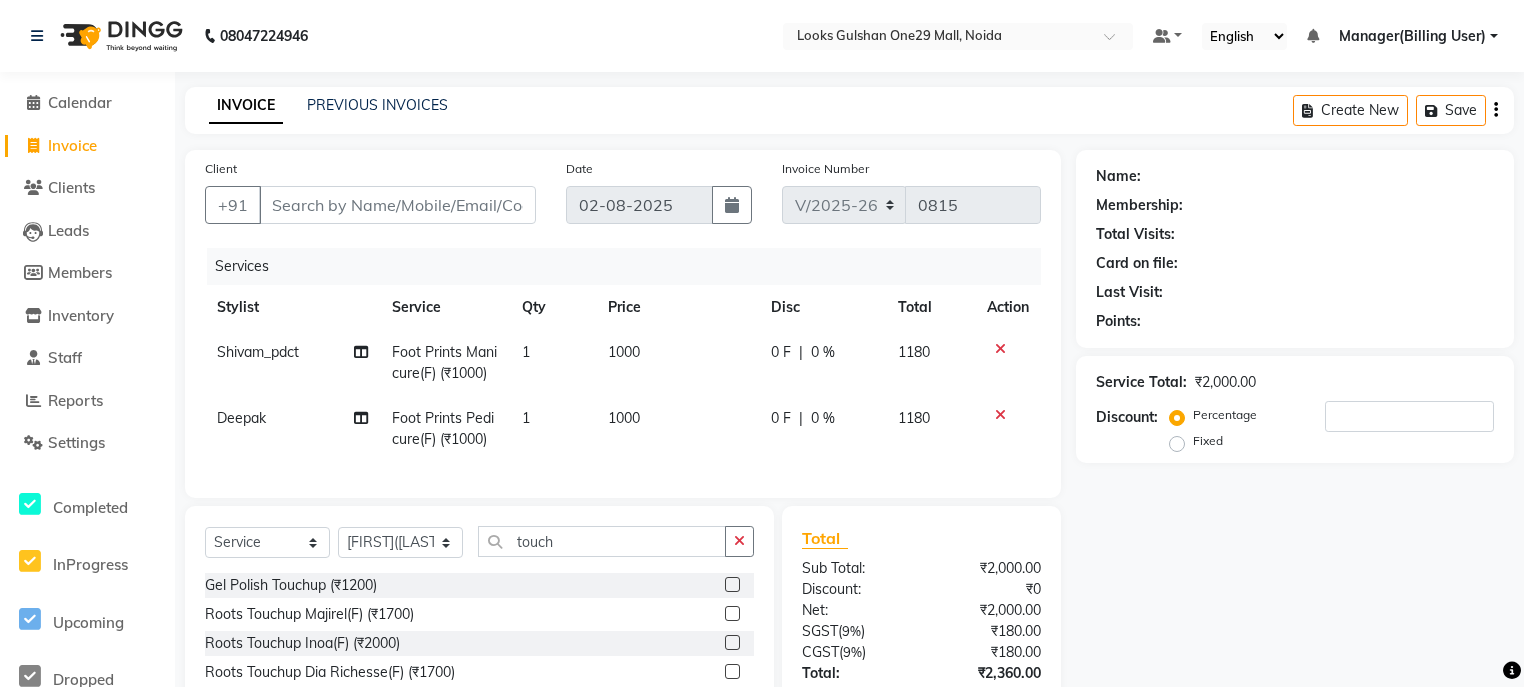 click 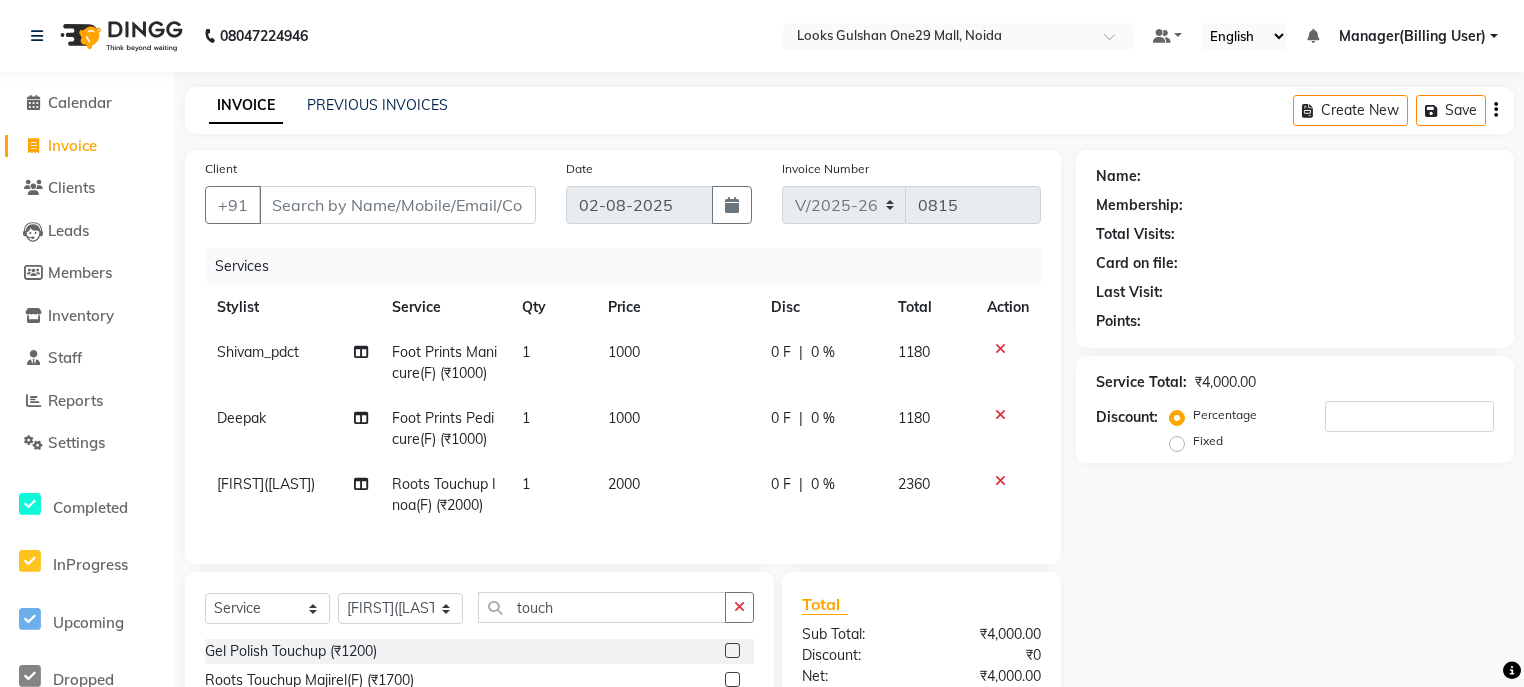 checkbox on "false" 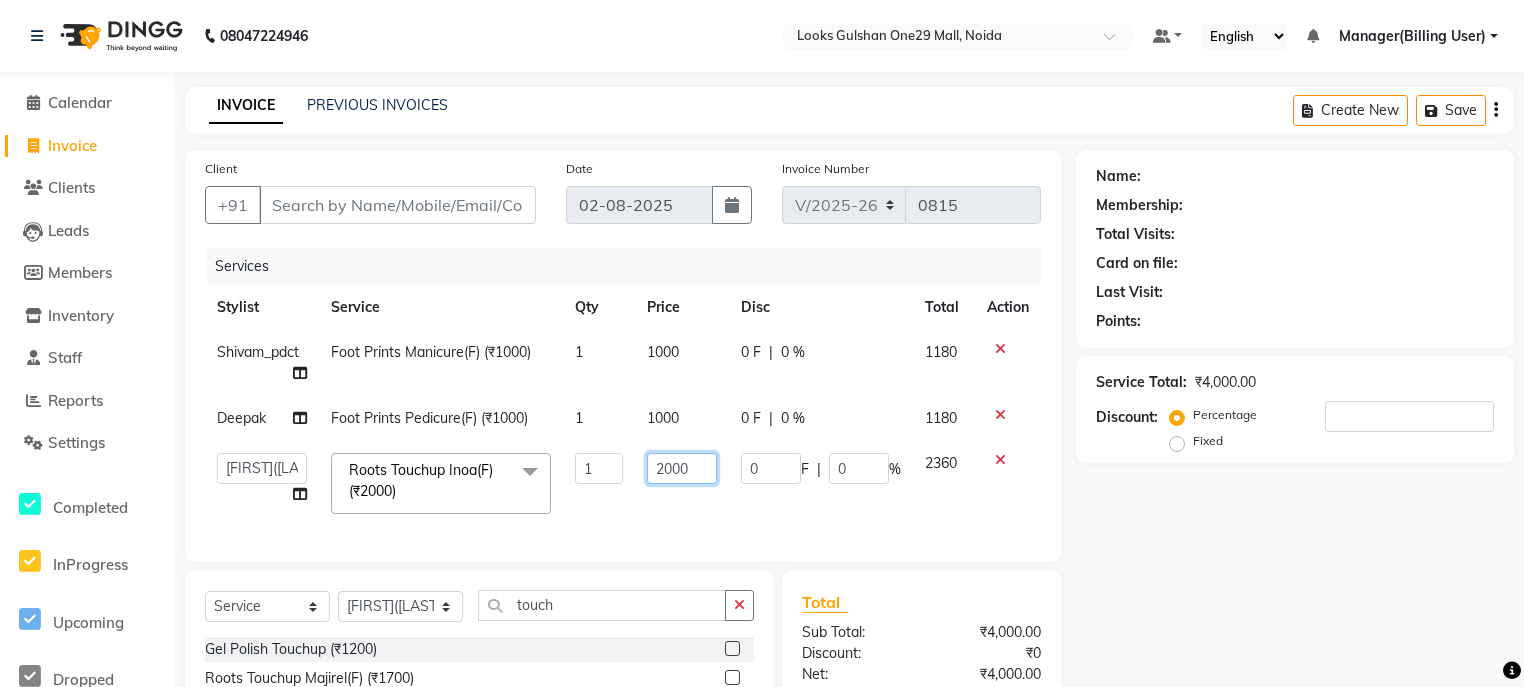 click on "2000" 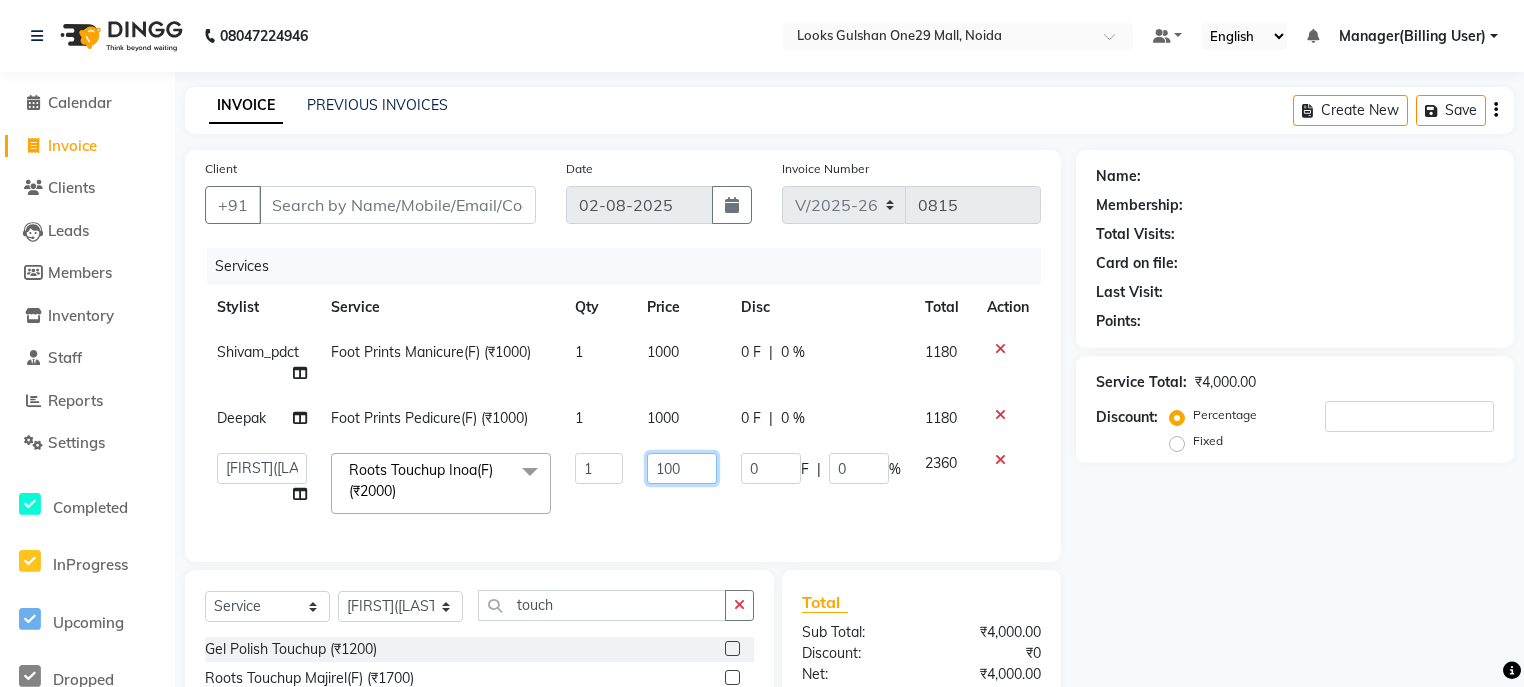 type on "1400" 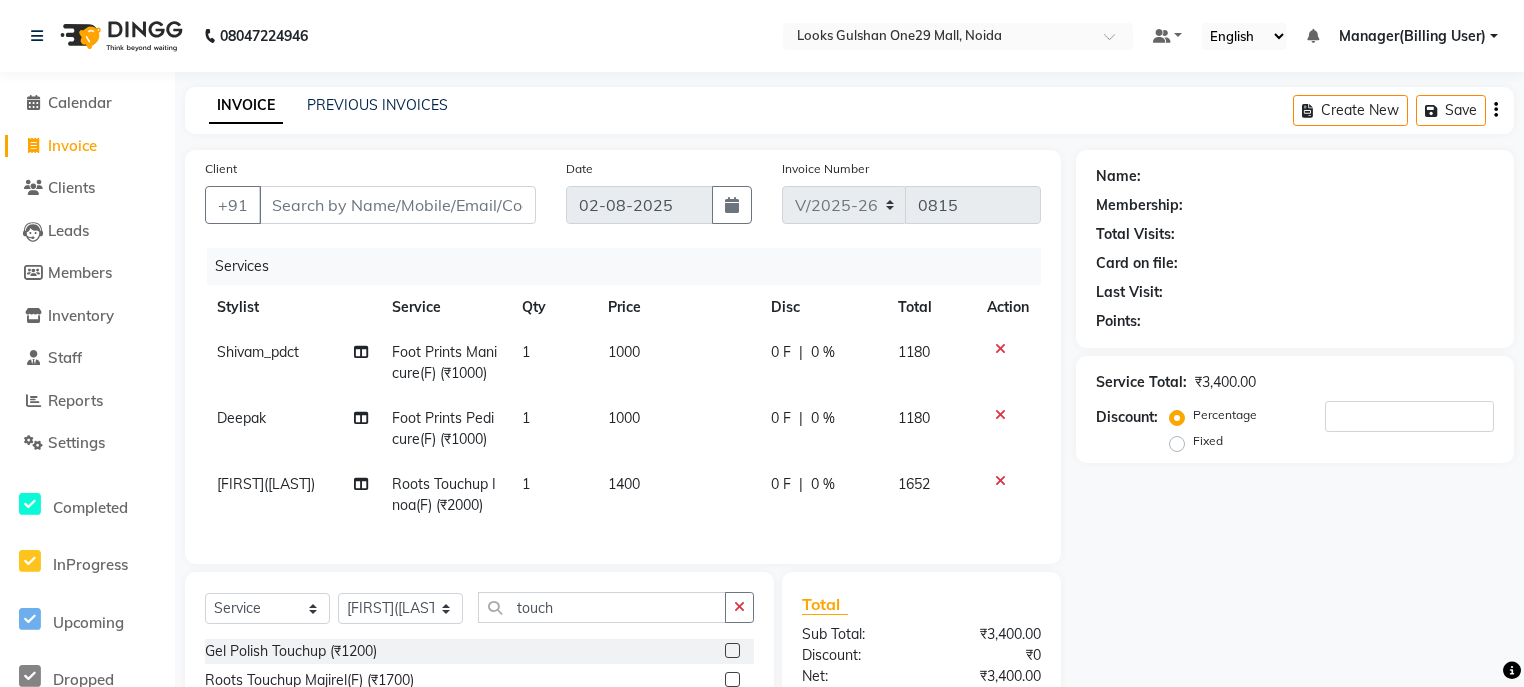click on "1400" 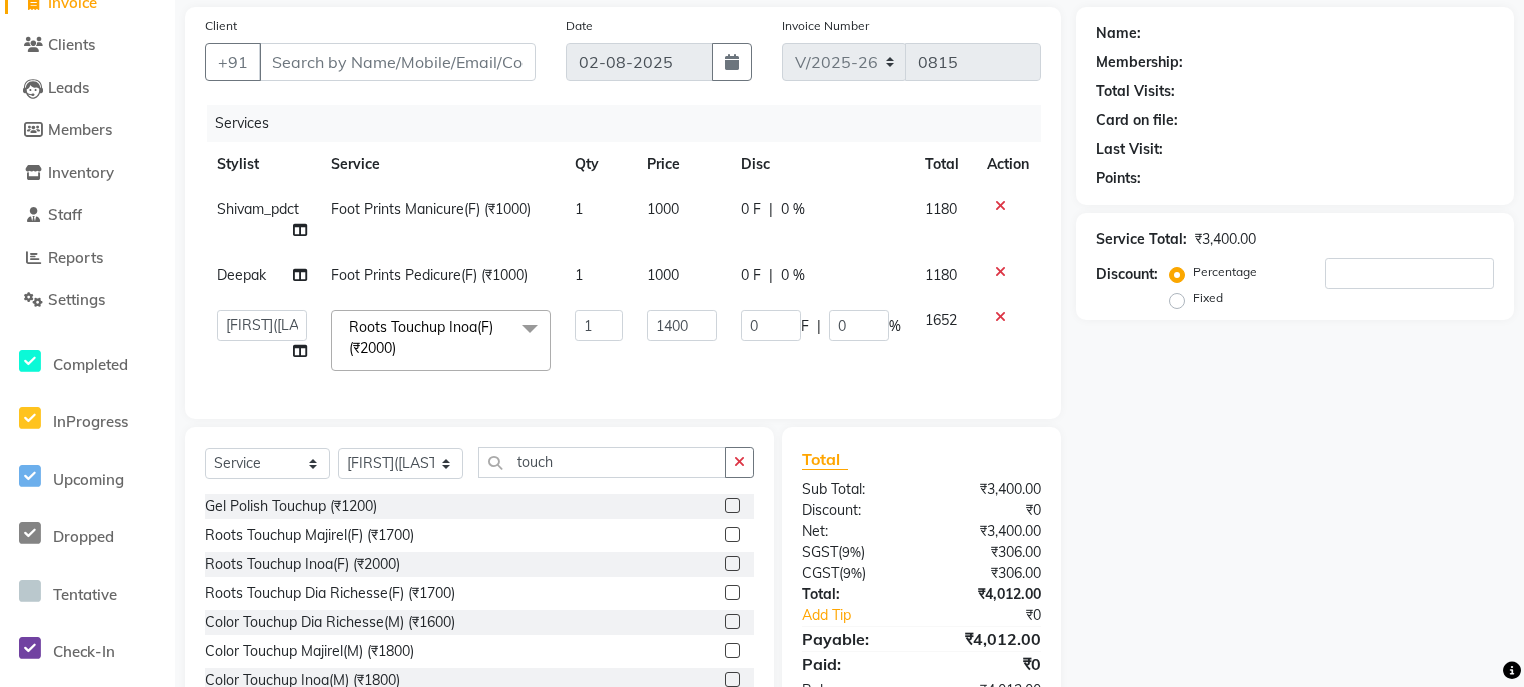 scroll, scrollTop: 220, scrollLeft: 0, axis: vertical 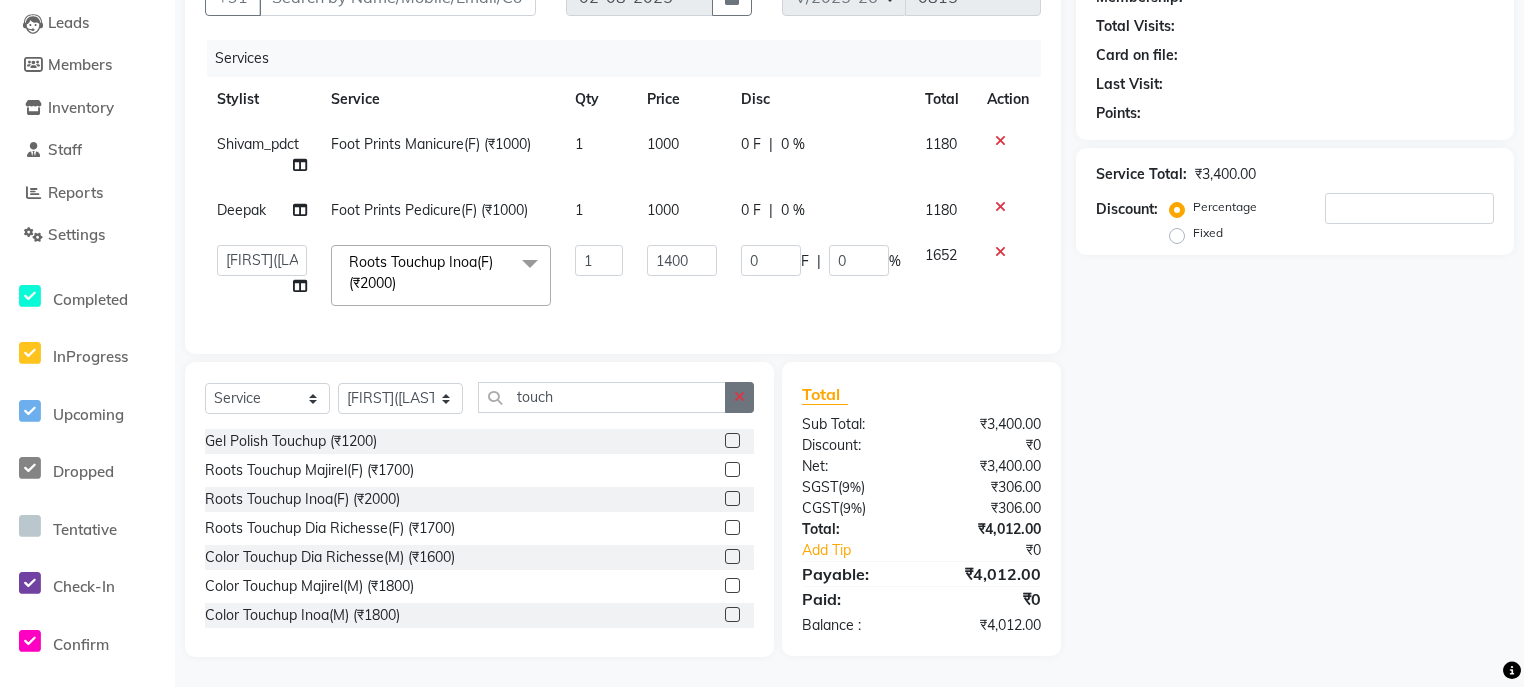 click 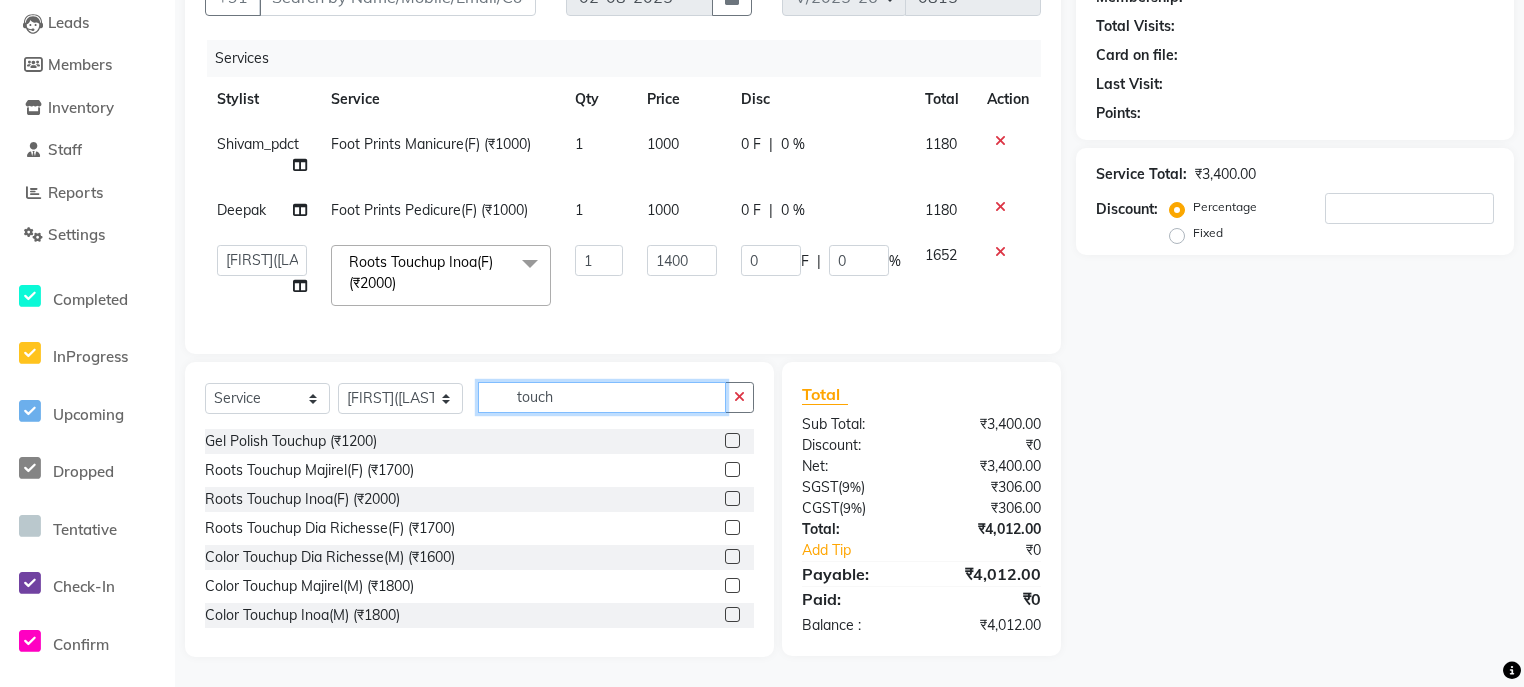 type 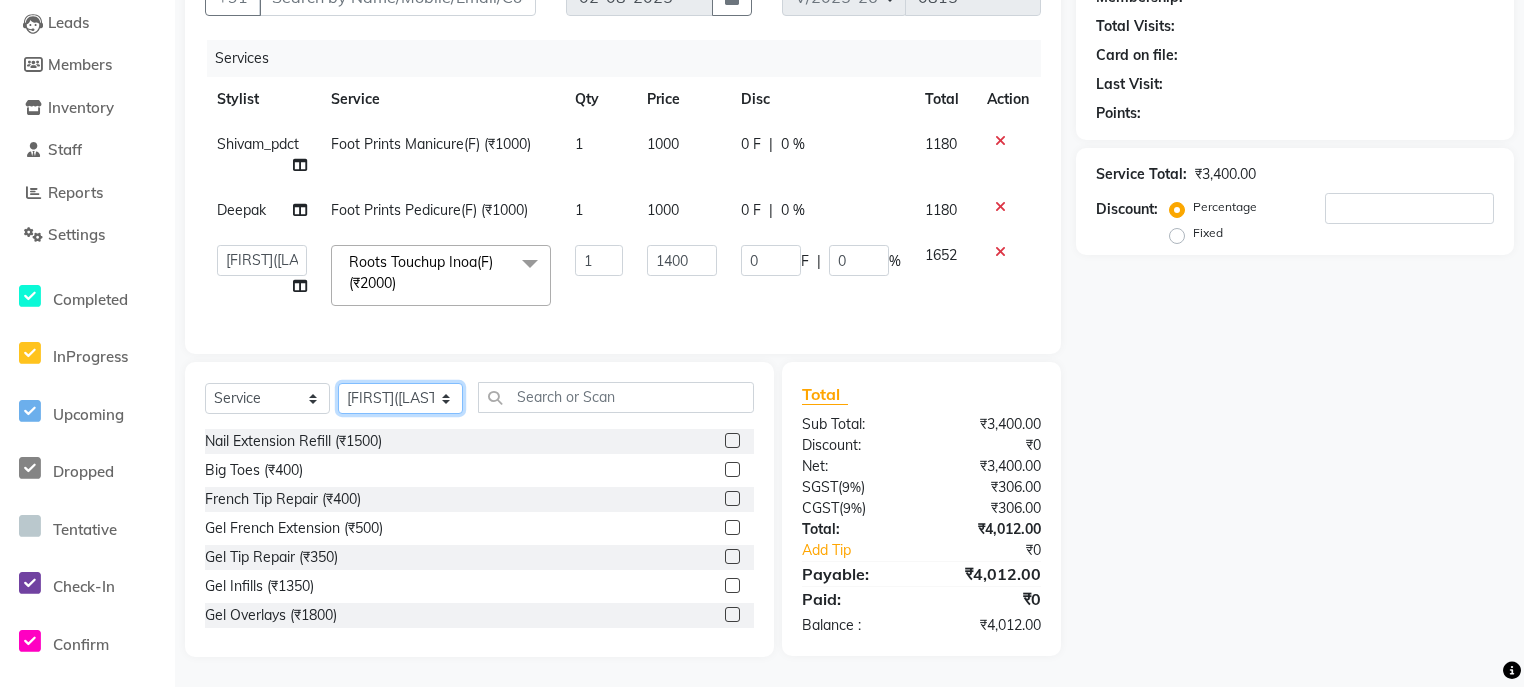 click on "Select Stylist ali Counter_Sales Deepak Eram_nail art Farmaan Manager(Billing User) Mashel Nisha Rinki Ritu Mittal Shiva Shiva(Cherry) Shivam_pdct Talib vardan Vikash_Pdct" 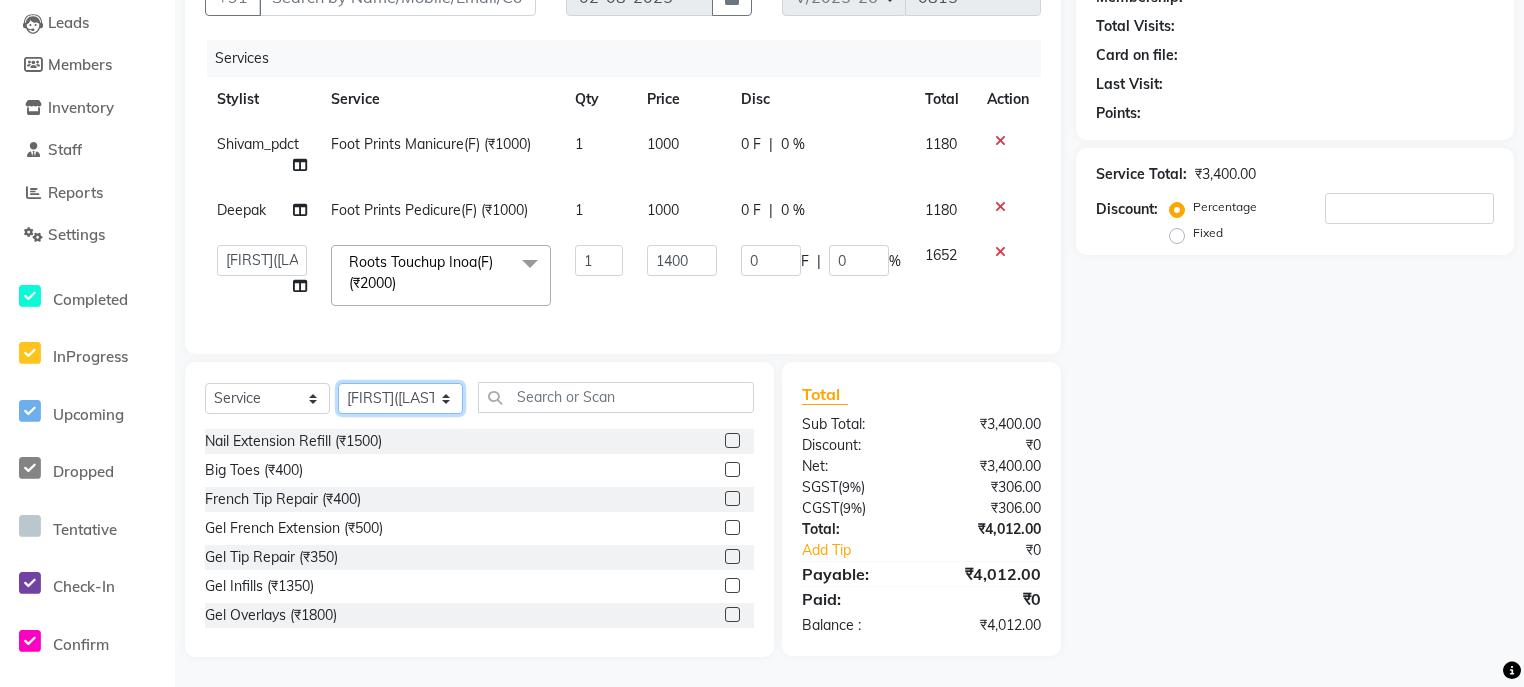 select on "81002" 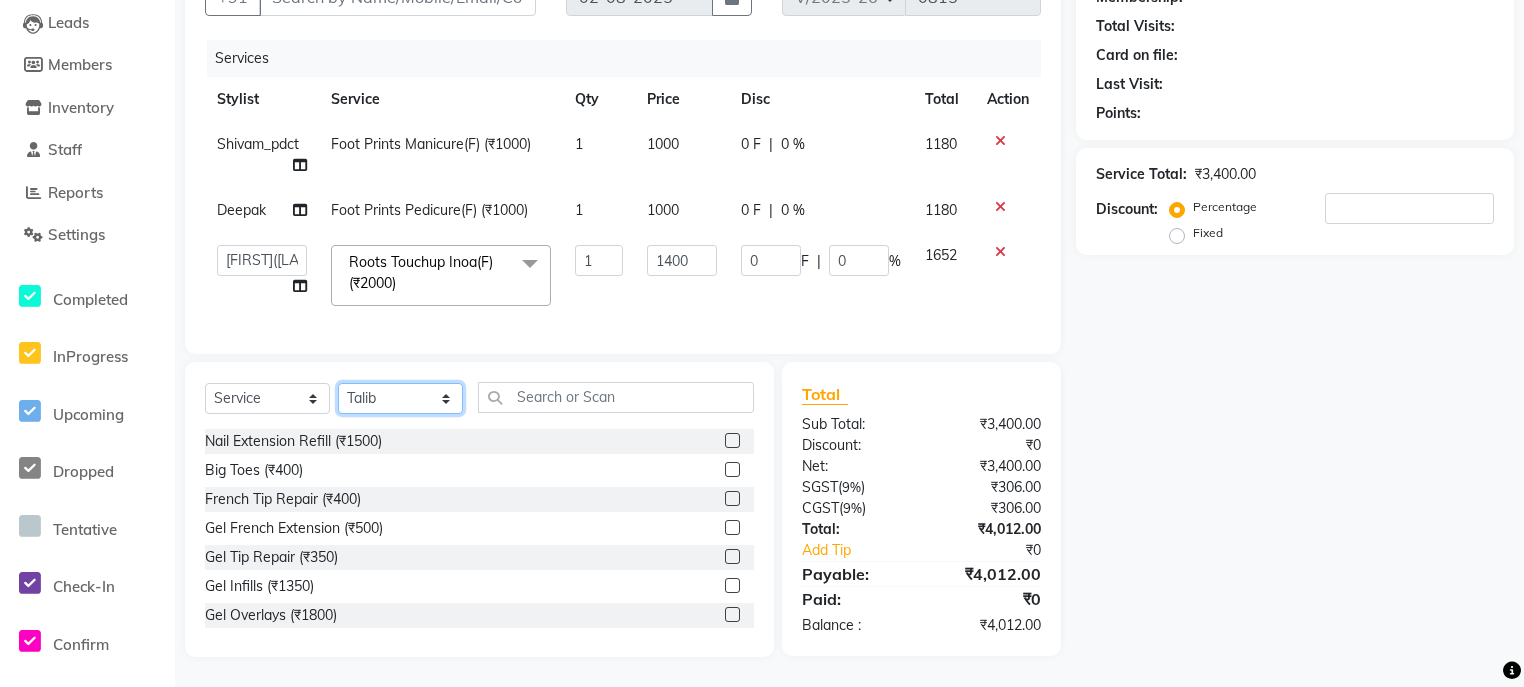 click on "Select Stylist ali Counter_Sales Deepak Eram_nail art Farmaan Manager(Billing User) Mashel Nisha Rinki Ritu Mittal Shiva Shiva(Cherry) Shivam_pdct Talib vardan Vikash_Pdct" 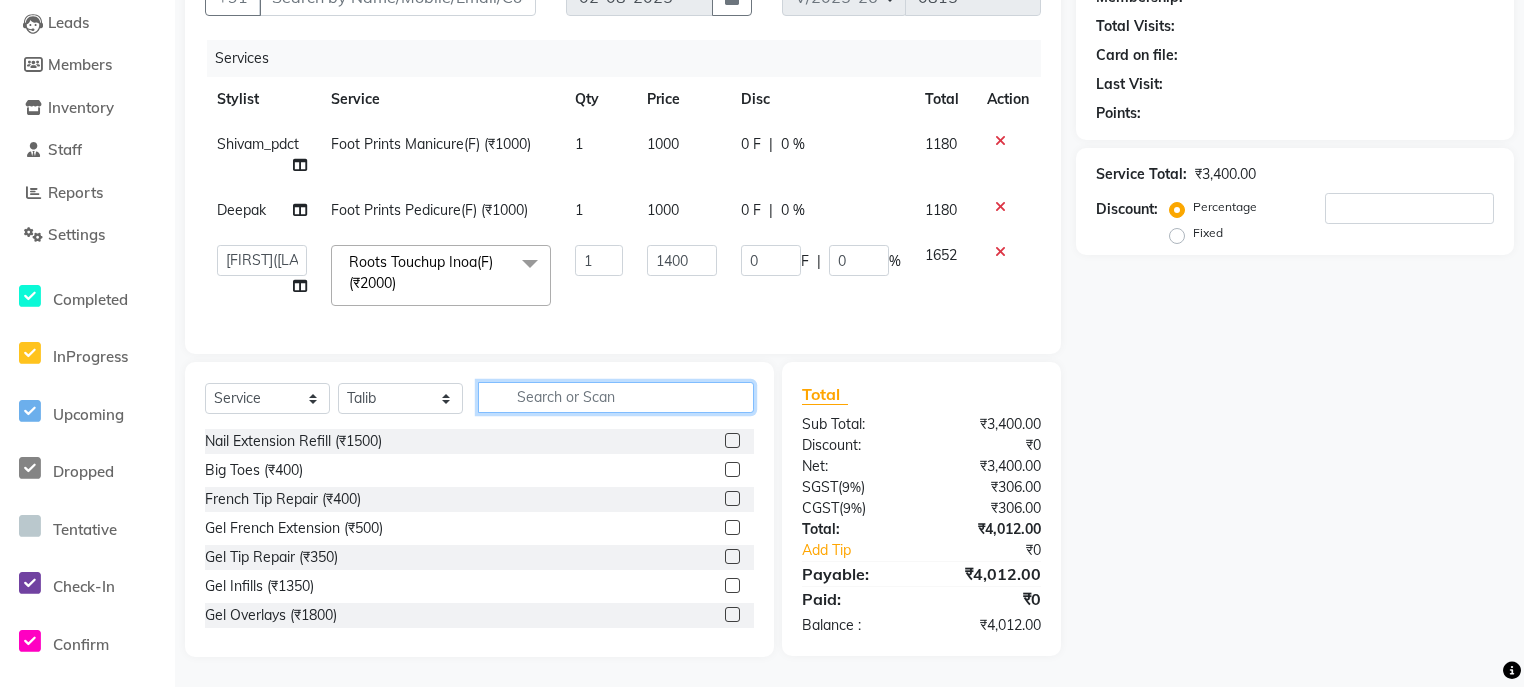 click 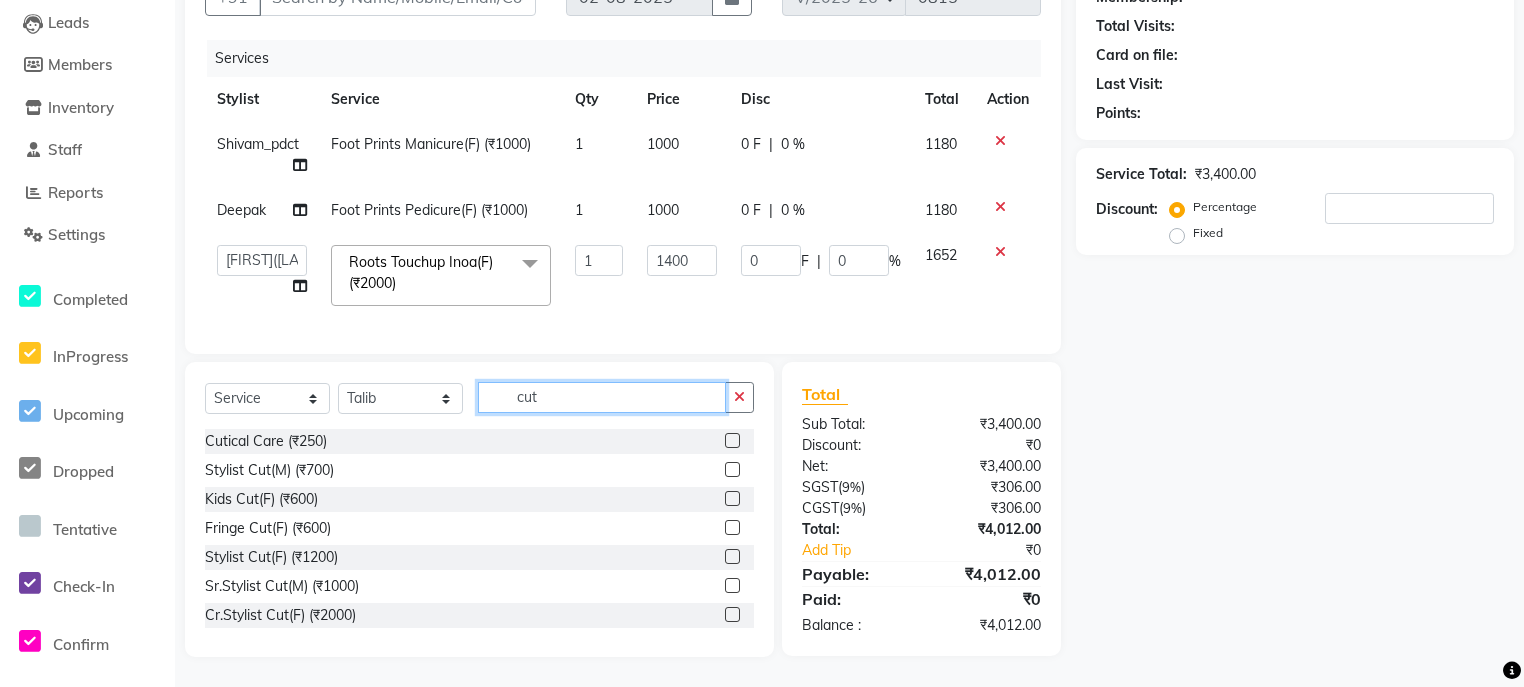 type on "cut" 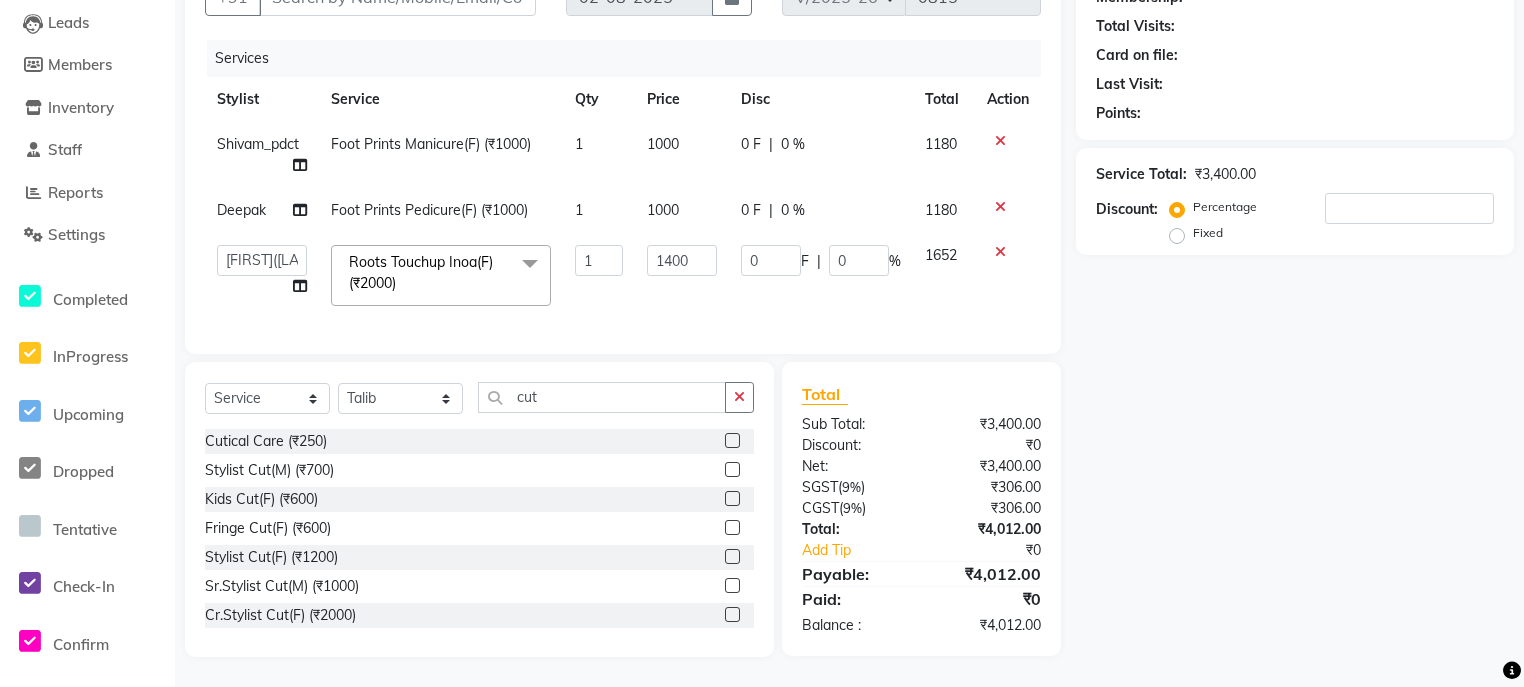click 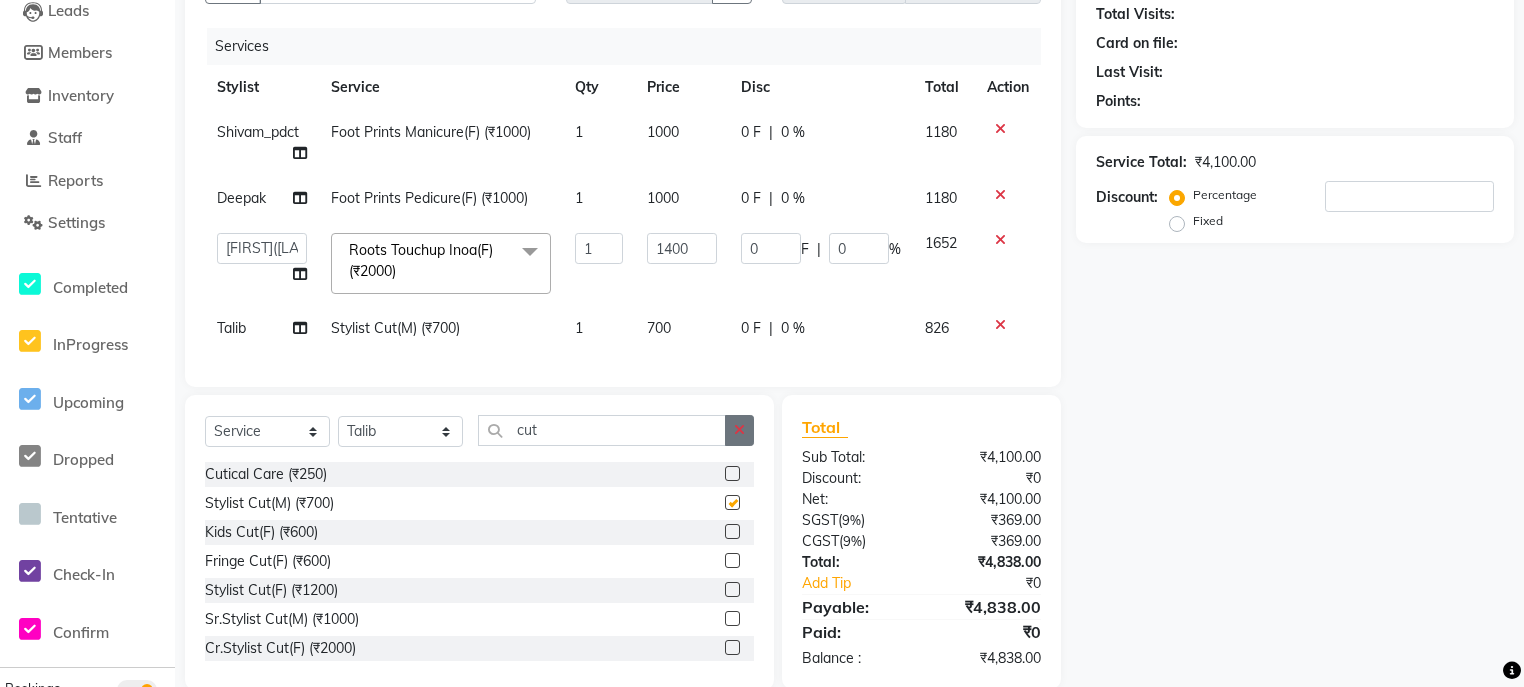 checkbox on "false" 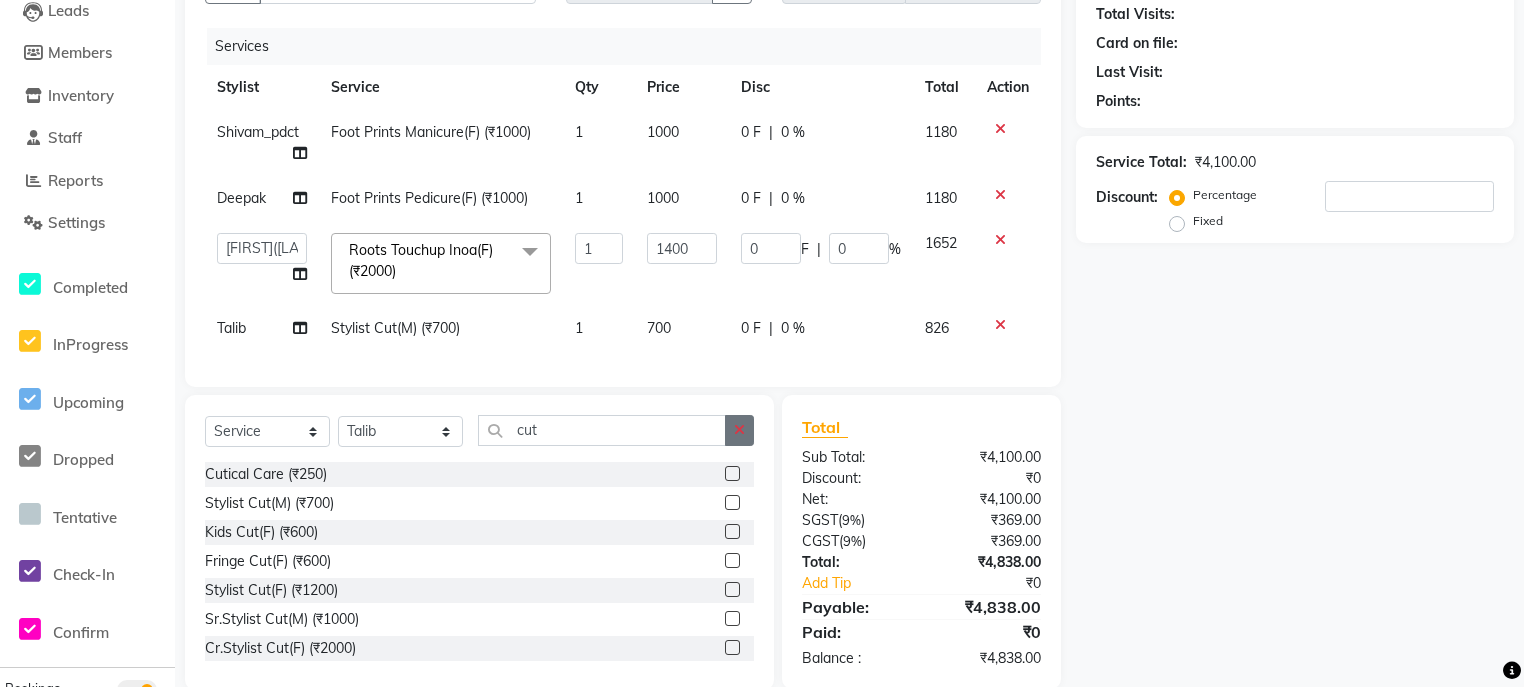 click 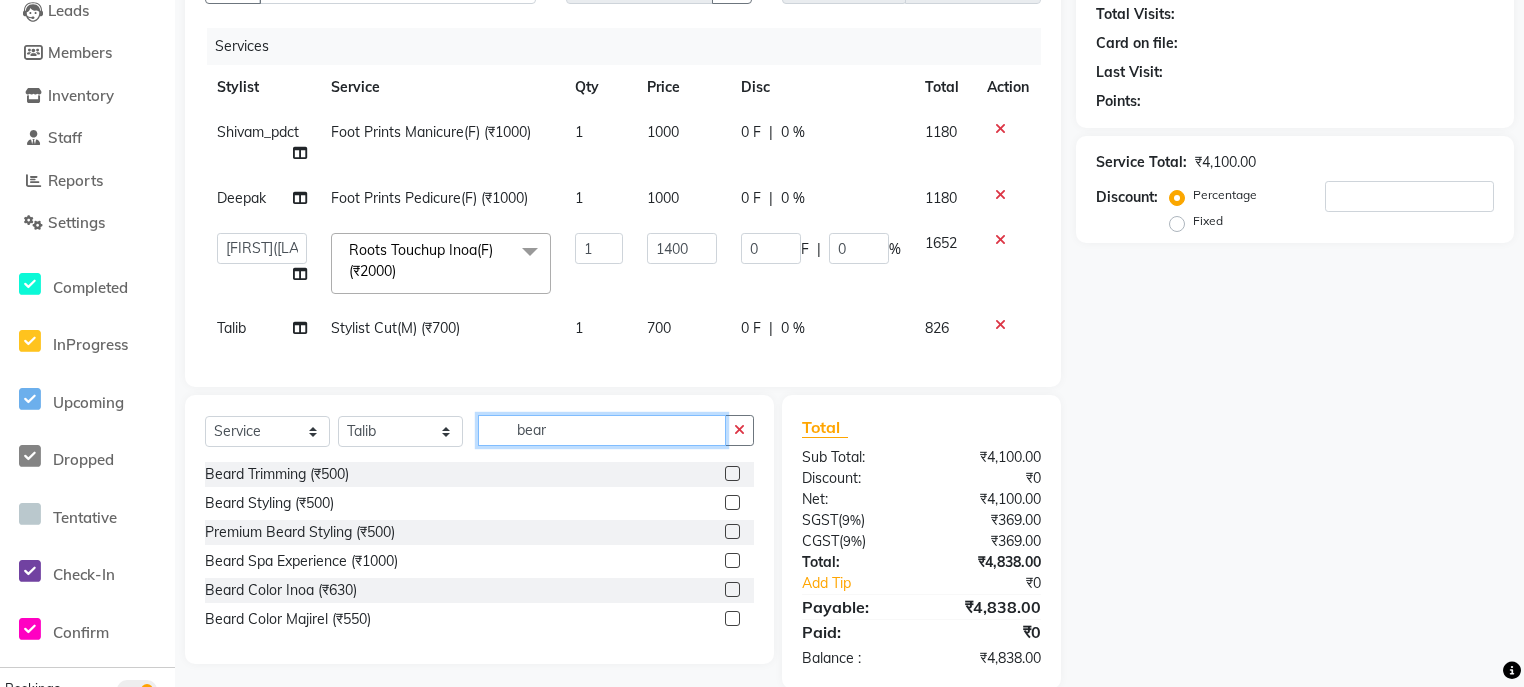 type on "bear" 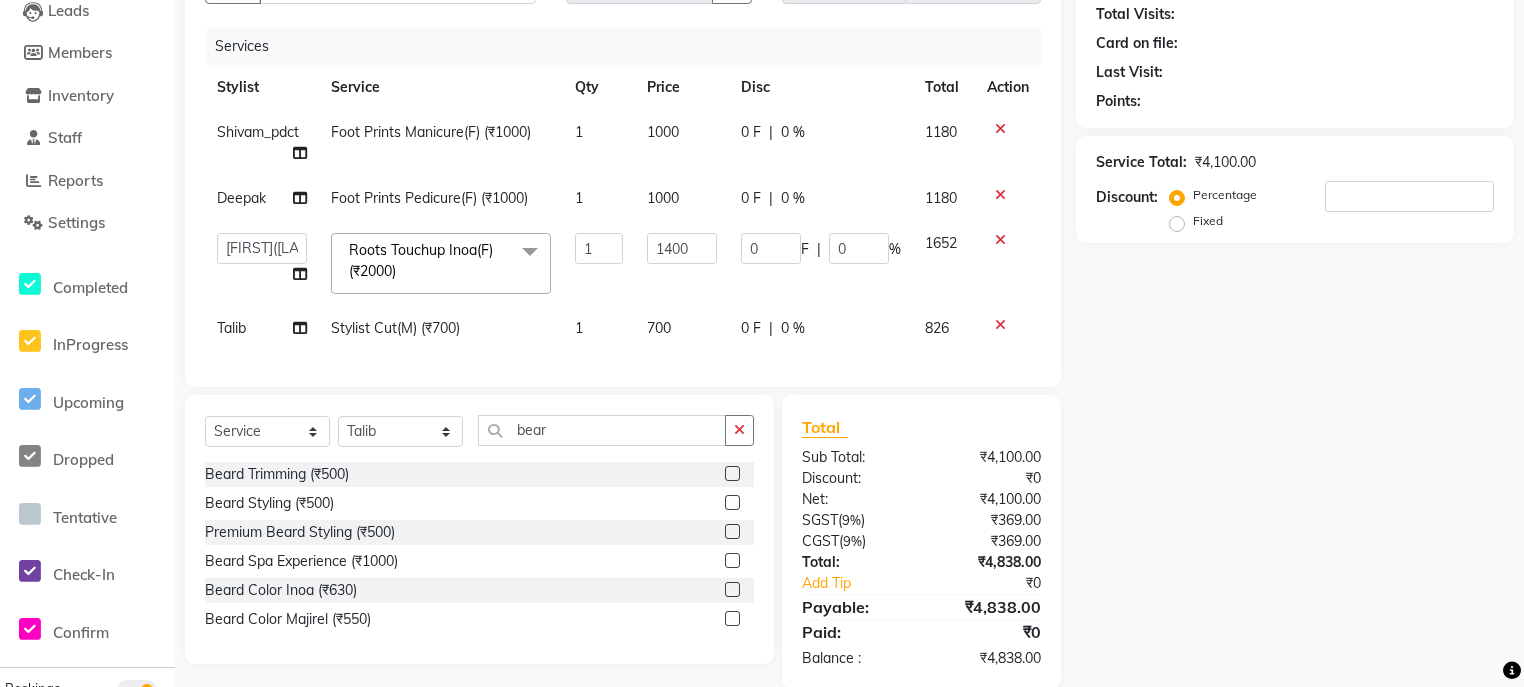 drag, startPoint x: 729, startPoint y: 488, endPoint x: 719, endPoint y: 477, distance: 14.866069 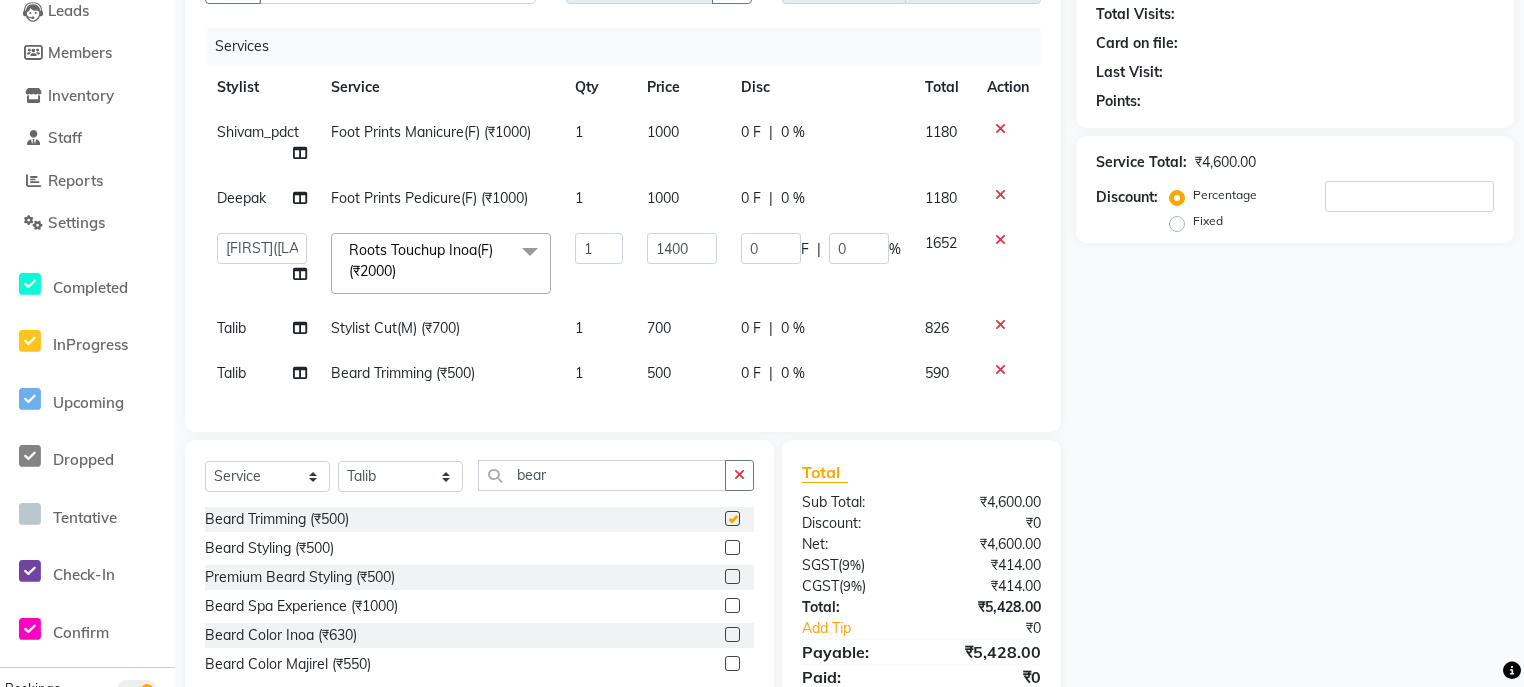 checkbox on "false" 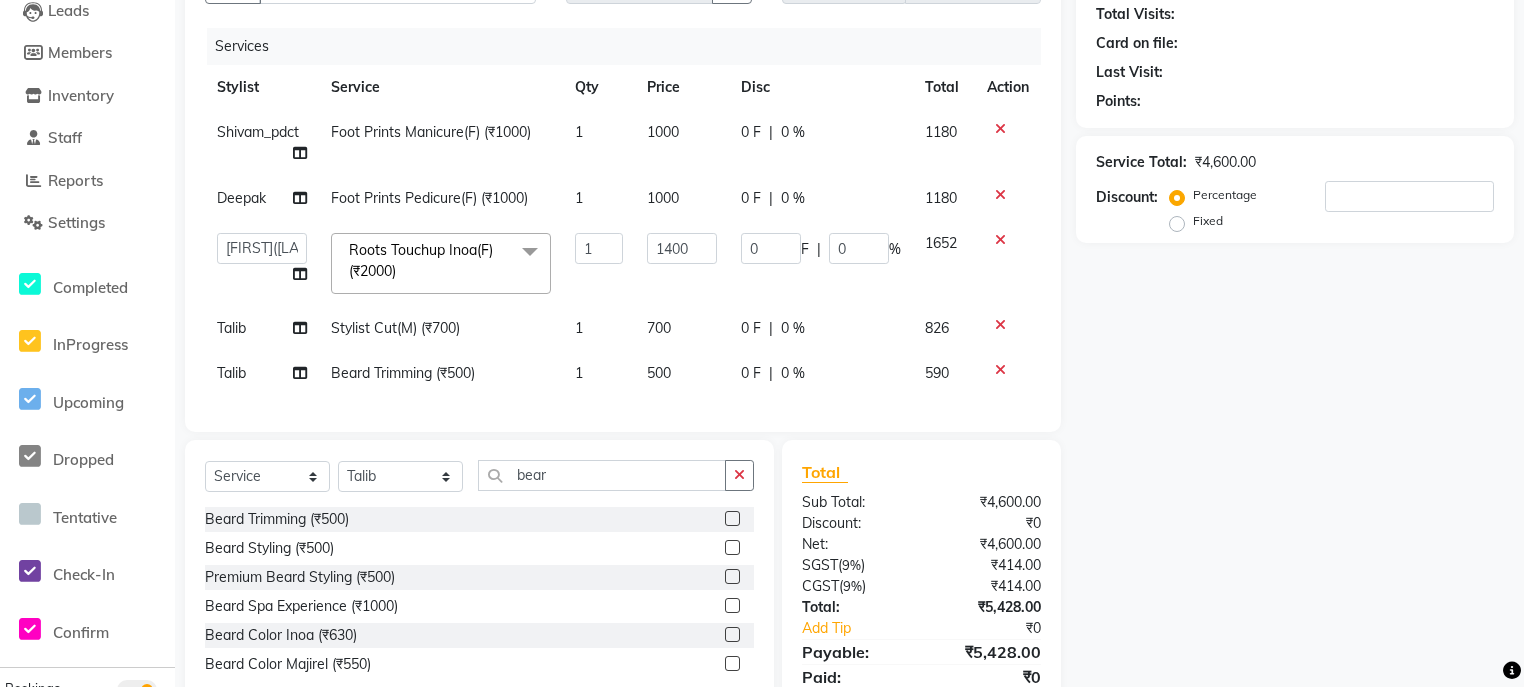 click on "500" 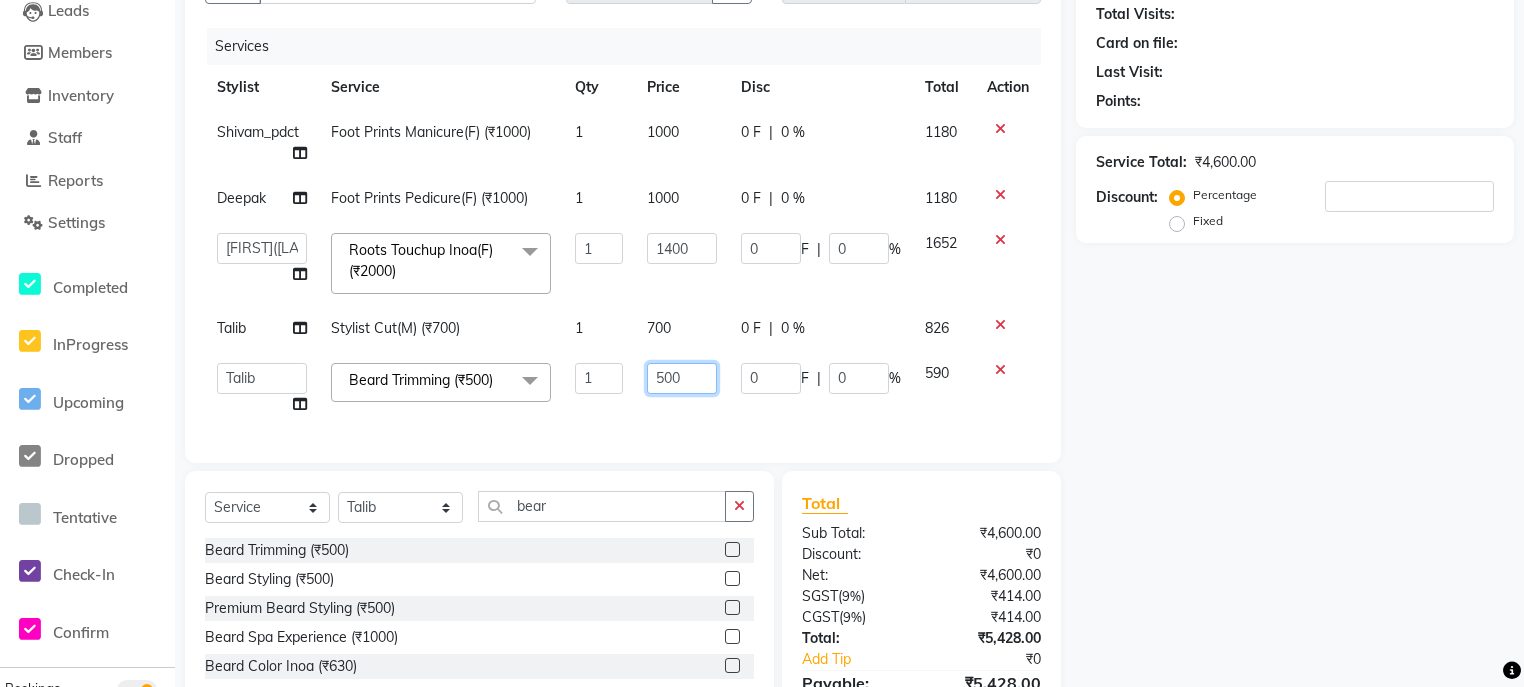 click on "500" 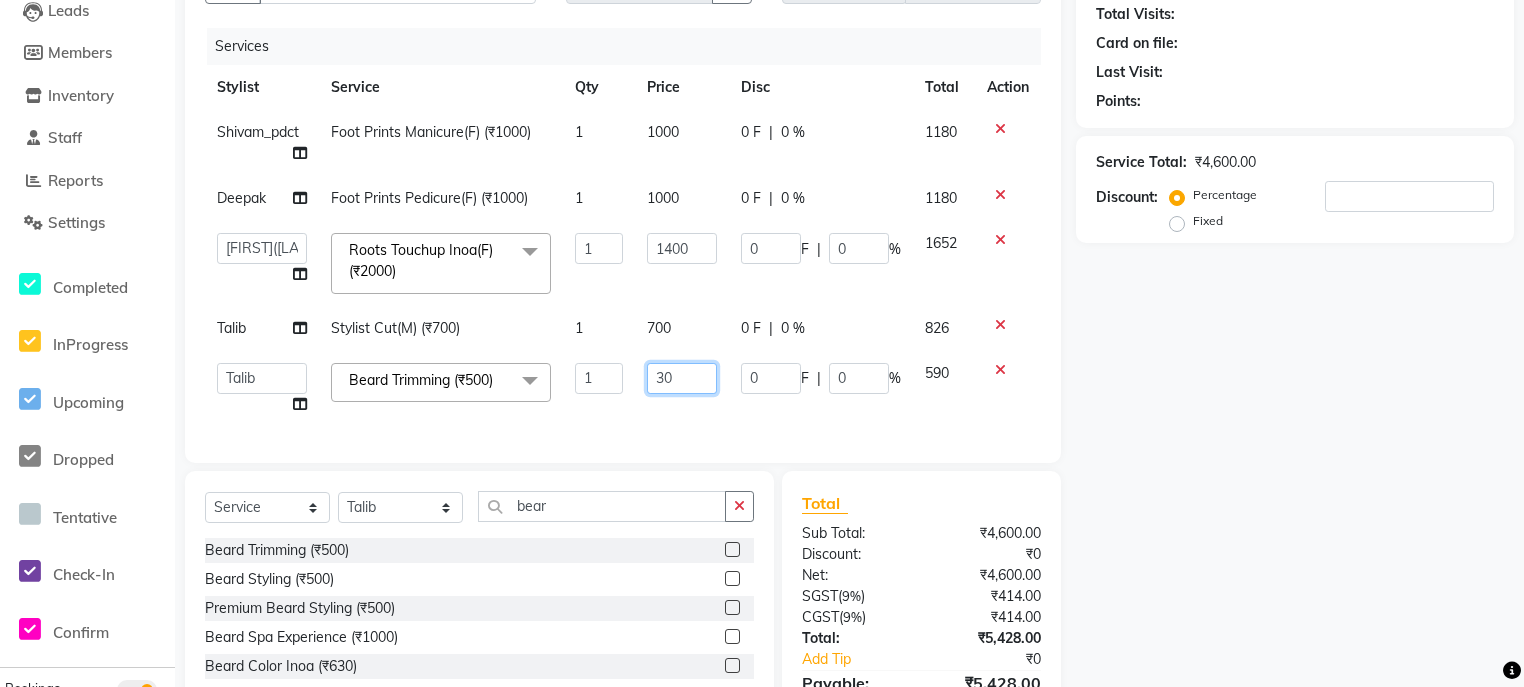 type on "350" 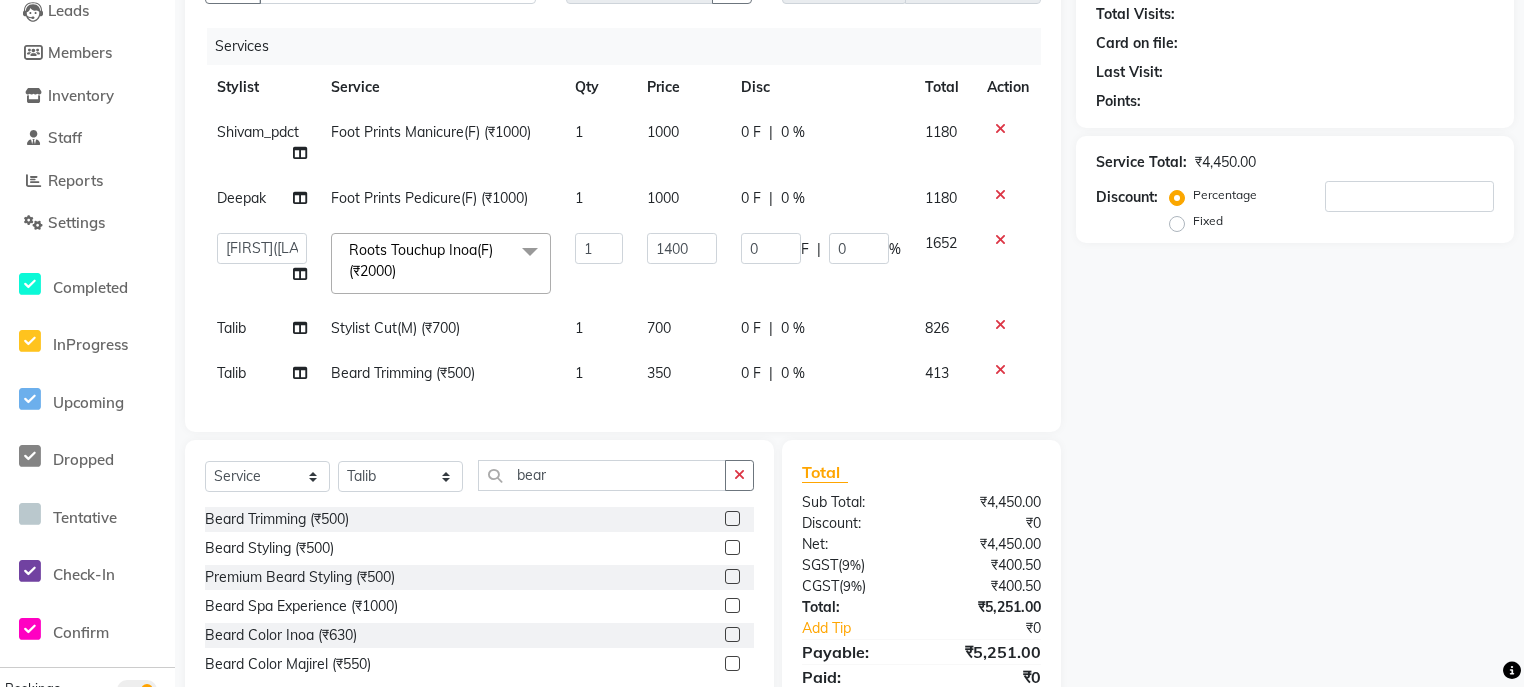 click on "700" 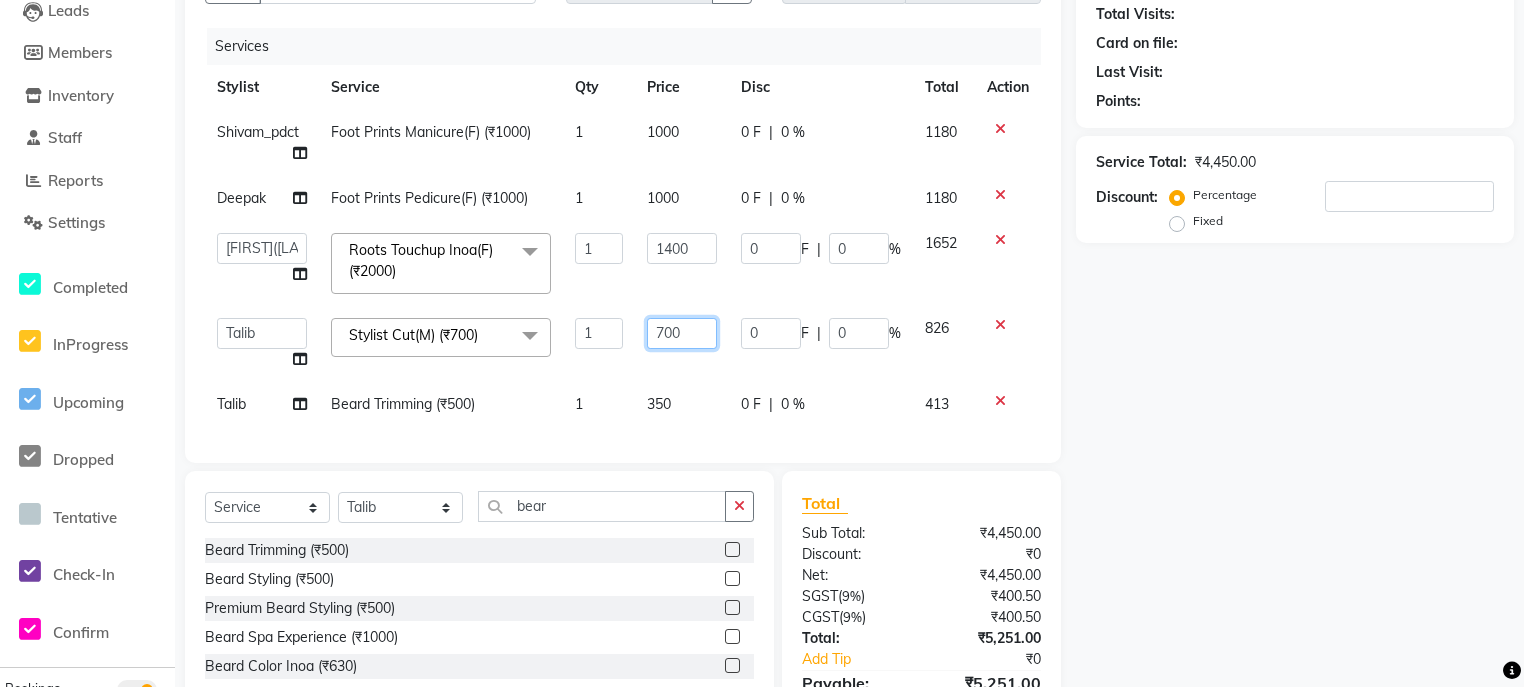 click on "700" 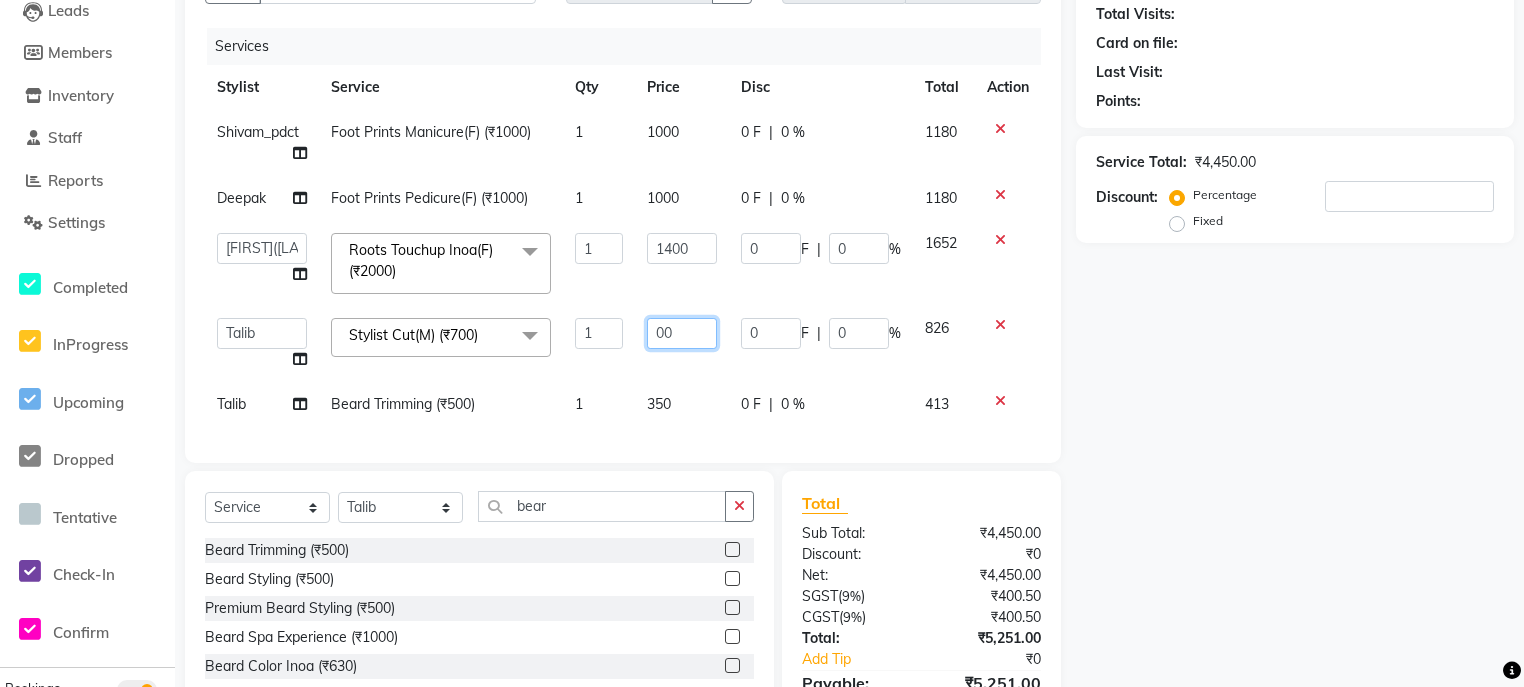 type on "500" 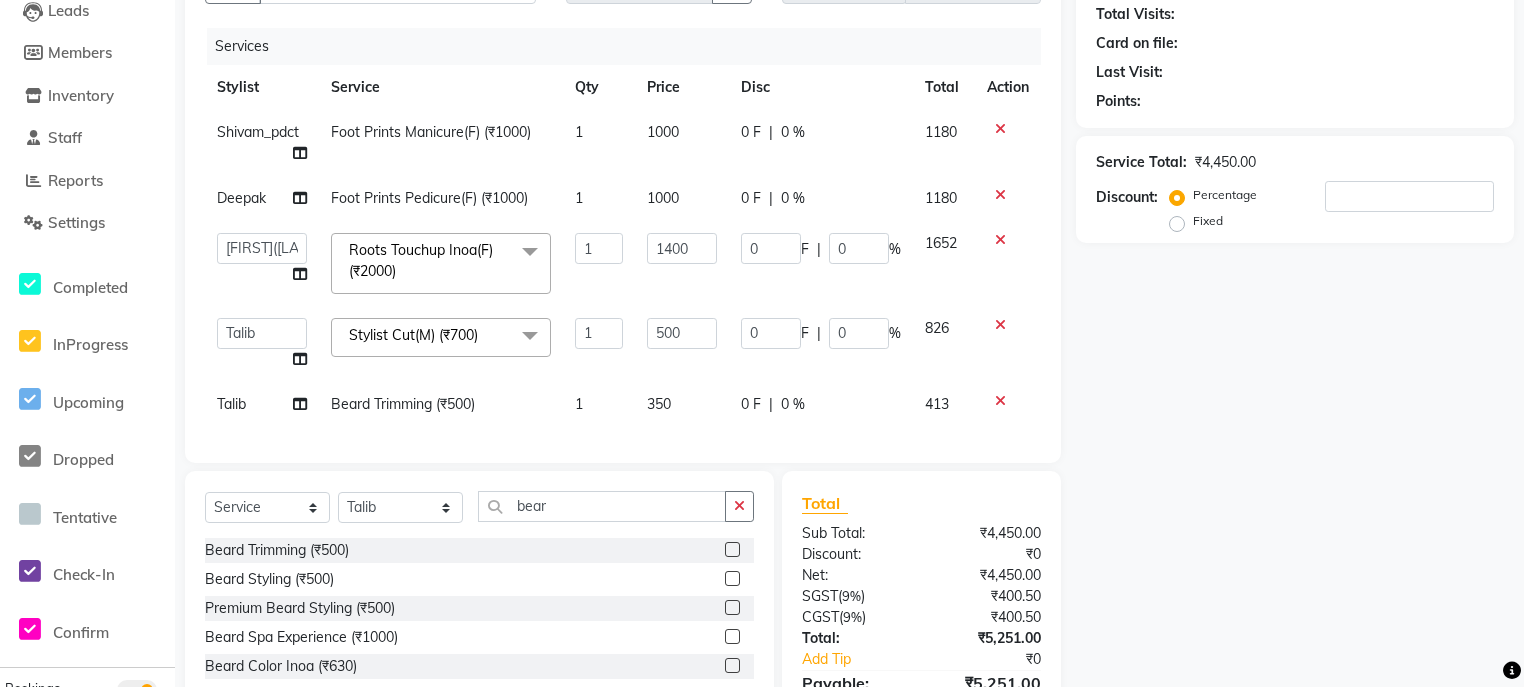 click on "Shivam_pdct Foot Prints Manicure(F) (₹1000) 1 1000 0 F | 0 % 1180 Deepak Foot Prints Pedicure(F) (₹1000) 1 1000 0 F | 0 % 1180  ali   Counter_Sales   Deepak   Eram_nail art   Farmaan   Manager(Billing User)   Mashel   Nisha   Rinki   Ritu Mittal   Shiva   Shiva(Cherry)   Shivam_pdct   Talib   vardan   Vikash_Pdct  Roots Touchup Inoa(F) (₹2000)  x Nail Extension Refill (₹1500) Big Toes (₹400) French Tip Repair (₹400) Gel French Extension (₹500) Gel Tip Repair (₹350) Gel Infills (₹1350) Gel Overlays (₹1800) Gel Extension (₹500) Gel Nail Removal (₹150) Natural Nail Extensions (₹3300) French Nail Extensions (₹3500) Gel Polish Removal (₹600) Extension Removal (₹1000) Nail Art Recruiter (₹500) French Ombre Gel Polish (₹2500) Nail Art Nedle (₹600) Cutical Care (₹250) Nail Art Brush (₹500) French Gel Polish (₹2000) French Glitter Gel Polish (₹2500) Gel Polish Touchup                                   (₹1200) Nail Art Per Finger(F)* (₹400) Acrylic Overlays (₹1000) 1" 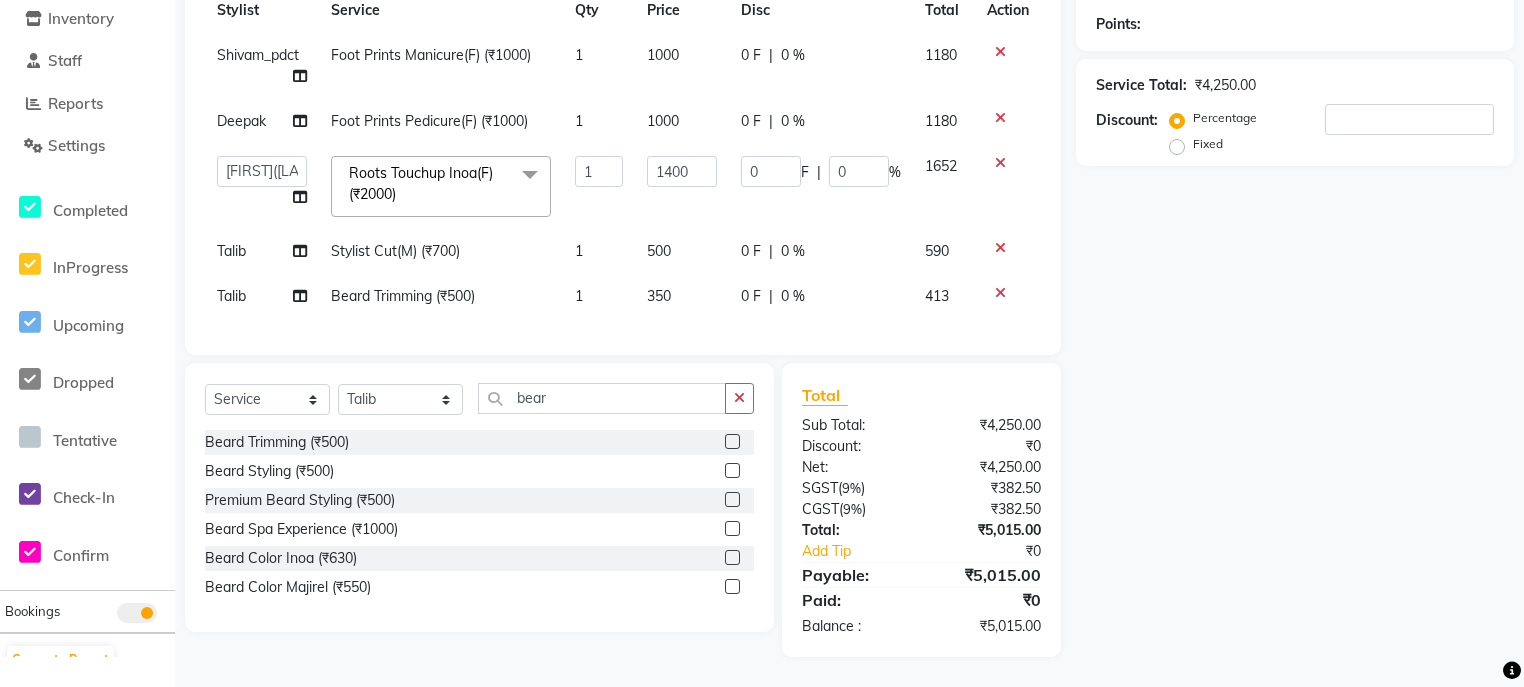 scroll, scrollTop: 308, scrollLeft: 0, axis: vertical 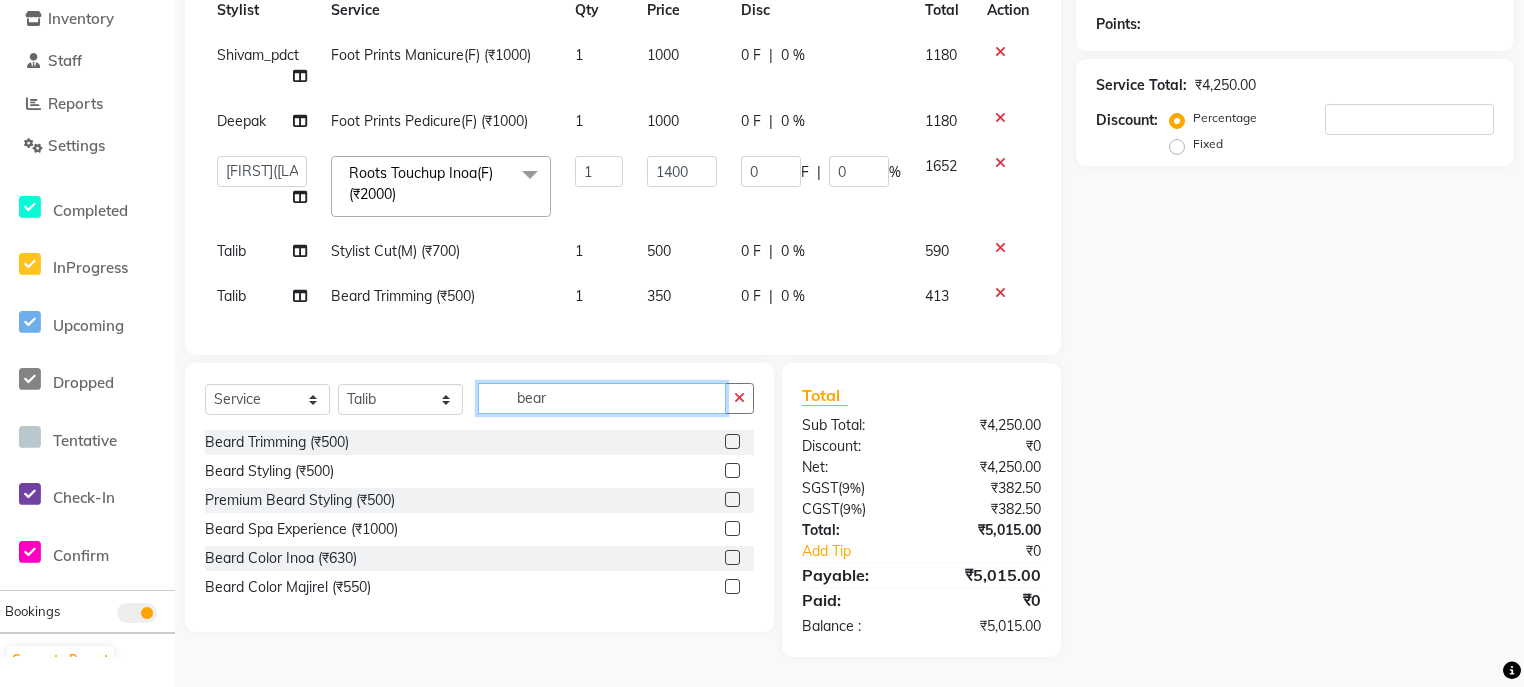 drag, startPoint x: 635, startPoint y: 400, endPoint x: 483, endPoint y: 405, distance: 152.08221 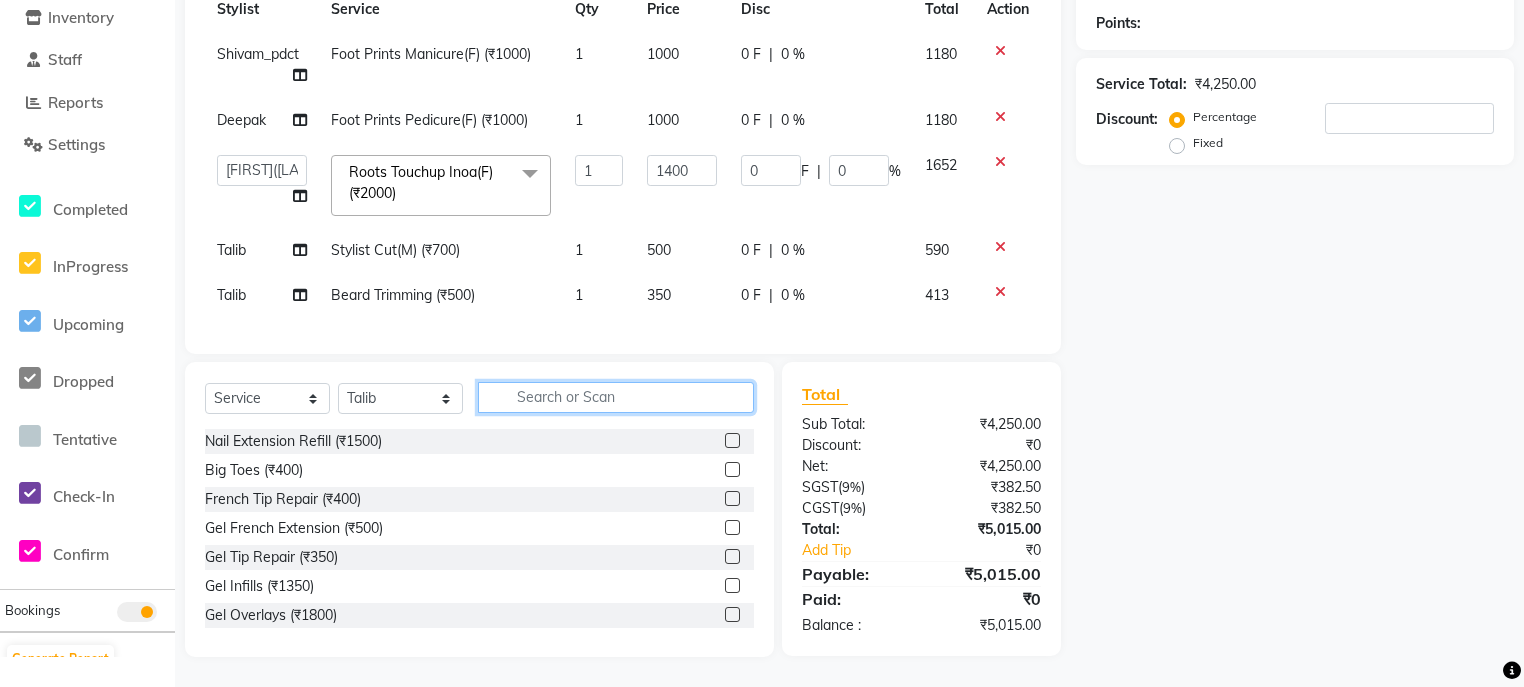 type 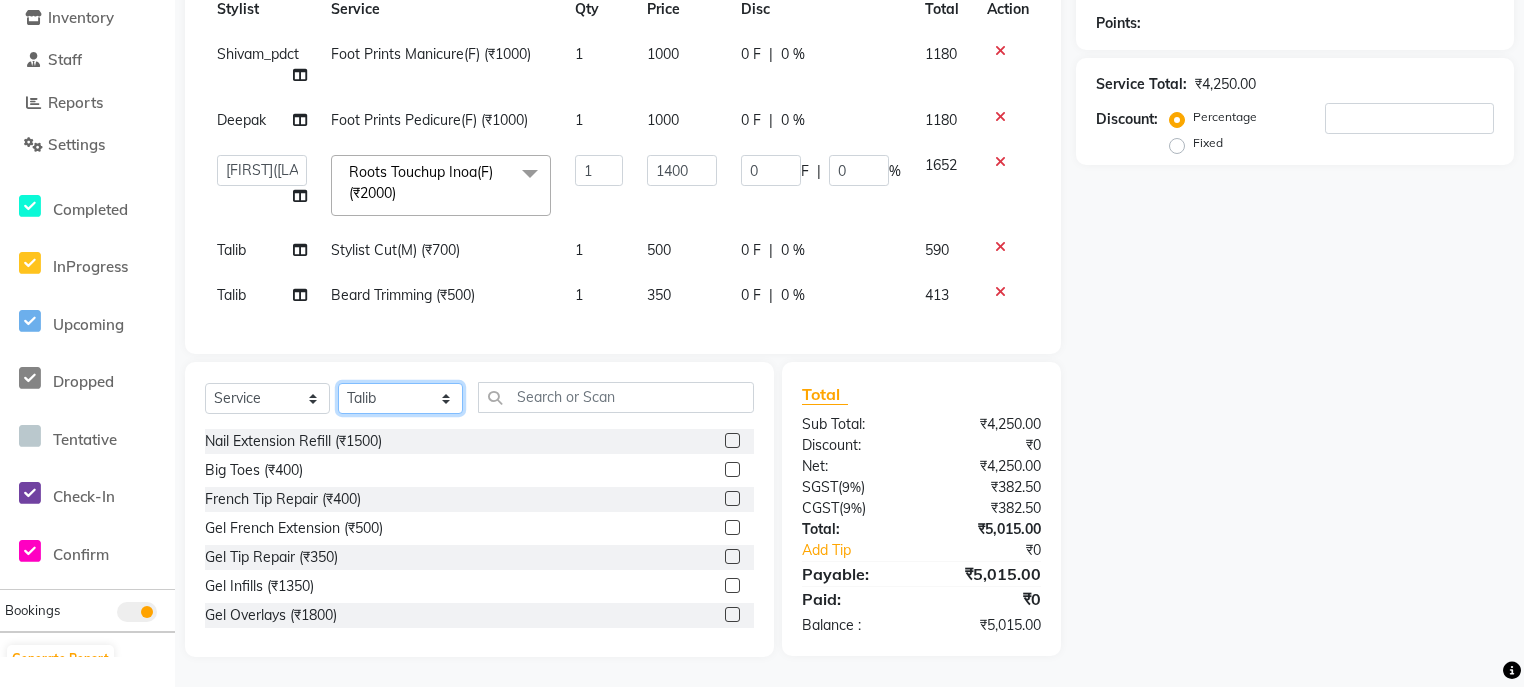 click on "Select Stylist ali Counter_Sales Deepak Eram_nail art Farmaan Manager(Billing User) Mashel Nisha Rinki Ritu Mittal Shiva Shiva(Cherry) Shivam_pdct Talib vardan Vikash_Pdct" 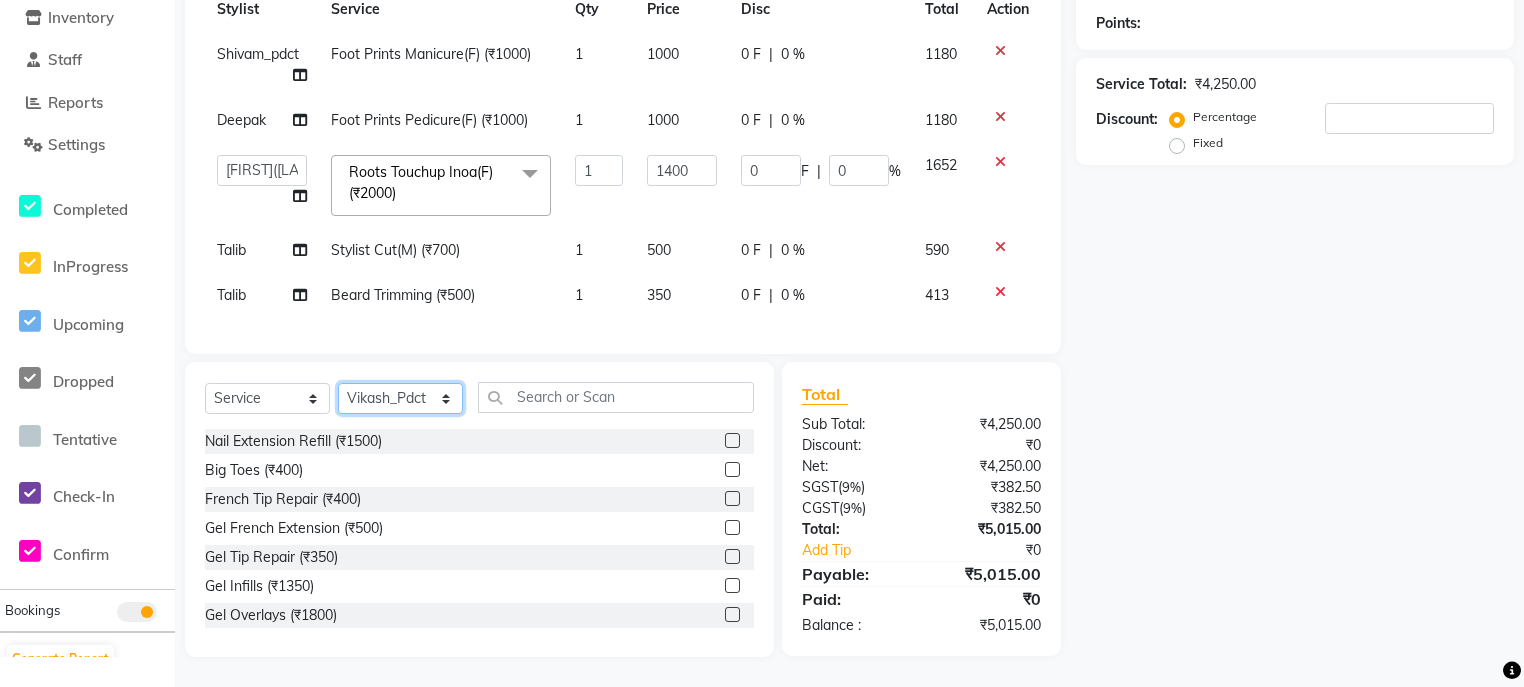 click on "Select Stylist ali Counter_Sales Deepak Eram_nail art Farmaan Manager(Billing User) Mashel Nisha Rinki Ritu Mittal Shiva Shiva(Cherry) Shivam_pdct Talib vardan Vikash_Pdct" 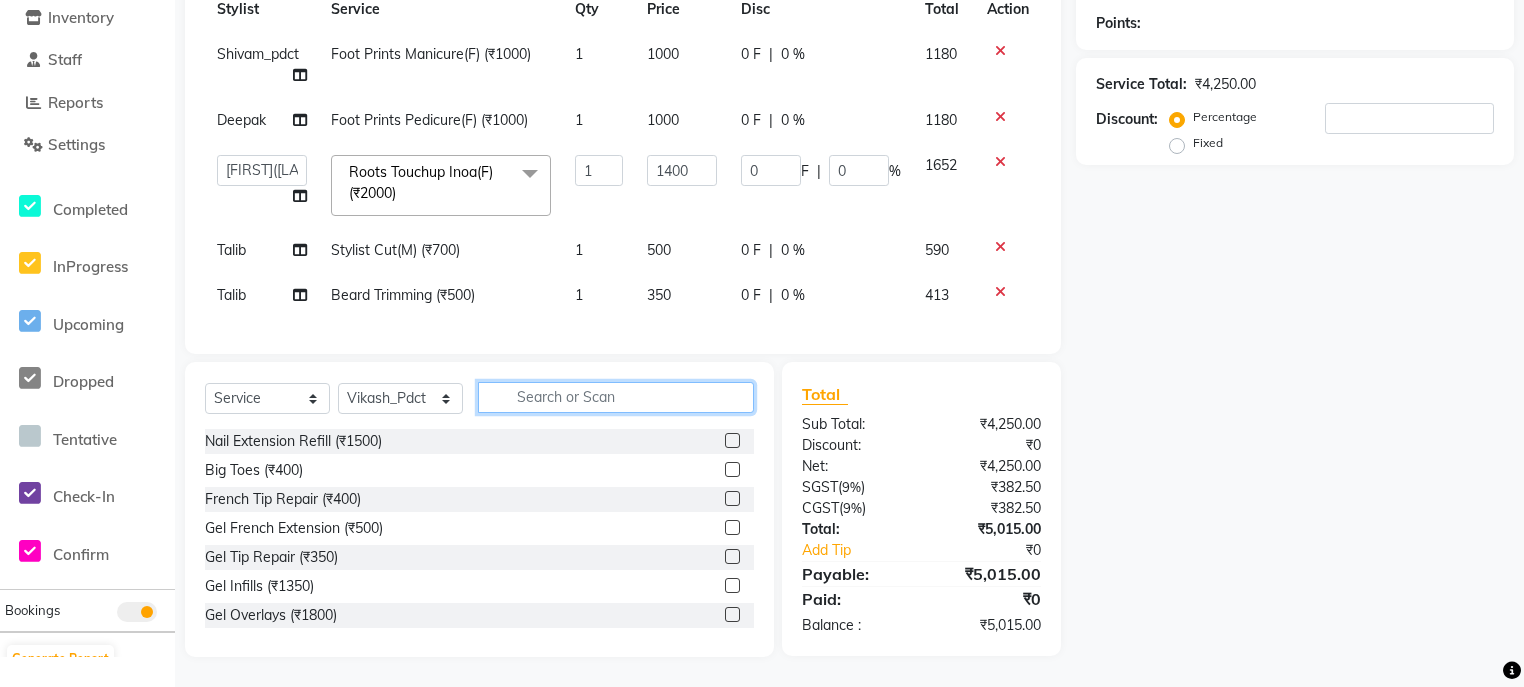 click 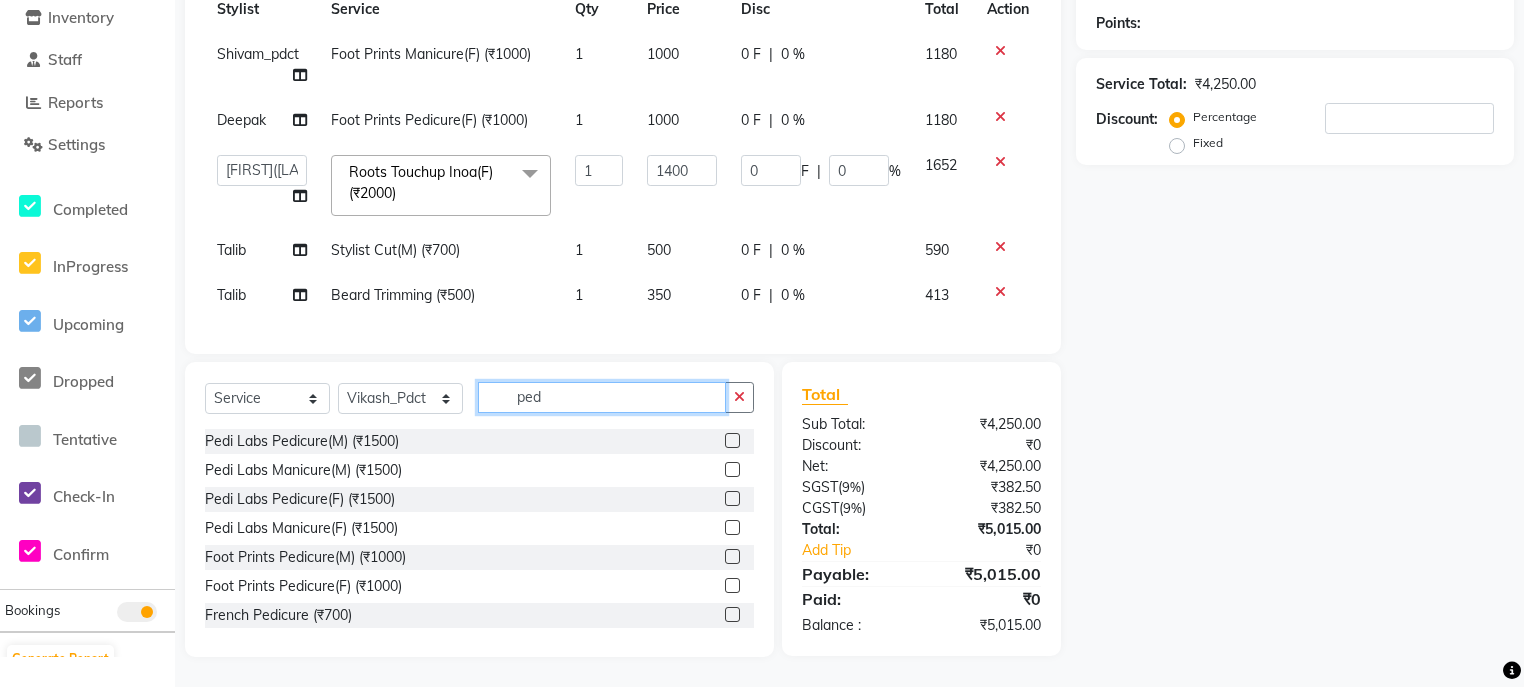 type on "ped" 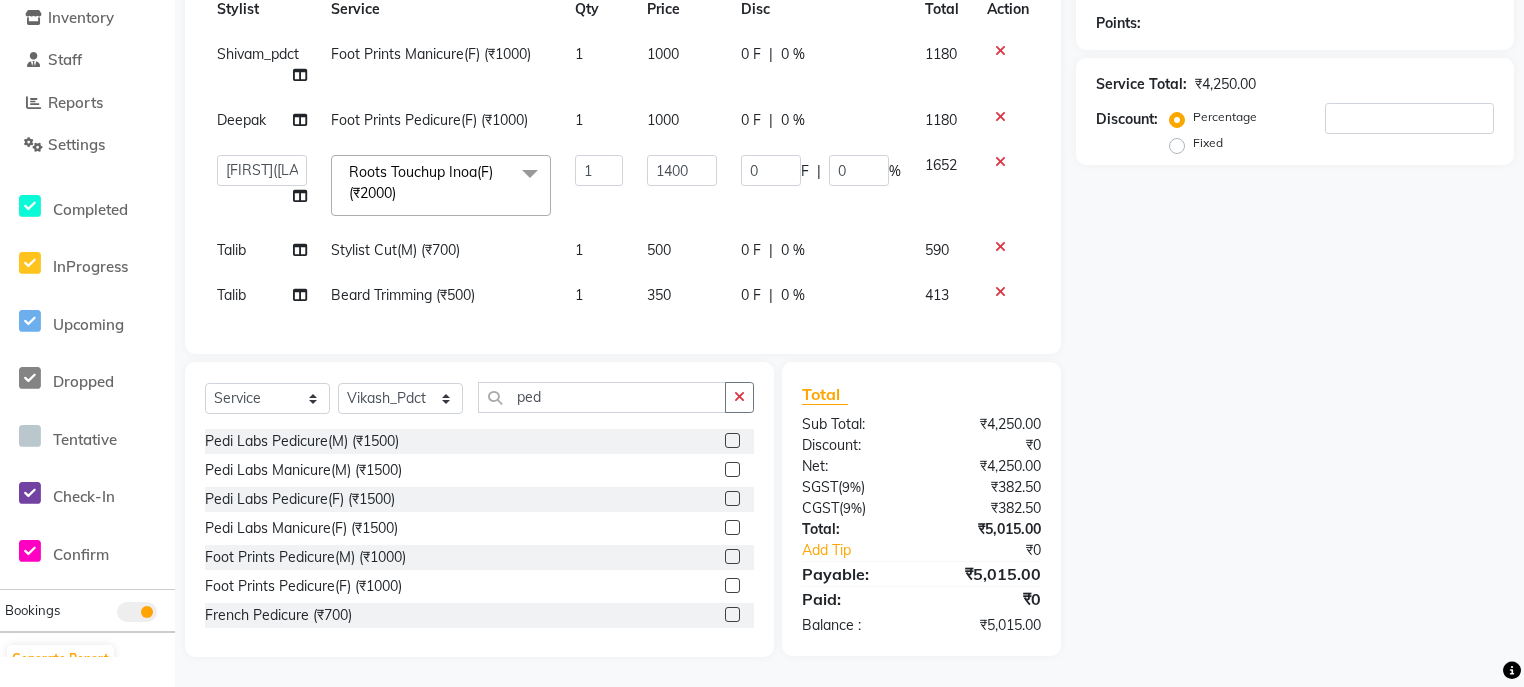 click 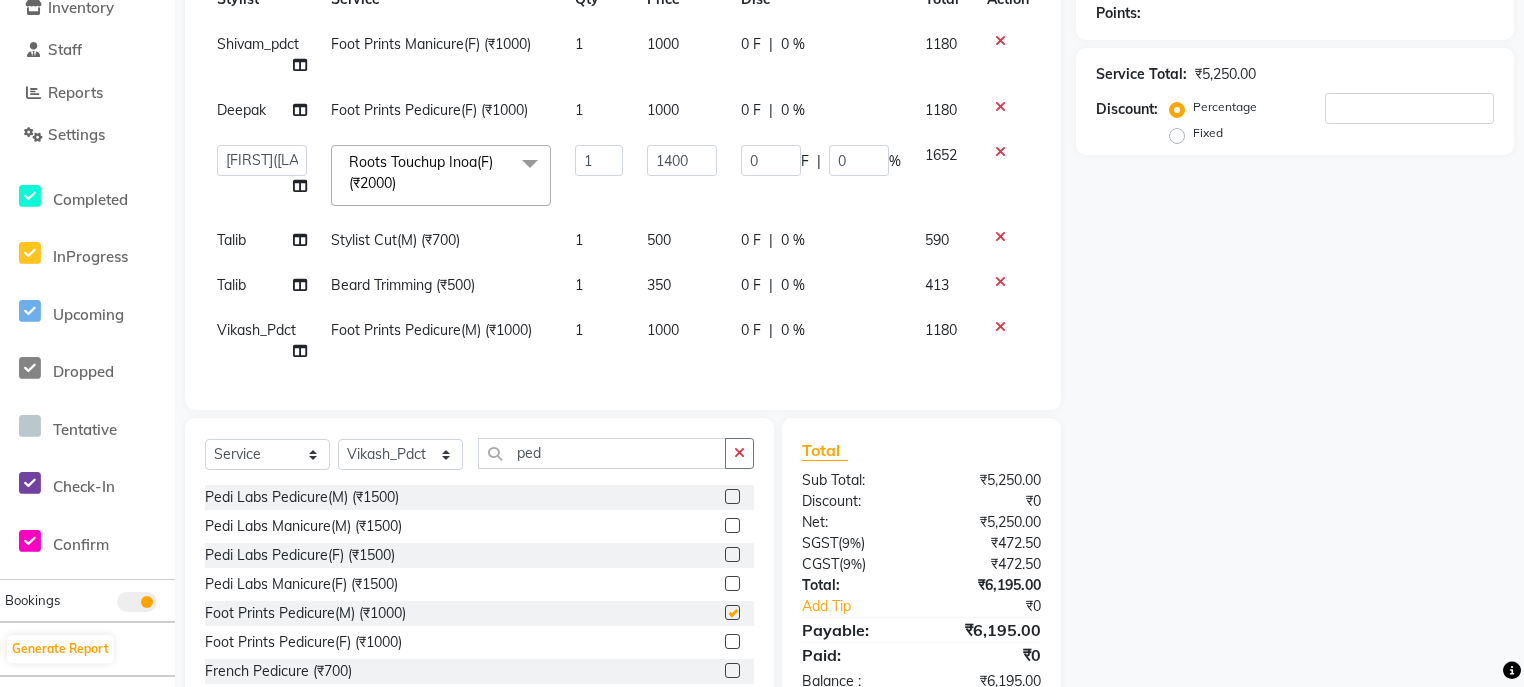 checkbox on "false" 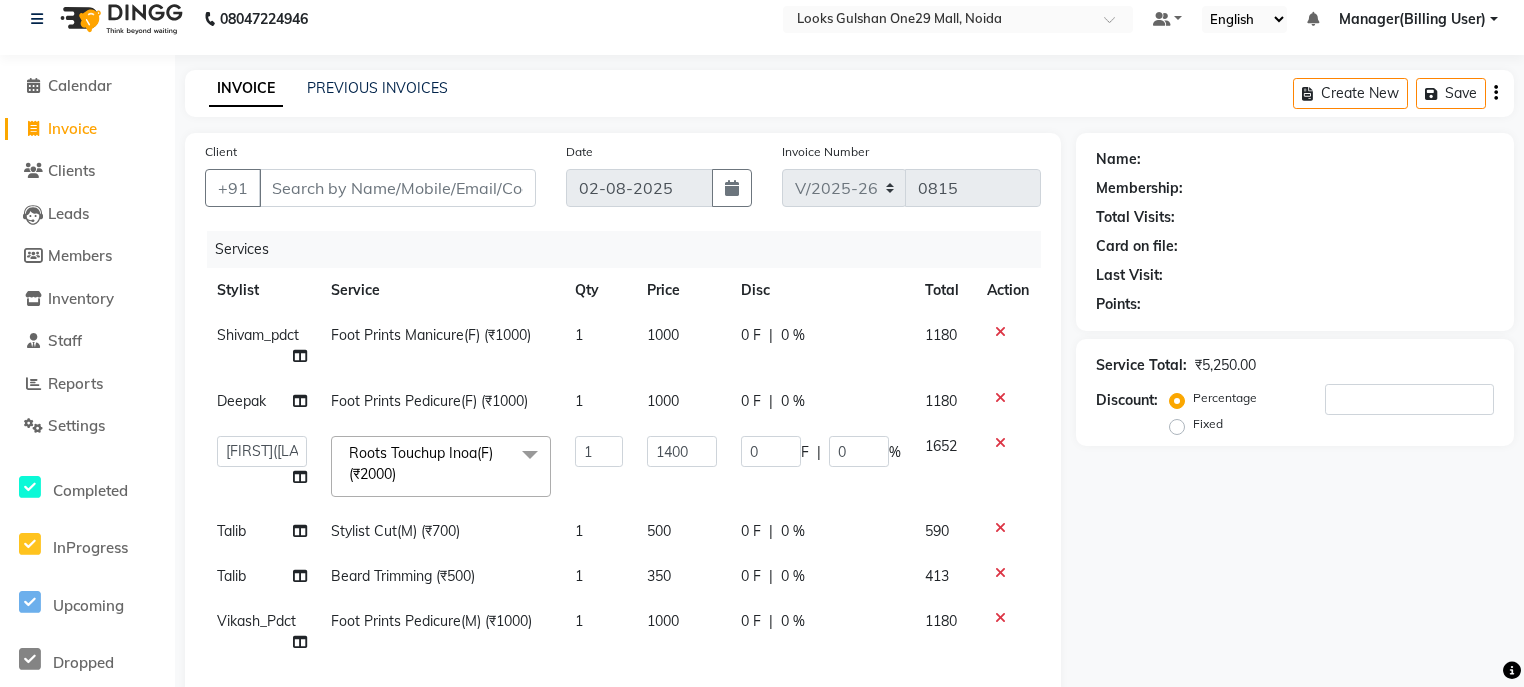 scroll, scrollTop: 0, scrollLeft: 0, axis: both 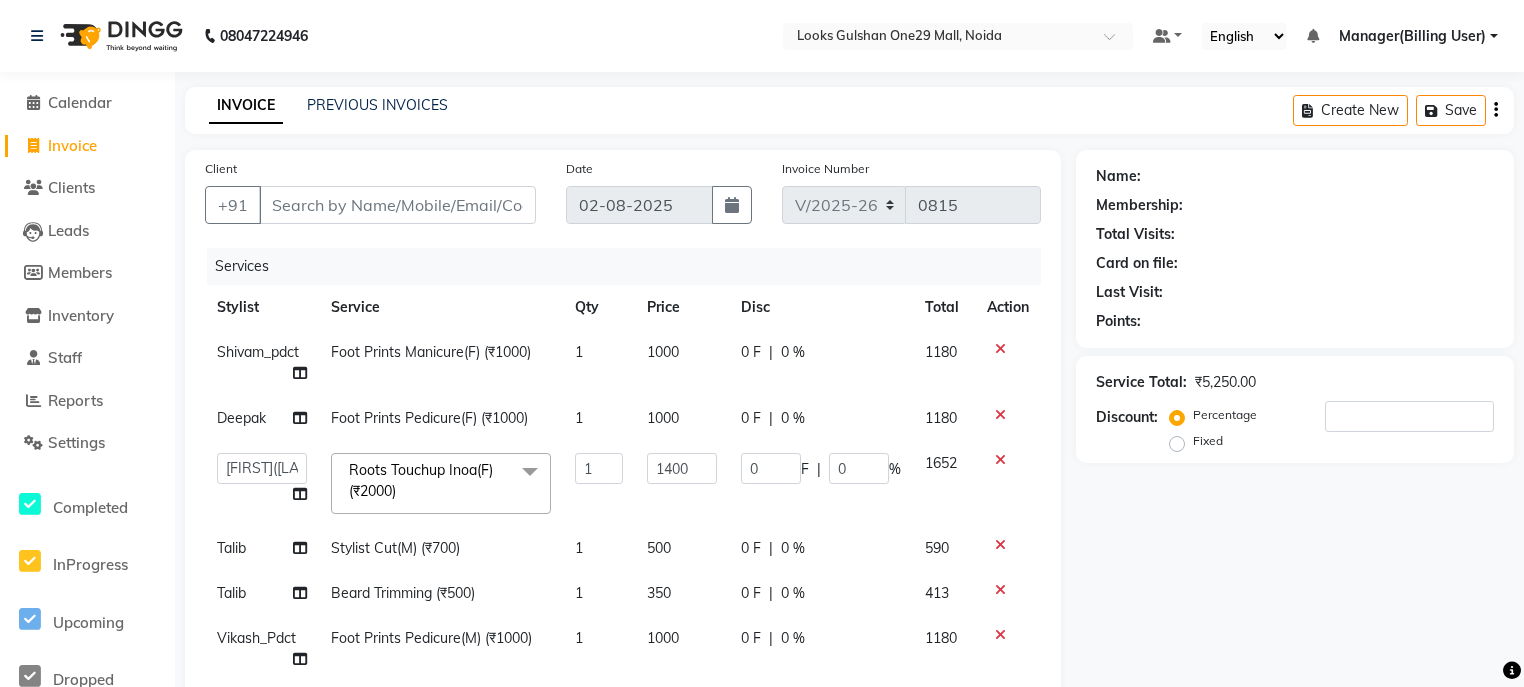 click on "Invoice" 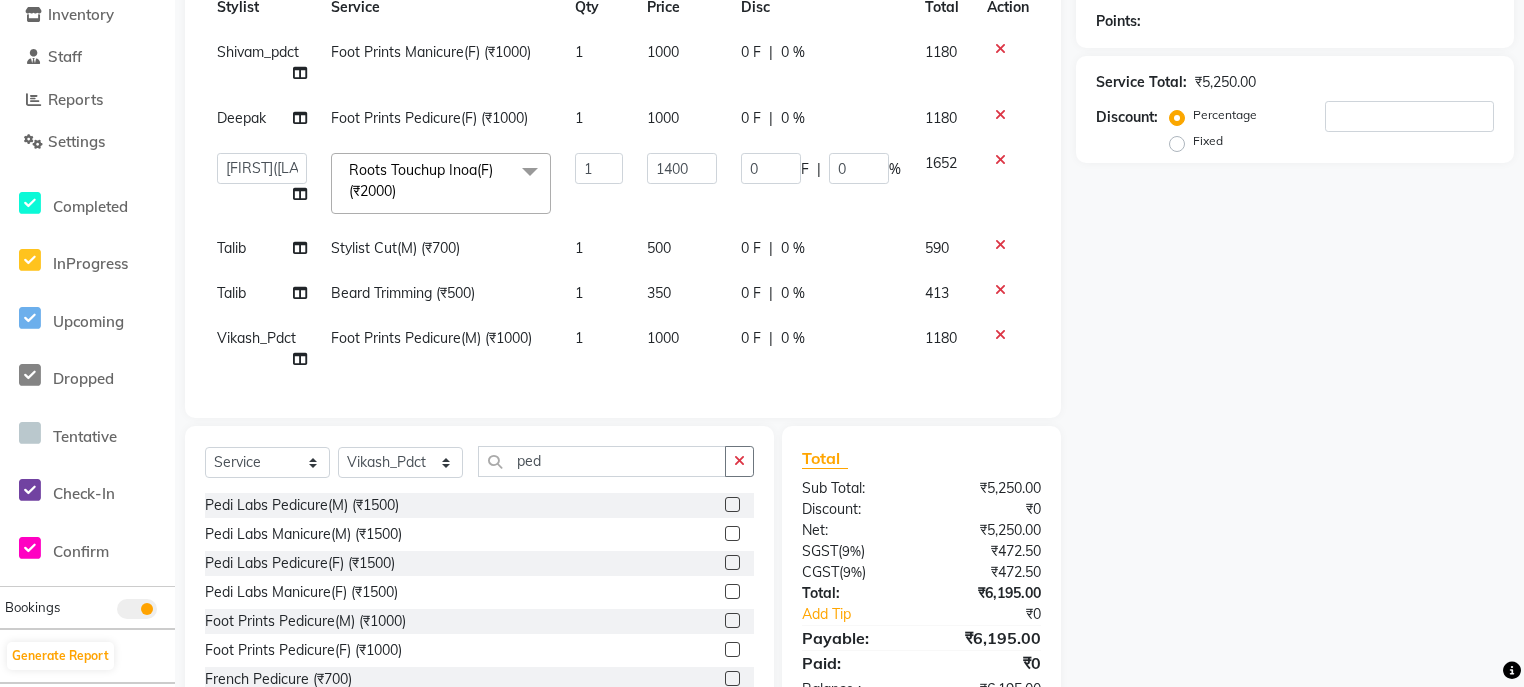 scroll, scrollTop: 376, scrollLeft: 0, axis: vertical 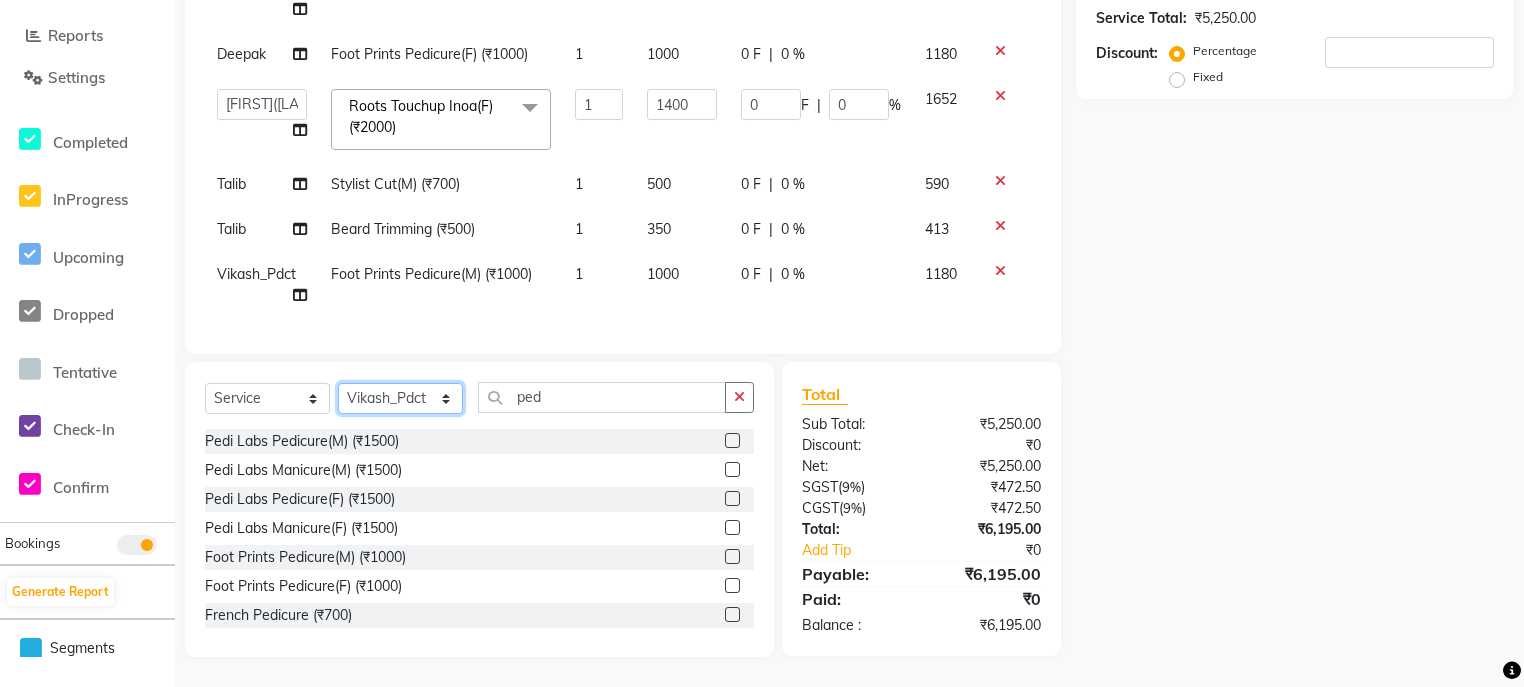 click on "Select Stylist ali Counter_Sales Deepak Eram_nail art Farmaan Manager(Billing User) Mashel Nisha Rinki Ritu Mittal Shiva Shiva(Cherry) Shivam_pdct Talib vardan Vikash_Pdct" 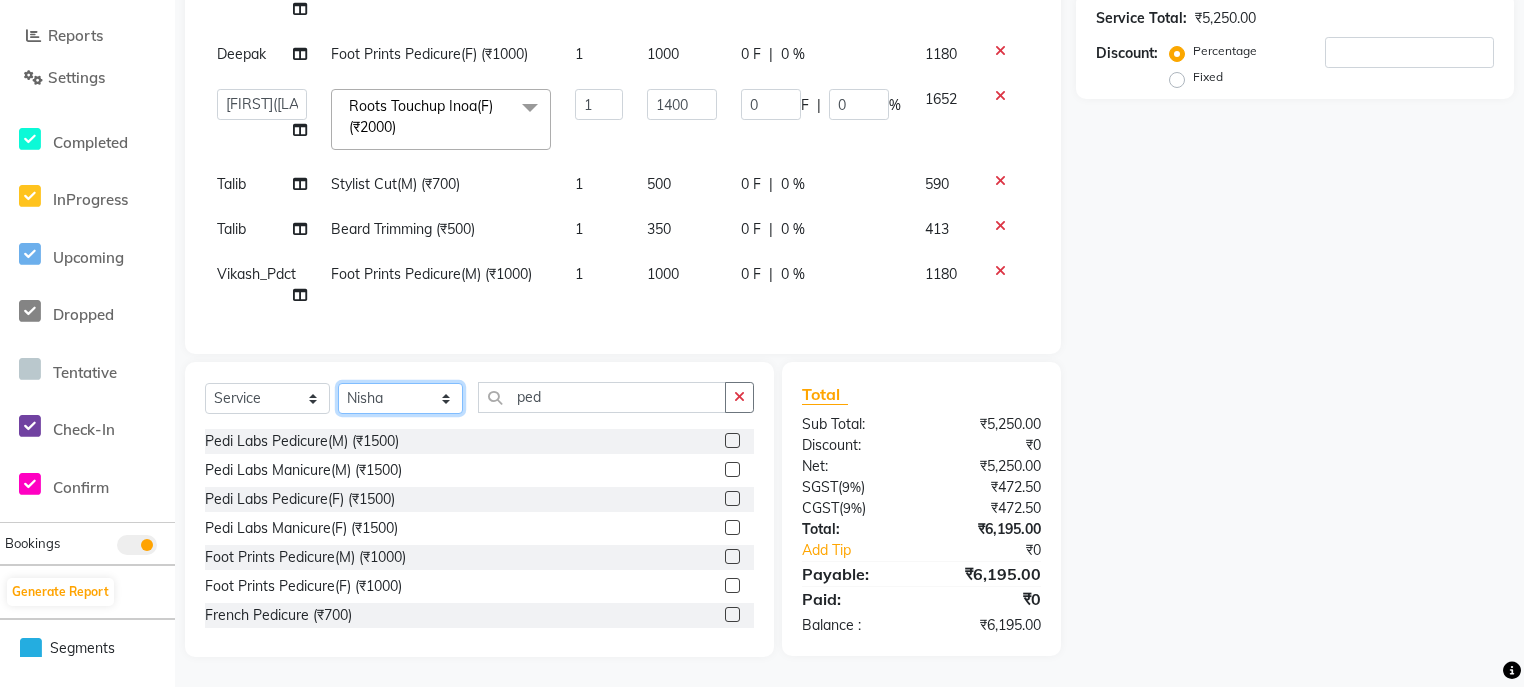 click on "Select Stylist ali Counter_Sales Deepak Eram_nail art Farmaan Manager(Billing User) Mashel Nisha Rinki Ritu Mittal Shiva Shiva(Cherry) Shivam_pdct Talib vardan Vikash_Pdct" 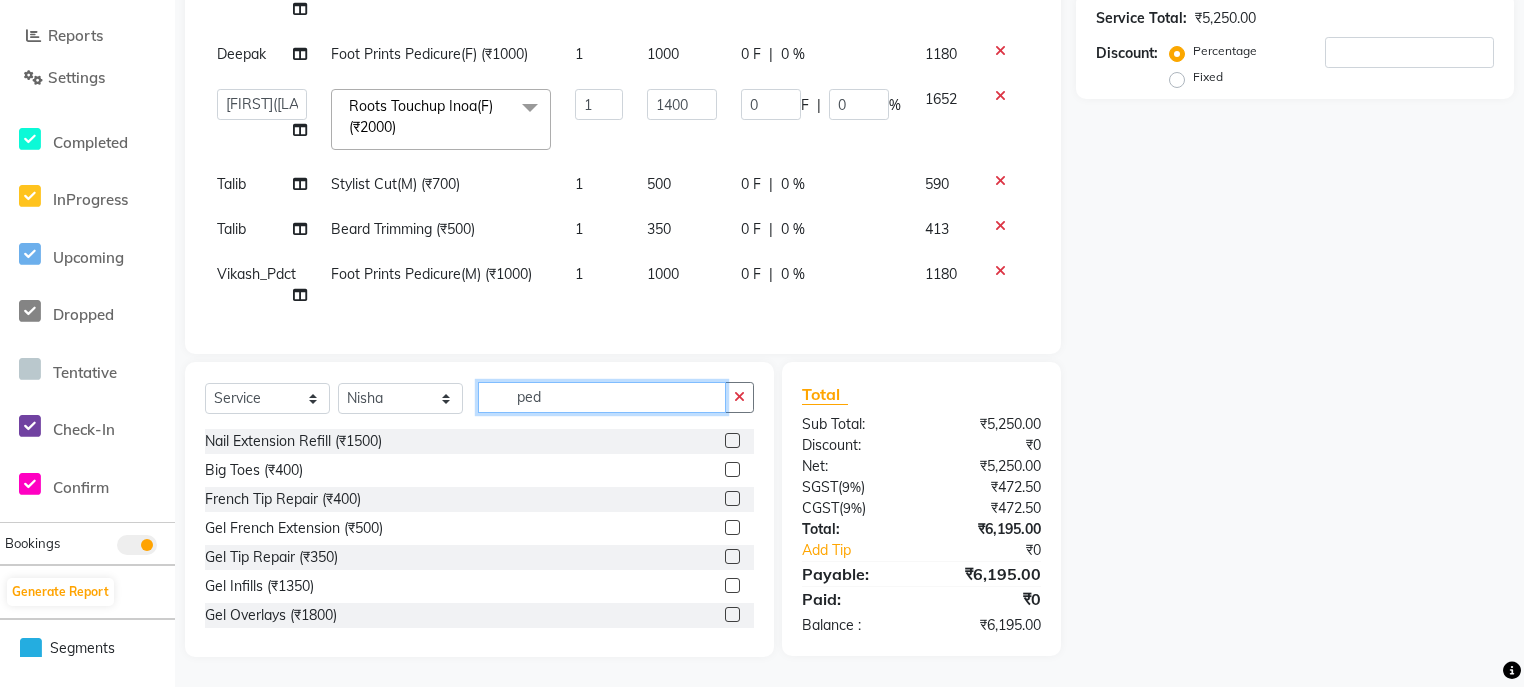 click on "ped" 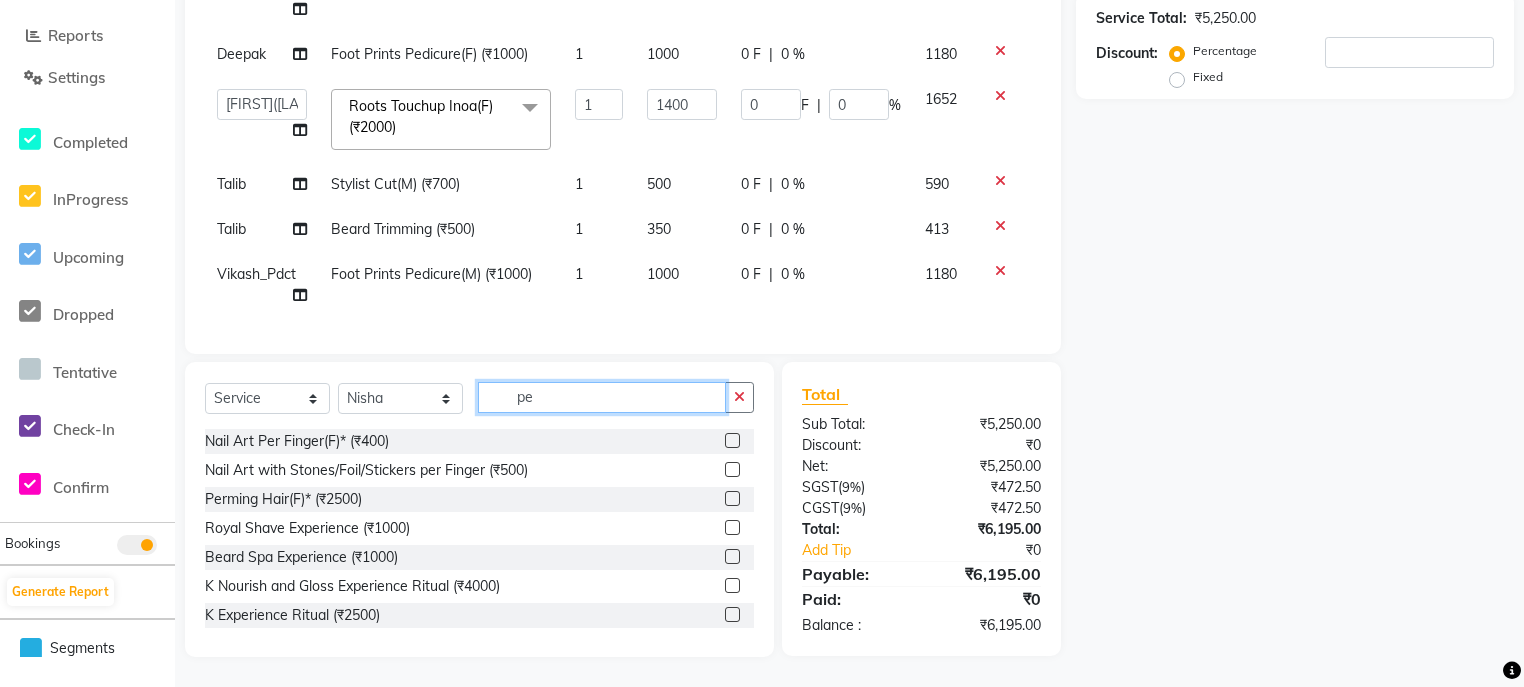 type on "p" 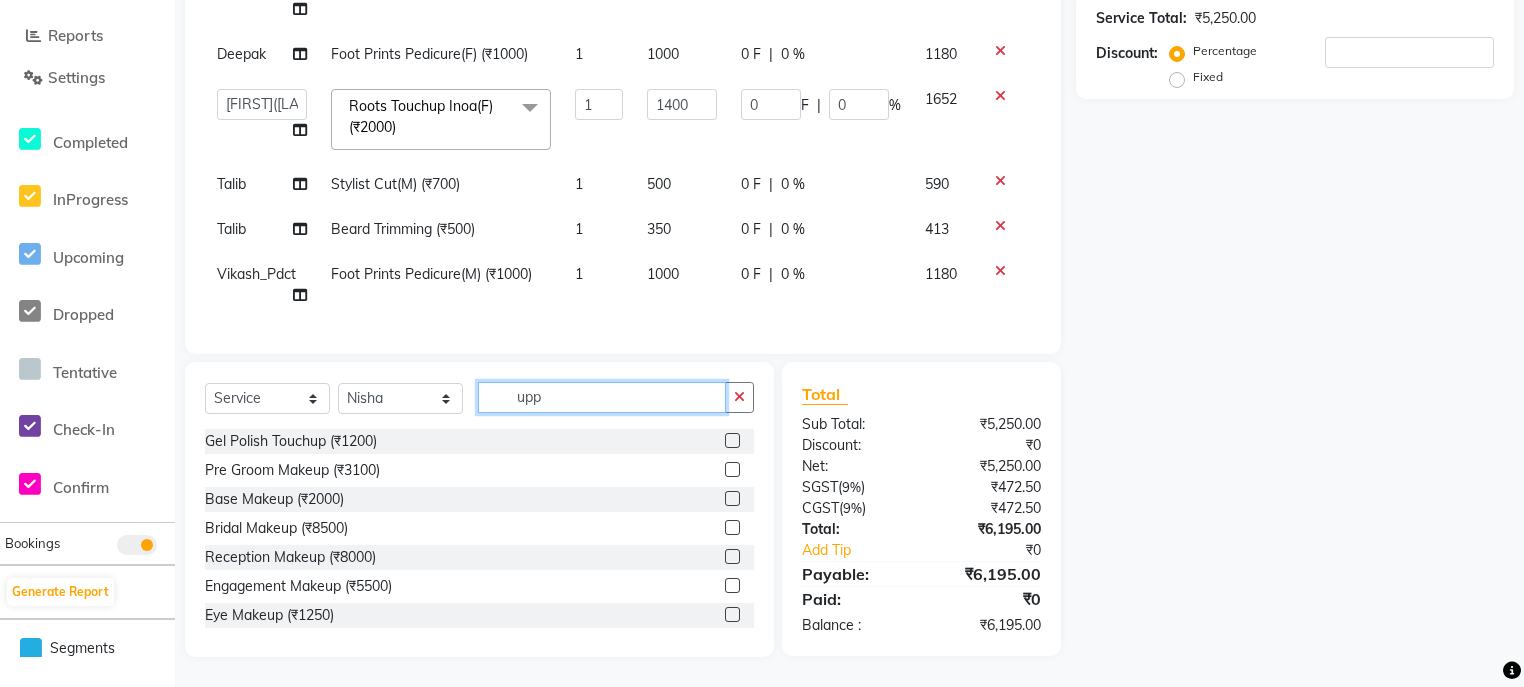 scroll, scrollTop: 375, scrollLeft: 0, axis: vertical 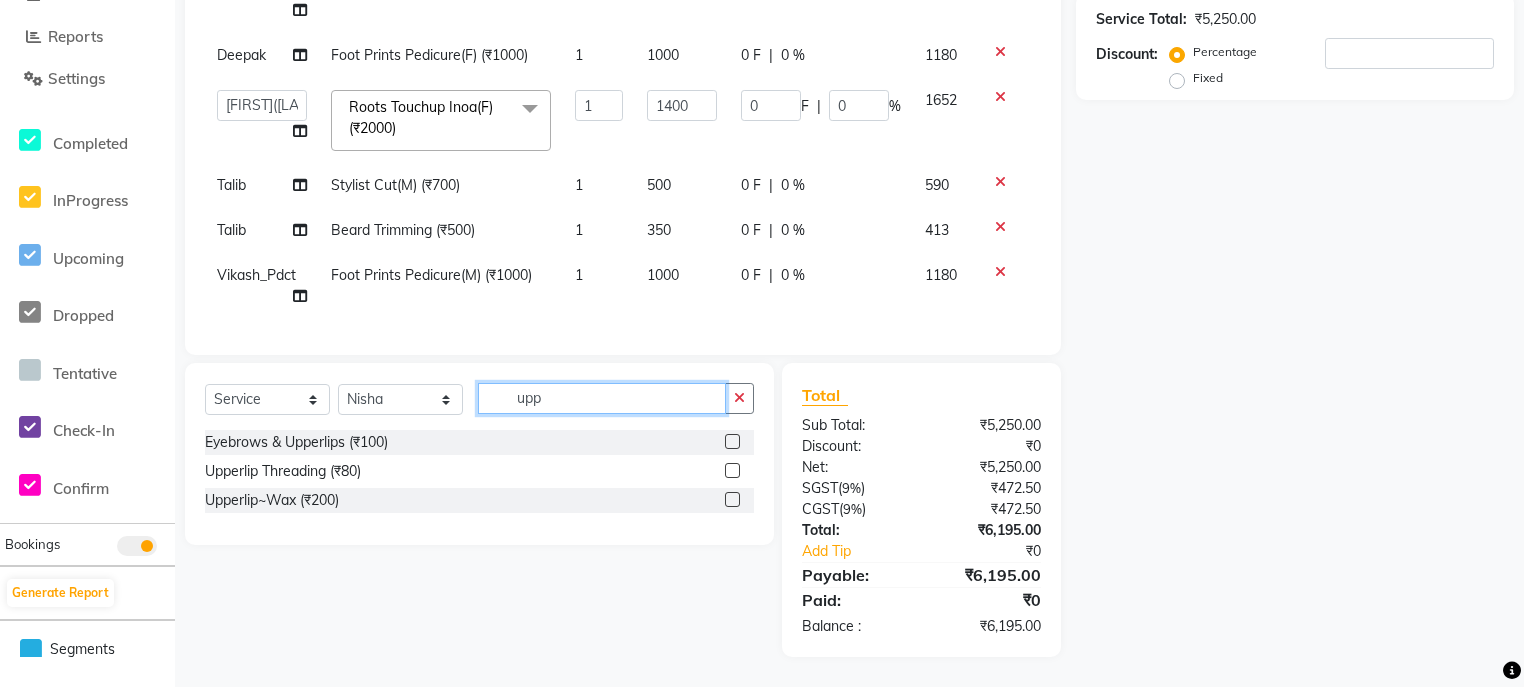 click on "upp" 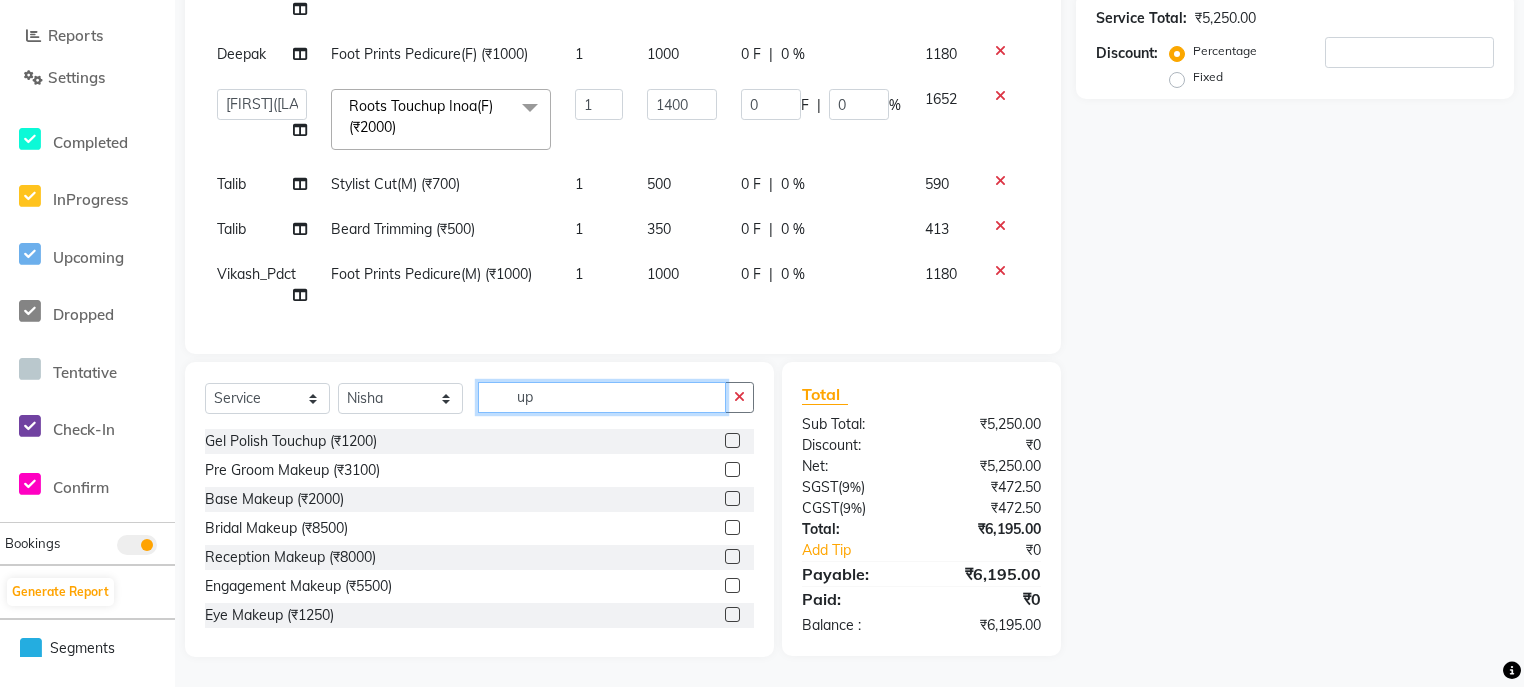 type on "u" 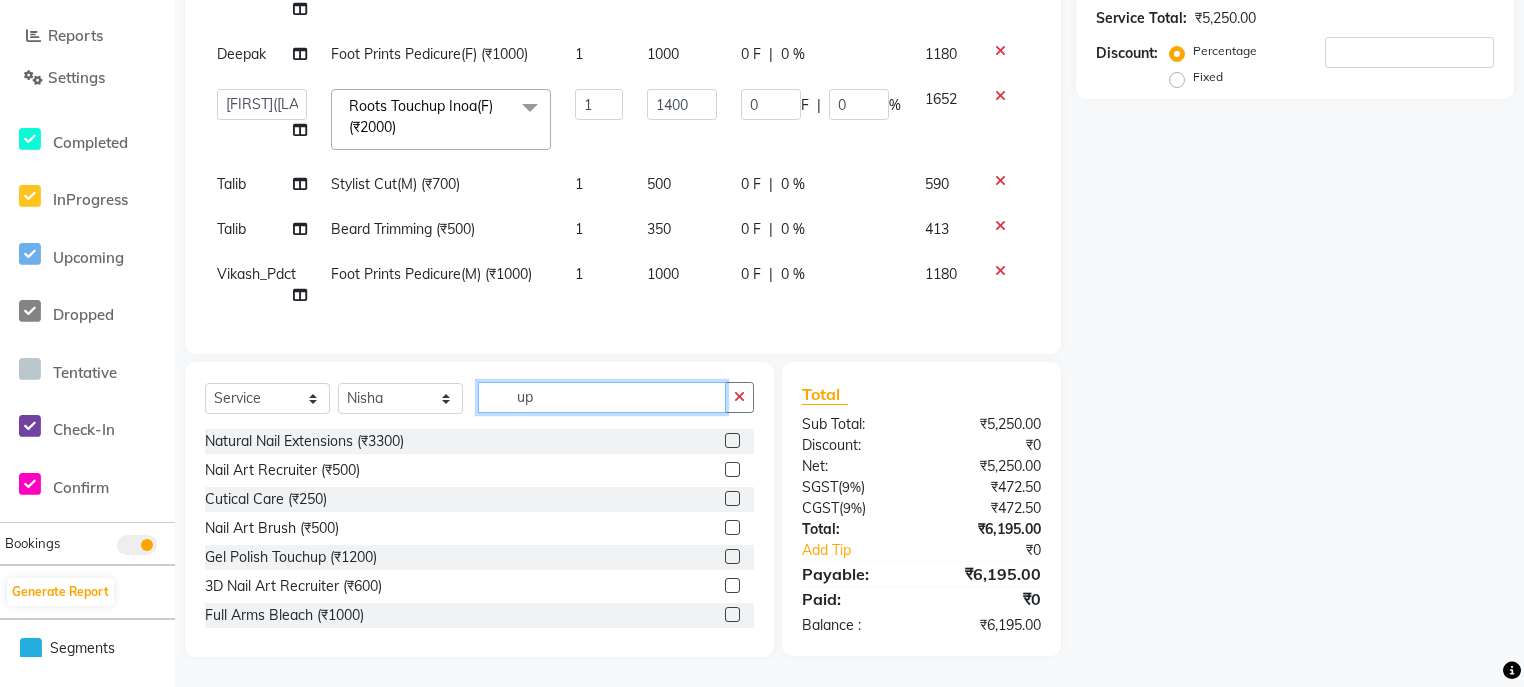 type on "upp" 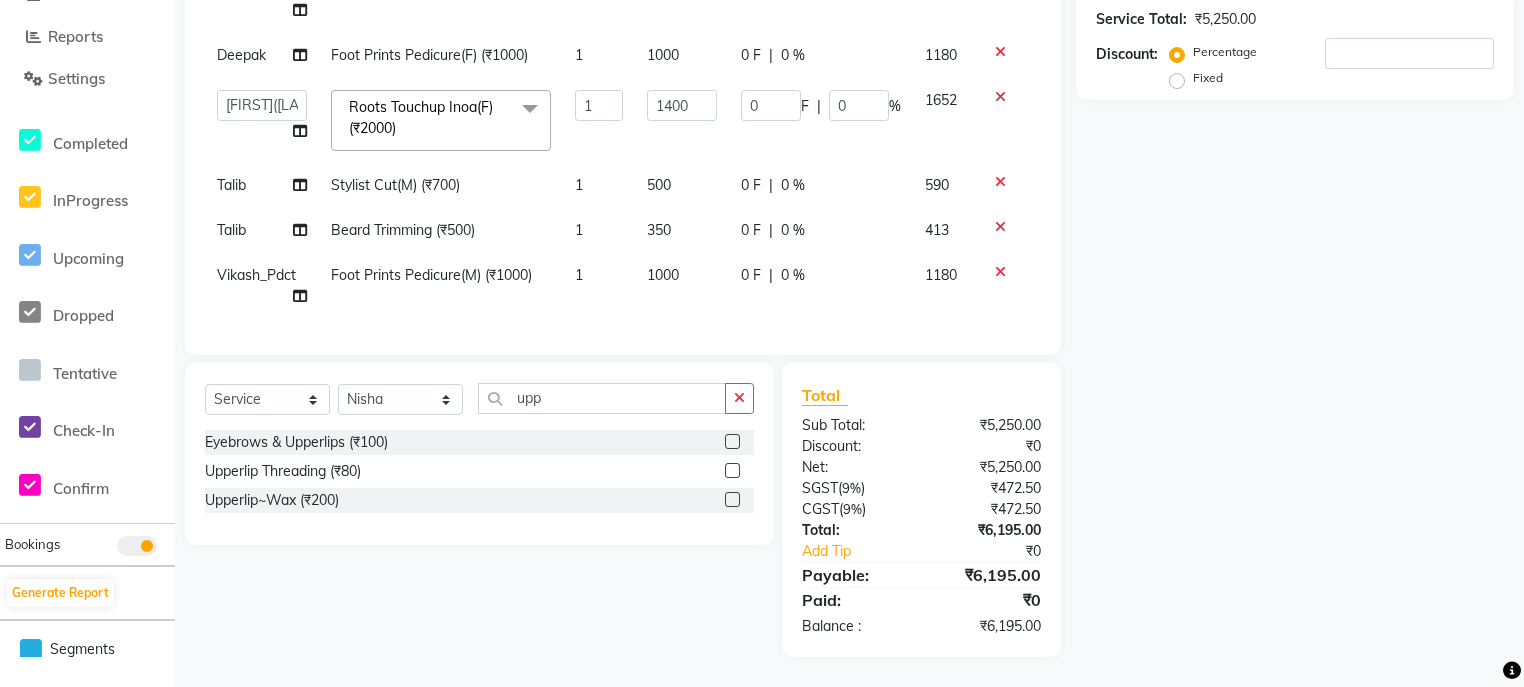 click 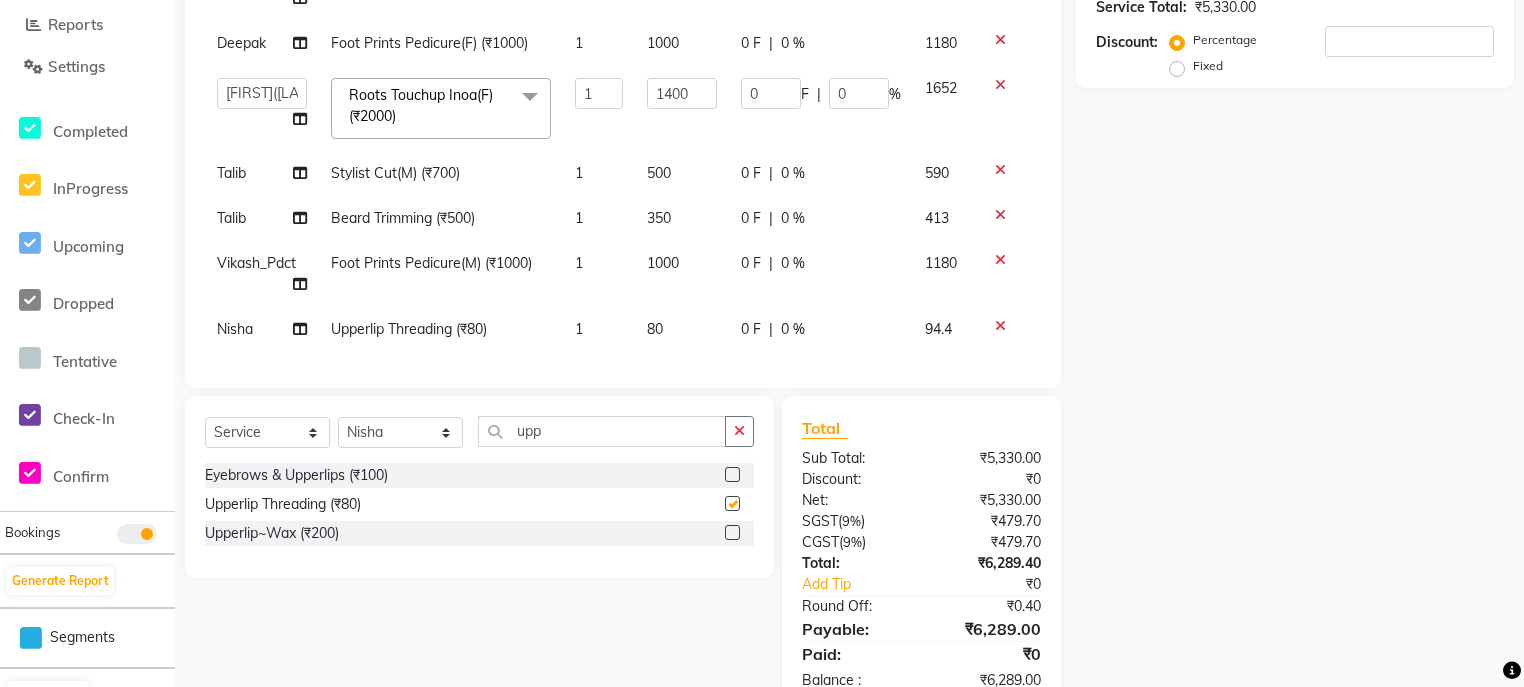 checkbox on "false" 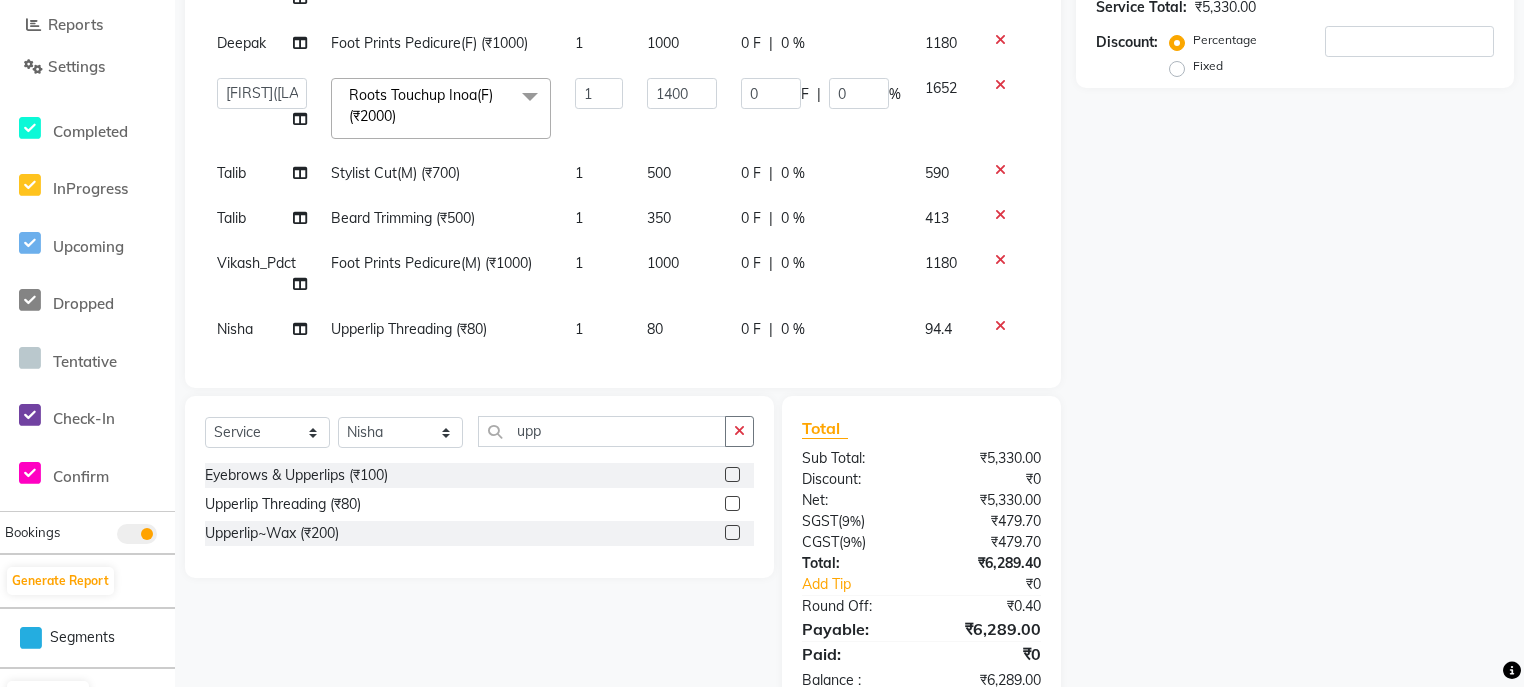 click on "80" 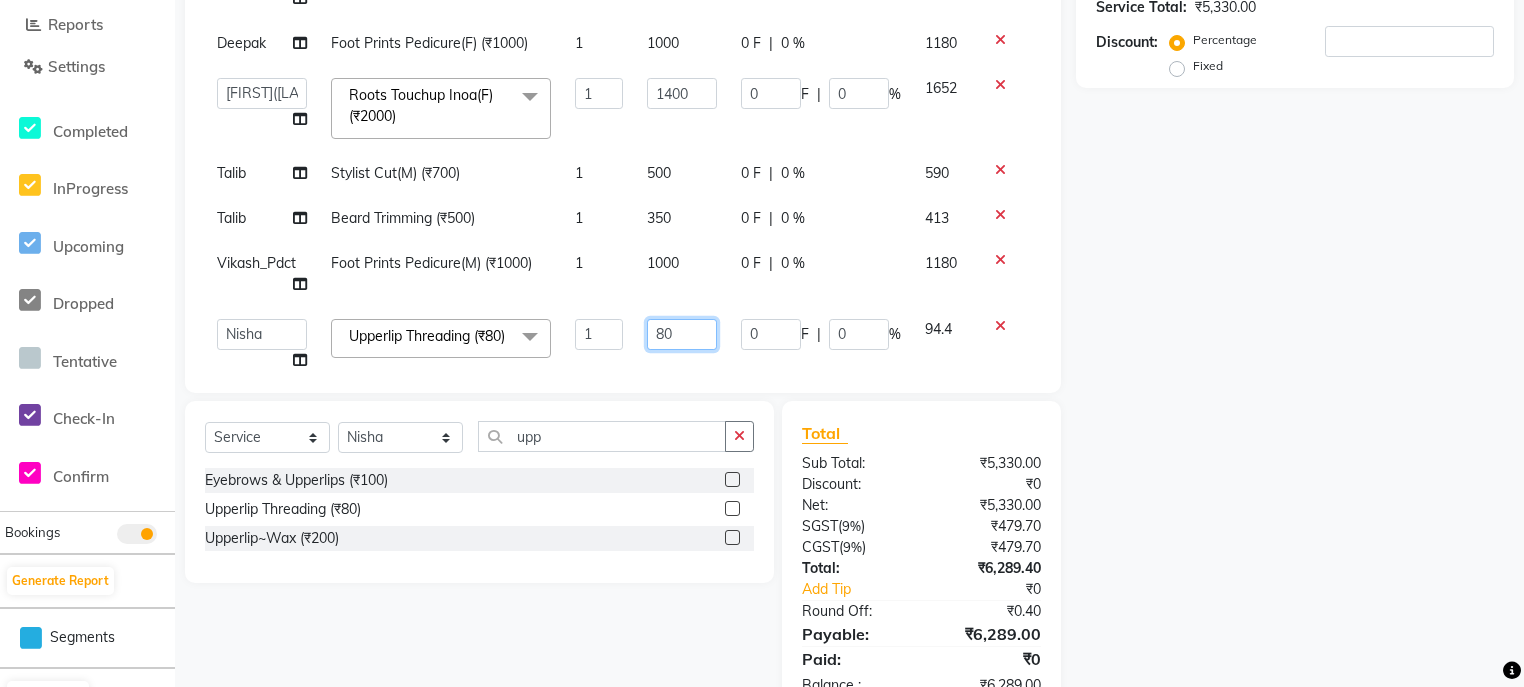 click on "80" 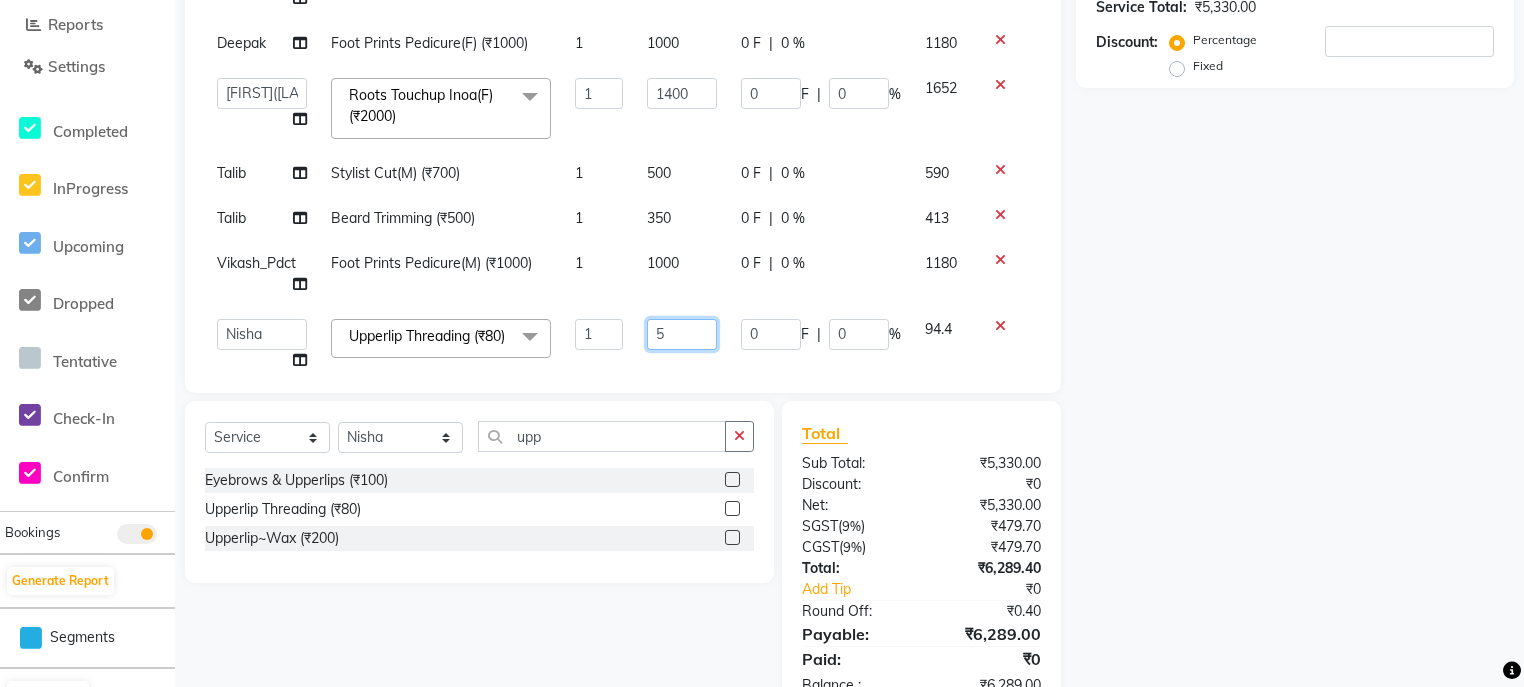 type on "50" 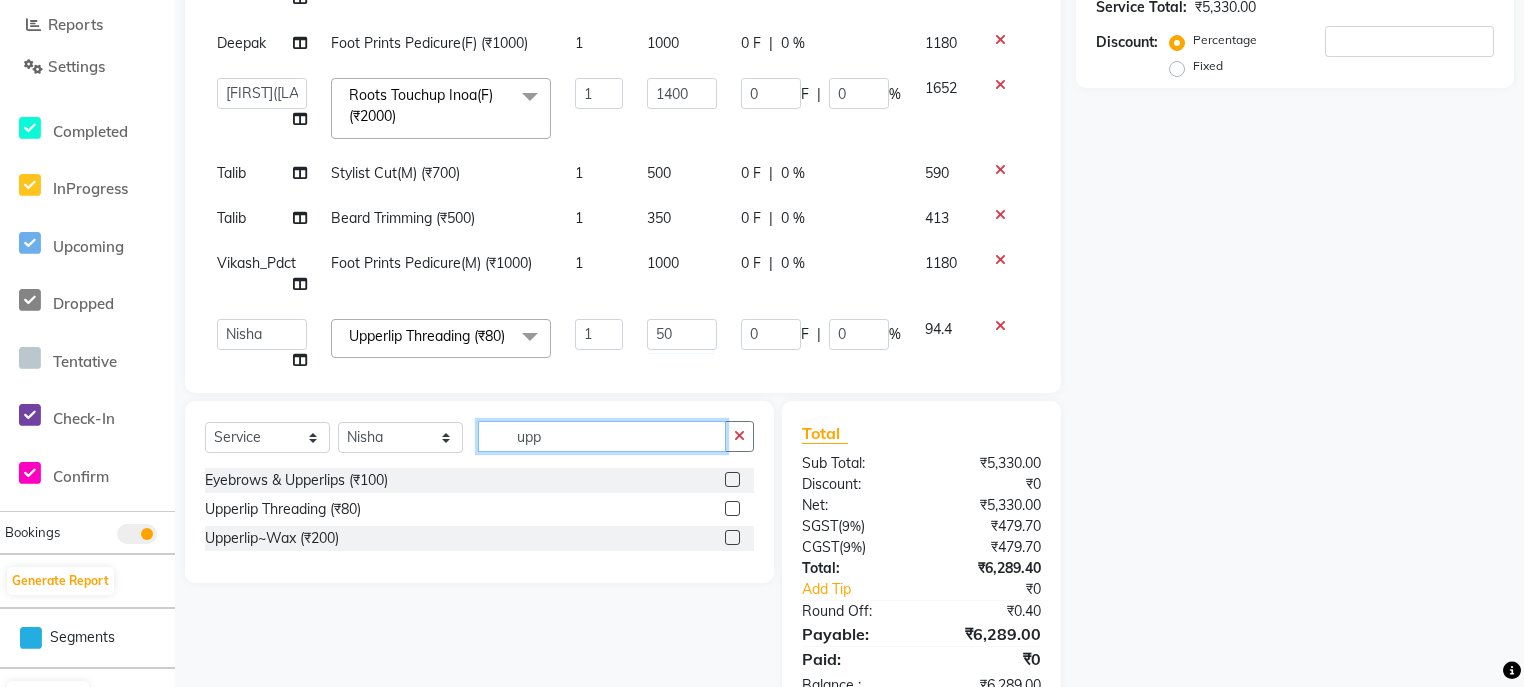 click on "upp" 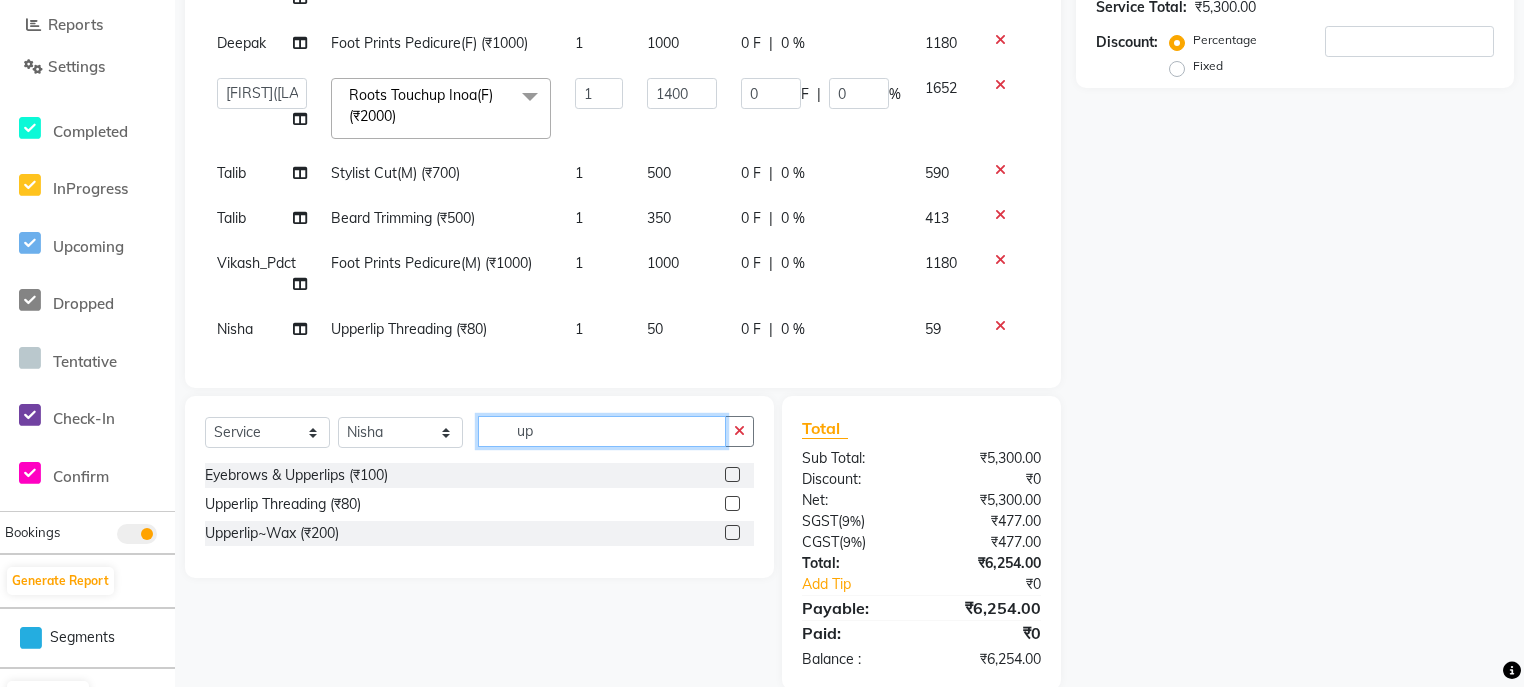 type on "u" 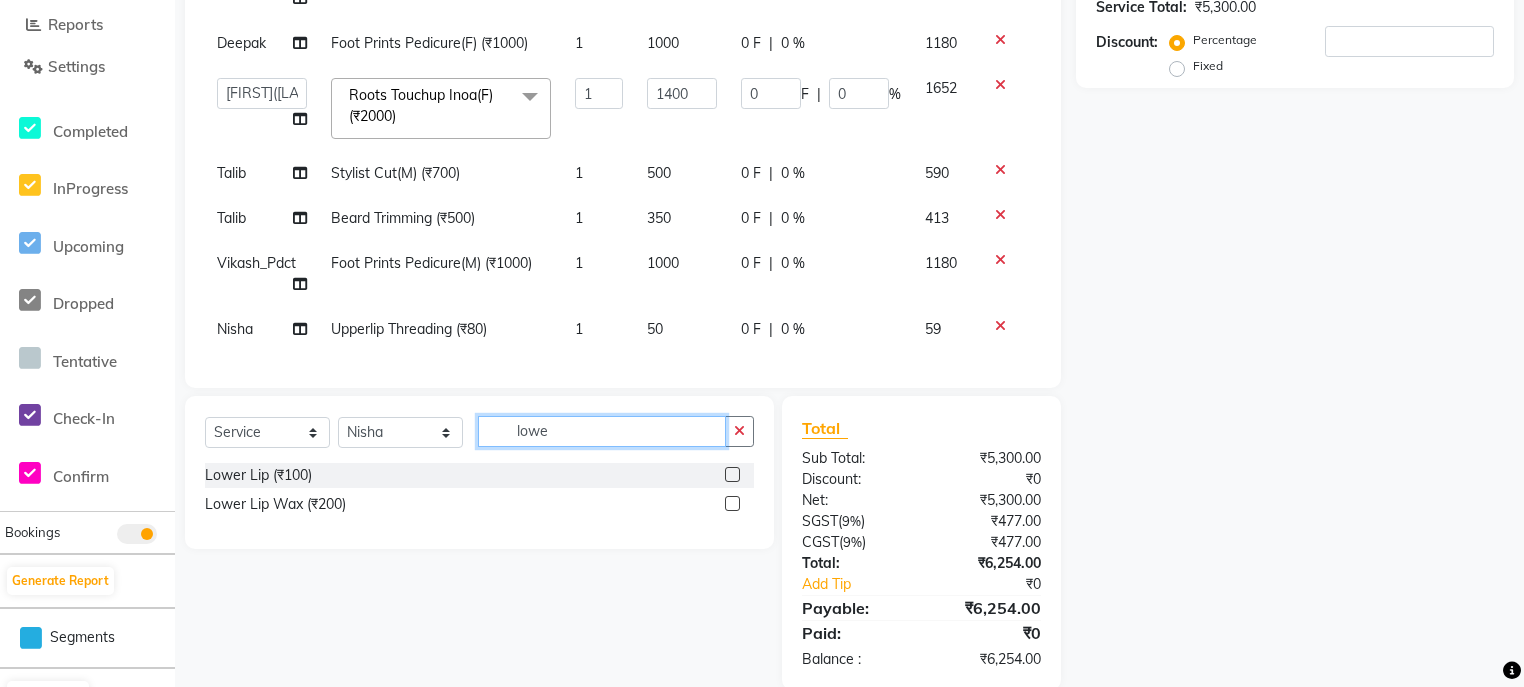 type on "lowe" 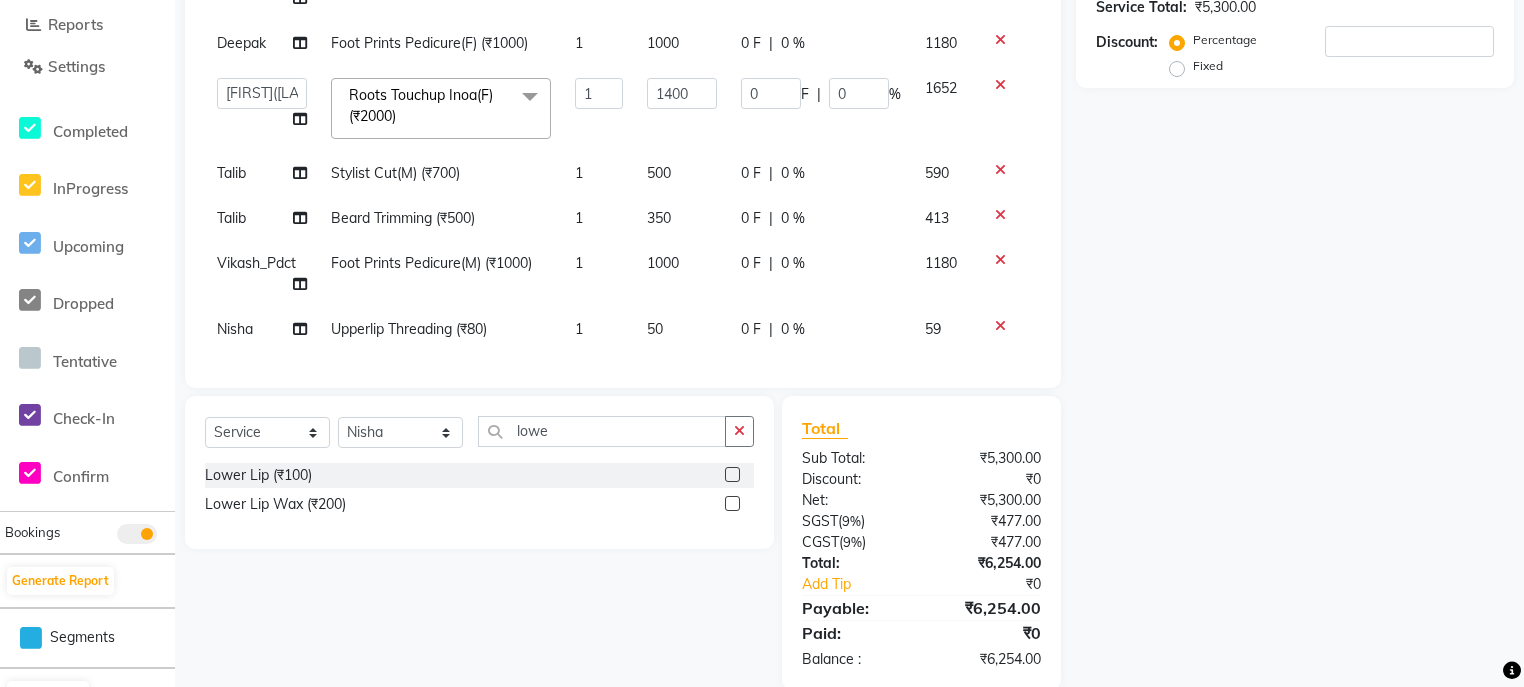click 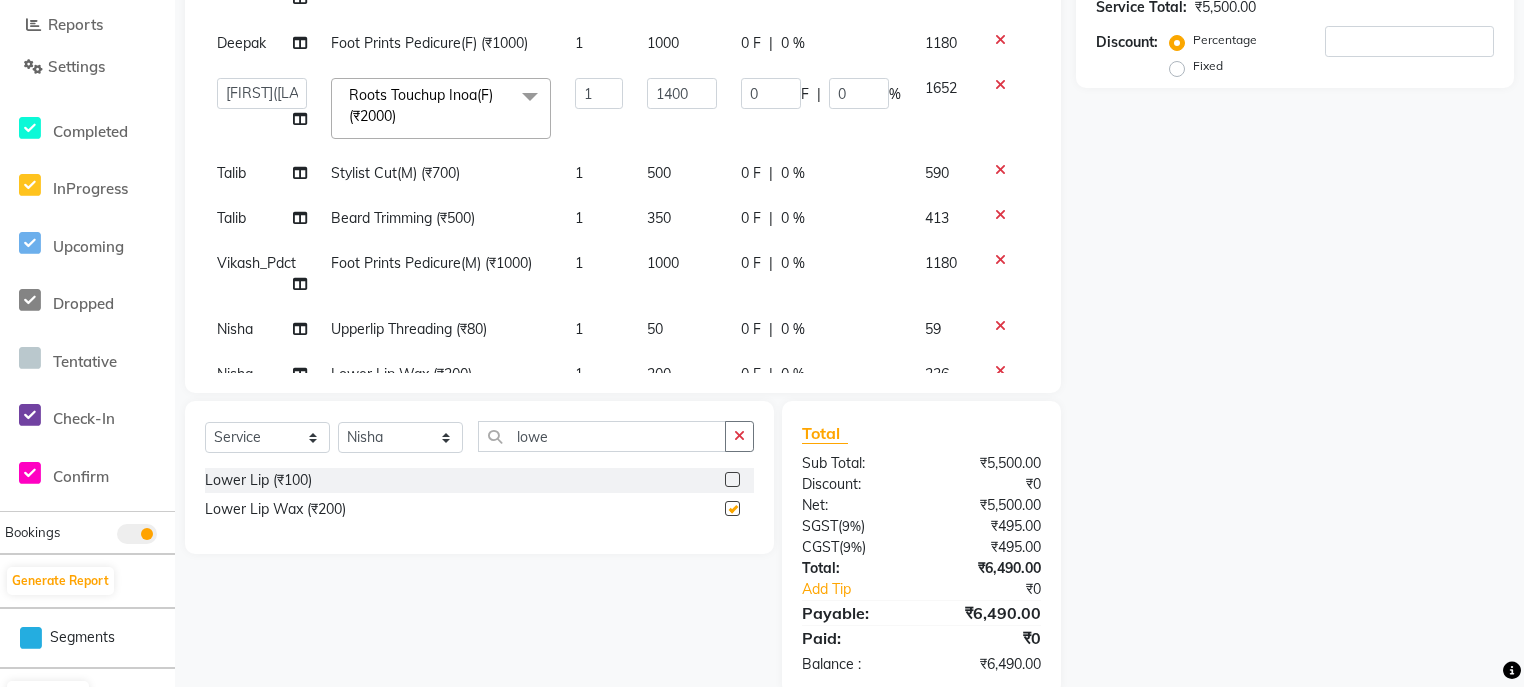 checkbox on "false" 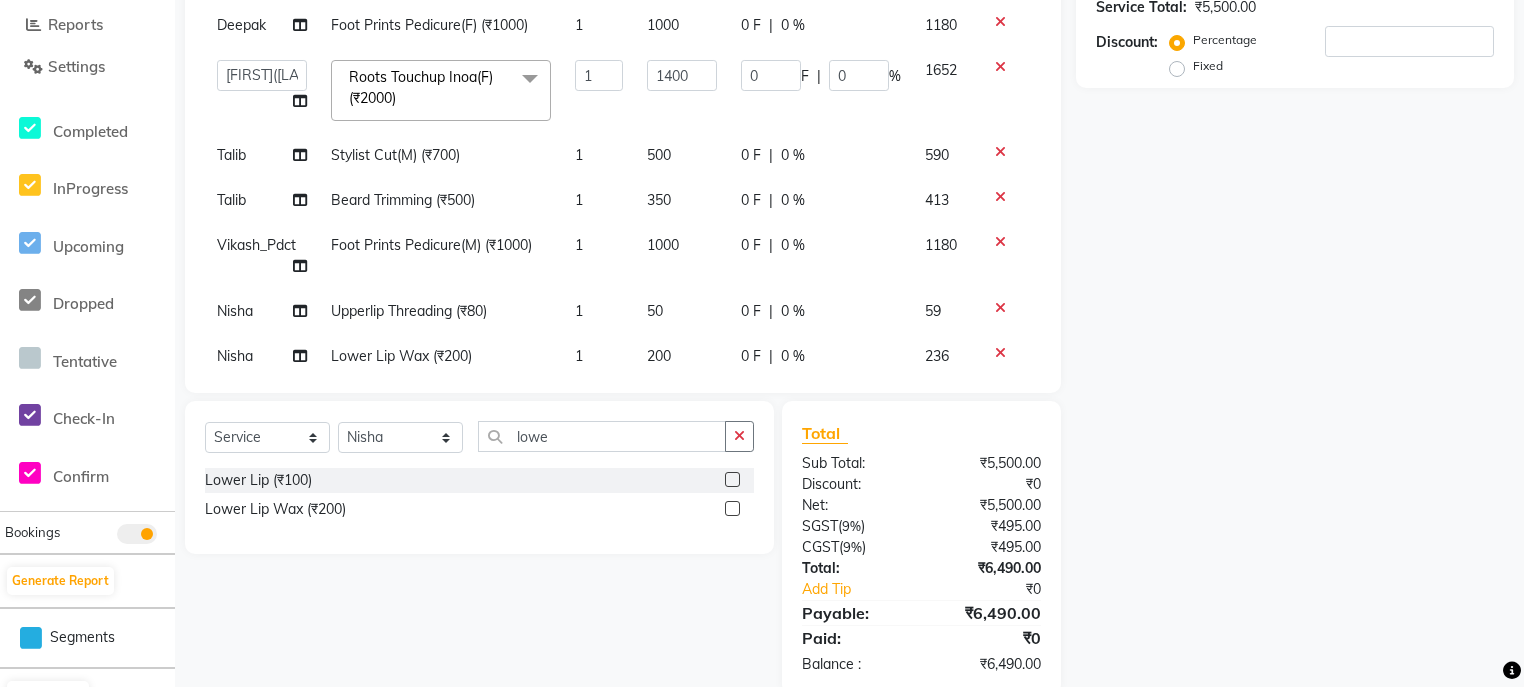 scroll, scrollTop: 0, scrollLeft: 0, axis: both 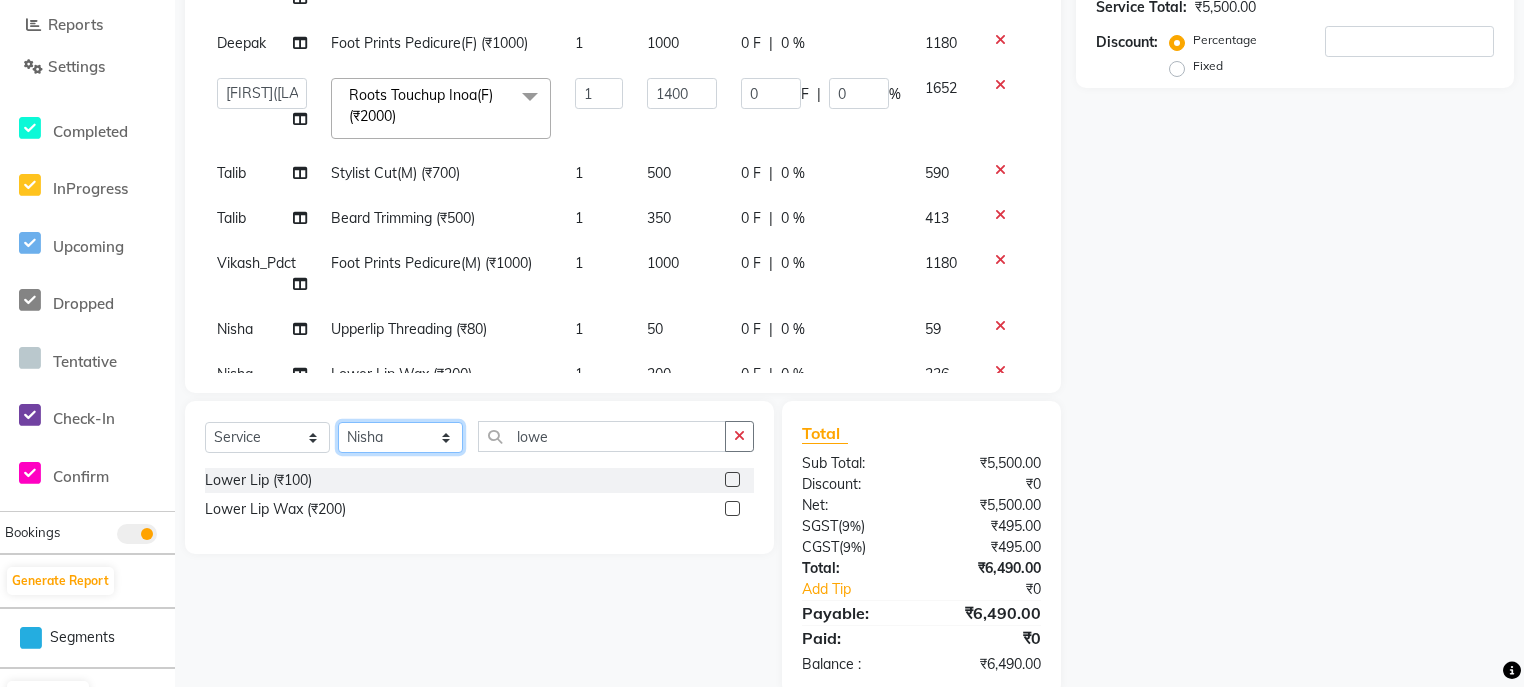 click on "Select Stylist ali Counter_Sales Deepak Eram_nail art Farmaan Manager(Billing User) Mashel Nisha Rinki Ritu Mittal Shiva Shiva(Cherry) Shivam_pdct Talib vardan Vikash_Pdct" 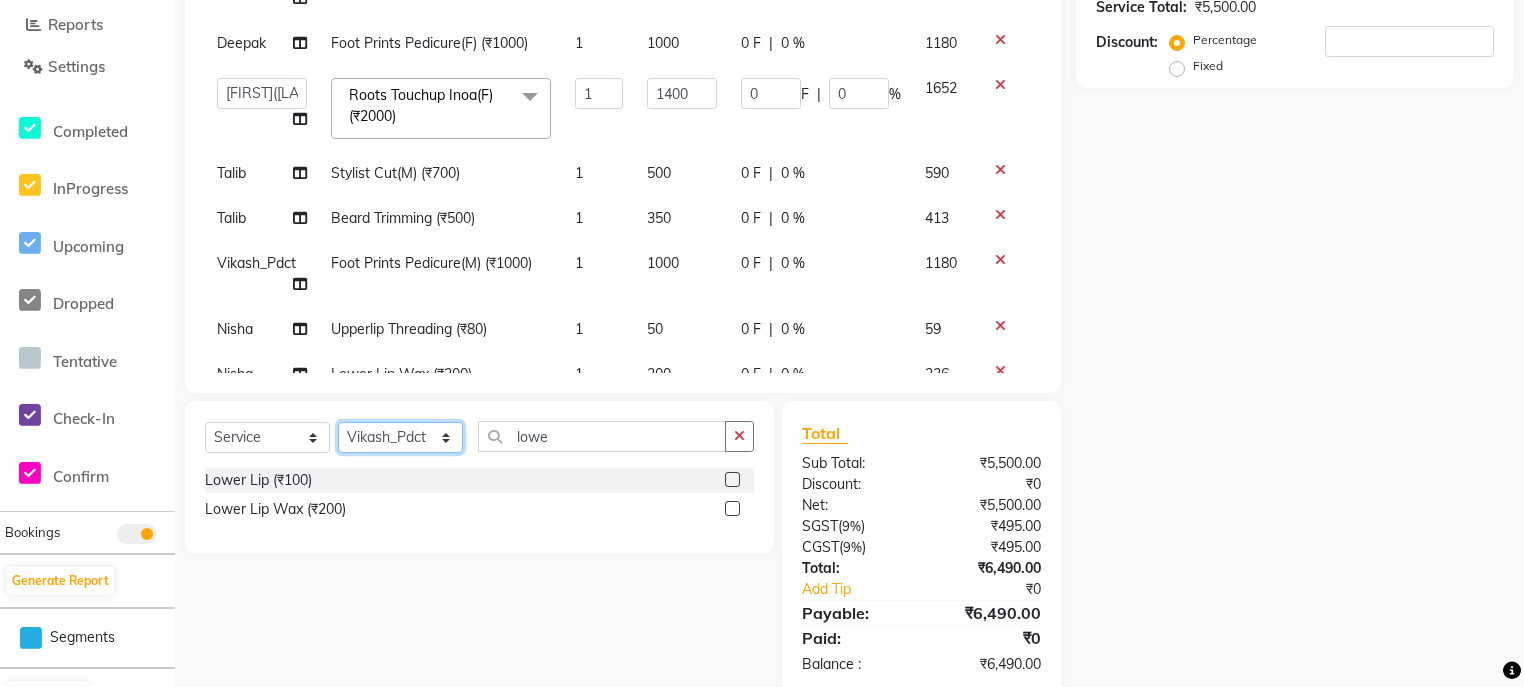 click on "Select Stylist ali Counter_Sales Deepak Eram_nail art Farmaan Manager(Billing User) Mashel Nisha Rinki Ritu Mittal Shiva Shiva(Cherry) Shivam_pdct Talib vardan Vikash_Pdct" 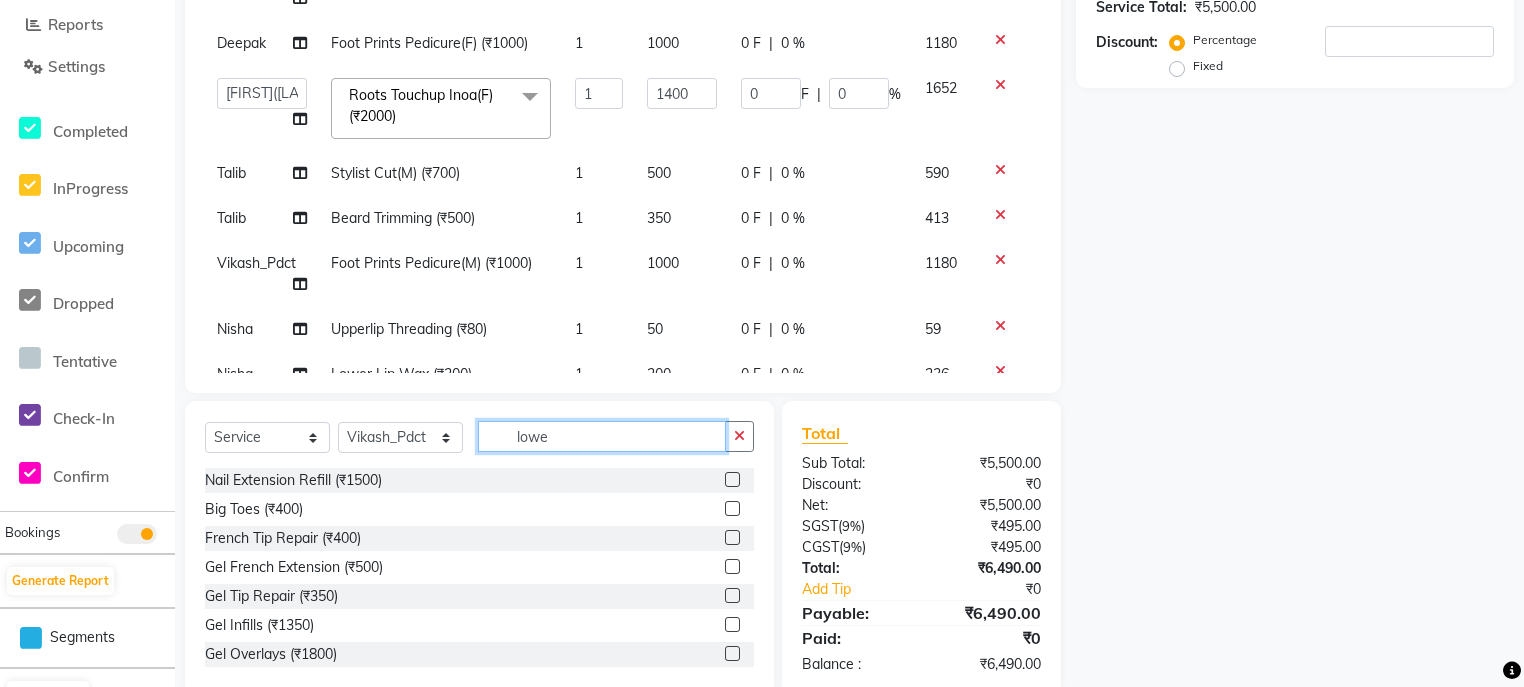 click on "lowe" 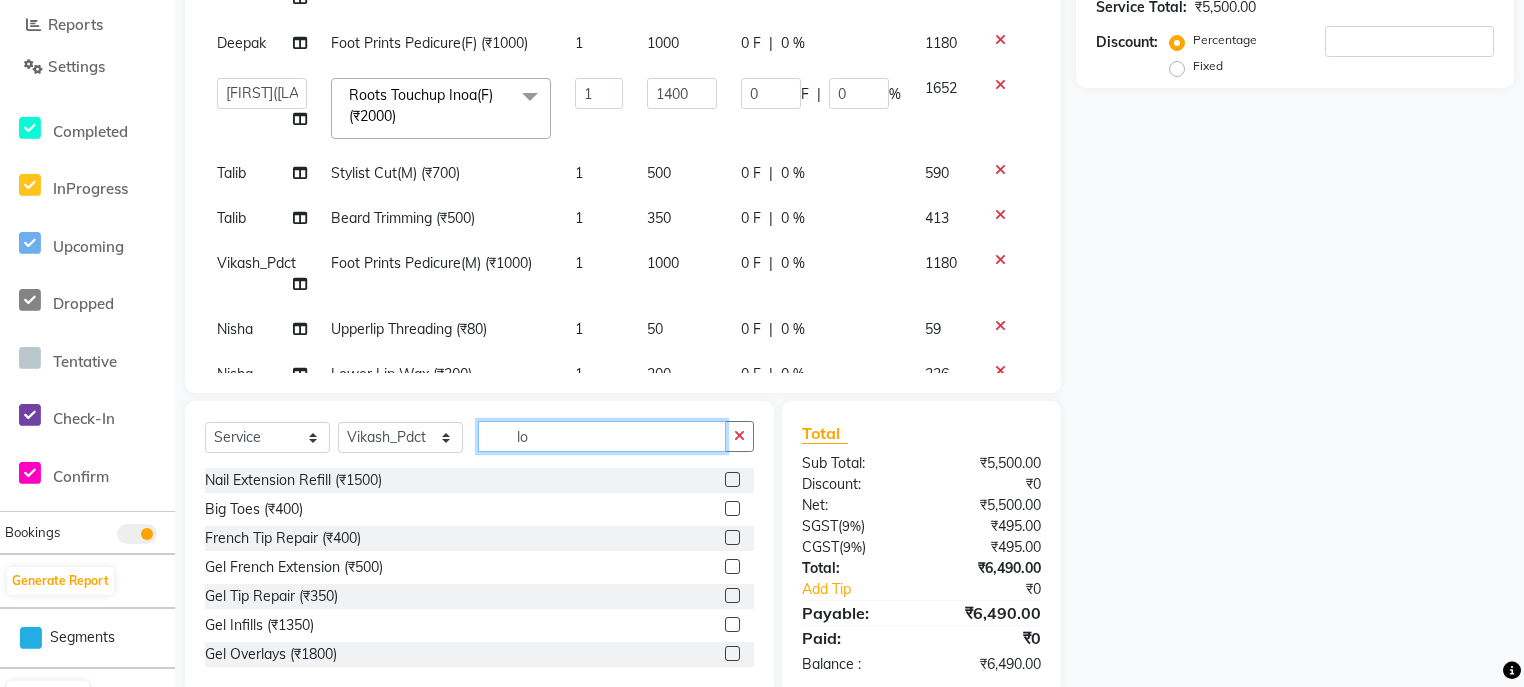 type on "l" 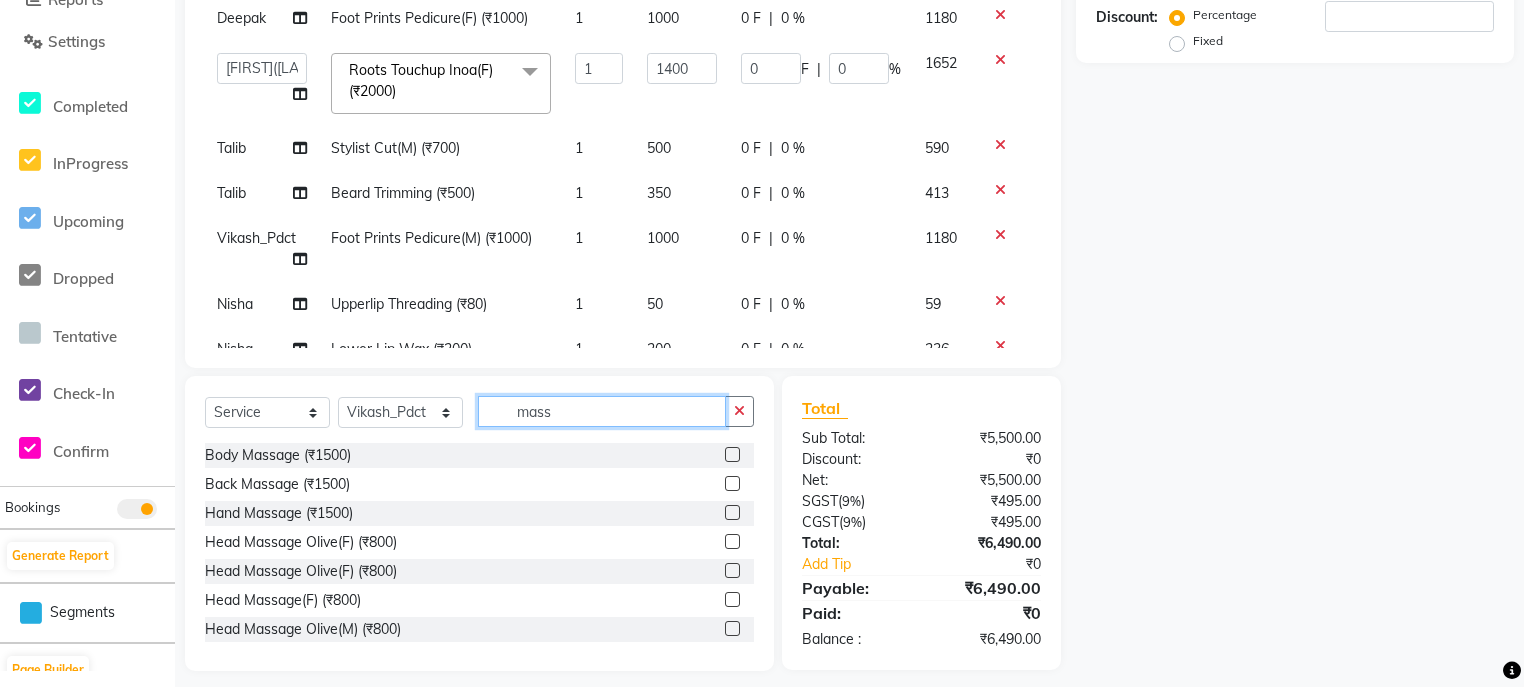 scroll, scrollTop: 414, scrollLeft: 0, axis: vertical 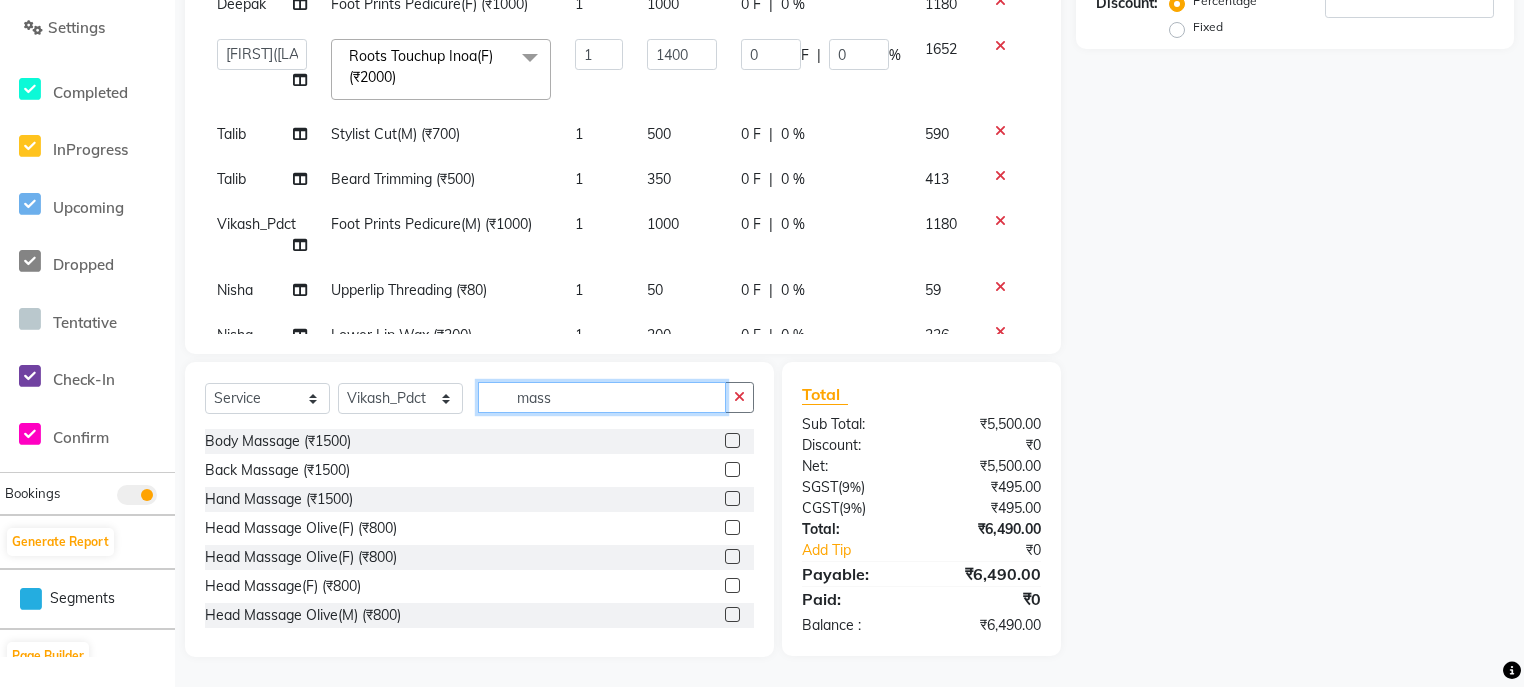 type on "mass" 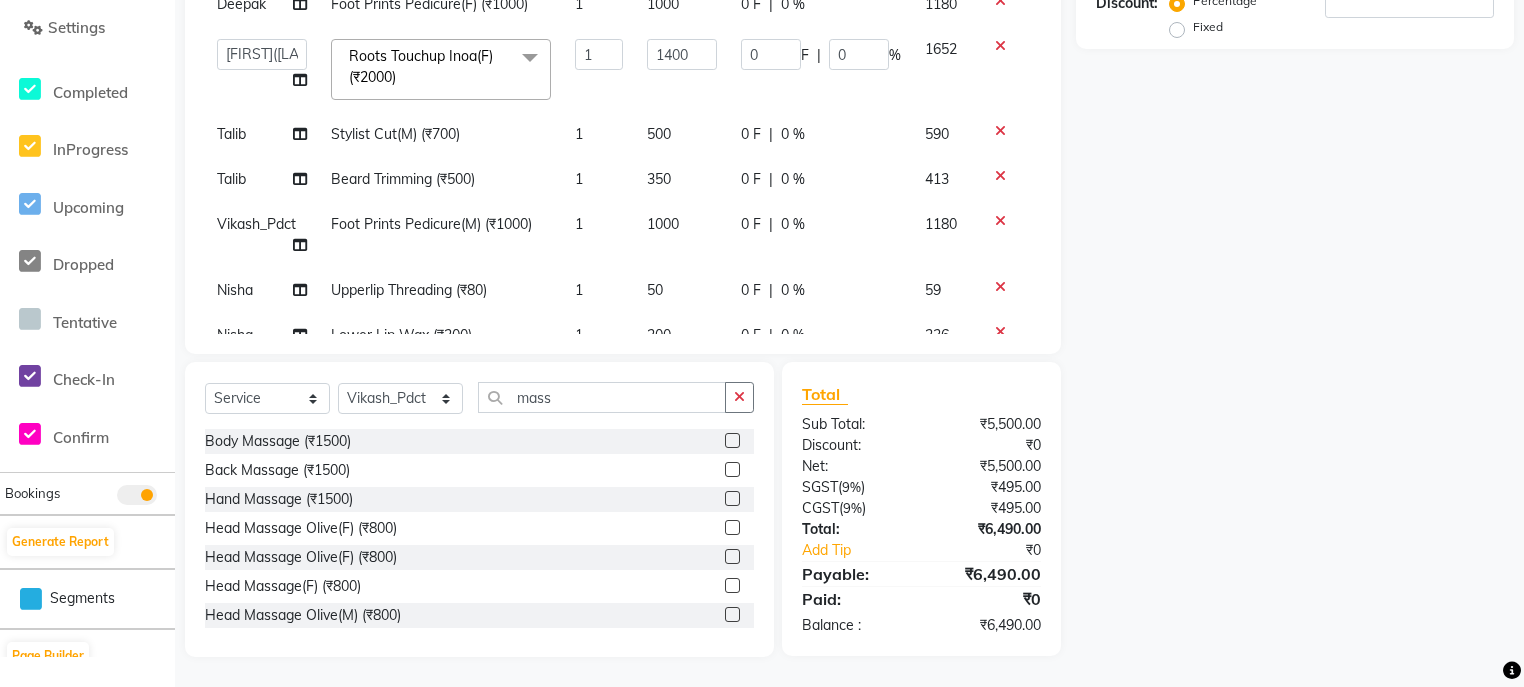 click 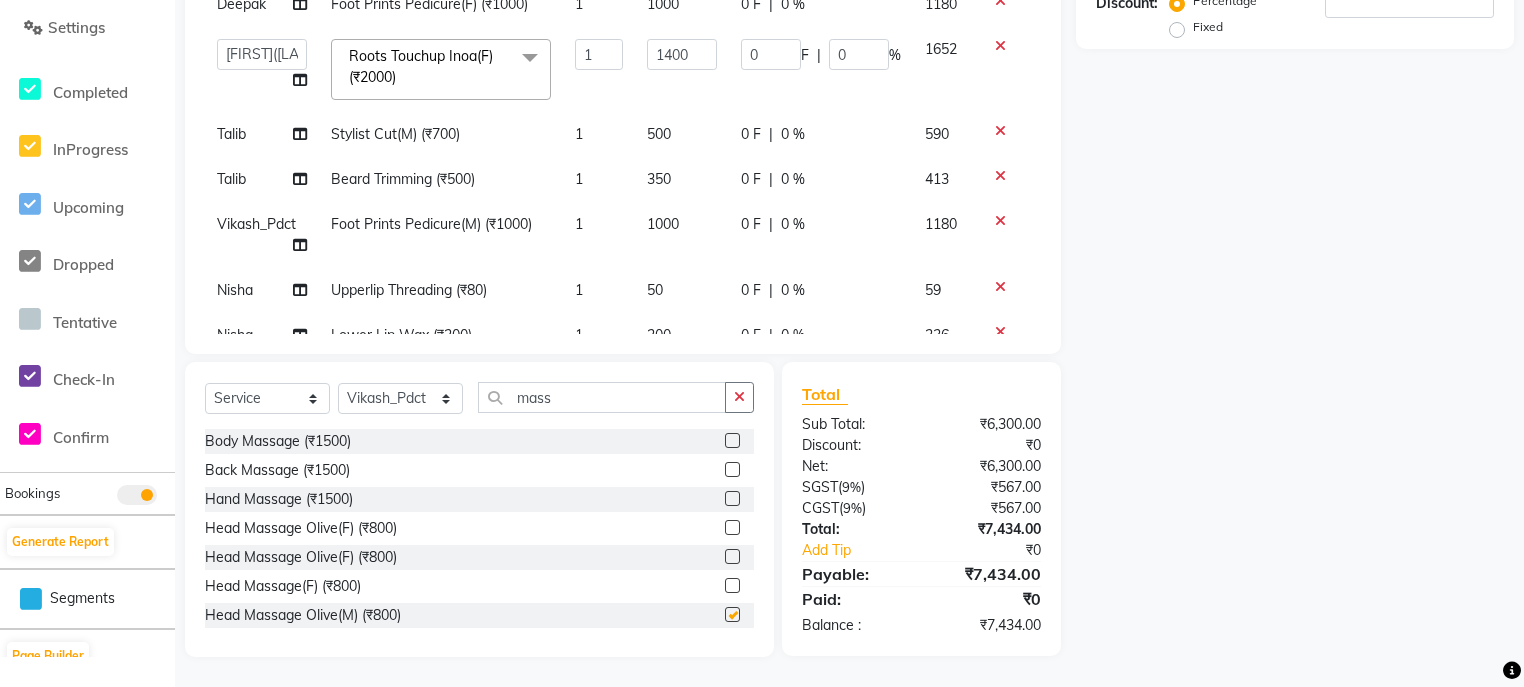 checkbox on "false" 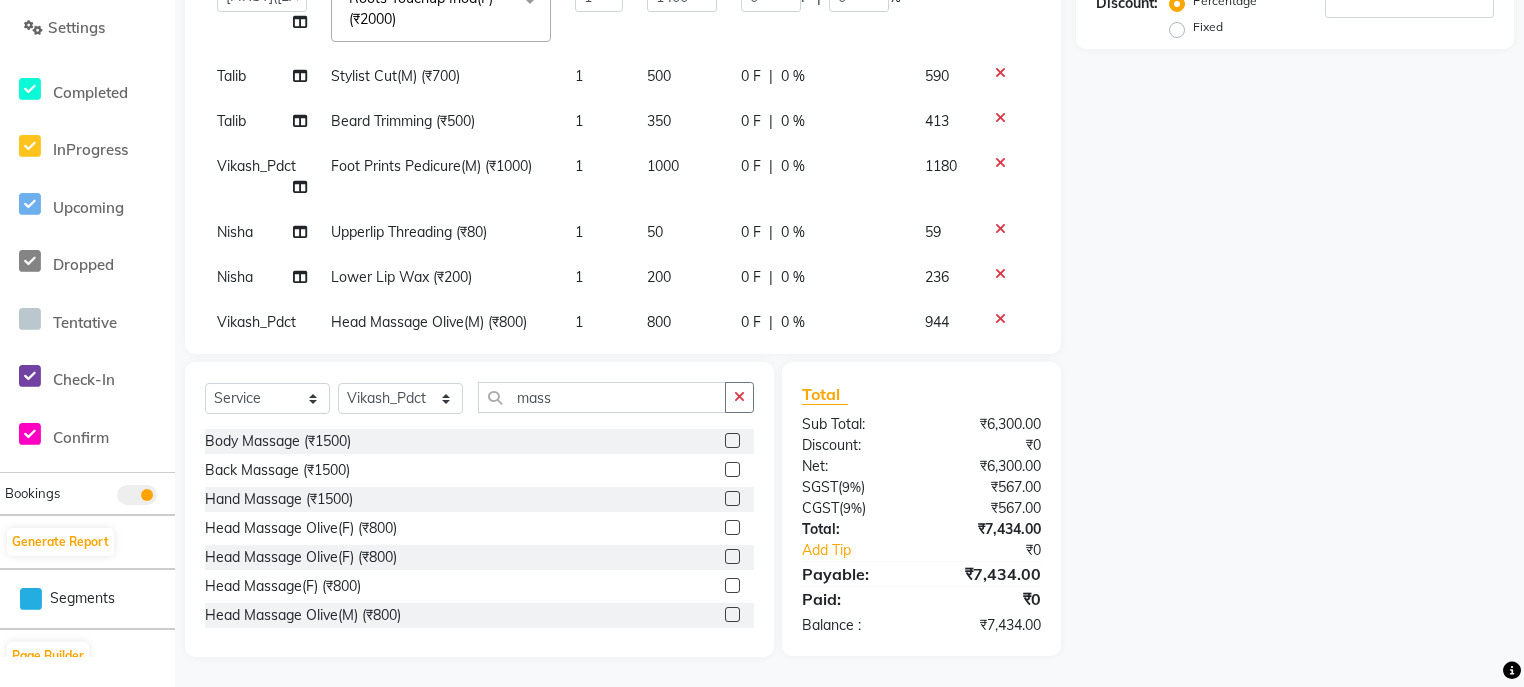 scroll, scrollTop: 0, scrollLeft: 0, axis: both 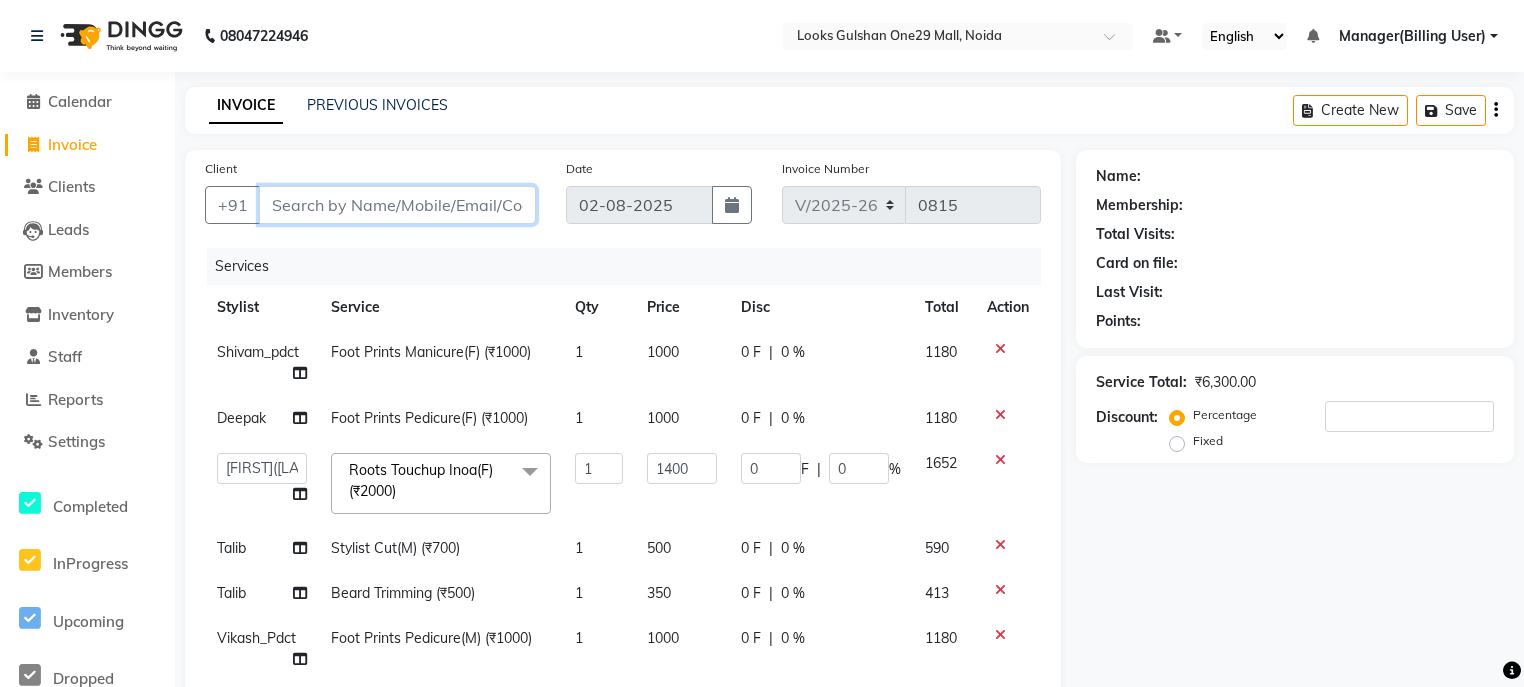 click on "Client" at bounding box center (397, 205) 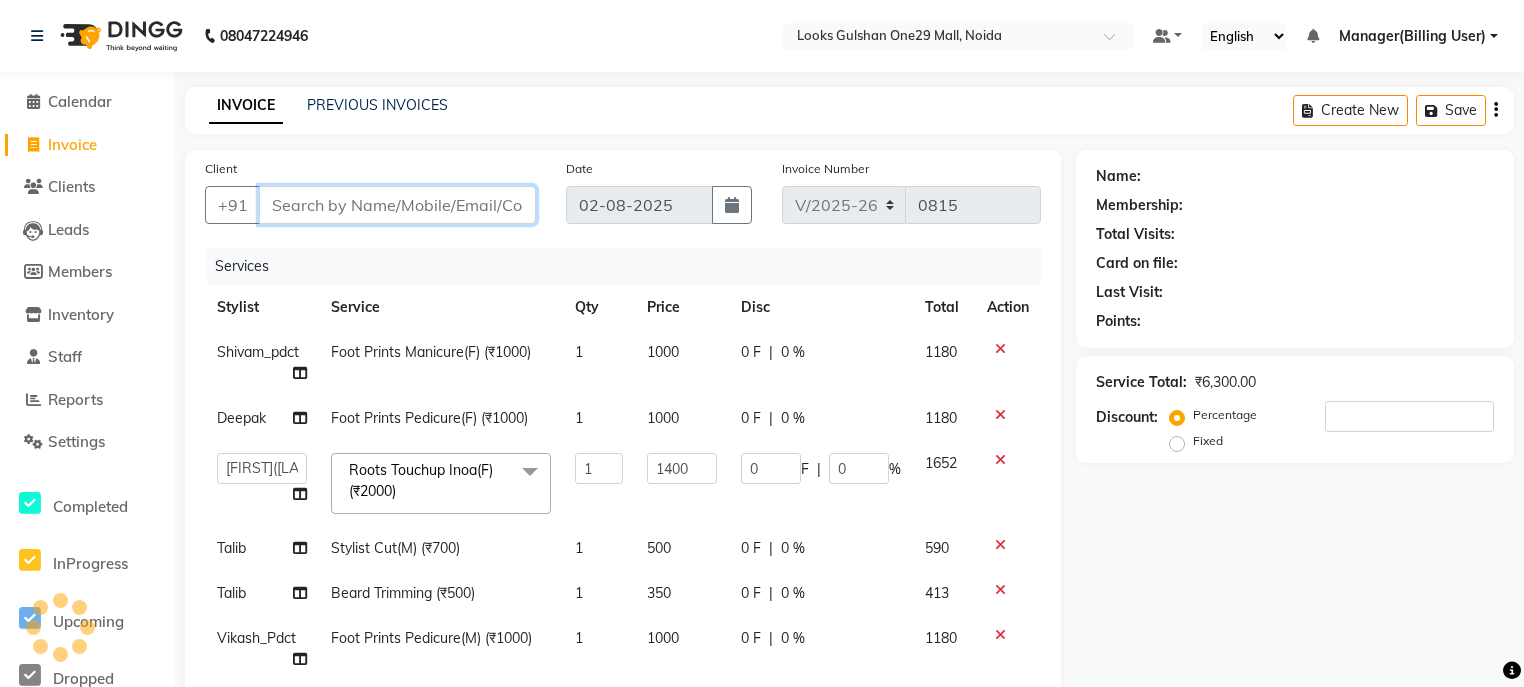 type on "9810748611" 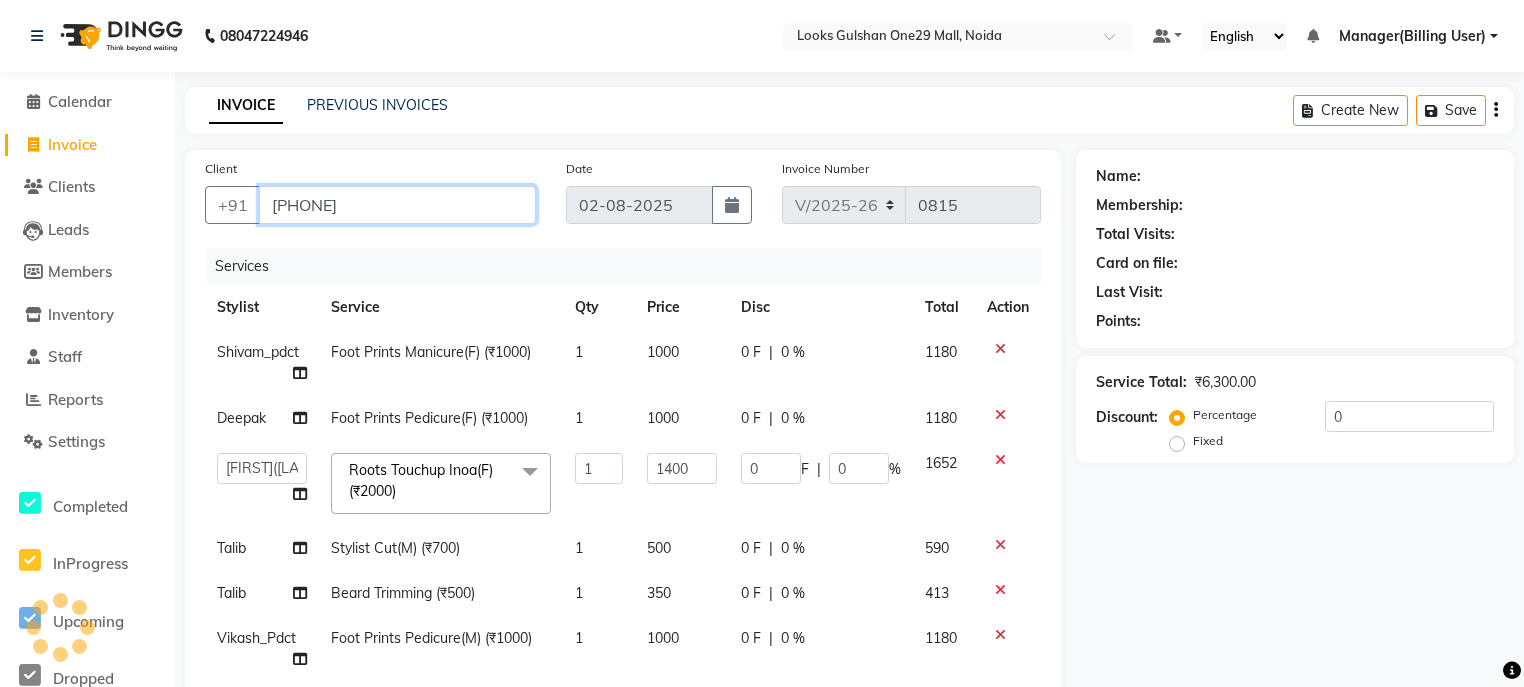 type on "9810748611" 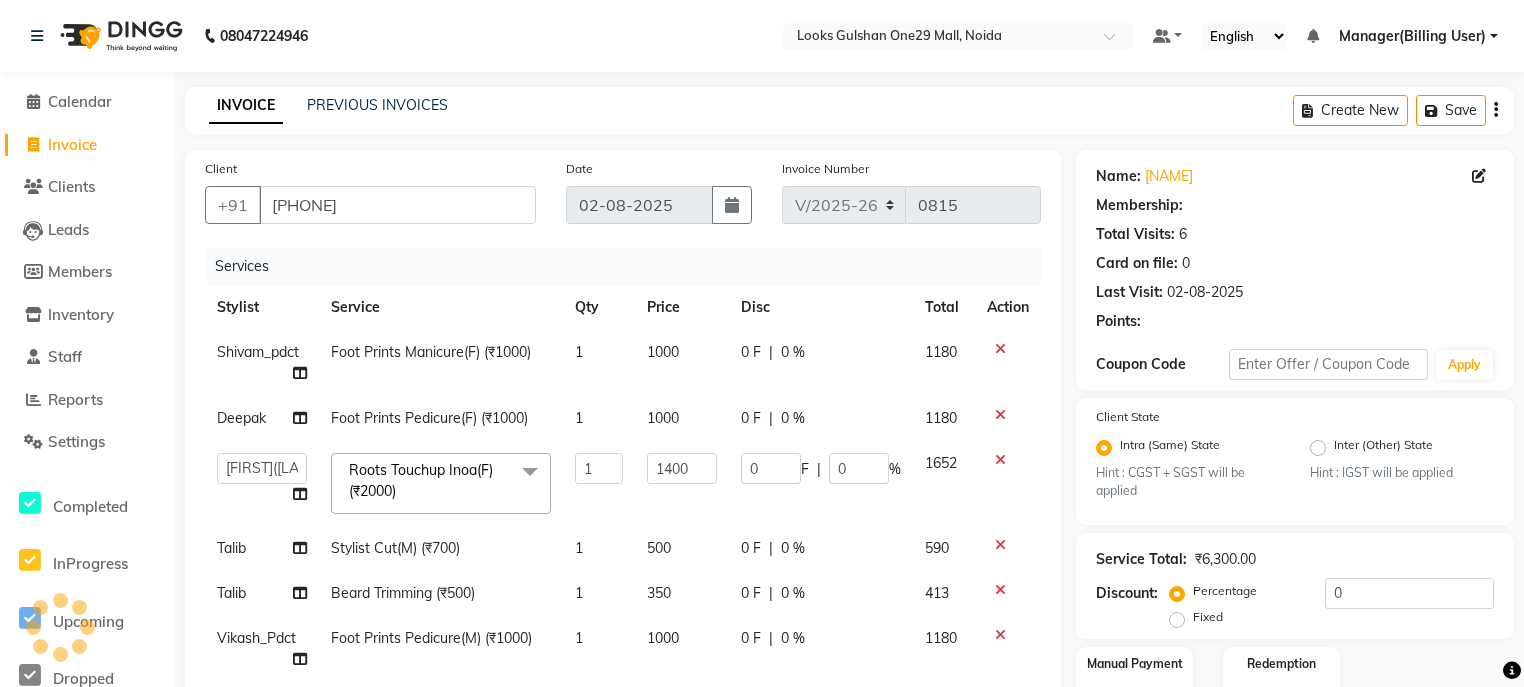 select on "1: Object" 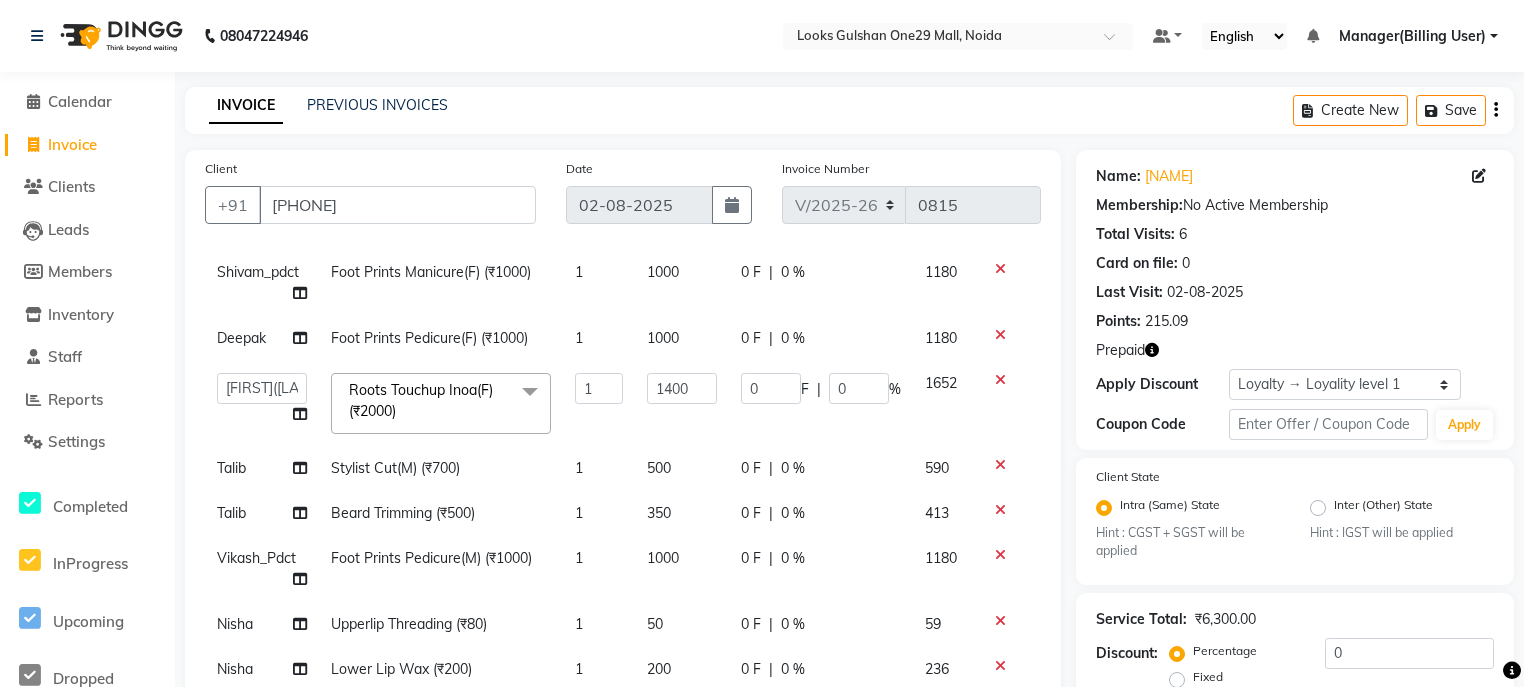 scroll, scrollTop: 117, scrollLeft: 0, axis: vertical 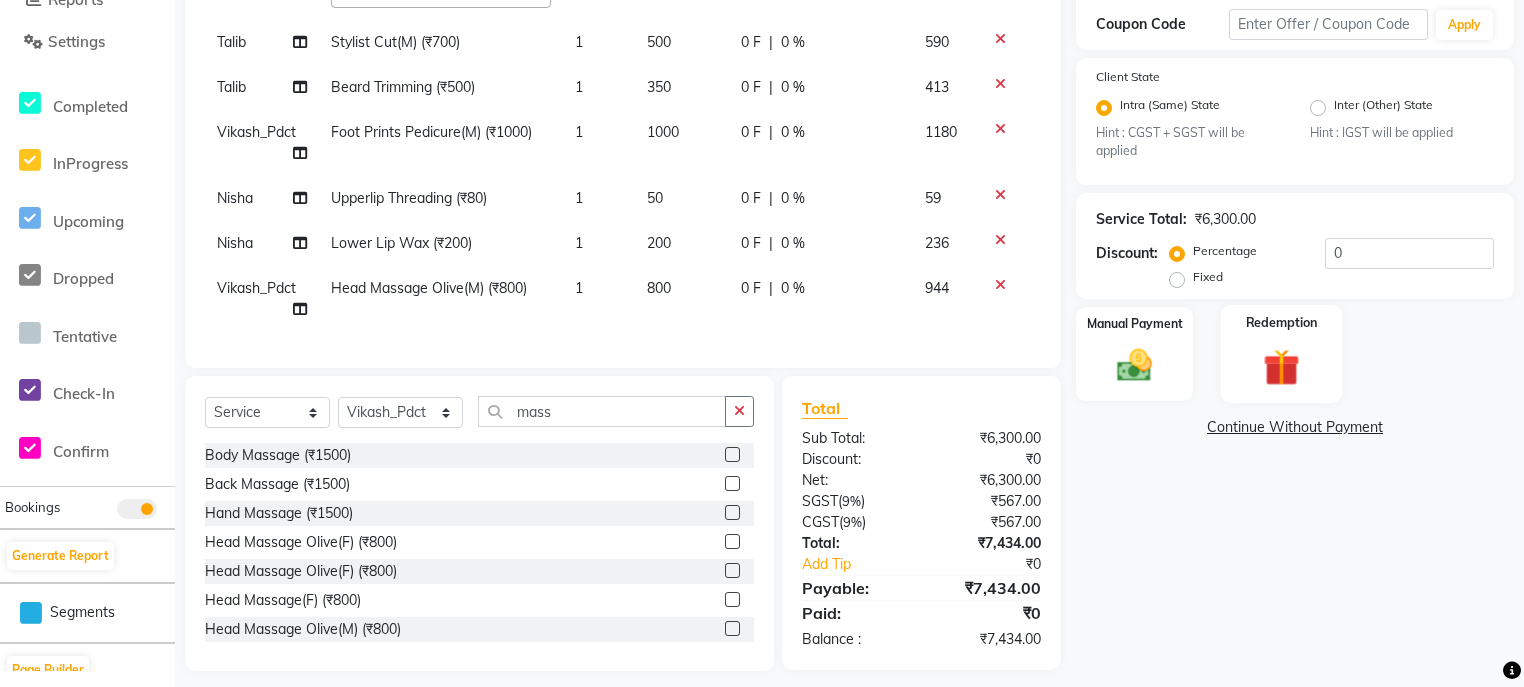 click 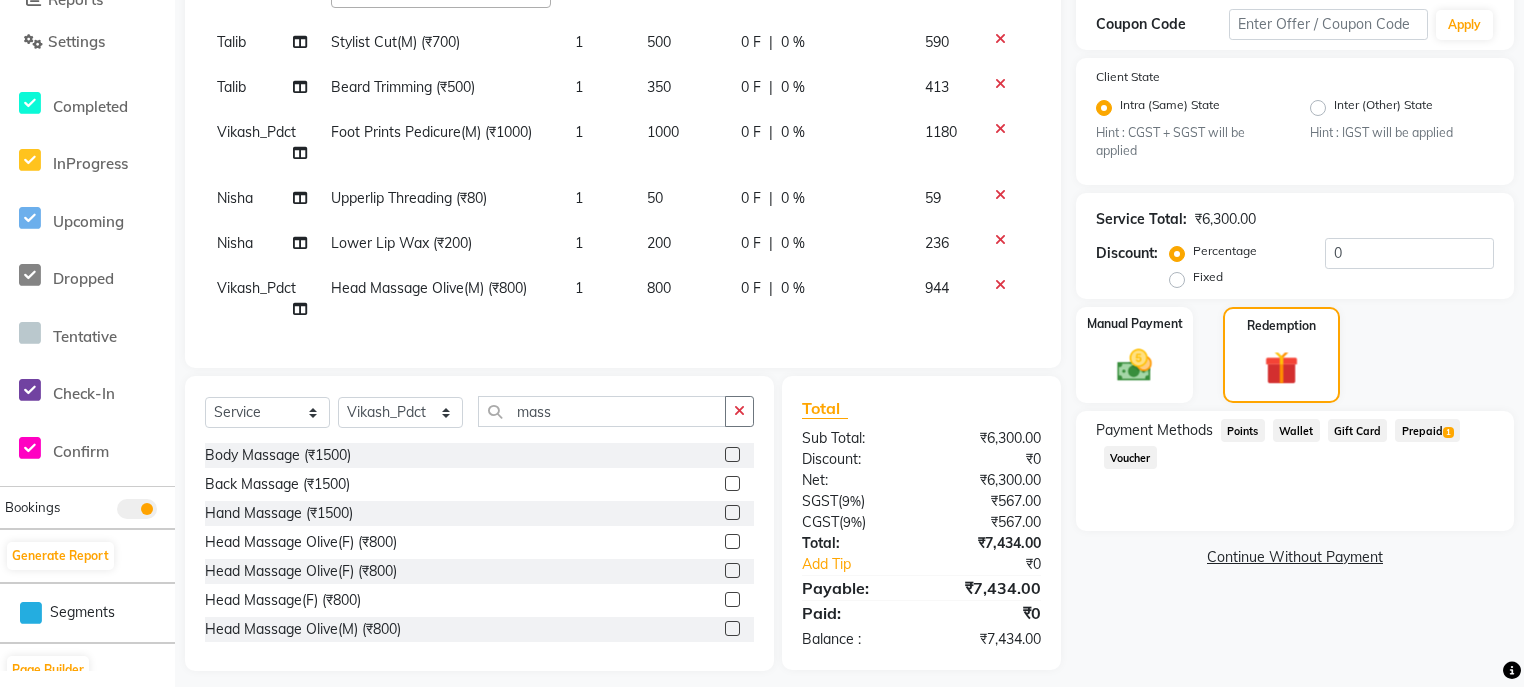 click on "Prepaid  1" 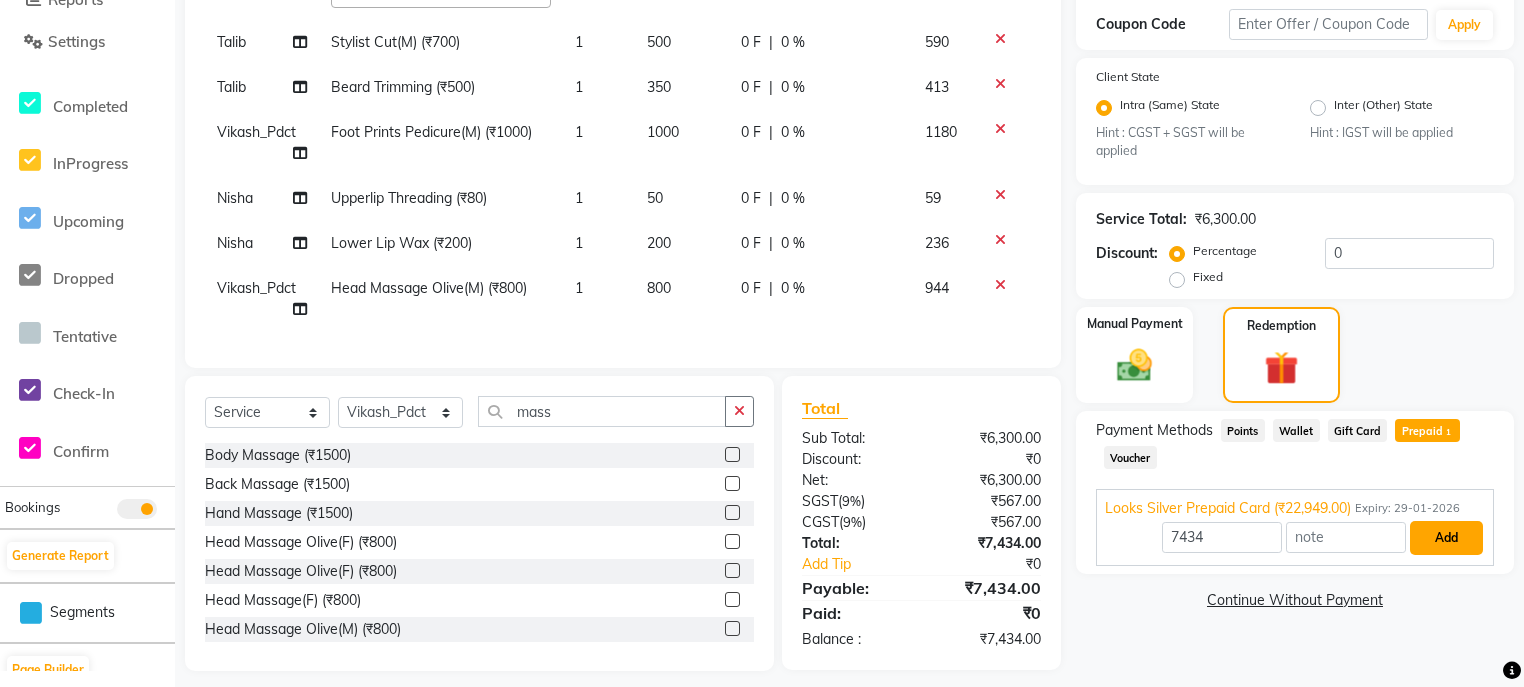 click on "Add" at bounding box center [1446, 538] 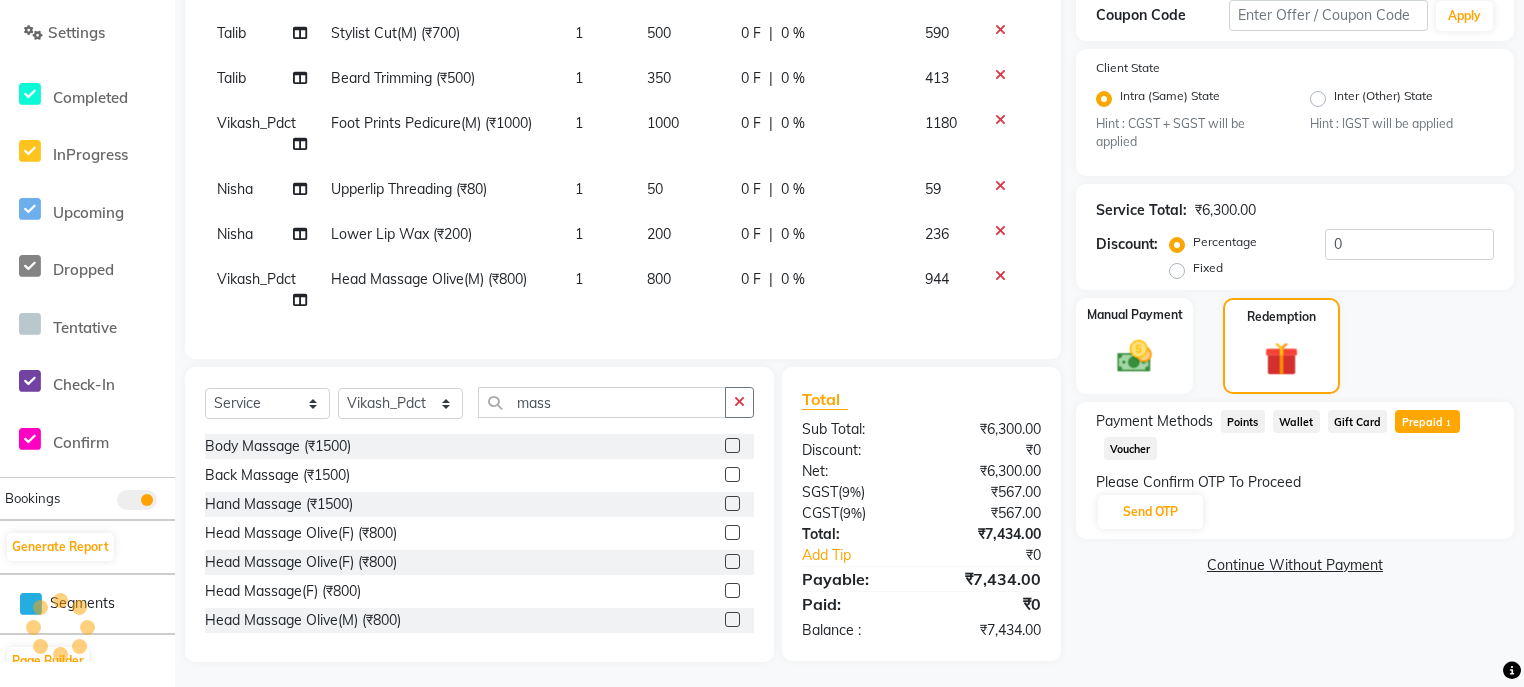 scroll, scrollTop: 414, scrollLeft: 0, axis: vertical 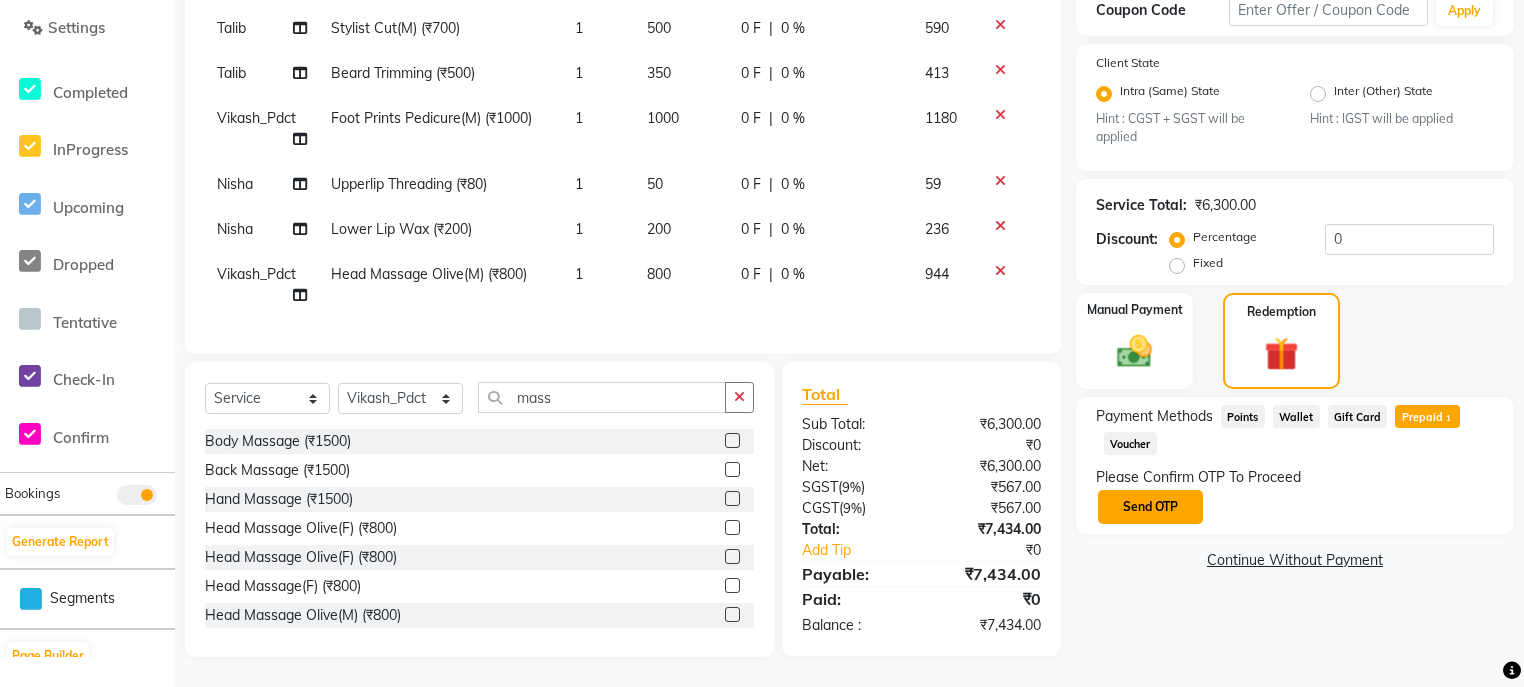 click on "Send OTP" 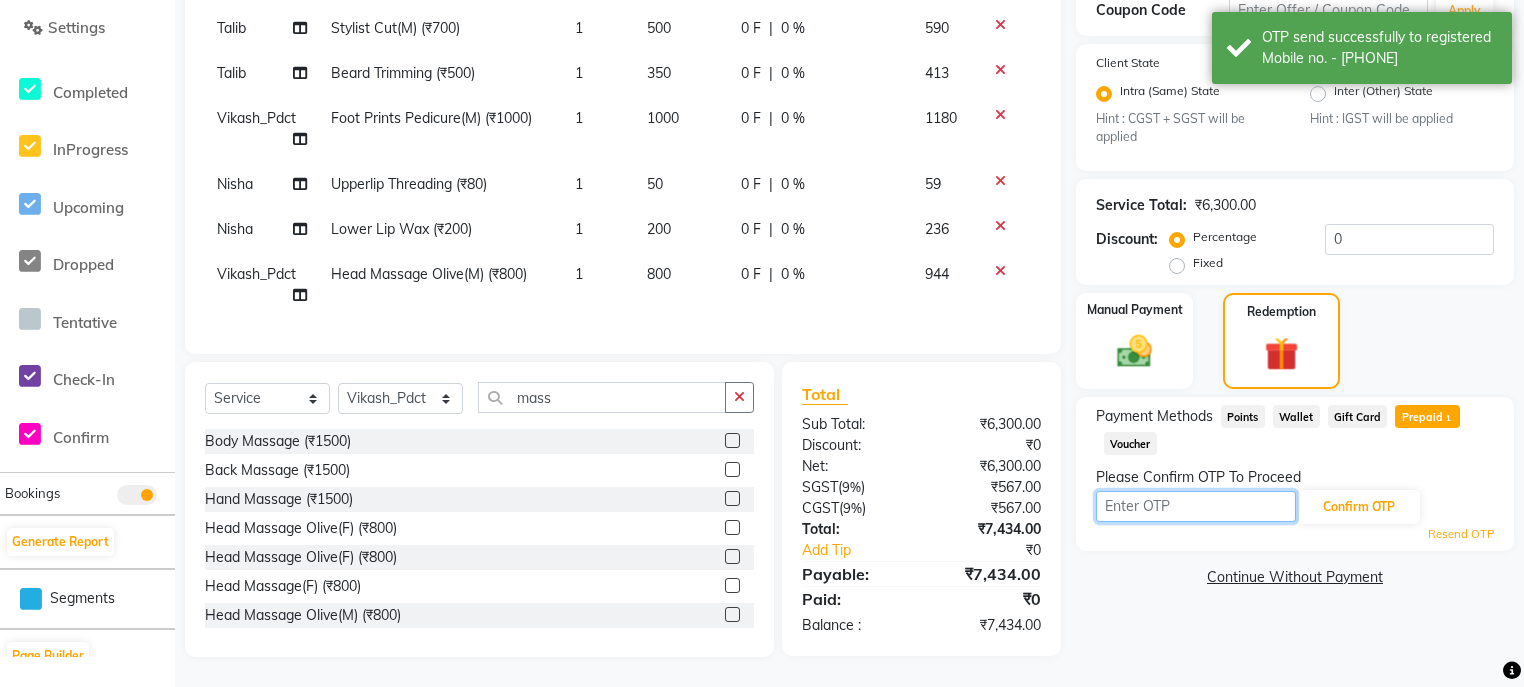 click at bounding box center (1196, 506) 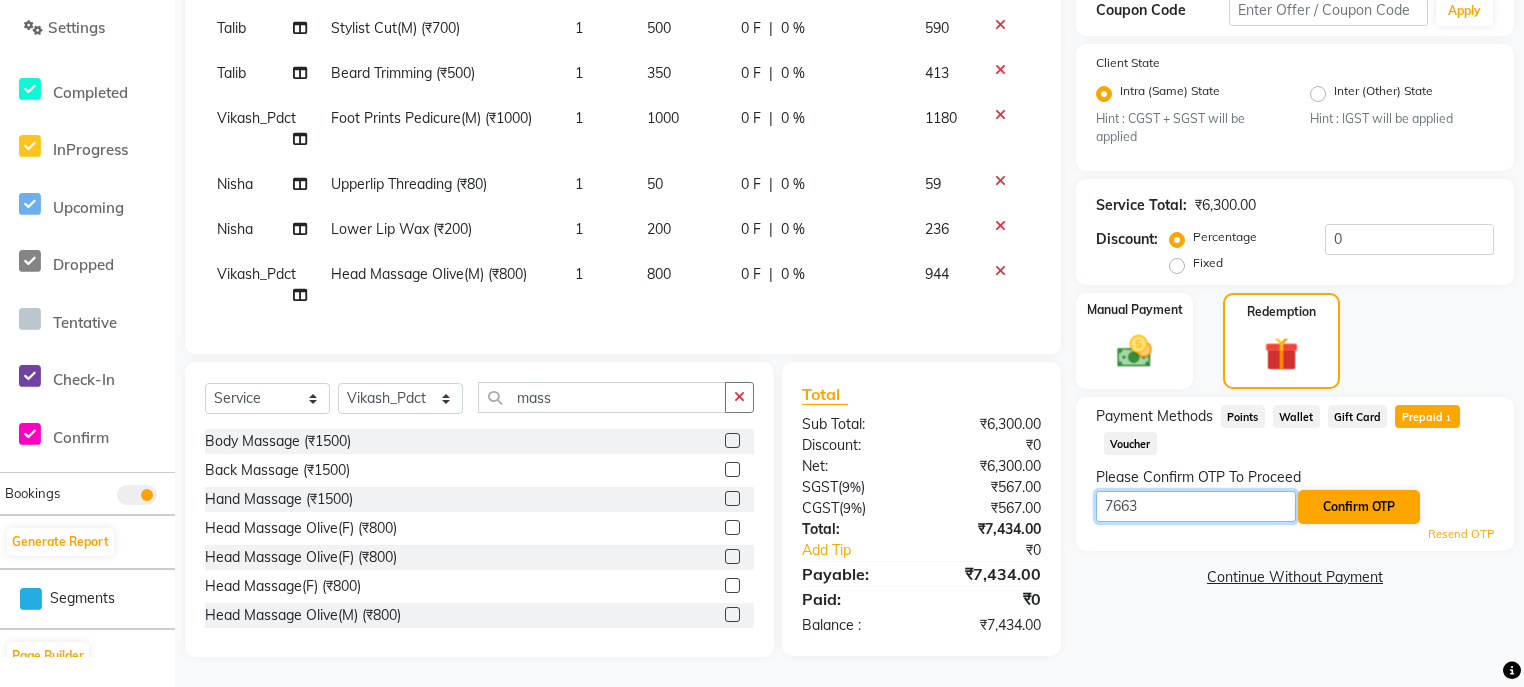 type on "7663" 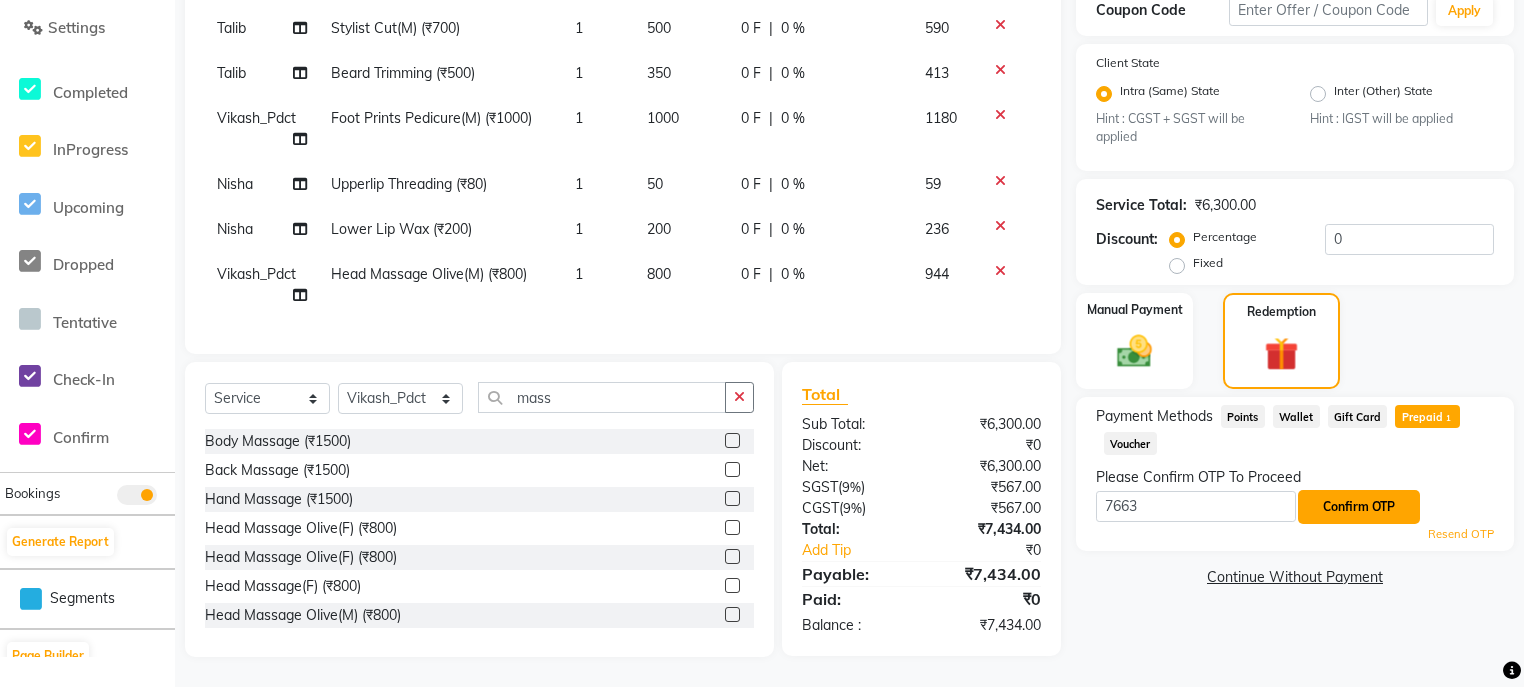 click on "Confirm OTP" 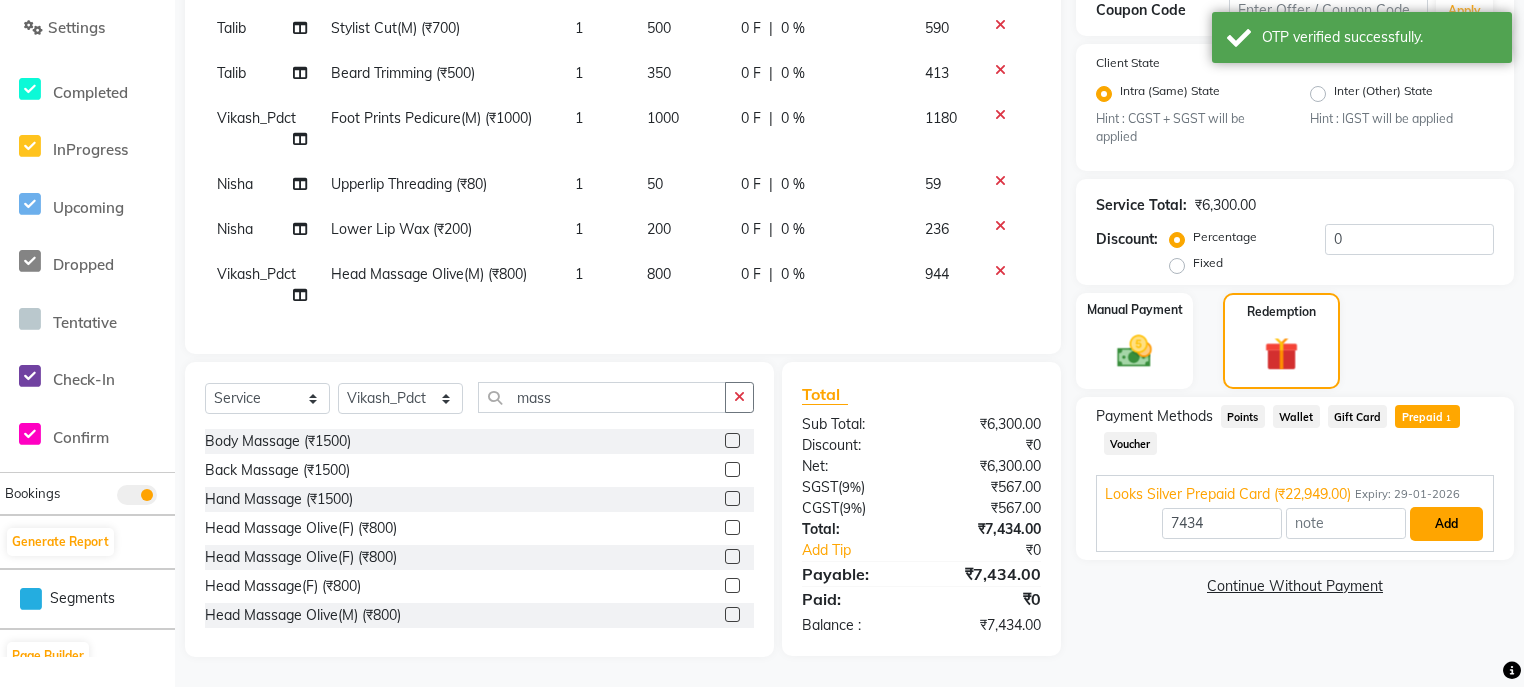 click on "Add" at bounding box center [1446, 524] 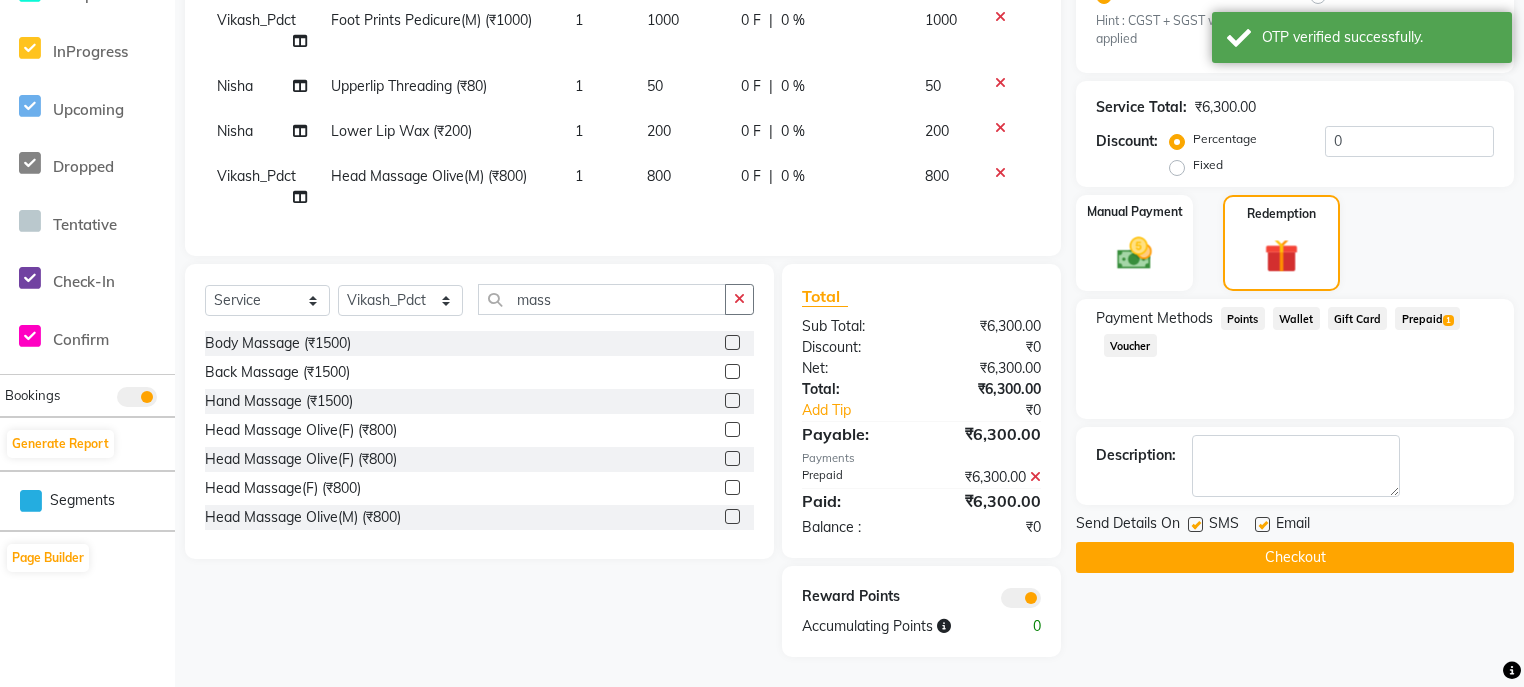 scroll, scrollTop: 513, scrollLeft: 0, axis: vertical 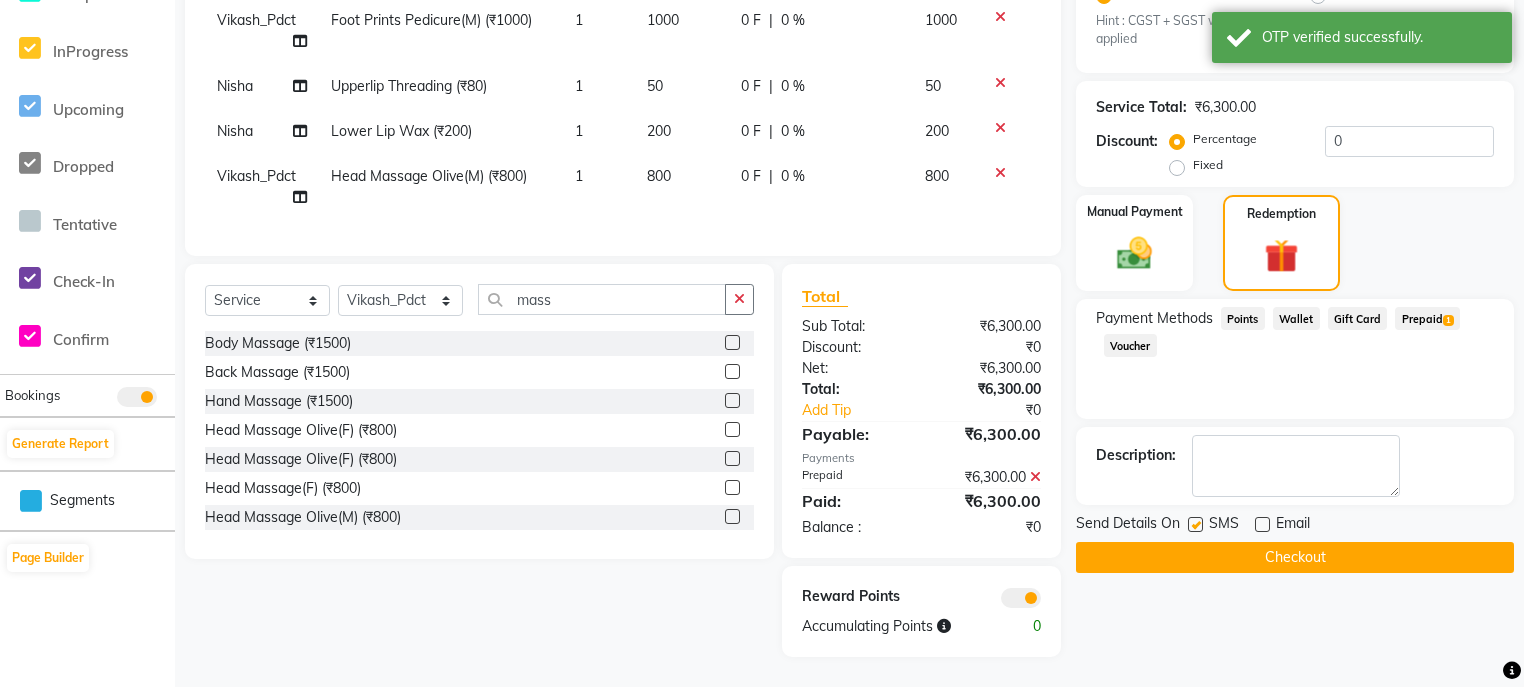 click on "Checkout" 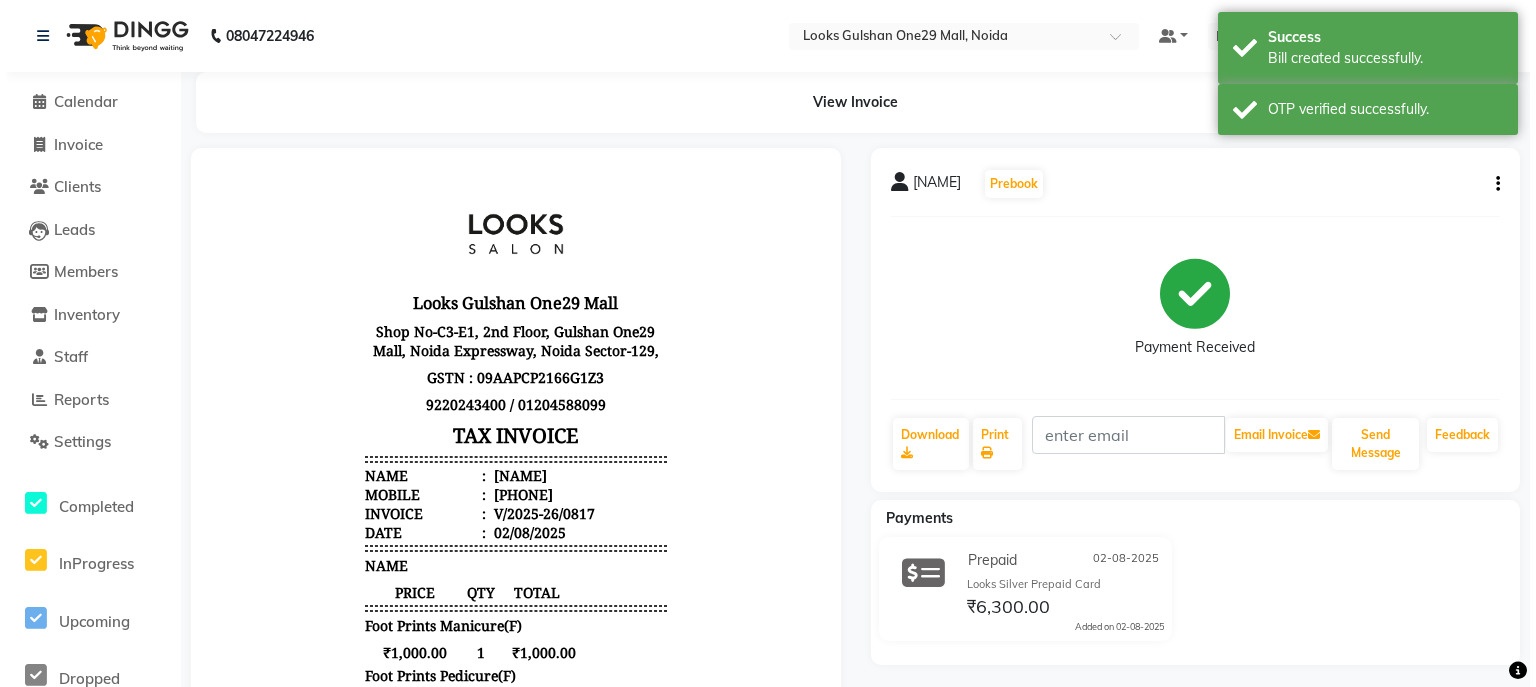 scroll, scrollTop: 0, scrollLeft: 0, axis: both 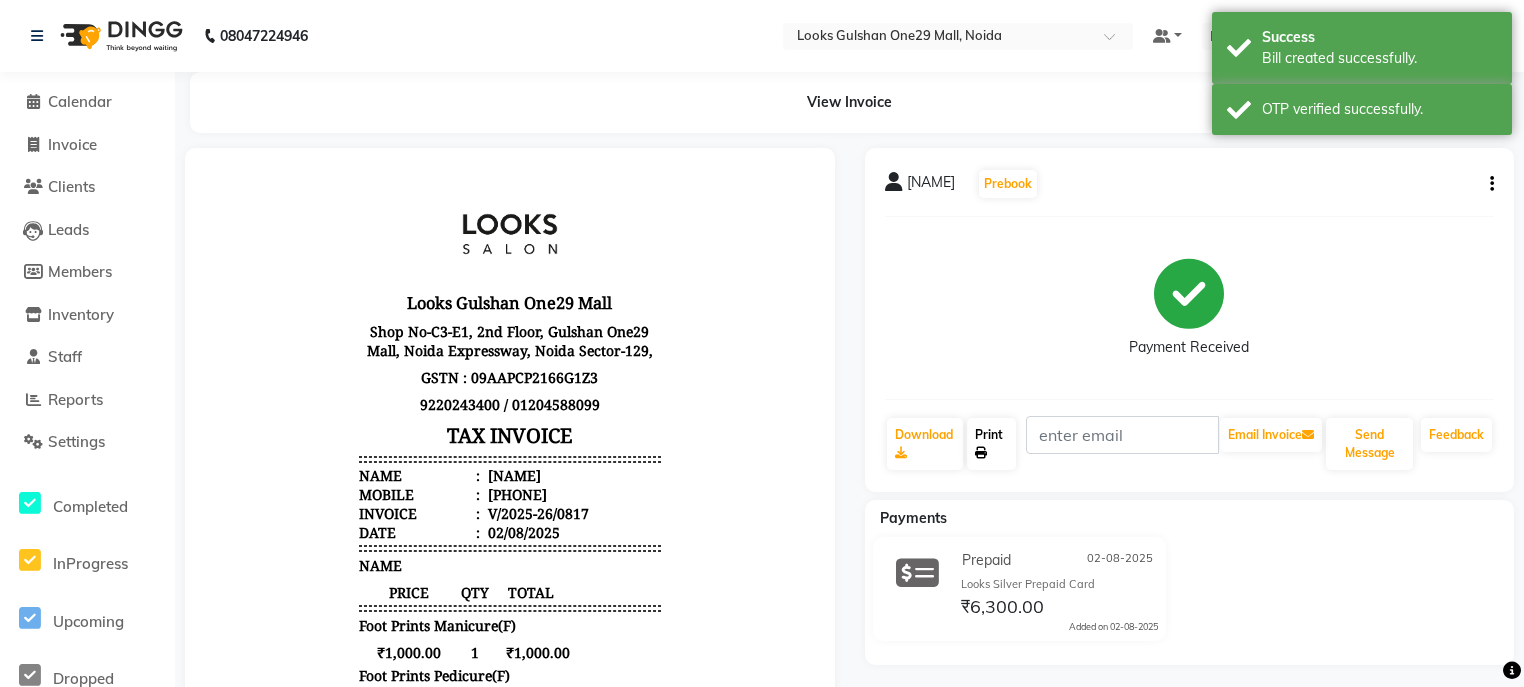 click 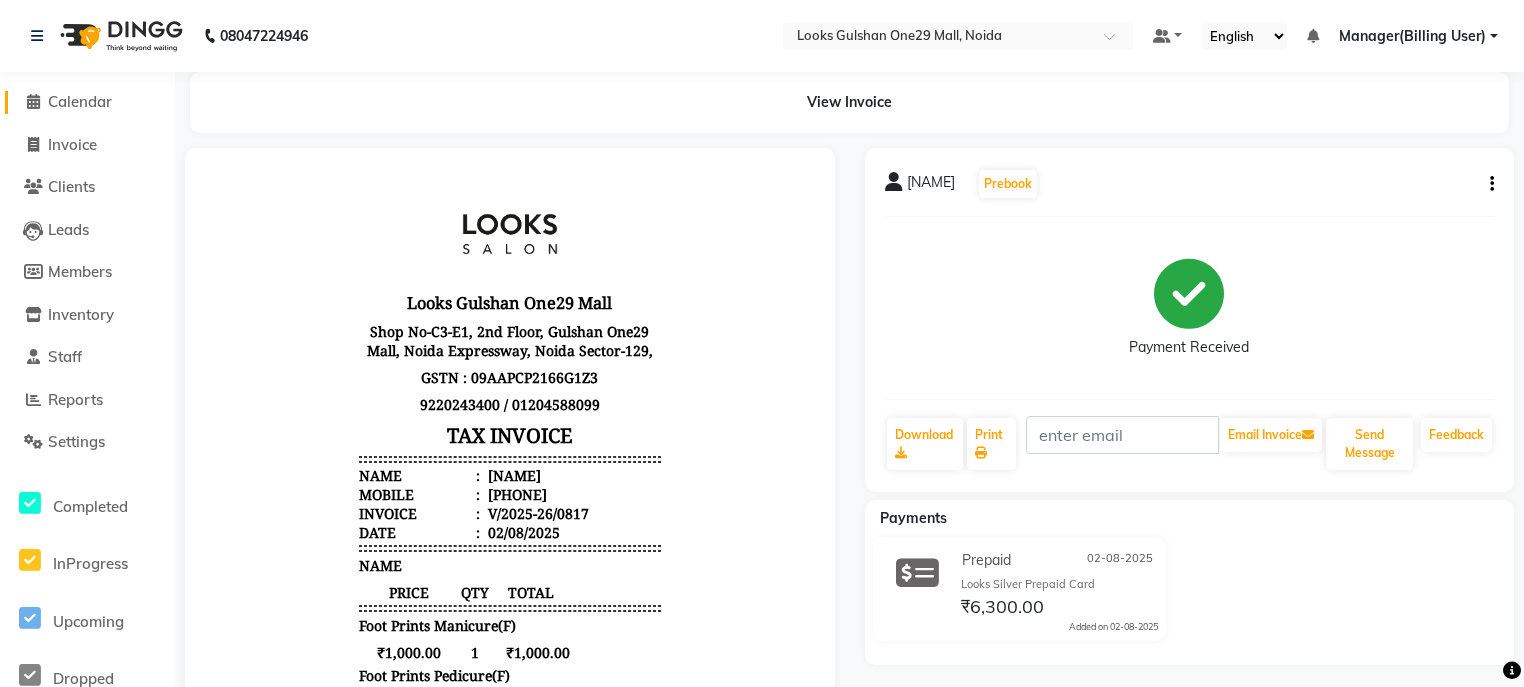 click on "Calendar" 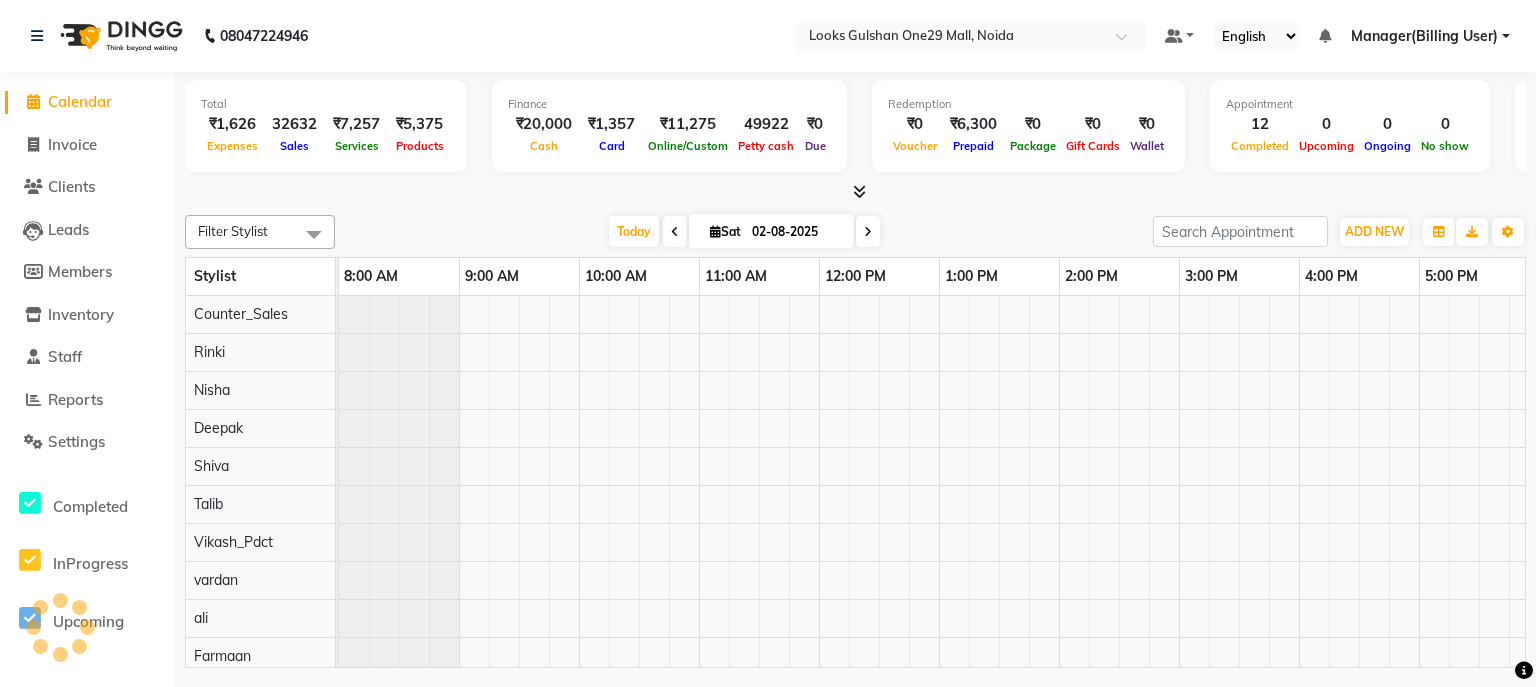 scroll, scrollTop: 0, scrollLeft: 0, axis: both 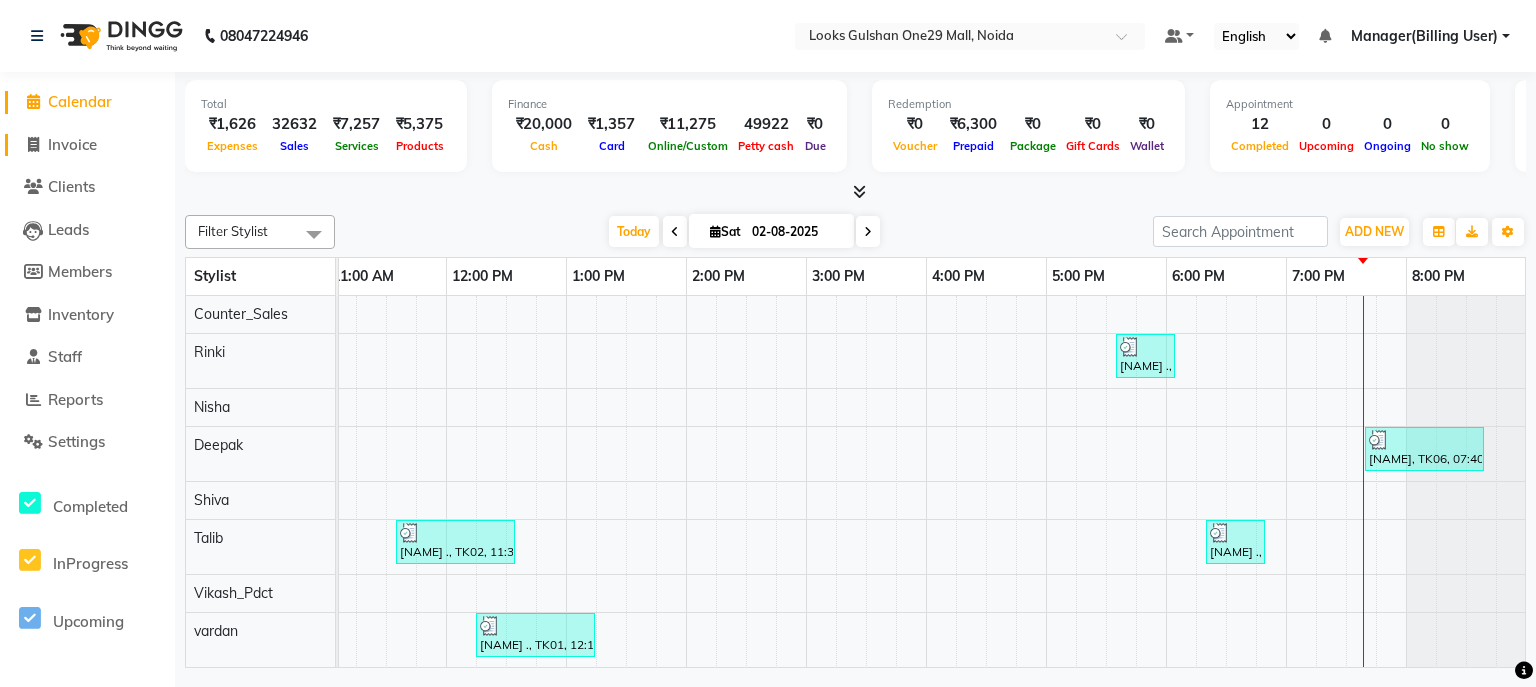 click on "Invoice" 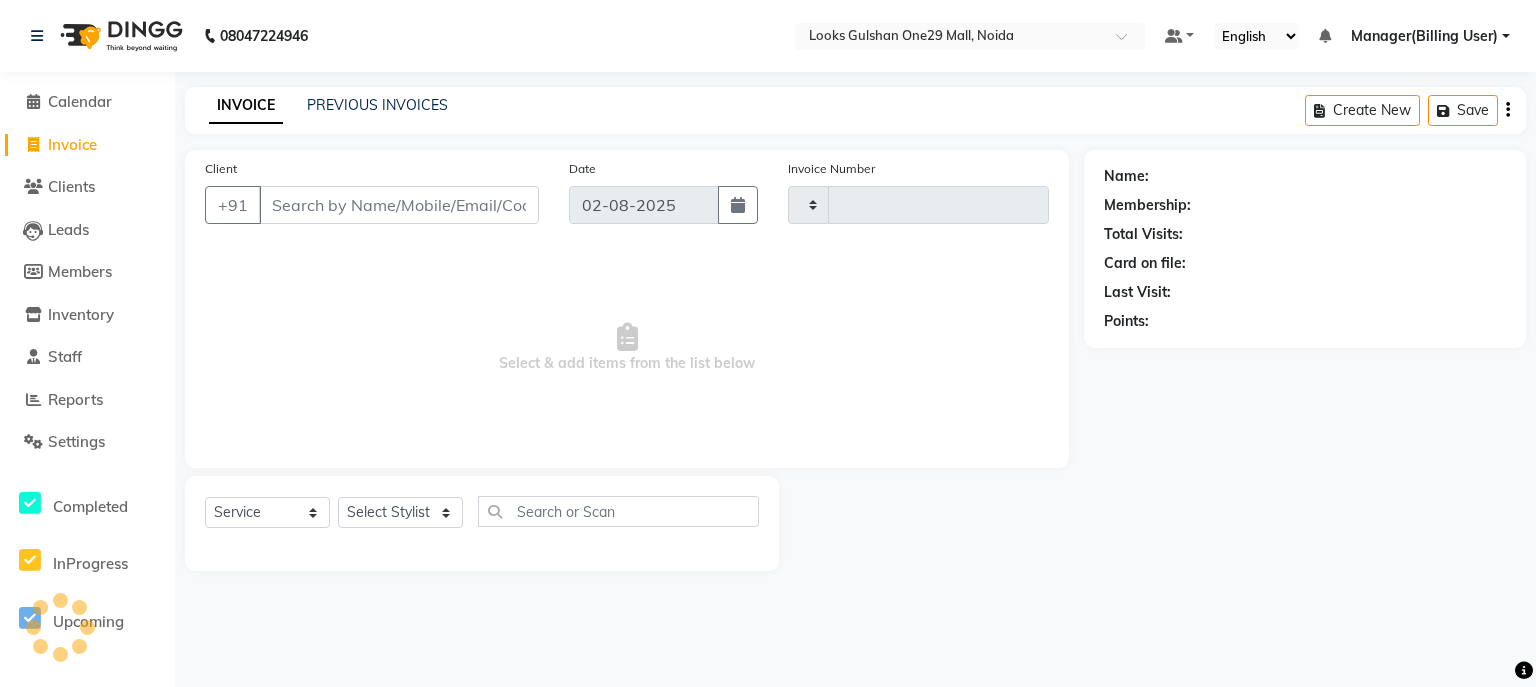 type on "0818" 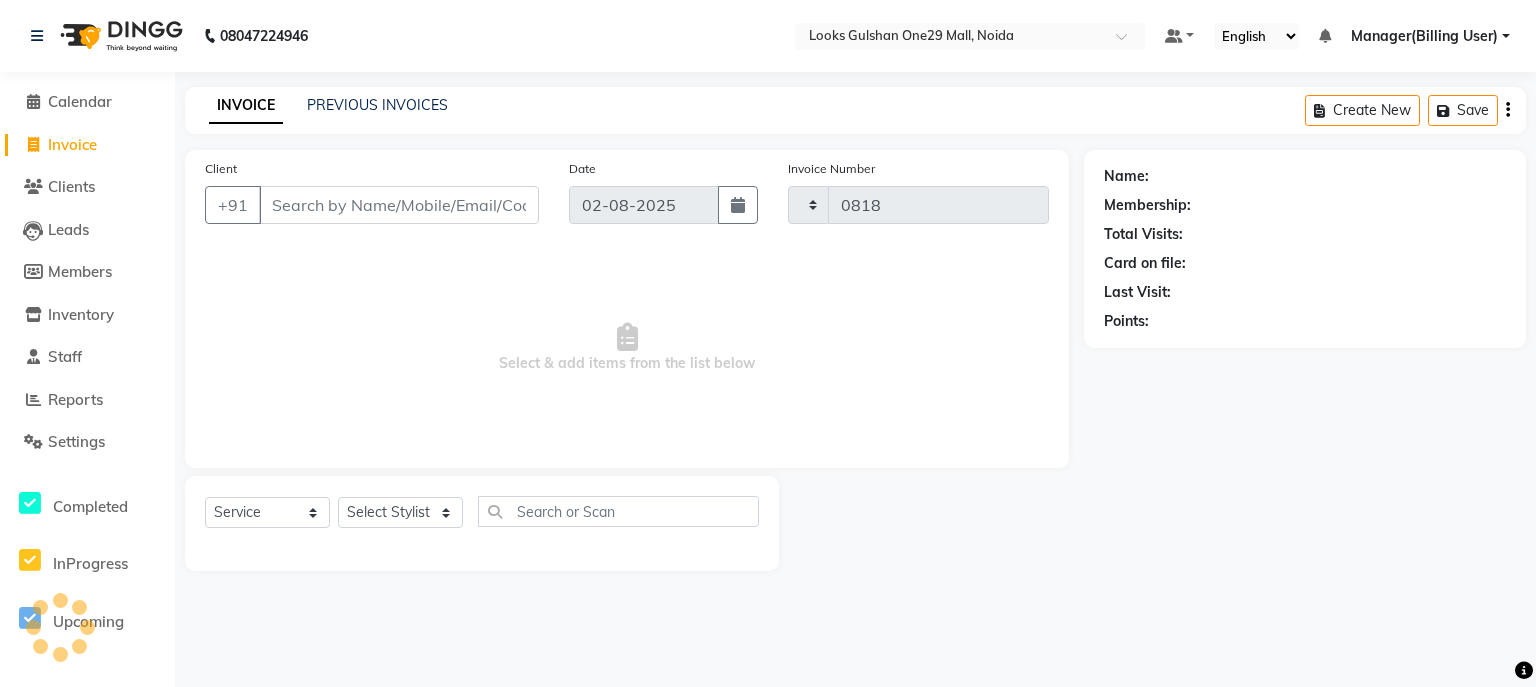 select on "8337" 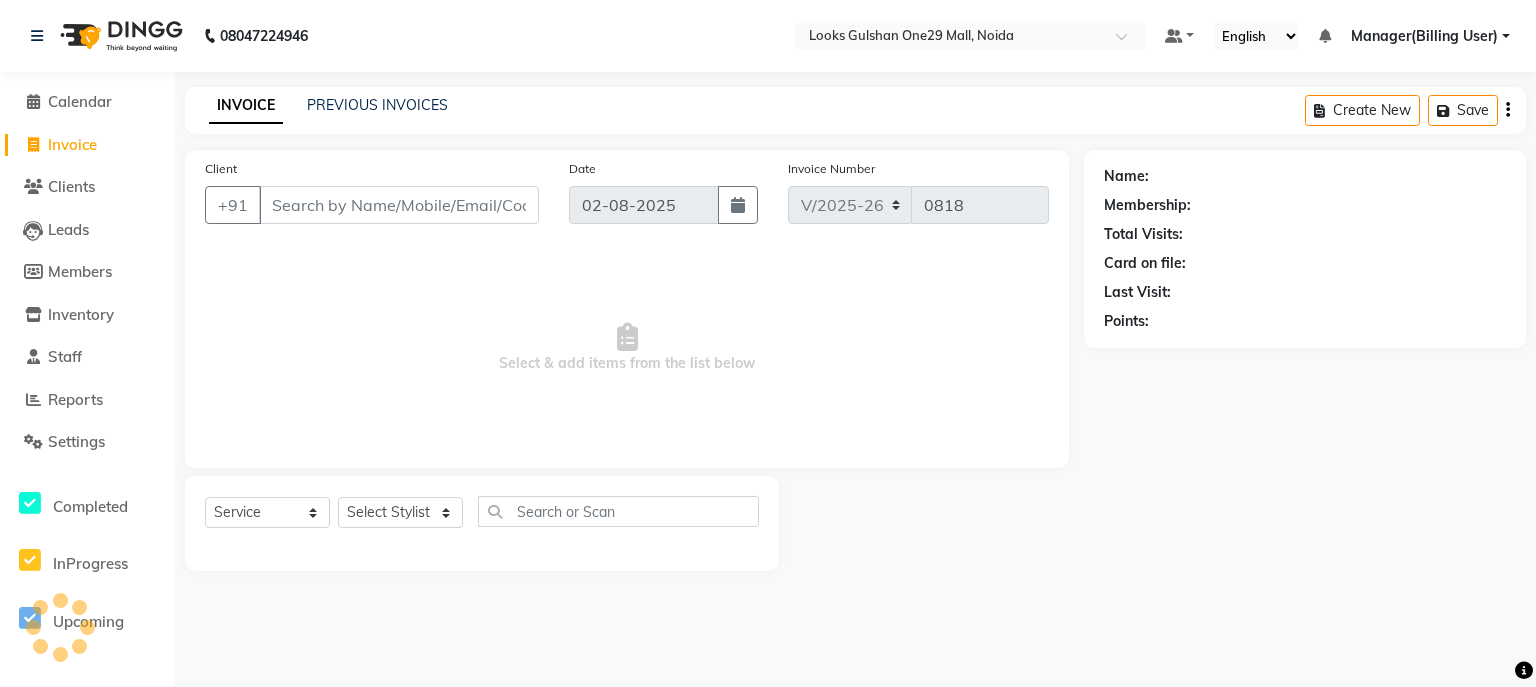 click on "PREVIOUS INVOICES" 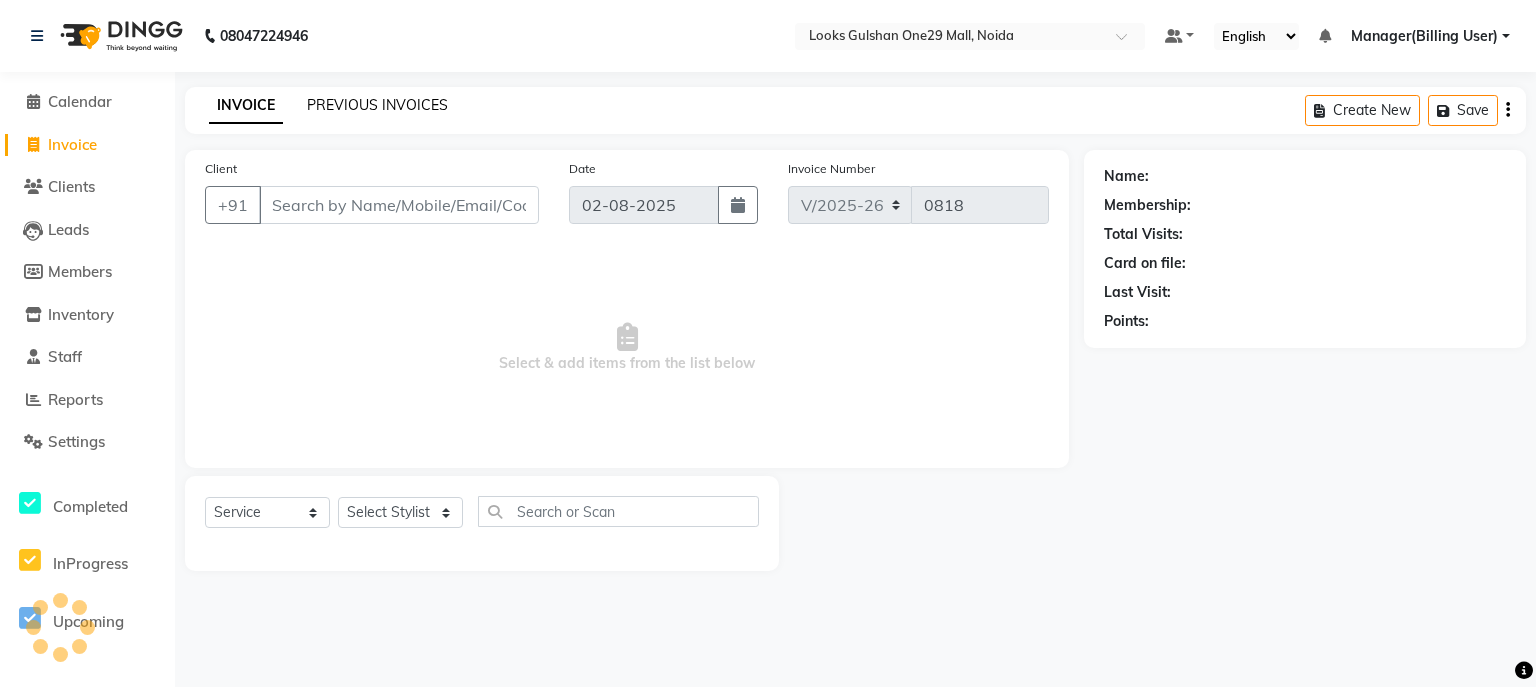 click on "PREVIOUS INVOICES" 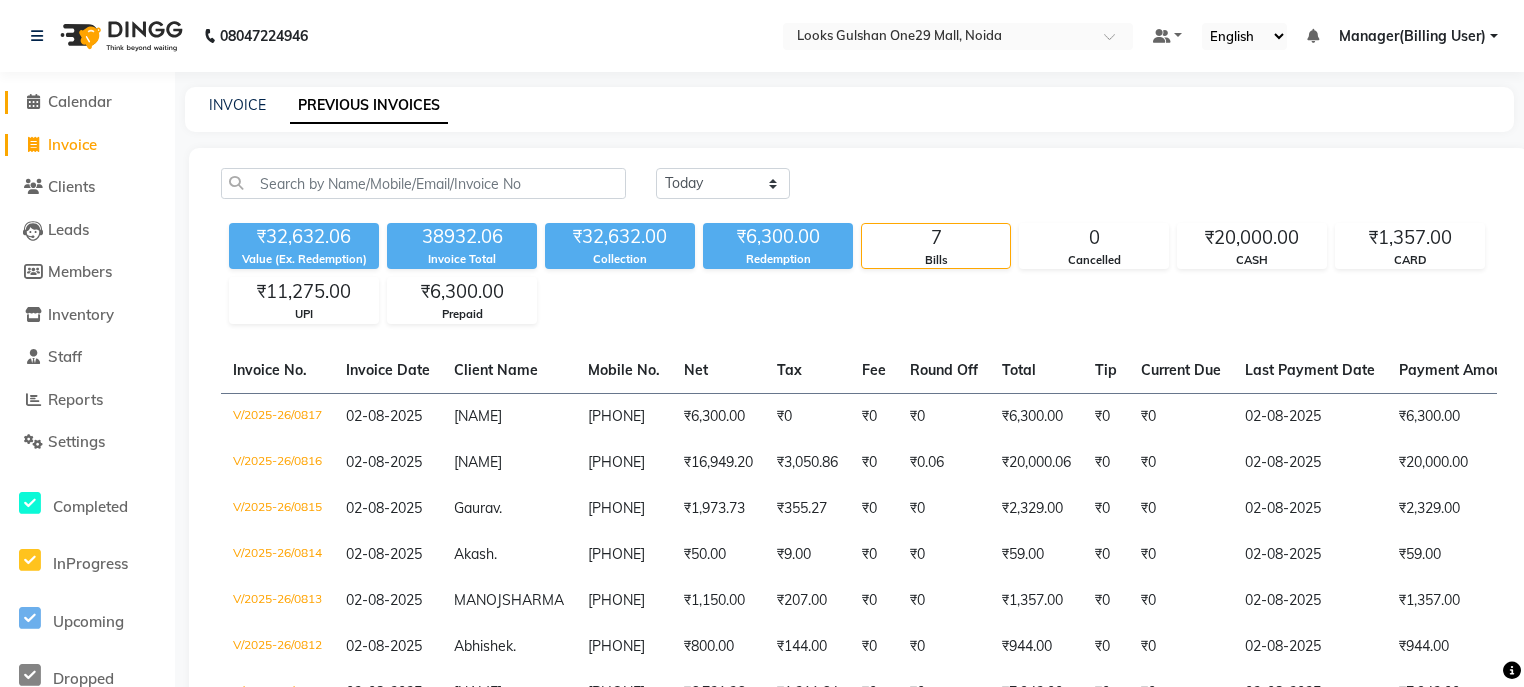 click on "Calendar" 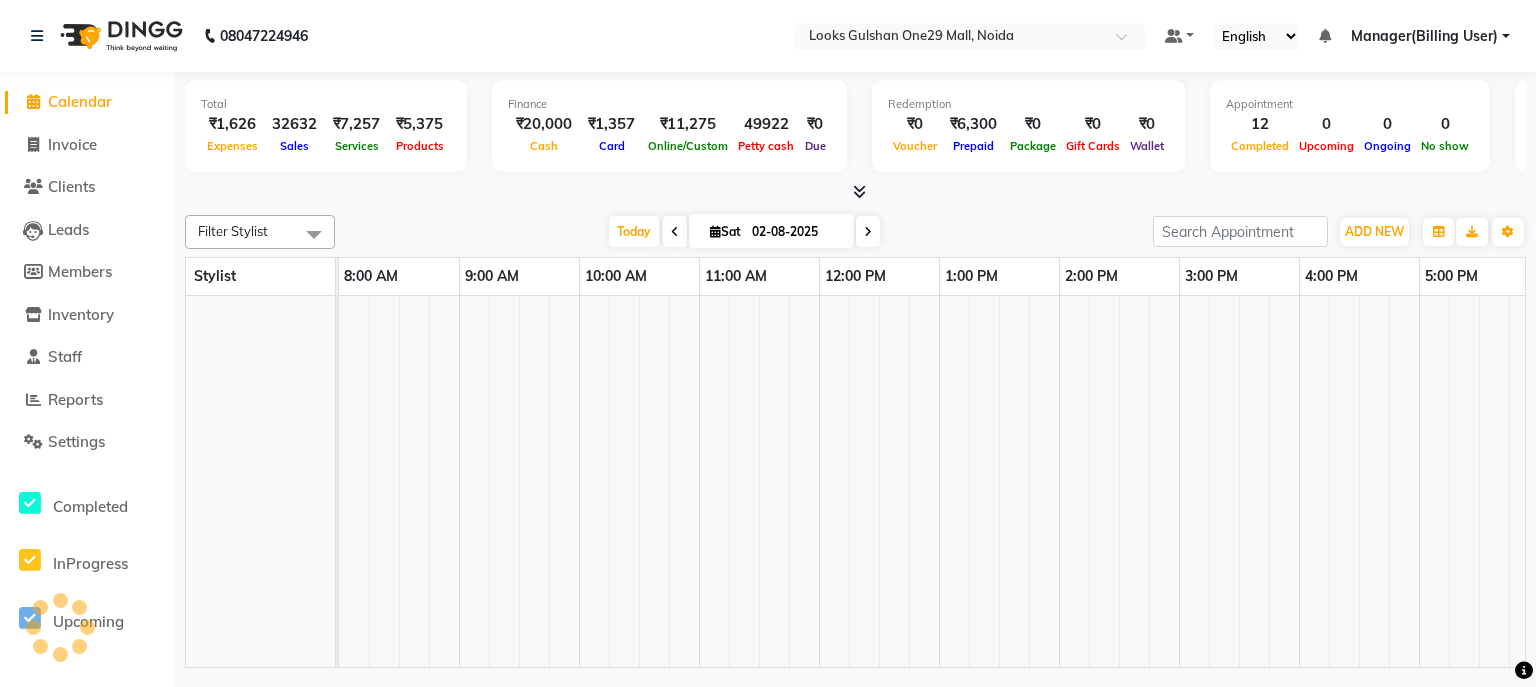 scroll, scrollTop: 0, scrollLeft: 0, axis: both 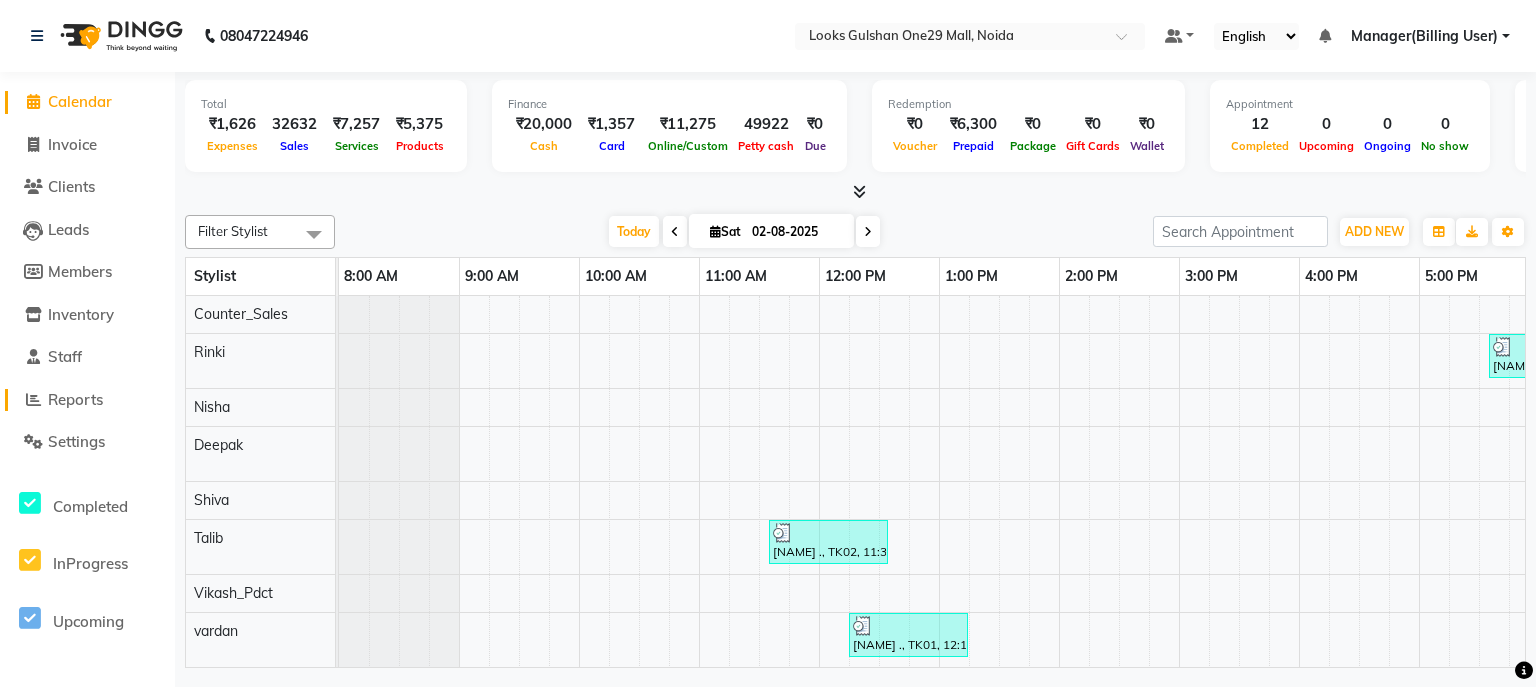 click on "Reports" 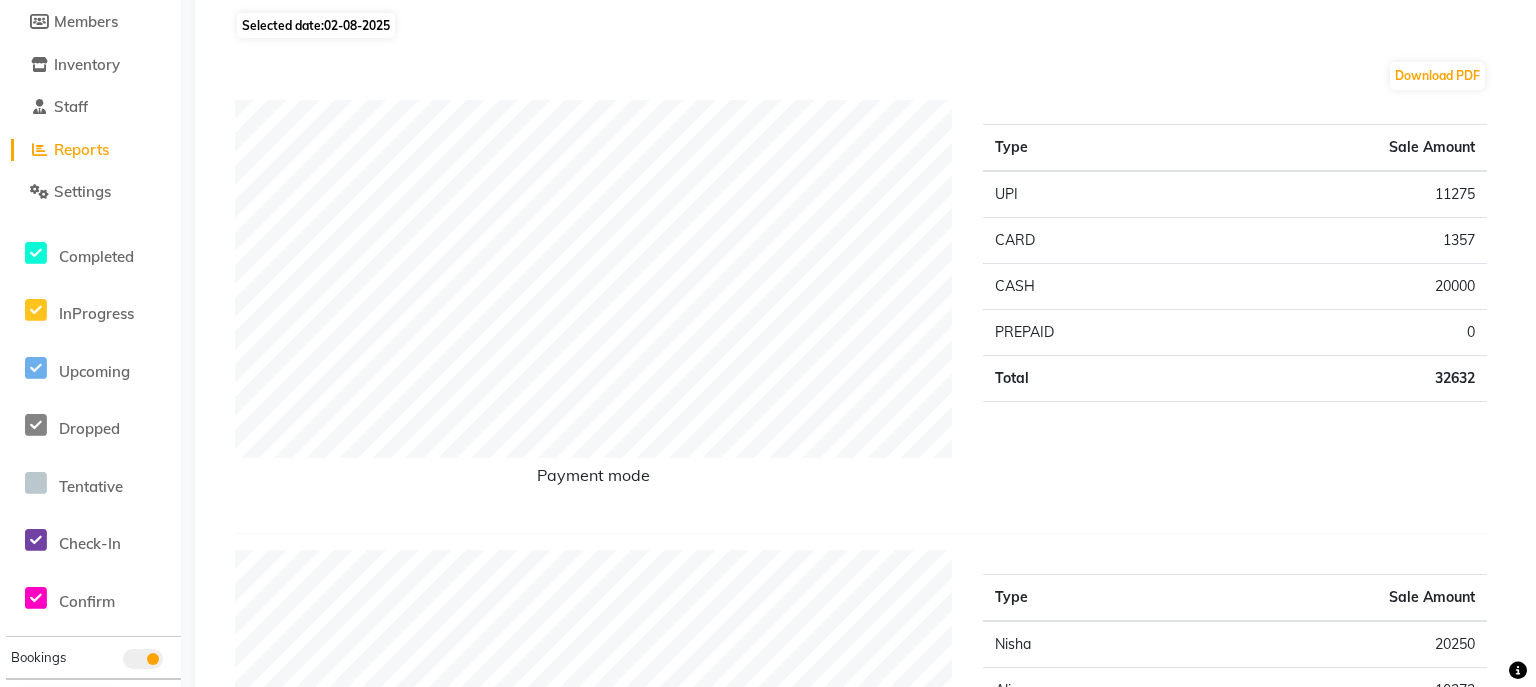 scroll, scrollTop: 0, scrollLeft: 0, axis: both 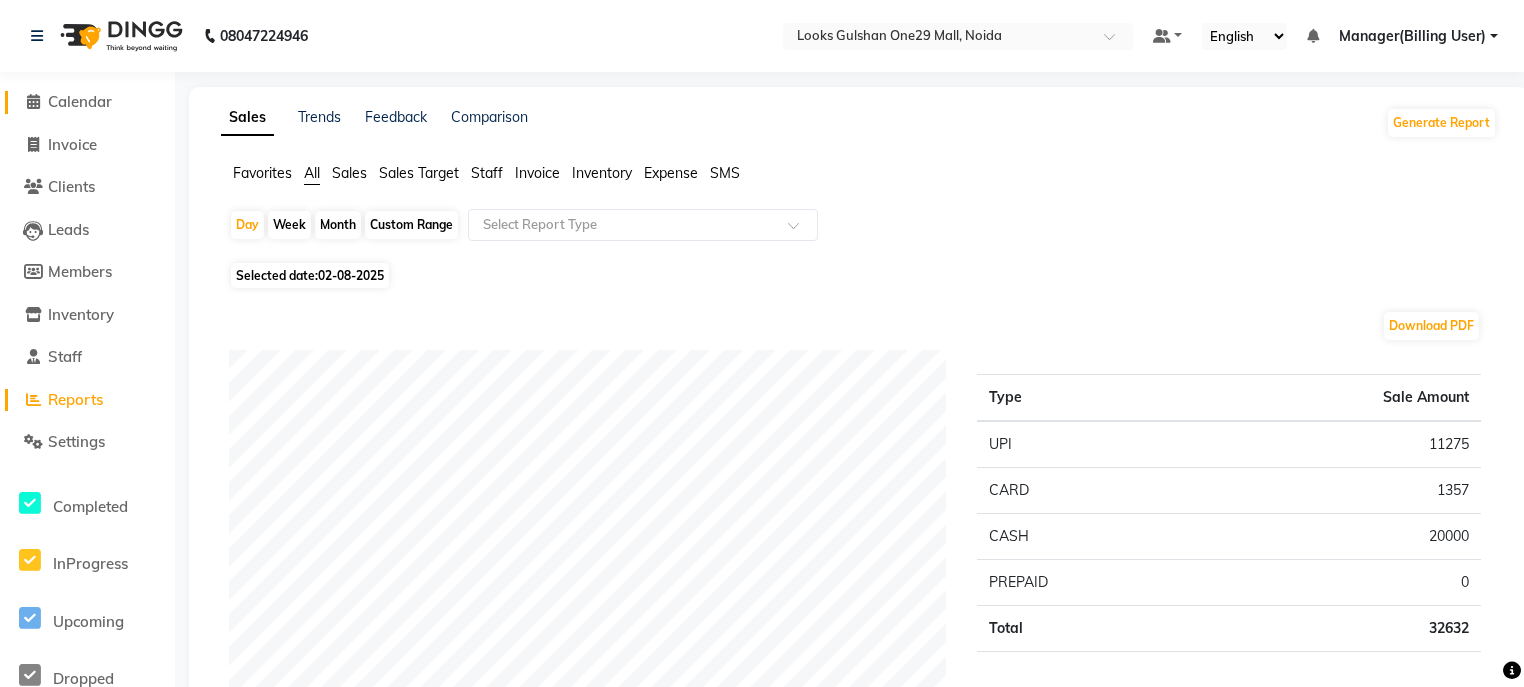 click on "Calendar" 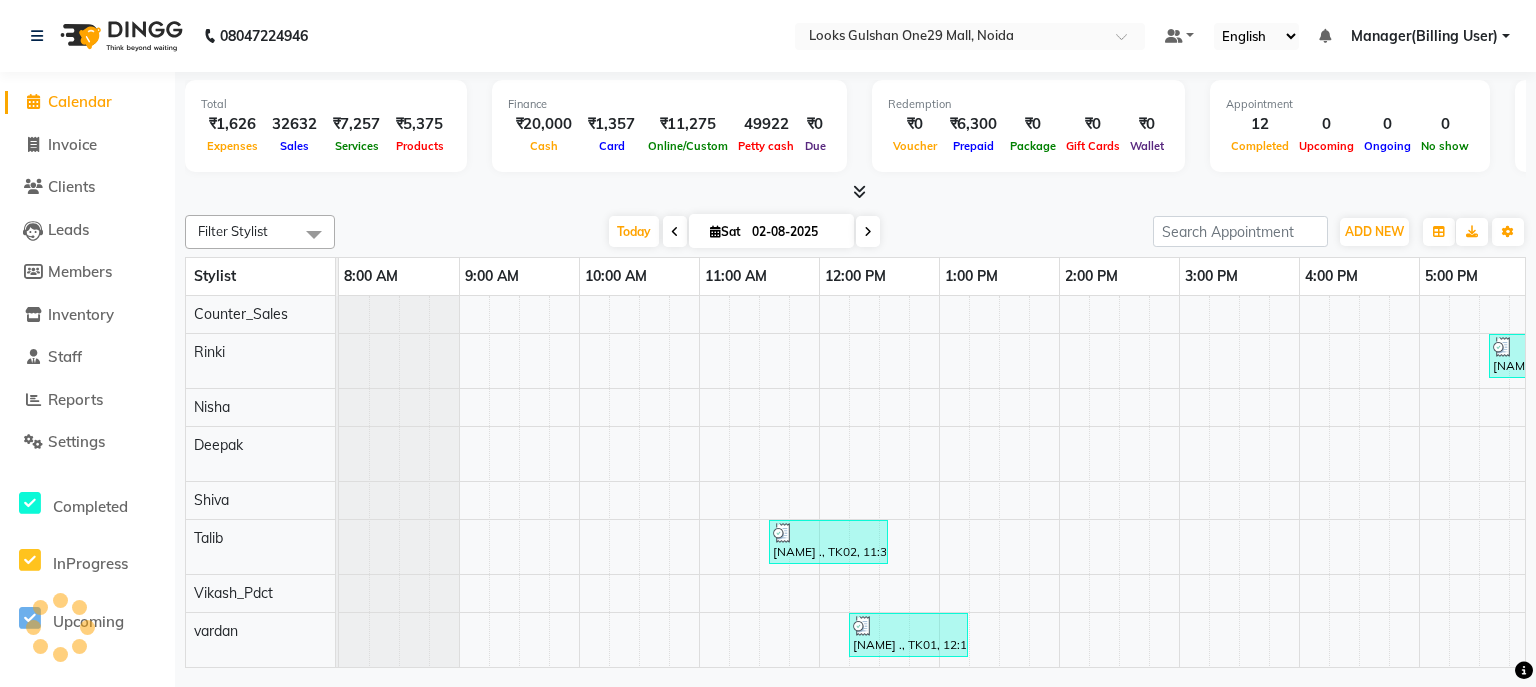 scroll, scrollTop: 0, scrollLeft: 373, axis: horizontal 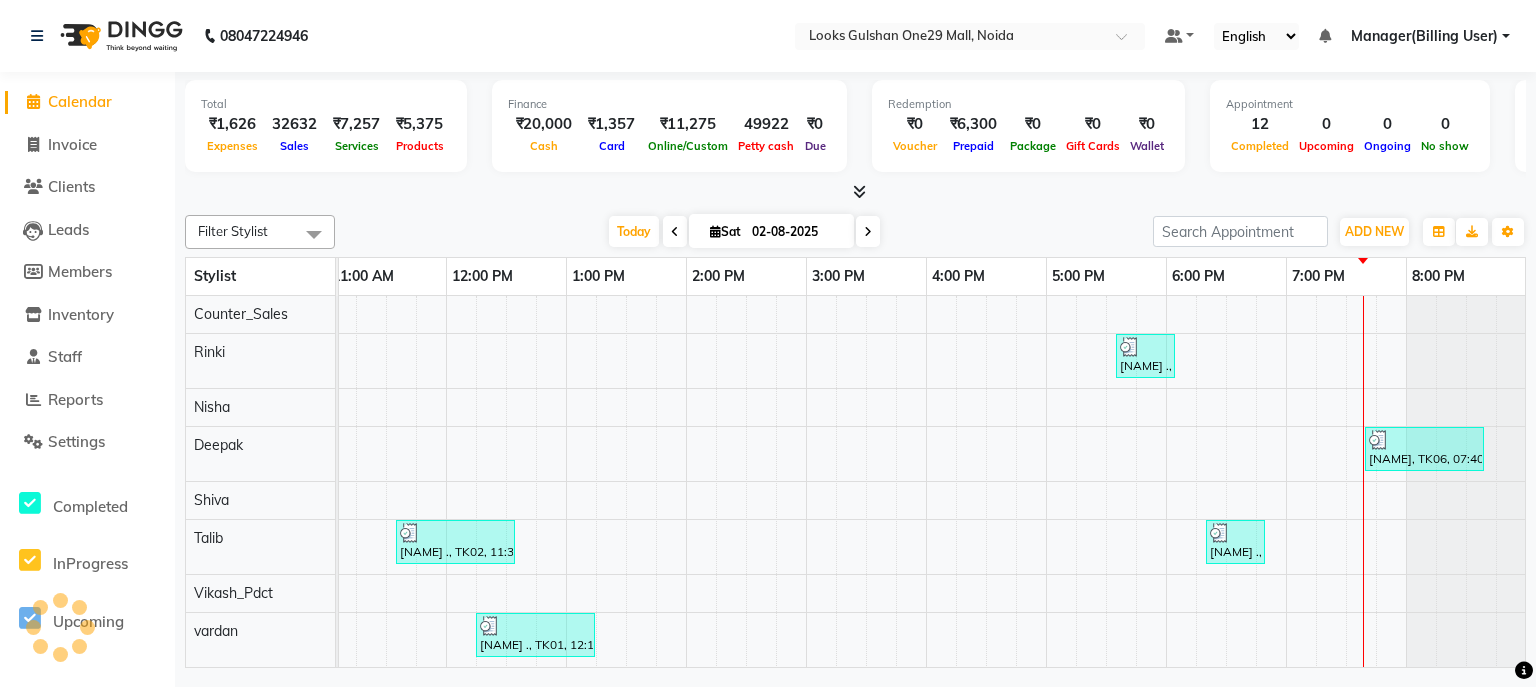 click on "Filter Stylist Select All [NAME] Counter_Sales [NAME] [NAME]  [NAME]   [NAME]   [NAME]   [NAME]   [NAME]   [NAME]   [NAME](Cherry)   [NAME]_pdct   [NAME]   [NAME]   [NAME]  Today  Sat [DATE] Toggle Dropdown Add Appointment Add Invoice Add Expense Add Attendance Add Client Toggle Dropdown Add Appointment Add Invoice Add Expense Add Attendance Add Client ADD NEW Toggle Dropdown Add Appointment Add Invoice Add Expense Add Attendance Add Client Filter Stylist Select All [NAME] Counter_Sales [NAME] [NAME]  [NAME]   [NAME]   [NAME]   [NAME]   [NAME]   [NAME]   [NAME](Cherry)   [NAME]_pdct   [NAME]   [NAME]   [NAME]  Group By  Staff View   Room View  View as Vertical  Vertical - Week View  Horizontal  Horizontal - Week View  List  Toggle Dropdown Calendar Settings Manage Tags   Arrange Stylists   Reset Stylists  Full Screen  Show Available Stylist  Appointment Form Zoom 100% Stylist 8:00 AM 9:00 AM 10:00 AM 11:00 AM 12:00 PM 1:00 PM 2:00 PM 3:00 PM 4:00 PM 5:00 PM 6:00 PM 7:00 PM 8:00 PM Counter_Sales [NAME] [NAME] [NAME] [NAME] [NAME] [NAME]" 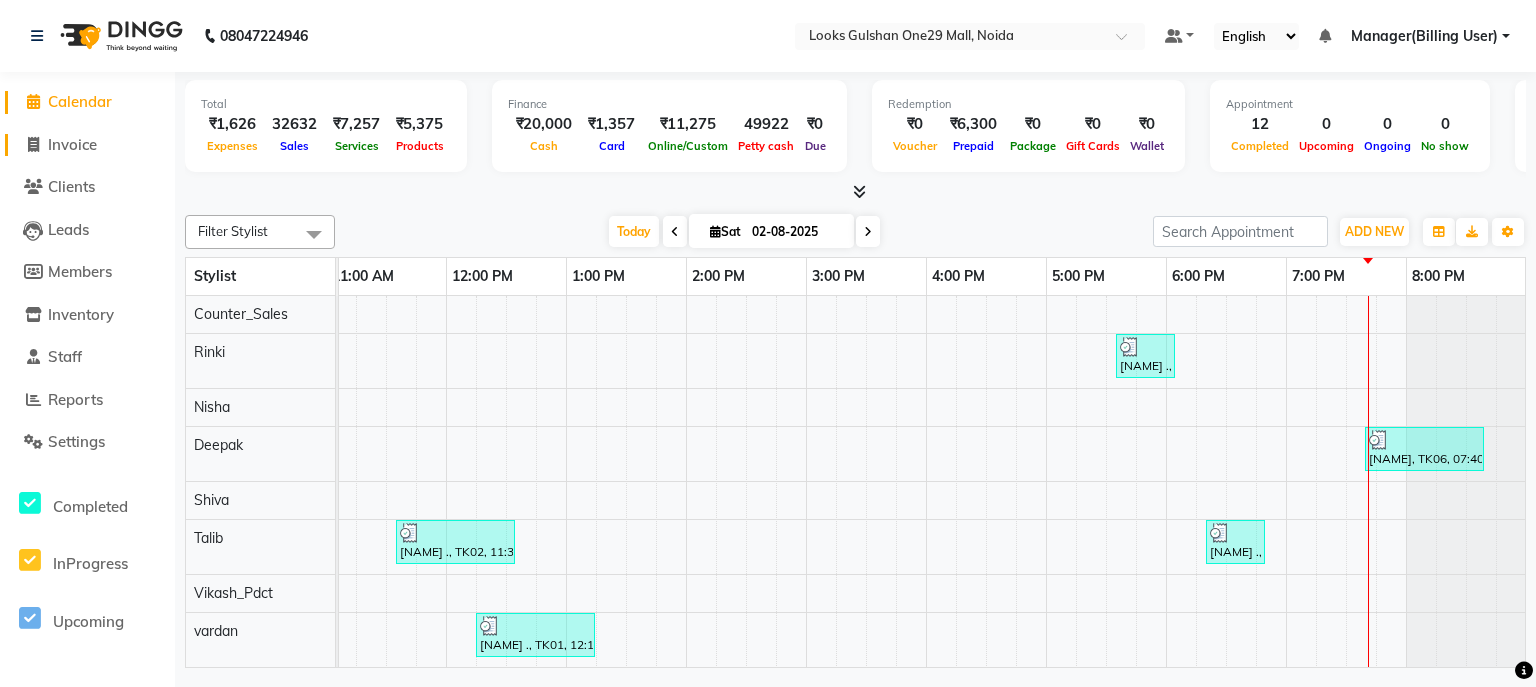 click on "Invoice" 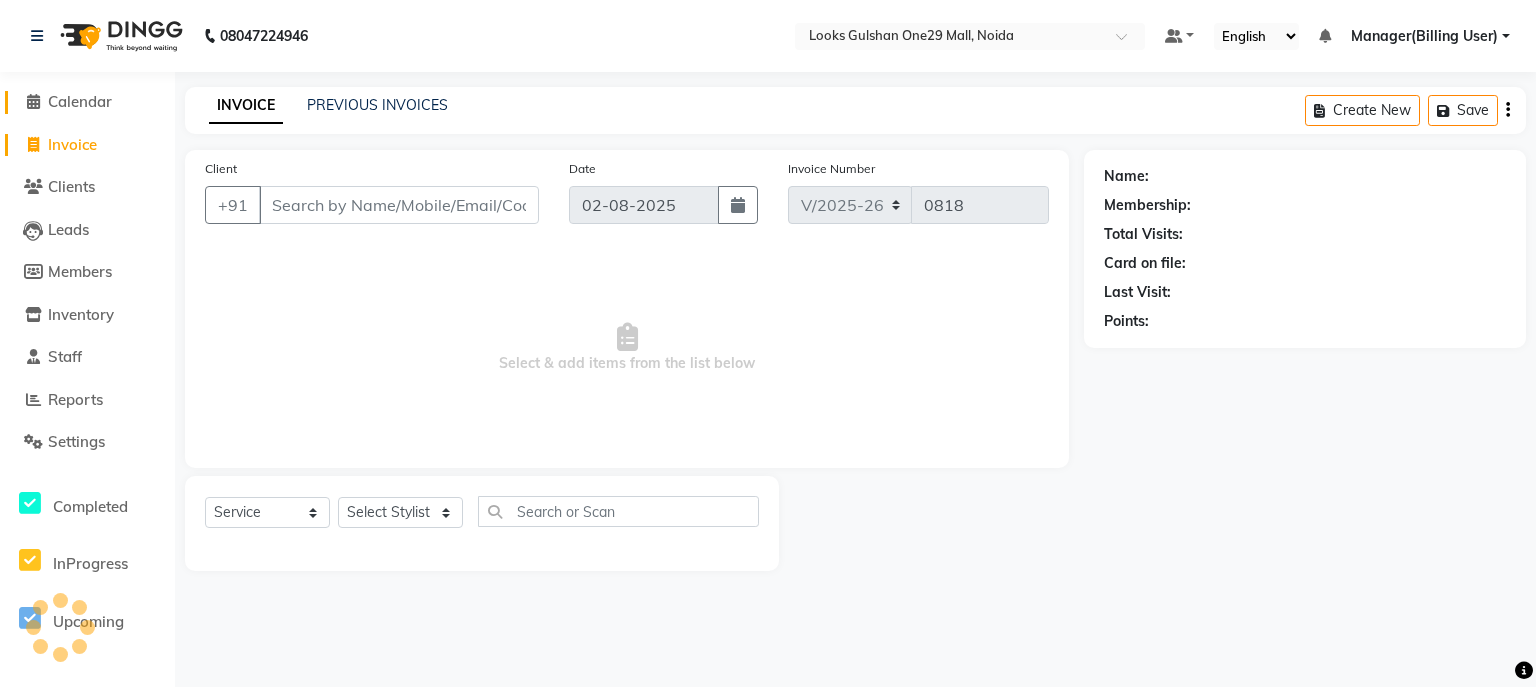 click on "Calendar" 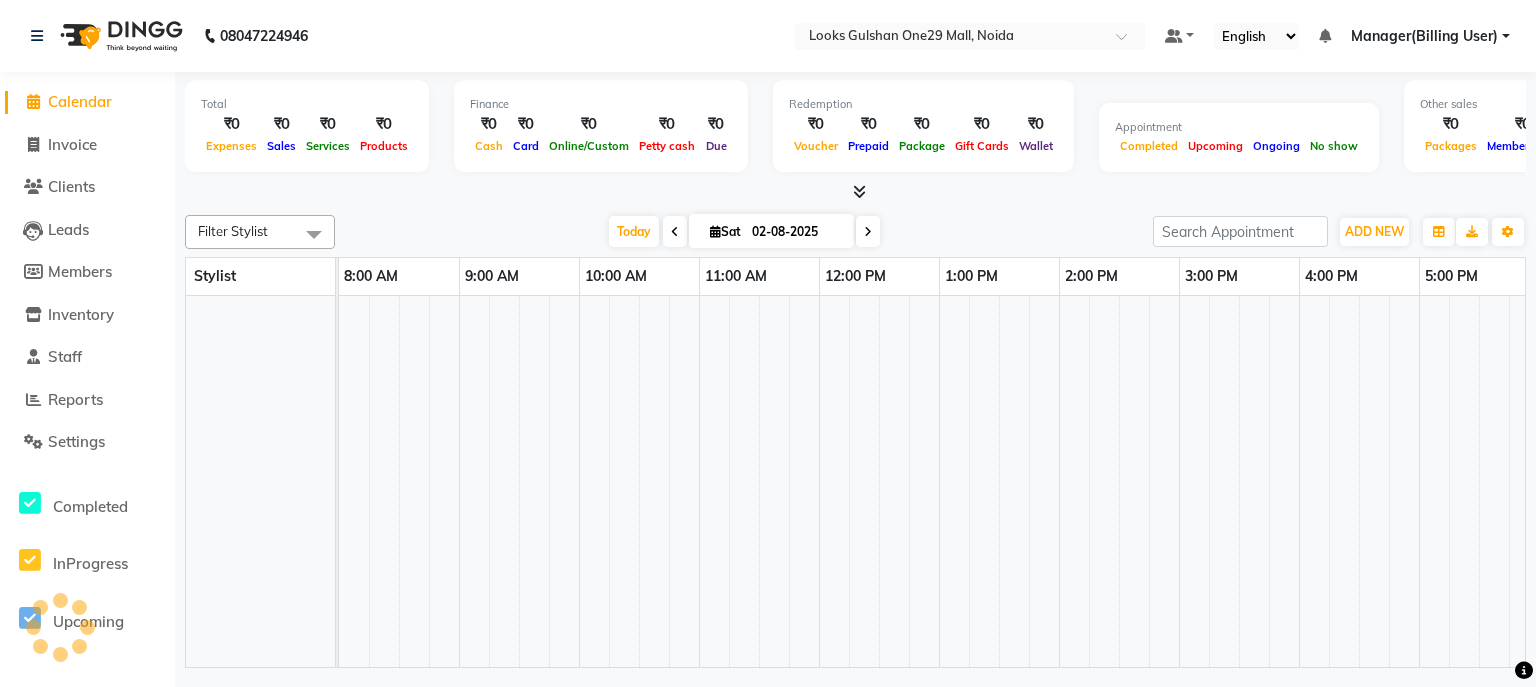 scroll, scrollTop: 0, scrollLeft: 0, axis: both 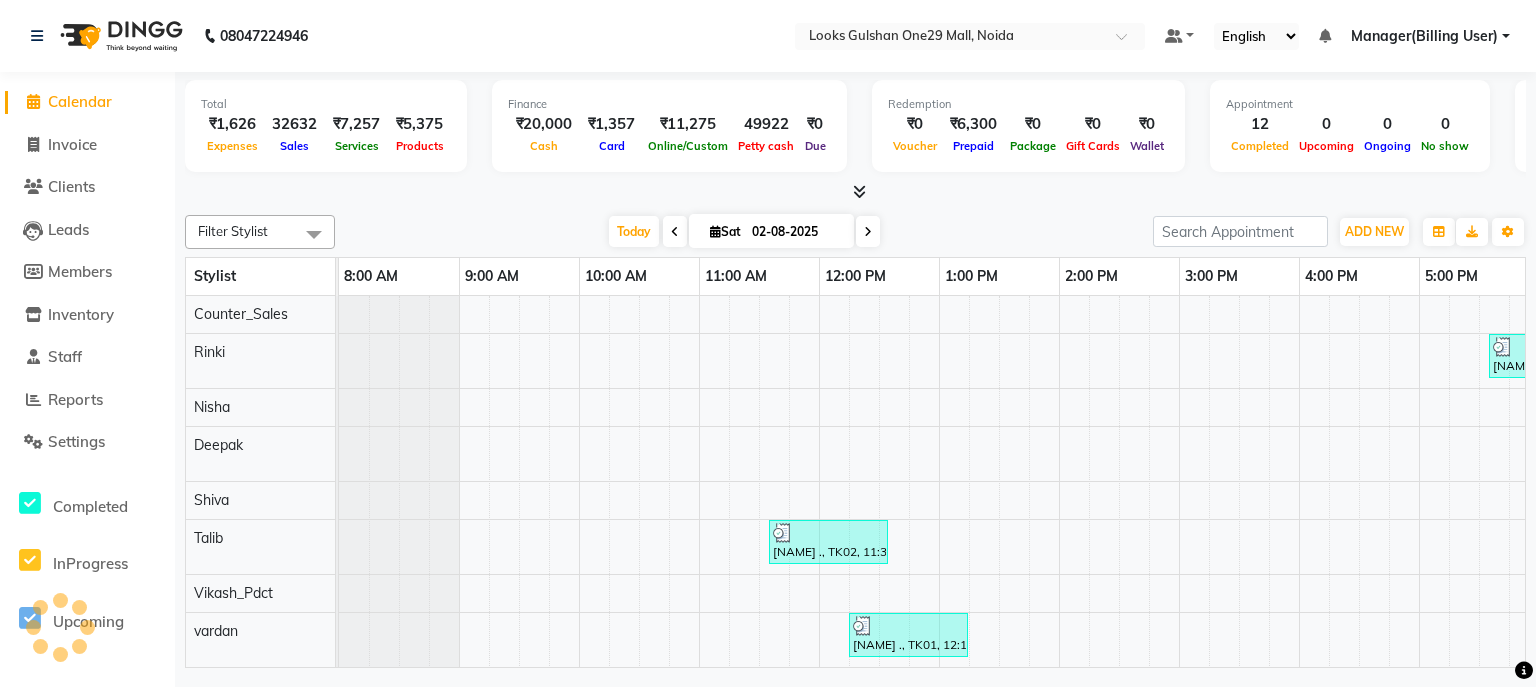 click on "Total  ₹1,626  Expenses ₹32,632  Sales ₹7,257  Services ₹5,375  Products Finance  ₹20,000  Cash ₹1,357  Card ₹11,275  Online/Custom ₹49,922 Petty cash ₹0 Due  Redemption  ₹0 Voucher ₹6,300 Prepaid ₹0 Package ₹0  Gift Cards ₹0  Wallet  Appointment  12 Completed 0 Upcoming 0 Ongoing 0 No show  Other sales  ₹0  Packages ₹0  Memberships ₹0  Vouchers ₹20,000  Prepaids ₹0  Gift Cards" at bounding box center [855, 129] 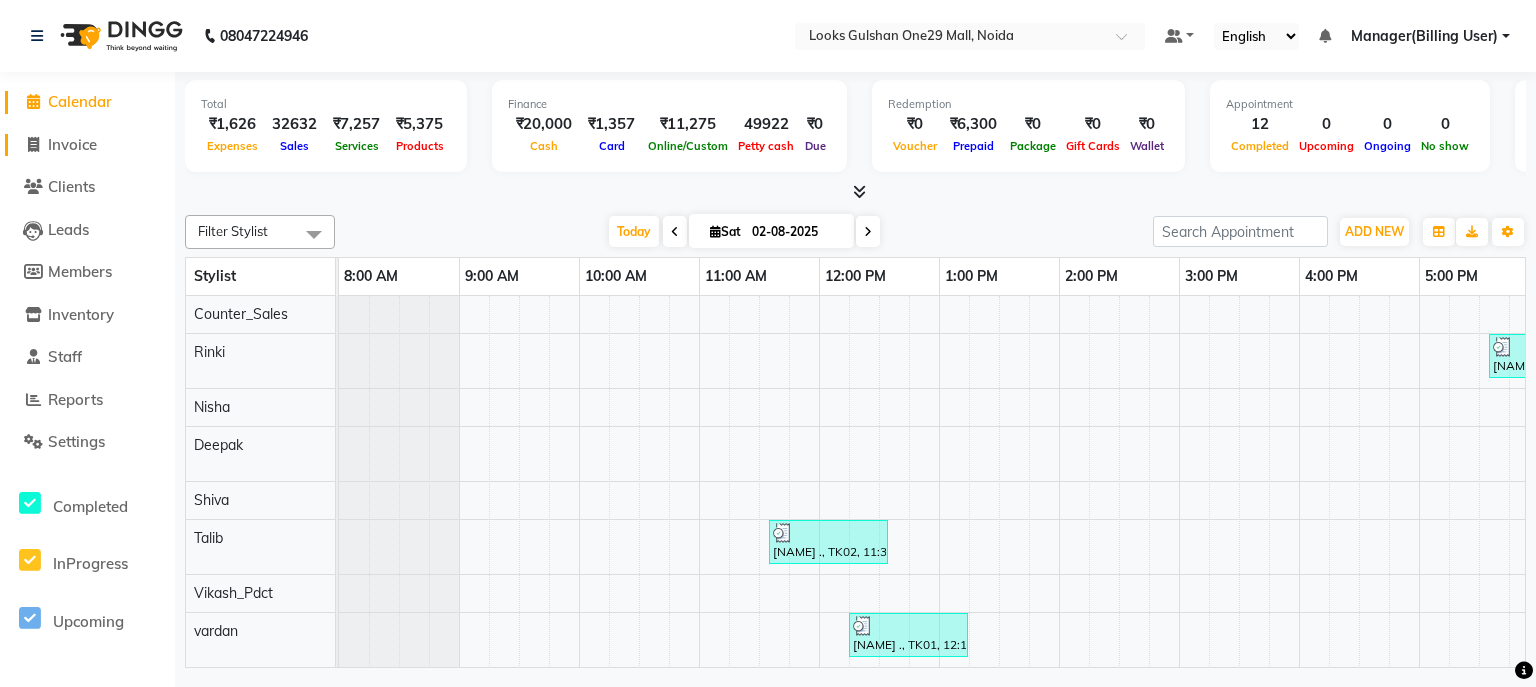 click on "Invoice" 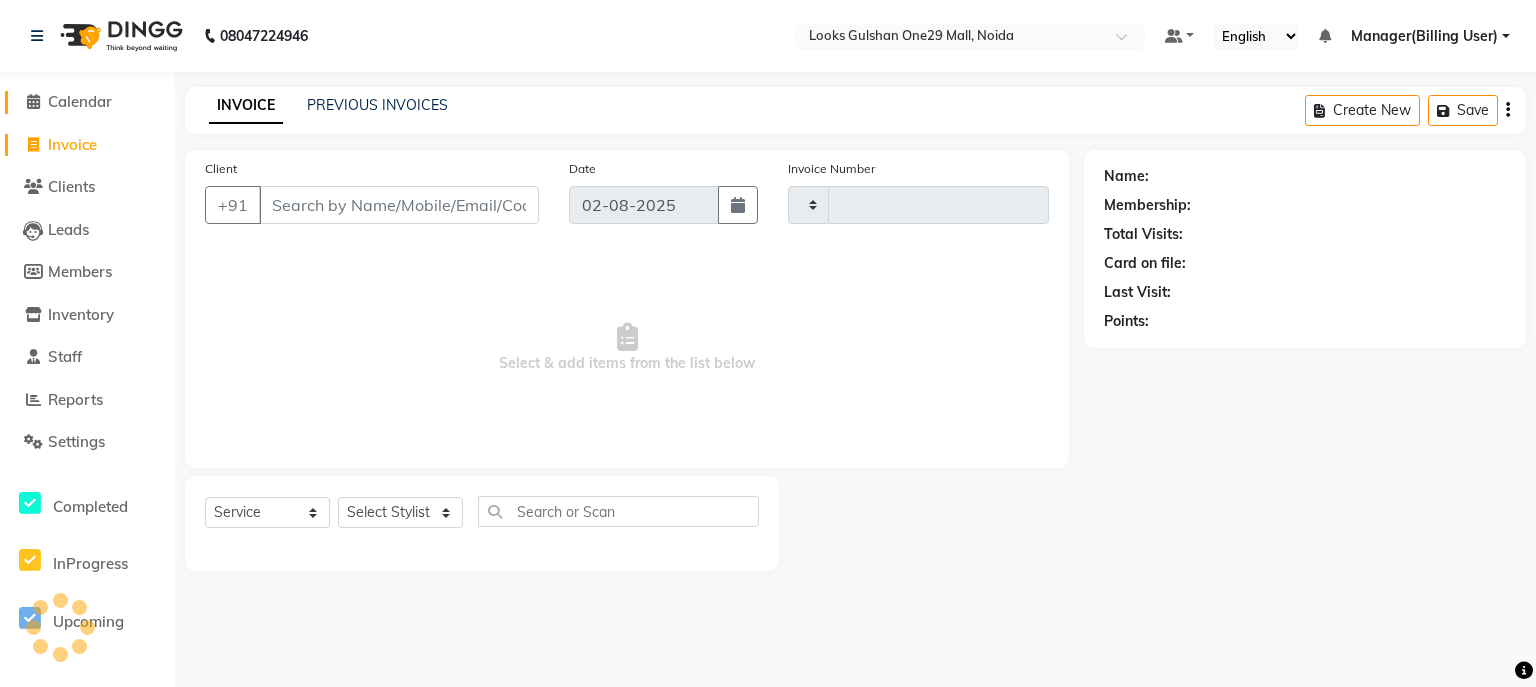 type on "0818" 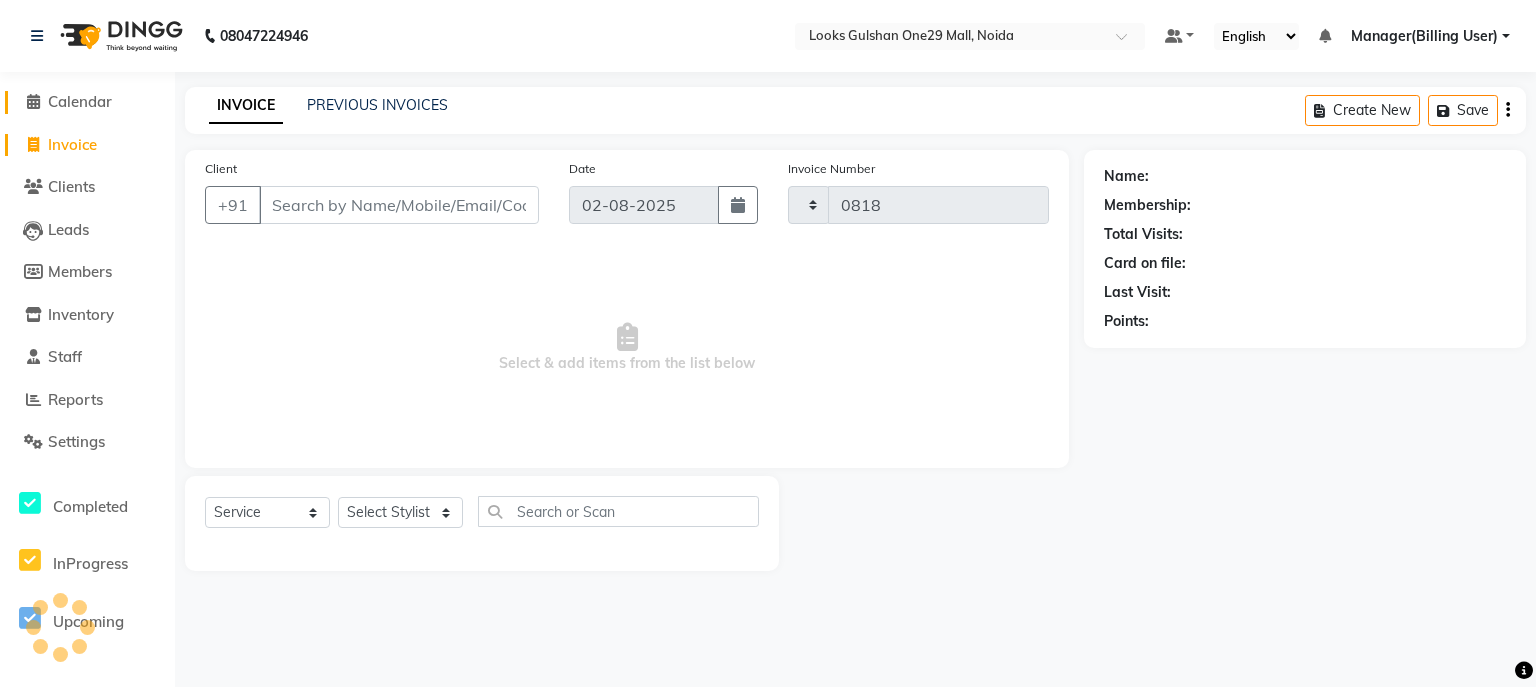 select on "8337" 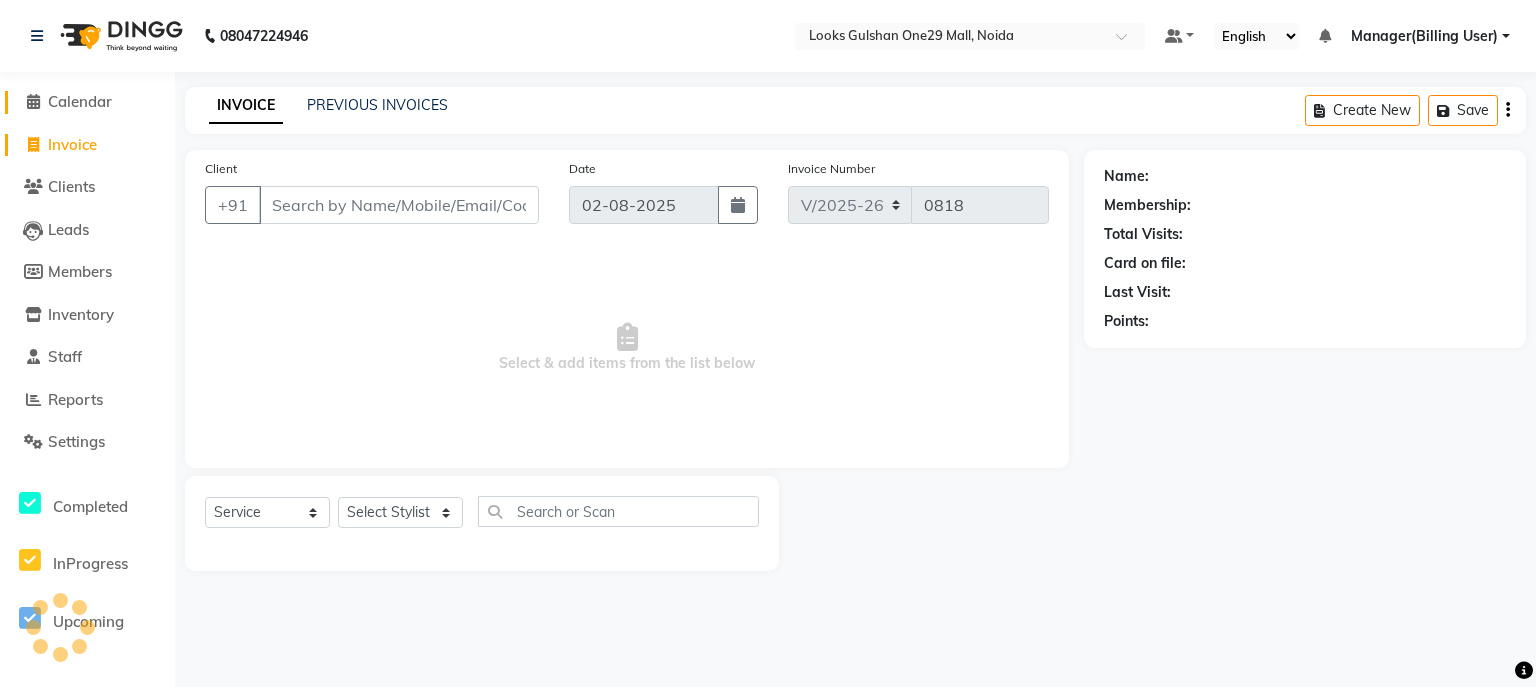 click on "Calendar" 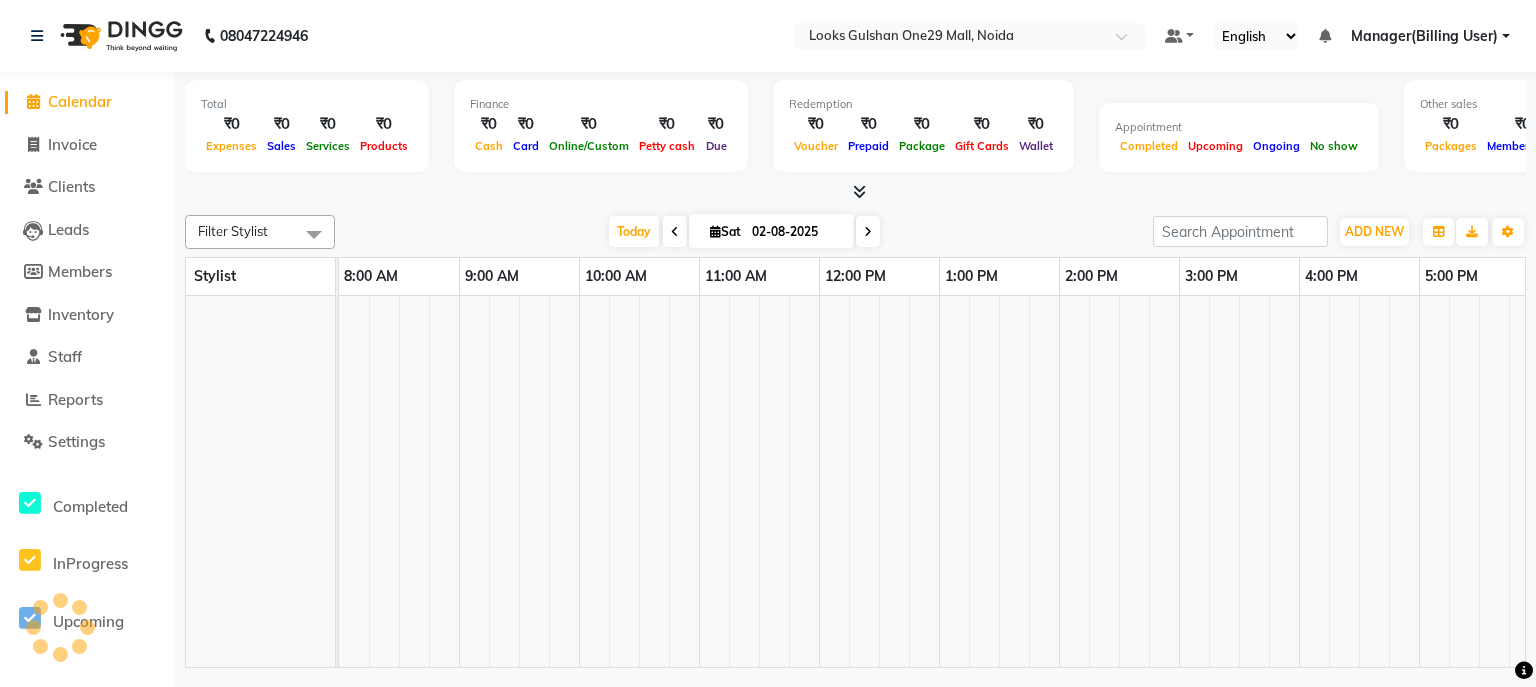 scroll, scrollTop: 0, scrollLeft: 373, axis: horizontal 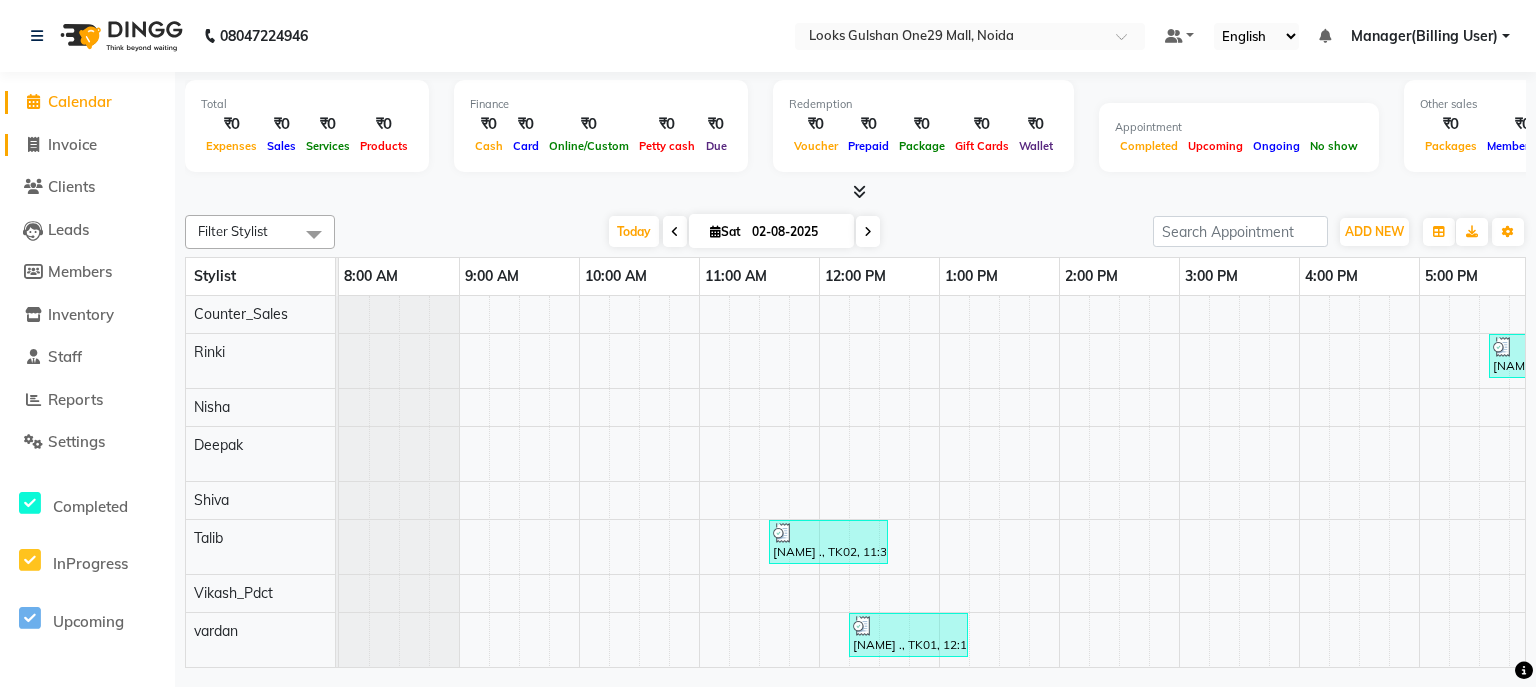 click on "Invoice" 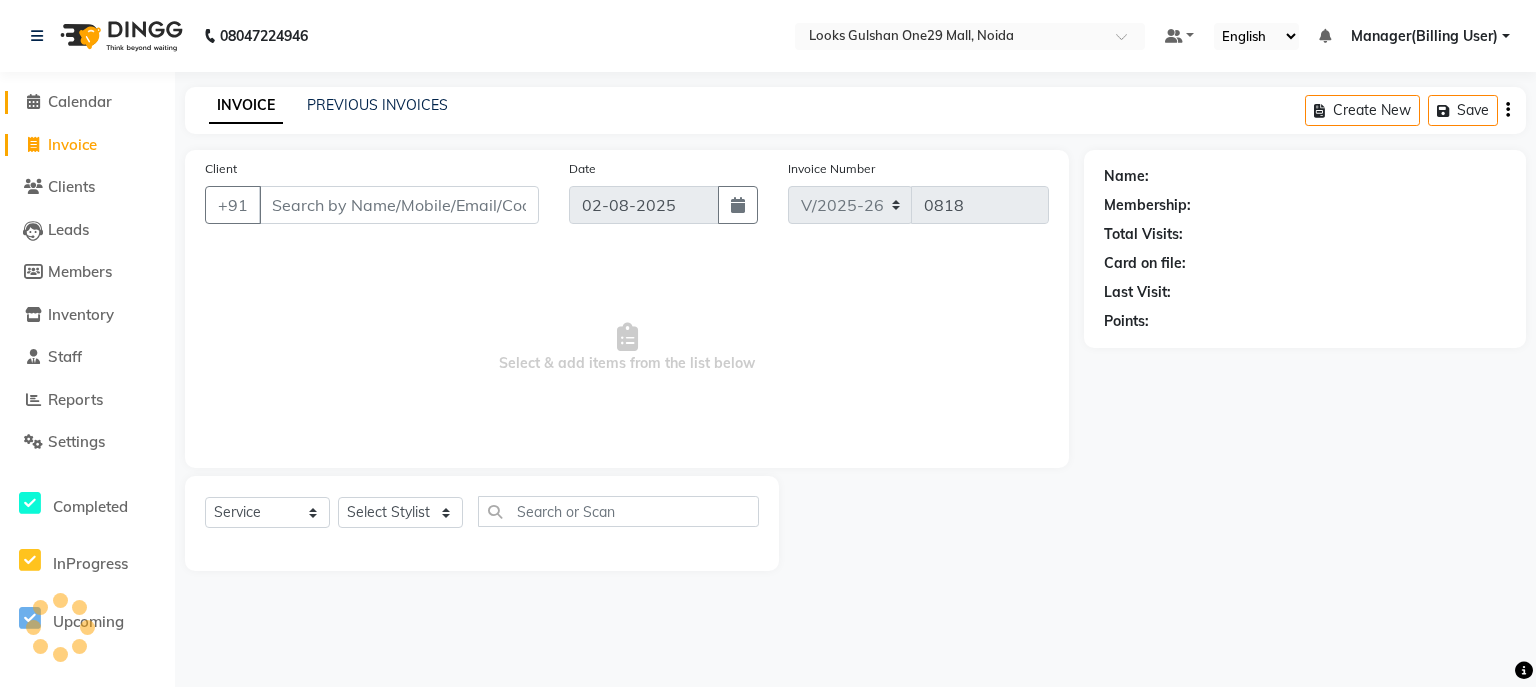 click on "Calendar" 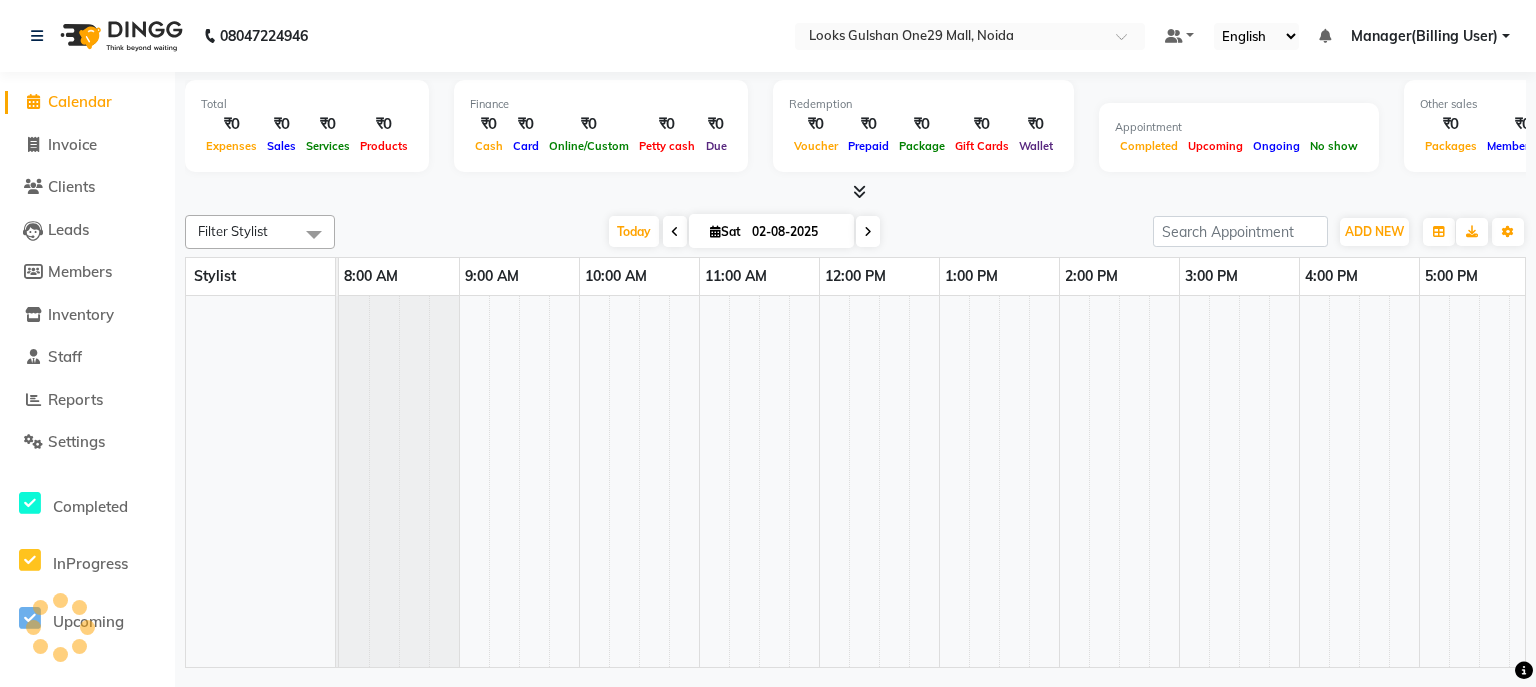 scroll, scrollTop: 0, scrollLeft: 0, axis: both 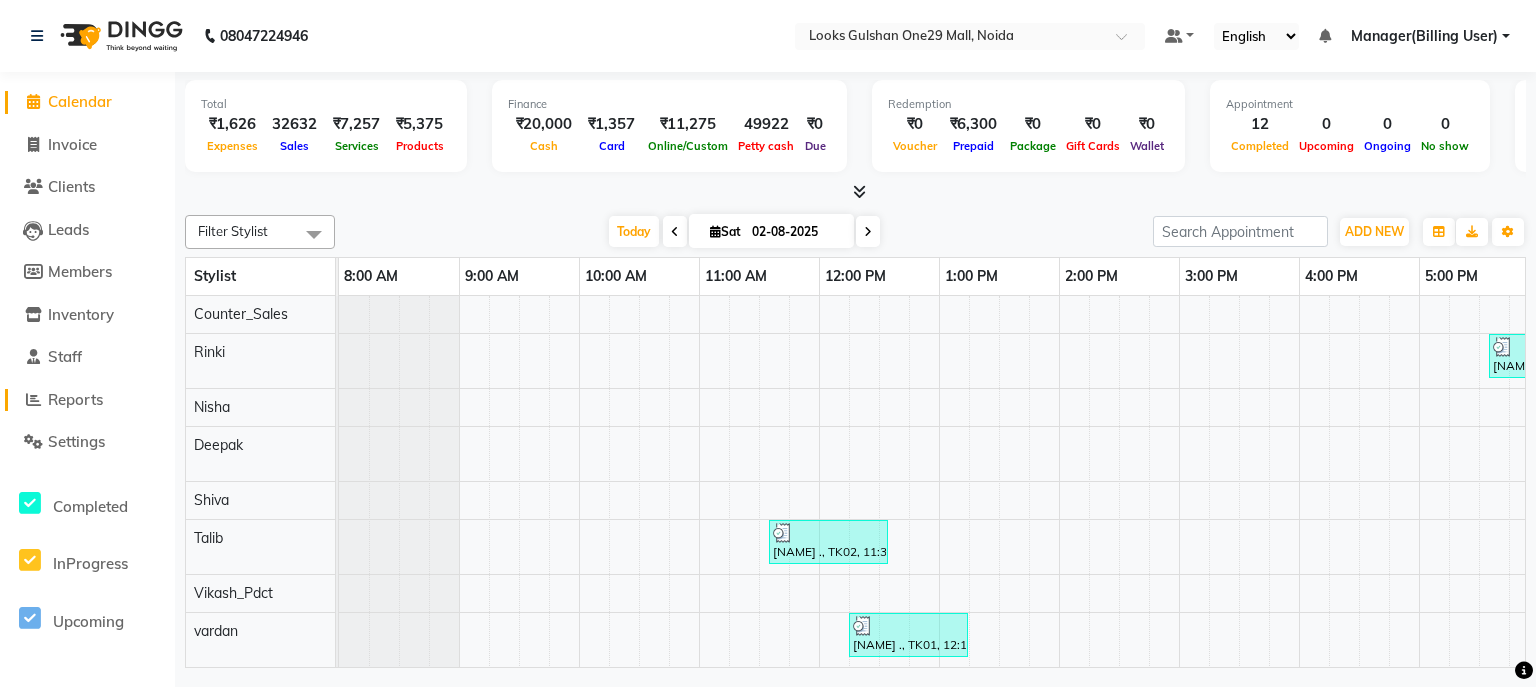 click on "Reports" 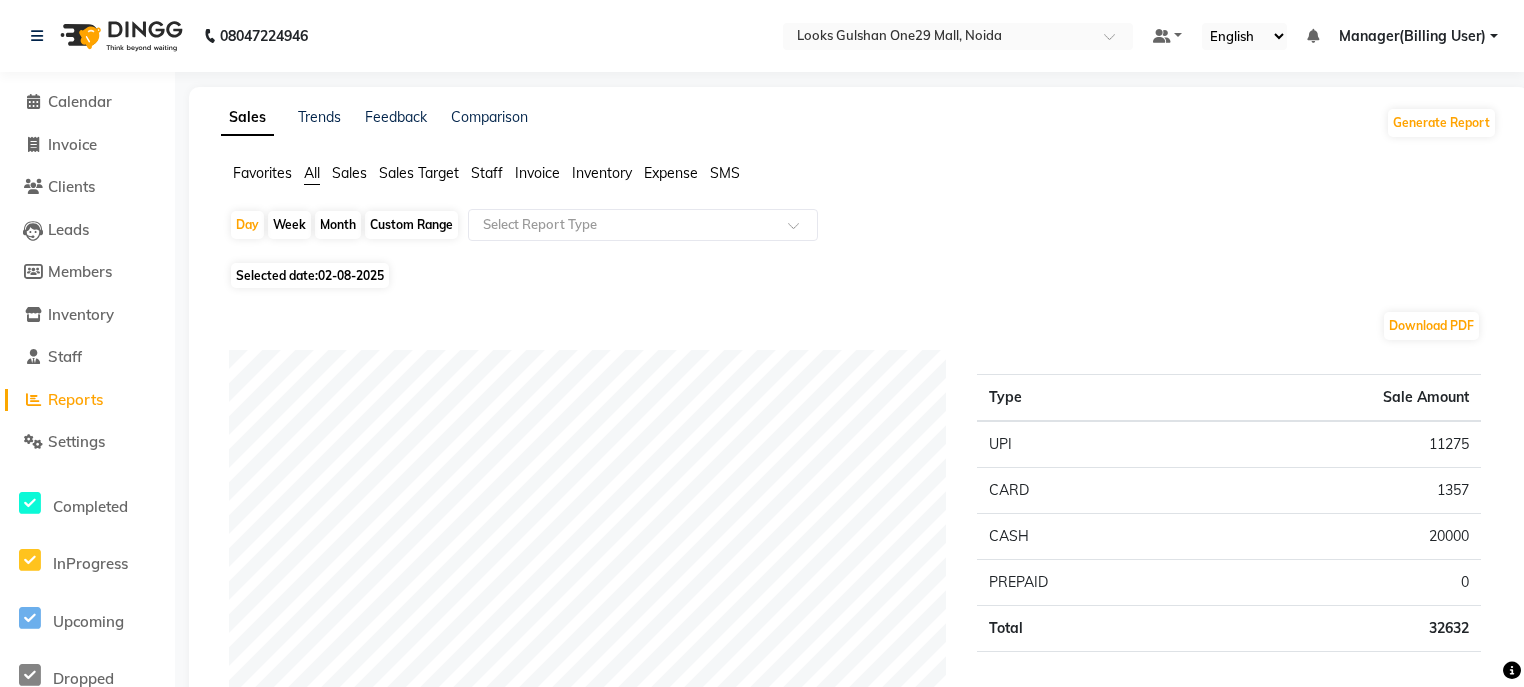 click on "Staff" 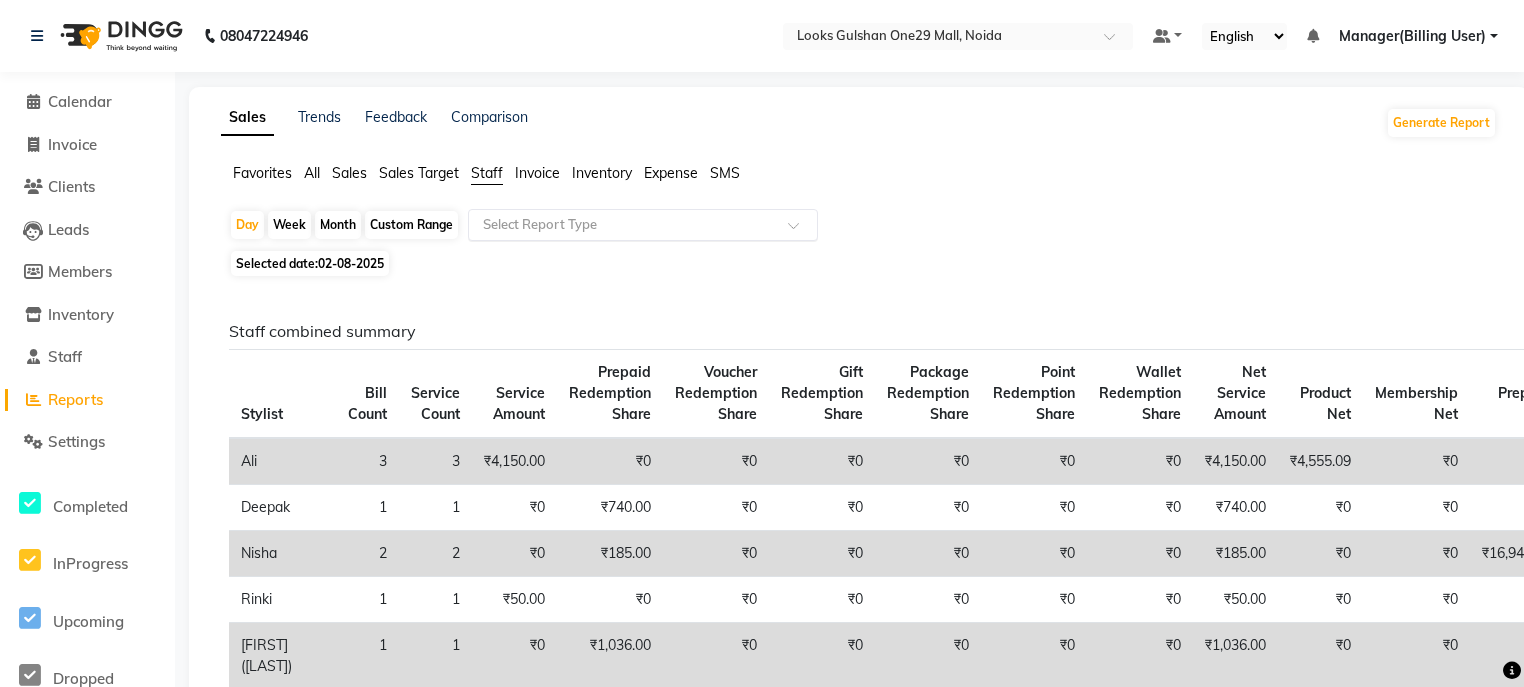 click 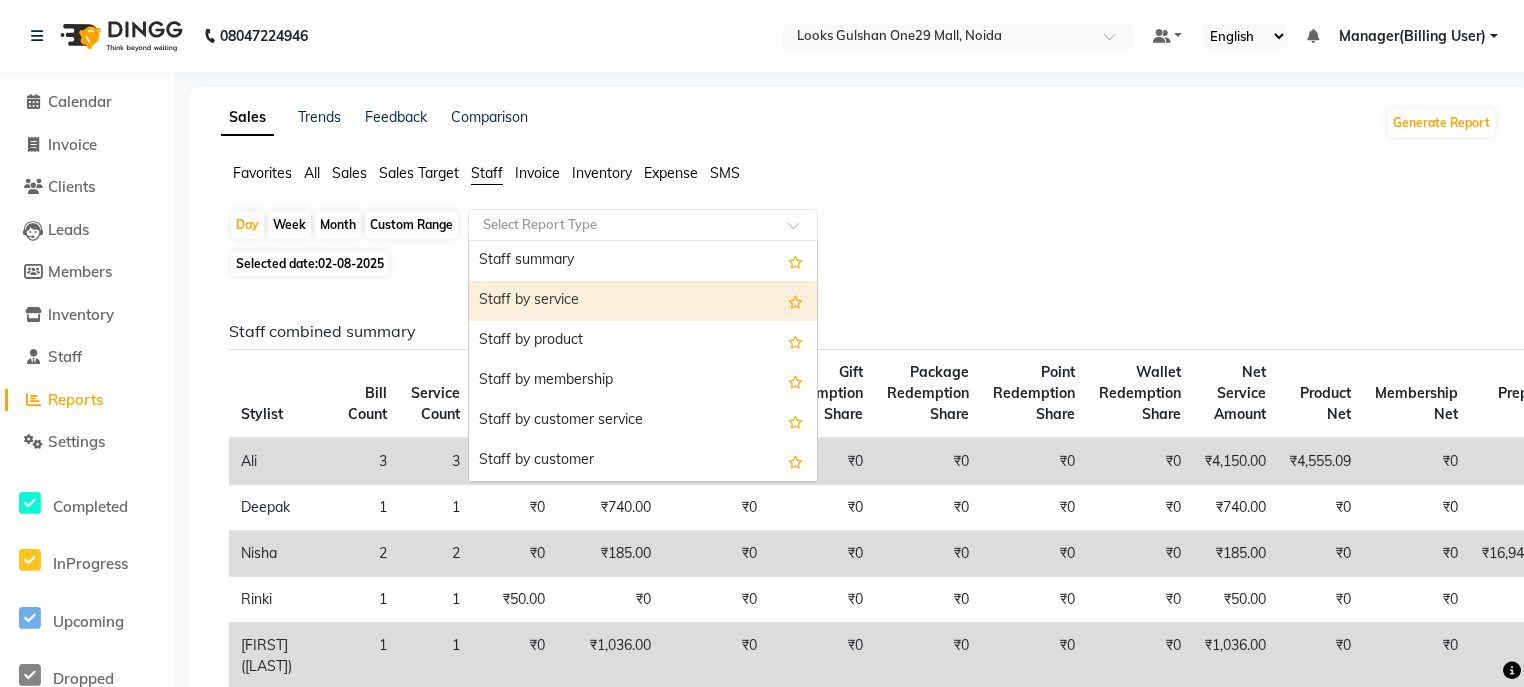 click on "Staff summary" at bounding box center (643, 261) 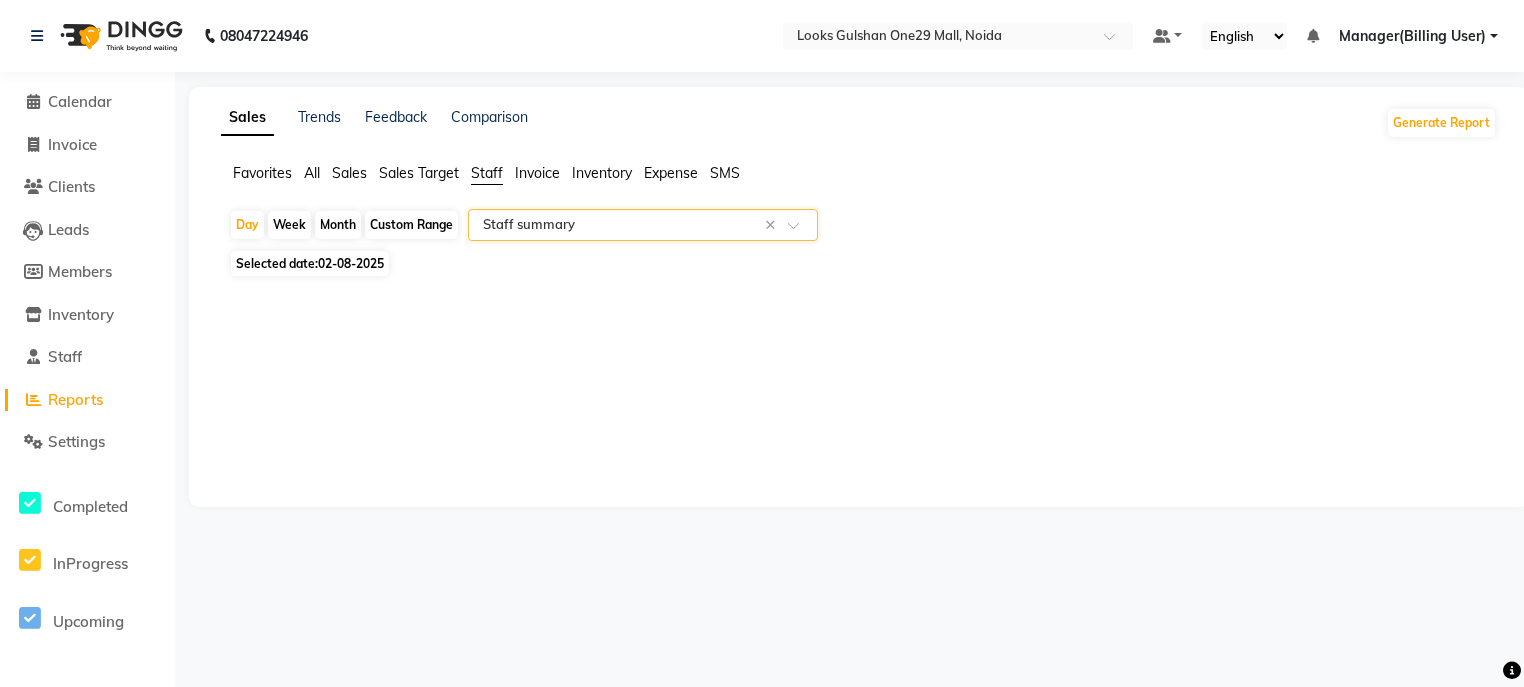 select on "full_report" 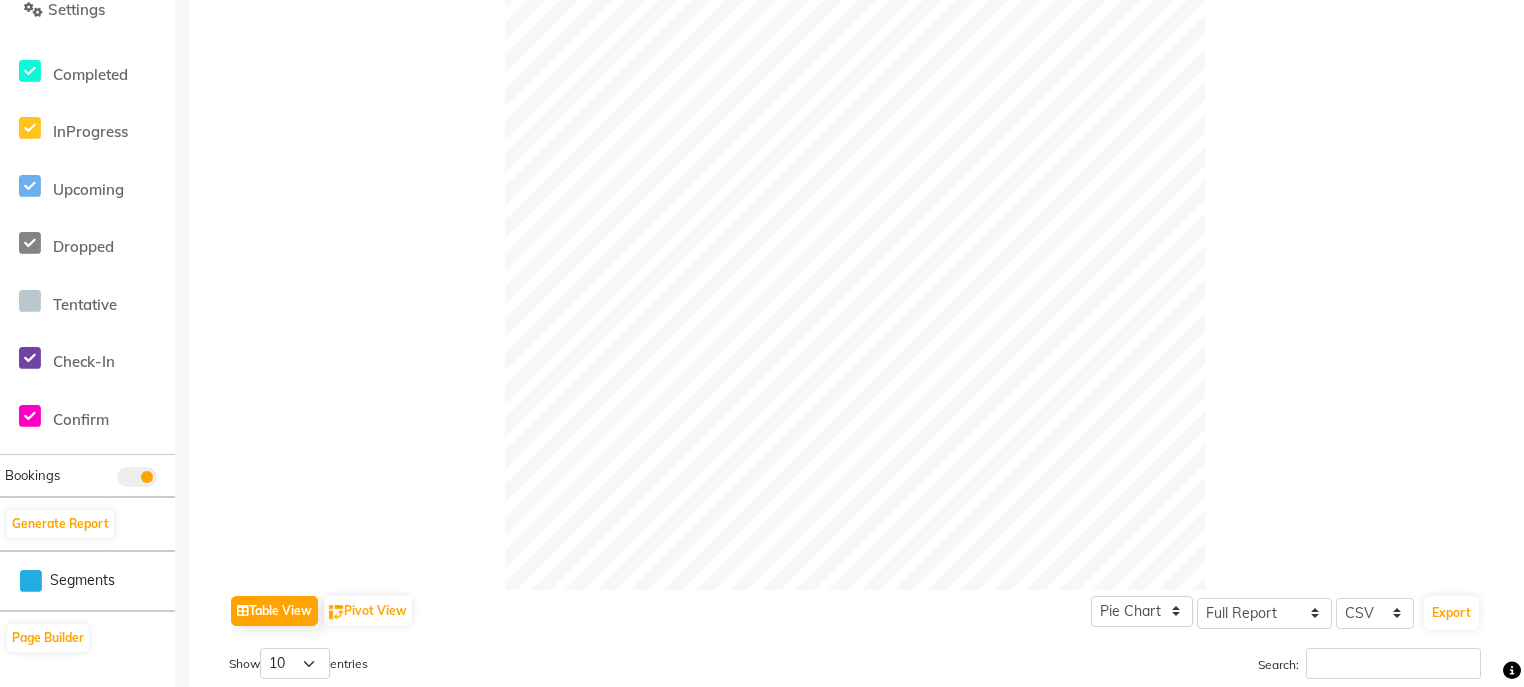 scroll, scrollTop: 560, scrollLeft: 0, axis: vertical 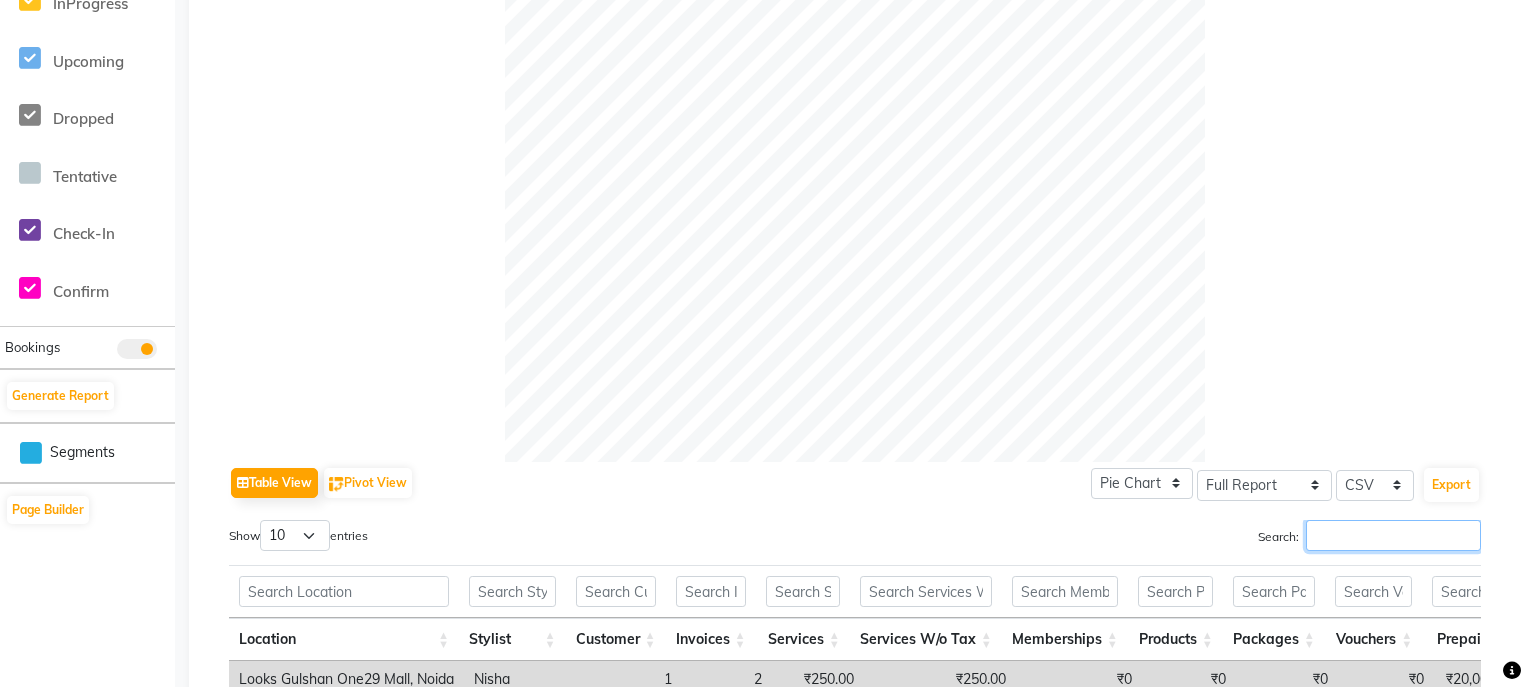 click on "Search:" at bounding box center (1393, 535) 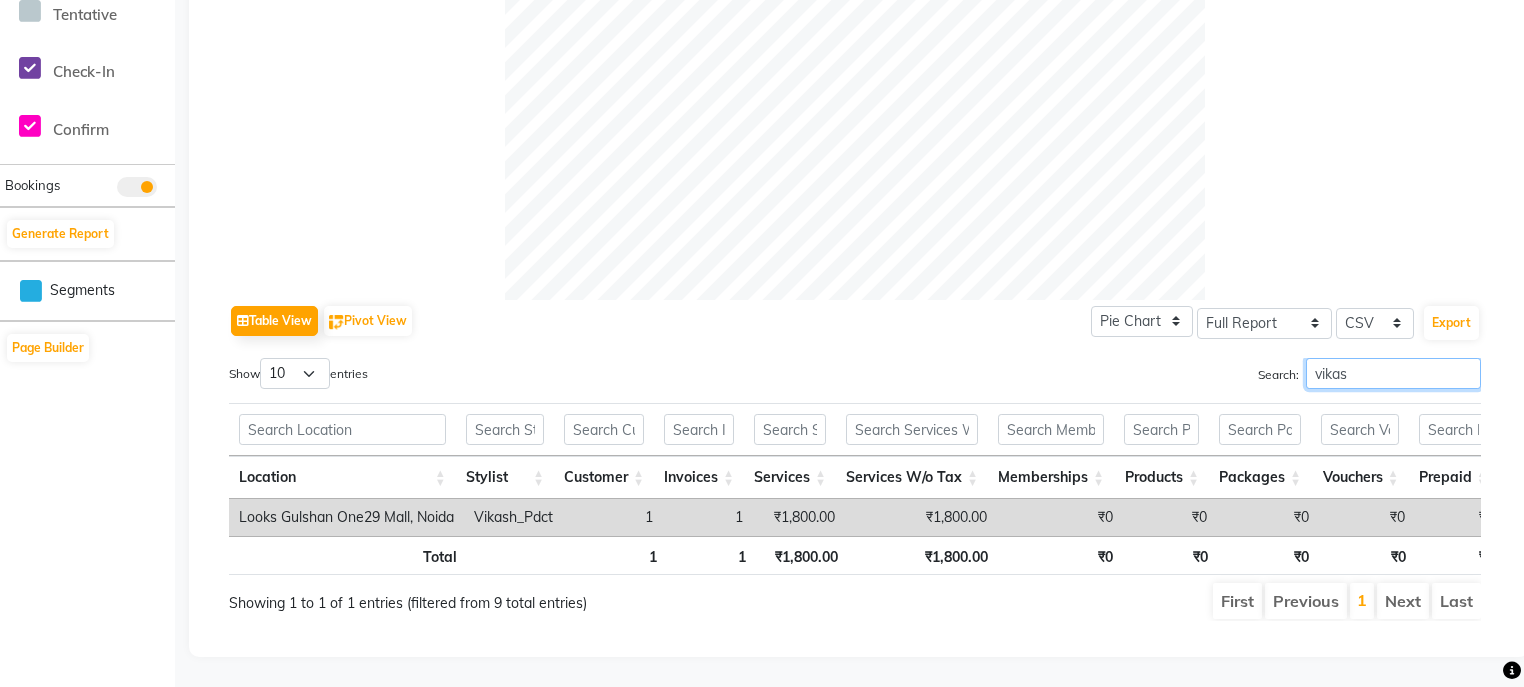 scroll, scrollTop: 744, scrollLeft: 0, axis: vertical 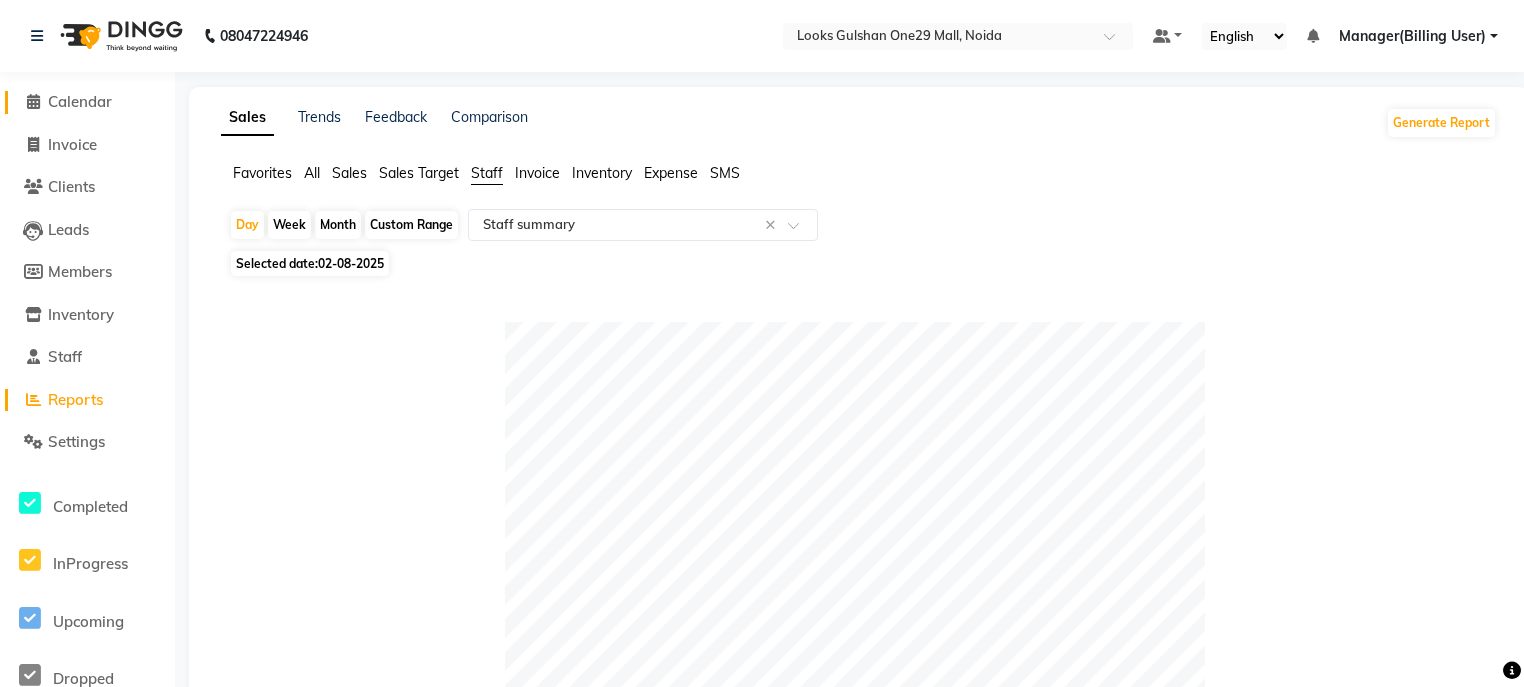 click on "Calendar" 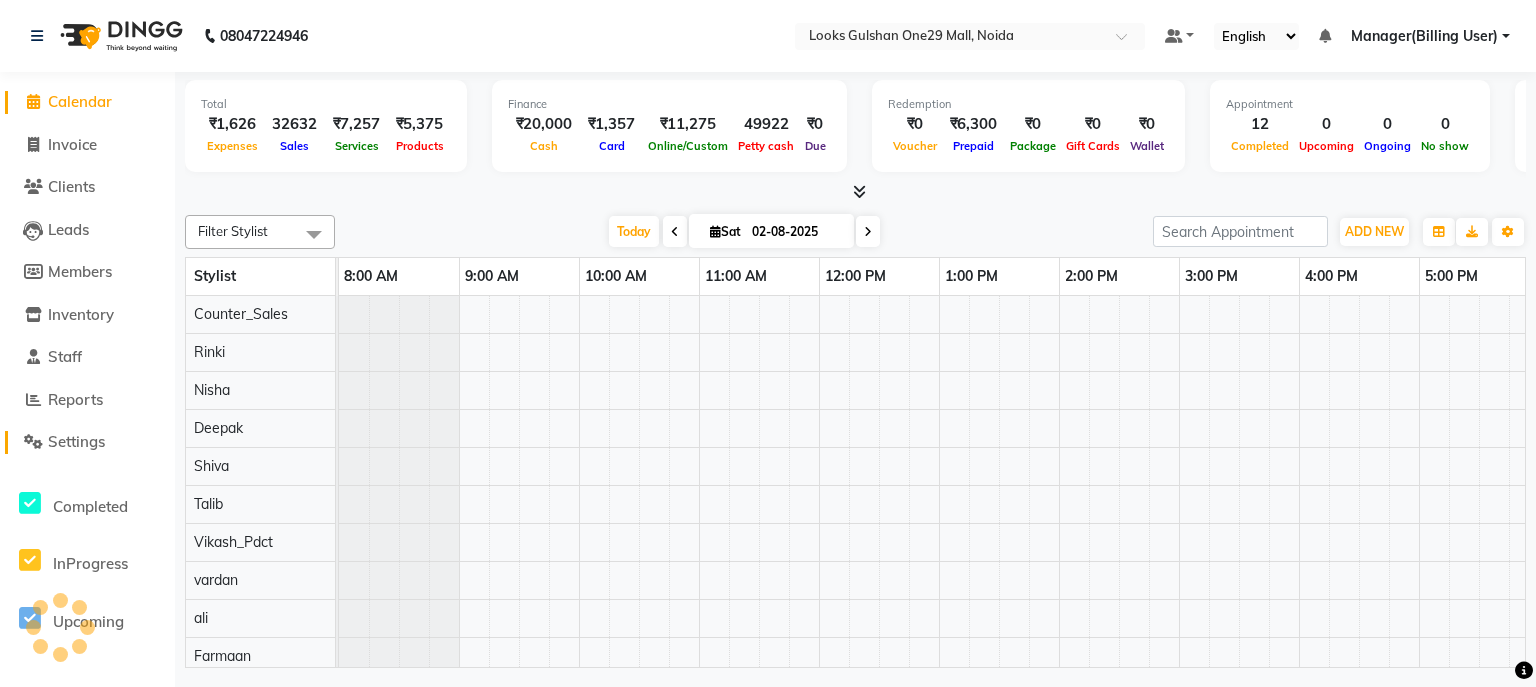 scroll, scrollTop: 0, scrollLeft: 0, axis: both 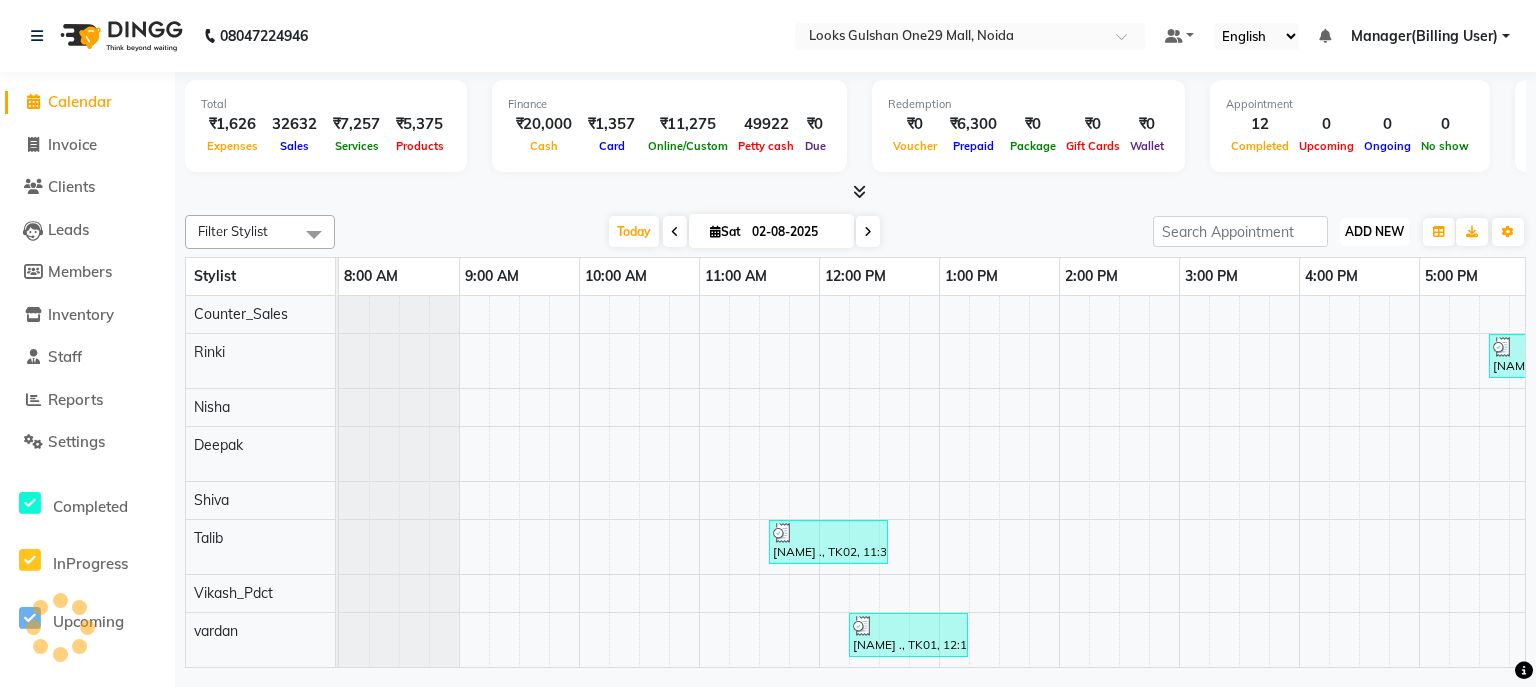 click on "ADD NEW" at bounding box center (1374, 231) 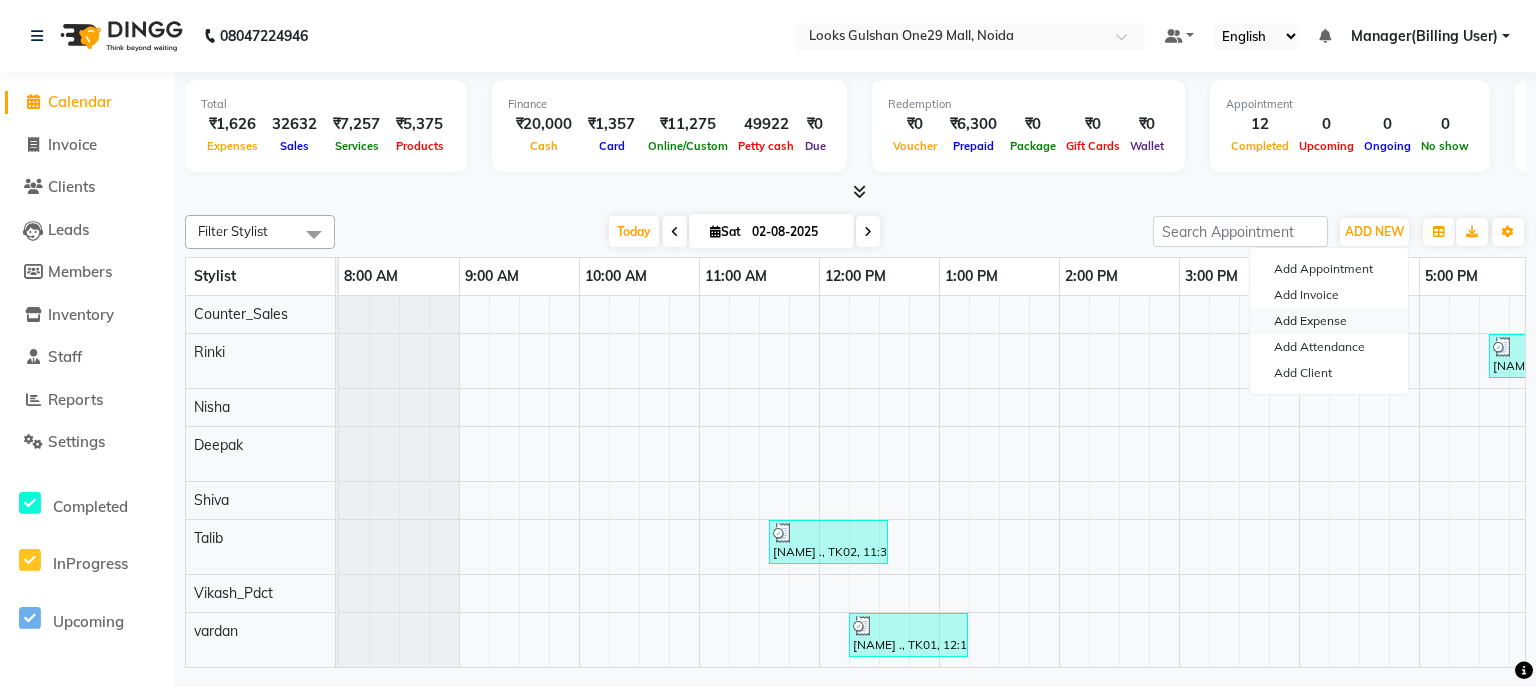 click on "Add Expense" at bounding box center [1329, 321] 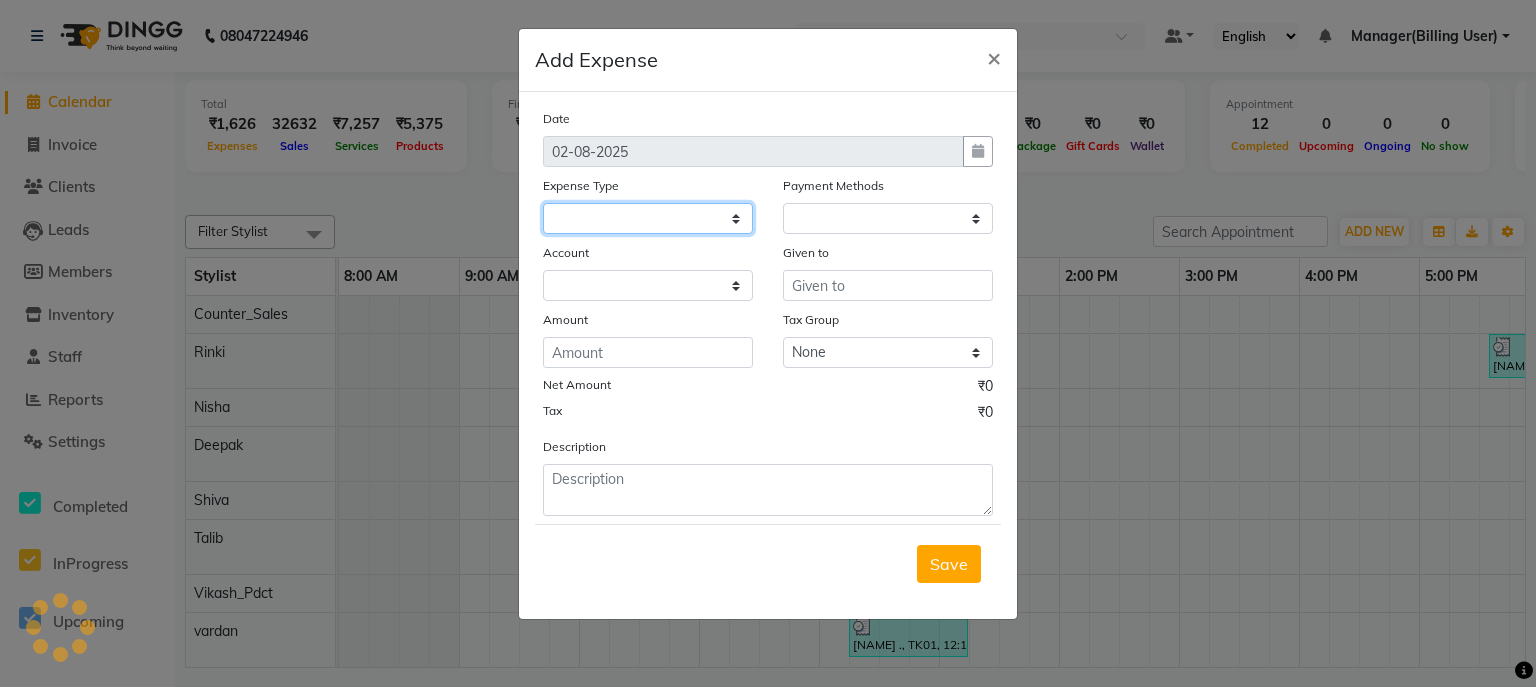 select on "1" 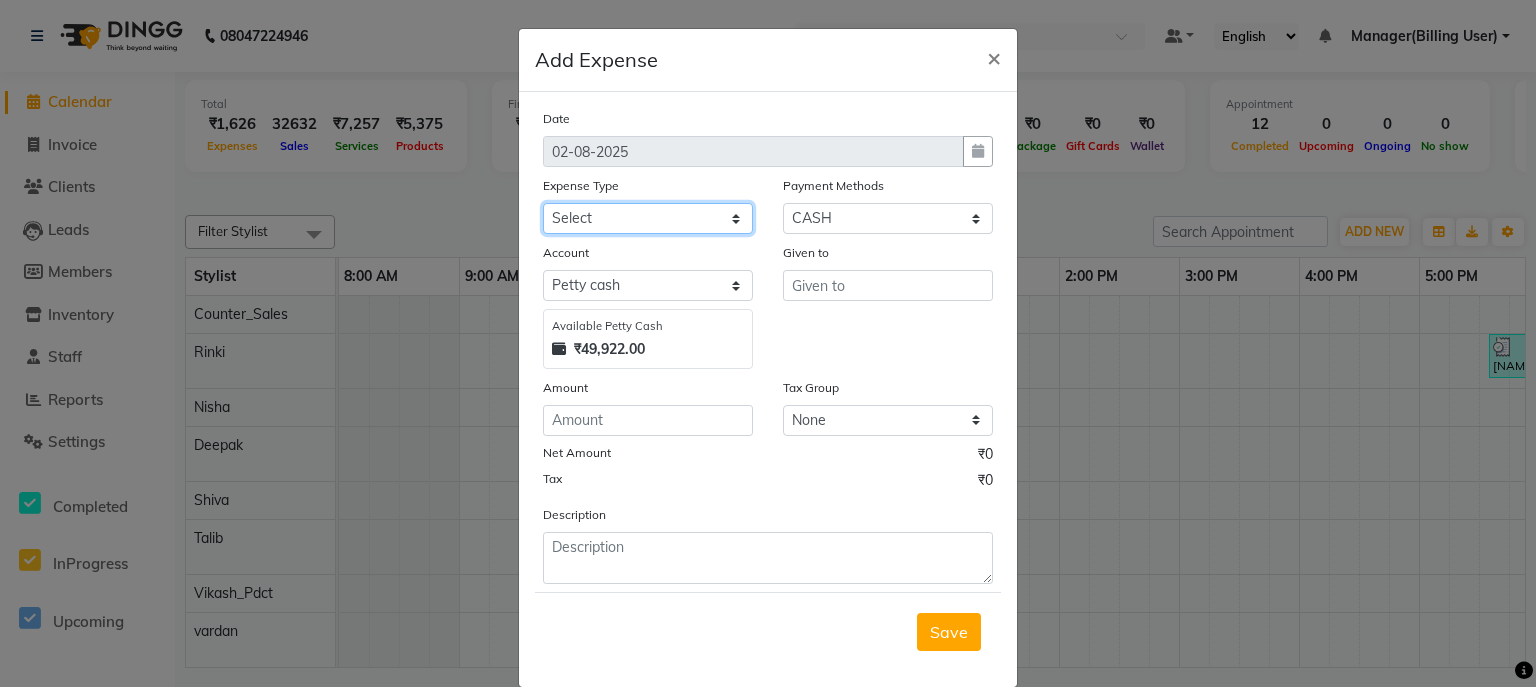 click on "Select Amazon BANK DEPOSIT Cash Handover Caurrier Client Refund Agnst Bill CLIENT WELFARE Convyance to staff Counter sale General Expense Laundry Bill milk Miscellaneous Office Upkeep Pantry PAYMENTS PREPAID Printing And Stationery Product Incentive Repair And Maintenance Salary Salary advance SERVICE INCENTIVE staff accommodation STAFF WELFARE TIP CREDIT CARD TIP UPI Travelling And Conveyance WATER BILL" 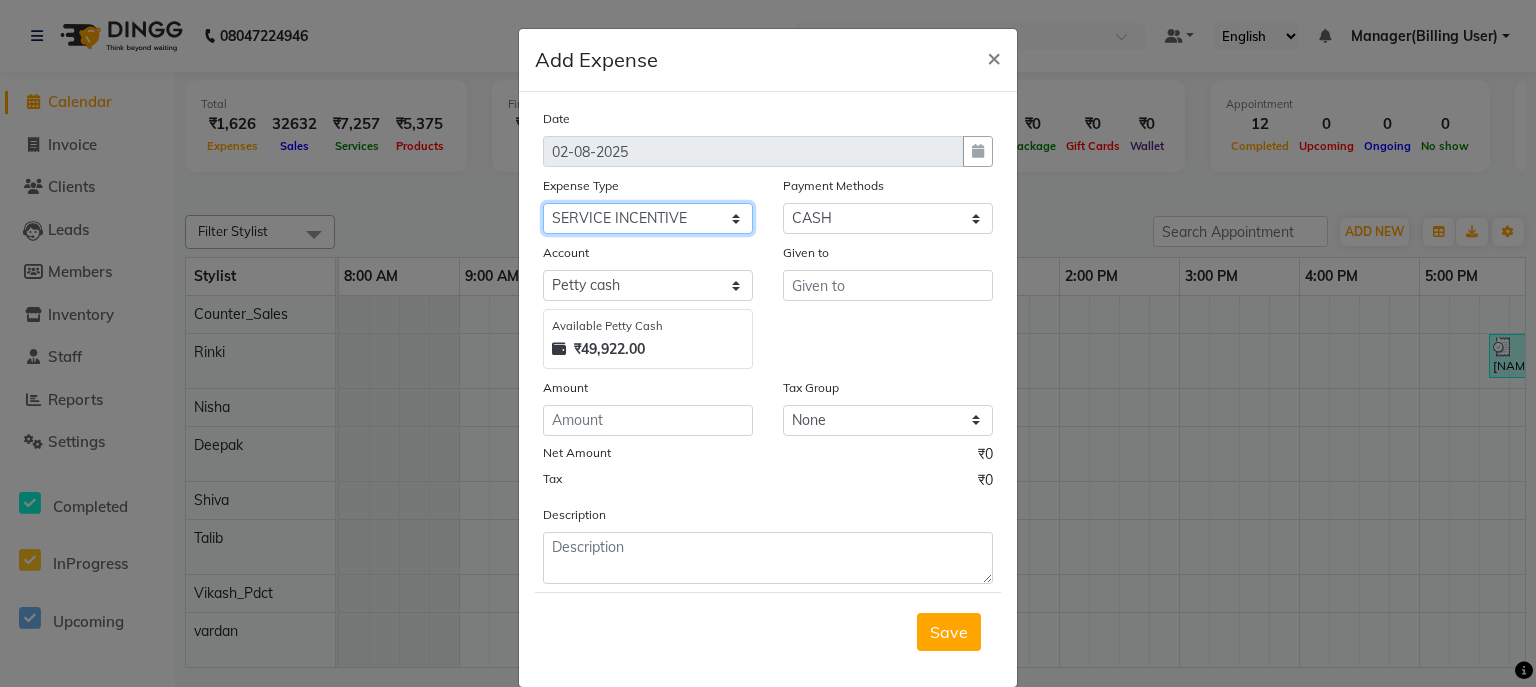 click on "Select Amazon BANK DEPOSIT Cash Handover Caurrier Client Refund Agnst Bill CLIENT WELFARE Convyance to staff Counter sale General Expense Laundry Bill milk Miscellaneous Office Upkeep Pantry PAYMENTS PREPAID Printing And Stationery Product Incentive Repair And Maintenance Salary Salary advance SERVICE INCENTIVE staff accommodation STAFF WELFARE TIP CREDIT CARD TIP UPI Travelling And Conveyance WATER BILL" 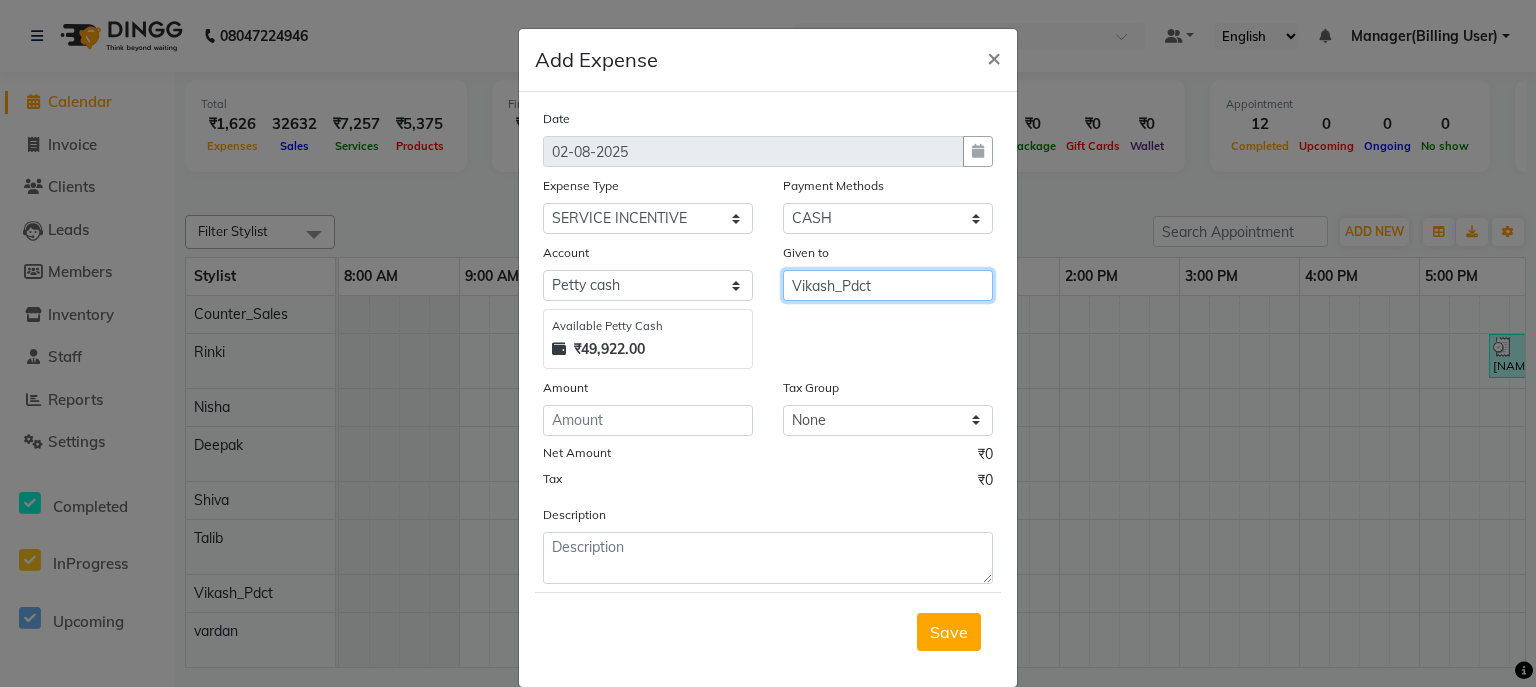 type on "Vikash_Pdct" 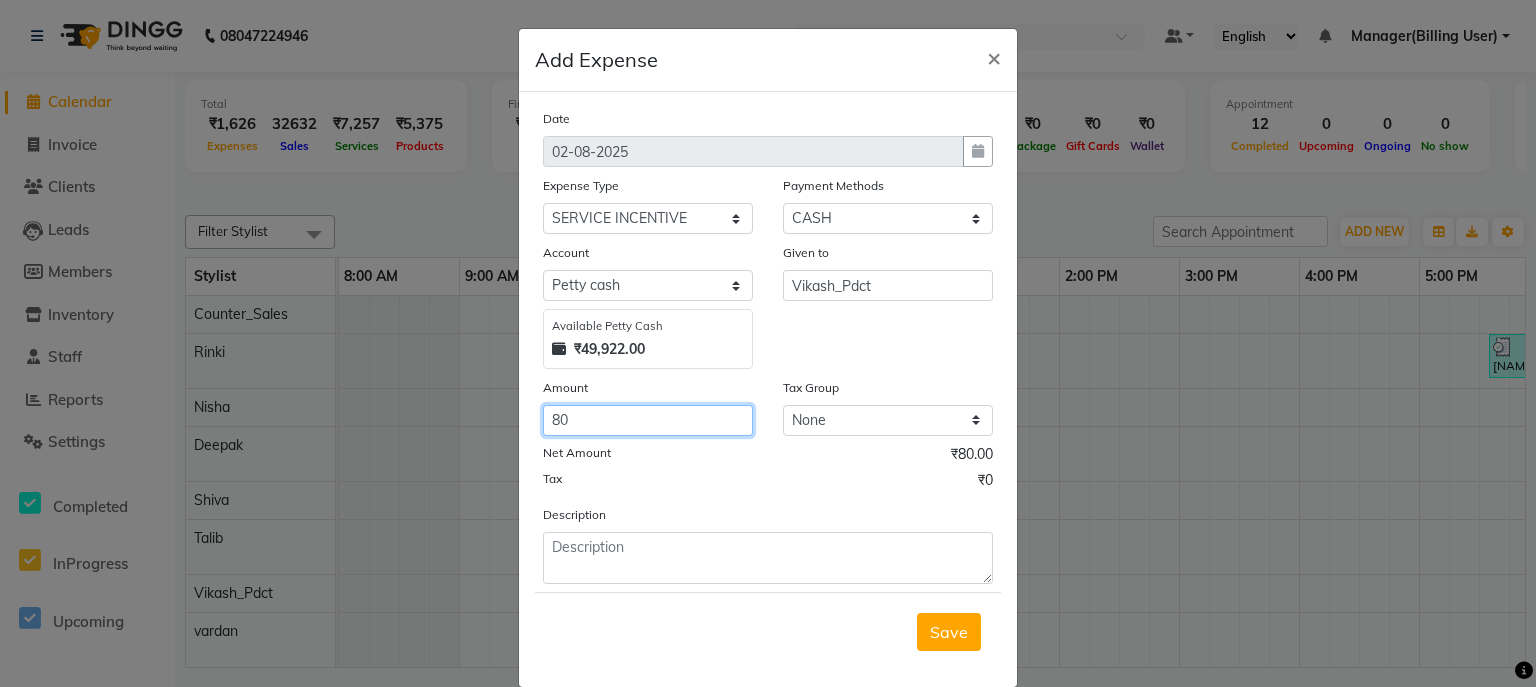 type on "80" 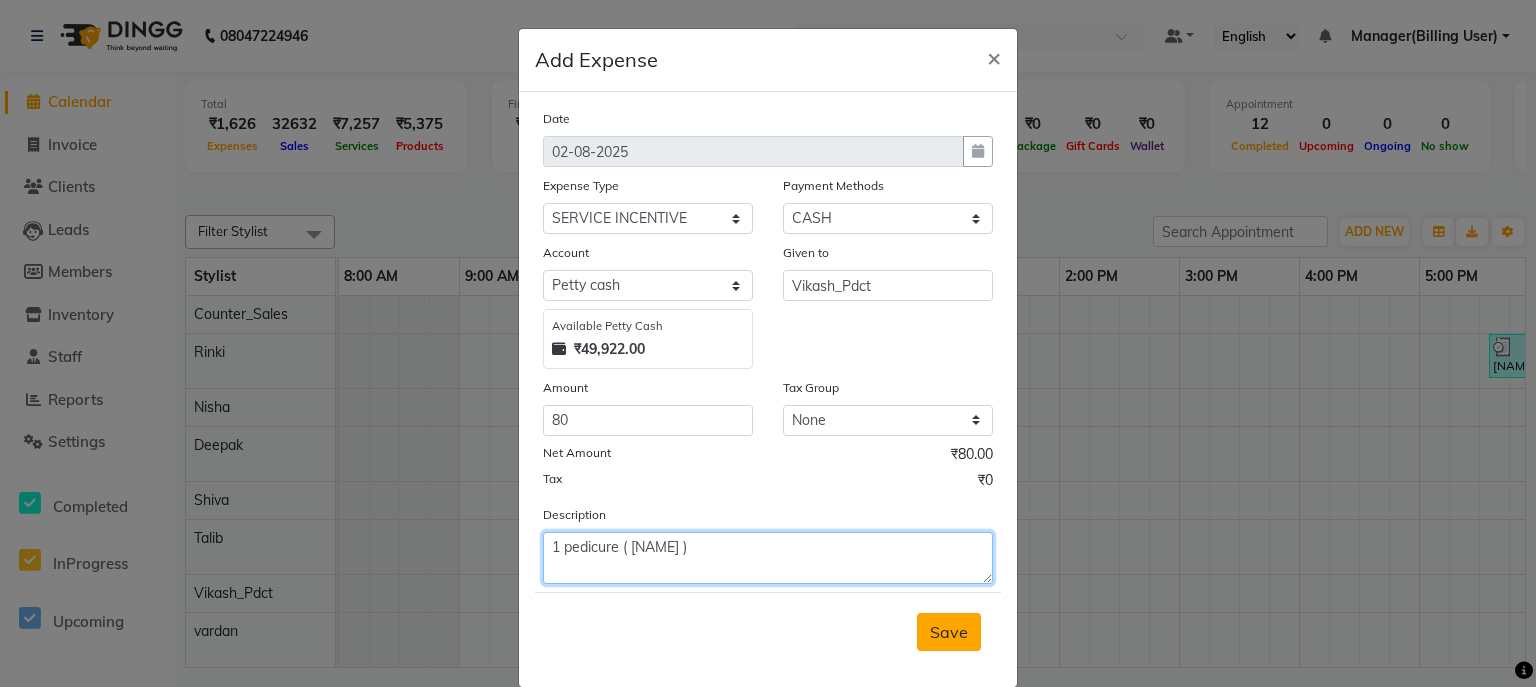 type on "1 pedicure ( vikash )" 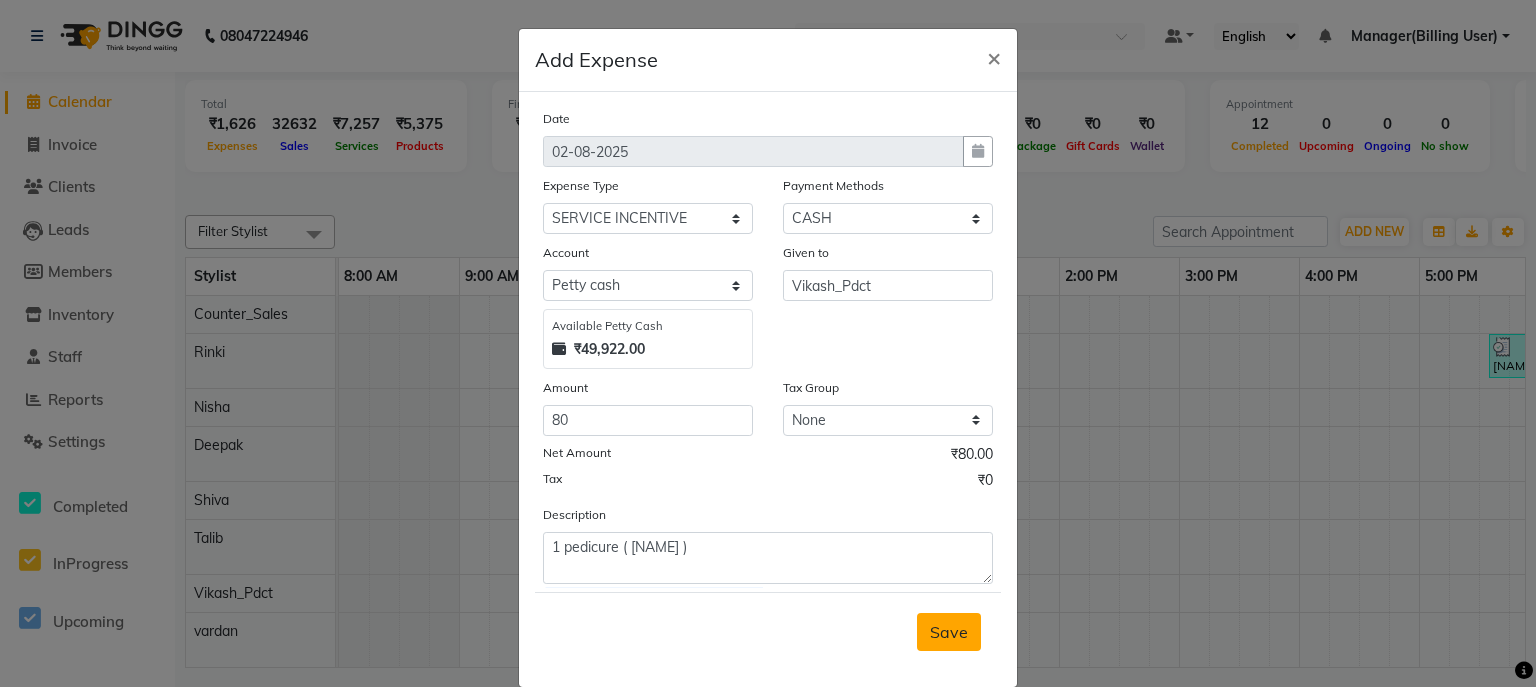 click on "Save" at bounding box center (949, 632) 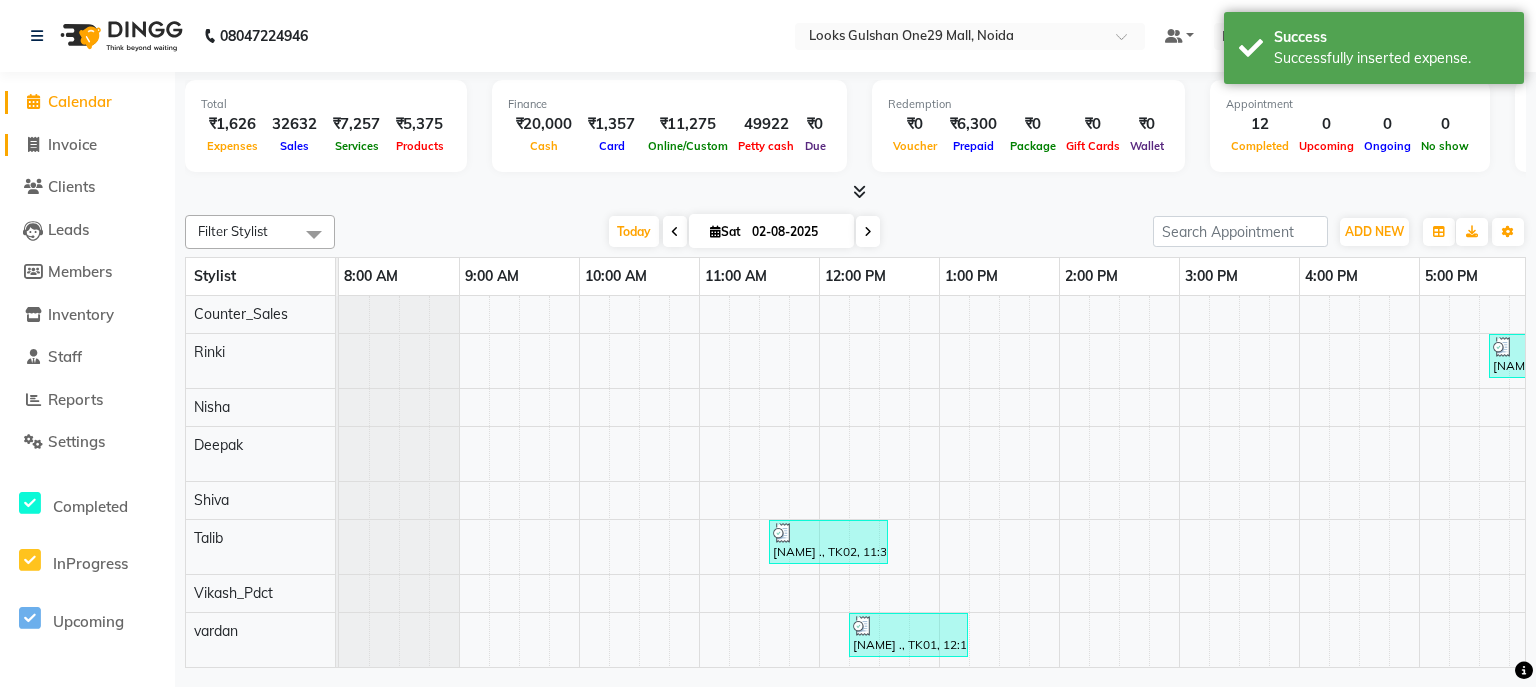 click on "Invoice" 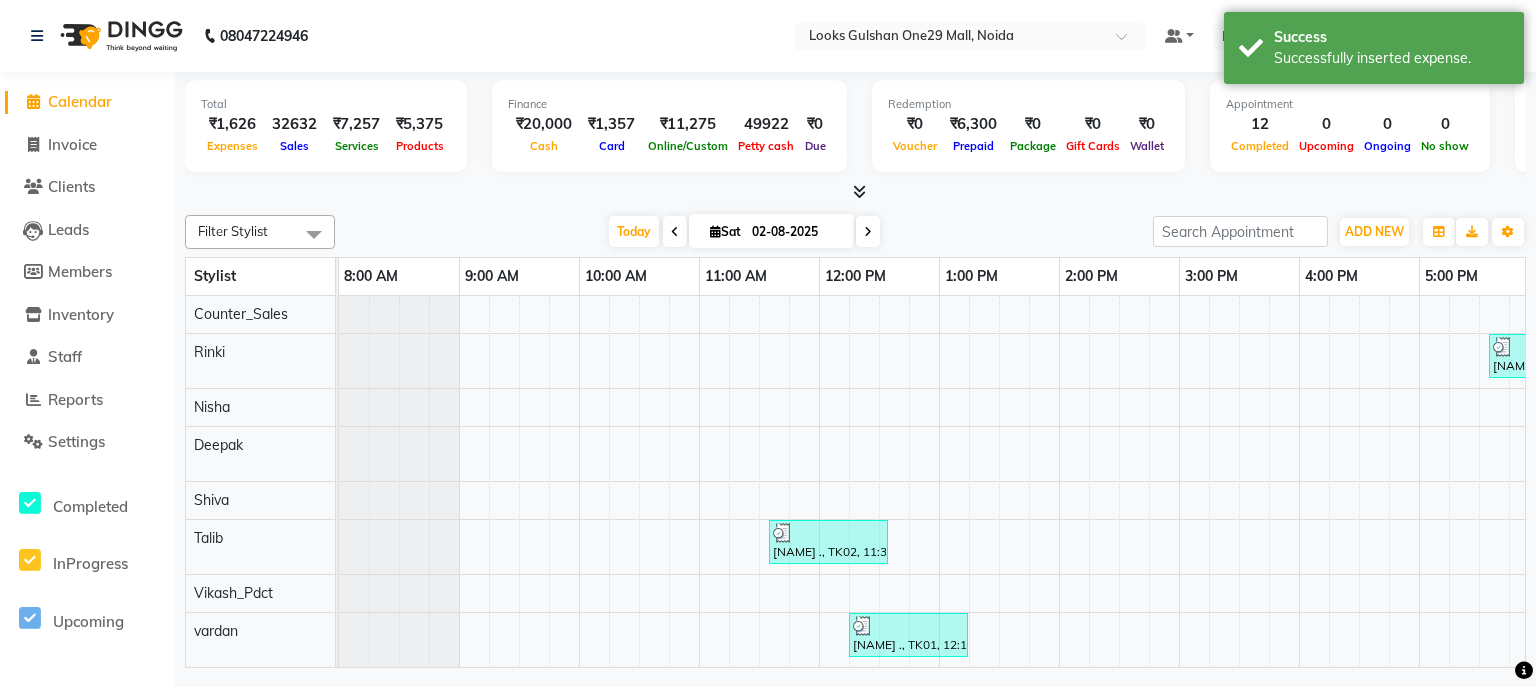 select on "service" 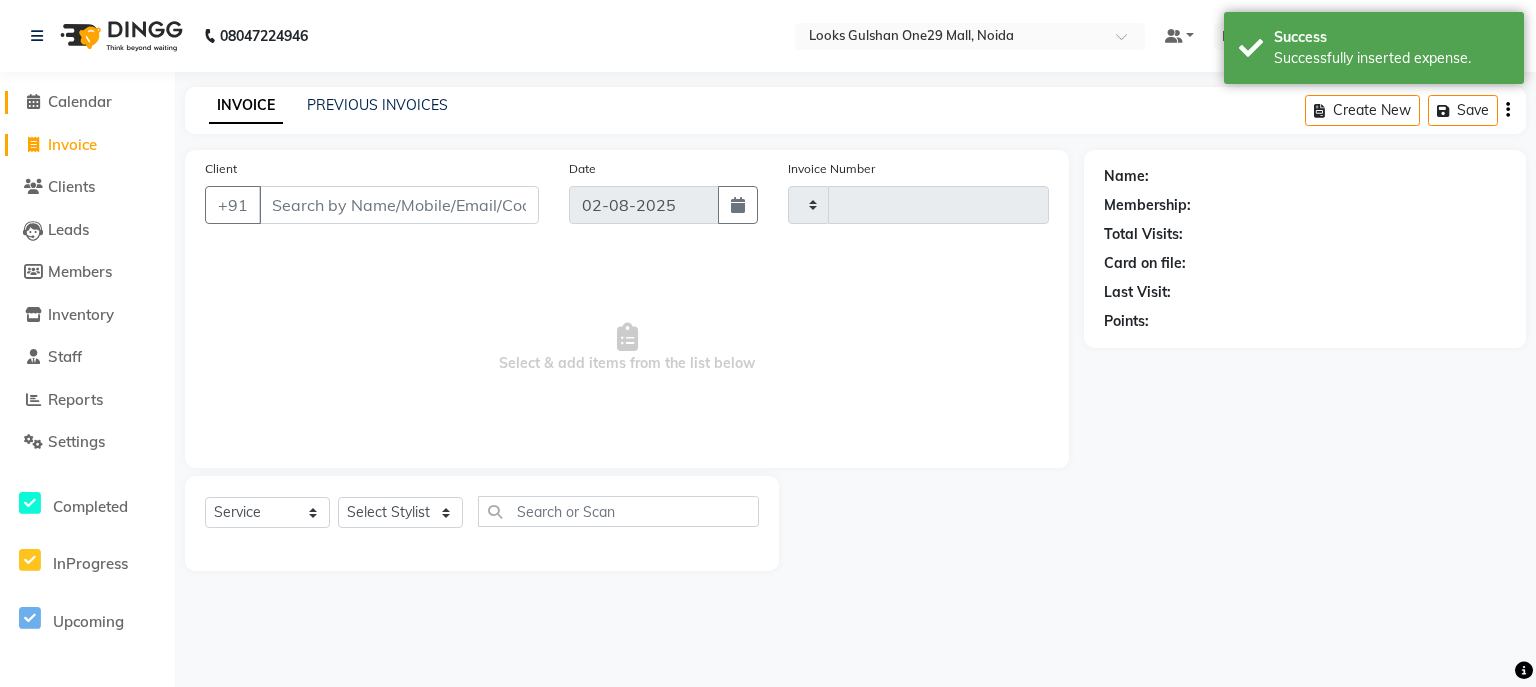 type on "0818" 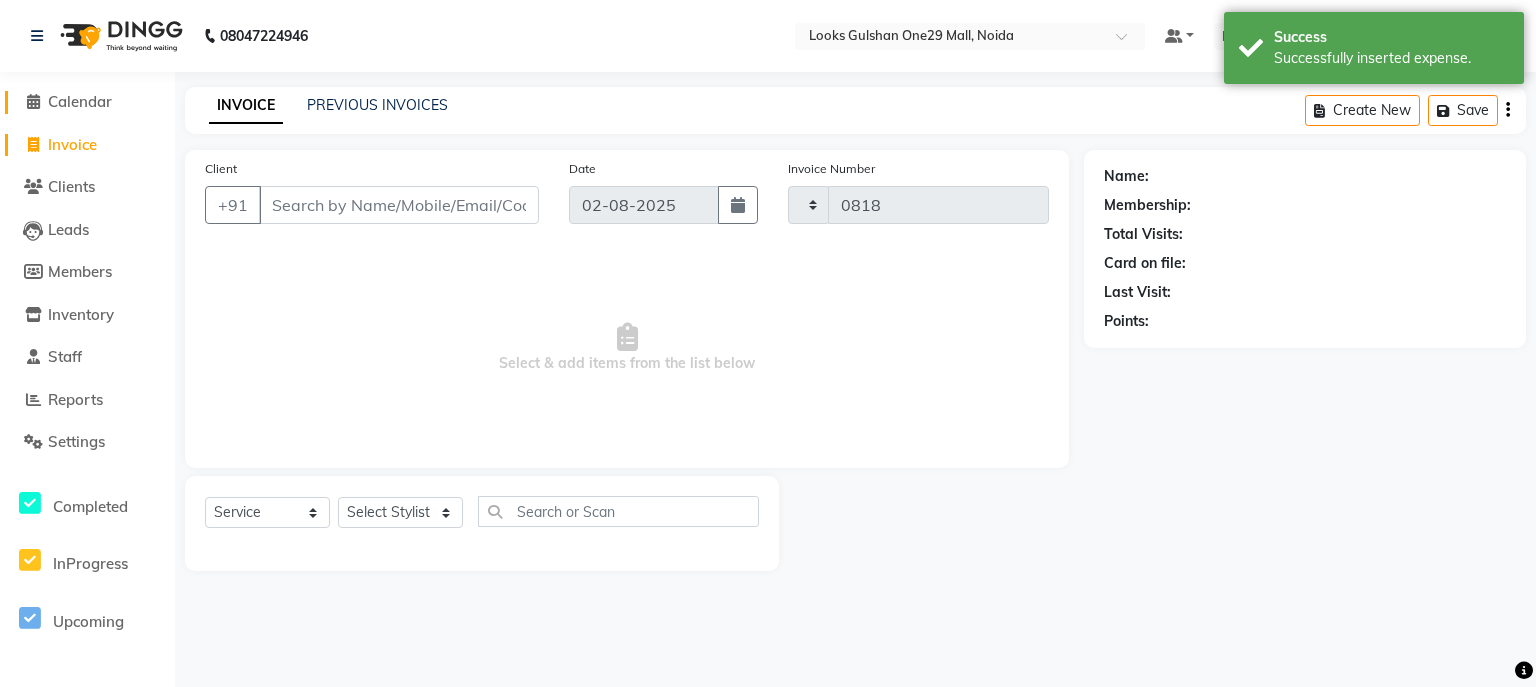 select on "8337" 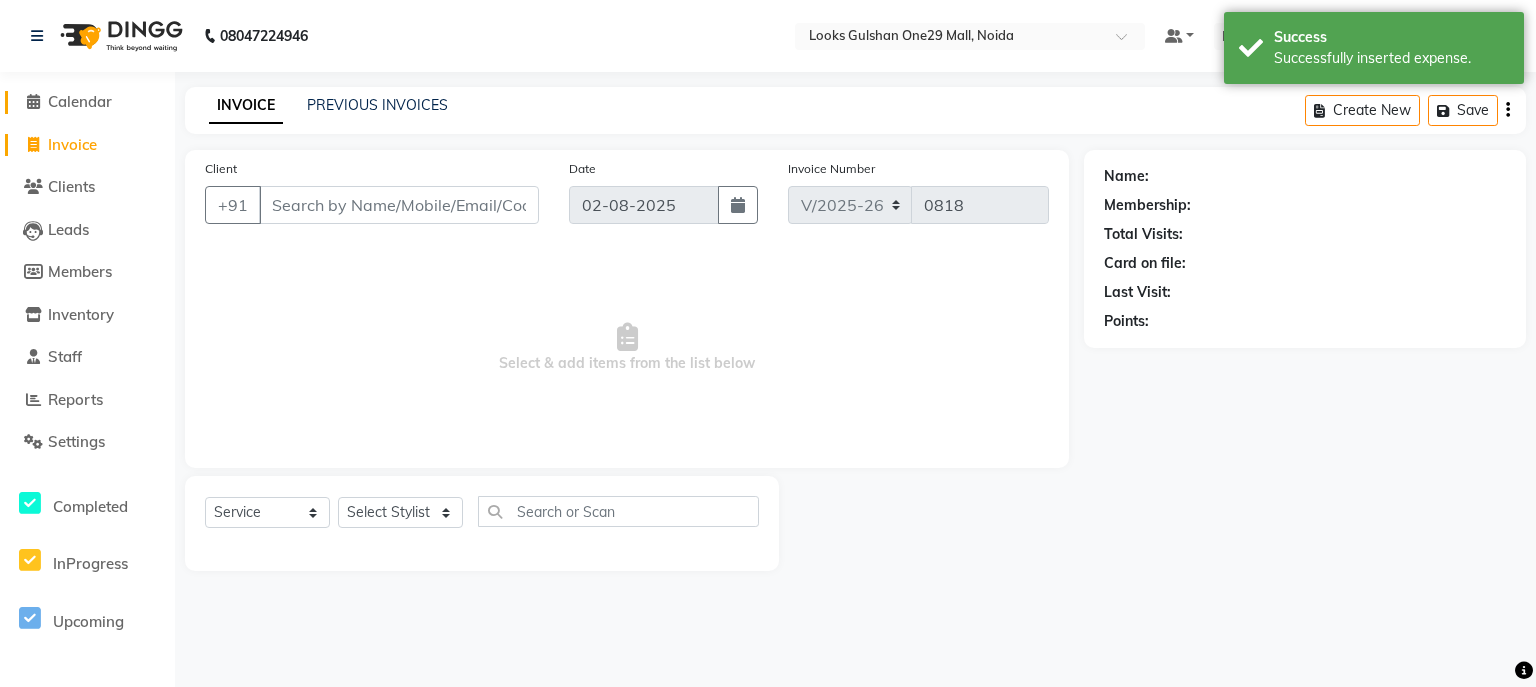 click on "Calendar" 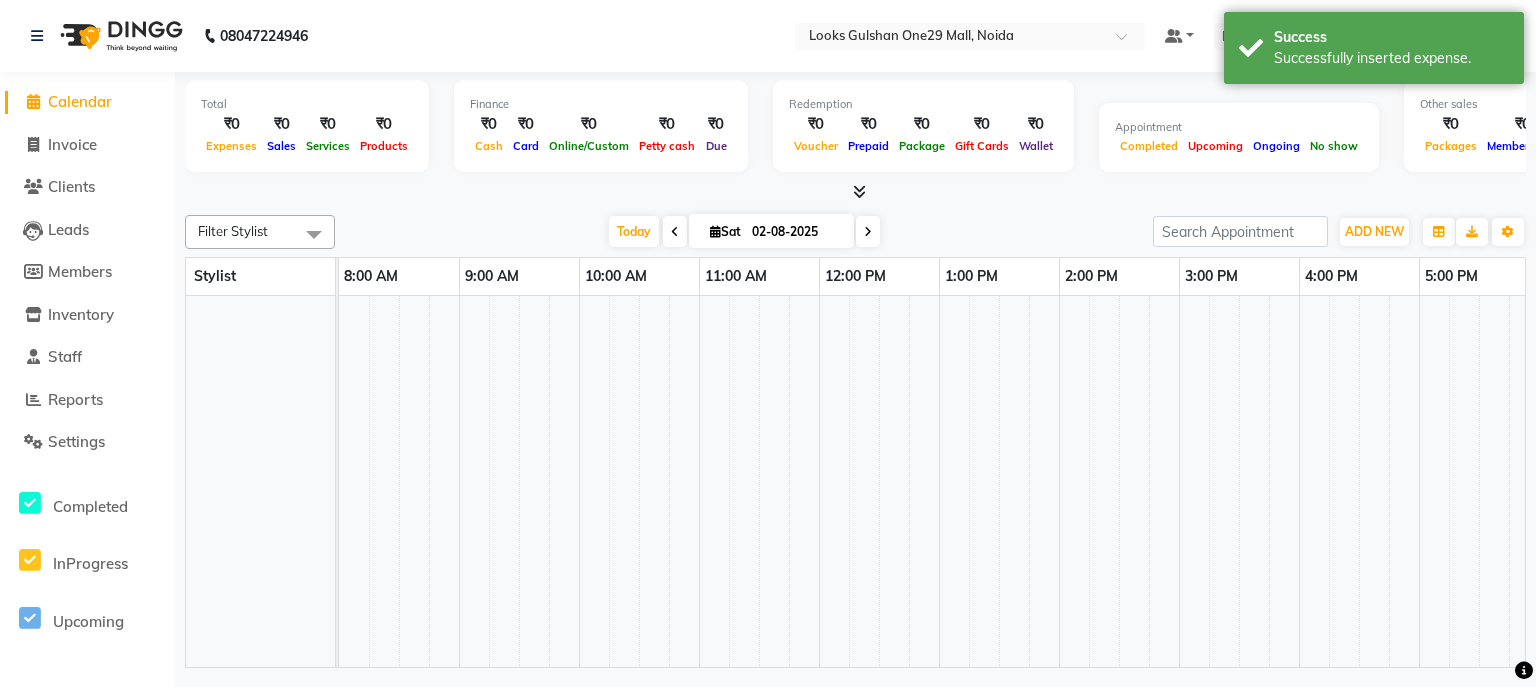 scroll, scrollTop: 0, scrollLeft: 253, axis: horizontal 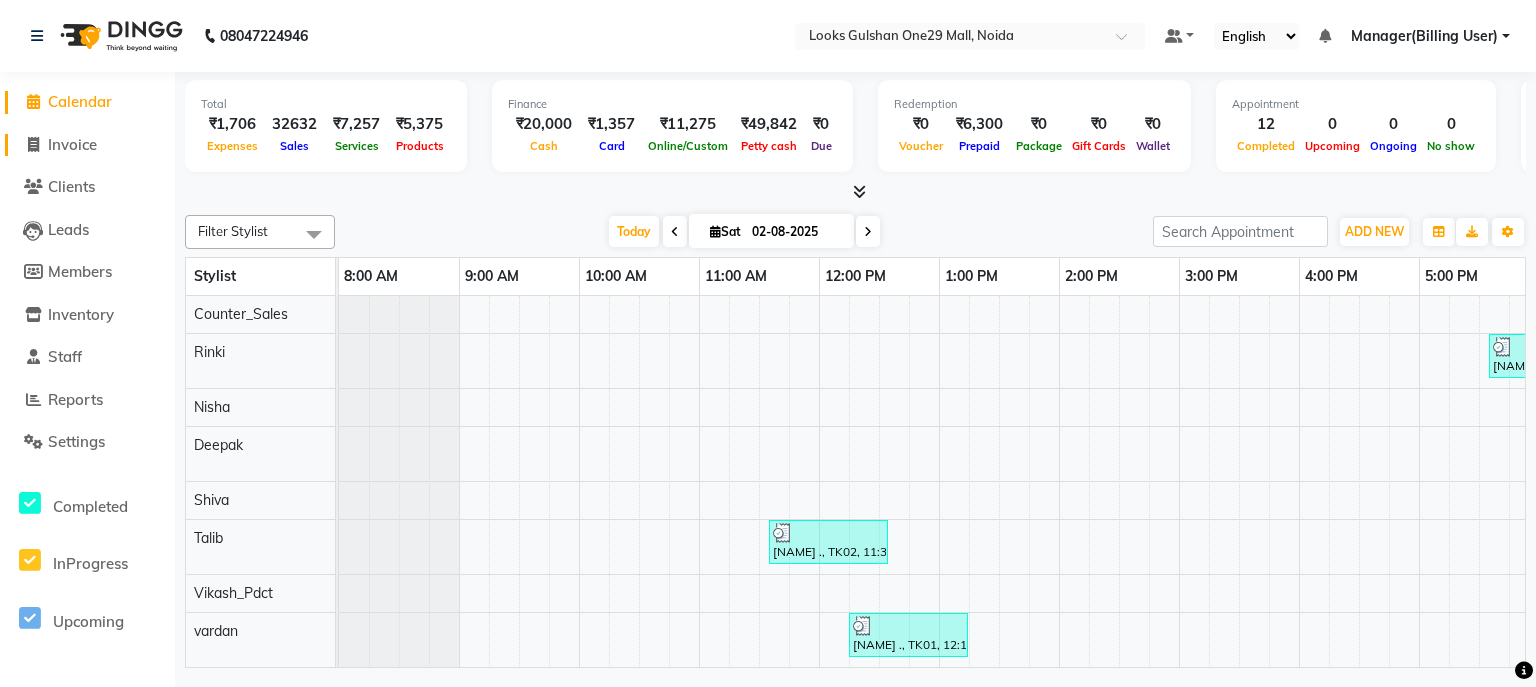 click on "Invoice" 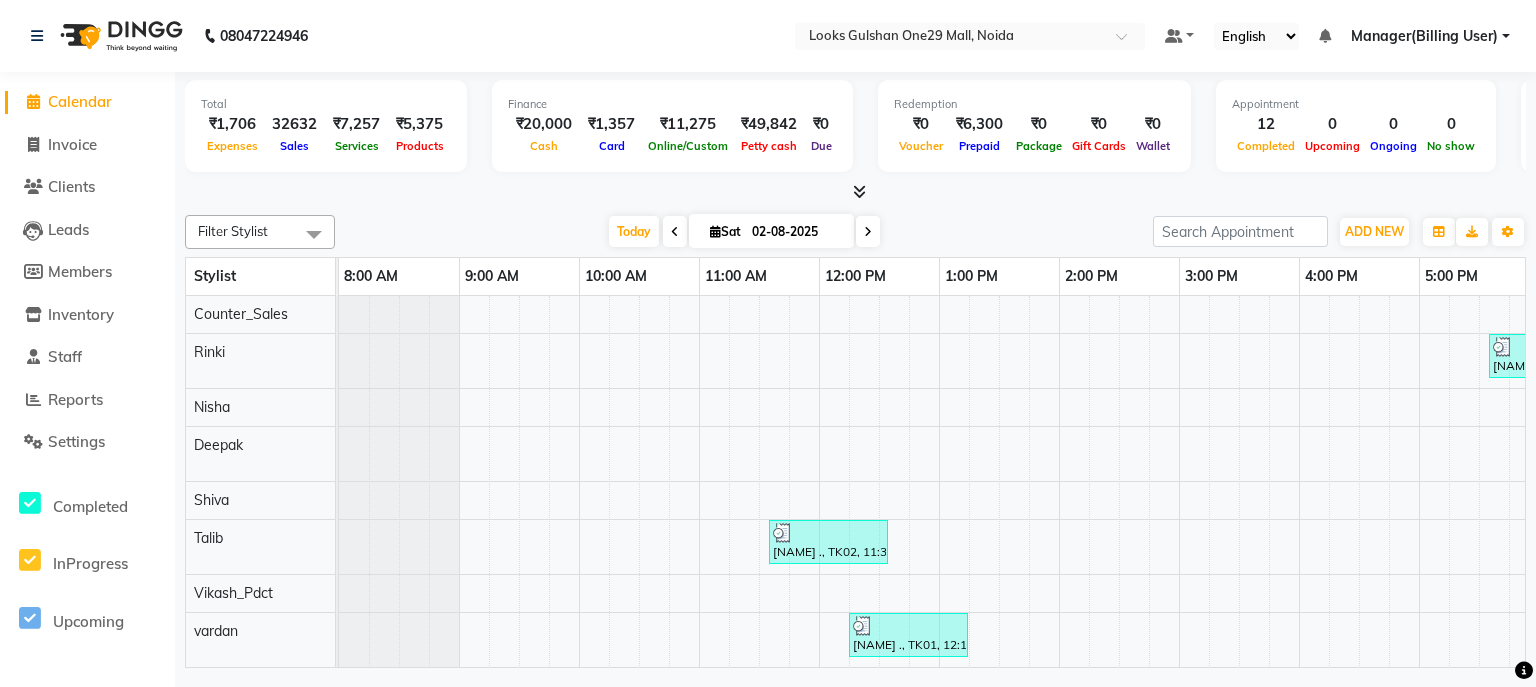 select on "8337" 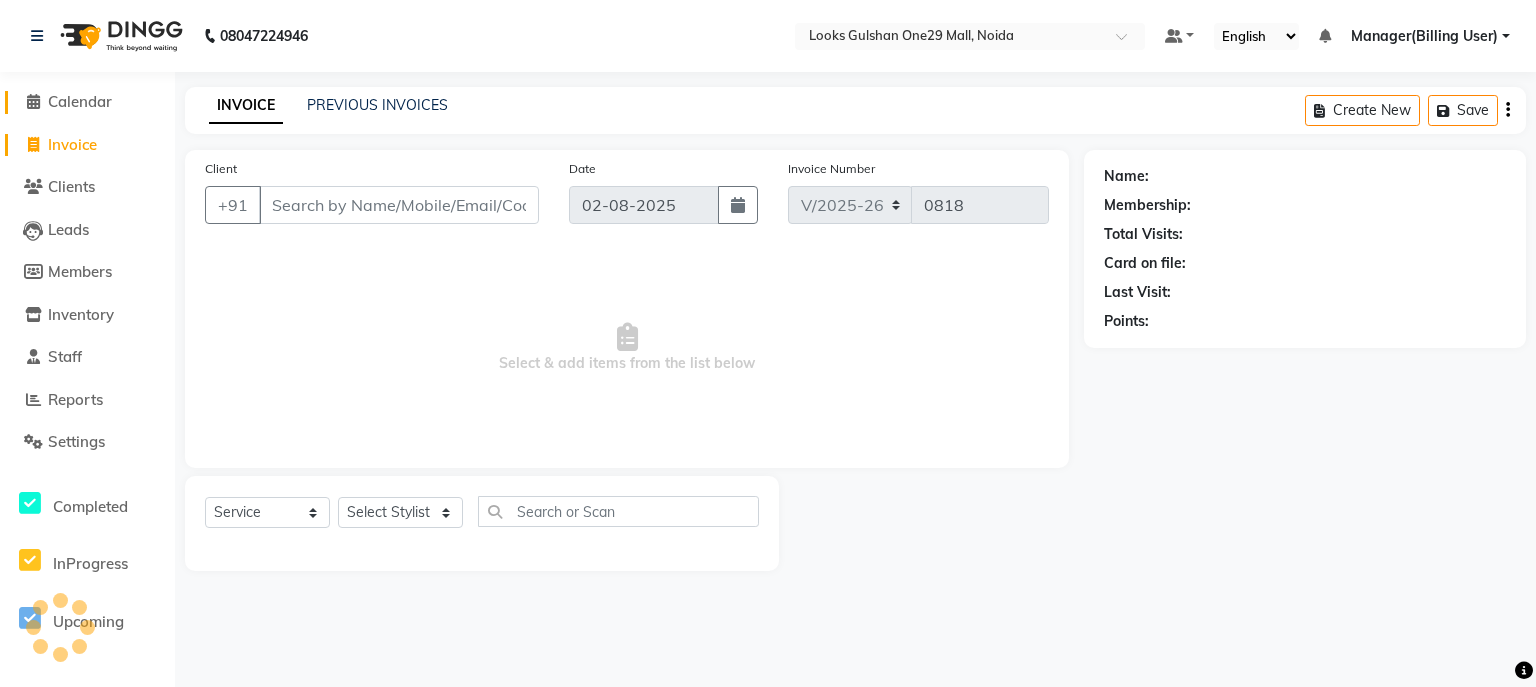 click on "Calendar" 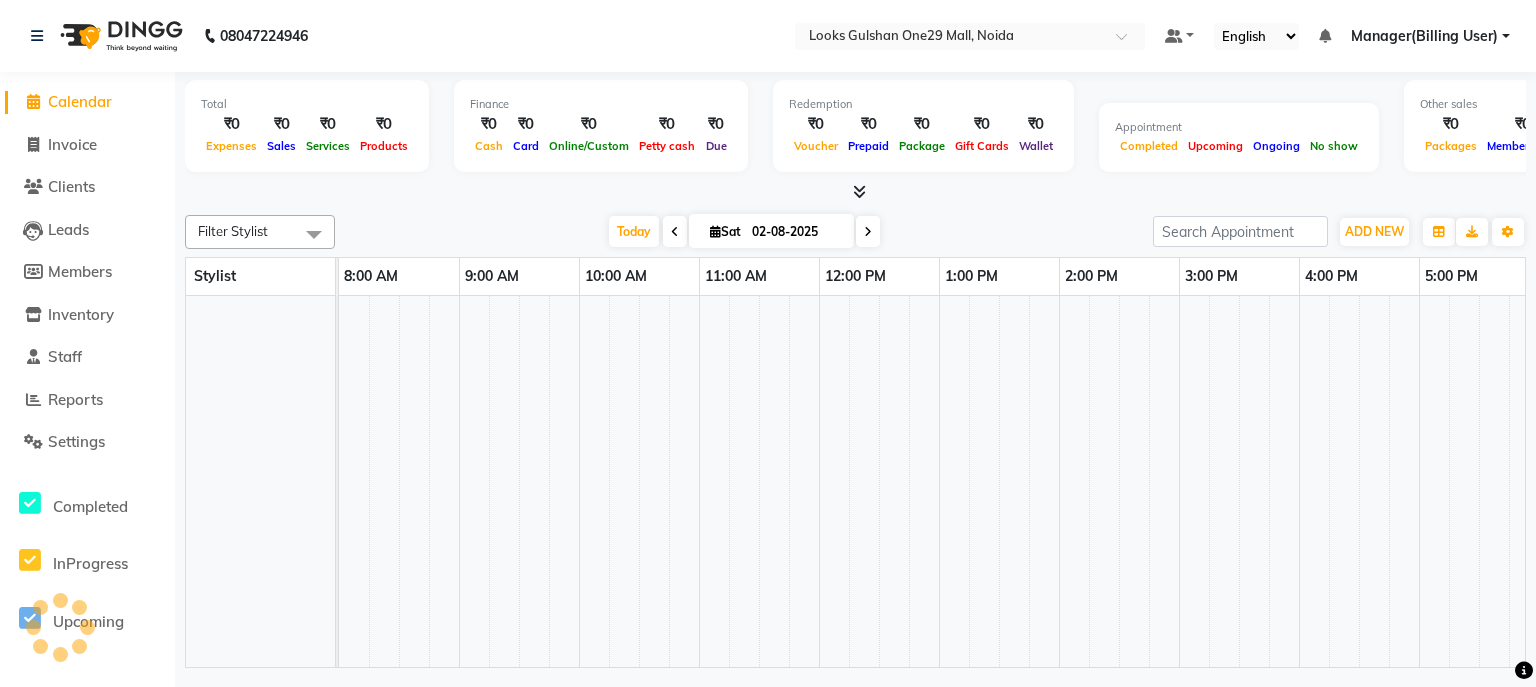scroll, scrollTop: 0, scrollLeft: 0, axis: both 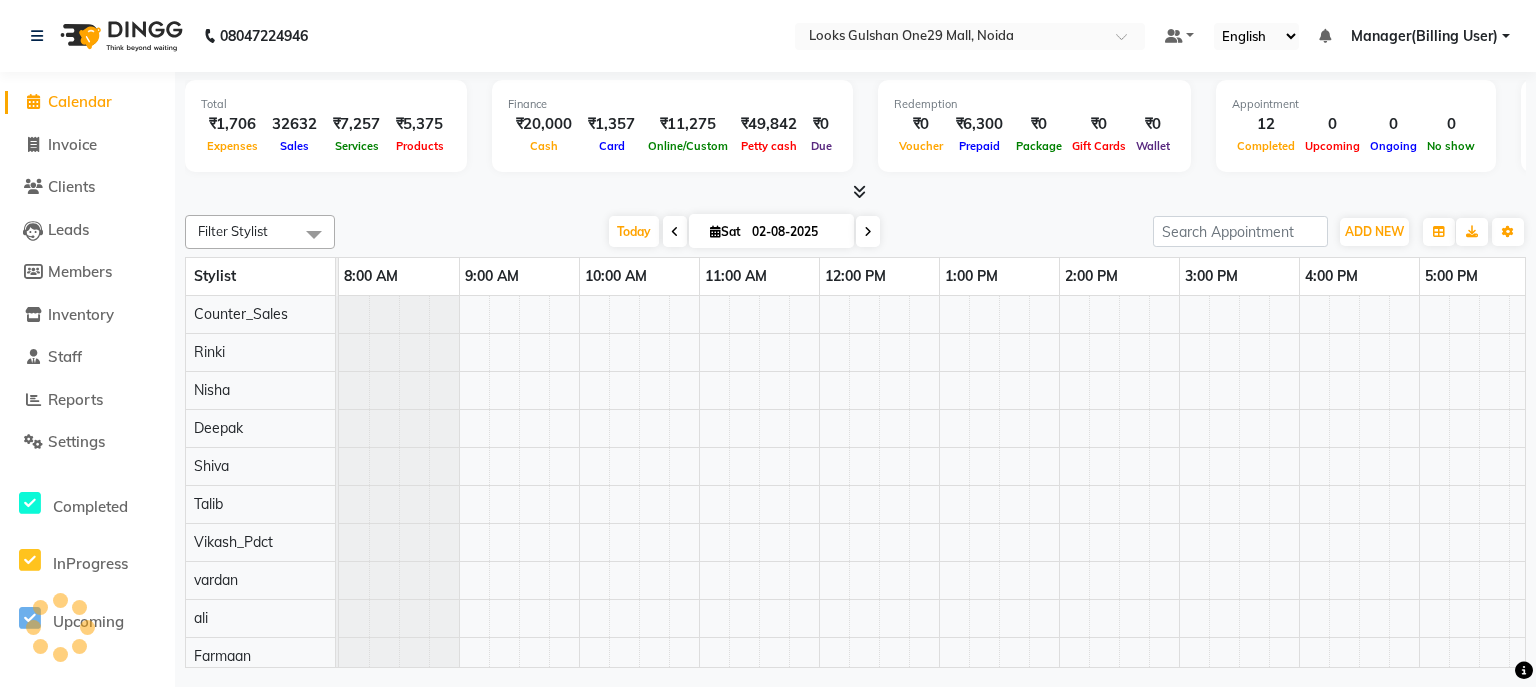 click at bounding box center (855, 192) 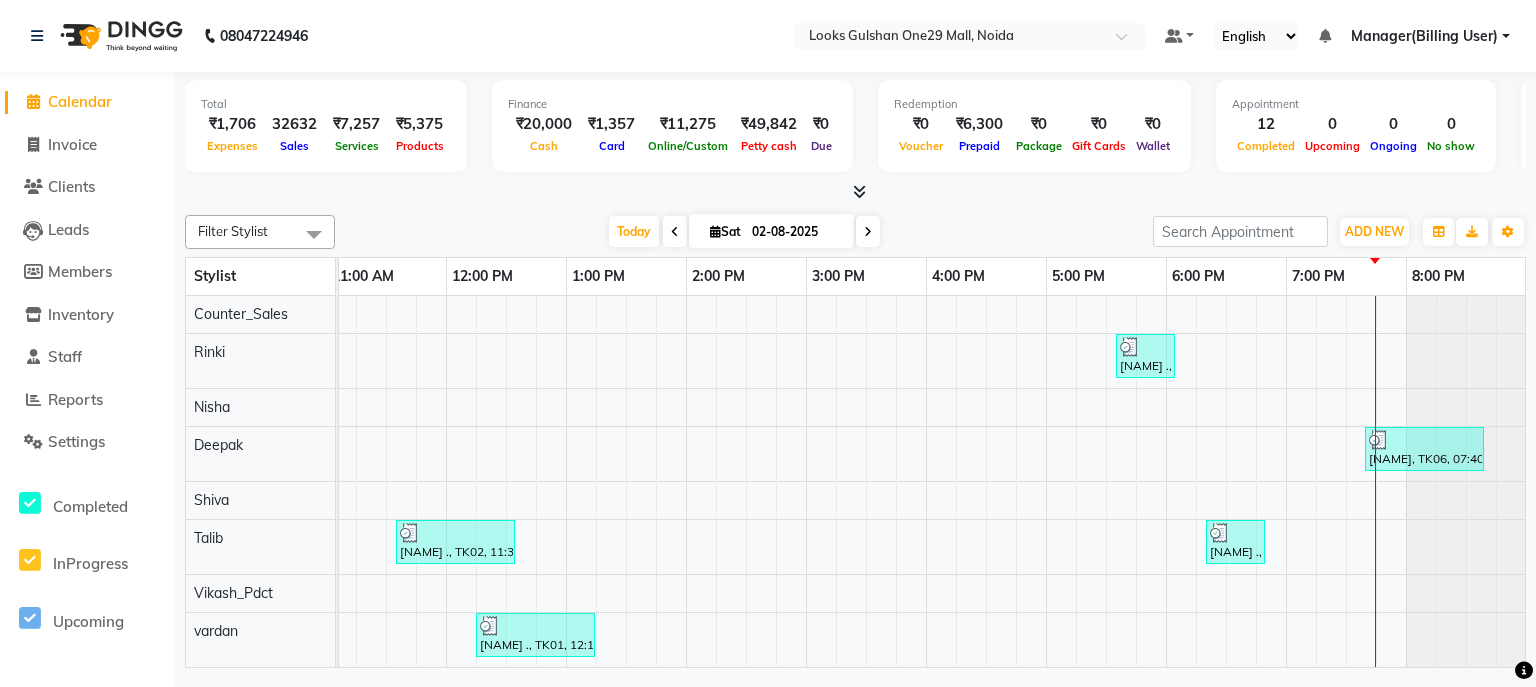 click at bounding box center (675, 232) 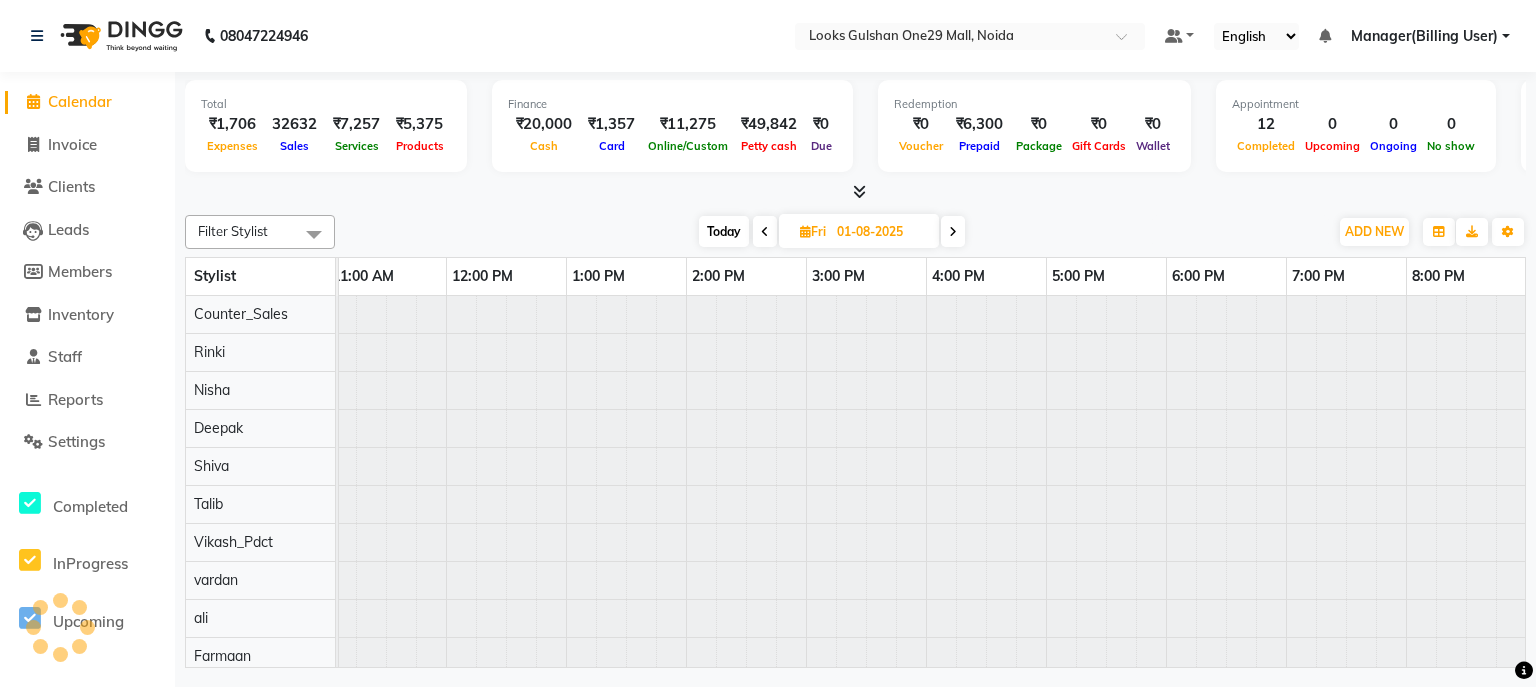 scroll, scrollTop: 0, scrollLeft: 0, axis: both 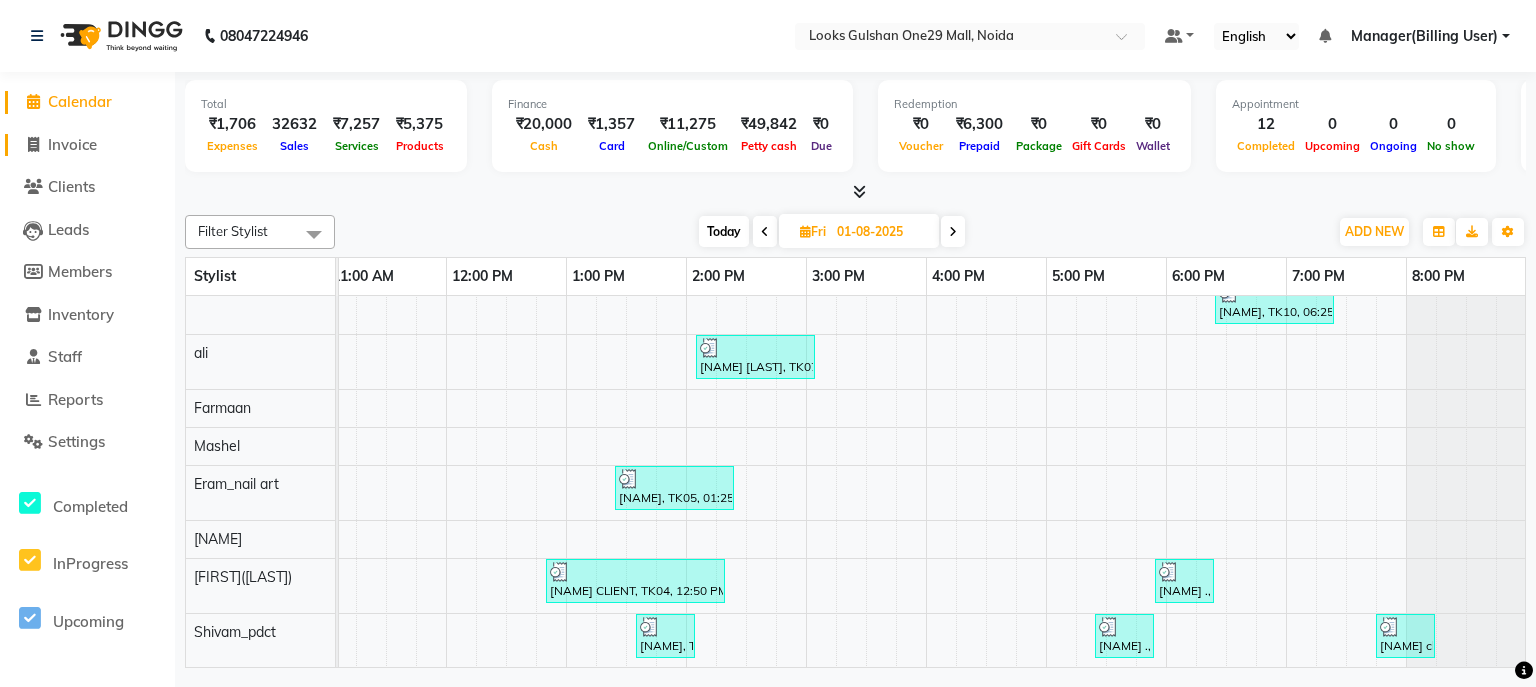 click on "Invoice" 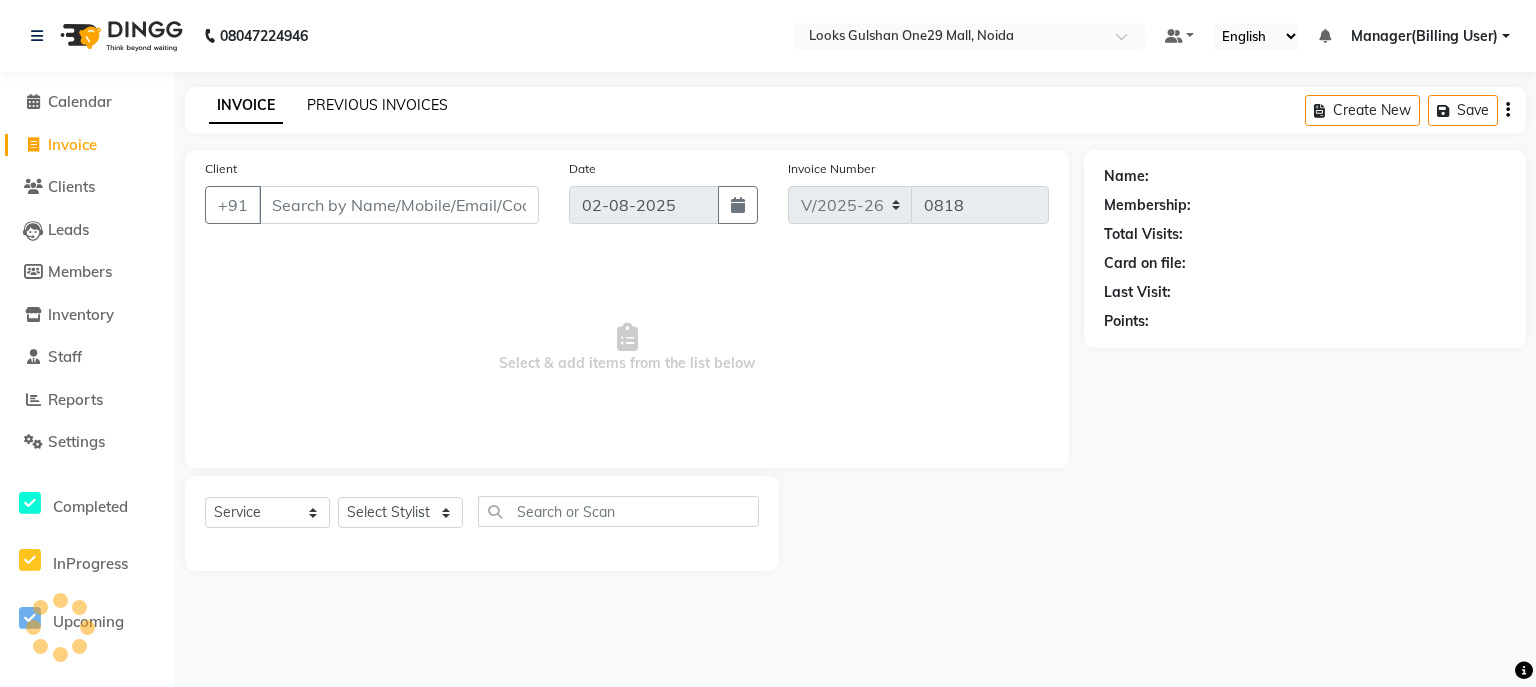 click on "PREVIOUS INVOICES" 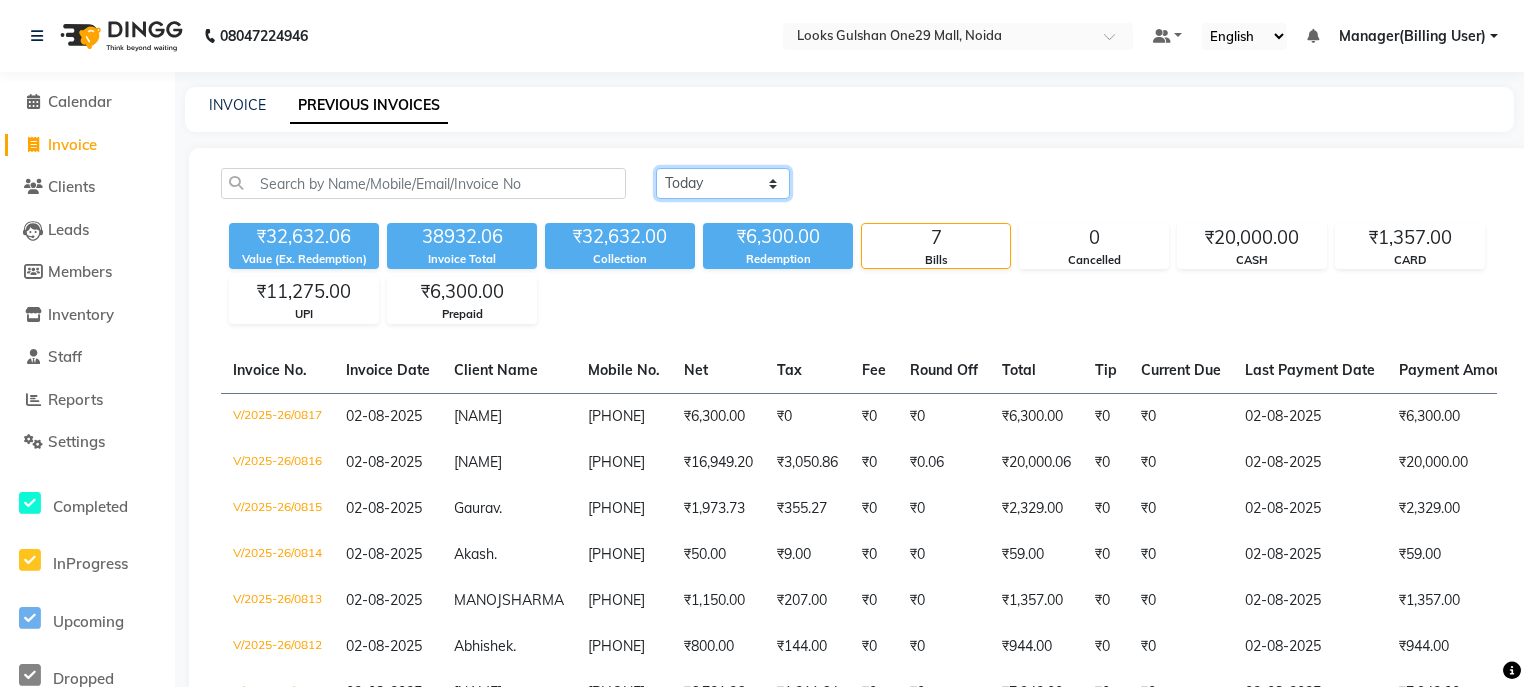 click on "Today Yesterday Custom Range" 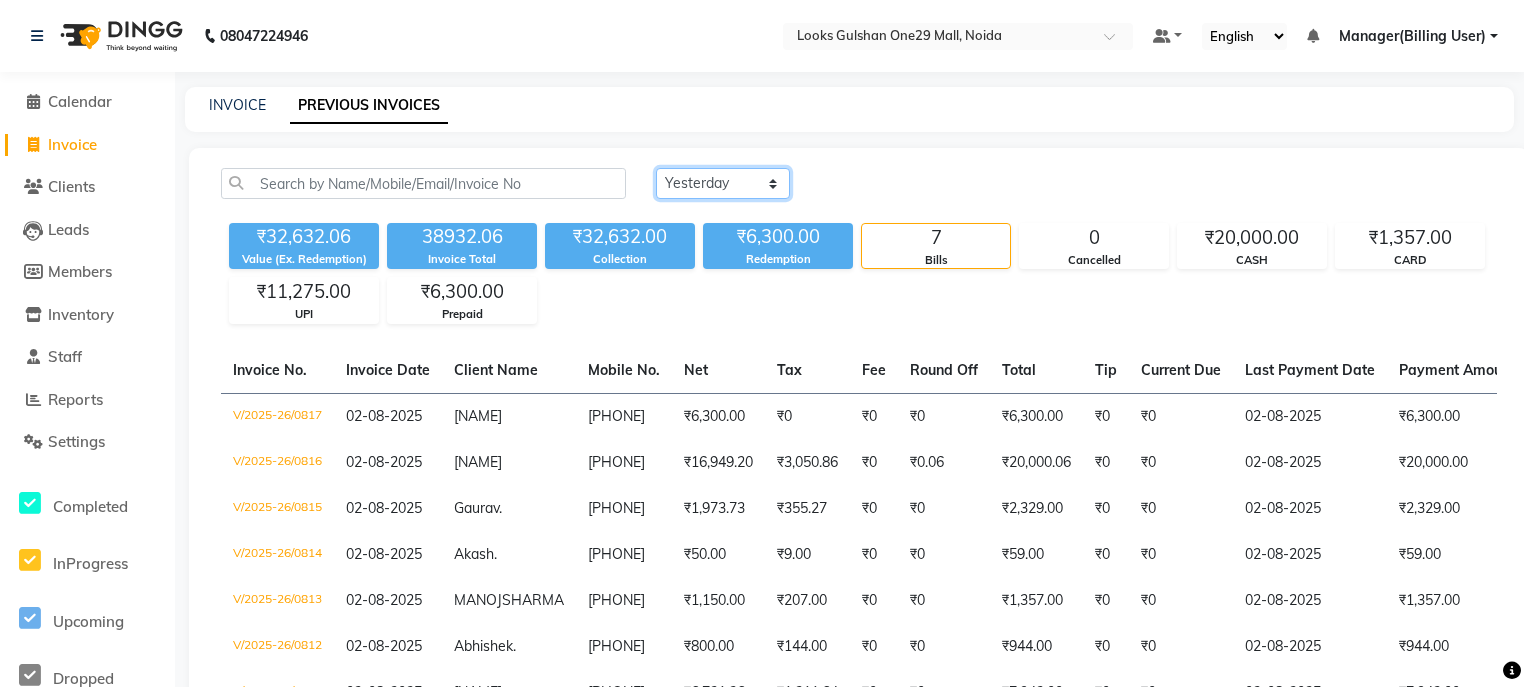 click on "Today Yesterday Custom Range" 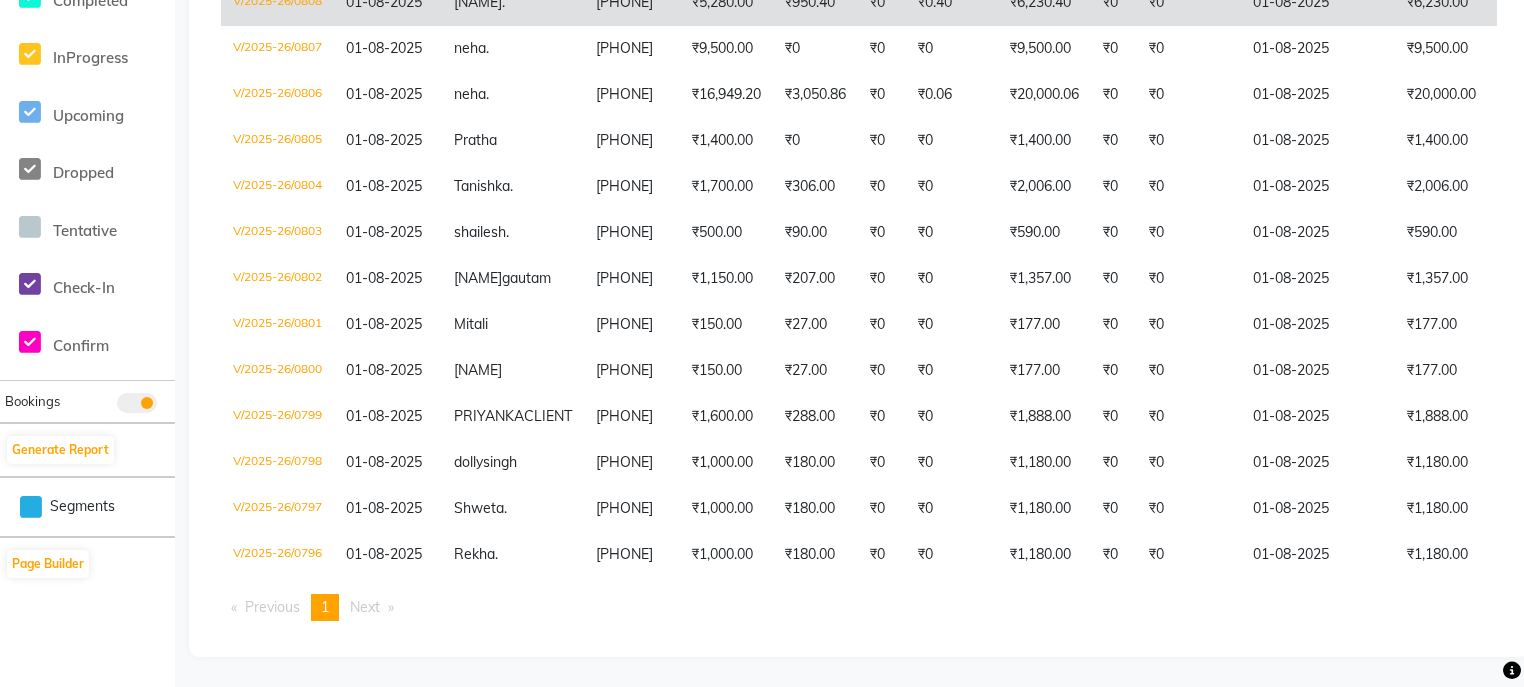 scroll, scrollTop: 560, scrollLeft: 0, axis: vertical 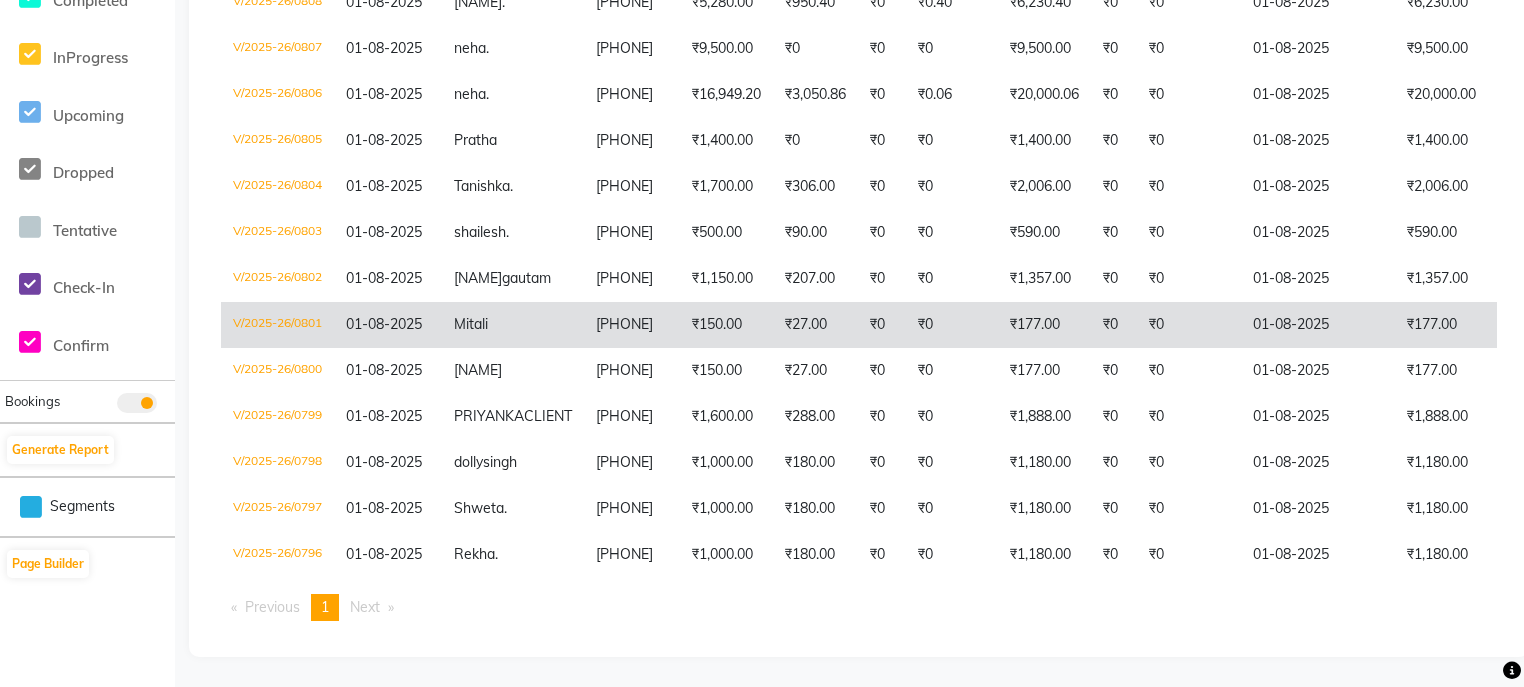 click on "V/2025-26/0801" 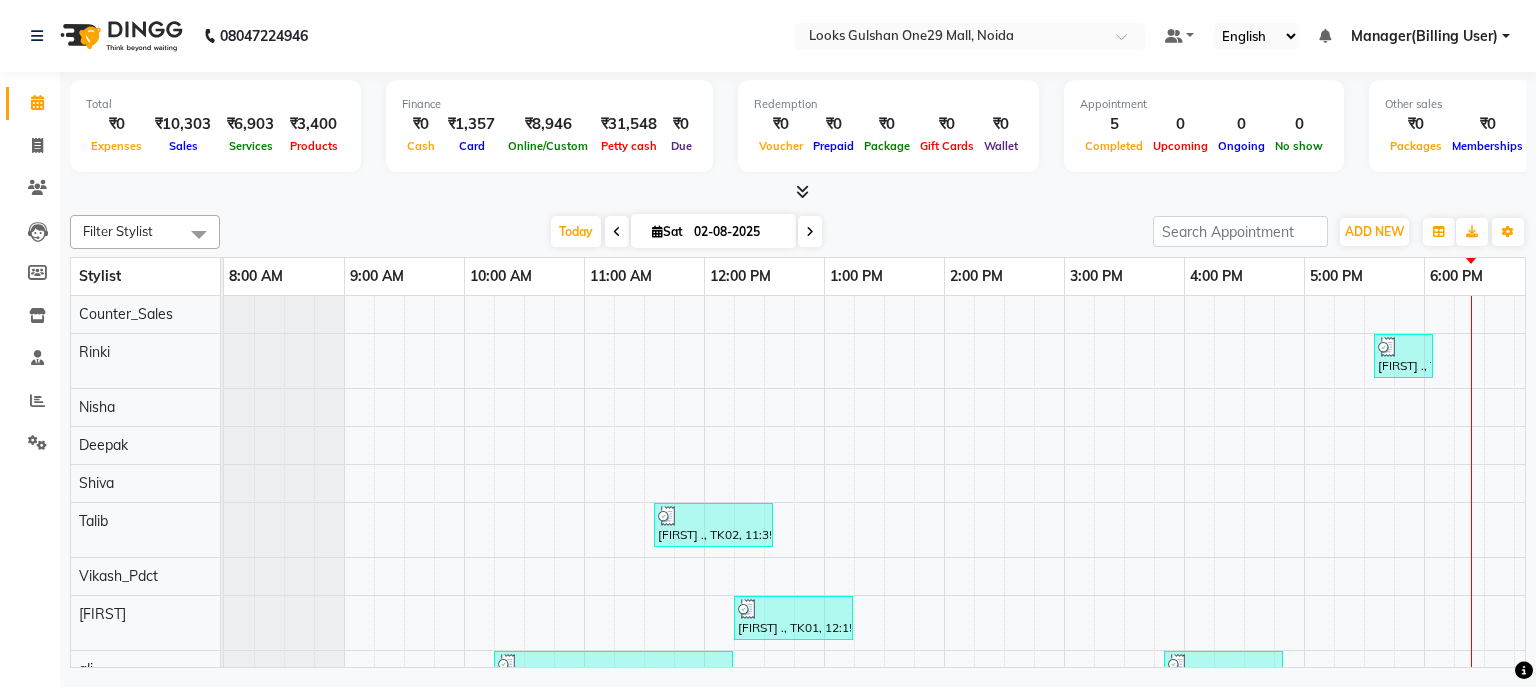 scroll, scrollTop: 0, scrollLeft: 0, axis: both 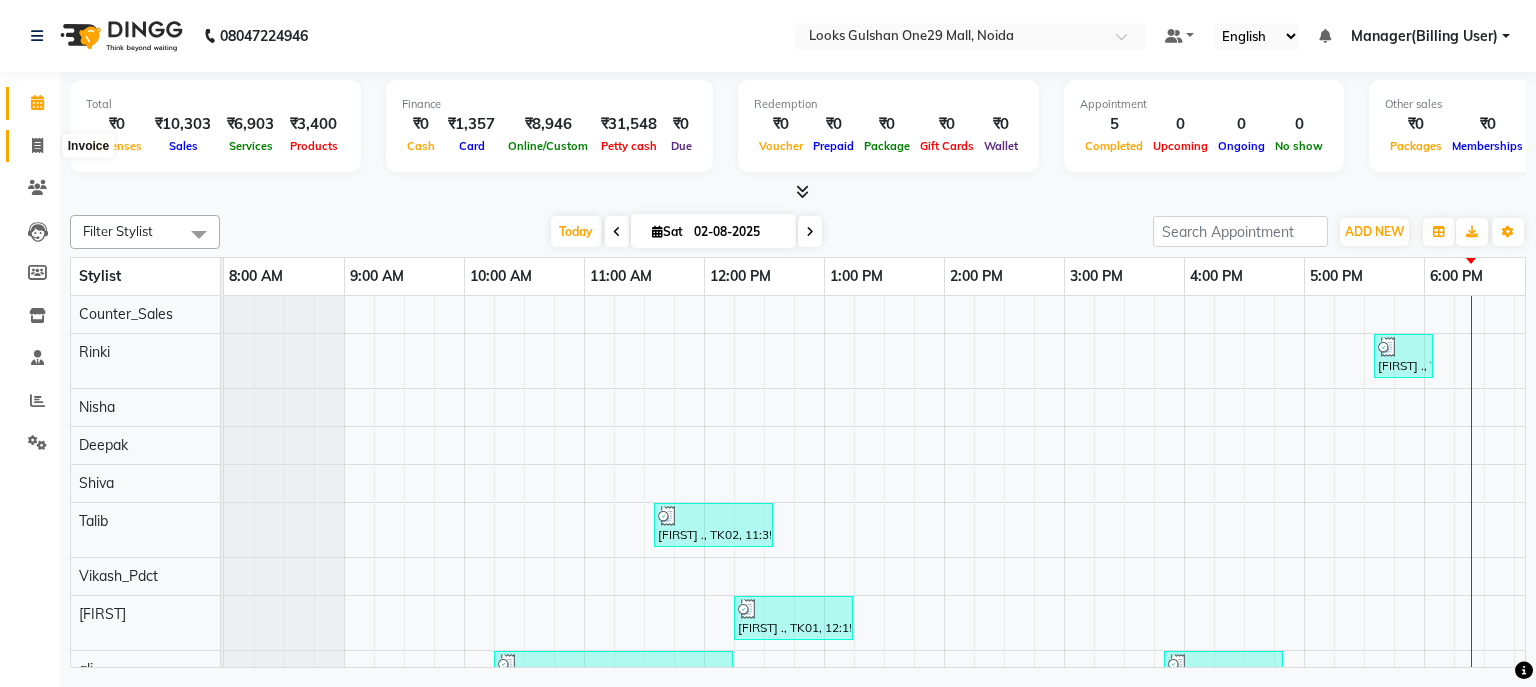 click 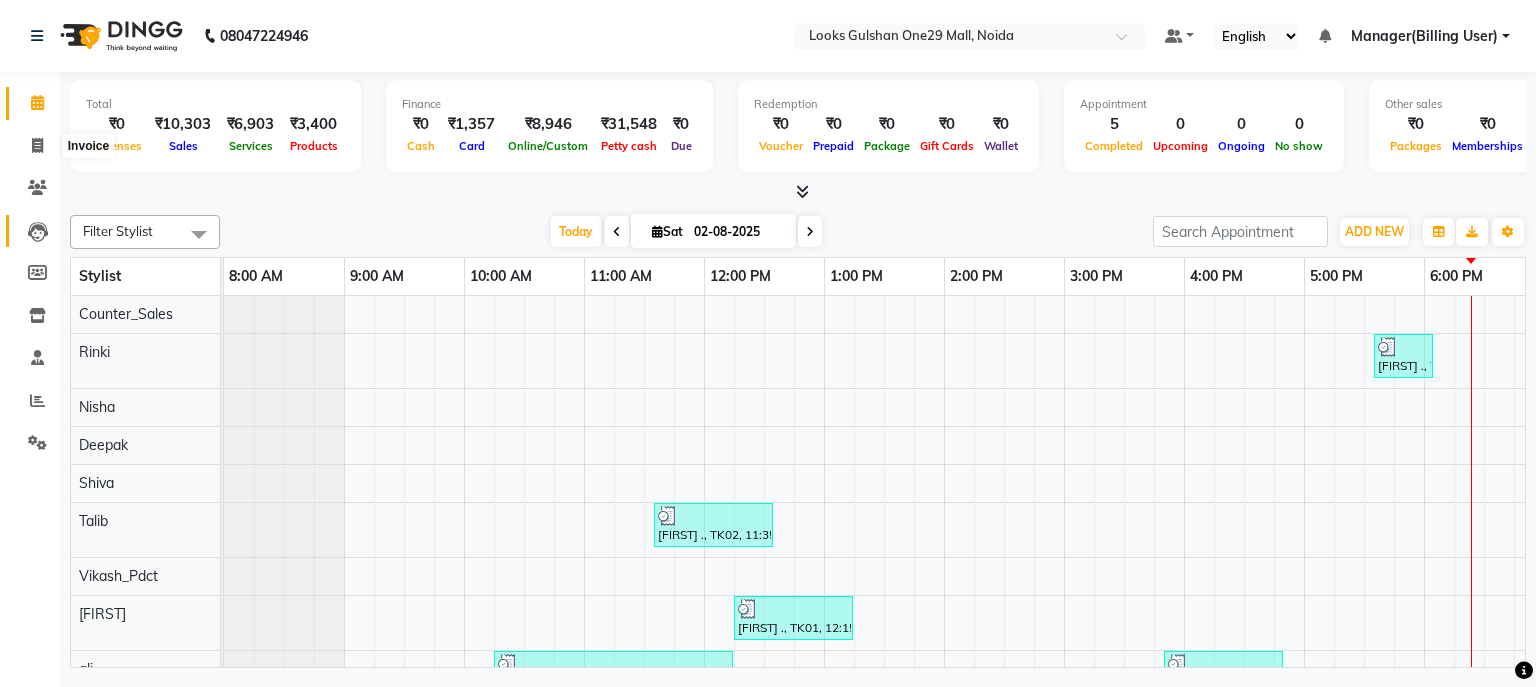 select on "service" 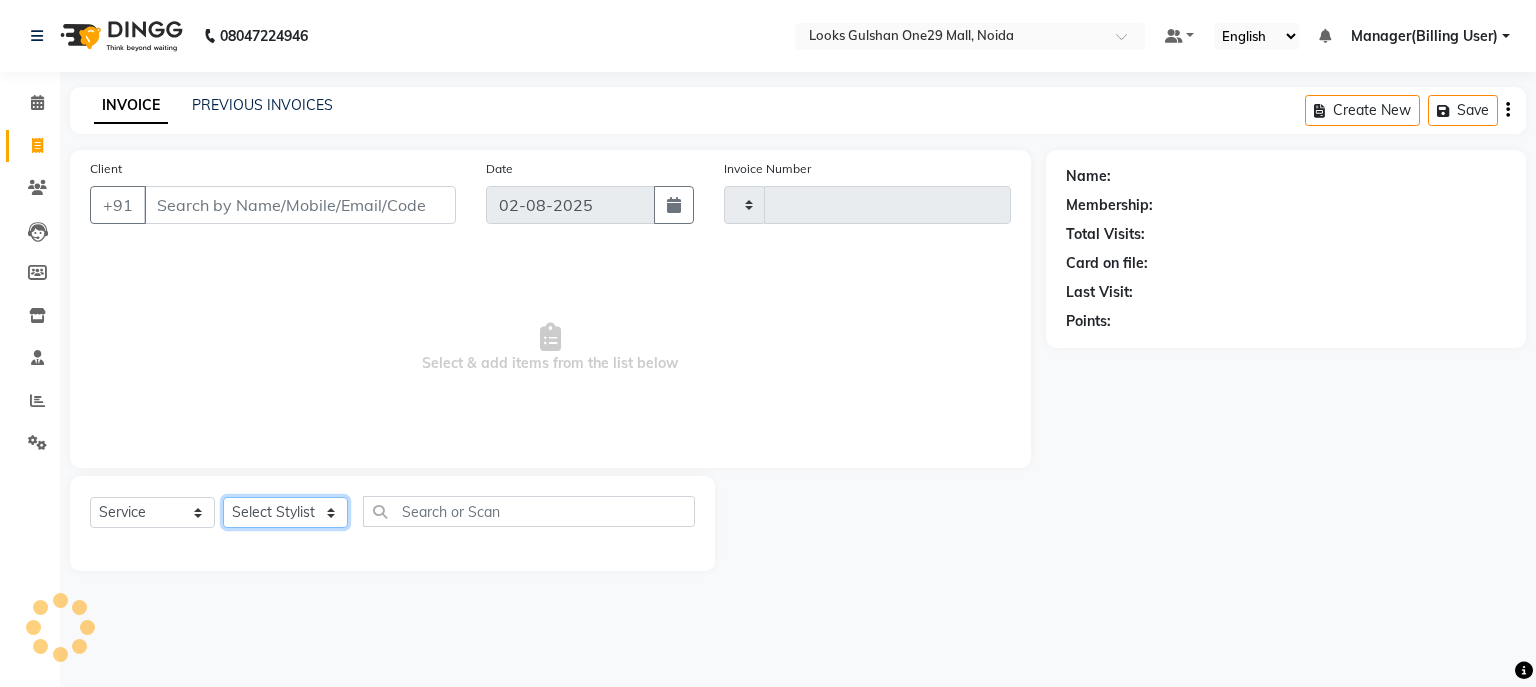 select on "80996" 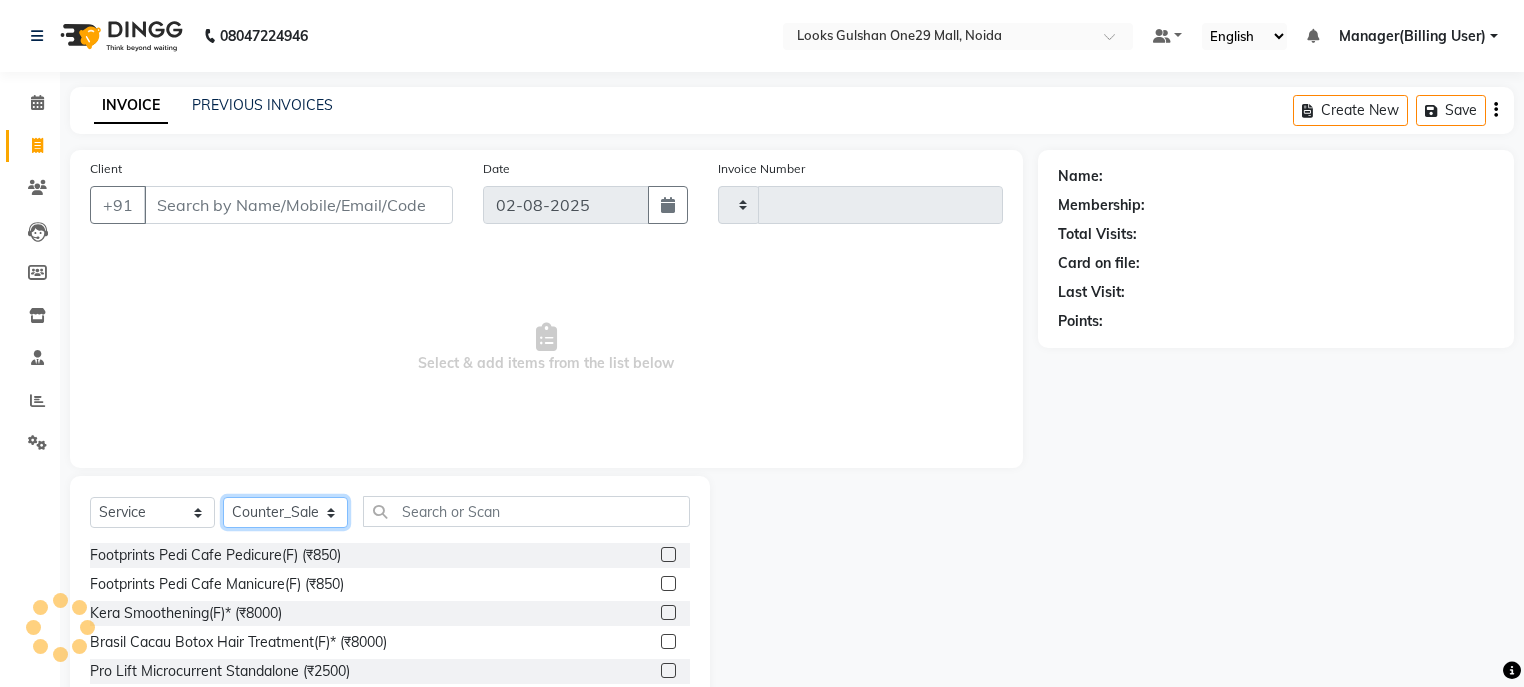 click on "Select Stylist ali Counter_Sales Deepak Eram_nail art Farmaan Manager(Billing User) Mashel Nisha Rinki Ritu Mittal Shiva Shiva(Cherry) Shivam_pdct Talib vardan Vikash_Pdct" 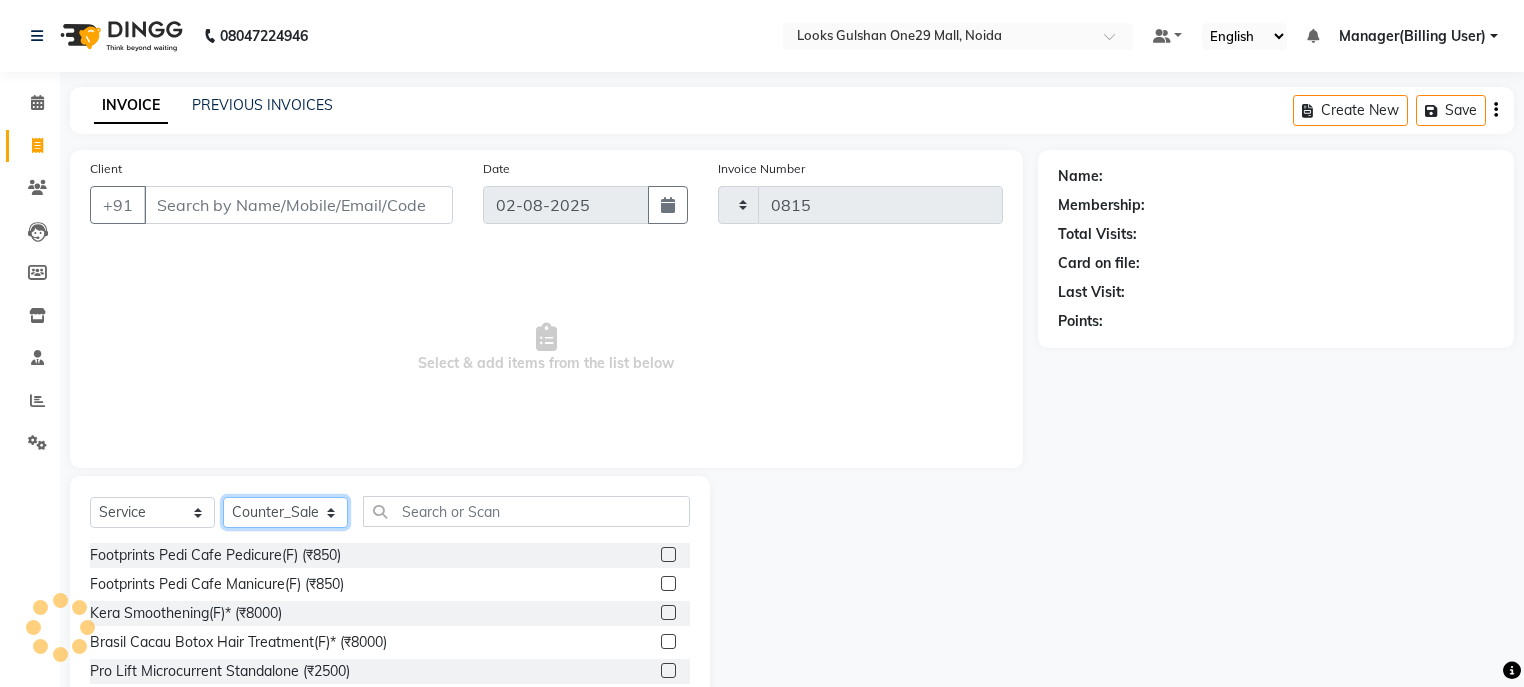 select on "8337" 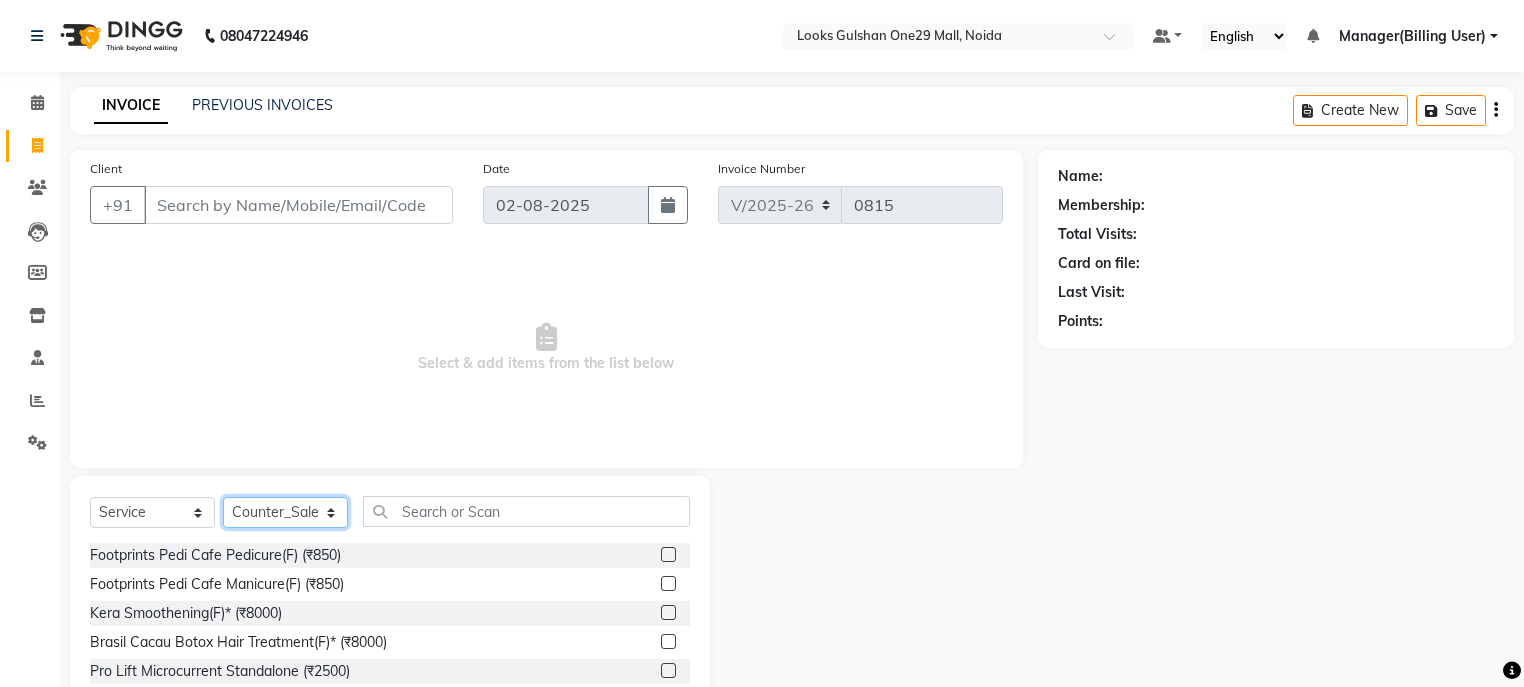 select on "80998" 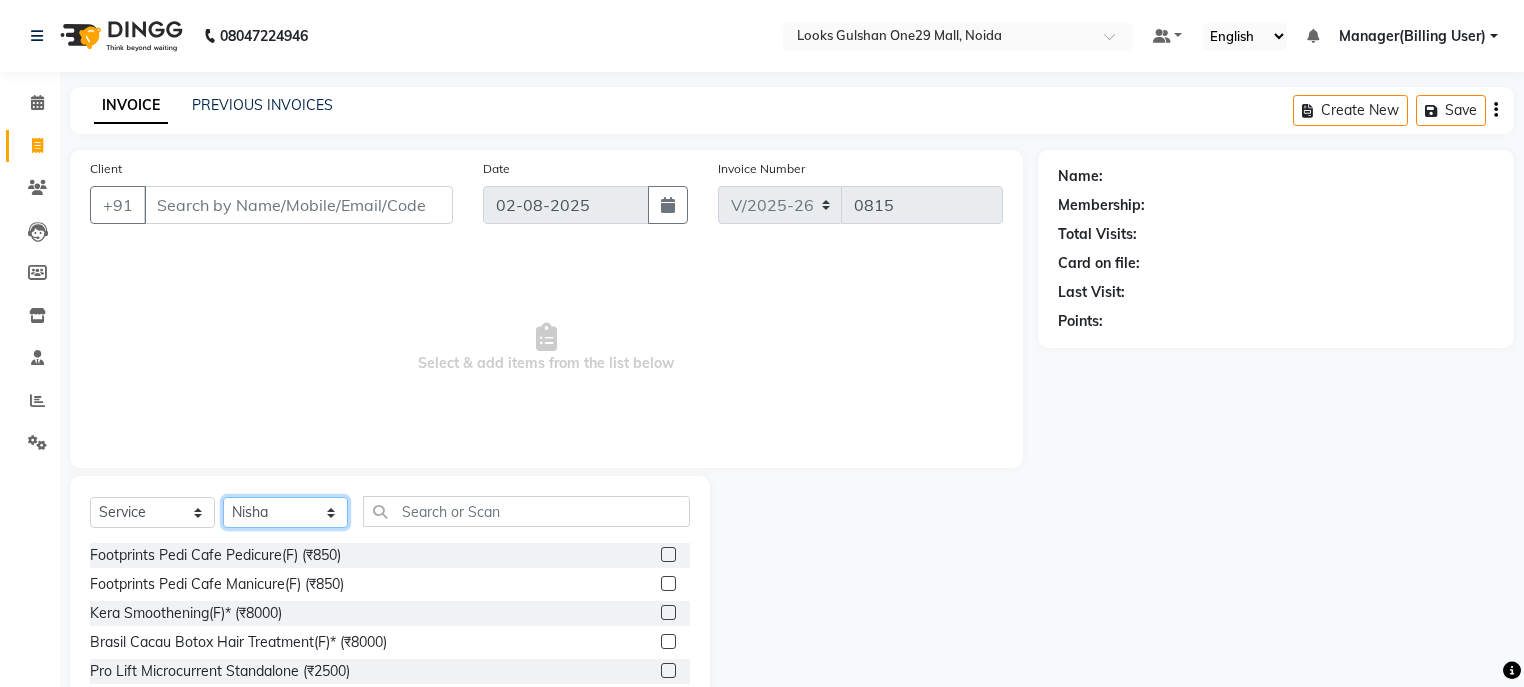 click on "Select Stylist ali Counter_Sales Deepak Eram_nail art Farmaan Manager(Billing User) Mashel Nisha Rinki Ritu Mittal Shiva Shiva(Cherry) Shivam_pdct Talib vardan Vikash_Pdct" 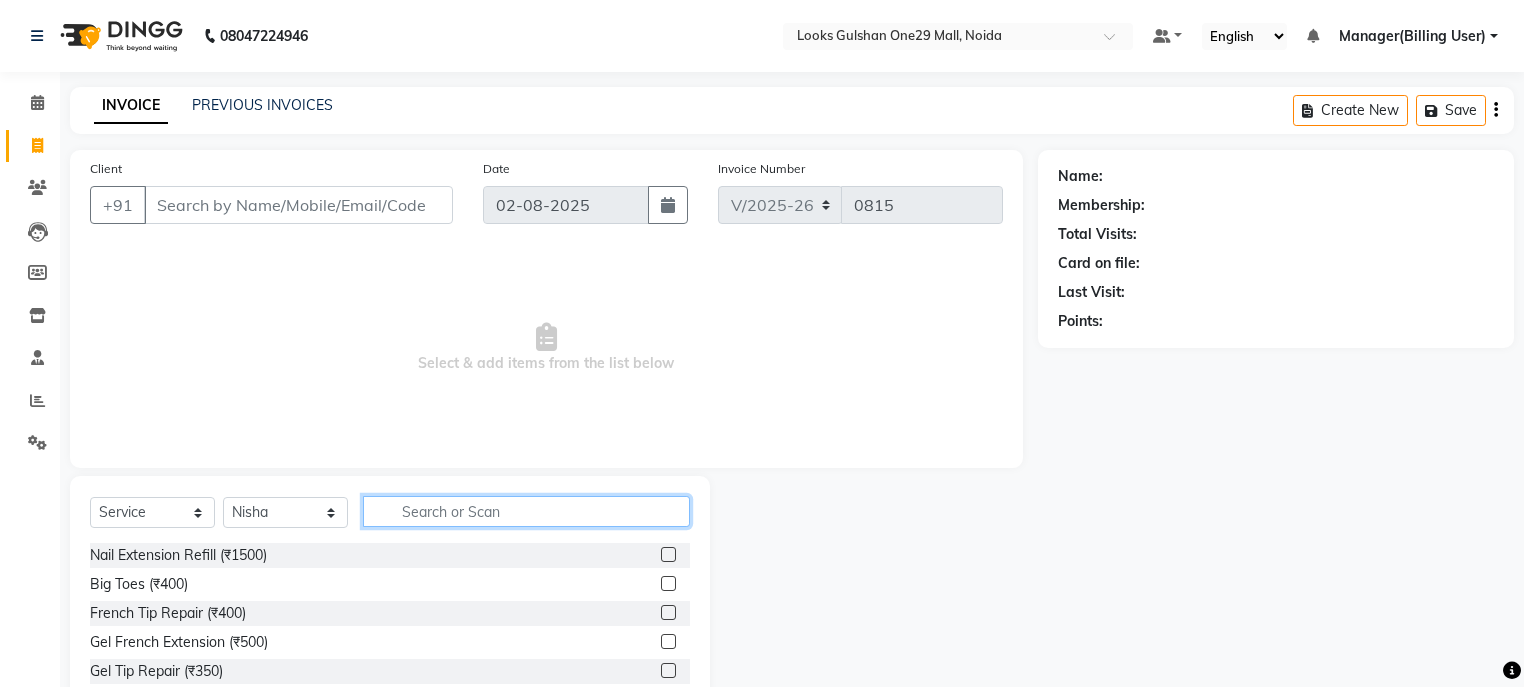 click 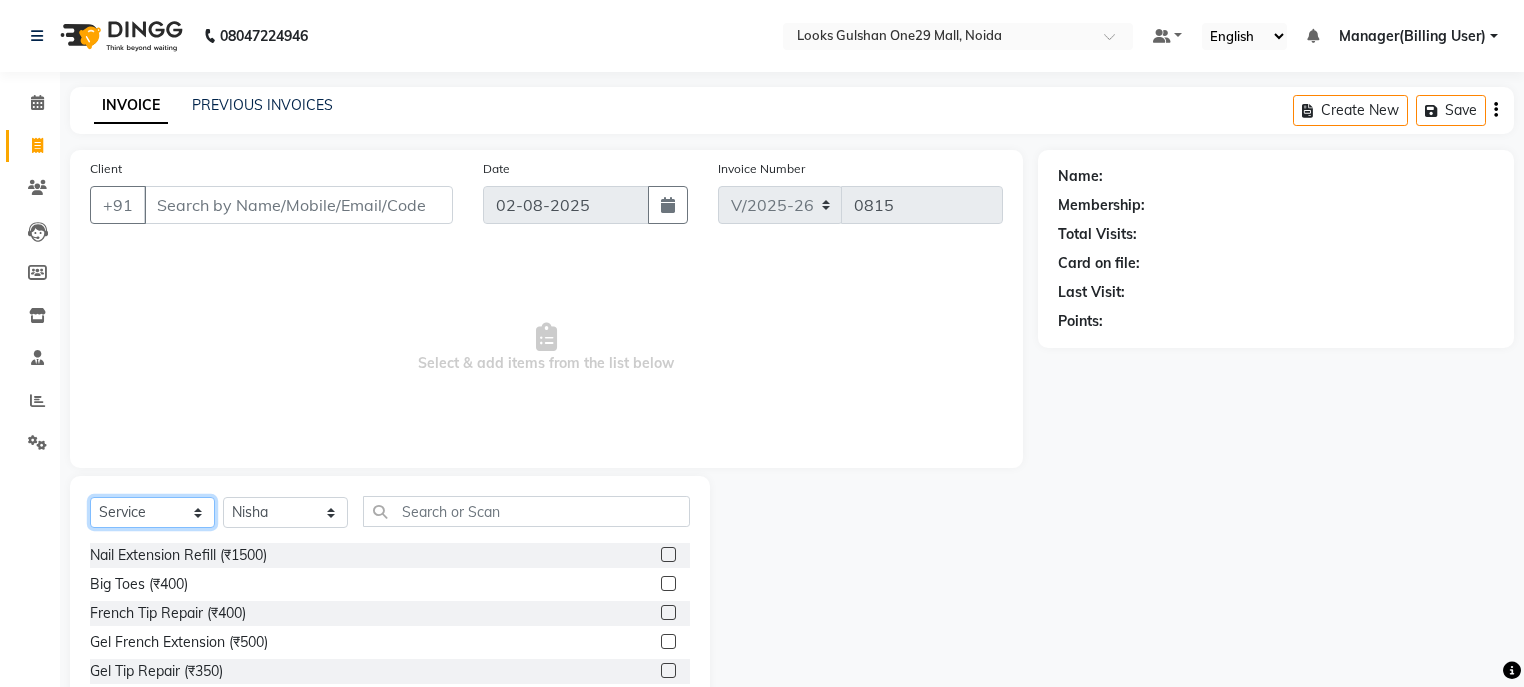 click on "Select  Service  Product  Membership  Package Voucher Prepaid Gift Card" 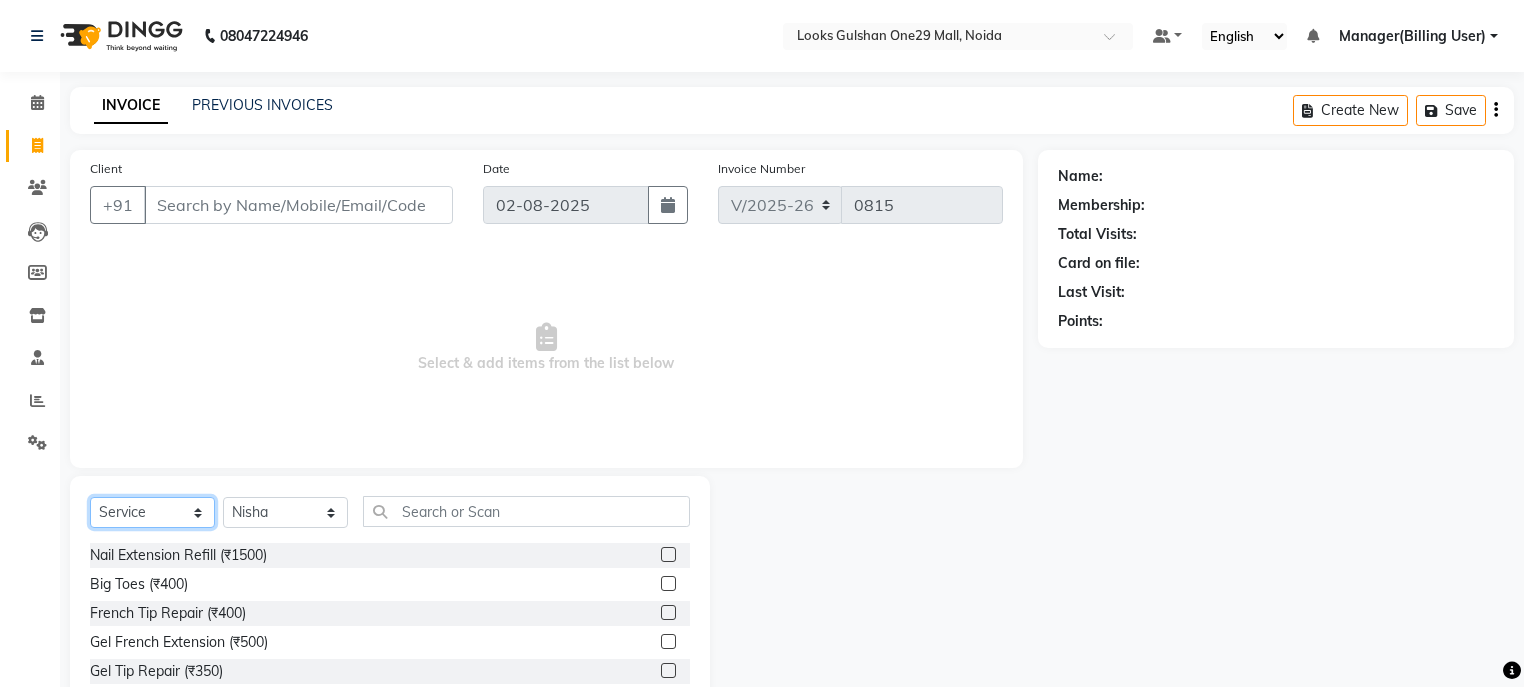 select on "P" 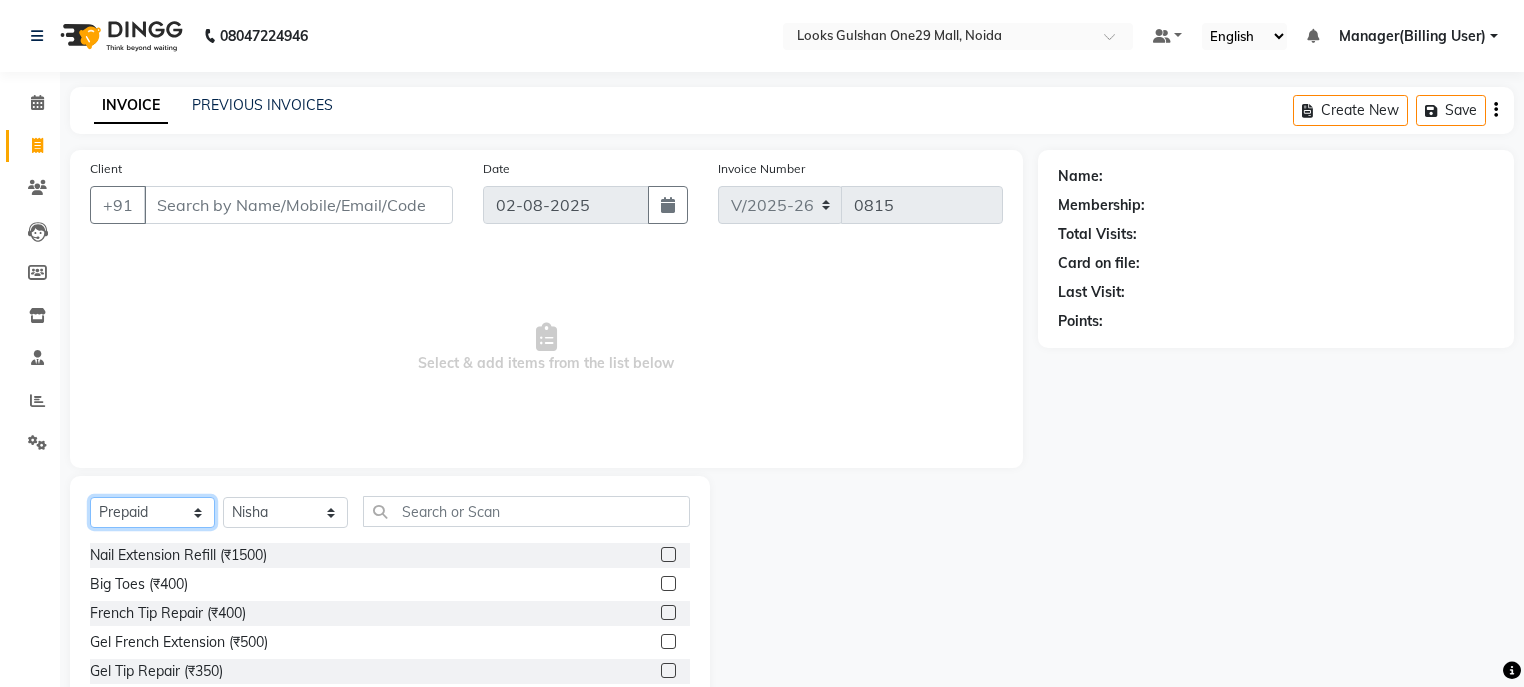 click on "Select  Service  Product  Membership  Package Voucher Prepaid Gift Card" 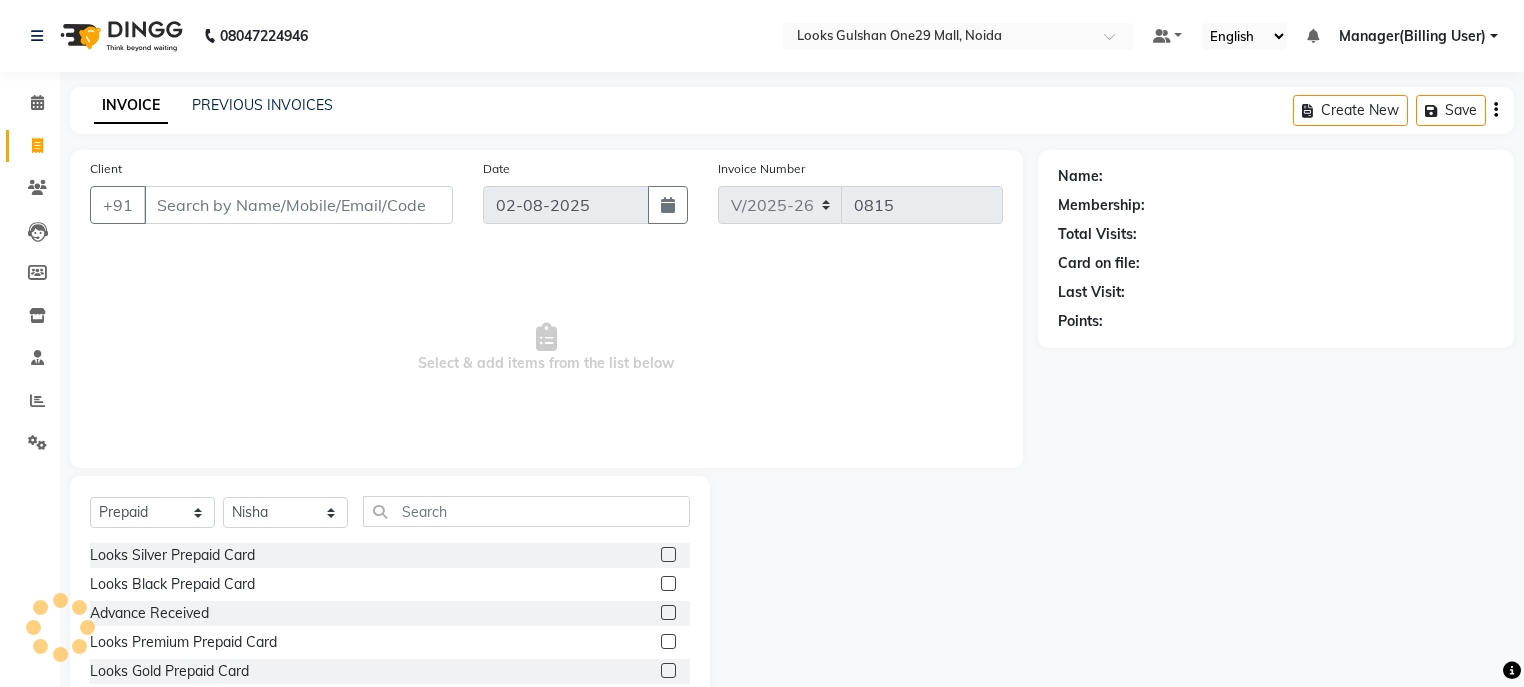 click 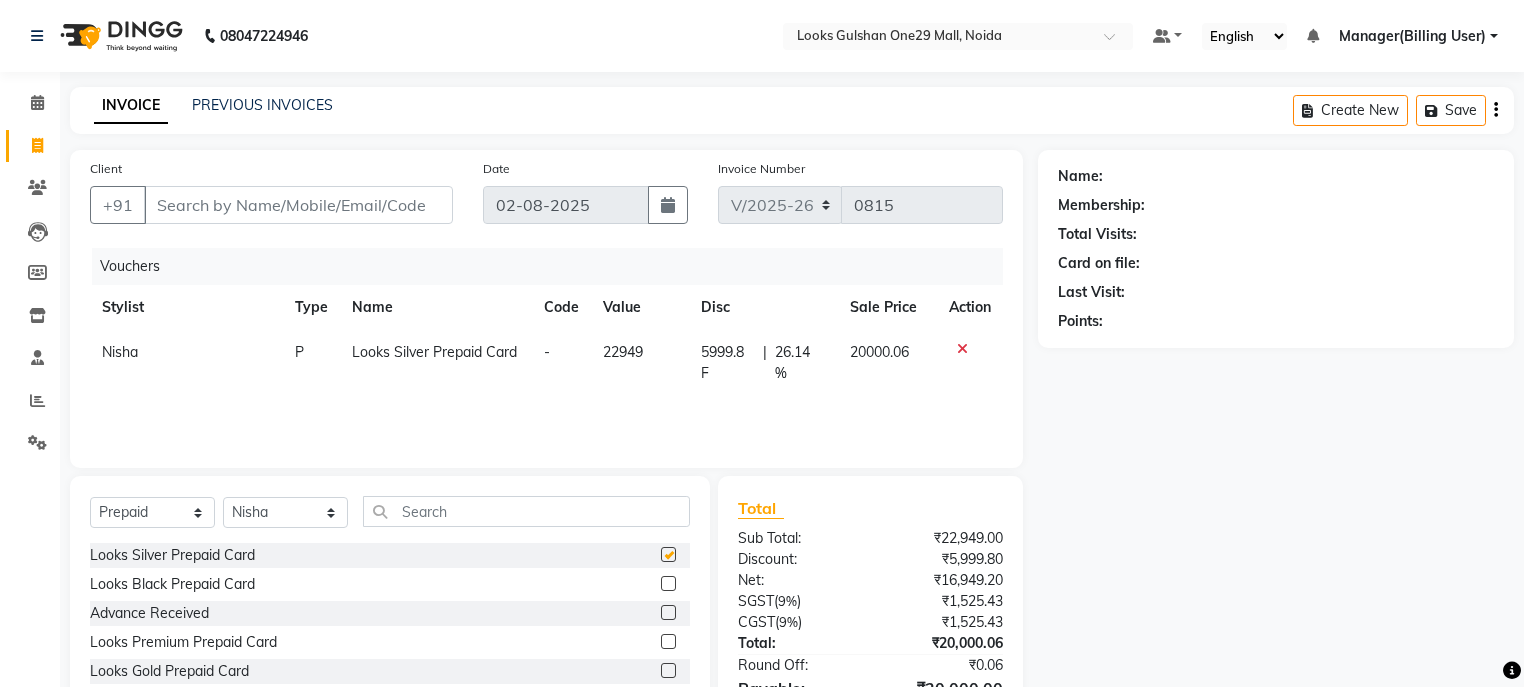 checkbox on "false" 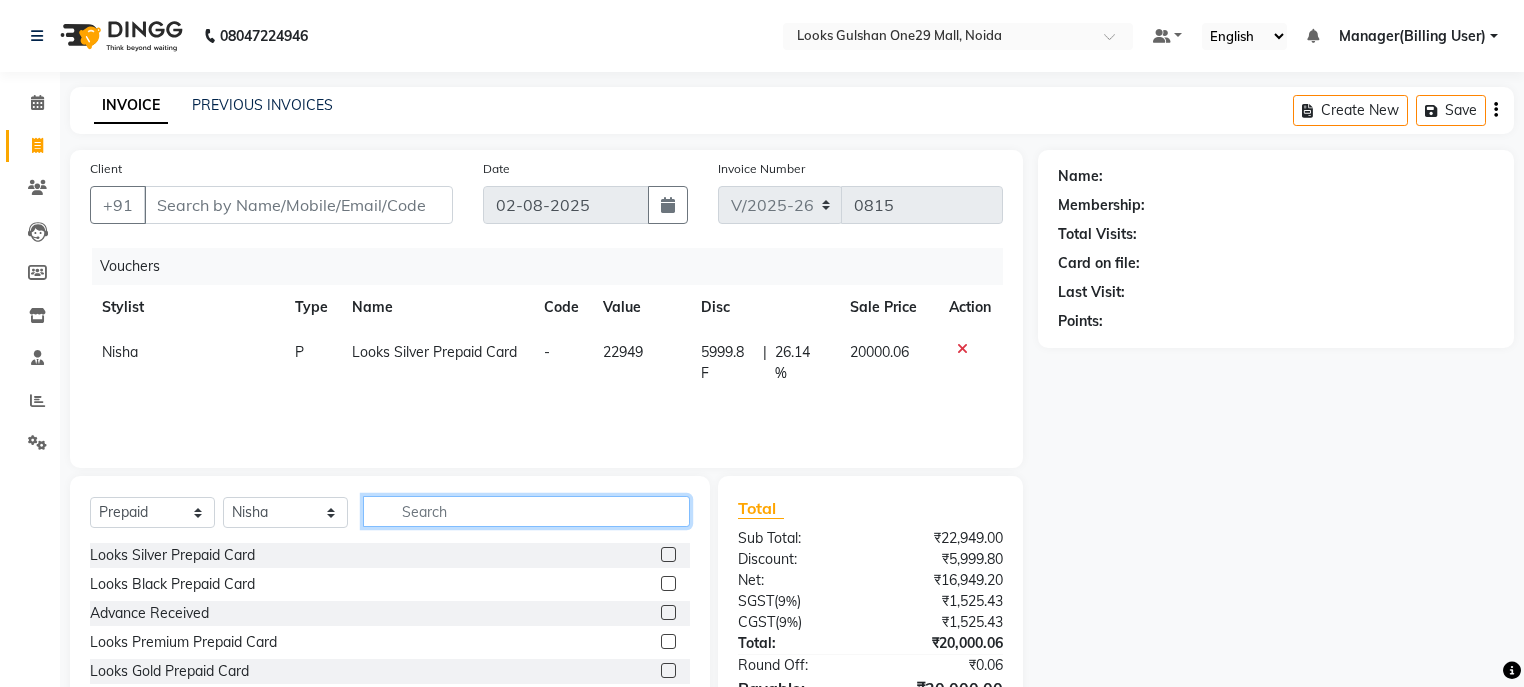 click 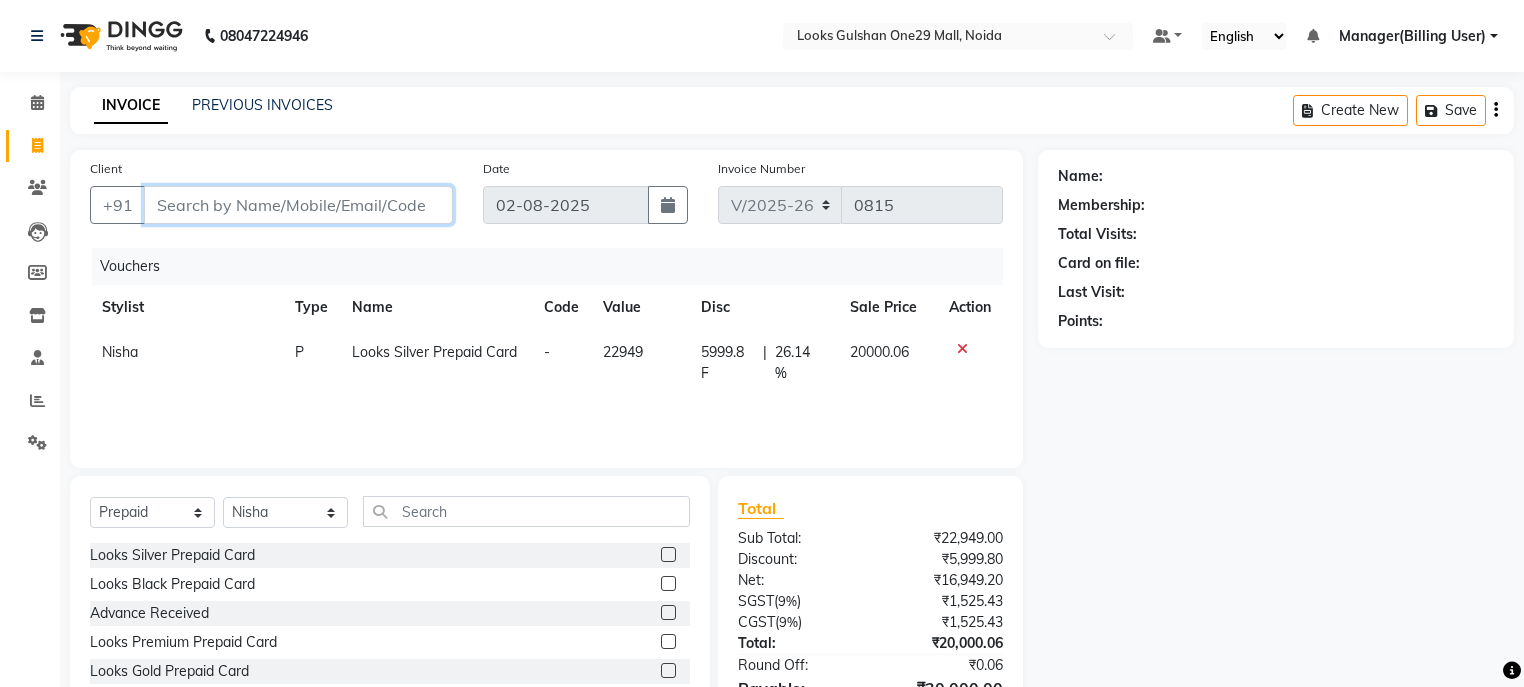 click on "Client" at bounding box center [298, 205] 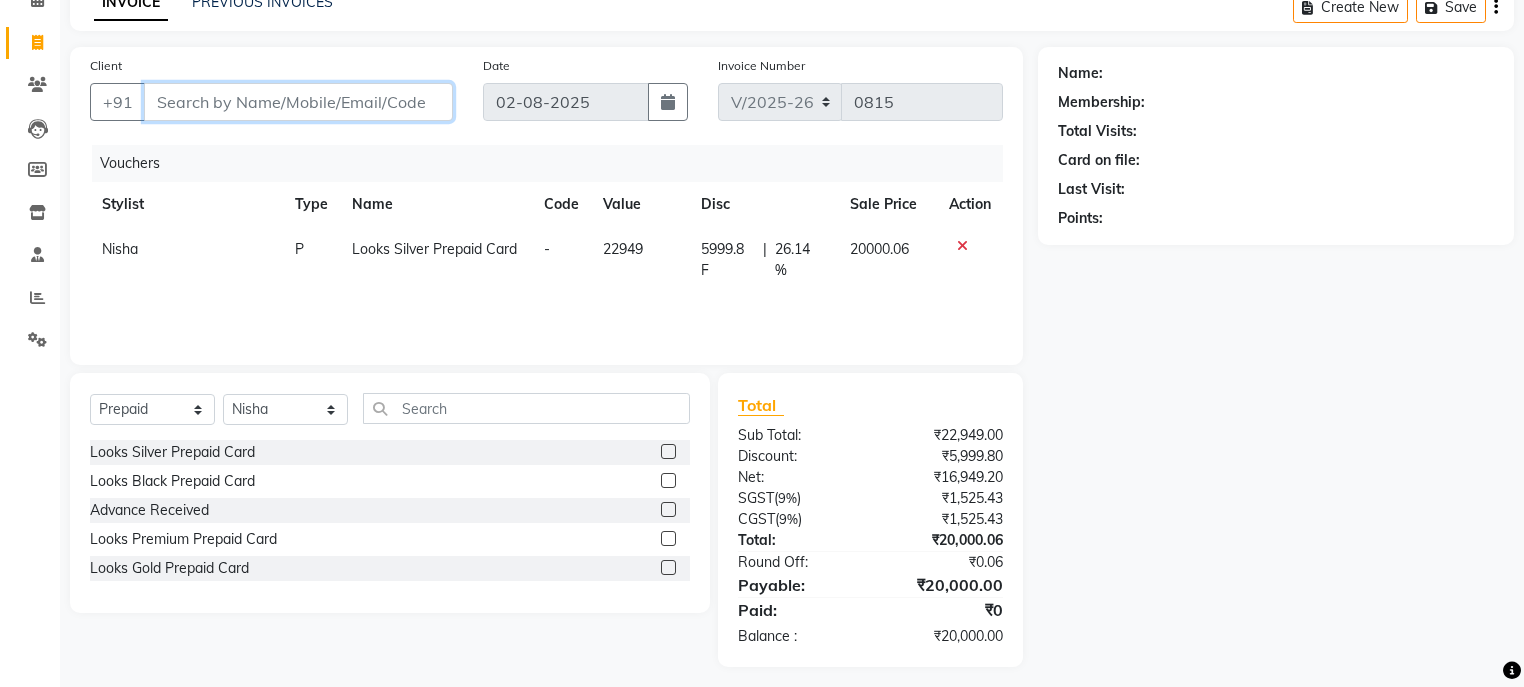 scroll, scrollTop: 113, scrollLeft: 0, axis: vertical 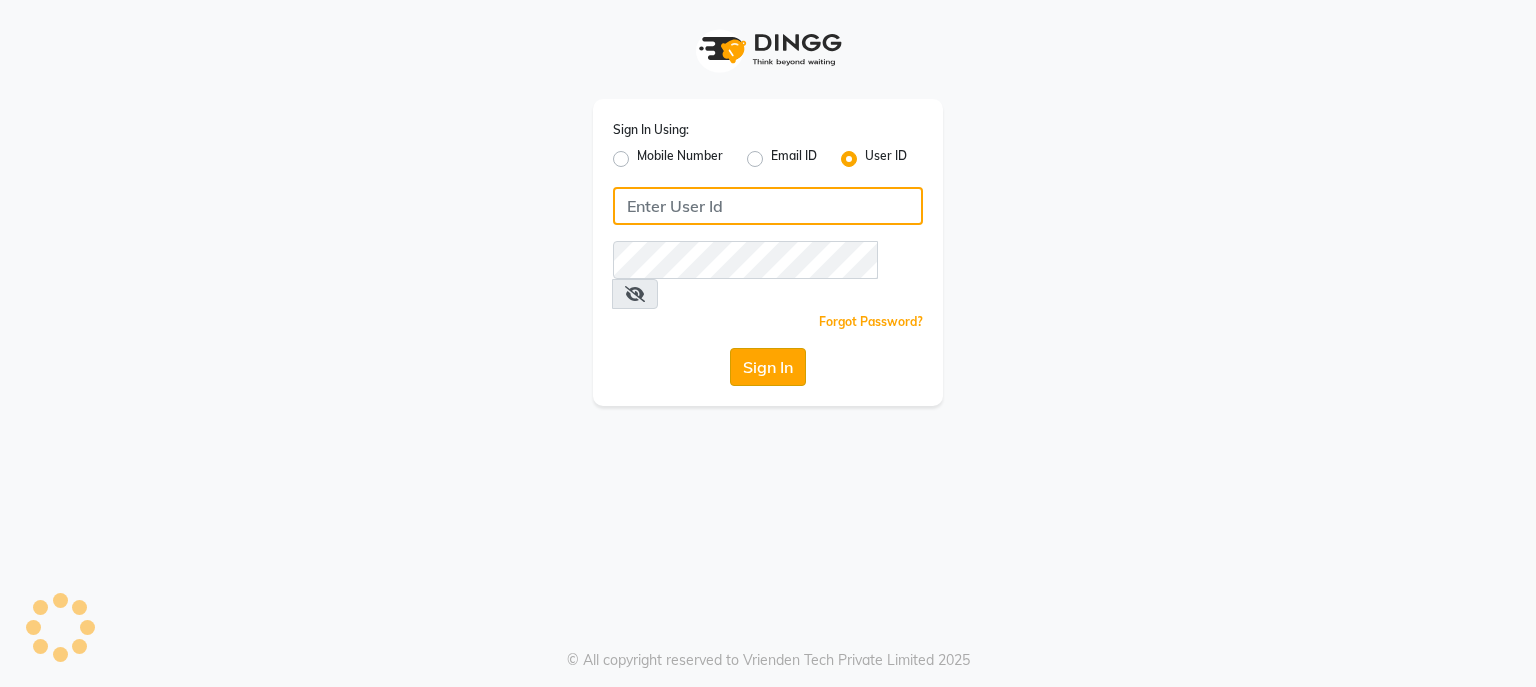 type on "e3694-01" 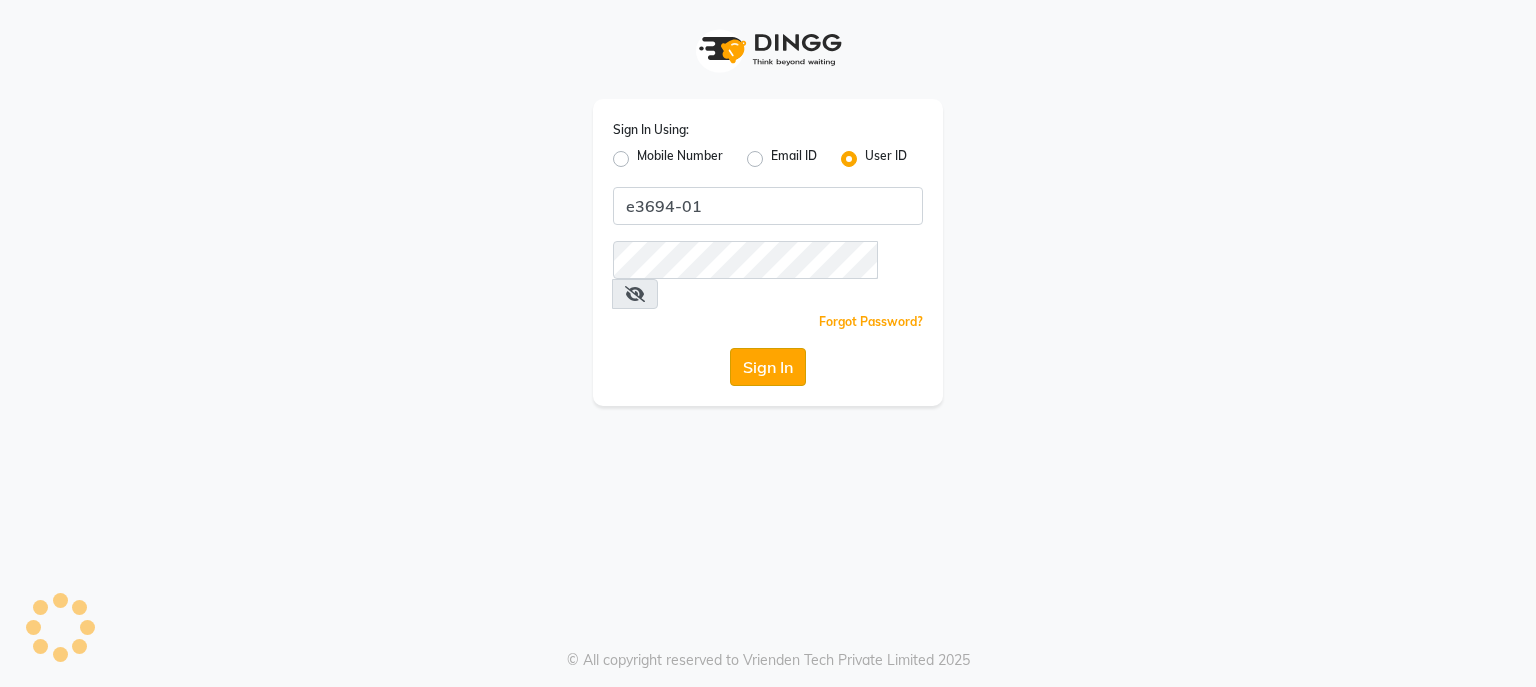 click on "Sign In" 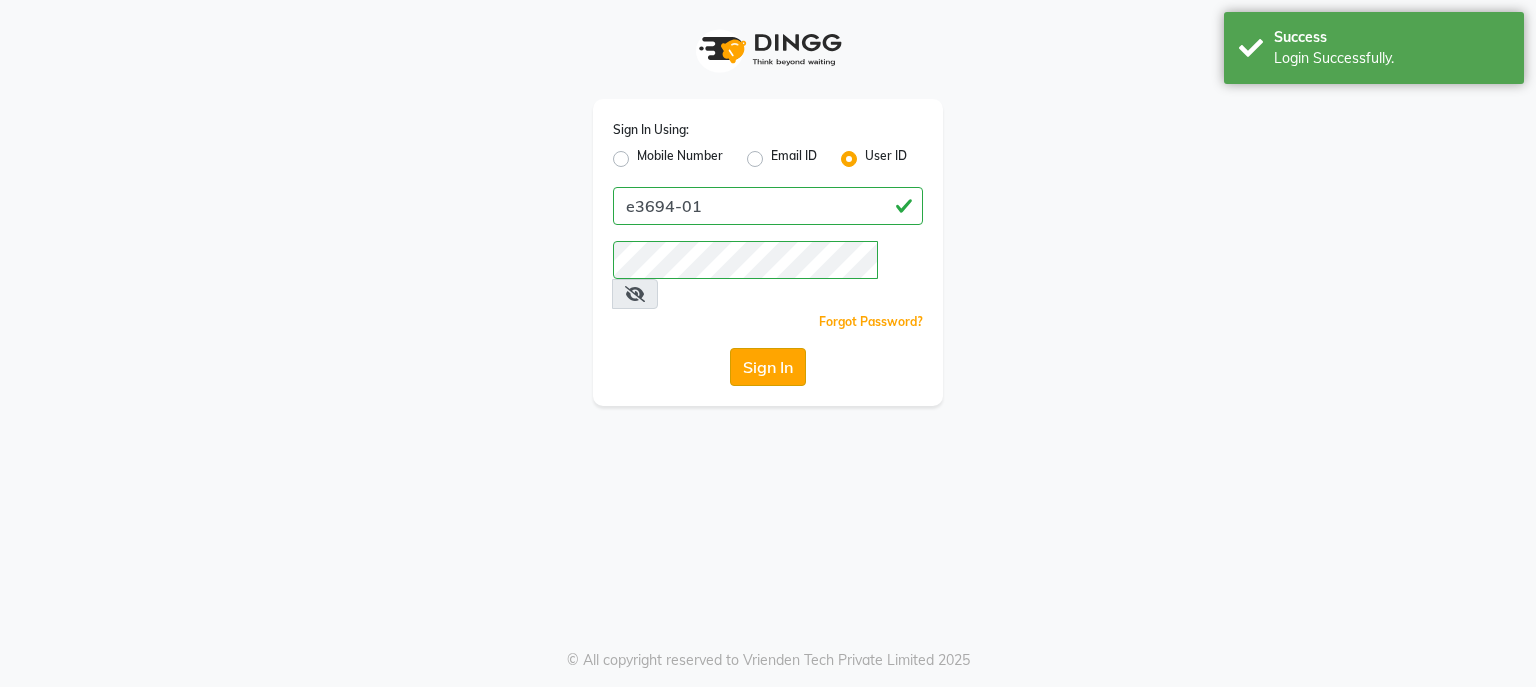 click on "Sign In" 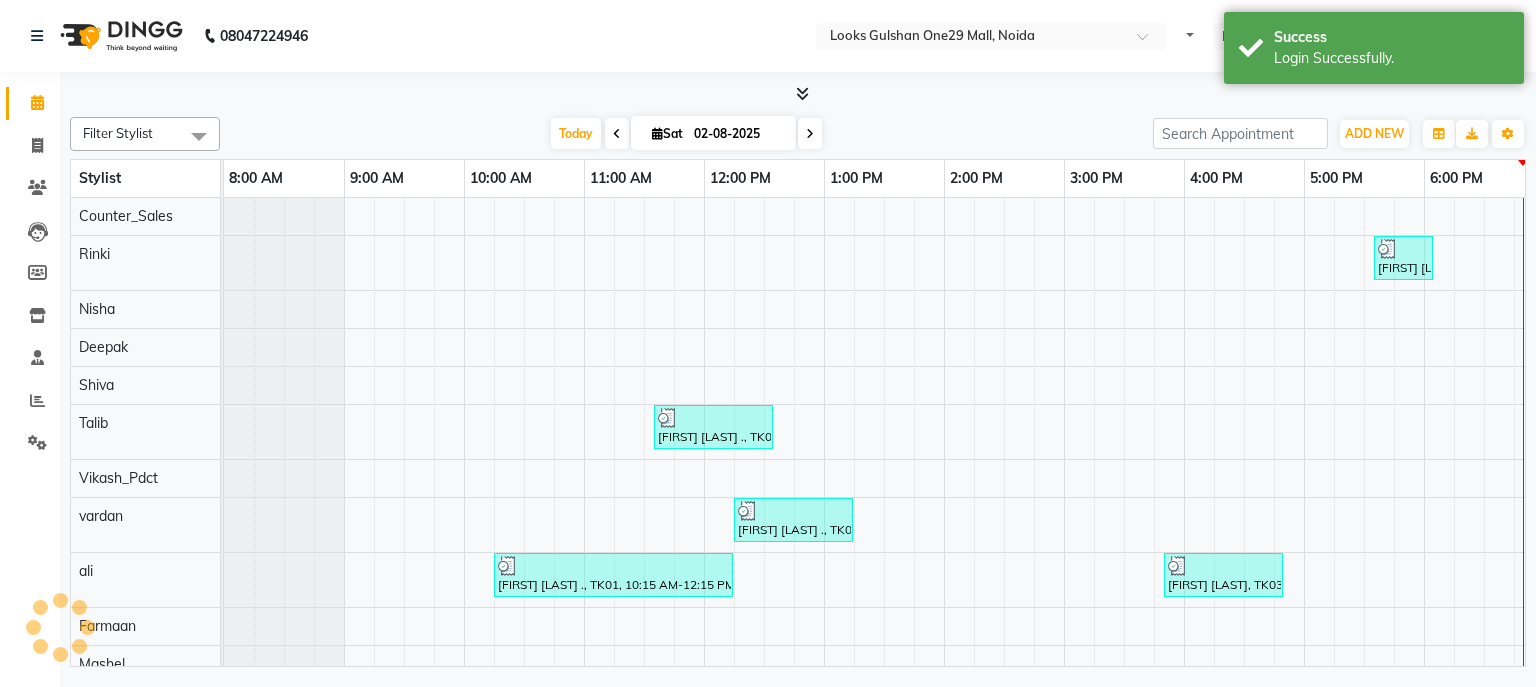 scroll, scrollTop: 0, scrollLeft: 0, axis: both 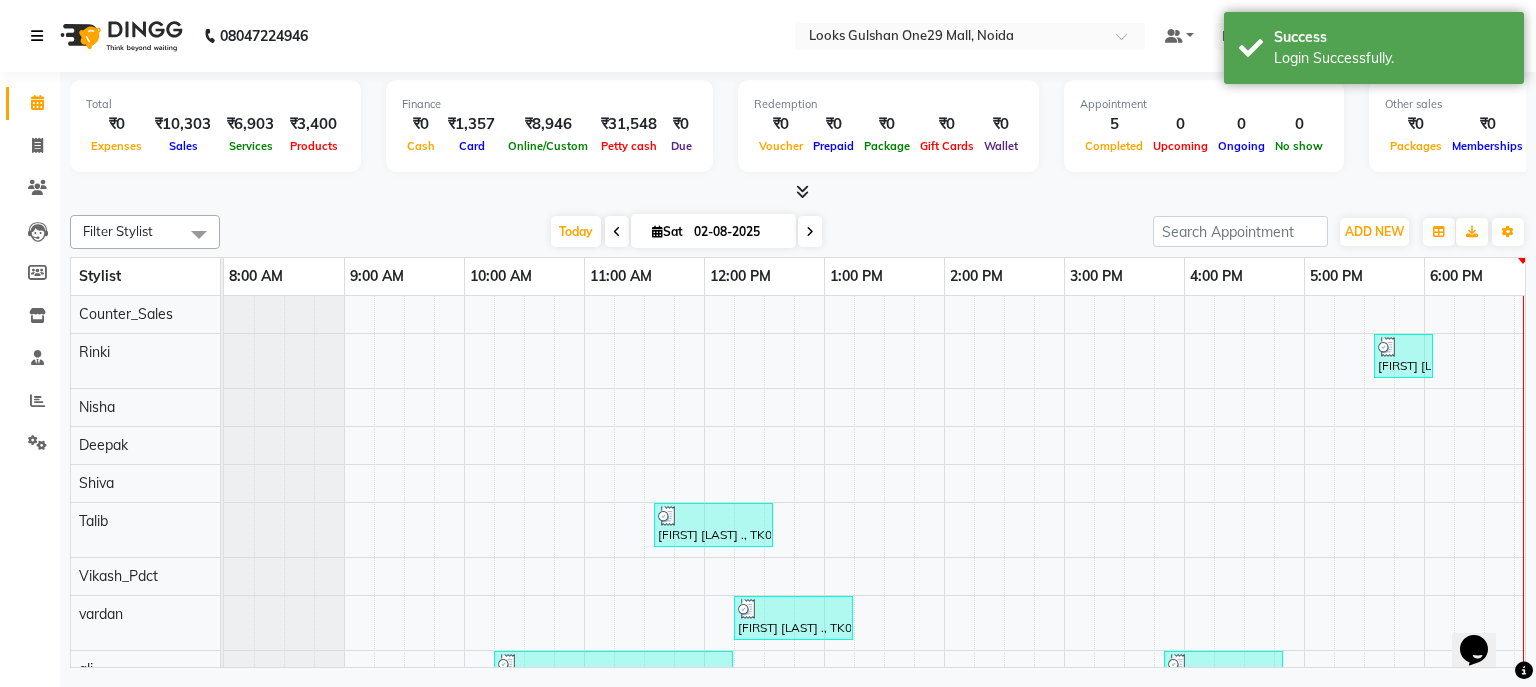click at bounding box center [41, 36] 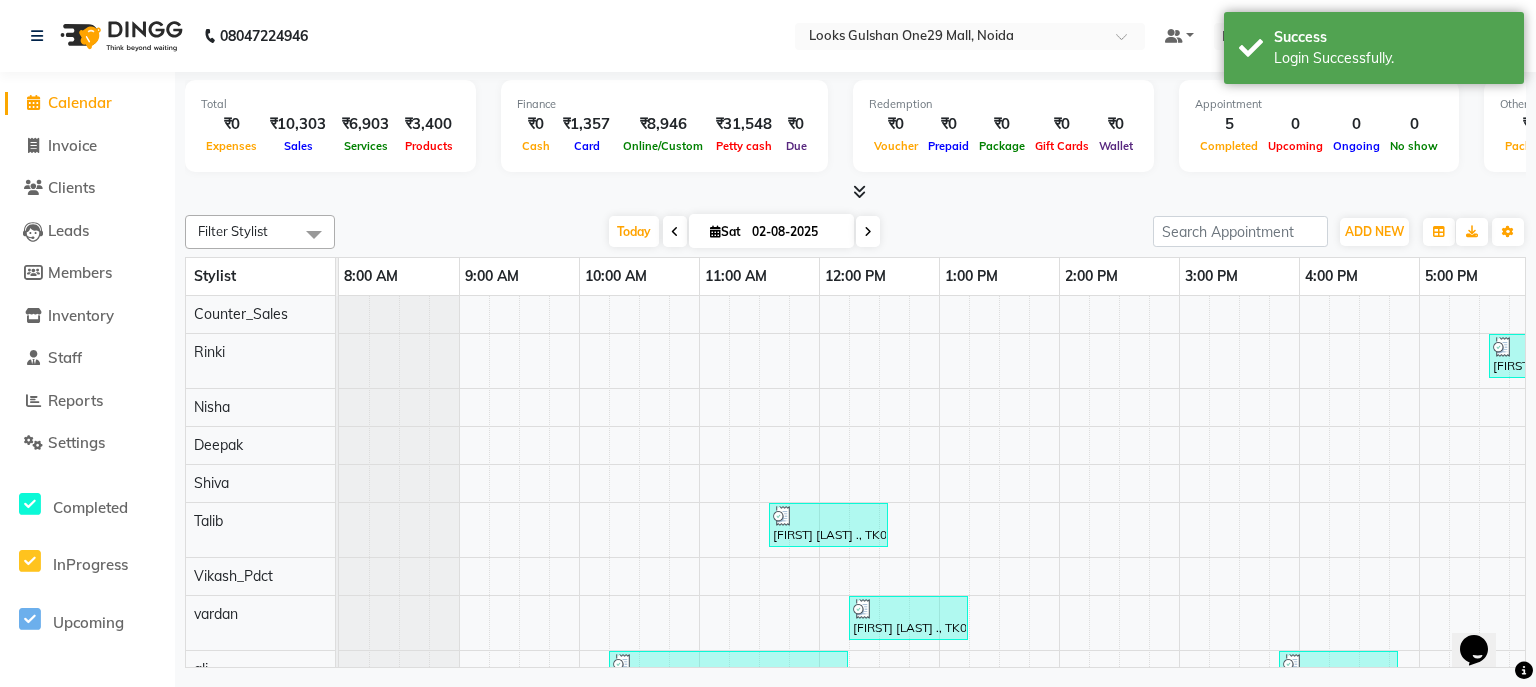 click on "Invoice" 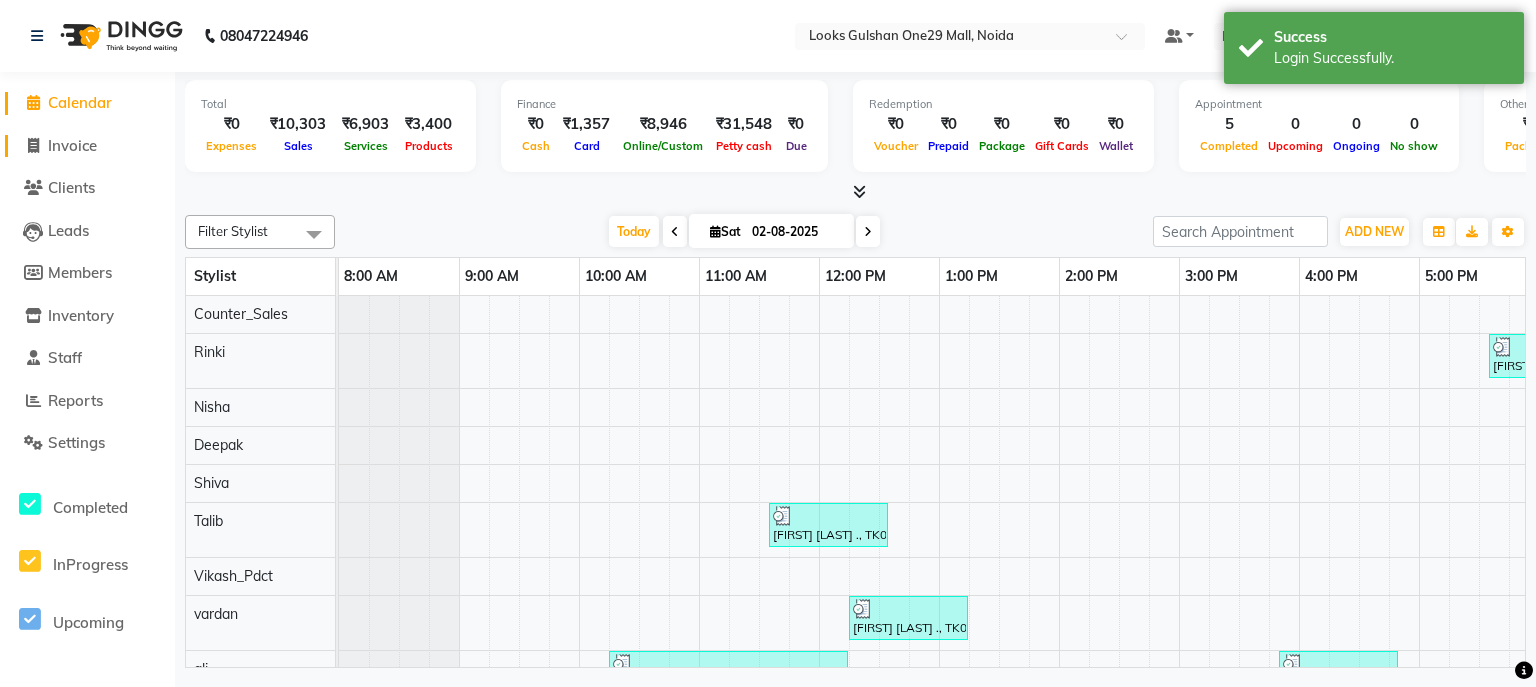 click on "Invoice" 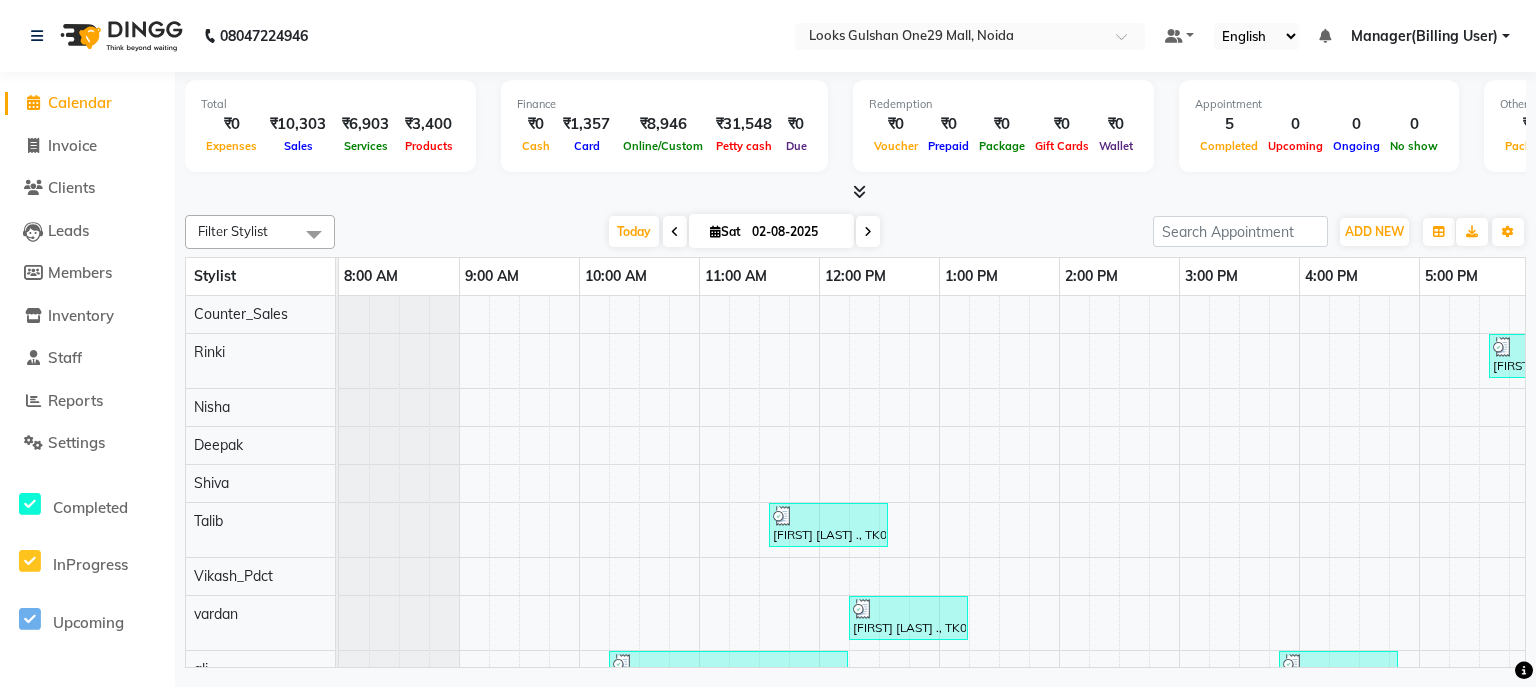 select on "service" 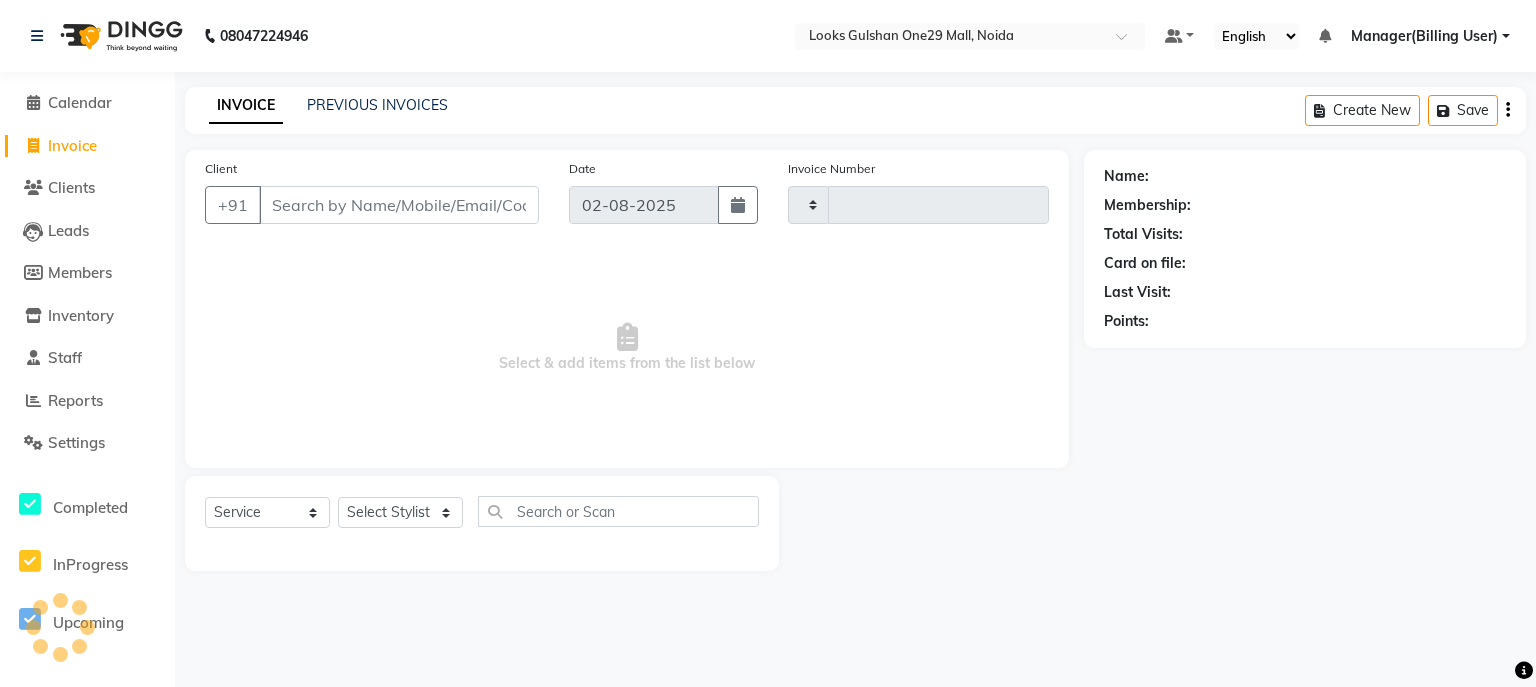 type on "0815" 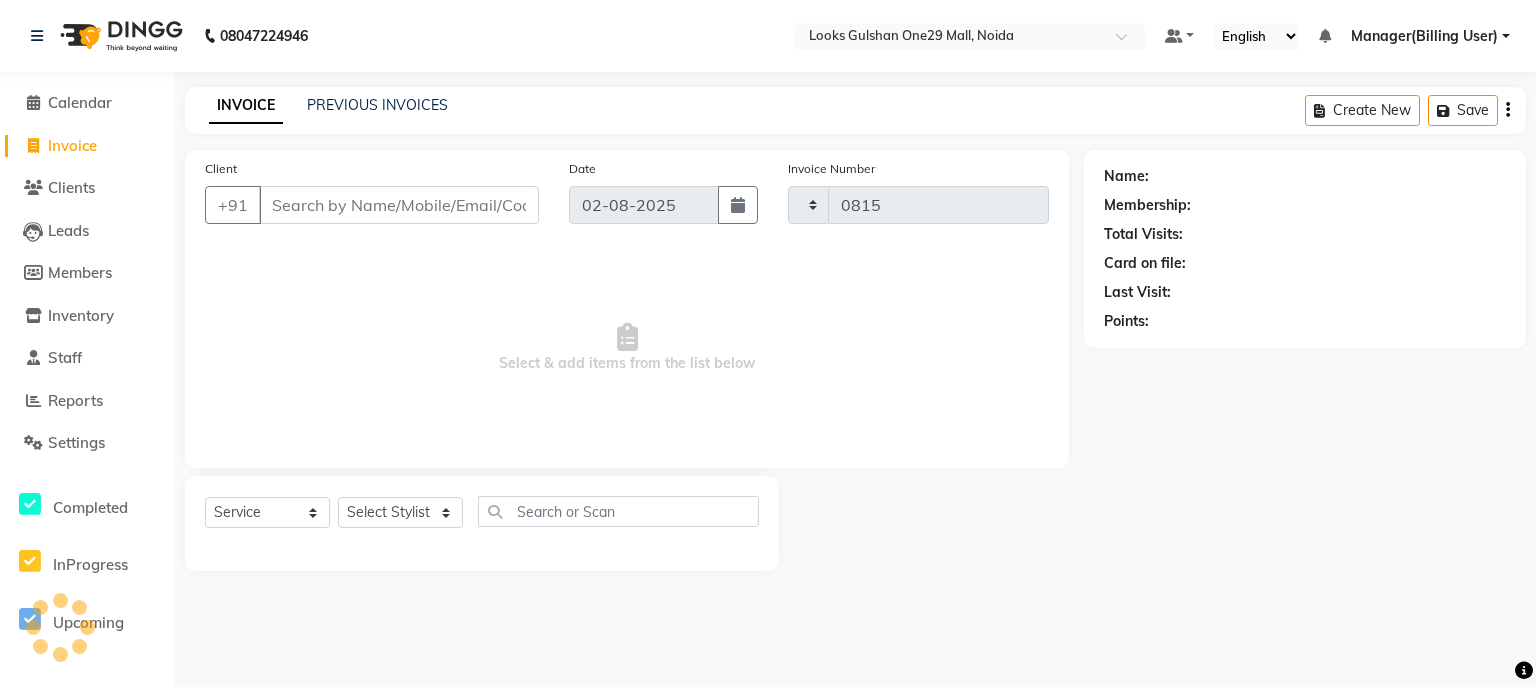 select on "8337" 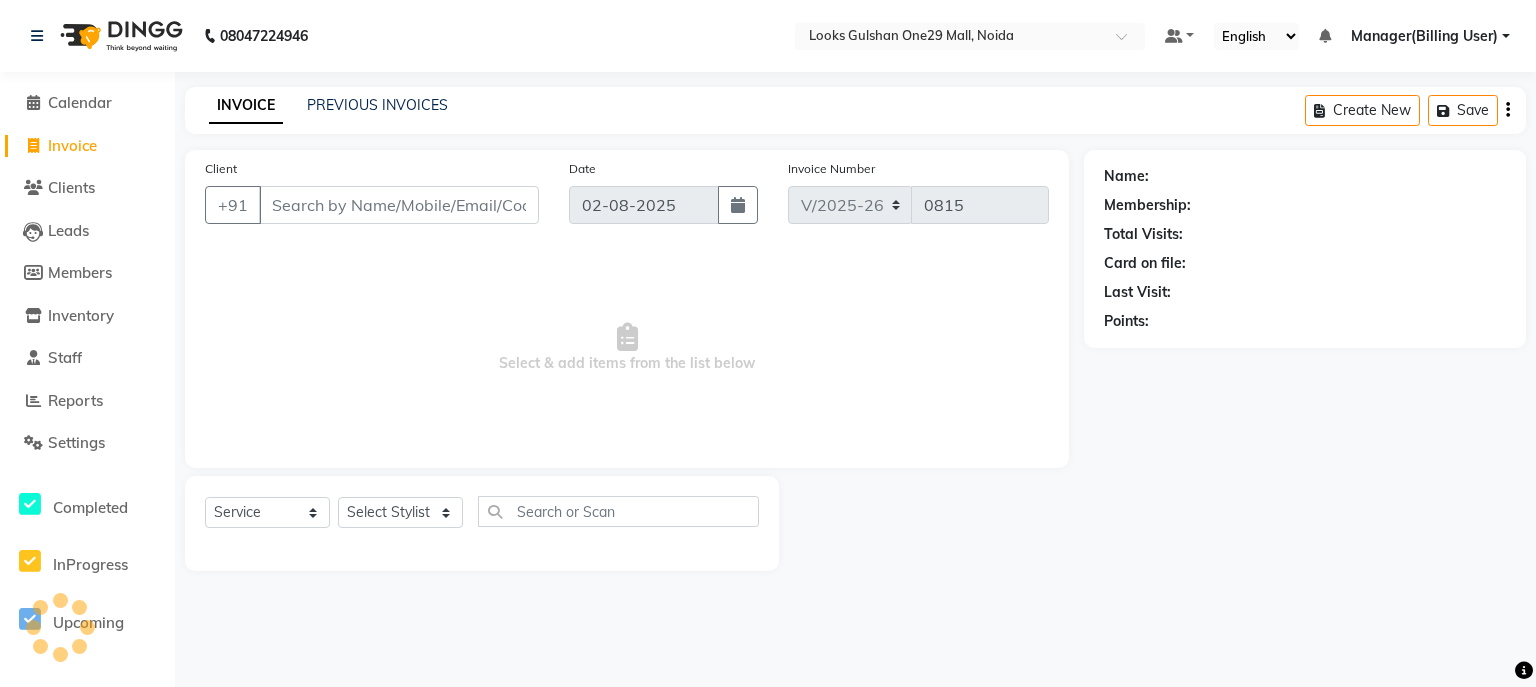 click on "Client" at bounding box center (399, 205) 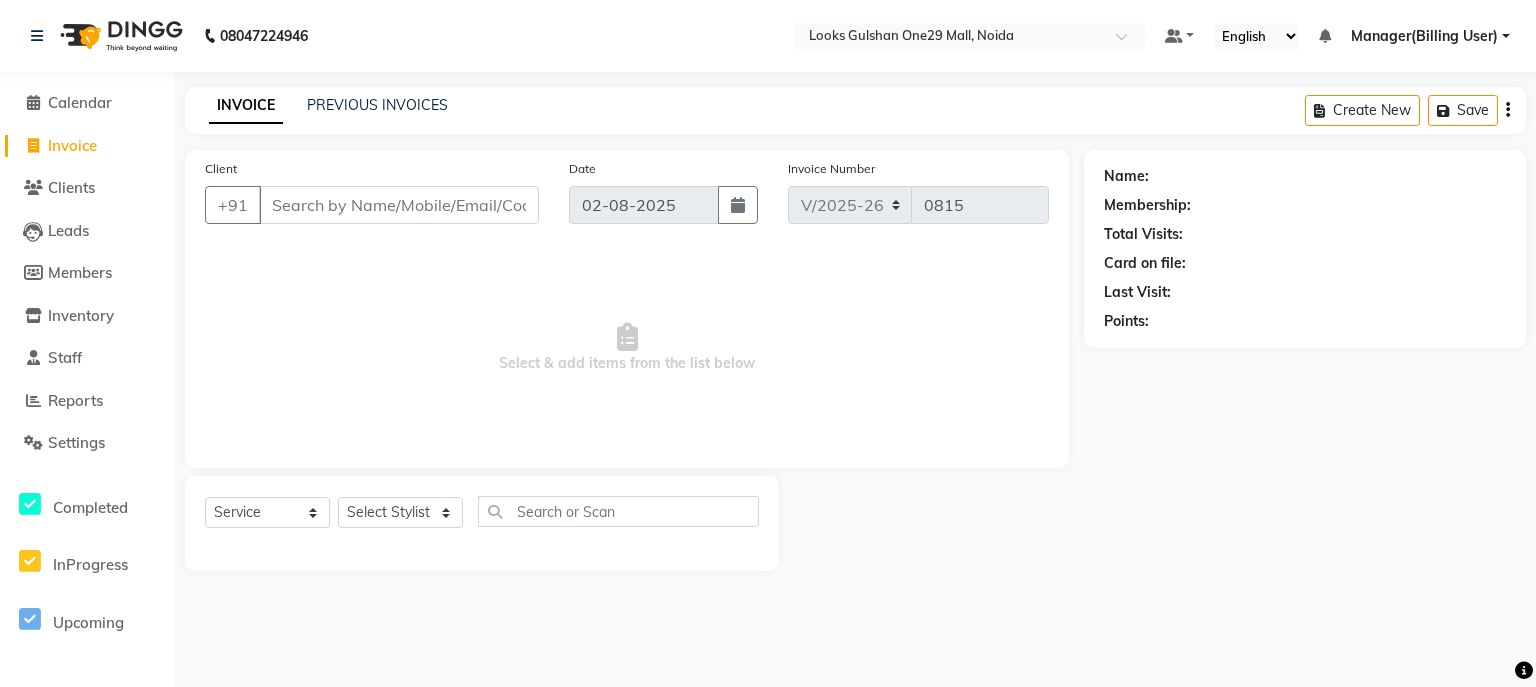 select on "80996" 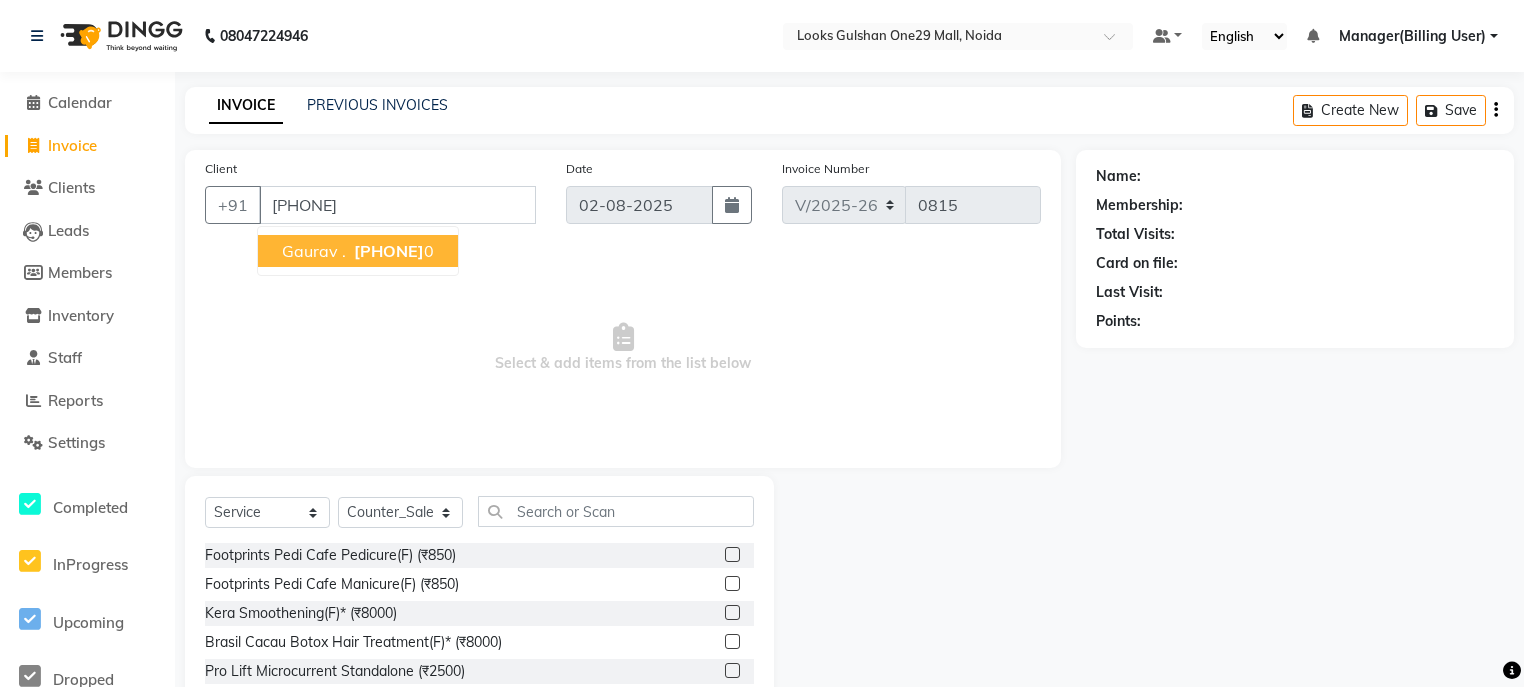 type on "[PHONE]" 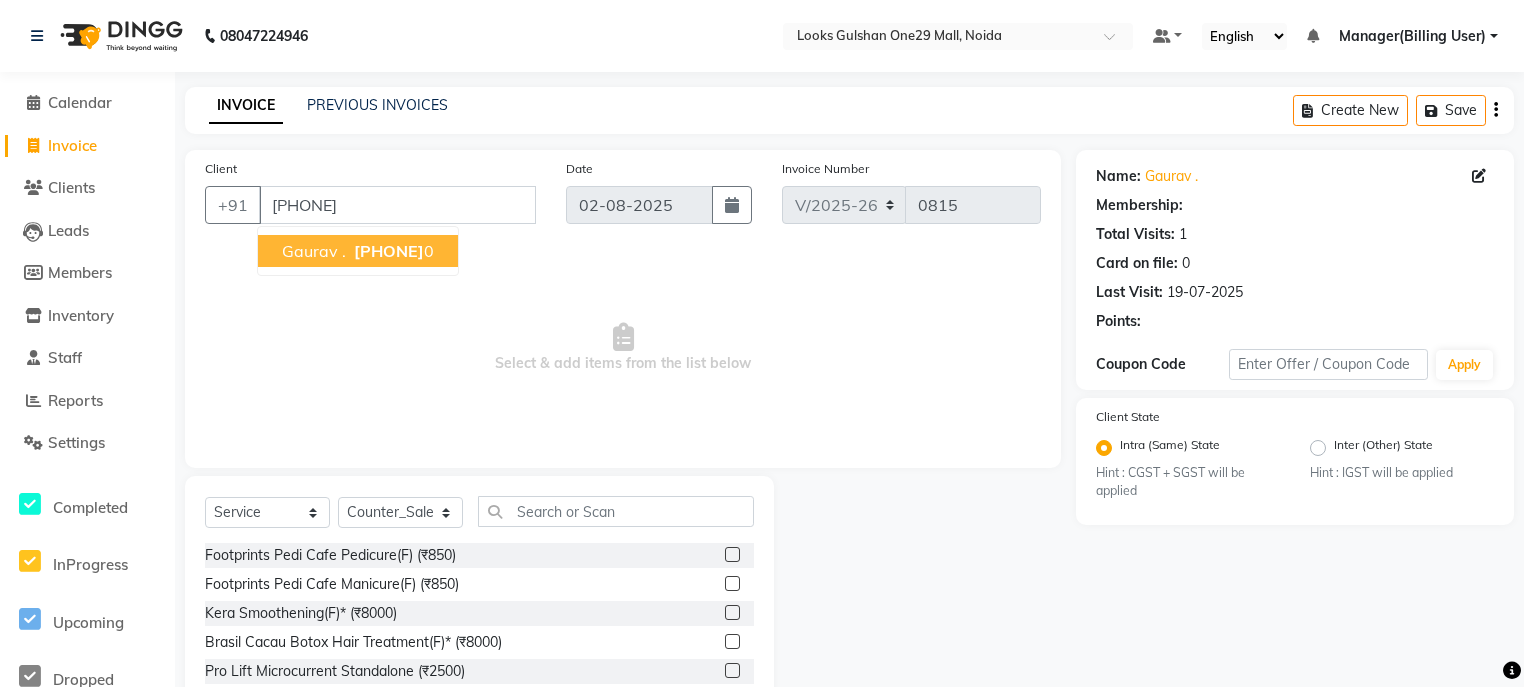select on "1: Object" 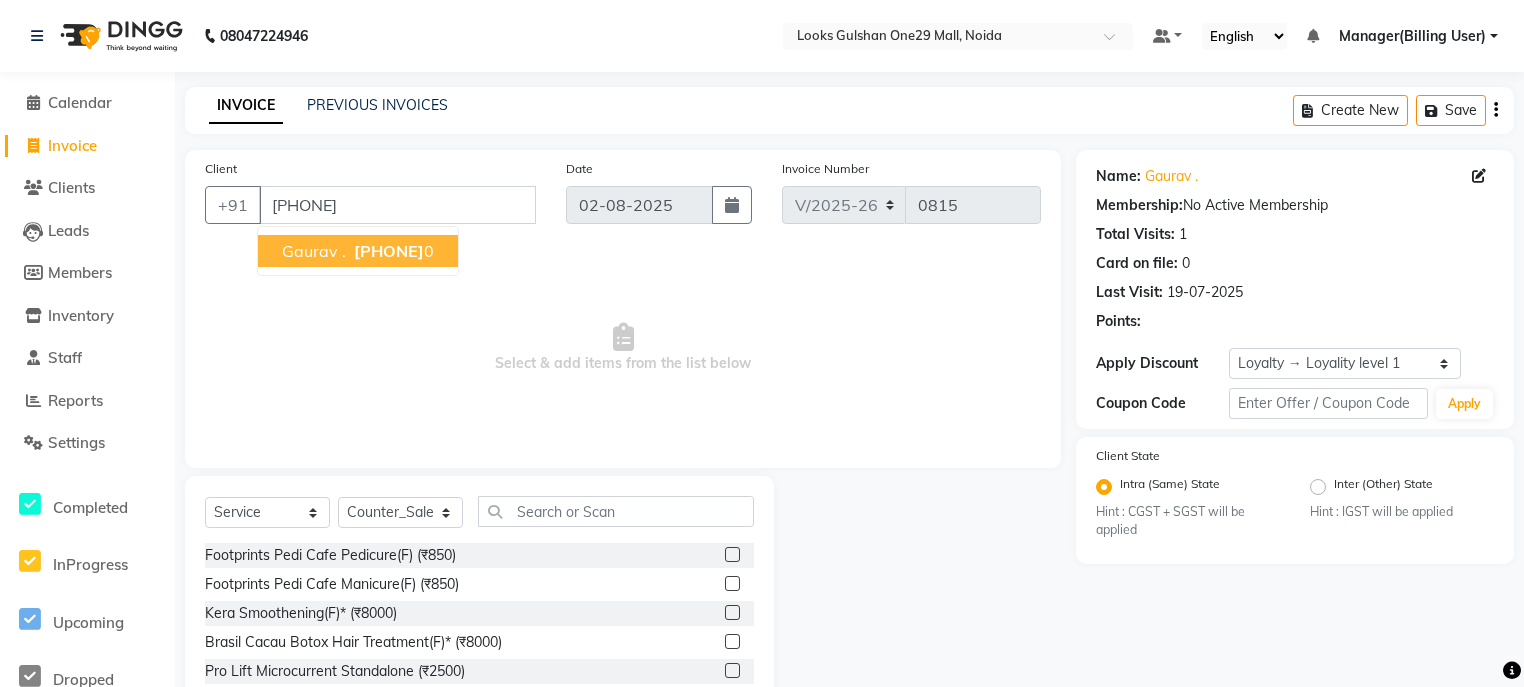 click on "Select & add items from the list below" at bounding box center (623, 348) 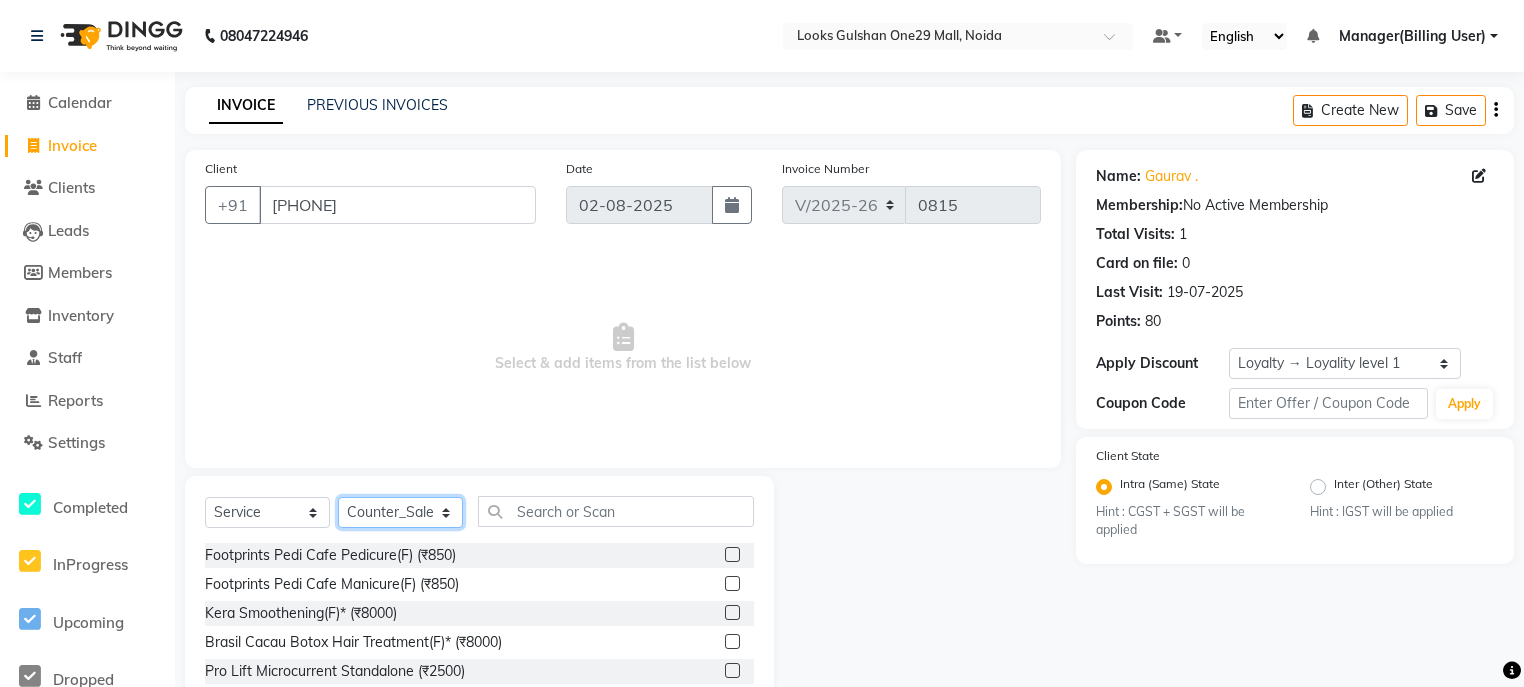 click on "Select Stylist ali Counter_Sales Deepak Eram_nail art Farmaan Manager(Billing User) Mashel Nisha Rinki Ritu Mittal Shiva Shiva(Cherry) Shivam_pdct Talib vardan Vikash_Pdct" 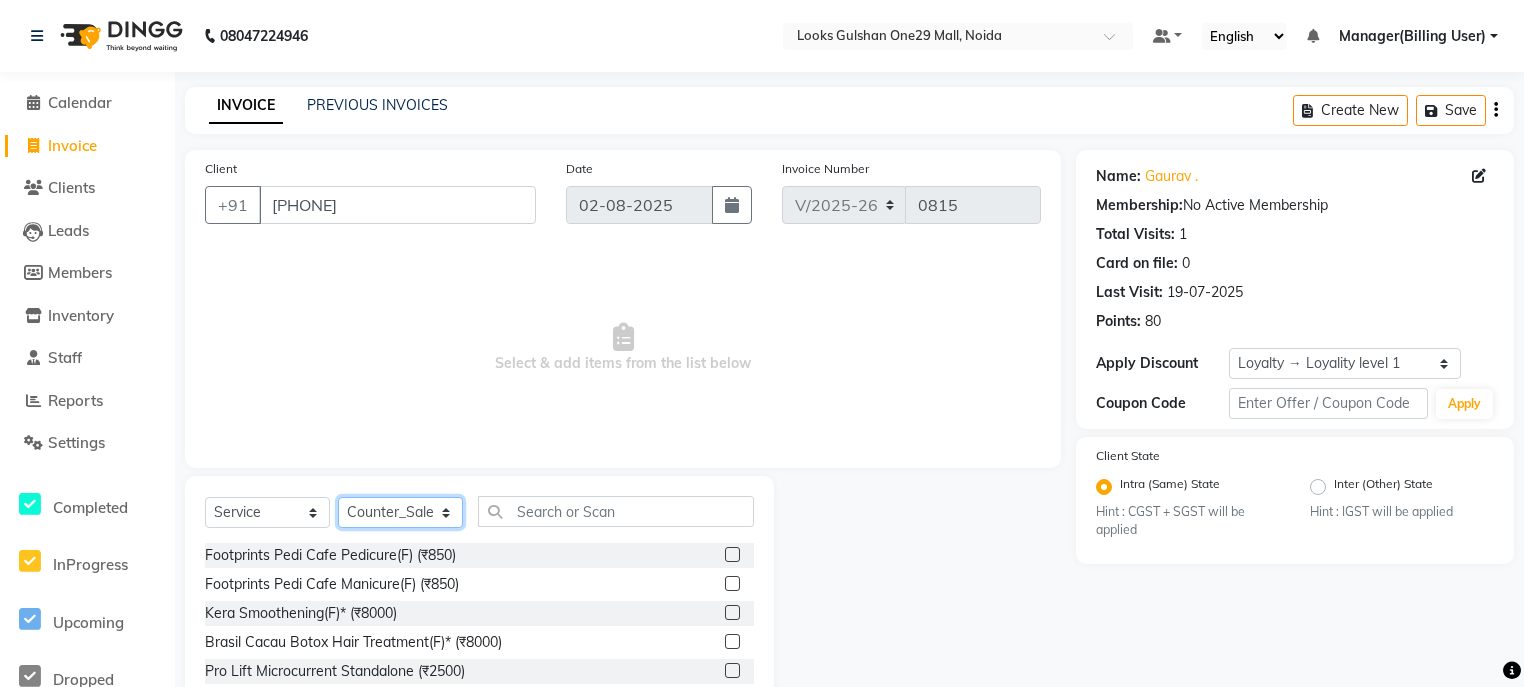 select on "81002" 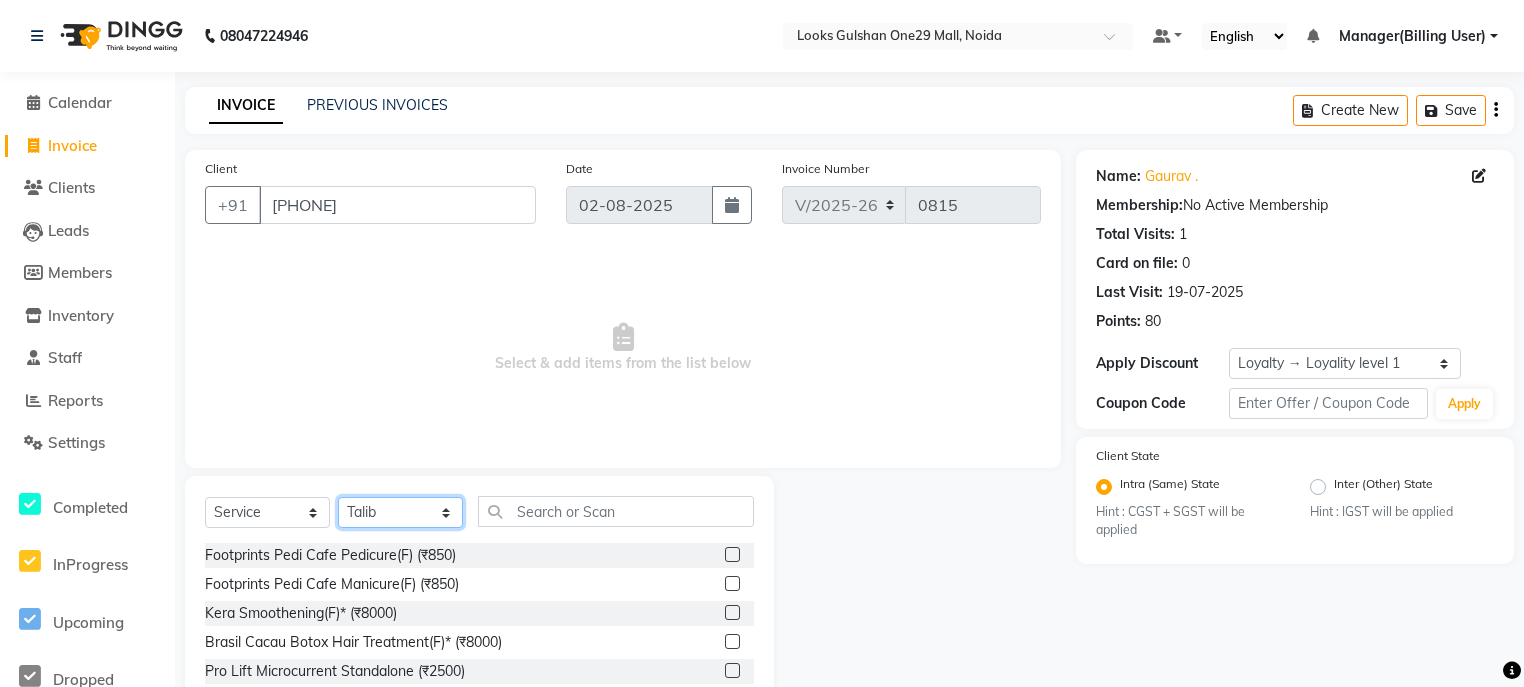 click on "Select Stylist ali Counter_Sales Deepak Eram_nail art Farmaan Manager(Billing User) Mashel Nisha Rinki Ritu Mittal Shiva Shiva(Cherry) Shivam_pdct Talib vardan Vikash_Pdct" 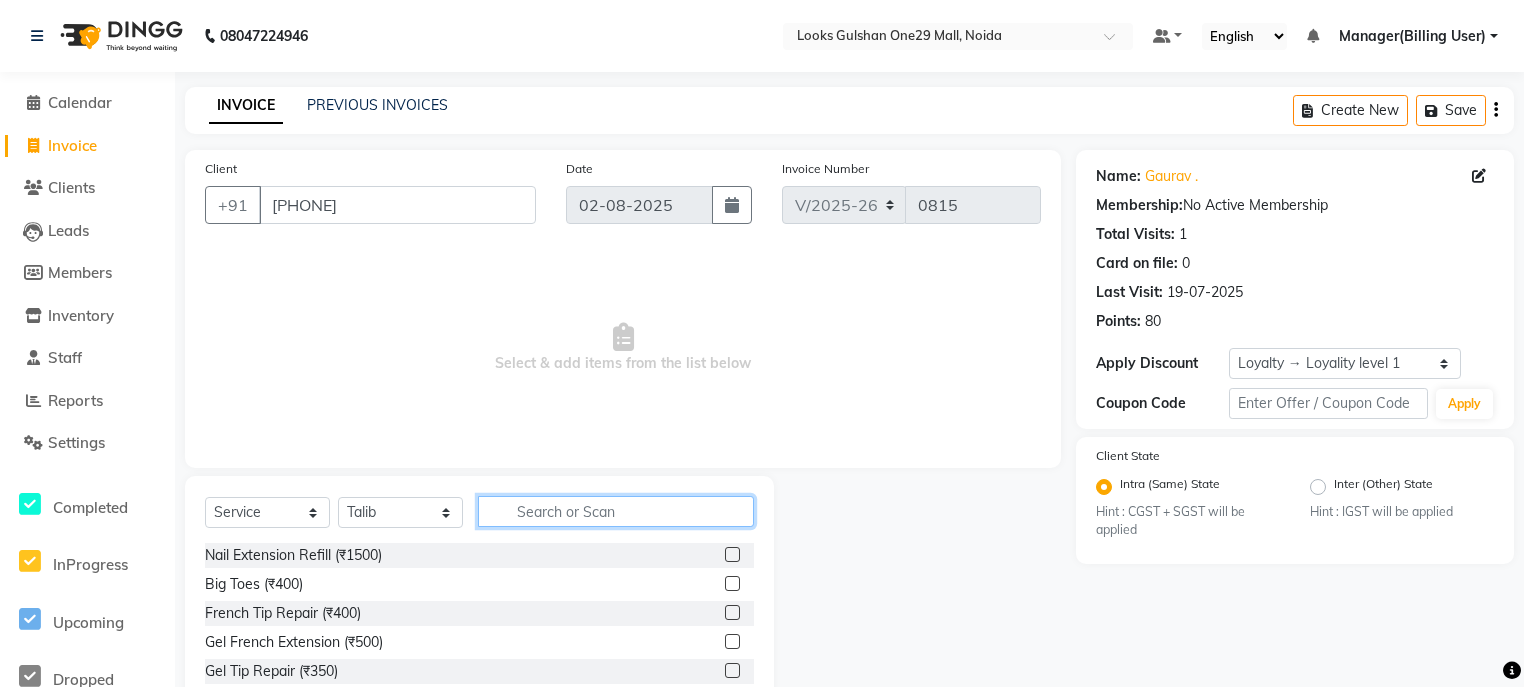 click 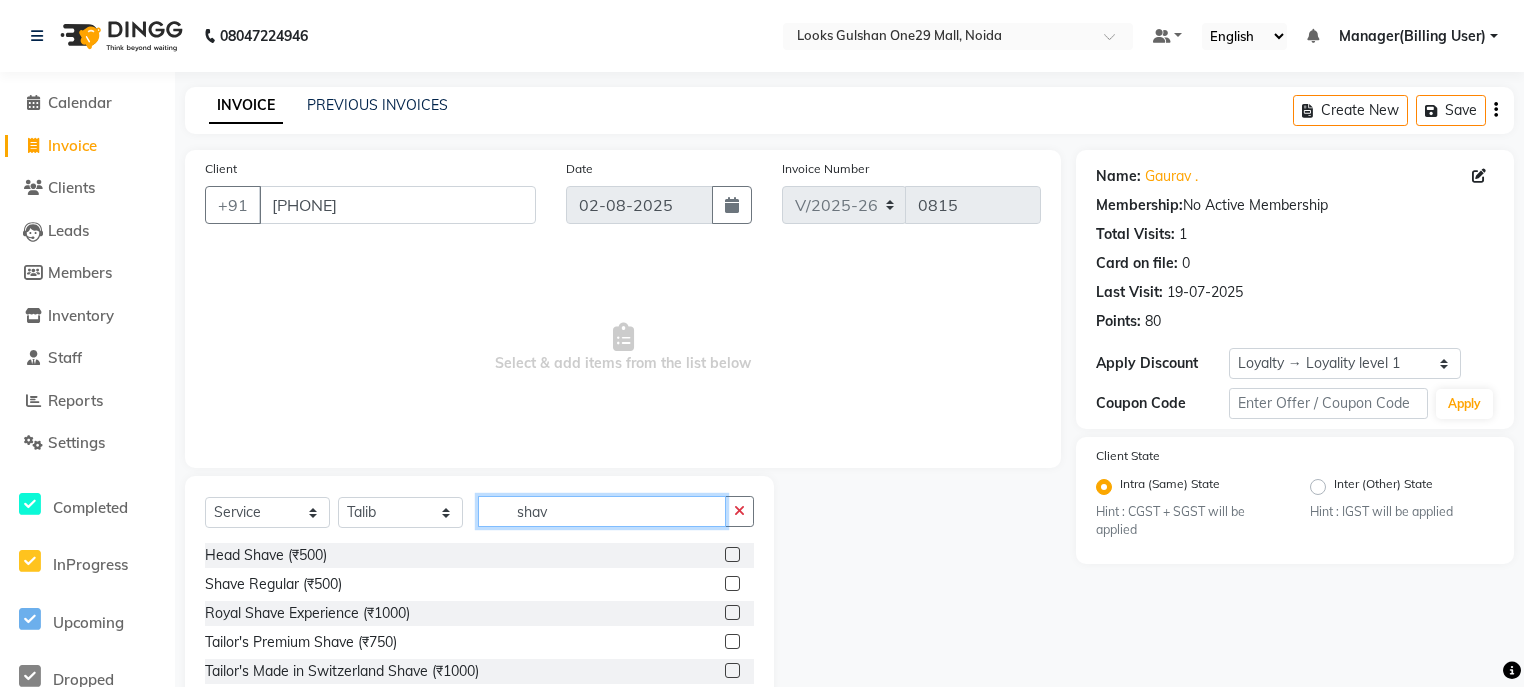 type on "shav" 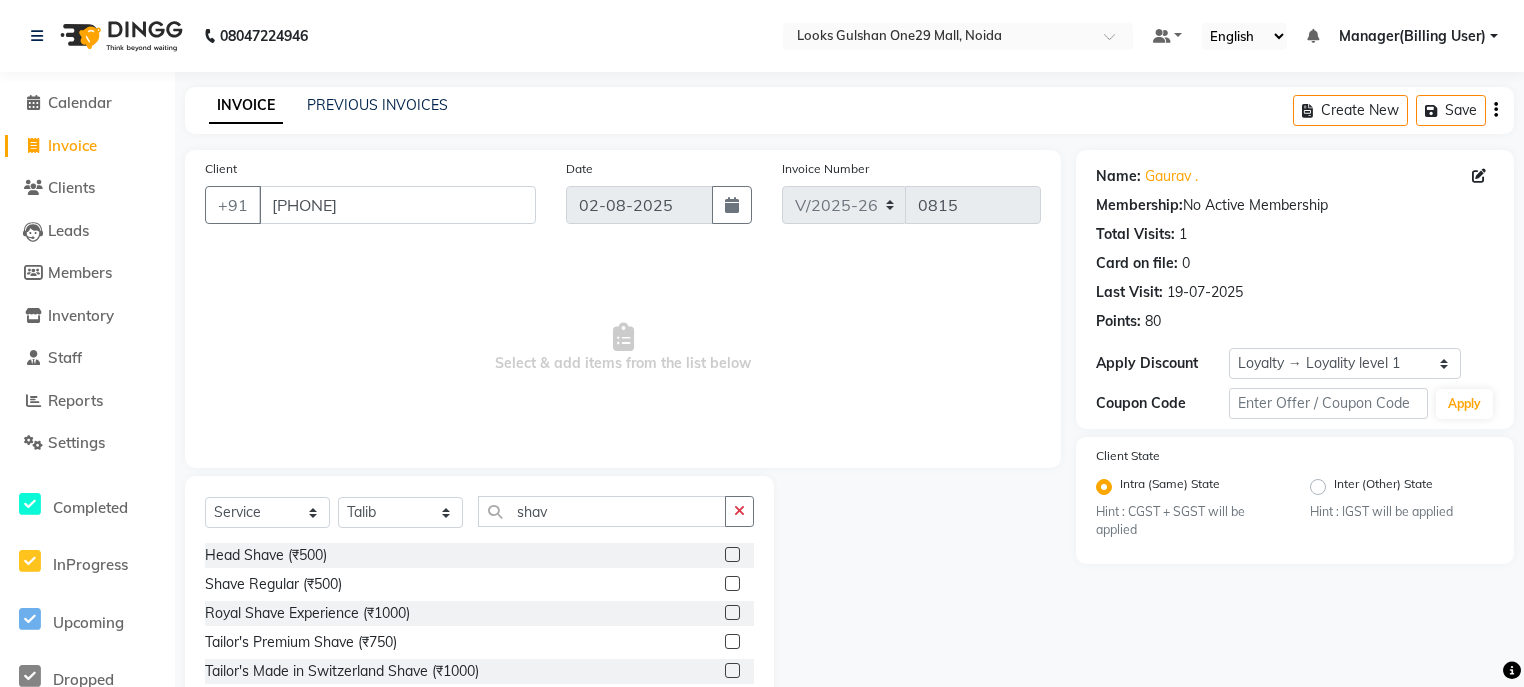 click 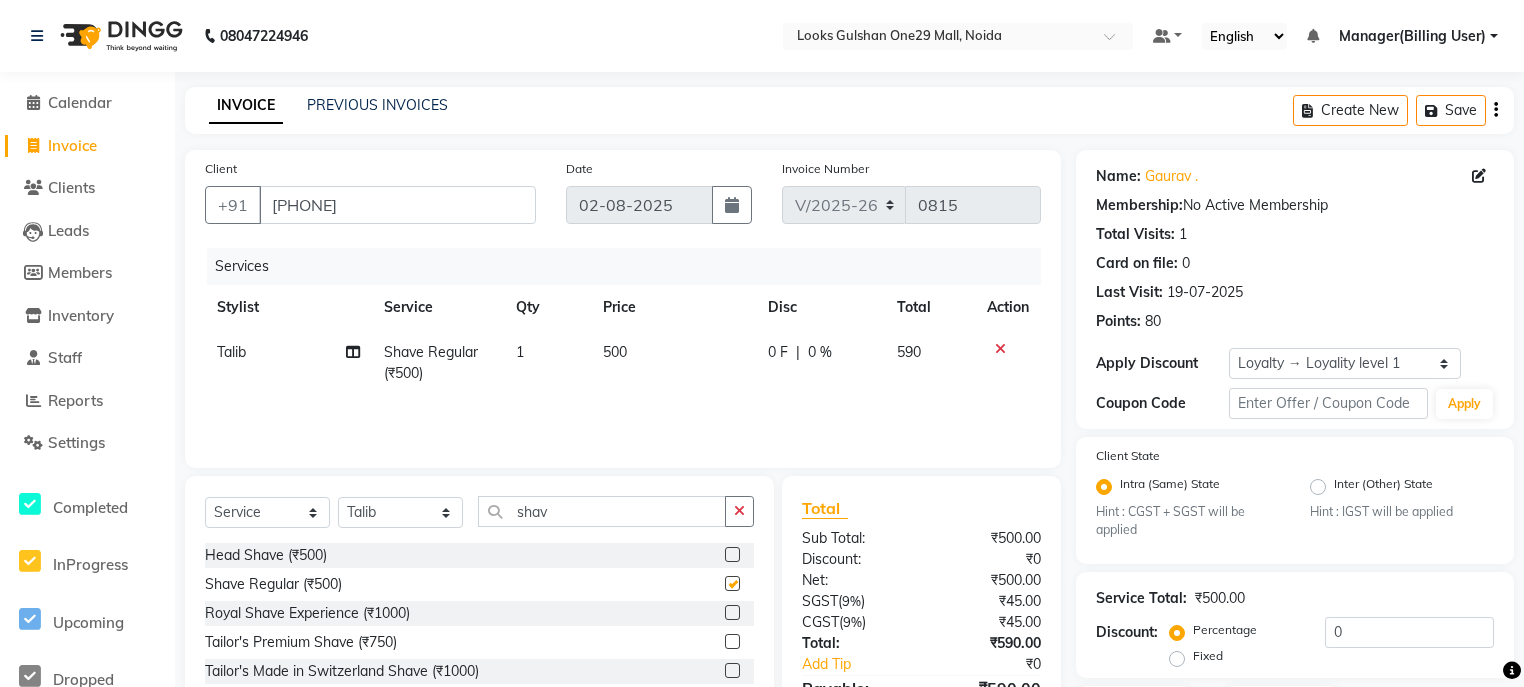 checkbox on "false" 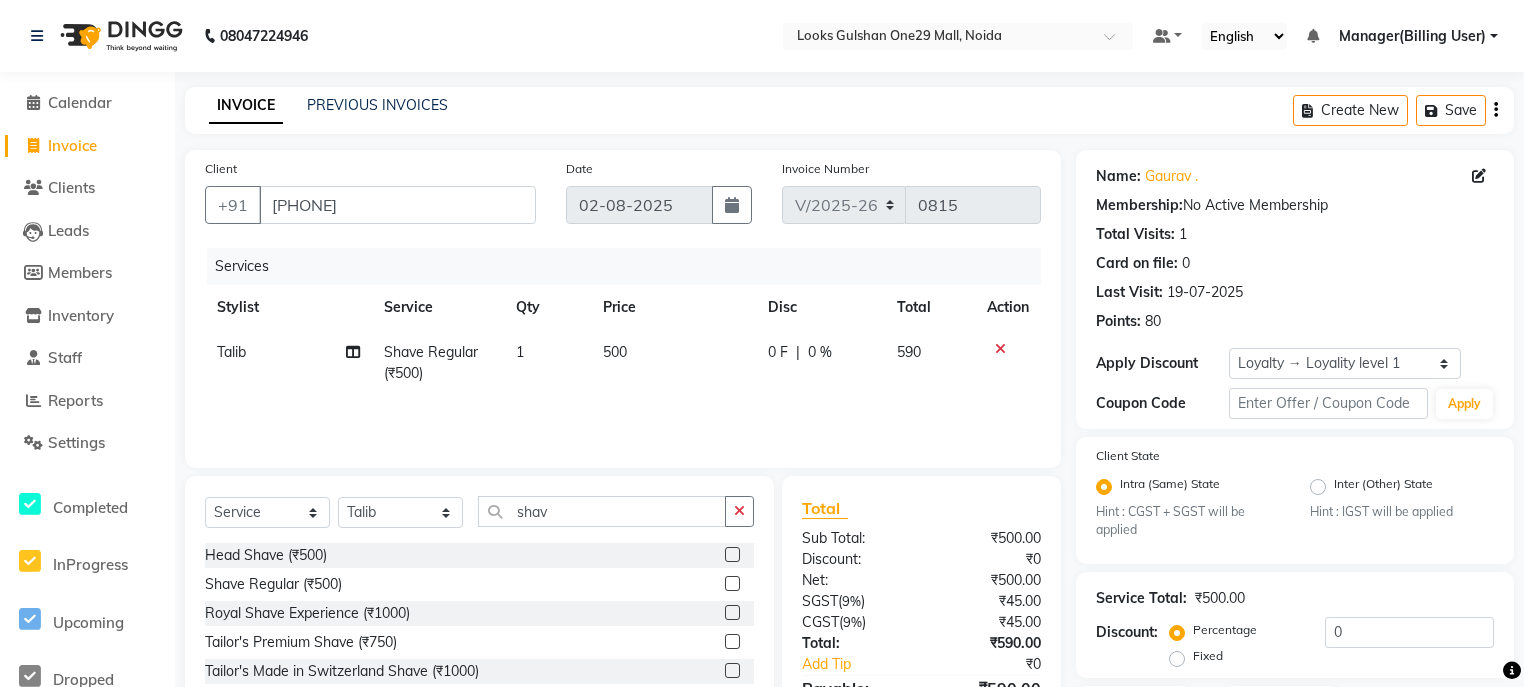 click on "500" 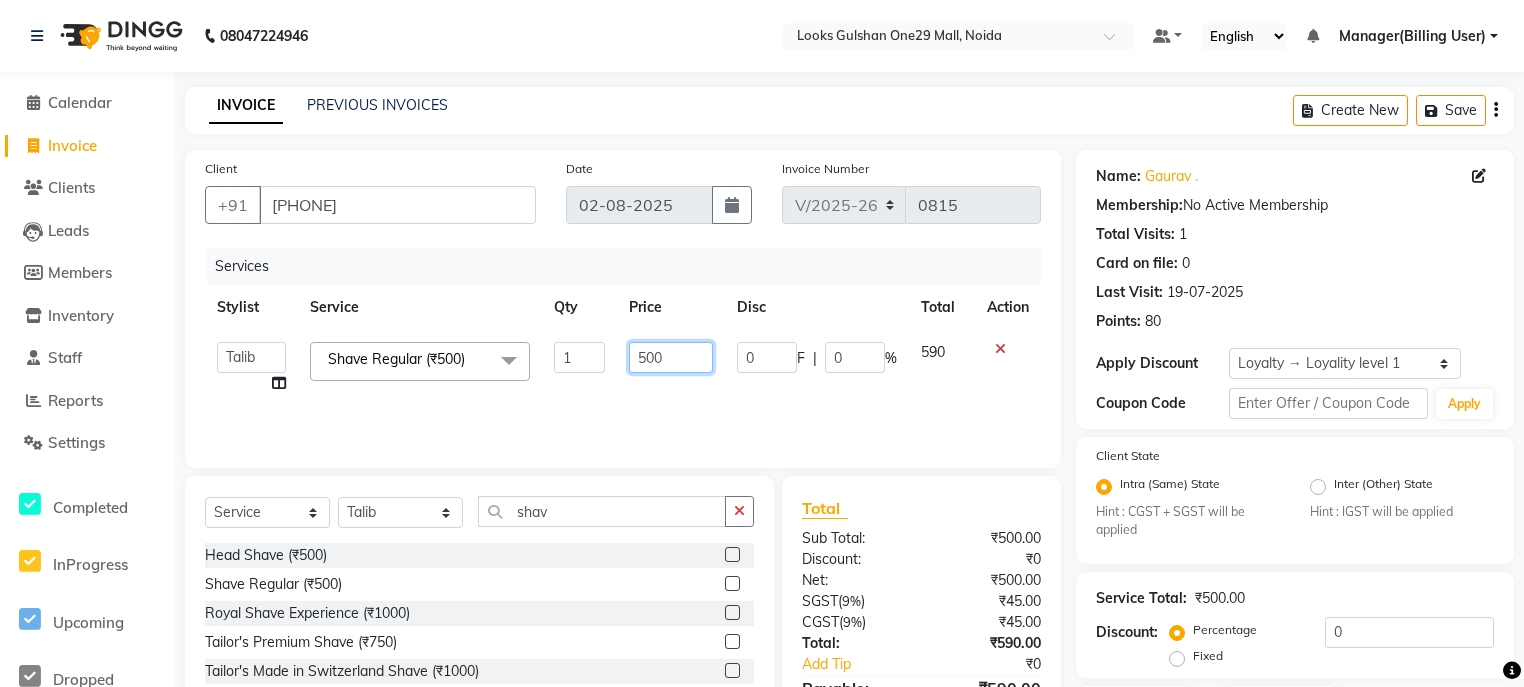 click on "500" 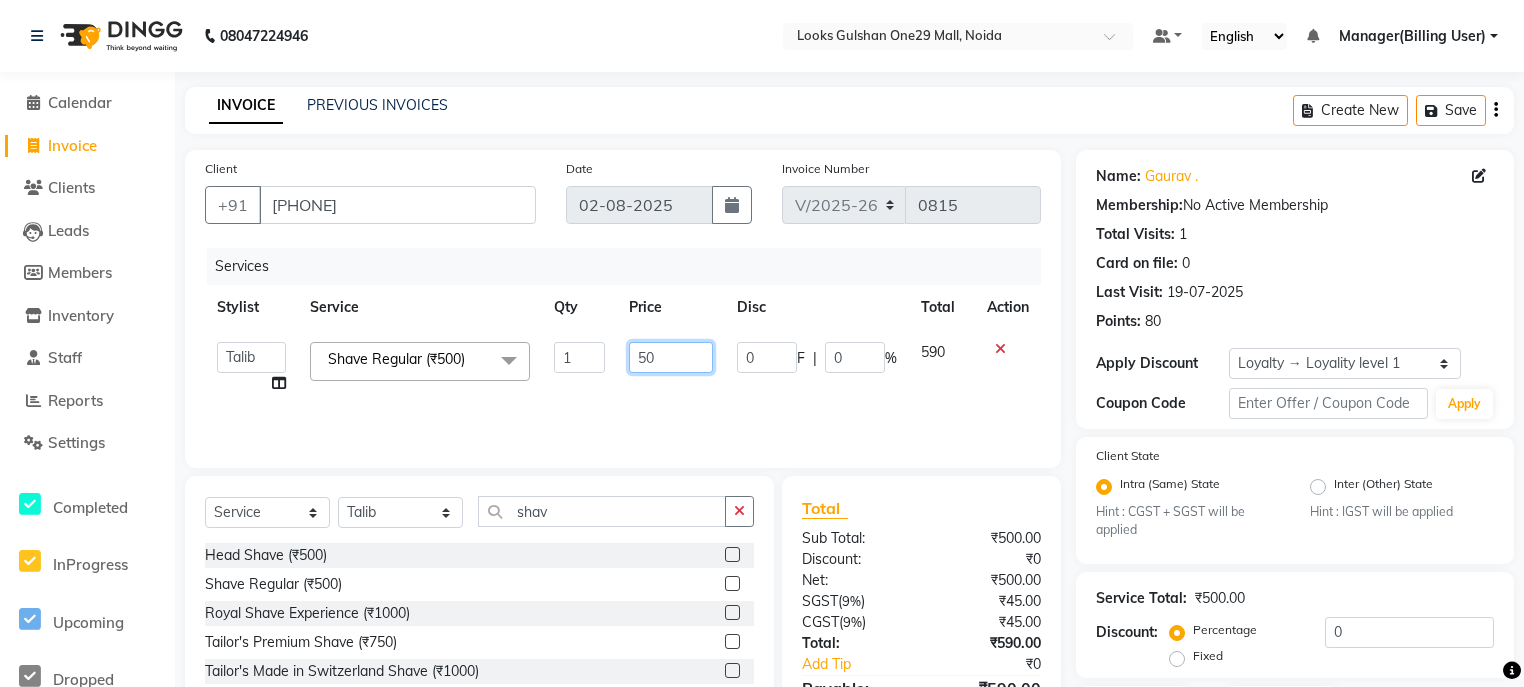 type on "5" 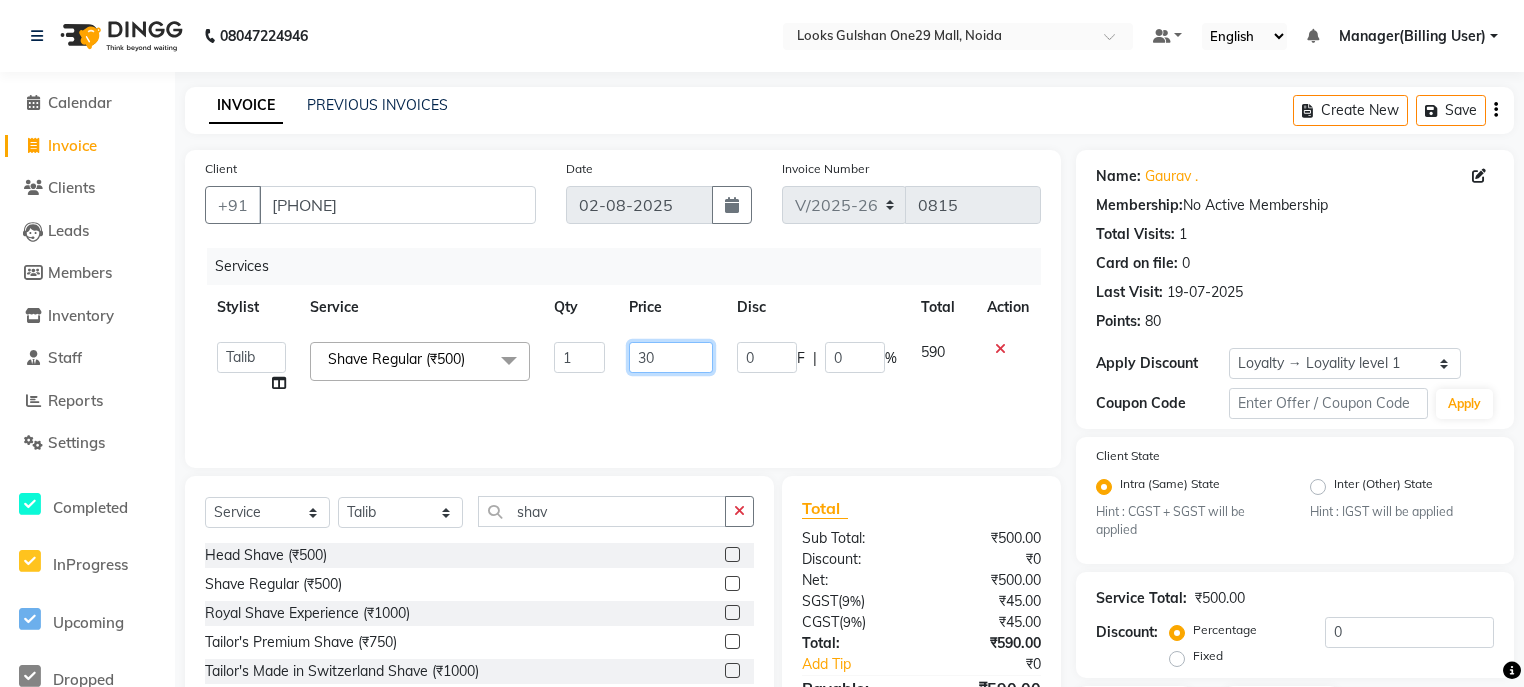 type on "300" 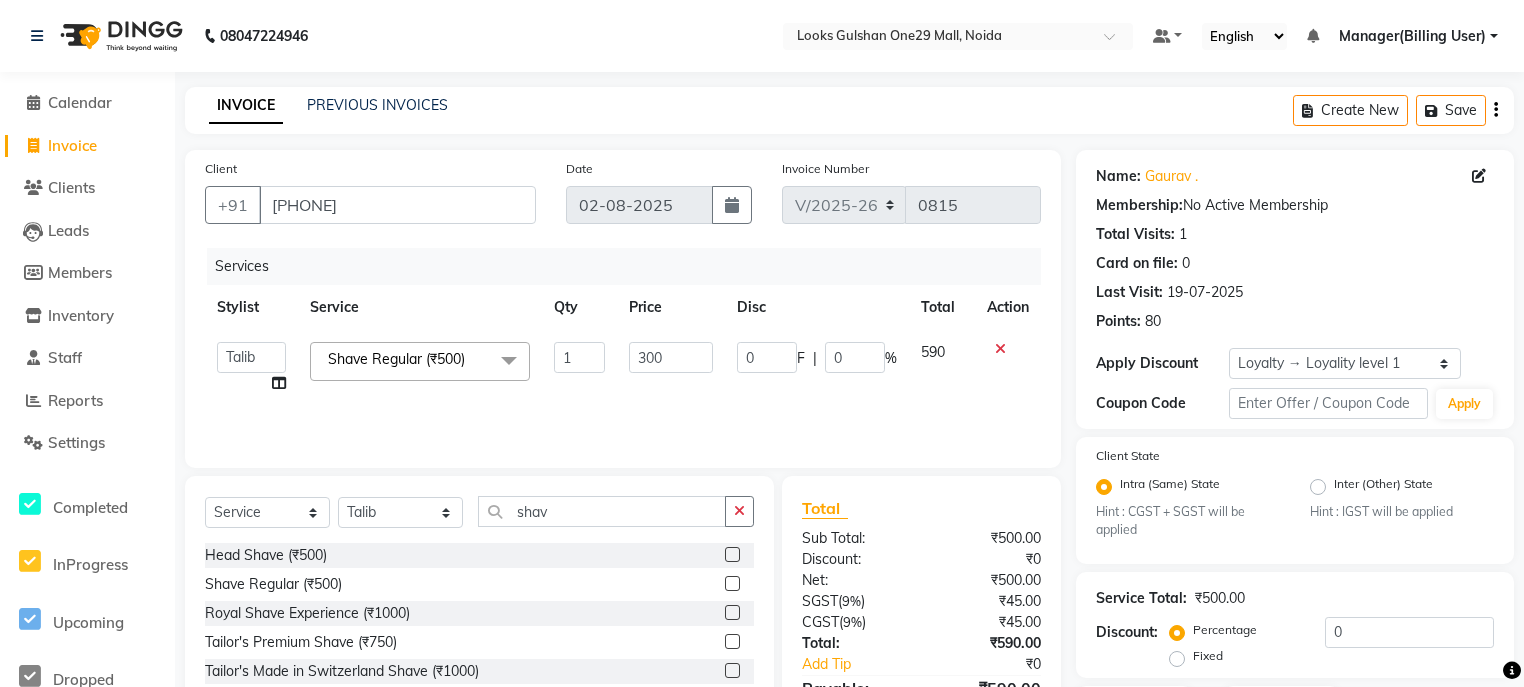 click on "Services Stylist Service Qty Price Disc Total Action  [NAME]   Counter_Sales   [NAME]   [NAME]  [NAME]   [NAME]   Manager(Billing User)   [NAME]   [NAME]   [NAME]   [NAME]   [NAME]   [NAME](Cherry)   [NAME]_pdct   [NAME]   [NAME]   [NAME]  Shave Regular (₹500)  x Nail Extension Refill (₹1500) Big Toes (₹400) French Tip Repair (₹400) Gel French Extension (₹500) Gel Tip Repair (₹350) Gel Infills (₹1350) Gel Overlays (₹1800) Gel Extension (₹500) Gel Nail Removal (₹150) Natural Nail Extensions (₹3300) French Nail Extensions (₹3500) Gel Polish Removal (₹600) Extension Removal (₹1000) Nail Art Recruiter (₹500) French Ombre Gel Polish (₹2500) Nail Art Nedle (₹600) Cutical Care (₹250) Nail Art Brush (₹500) French Gel Polish (₹2000) French Glitter Gel Polish (₹2500) Gel Polish Touchup                                   (₹1200) Nail Art Per Finger(F)* (₹400) 3D Nail Art Recruiter (₹600) Nail Art with Stones/Foil/Stickers per Finger (₹500) Acrylic Overlays (₹1000) 1" 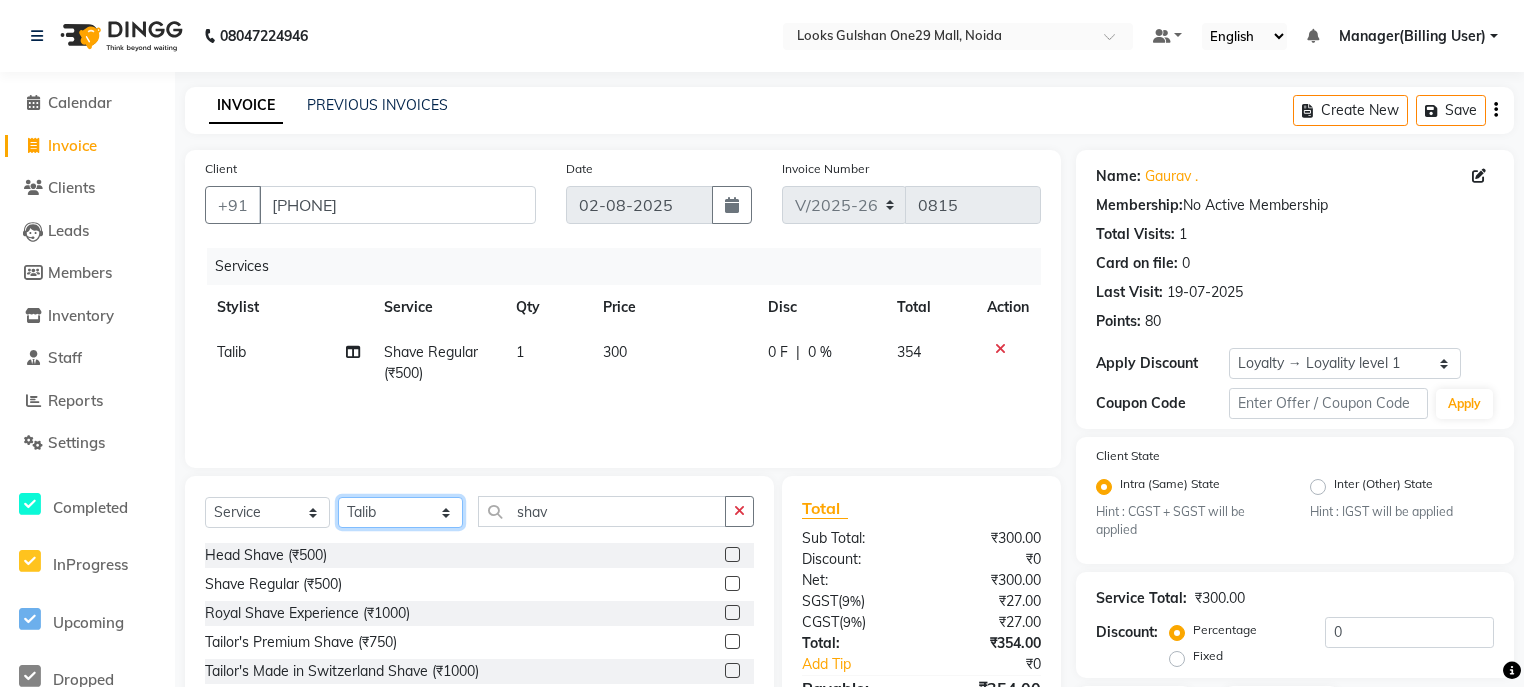 click on "Select Stylist ali Counter_Sales Deepak Eram_nail art Farmaan Manager(Billing User) Mashel Nisha Rinki Ritu Mittal Shiva Shiva(Cherry) Shivam_pdct Talib vardan Vikash_Pdct" 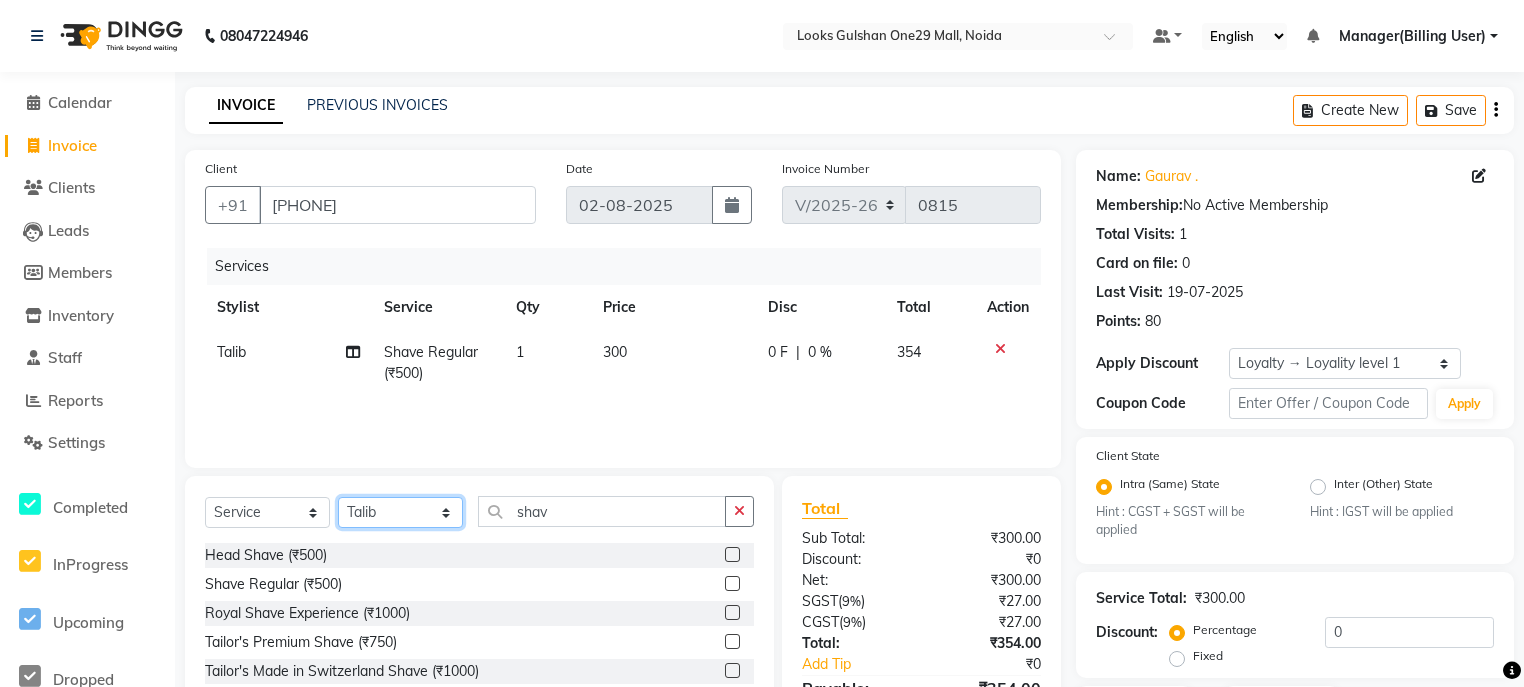 select on "[PHONE]" 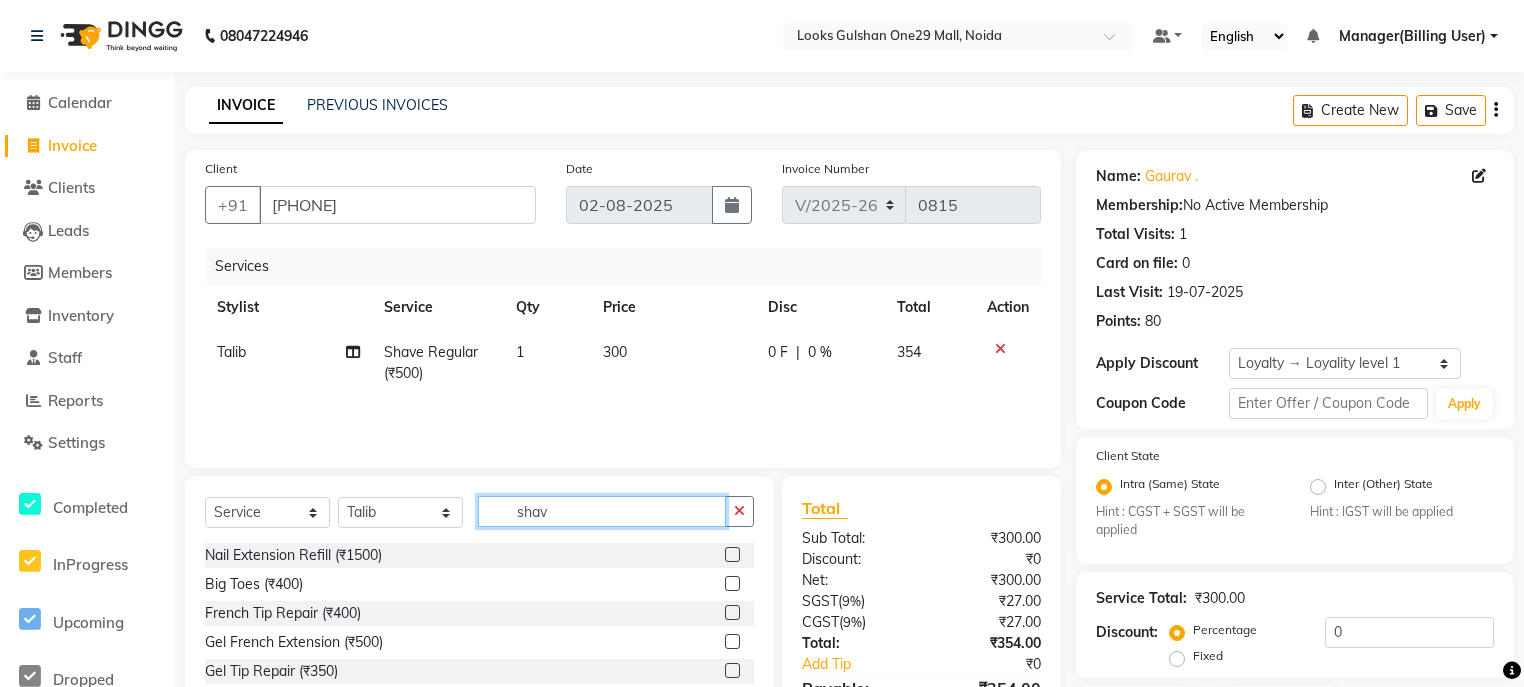 click on "shav" 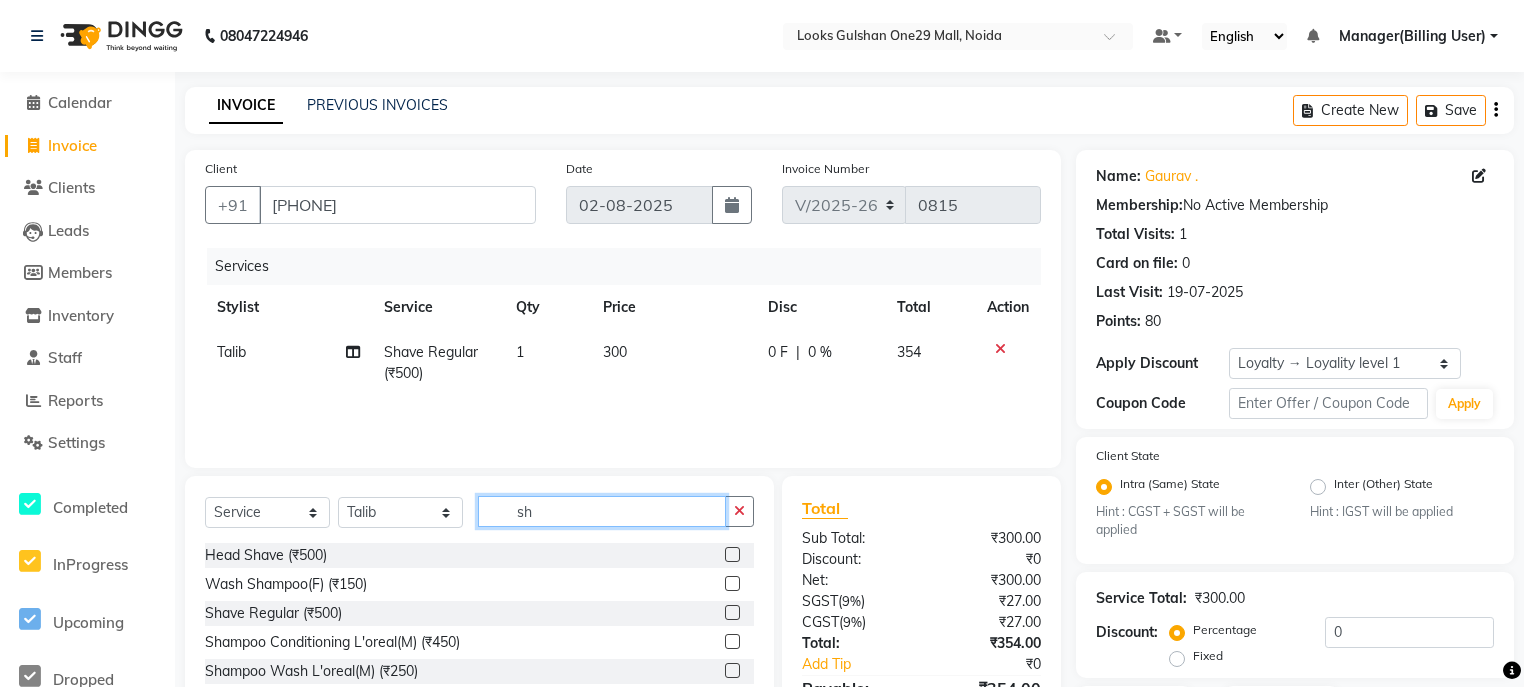 type on "s" 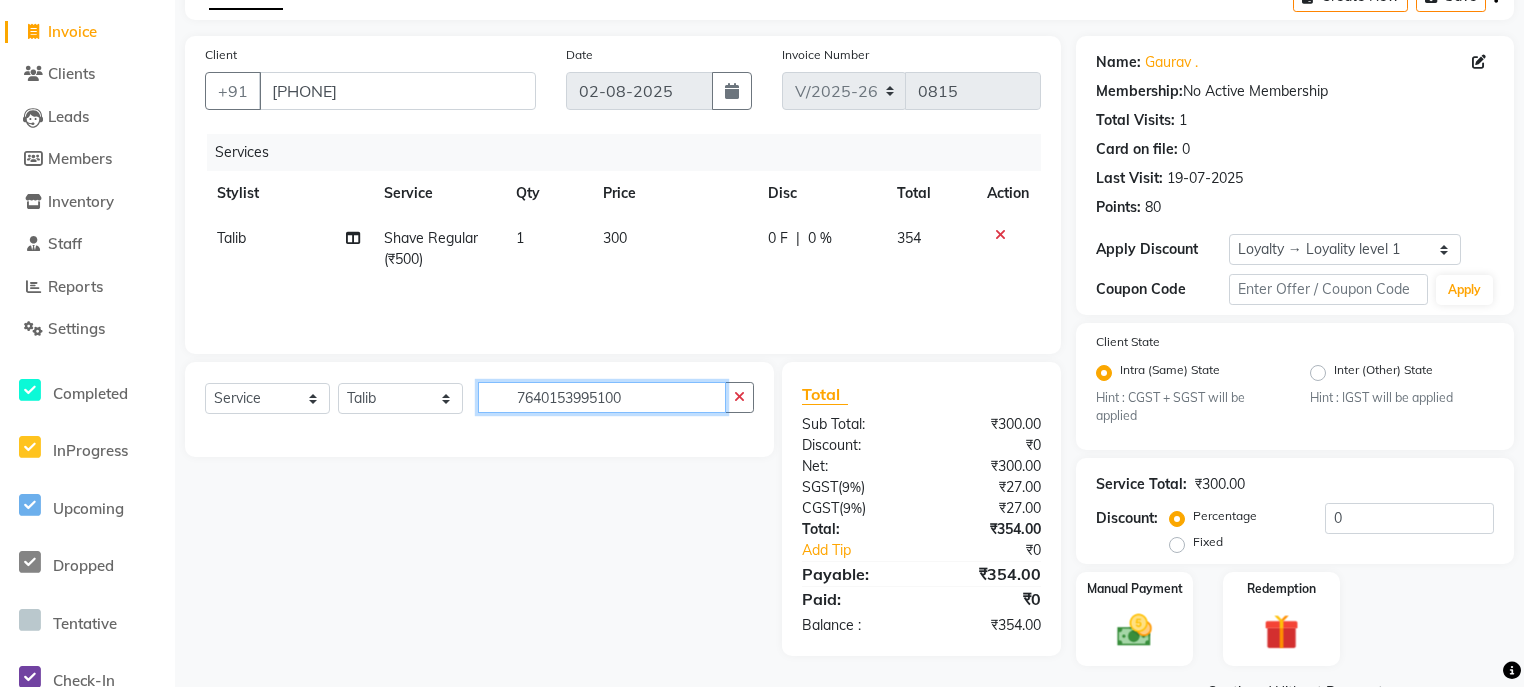 scroll, scrollTop: 167, scrollLeft: 0, axis: vertical 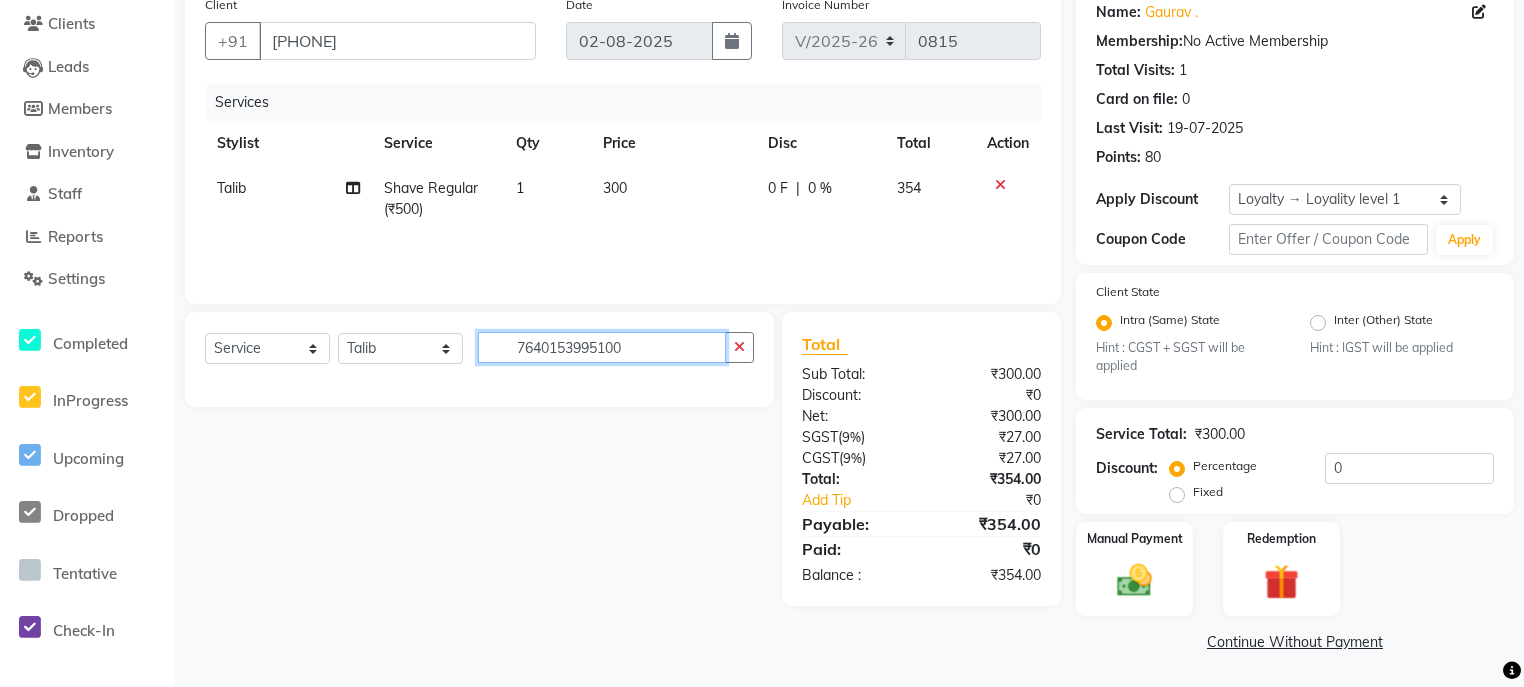 type on "7640153995100" 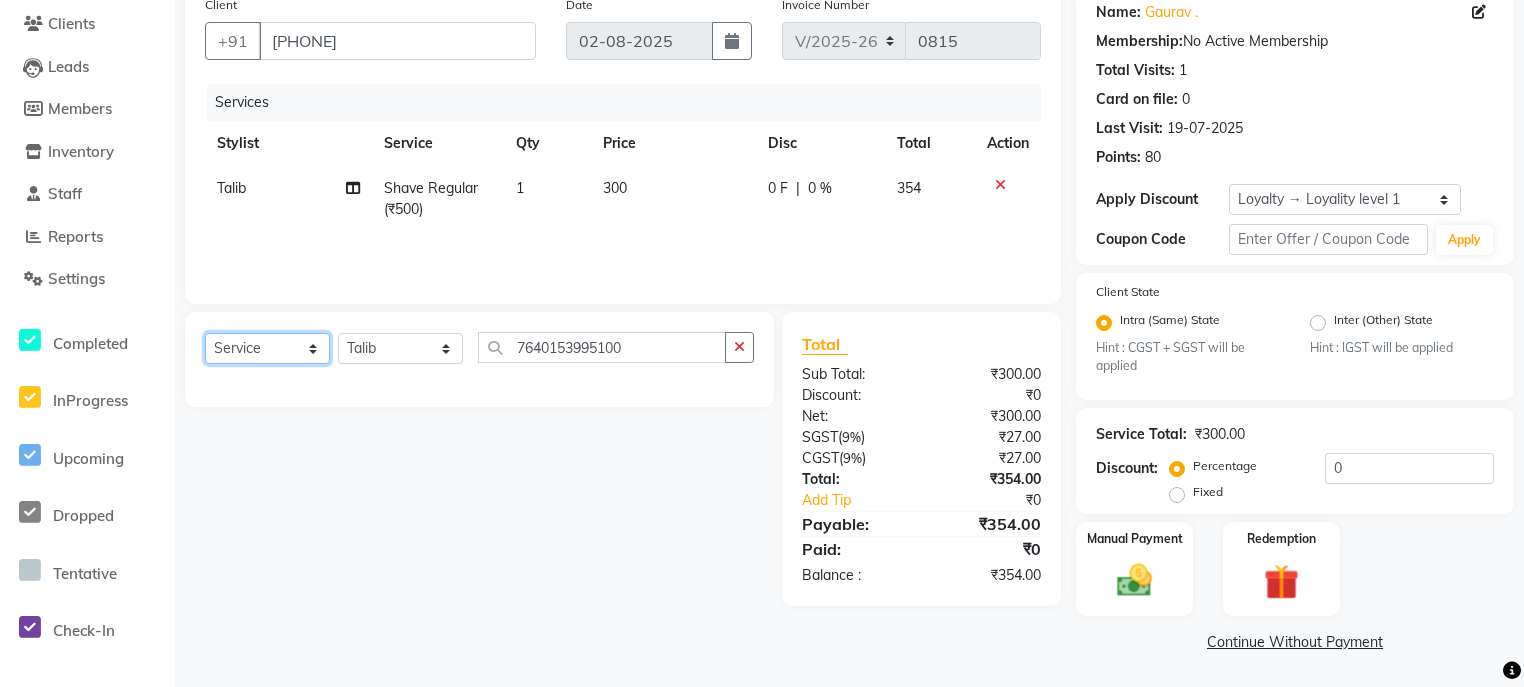 click on "Select  Service  Product  Membership  Package Voucher Prepaid Gift Card" 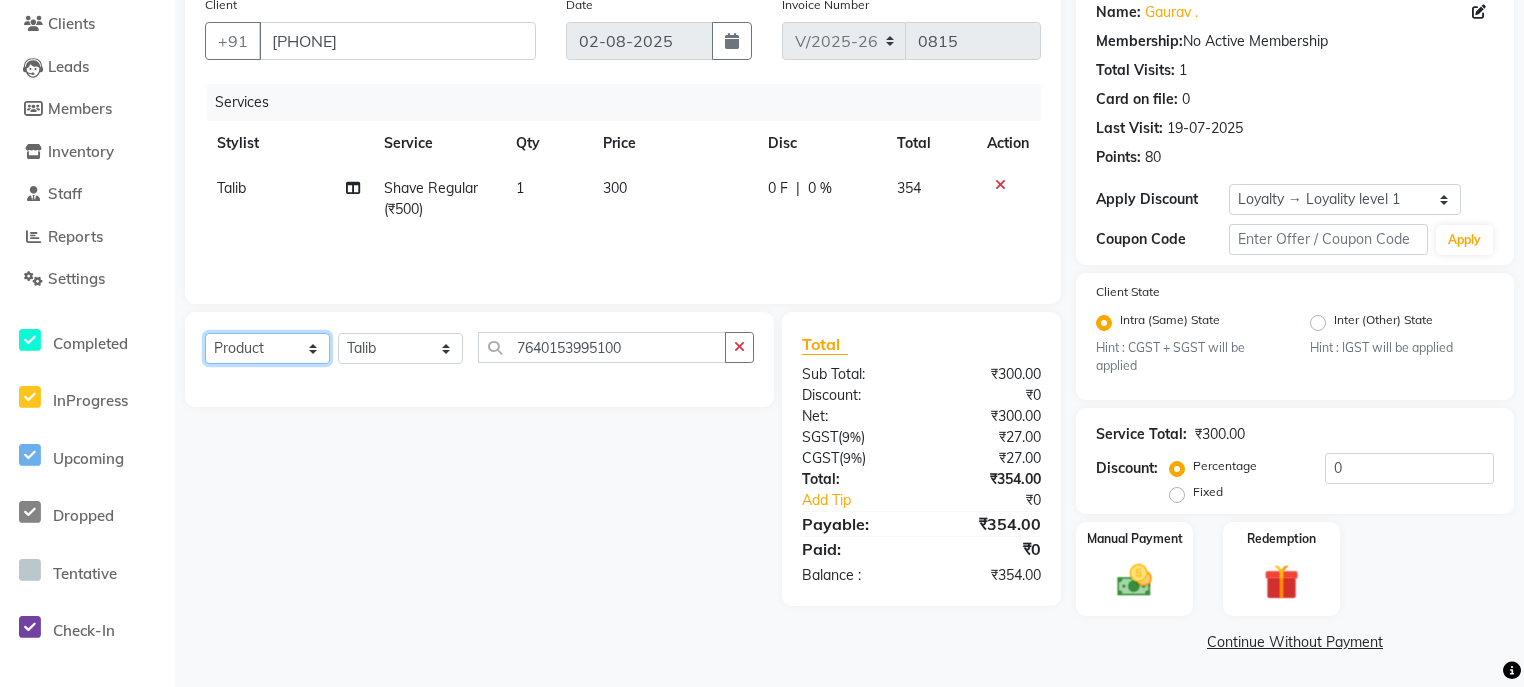 click on "Select  Service  Product  Membership  Package Voucher Prepaid Gift Card" 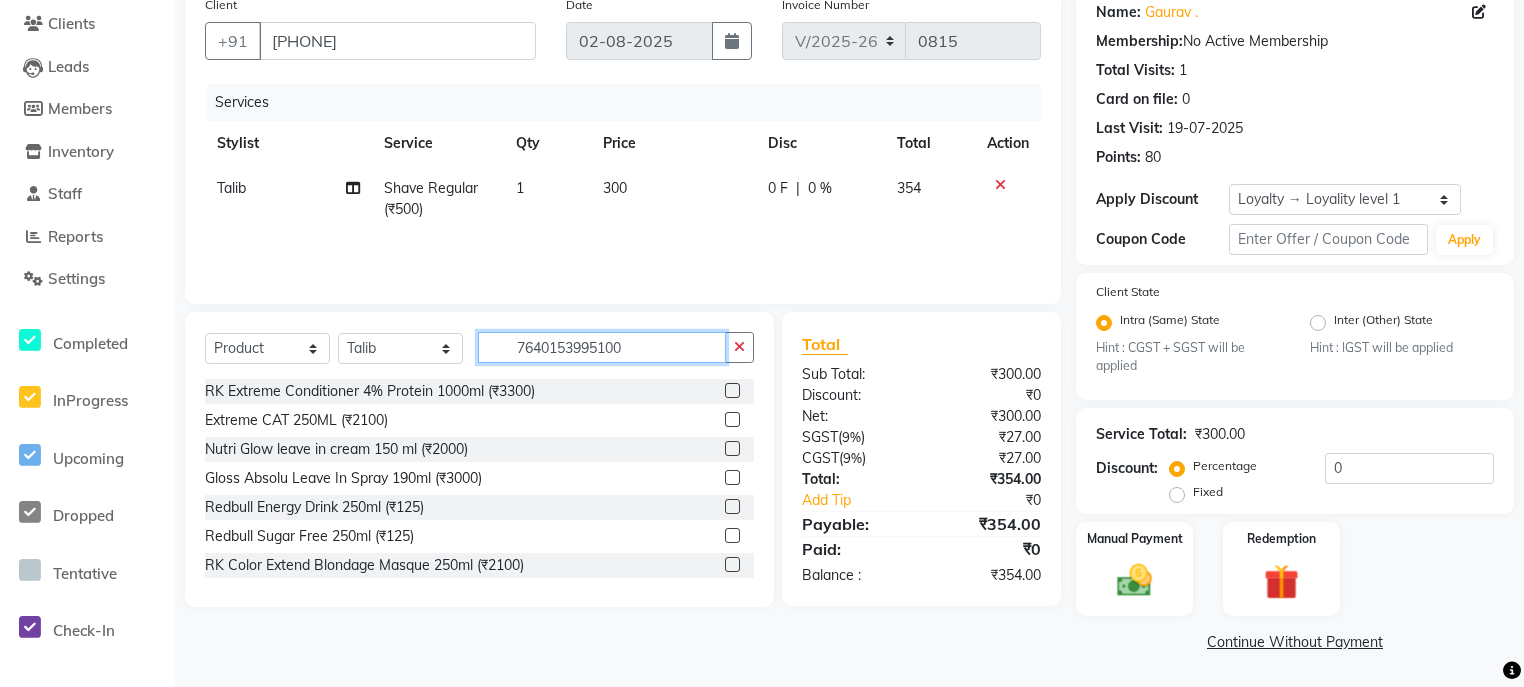 click on "7640153995100" 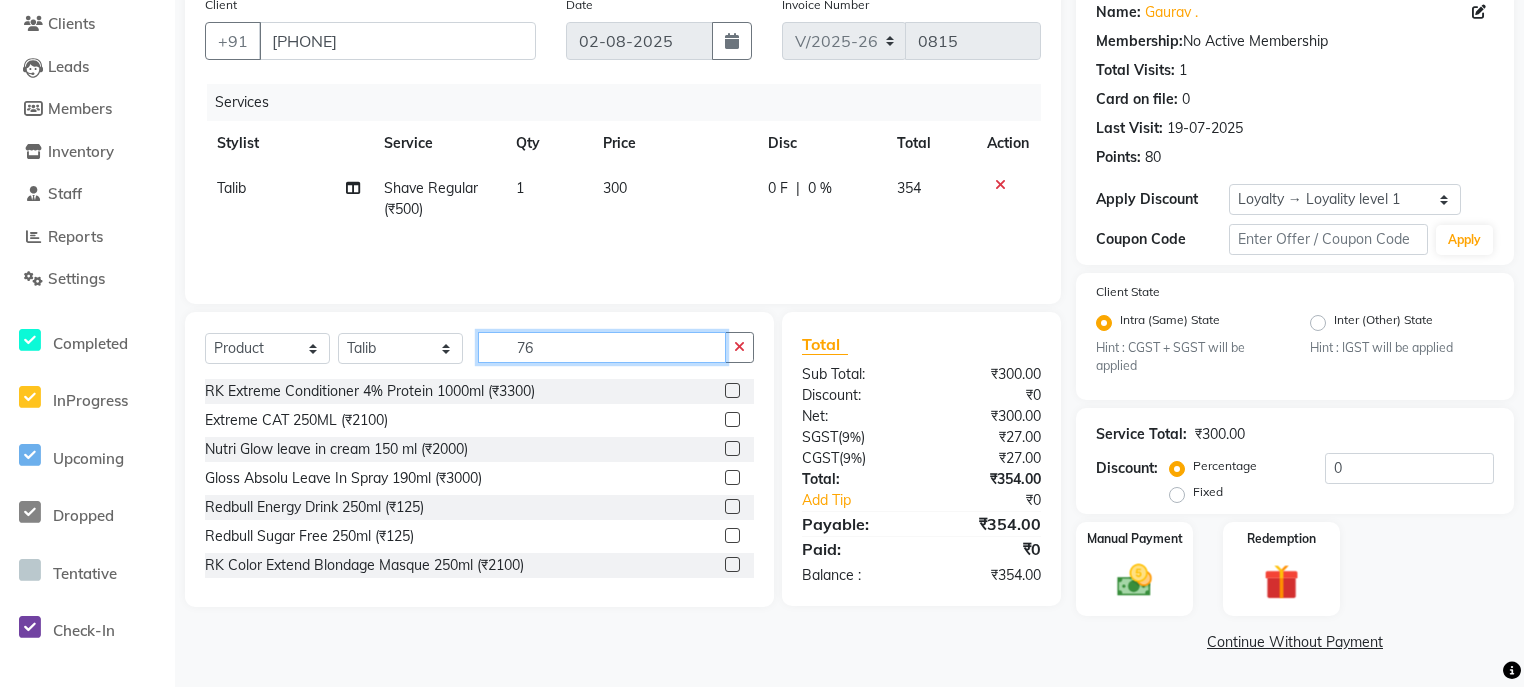 type on "7" 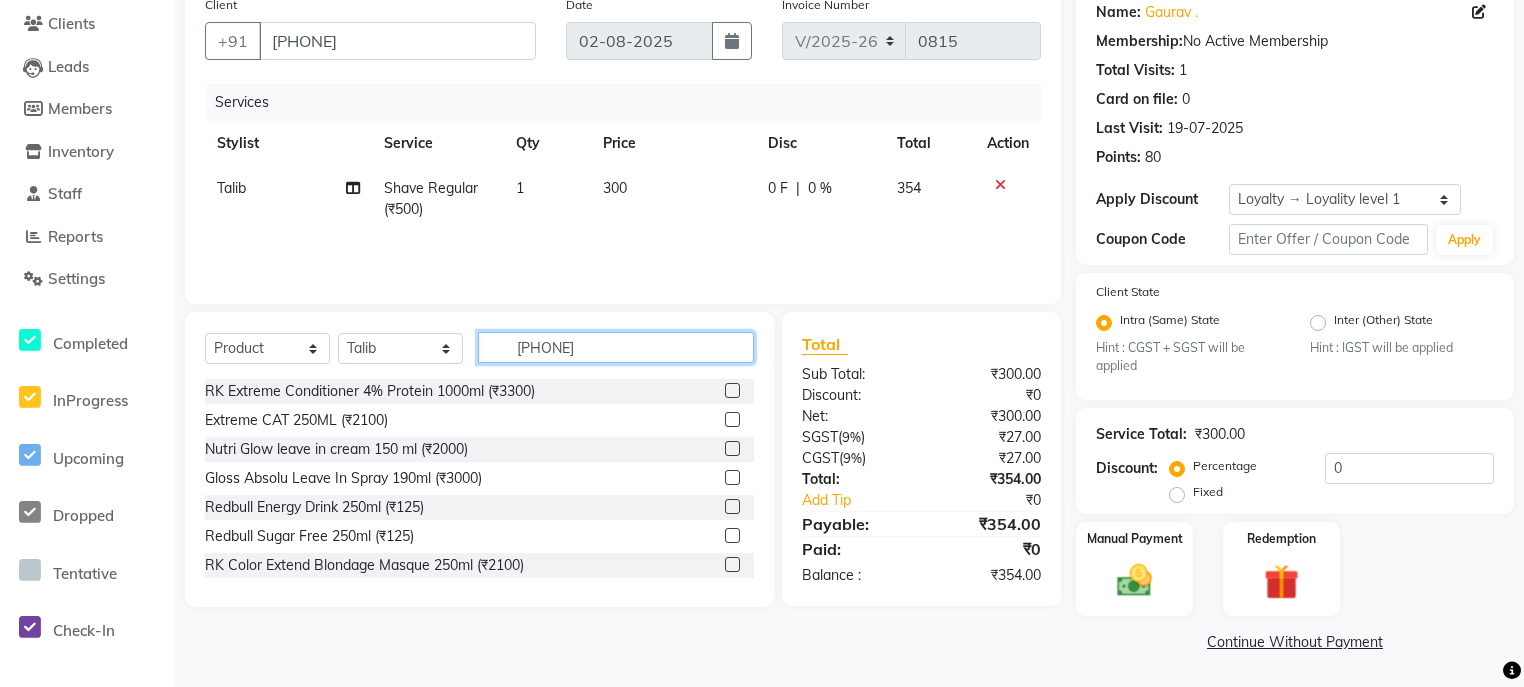 type on "7640153995100" 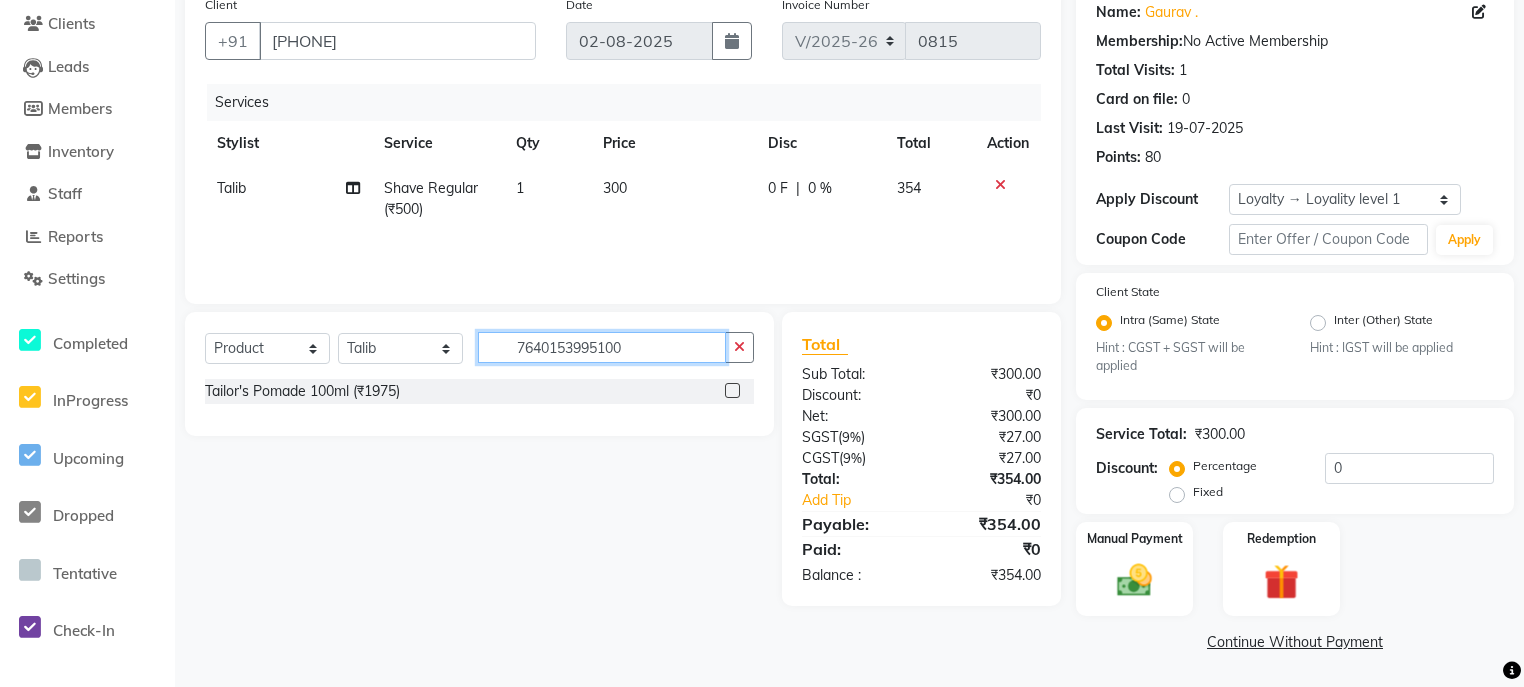 type 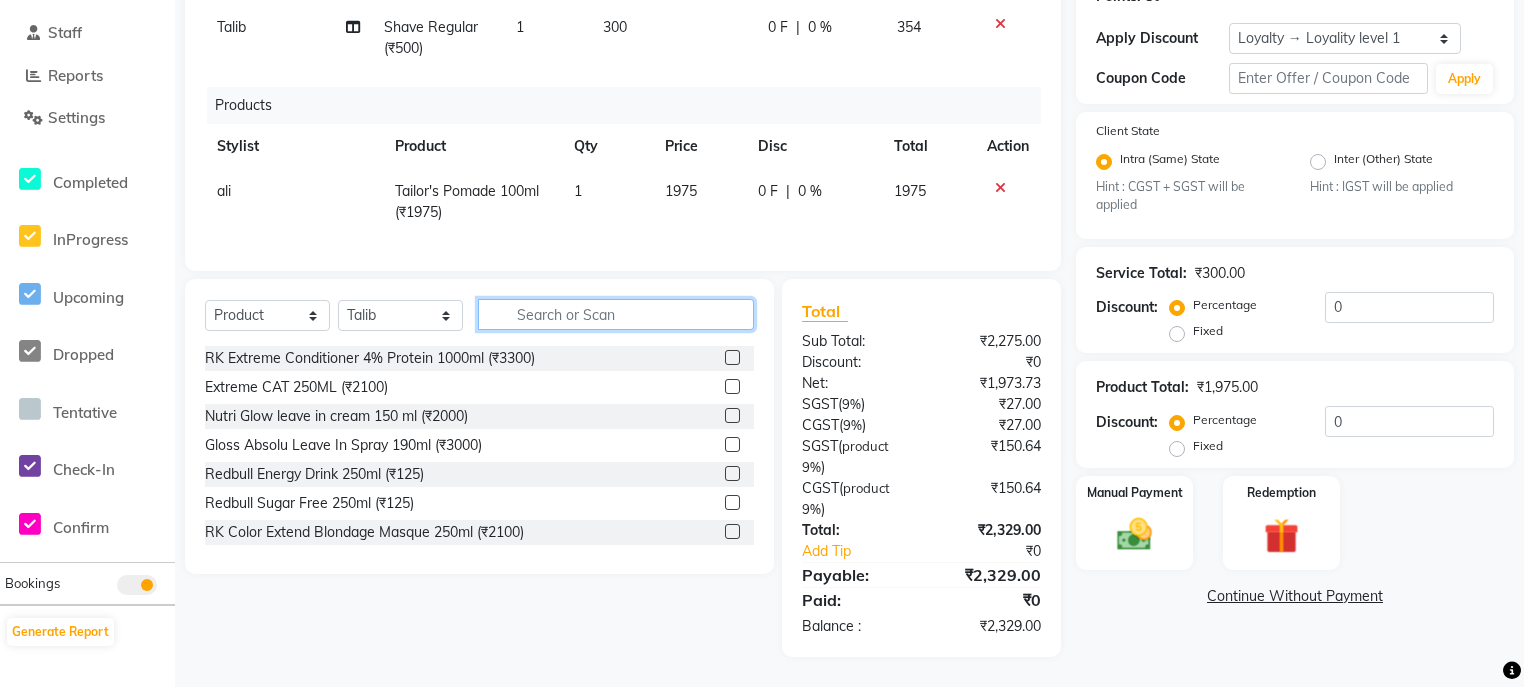scroll, scrollTop: 337, scrollLeft: 0, axis: vertical 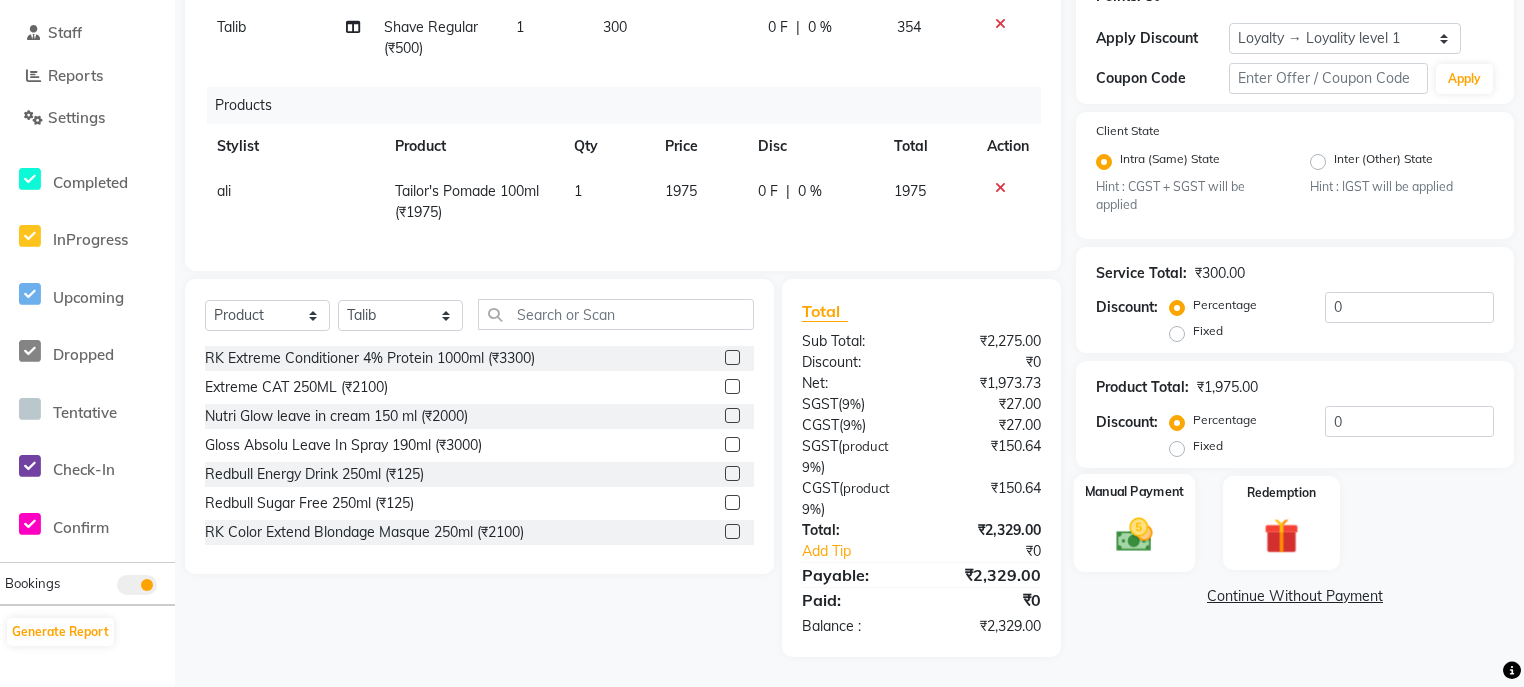 click on "Manual Payment" 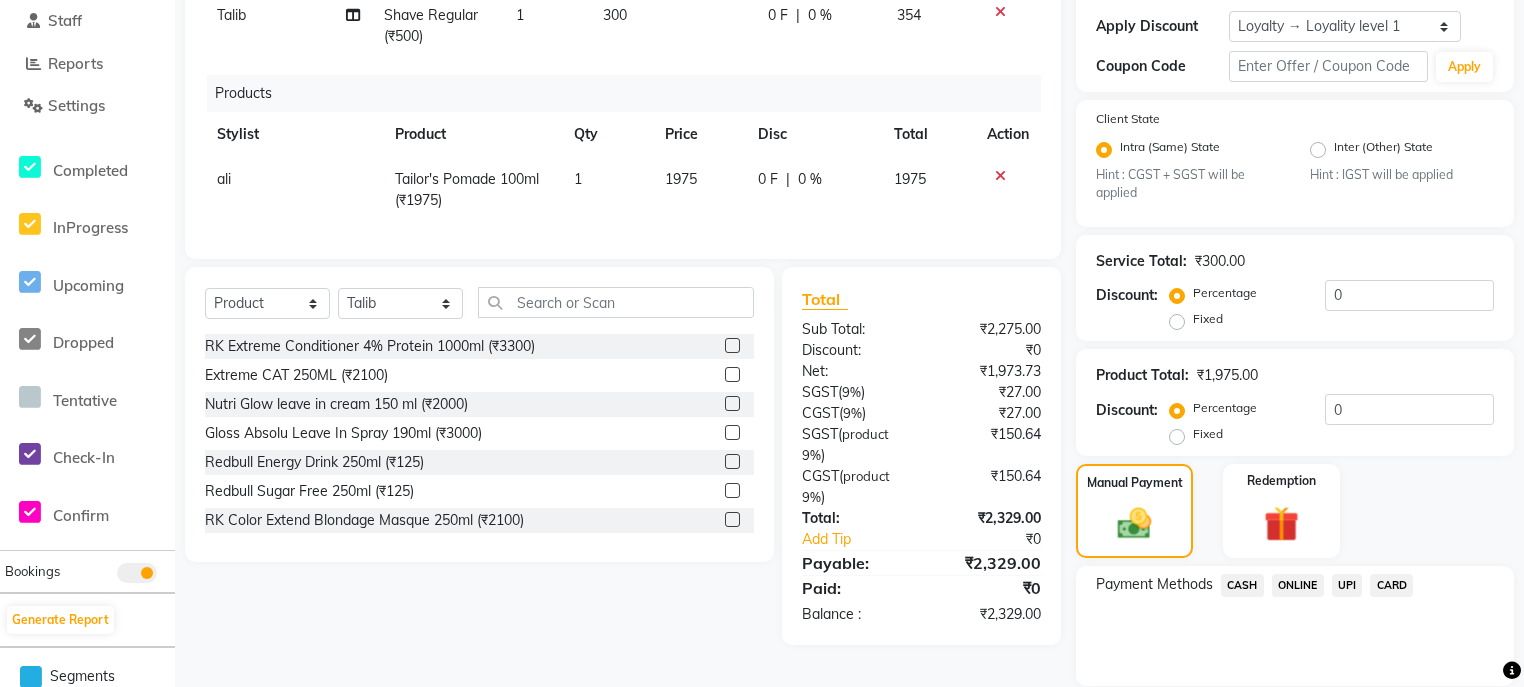 click on "UPI" 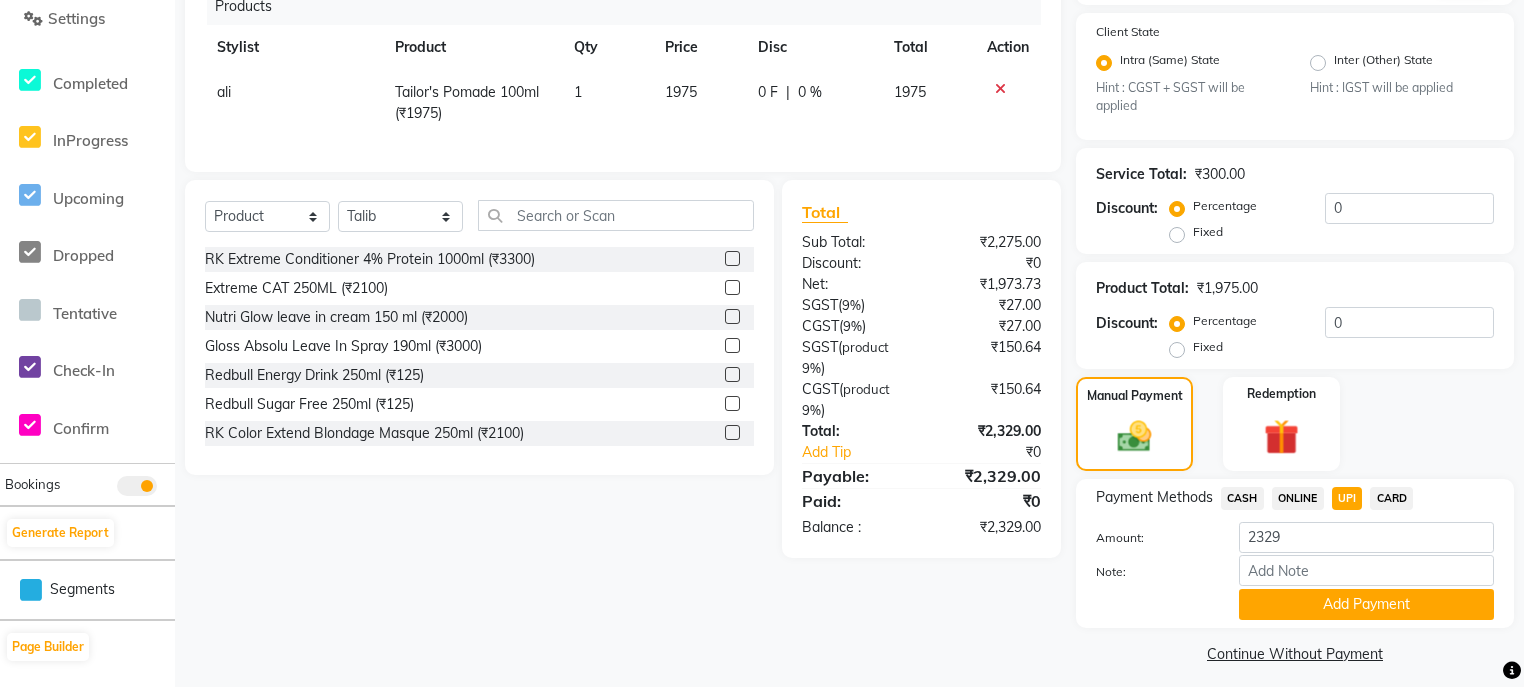scroll, scrollTop: 441, scrollLeft: 0, axis: vertical 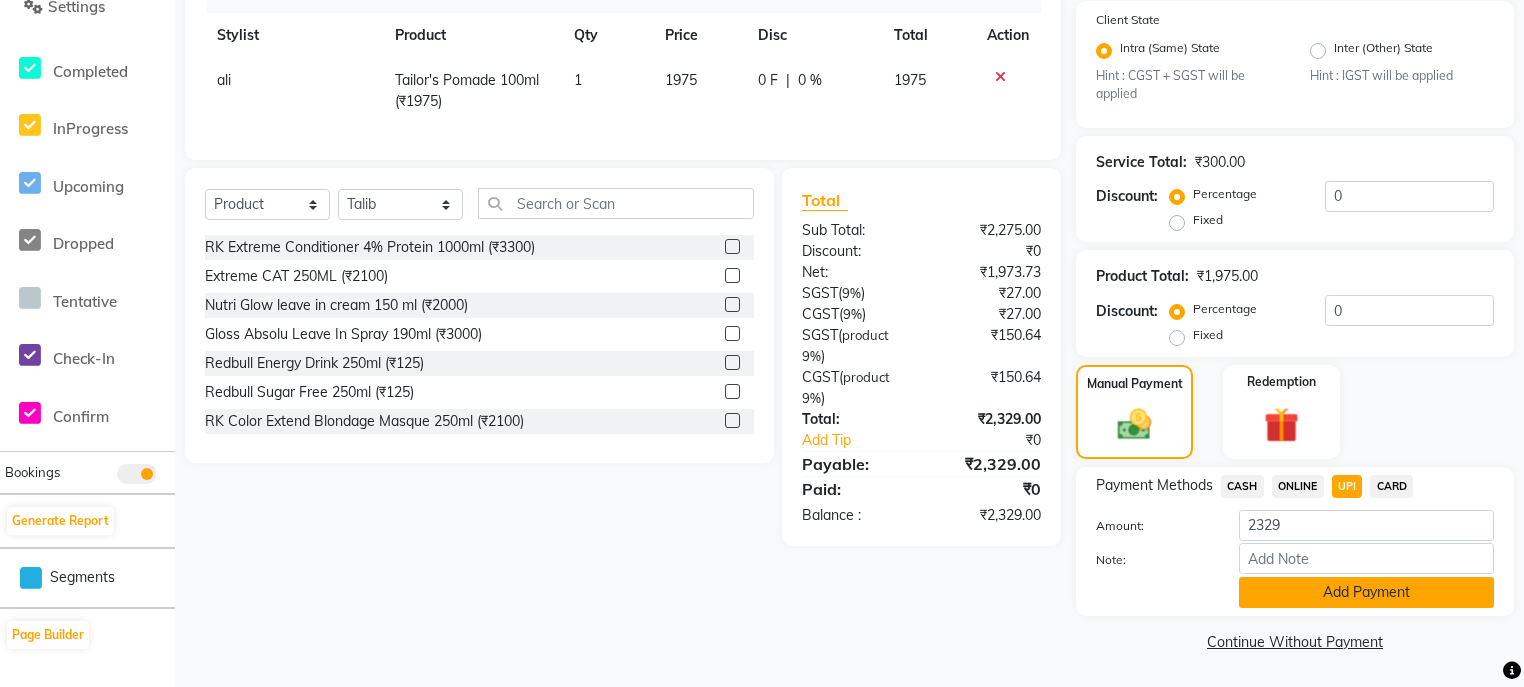click on "Add Payment" 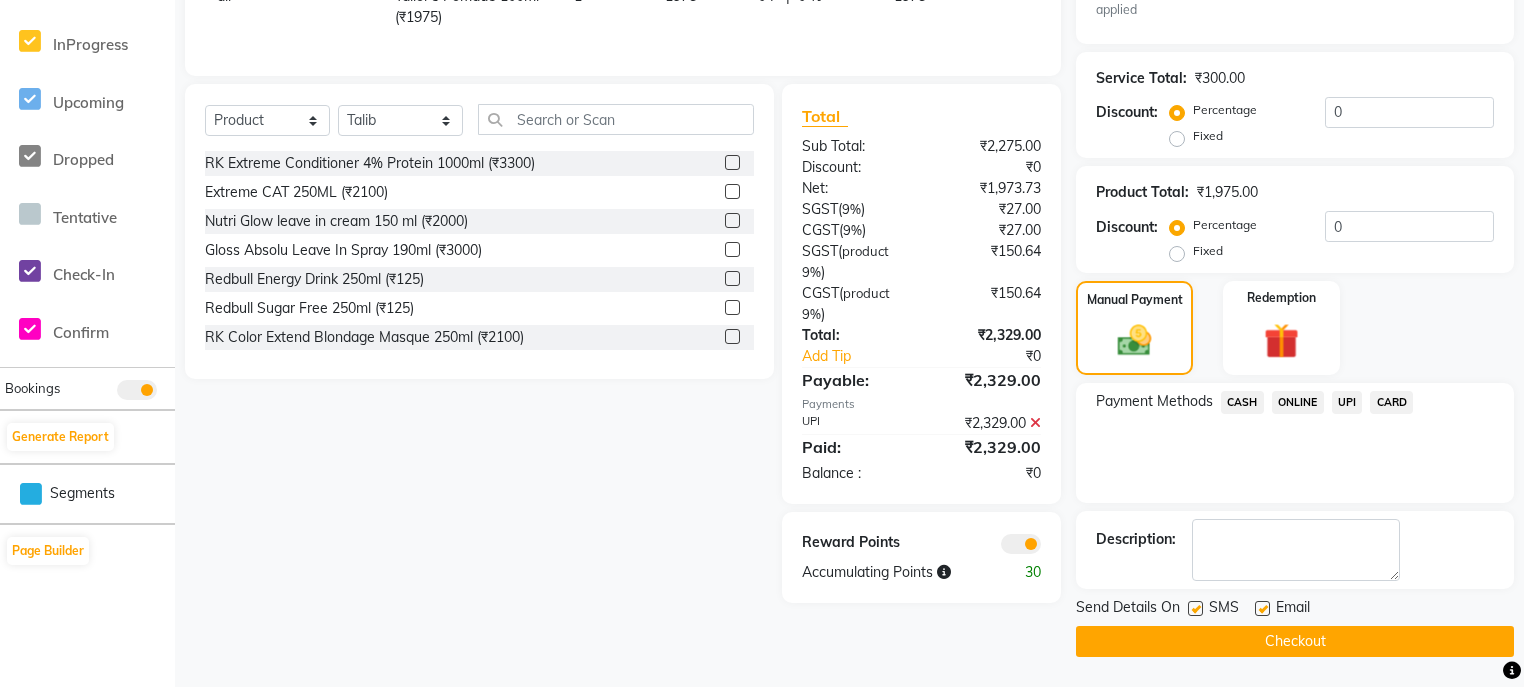 scroll, scrollTop: 522, scrollLeft: 0, axis: vertical 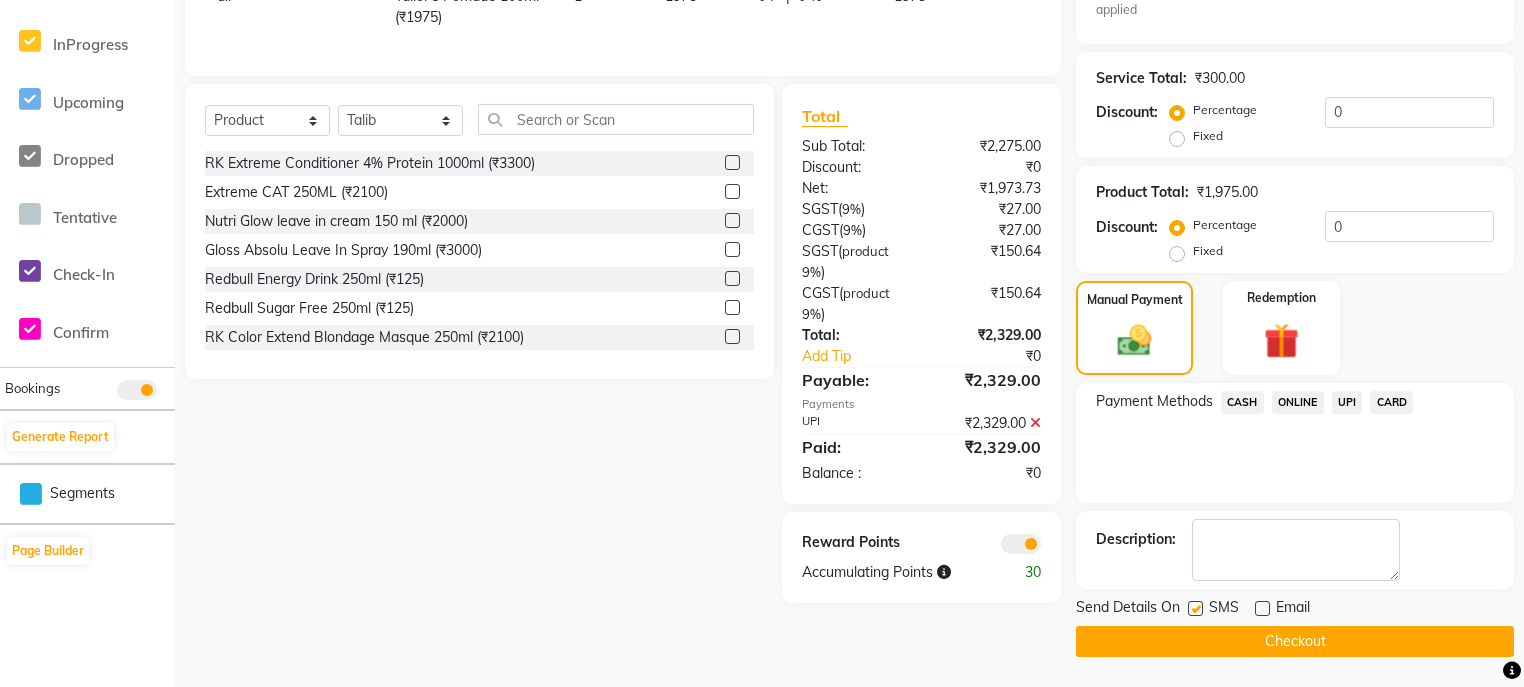 click on "Checkout" 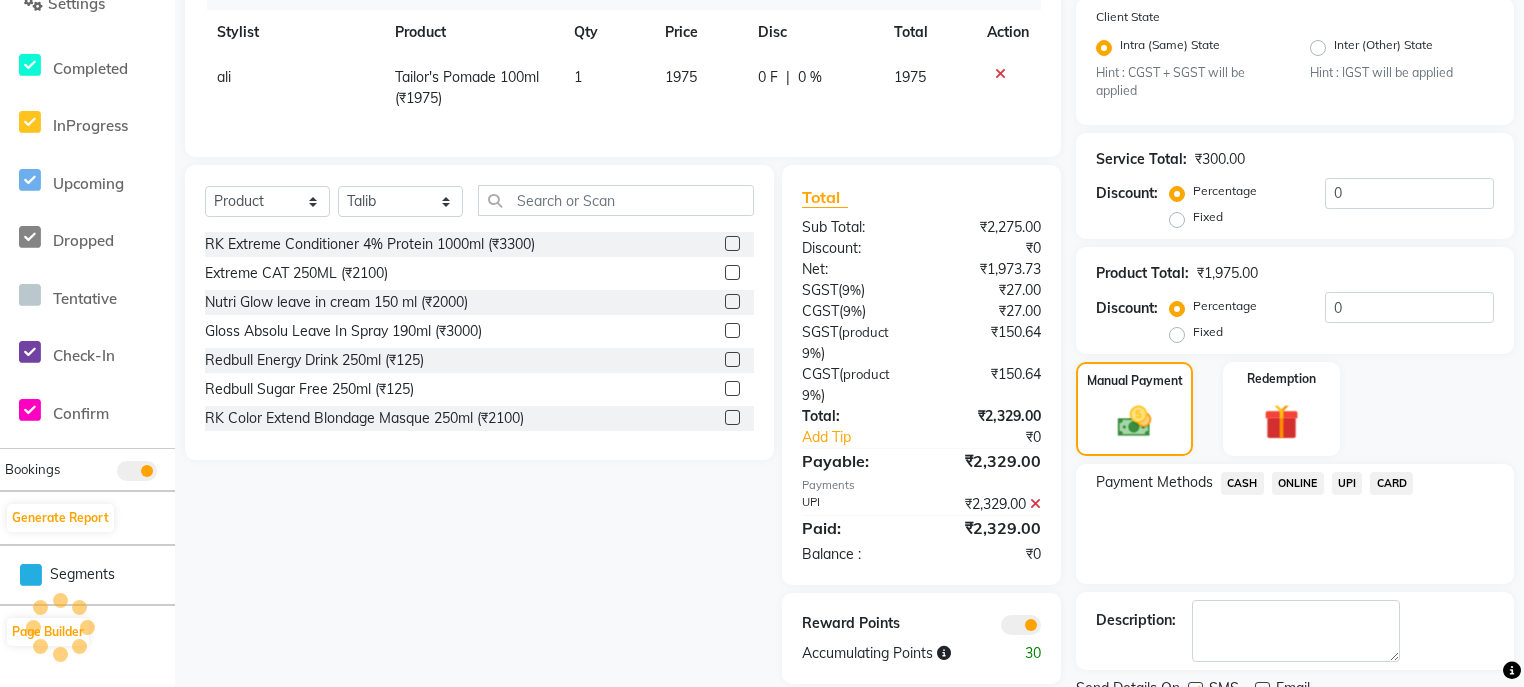 scroll, scrollTop: 123, scrollLeft: 0, axis: vertical 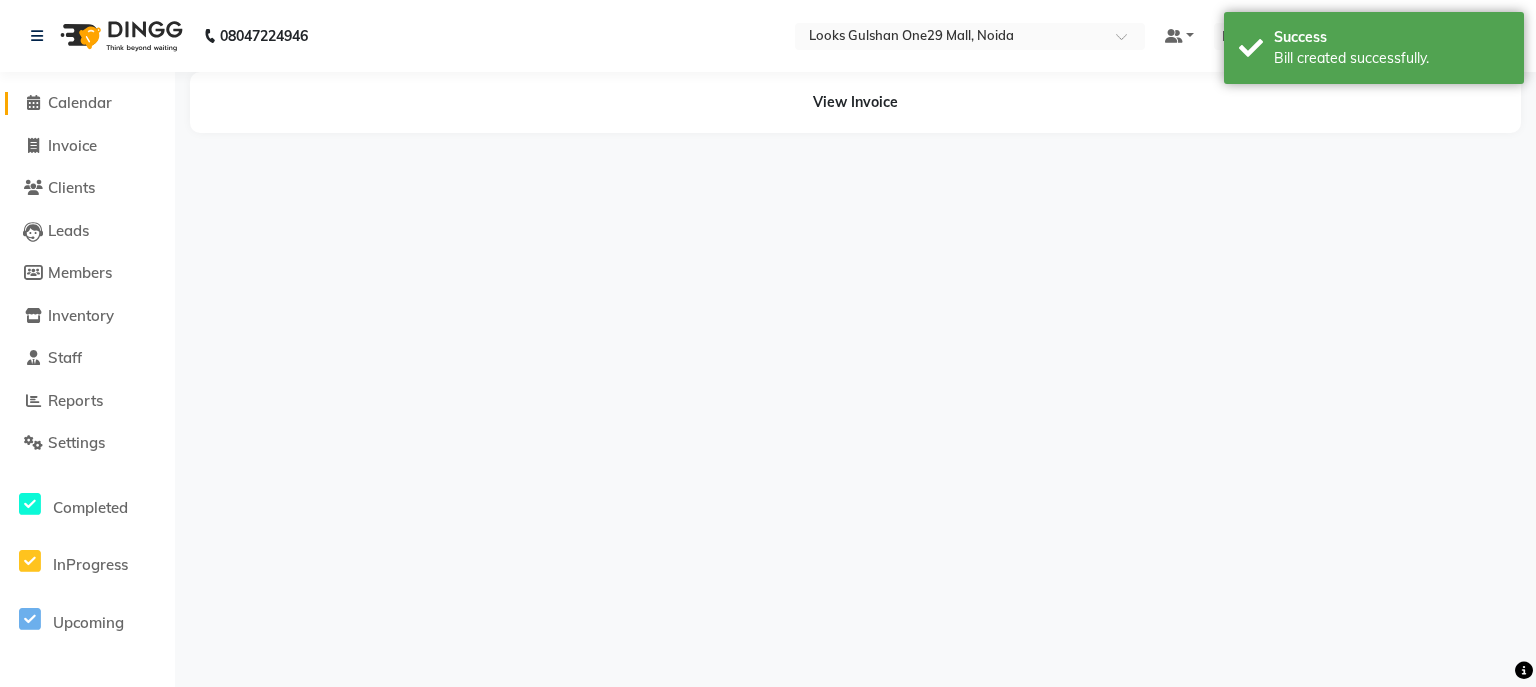 click on "Calendar" 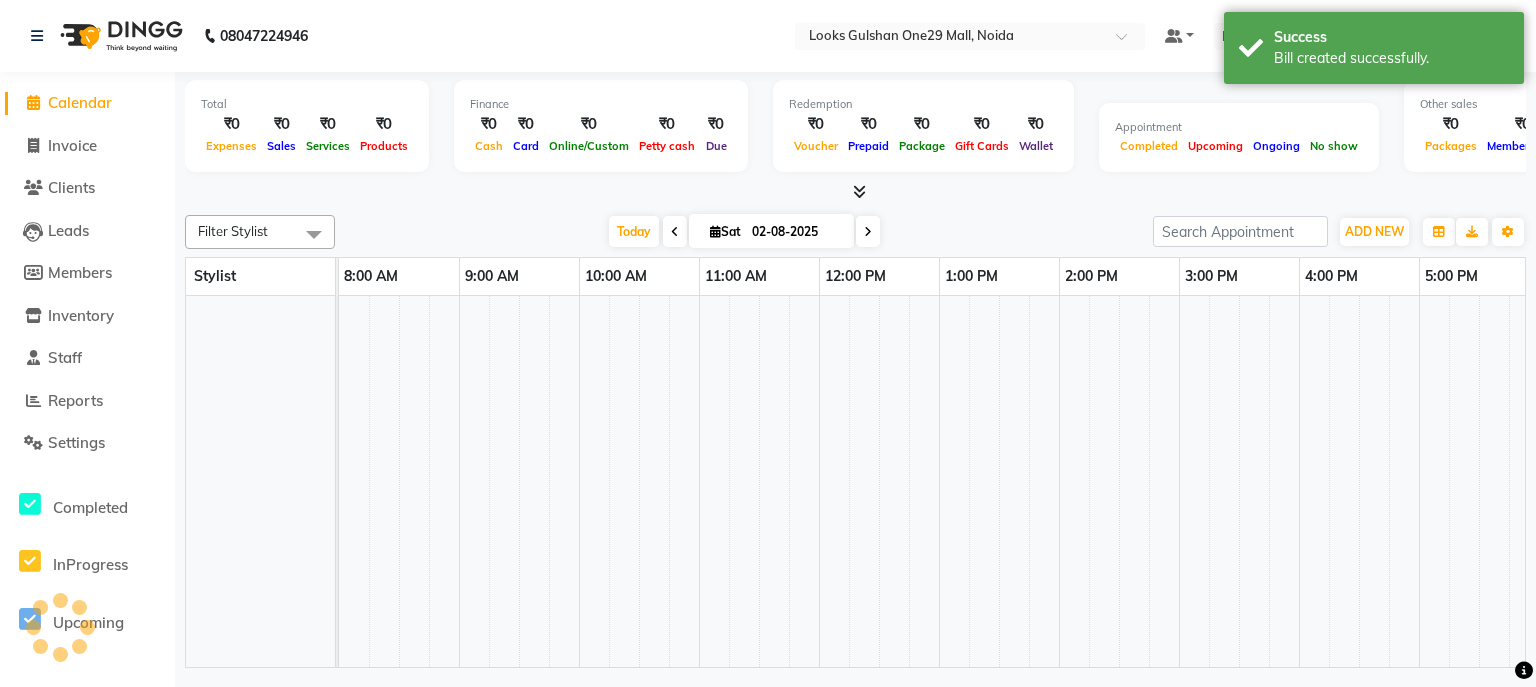 scroll, scrollTop: 0, scrollLeft: 373, axis: horizontal 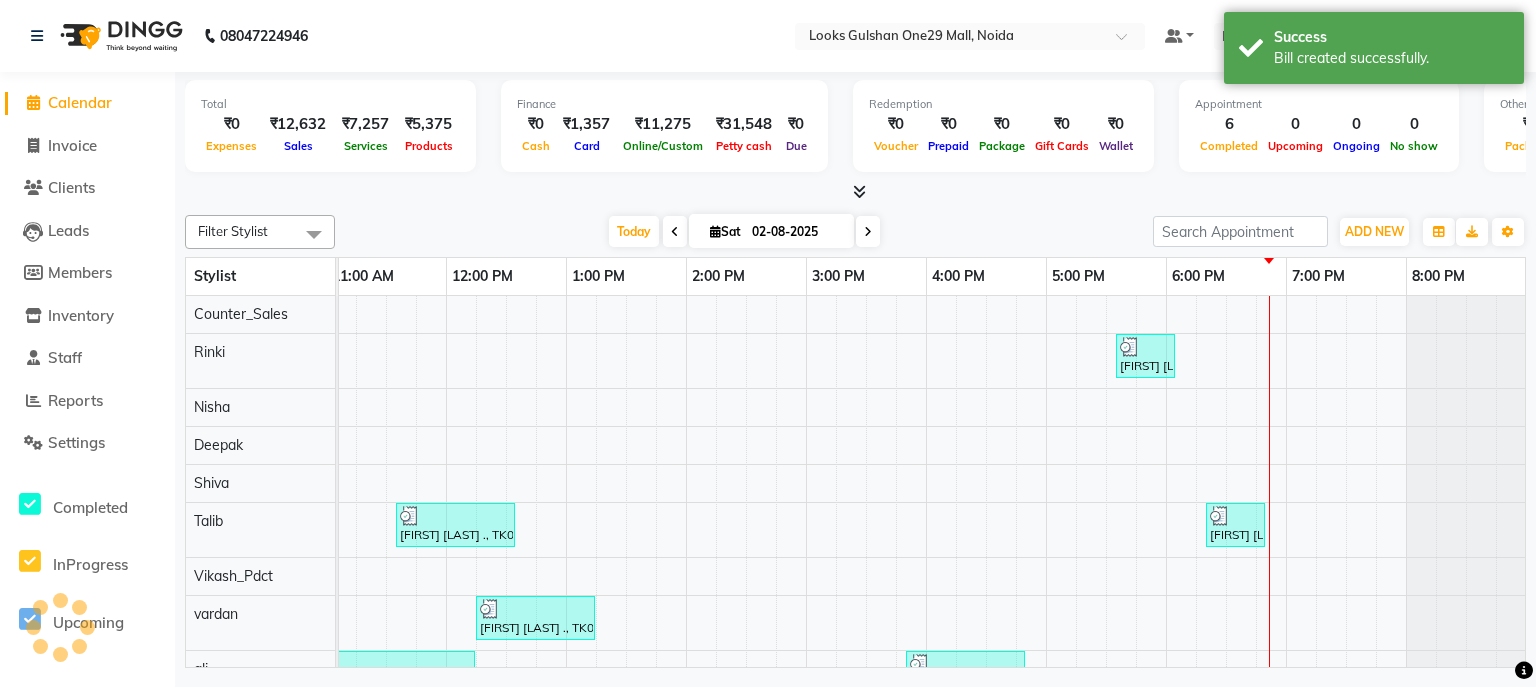 click on "Filter Stylist Select All [NAME] Counter_Sales [NAME] [NAME]  [NAME]   [NAME]   [NAME]   [NAME]   [NAME]   [NAME]   [NAME](Cherry)   [NAME]_pdct   [NAME]   [NAME]   [NAME]  Today  Sat [DATE] Toggle Dropdown Add Appointment Add Invoice Add Expense Add Attendance Add Client Toggle Dropdown Add Appointment Add Invoice Add Expense Add Attendance Add Client ADD NEW Toggle Dropdown Add Appointment Add Invoice Add Expense Add Attendance Add Client Filter Stylist Select All [NAME] Counter_Sales [NAME] [NAME]  [NAME]   [NAME]   [NAME]   [NAME]   [NAME]   [NAME]   [NAME](Cherry)   [NAME]_pdct   [NAME]   [NAME]   [NAME]  Group By  Staff View   Room View  View as Vertical  Vertical - Week View  Horizontal  Horizontal - Week View  List  Toggle Dropdown Calendar Settings Manage Tags   Arrange Stylists   Reset Stylists  Full Screen  Show Available Stylist  Appointment Form Zoom 100% Stylist 8:00 AM 9:00 AM 10:00 AM 11:00 AM 12:00 PM 1:00 PM 2:00 PM 3:00 PM 4:00 PM 5:00 PM 6:00 PM 7:00 PM 8:00 PM Counter_Sales [NAME] [NAME] [NAME] [NAME] [NAME] [NAME]" 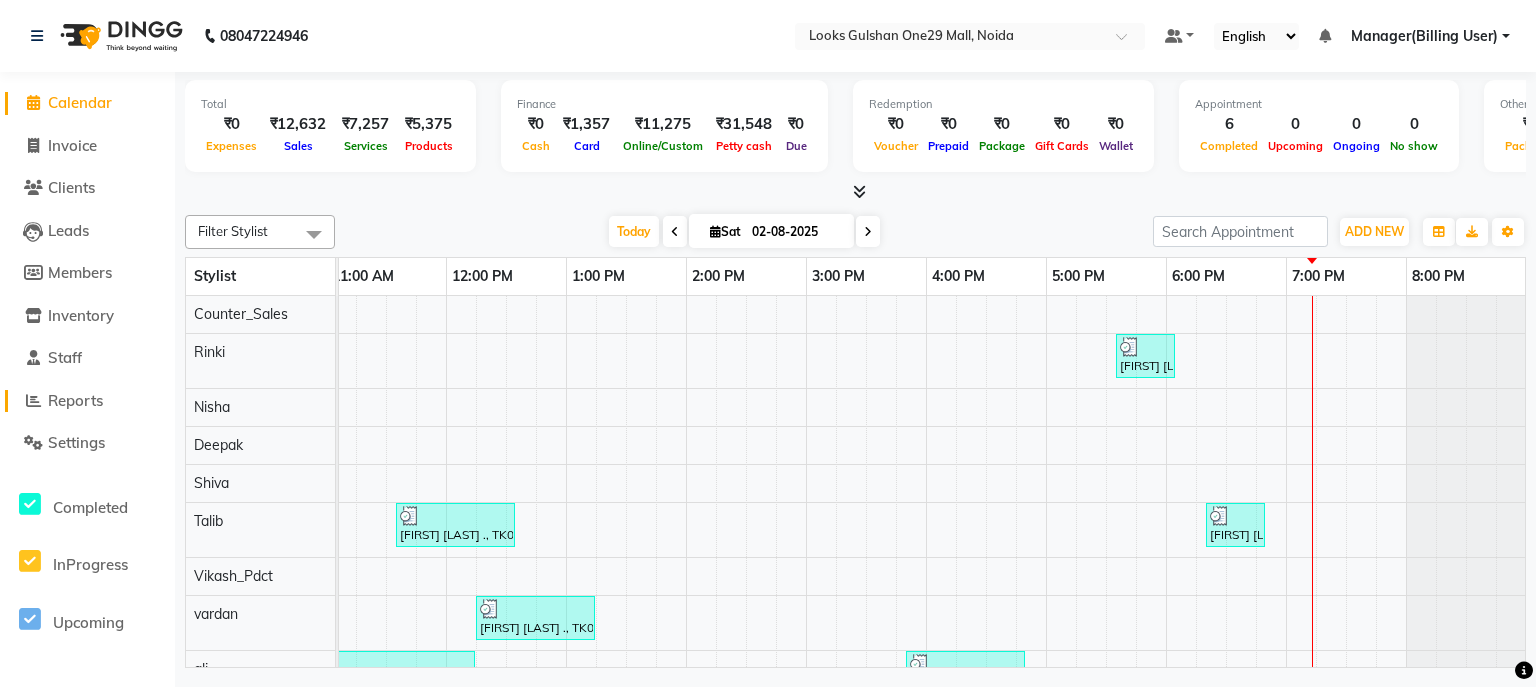 click on "Reports" 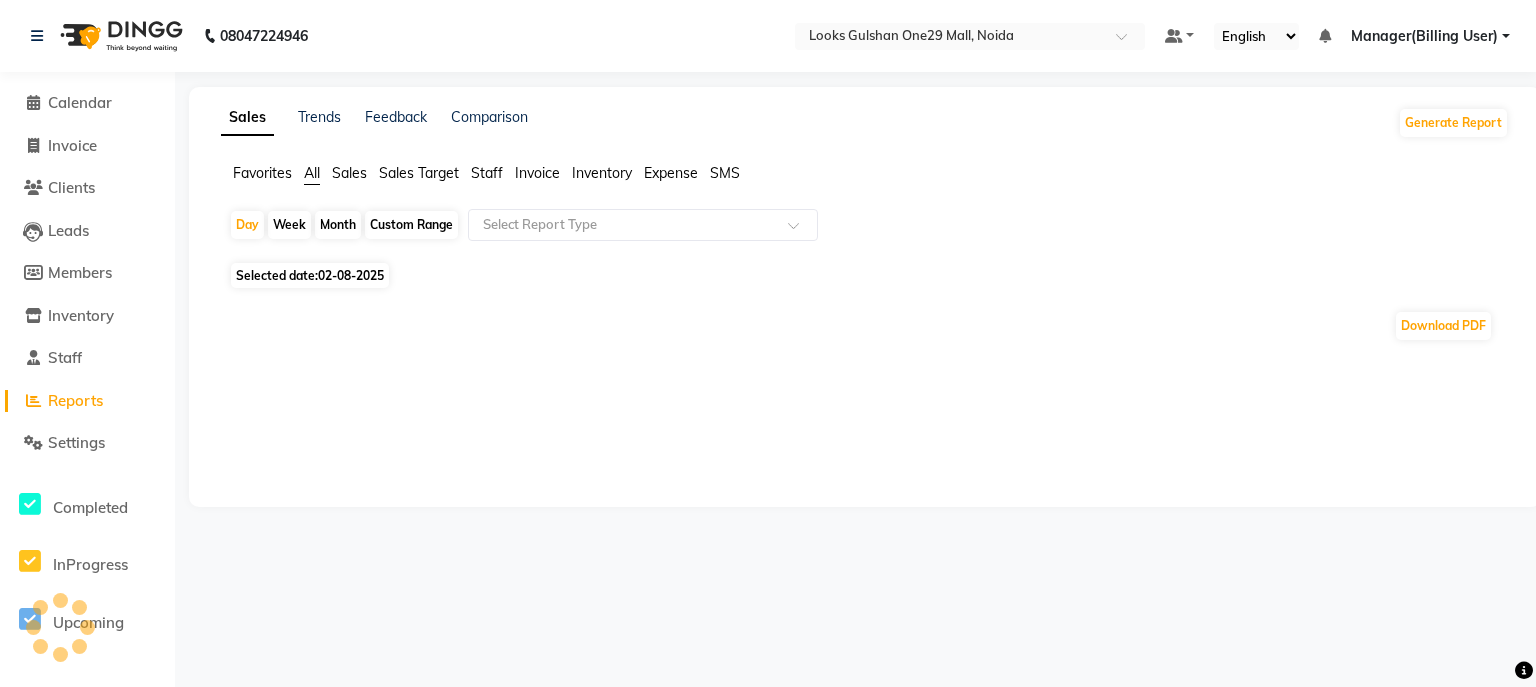 click on "Staff" 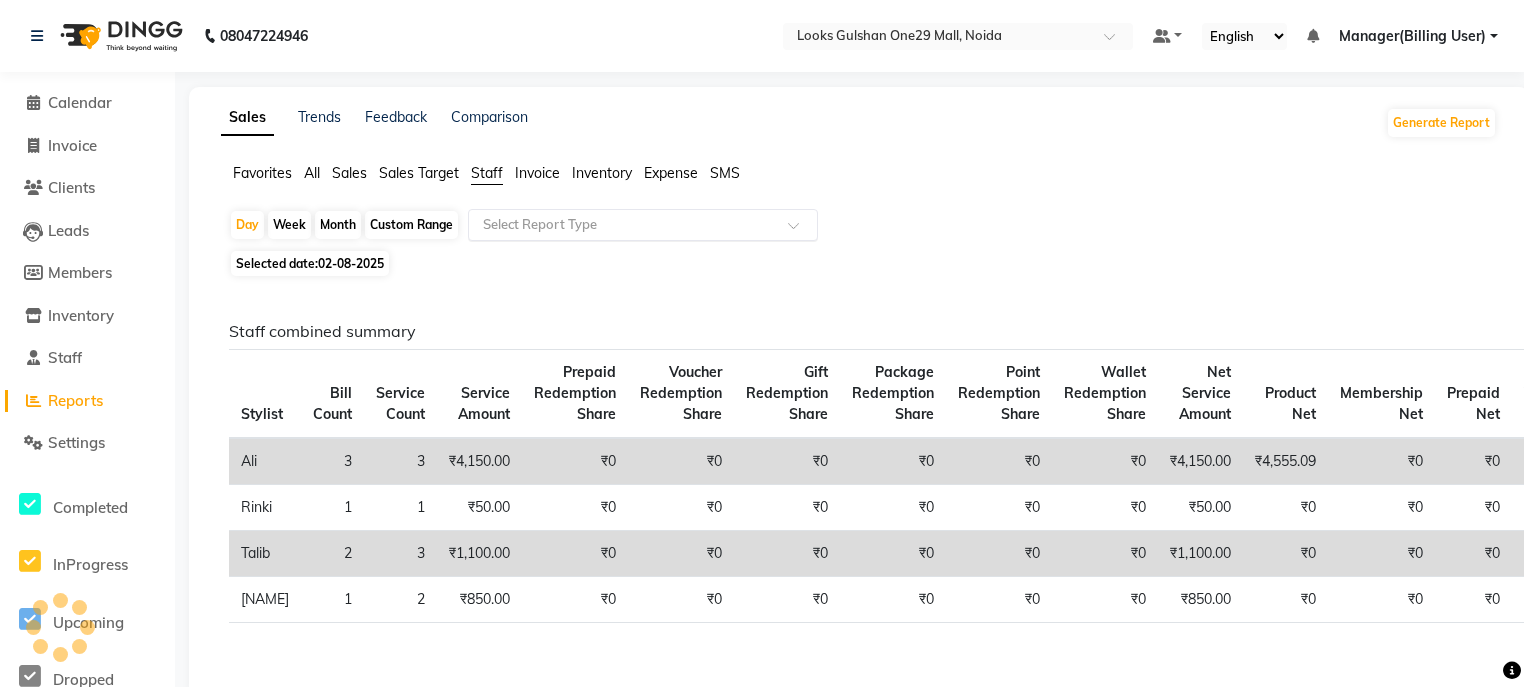 click 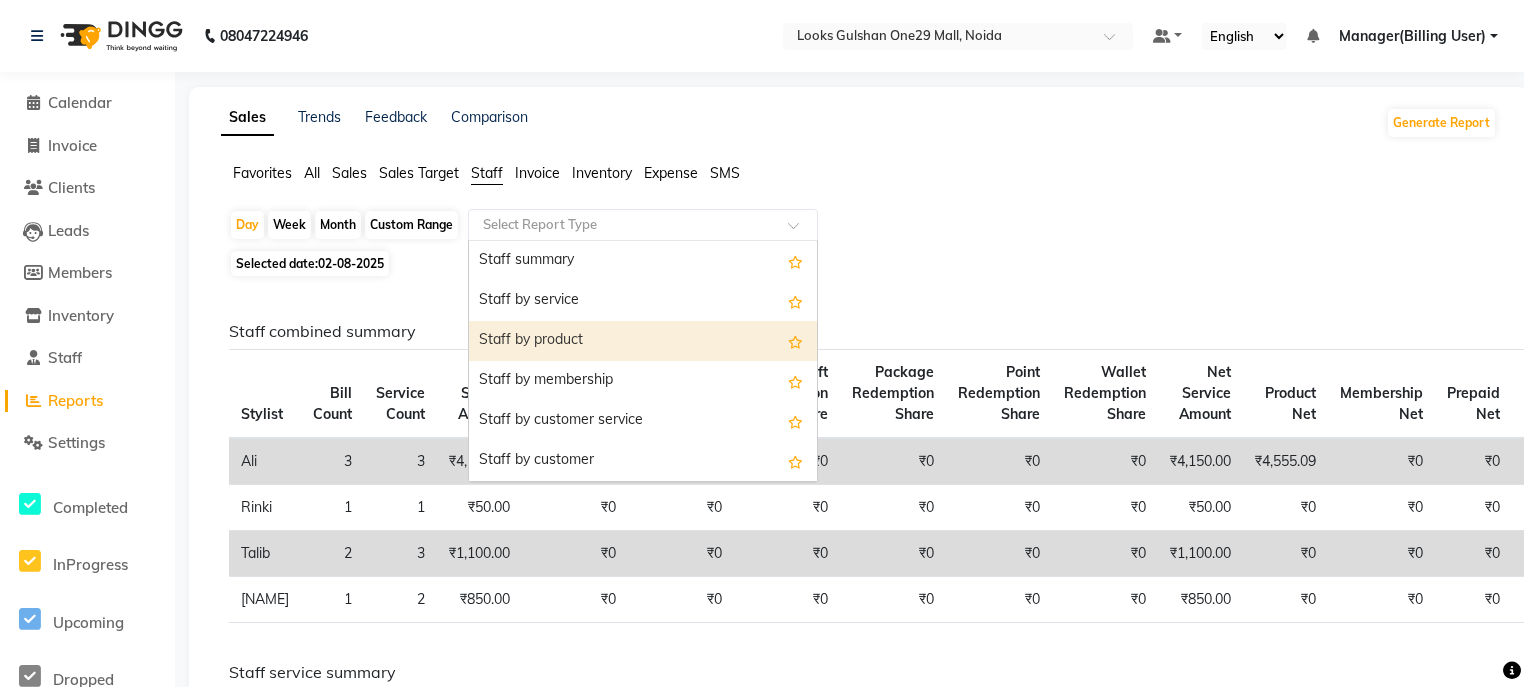 click on "Staff by product" at bounding box center (643, 341) 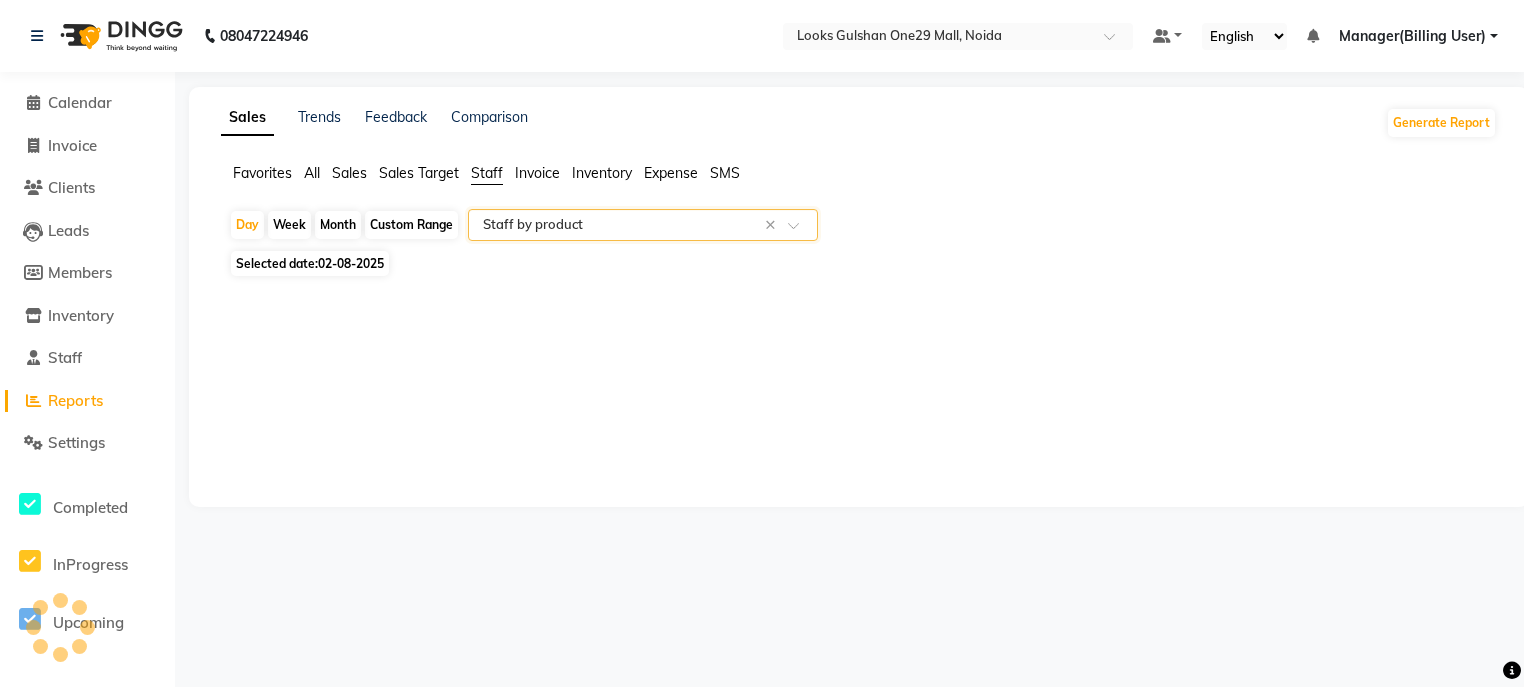 select on "full_report" 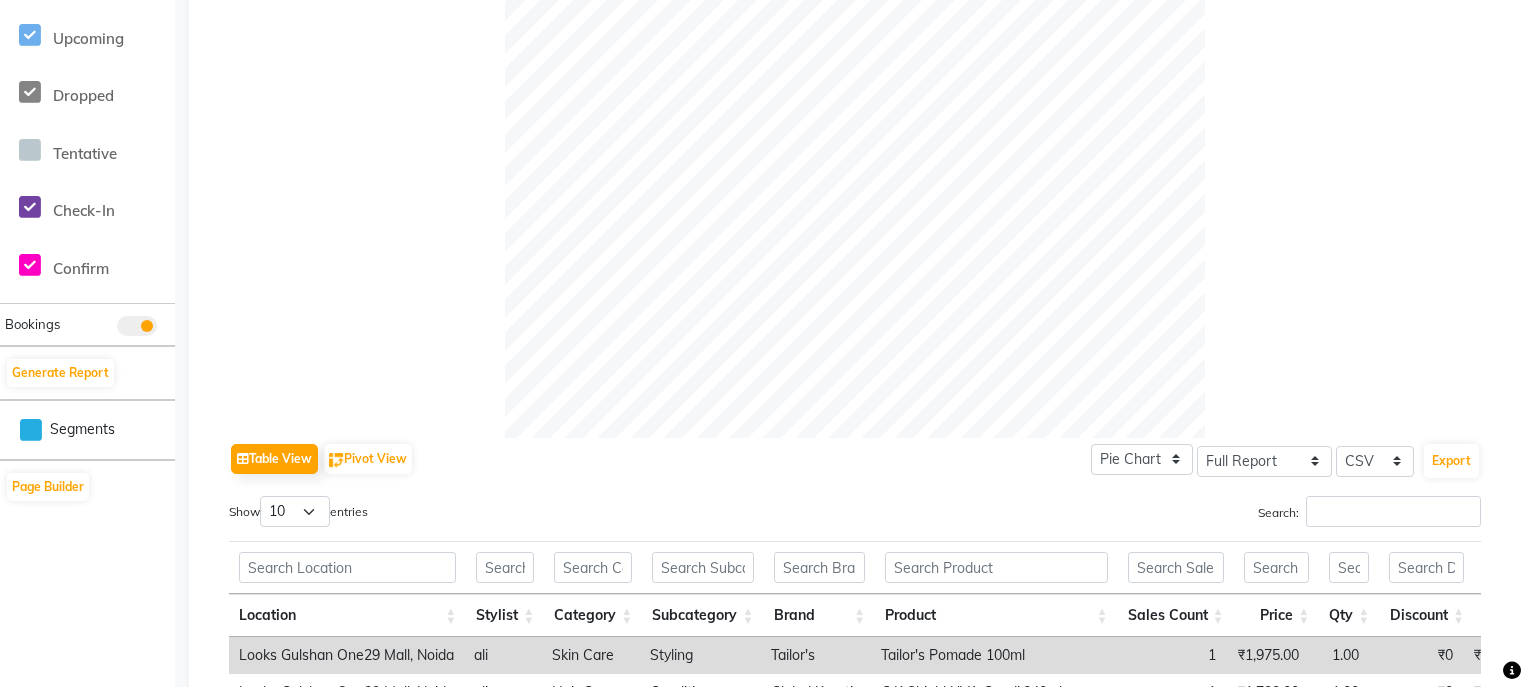 scroll, scrollTop: 800, scrollLeft: 0, axis: vertical 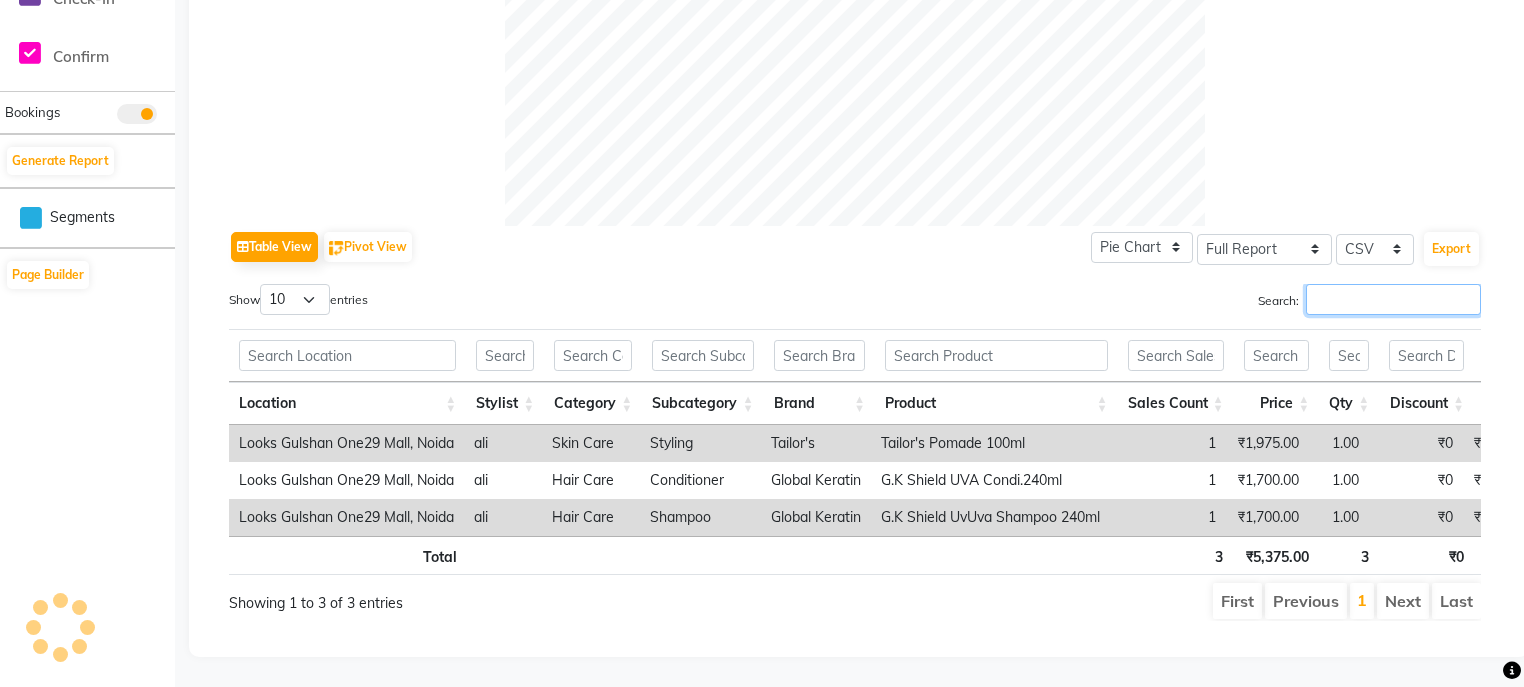 click on "Search:" at bounding box center [1393, 299] 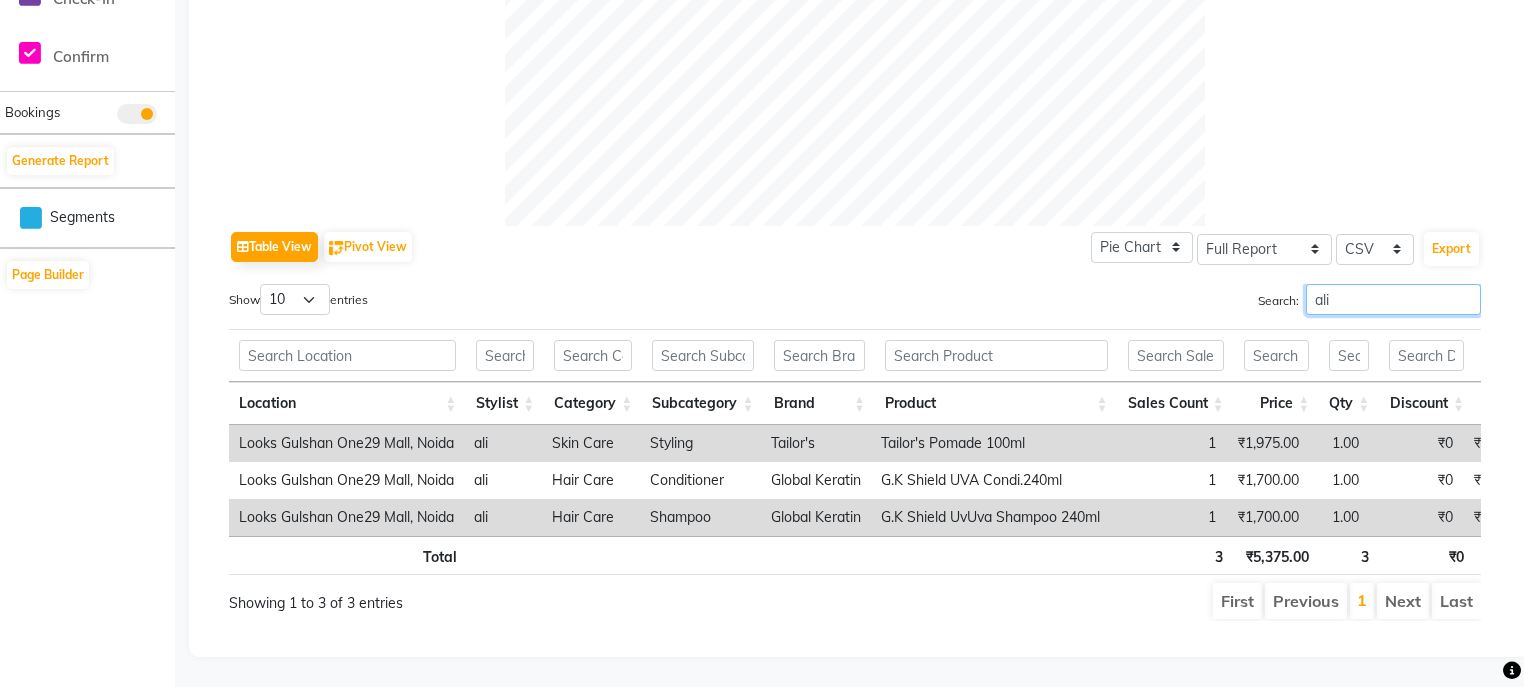 type on "ali" 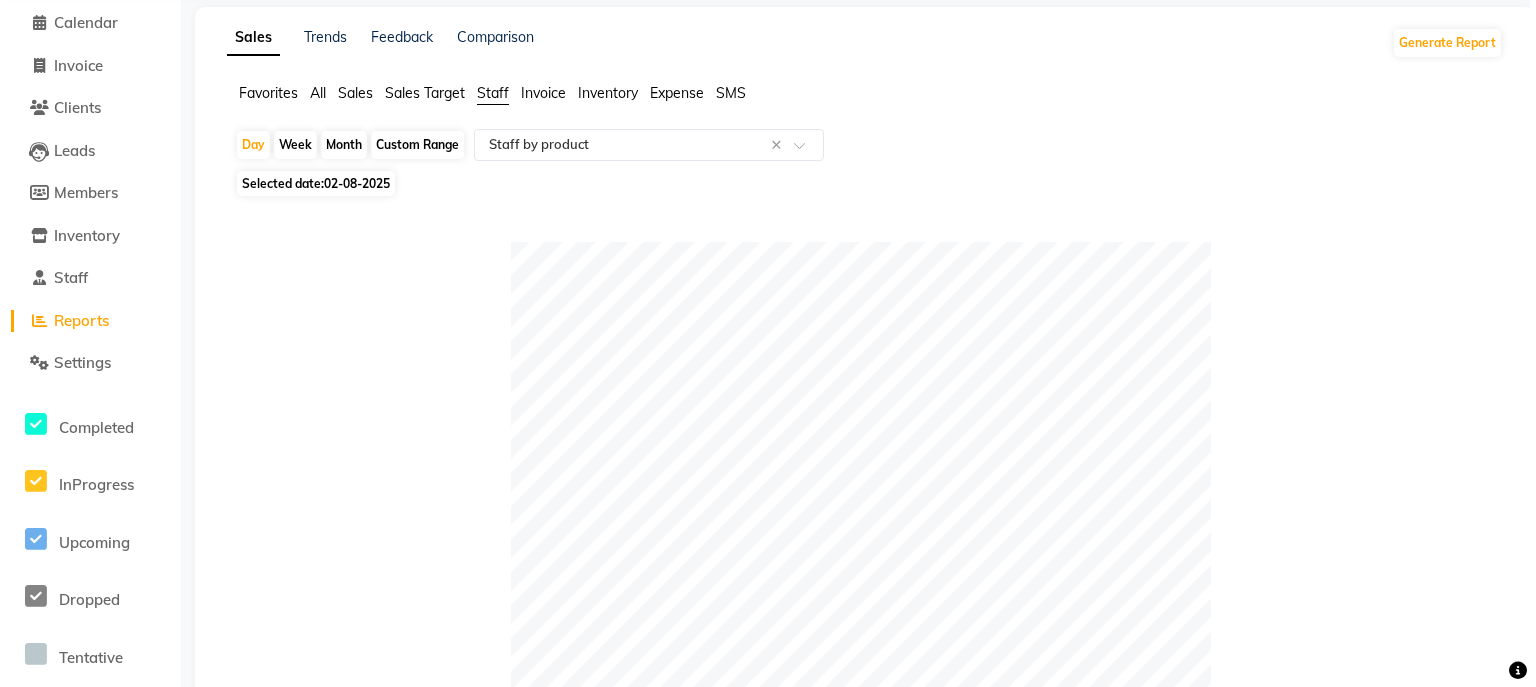 scroll, scrollTop: 0, scrollLeft: 0, axis: both 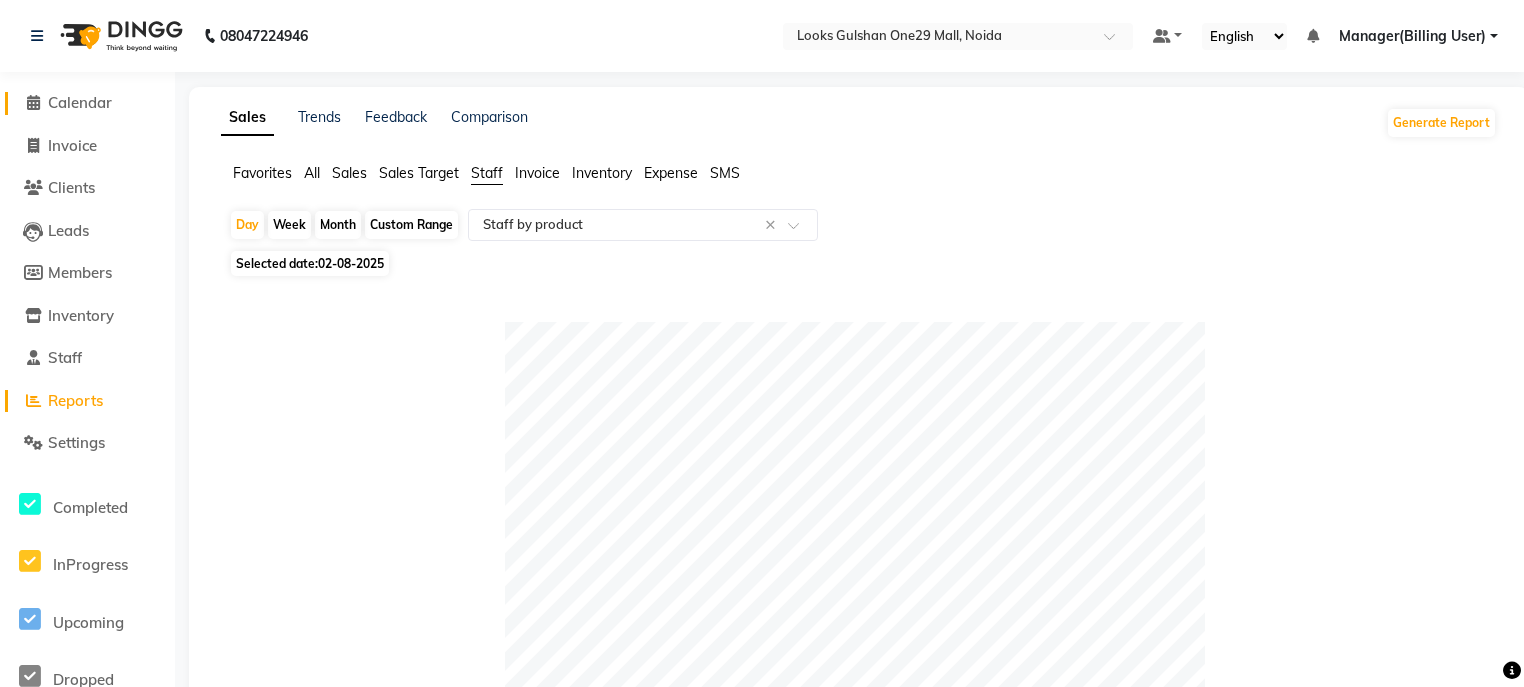 click on "Calendar" 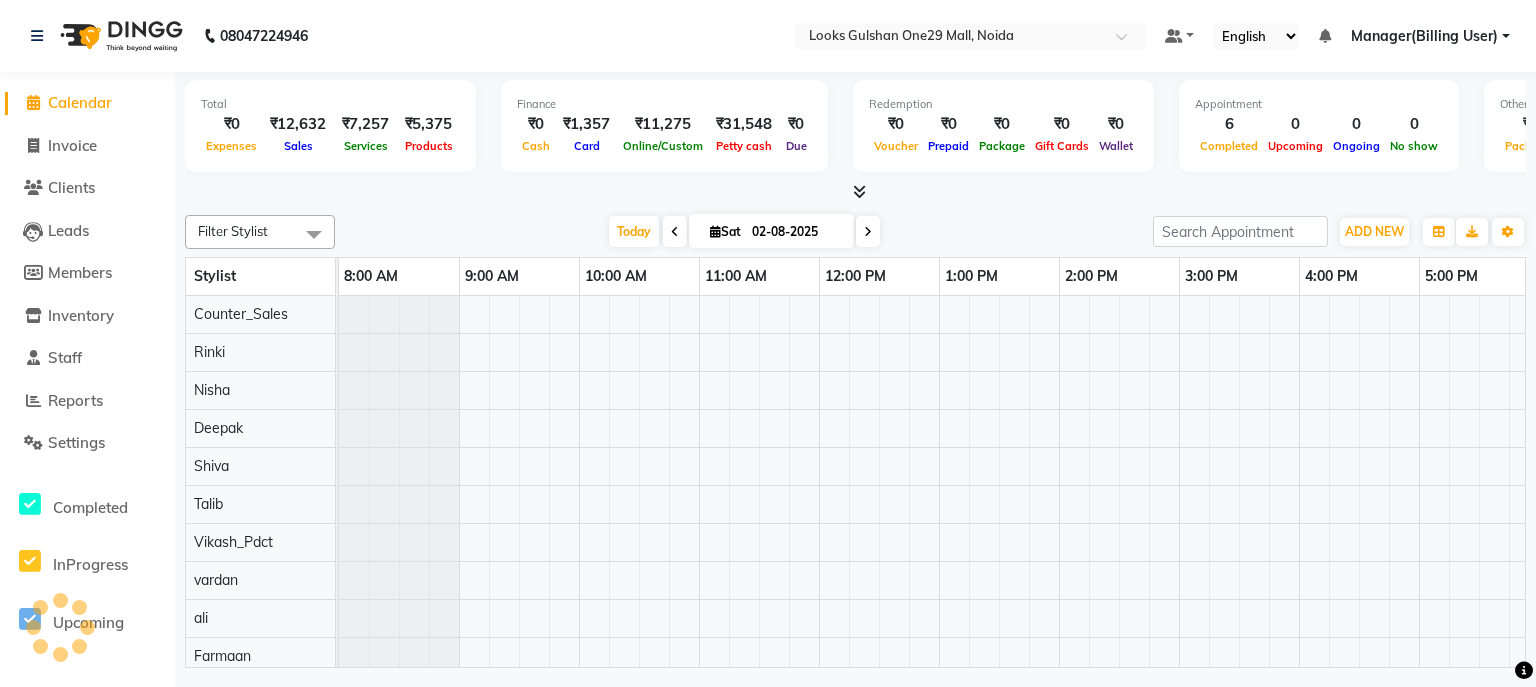 scroll, scrollTop: 0, scrollLeft: 0, axis: both 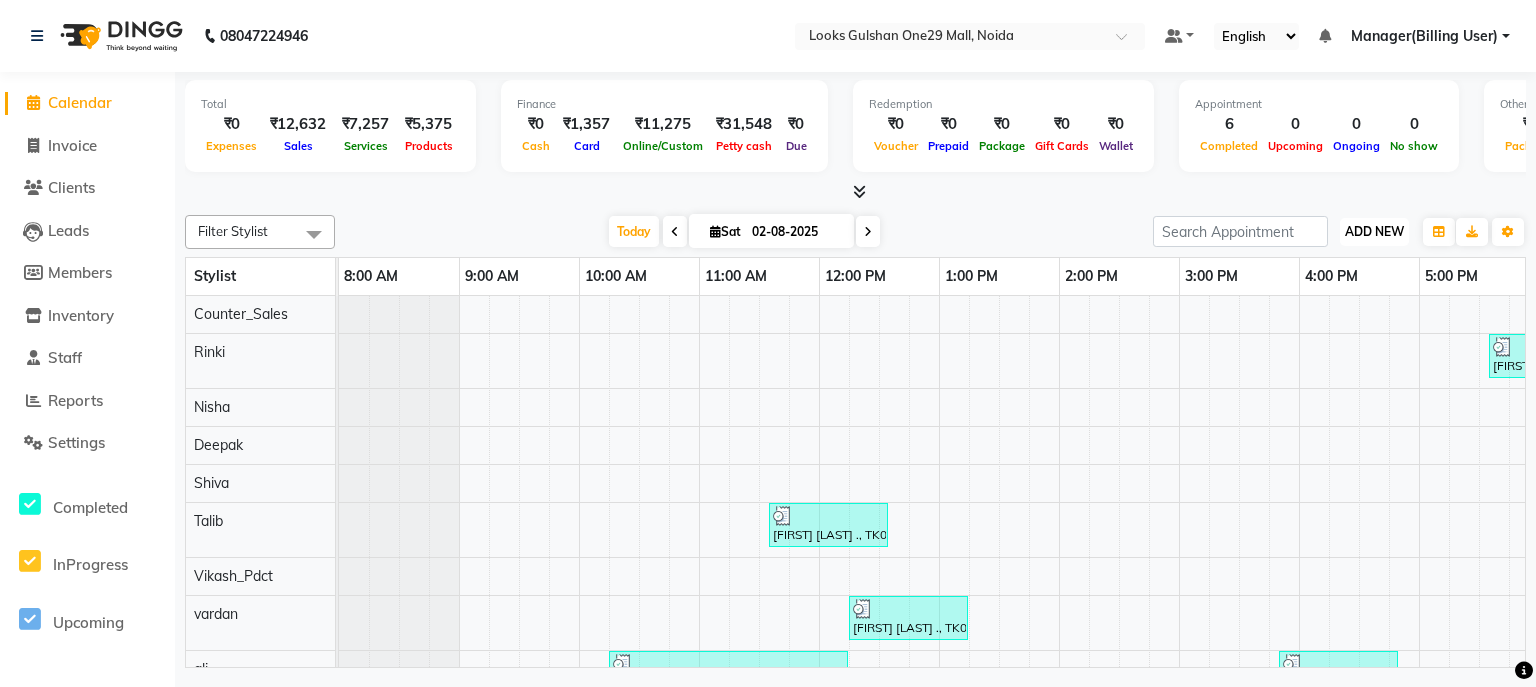 click on "ADD NEW Toggle Dropdown" at bounding box center [1374, 232] 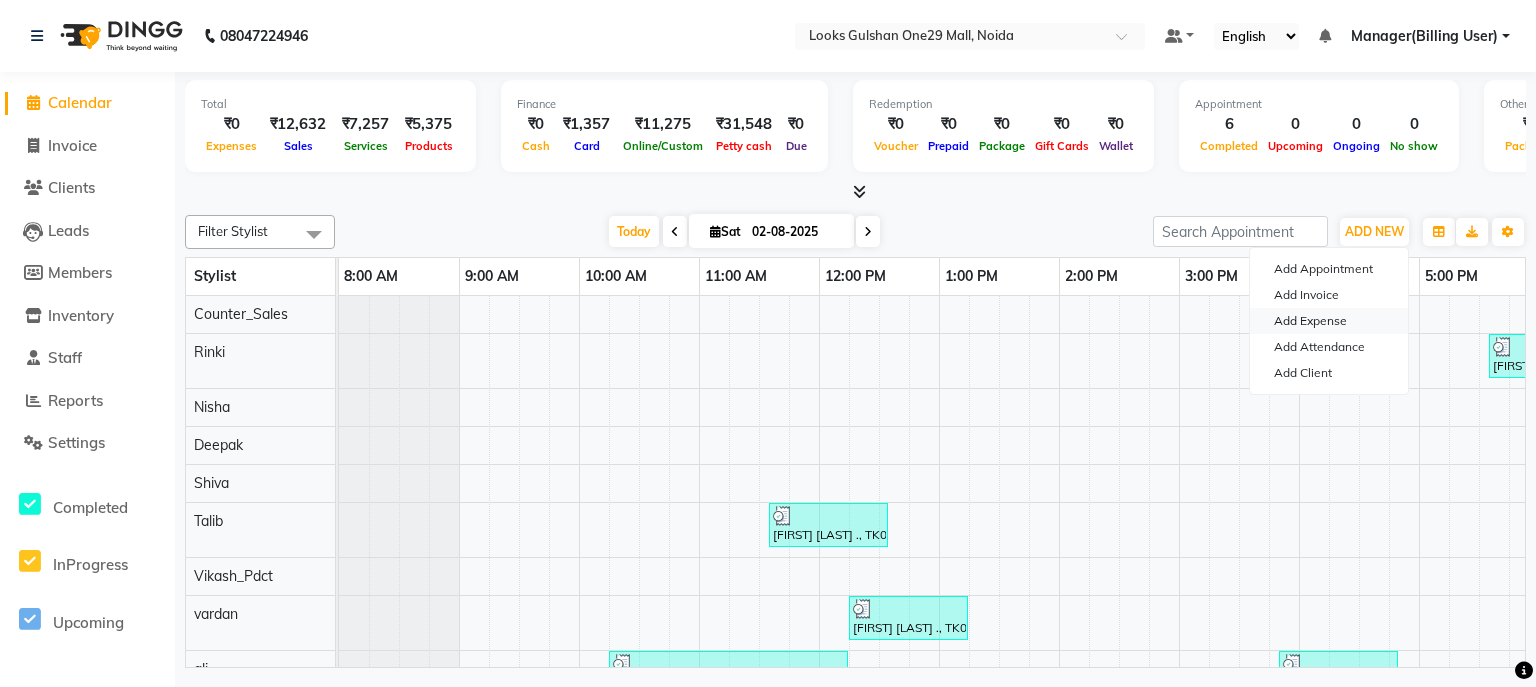 click on "Add Expense" at bounding box center [1329, 321] 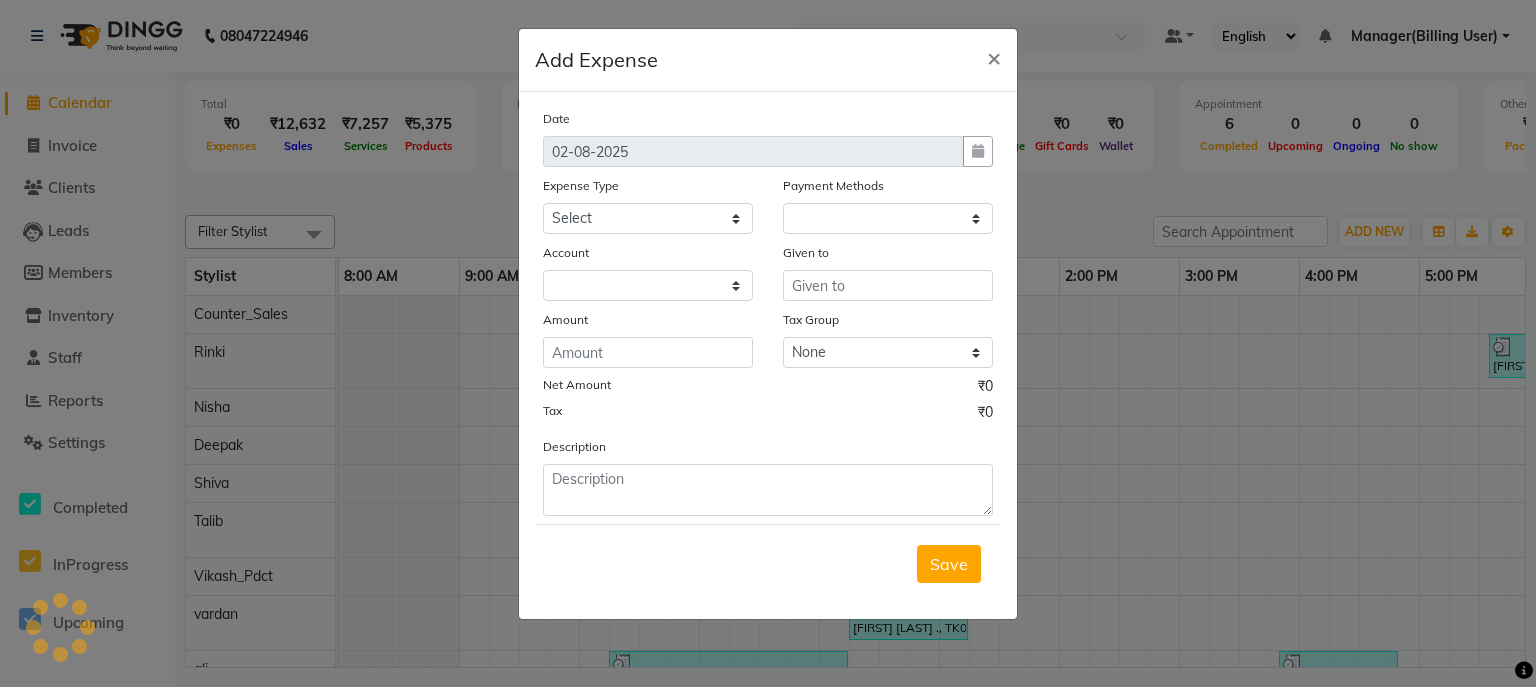 select on "1" 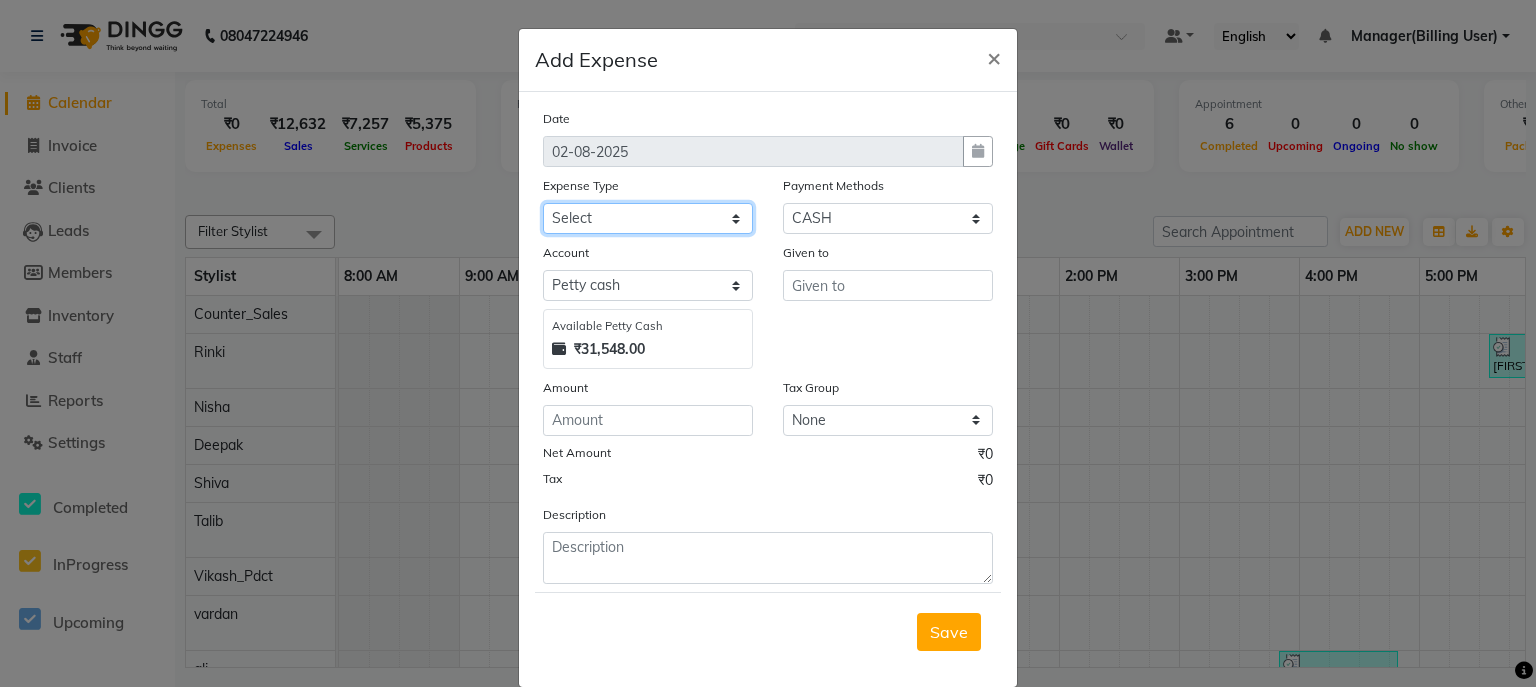click on "Select BANK DEPOSIT Cash Handover Caurrier Client Refund Agnst Bill CLIENT WELFARE Convyance to staff Counter sale General Expense Laundry Bill Miscellaneous Office Upkeep Pantry PAYMENTS Printing And Stationery Product Incentive Repair And Maintenance Salary Salary advance SERVICE INCENTIVE staff accommodation STAFF WELFARE TIP CREDIT CARD TIP UPI Travelling And Conveyance WATER BILL" 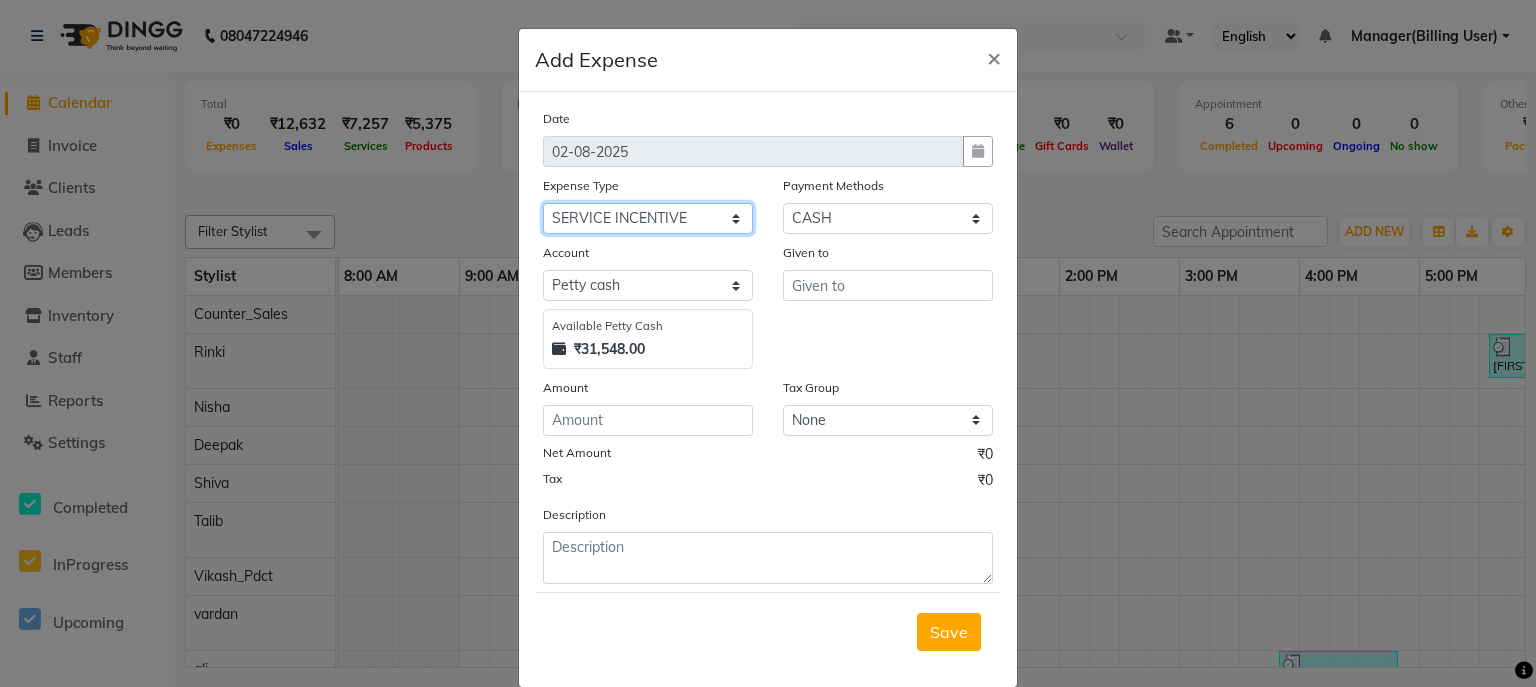 click on "Select BANK DEPOSIT Cash Handover Caurrier Client Refund Agnst Bill CLIENT WELFARE Convyance to staff Counter sale General Expense Laundry Bill Miscellaneous Office Upkeep Pantry PAYMENTS Printing And Stationery Product Incentive Repair And Maintenance Salary Salary advance SERVICE INCENTIVE staff accommodation STAFF WELFARE TIP CREDIT CARD TIP UPI Travelling And Conveyance WATER BILL" 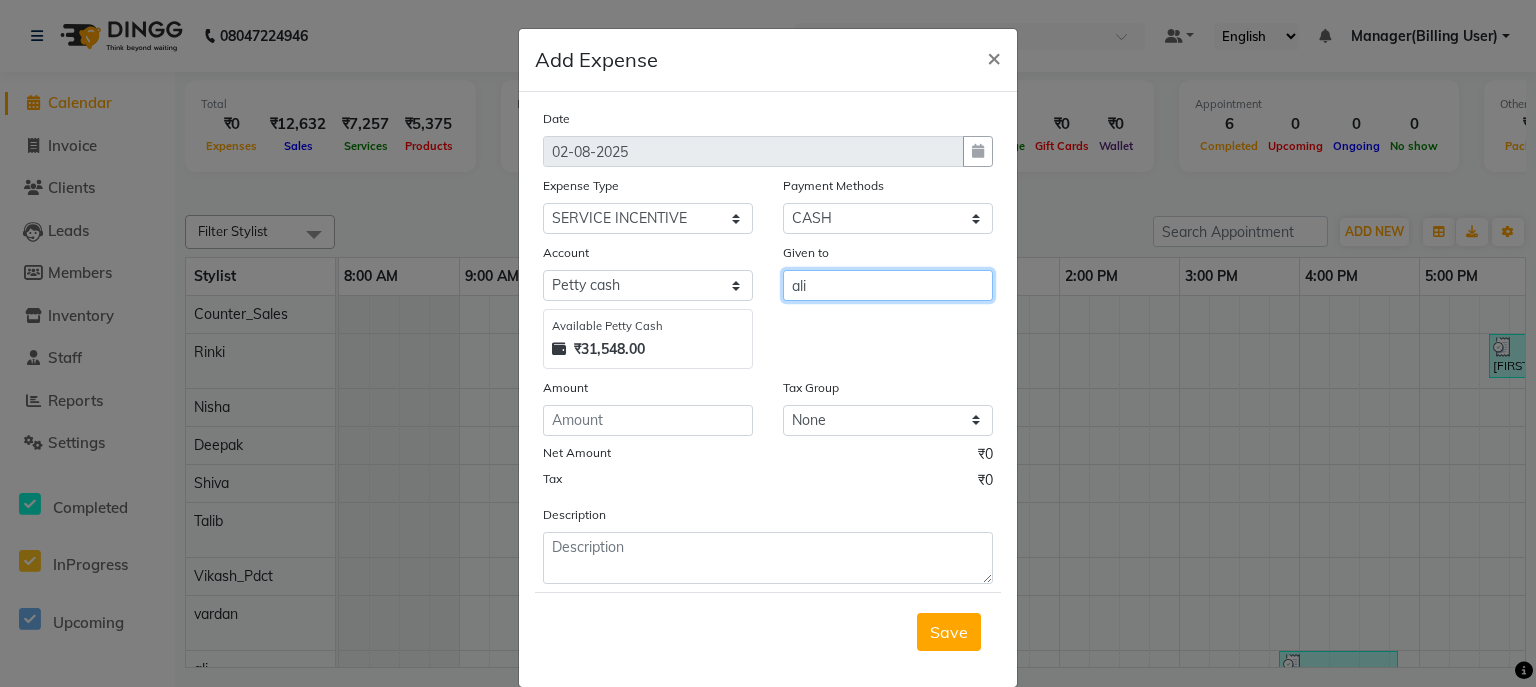 type on "ali" 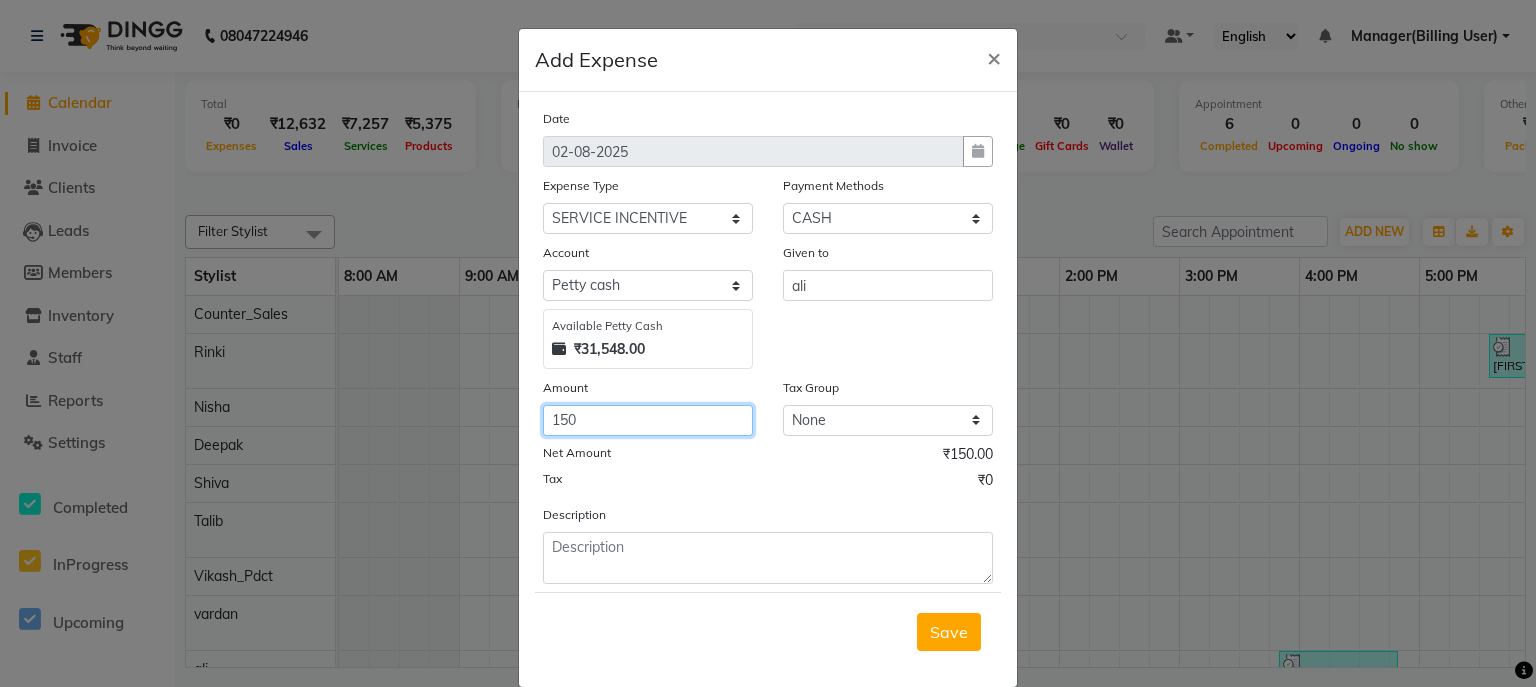 type on "150" 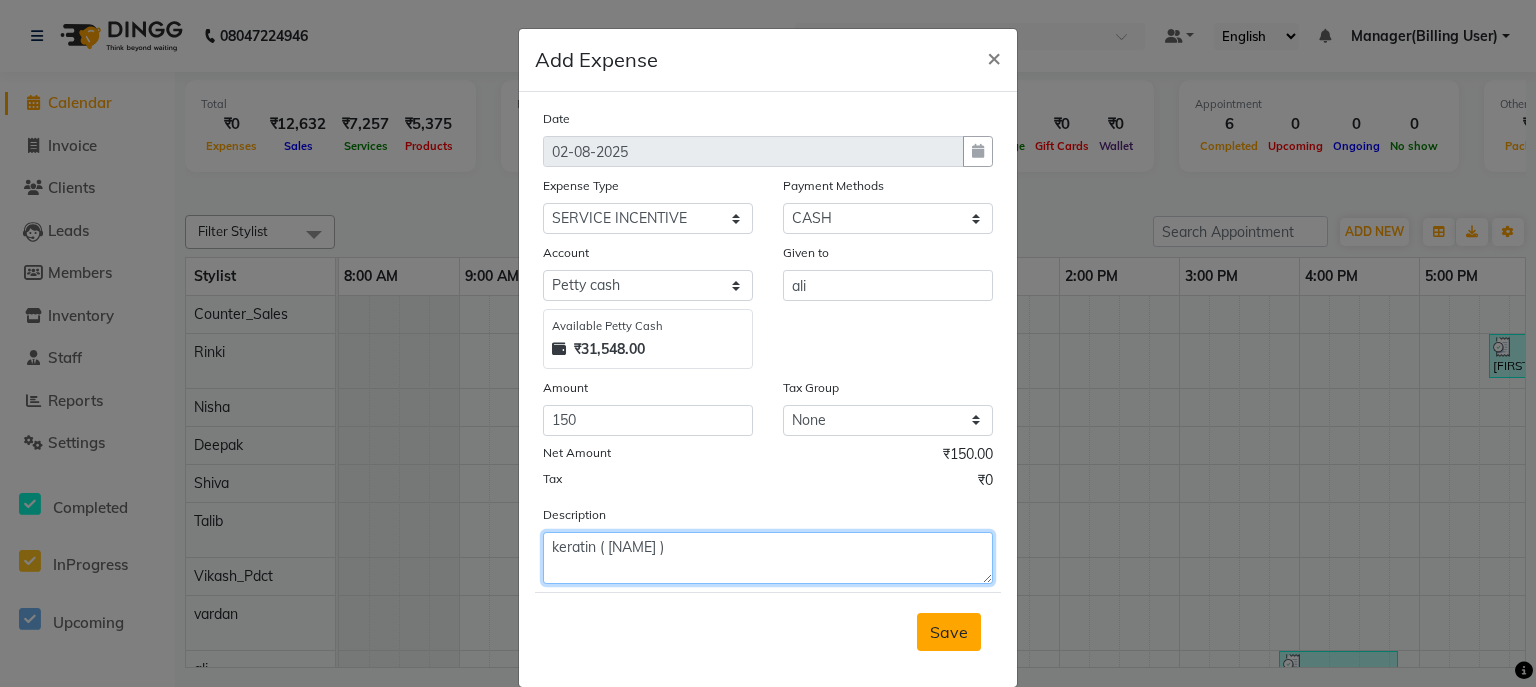 type on "keratin ( [NAME] )" 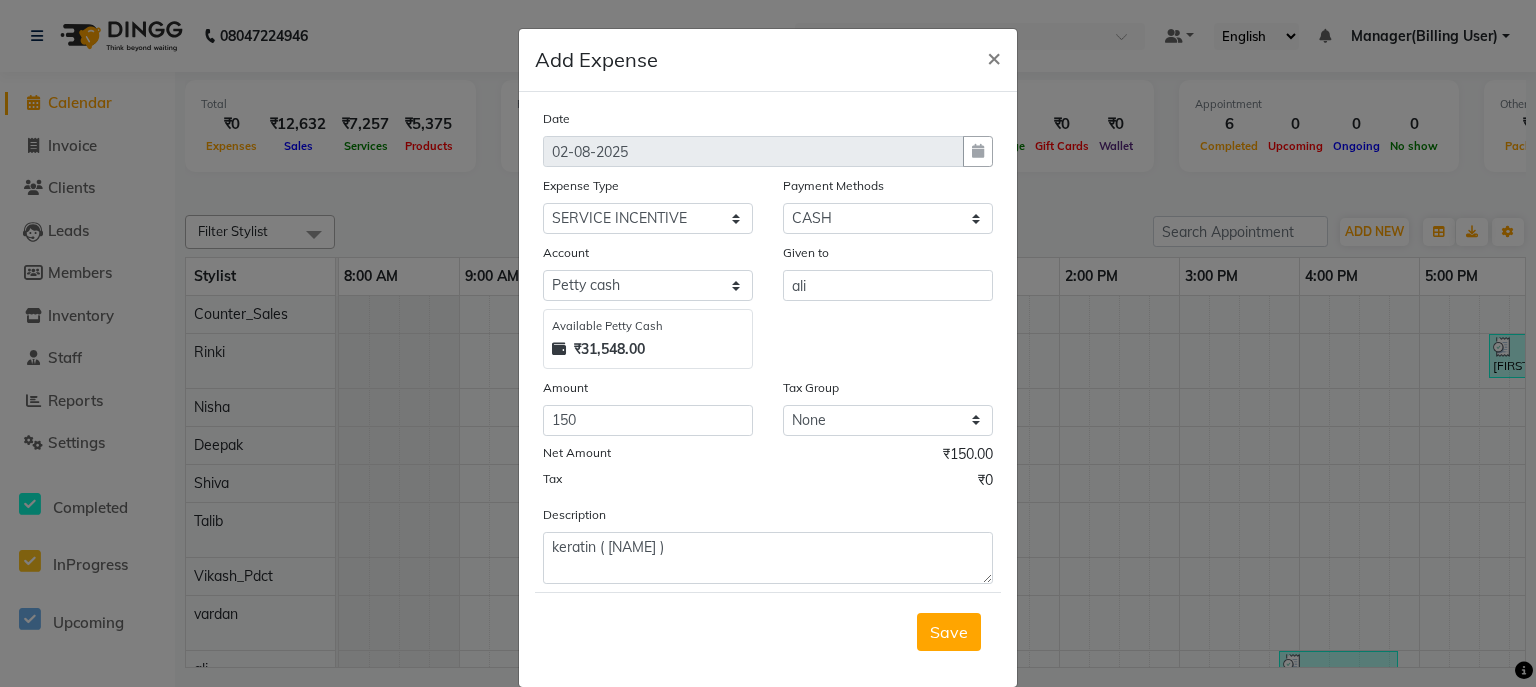 click on "Save" at bounding box center (949, 632) 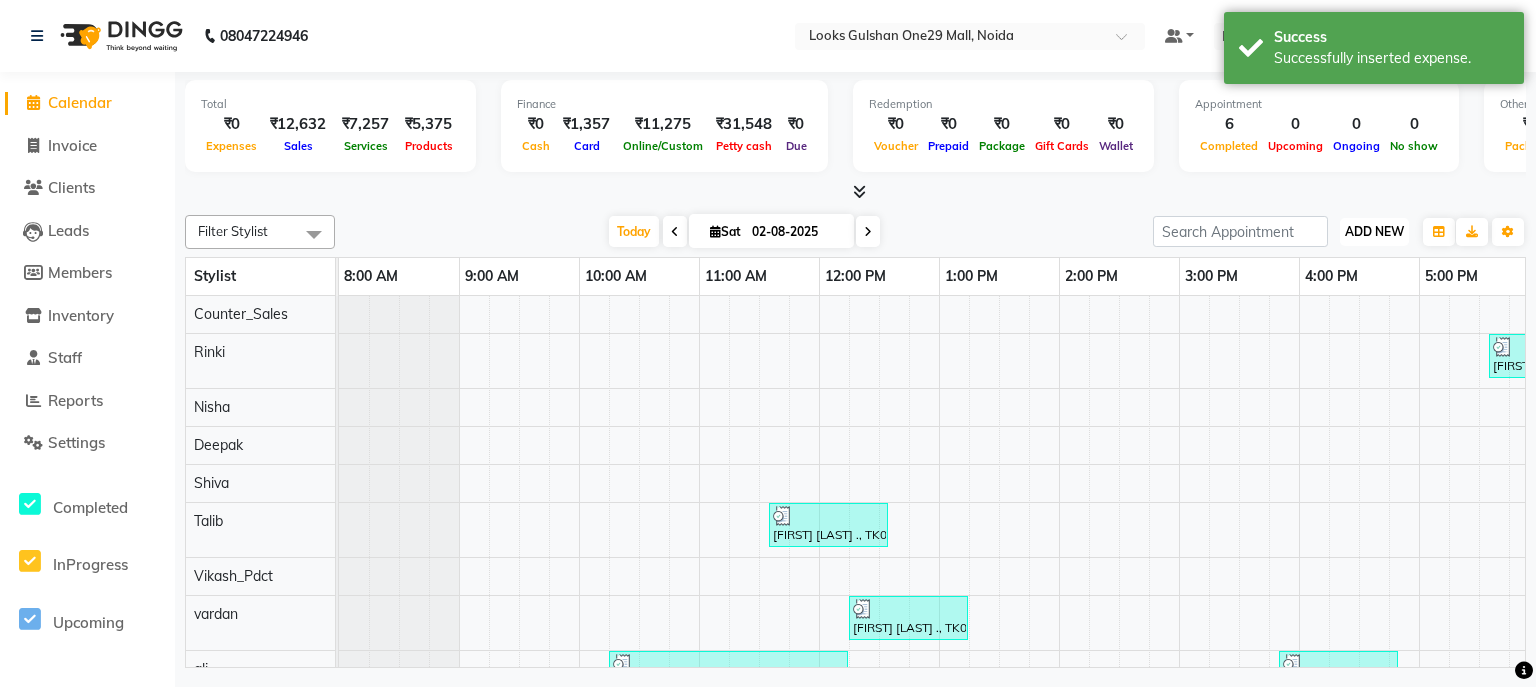 click on "ADD NEW Toggle Dropdown" at bounding box center [1374, 232] 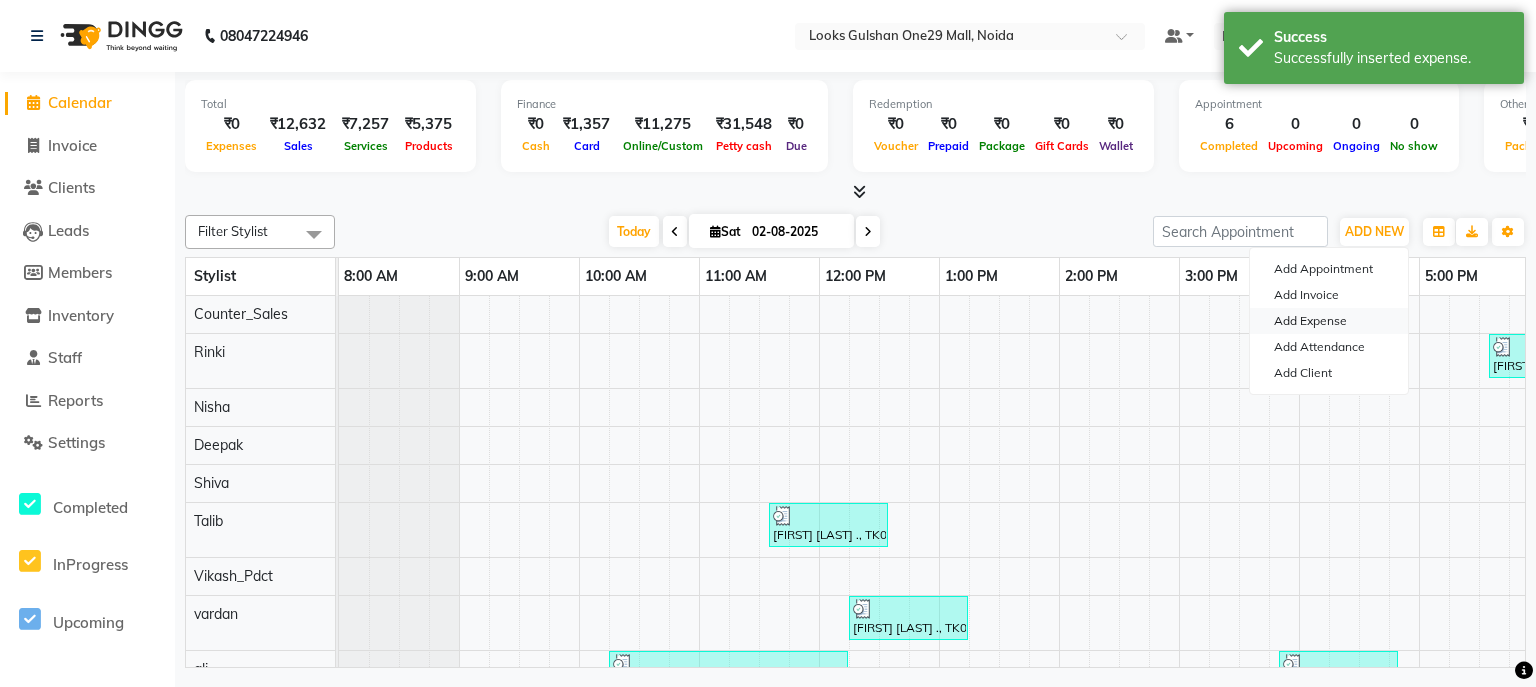 click on "Add Expense" at bounding box center [1329, 321] 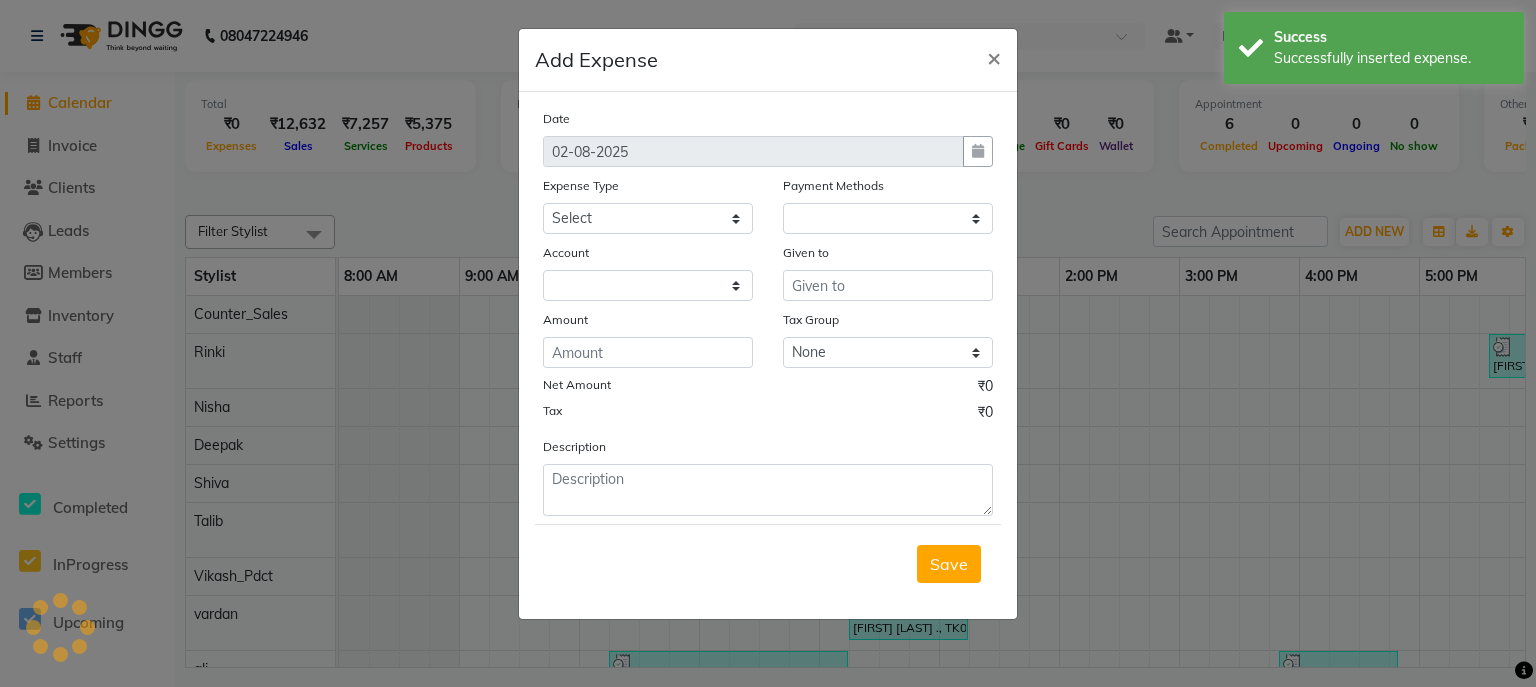 select on "1" 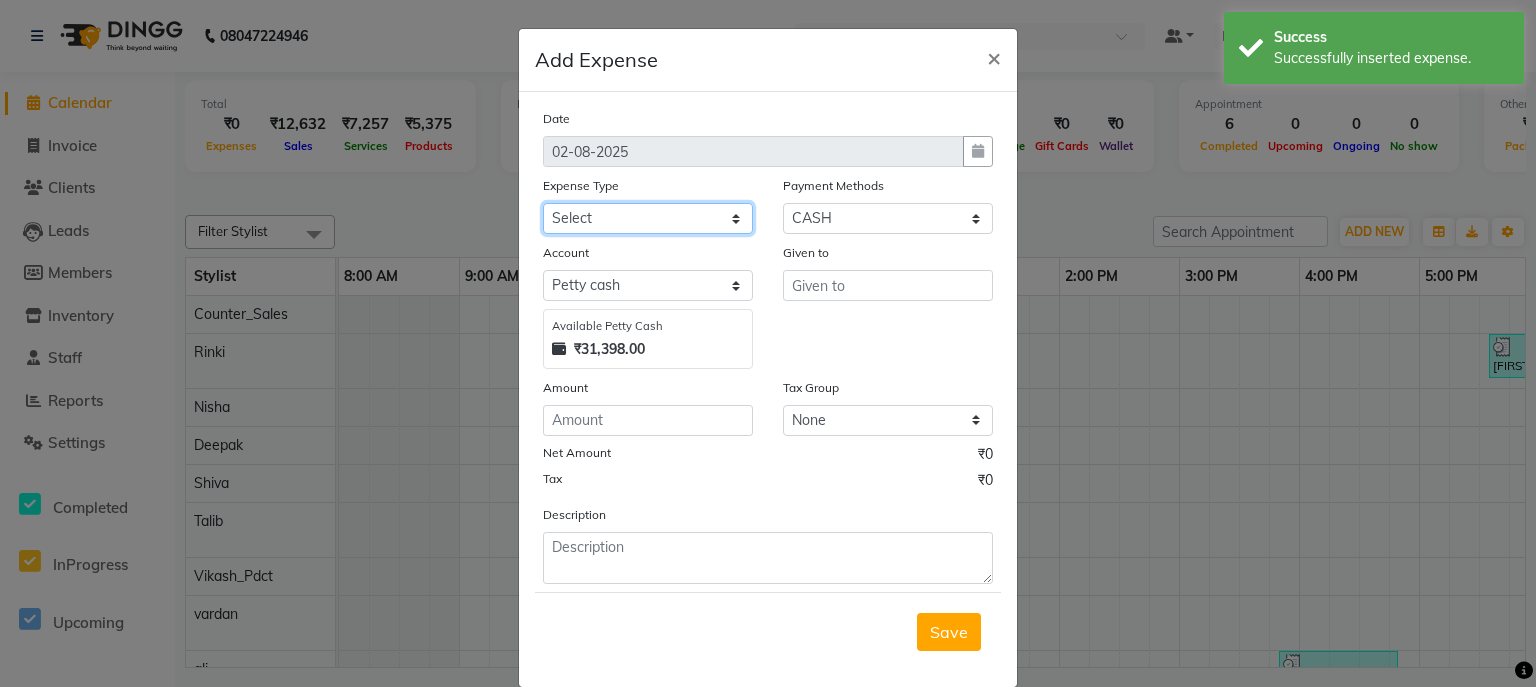 click on "Select BANK DEPOSIT Cash Handover Caurrier Client Refund Agnst Bill CLIENT WELFARE Convyance to staff Counter sale General Expense Laundry Bill Miscellaneous Office Upkeep Pantry PAYMENTS Printing And Stationery Product Incentive Repair And Maintenance Salary Salary advance SERVICE INCENTIVE staff accommodation STAFF WELFARE TIP CREDIT CARD TIP UPI Travelling And Conveyance WATER BILL" 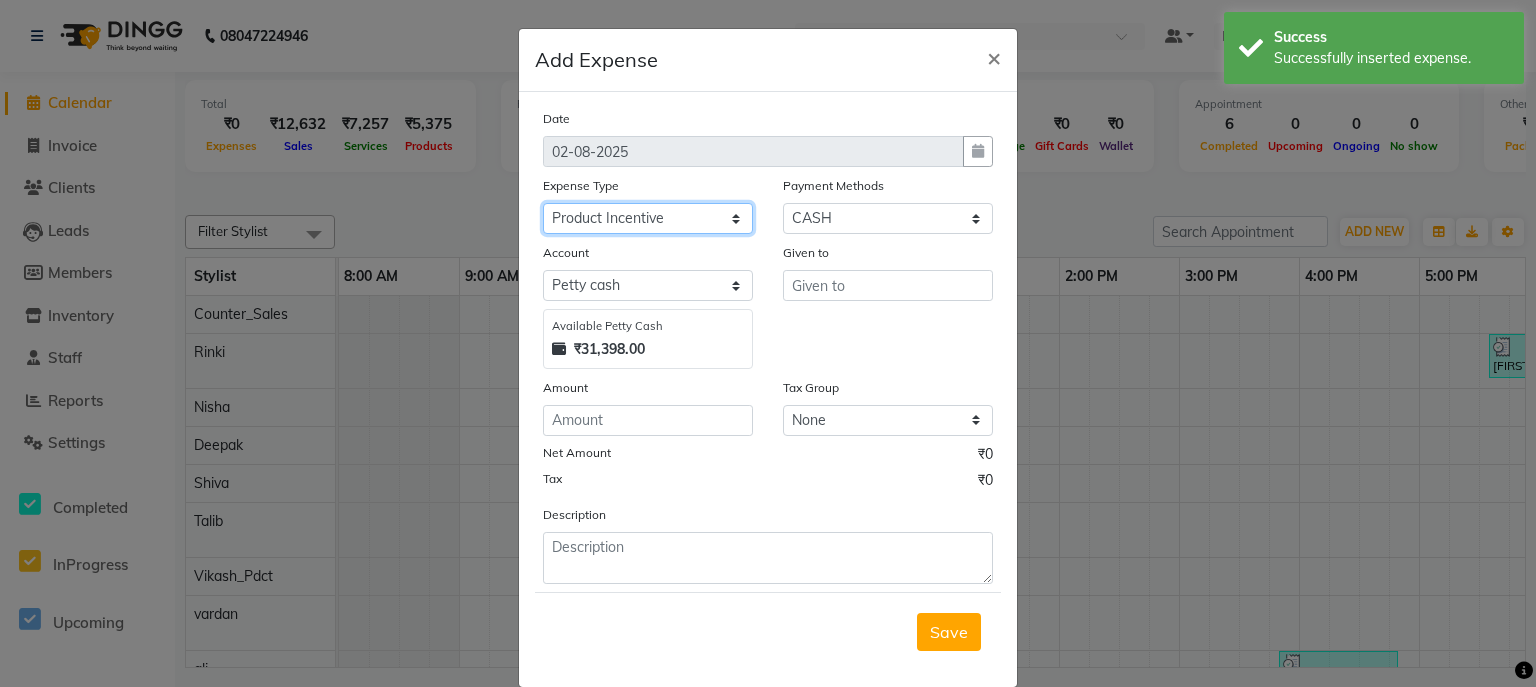 click on "Select BANK DEPOSIT Cash Handover Caurrier Client Refund Agnst Bill CLIENT WELFARE Convyance to staff Counter sale General Expense Laundry Bill Miscellaneous Office Upkeep Pantry PAYMENTS Printing And Stationery Product Incentive Repair And Maintenance Salary Salary advance SERVICE INCENTIVE staff accommodation STAFF WELFARE TIP CREDIT CARD TIP UPI Travelling And Conveyance WATER BILL" 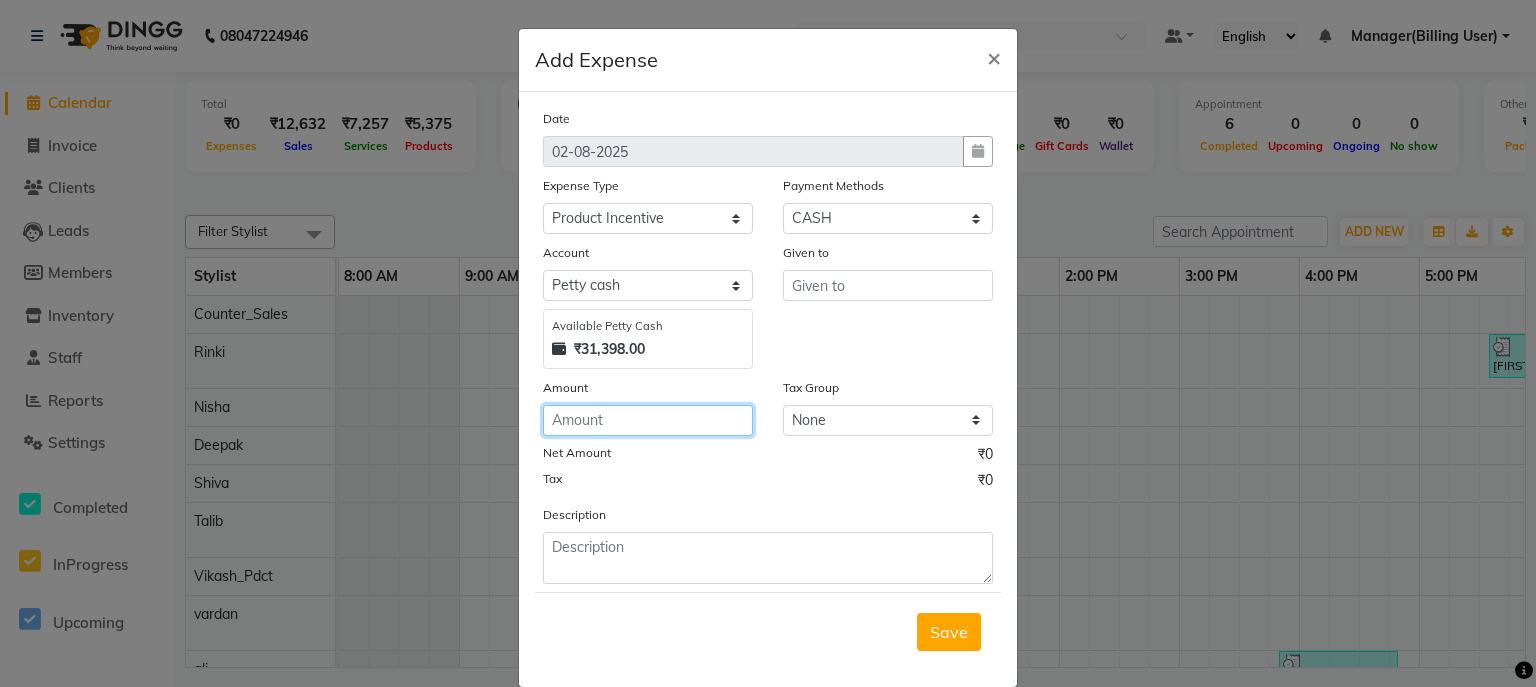 click 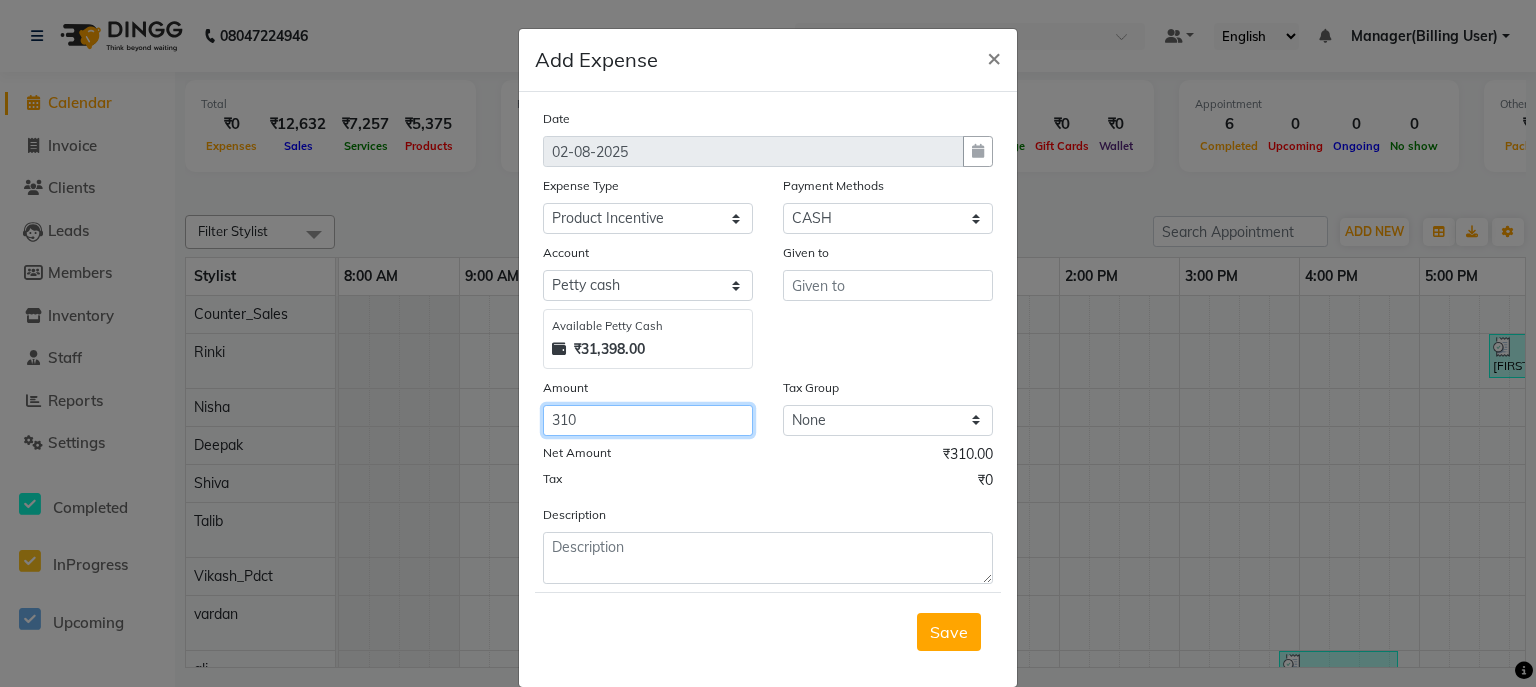 type on "310" 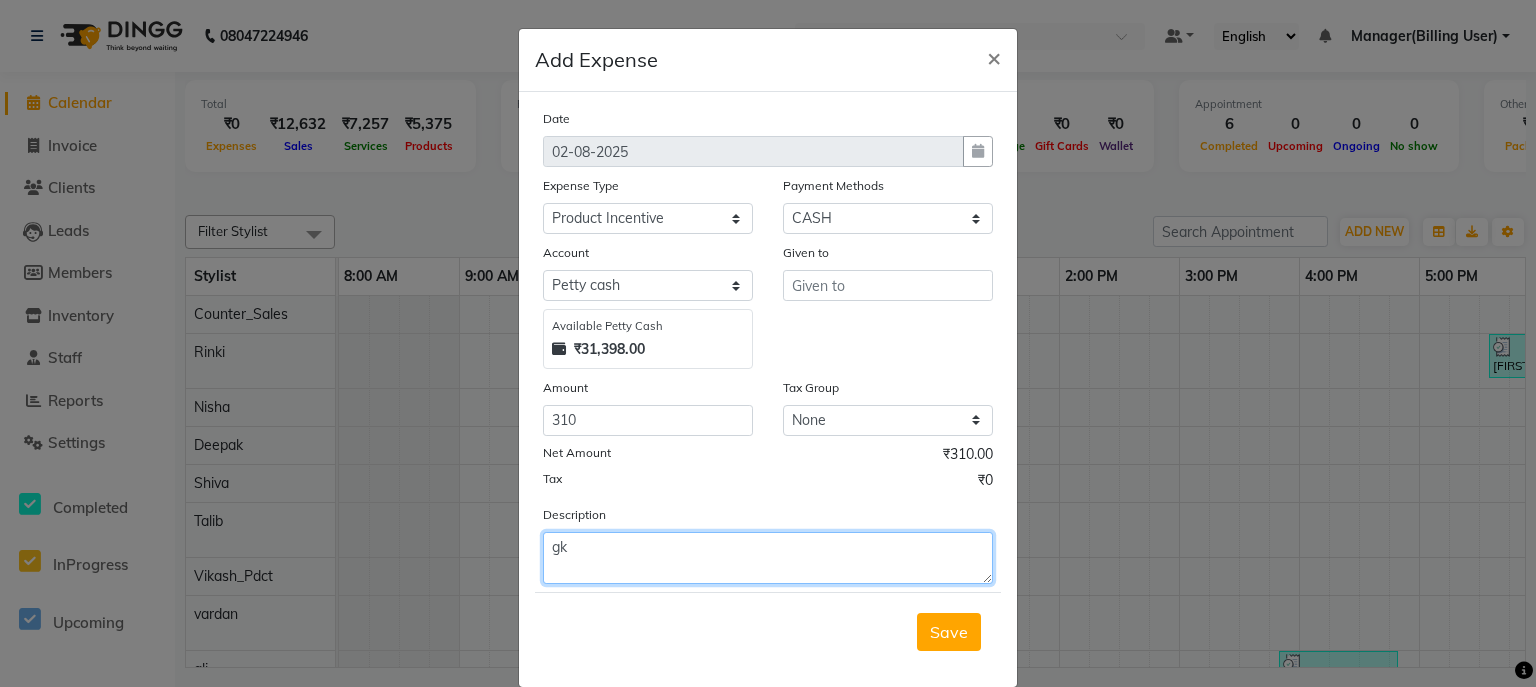 type on "g" 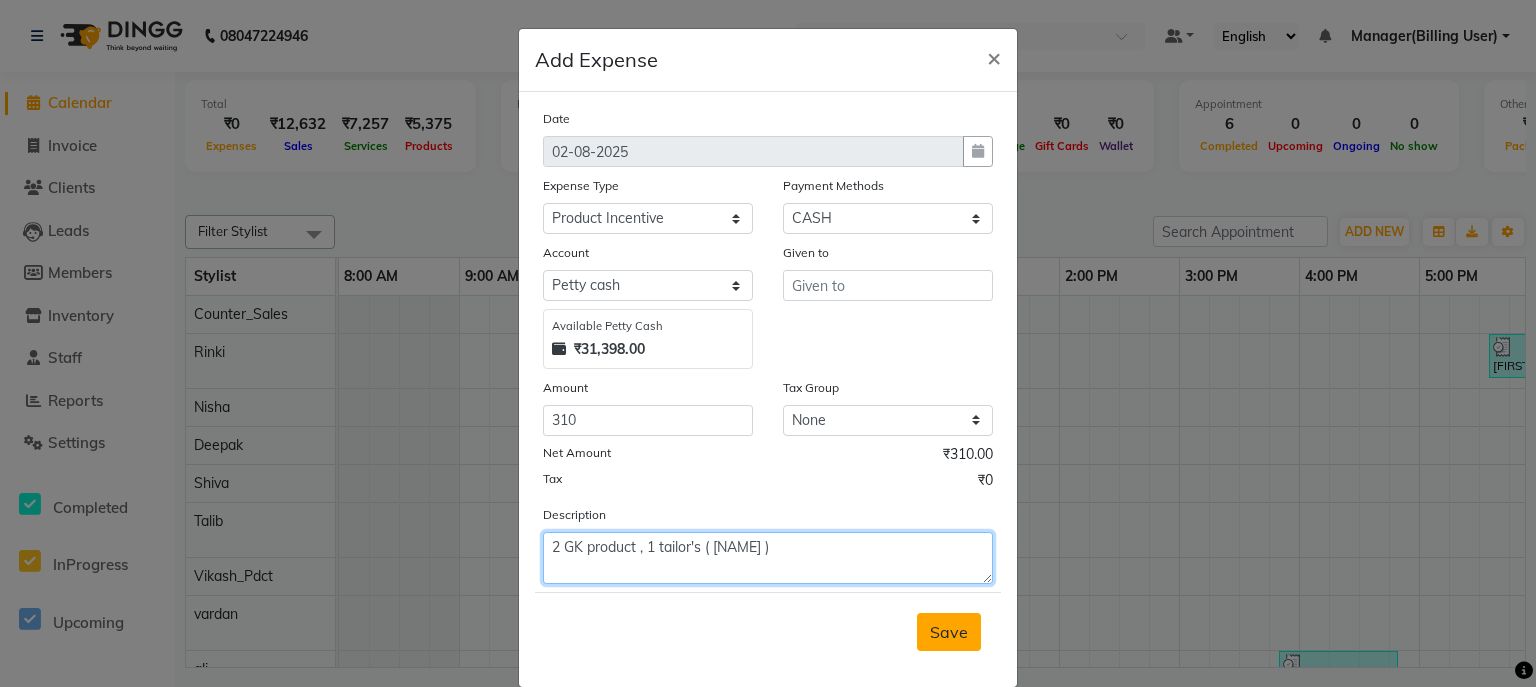 type on "2 GK product , 1 tailor's ( [NAME] )" 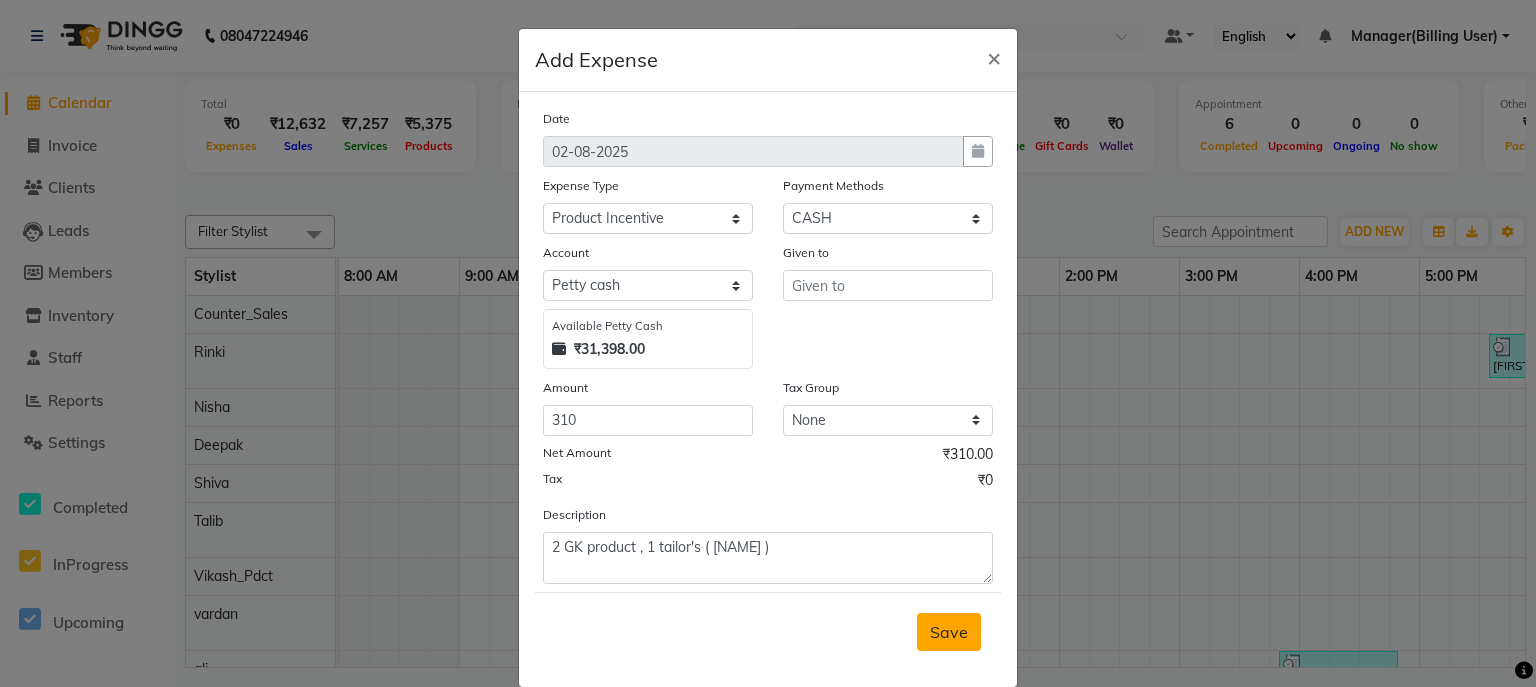 click on "Save" at bounding box center [949, 632] 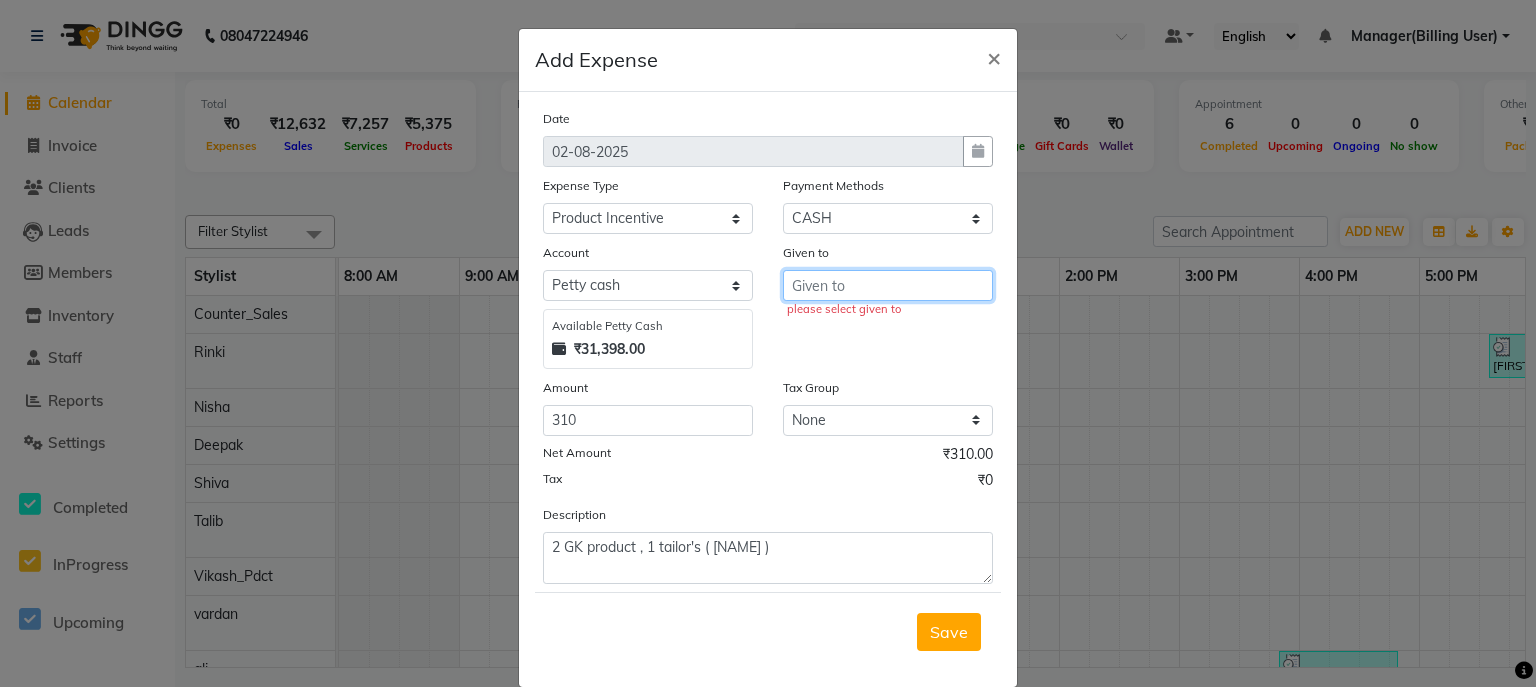 click at bounding box center (888, 285) 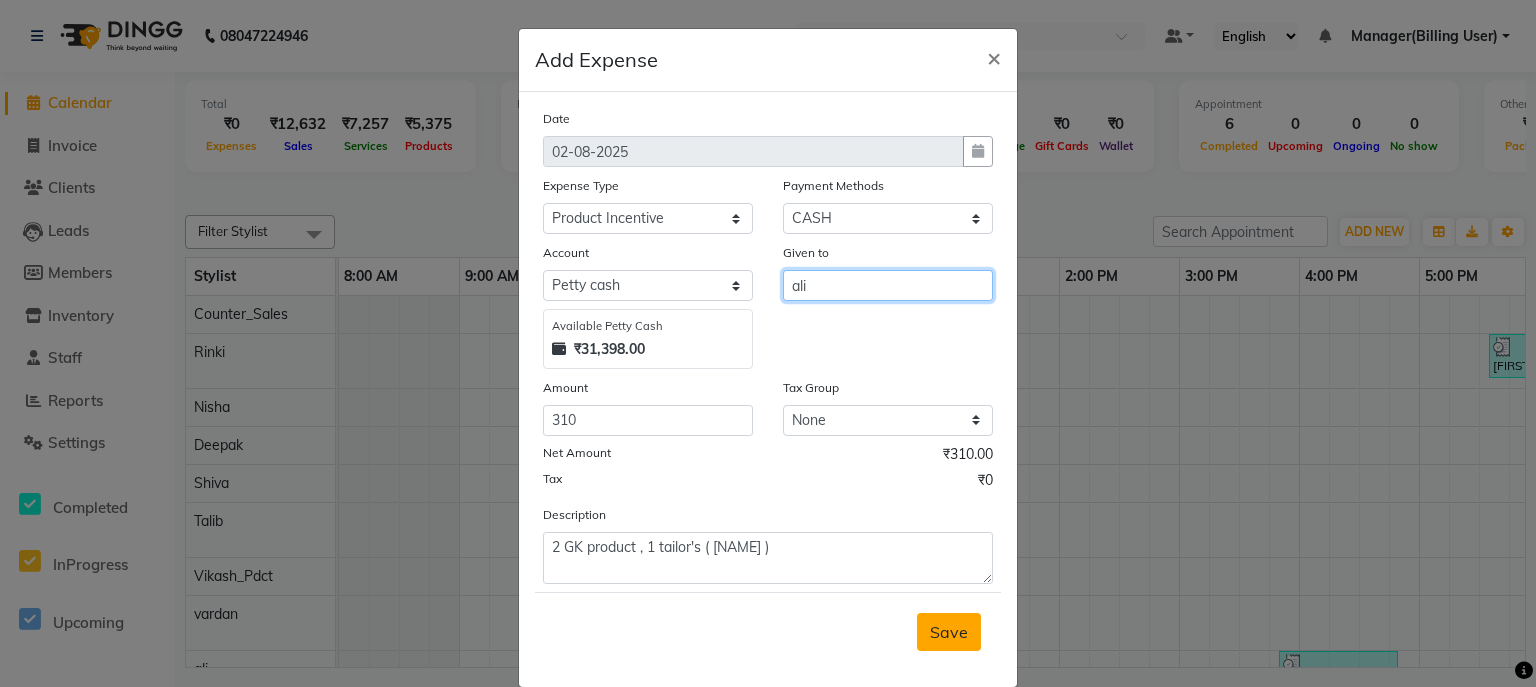 type on "ali" 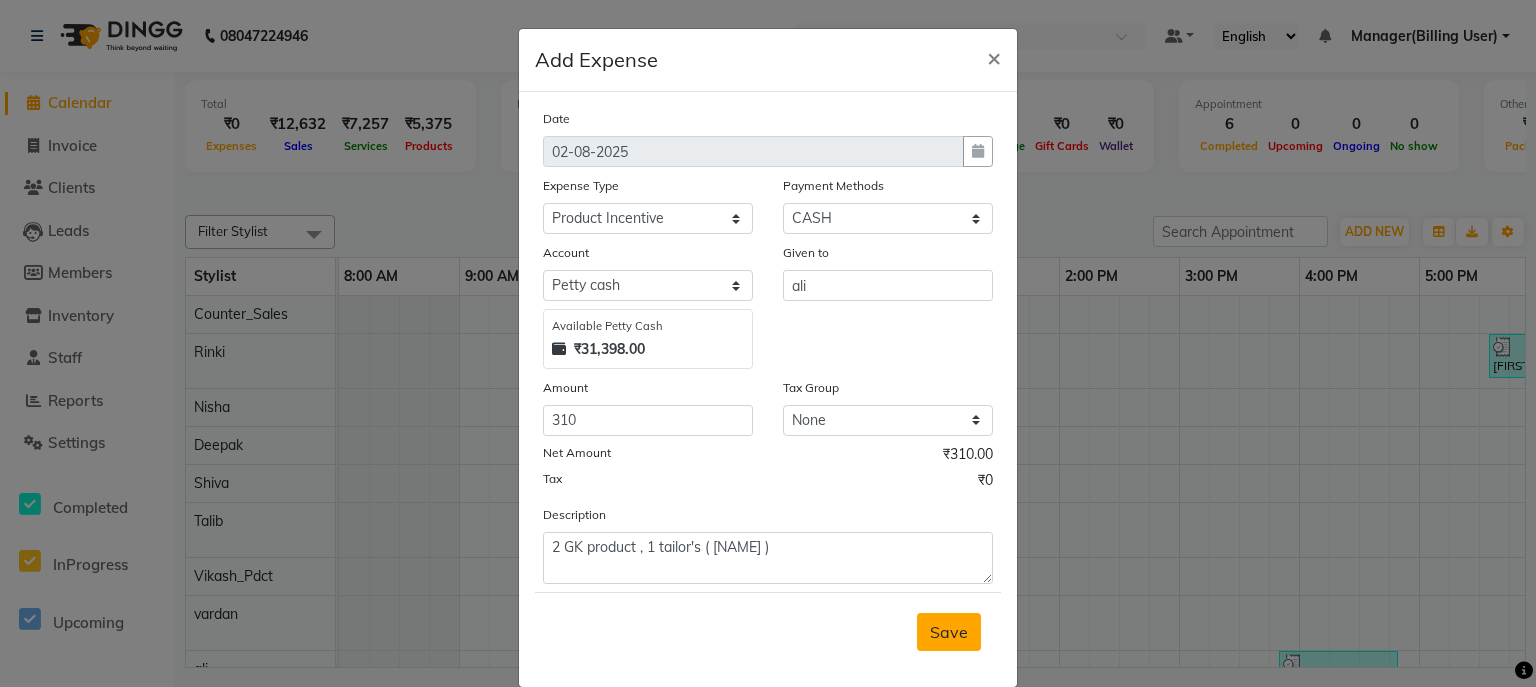 click on "Save" at bounding box center (949, 632) 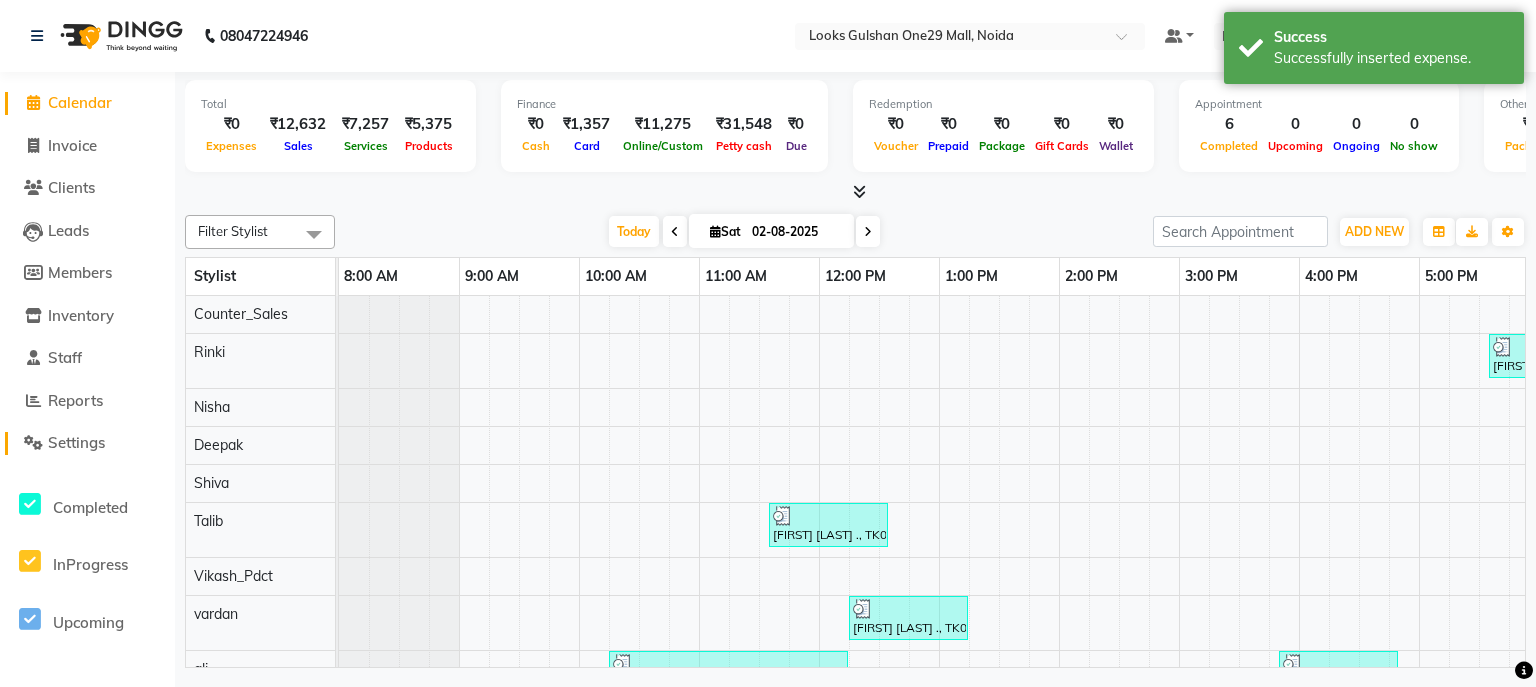 click on "Settings" 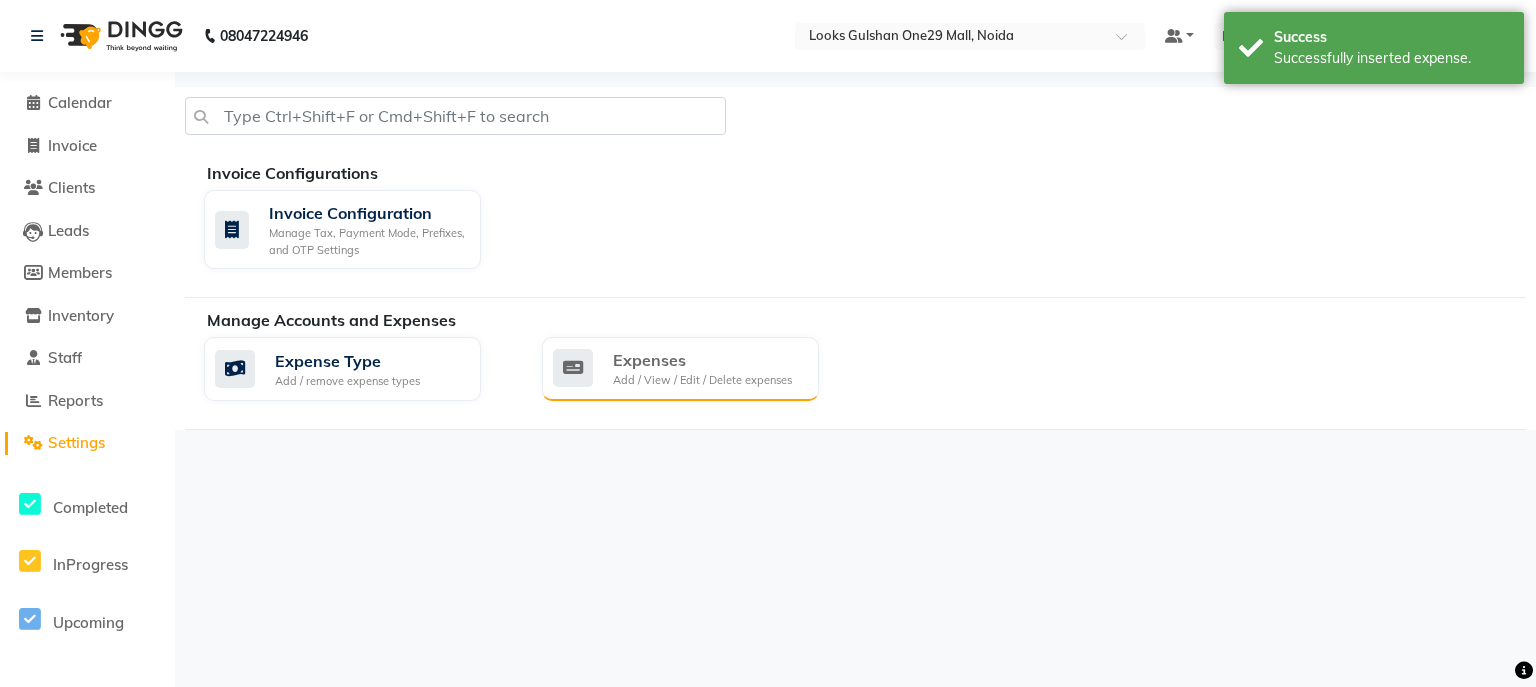 click on "Add / View / Edit / Delete expenses" 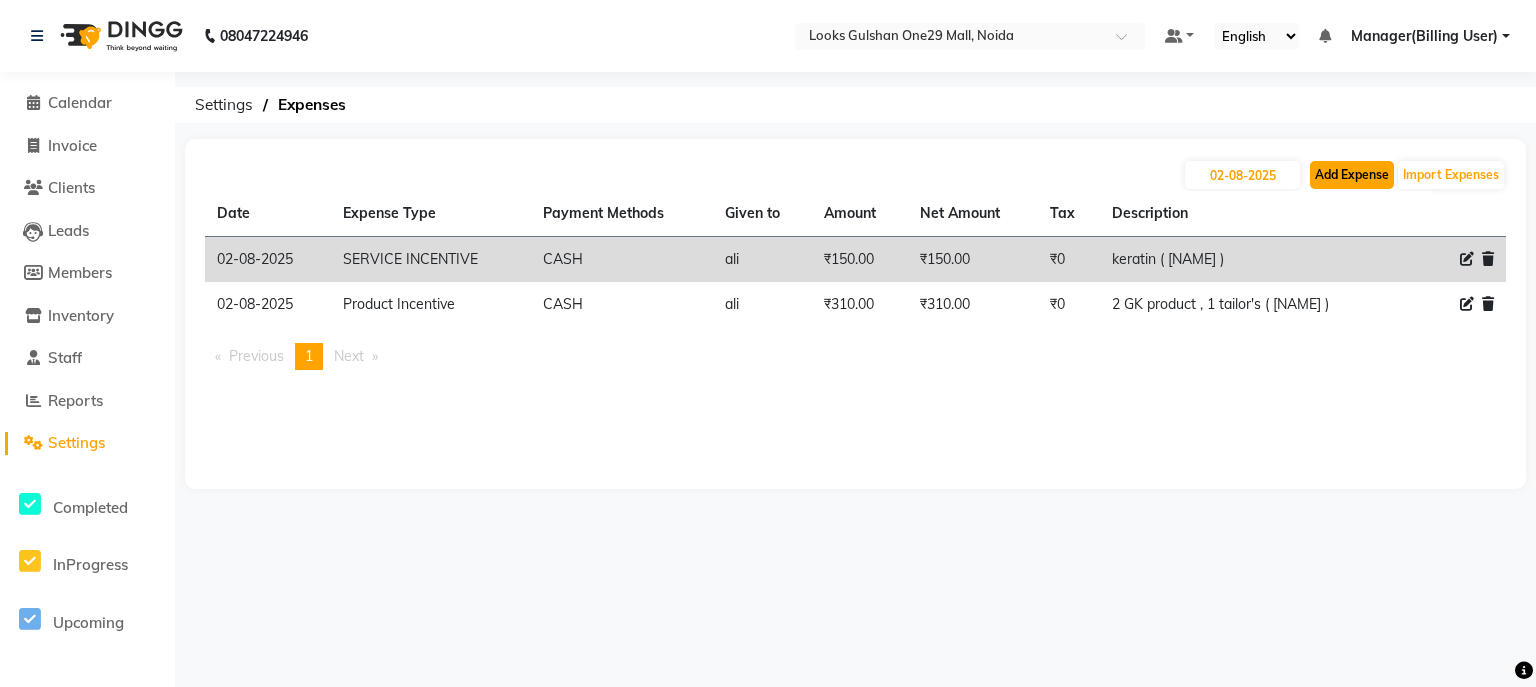 click on "Add Expense" 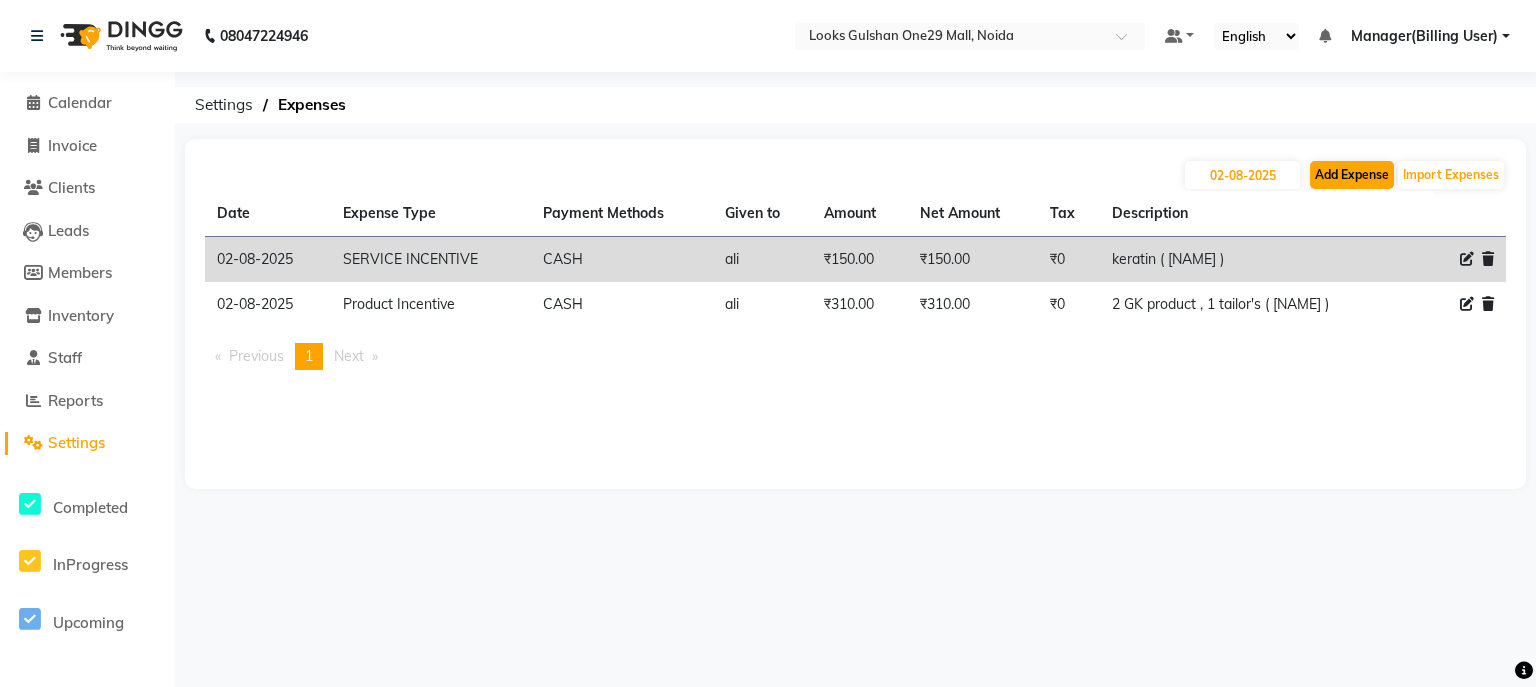 select on "1" 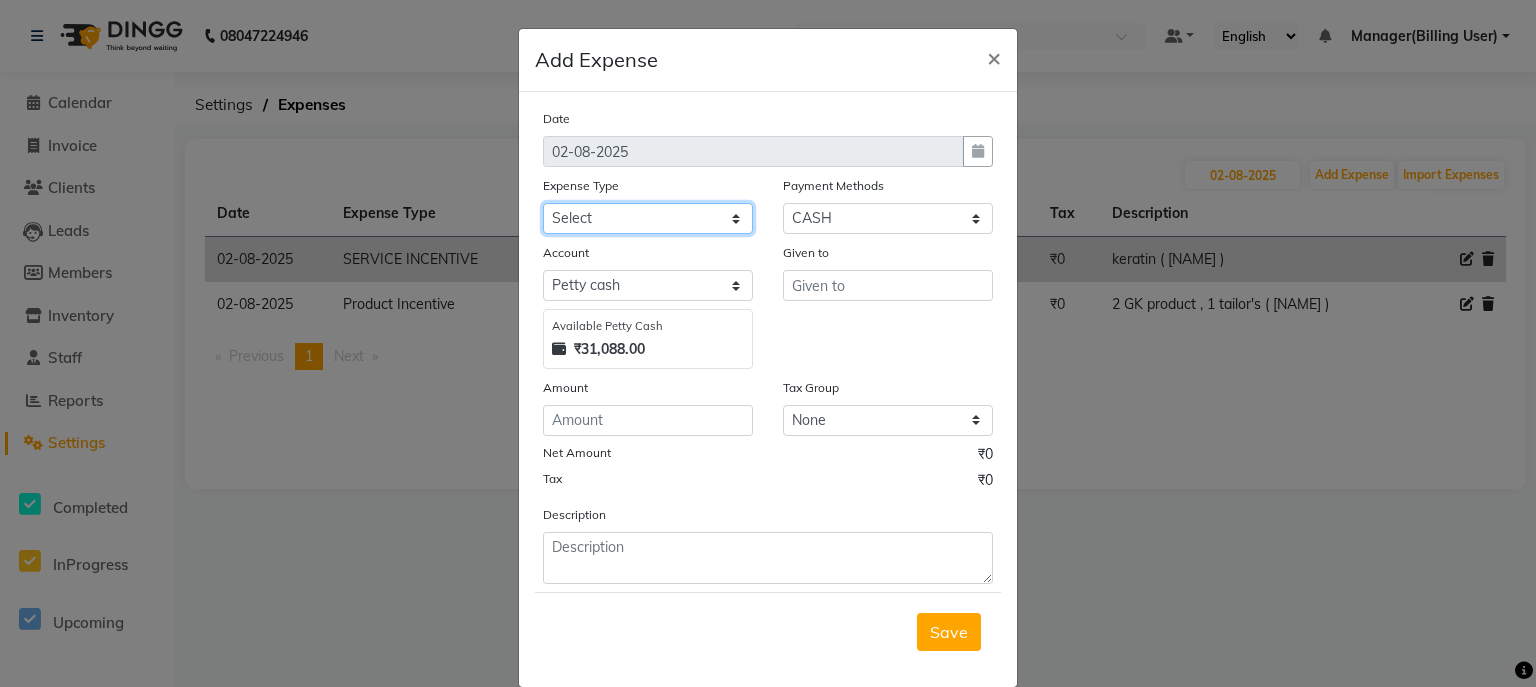 click on "Select BANK DEPOSIT Cash Handover Caurrier Client Refund Agnst Bill CLIENT WELFARE Convyance to staff Counter sale General Expense Laundry Bill Miscellaneous Office Upkeep Pantry PAYMENTS Printing And Stationery Product Incentive Repair And Maintenance Salary Salary advance SERVICE INCENTIVE staff accommodation STAFF WELFARE TIP CREDIT CARD TIP UPI Travelling And Conveyance WATER BILL" 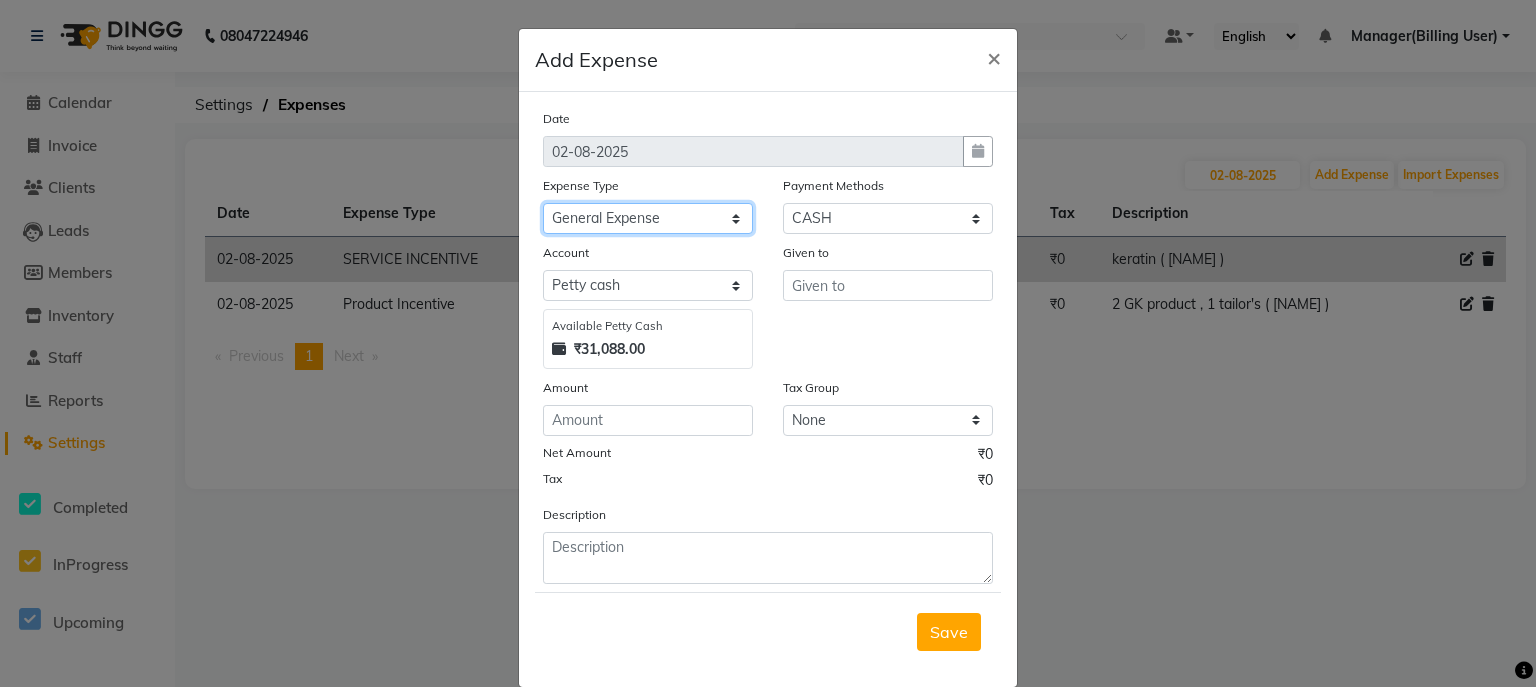 click on "Select BANK DEPOSIT Cash Handover Caurrier Client Refund Agnst Bill CLIENT WELFARE Convyance to staff Counter sale General Expense Laundry Bill Miscellaneous Office Upkeep Pantry PAYMENTS Printing And Stationery Product Incentive Repair And Maintenance Salary Salary advance SERVICE INCENTIVE staff accommodation STAFF WELFARE TIP CREDIT CARD TIP UPI Travelling And Conveyance WATER BILL" 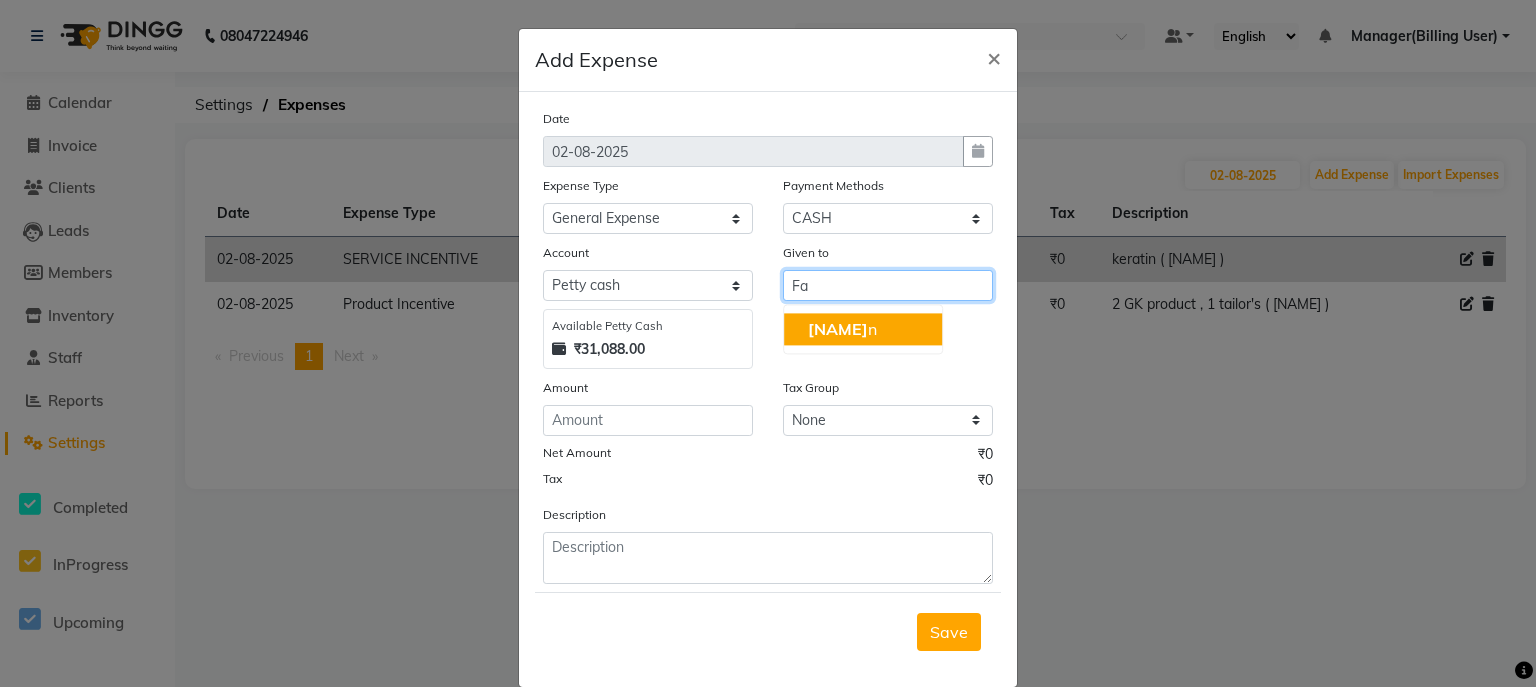 type on "F" 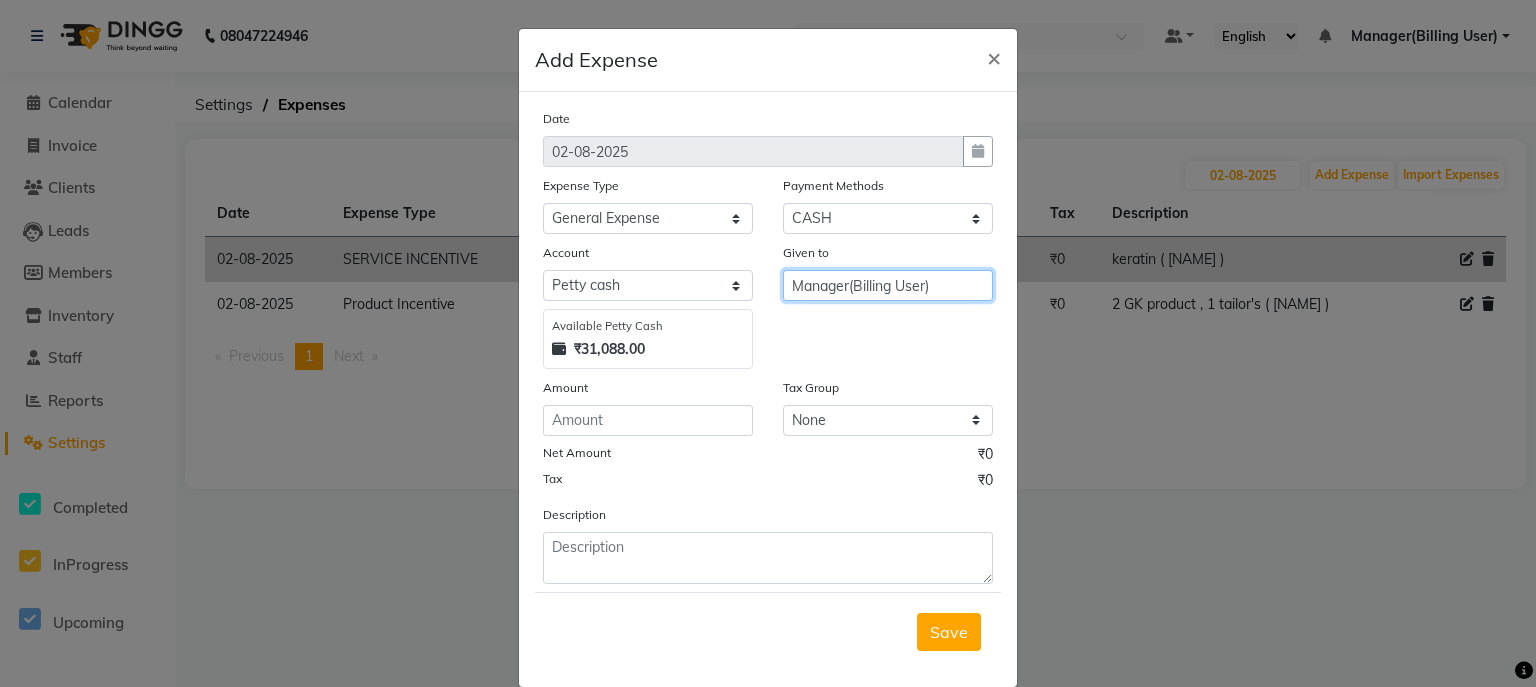 type on "Manager(Billing User)" 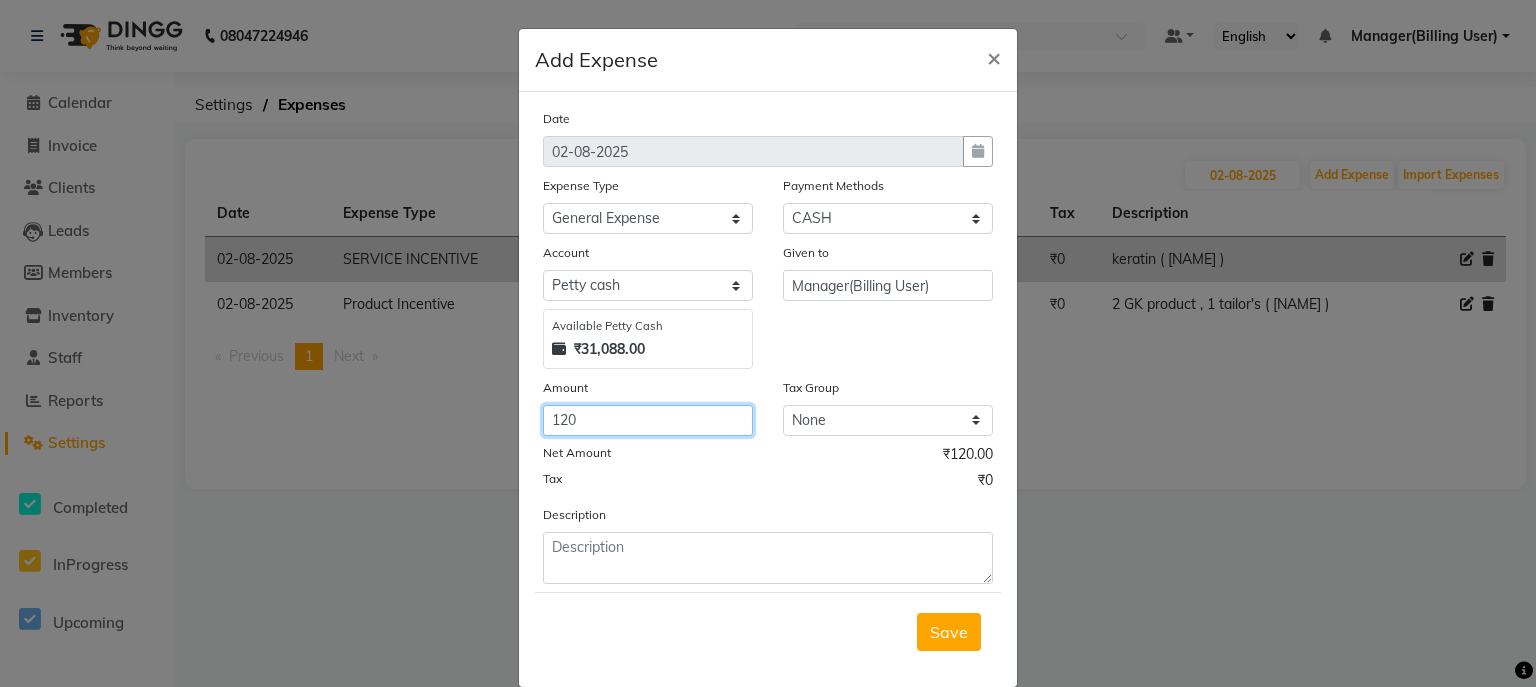 type on "120" 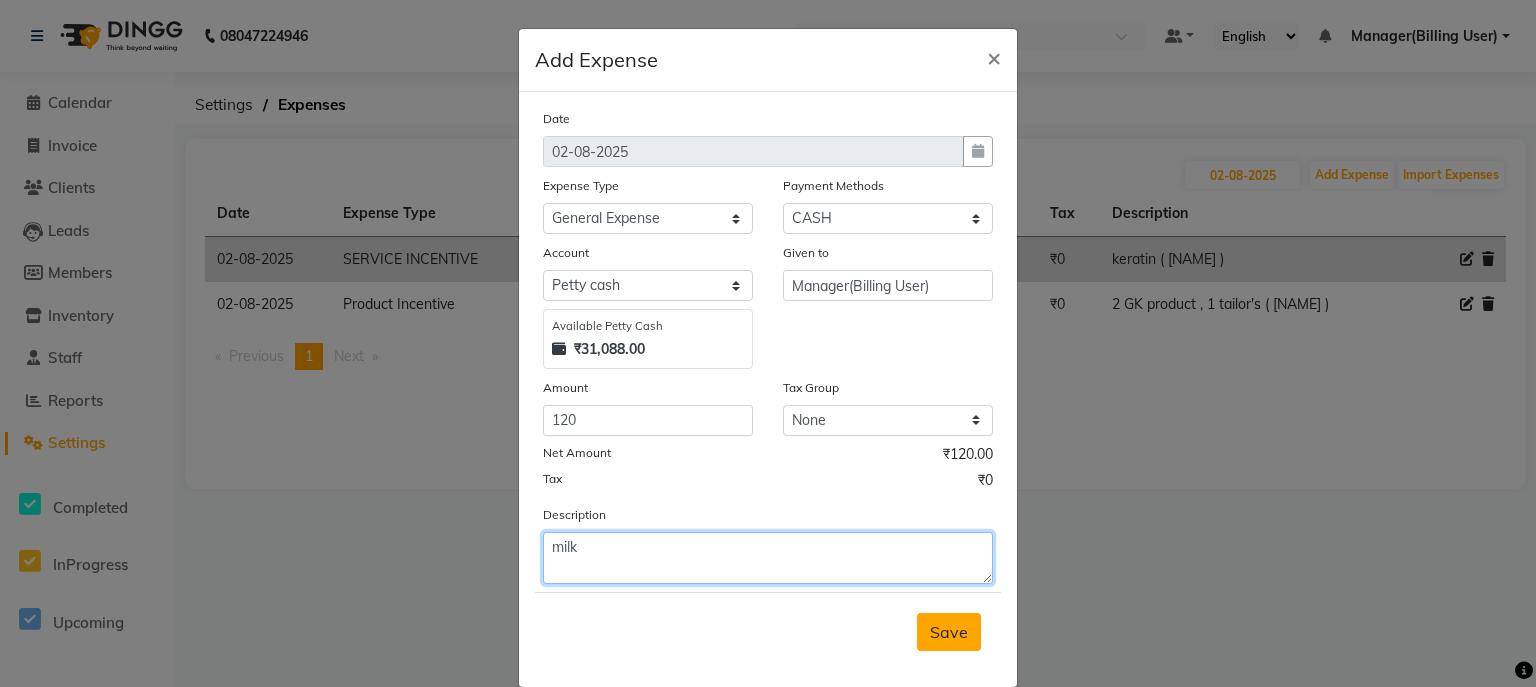 type on "milk" 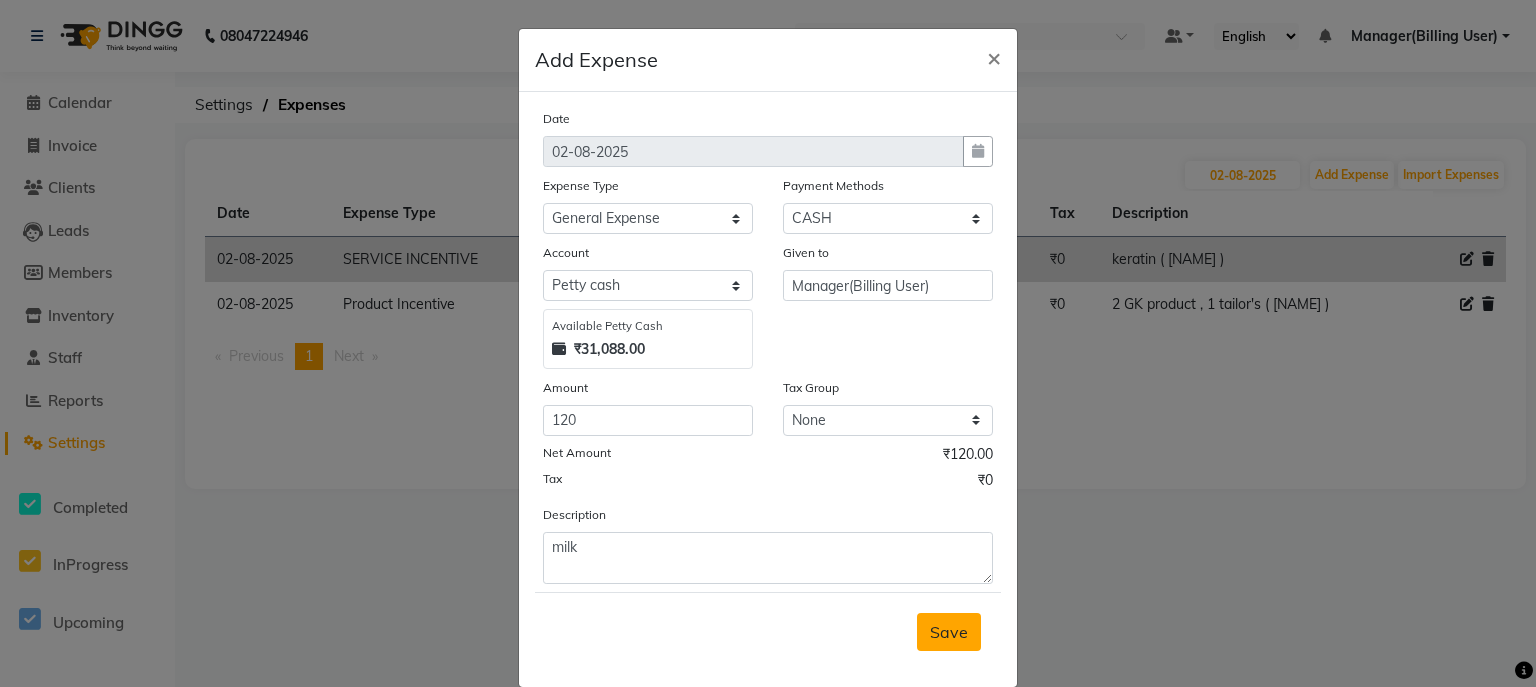 click on "Save" at bounding box center [949, 632] 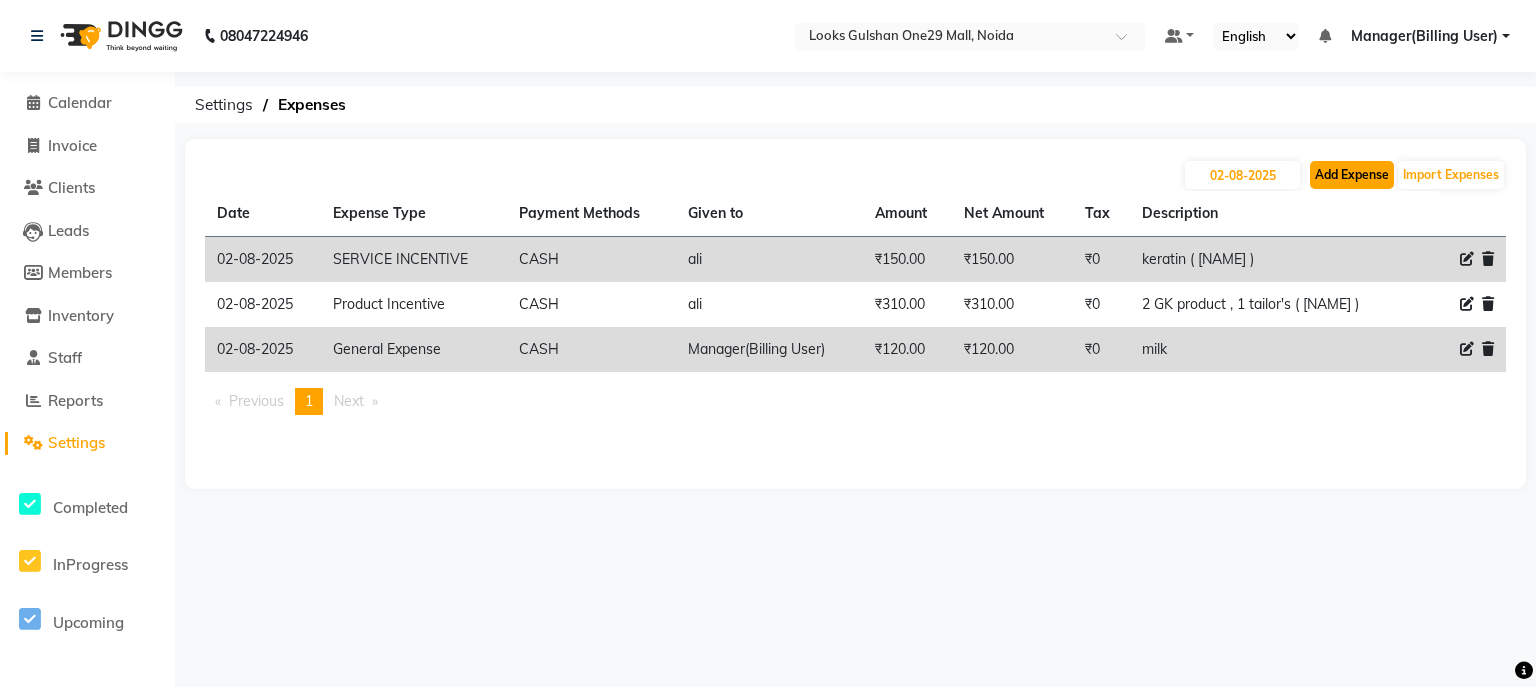 click on "Add Expense" 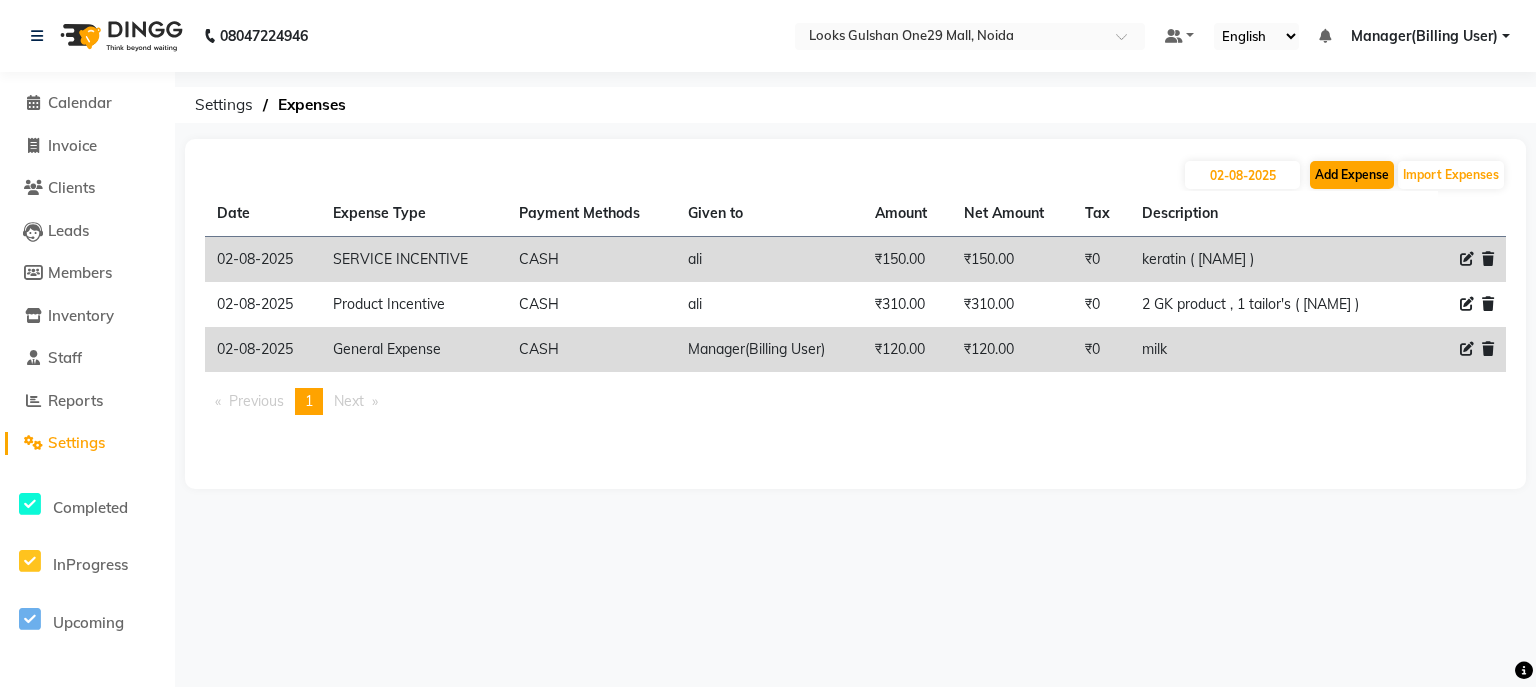 select on "1" 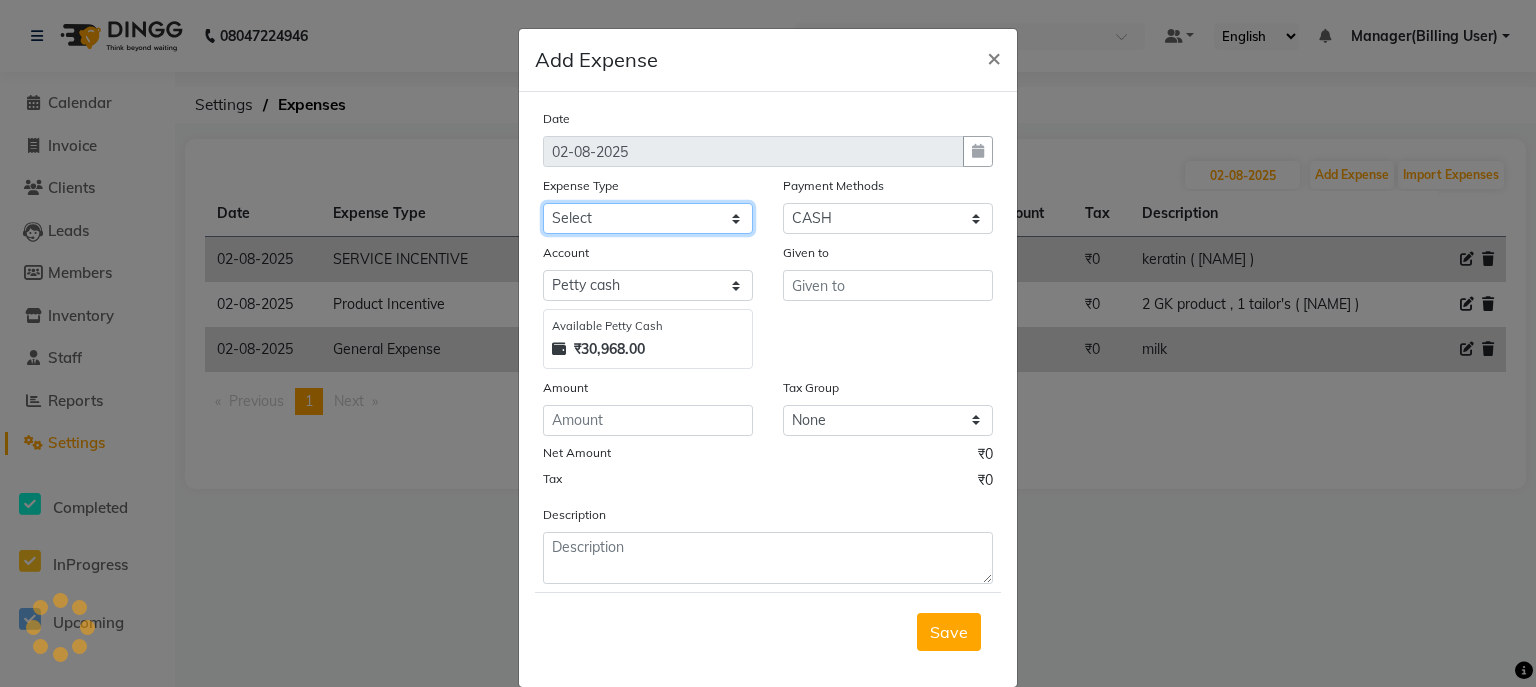 click on "Select BANK DEPOSIT Cash Handover Caurrier Client Refund Agnst Bill CLIENT WELFARE Convyance to staff Counter sale General Expense Laundry Bill Miscellaneous Office Upkeep Pantry PAYMENTS Printing And Stationery Product Incentive Repair And Maintenance Salary Salary advance SERVICE INCENTIVE staff accommodation STAFF WELFARE TIP CREDIT CARD TIP UPI Travelling And Conveyance WATER BILL" 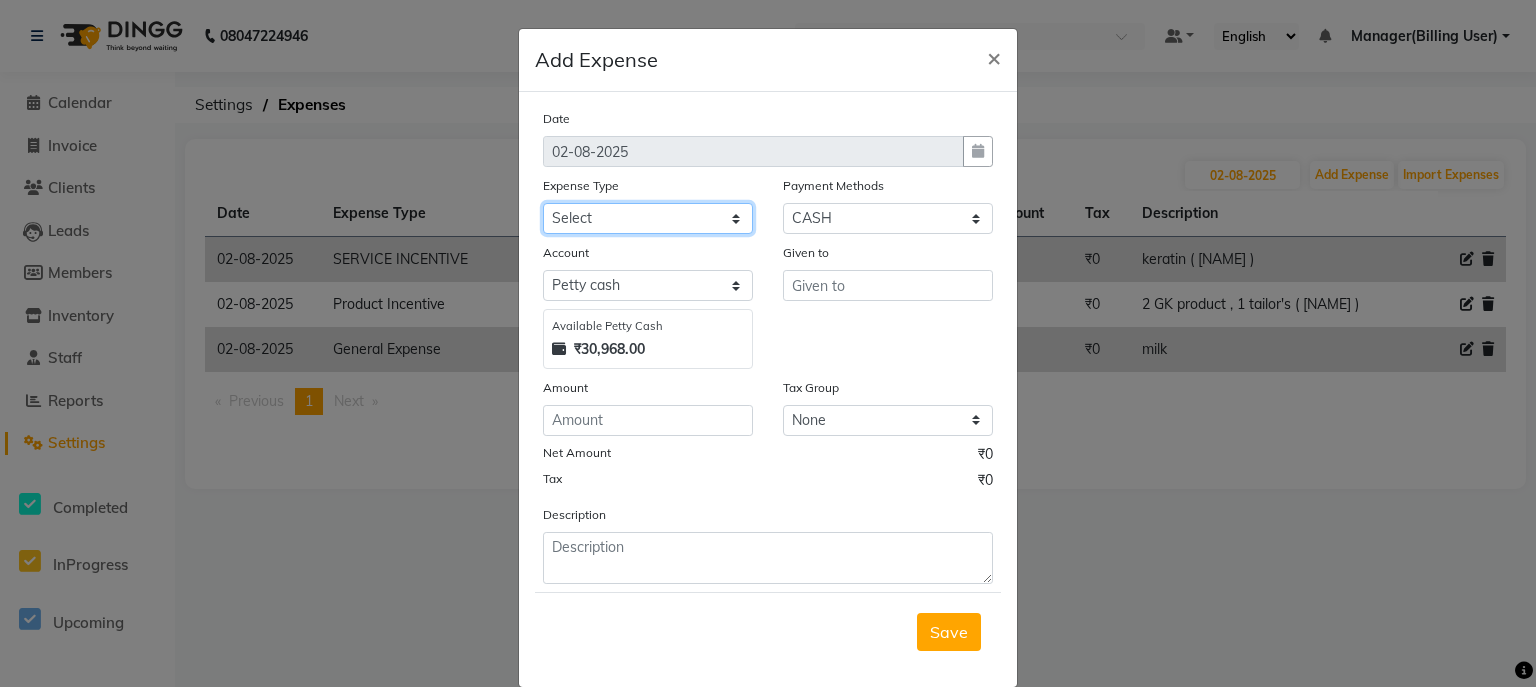 select on "24073" 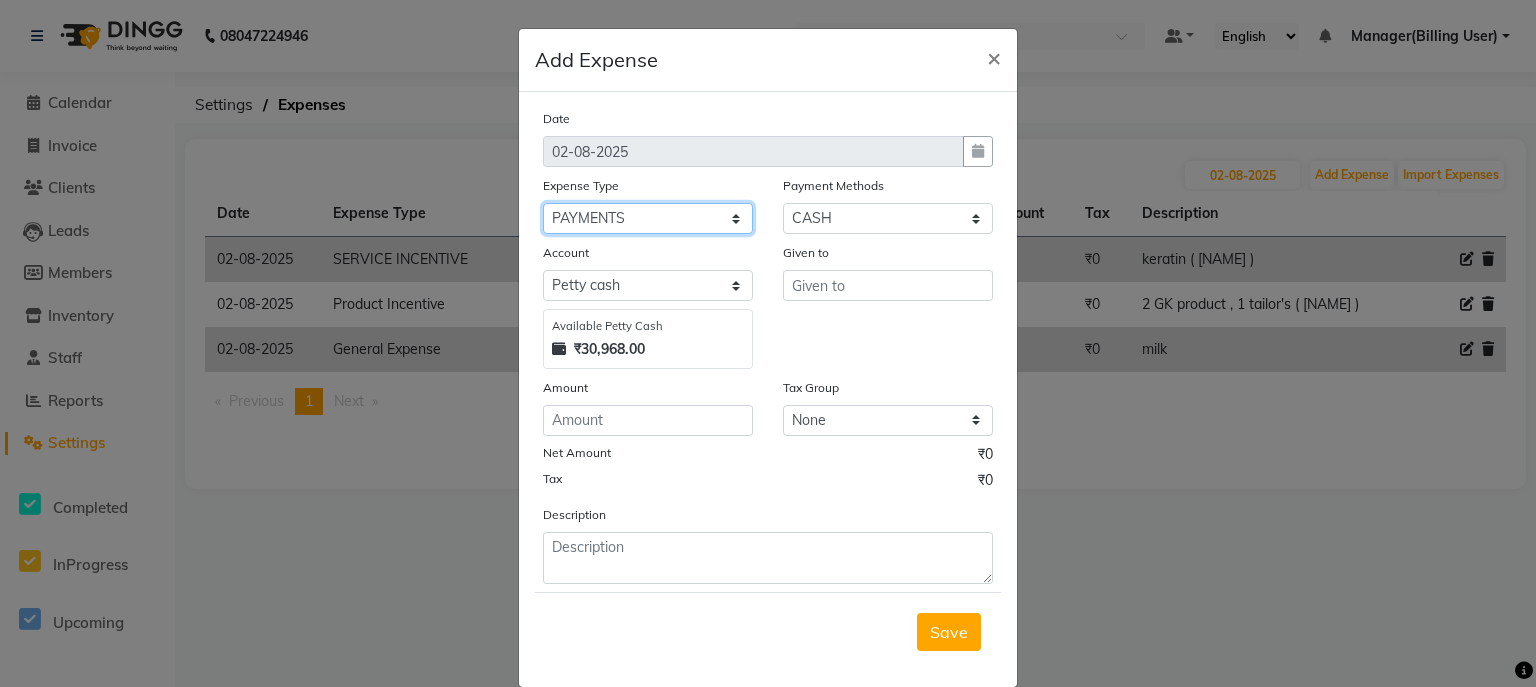click on "Select BANK DEPOSIT Cash Handover Caurrier Client Refund Agnst Bill CLIENT WELFARE Convyance to staff Counter sale General Expense Laundry Bill Miscellaneous Office Upkeep Pantry PAYMENTS Printing And Stationery Product Incentive Repair And Maintenance Salary Salary advance SERVICE INCENTIVE staff accommodation STAFF WELFARE TIP CREDIT CARD TIP UPI Travelling And Conveyance WATER BILL" 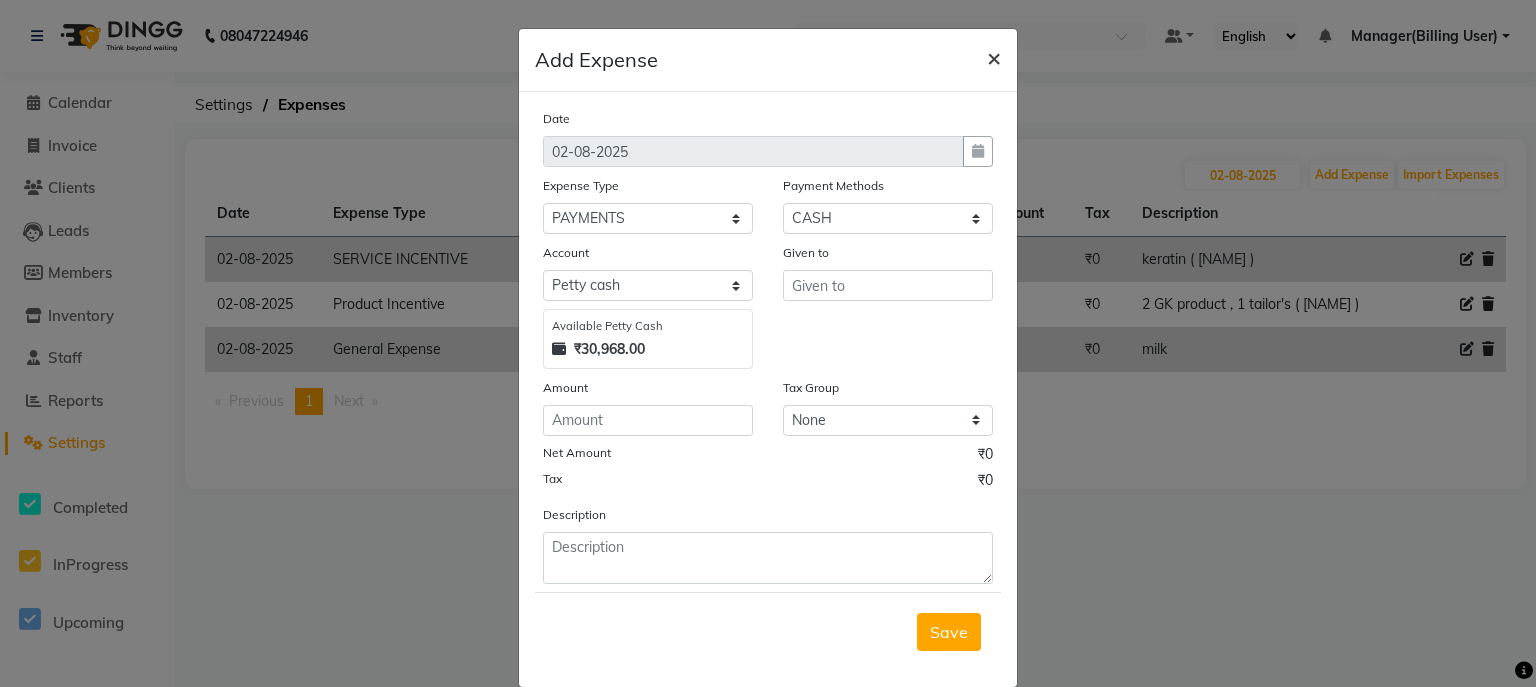 click on "×" 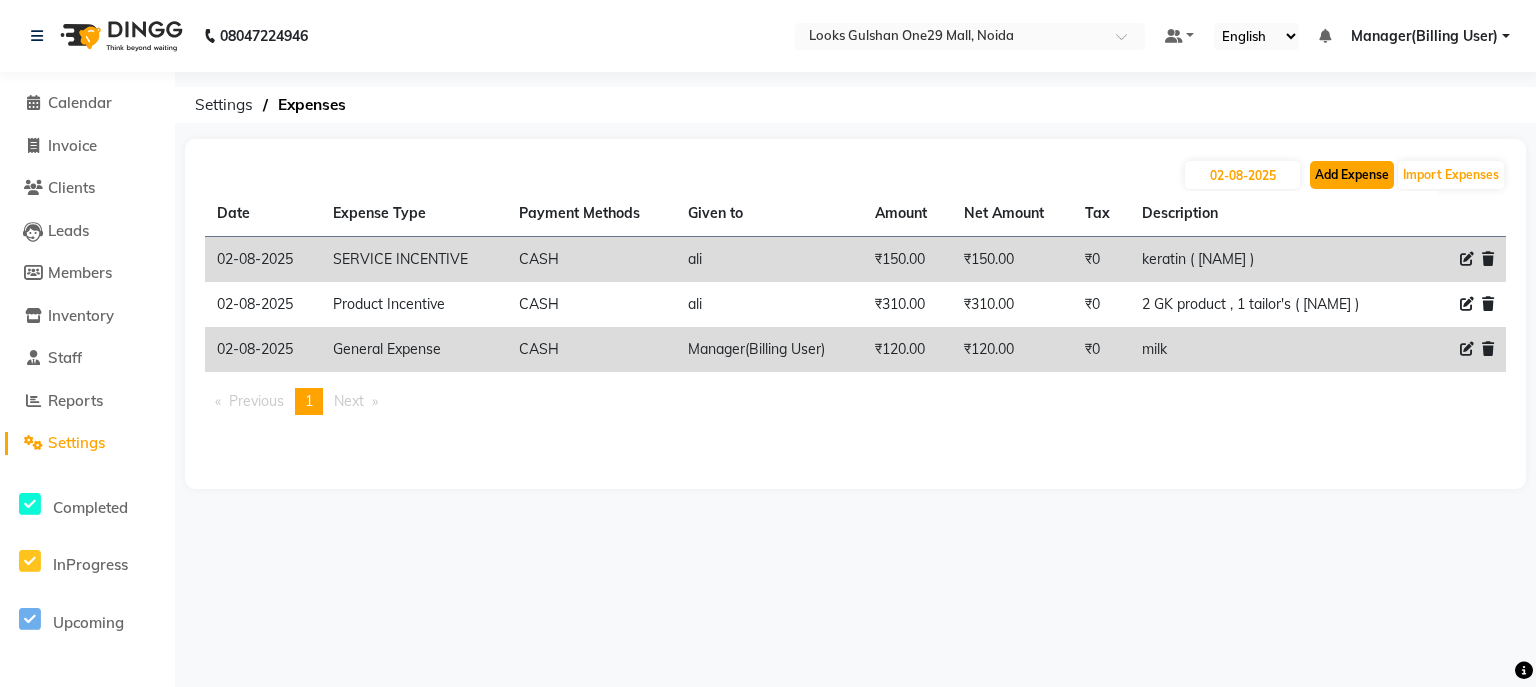 click on "Add Expense" 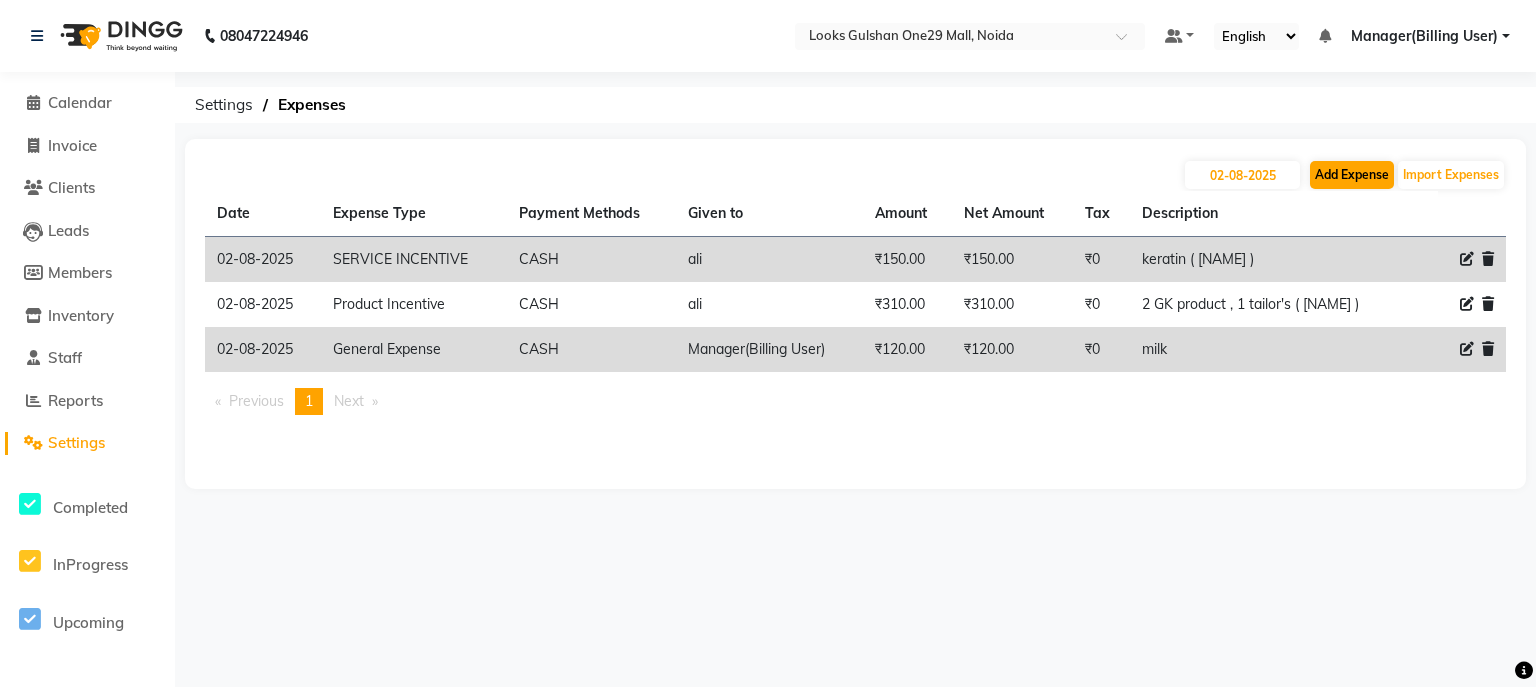 select on "1" 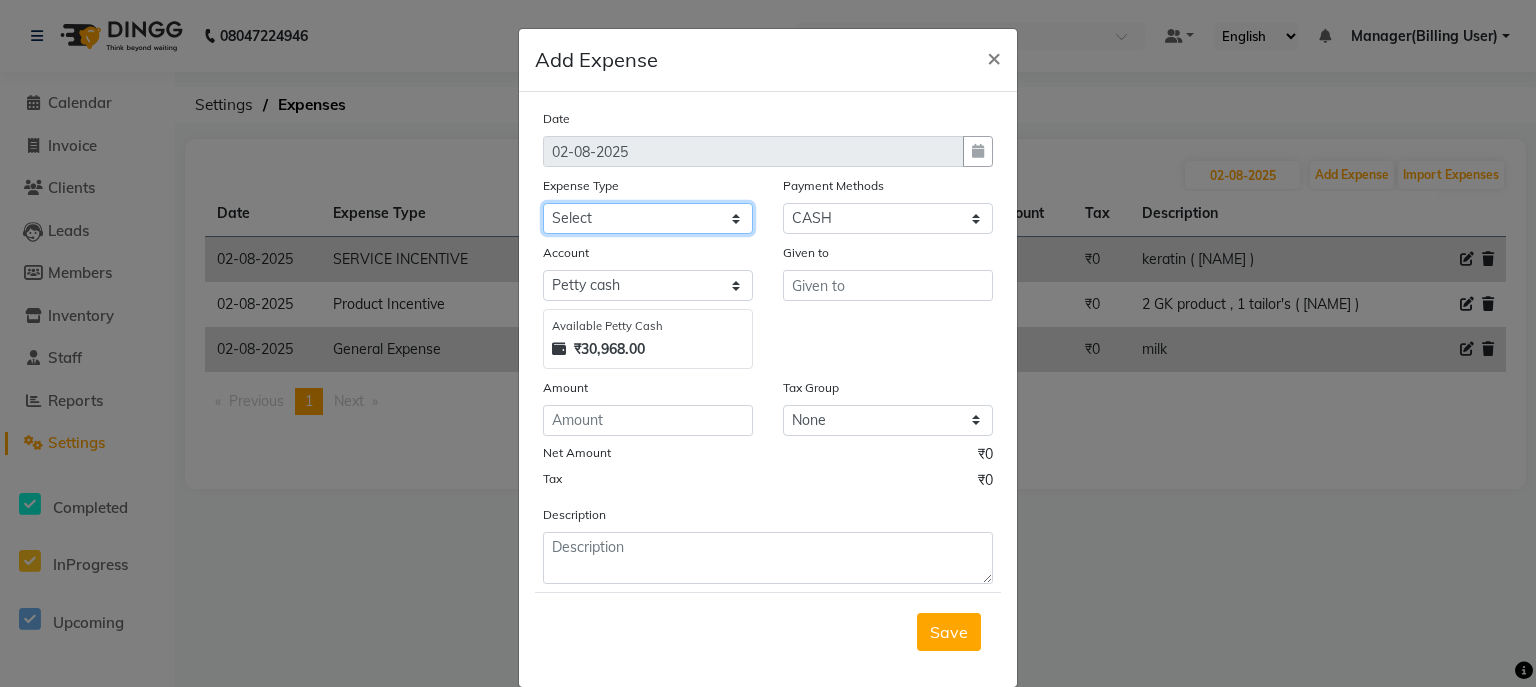 click on "Select BANK DEPOSIT Cash Handover Caurrier Client Refund Agnst Bill CLIENT WELFARE Convyance to staff Counter sale General Expense Laundry Bill Miscellaneous Office Upkeep Pantry PAYMENTS Printing And Stationery Product Incentive Repair And Maintenance Salary Salary advance SERVICE INCENTIVE staff accommodation STAFF WELFARE TIP CREDIT CARD TIP UPI Travelling And Conveyance WATER BILL" 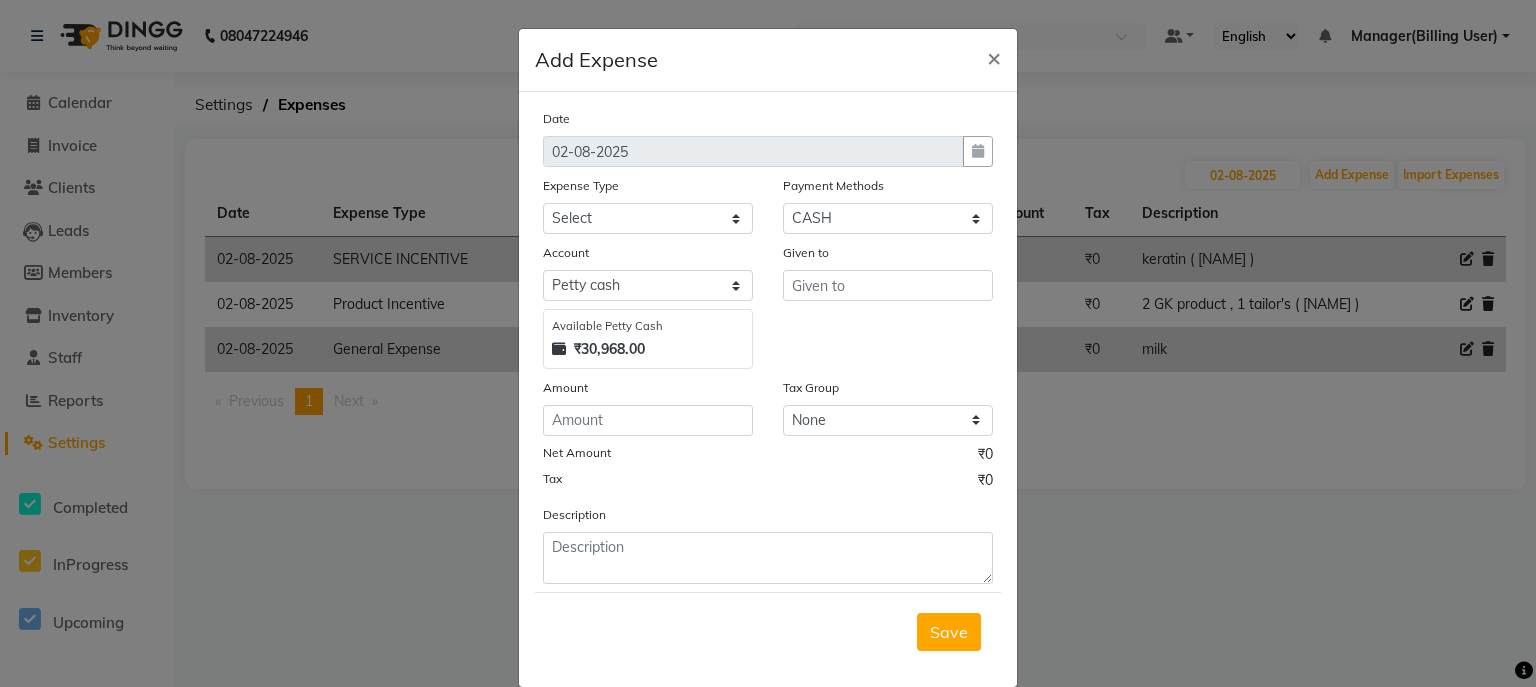 click on "Add Expense  × Date [DATE] Expense Type Select BANK DEPOSIT Cash Handover Caurrier Client Refund Agnst Bill CLIENT WELFARE Convyance to staff Counter sale General Expense Laundry Bill Miscellaneous Office Upkeep Pantry PAYMENTS Printing And Stationery Product Incentive Repair And Maintenance Salary Salary advance SERVICE INCENTIVE staff accommodation STAFF WELFARE TIP CREDIT CARD TIP UPI Travelling And Conveyance WATER BILL Payment Methods Select Points Wallet CASH ONLINE Gift Card UPI Prepaid CARD Voucher Account Select Petty cash Default account Available Petty Cash ₹30,968.00 Given to Amount Tax Group None 12%GST 18%GST GST Net Amount ₹0 Tax ₹0 Description  Save" 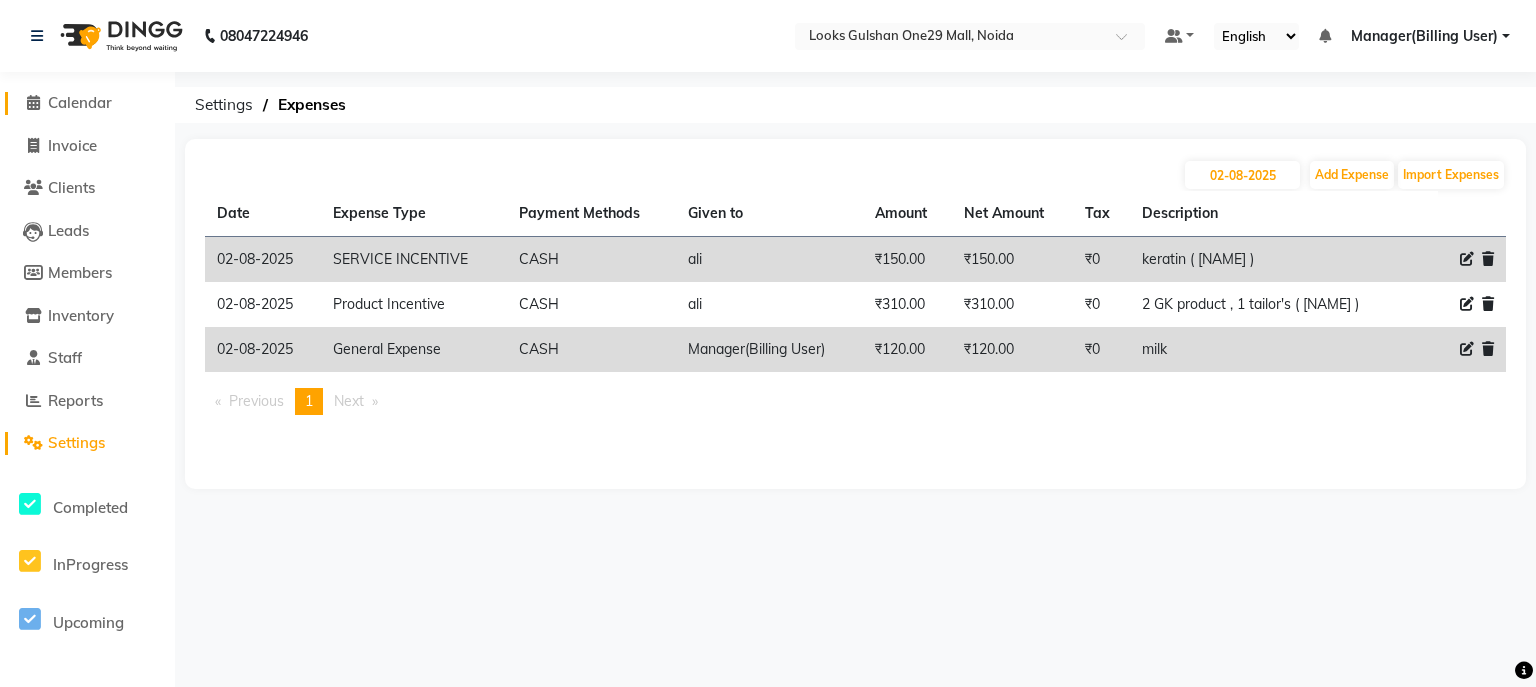 drag, startPoint x: 60, startPoint y: 90, endPoint x: 61, endPoint y: 100, distance: 10.049875 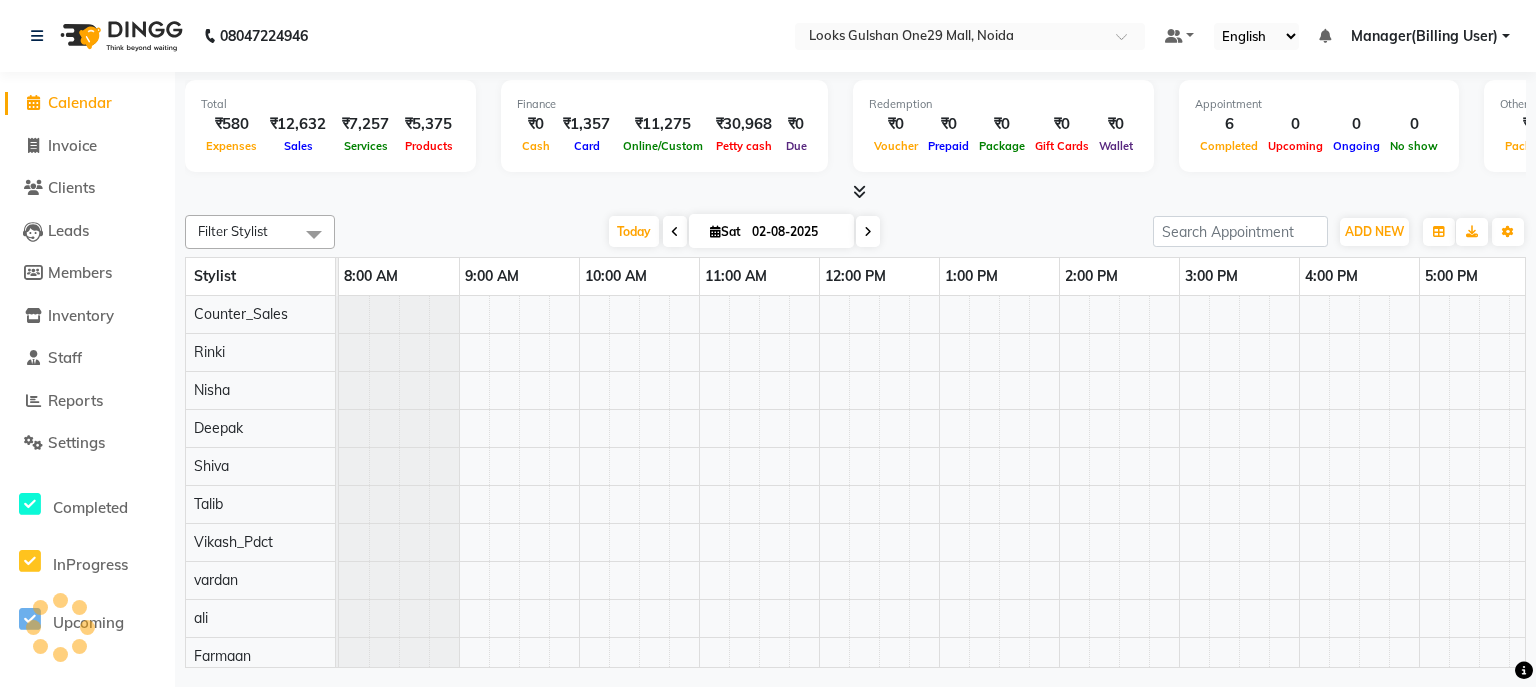 scroll, scrollTop: 0, scrollLeft: 373, axis: horizontal 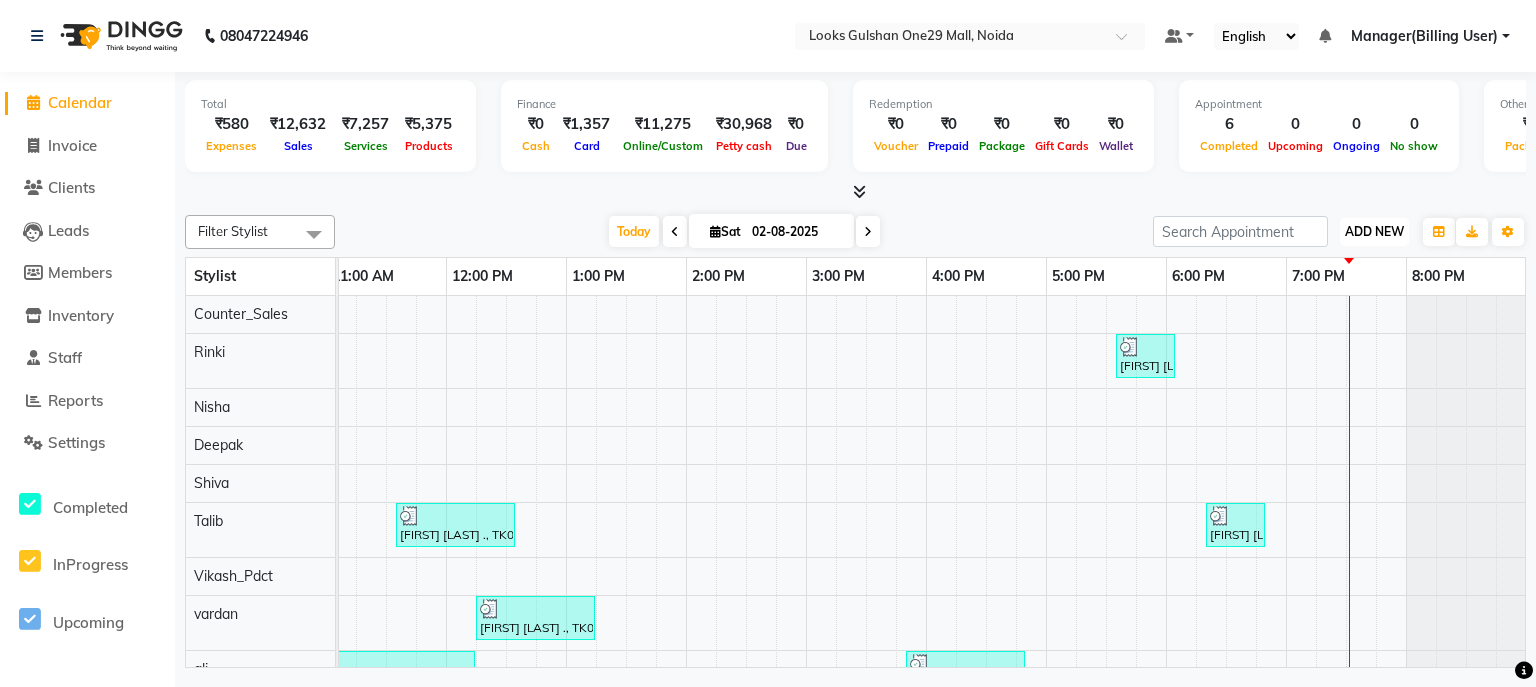 drag, startPoint x: 1354, startPoint y: 227, endPoint x: 1288, endPoint y: 310, distance: 106.04244 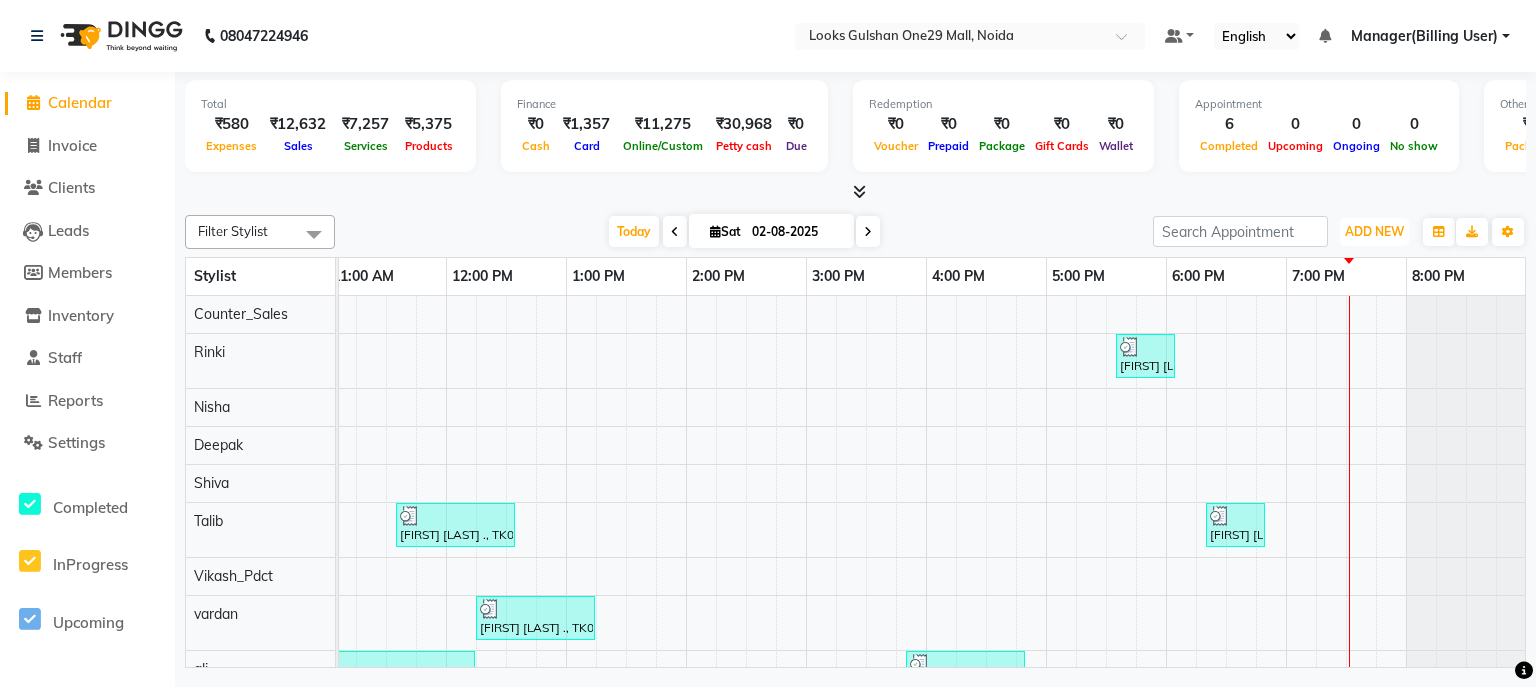 click on "ADD NEW" at bounding box center (1374, 231) 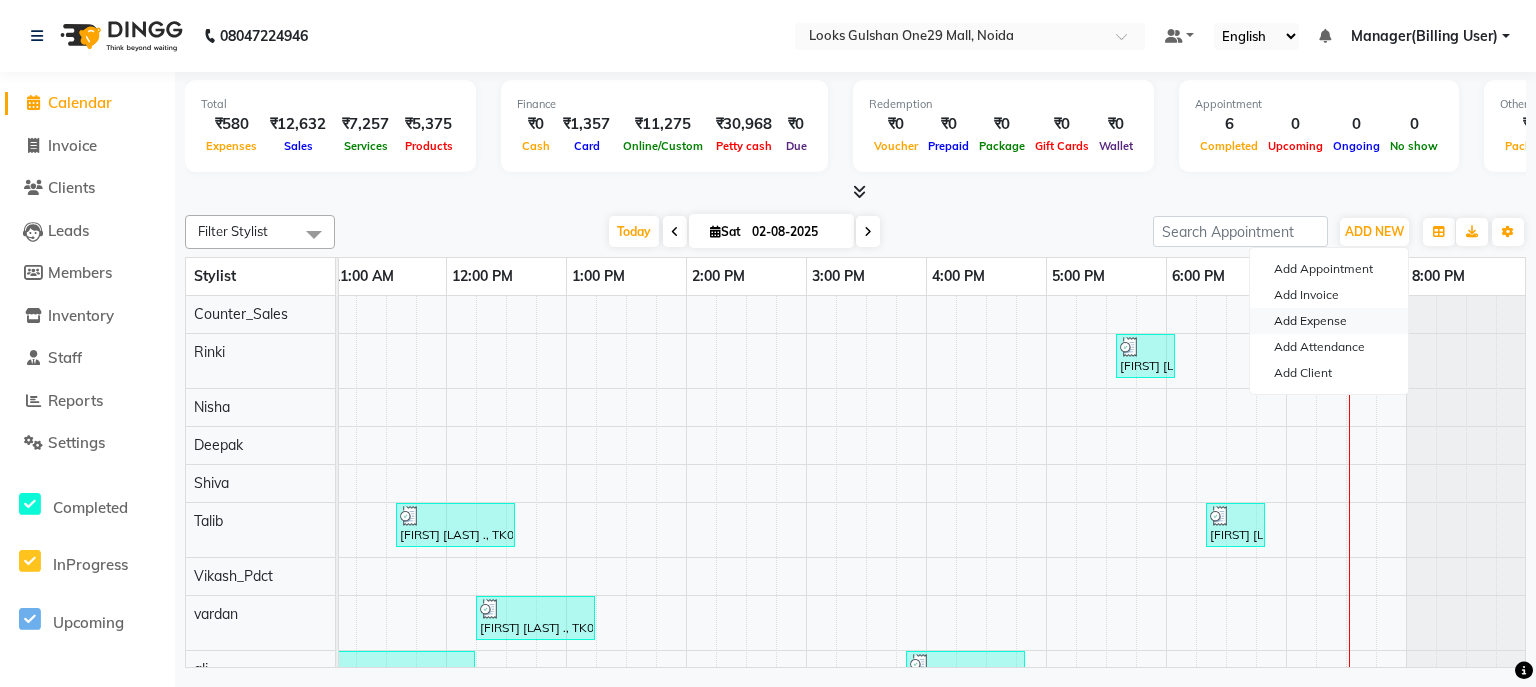 click on "Add Expense" at bounding box center [1329, 321] 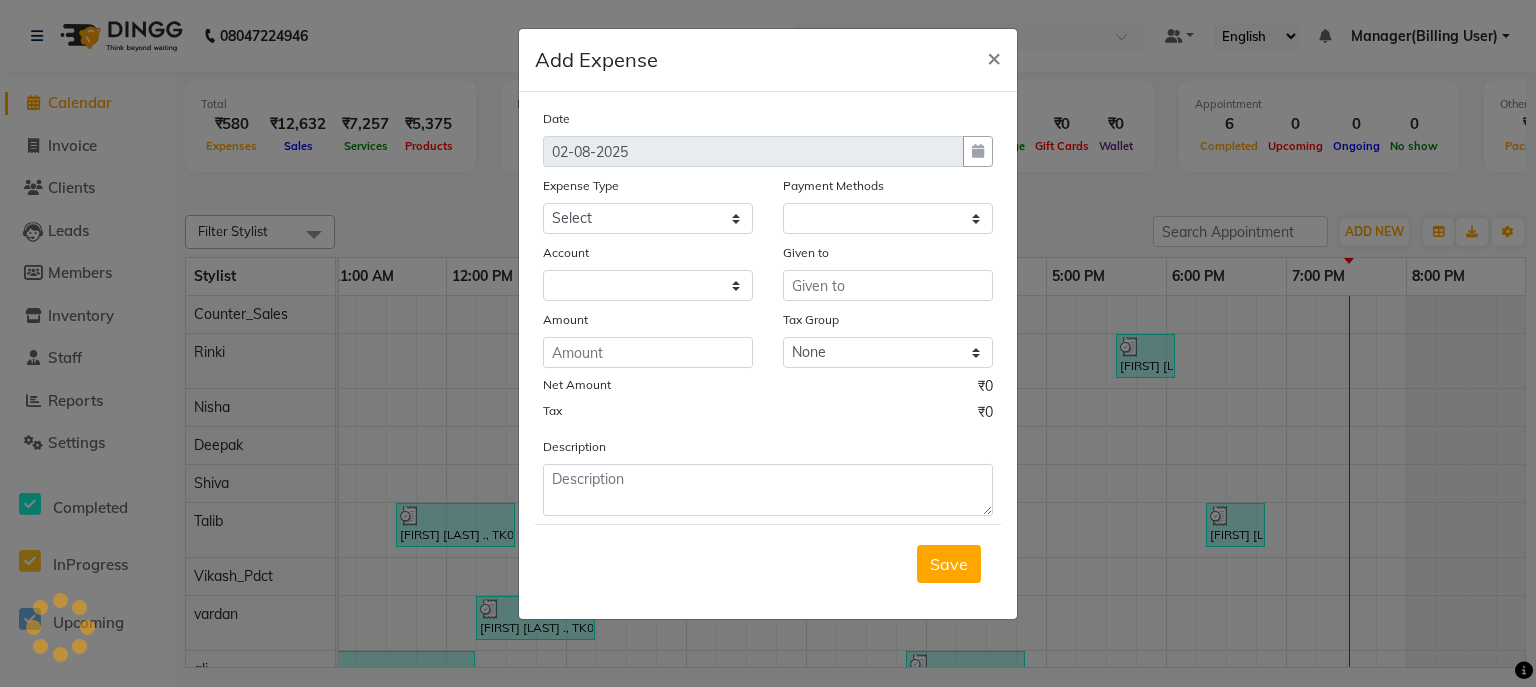 select on "1" 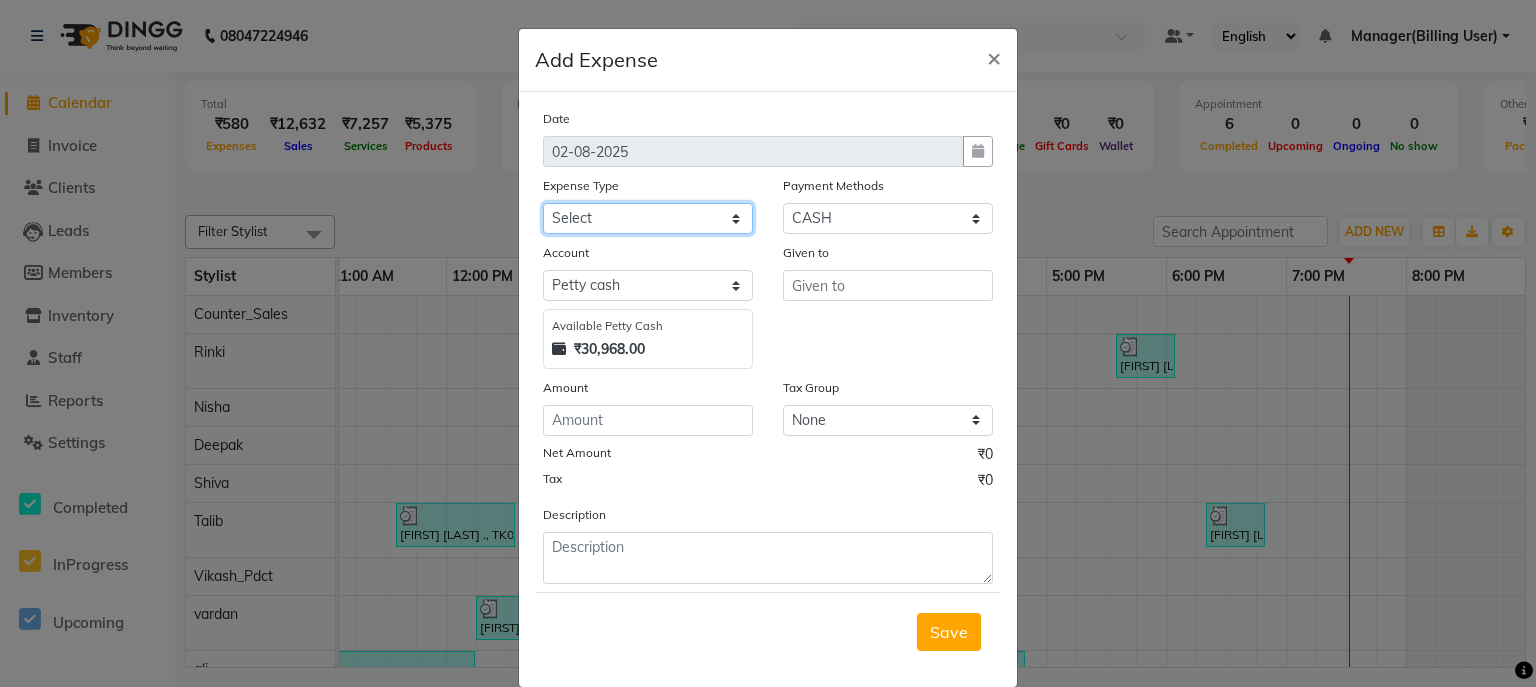click on "Select BANK DEPOSIT Cash Handover Caurrier Client Refund Agnst Bill CLIENT WELFARE Convyance to staff Counter sale General Expense Laundry Bill Miscellaneous Office Upkeep Pantry PAYMENTS PREPAID Printing And Stationery Product Incentive Repair And Maintenance Salary Salary advance SERVICE INCENTIVE staff accommodation STAFF WELFARE TIP CREDIT CARD TIP UPI Travelling And Conveyance WATER BILL" 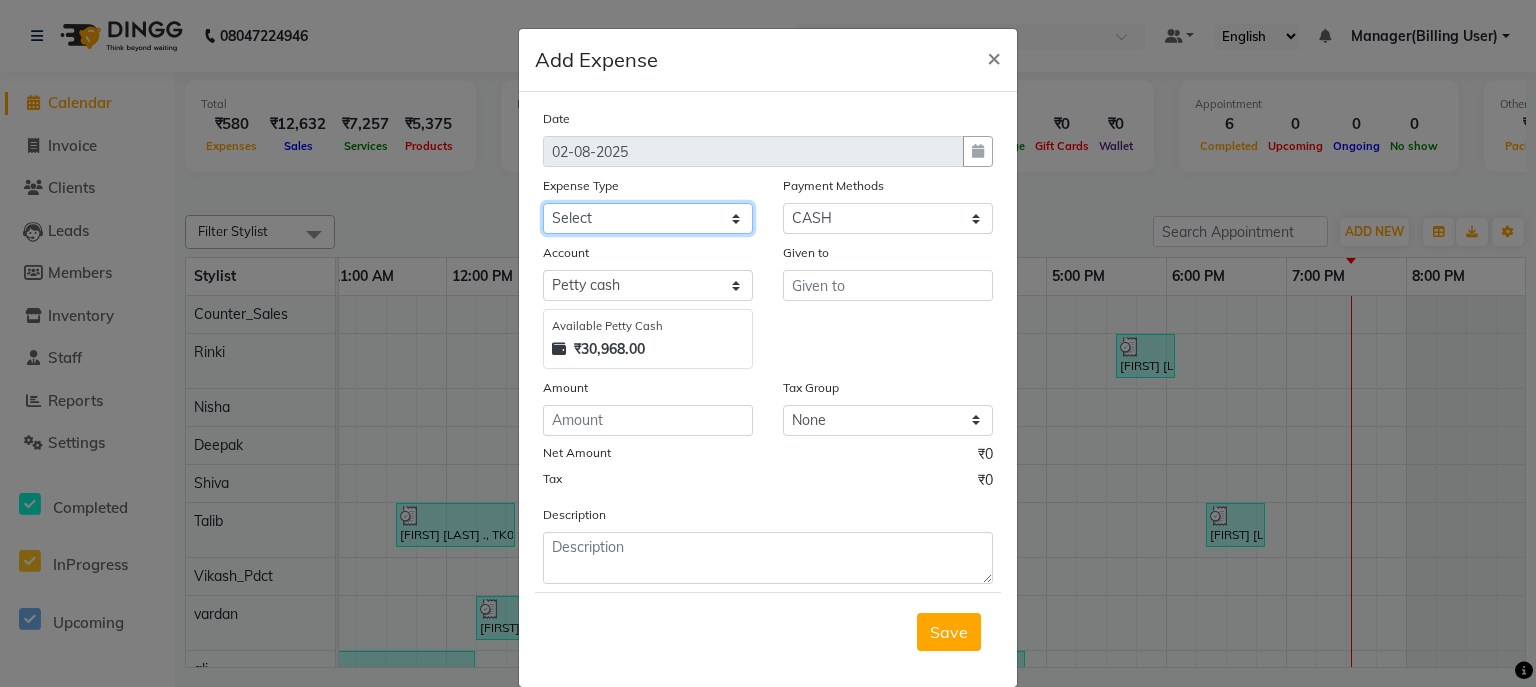 click on "Select BANK DEPOSIT Cash Handover Caurrier Client Refund Agnst Bill CLIENT WELFARE Convyance to staff Counter sale General Expense Laundry Bill Miscellaneous Office Upkeep Pantry PAYMENTS PREPAID Printing And Stationery Product Incentive Repair And Maintenance Salary Salary advance SERVICE INCENTIVE staff accommodation STAFF WELFARE TIP CREDIT CARD TIP UPI Travelling And Conveyance WATER BILL" 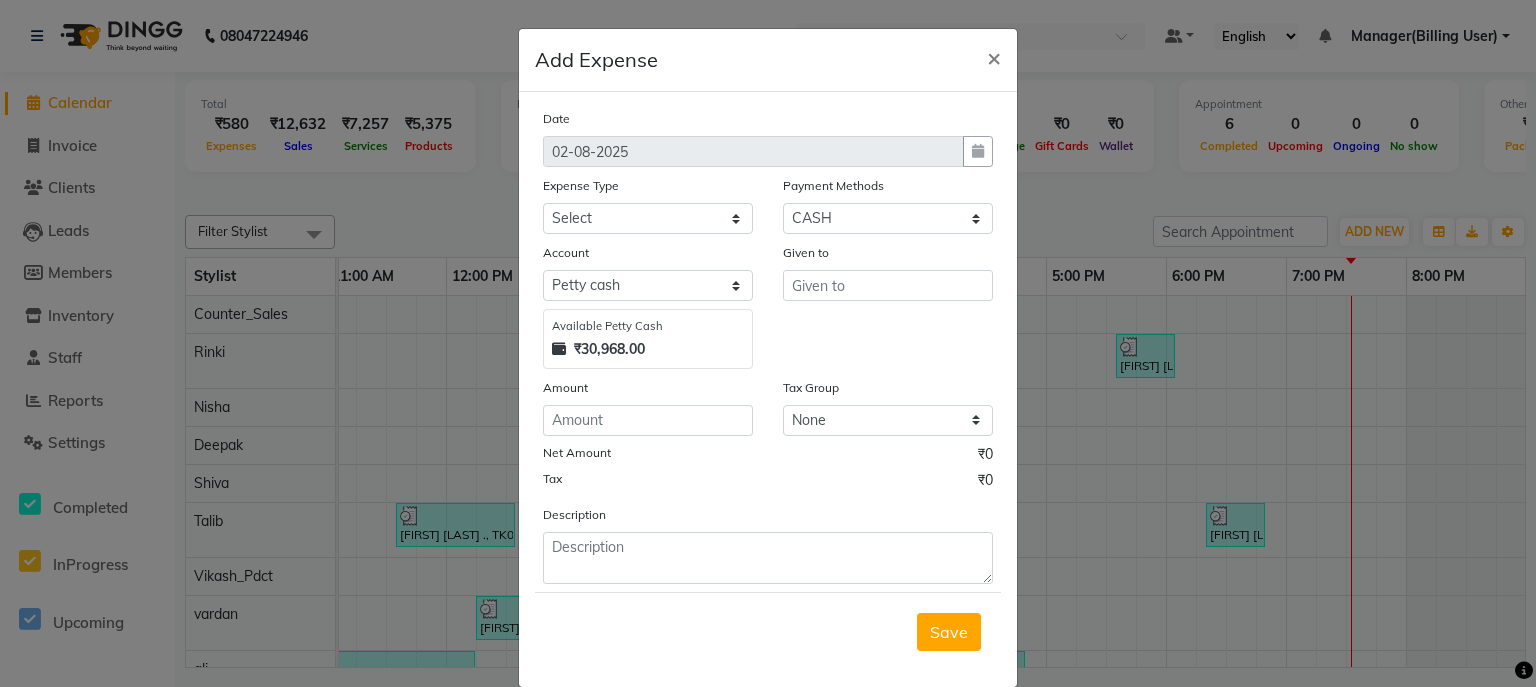 click on "Date [DATE] Expense Type Select BANK DEPOSIT Cash Handover Caurrier Client Refund Agnst Bill CLIENT WELFARE Convyance to staff Counter sale General Expense Laundry Bill Miscellaneous Office Upkeep Pantry PAYMENTS PREPAID Printing And Stationery Product Incentive Repair And Maintenance Salary Salary advance SERVICE INCENTIVE staff accommodation STAFF WELFARE TIP CREDIT CARD TIP UPI Travelling And Conveyance WATER BILL Payment Methods Select Points Wallet CASH ONLINE Gift Card UPI Prepaid CARD Voucher Account Select Petty cash Default account Available Petty Cash ₹30,968.00 Given to Amount Tax Group None 12%GST 18%GST GST Net Amount ₹0 Tax ₹0 Description" 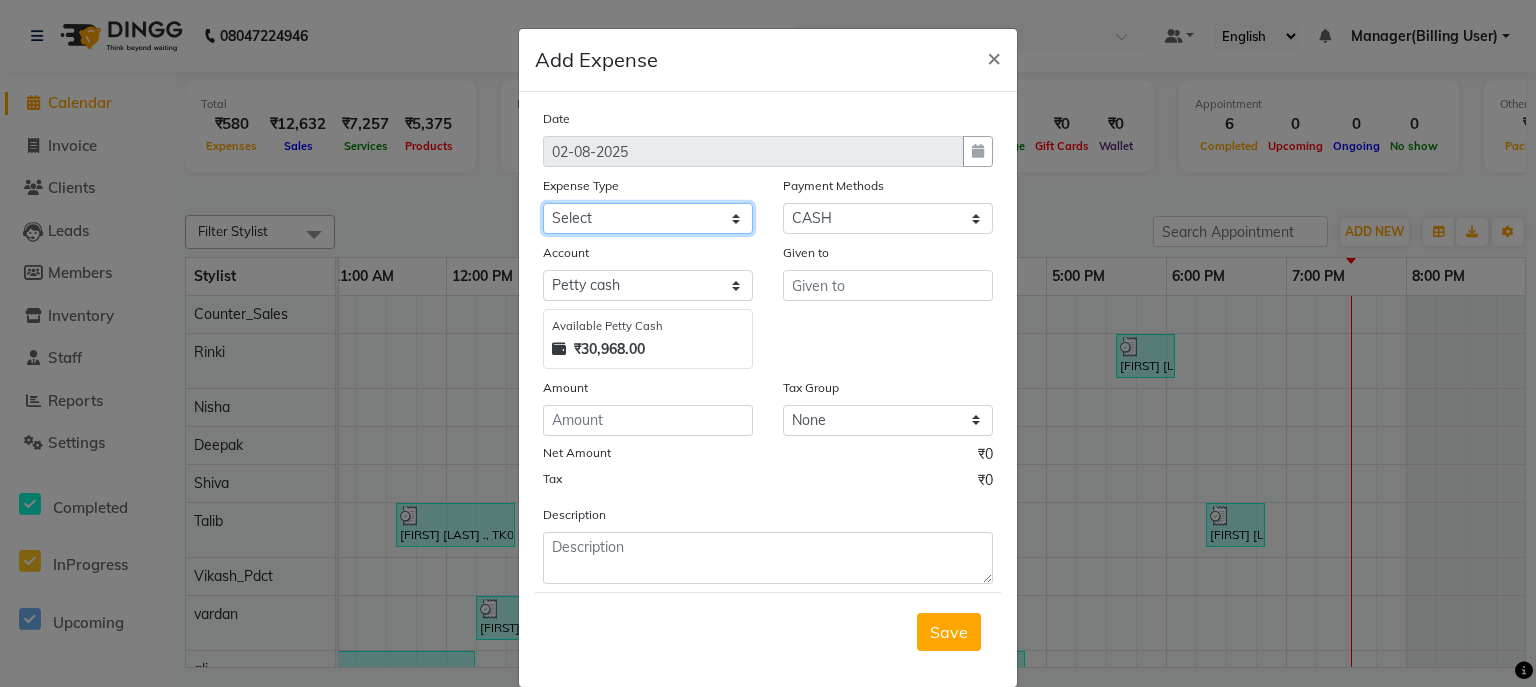 click on "Select BANK DEPOSIT Cash Handover Caurrier Client Refund Agnst Bill CLIENT WELFARE Convyance to staff Counter sale General Expense Laundry Bill Miscellaneous Office Upkeep Pantry PAYMENTS PREPAID Printing And Stationery Product Incentive Repair And Maintenance Salary Salary advance SERVICE INCENTIVE staff accommodation STAFF WELFARE TIP CREDIT CARD TIP UPI Travelling And Conveyance WATER BILL" 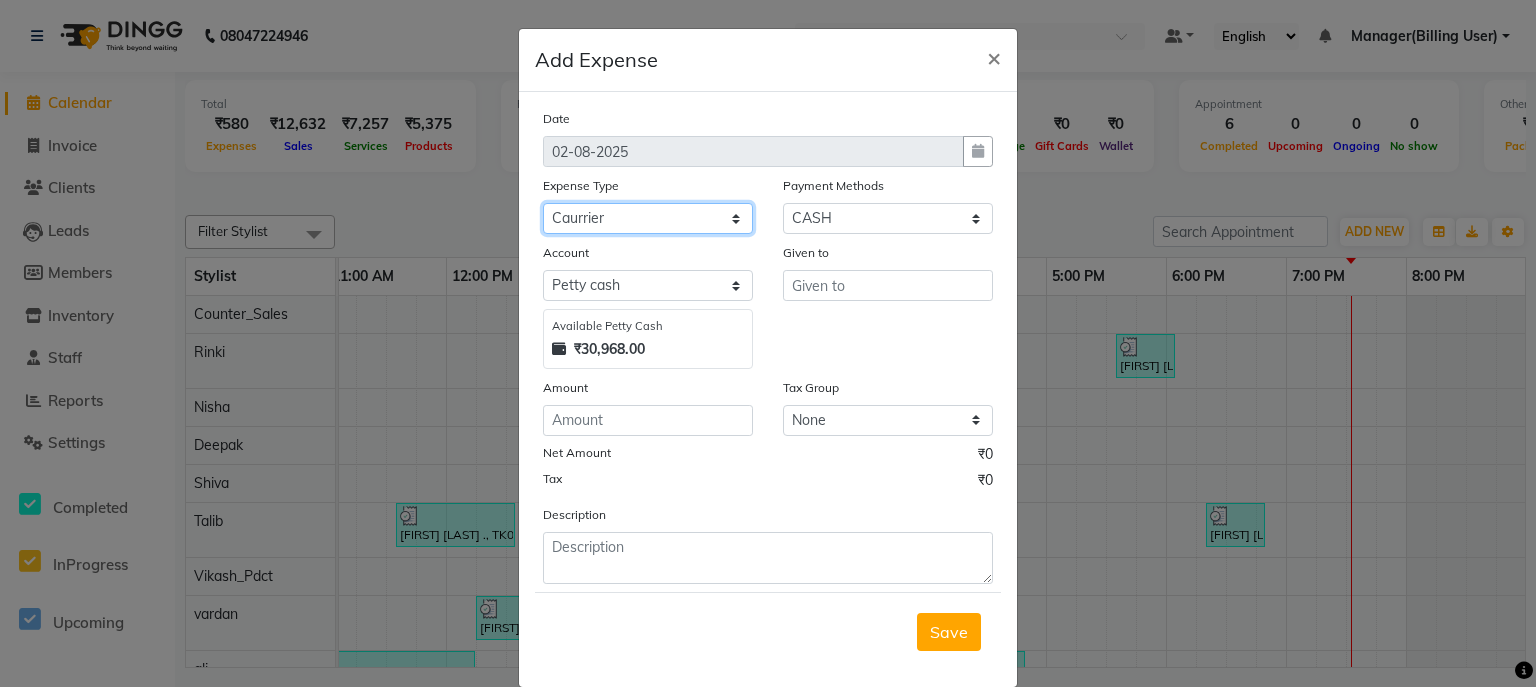 click on "Select BANK DEPOSIT Cash Handover Caurrier Client Refund Agnst Bill CLIENT WELFARE Convyance to staff Counter sale General Expense Laundry Bill Miscellaneous Office Upkeep Pantry PAYMENTS PREPAID Printing And Stationery Product Incentive Repair And Maintenance Salary Salary advance SERVICE INCENTIVE staff accommodation STAFF WELFARE TIP CREDIT CARD TIP UPI Travelling And Conveyance WATER BILL" 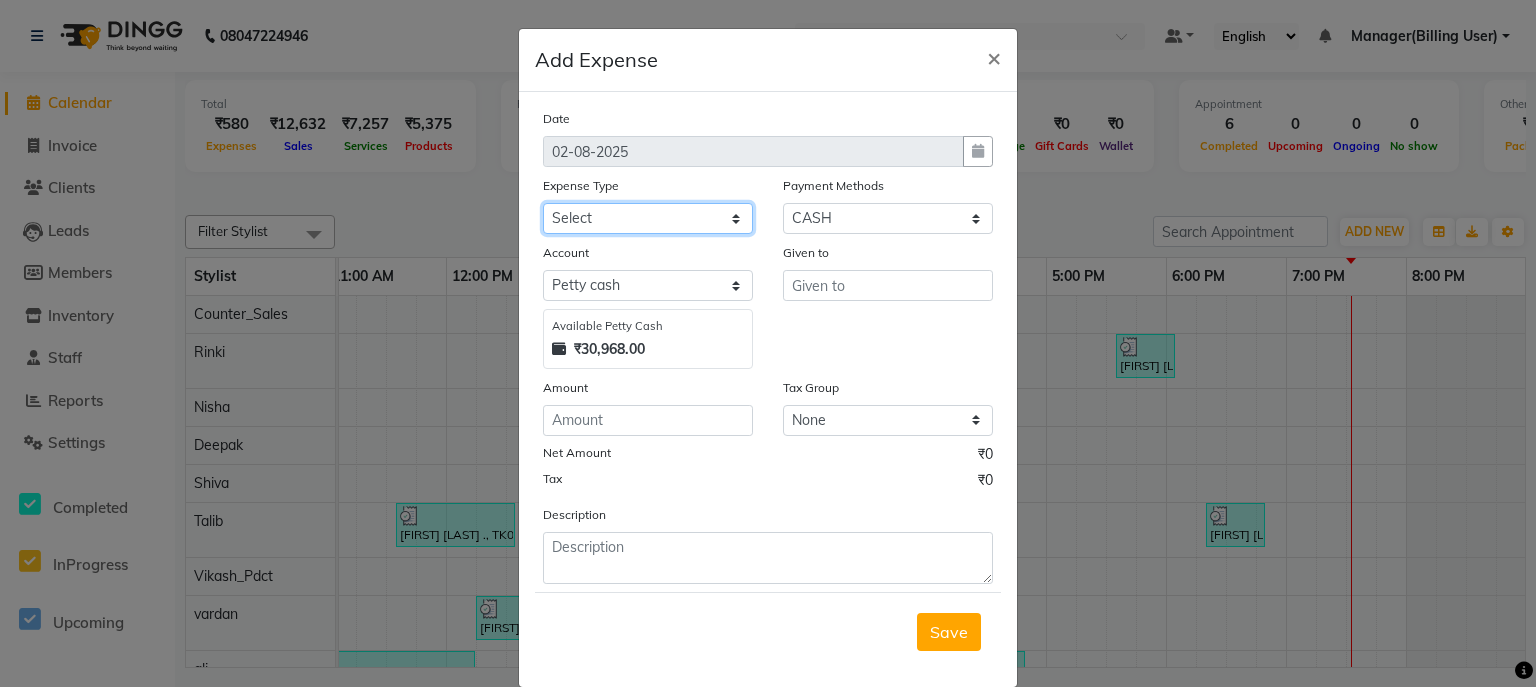 click on "Select BANK DEPOSIT Cash Handover Caurrier Client Refund Agnst Bill CLIENT WELFARE Convyance to staff Counter sale General Expense Laundry Bill Miscellaneous Office Upkeep Pantry PAYMENTS PREPAID Printing And Stationery Product Incentive Repair And Maintenance Salary Salary advance SERVICE INCENTIVE staff accommodation STAFF WELFARE TIP CREDIT CARD TIP UPI Travelling And Conveyance WATER BILL" 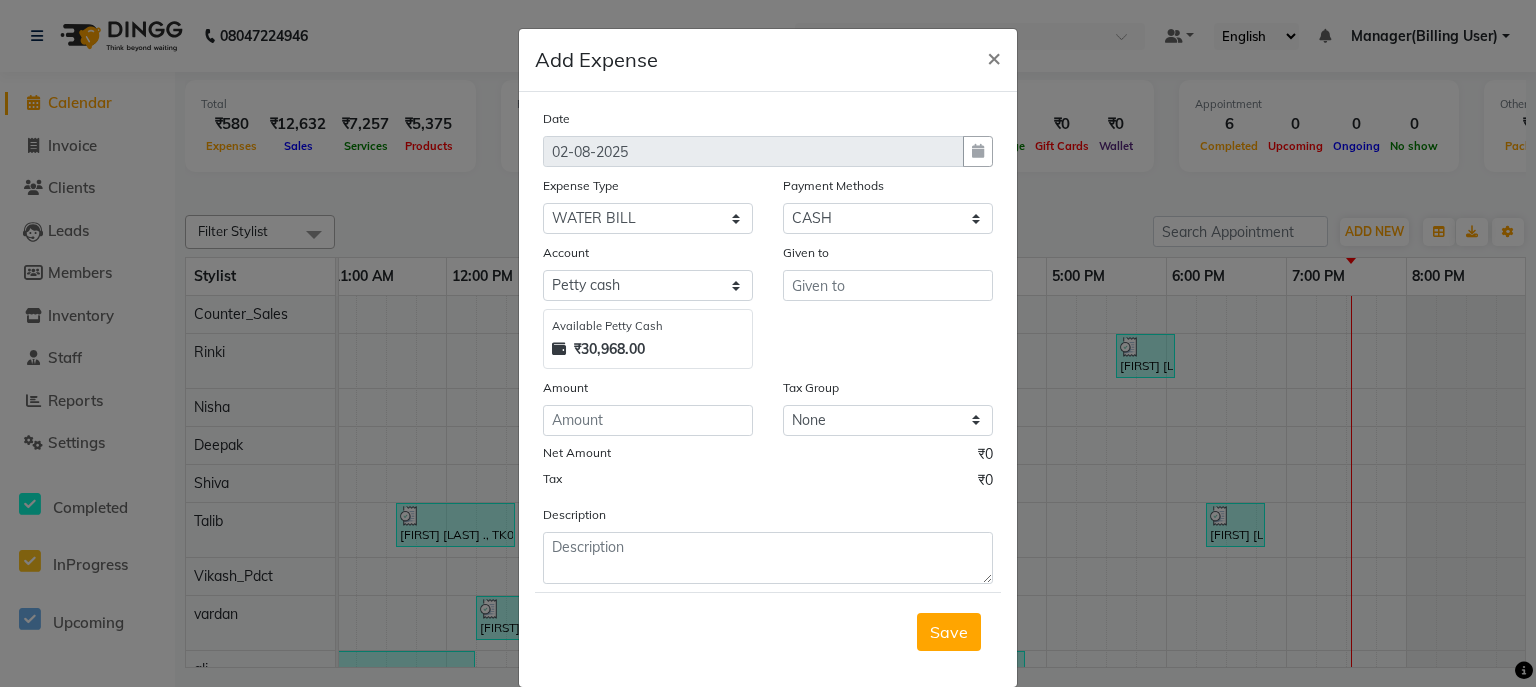 click on "Add Expense  × Date [DATE] Expense Type Select BANK DEPOSIT Cash Handover Caurrier Client Refund Agnst Bill CLIENT WELFARE Convyance to staff Counter sale General Expense Laundry Bill Miscellaneous Office Upkeep Pantry PAYMENTS PREPAID Printing And Stationery Product Incentive Repair And Maintenance Salary Salary advance SERVICE INCENTIVE staff accommodation STAFF WELFARE TIP CREDIT CARD TIP UPI Travelling And Conveyance WATER BILL Payment Methods Select Points Wallet CASH ONLINE Gift Card UPI Prepaid CARD Voucher Account Select Petty cash Default account Available Petty Cash ₹30,968.00 Given to Amount Tax Group None 12%GST 18%GST GST Net Amount ₹0 Tax ₹0 Description  Save" 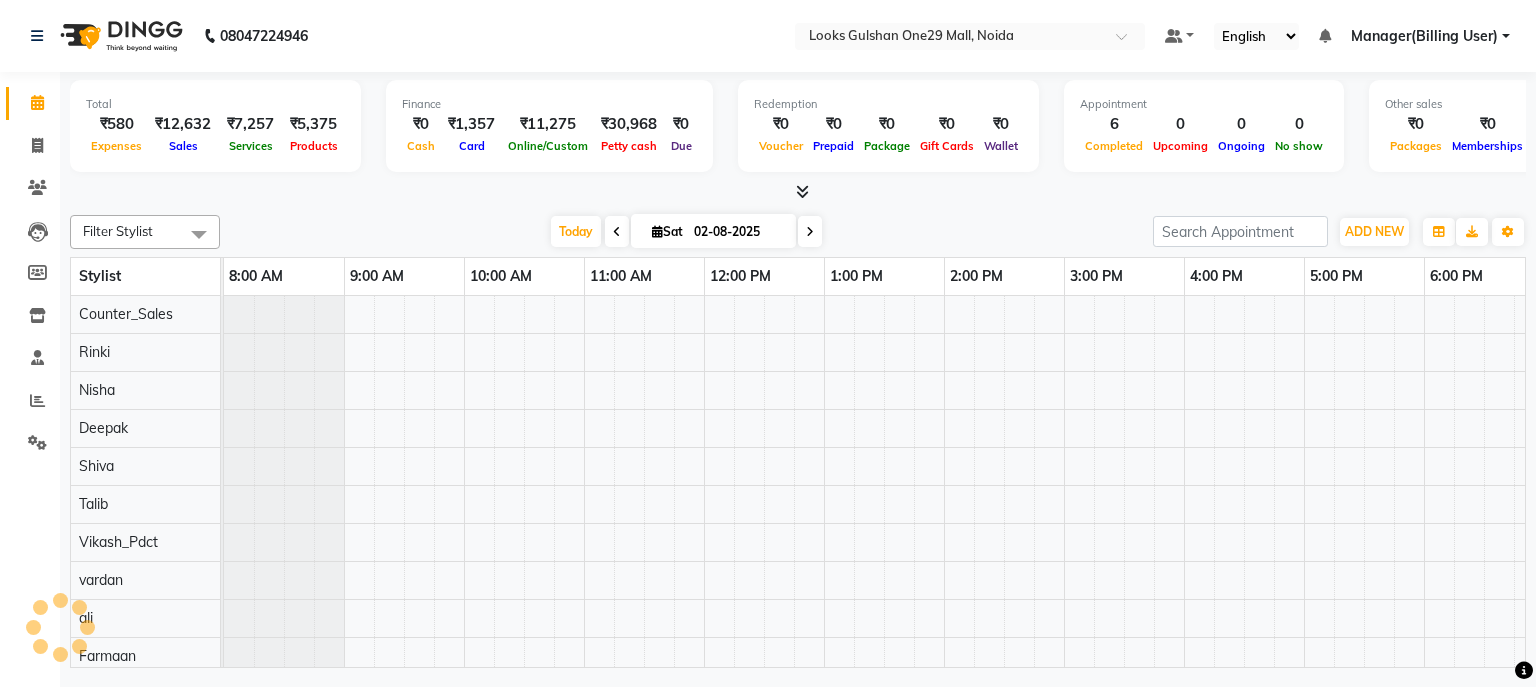 scroll, scrollTop: 0, scrollLeft: 0, axis: both 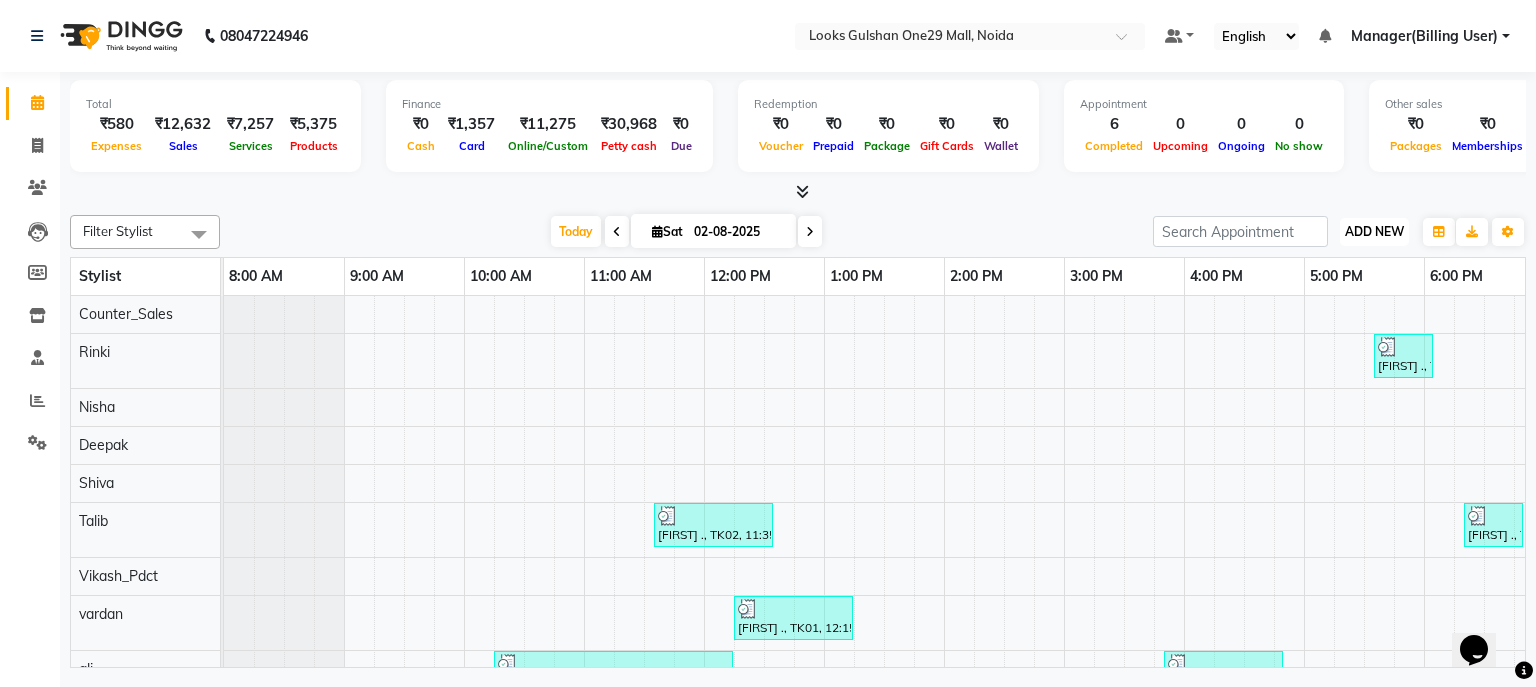 click on "ADD NEW" at bounding box center [1374, 231] 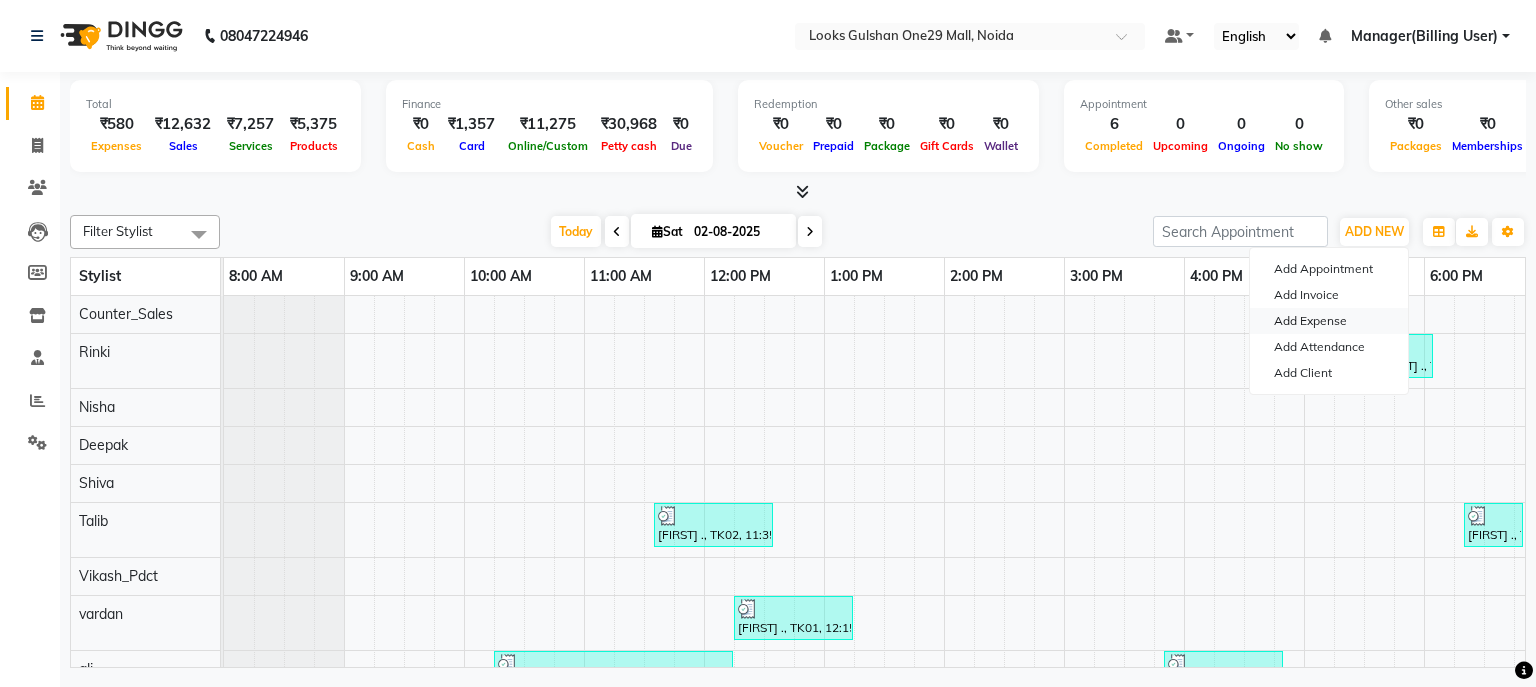 click on "Add Expense" at bounding box center (1329, 321) 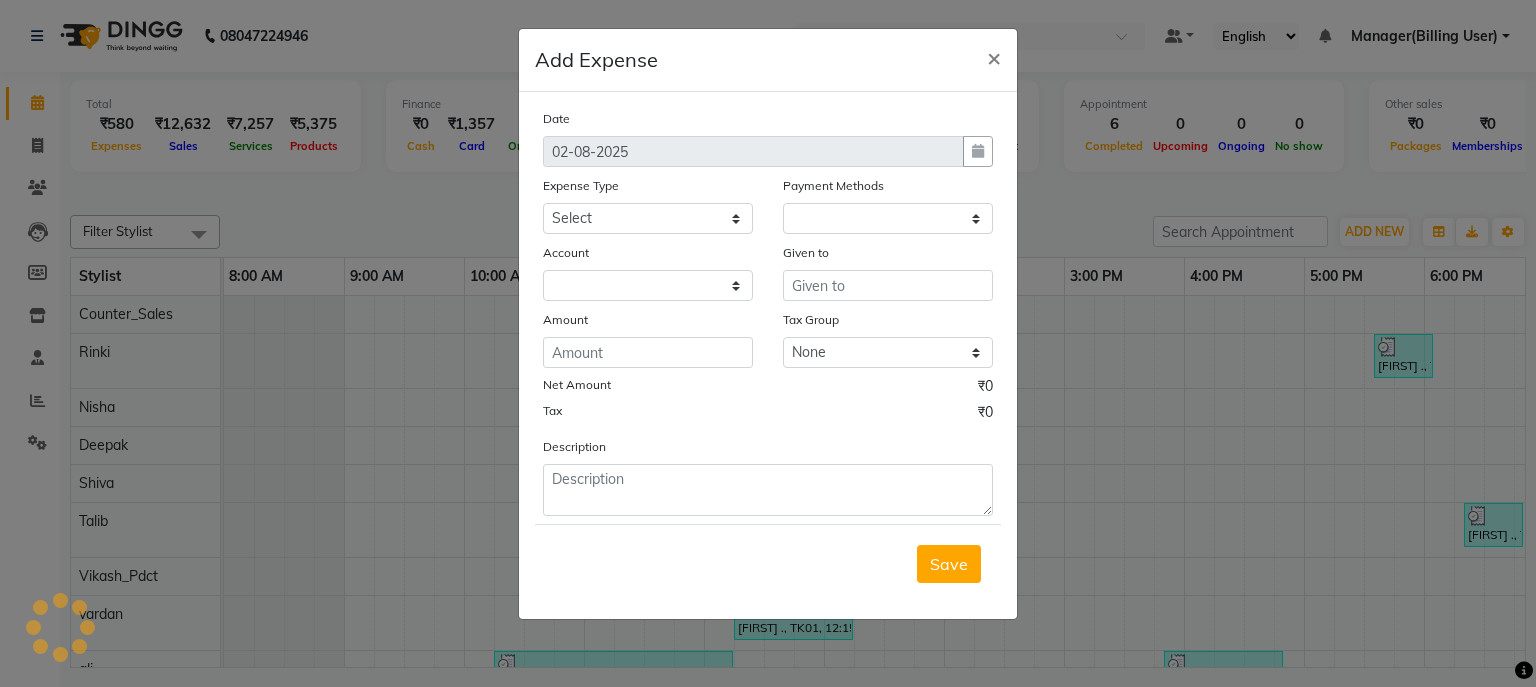 select on "1" 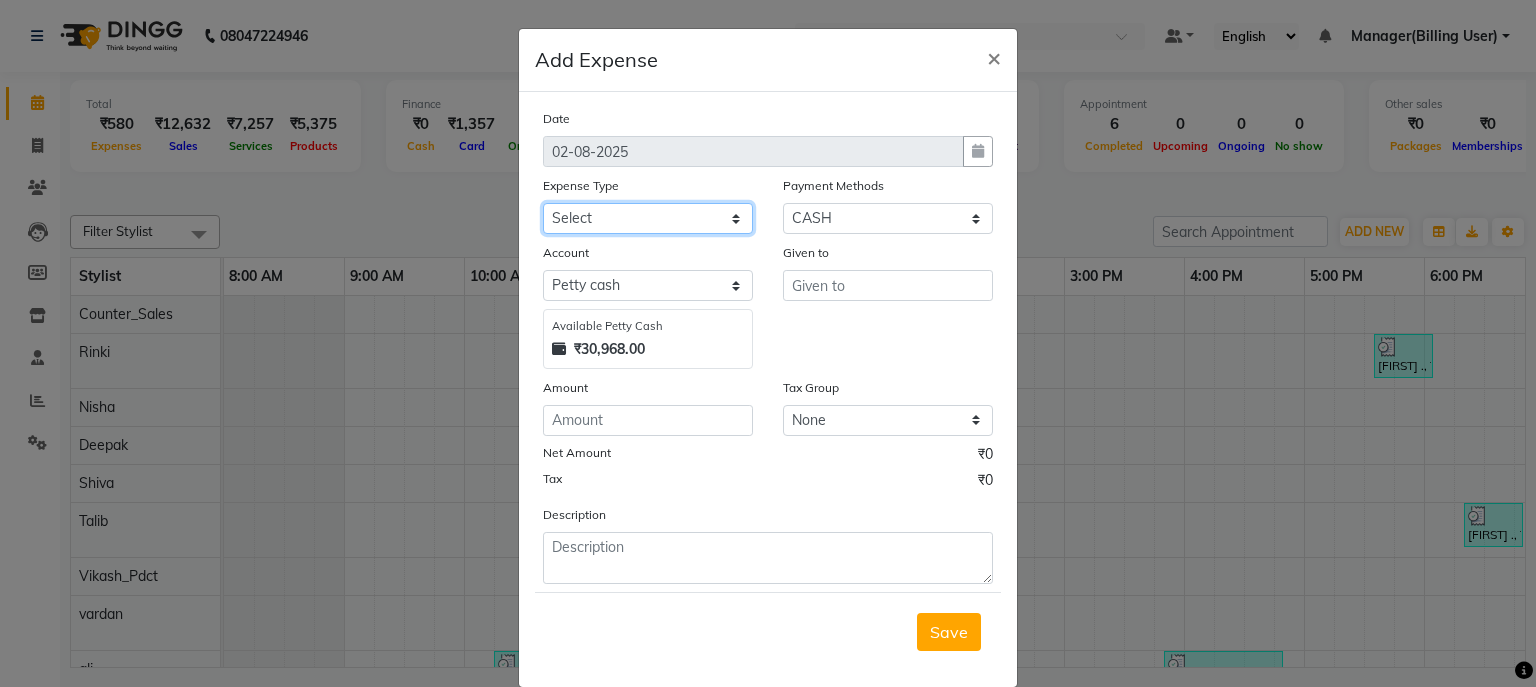 click on "Select BANK DEPOSIT Cash Handover Caurrier Client Refund Agnst Bill CLIENT WELFARE Convyance to staff Counter sale General Expense Laundry Bill Miscellaneous Office Upkeep Pantry PAYMENTS PREPAID Printing And Stationery Product Incentive Repair And Maintenance Salary Salary advance SERVICE INCENTIVE staff accommodation STAFF WELFARE TIP CREDIT CARD TIP UPI Travelling And Conveyance WATER BILL" 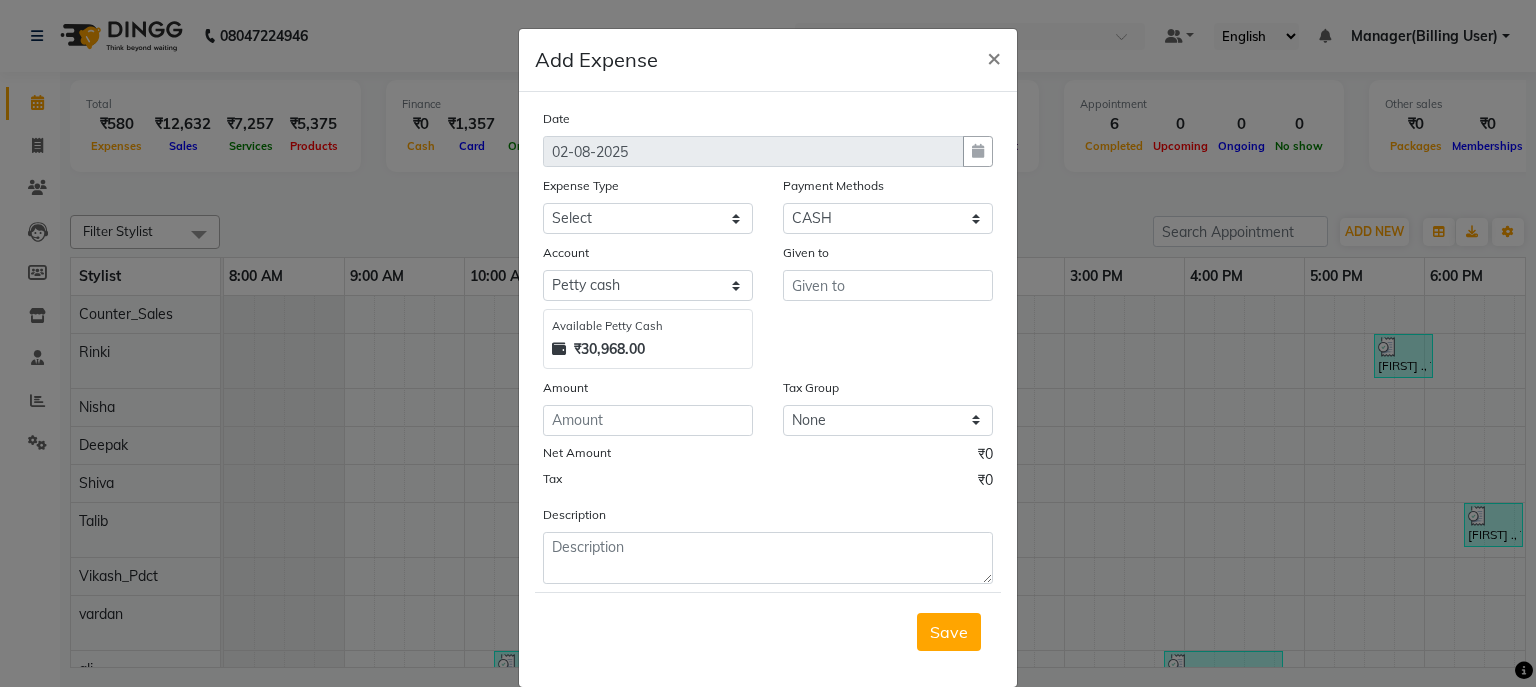 click on "Add Expense × Date 02-08-2025 Expense Type Select BANK DEPOSIT Cash Handover Caurrier Client Refund Agnst Bill CLIENT WELFARE Convyance to staff Counter sale General Expense Laundry Bill Miscellaneous Office Upkeep Pantry PAYMENTS PREPAID Printing And Stationery Product Incentive Repair And Maintenance Salary Salary advance SERVICE INCENTIVE staff accommodation STAFF WELFARE TIP CREDIT CARD TIP UPI Travelling And Conveyance WATER BILL Payment Methods Select Points Wallet CASH ONLINE Gift Card UPI Prepaid CARD Voucher Account Select Petty cash Default account Available Petty Cash ₹30,968.00 Given to Amount Tax Group None 12%GST 18%GST GST Net Amount ₹0 Tax ₹0 Description Save" 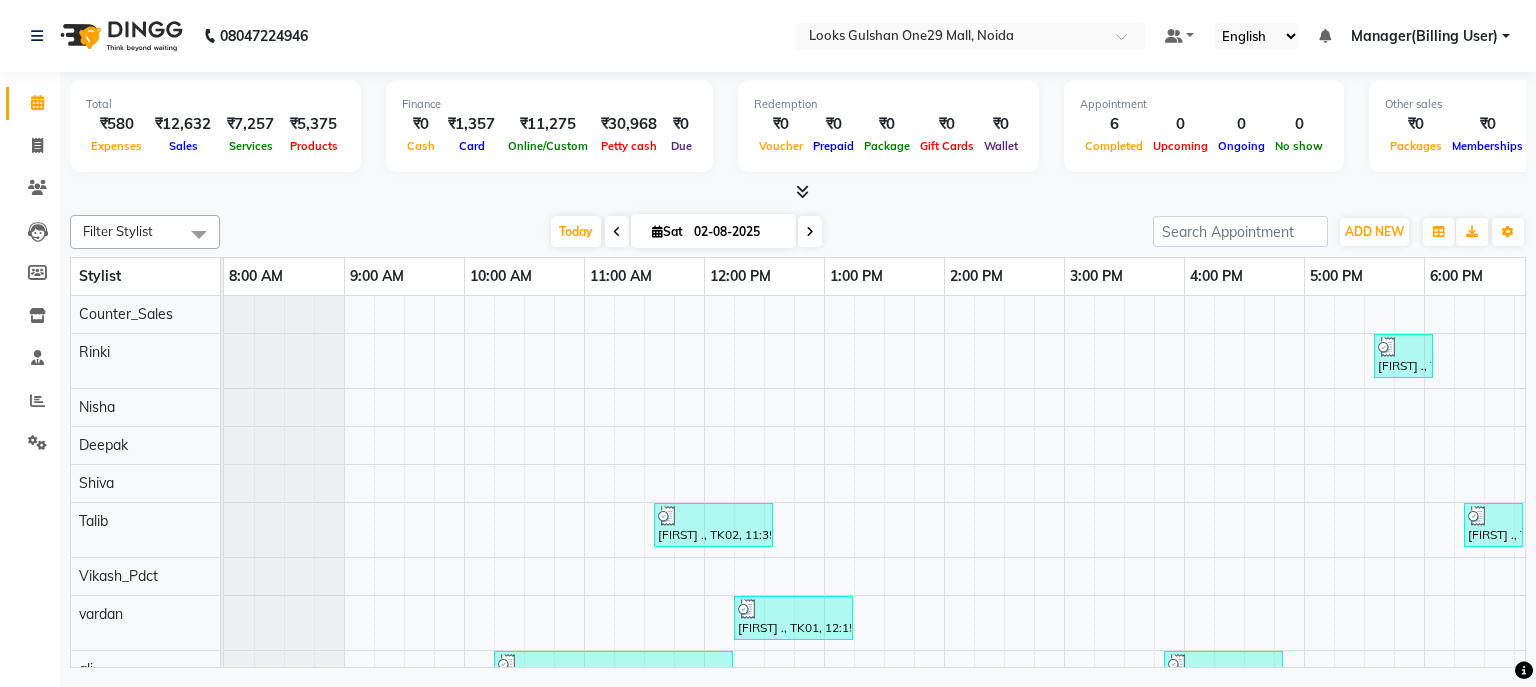 click on "Settings" 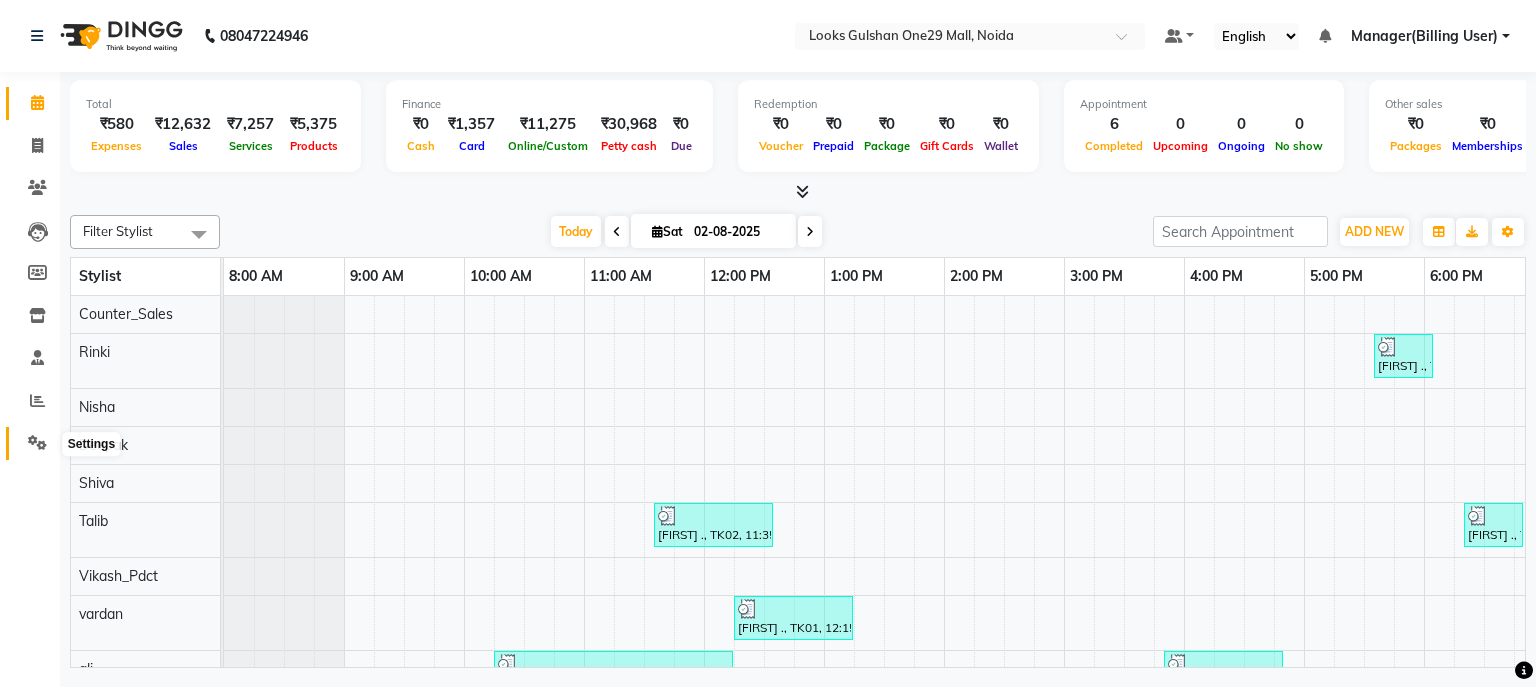 click 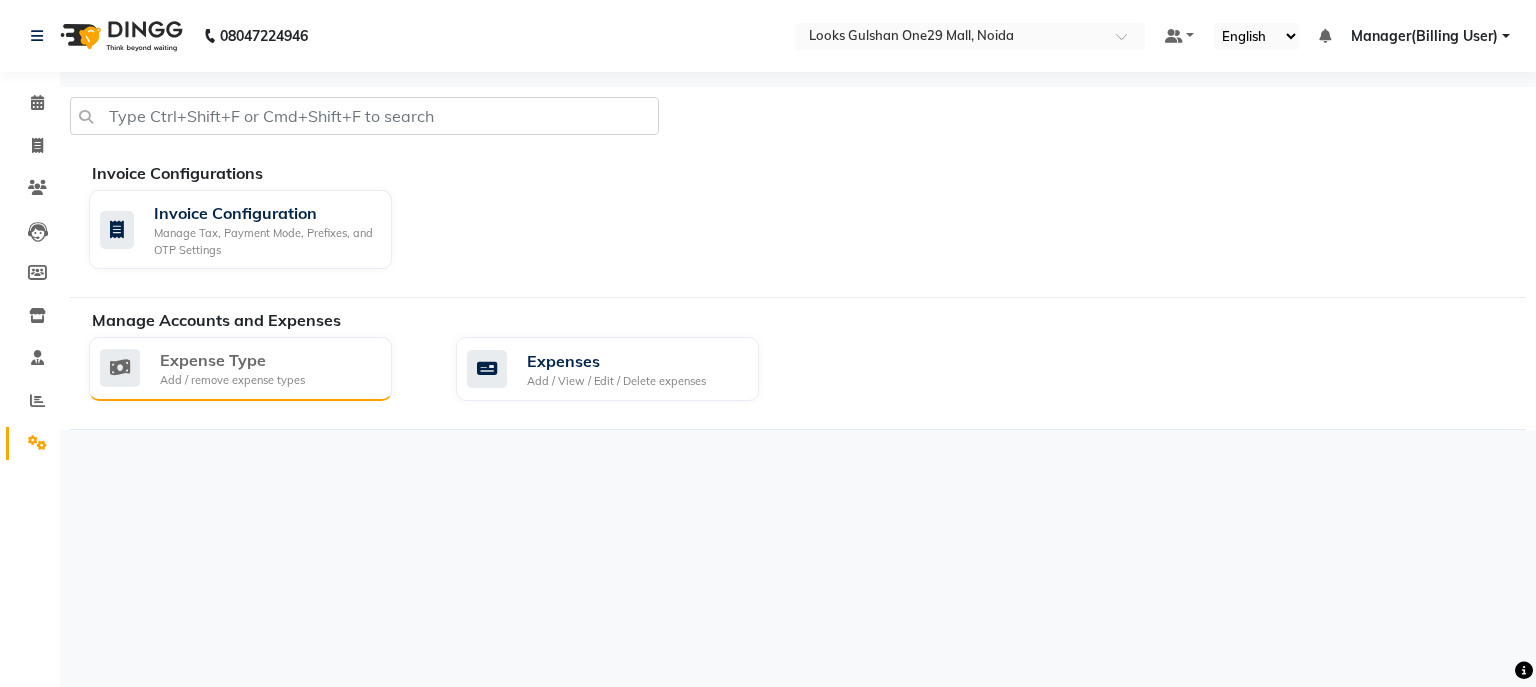 click on "Expense Type Add / remove expense types" 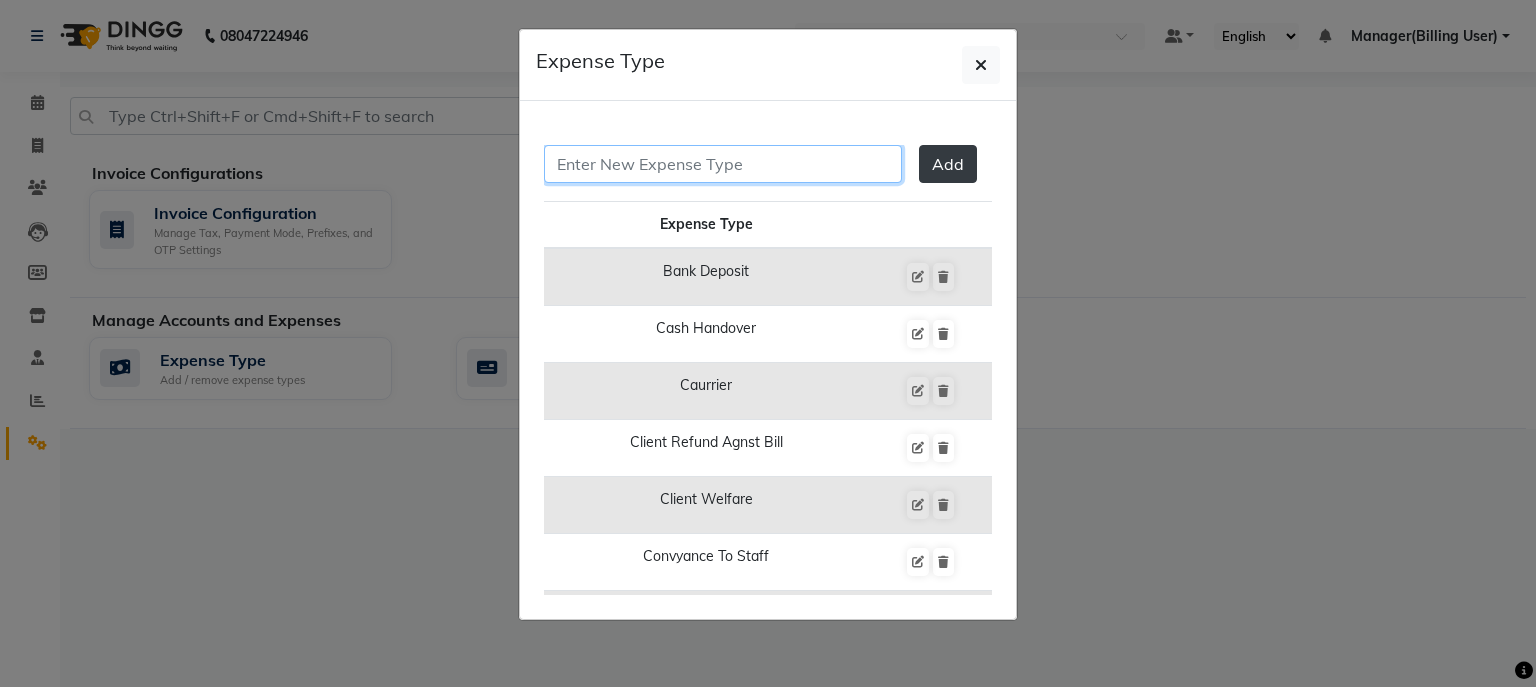 click at bounding box center [723, 164] 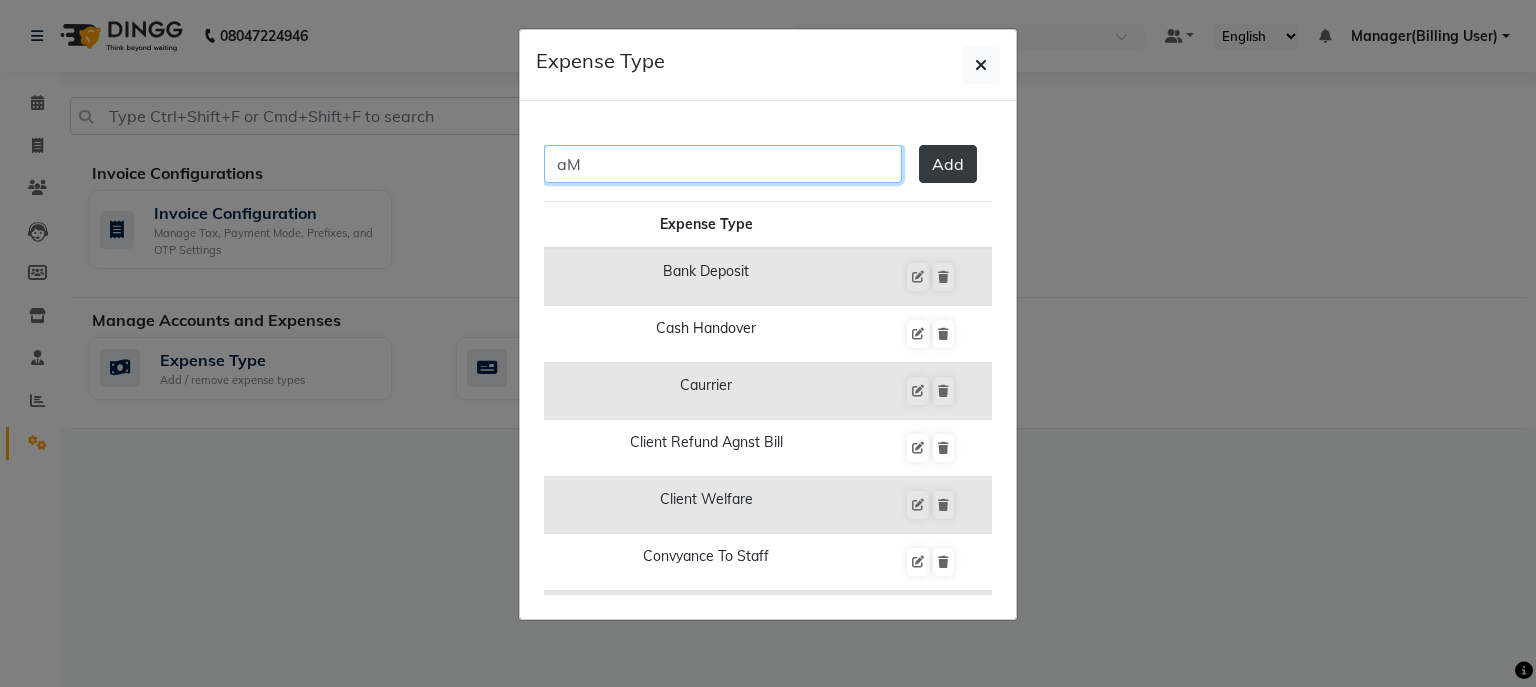 type on "a" 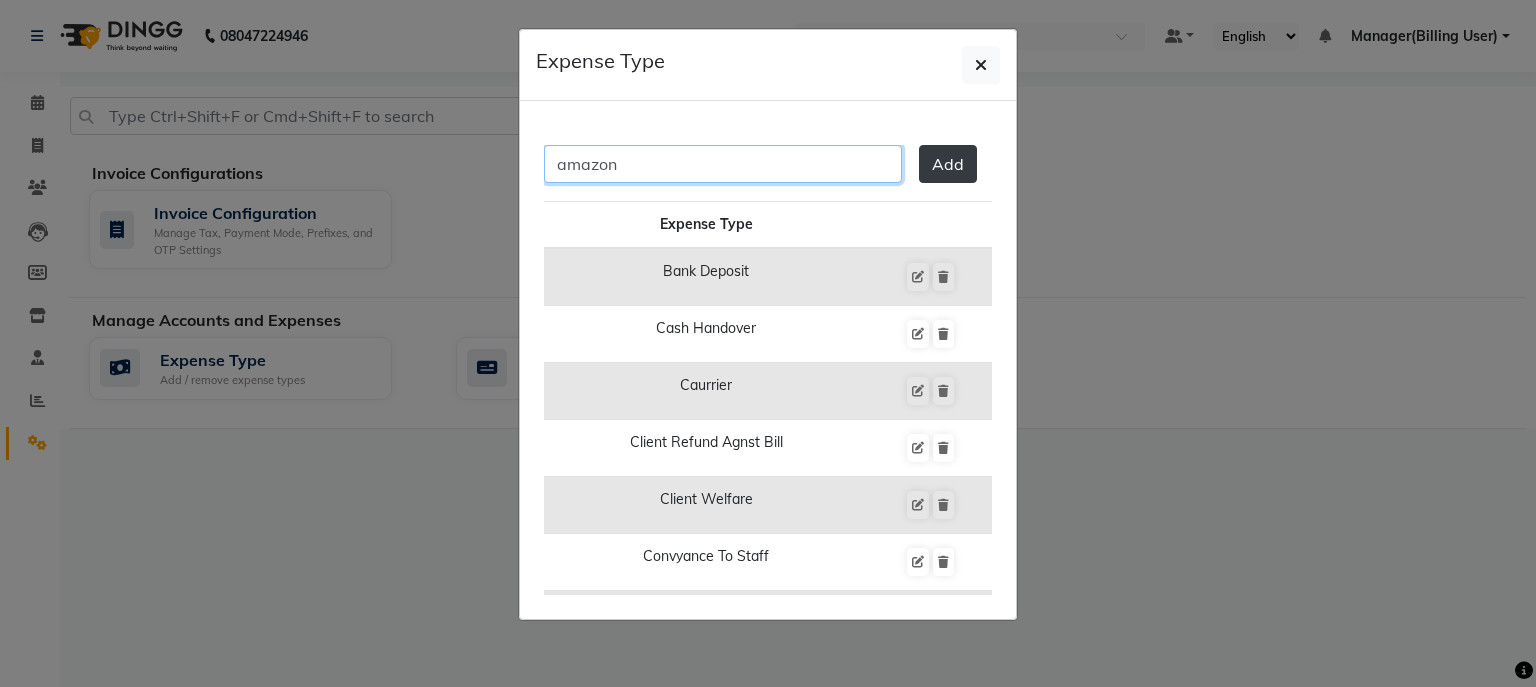 click on "amazon" at bounding box center (723, 164) 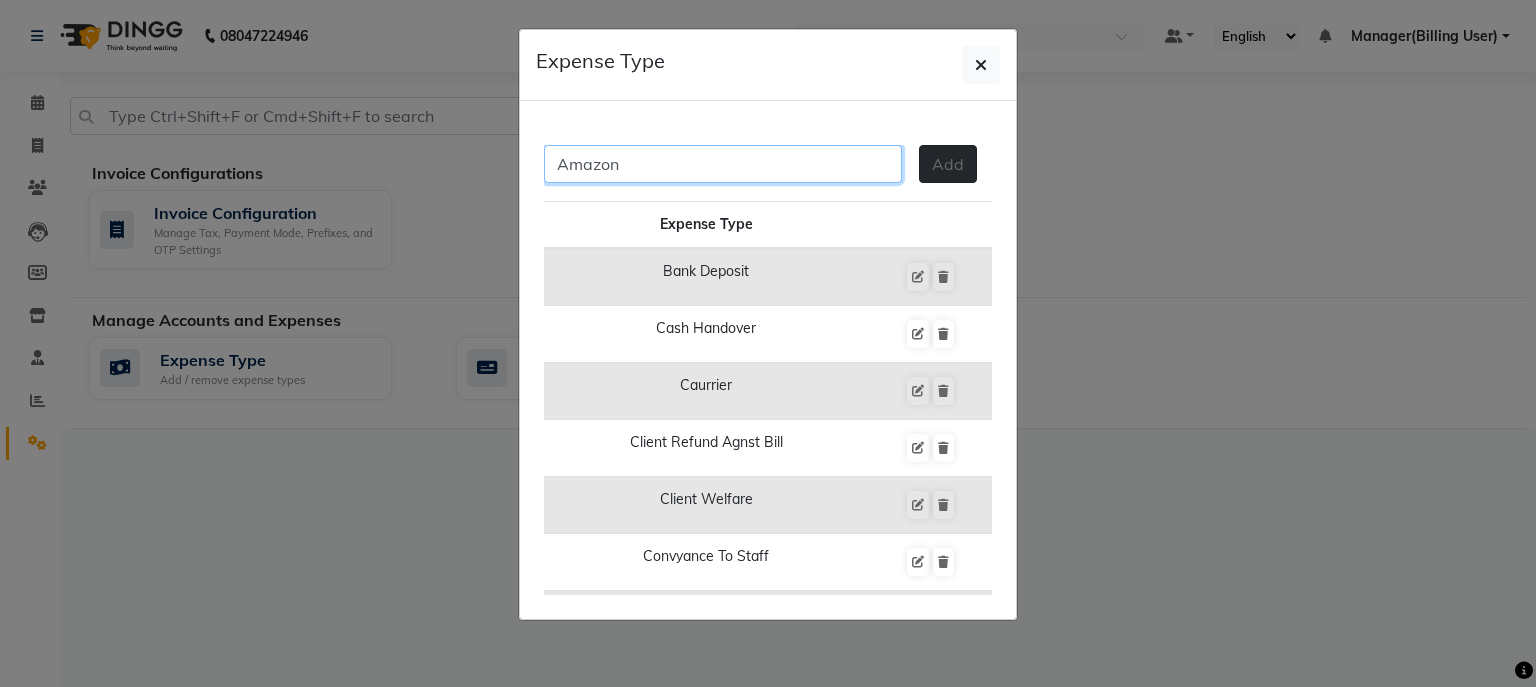 type on "Amazon" 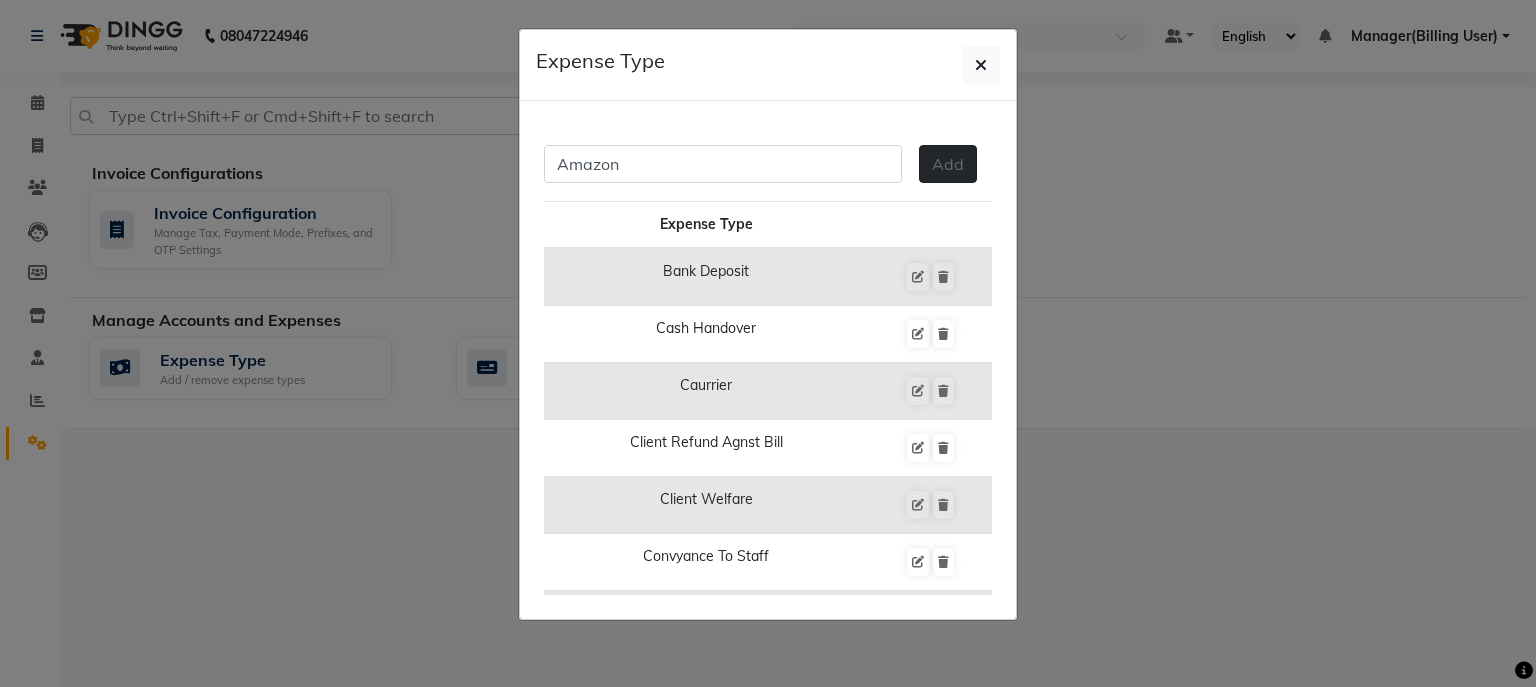 click on "Add" at bounding box center (948, 164) 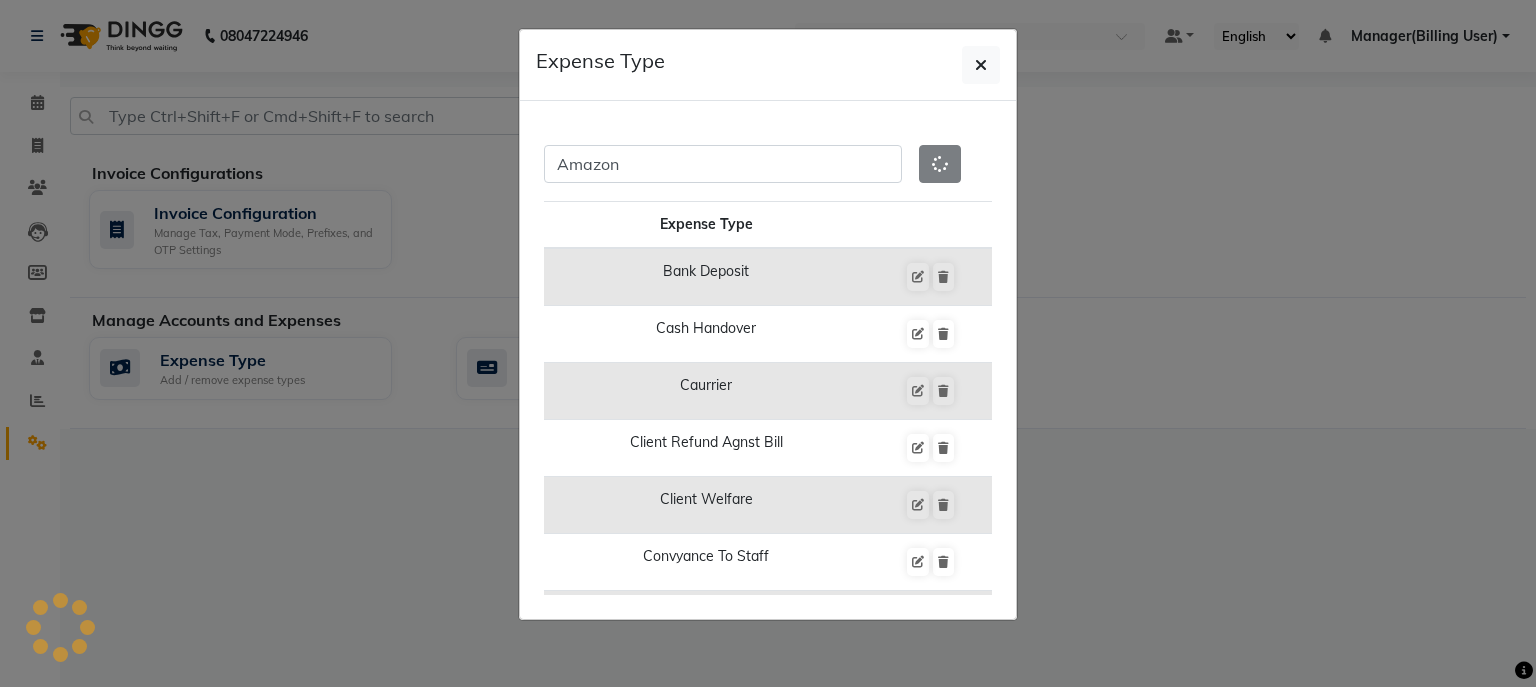 type 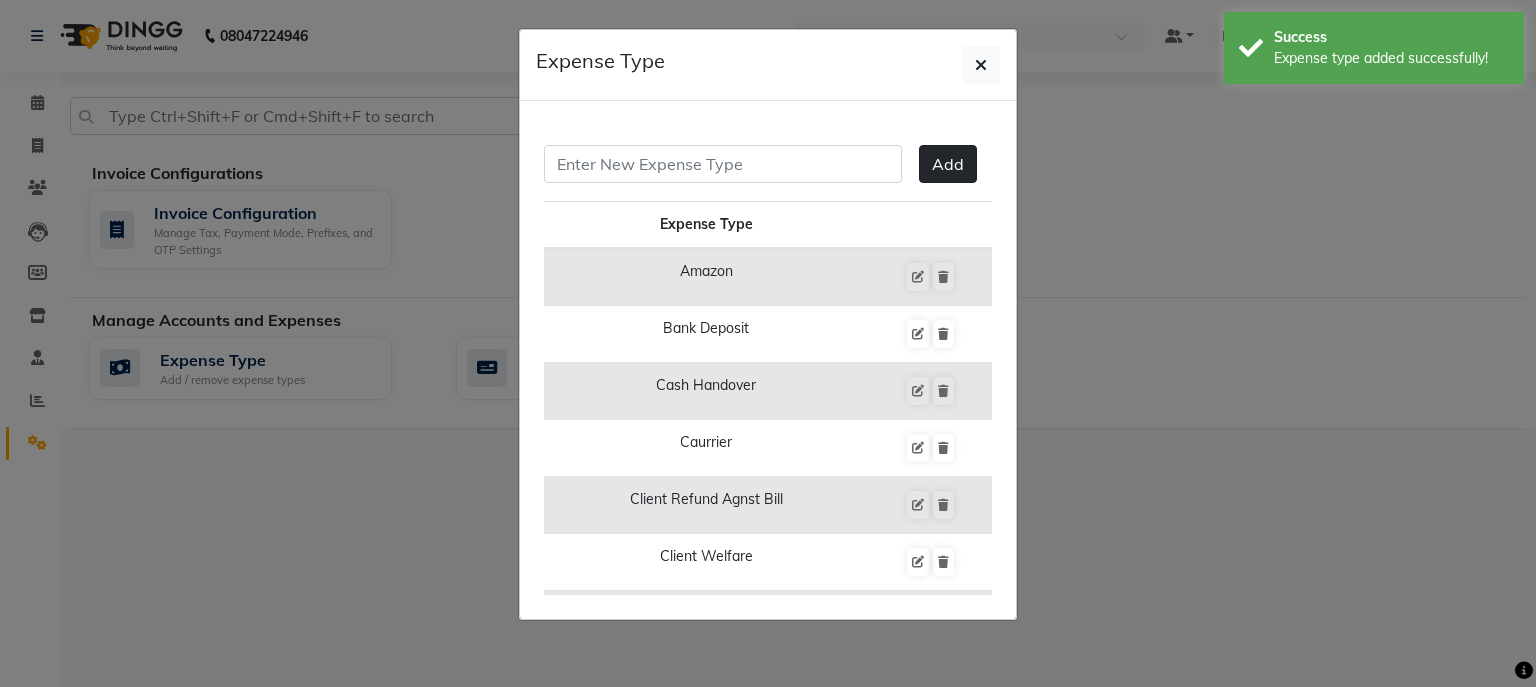 click on "Expense Type  Add  Expense Type Amazon Bank Deposit Cash Handover Caurrier Client Refund Agnst Bill Client Welfare Convyance To Staff Counter Sale General Expense Laundry Bill Miscellaneous Office Upkeep Pantry Payments Prepaid Printing And Stationery Product Incentive Repair And Maintenance Salary Salary Advance Service Incentive Staff Accommodation Staff Welfare Tip Credit Card Tip Upi Travelling And Conveyance Water Bill" 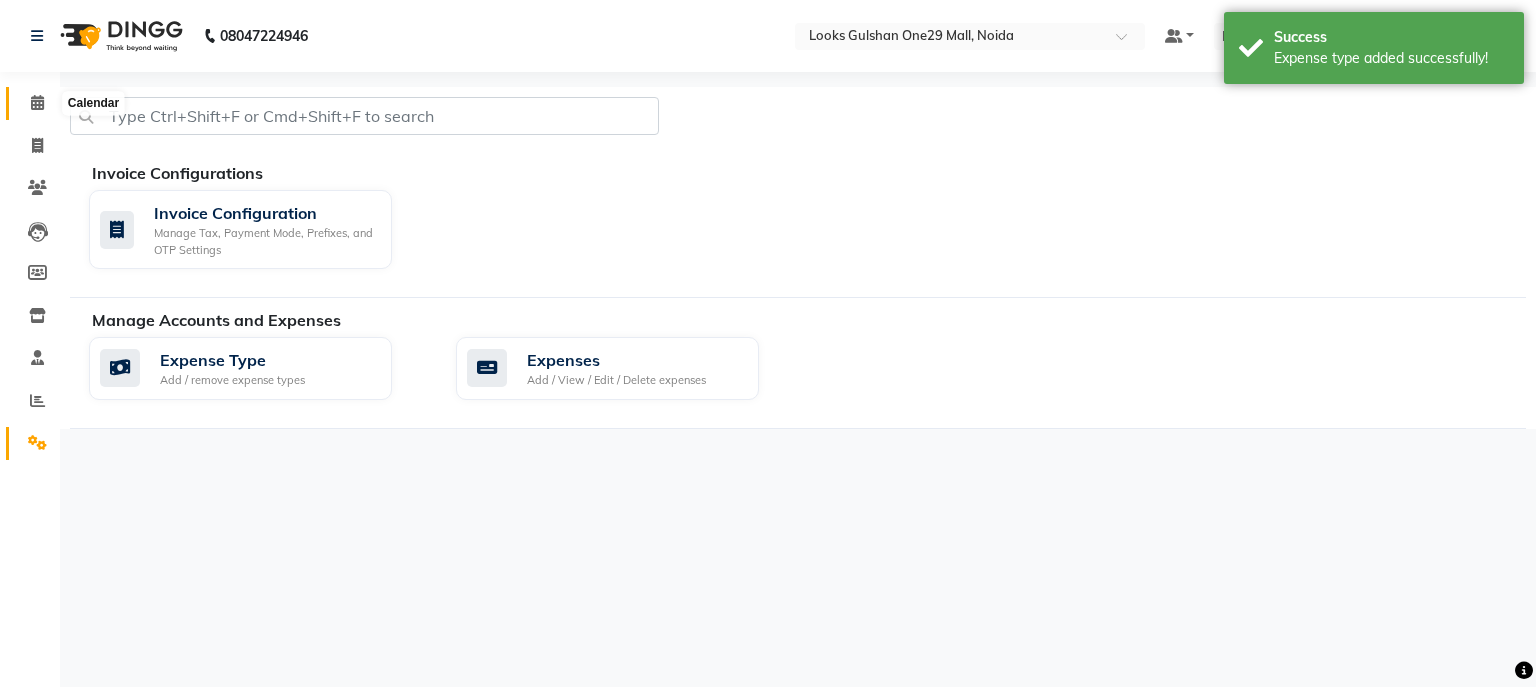 click 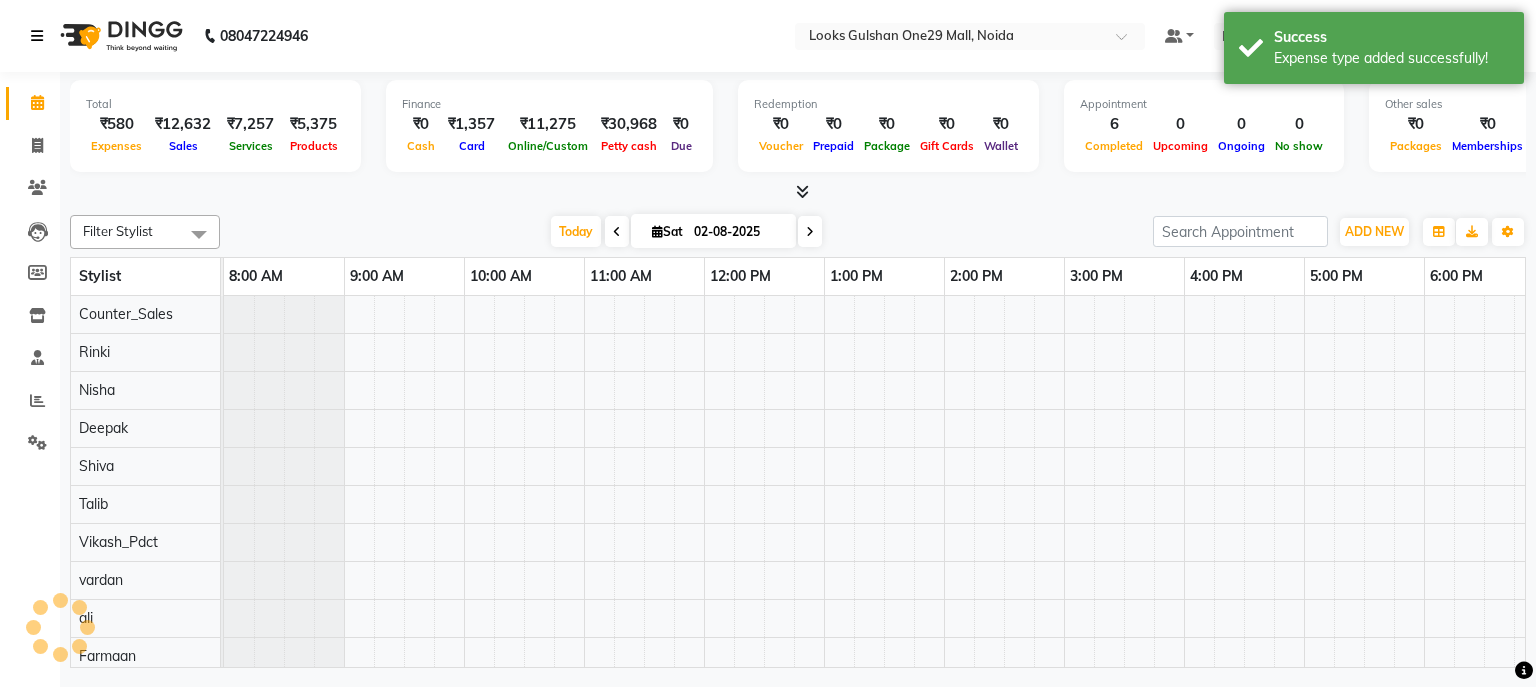 scroll, scrollTop: 0, scrollLeft: 258, axis: horizontal 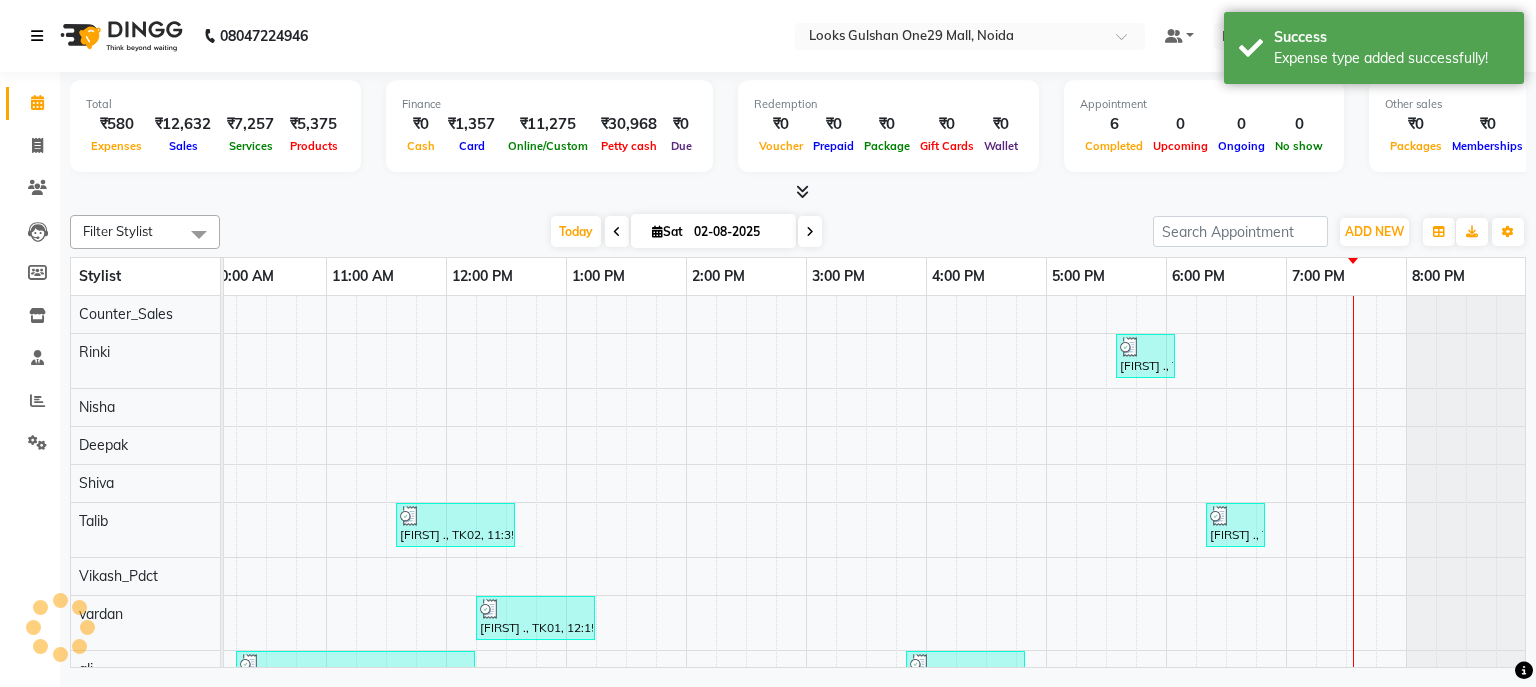 click at bounding box center [37, 36] 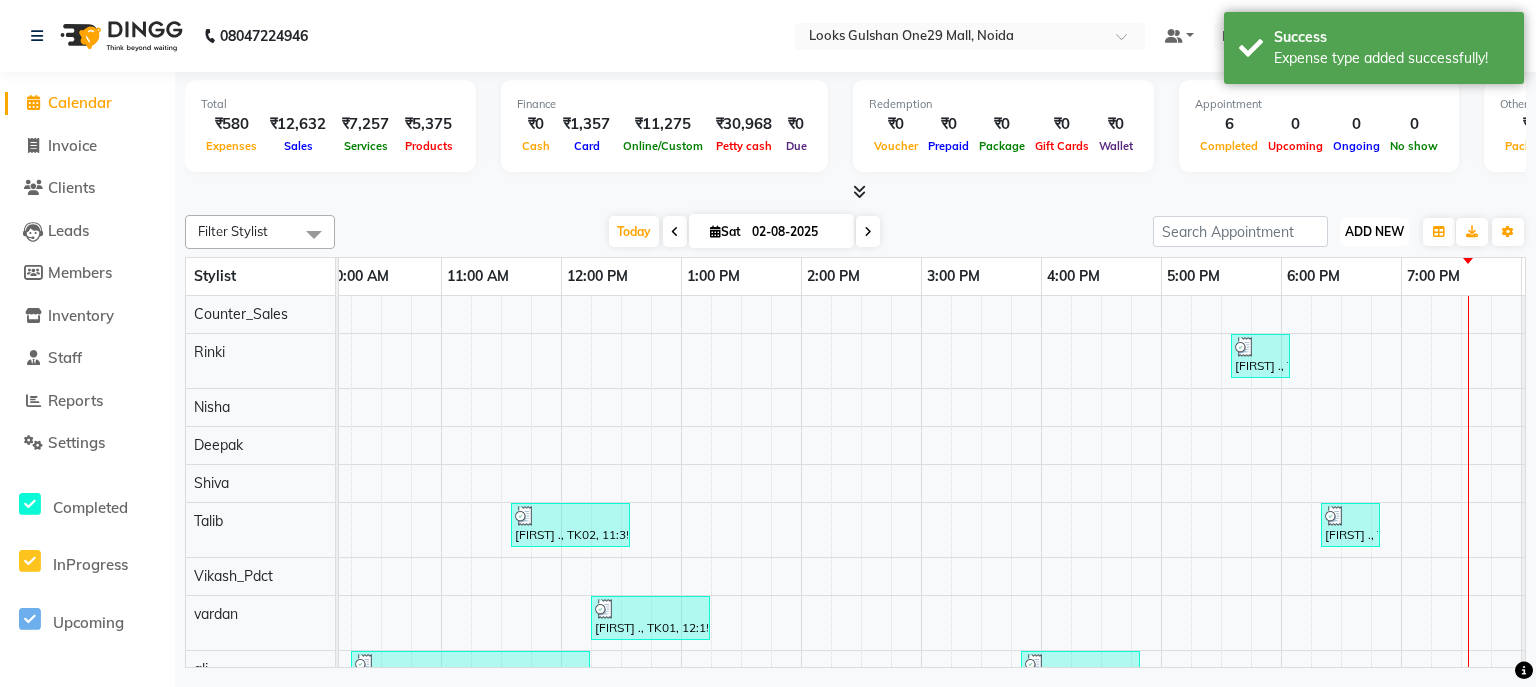 click on "ADD NEW" at bounding box center (1374, 231) 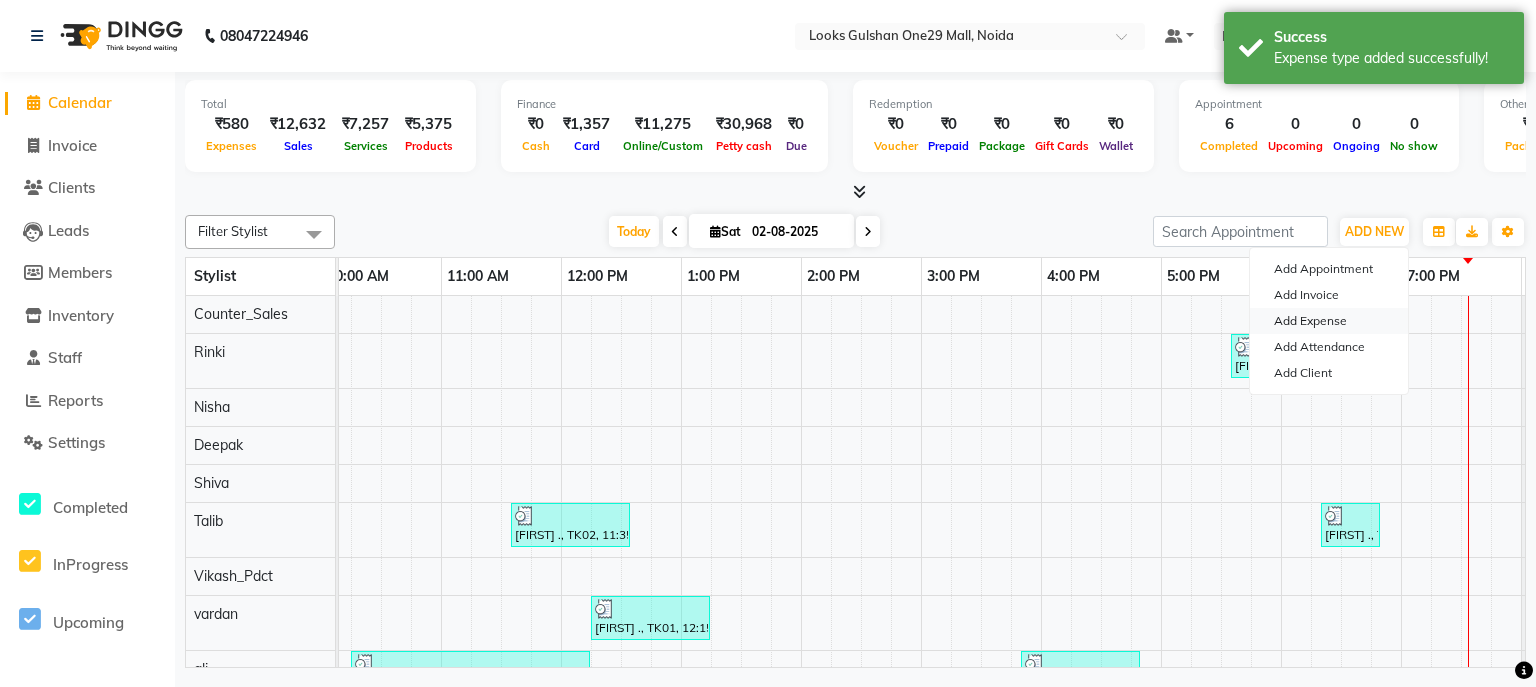 click on "Add Expense" at bounding box center [1329, 321] 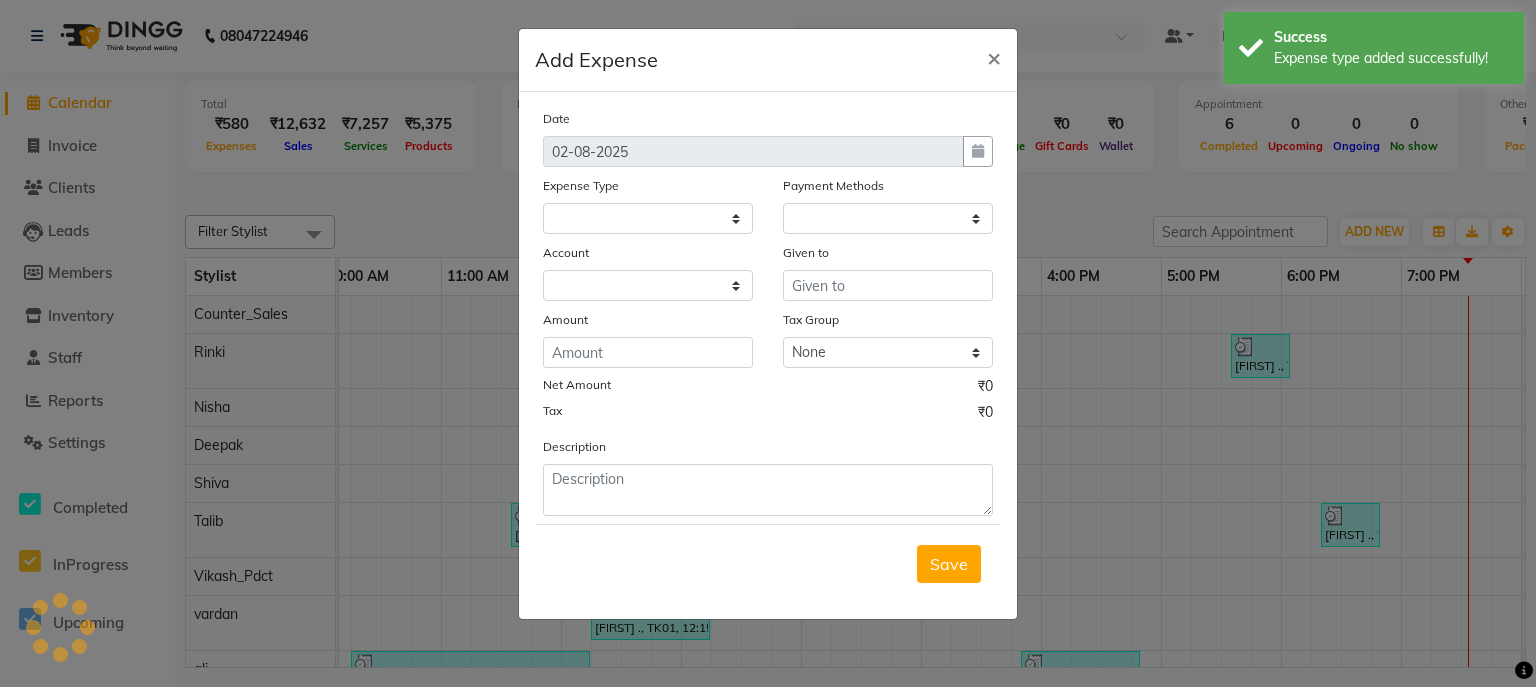 select on "1" 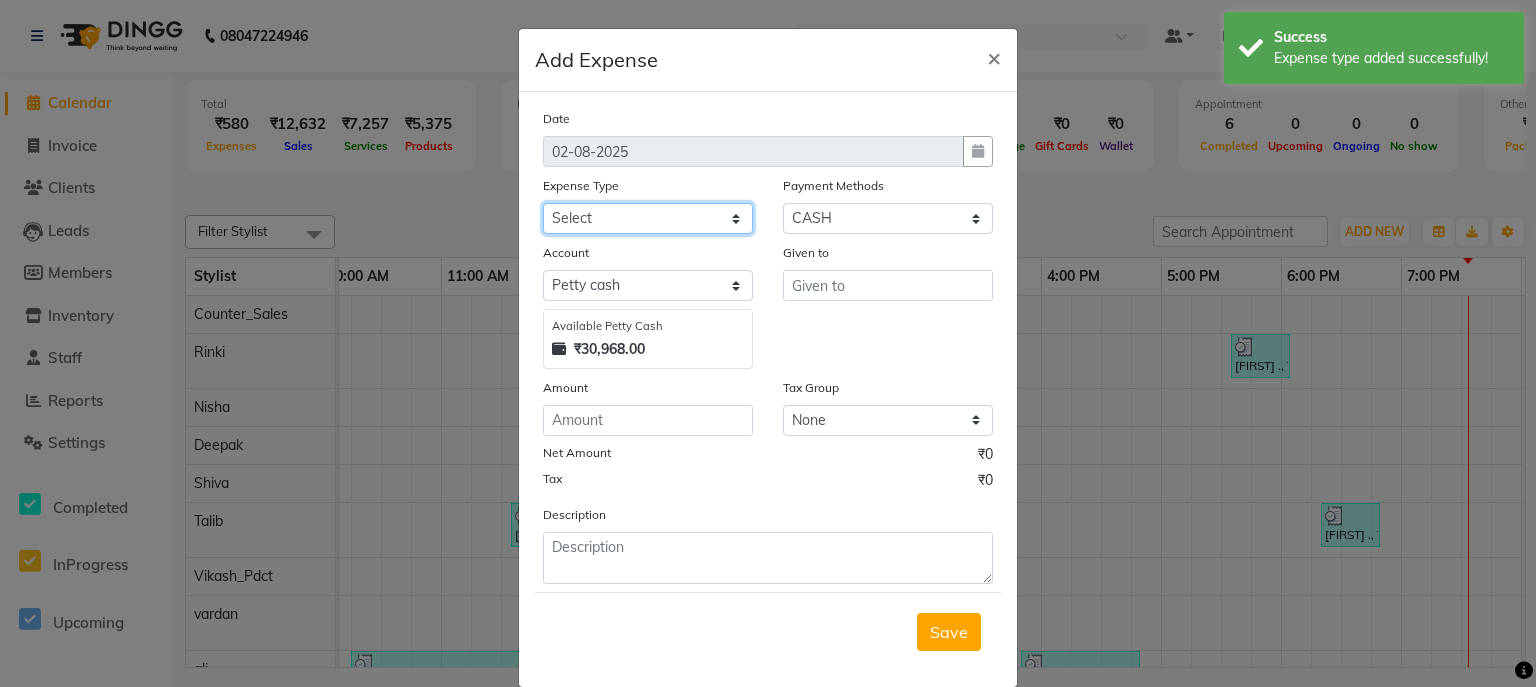 click on "Select Amazon BANK DEPOSIT Cash Handover Caurrier Client Refund Agnst Bill CLIENT WELFARE Convyance to staff Counter sale General Expense Laundry Bill Miscellaneous Office Upkeep Pantry PAYMENTS PREPAID Printing And Stationery Product Incentive Repair And Maintenance Salary Salary advance SERVICE INCENTIVE staff accommodation STAFF WELFARE TIP CREDIT CARD TIP UPI Travelling And Conveyance WATER BILL" 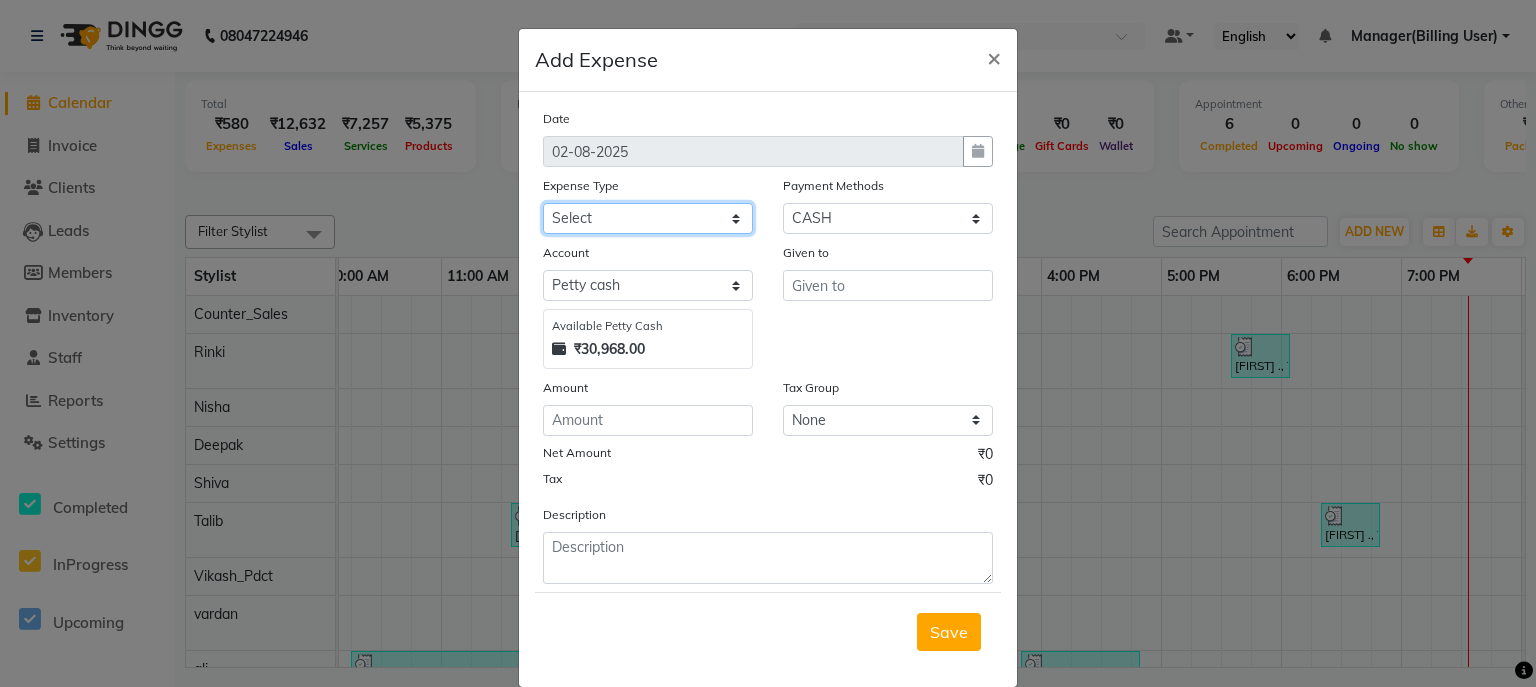 select on "24075" 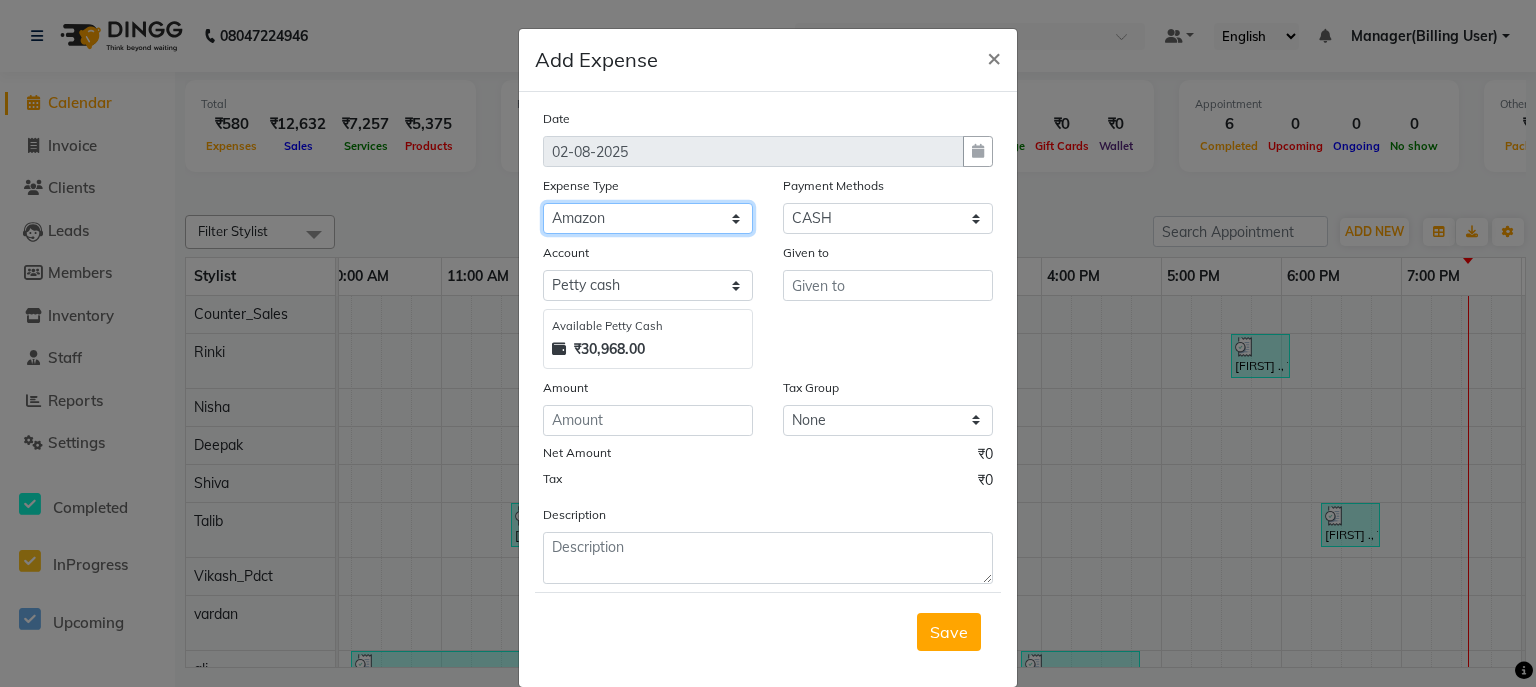 click on "Select Amazon BANK DEPOSIT Cash Handover Caurrier Client Refund Agnst Bill CLIENT WELFARE Convyance to staff Counter sale General Expense Laundry Bill Miscellaneous Office Upkeep Pantry PAYMENTS PREPAID Printing And Stationery Product Incentive Repair And Maintenance Salary Salary advance SERVICE INCENTIVE staff accommodation STAFF WELFARE TIP CREDIT CARD TIP UPI Travelling And Conveyance WATER BILL" 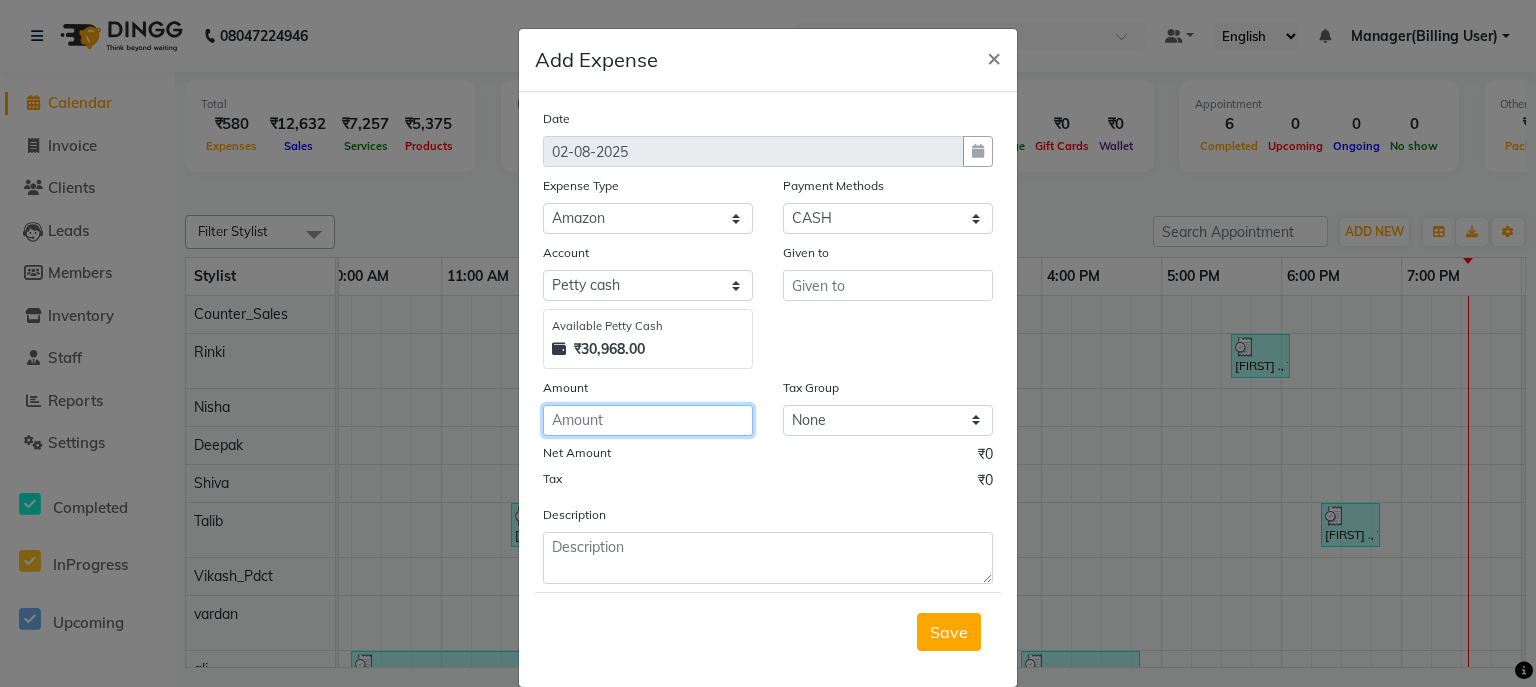 click 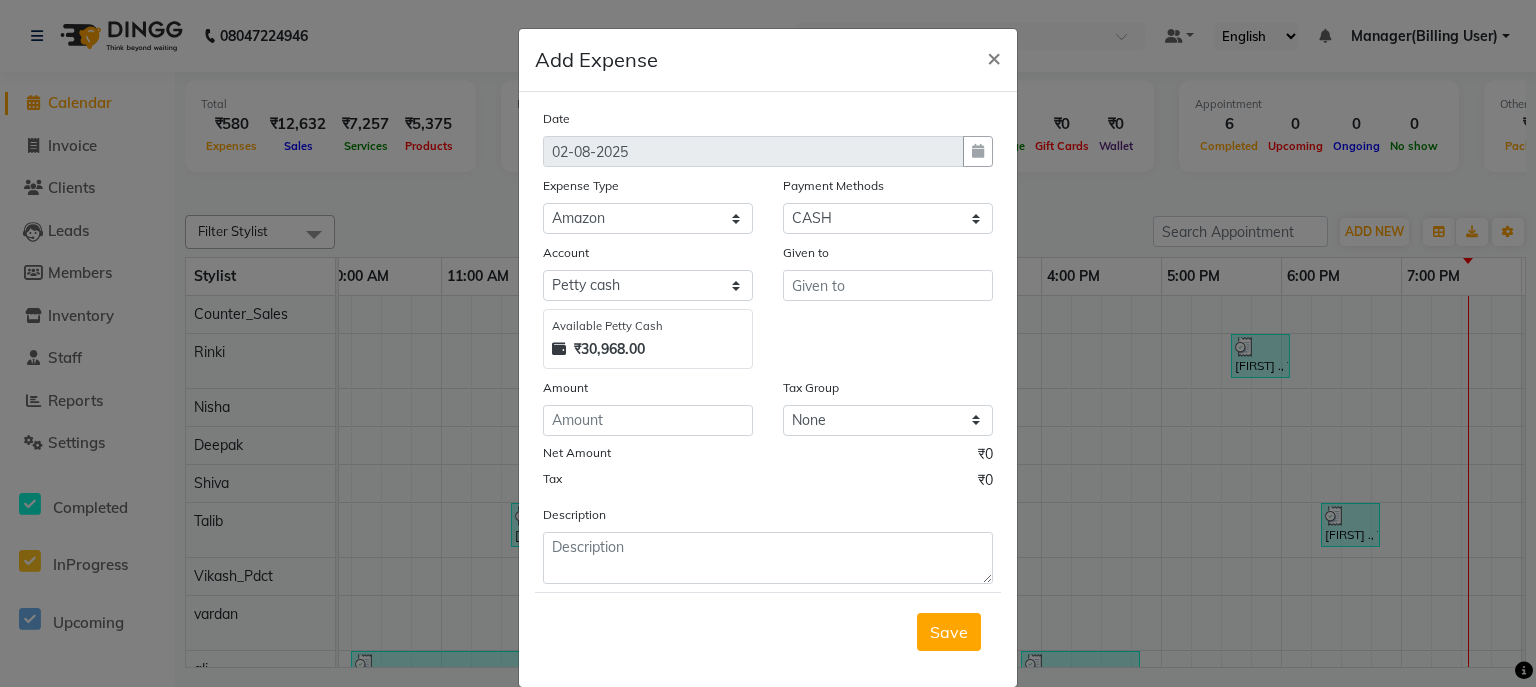 click on "Date 02-08-2025 Expense Type Select Amazon BANK DEPOSIT Cash Handover Caurrier Client Refund Agnst Bill CLIENT WELFARE Convyance to staff Counter sale General Expense Laundry Bill Miscellaneous Office Upkeep Pantry PAYMENTS PREPAID Printing And Stationery Product Incentive Repair And Maintenance Salary Salary advance SERVICE INCENTIVE staff accommodation STAFF WELFARE TIP CREDIT CARD TIP UPI Travelling And Conveyance WATER BILL Payment Methods Select Points Wallet CASH ONLINE Gift Card UPI Prepaid CARD Voucher Account Select Petty cash Default account Available Petty Cash ₹30,968.00 Given to Amount Tax Group None 12%GST 18%GST GST Net Amount ₹0 Tax ₹0 Description  Save" 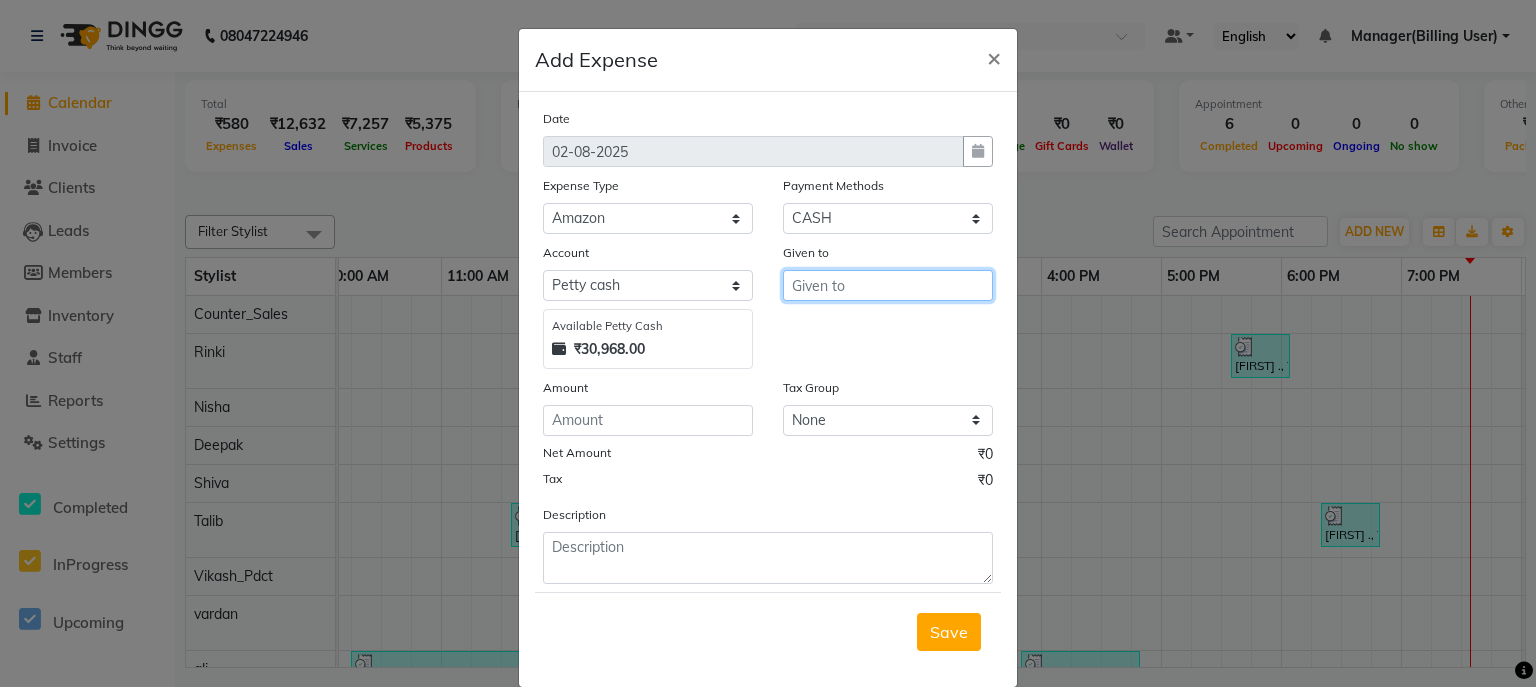 click at bounding box center (888, 285) 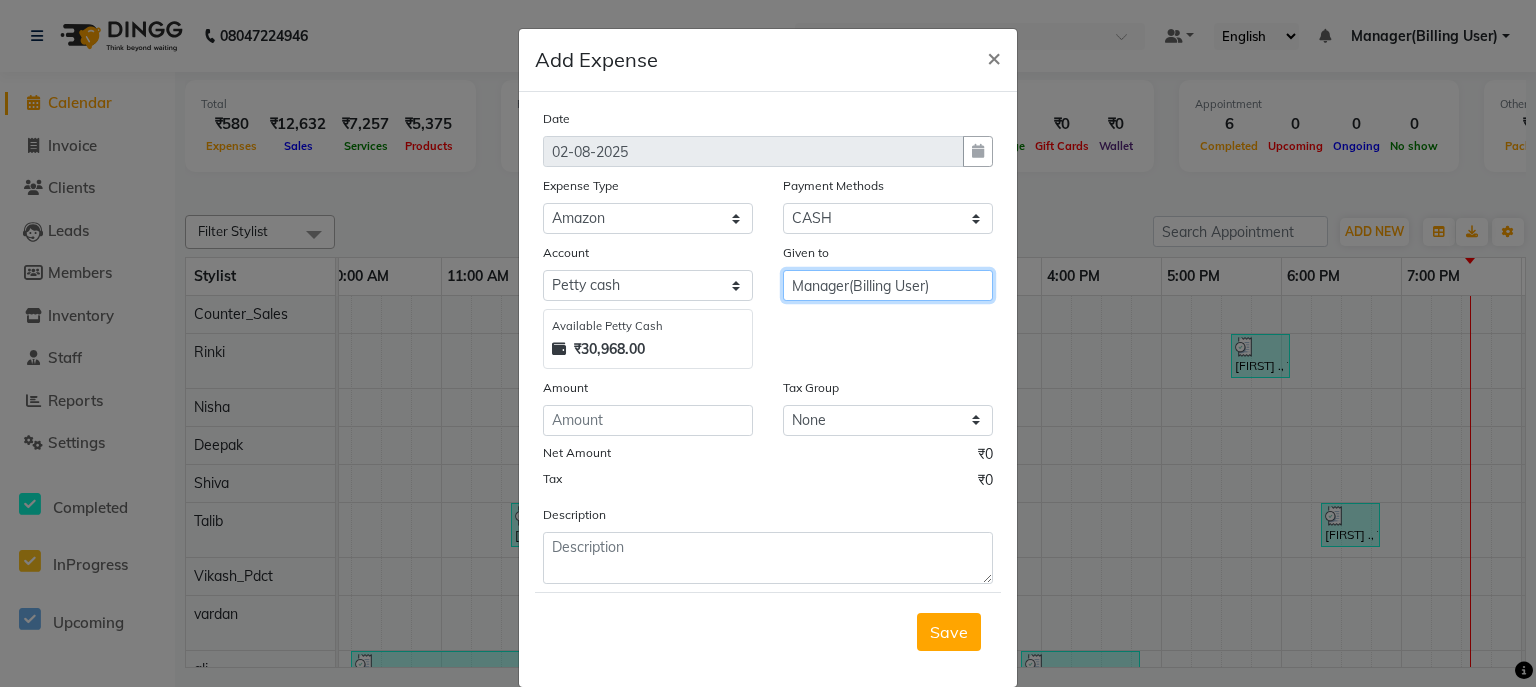 type on "Manager(Billing User)" 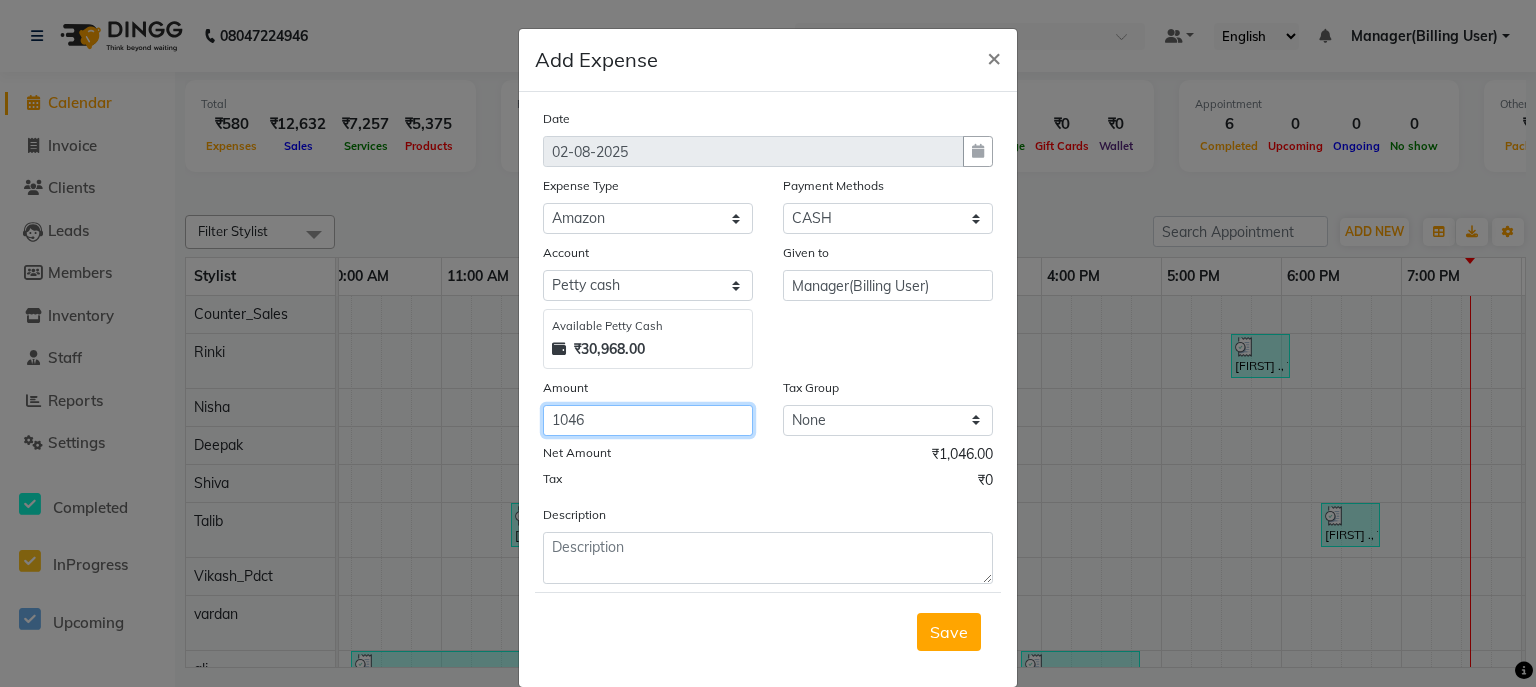 type on "1046" 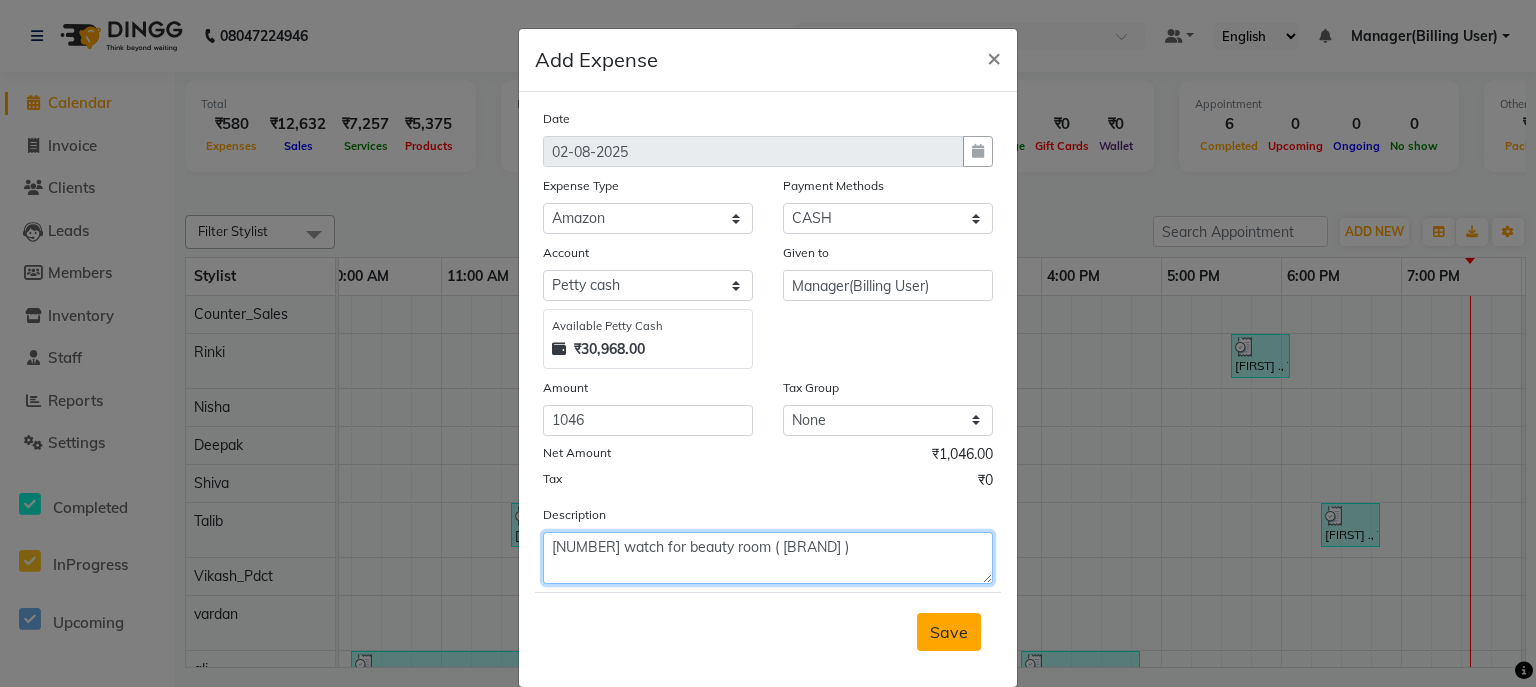 type on "2 watch for beauty room ( amazon )" 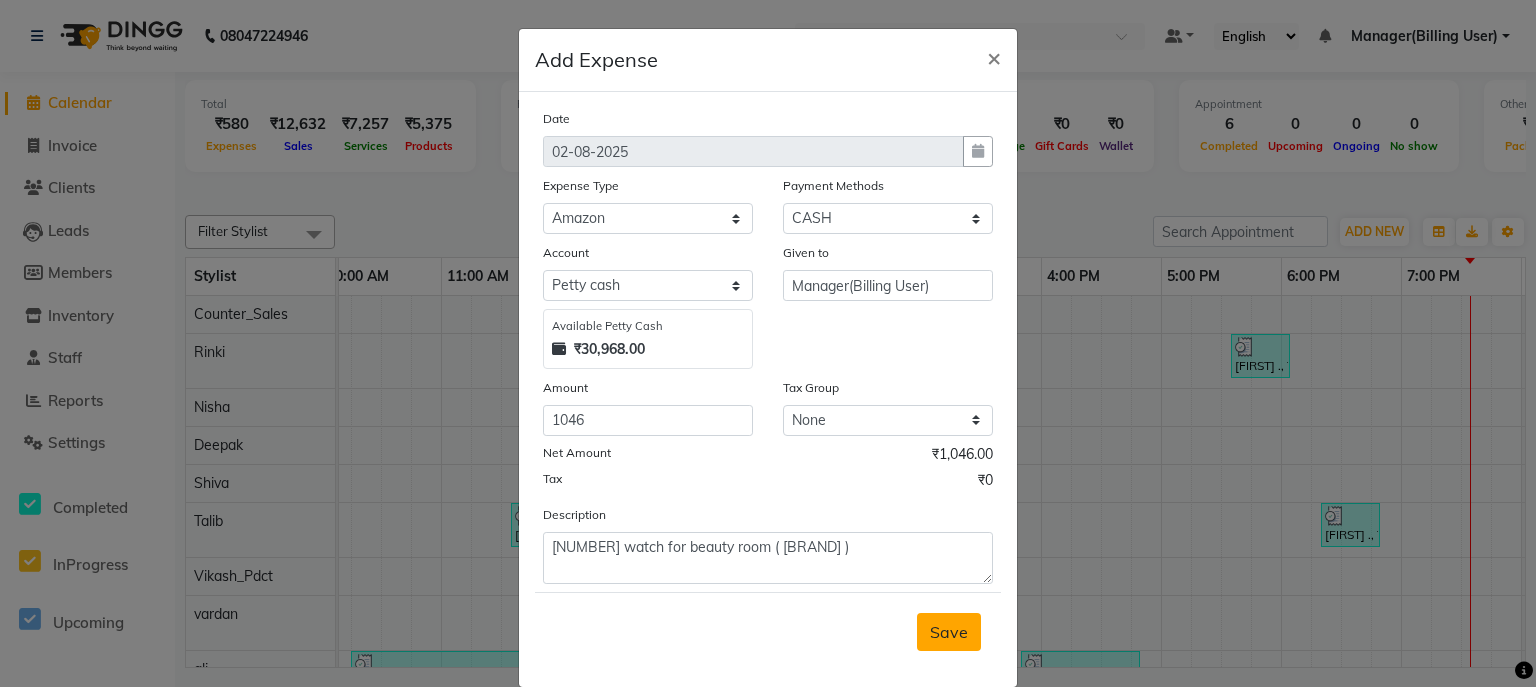 click on "Save" at bounding box center [949, 632] 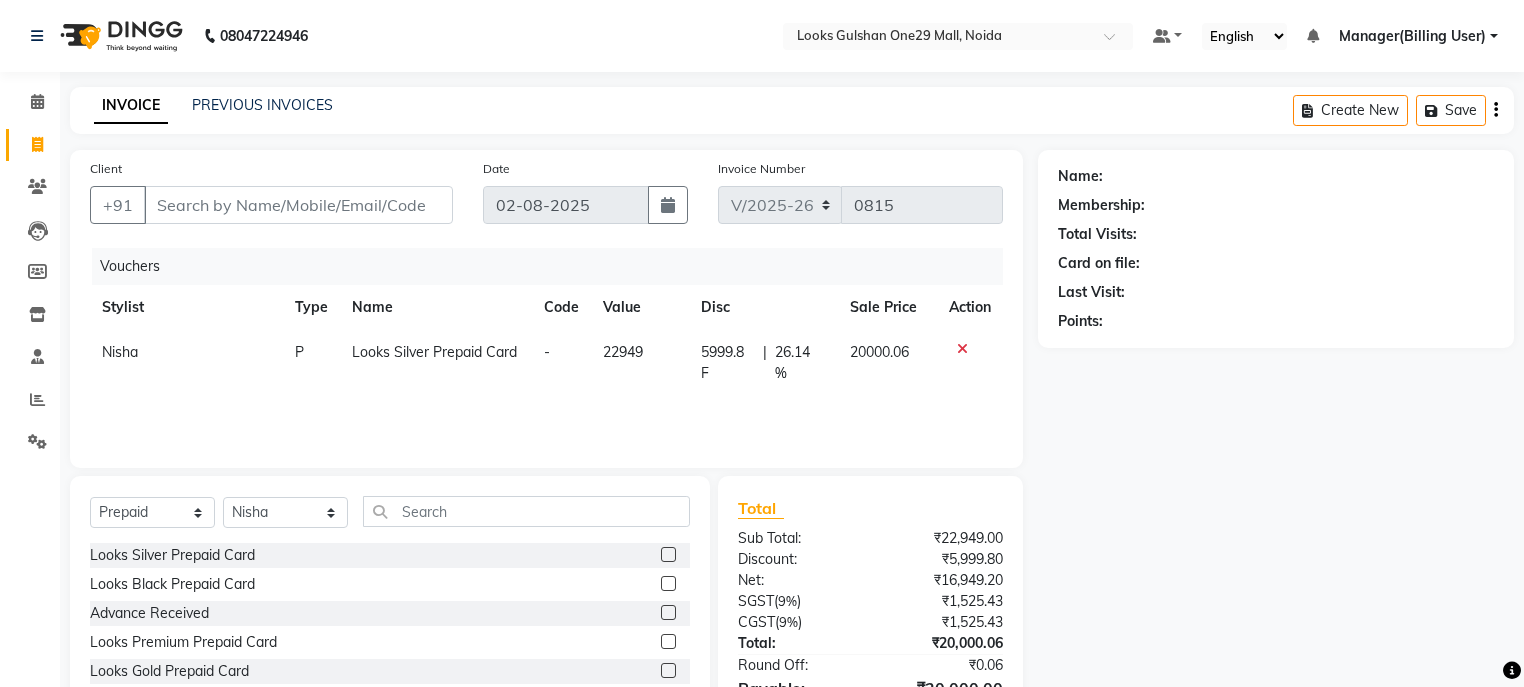 select on "8337" 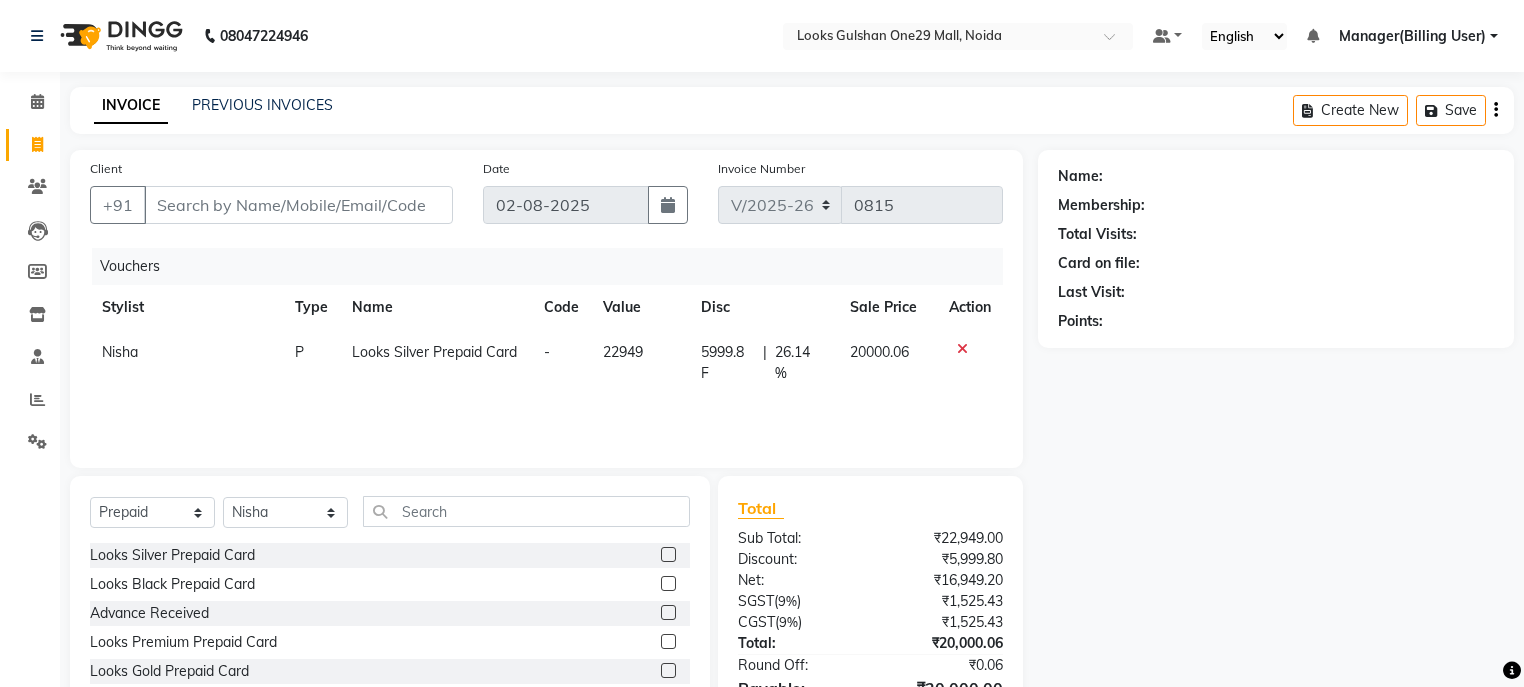 scroll, scrollTop: 113, scrollLeft: 0, axis: vertical 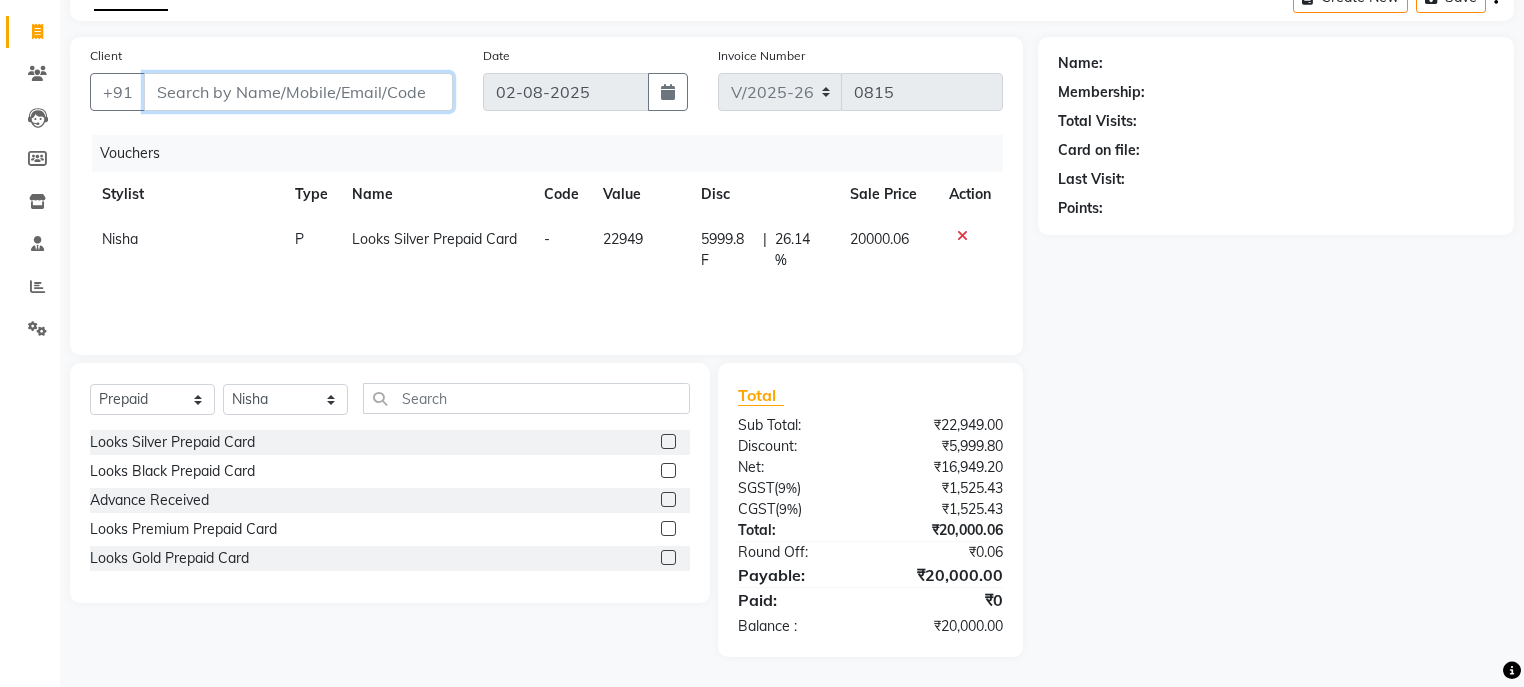 click on "Client" at bounding box center (298, 92) 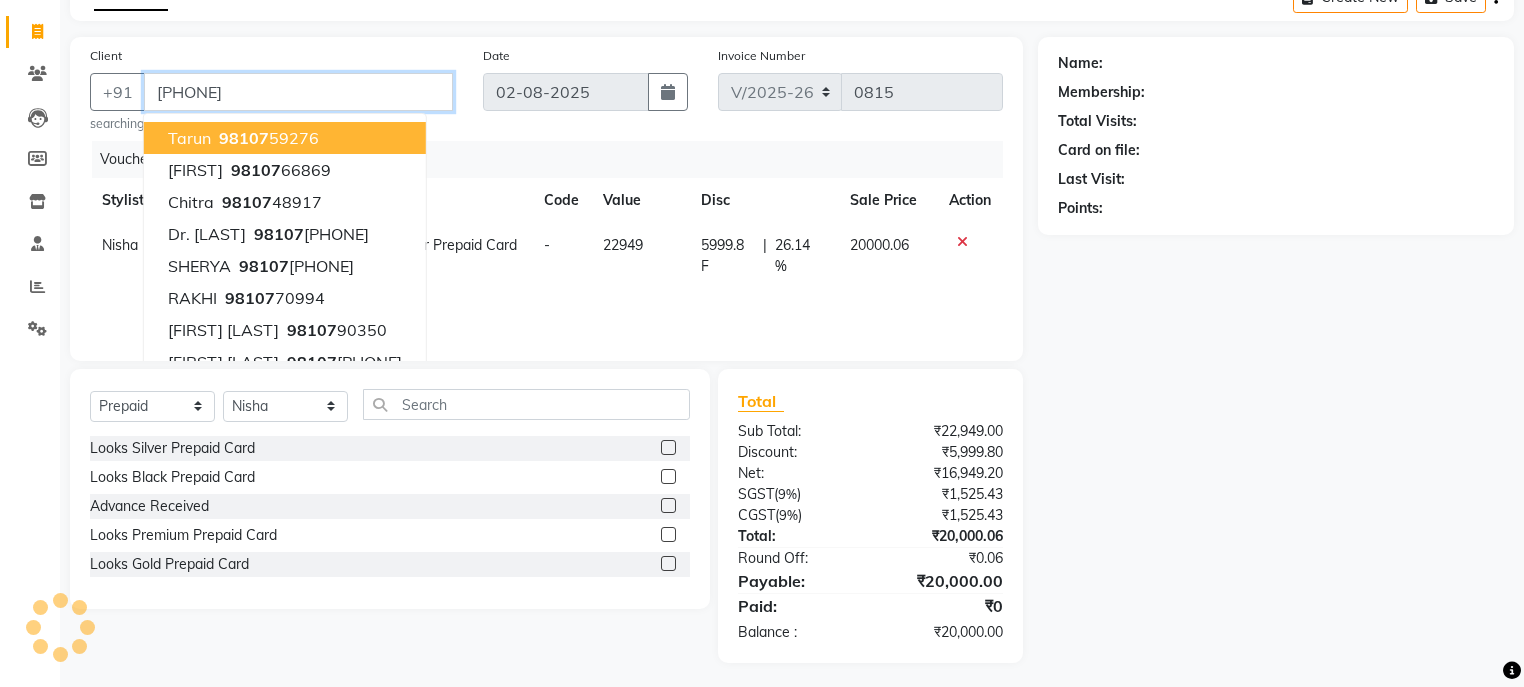 type on "[PHONE]" 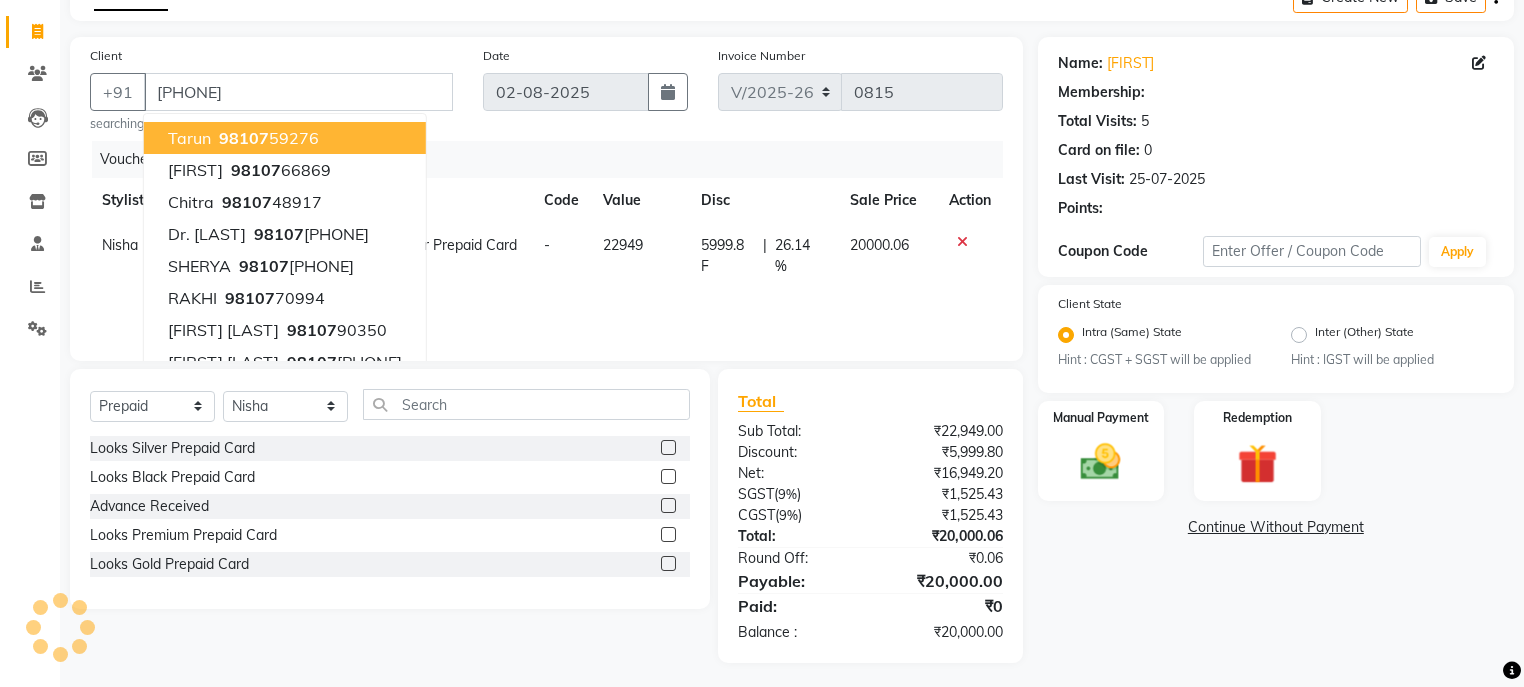 select on "1: Object" 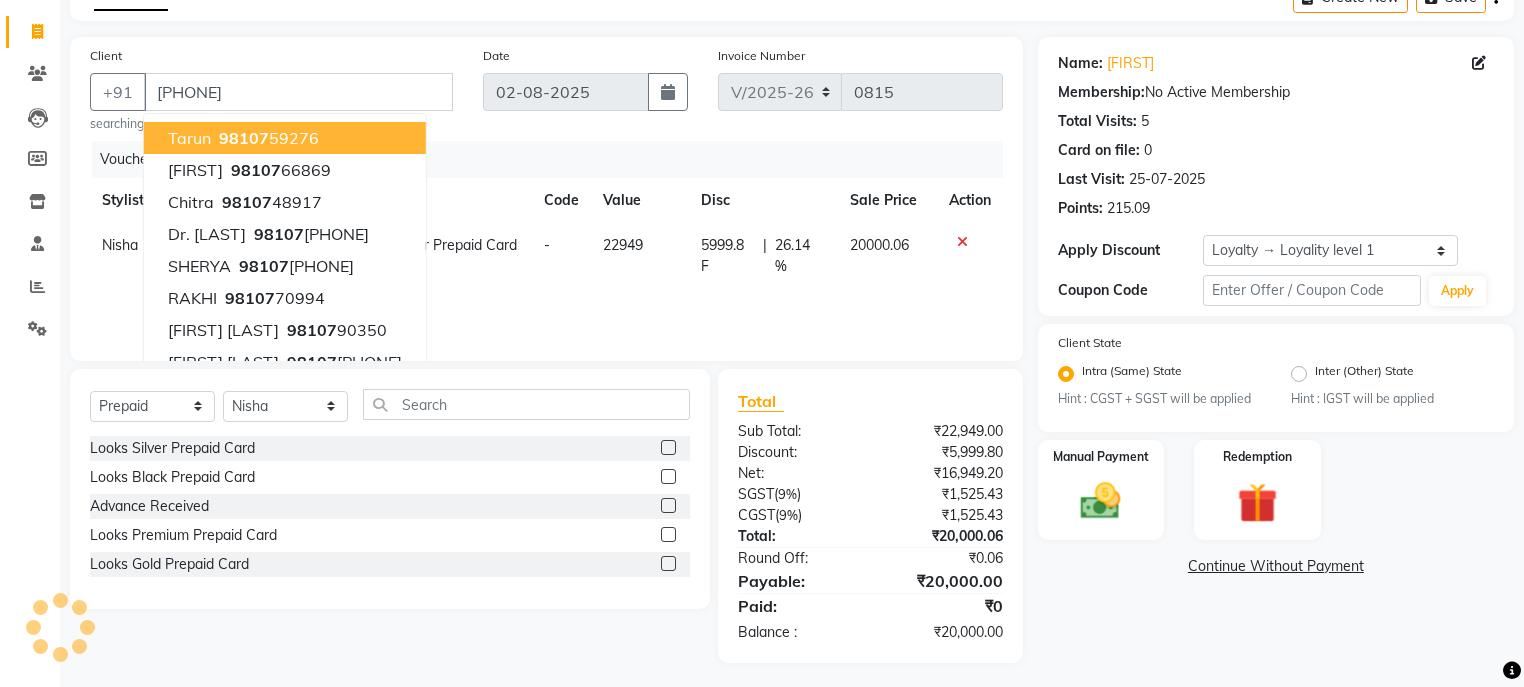 click on "Vouchers" 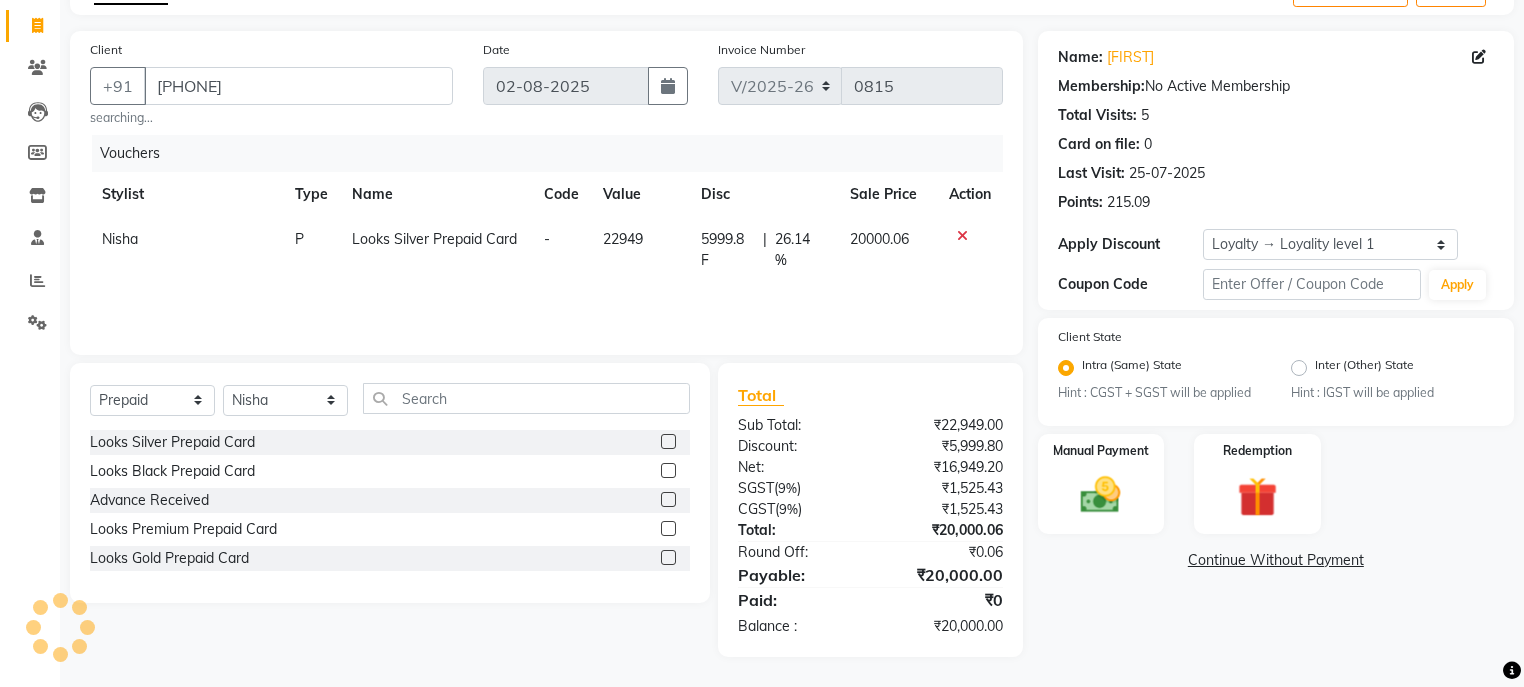 scroll, scrollTop: 120, scrollLeft: 0, axis: vertical 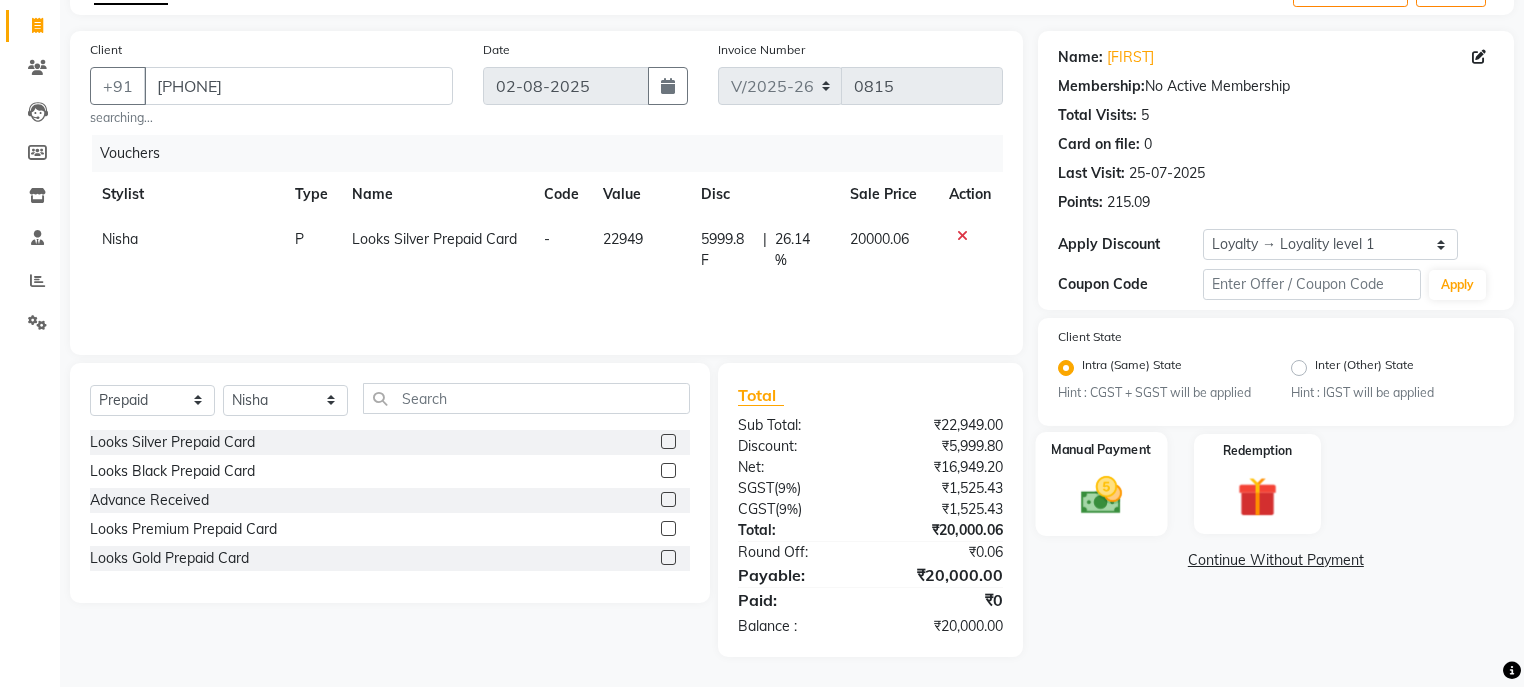 click 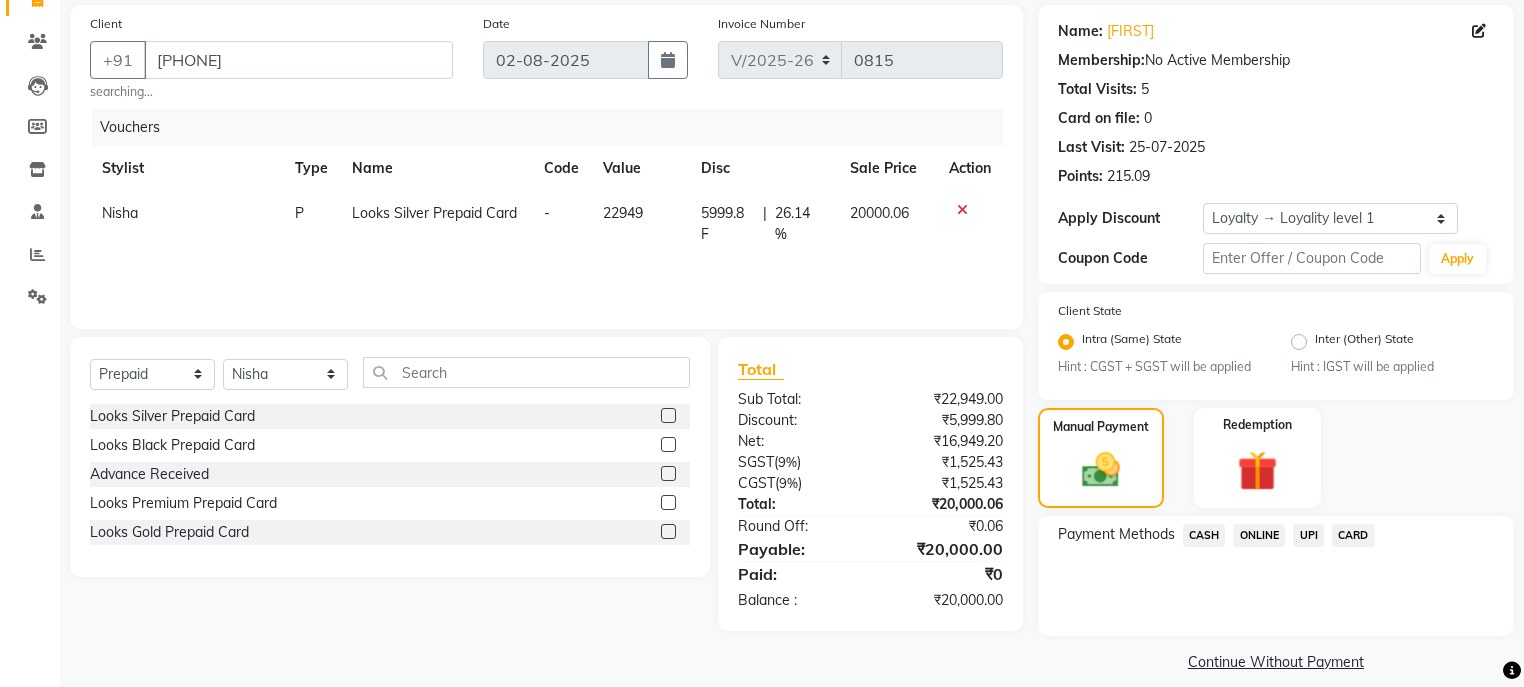 scroll, scrollTop: 167, scrollLeft: 0, axis: vertical 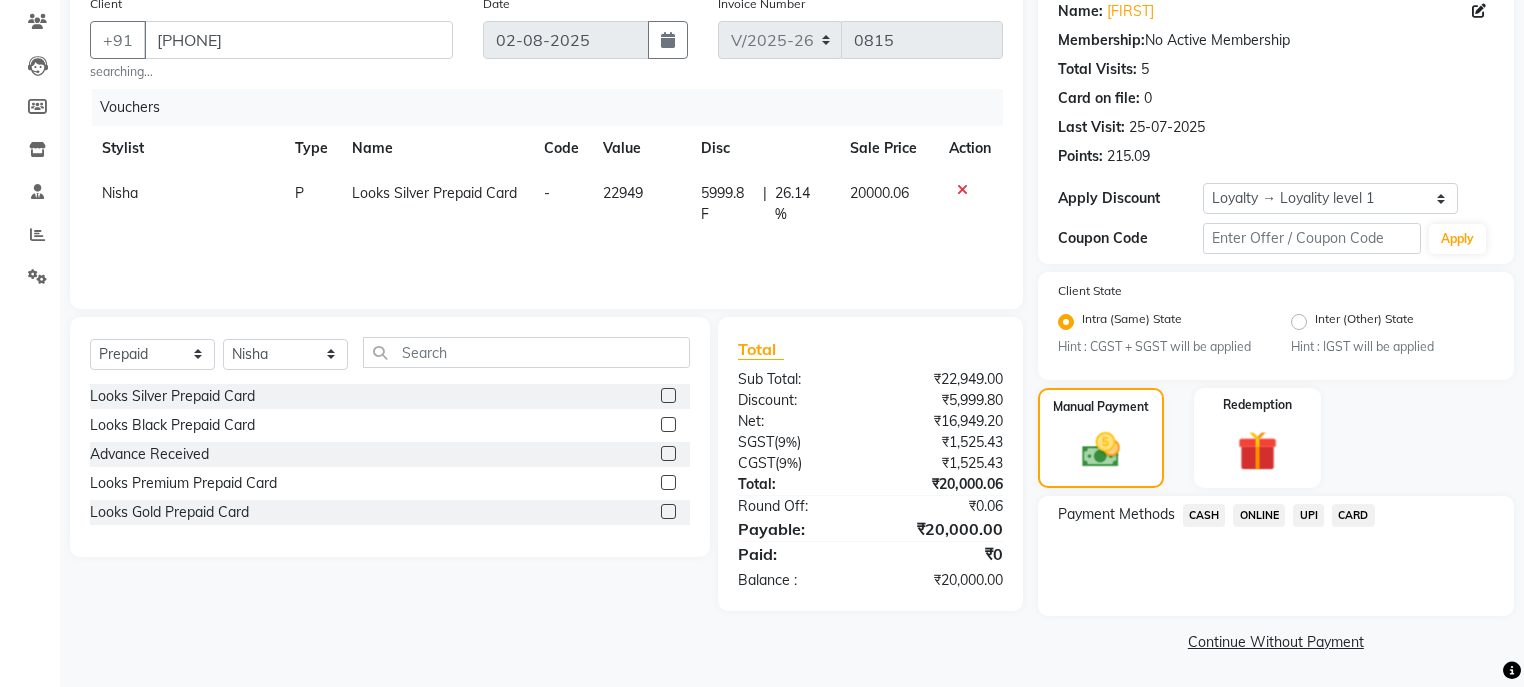 click on "CASH" 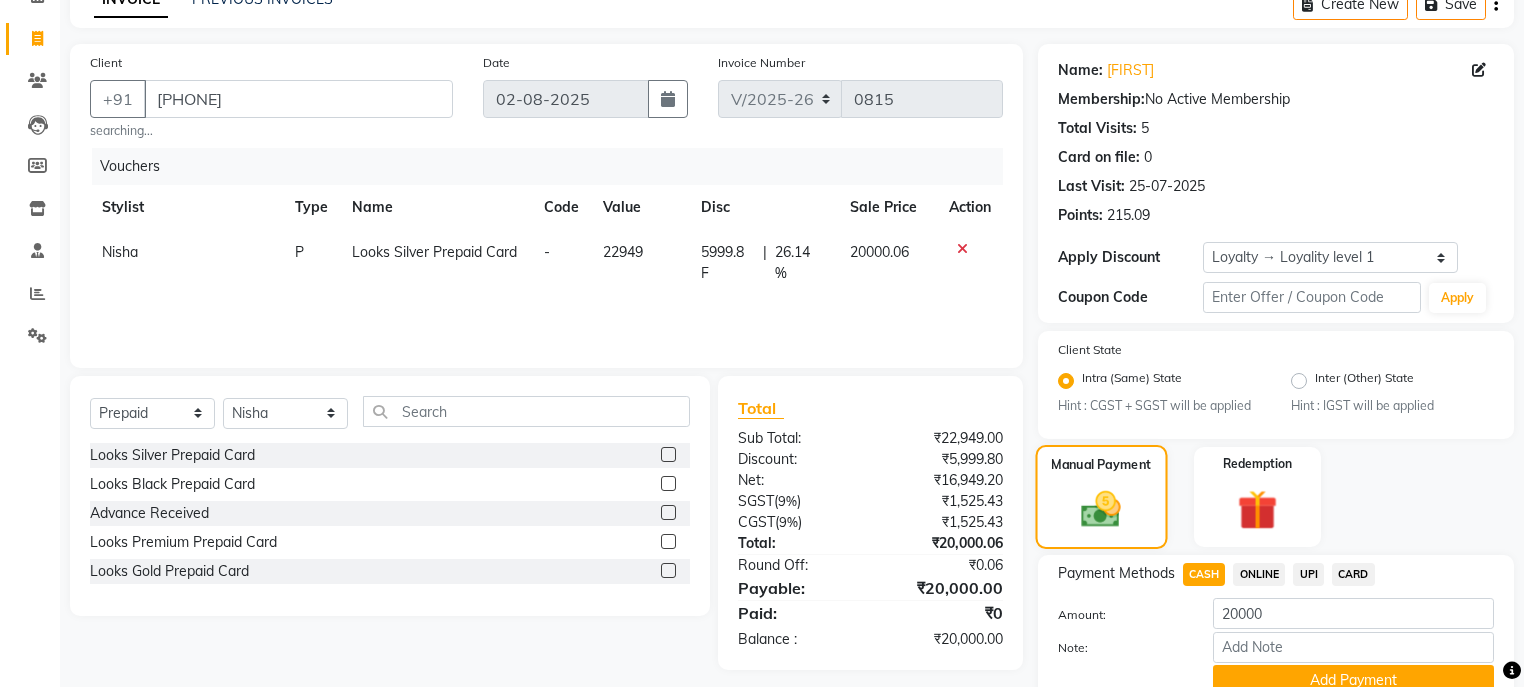 scroll, scrollTop: 198, scrollLeft: 0, axis: vertical 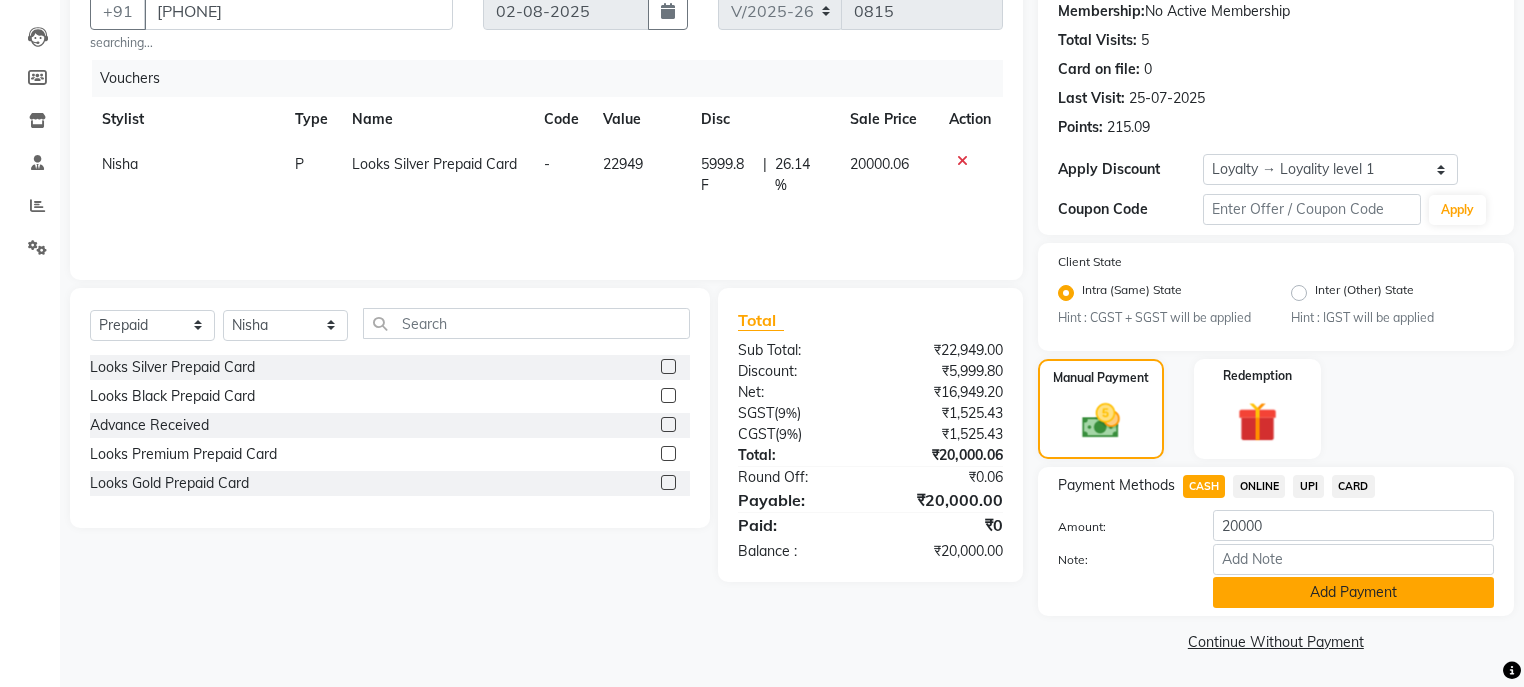 click on "Add Payment" 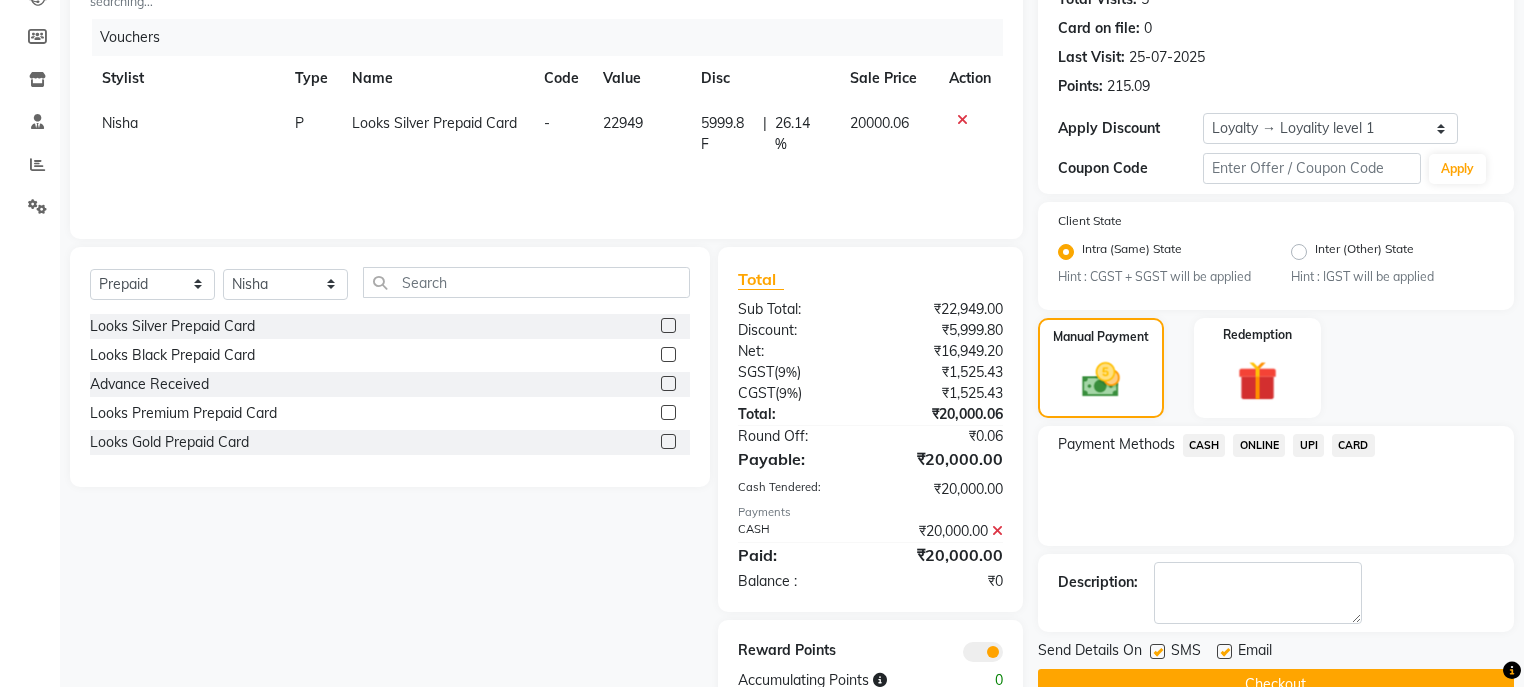 scroll, scrollTop: 290, scrollLeft: 0, axis: vertical 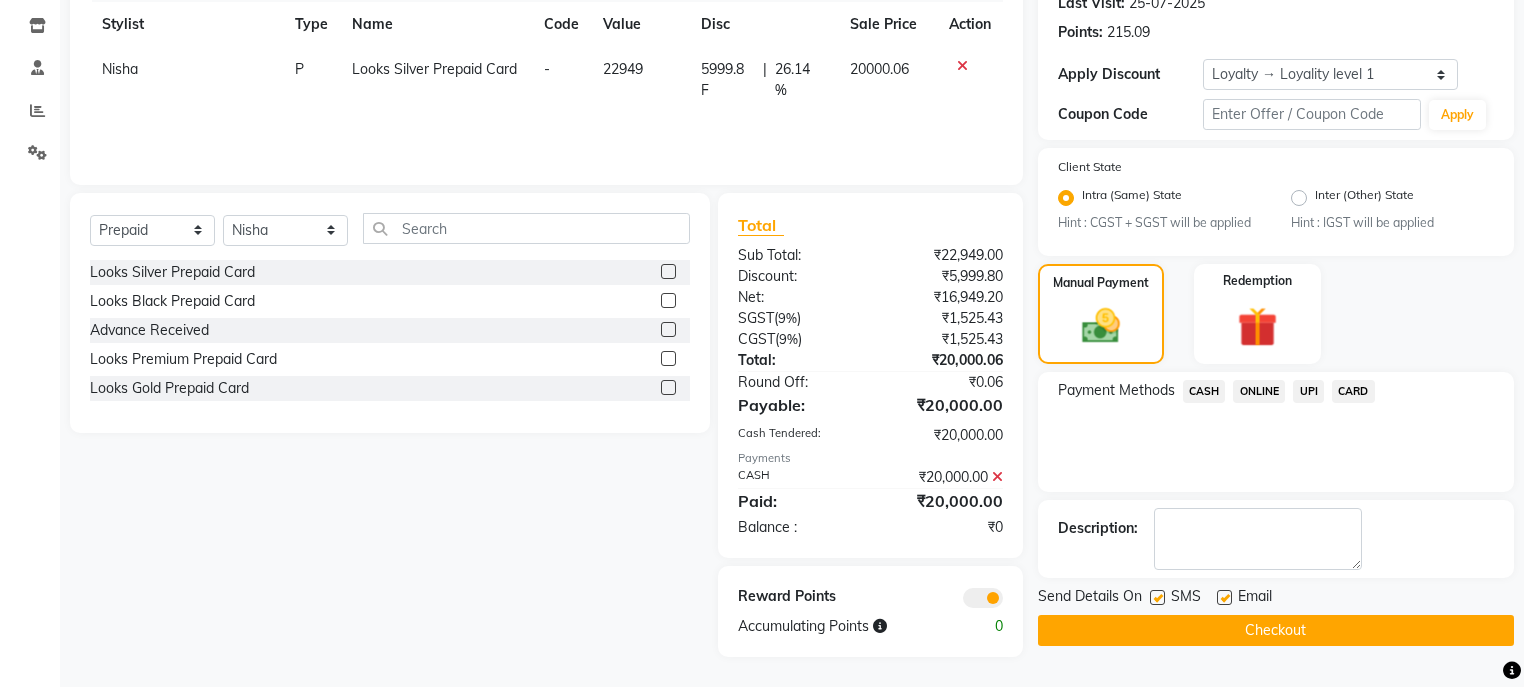 click 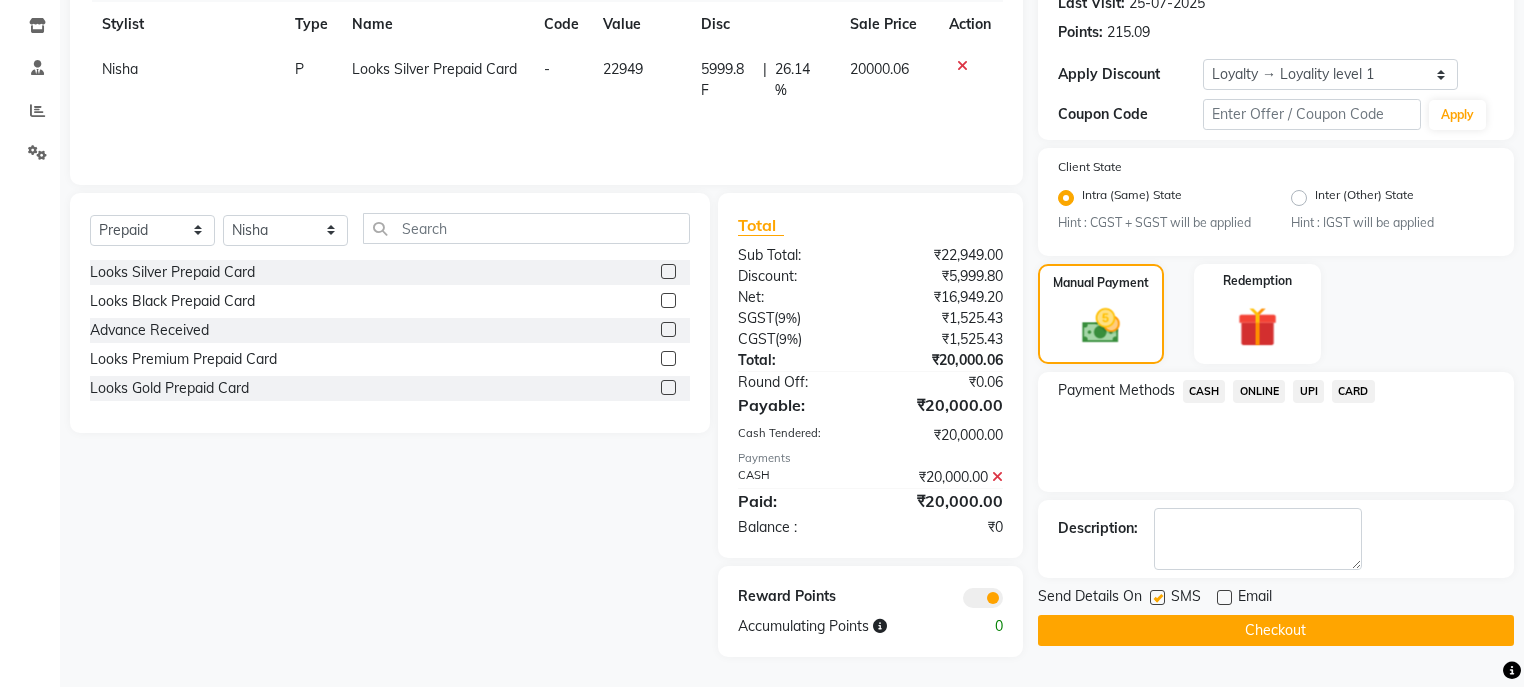 click on "Checkout" 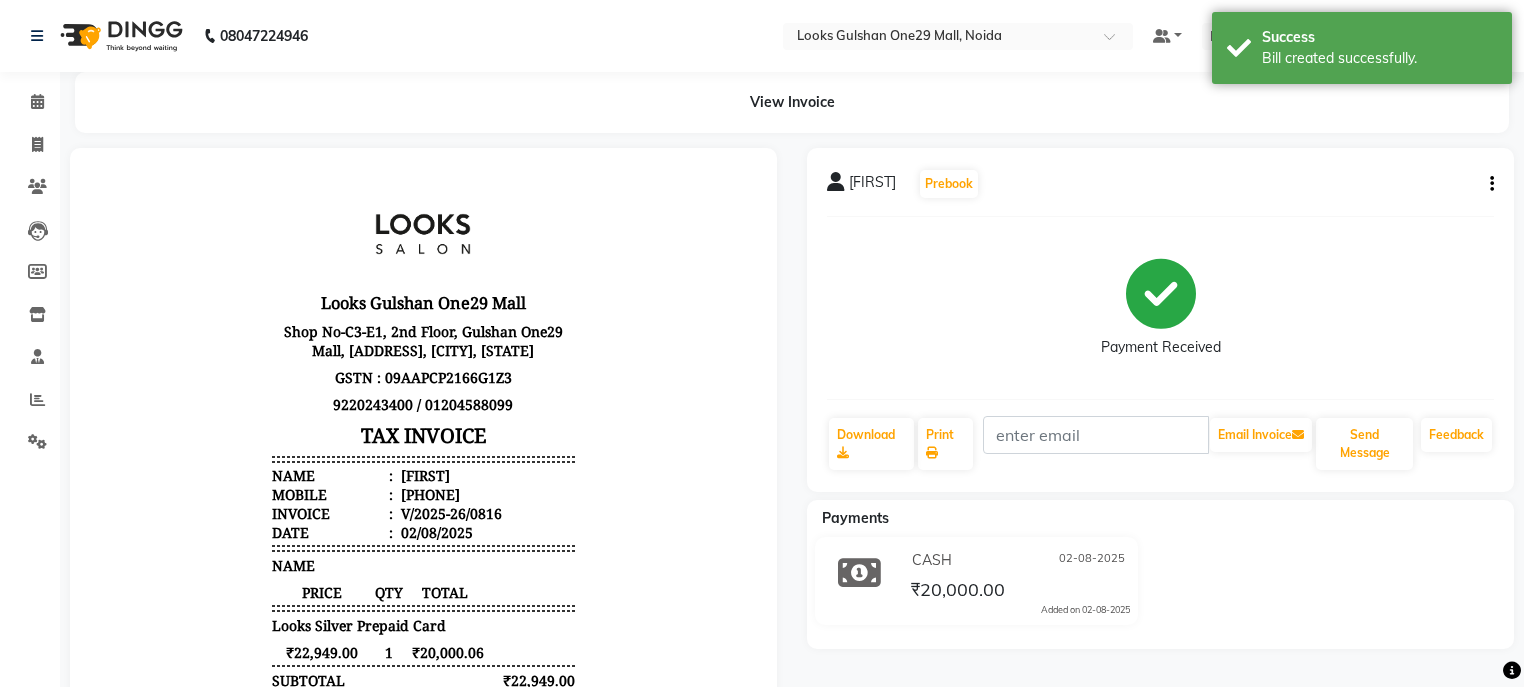 scroll, scrollTop: 0, scrollLeft: 0, axis: both 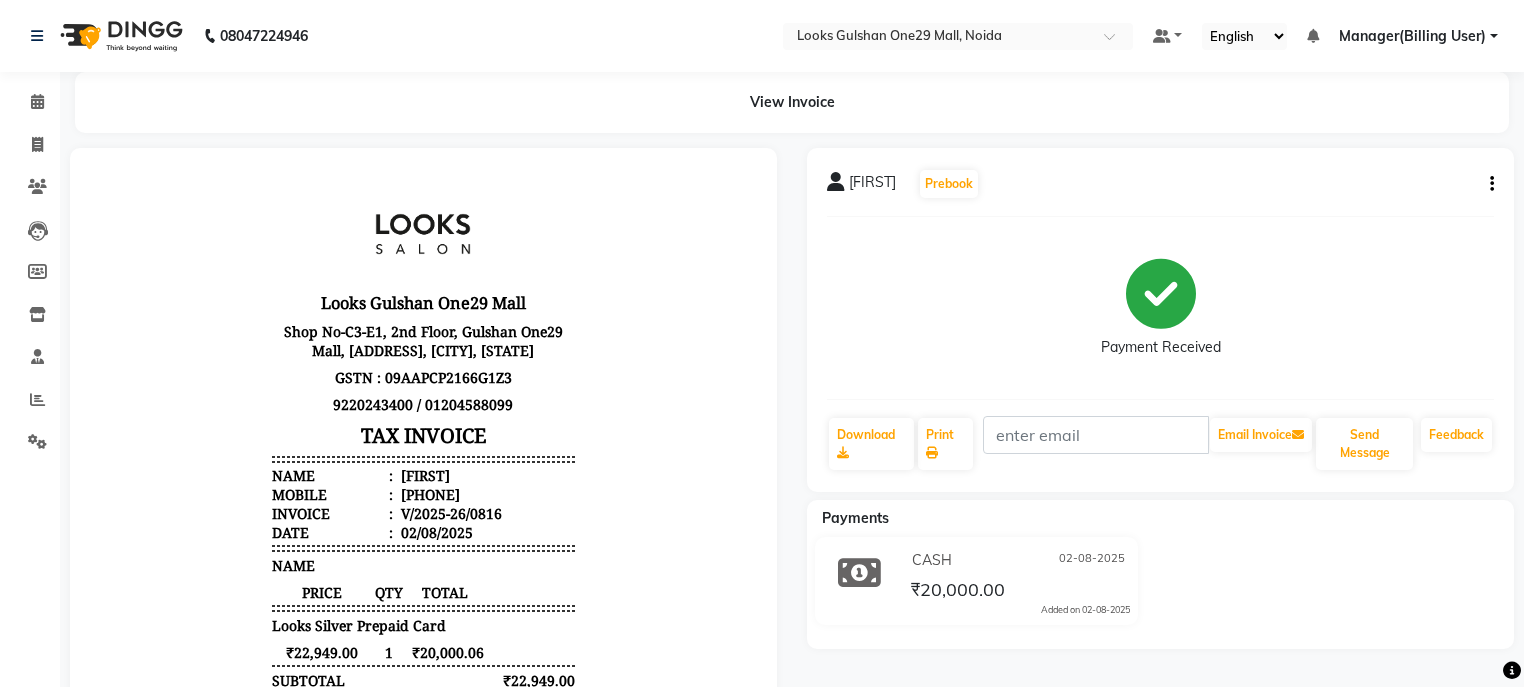 drag, startPoint x: 408, startPoint y: 495, endPoint x: 489, endPoint y: 492, distance: 81.055534 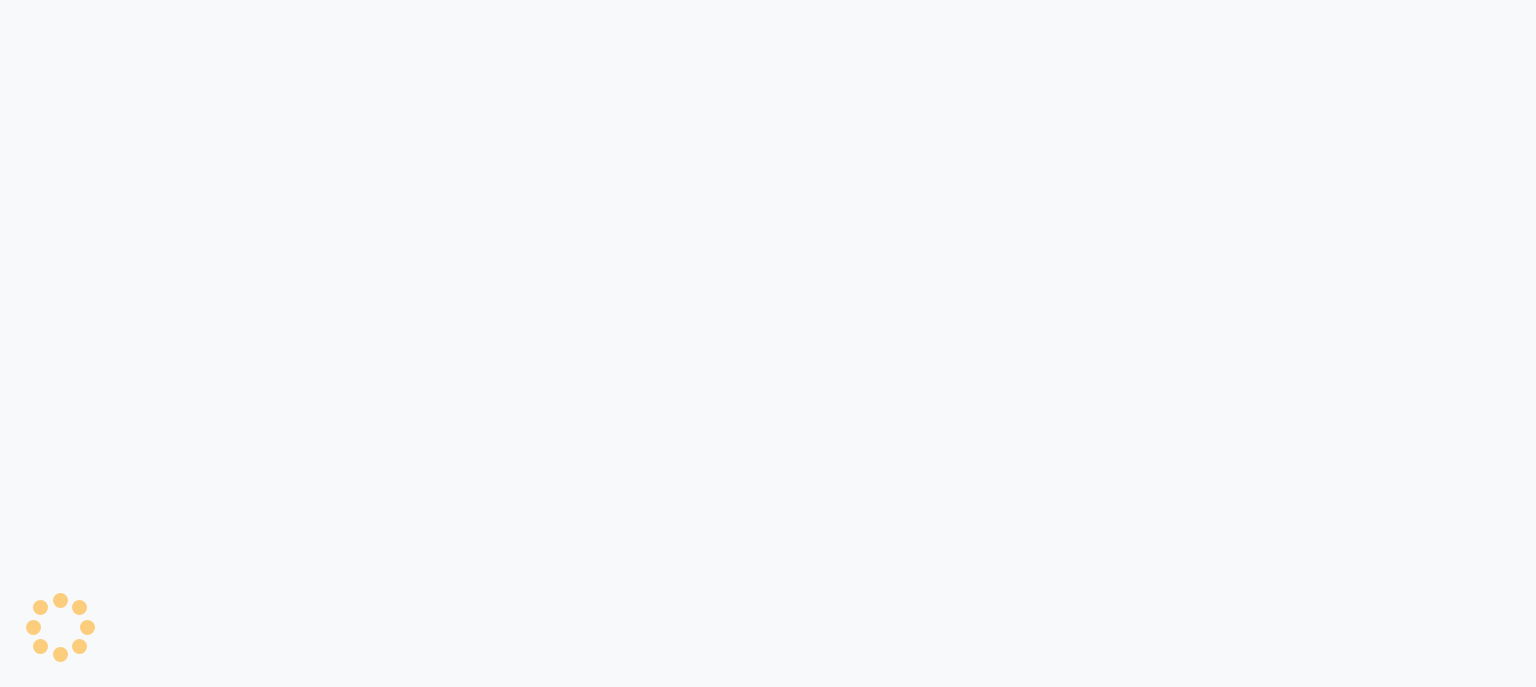 scroll, scrollTop: 0, scrollLeft: 0, axis: both 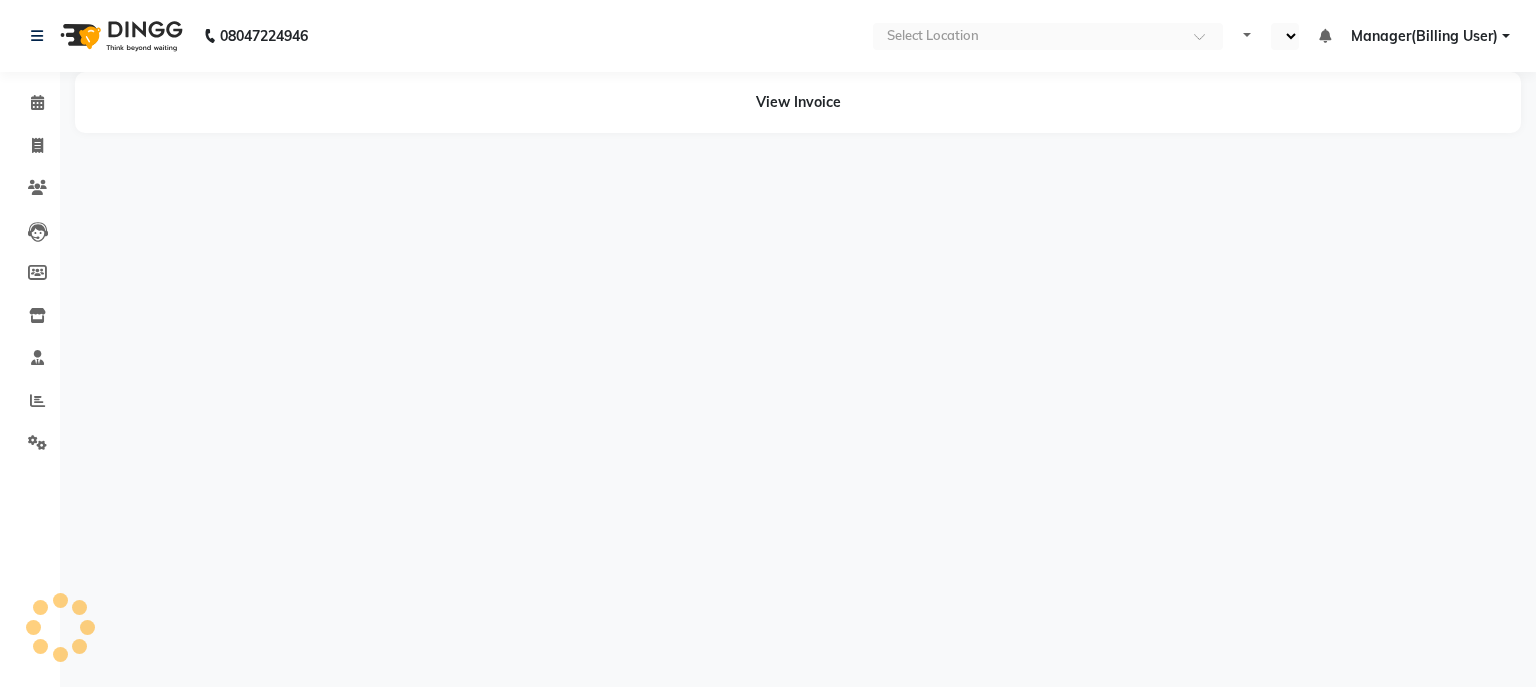 select on "en" 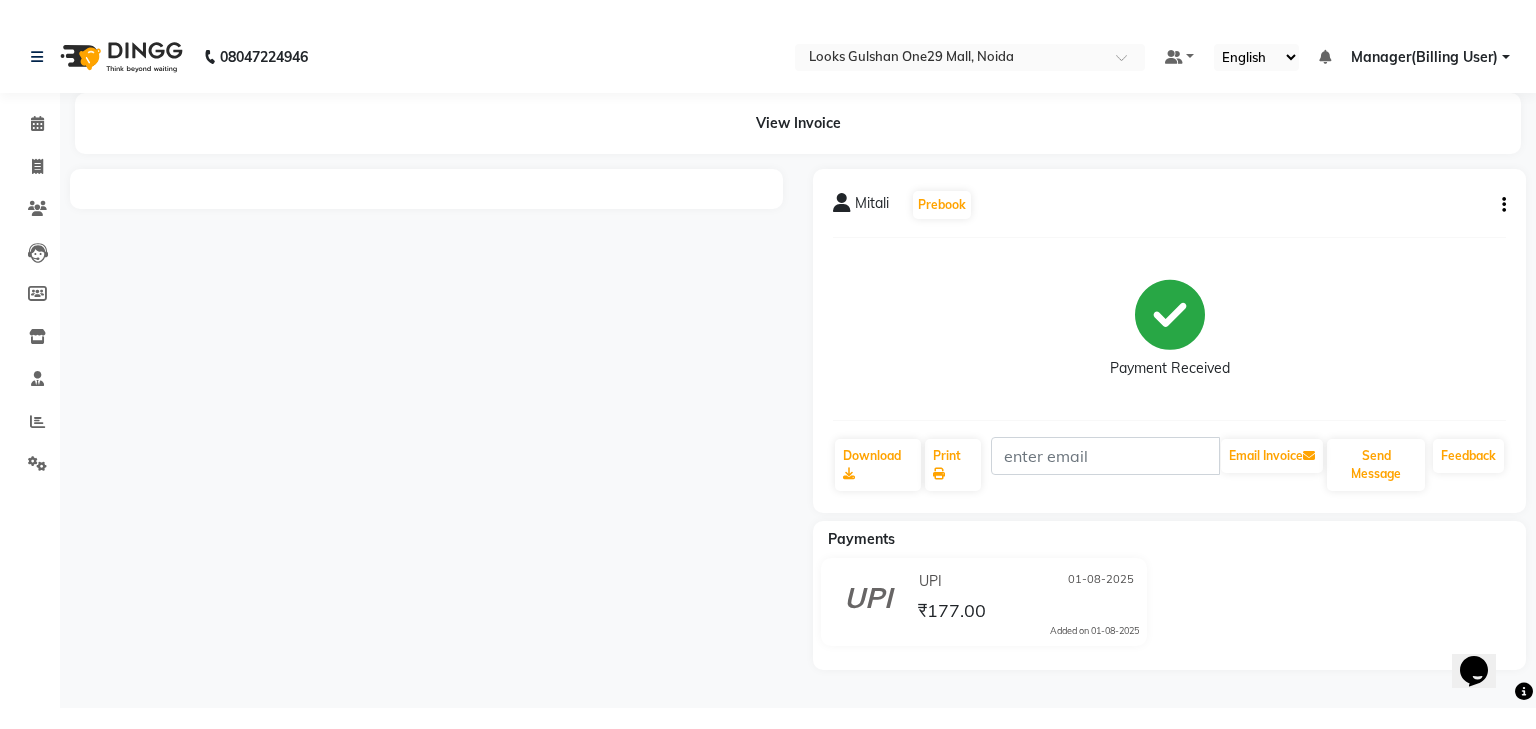 scroll, scrollTop: 0, scrollLeft: 0, axis: both 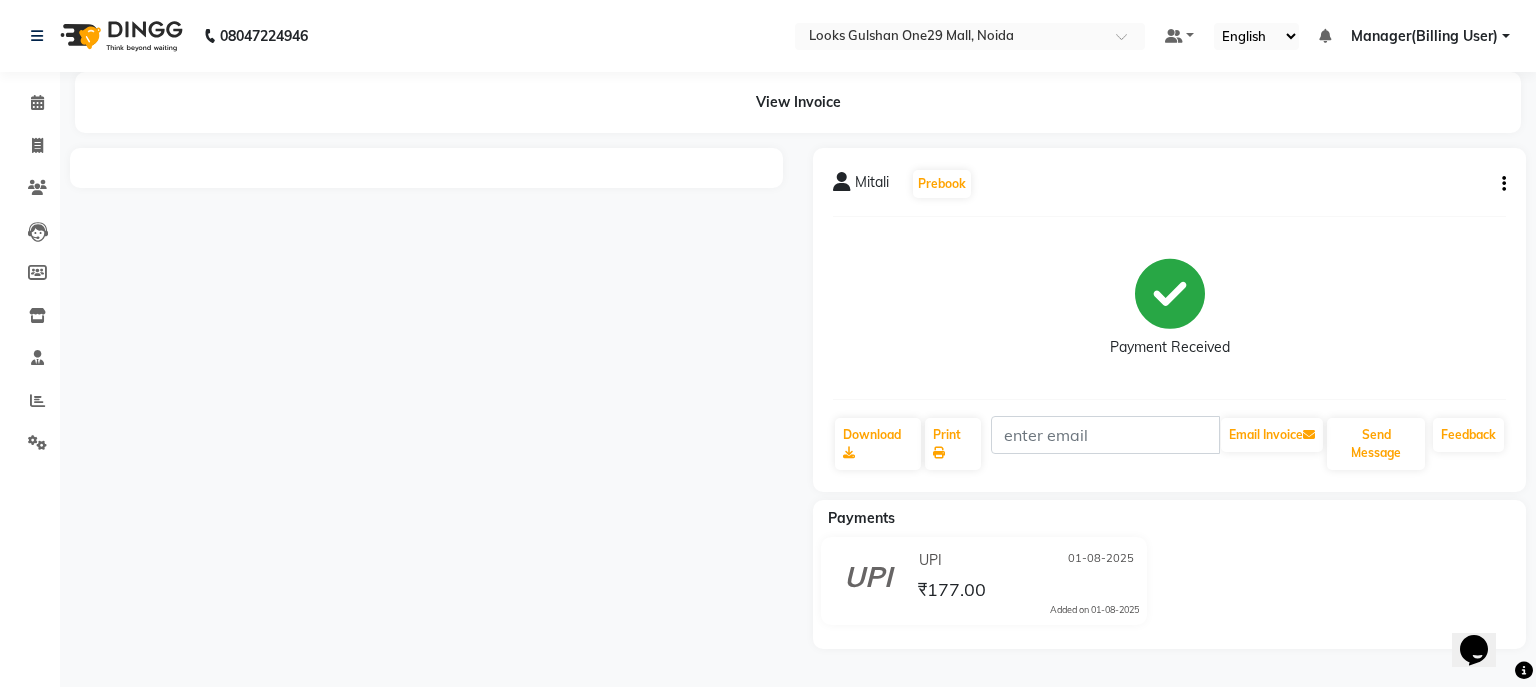 click 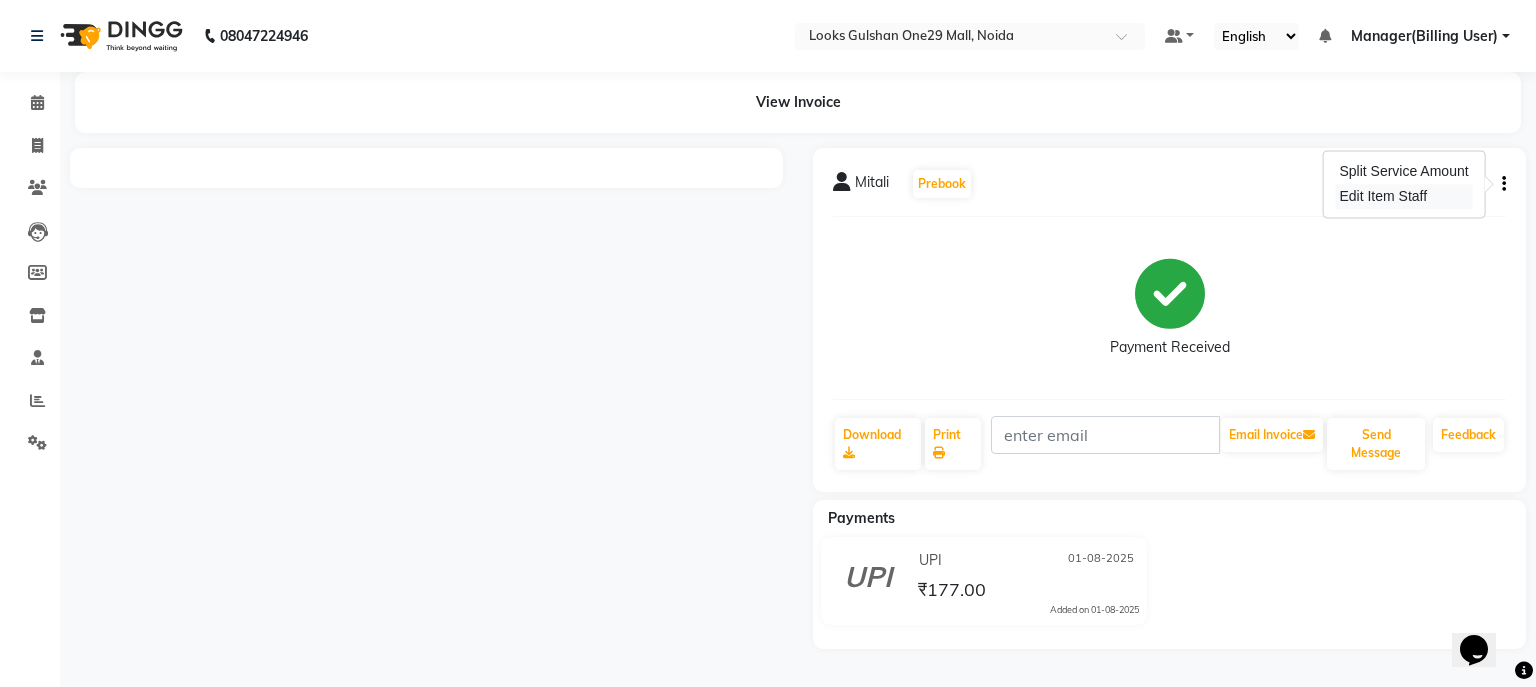 click on "Edit Item Staff" at bounding box center (1403, 196) 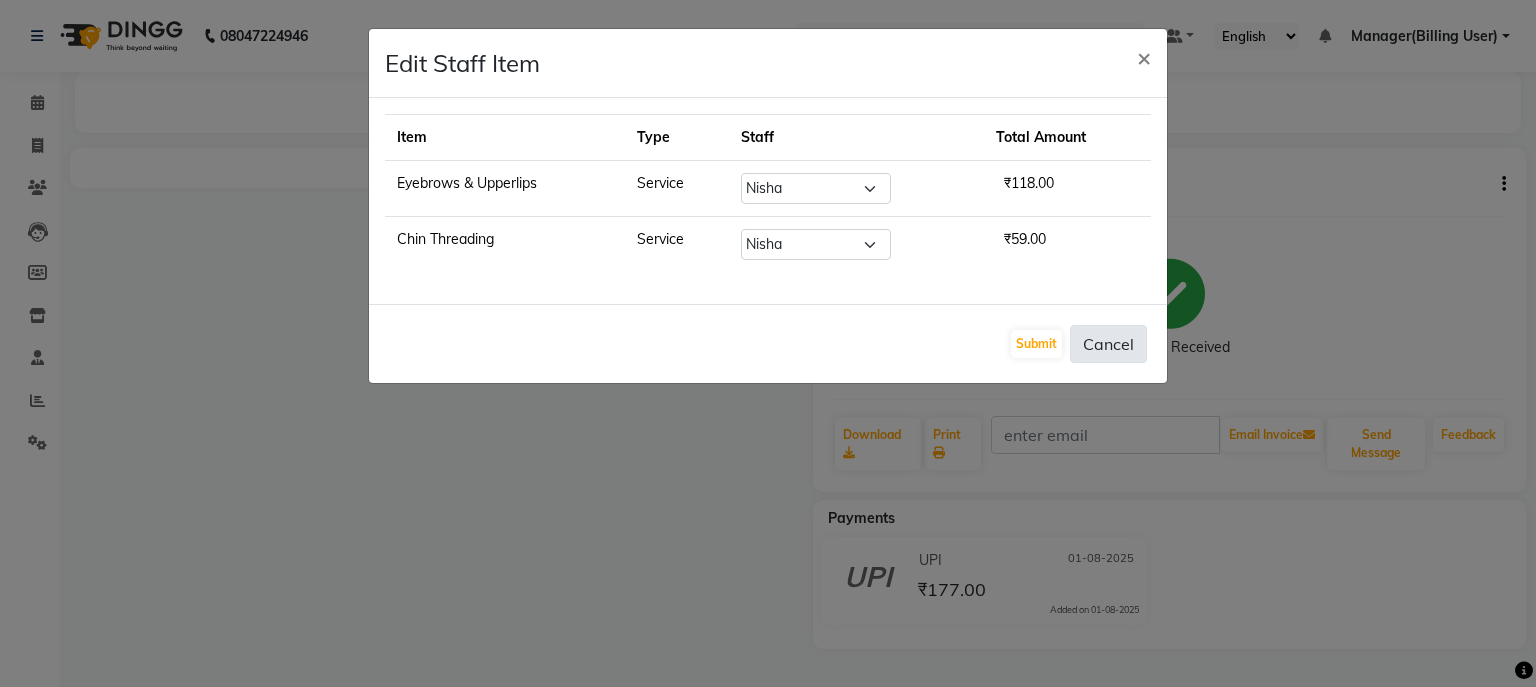 click on "Cancel" 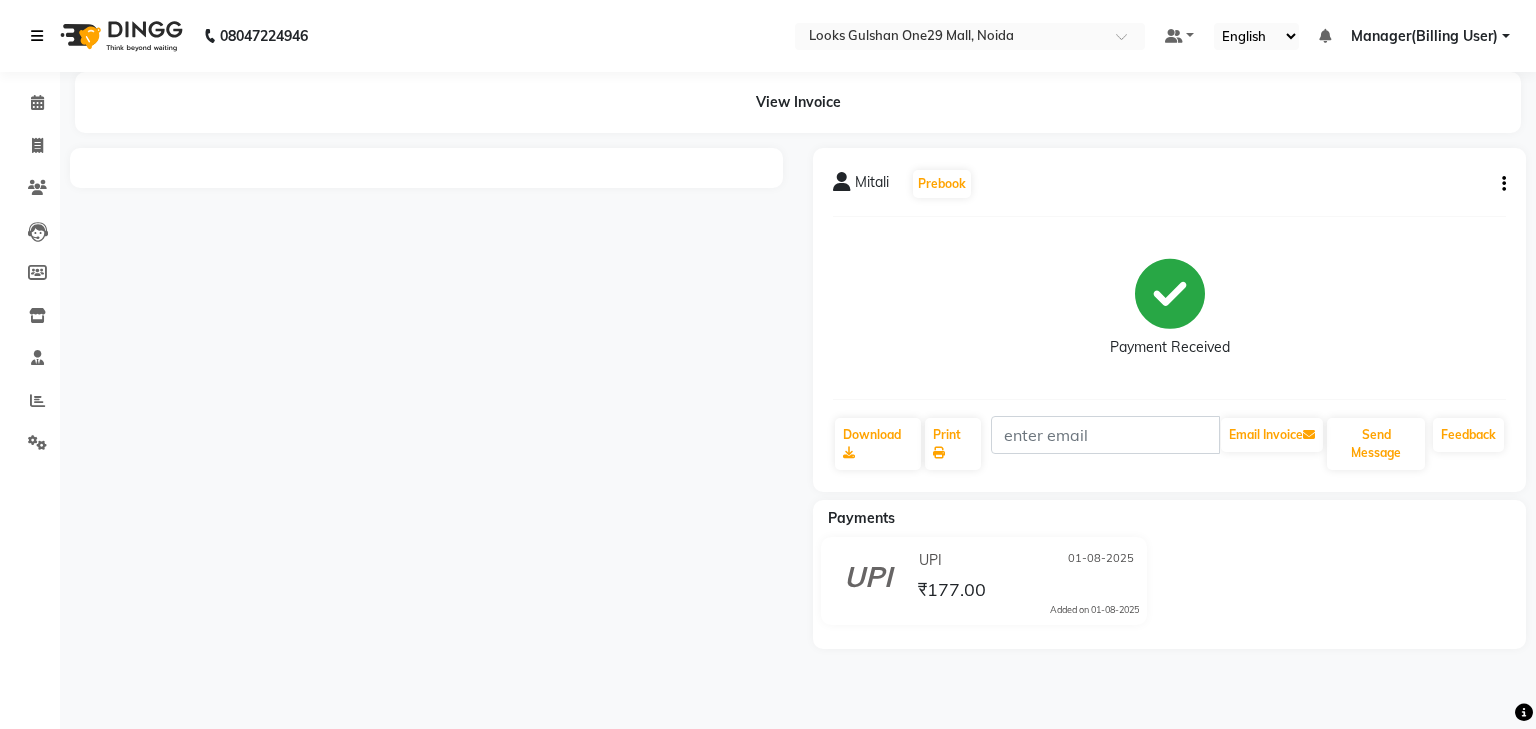 click at bounding box center (41, 36) 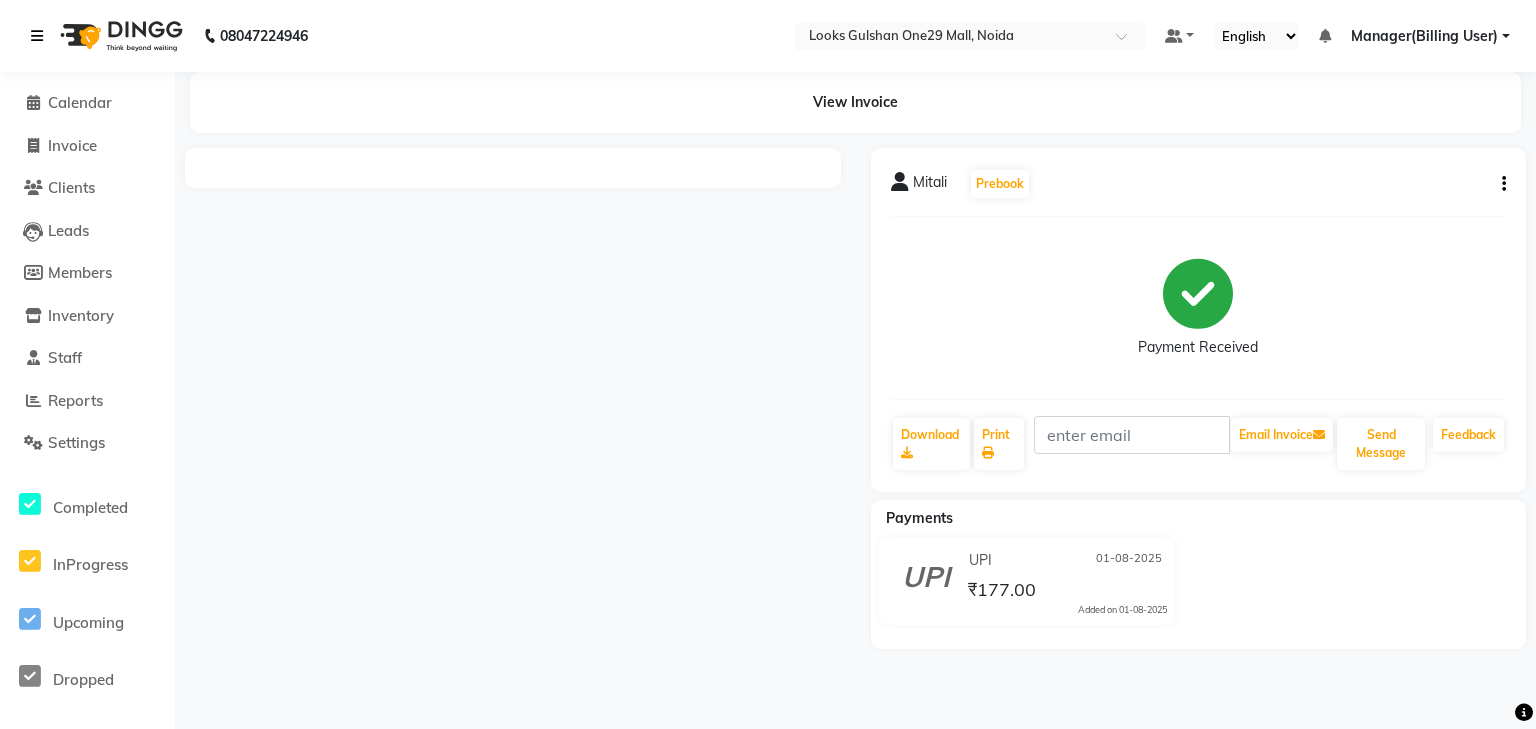 click at bounding box center (41, 36) 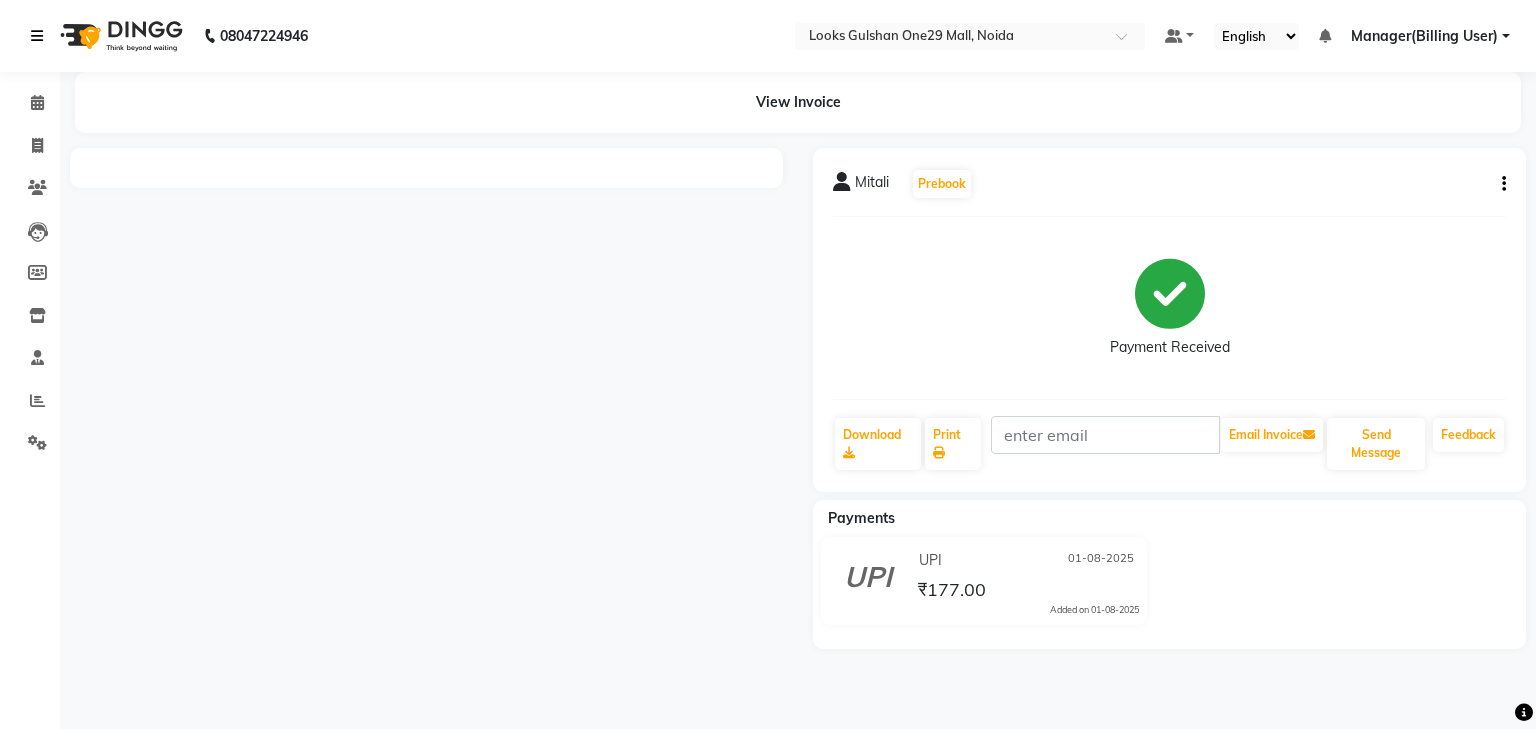 click at bounding box center (37, 36) 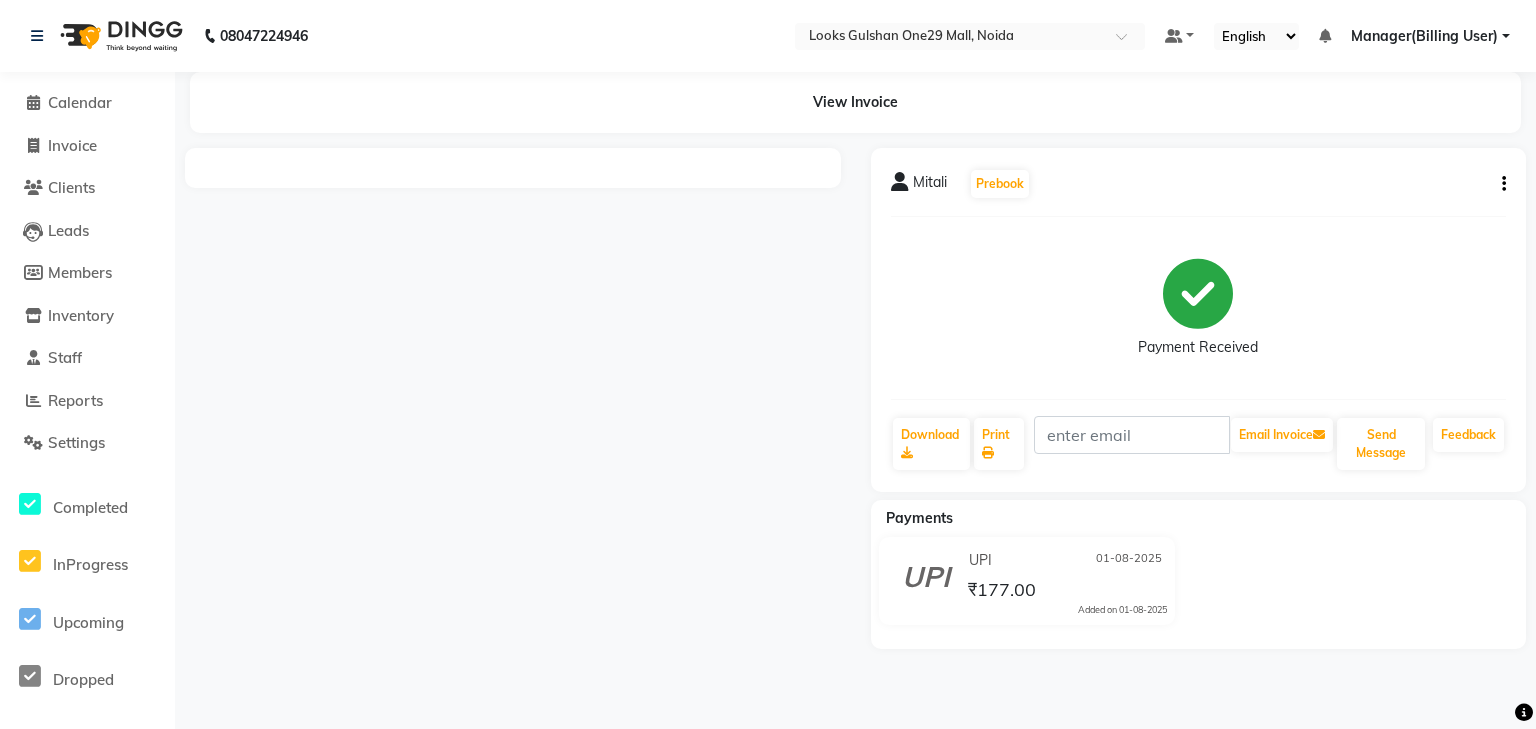 click on "Calendar" 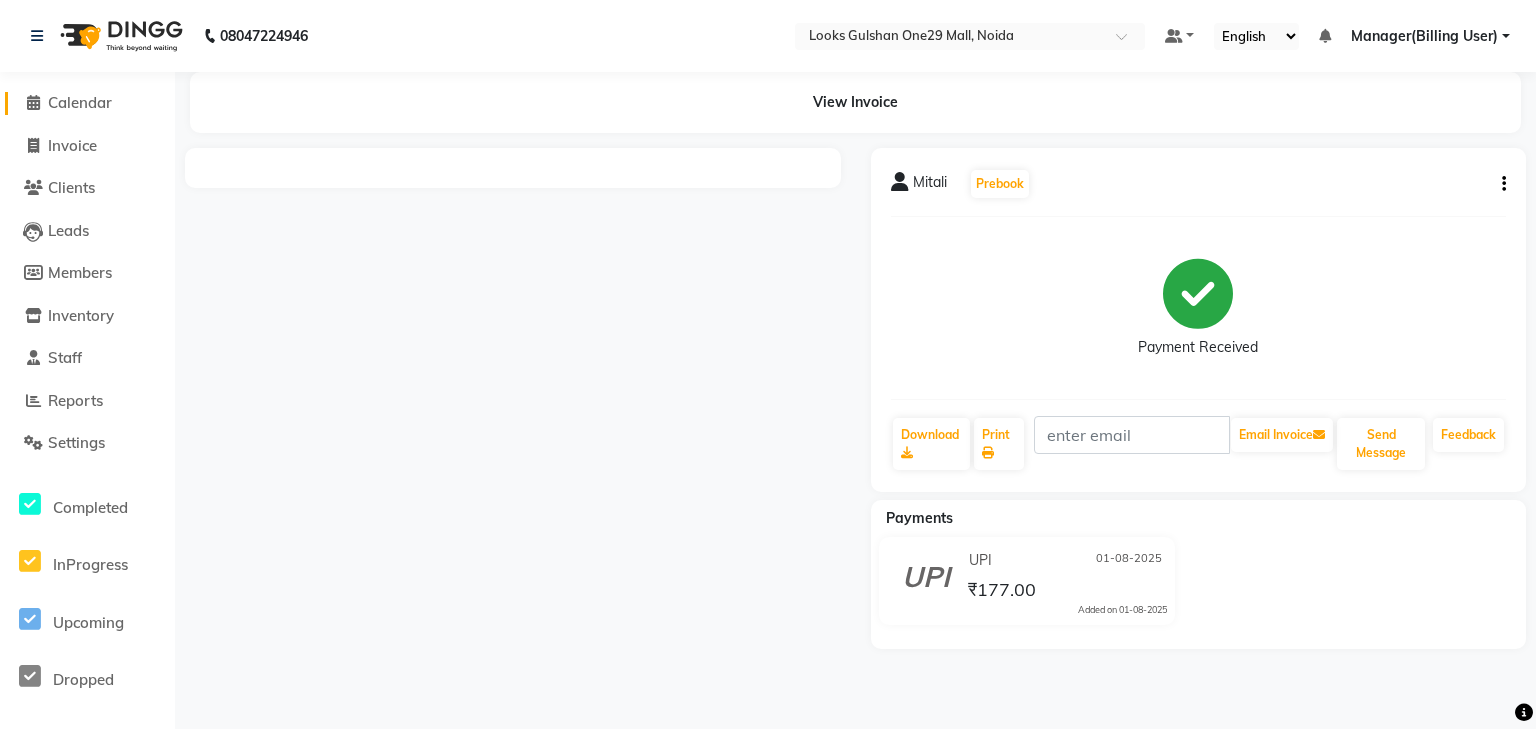 click on "Calendar" 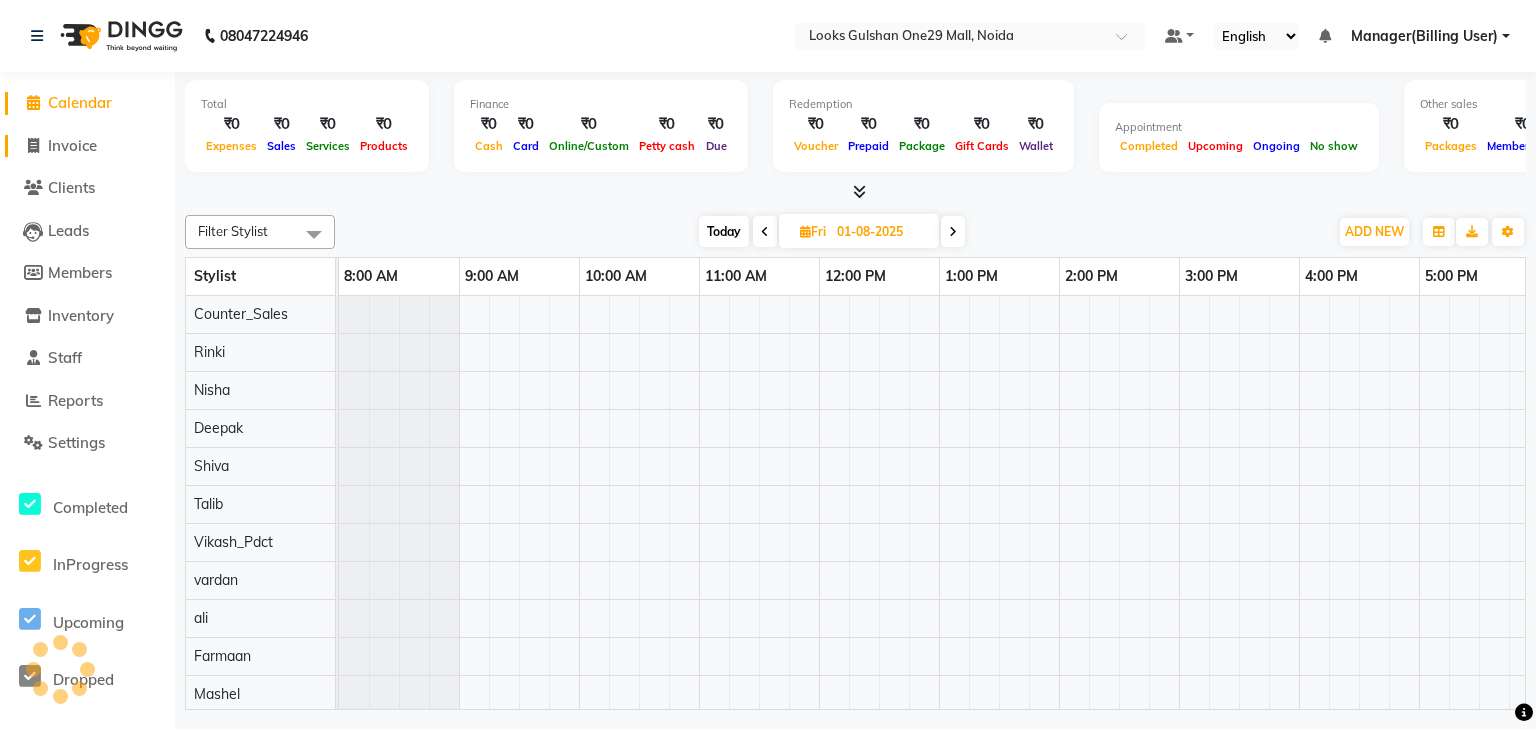 scroll, scrollTop: 0, scrollLeft: 0, axis: both 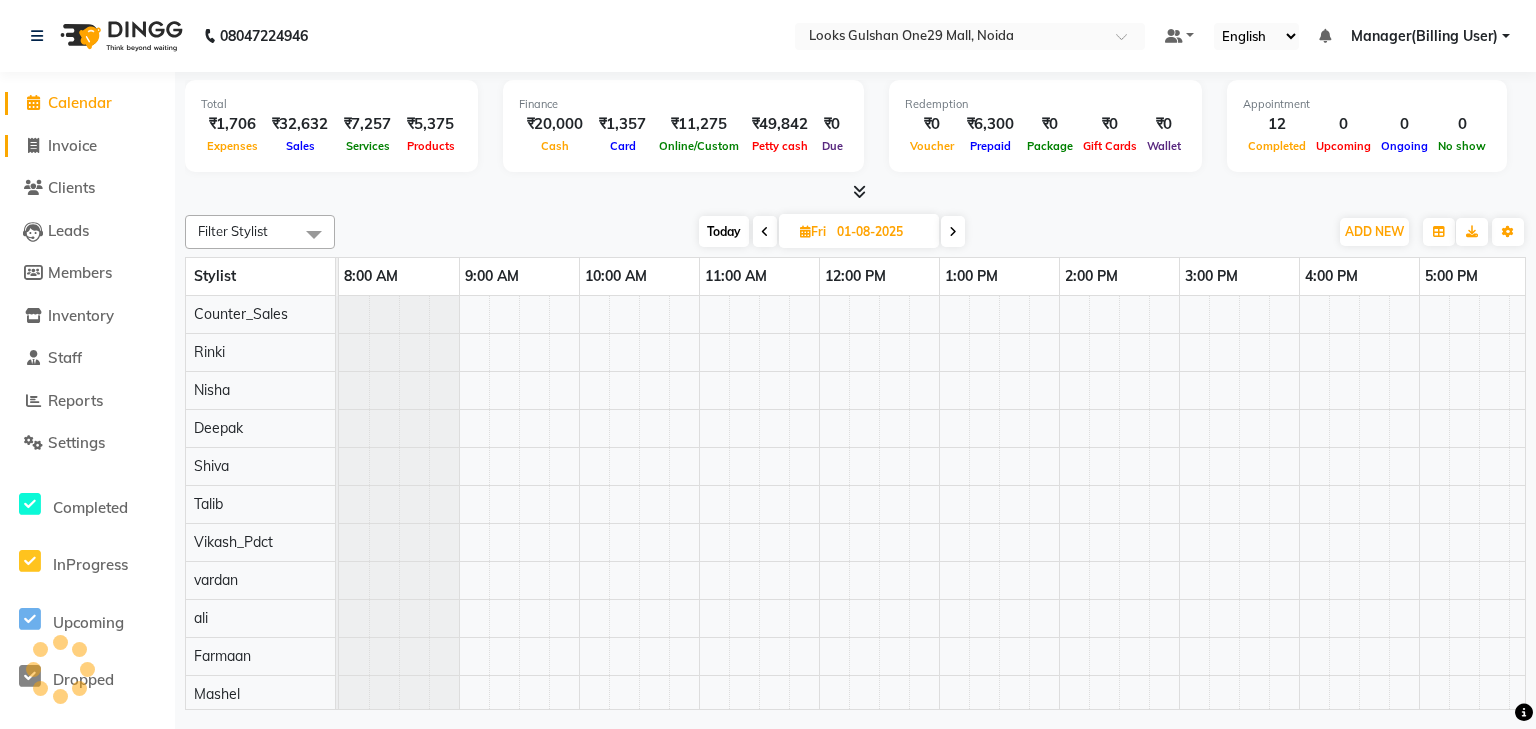 click on "Invoice" 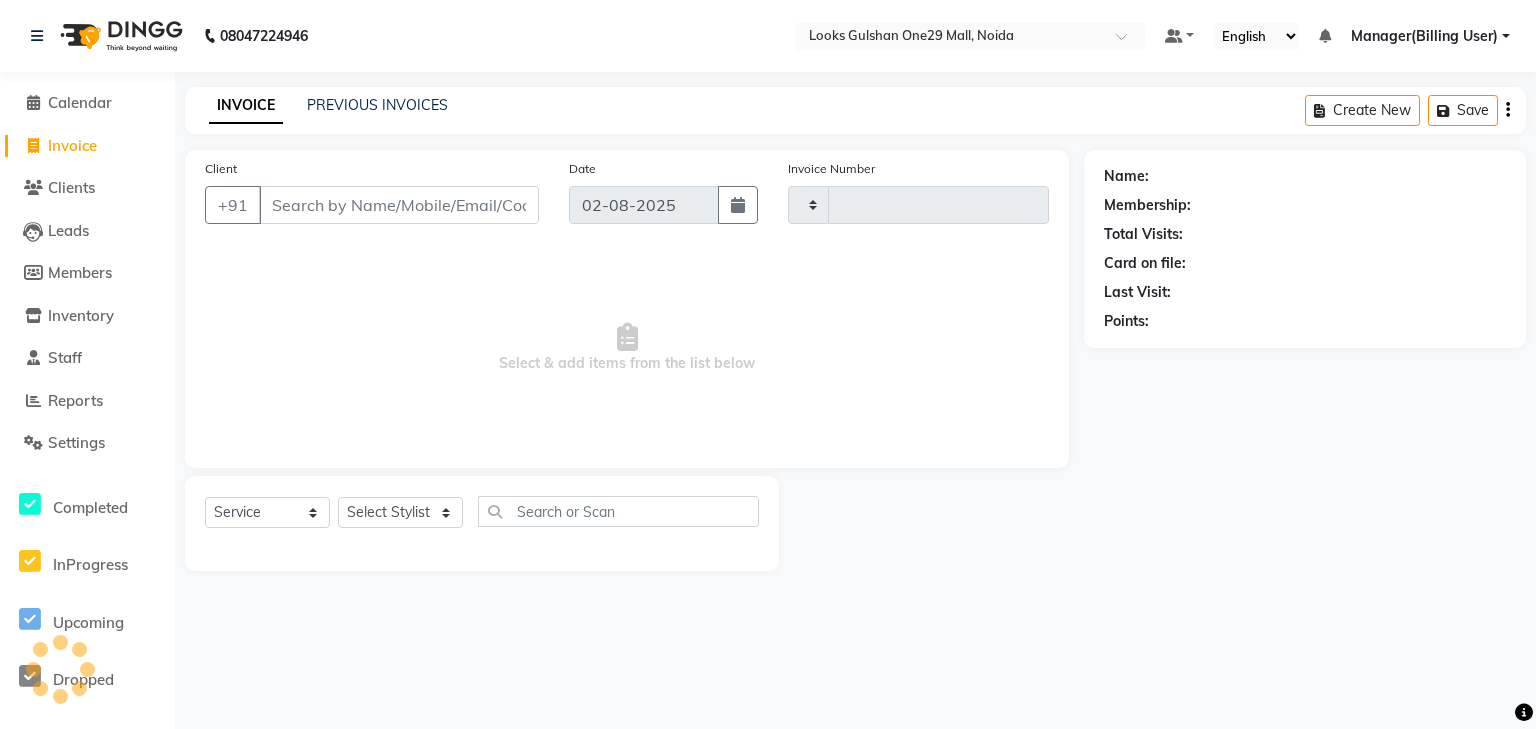 type on "0818" 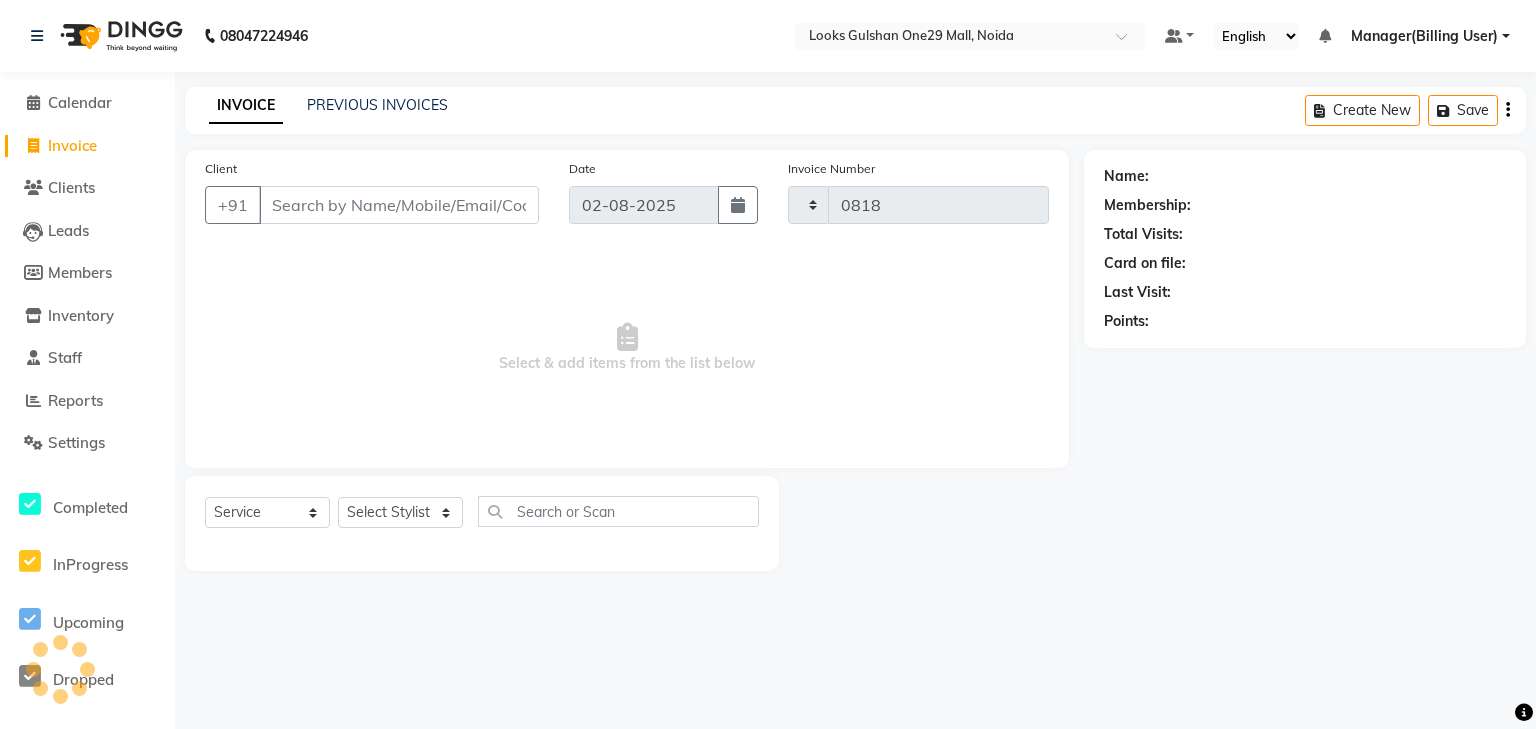 select on "8337" 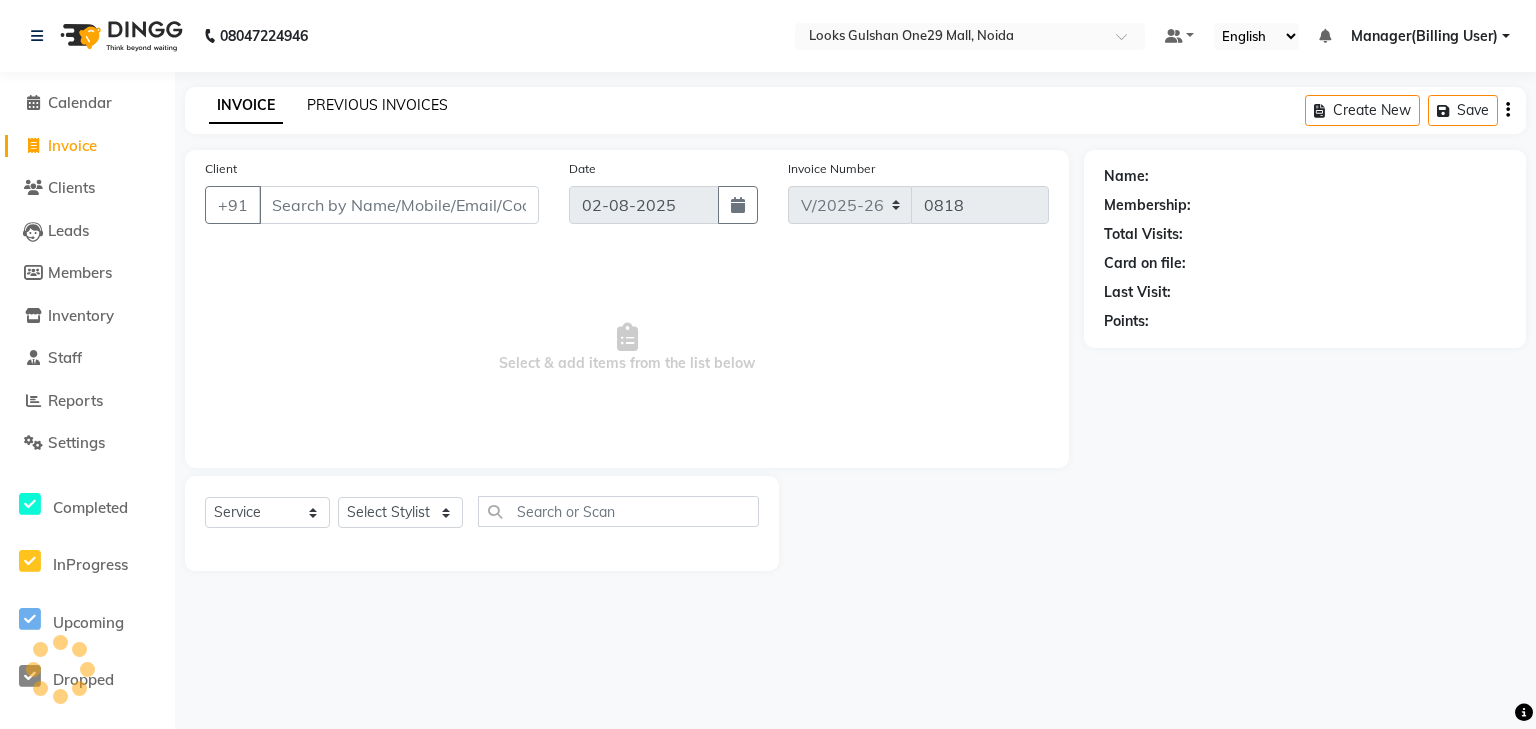 click on "PREVIOUS INVOICES" 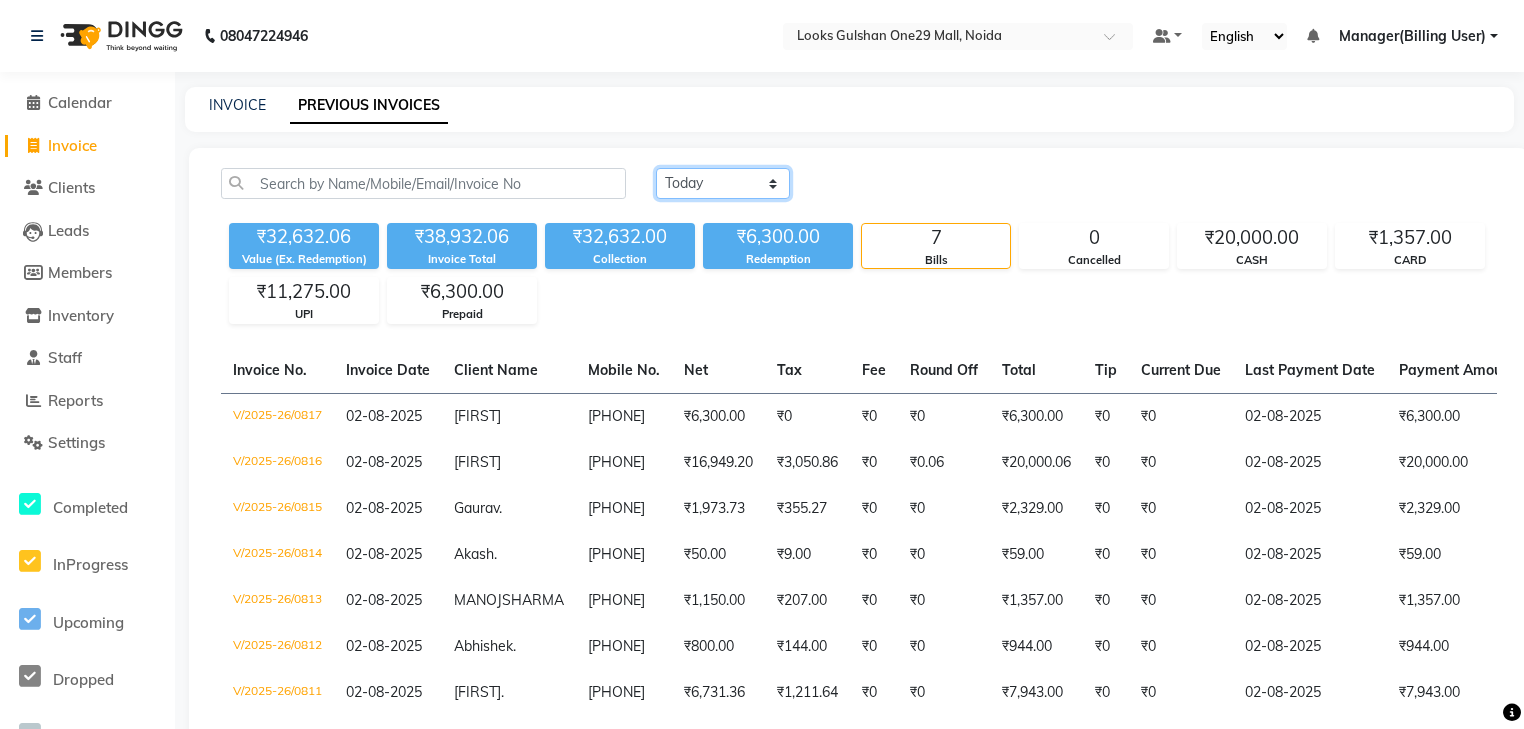 drag, startPoint x: 748, startPoint y: 180, endPoint x: 745, endPoint y: 192, distance: 12.369317 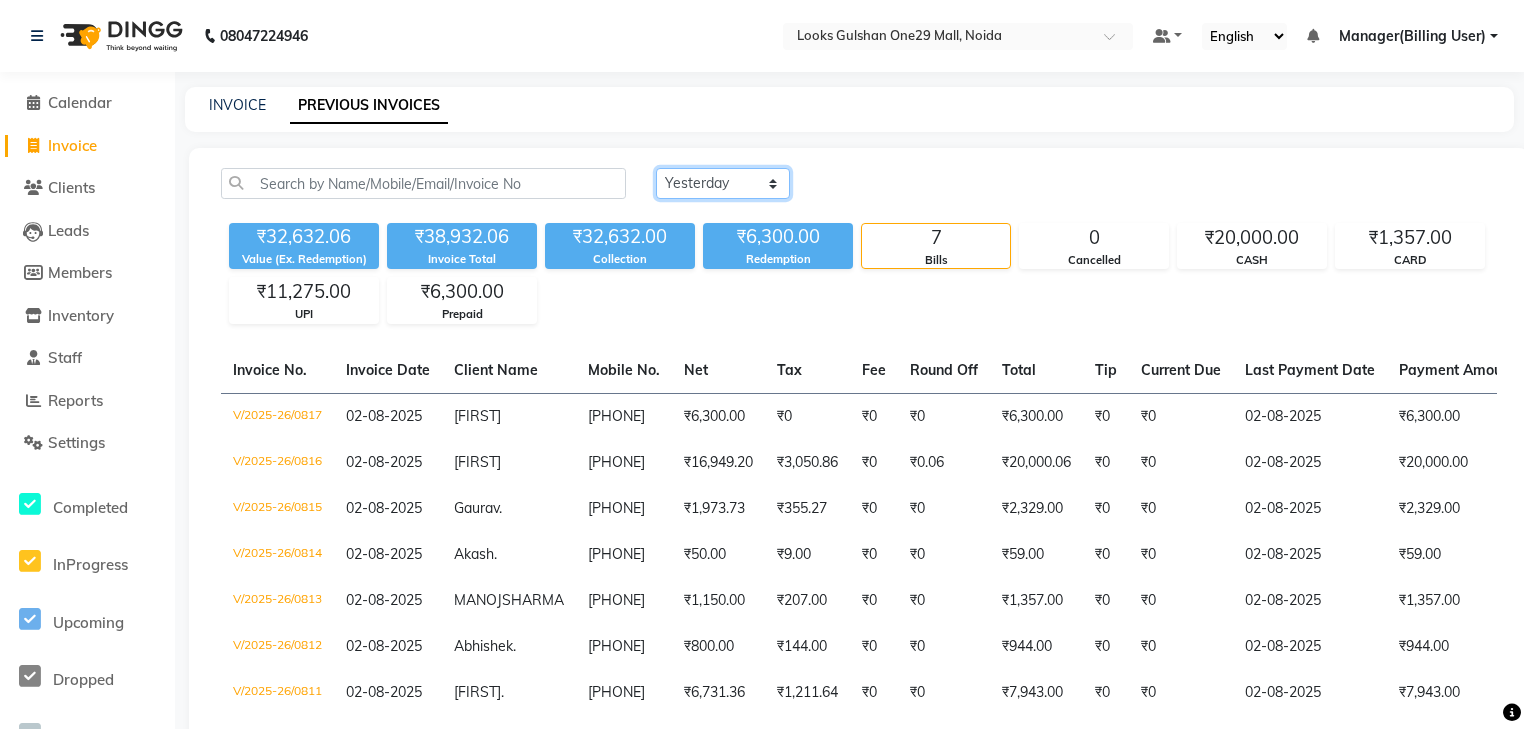 click on "Today Yesterday Custom Range" 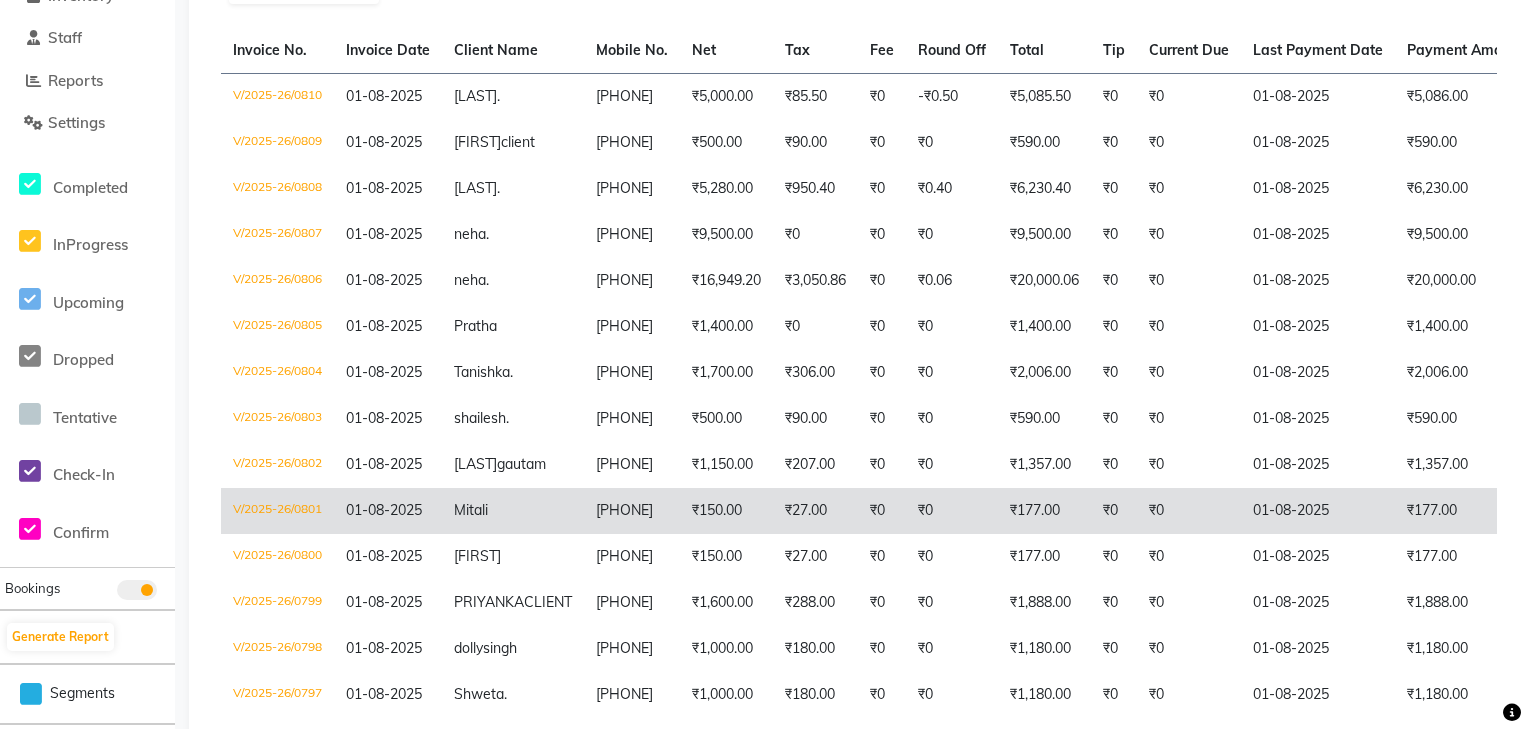 scroll, scrollTop: 537, scrollLeft: 0, axis: vertical 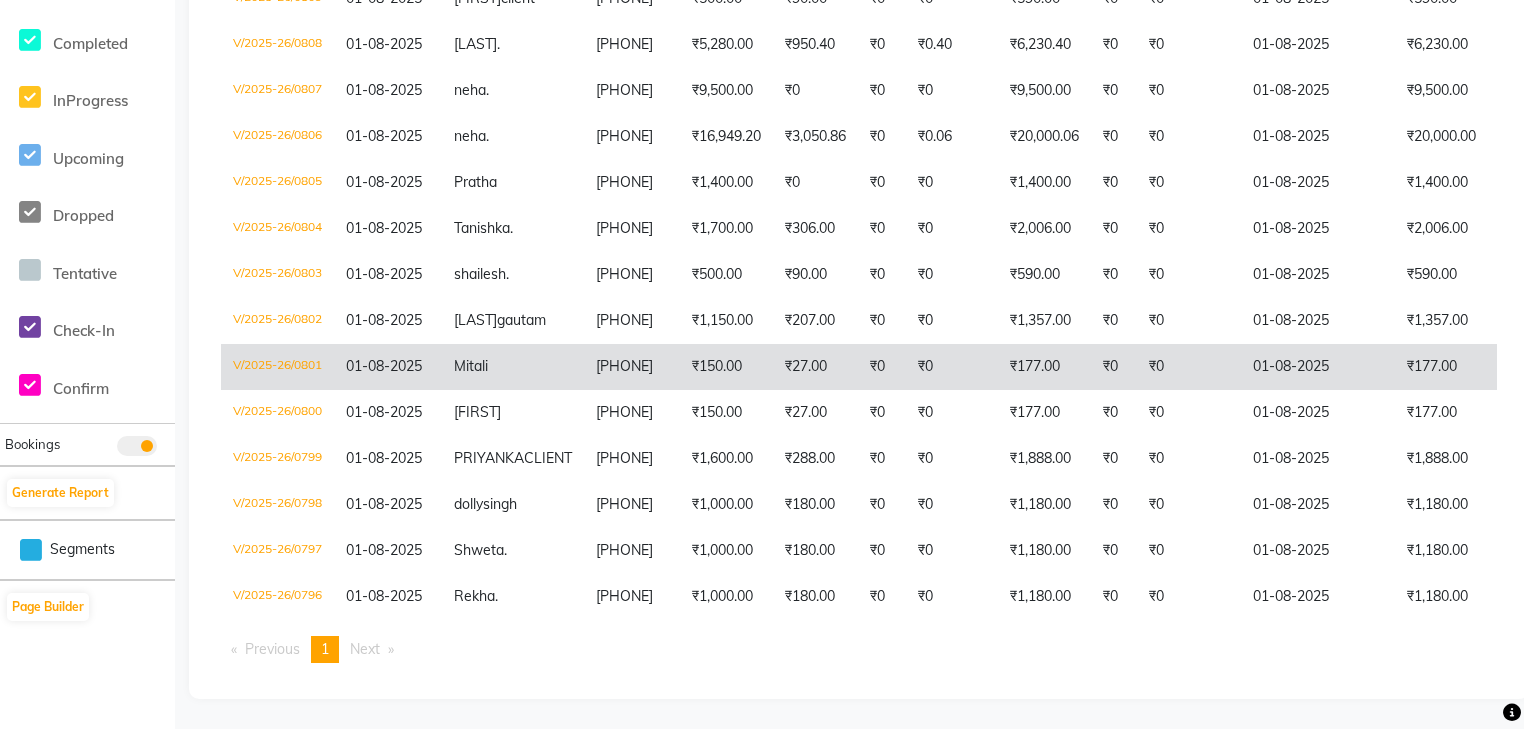 click on "V/2025-26/0801" 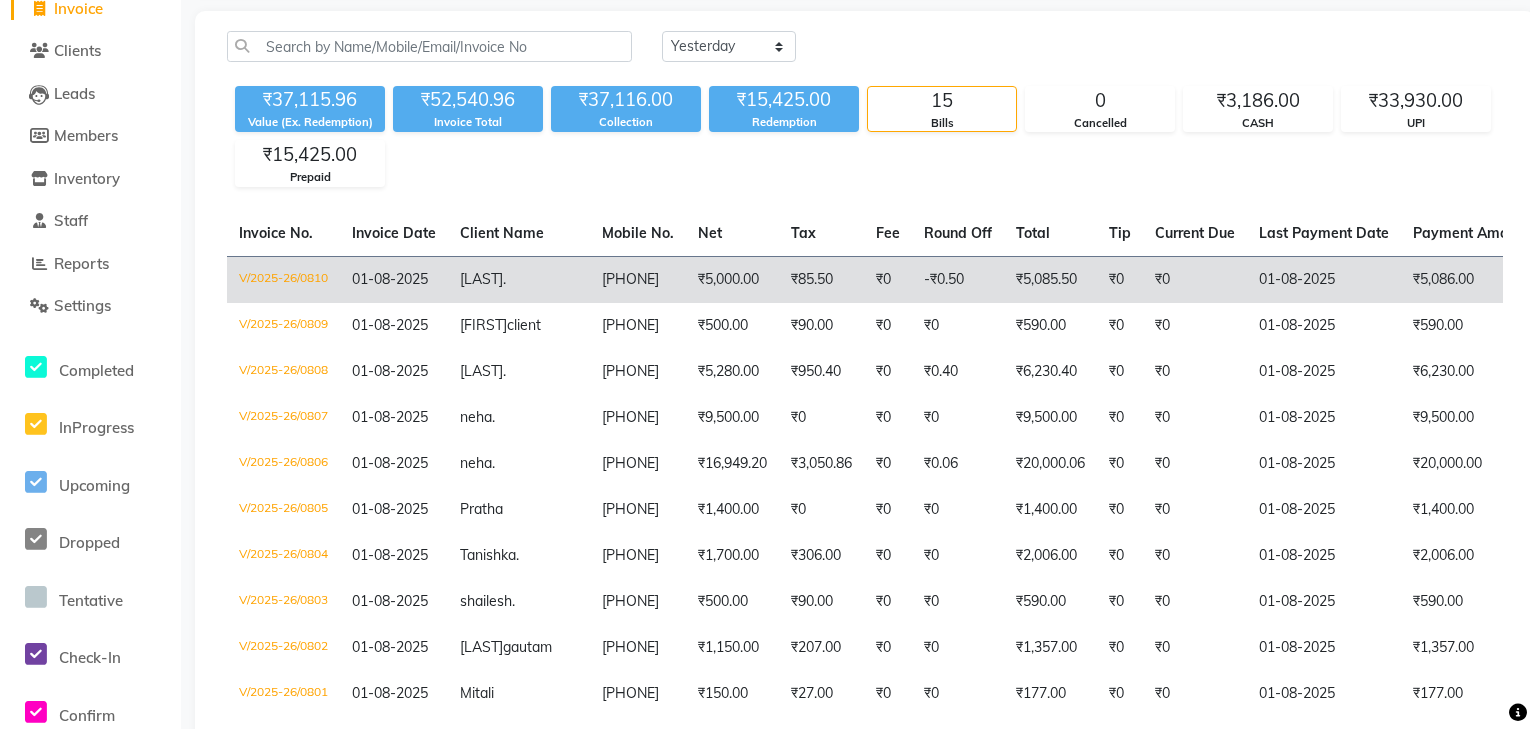 scroll, scrollTop: 0, scrollLeft: 0, axis: both 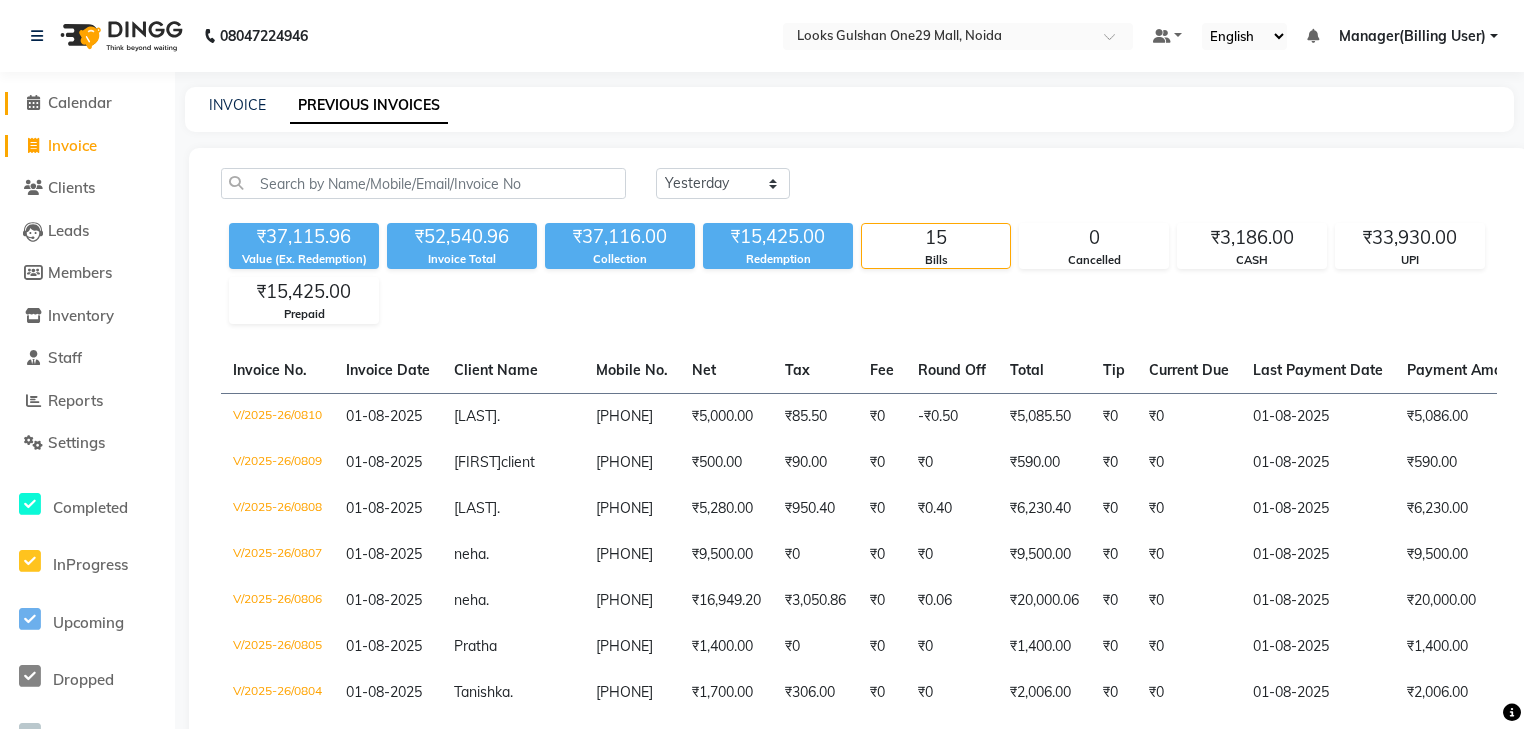 click on "Calendar" 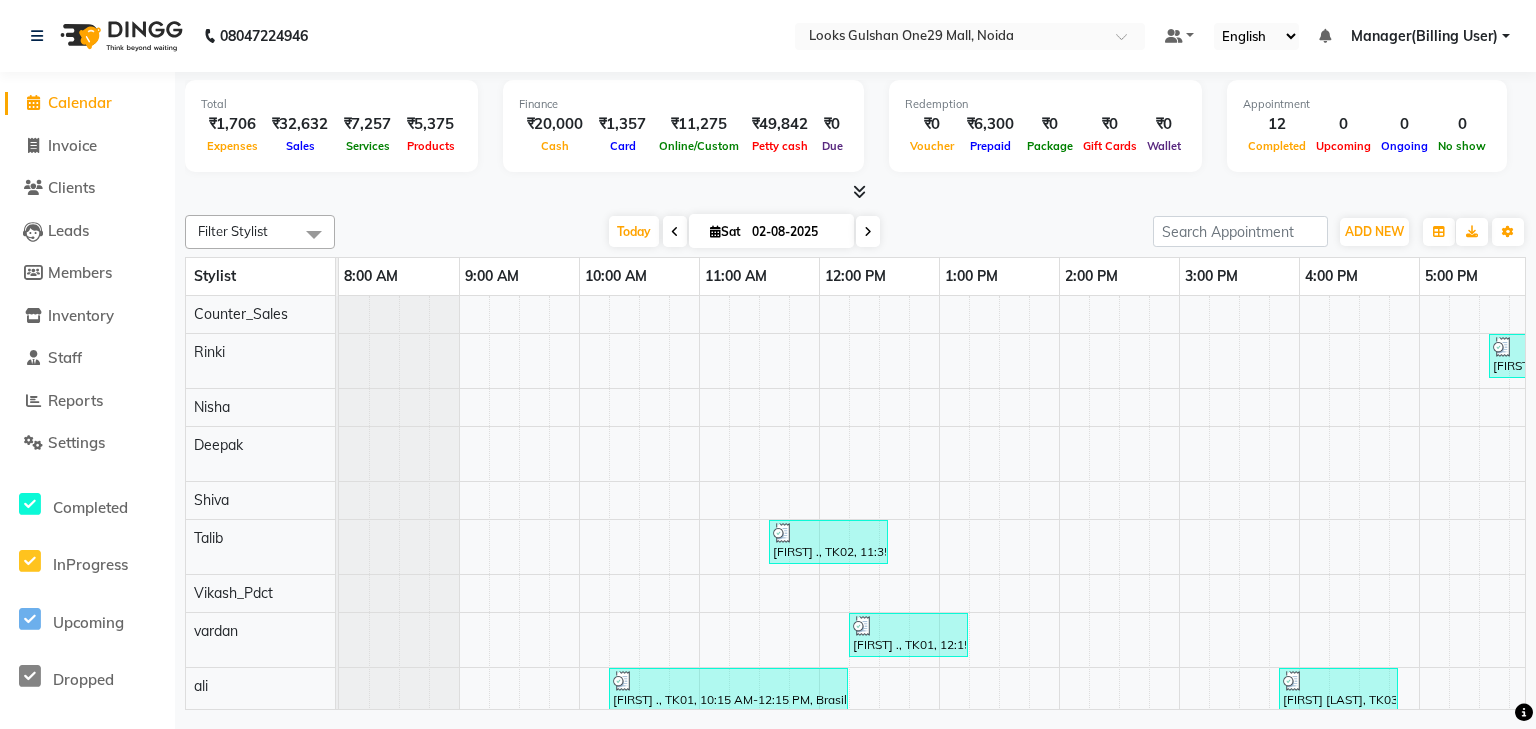 click at bounding box center (855, 192) 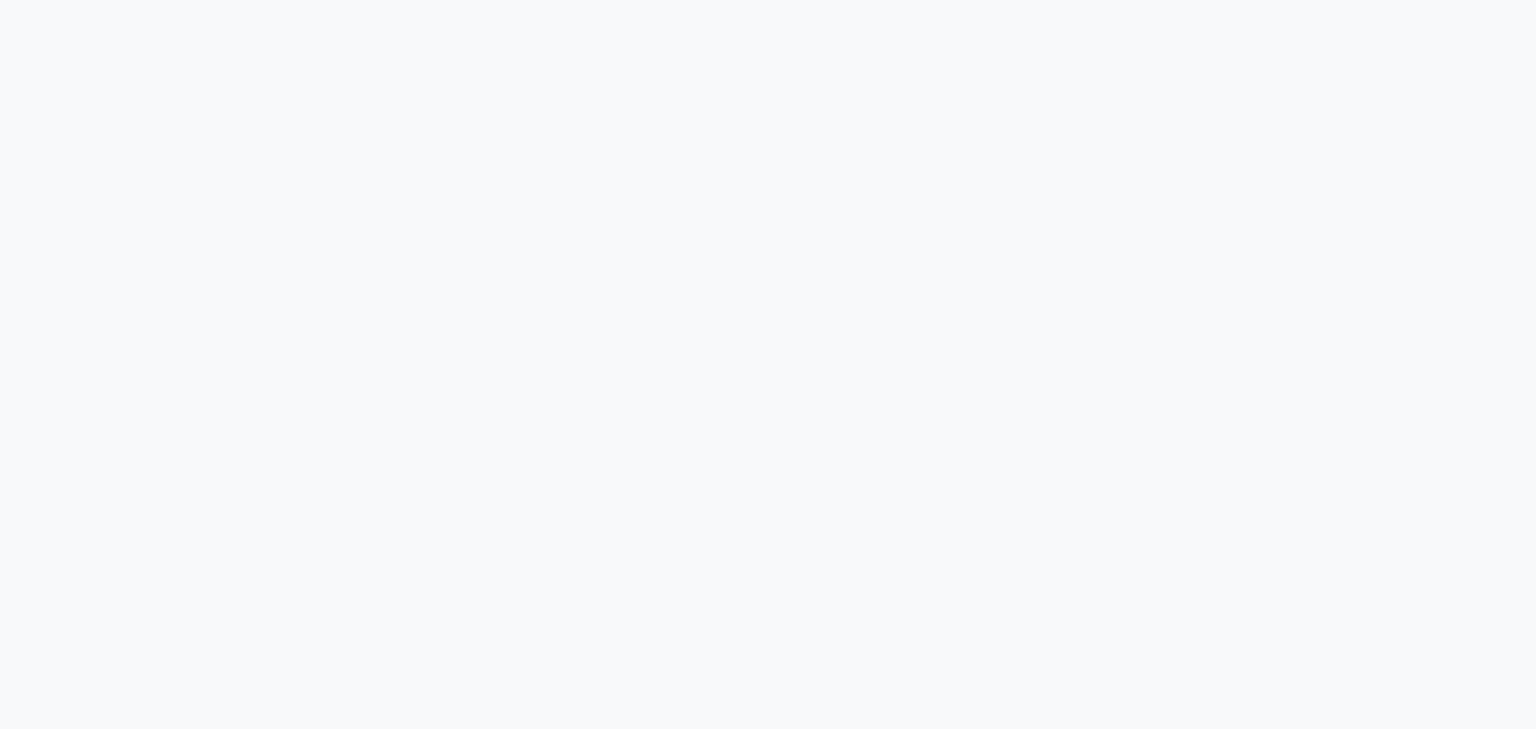 scroll, scrollTop: 0, scrollLeft: 0, axis: both 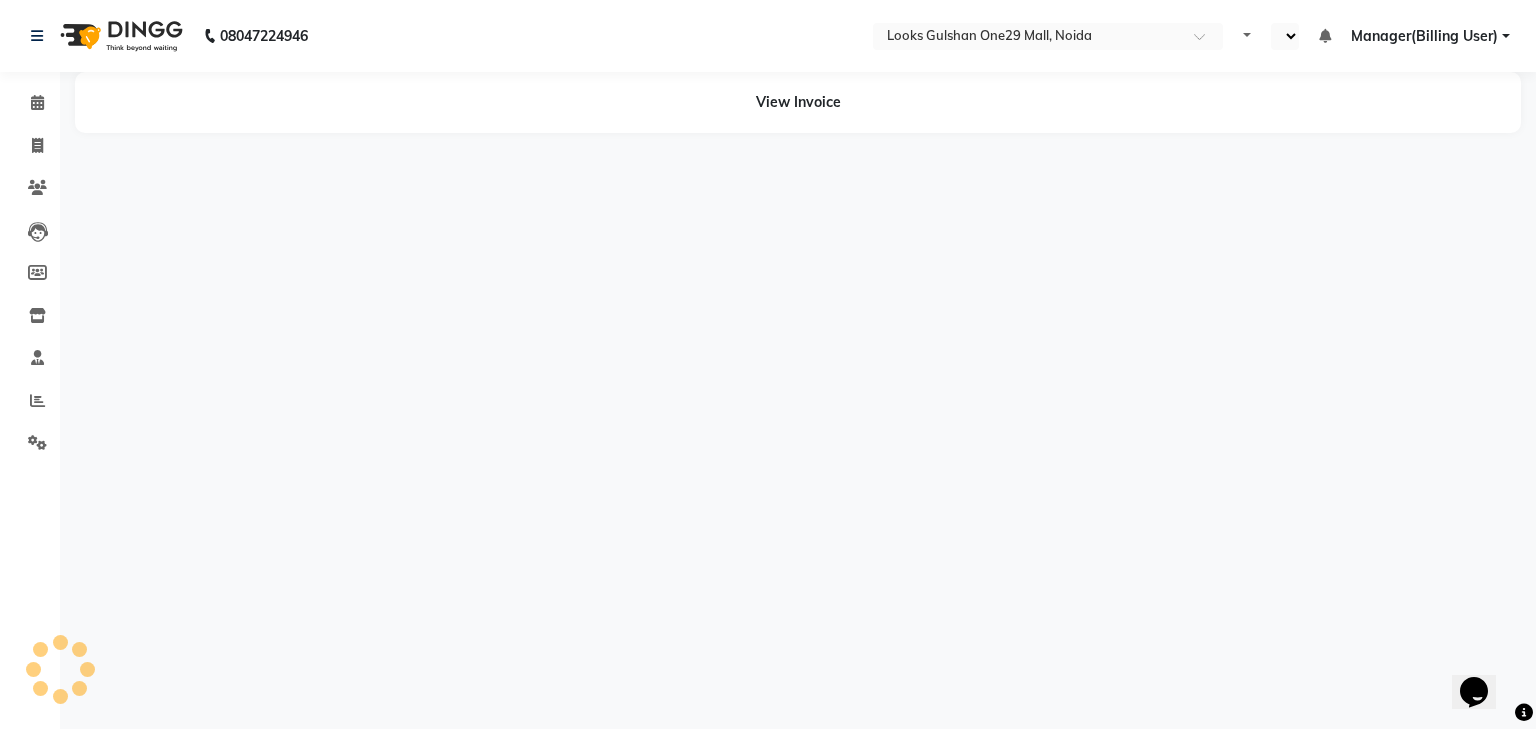 select on "en" 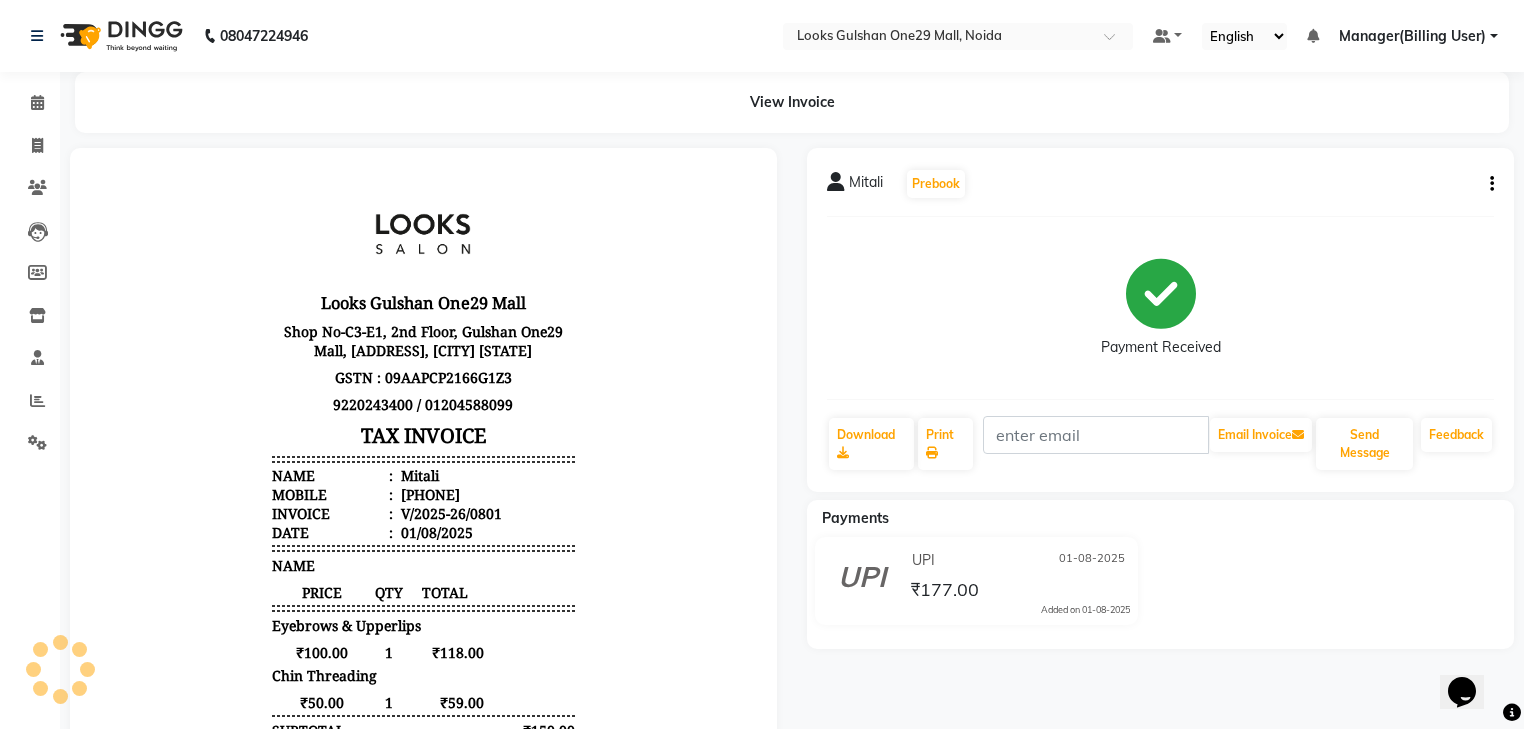 scroll, scrollTop: 0, scrollLeft: 0, axis: both 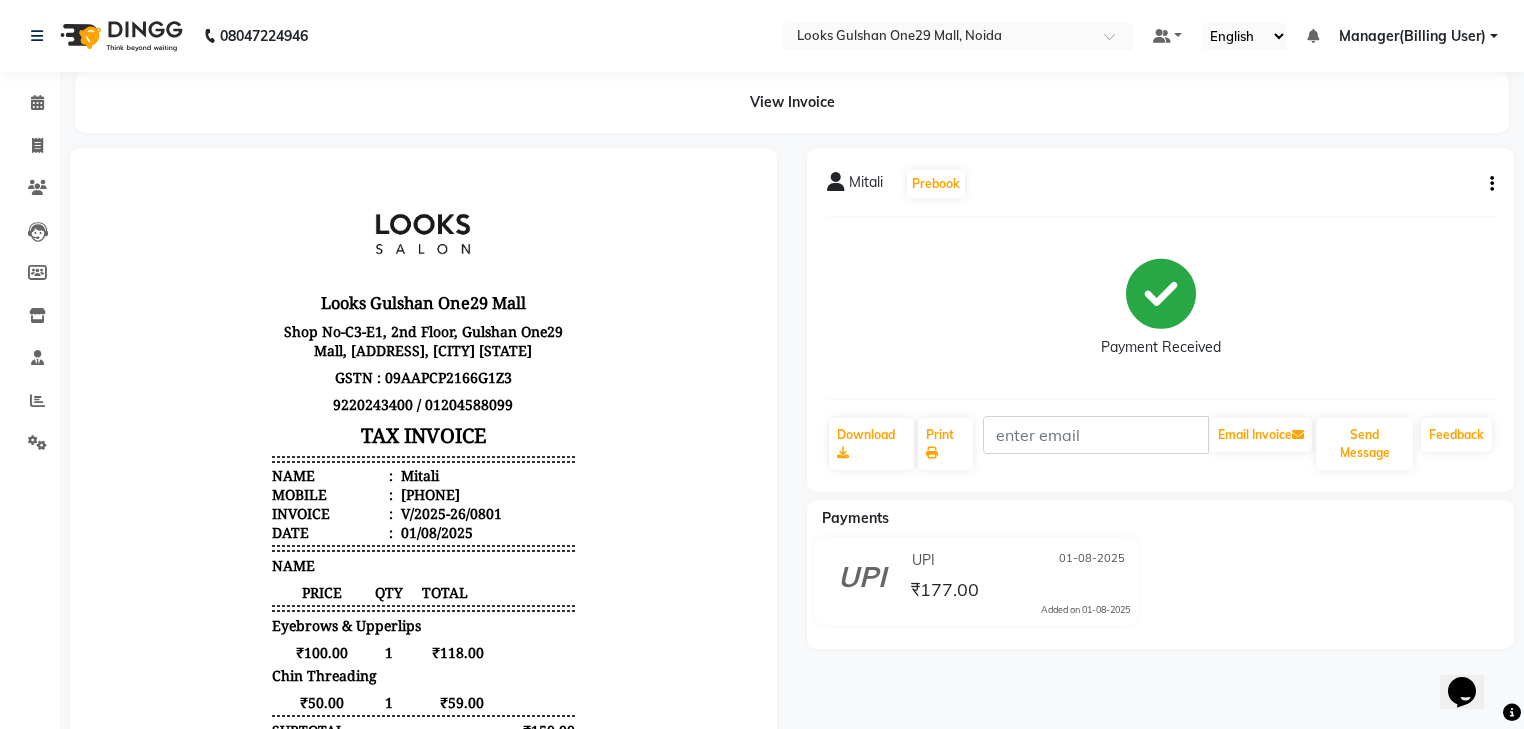 click on "Mitali   Prebook   Payment Received  Download  Print   Email Invoice   Send Message Feedback" 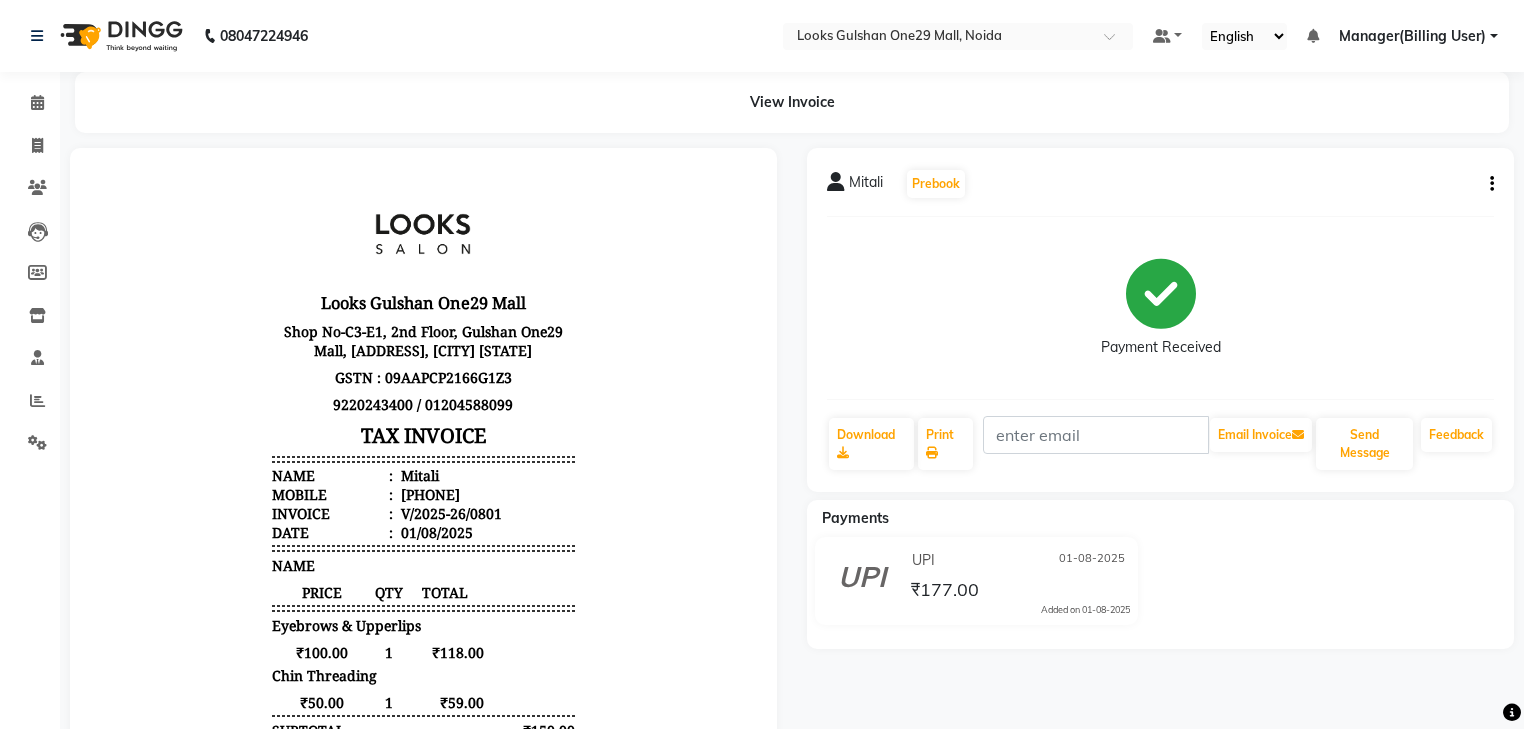 click 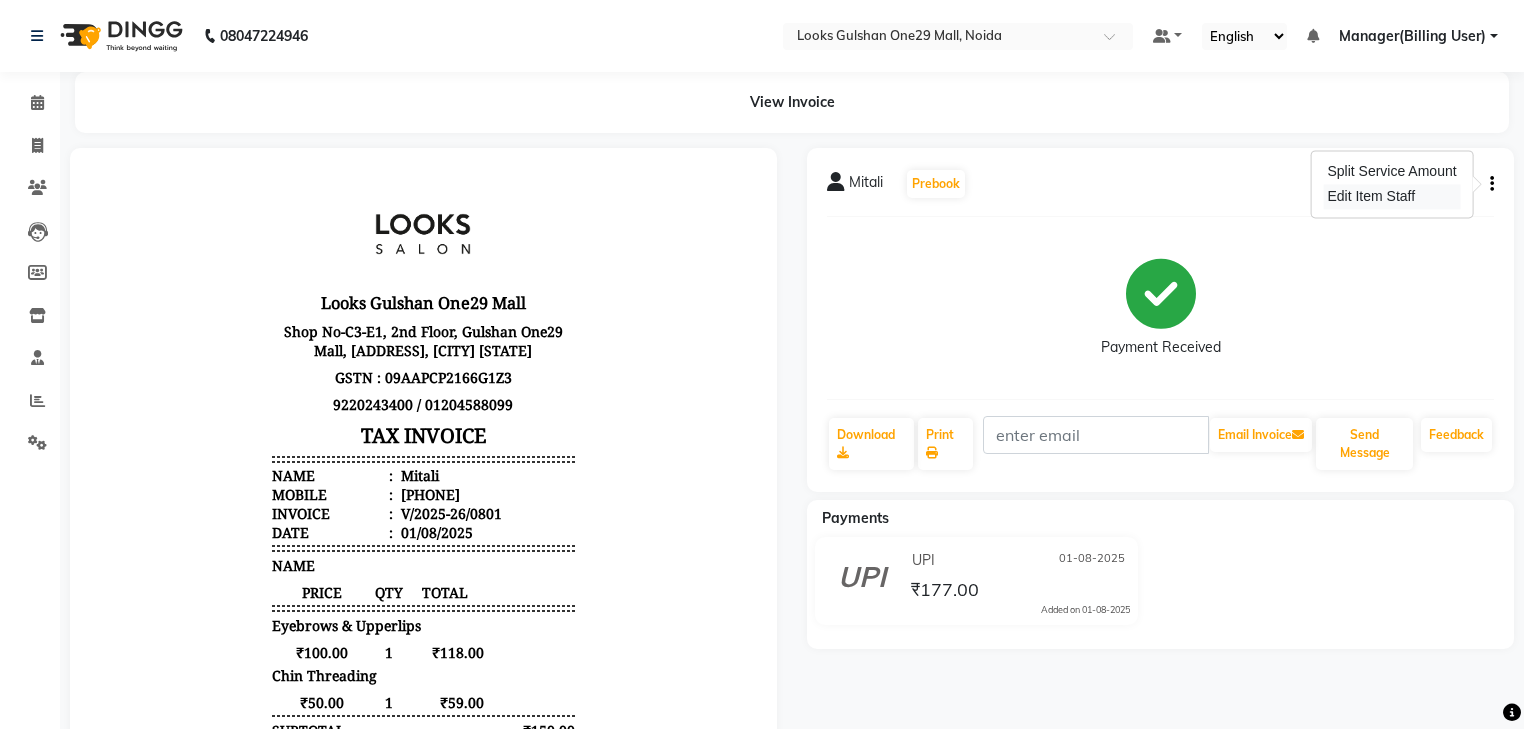 click on "Edit Item Staff" at bounding box center [1391, 196] 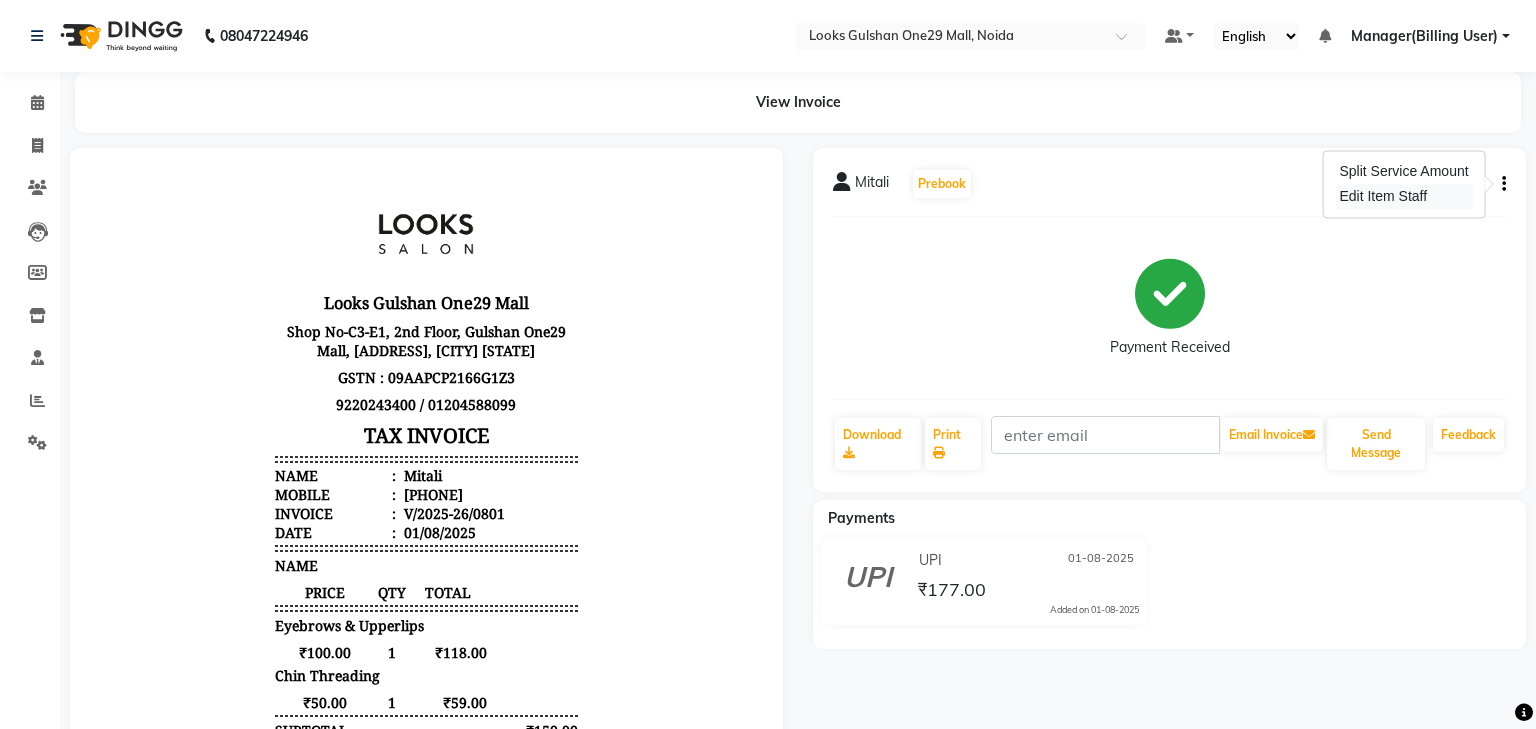 select on "80998" 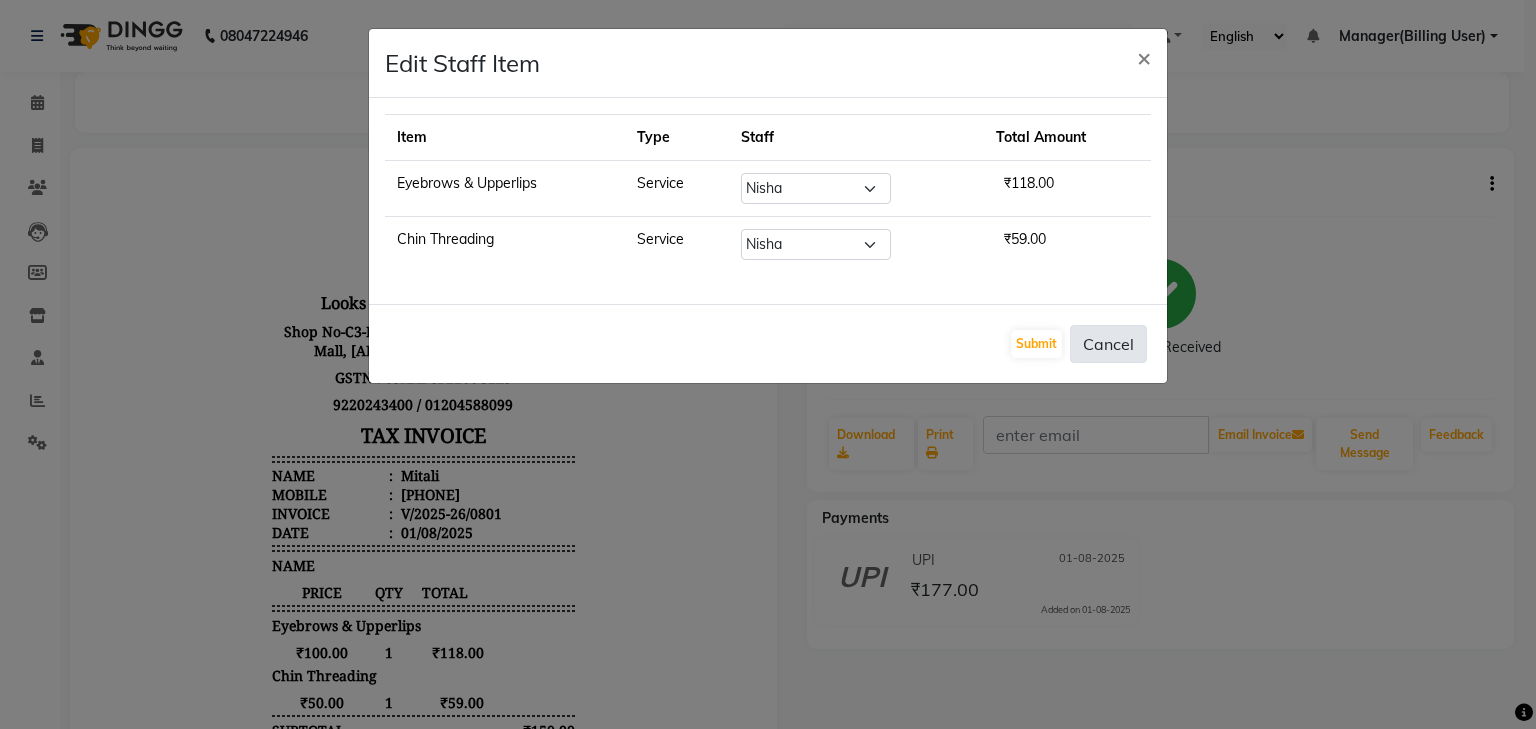 click on "Cancel" 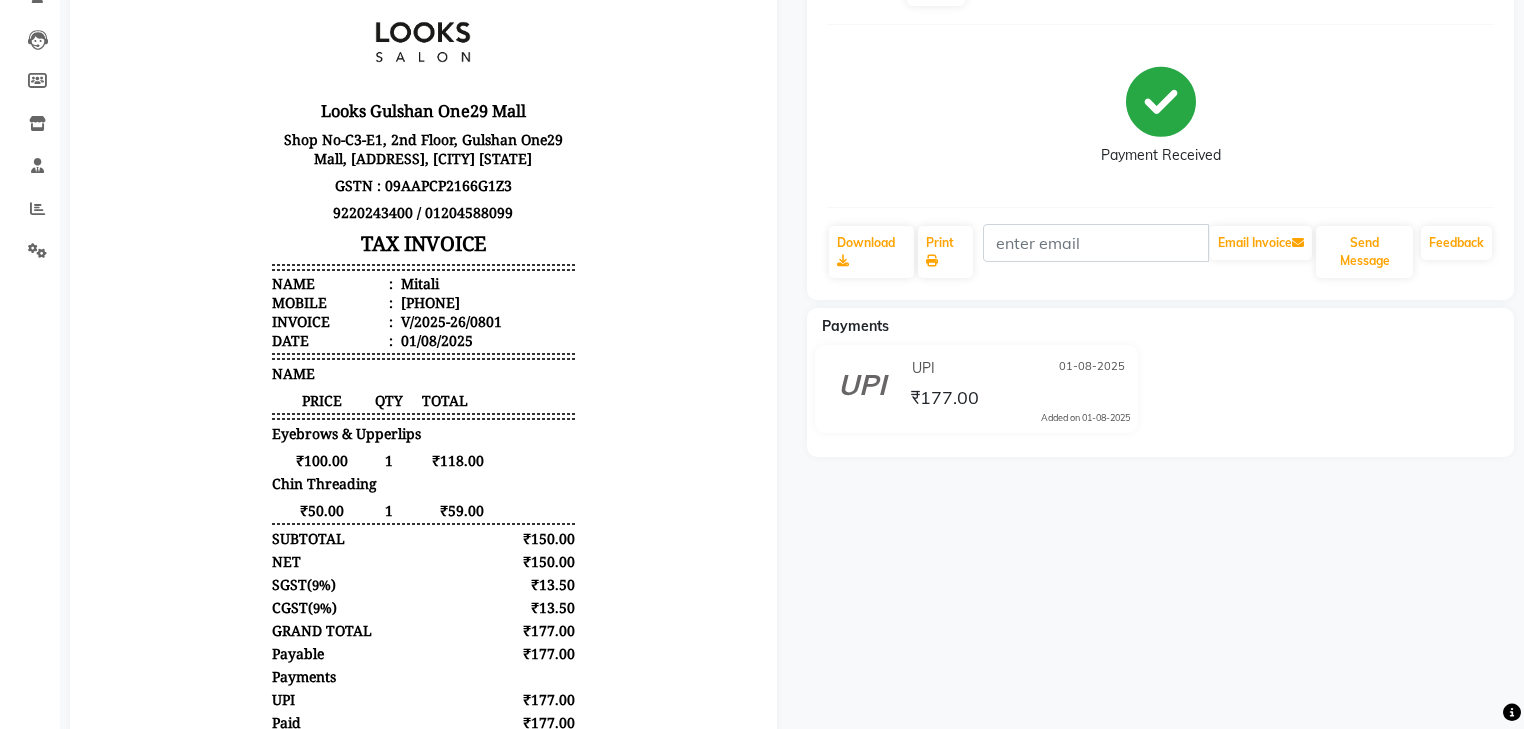 scroll, scrollTop: 0, scrollLeft: 0, axis: both 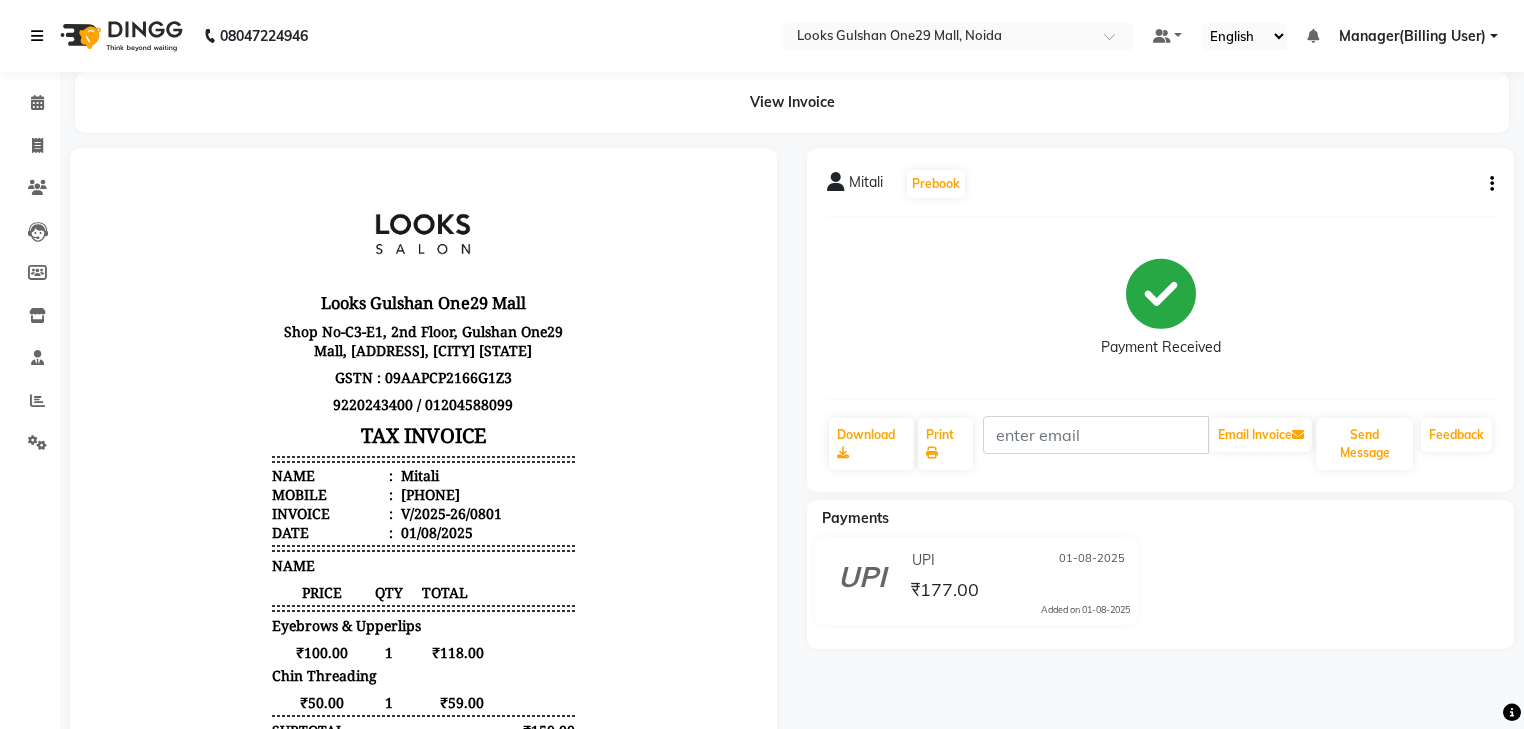 click at bounding box center [41, 36] 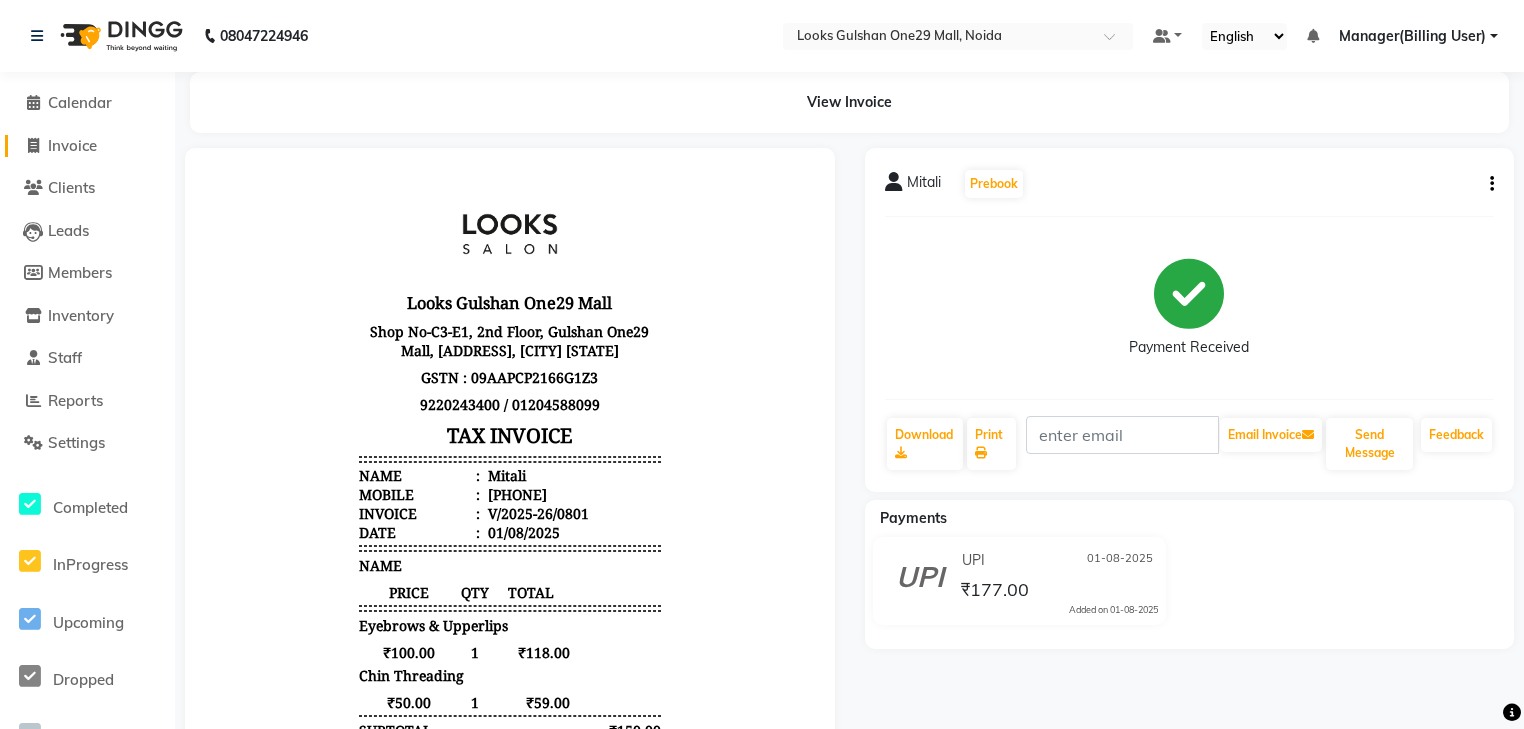 click on "Invoice" 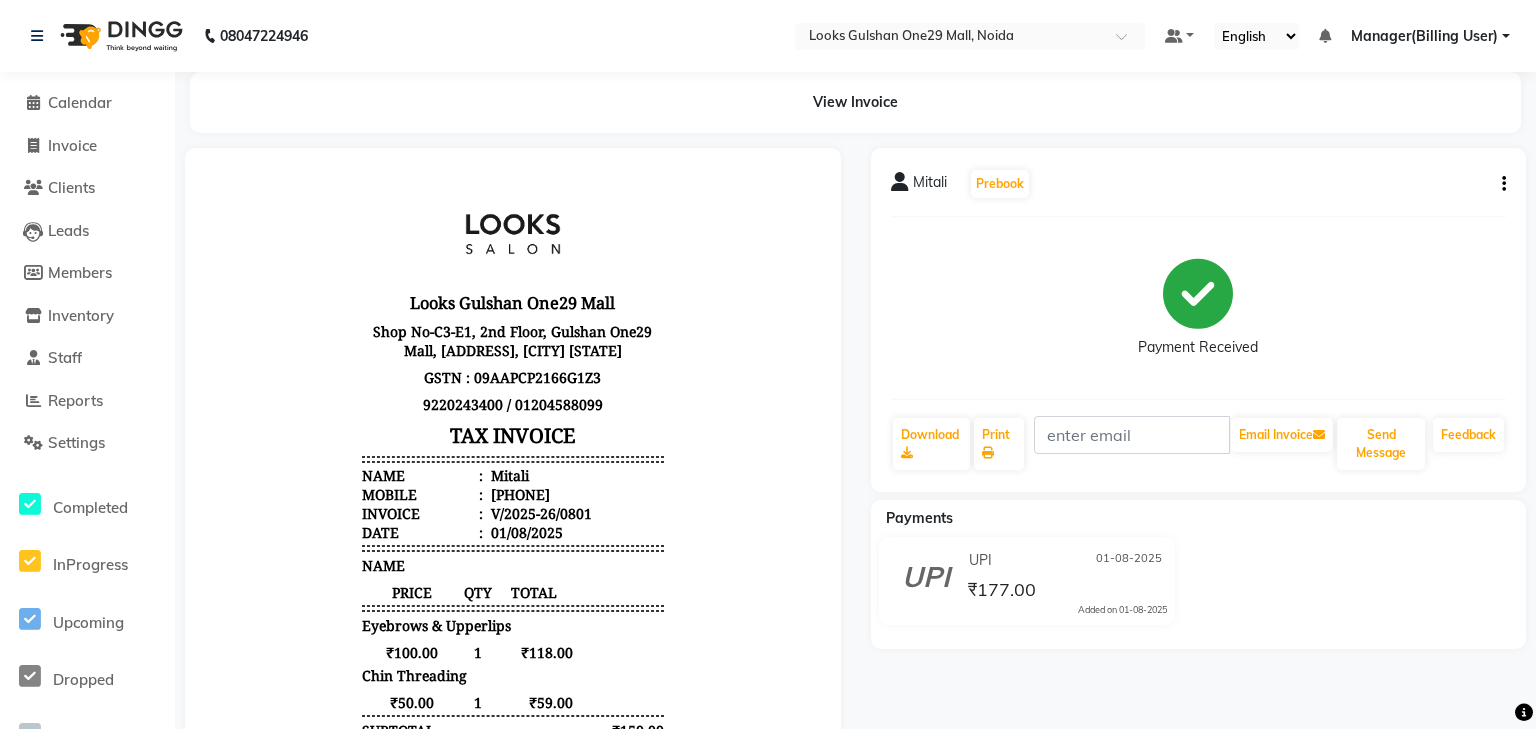 select on "8337" 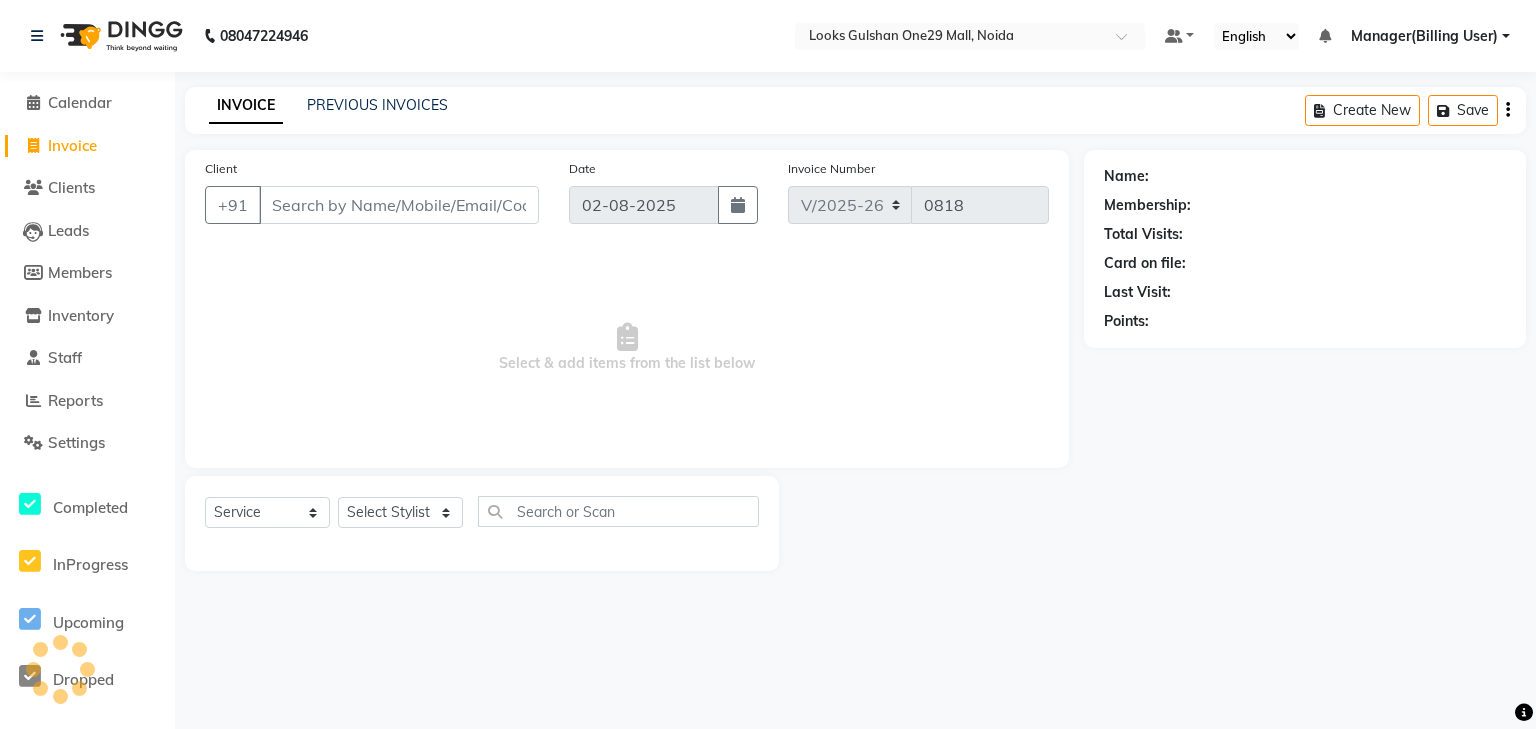 click on "INVOICE PREVIOUS INVOICES" 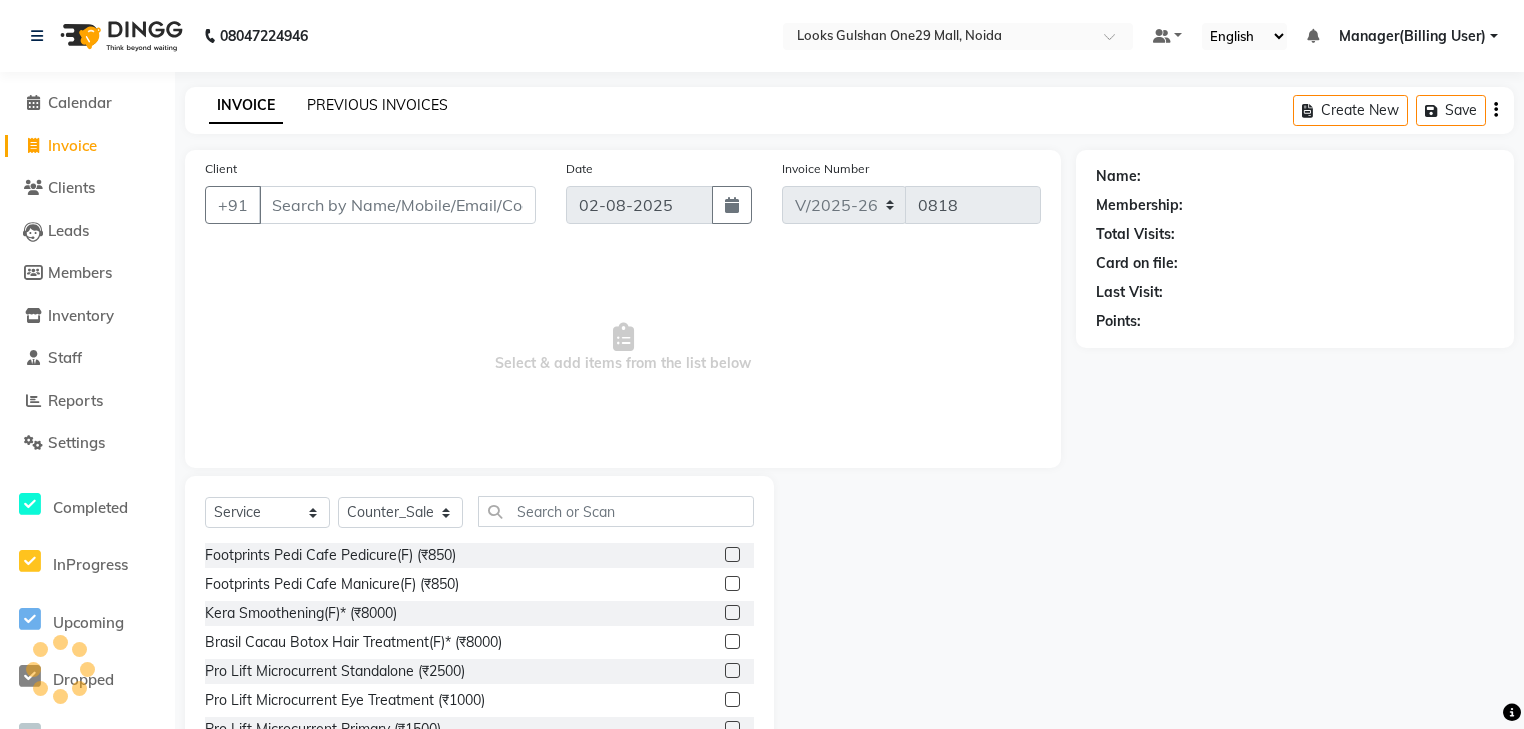 click on "PREVIOUS INVOICES" 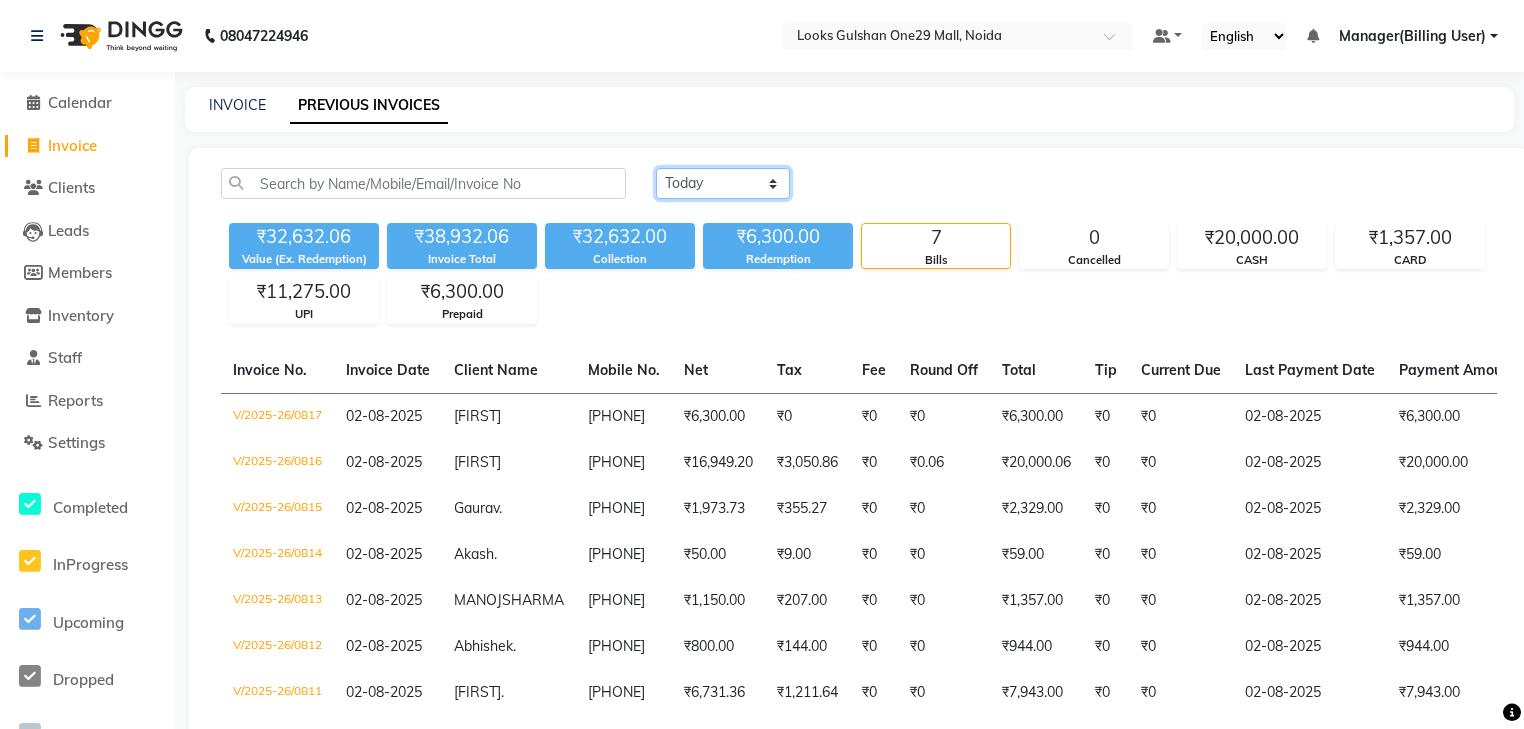 click on "Today Yesterday Custom Range" 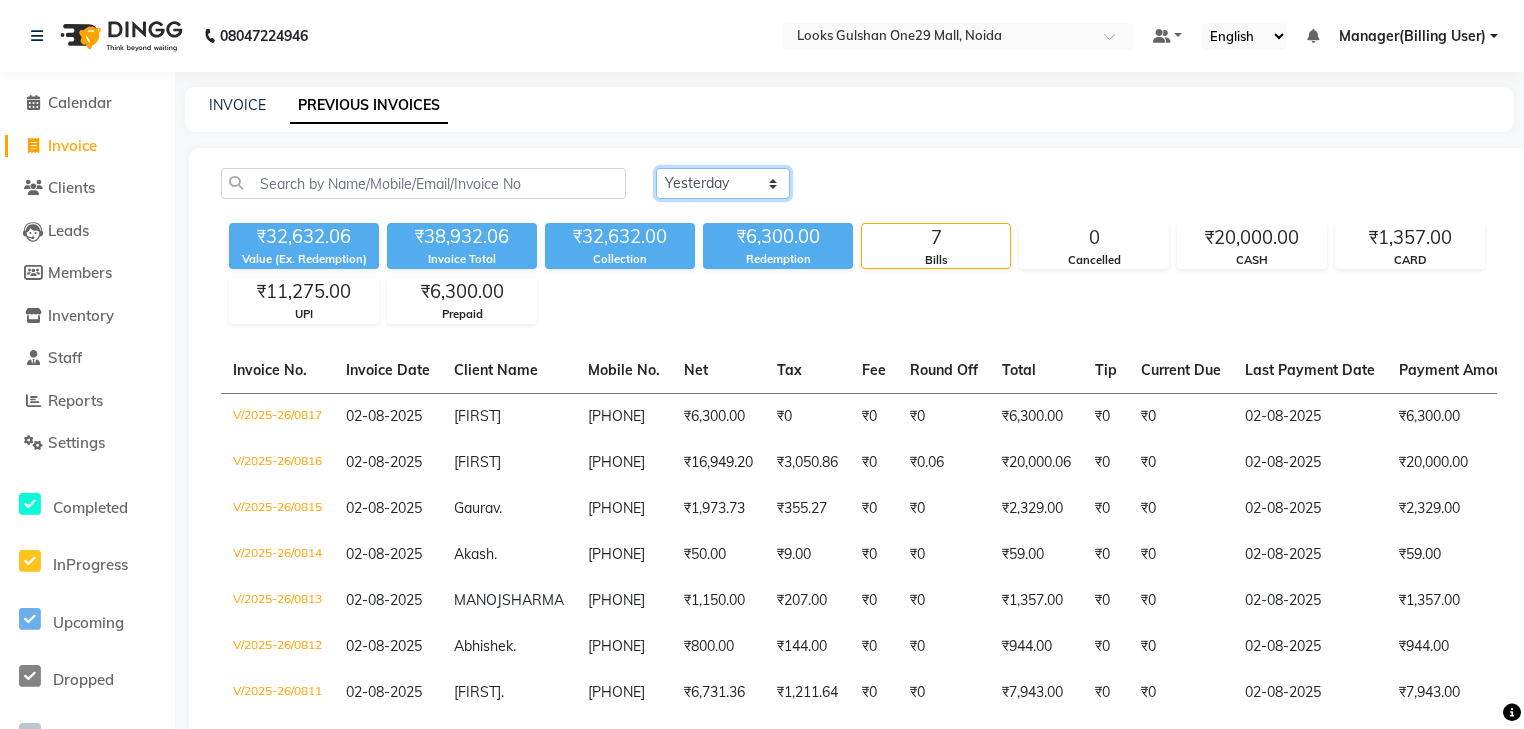 click on "Today Yesterday Custom Range" 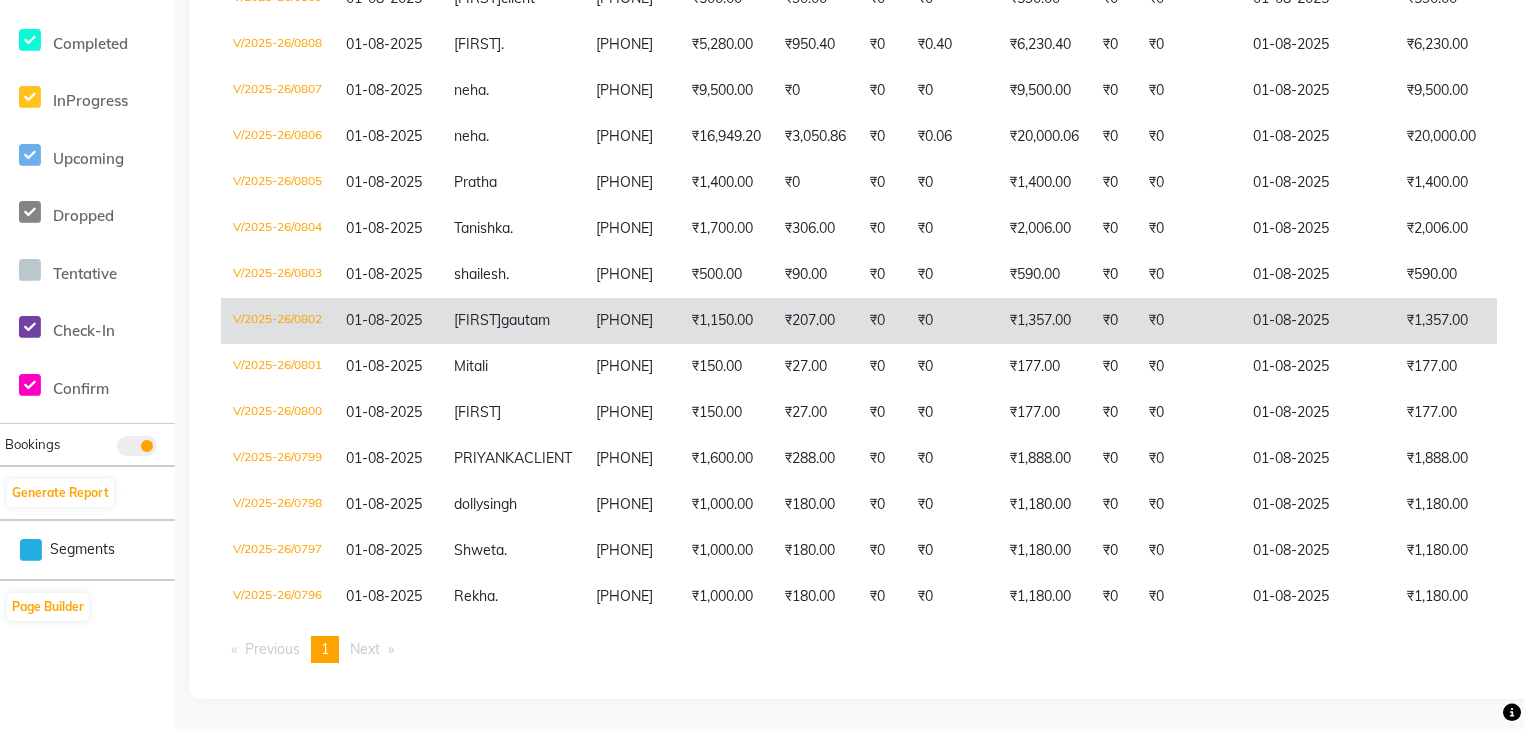 scroll, scrollTop: 537, scrollLeft: 0, axis: vertical 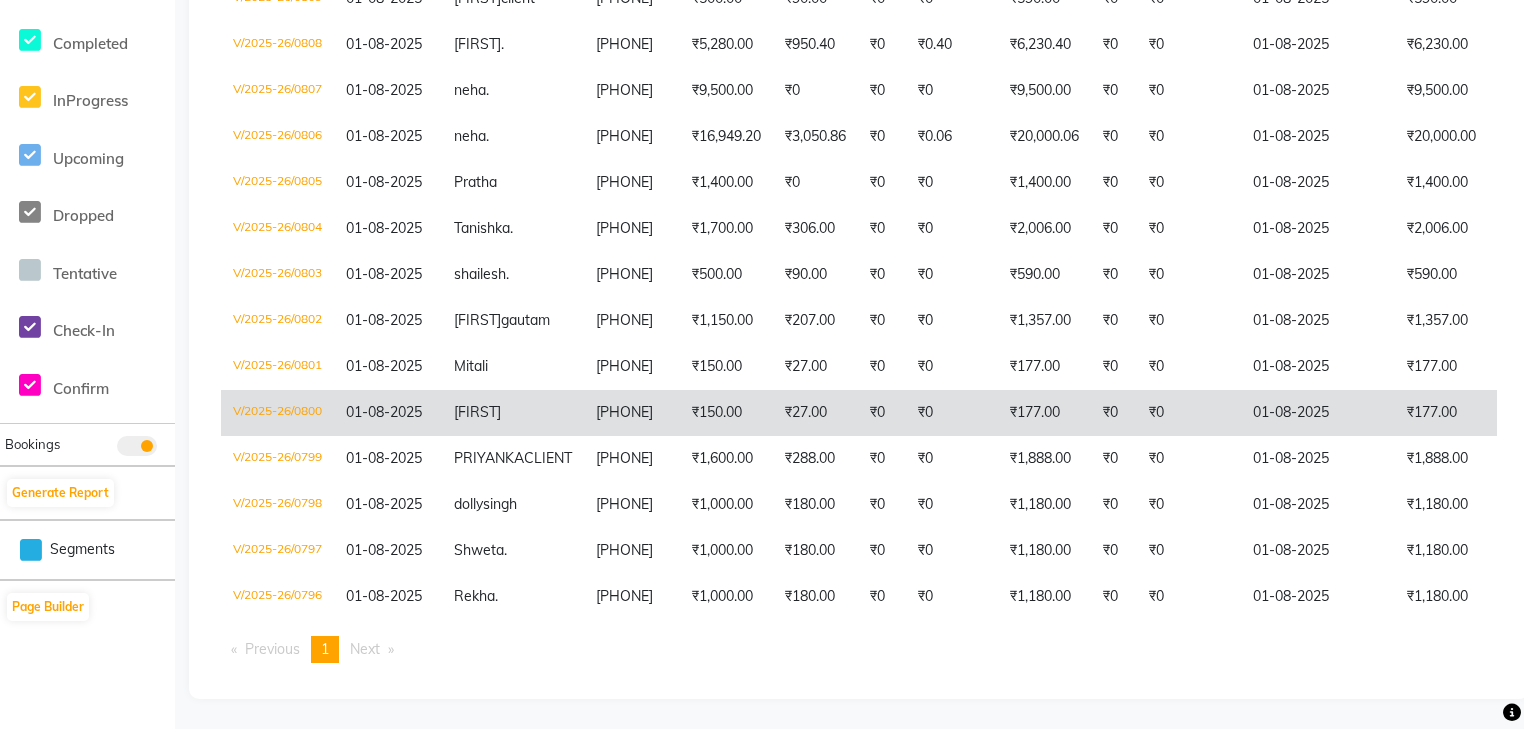 click on "V/2025-26/0800" 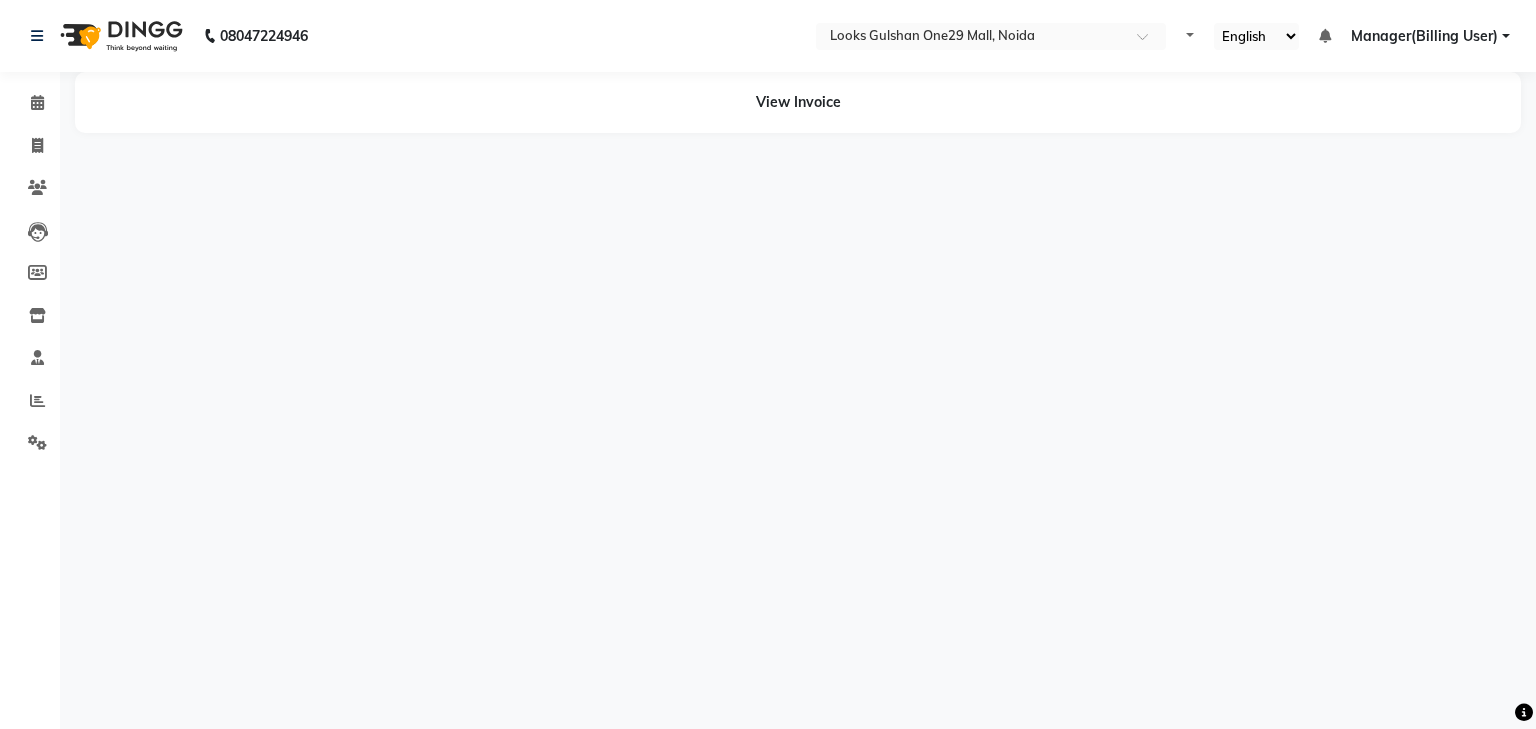 scroll, scrollTop: 0, scrollLeft: 0, axis: both 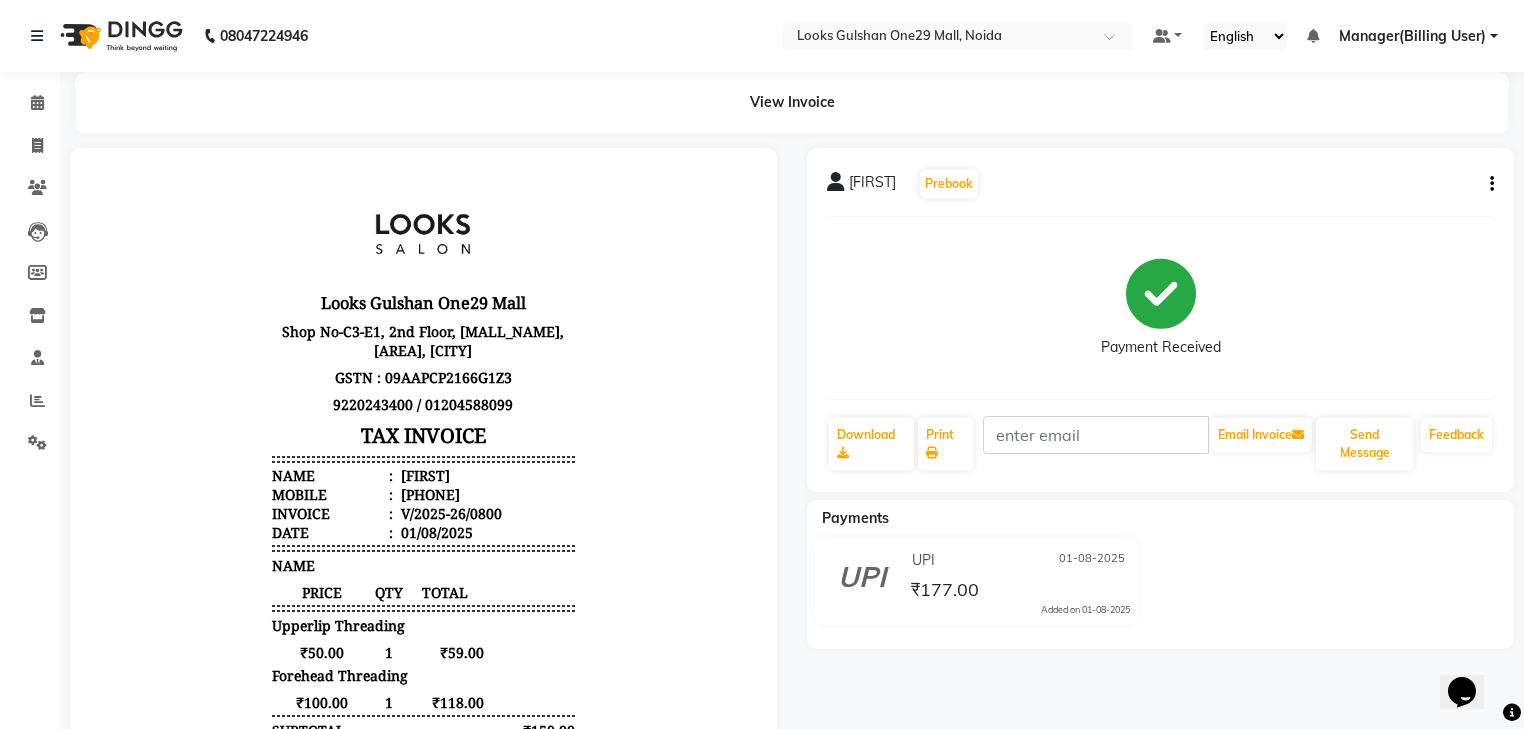 click 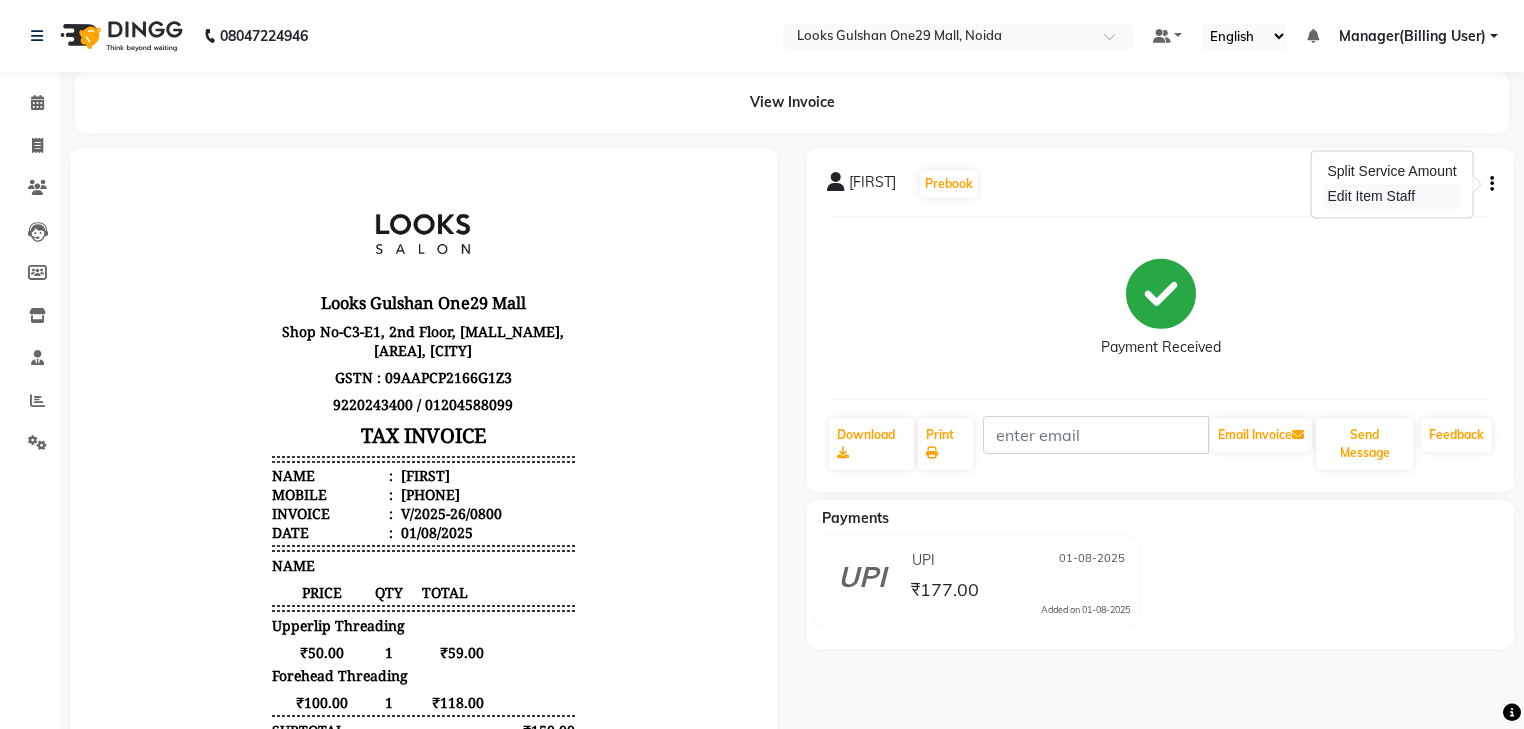 click on "Edit Item Staff" at bounding box center (1391, 196) 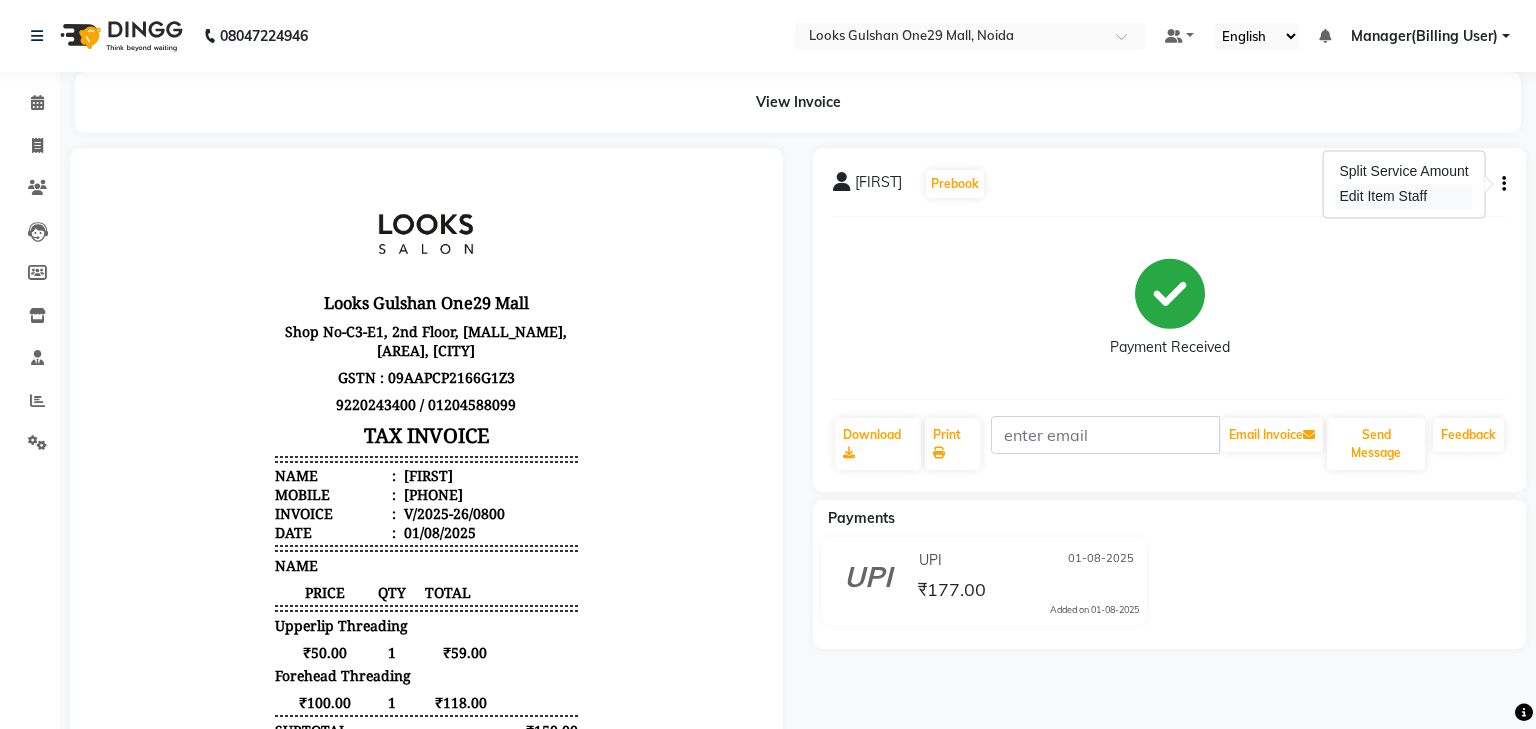 select on "84885" 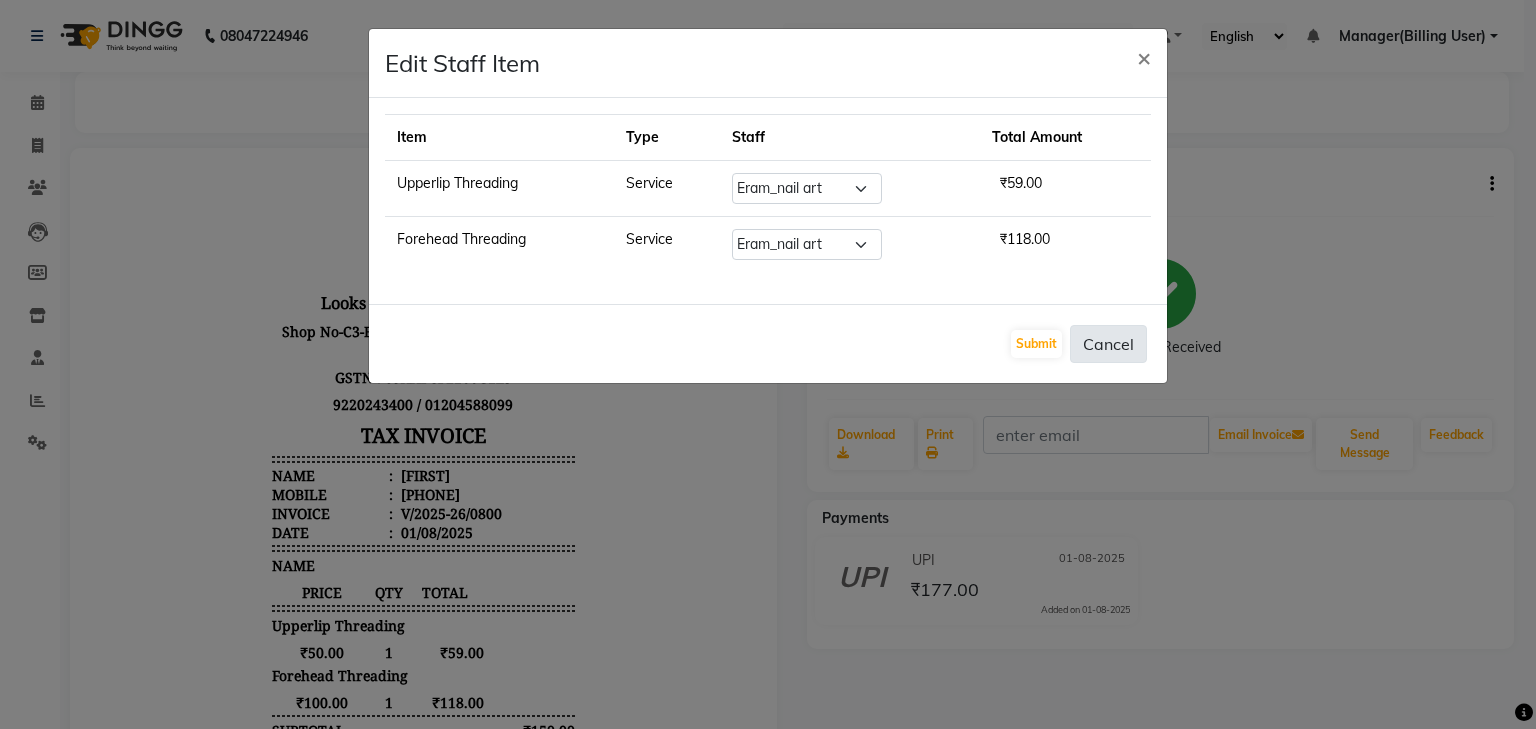 click on "Cancel" 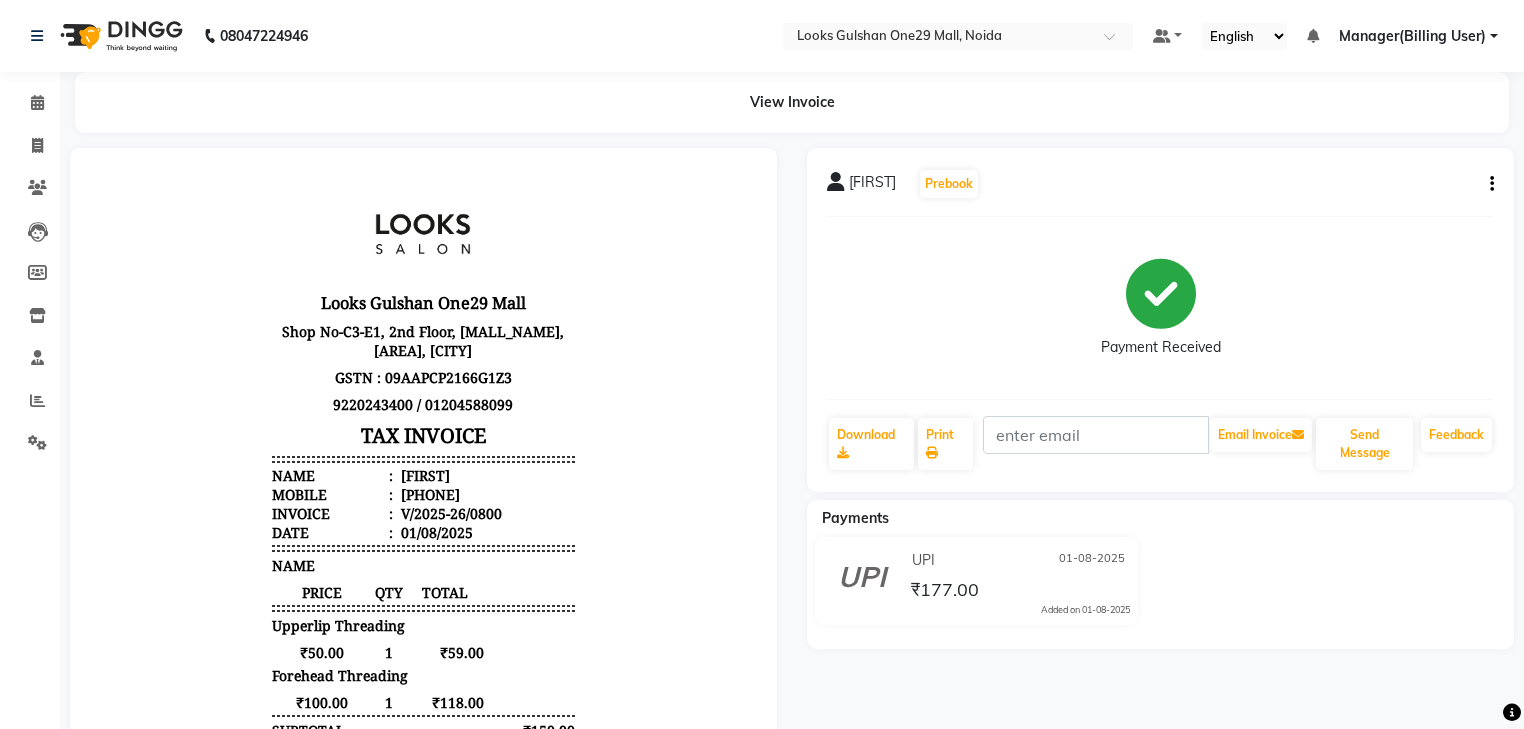 click 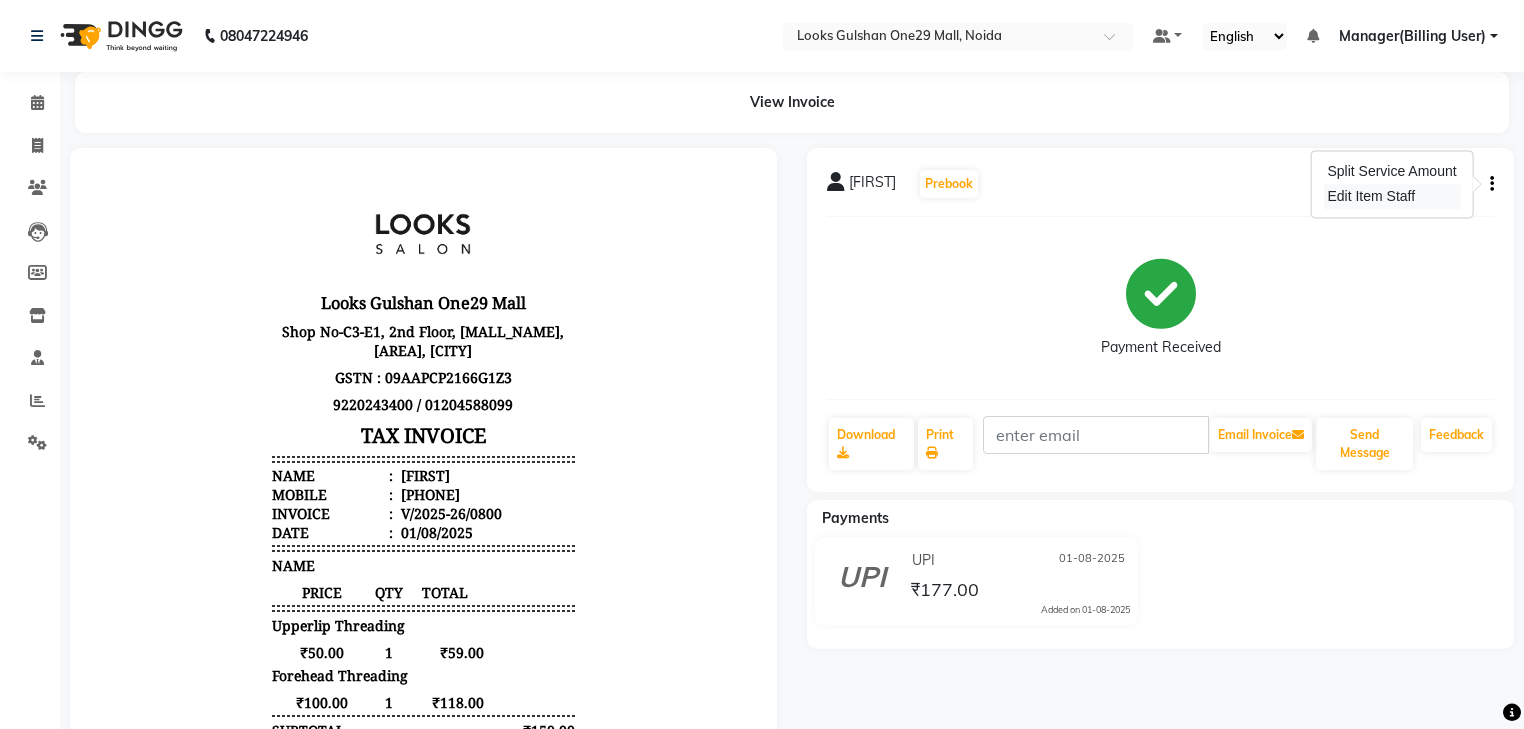 click on "Edit Item Staff" at bounding box center (1391, 196) 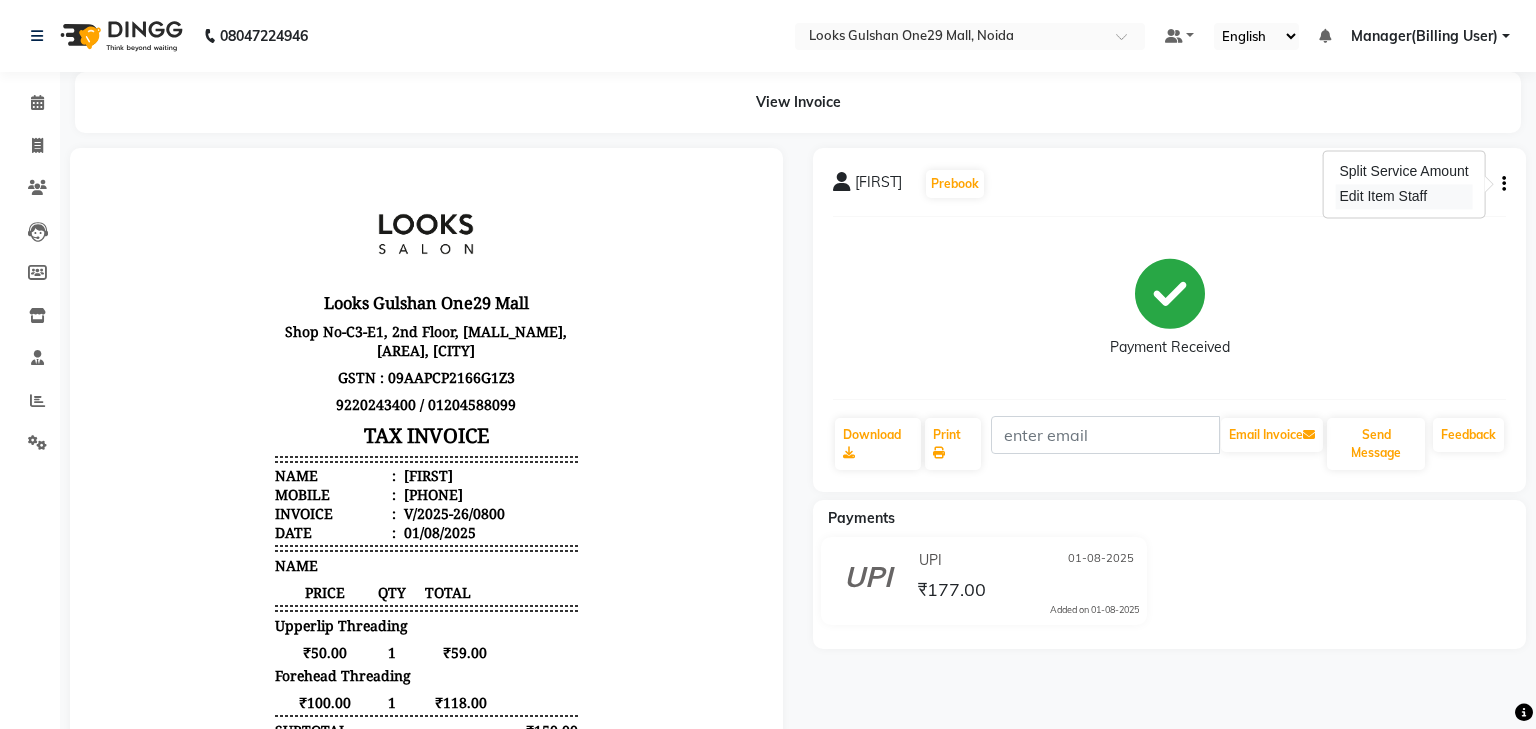 select on "84885" 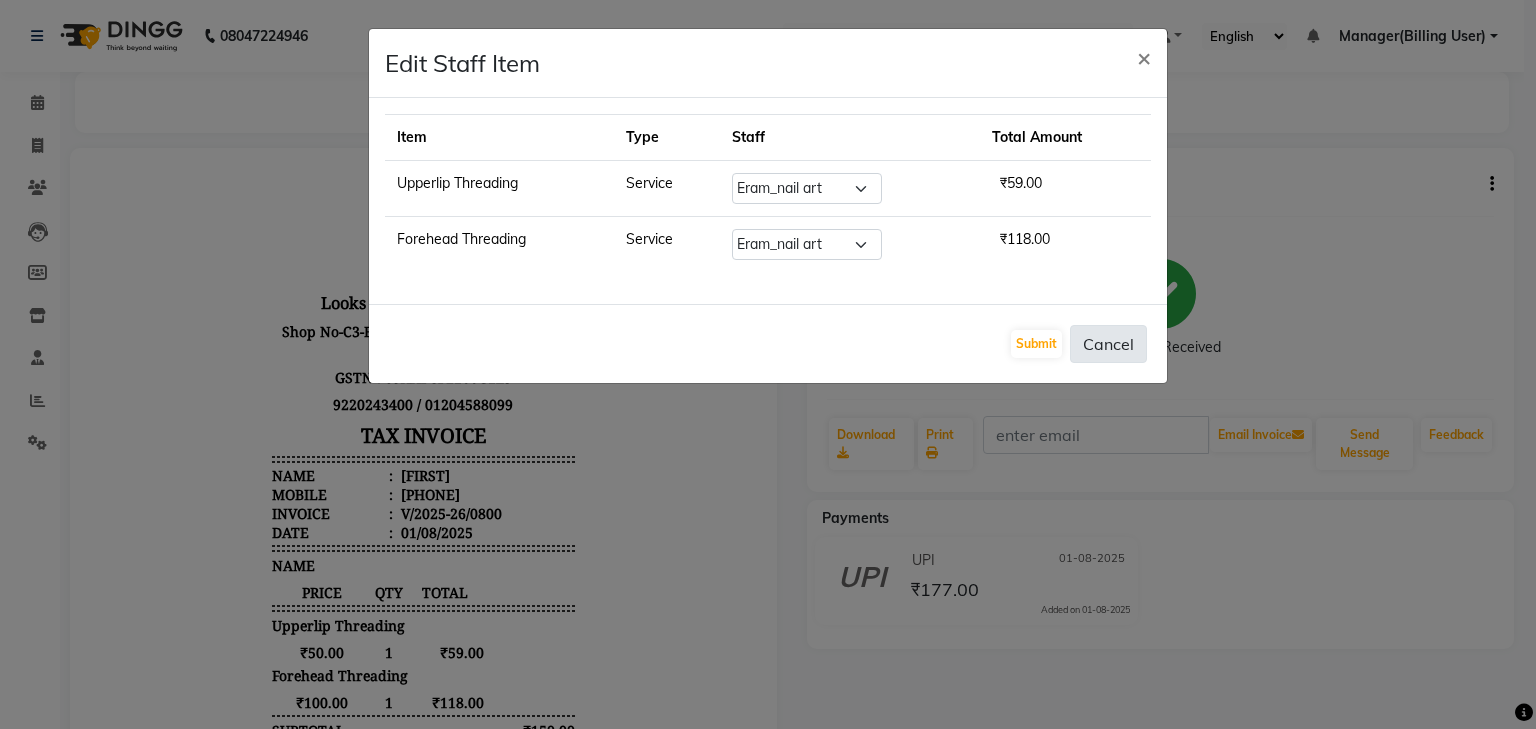 click on "Cancel" 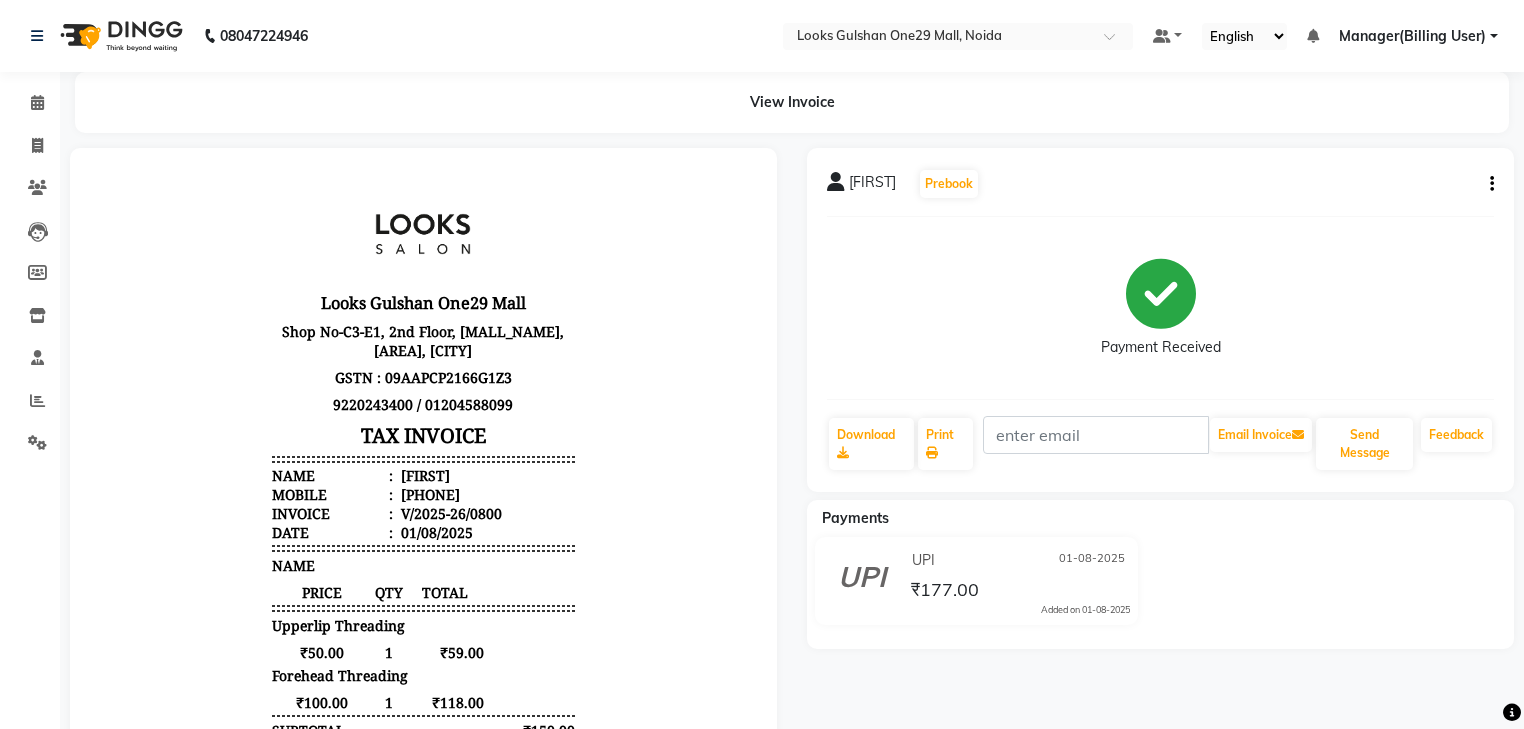 scroll, scrollTop: 16, scrollLeft: 0, axis: vertical 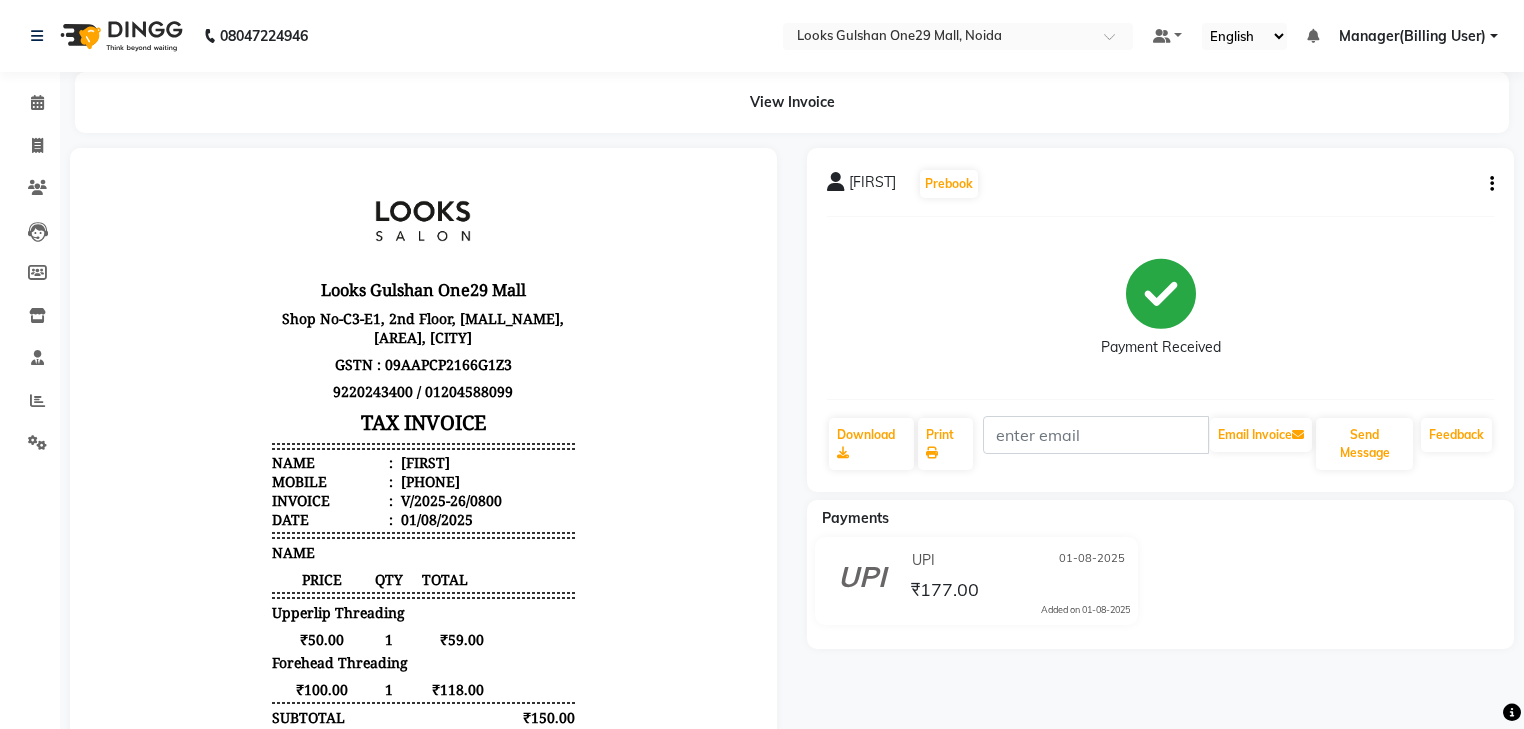 click 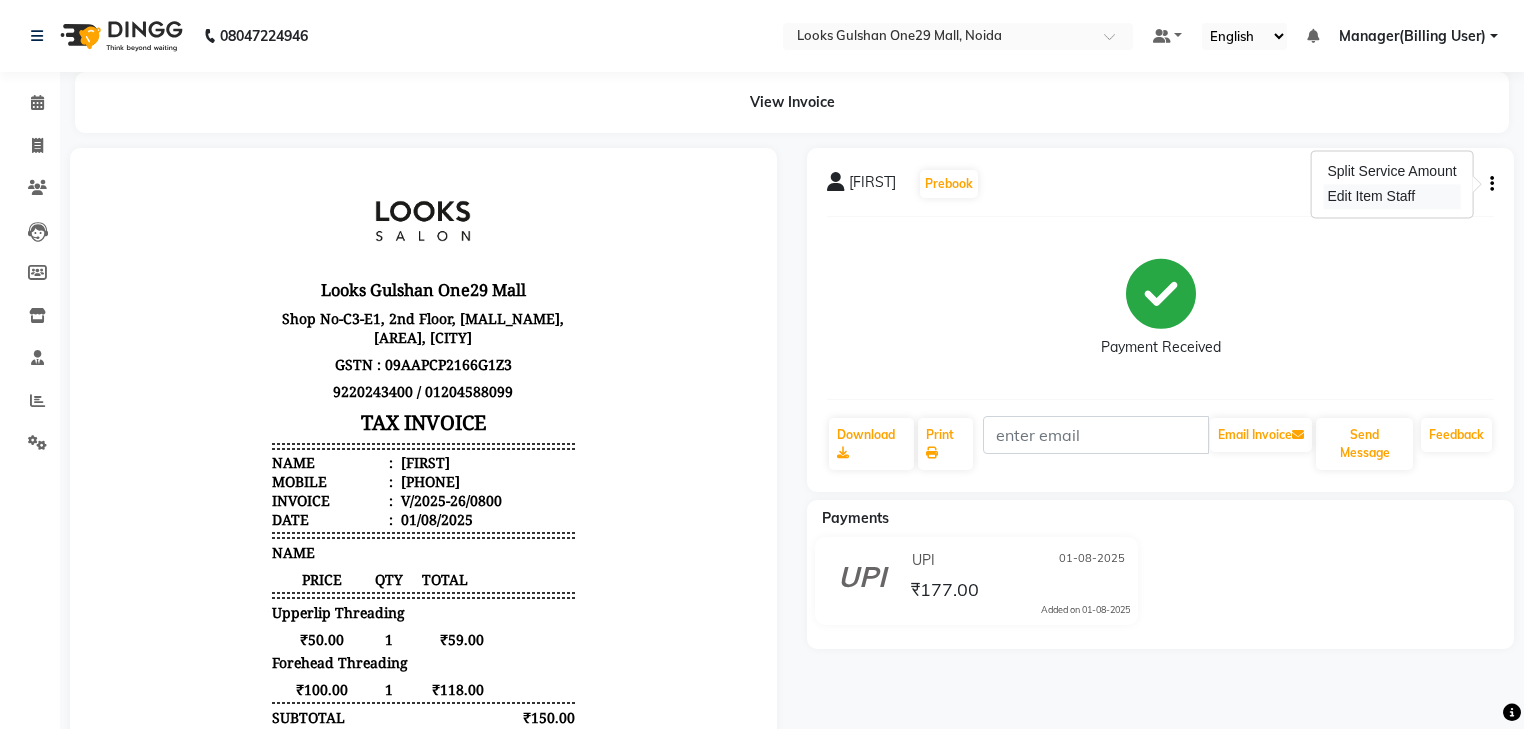 click on "Edit Item Staff" at bounding box center [1391, 196] 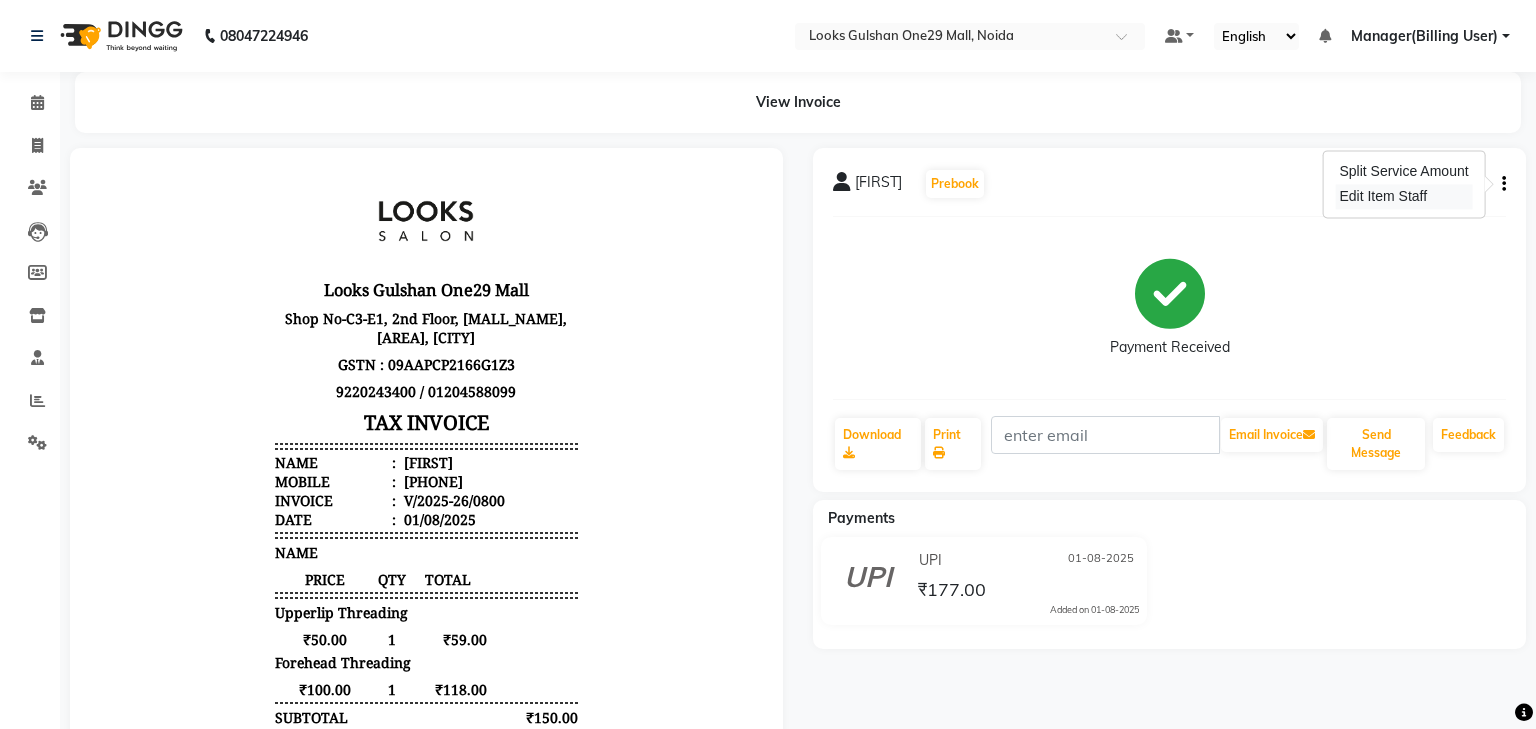 select on "84885" 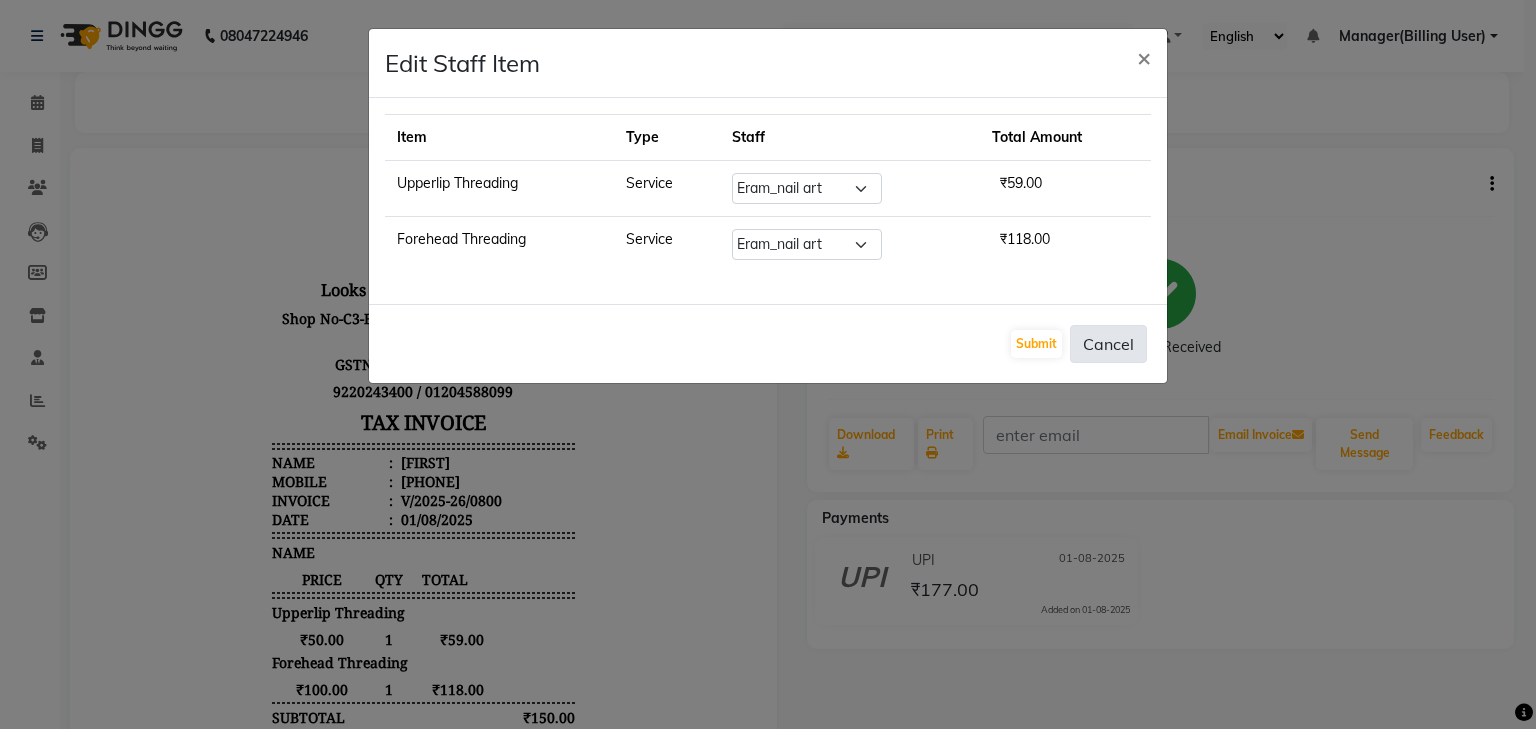 click on "Cancel" 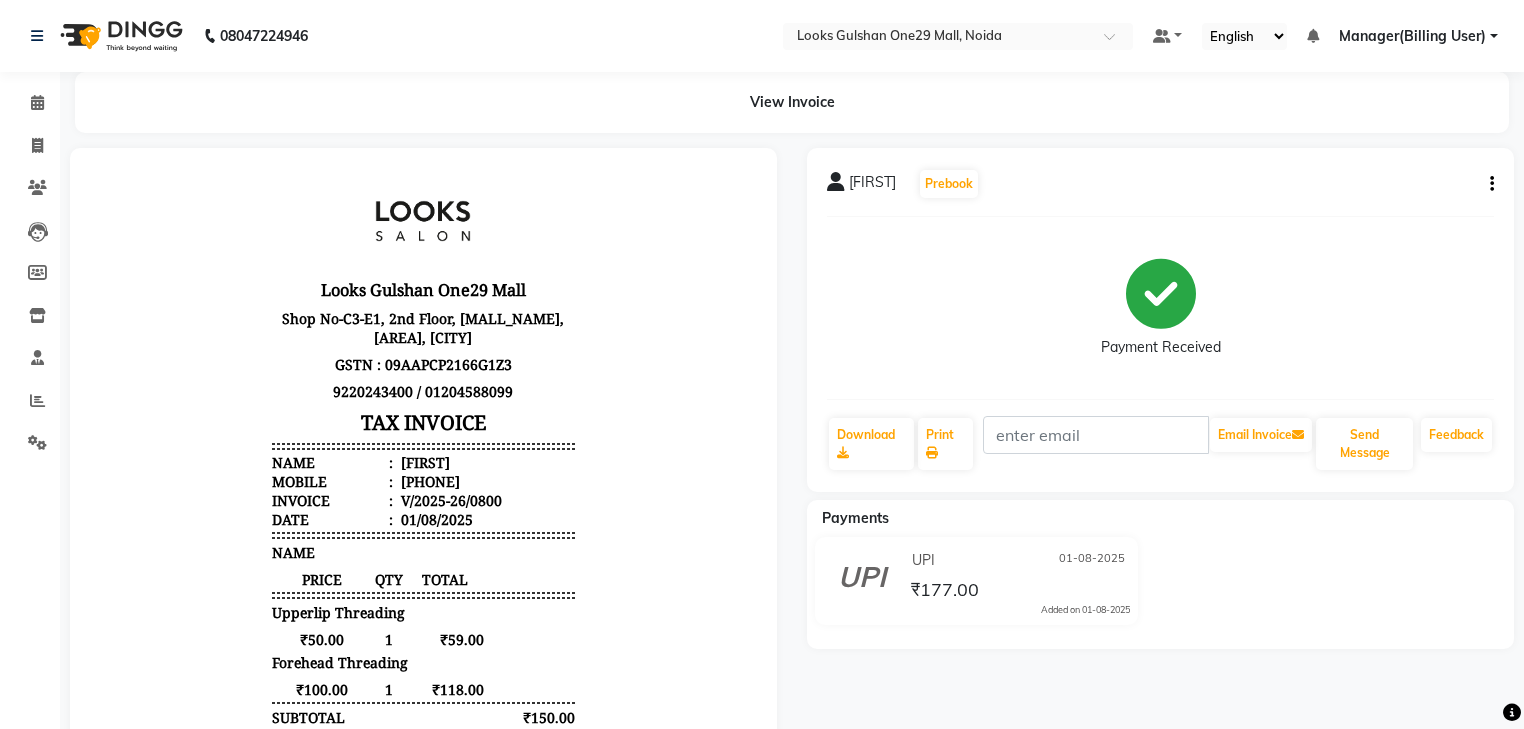 click on "VINEETA   Prebook   Payment Received  Download  Print   Email Invoice   Send Message Feedback" 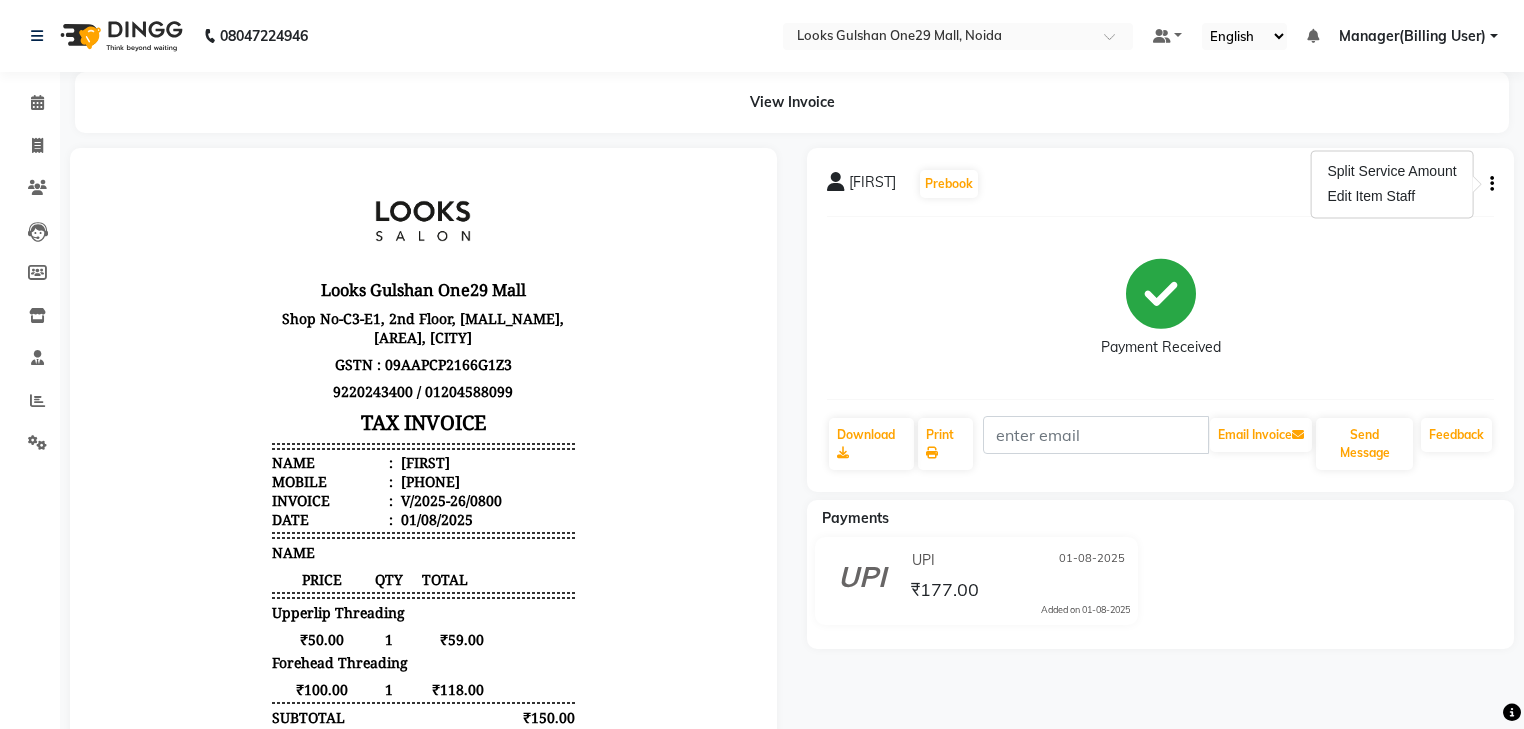 click on "Split Service Amount   Edit Item Staff" at bounding box center (1391, 184) 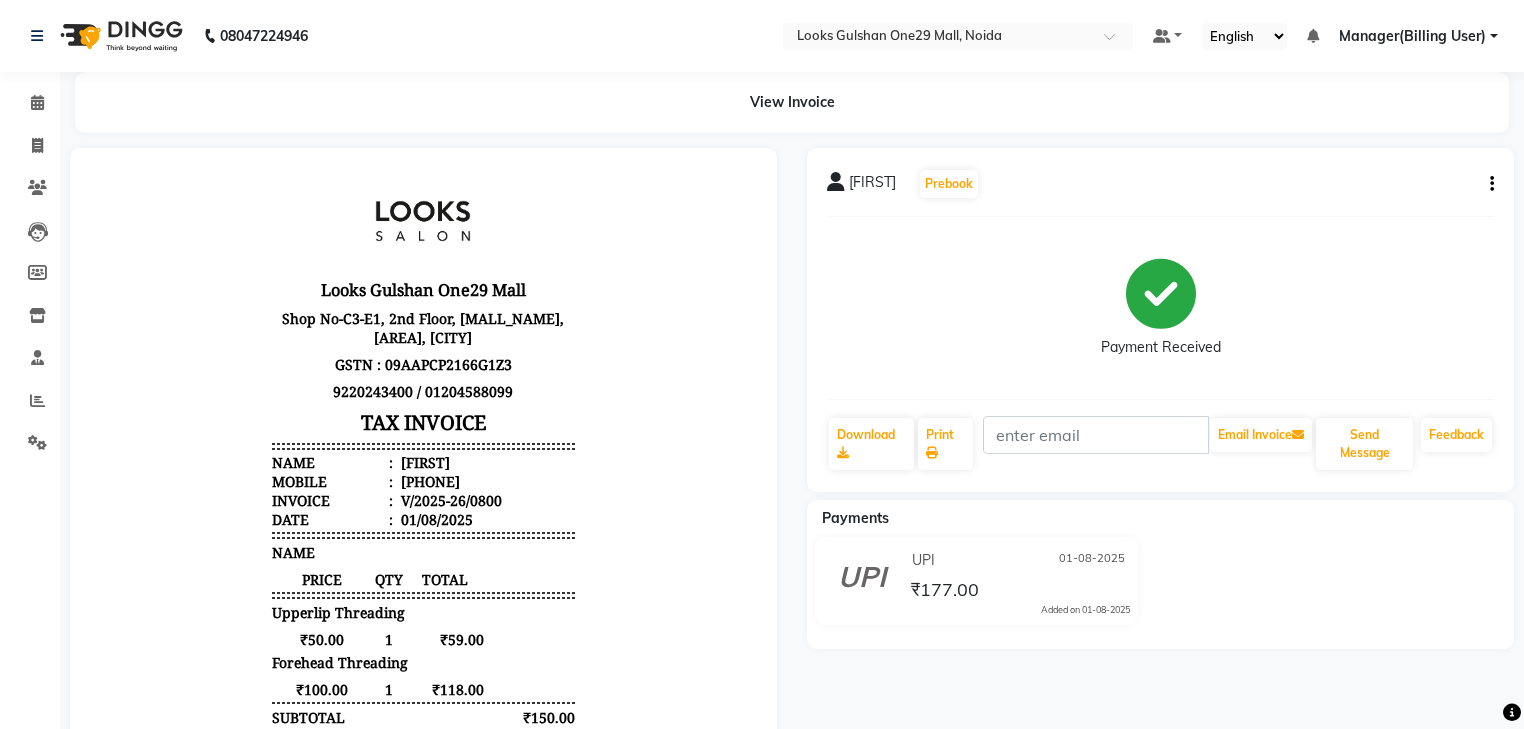 click 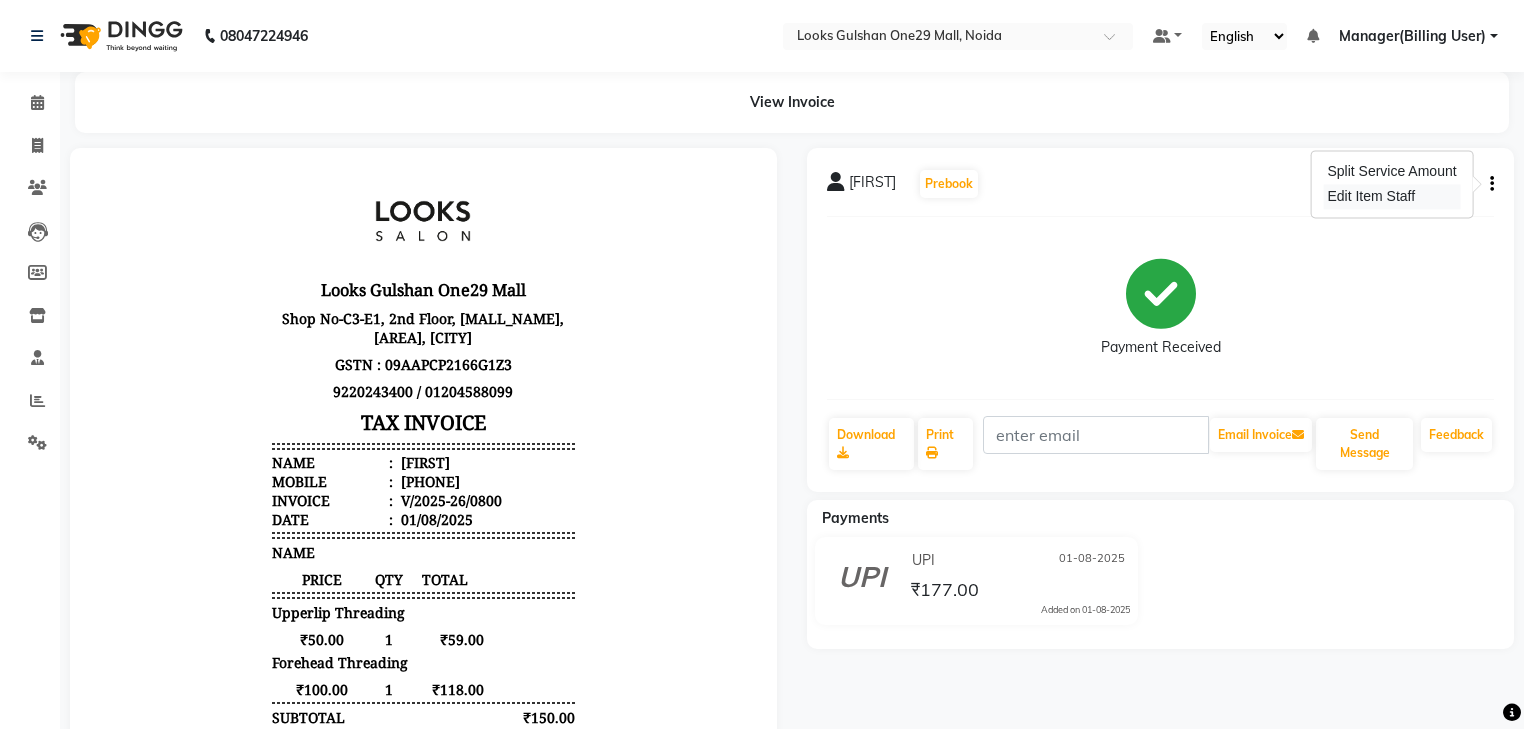 click on "Edit Item Staff" at bounding box center [1391, 196] 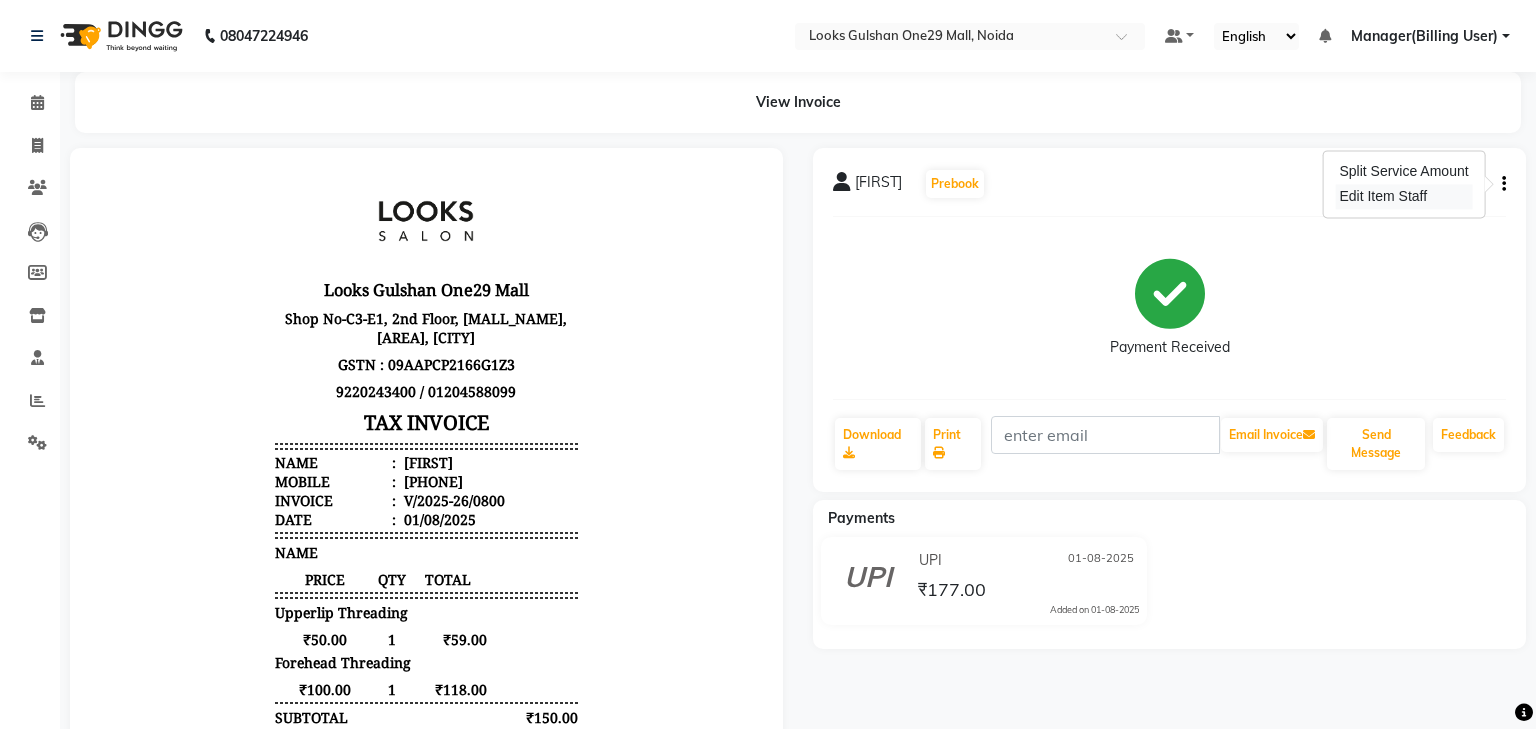 select on "84885" 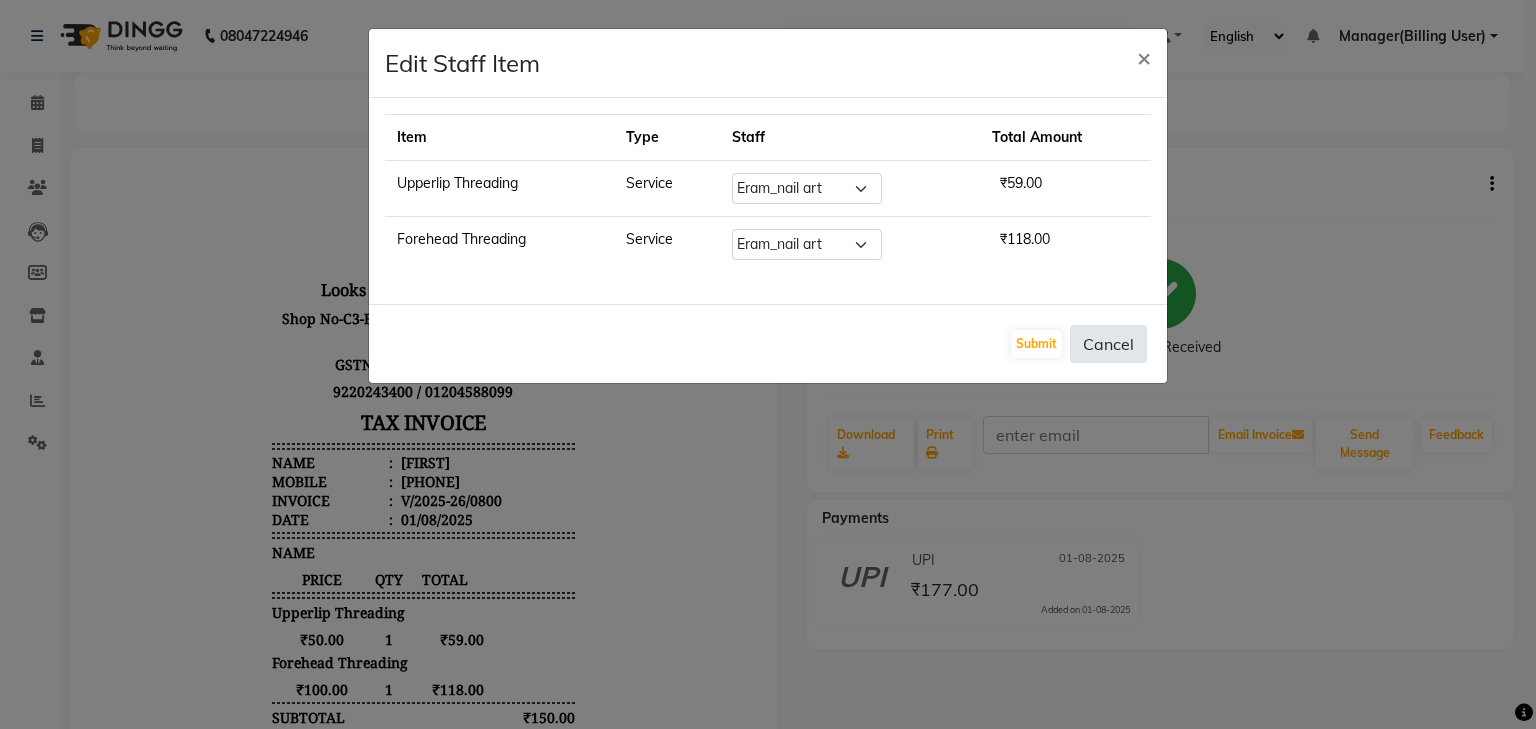 click on "Cancel" 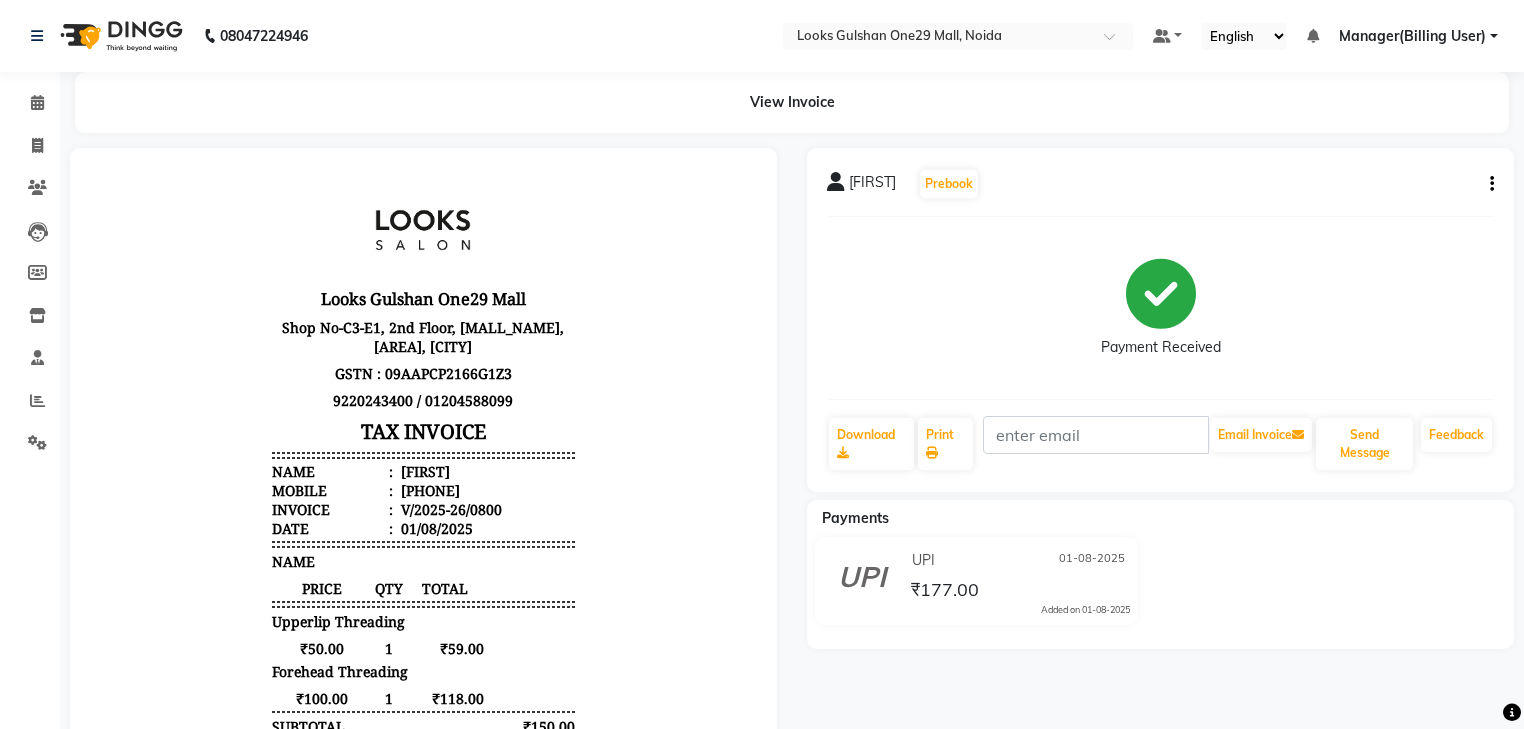 scroll, scrollTop: 0, scrollLeft: 0, axis: both 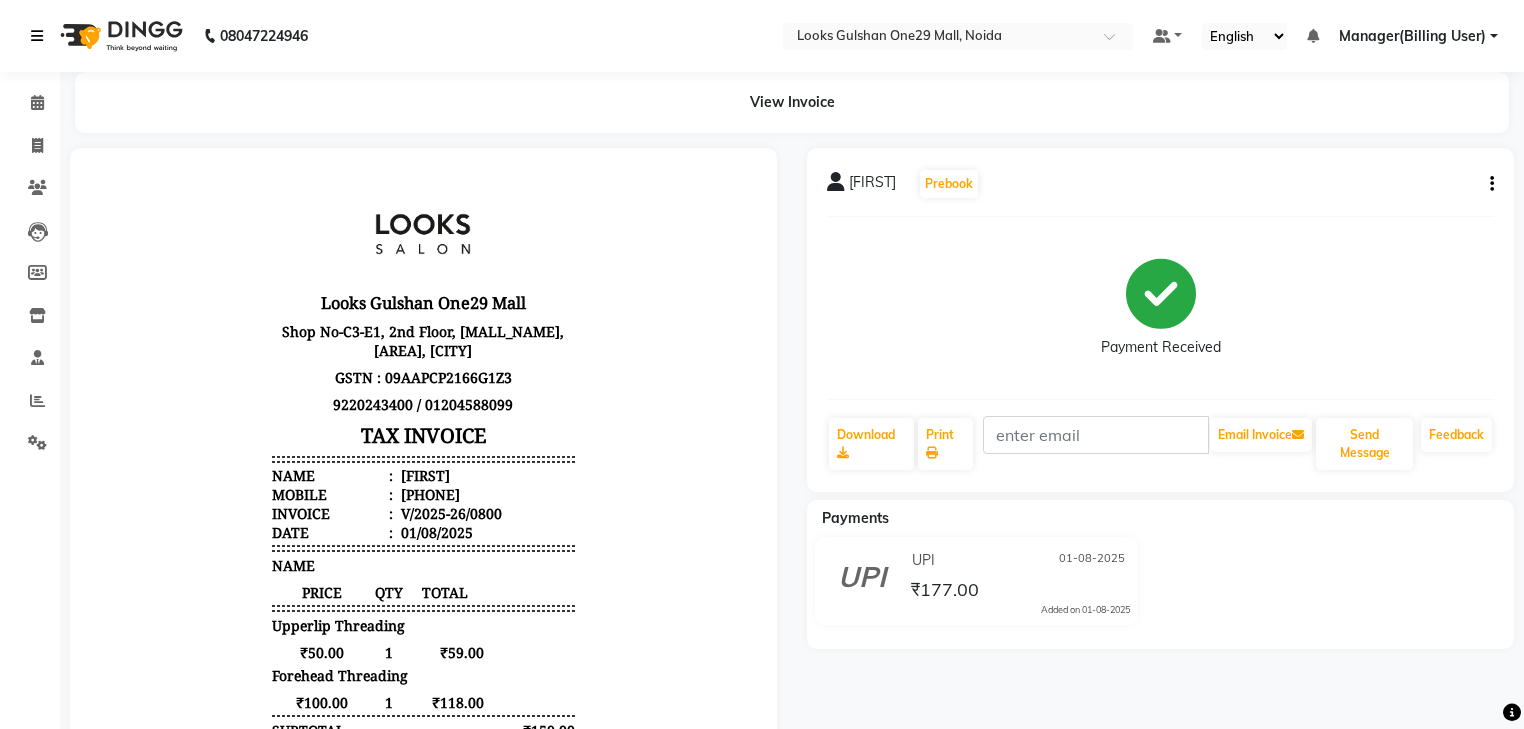 click at bounding box center (37, 36) 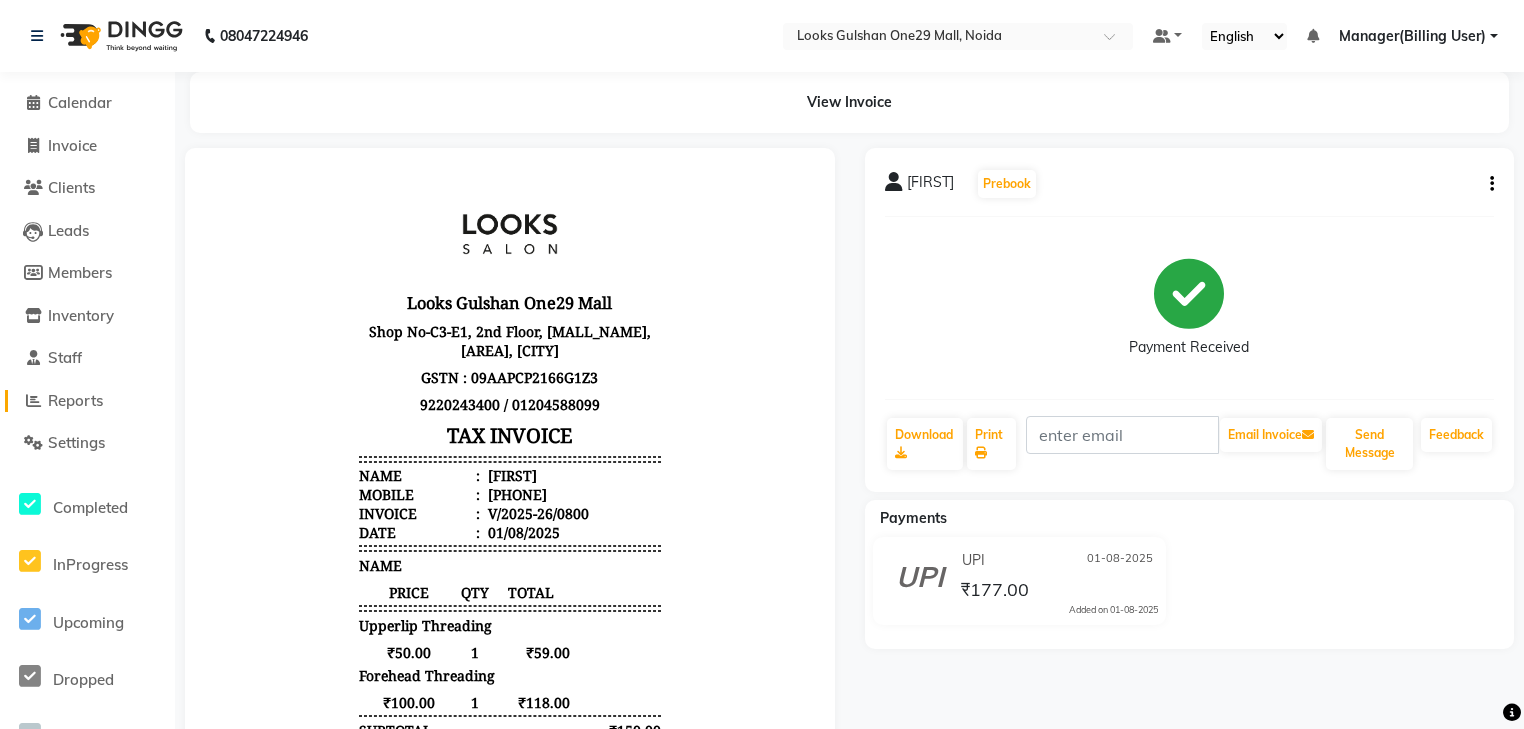 click on "Reports" 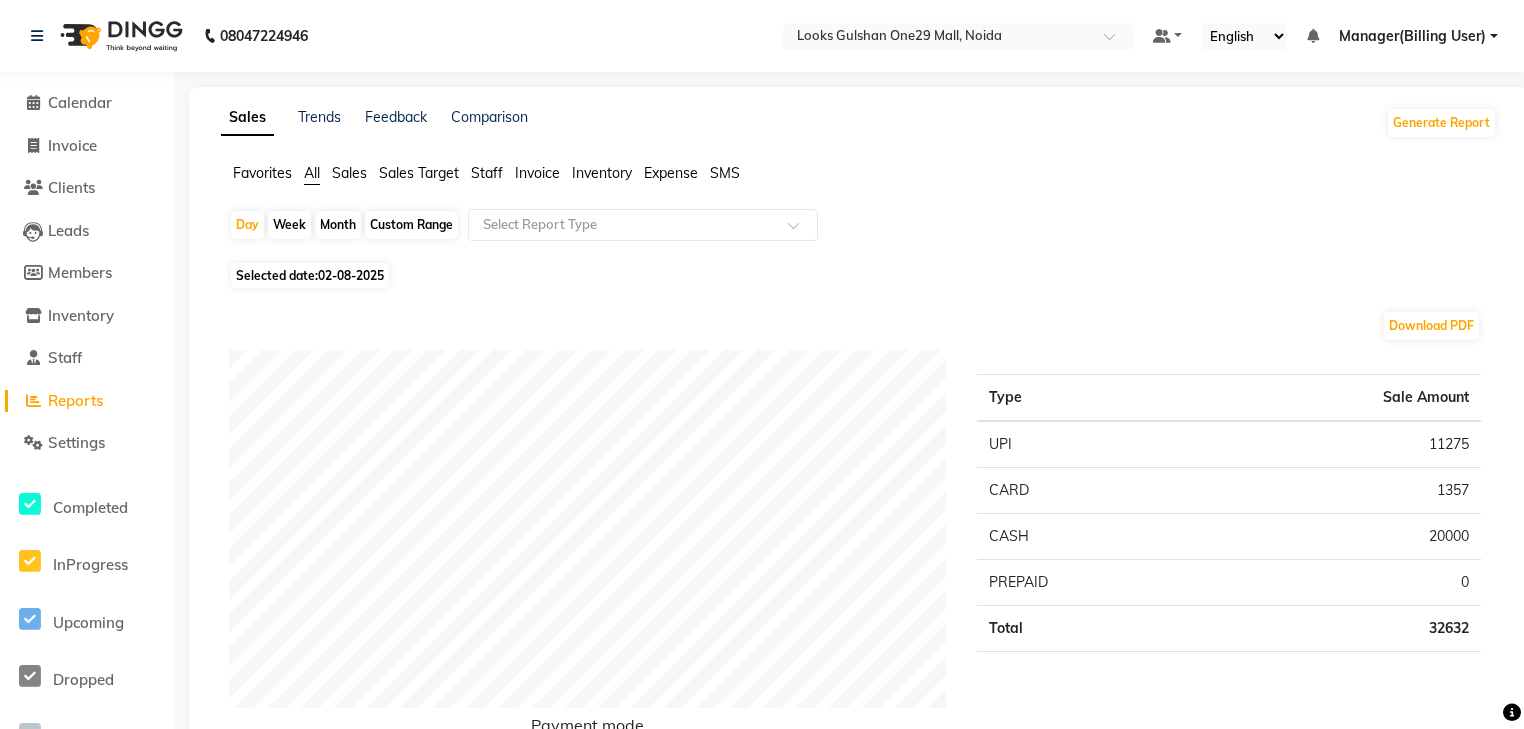 click on "Staff" 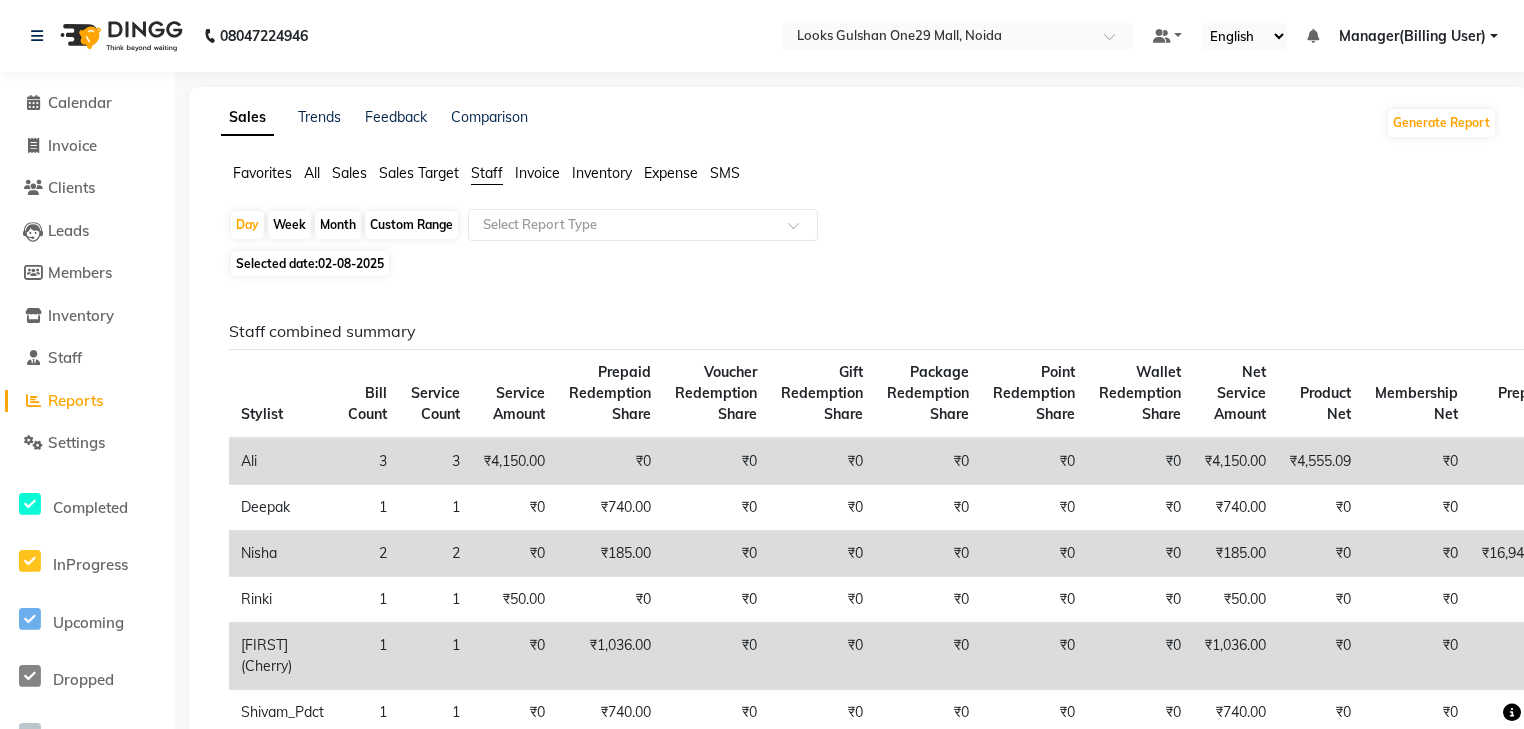 click on "02-08-2025" 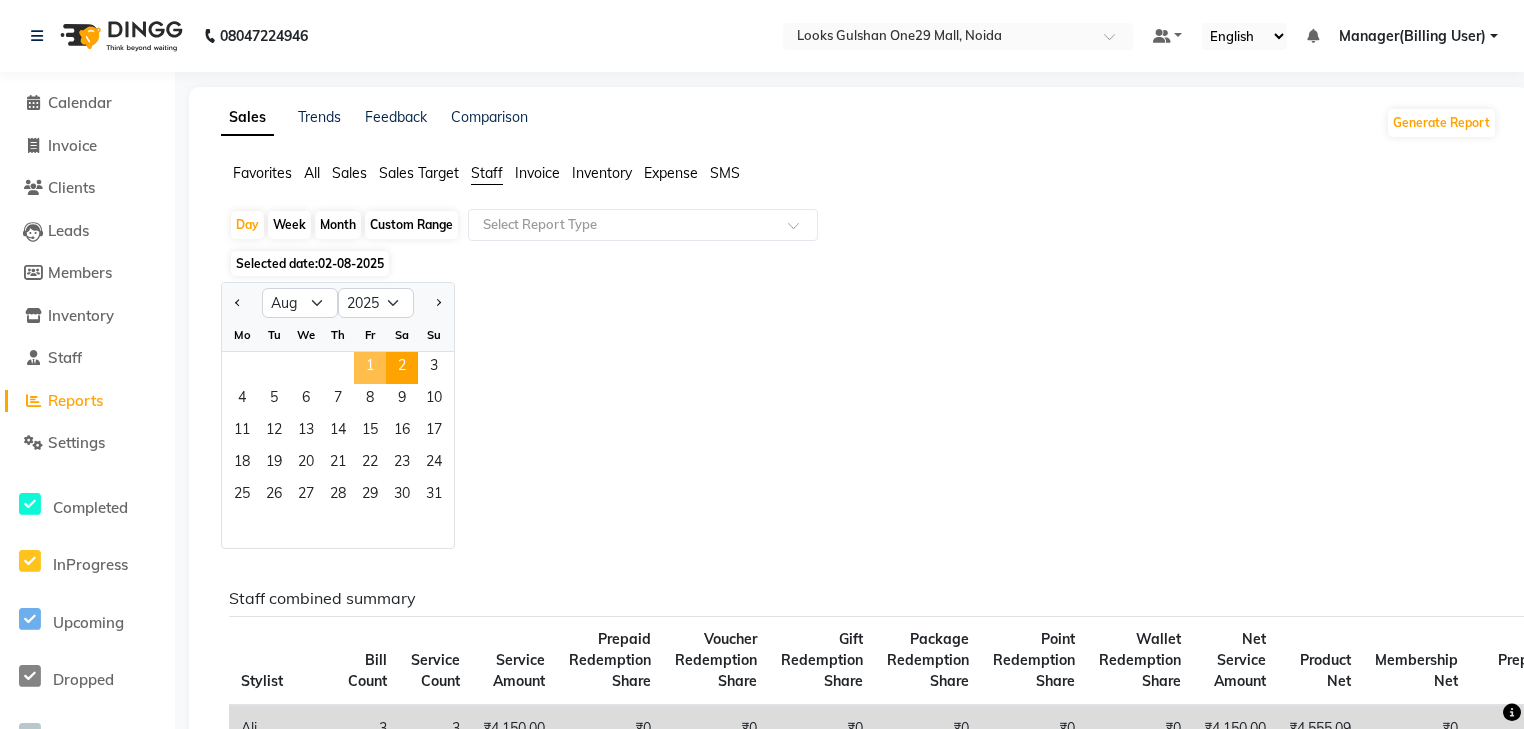 click on "1" 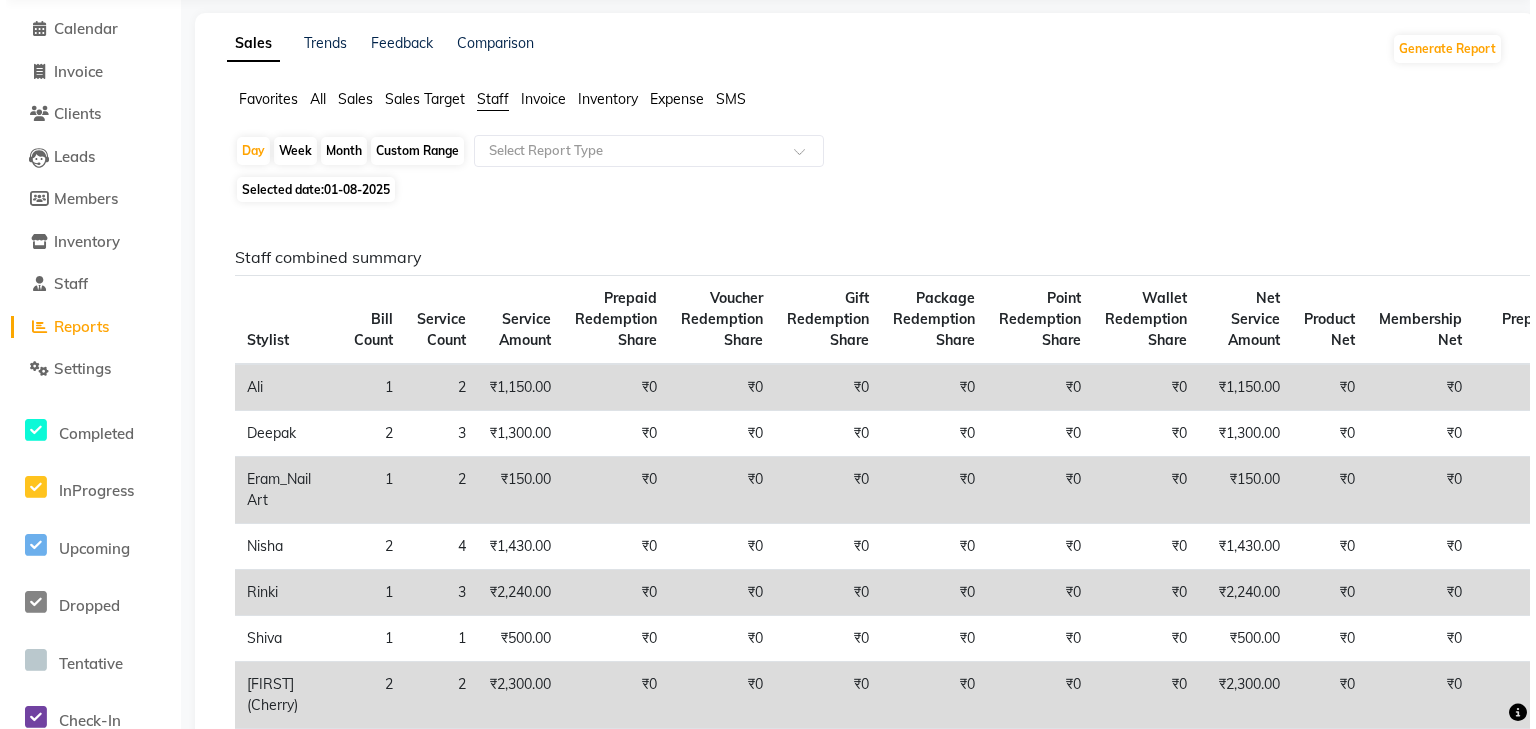 scroll, scrollTop: 0, scrollLeft: 0, axis: both 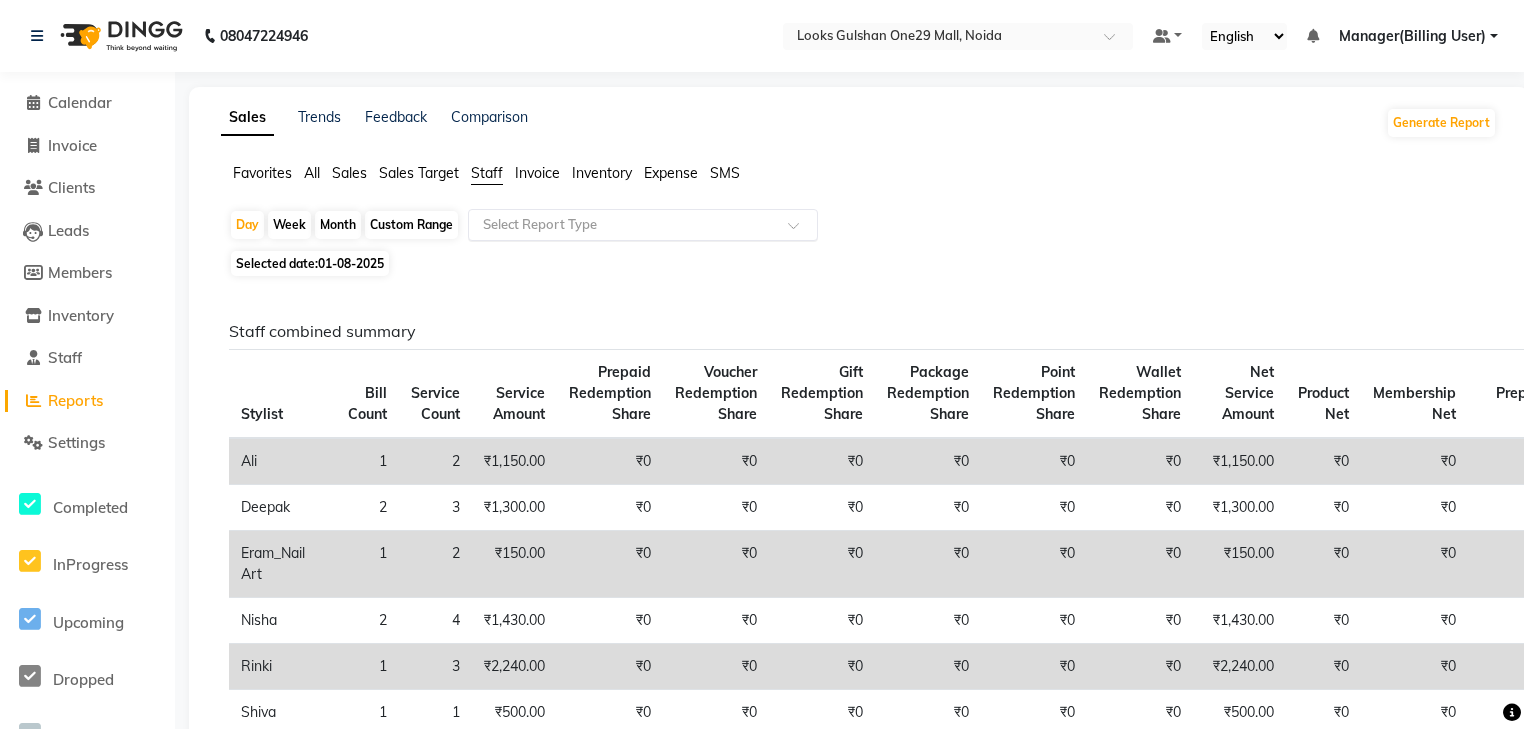 click 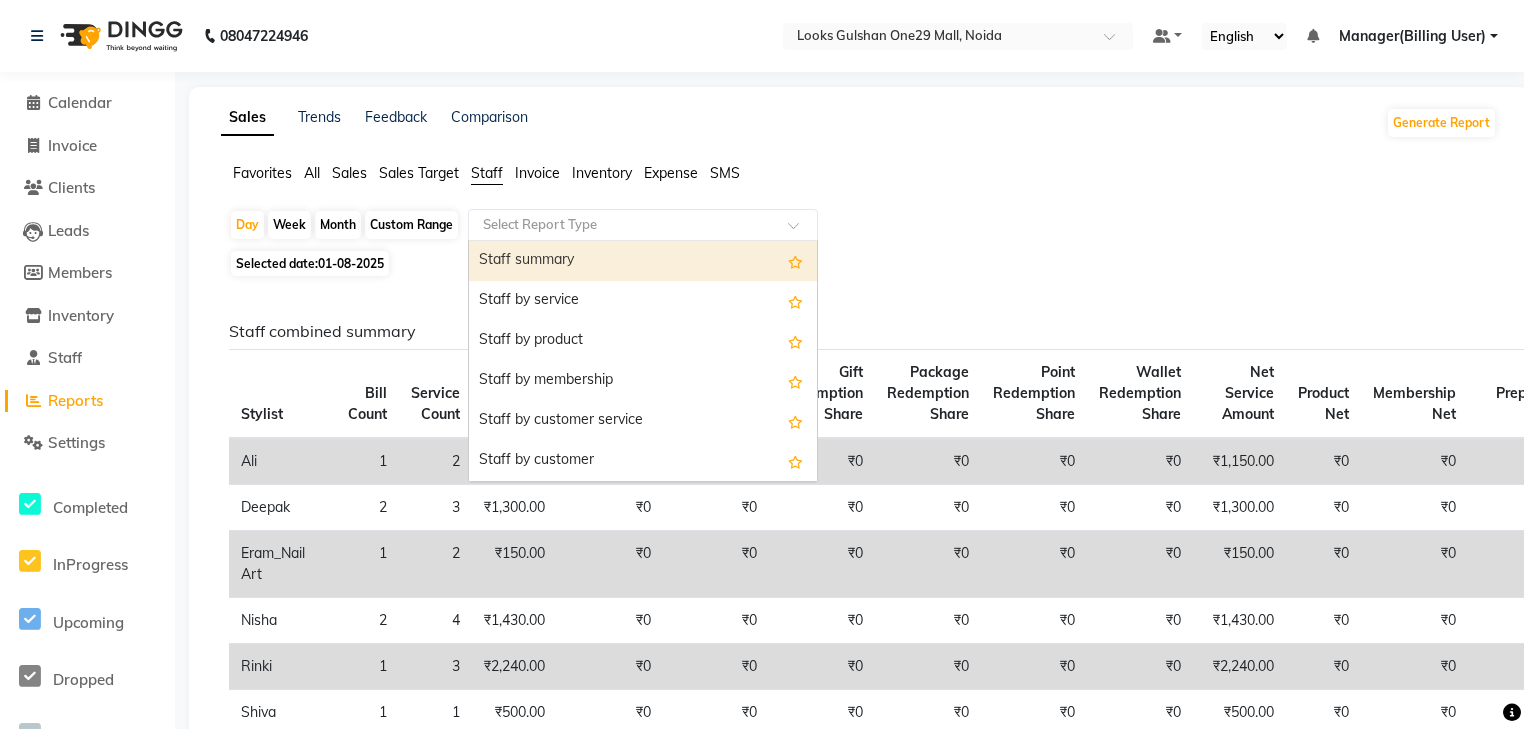 click on "Staff summary" at bounding box center [643, 261] 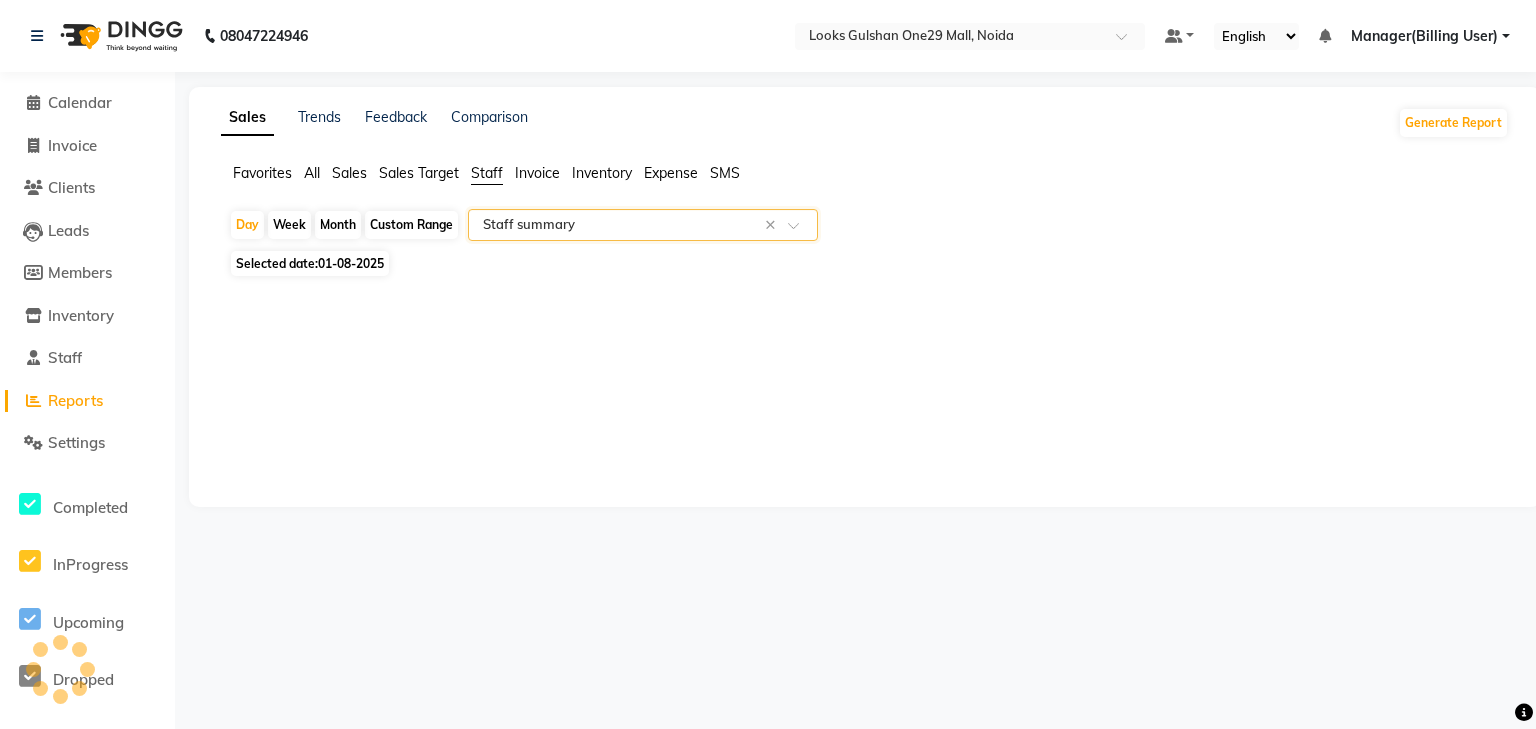 select on "full_report" 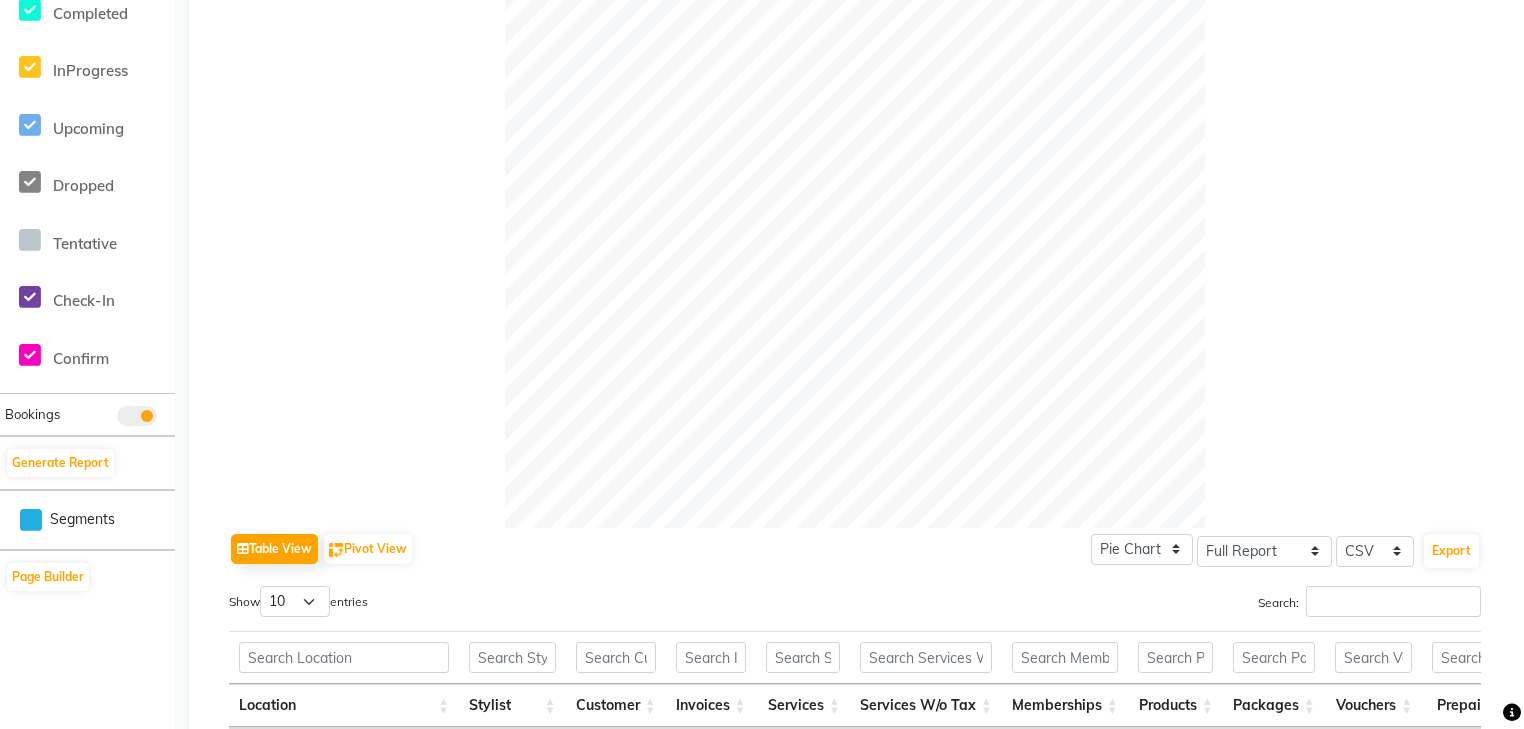scroll, scrollTop: 720, scrollLeft: 0, axis: vertical 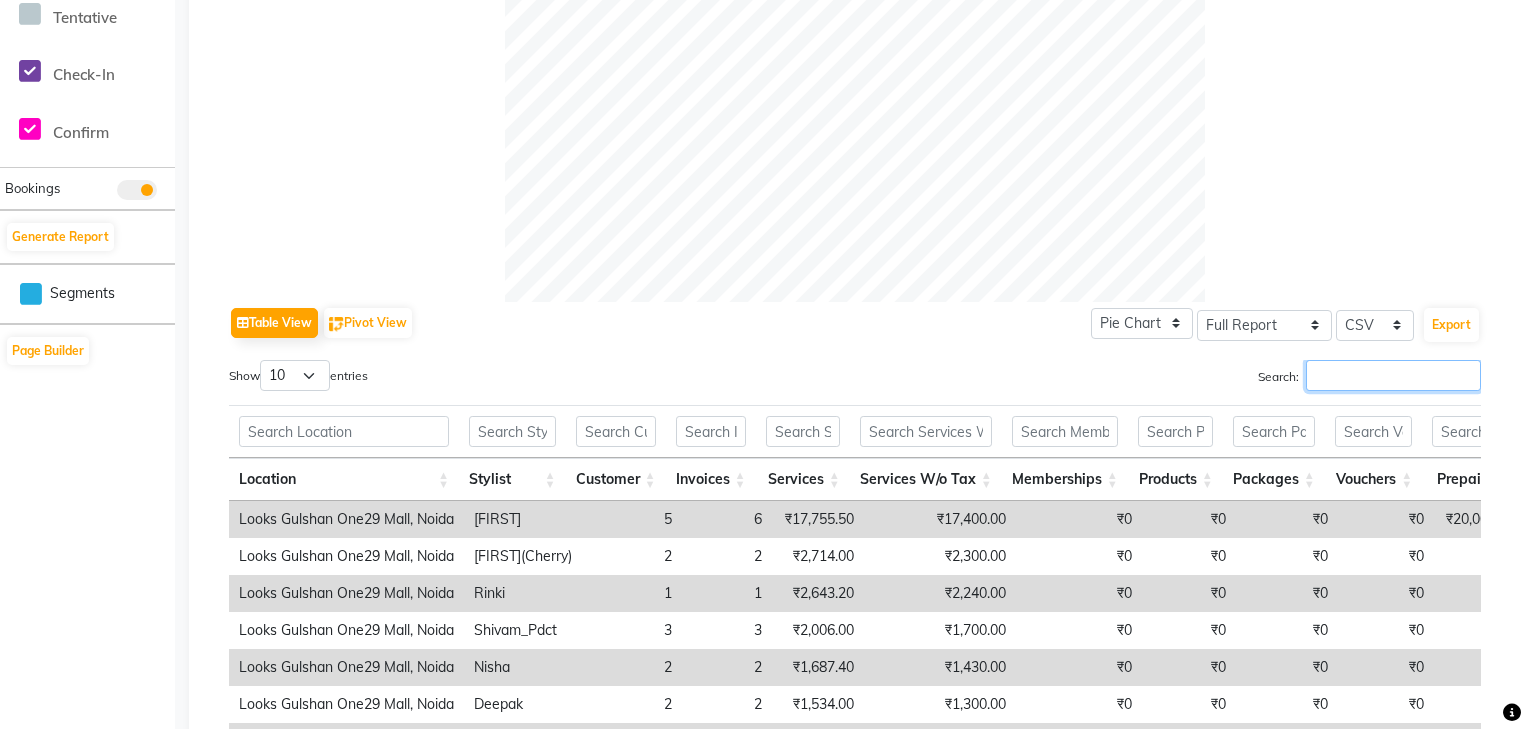 click on "Search:" at bounding box center [1393, 375] 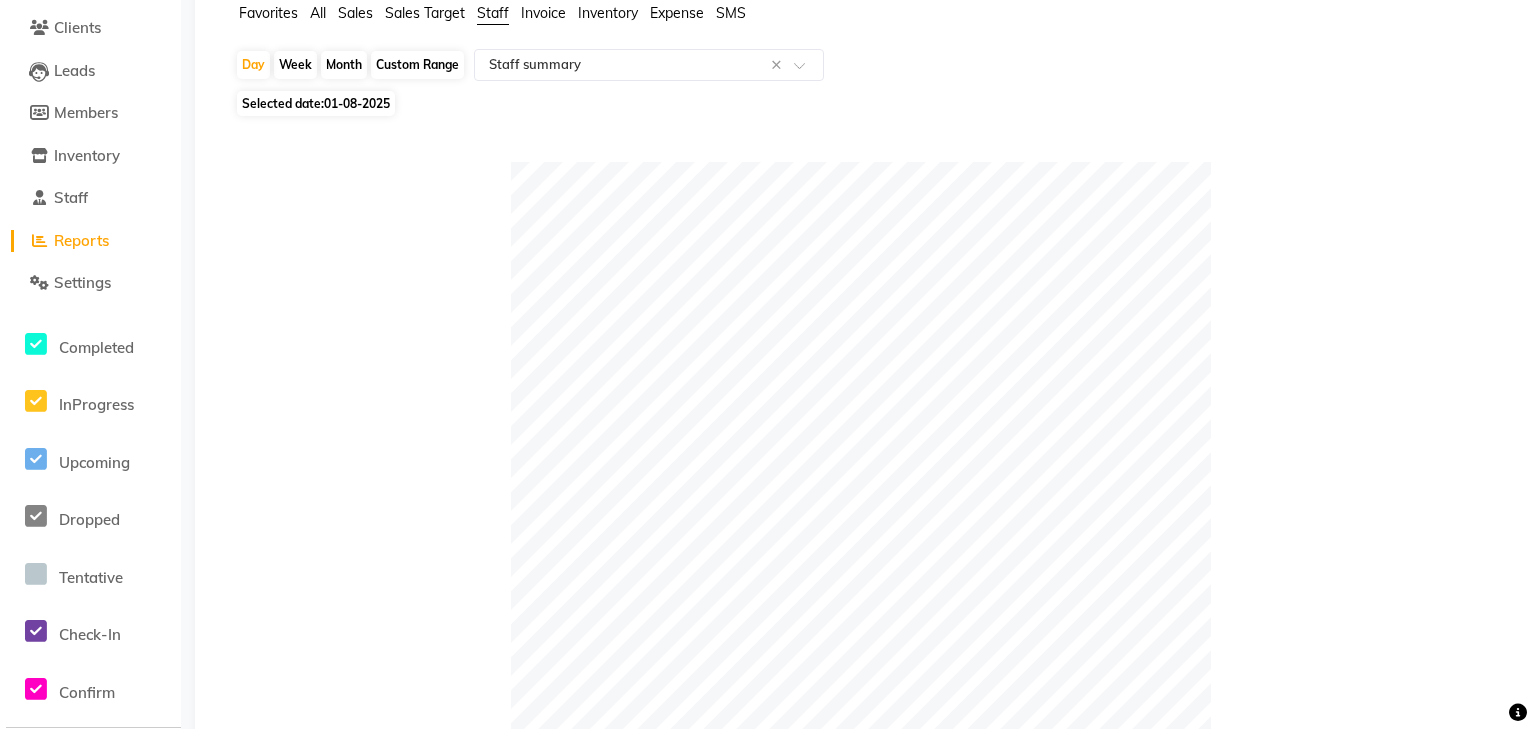 scroll, scrollTop: 0, scrollLeft: 0, axis: both 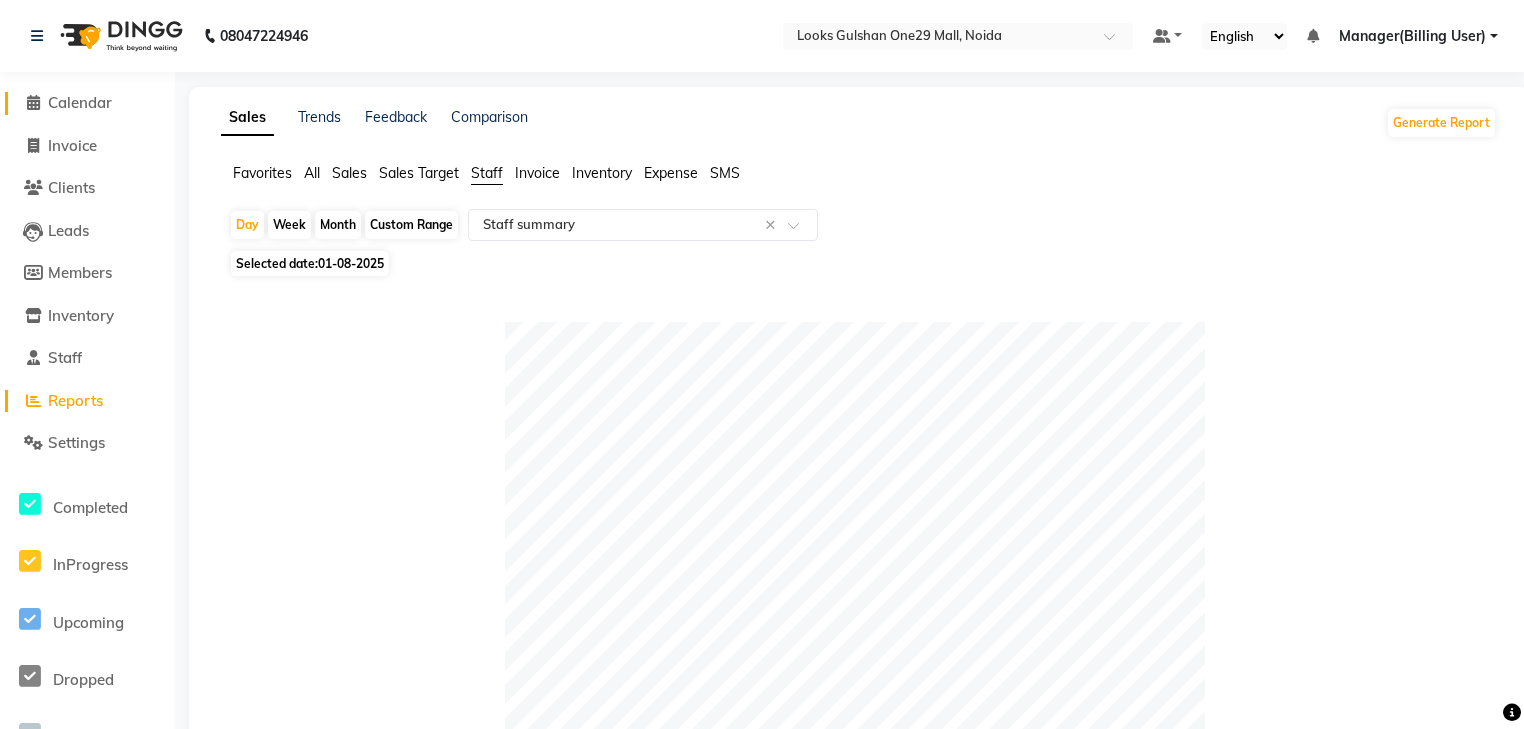 type on "er" 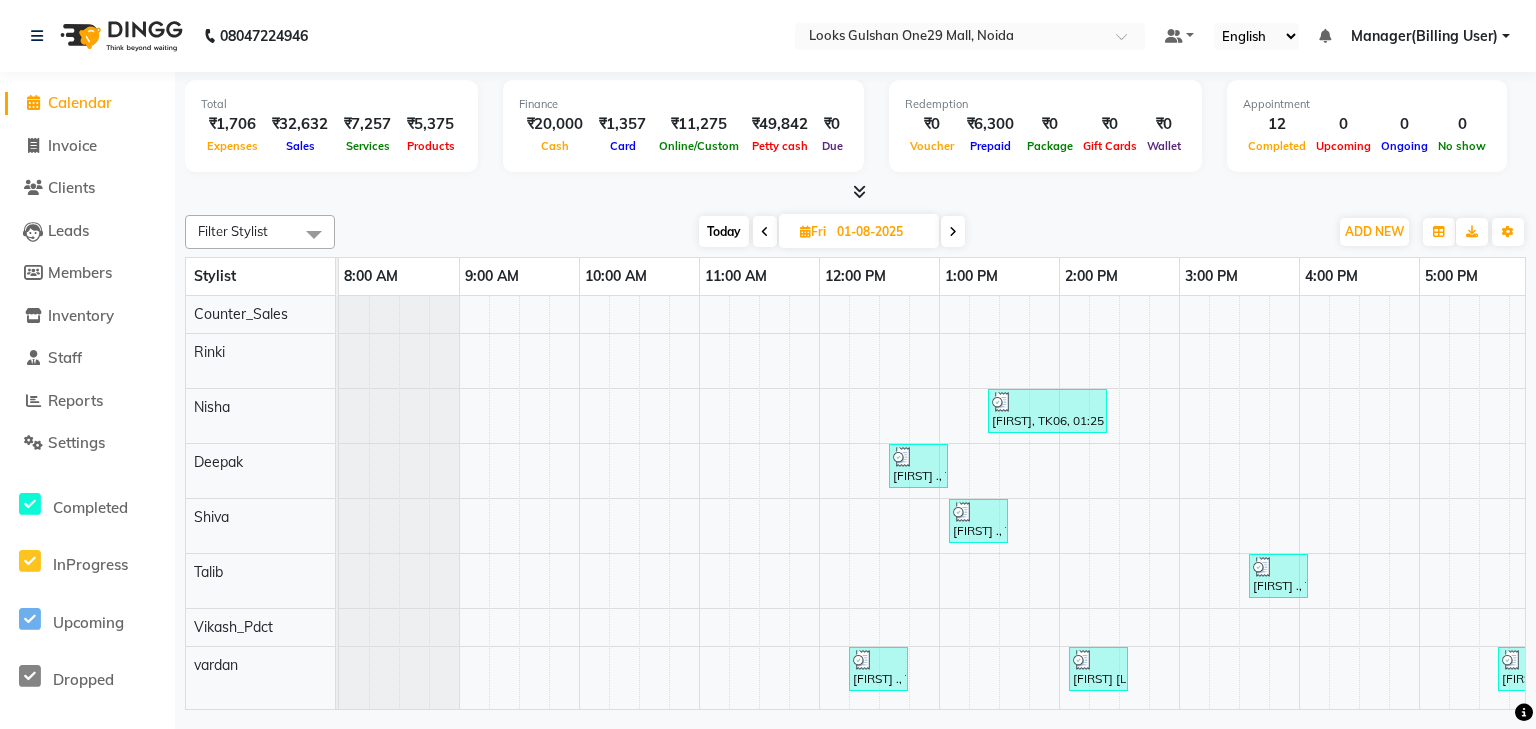 click at bounding box center [953, 231] 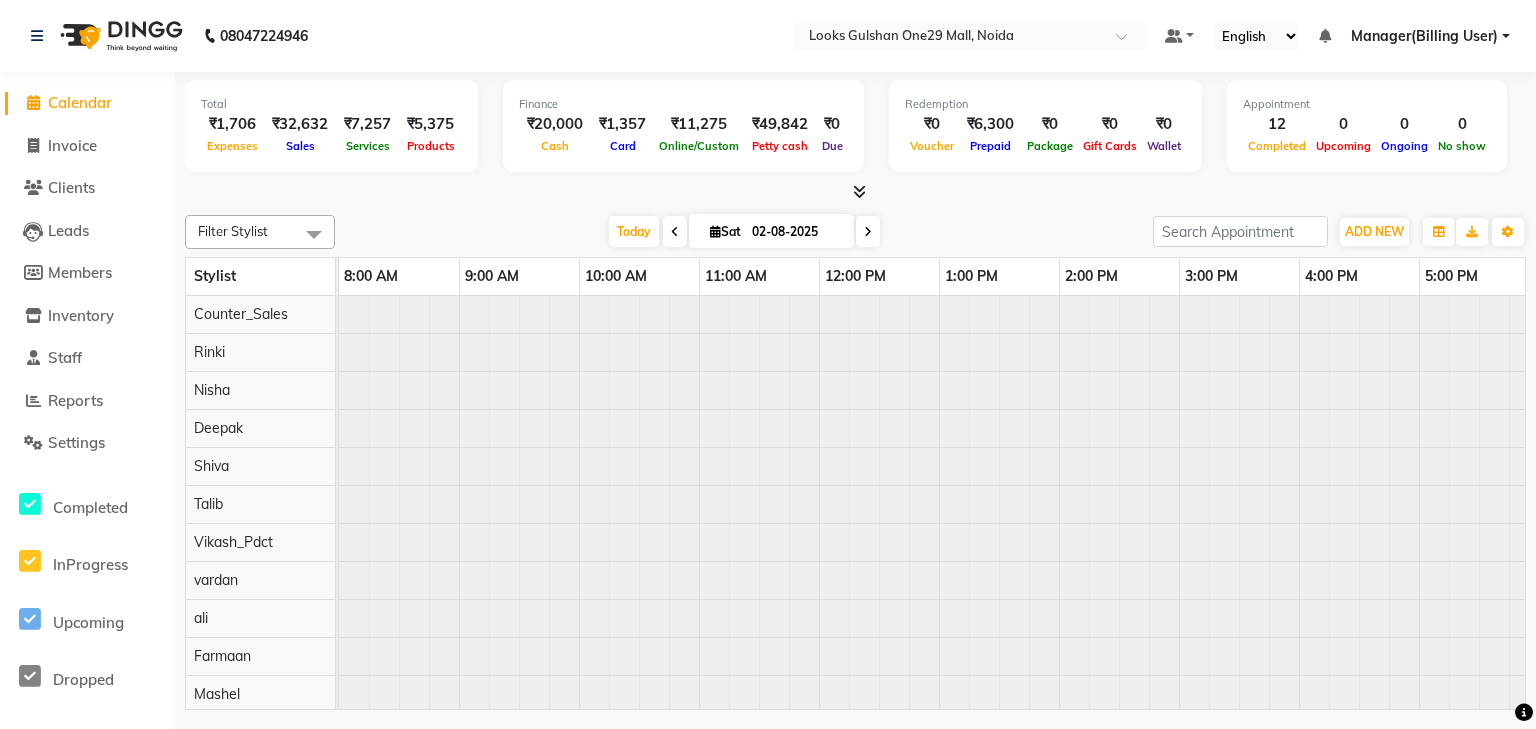scroll, scrollTop: 0, scrollLeft: 373, axis: horizontal 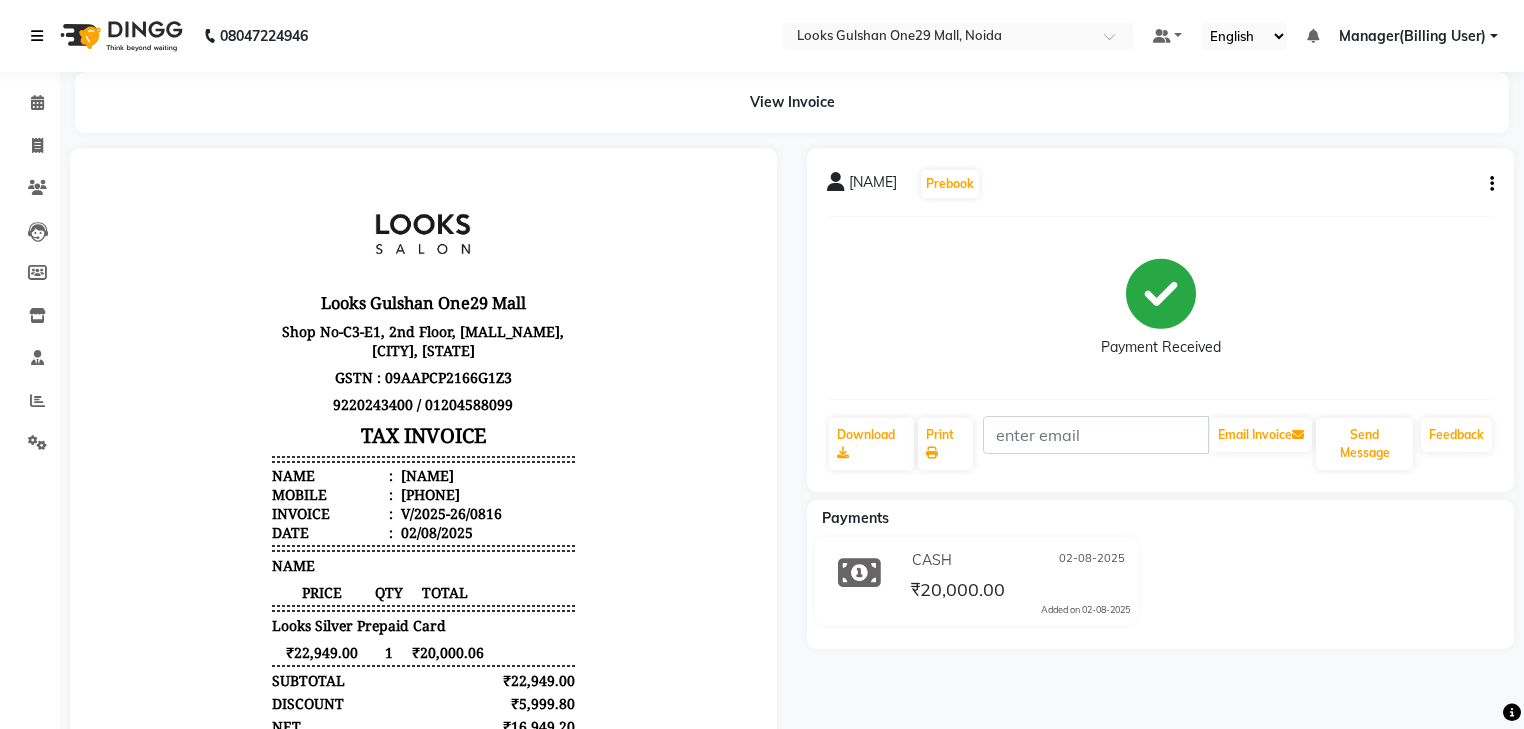 click at bounding box center (37, 36) 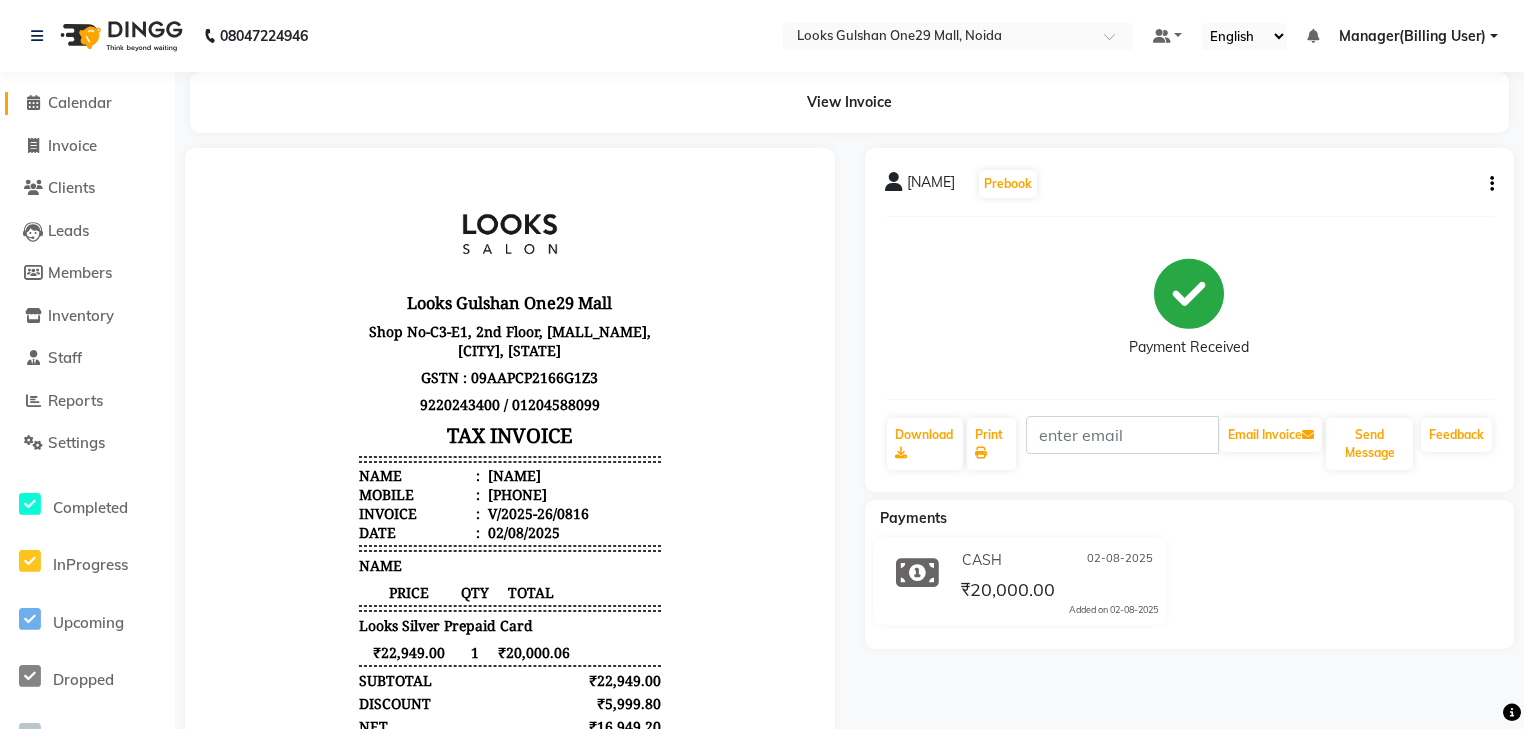 click on "Calendar" 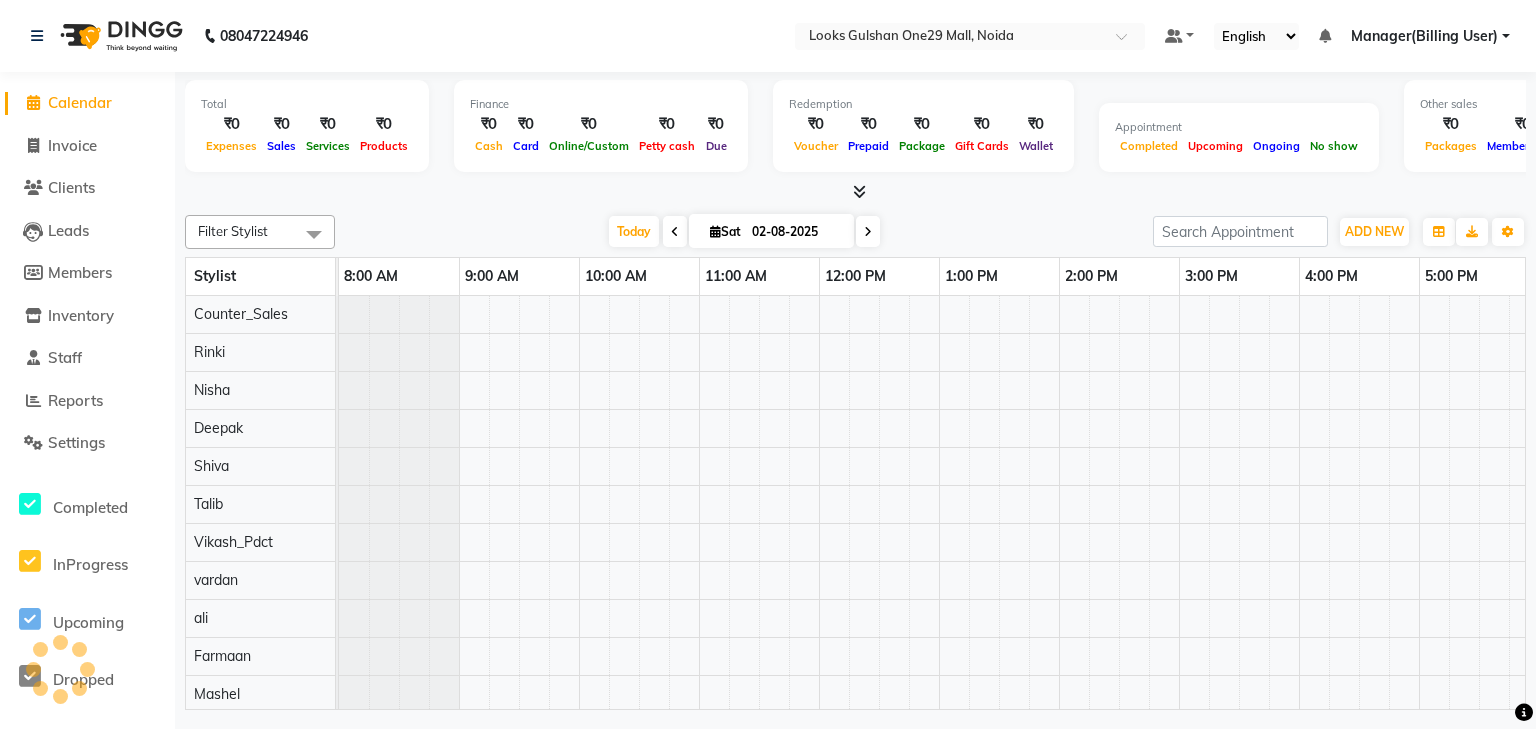 scroll, scrollTop: 0, scrollLeft: 0, axis: both 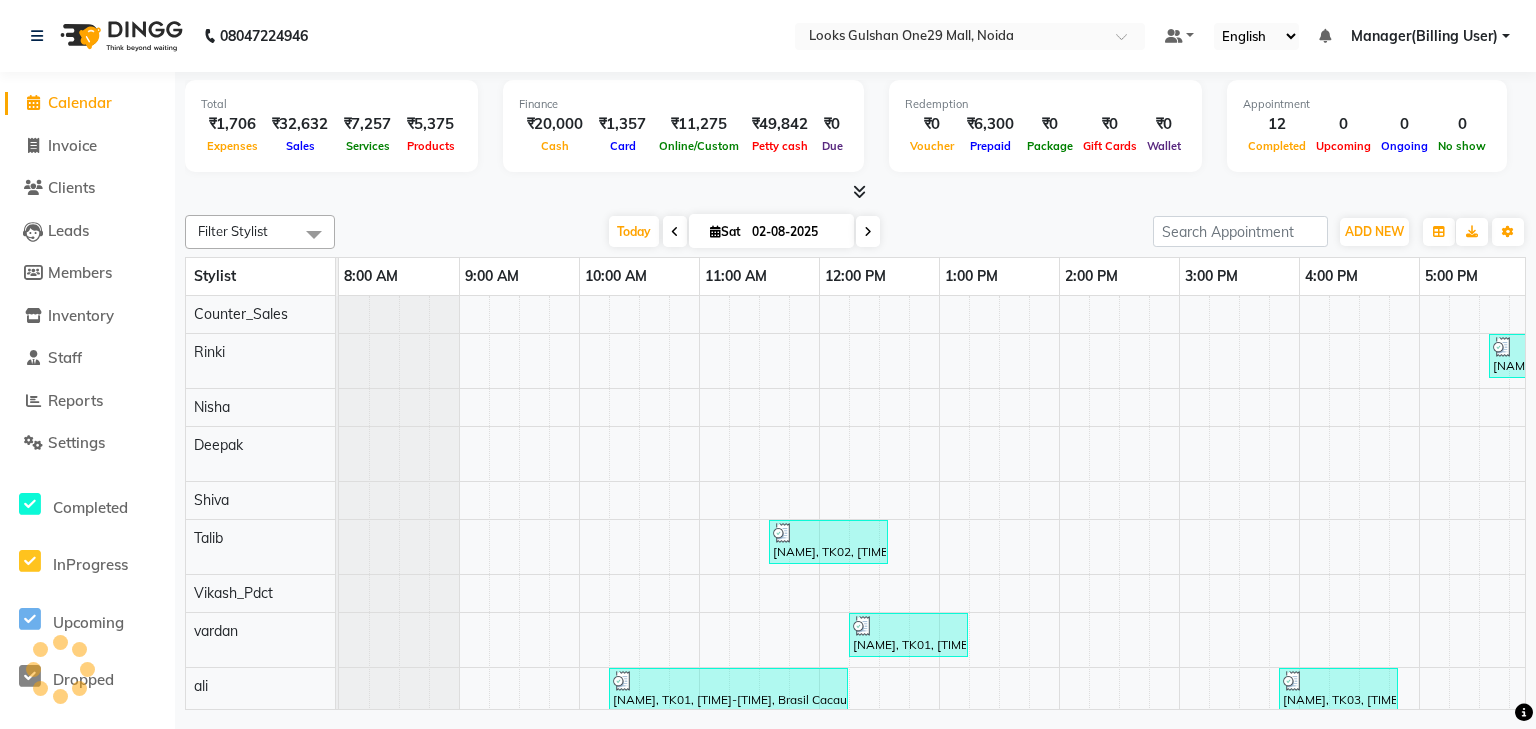 click on "Total  ₹1,706  Expenses ₹32,632  Sales ₹7,257  Services ₹5,375  Products Finance  ₹20,000  Cash ₹1,357  Card ₹11,275  Online/Custom ₹49,842 Petty cash ₹0 Due  Redemption  ₹0 Voucher ₹6,300 Prepaid ₹0 Package ₹0  Gift Cards ₹0  Wallet  Appointment  12 Completed 0 Upcoming 0 Ongoing 0 No show  Other sales  ₹0  Packages ₹0  Memberships ₹0  Vouchers ₹20,000  Prepaids ₹0  Gift Cards" at bounding box center [855, 129] 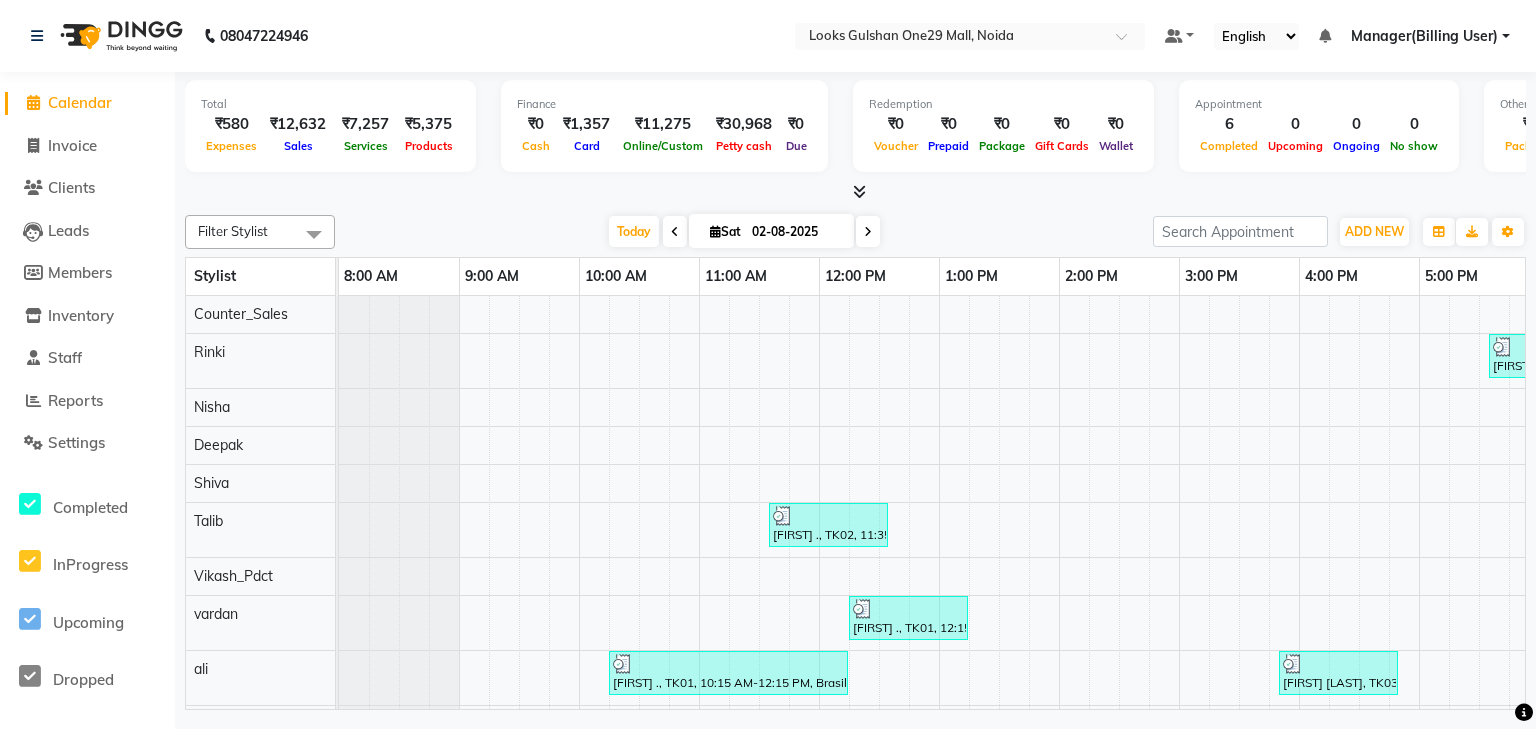 scroll, scrollTop: 0, scrollLeft: 0, axis: both 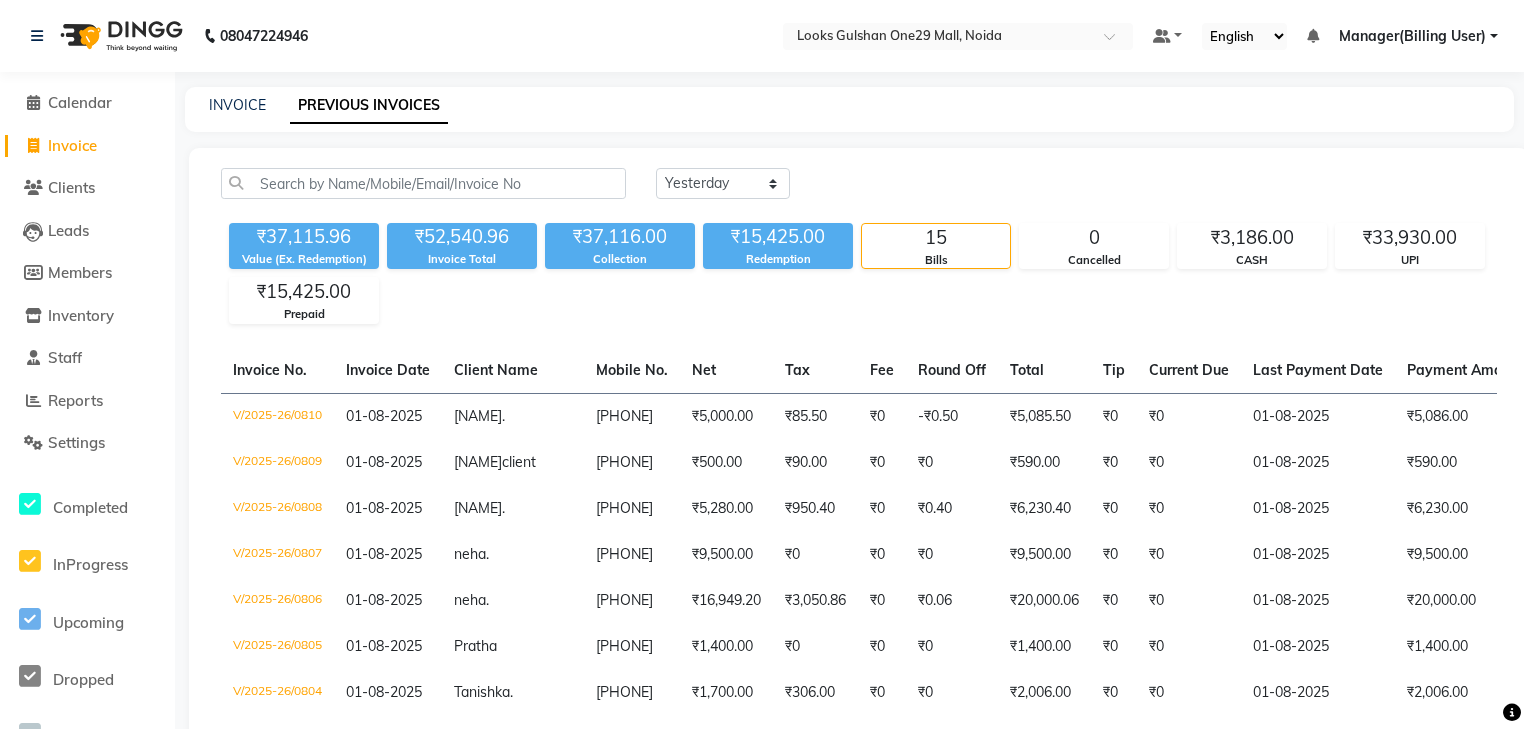 select on "yesterday" 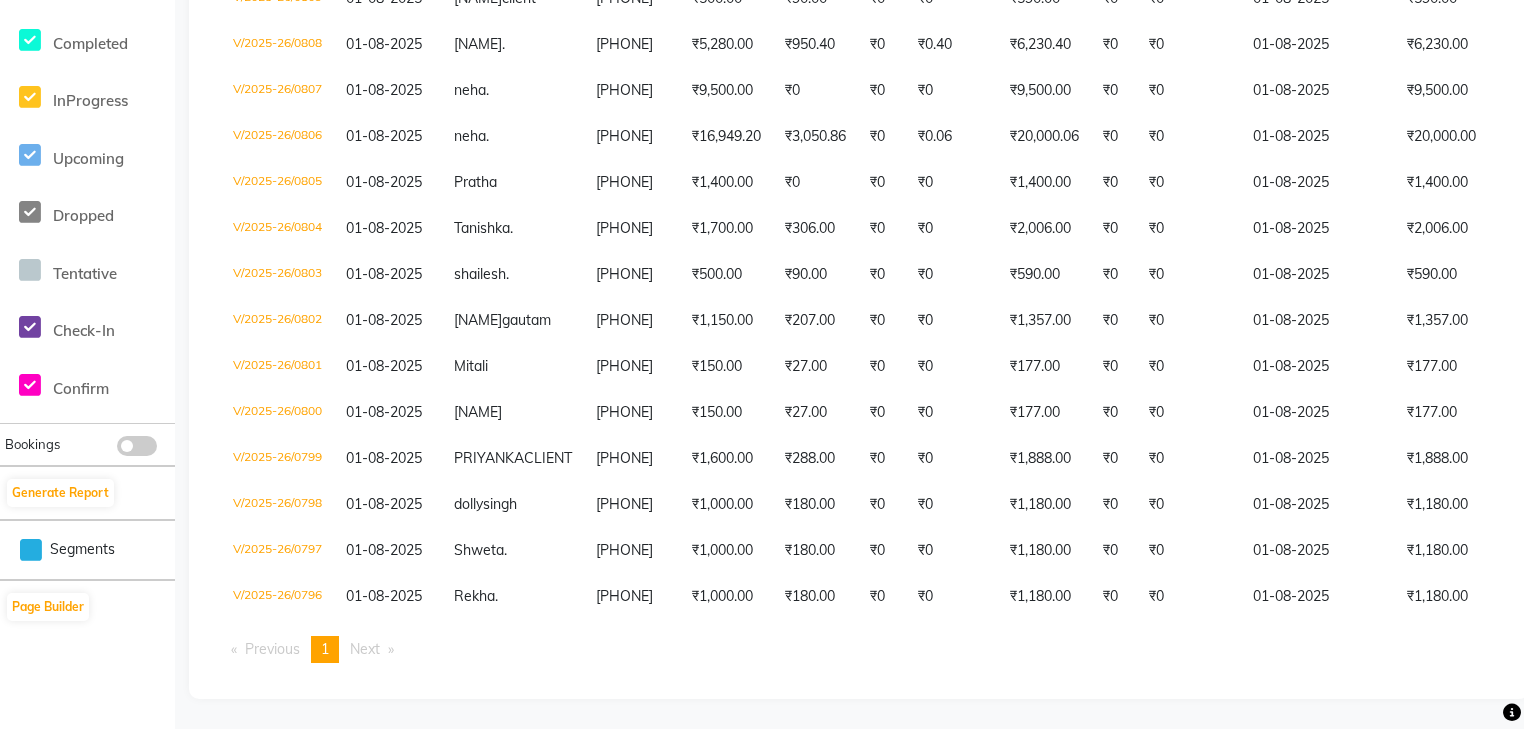 scroll, scrollTop: 0, scrollLeft: 0, axis: both 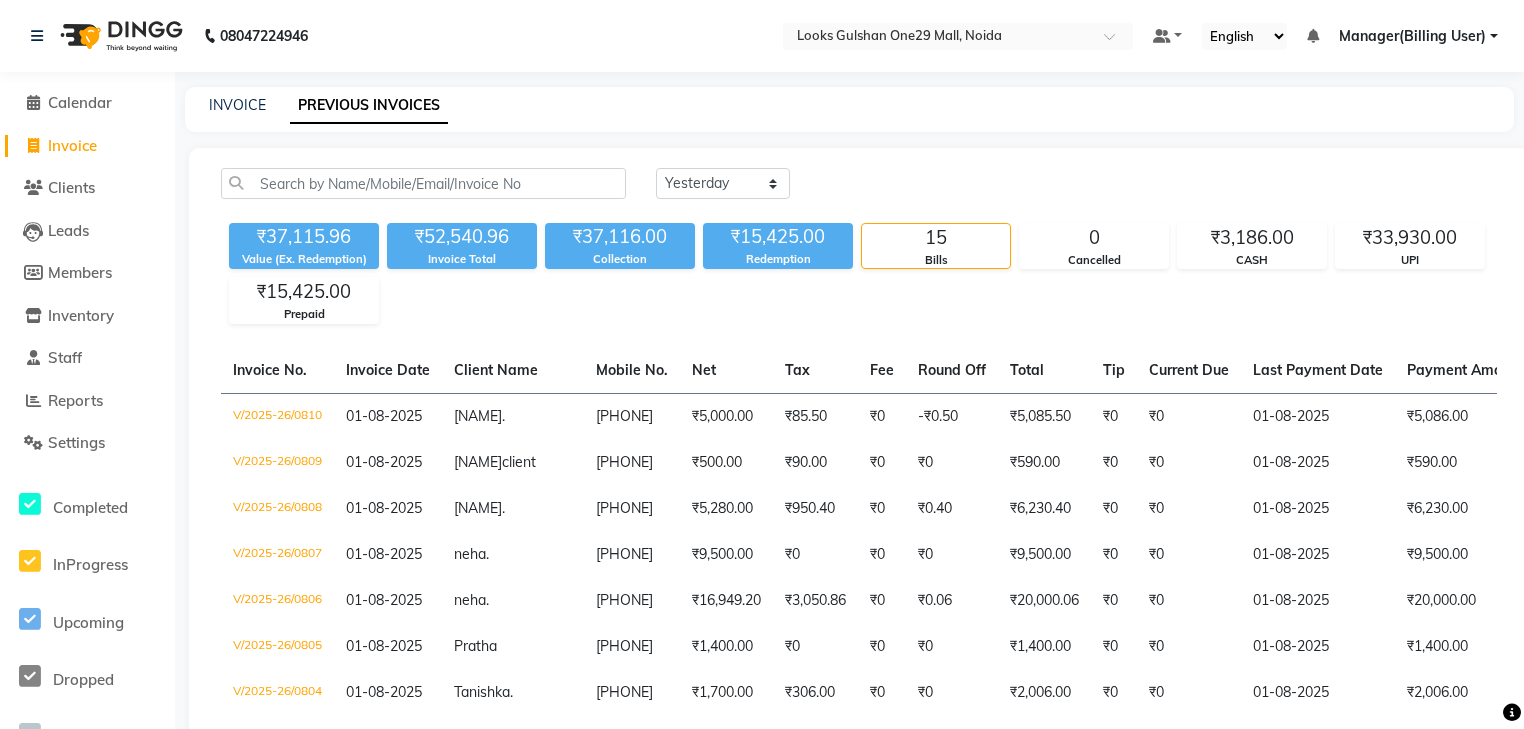 click on "INVOICE PREVIOUS INVOICES" 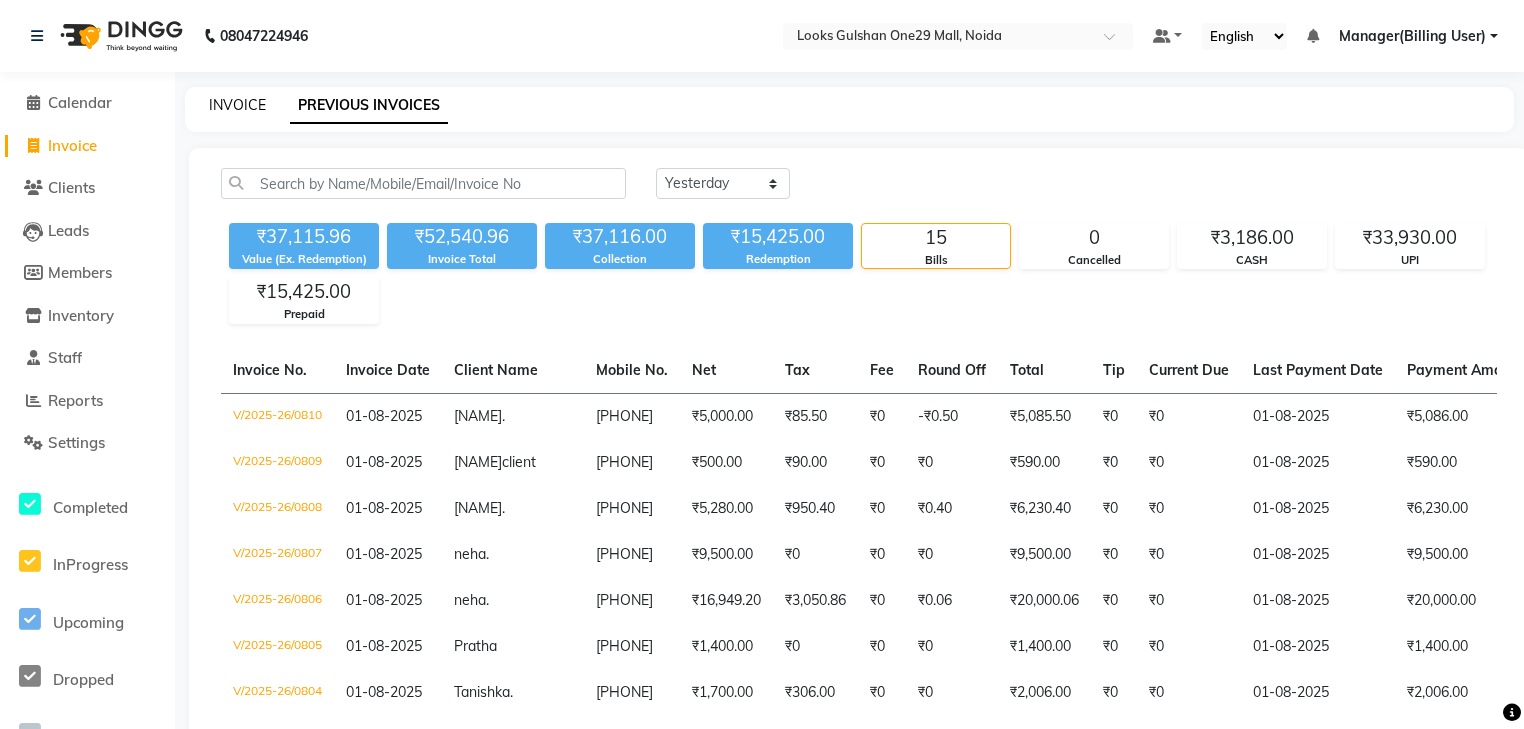 click on "INVOICE" 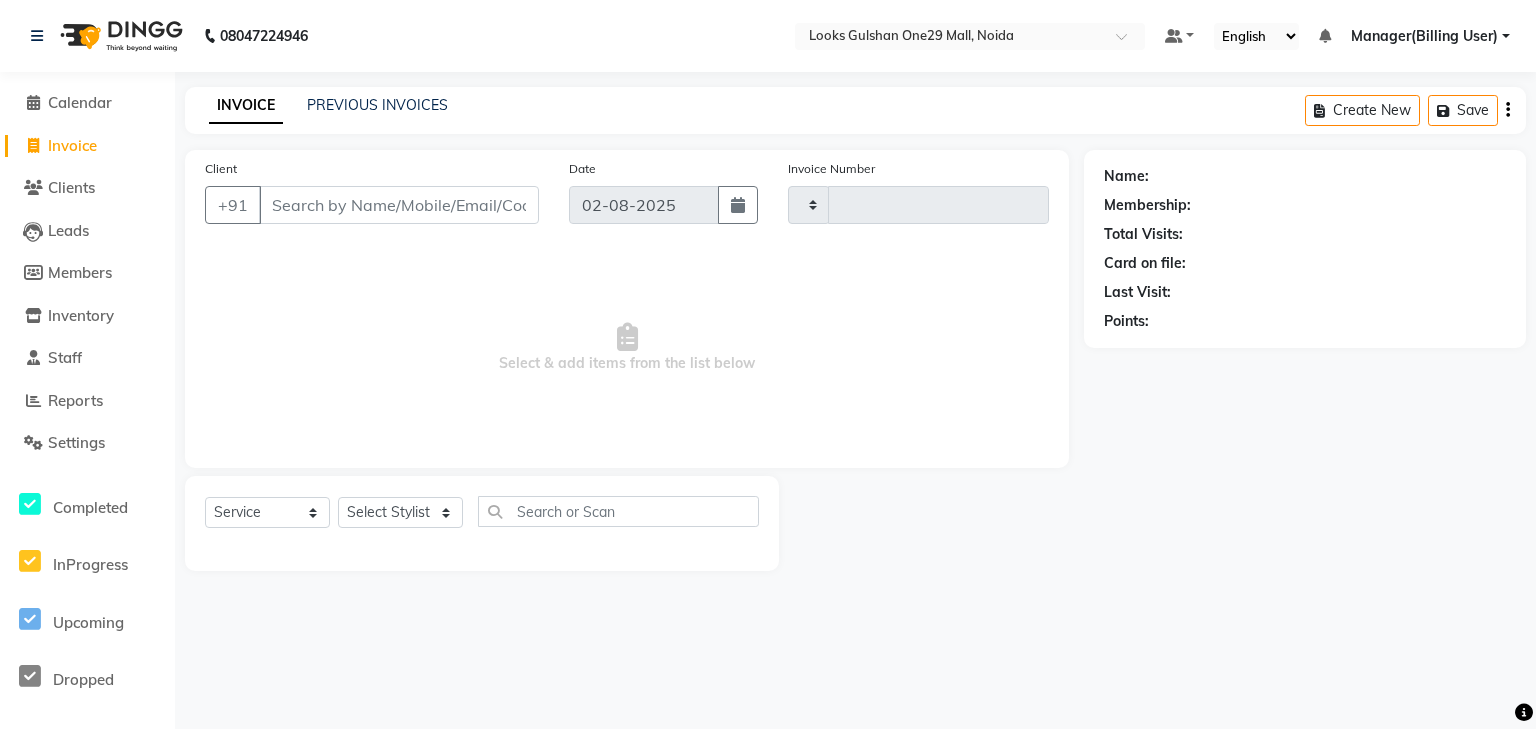 type on "0818" 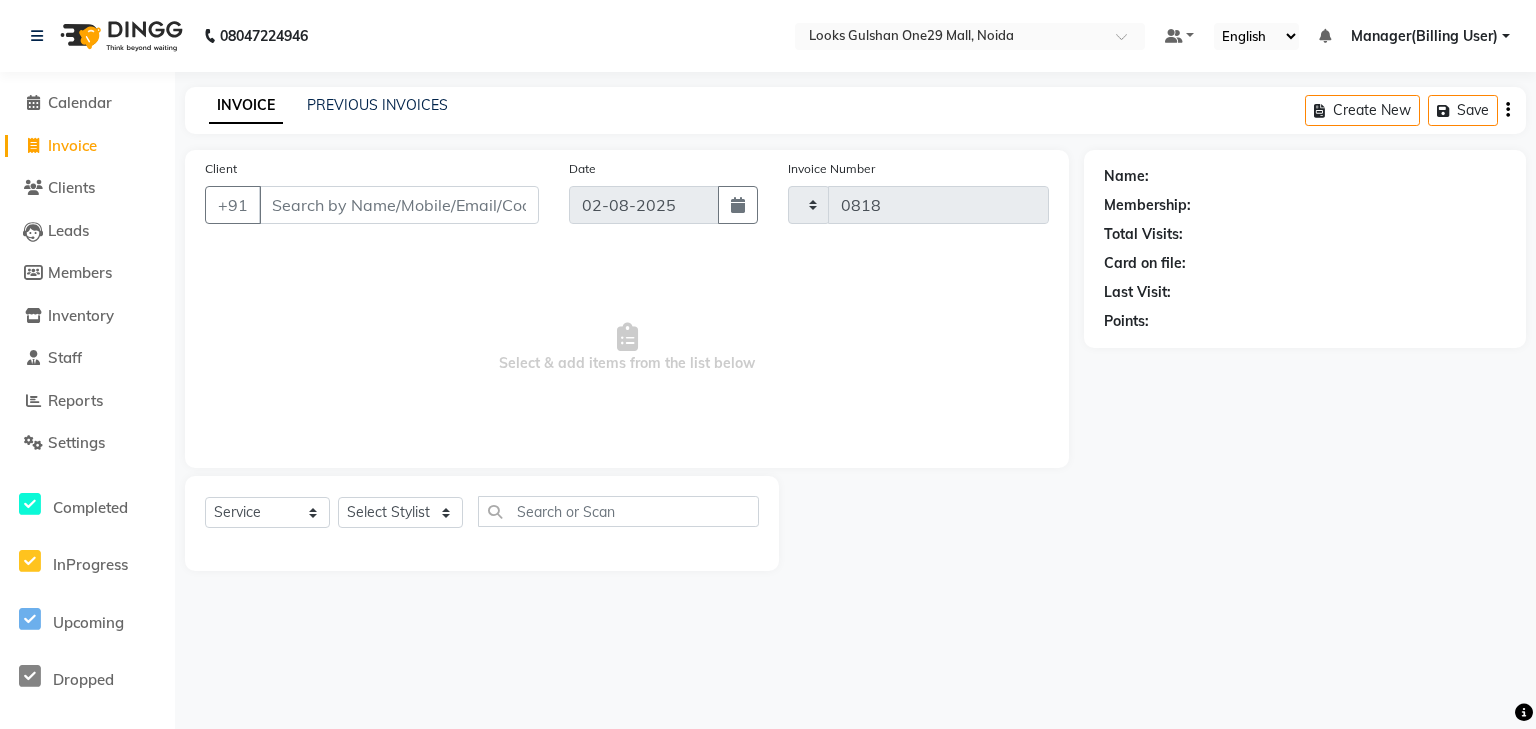select on "8337" 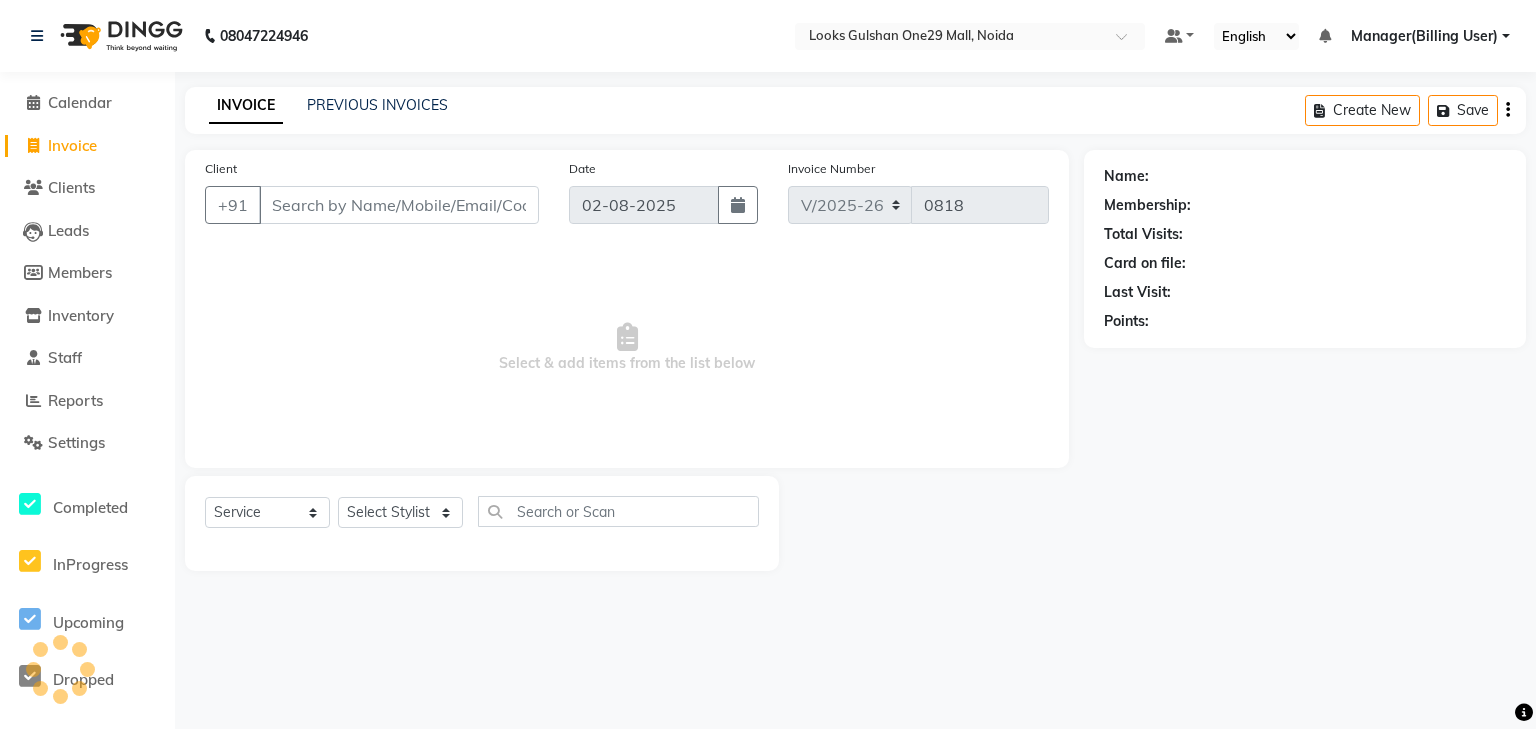 click on "Client" at bounding box center (399, 205) 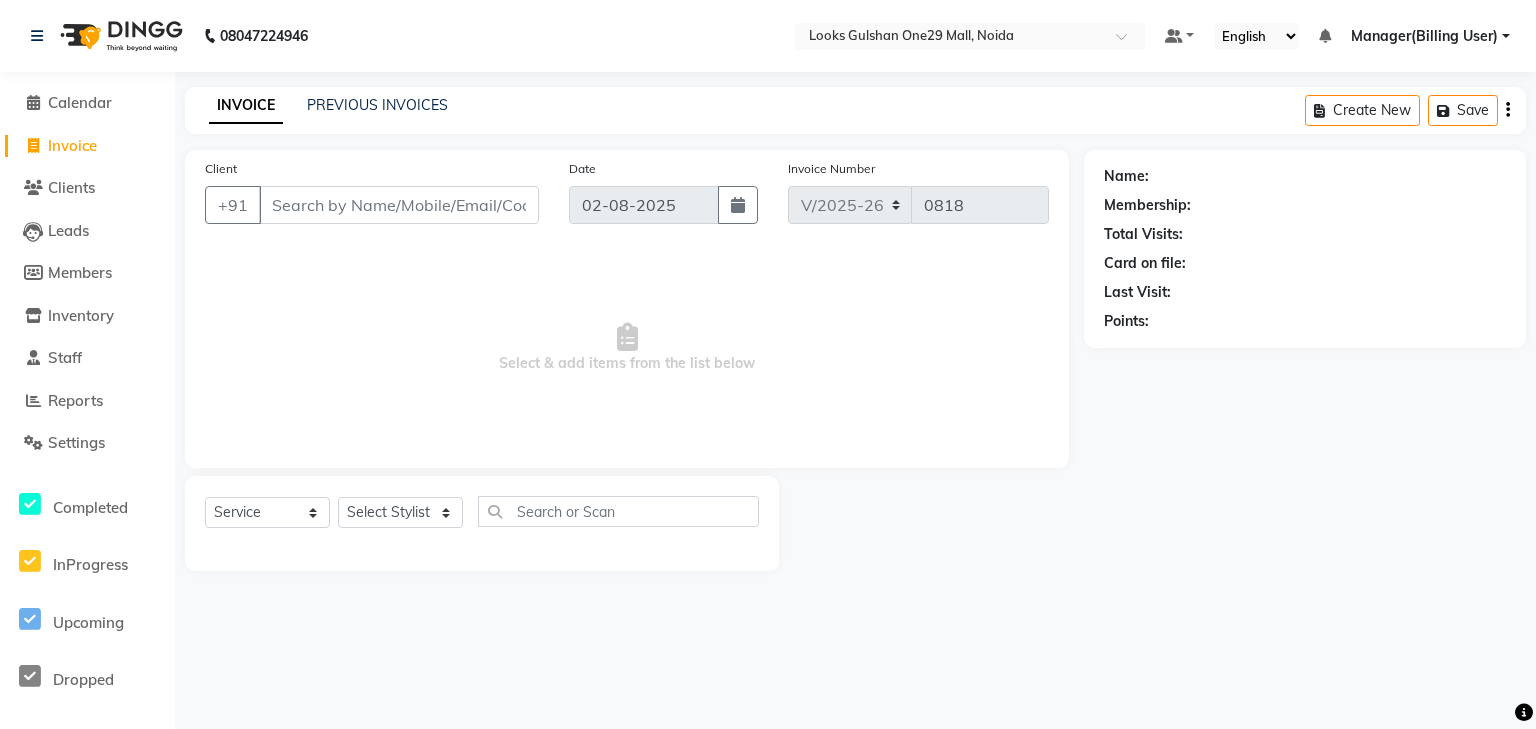 select on "80996" 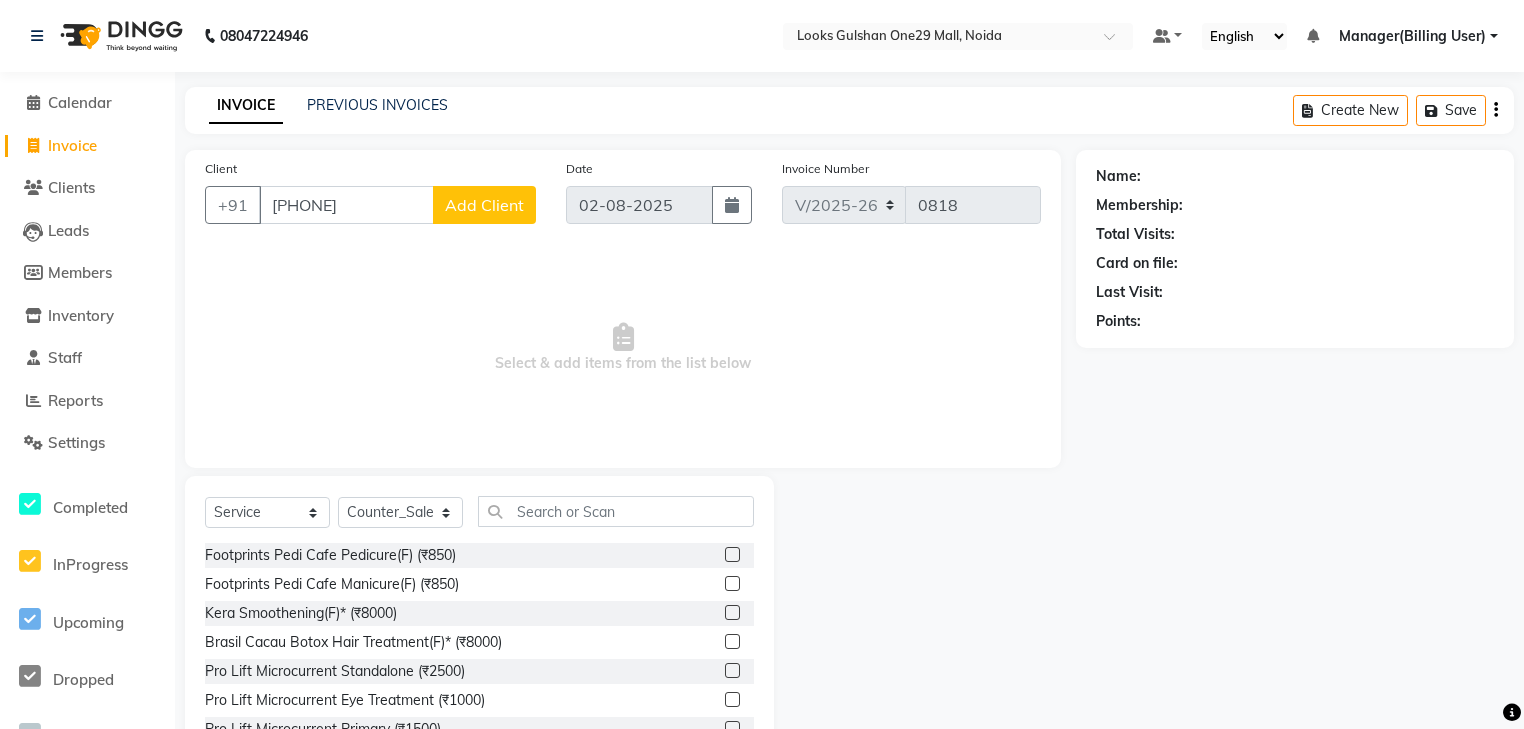 type on "[PHONE]" 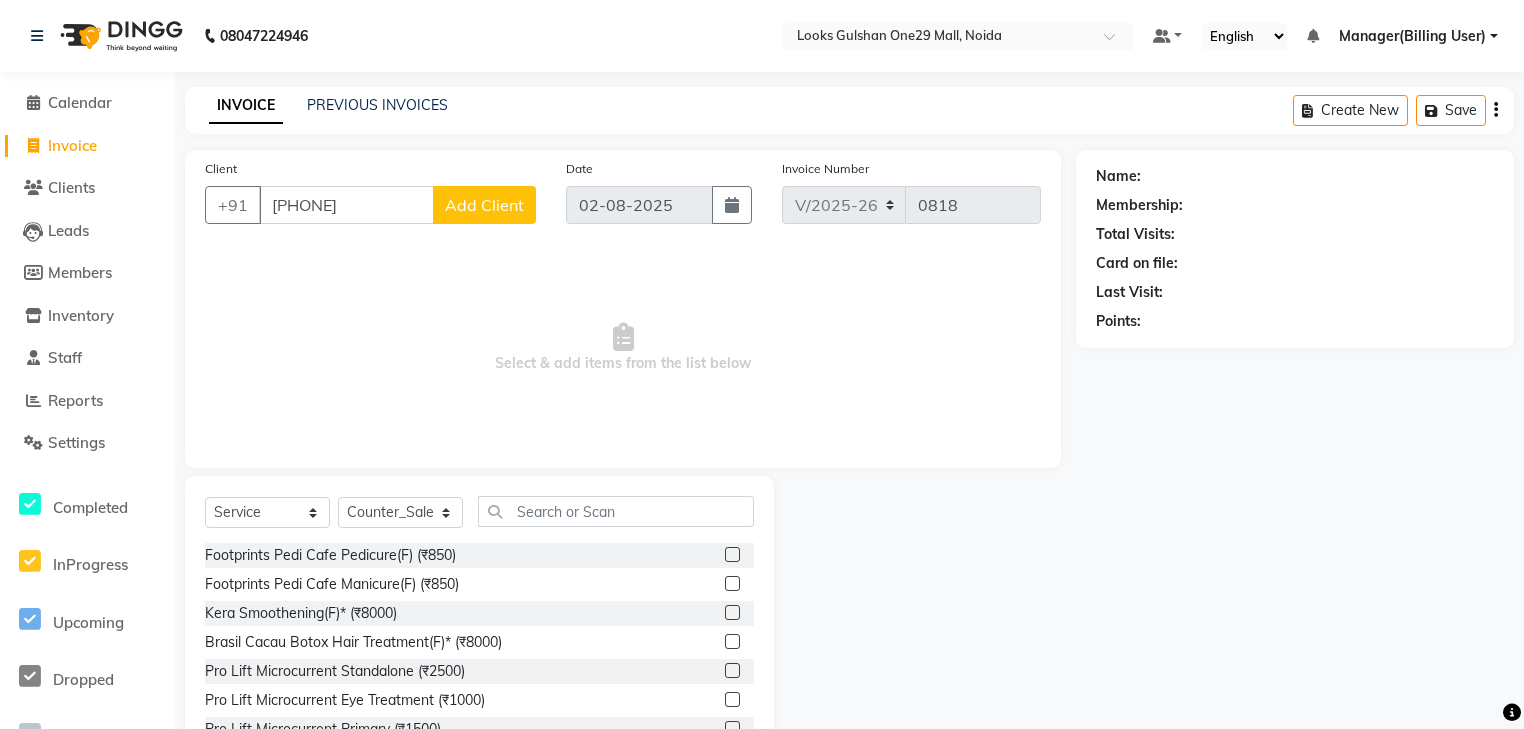 click on "Add Client" 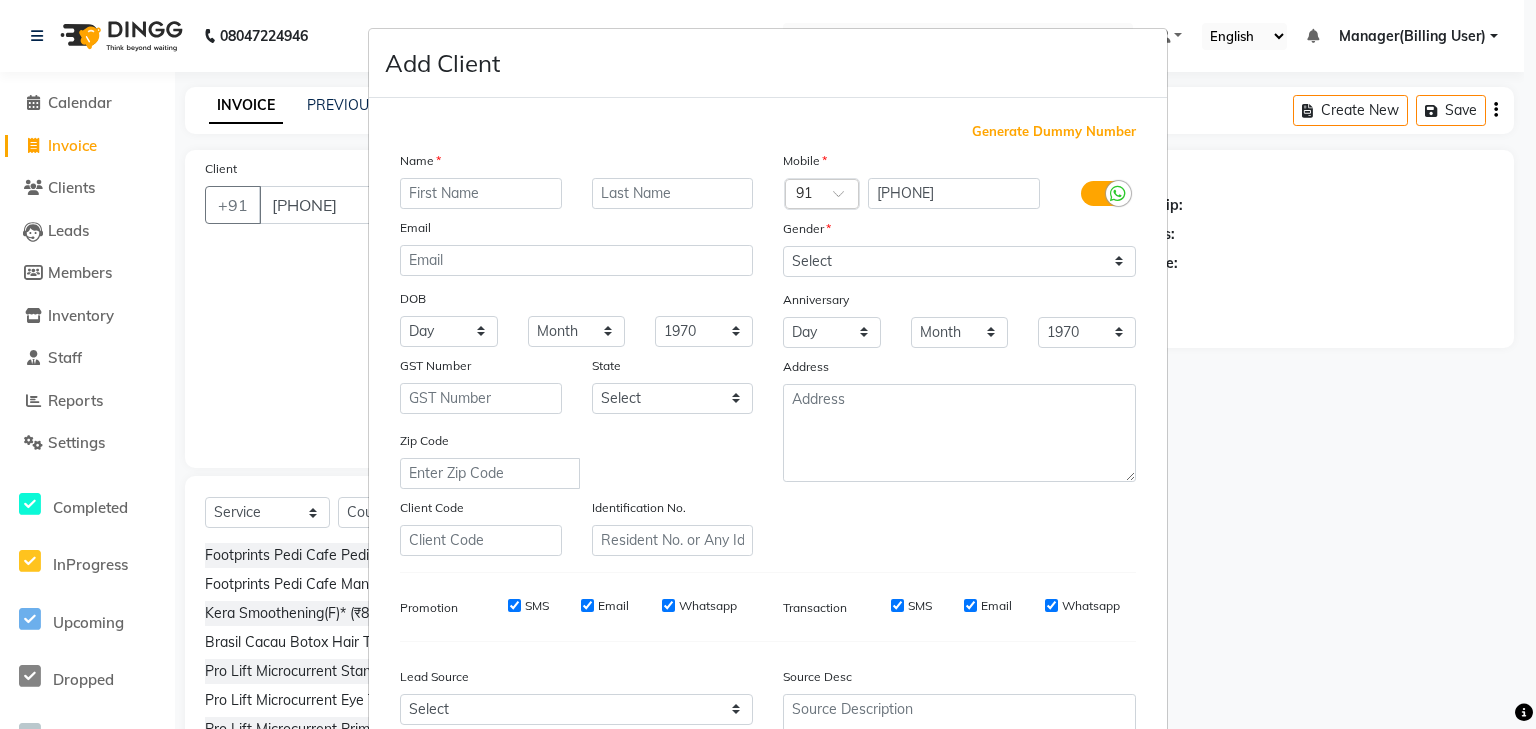 click at bounding box center (481, 193) 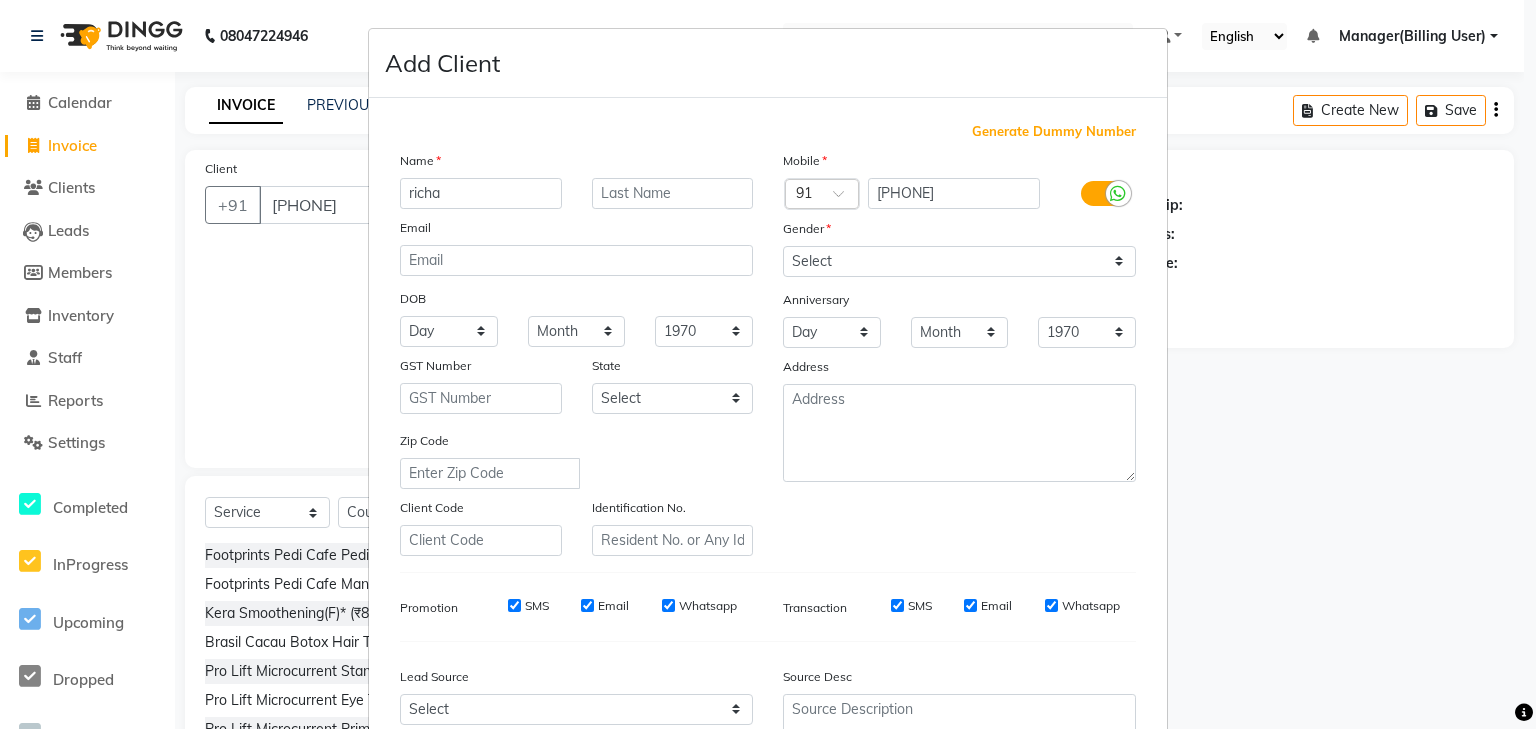 type on "richa" 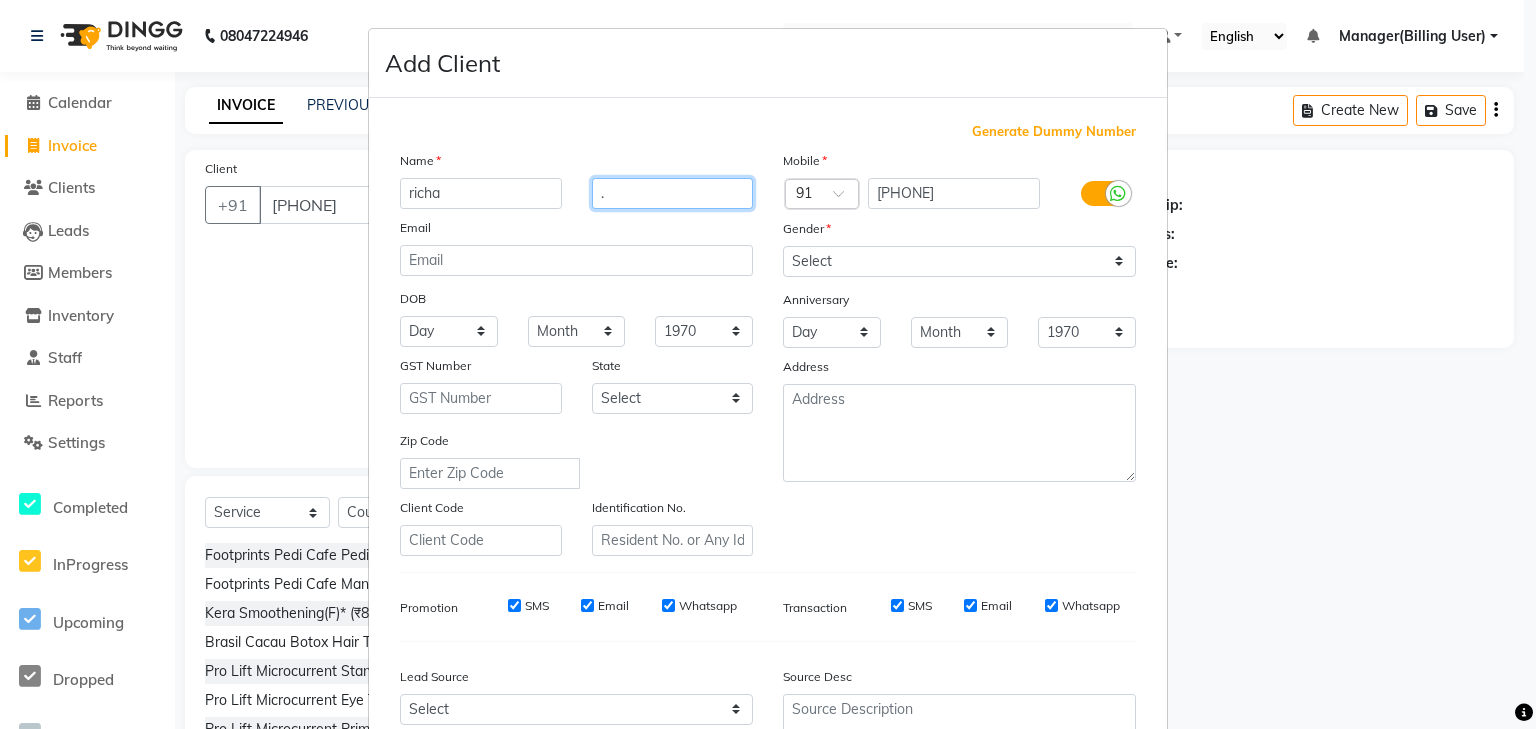 type on "." 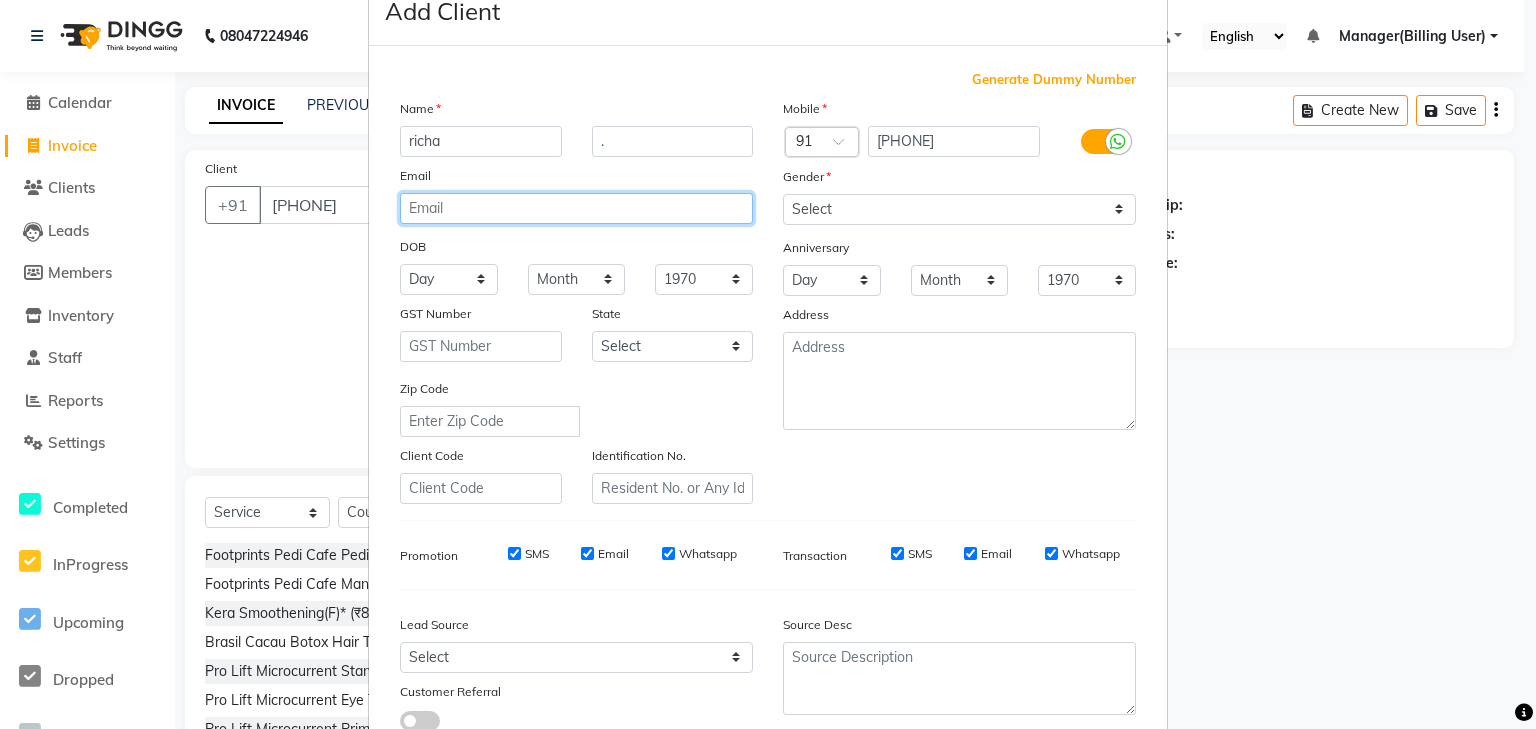 scroll, scrollTop: 80, scrollLeft: 0, axis: vertical 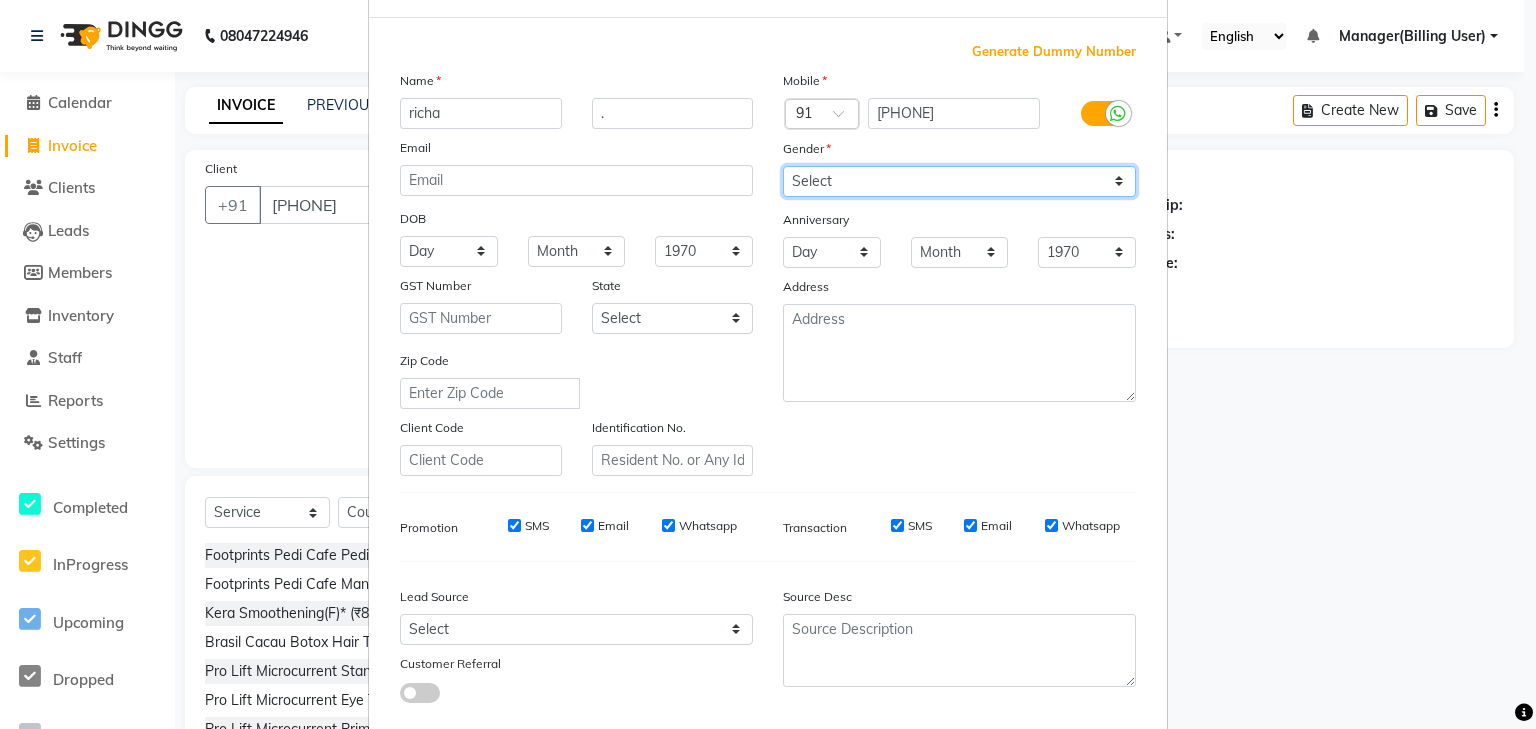 drag, startPoint x: 824, startPoint y: 183, endPoint x: 818, endPoint y: 194, distance: 12.529964 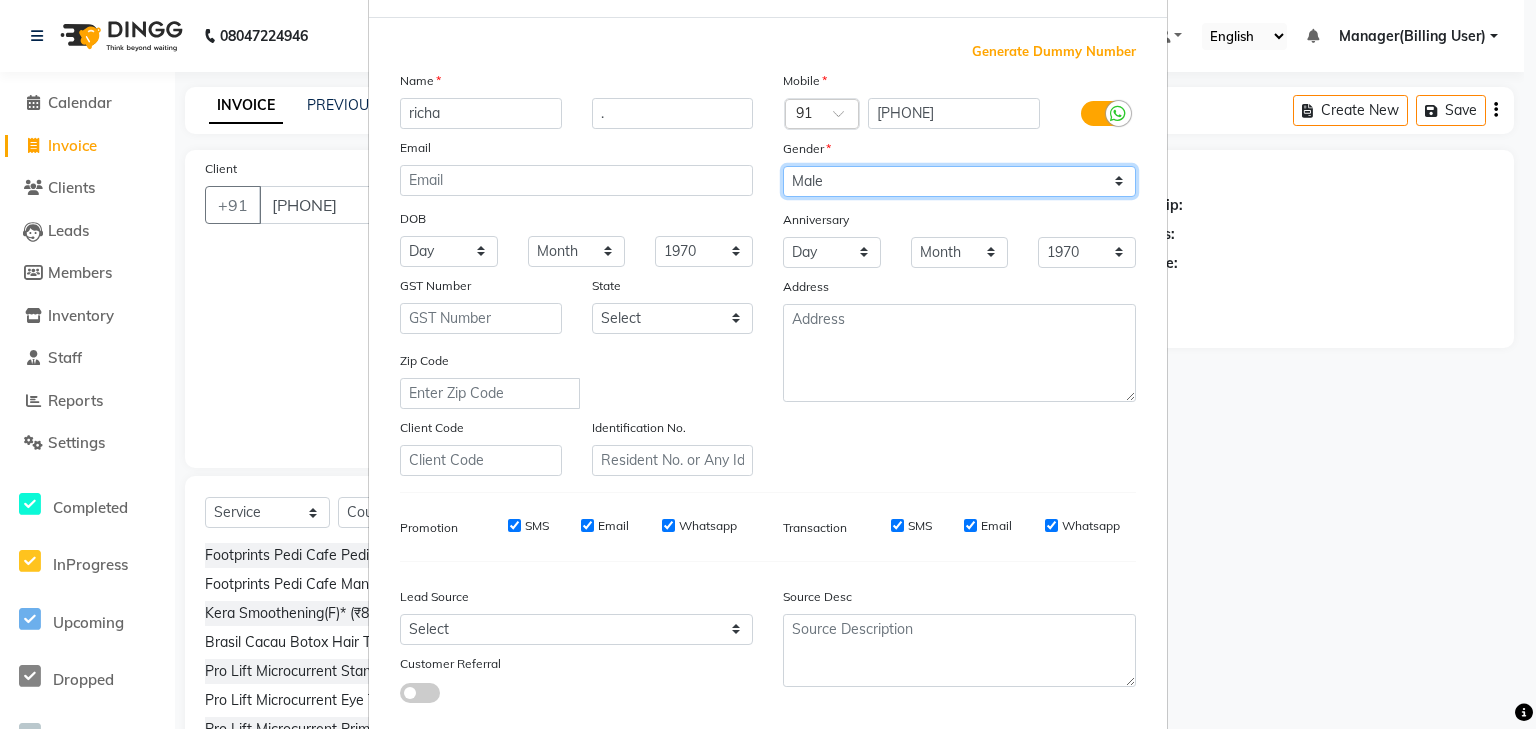 click on "Select Male Female Other Prefer Not To Say" at bounding box center (959, 181) 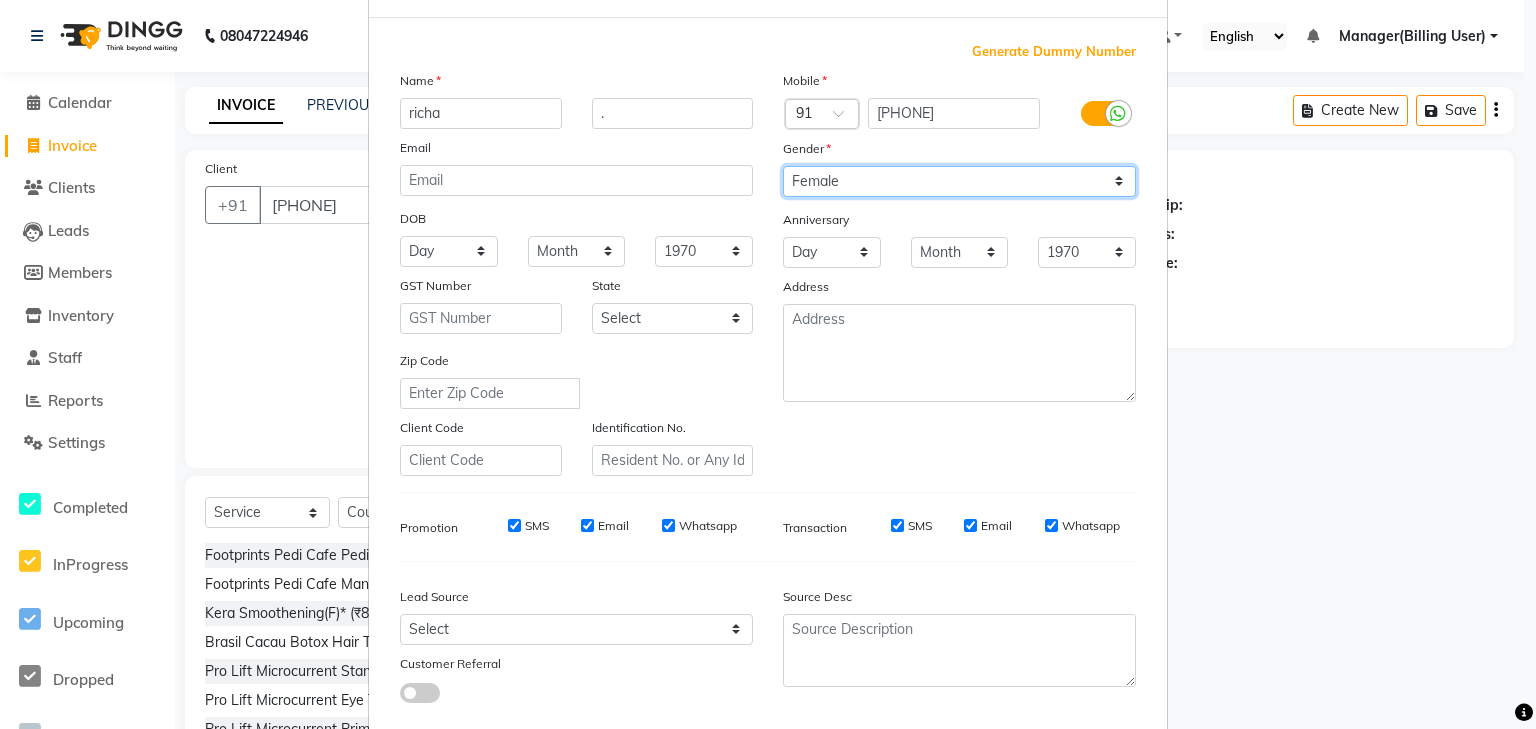 click on "Select Male Female Other Prefer Not To Say" at bounding box center (959, 181) 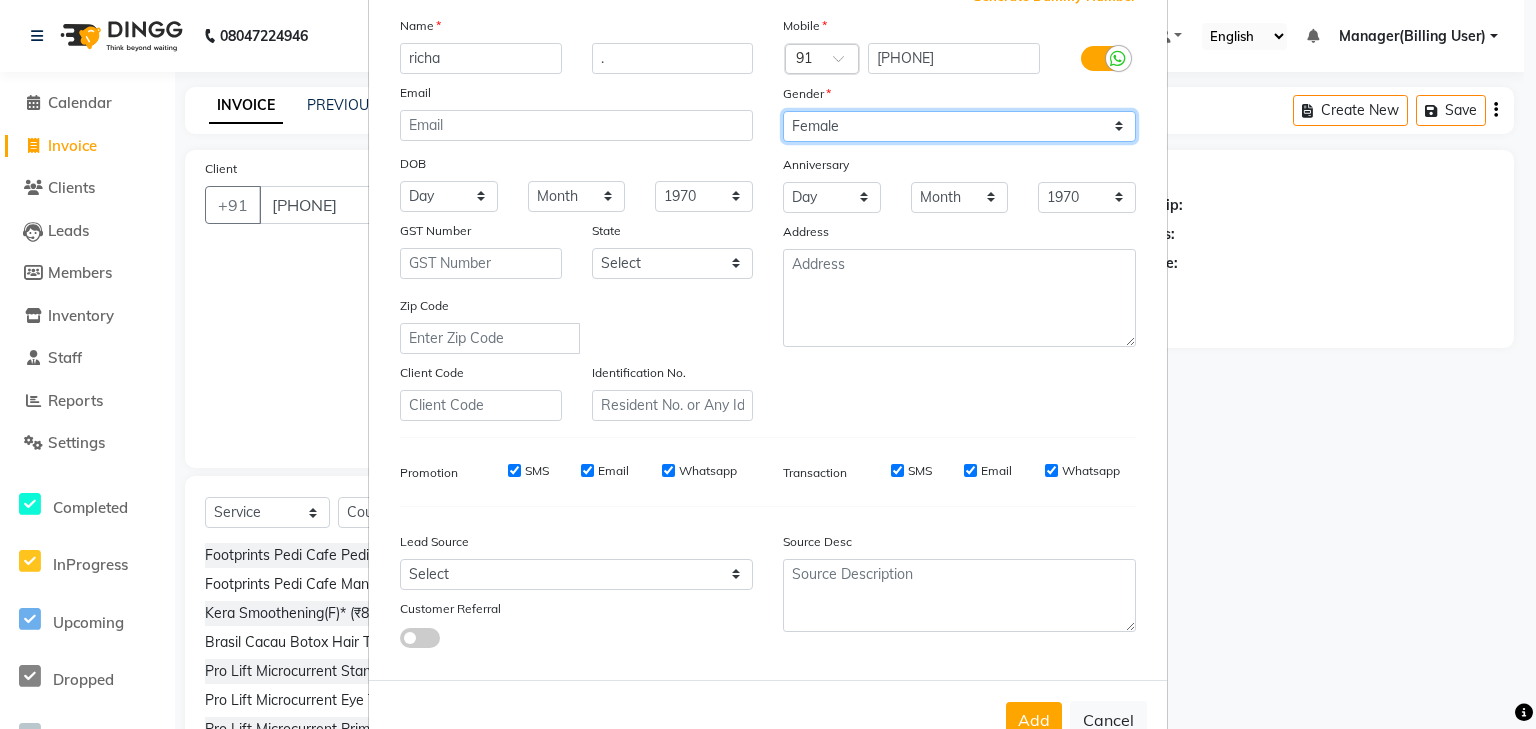 scroll, scrollTop: 204, scrollLeft: 0, axis: vertical 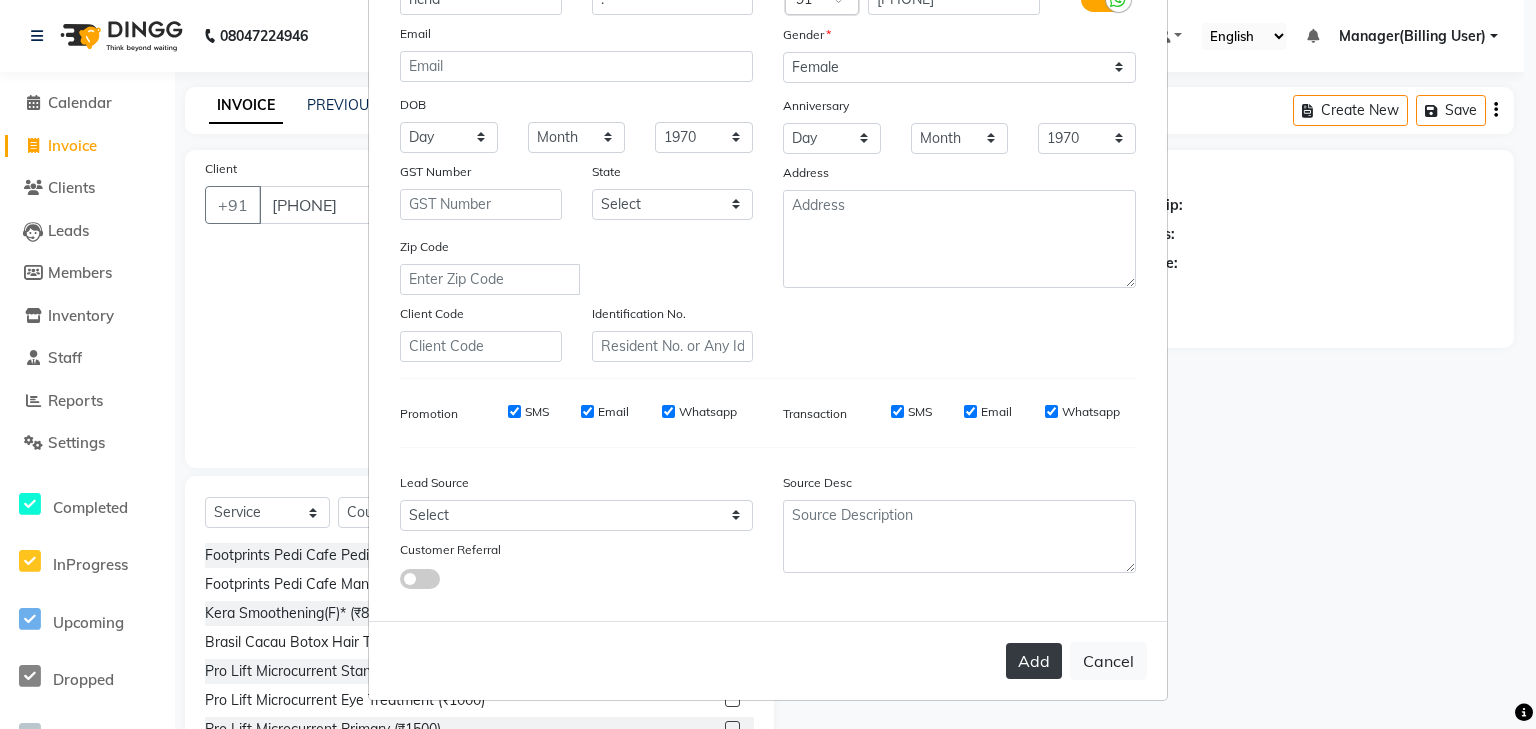 click on "Add" at bounding box center [1034, 661] 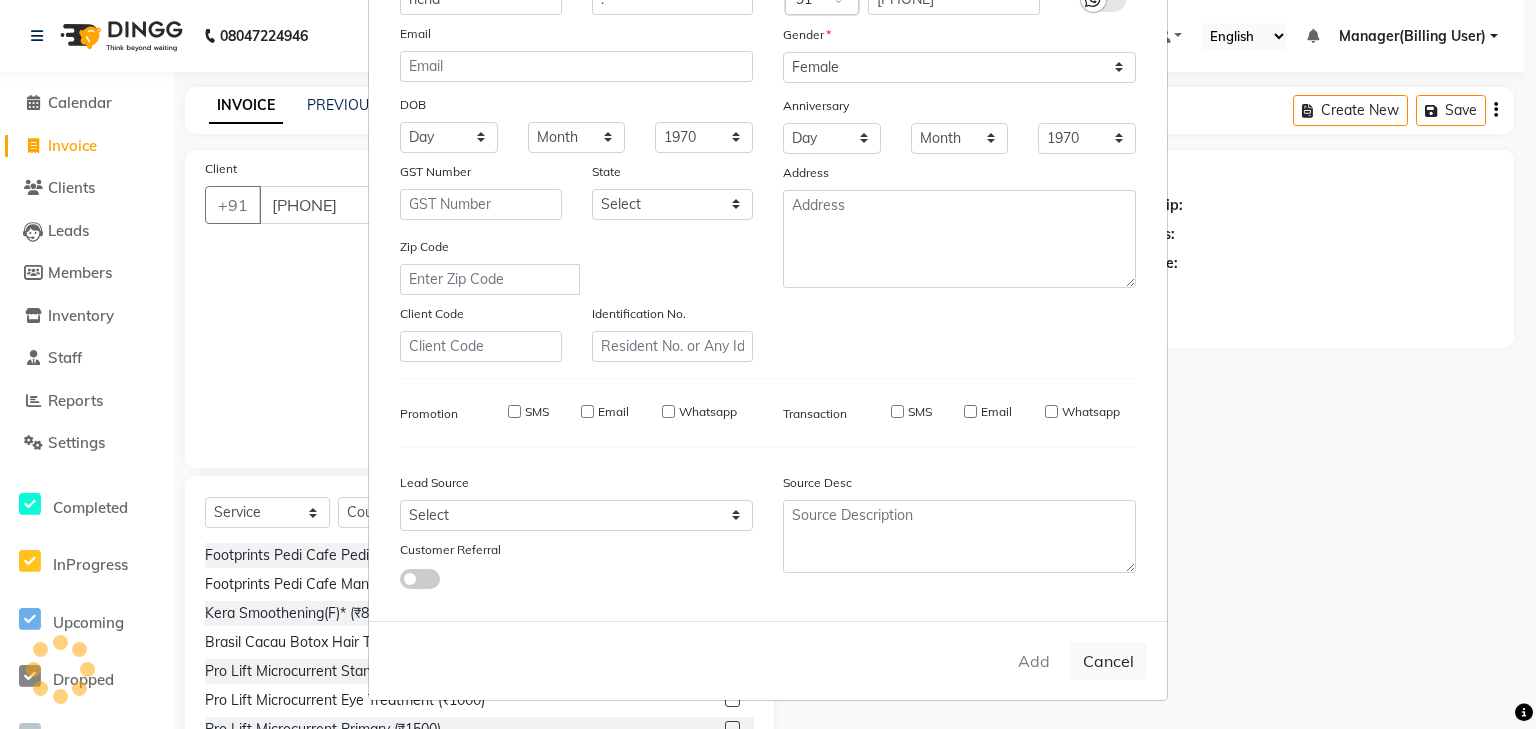 type 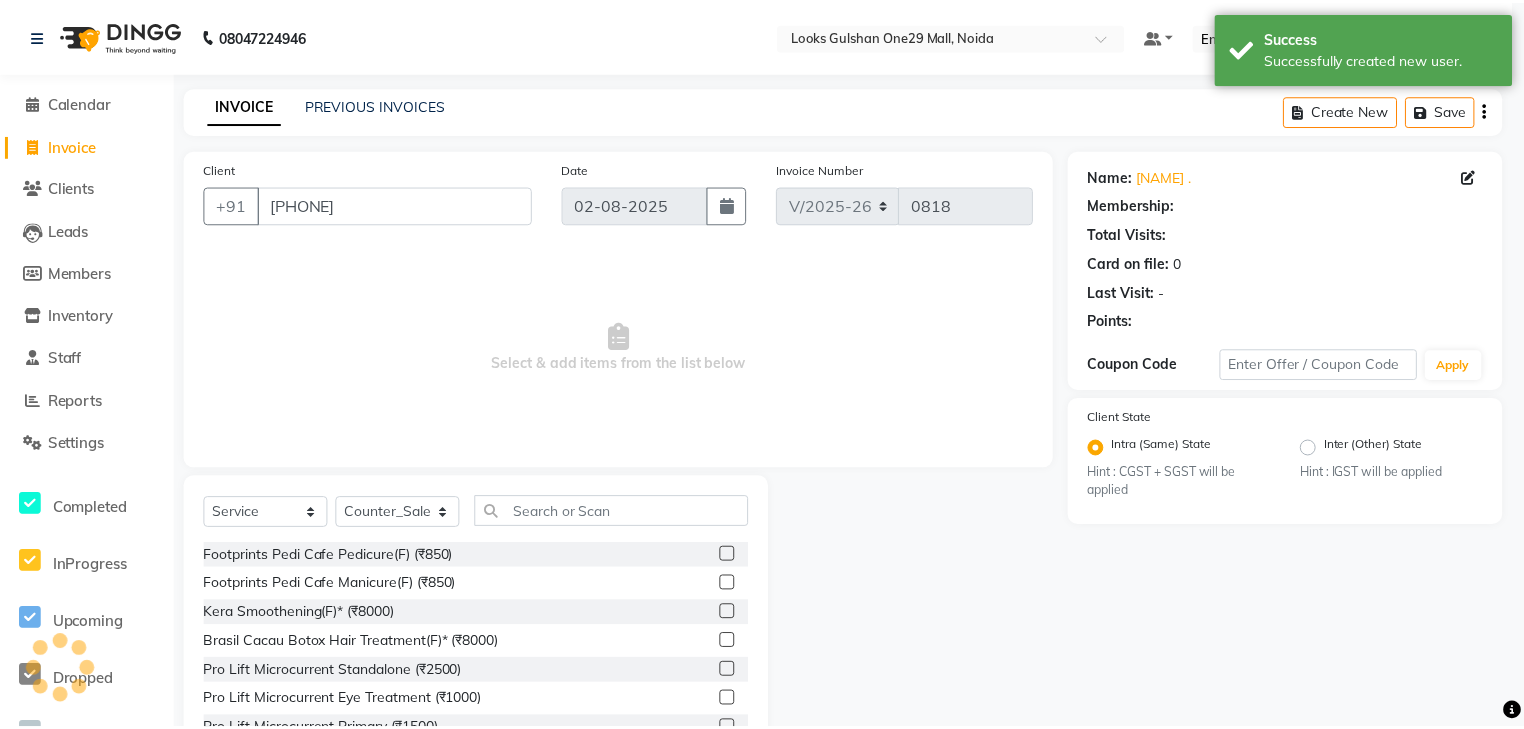 scroll, scrollTop: 103, scrollLeft: 0, axis: vertical 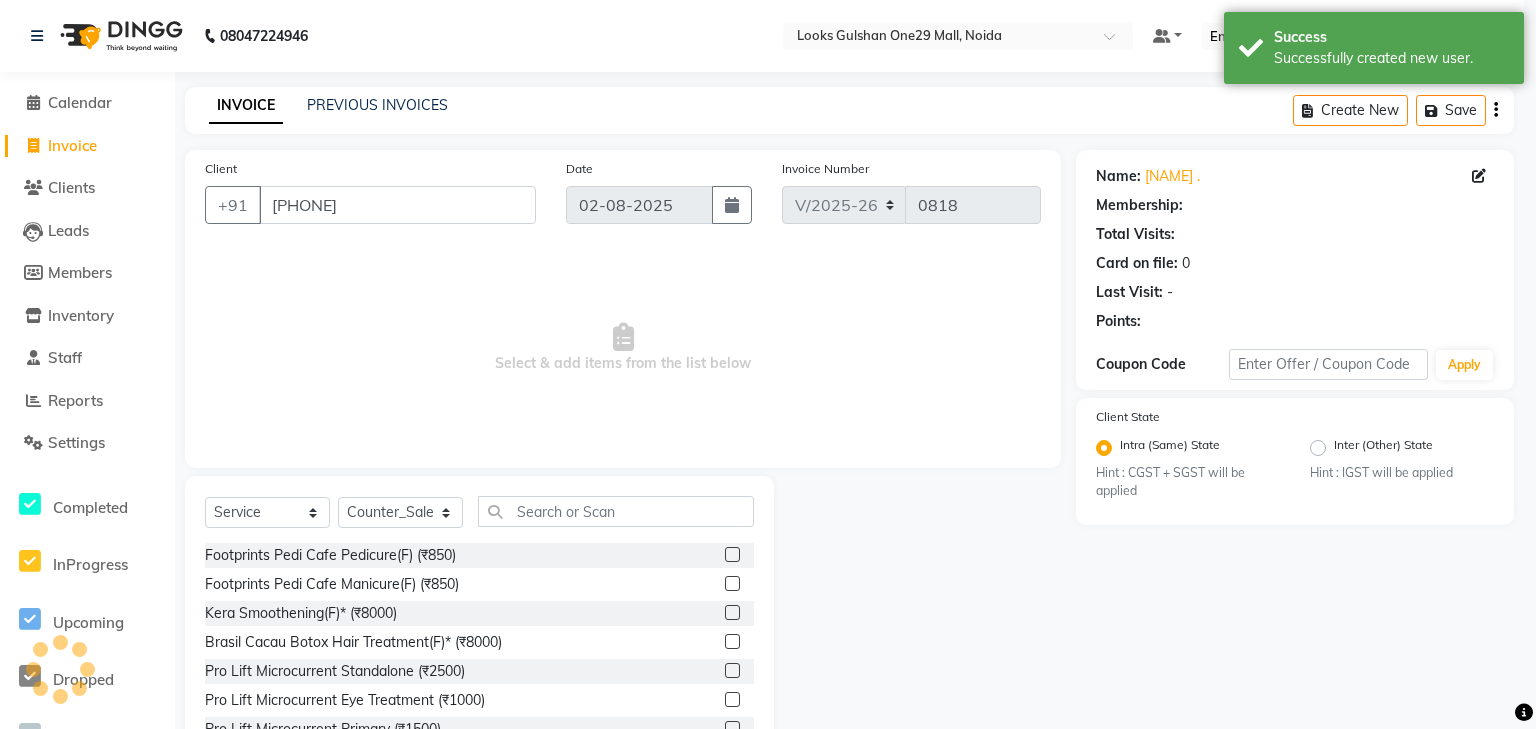 select on "1: Object" 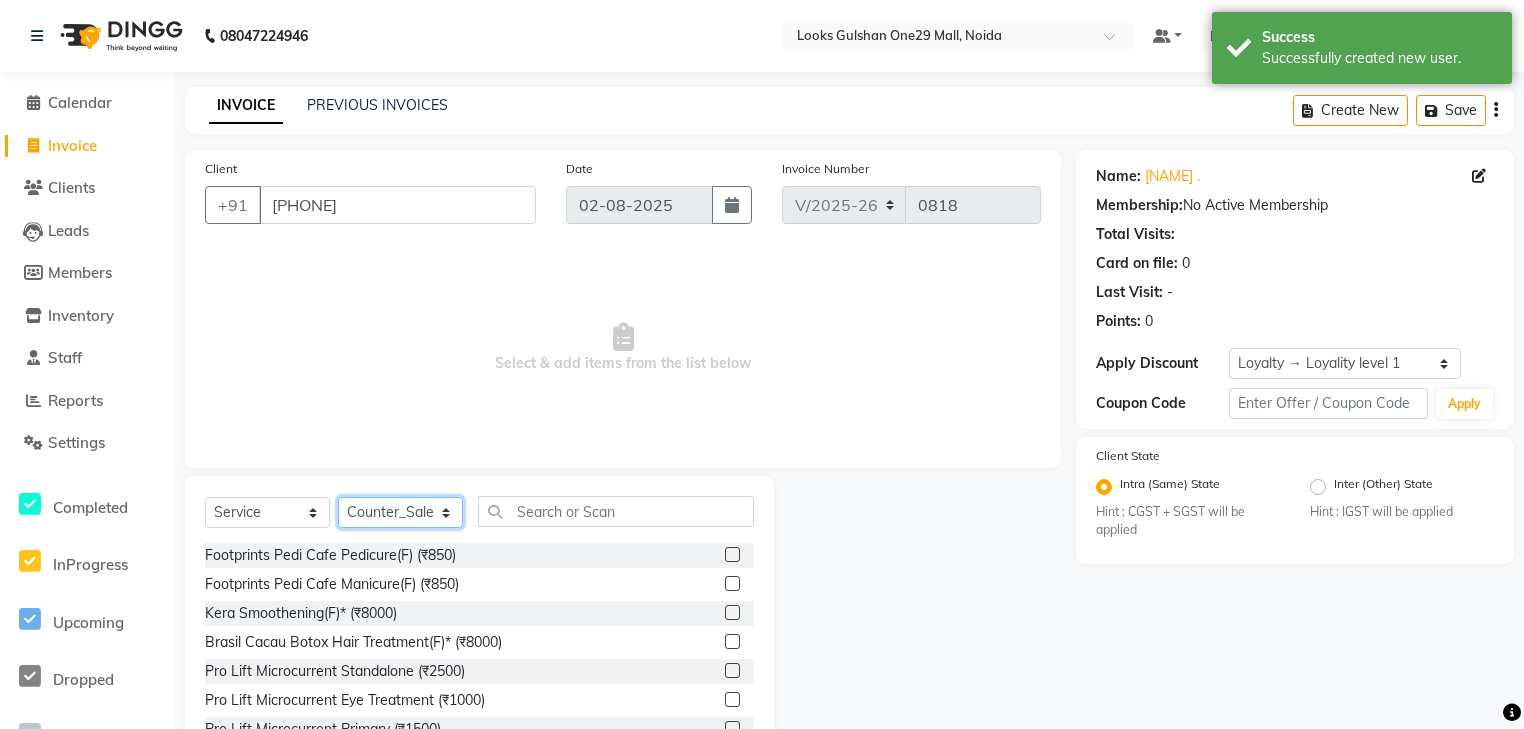 click on "Select Stylist ali Counter_Sales Deepak Eram_nail art Farmaan Manager(Billing User) Mashel Nisha Rinki Ritu Mittal Shiva Shiva(Cherry) Shivam_pdct Talib vardan Vikash_Pdct" 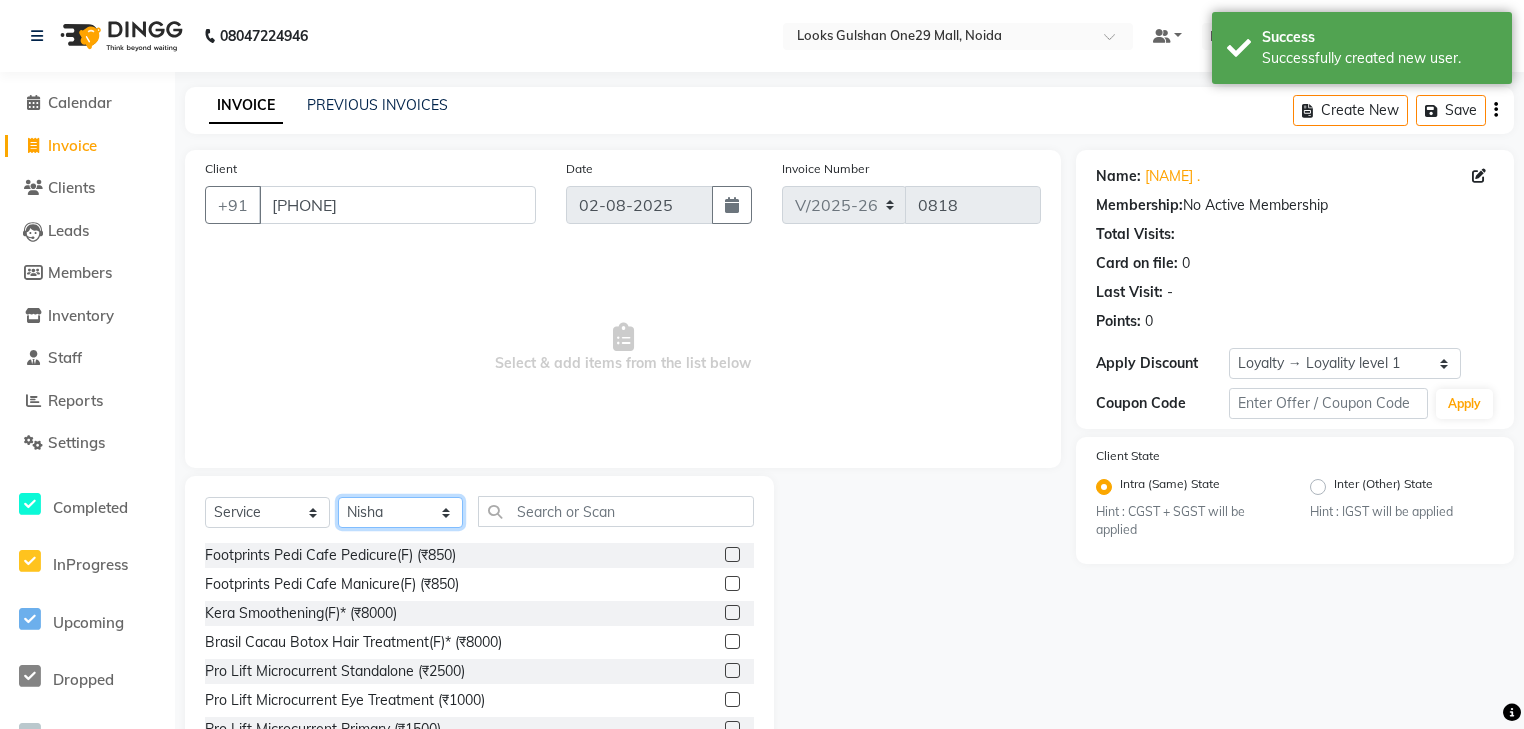 click on "Select Stylist ali Counter_Sales Deepak Eram_nail art Farmaan Manager(Billing User) Mashel Nisha Rinki Ritu Mittal Shiva Shiva(Cherry) Shivam_pdct Talib vardan Vikash_Pdct" 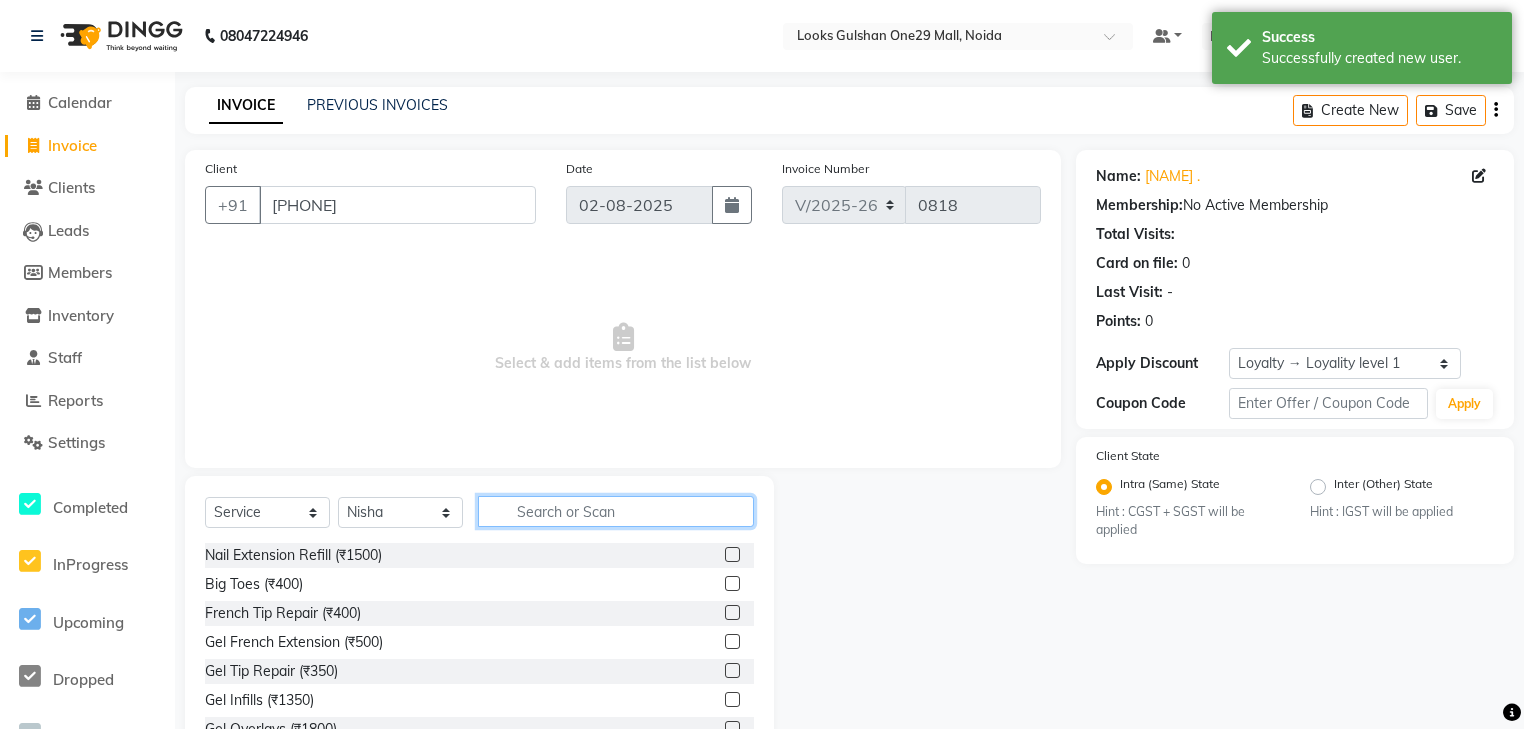 click 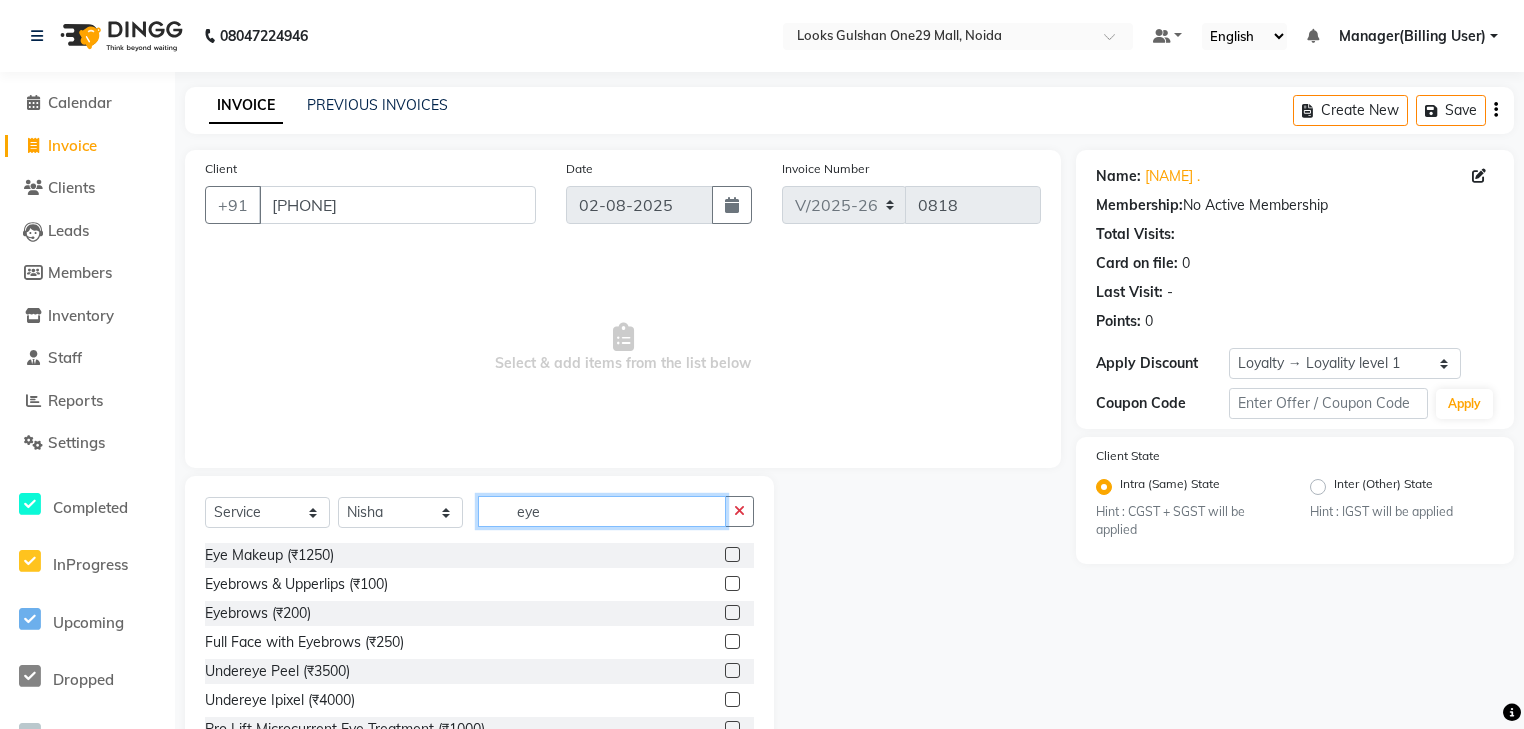 type on "eye" 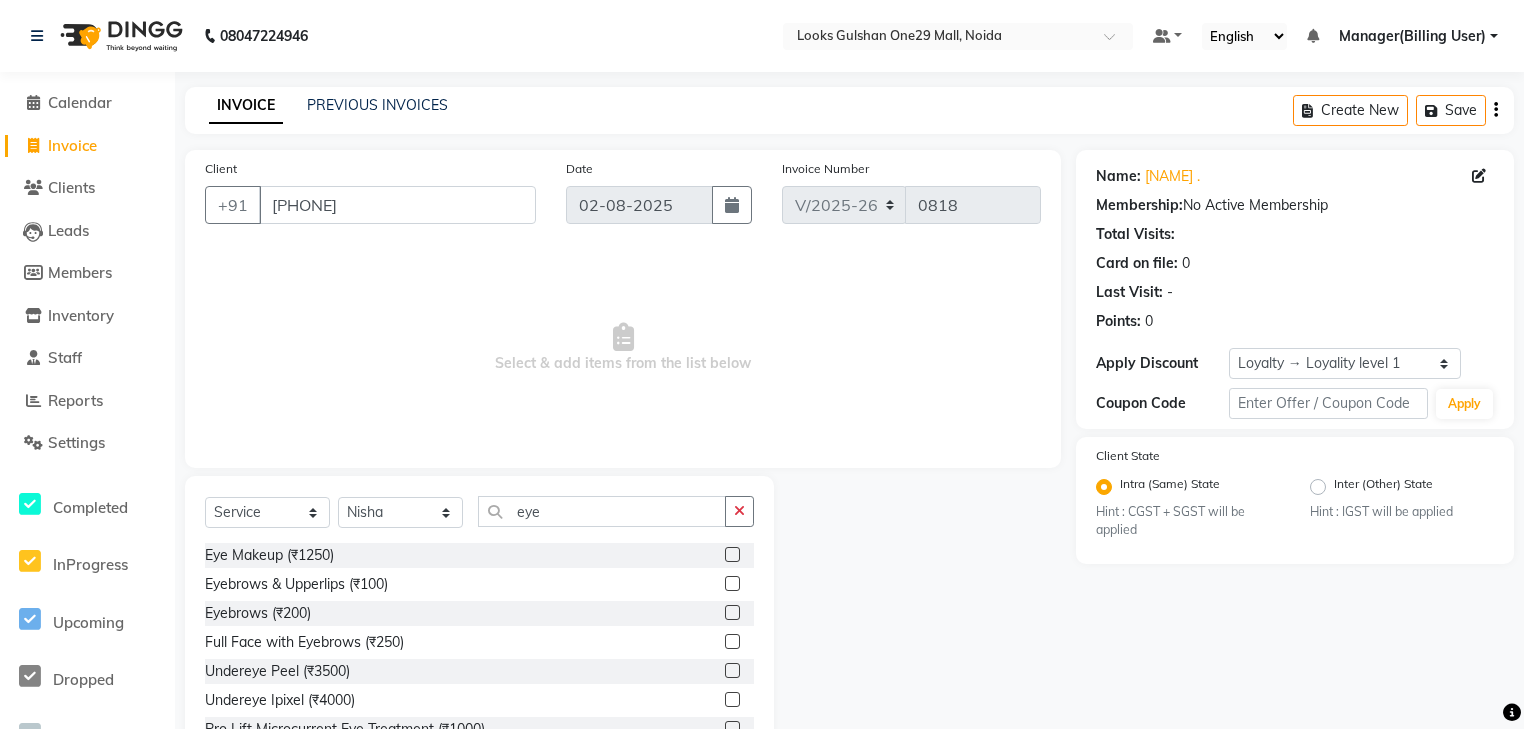 click 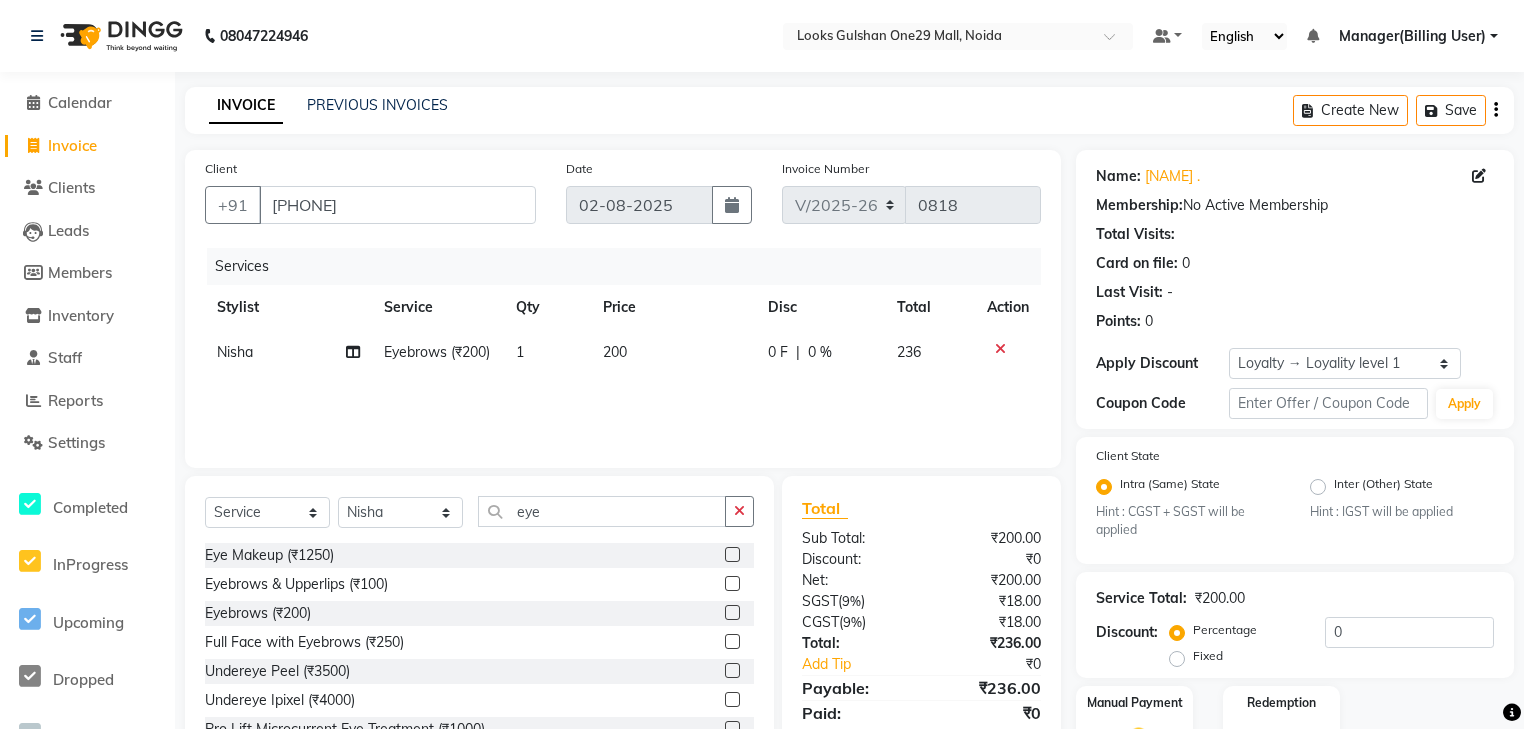checkbox on "false" 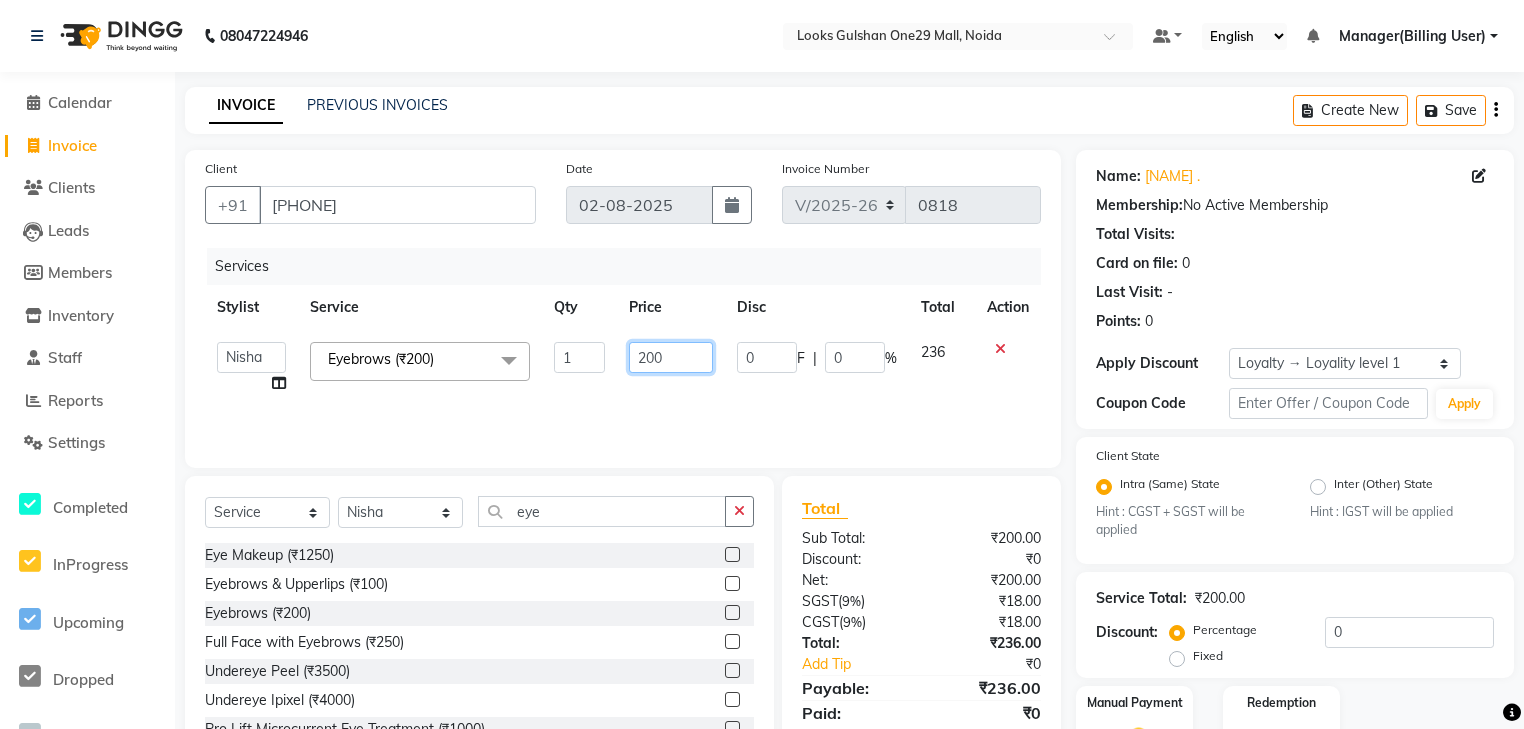 click on "200" 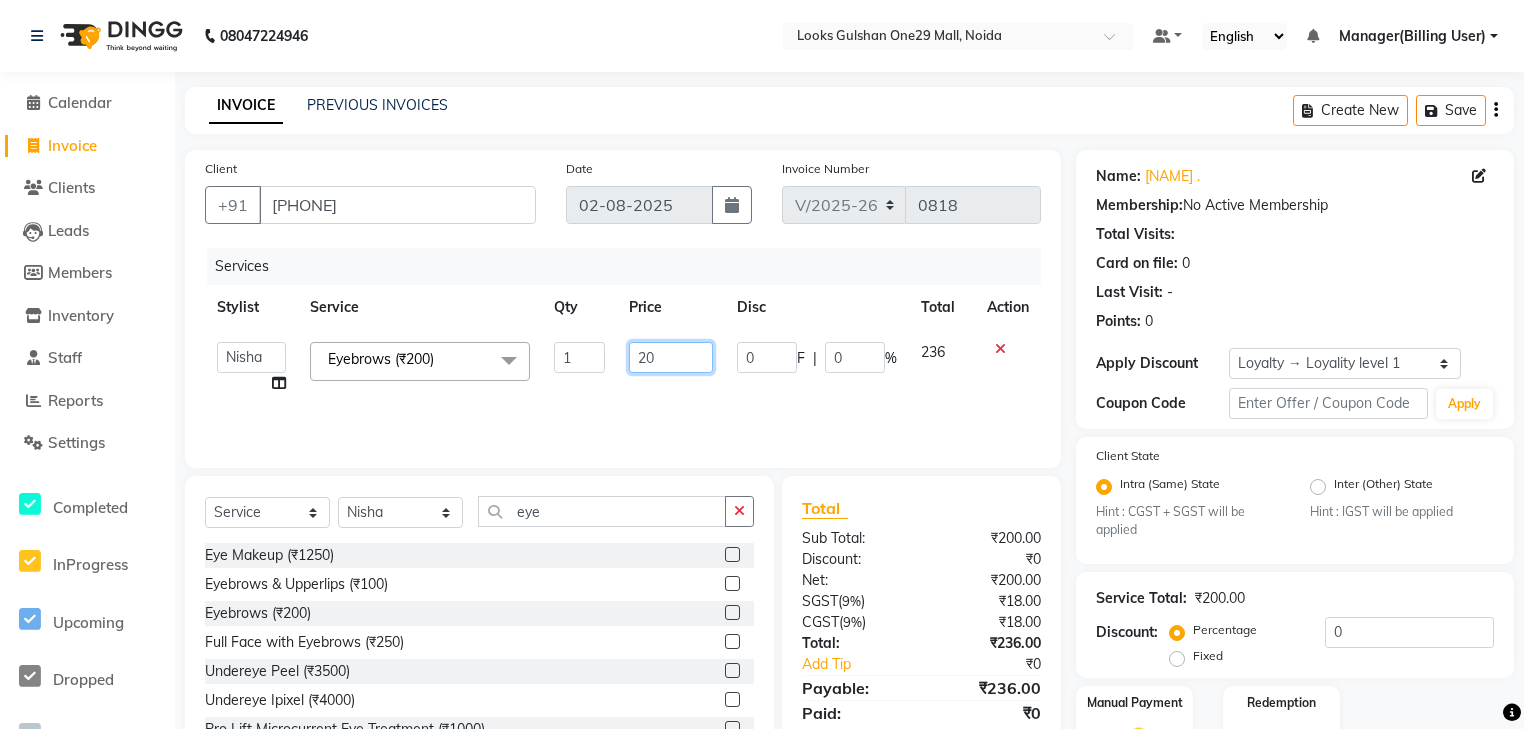 type on "2" 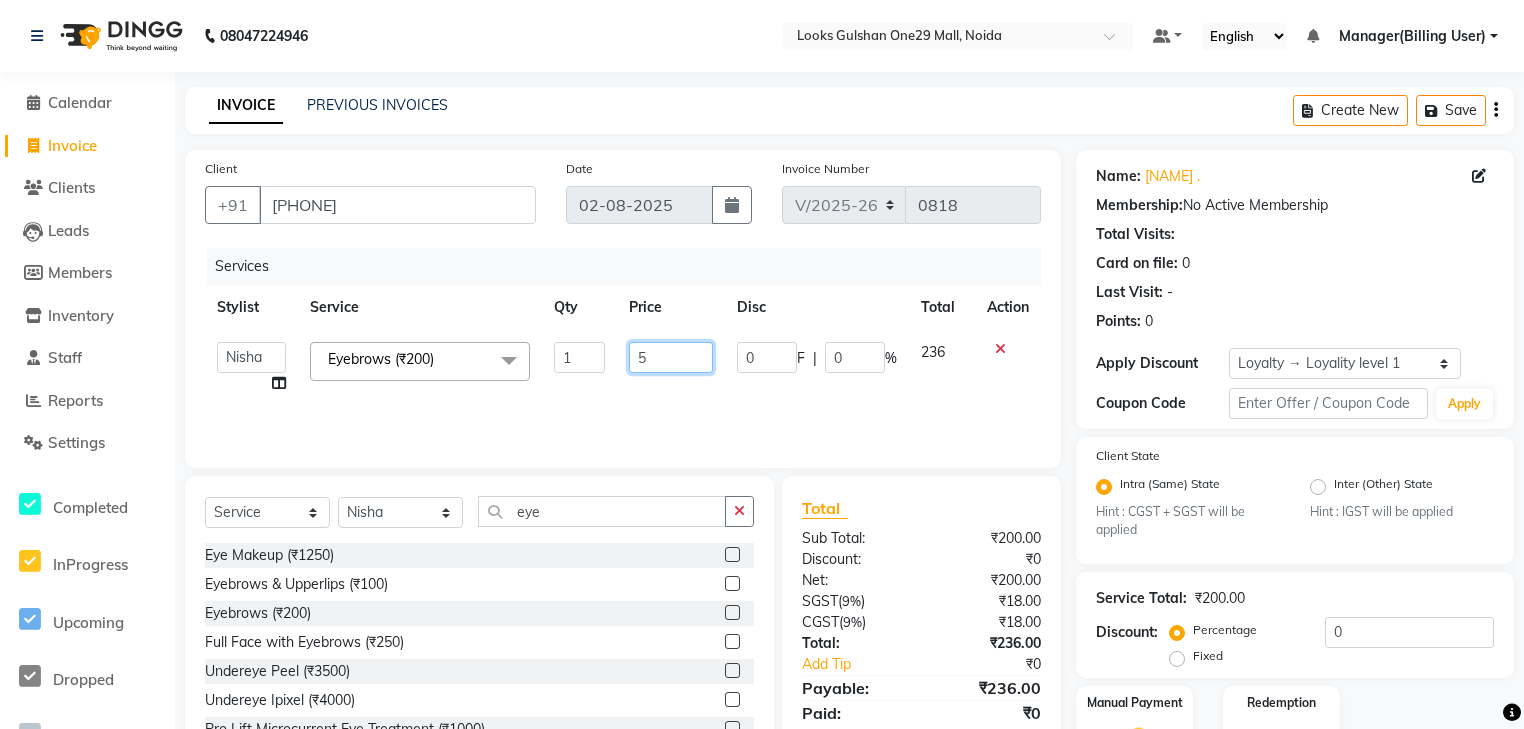 type on "50" 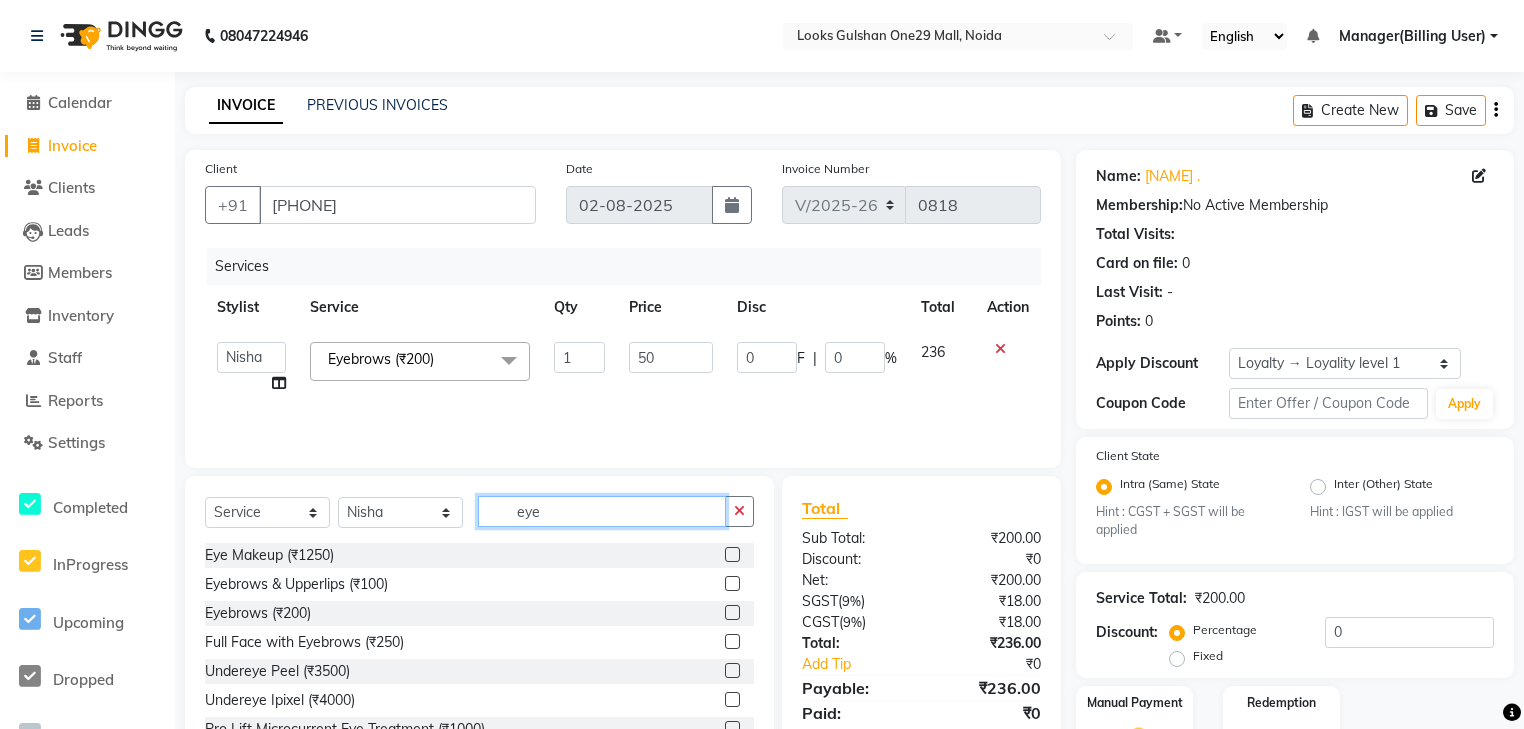 click on "eye" 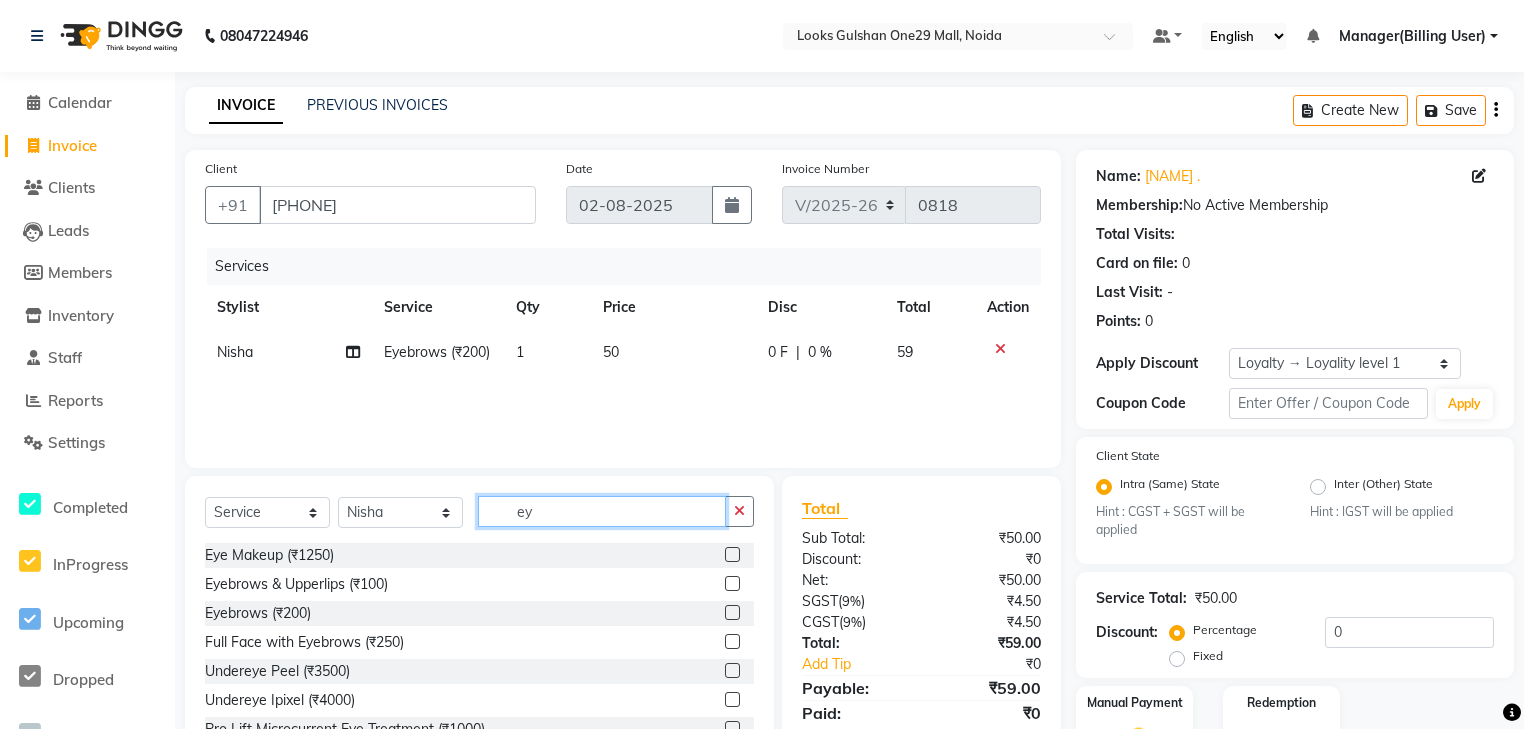 type on "e" 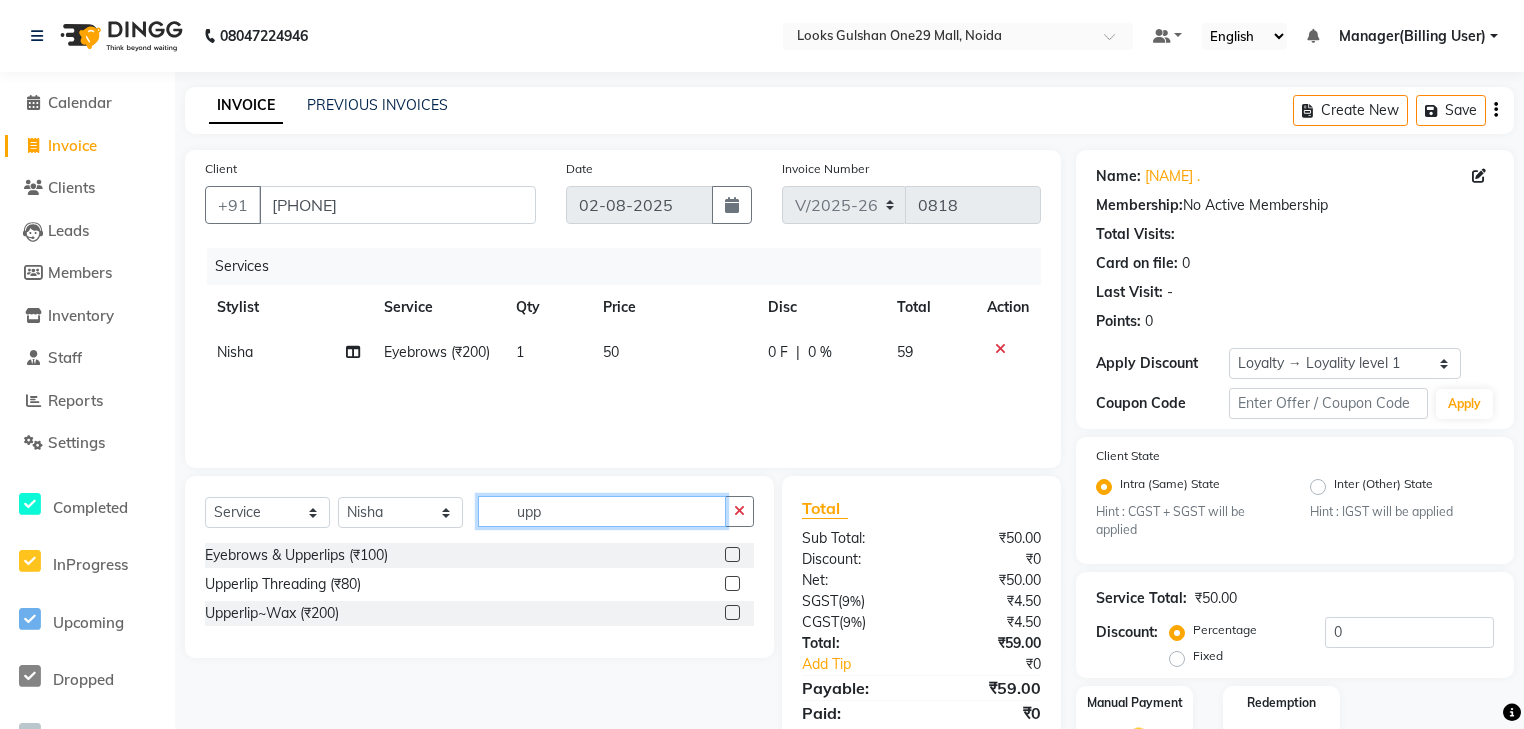 type on "upp" 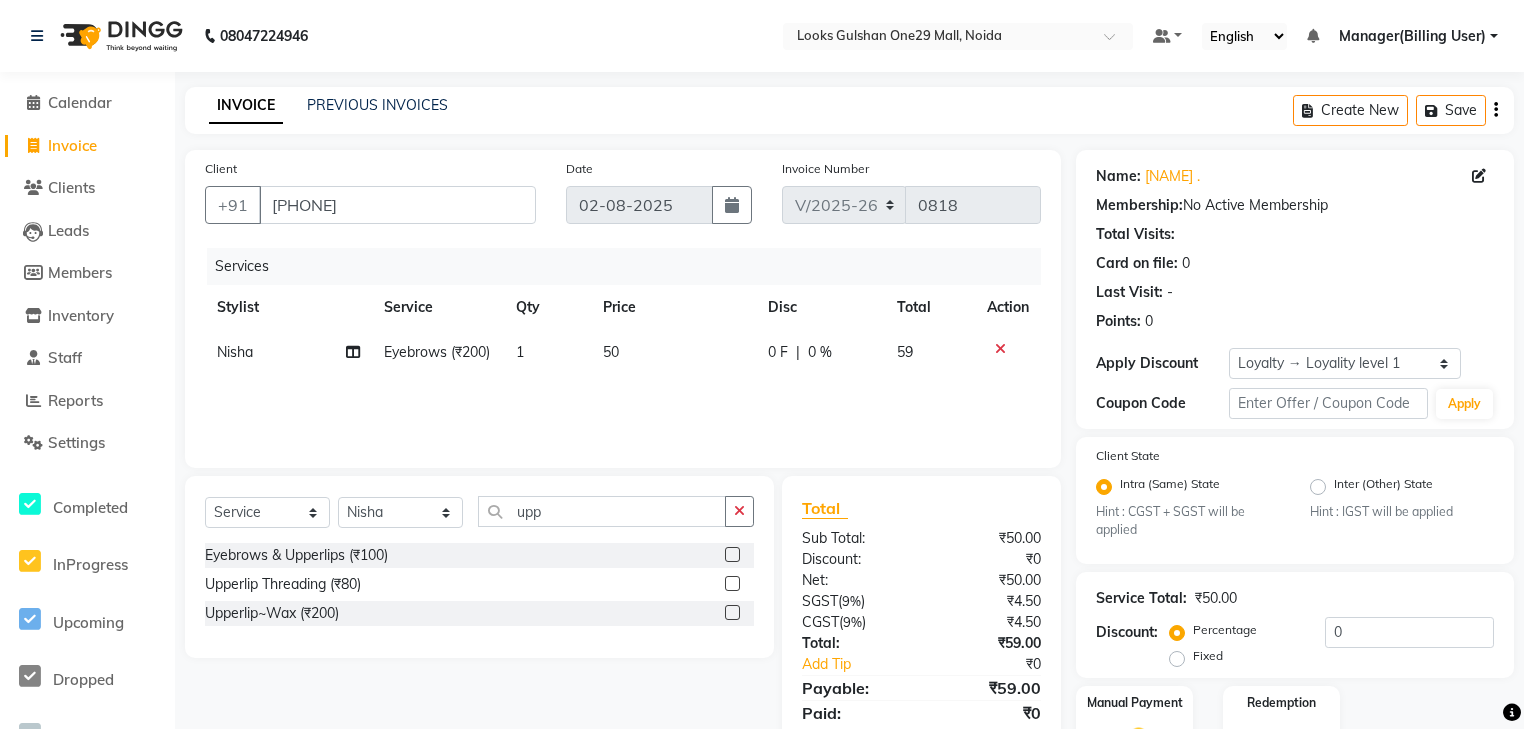 click 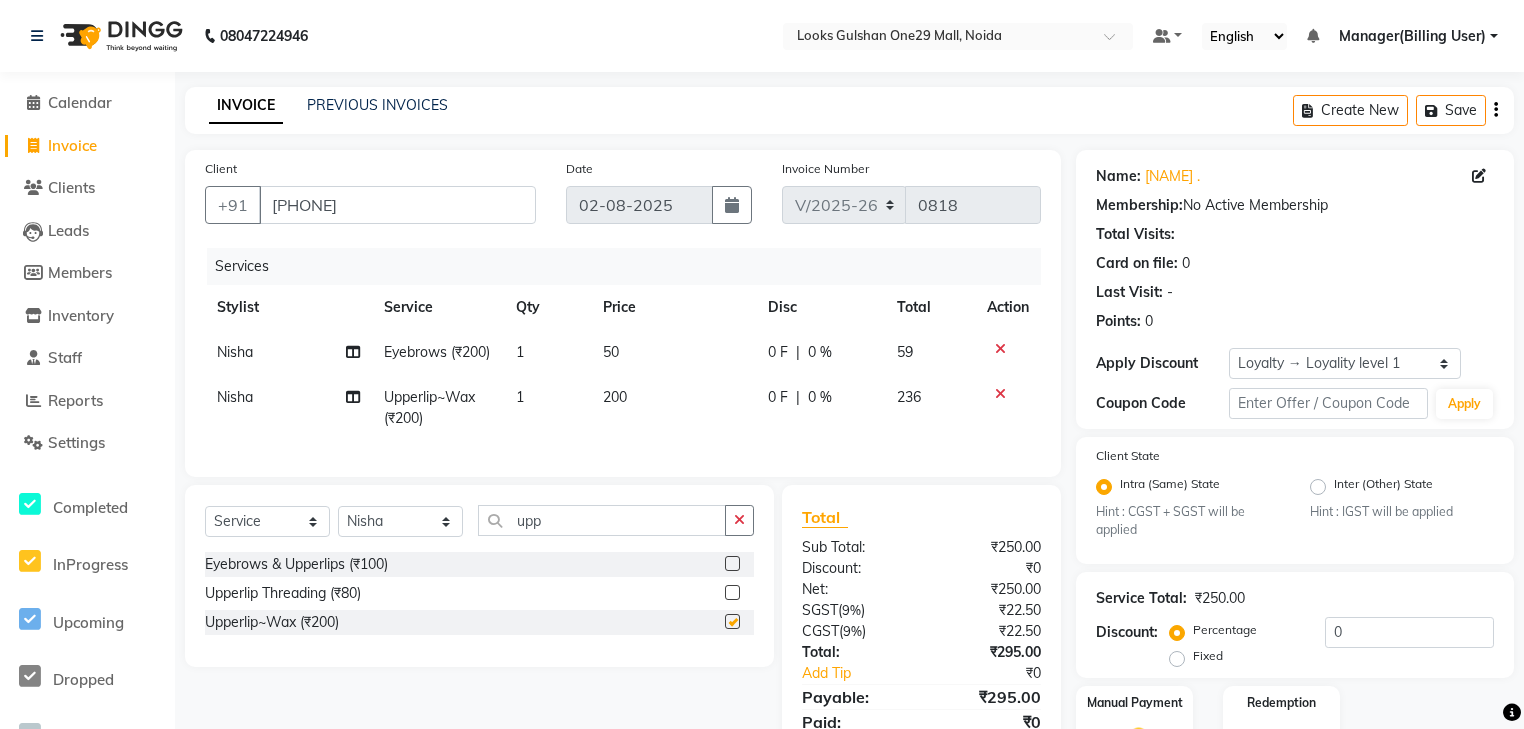 checkbox on "false" 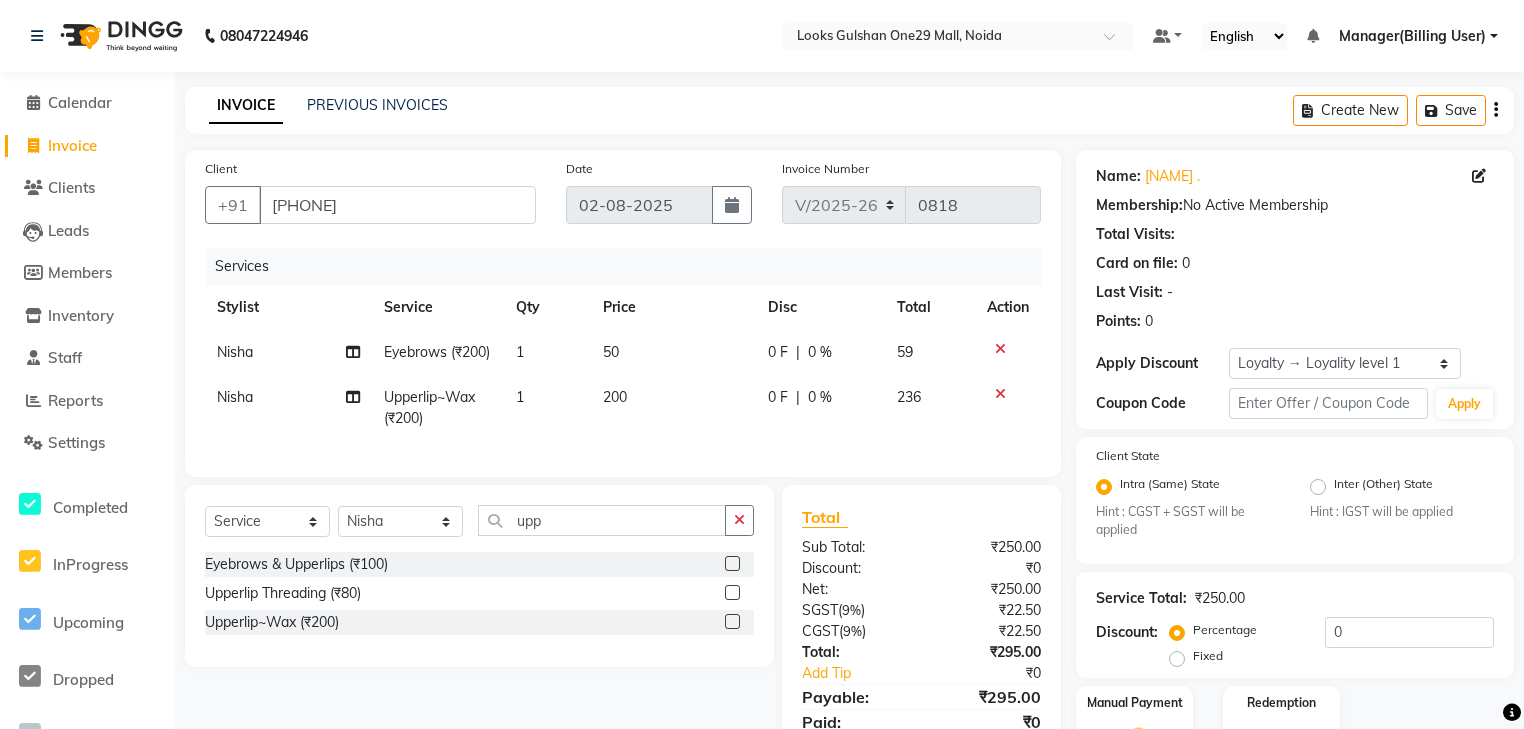 click on "200" 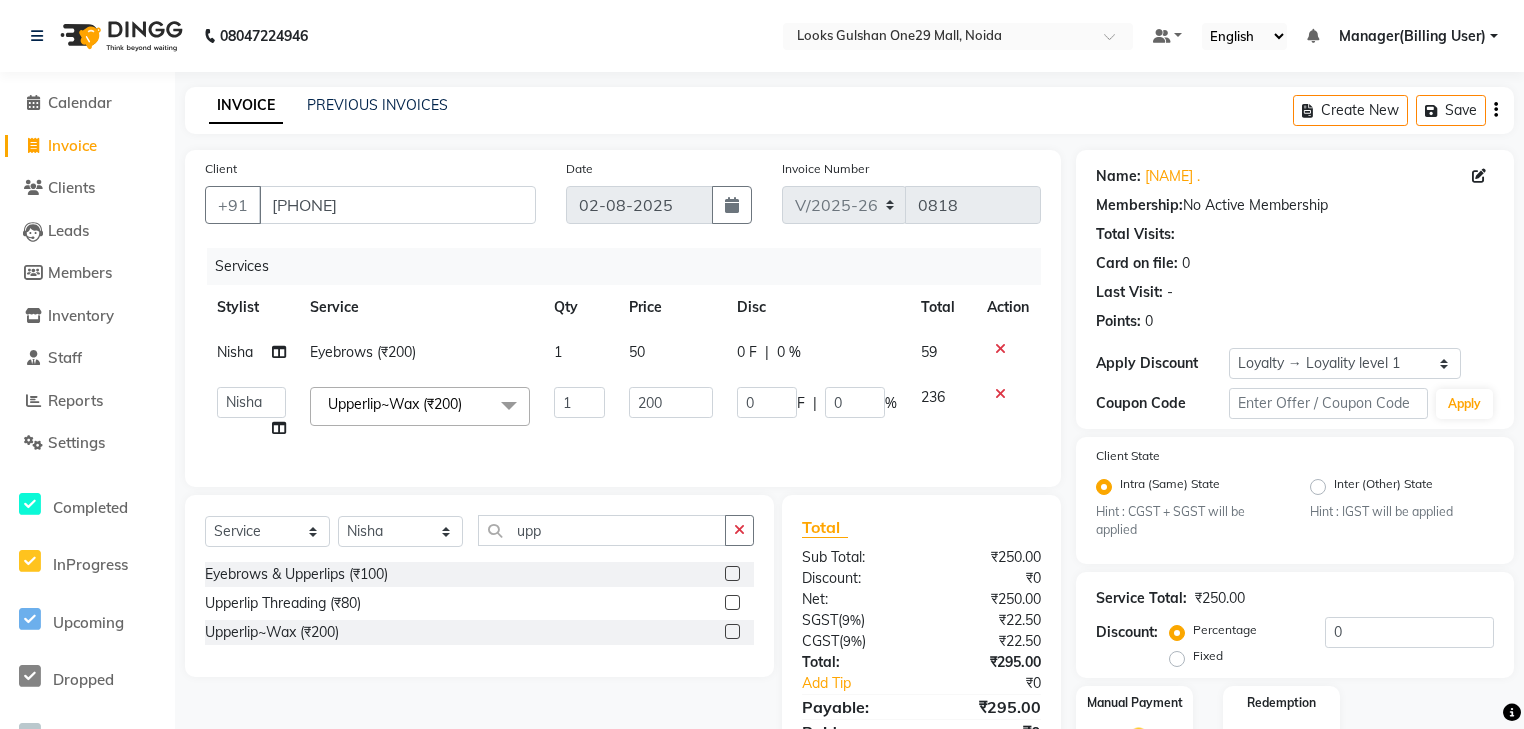 click on "200" 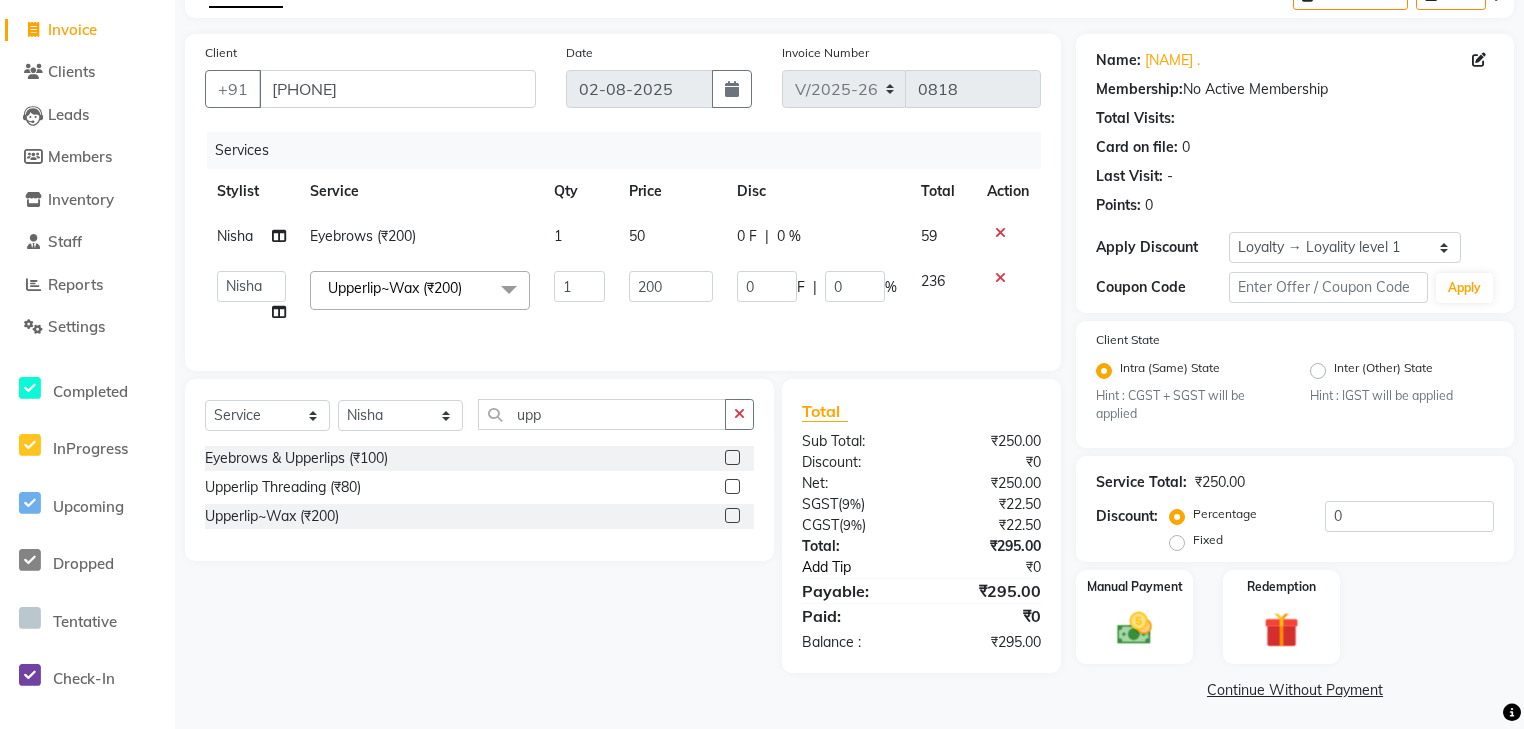 scroll, scrollTop: 125, scrollLeft: 0, axis: vertical 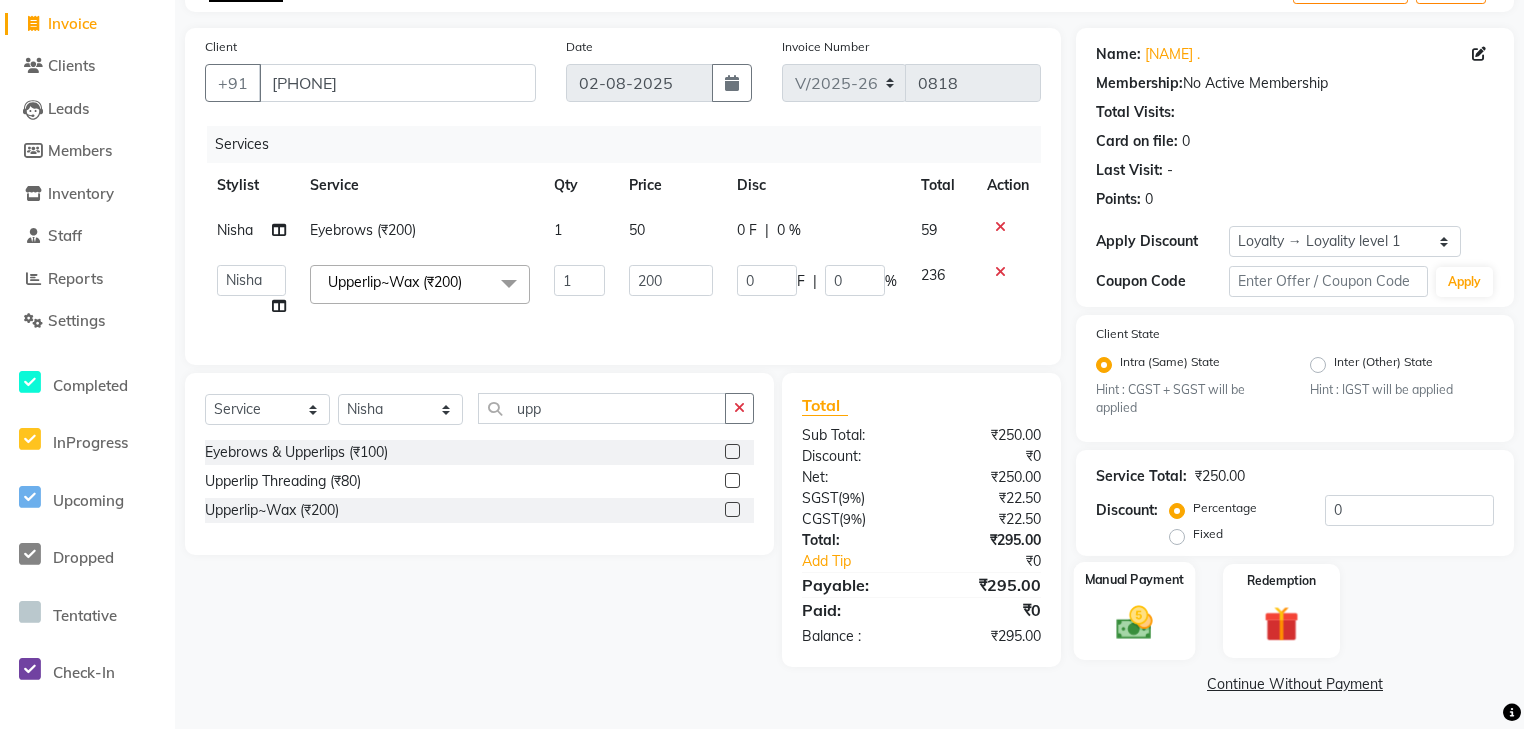 click on "Manual Payment" 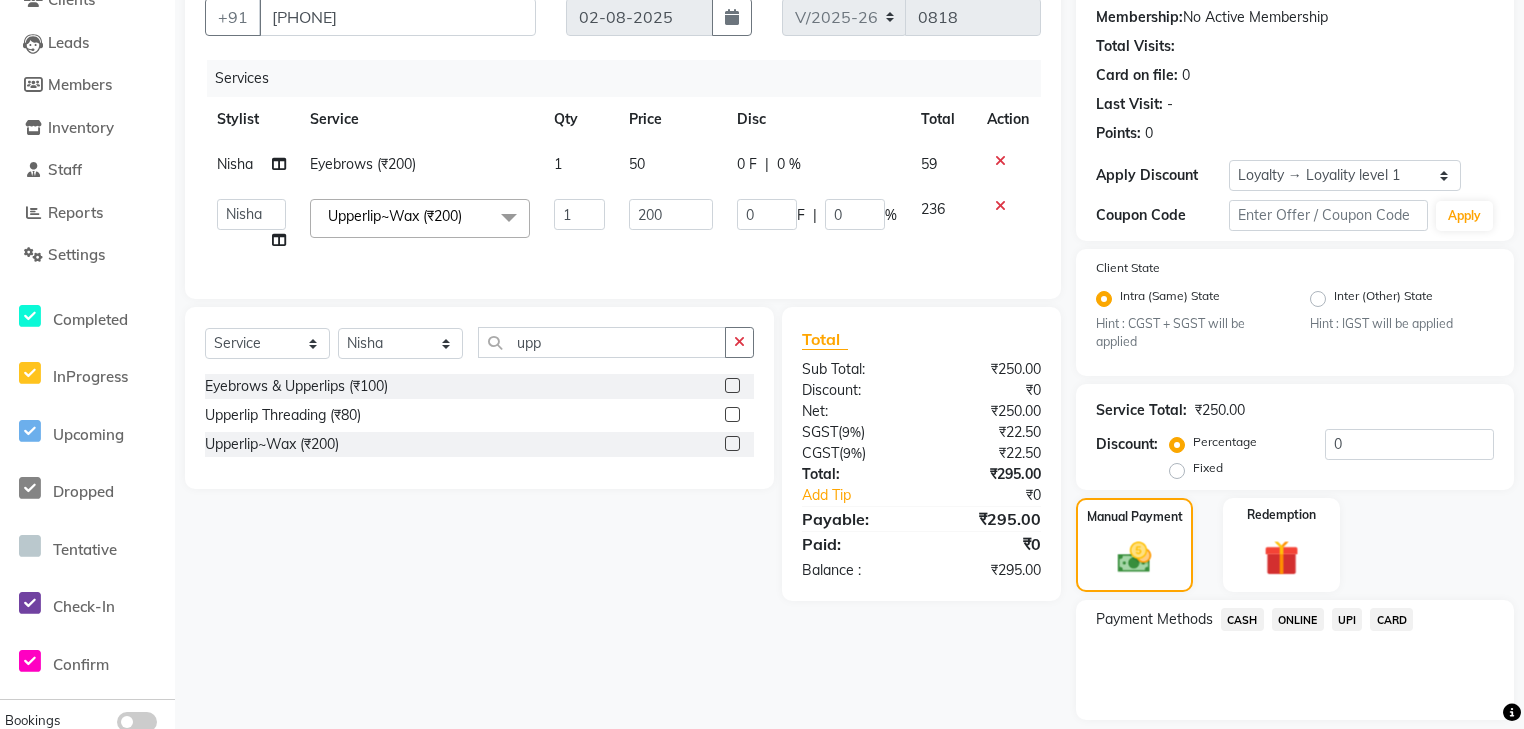 scroll, scrollTop: 253, scrollLeft: 0, axis: vertical 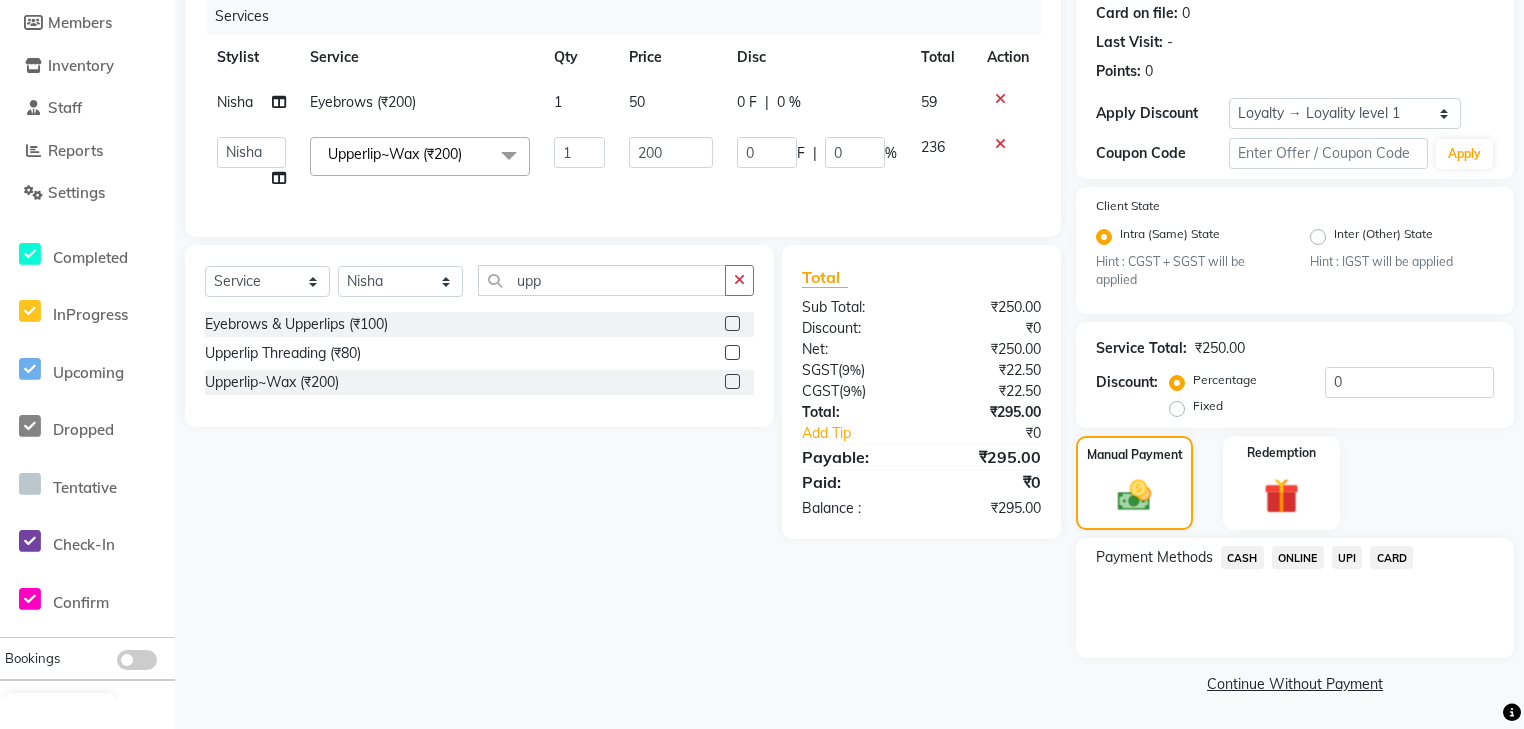 click on "UPI" 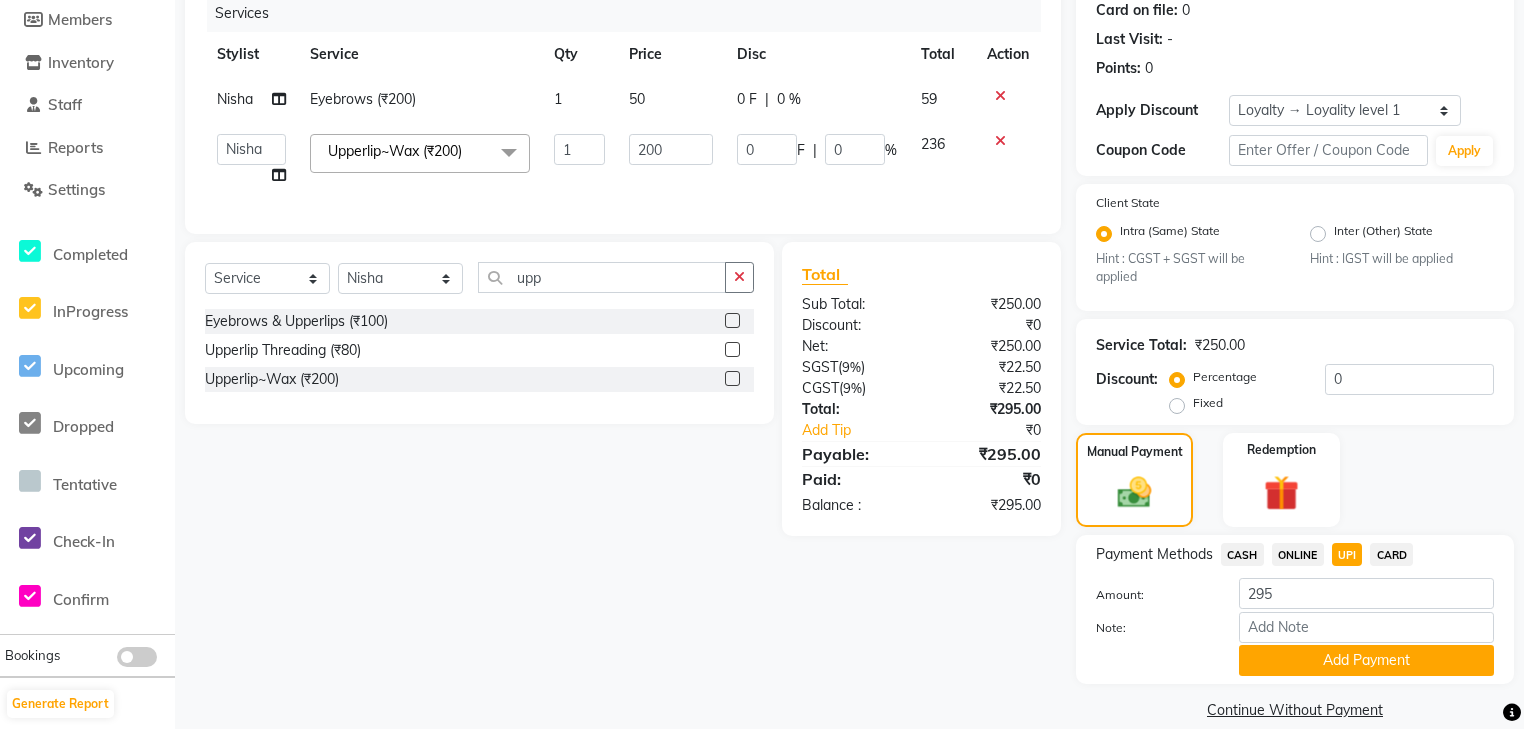 scroll, scrollTop: 284, scrollLeft: 0, axis: vertical 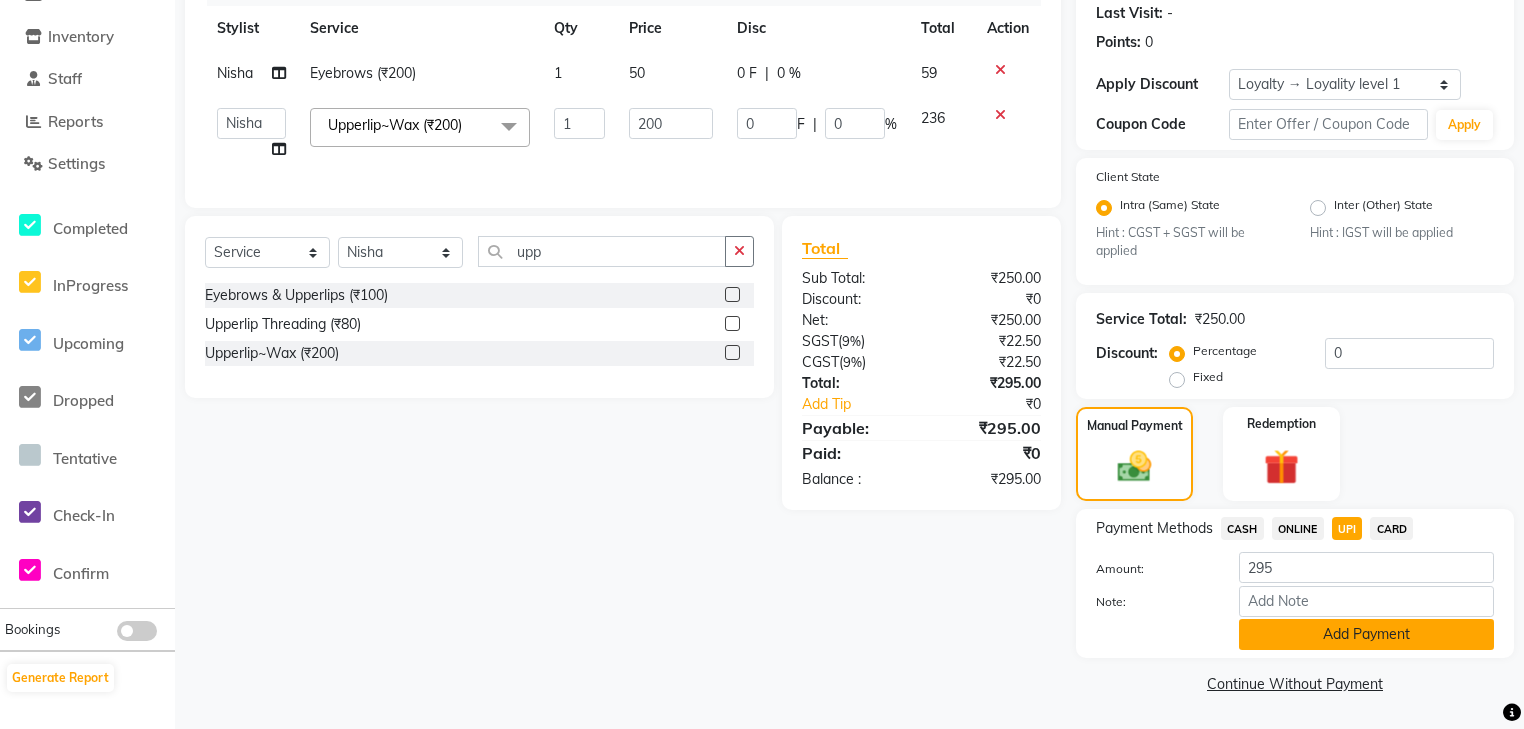 click on "Add Payment" 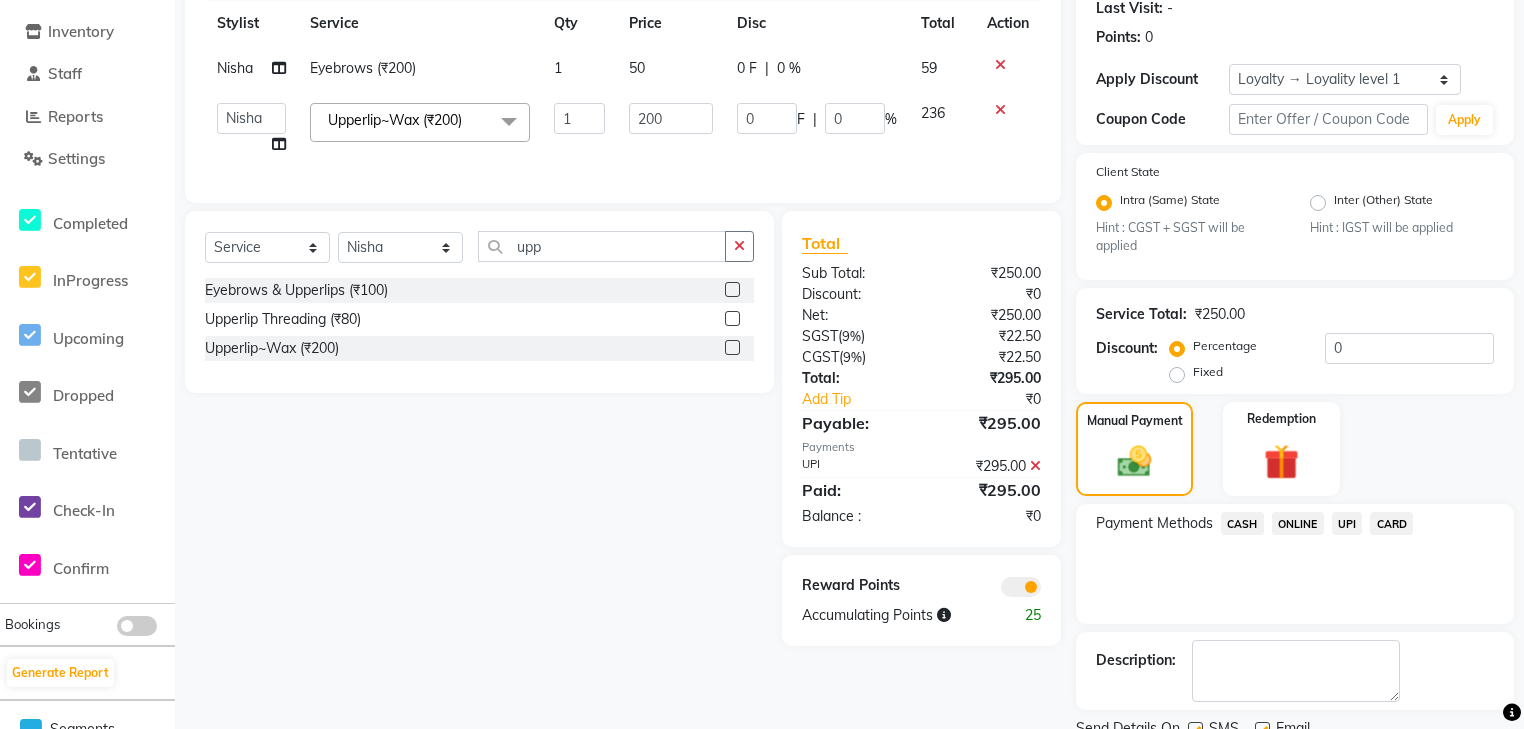 click on "UPI" 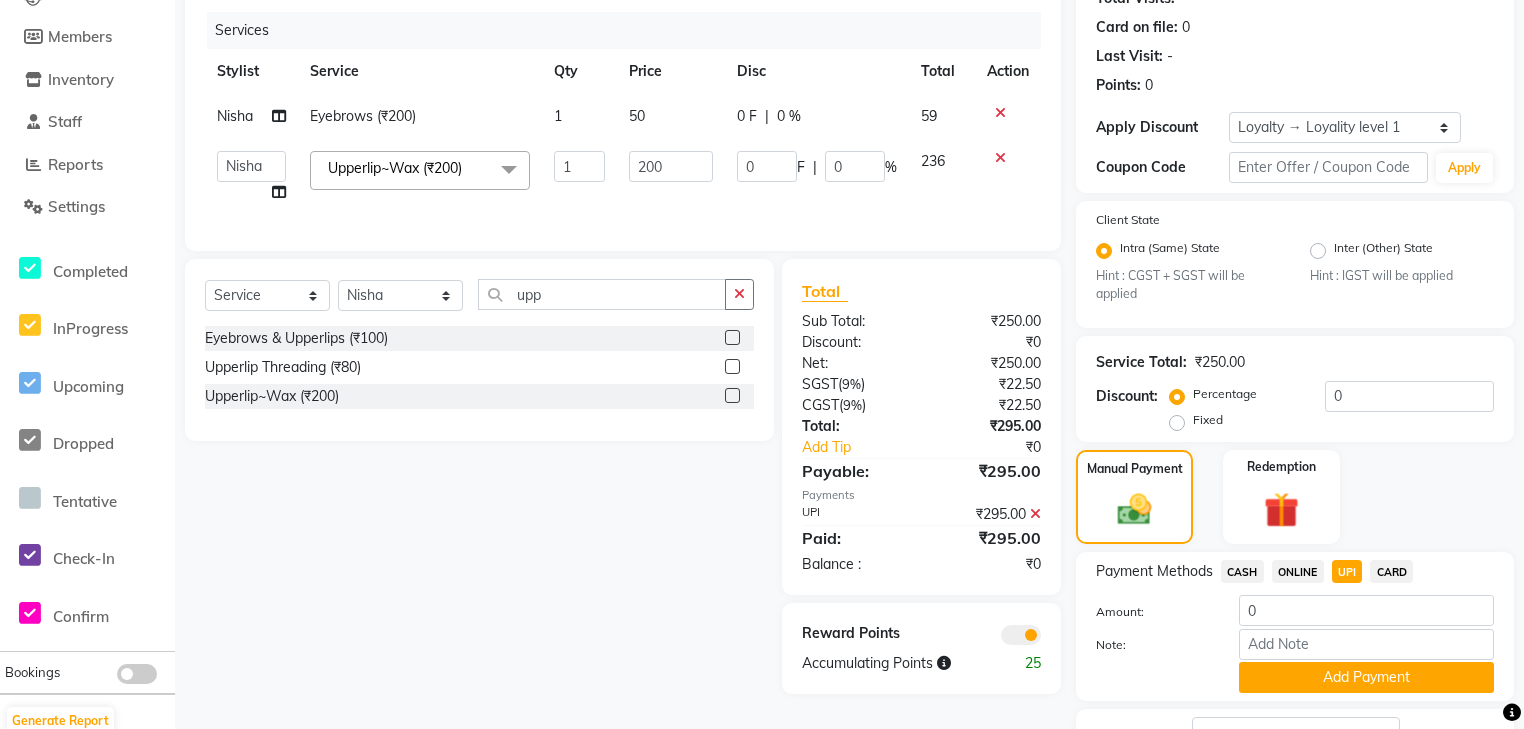 scroll, scrollTop: 0, scrollLeft: 0, axis: both 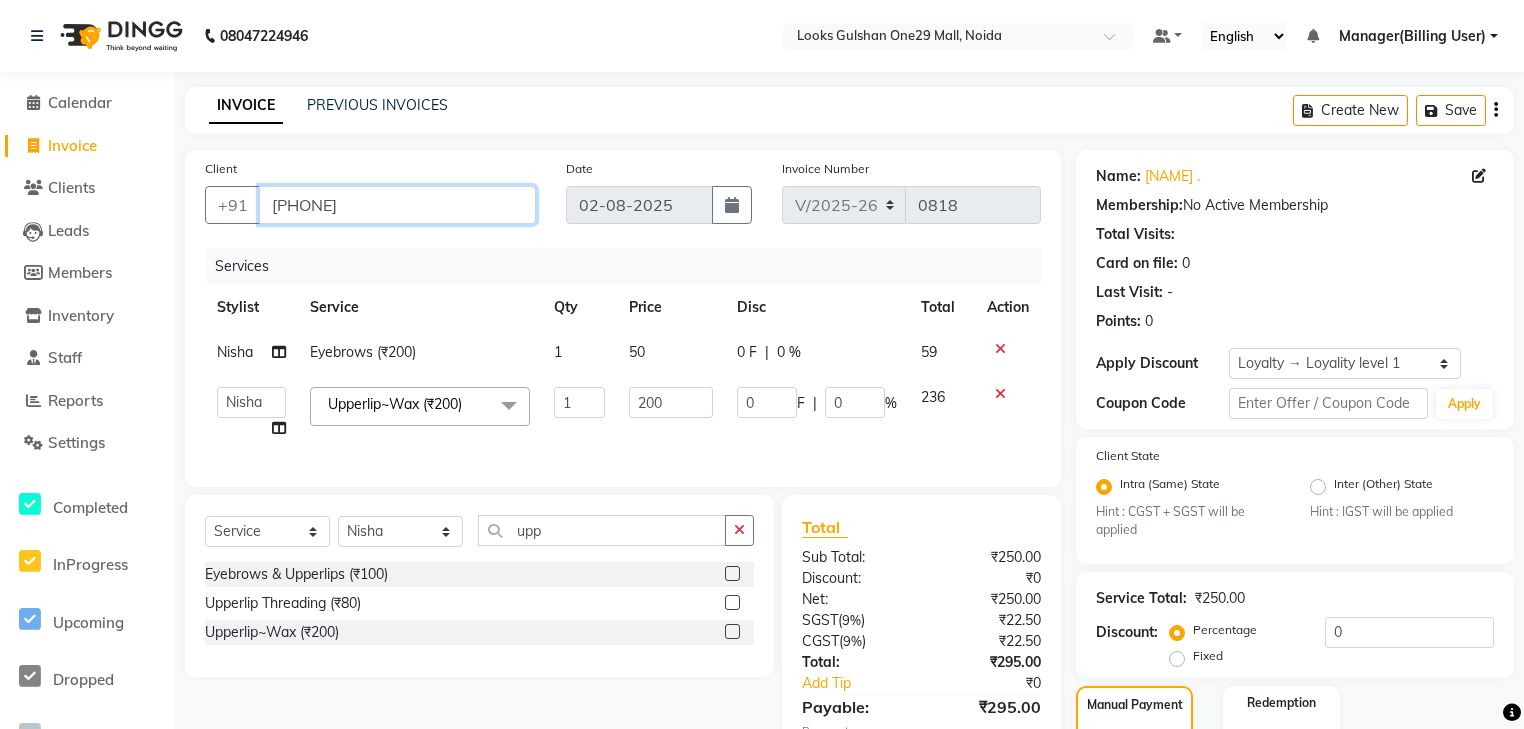 click on "[PHONE]" at bounding box center [397, 205] 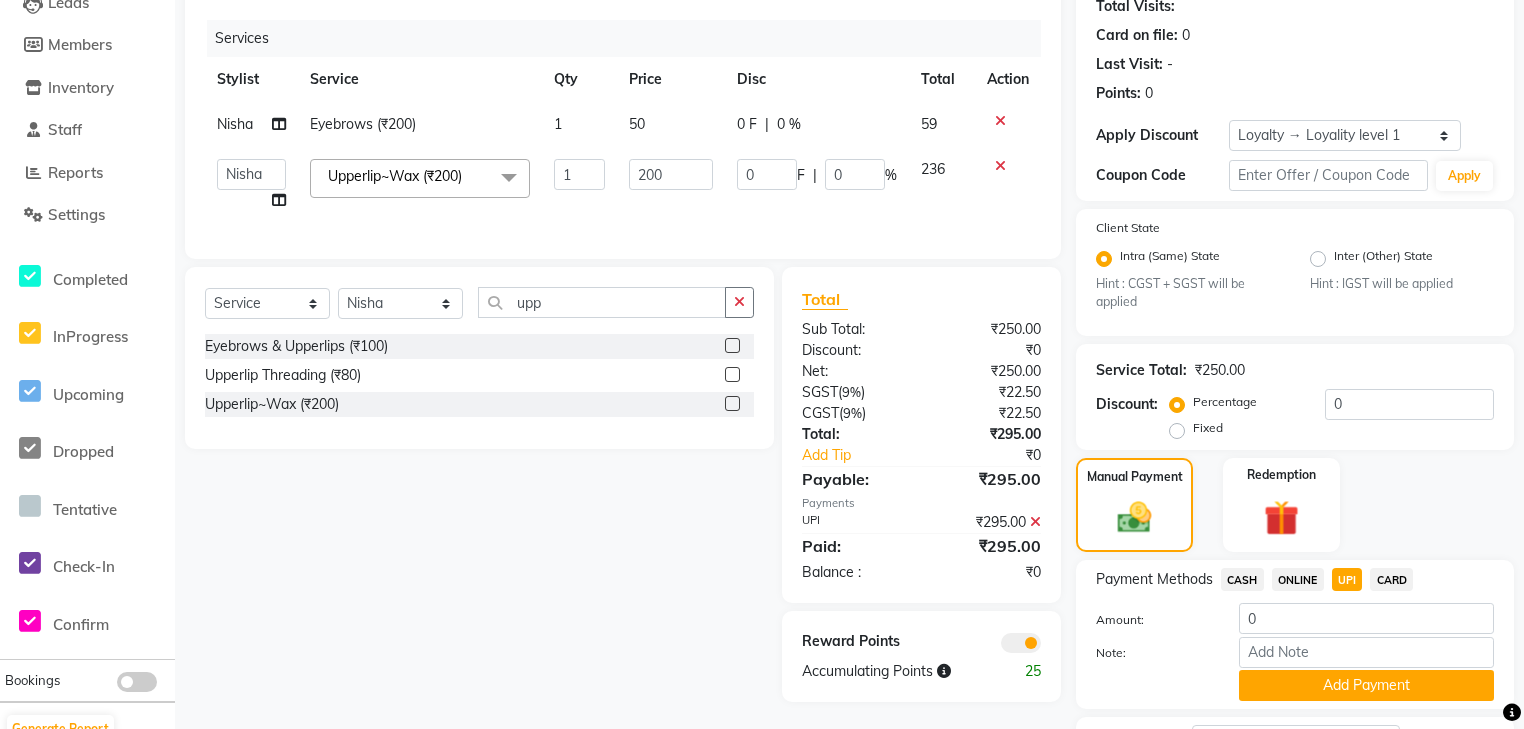 scroll, scrollTop: 396, scrollLeft: 0, axis: vertical 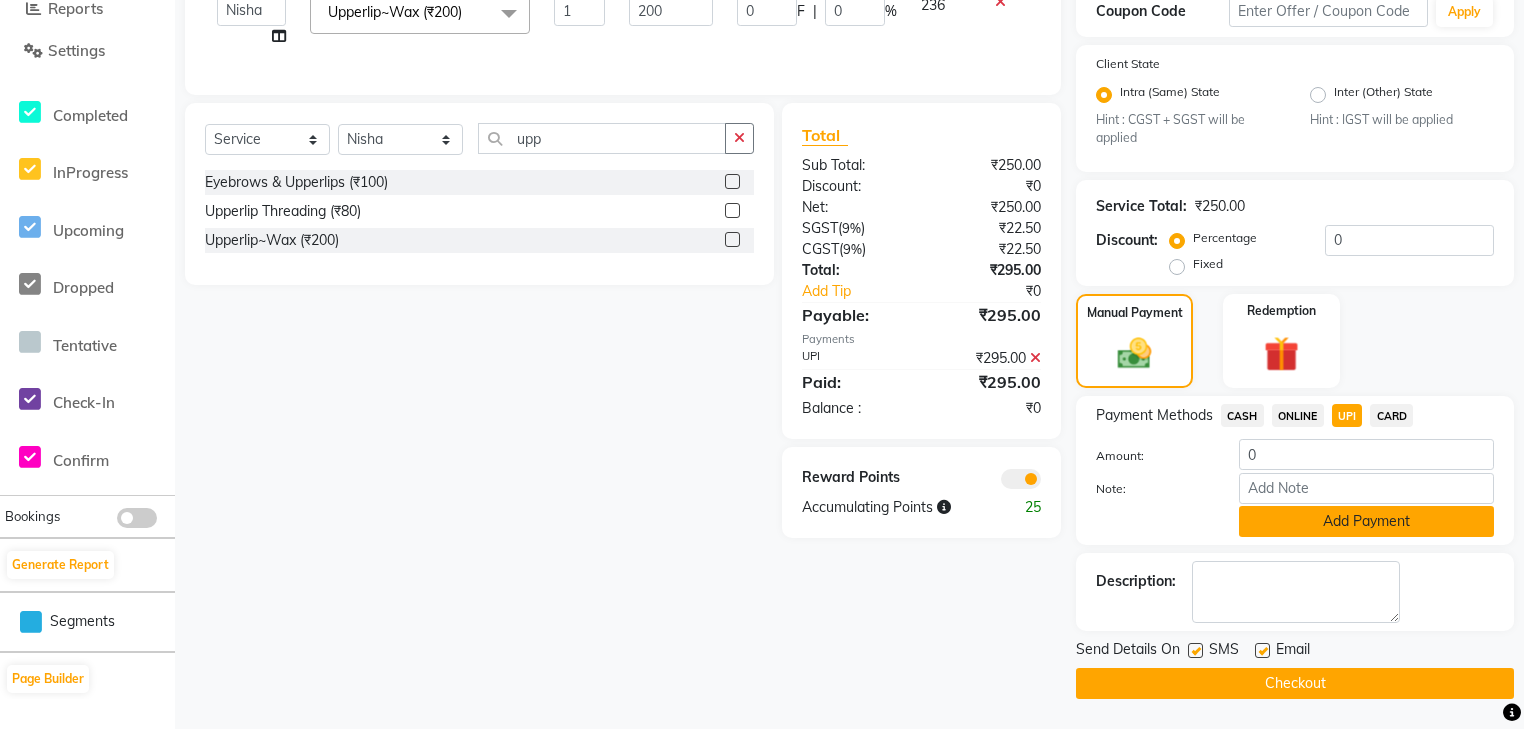 click on "Add Payment" 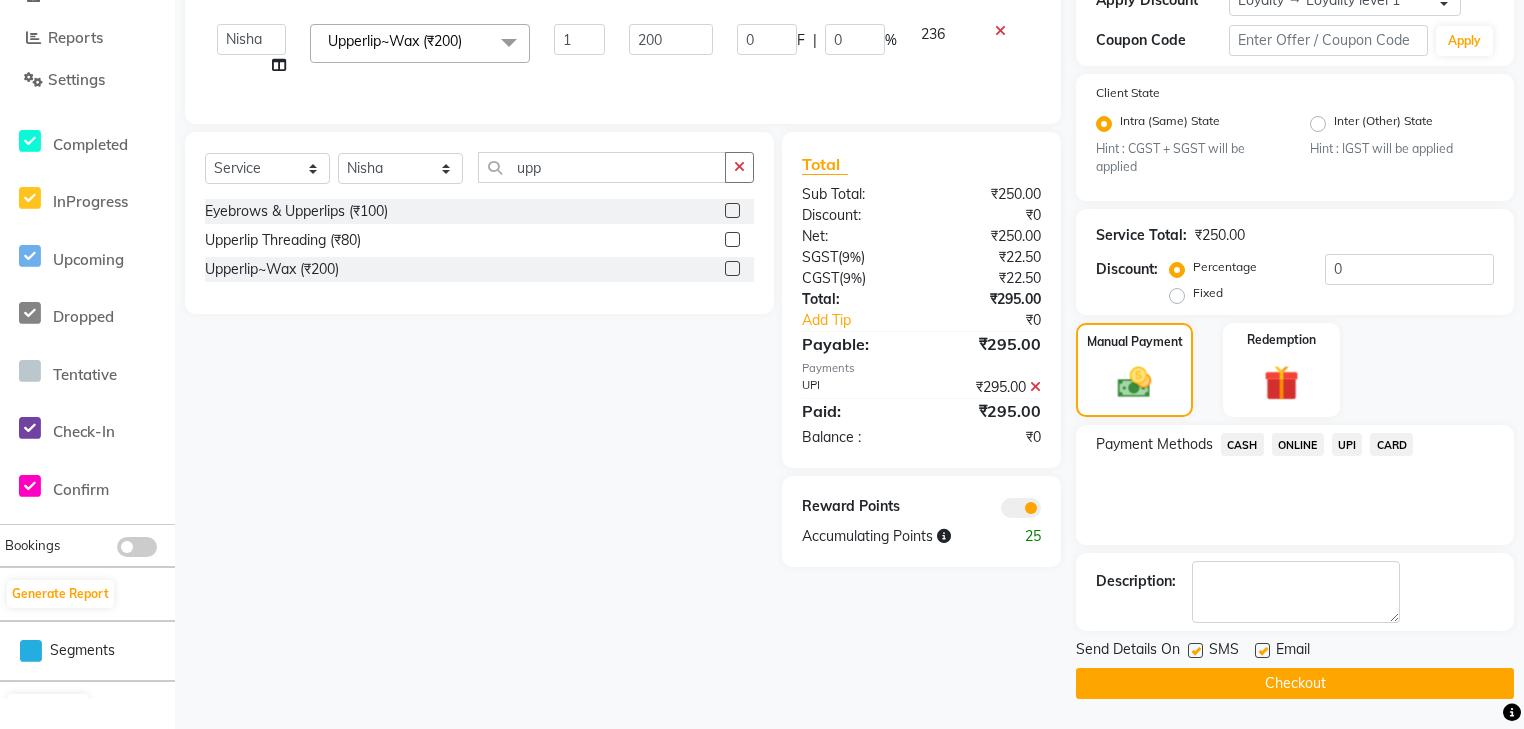 click 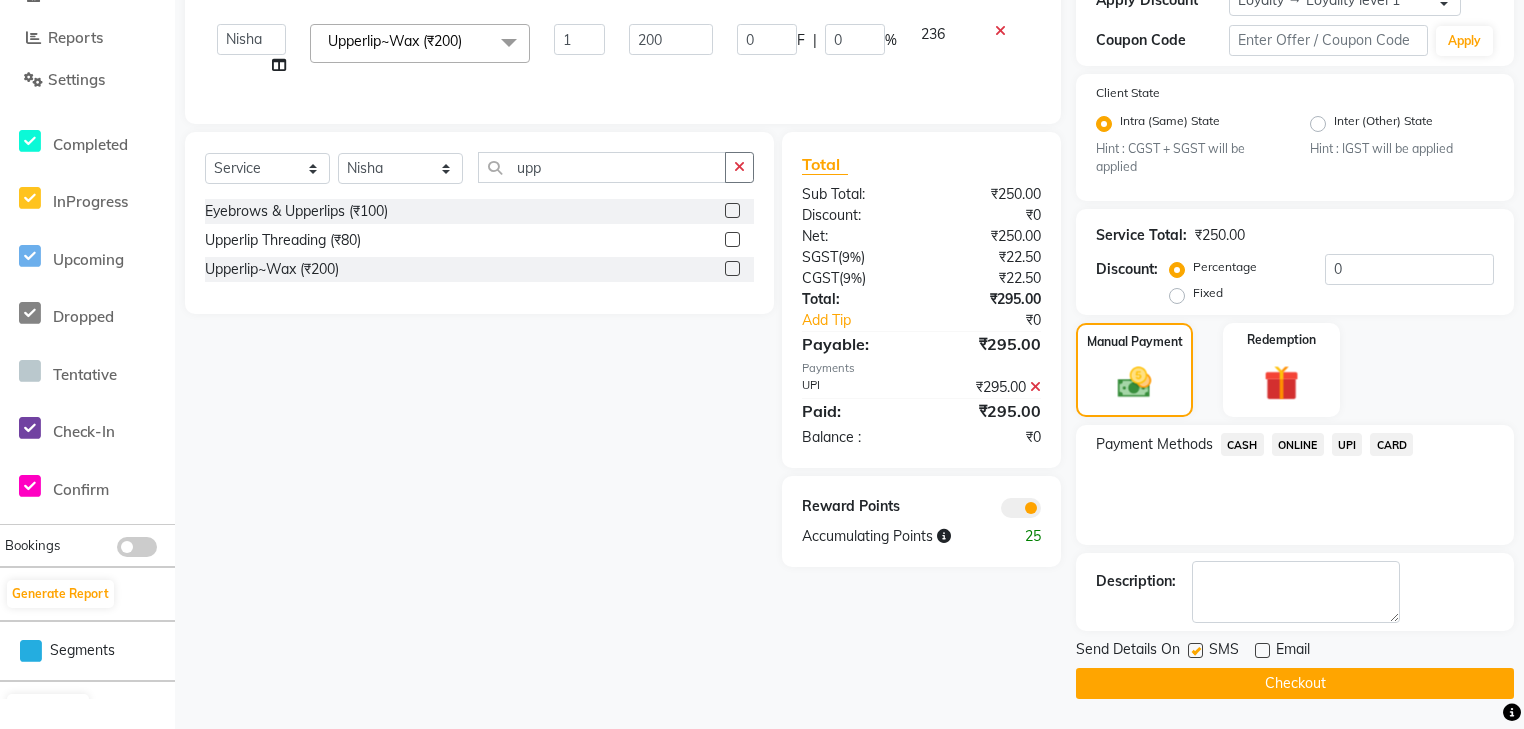 click on "Checkout" 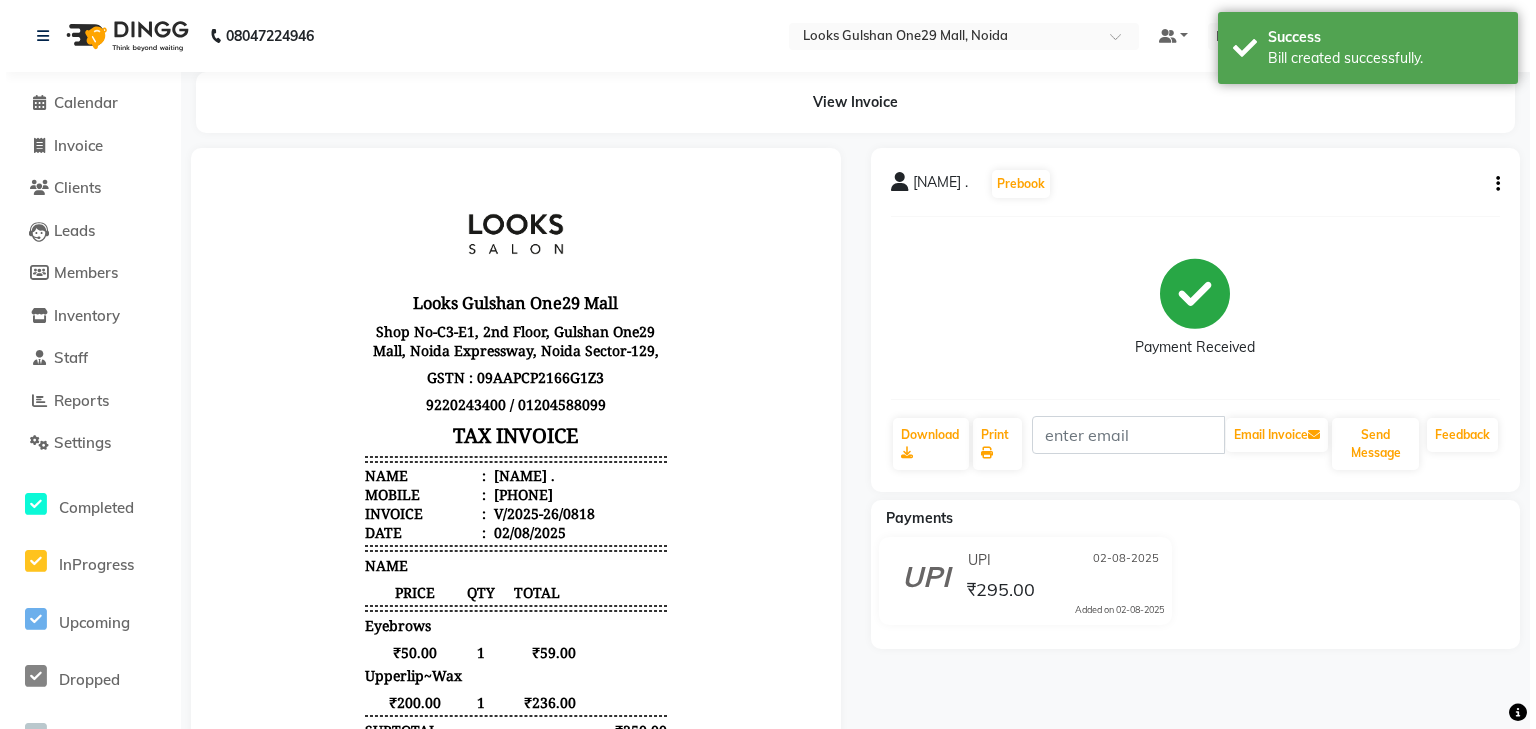 scroll, scrollTop: 0, scrollLeft: 0, axis: both 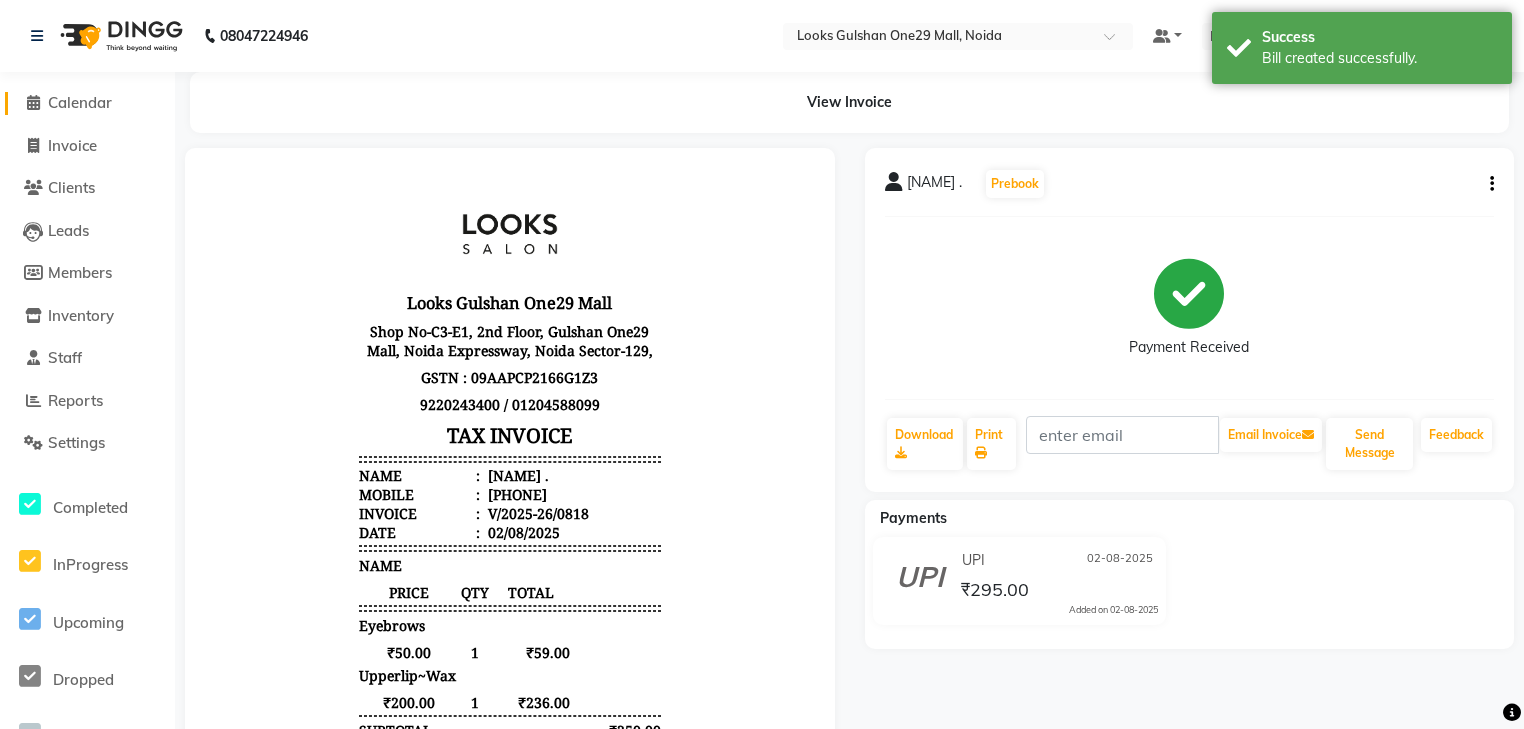 click on "Calendar" 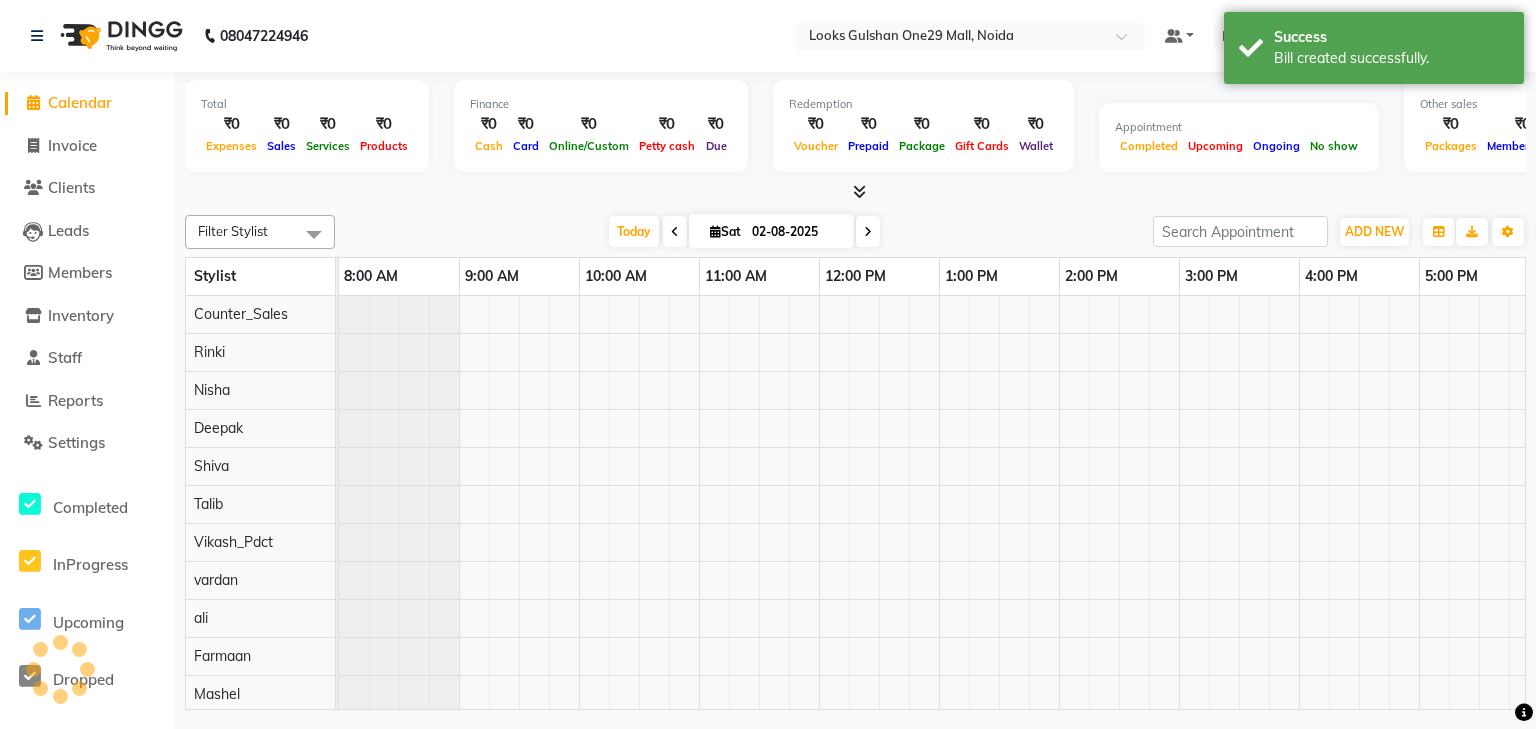 scroll, scrollTop: 0, scrollLeft: 0, axis: both 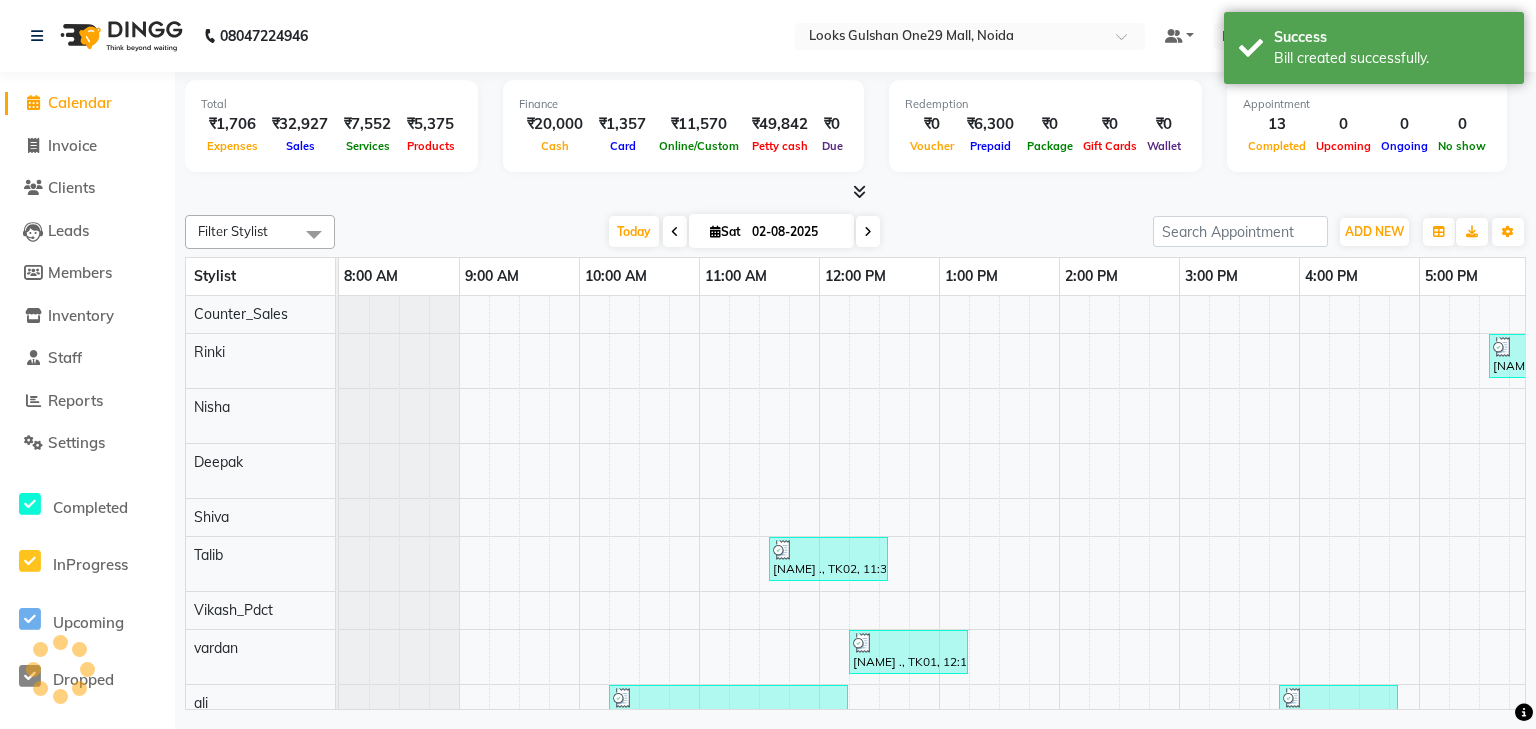 click on "Total  ₹1,706  Expenses ₹32,927  Sales ₹7,552  Services ₹5,375  Products" at bounding box center (331, 126) 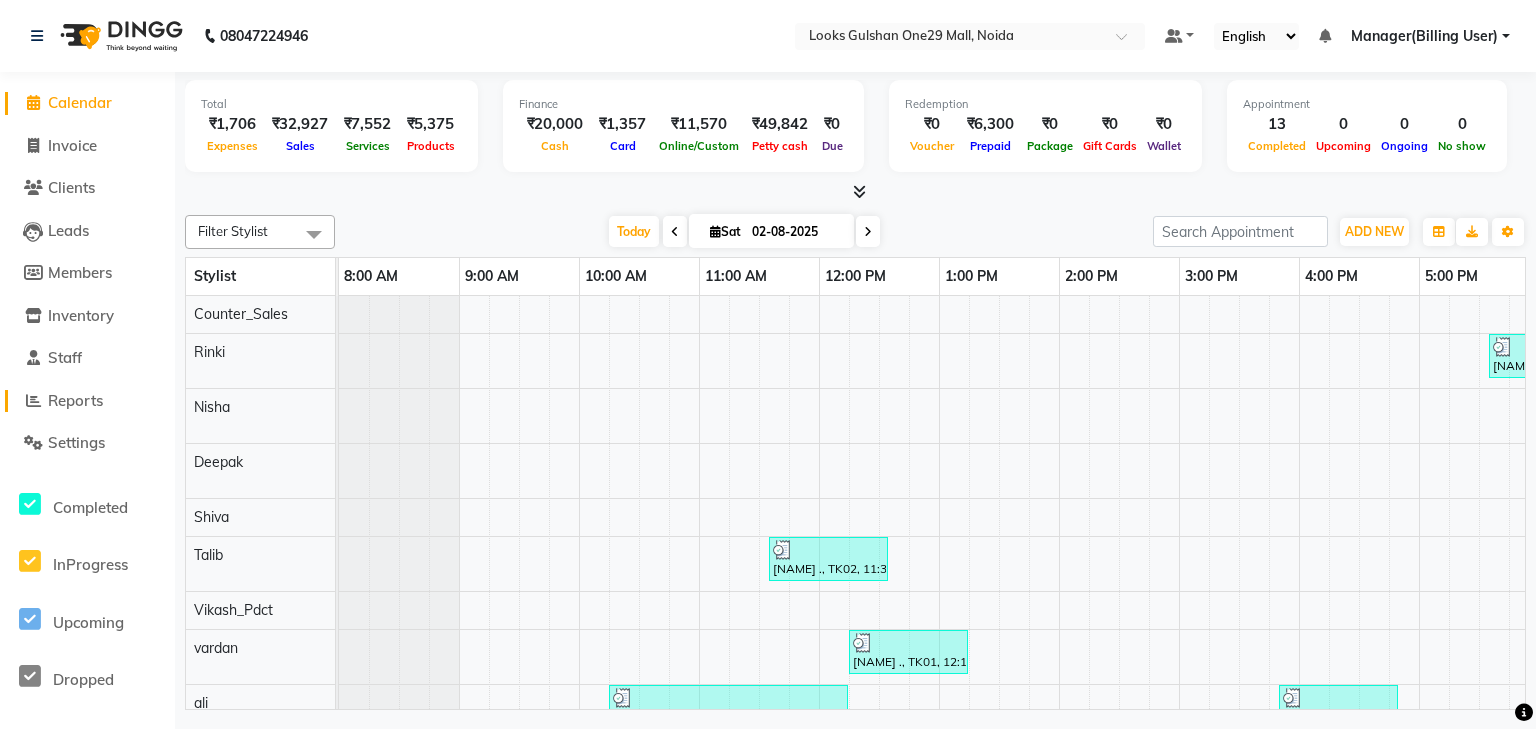 click on "Reports" 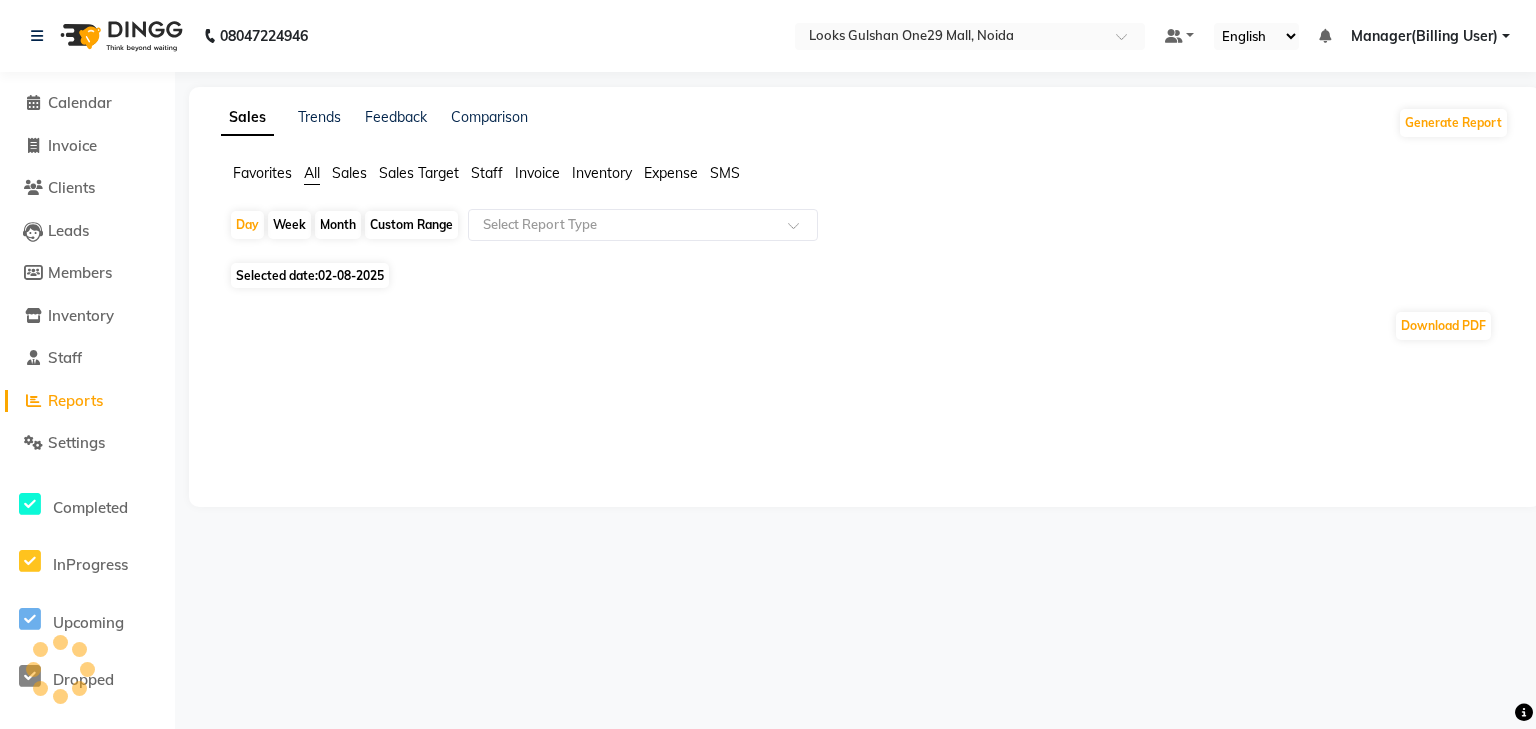 click on "Staff" 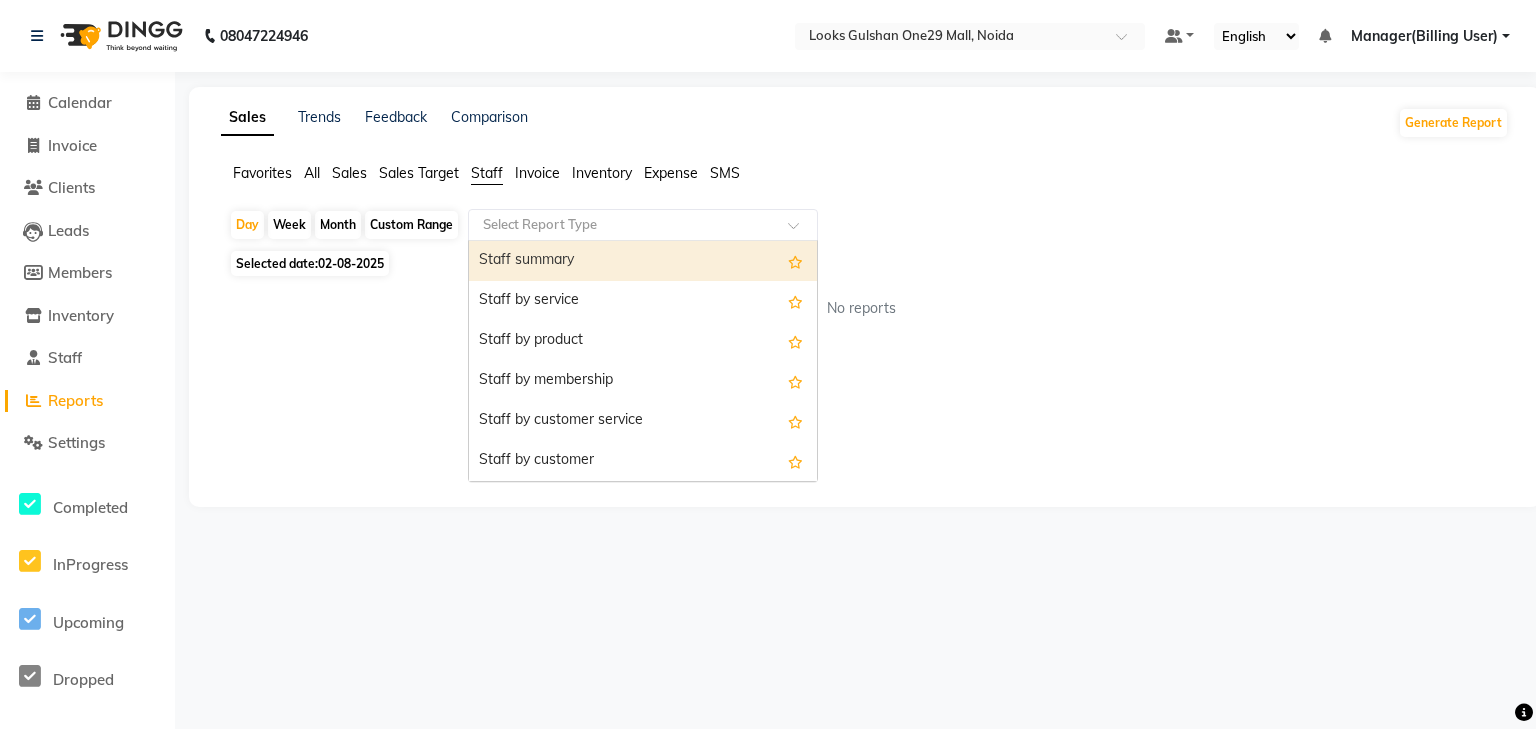click 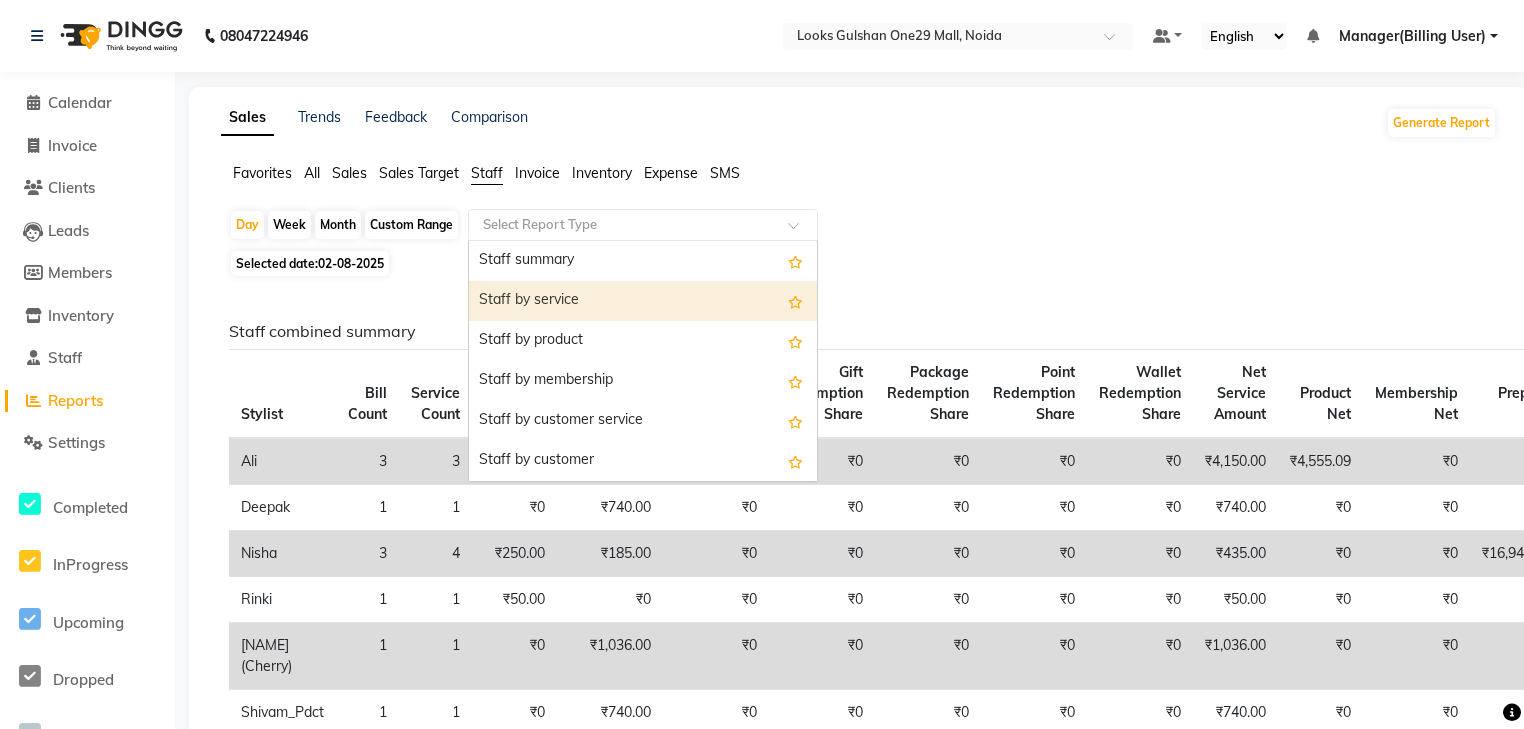 click on "Staff by service" at bounding box center (643, 301) 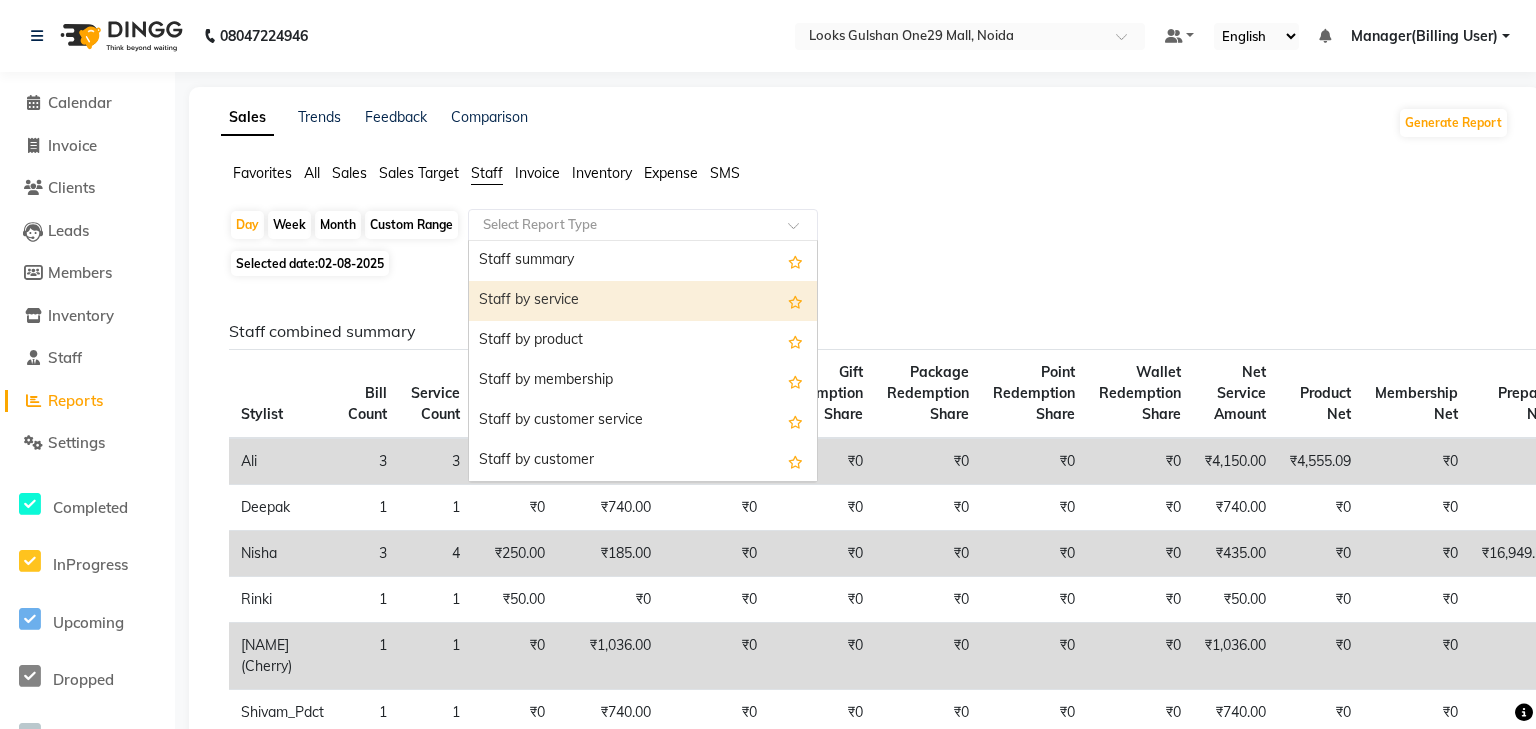 select on "full_report" 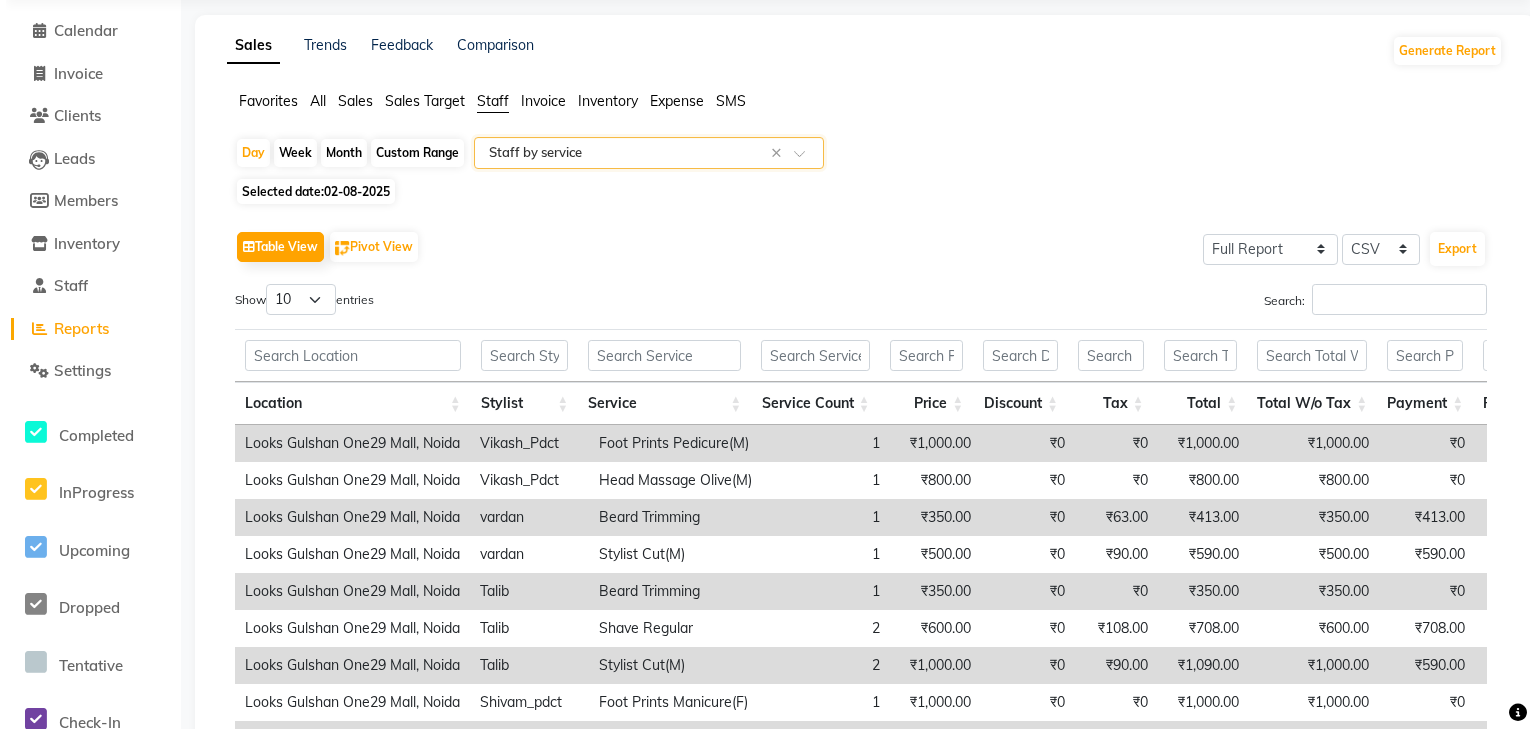 scroll, scrollTop: 0, scrollLeft: 0, axis: both 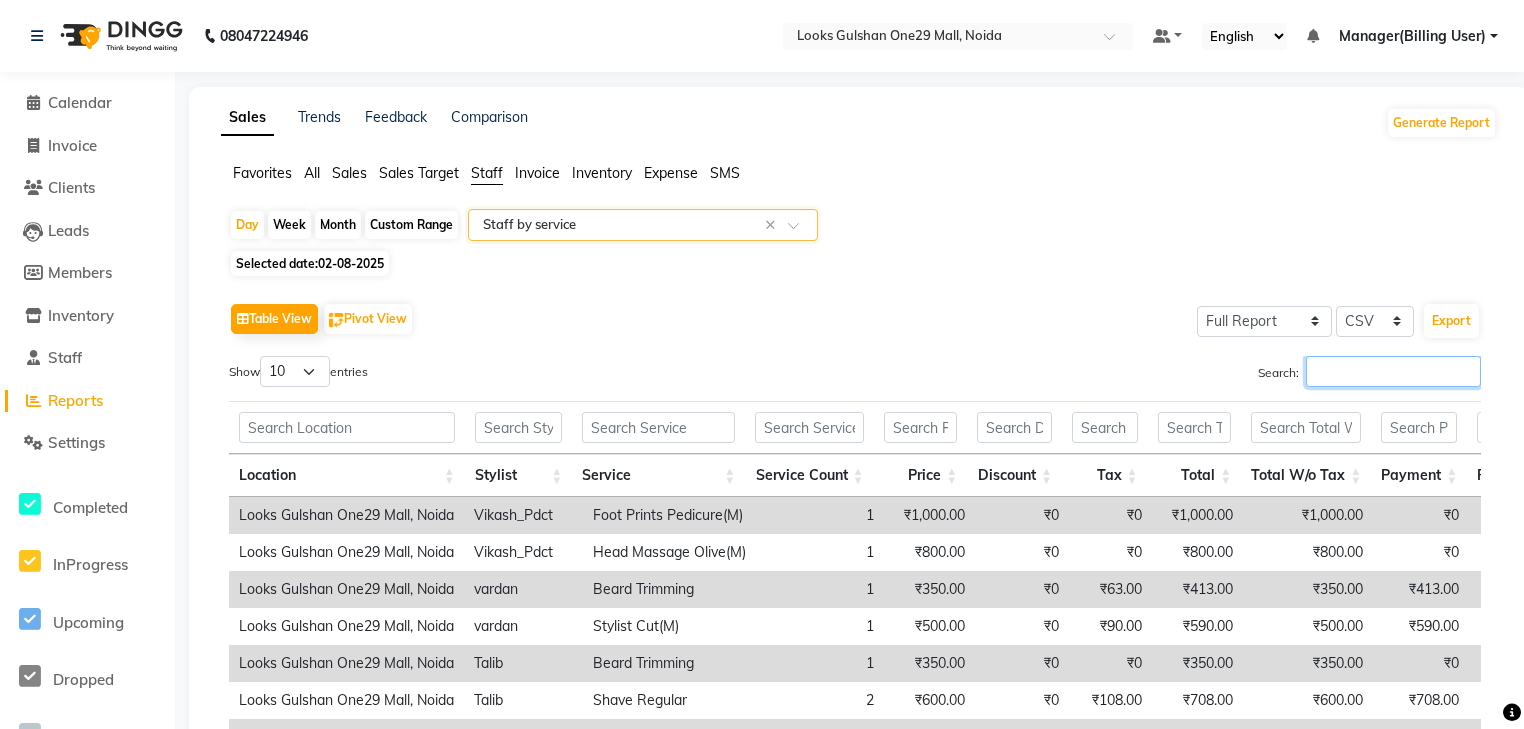 click on "Search:" at bounding box center (1393, 371) 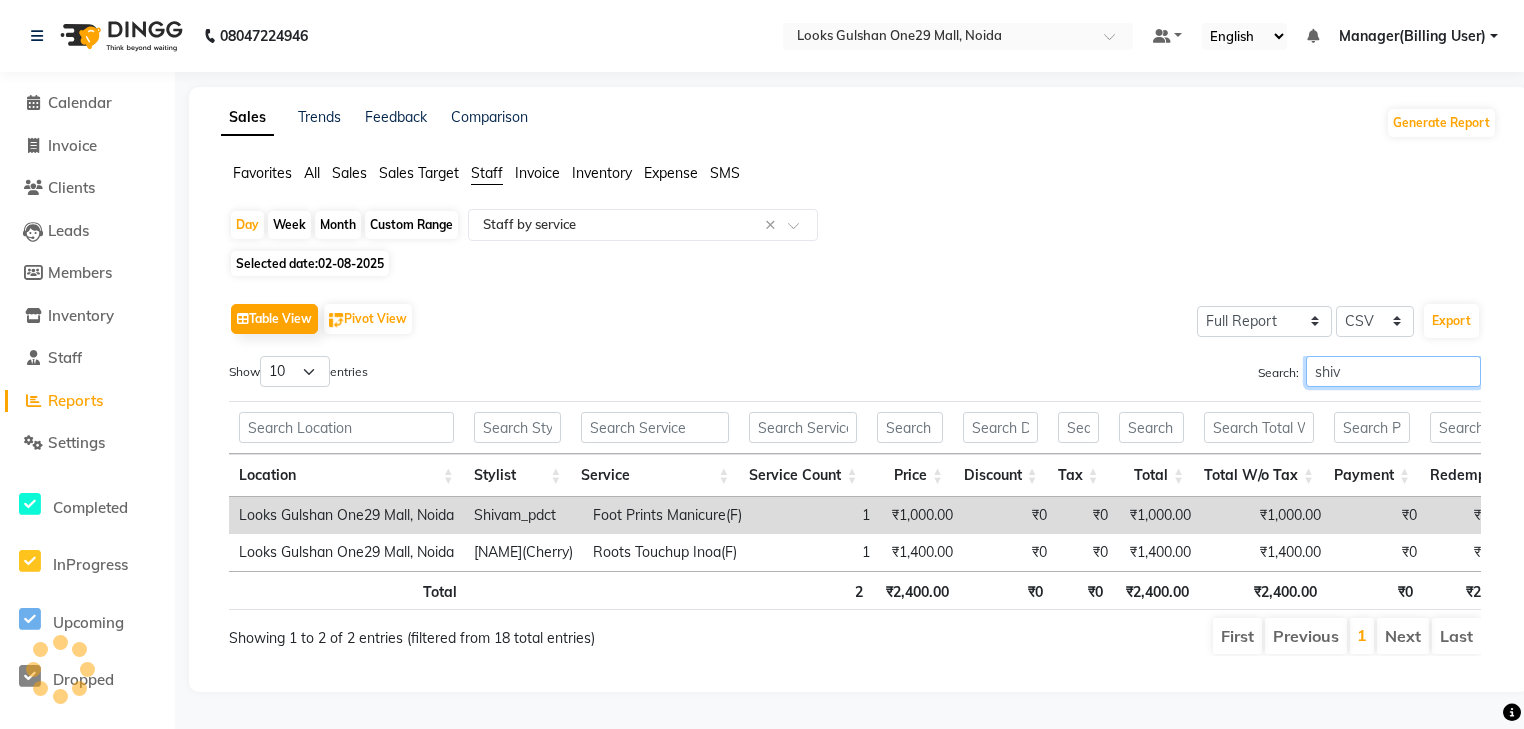 type on "shiv" 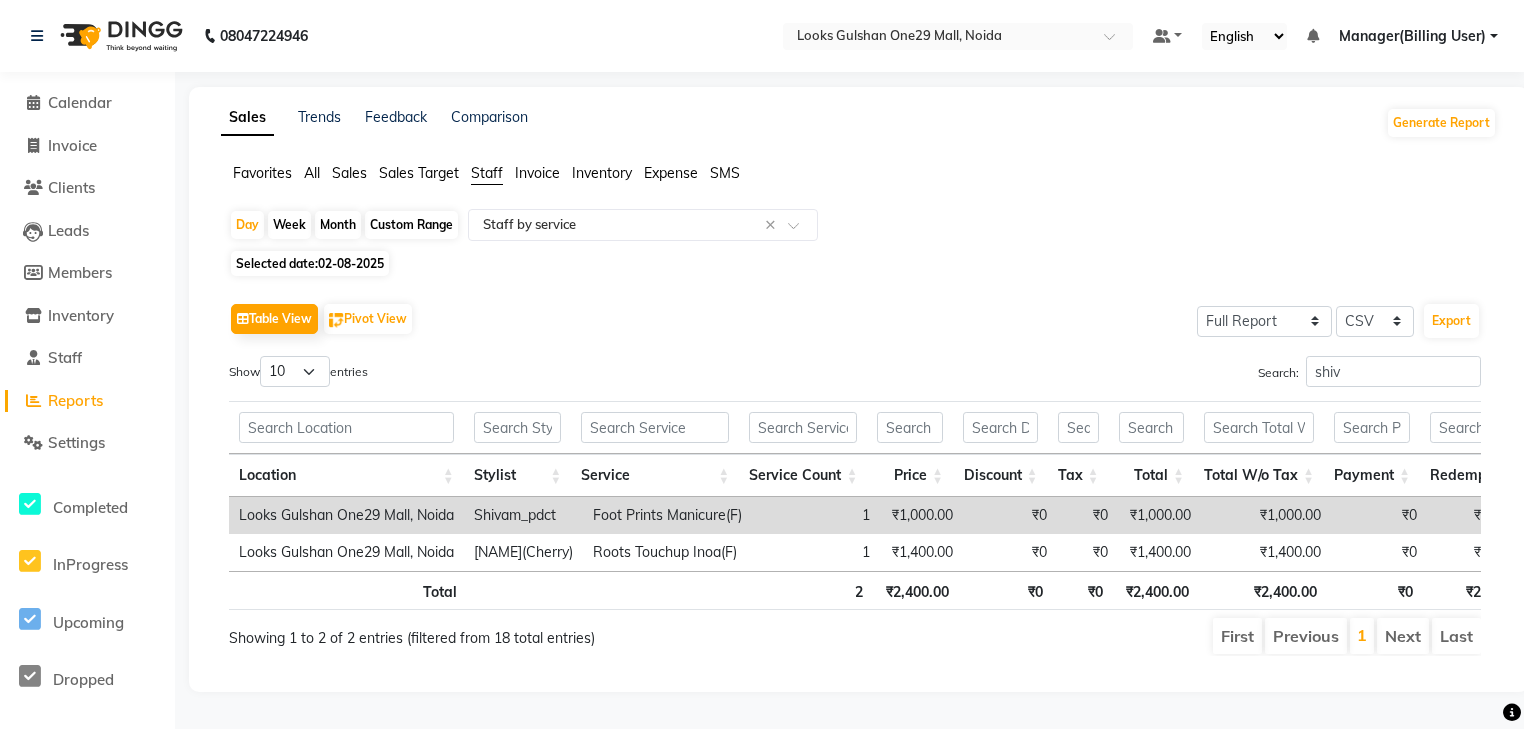 click on "Calendar" 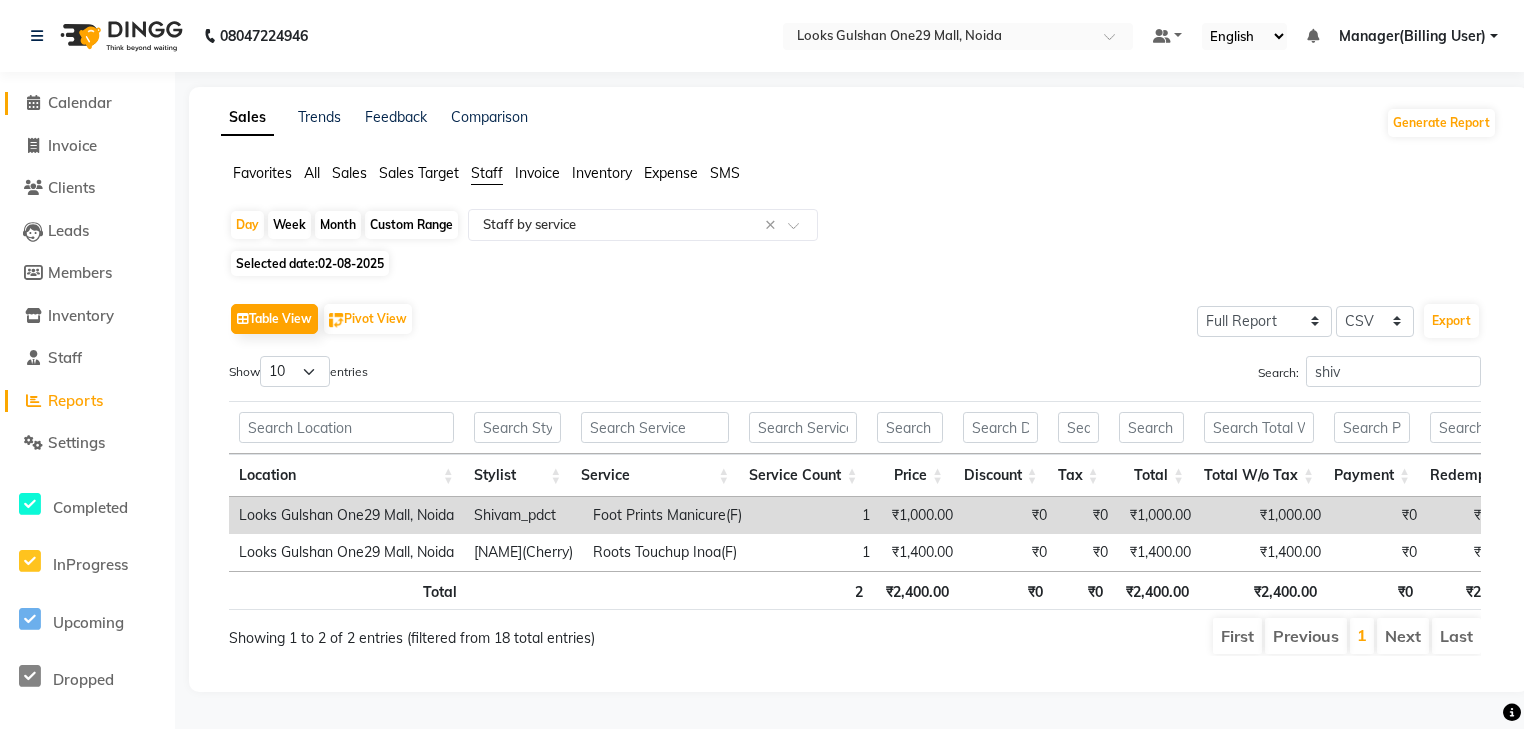 click on "Calendar" 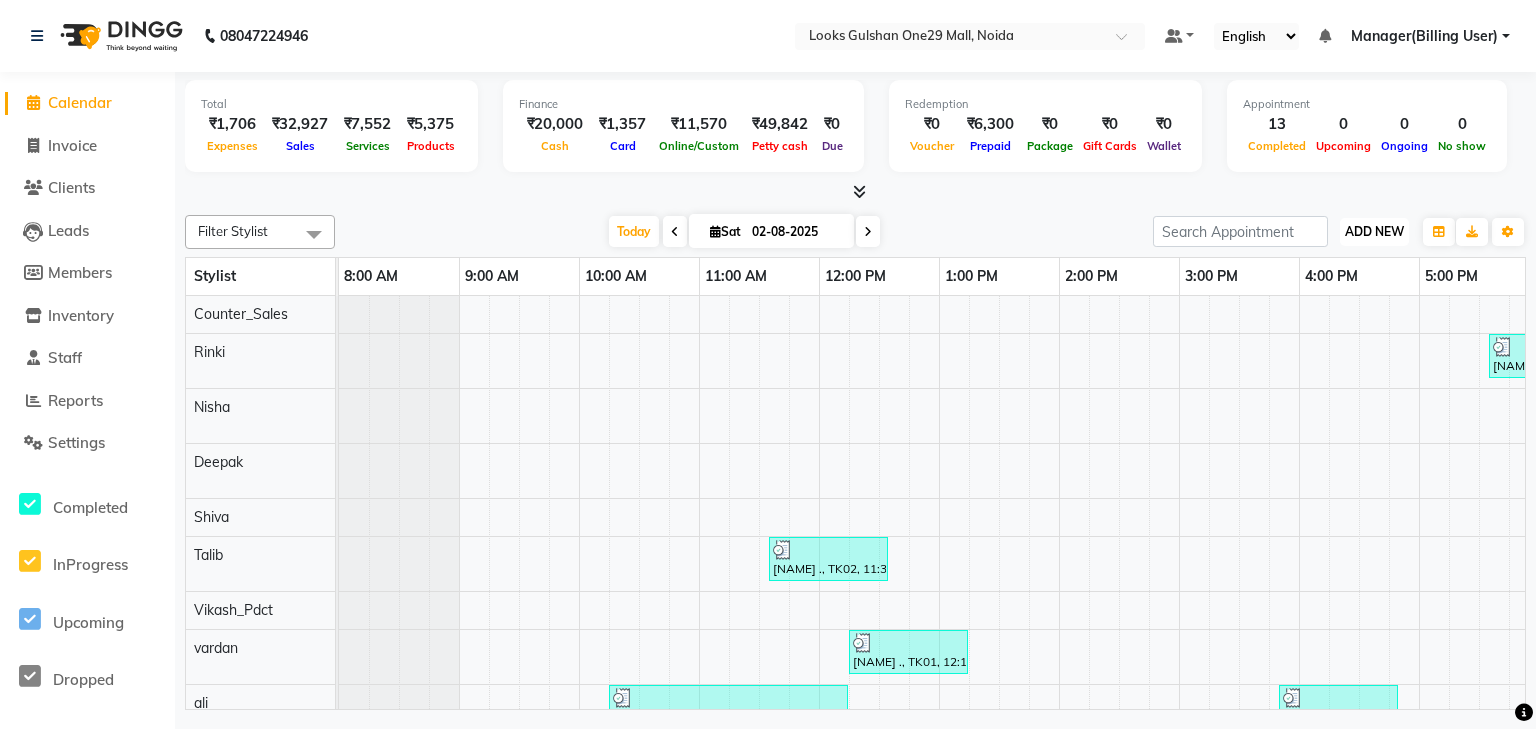 click on "ADD NEW" at bounding box center [1374, 231] 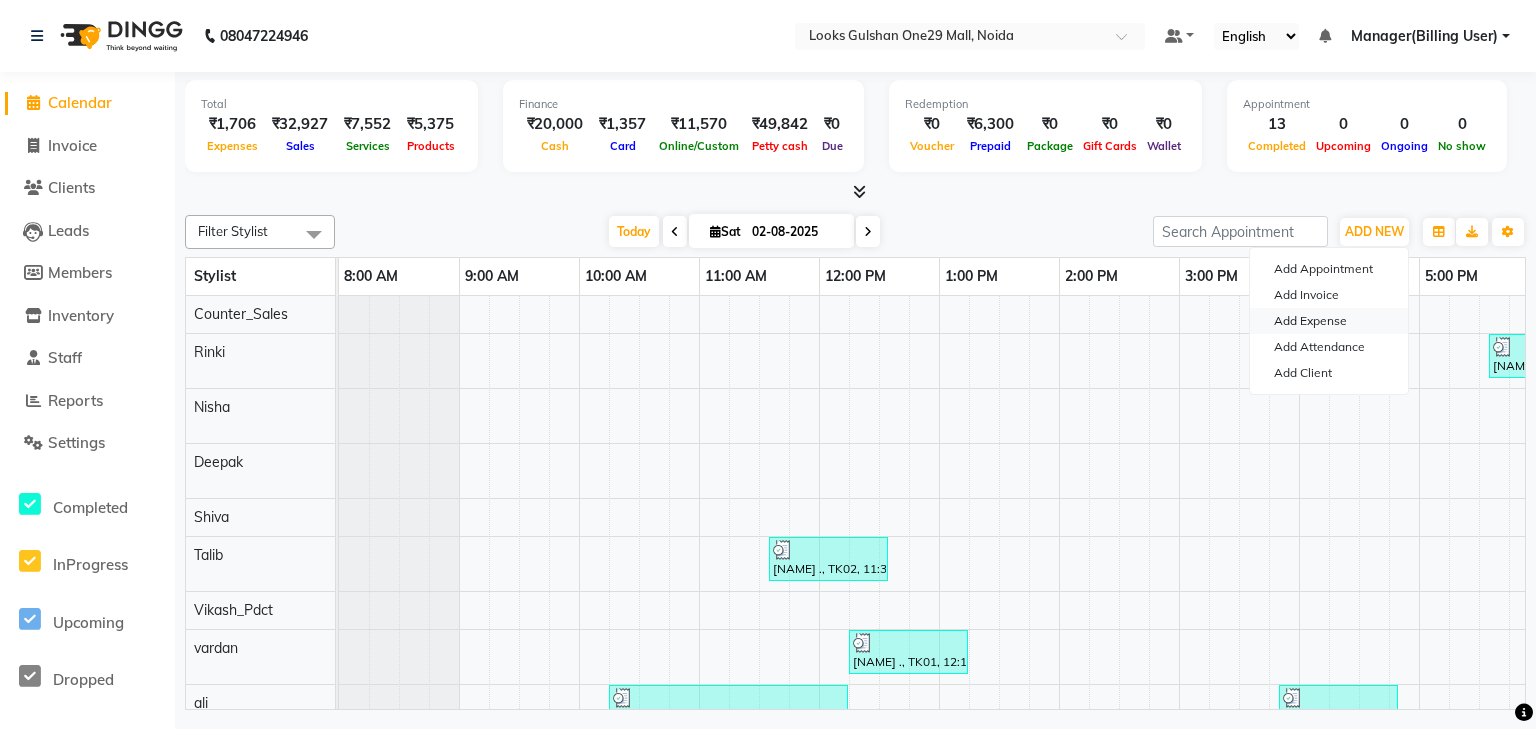 click on "Add Expense" at bounding box center (1329, 321) 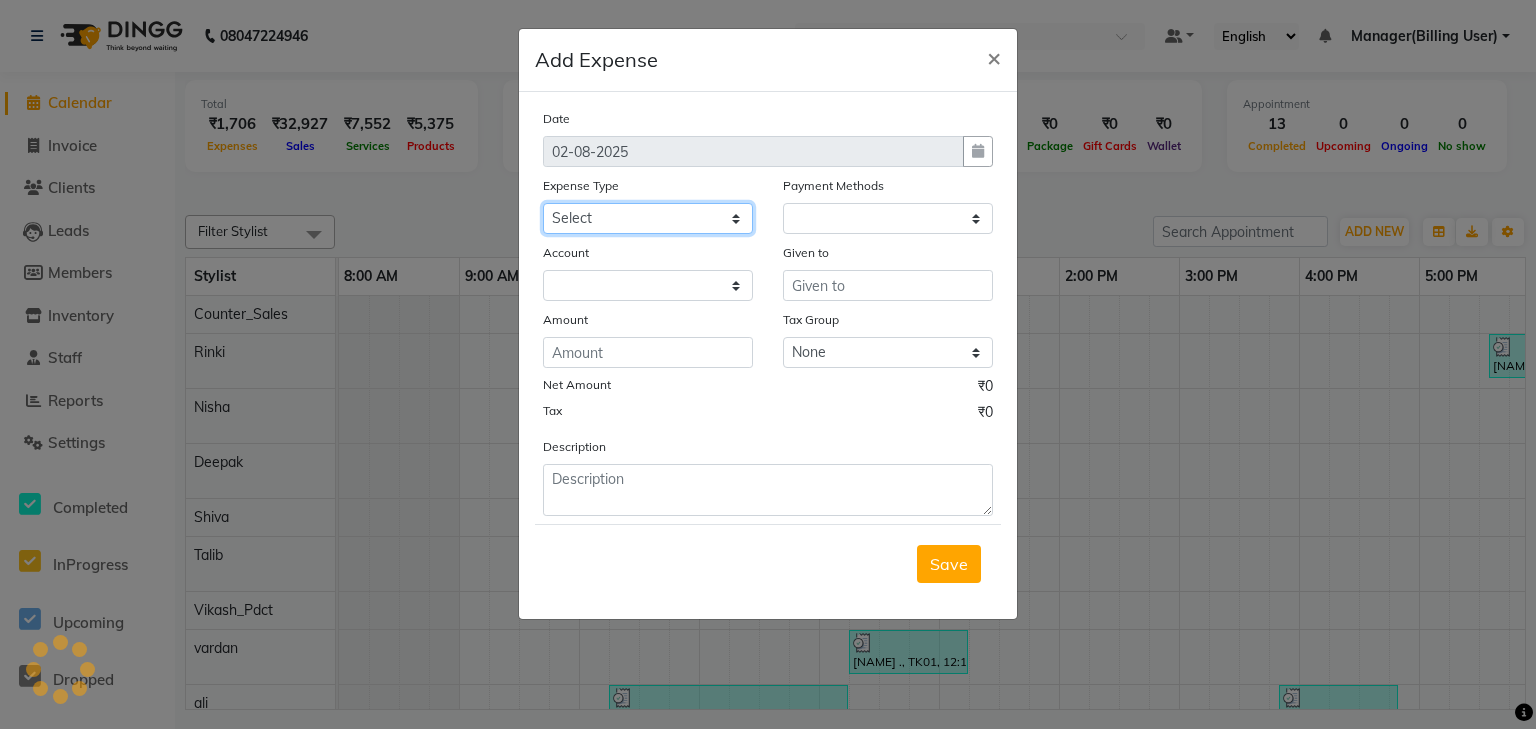 click on "Select Amazon BANK DEPOSIT Cash Handover Caurrier Client Refund Agnst Bill CLIENT WELFARE Convyance to staff Counter sale General Expense Laundry Bill milk Miscellaneous Office Upkeep Pantry PAYMENTS PREPAID Printing And Stationery Product Incentive Repair And Maintenance Salary Salary advance SERVICE INCENTIVE staff accommodation STAFF WELFARE TIP CREDIT CARD TIP UPI Travelling And Conveyance WATER BILL" 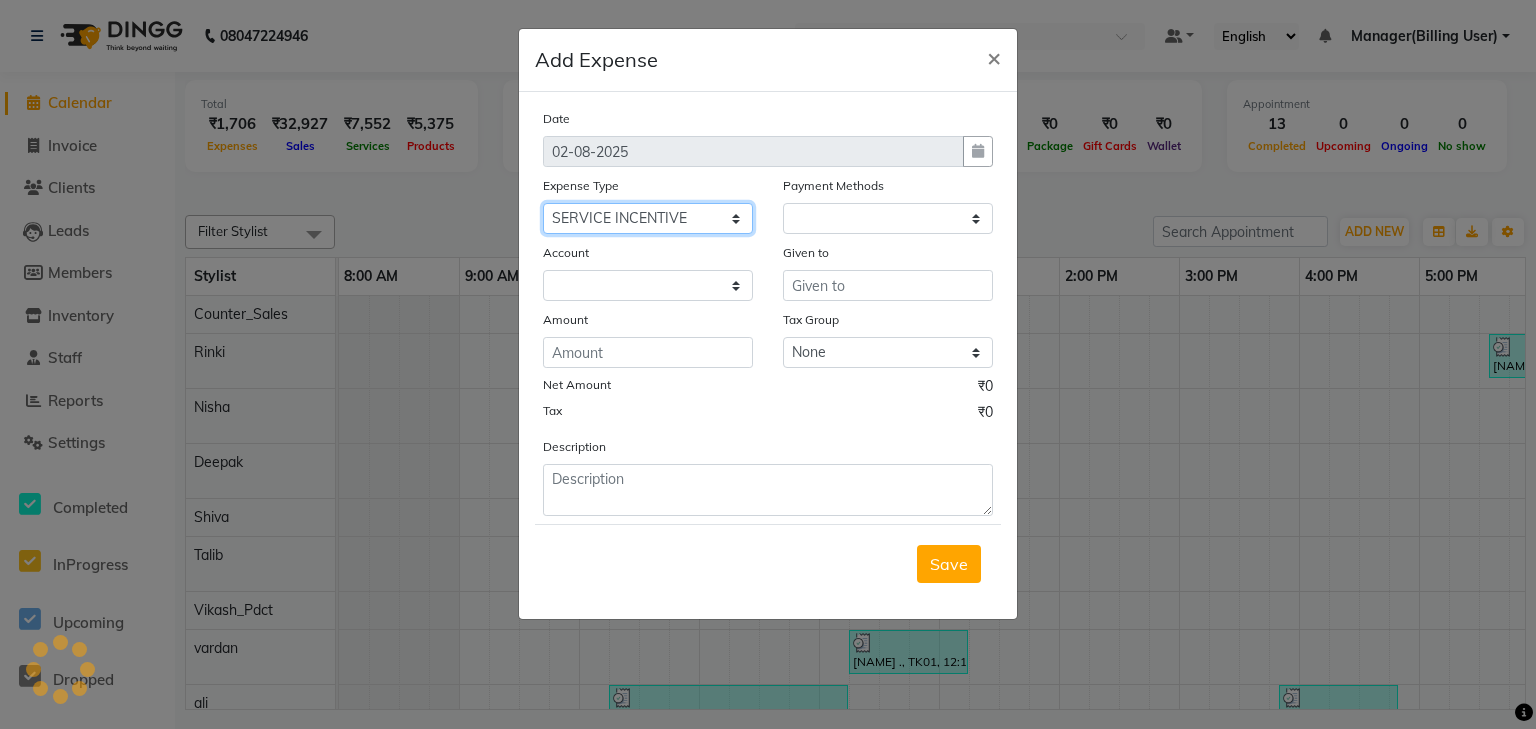 click on "Select Amazon BANK DEPOSIT Cash Handover Caurrier Client Refund Agnst Bill CLIENT WELFARE Convyance to staff Counter sale General Expense Laundry Bill milk Miscellaneous Office Upkeep Pantry PAYMENTS PREPAID Printing And Stationery Product Incentive Repair And Maintenance Salary Salary advance SERVICE INCENTIVE staff accommodation STAFF WELFARE TIP CREDIT CARD TIP UPI Travelling And Conveyance WATER BILL" 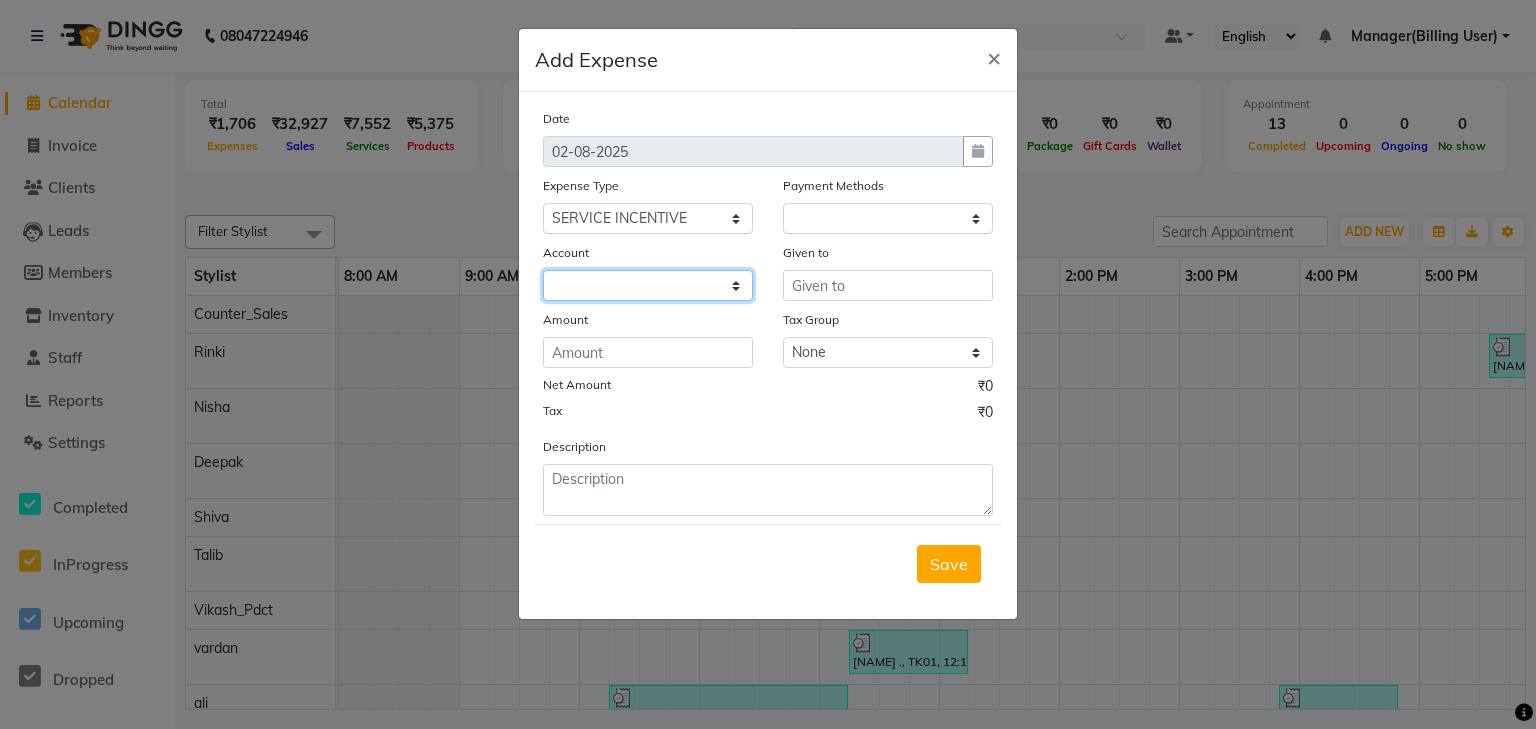 click 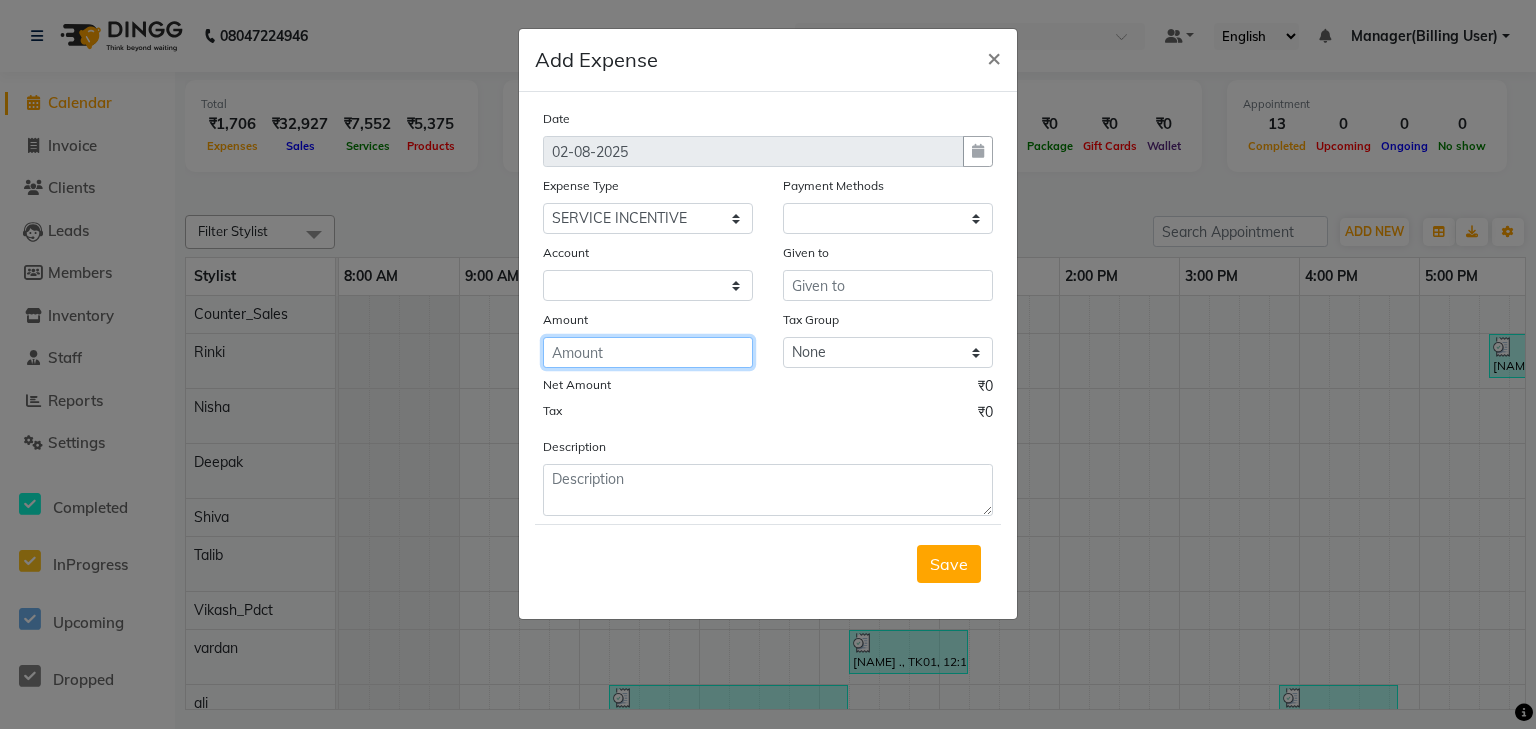 click 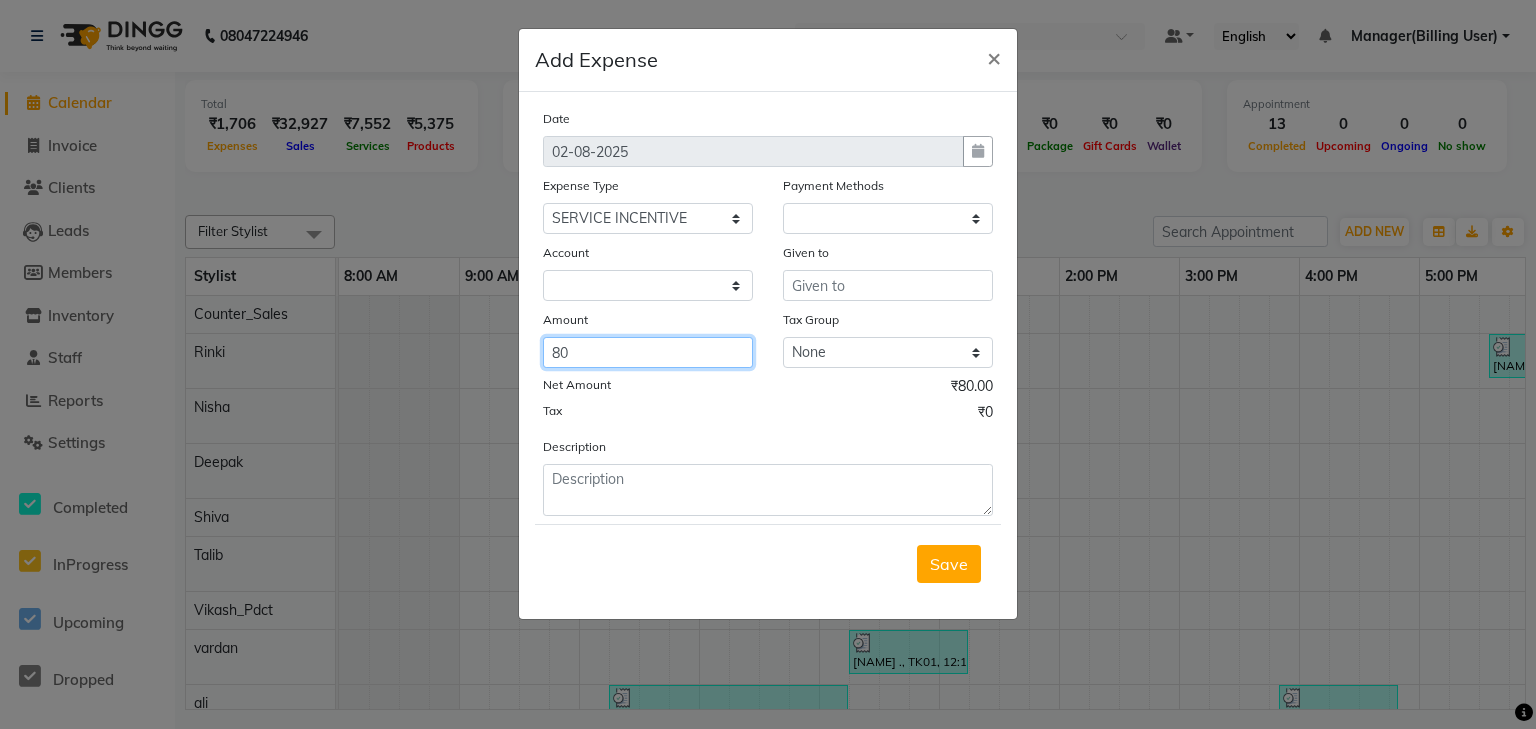 type on "80" 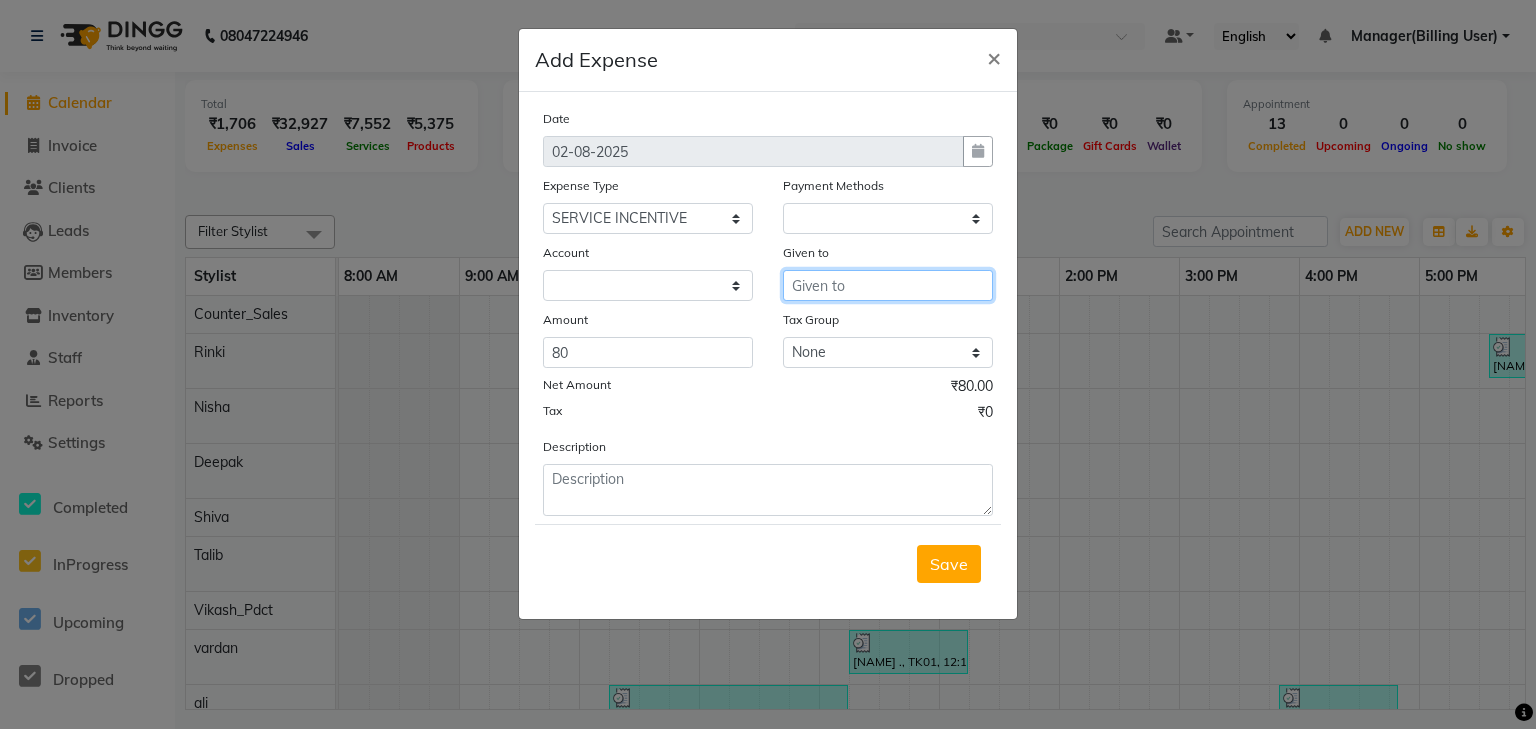 click at bounding box center [888, 285] 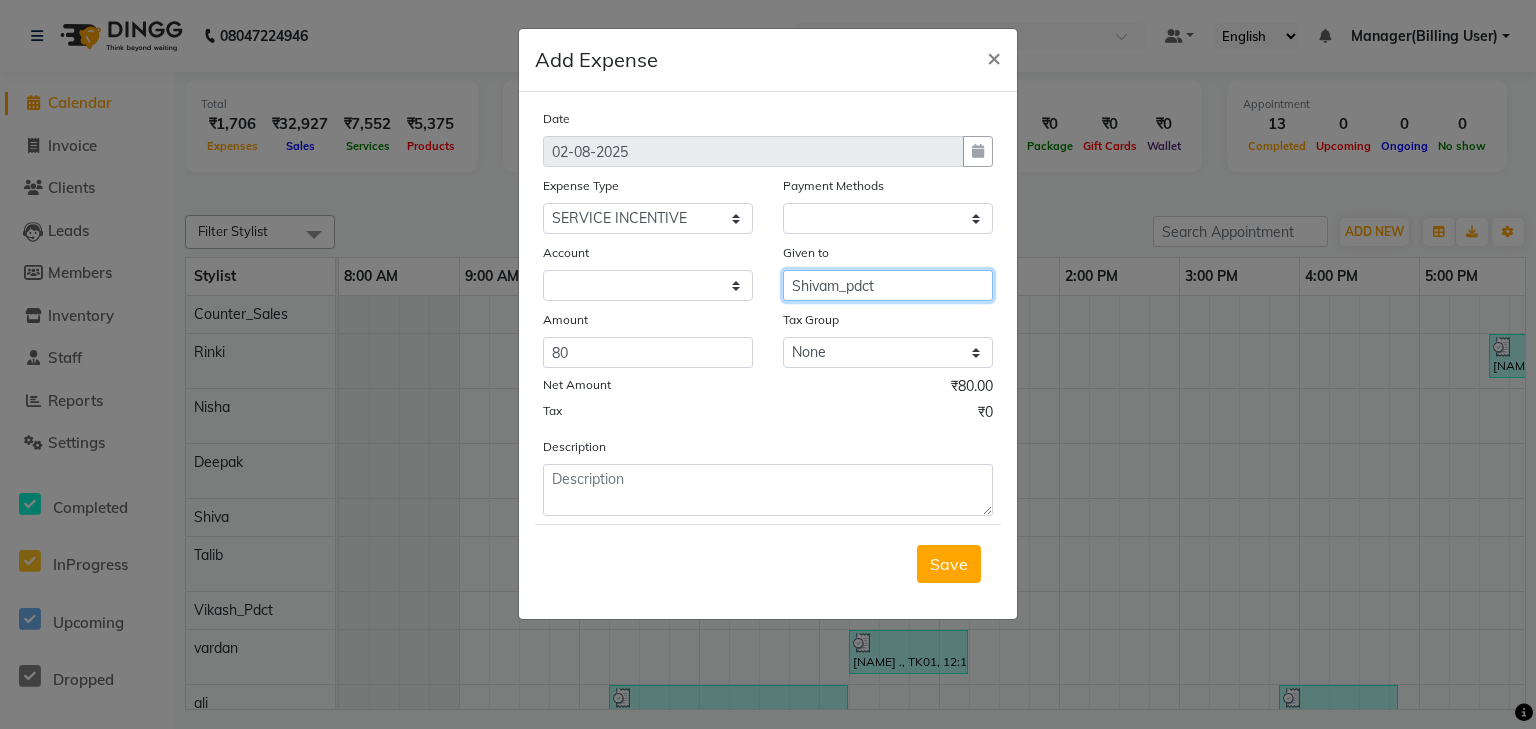 type on "Shivam_pdct" 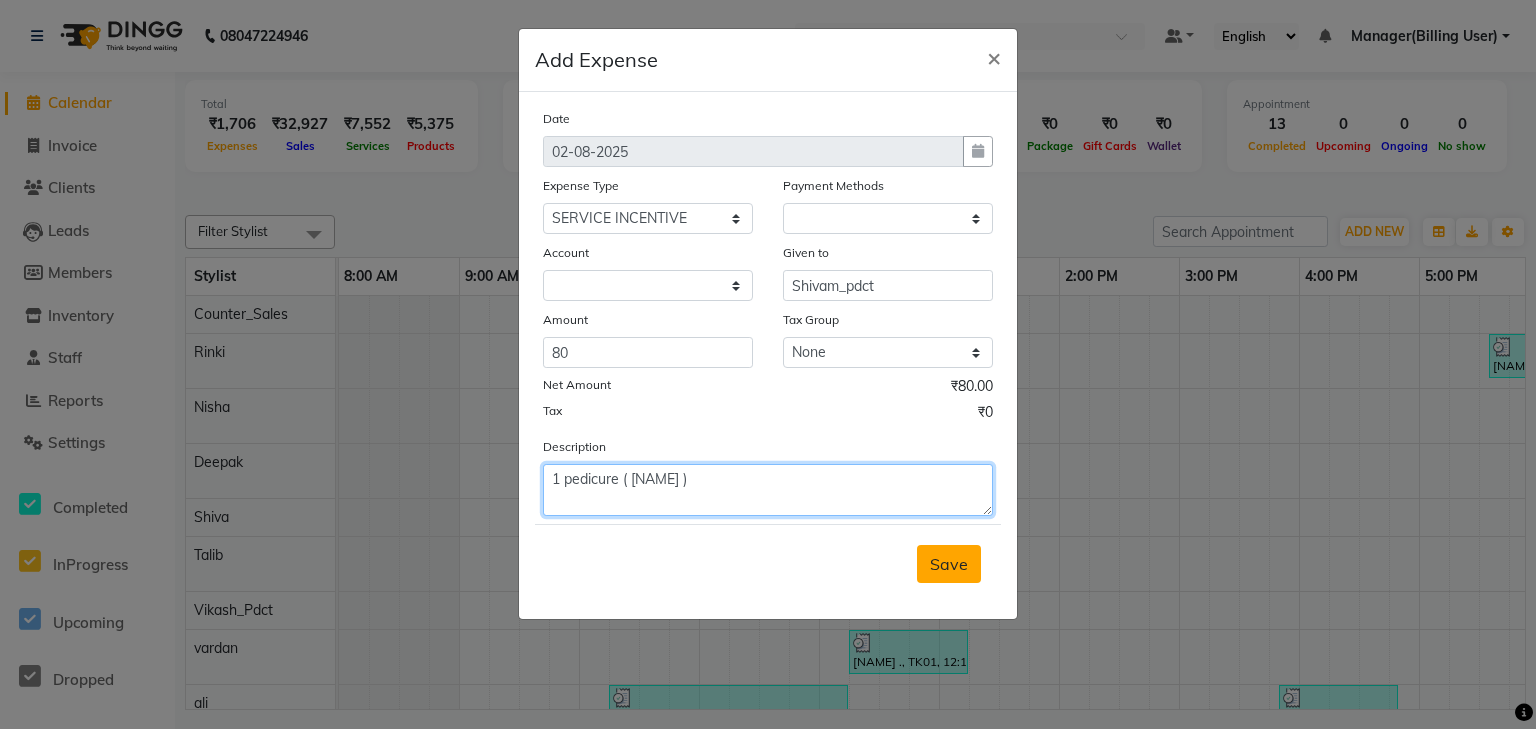 type on "1 pedicure ( [NAME] )" 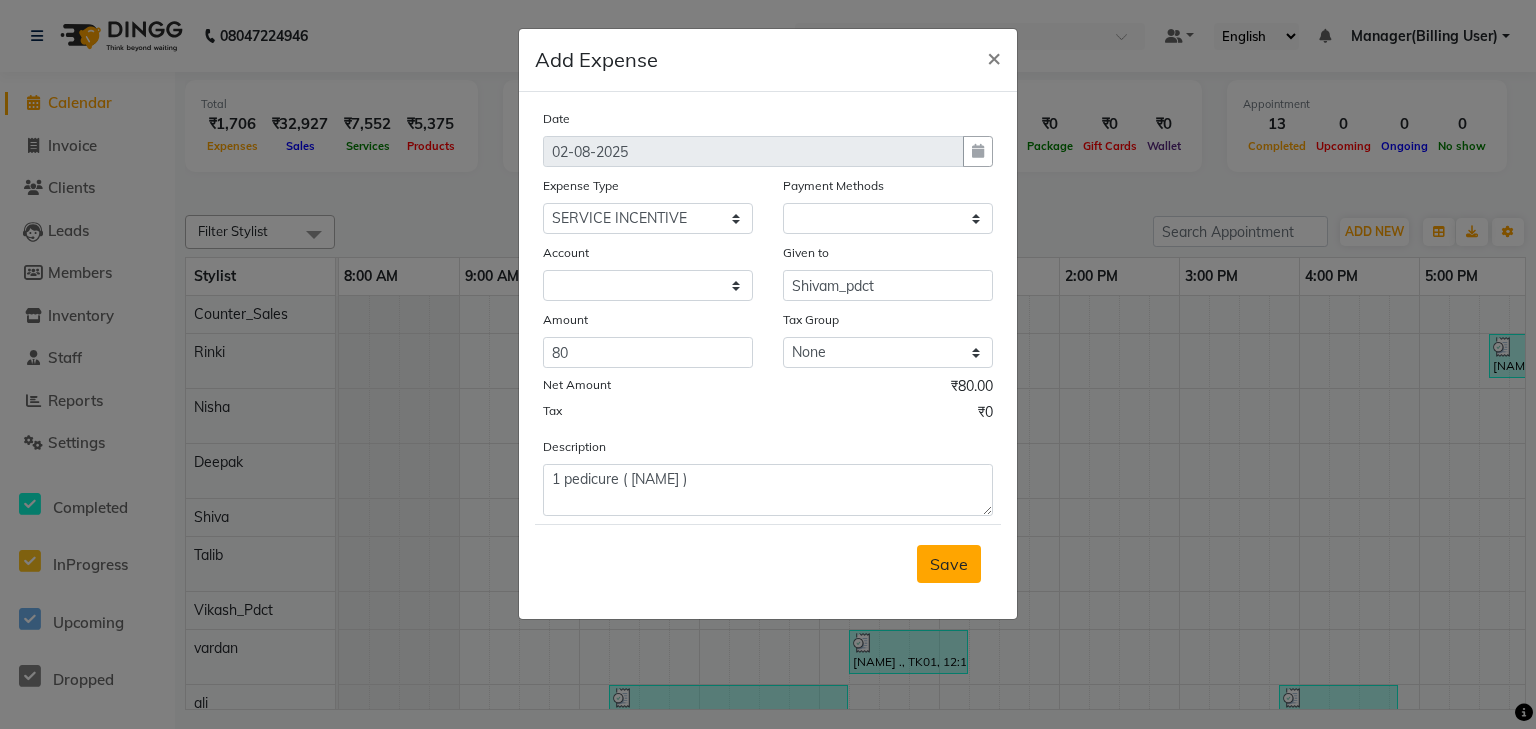 click on "Save" at bounding box center [949, 564] 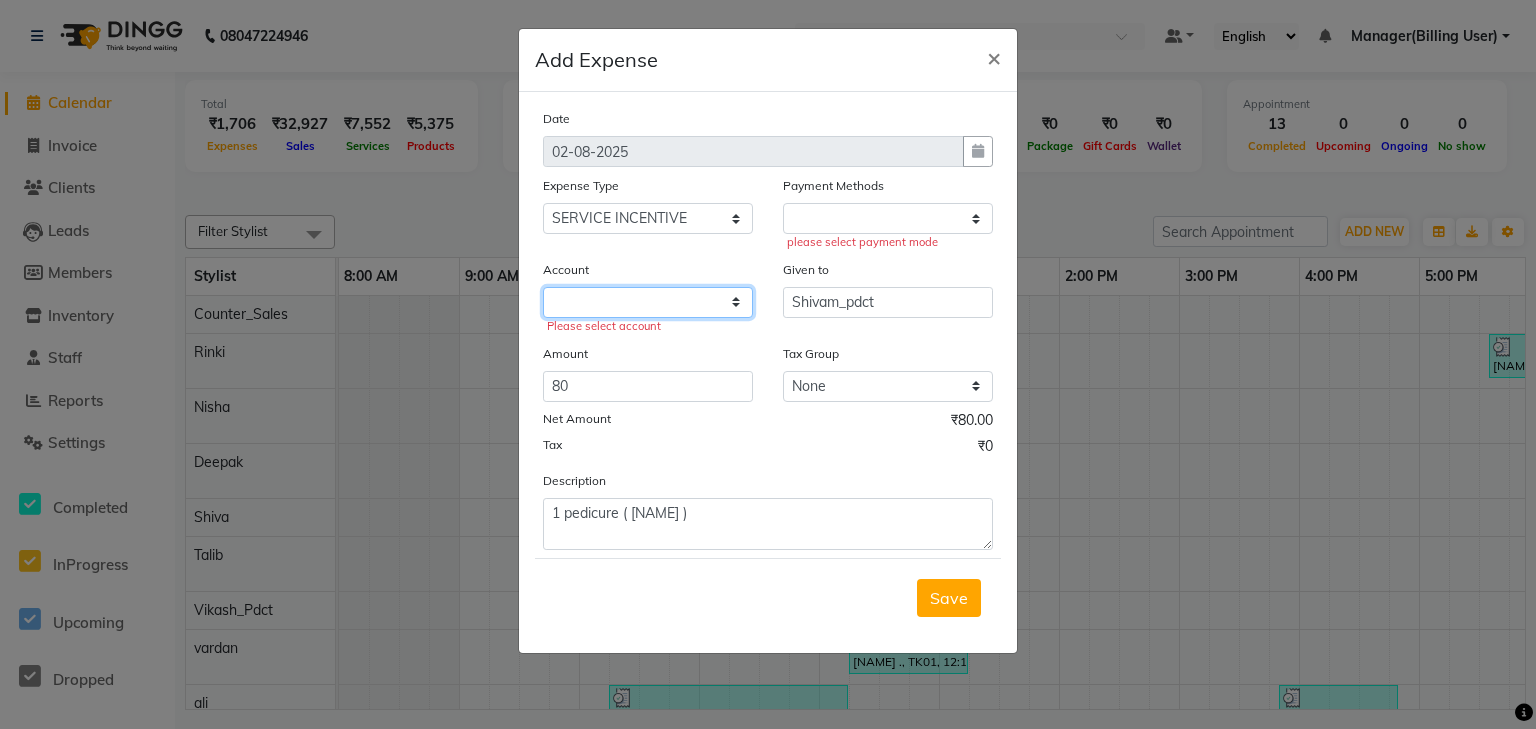 click 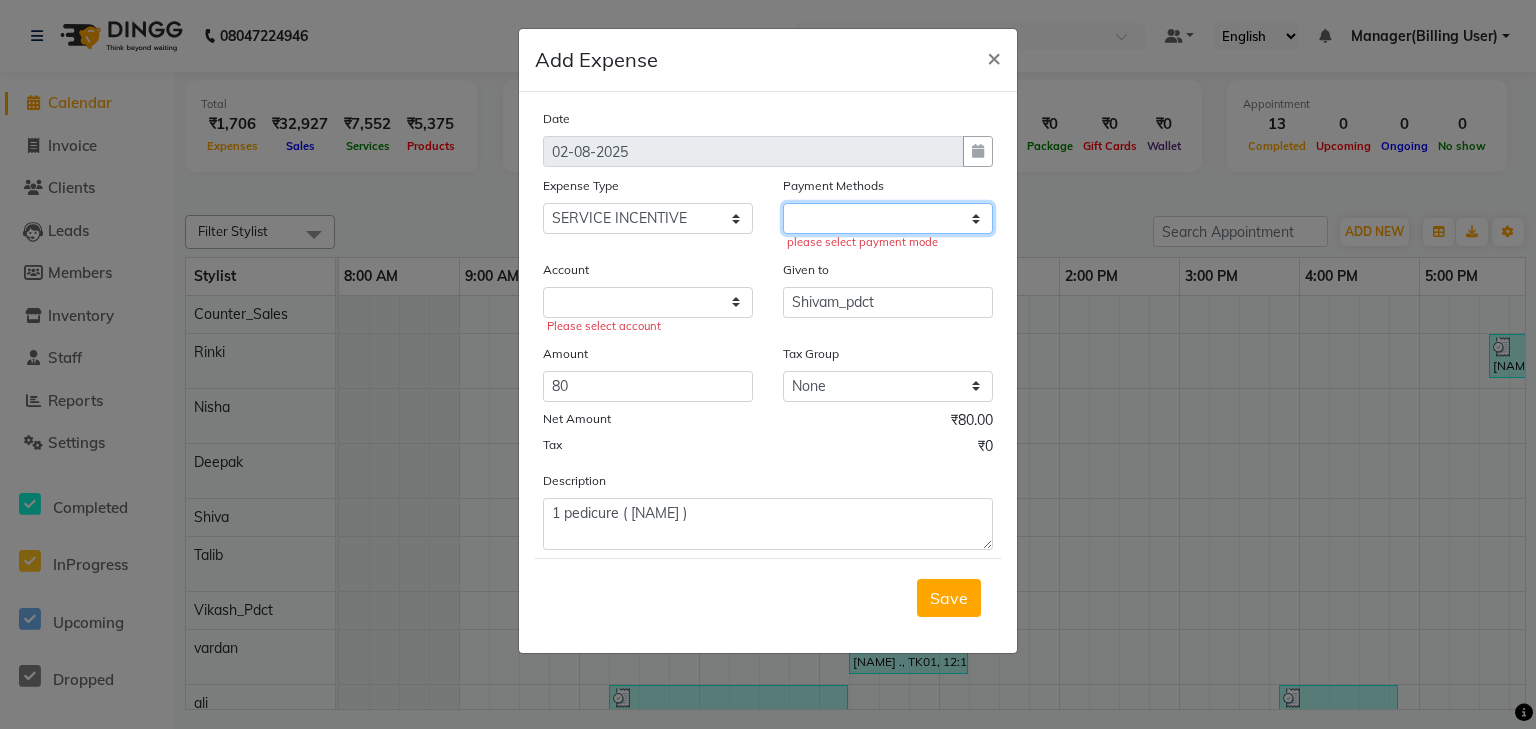 click 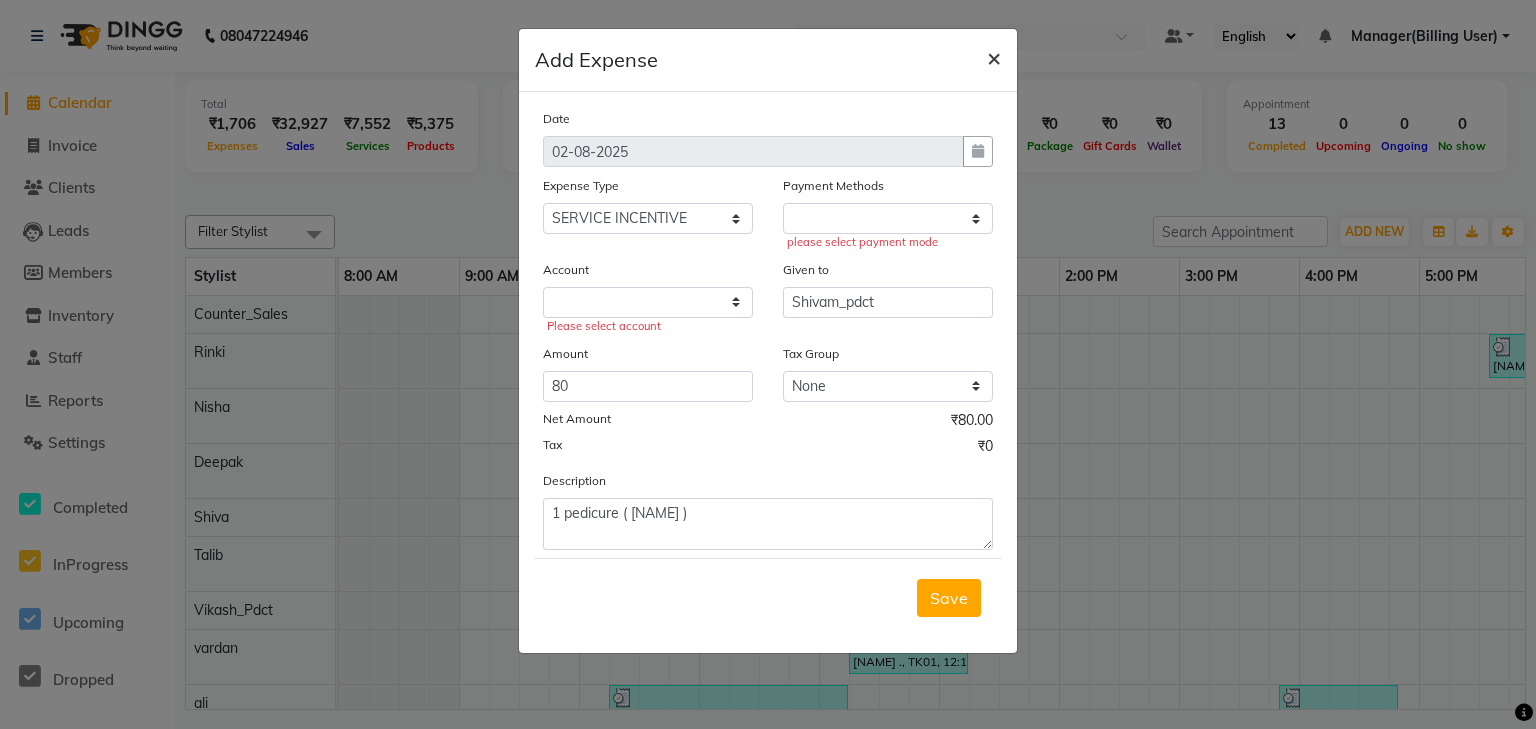 click on "×" 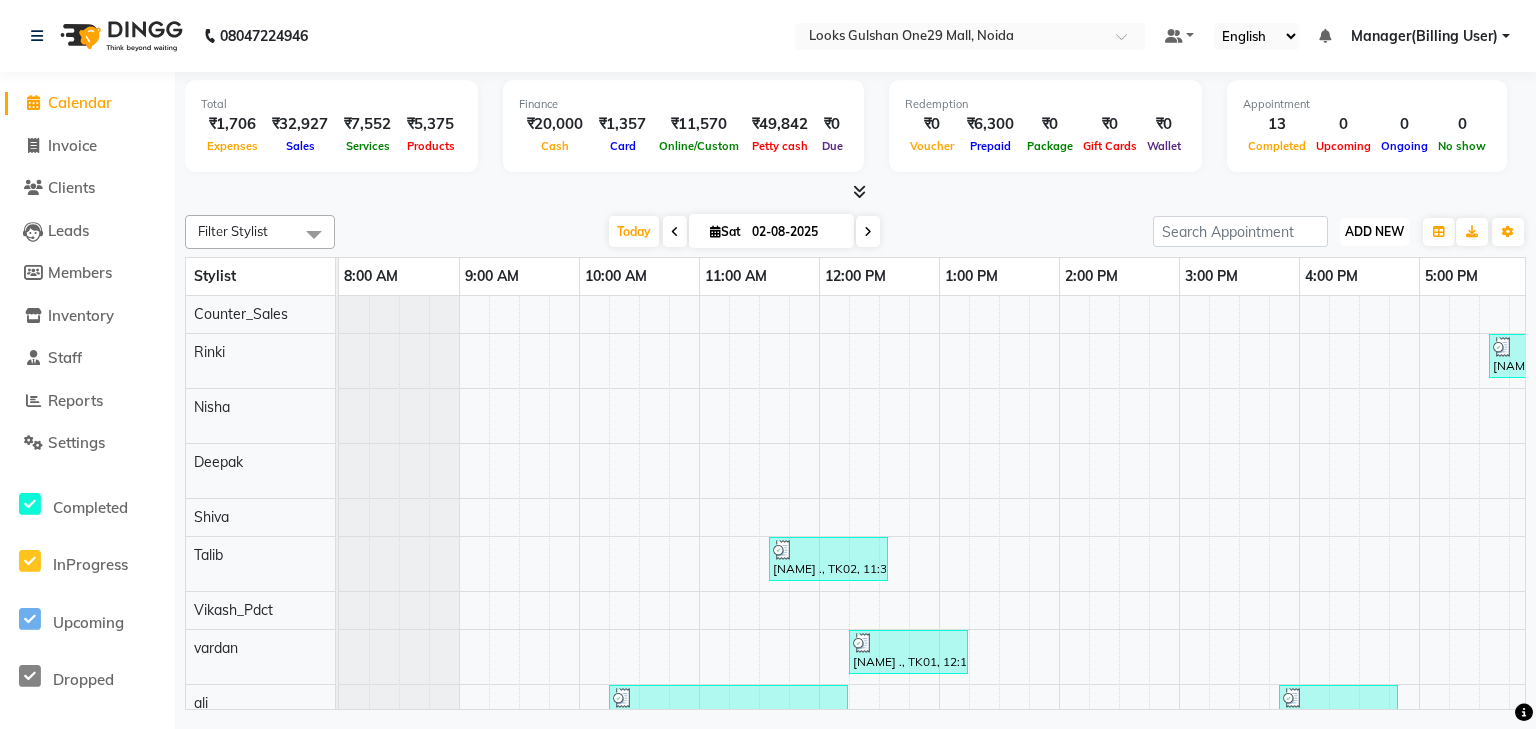 click on "ADD NEW" at bounding box center [1374, 231] 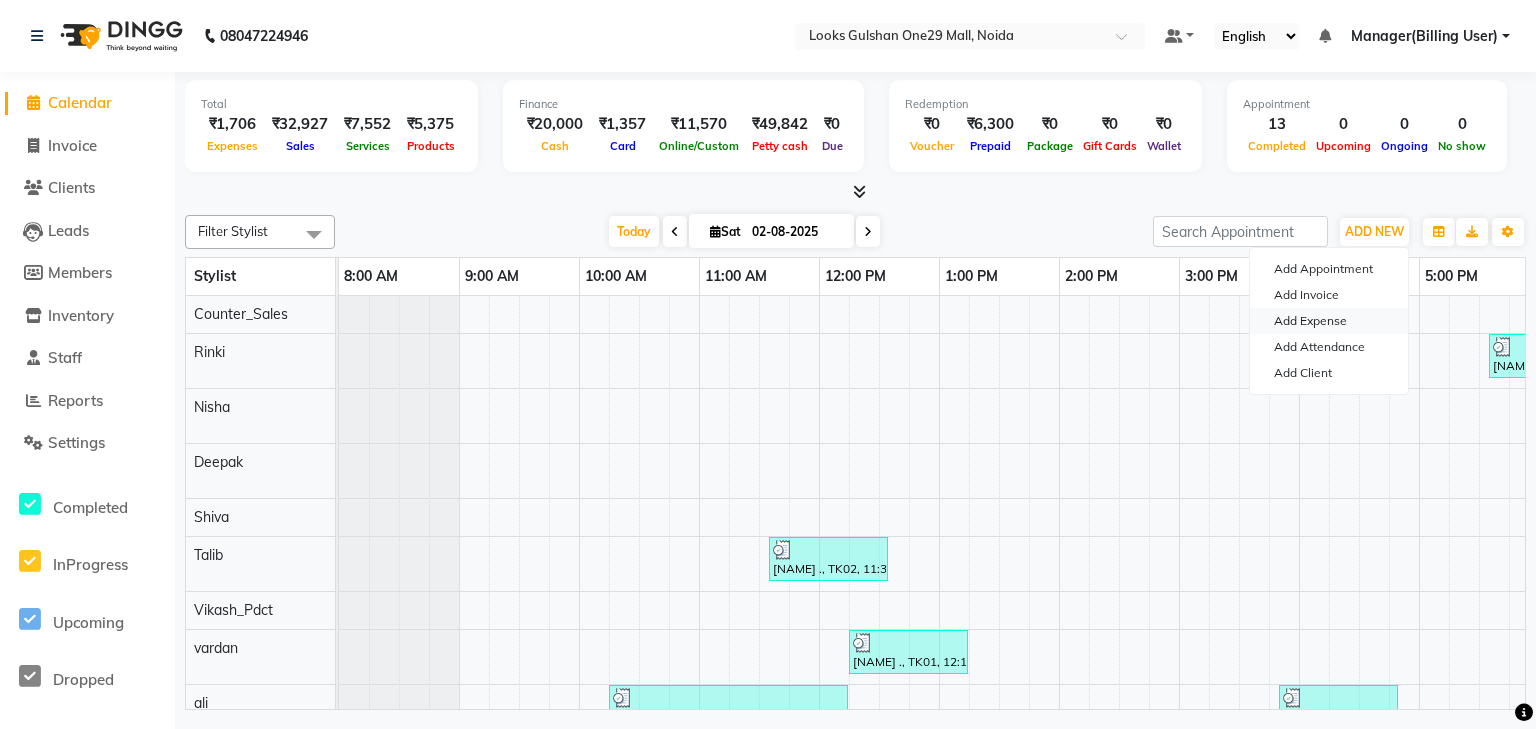 click on "Add Expense" at bounding box center (1329, 321) 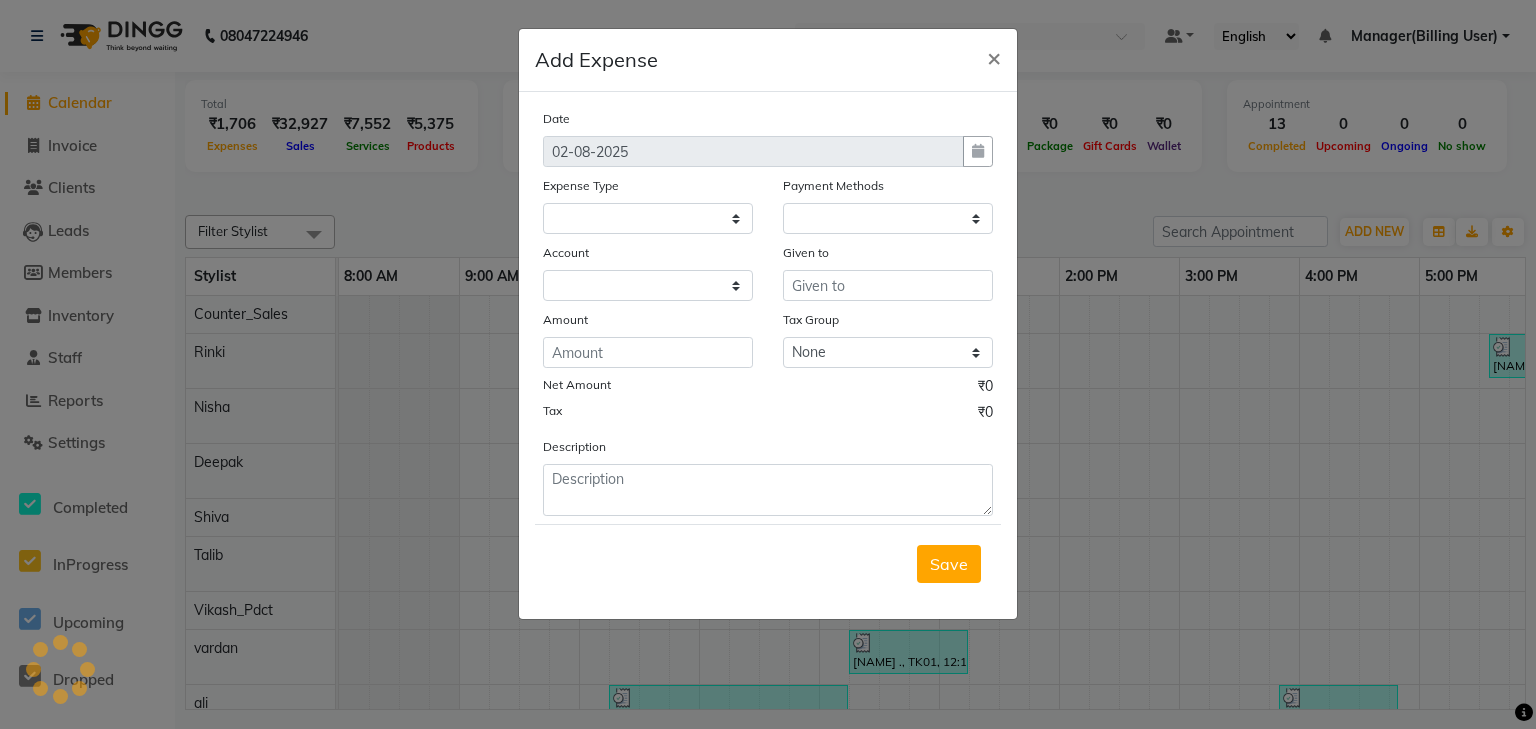 select on "1" 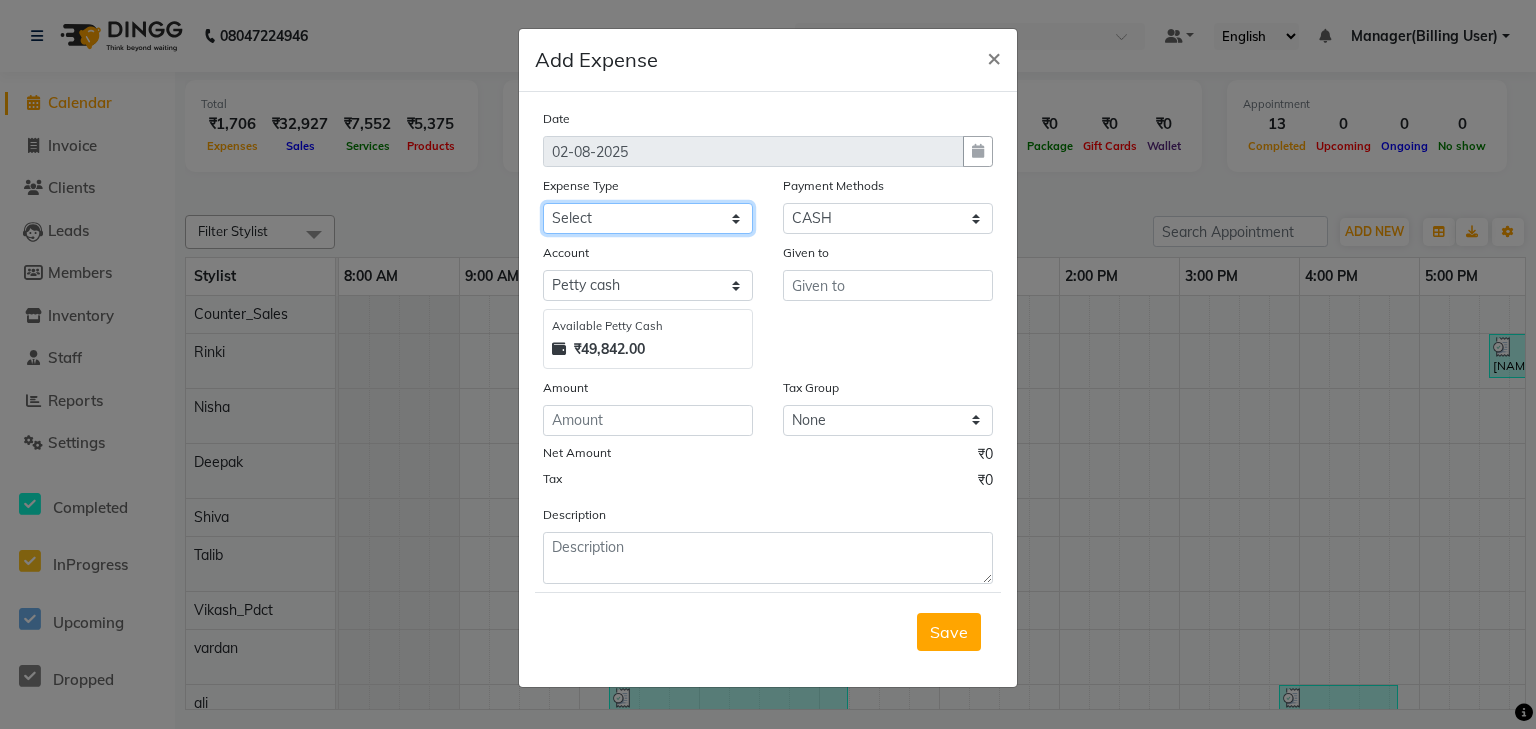 click on "Select Amazon BANK DEPOSIT Cash Handover Caurrier Client Refund Agnst Bill CLIENT WELFARE Convyance to staff Counter sale General Expense Laundry Bill milk Miscellaneous Office Upkeep Pantry PAYMENTS PREPAID Printing And Stationery Product Incentive Repair And Maintenance Salary Salary advance SERVICE INCENTIVE staff accommodation STAFF WELFARE TIP CREDIT CARD TIP UPI Travelling And Conveyance WATER BILL" 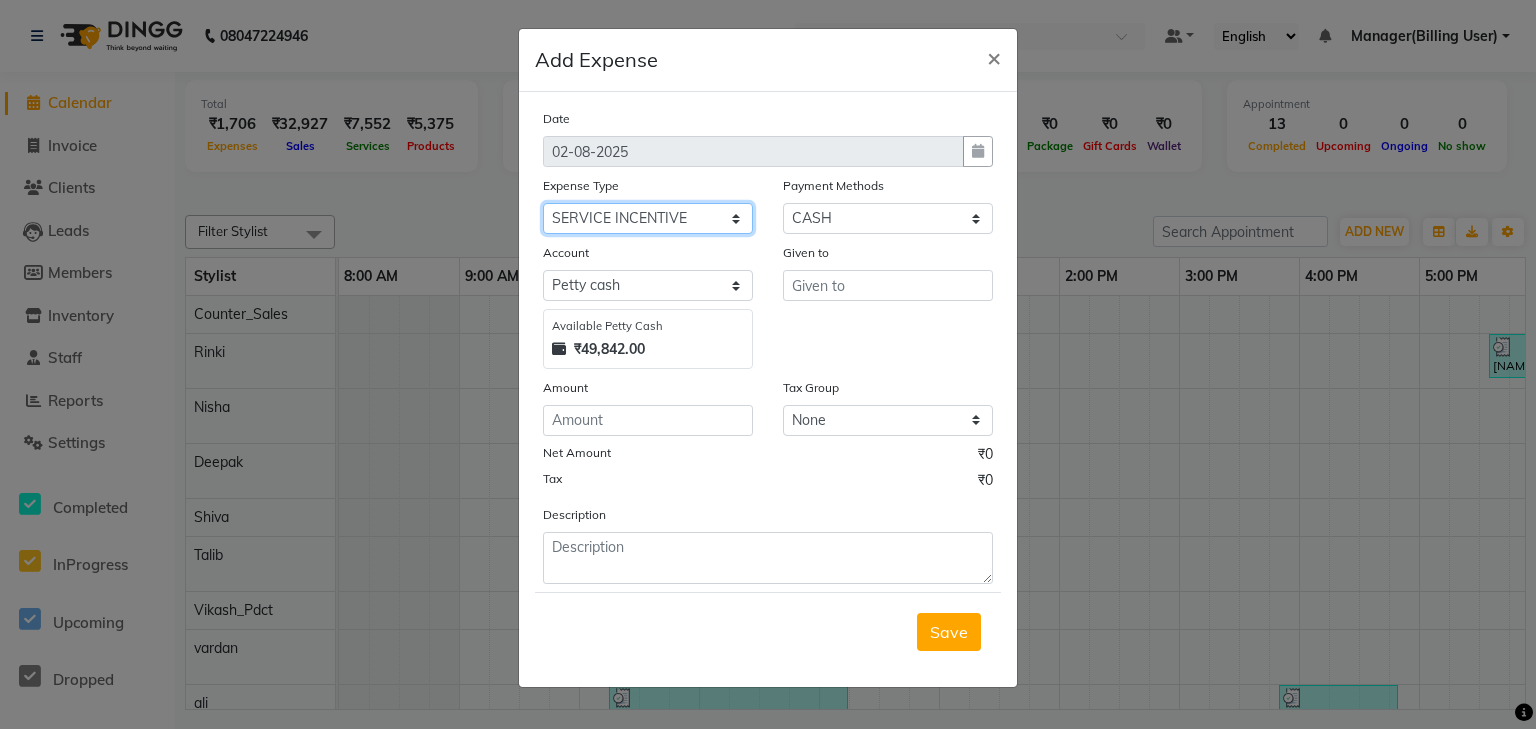 click on "Select Amazon BANK DEPOSIT Cash Handover Caurrier Client Refund Agnst Bill CLIENT WELFARE Convyance to staff Counter sale General Expense Laundry Bill milk Miscellaneous Office Upkeep Pantry PAYMENTS PREPAID Printing And Stationery Product Incentive Repair And Maintenance Salary Salary advance SERVICE INCENTIVE staff accommodation STAFF WELFARE TIP CREDIT CARD TIP UPI Travelling And Conveyance WATER BILL" 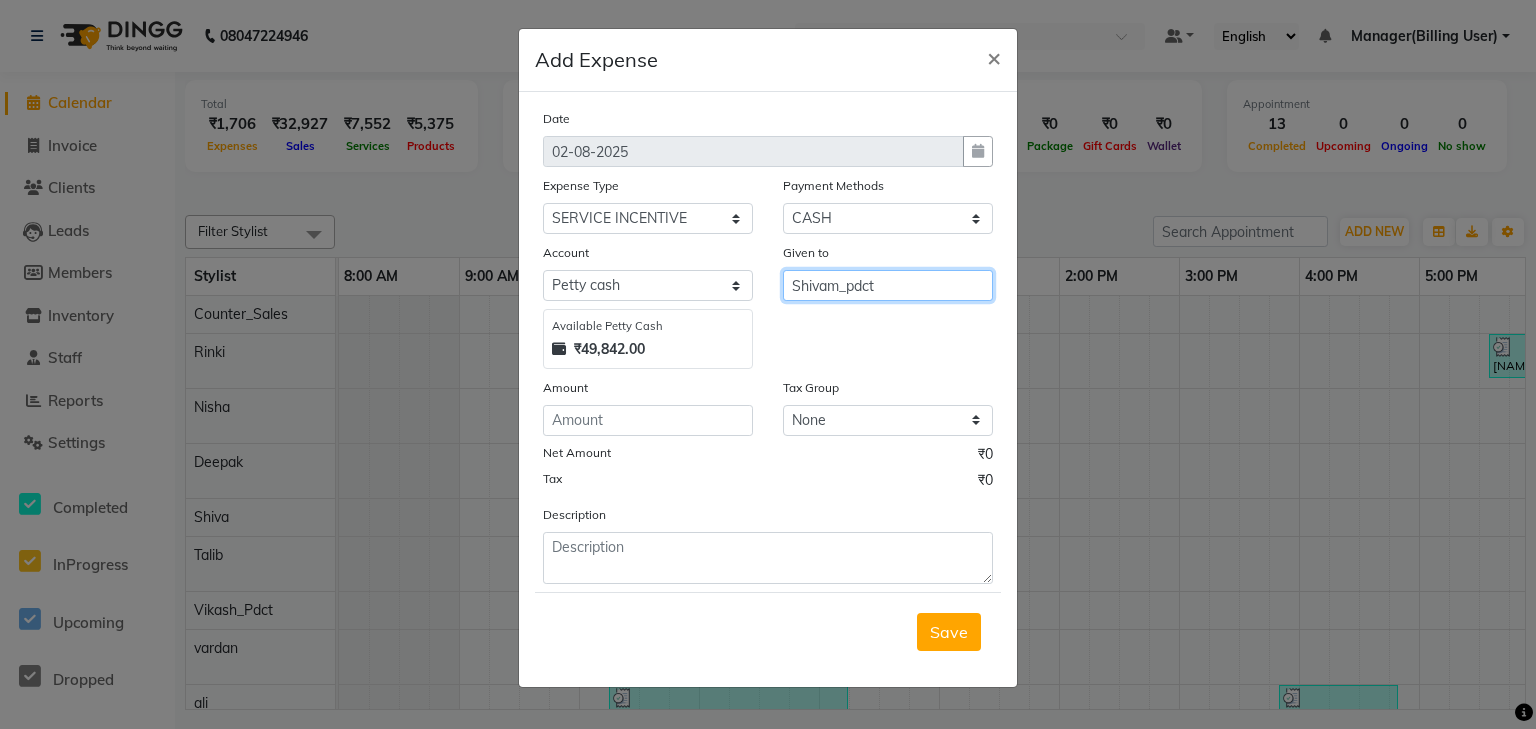 type on "Shivam_pdct" 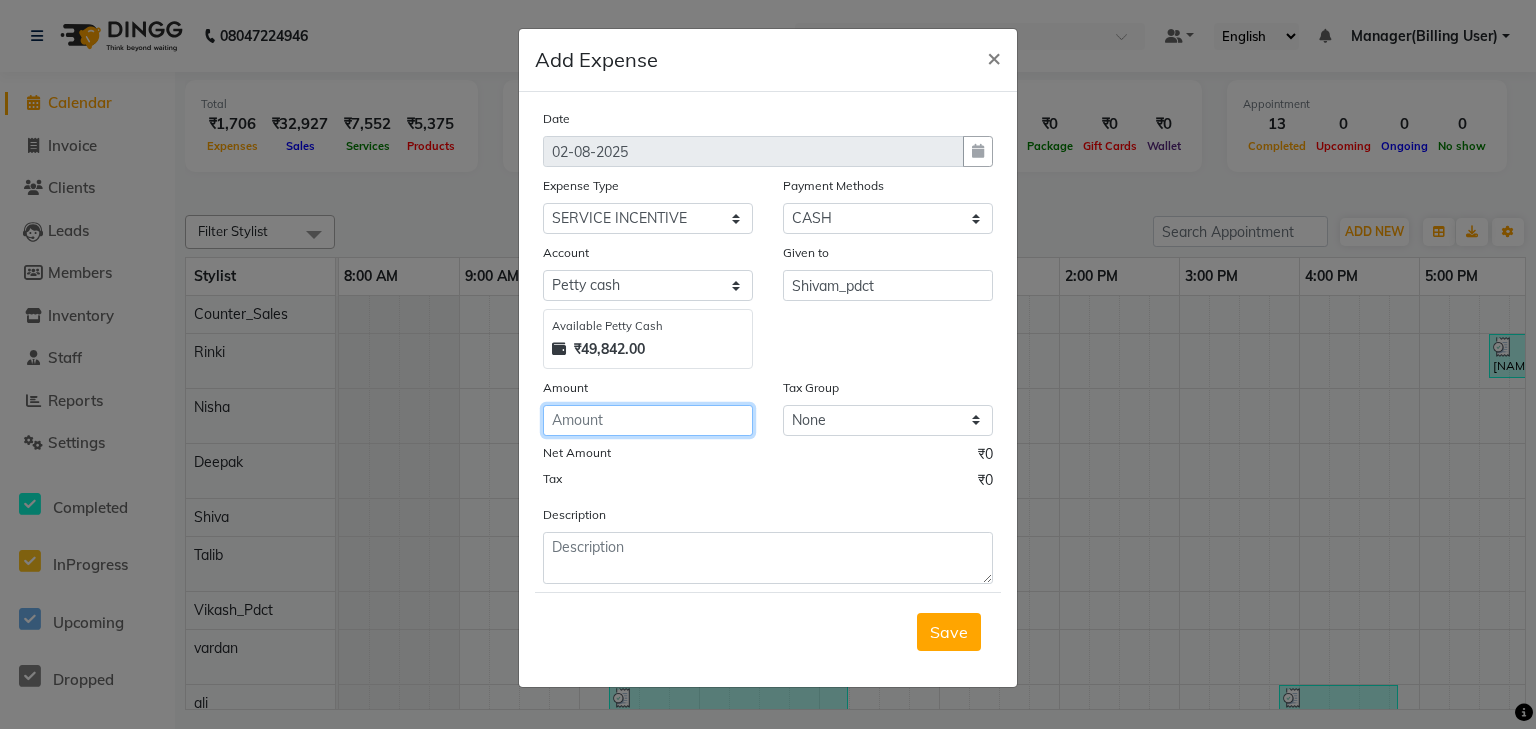 click 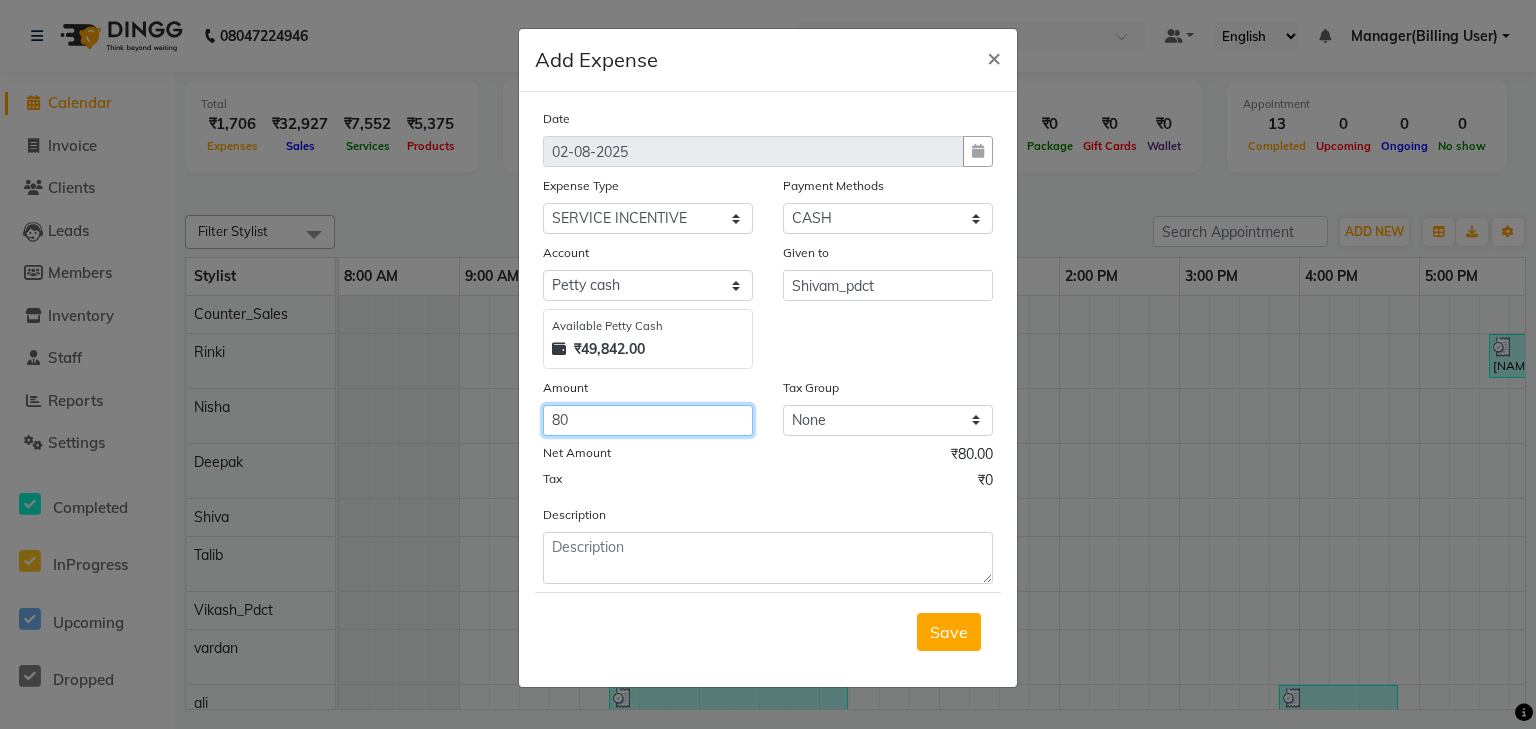 type on "80" 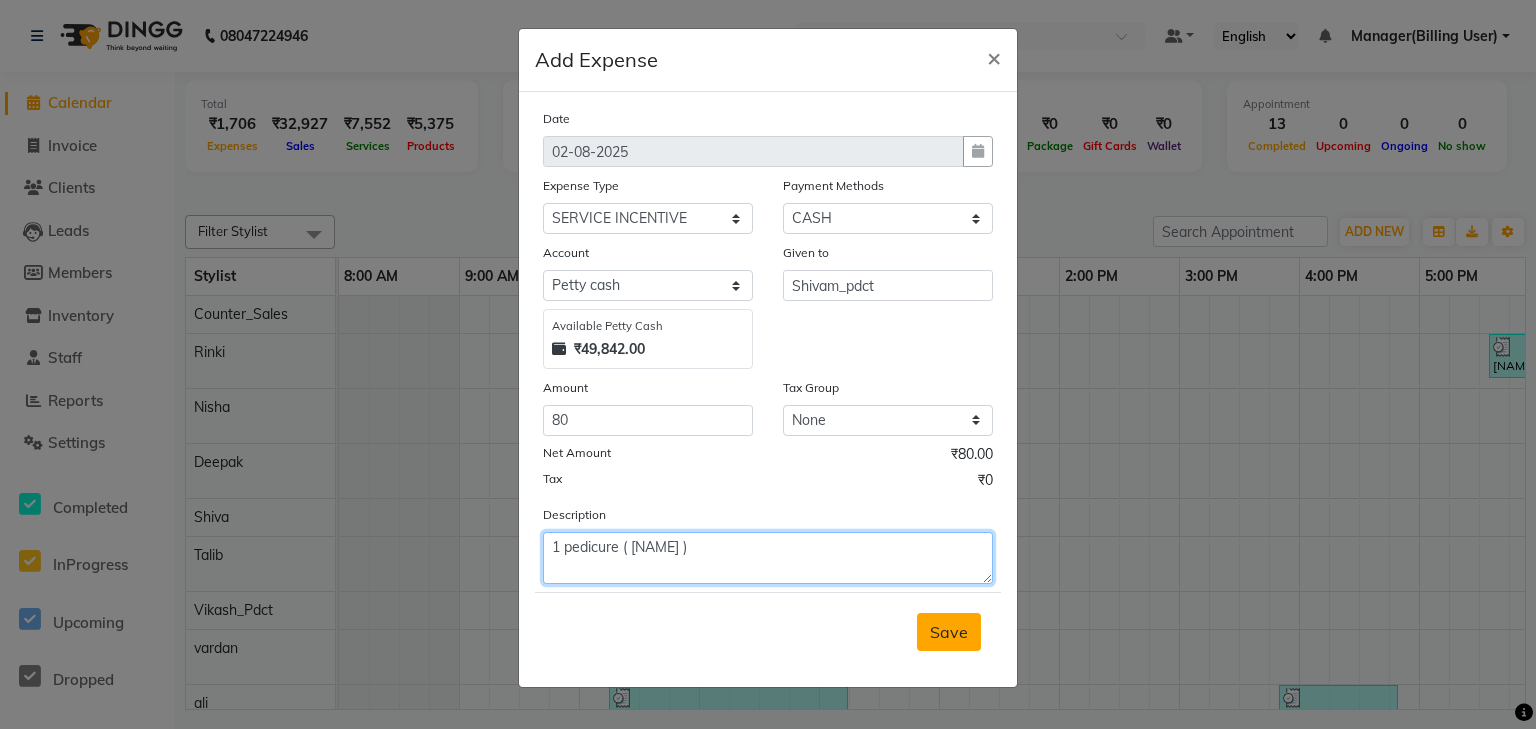 type on "1 pedicure ( [NAME] )" 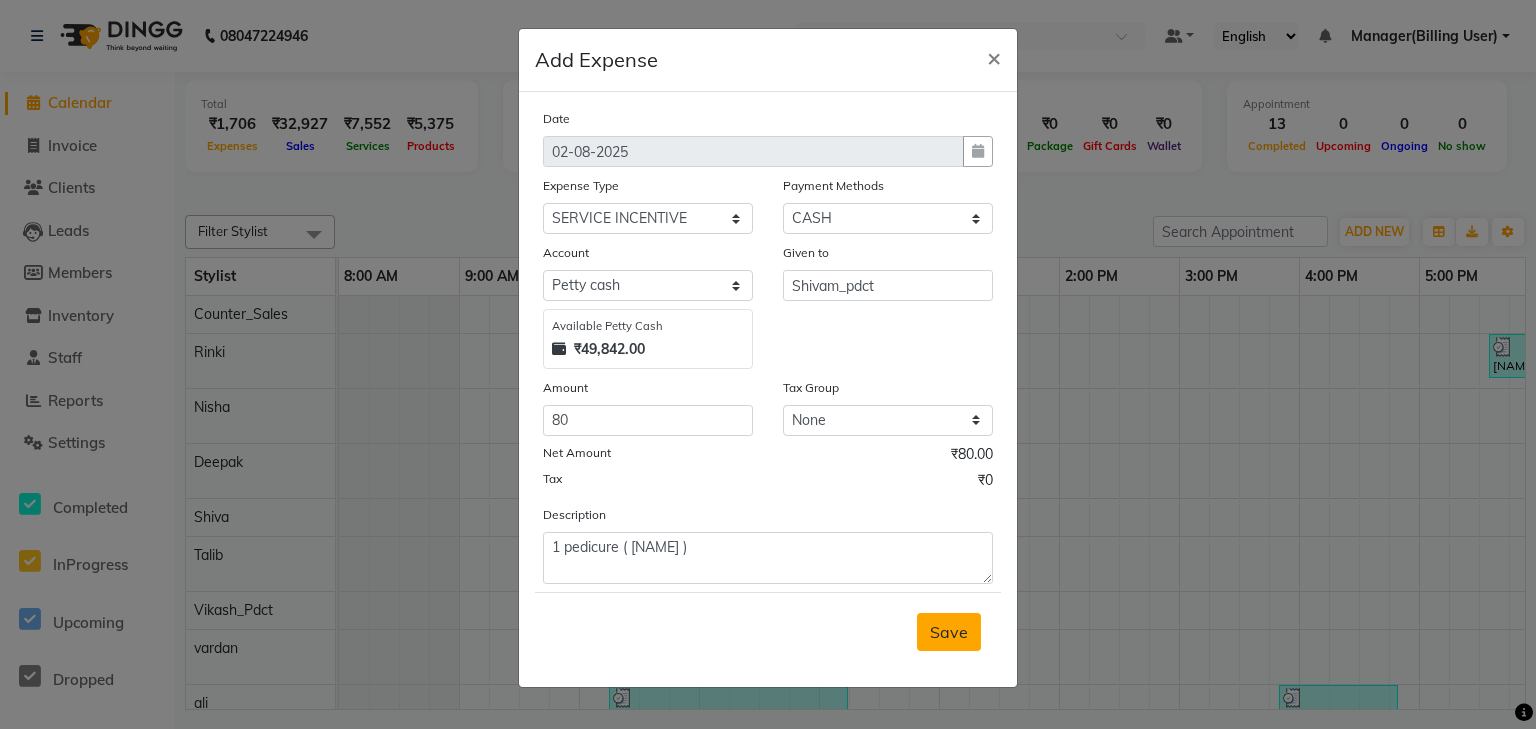 click on "Save" at bounding box center [949, 632] 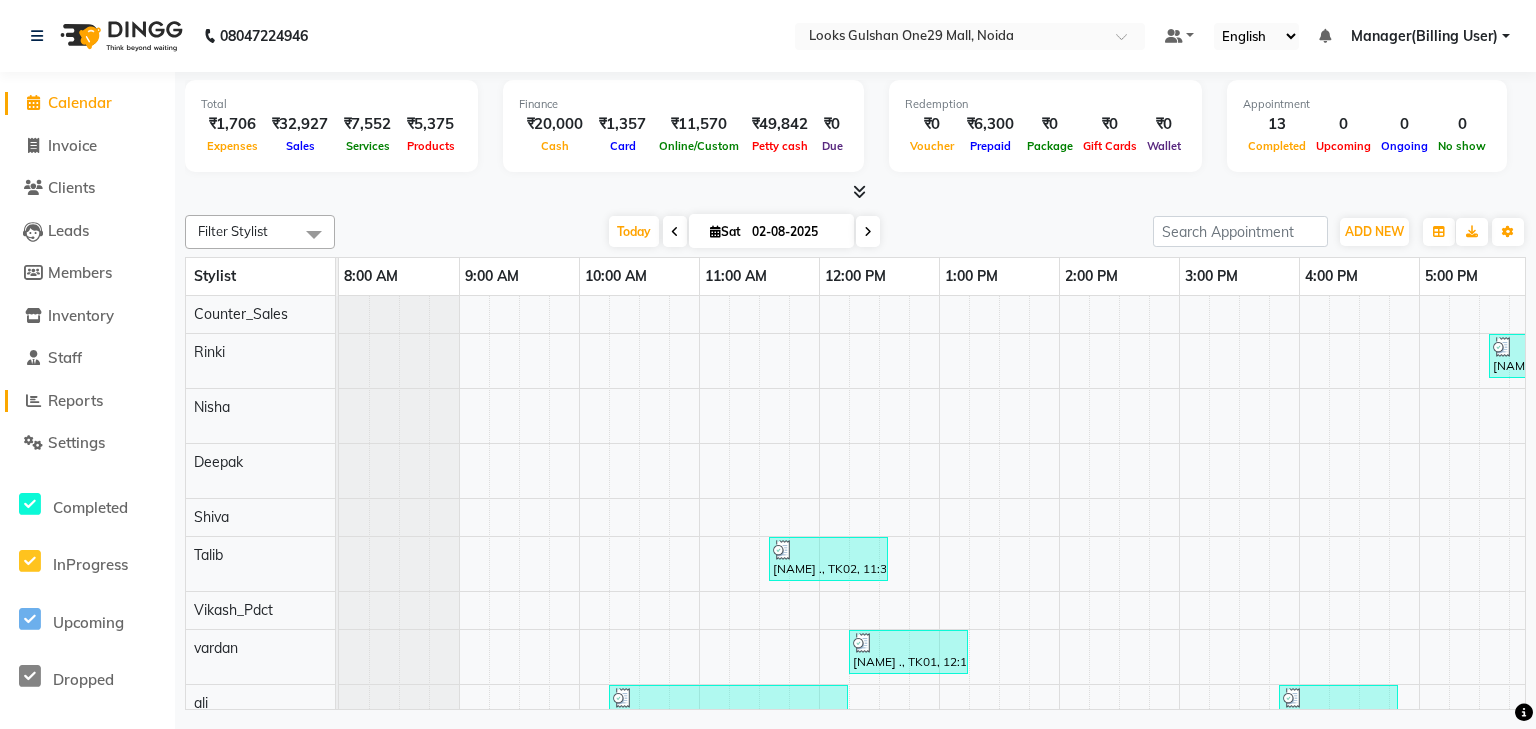 click on "Reports" 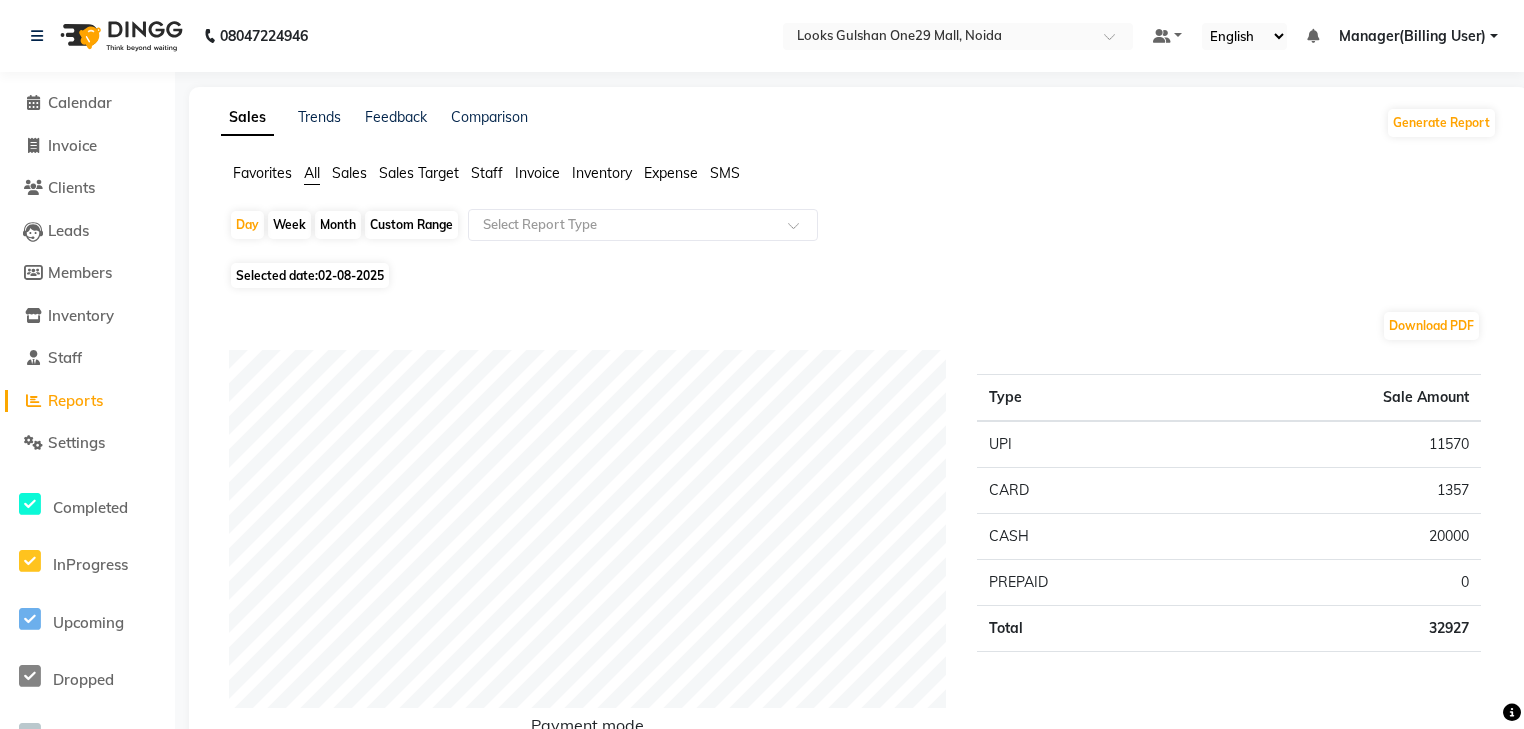 click on "Favorites All Sales Sales Target Staff Invoice Inventory Expense SMS" 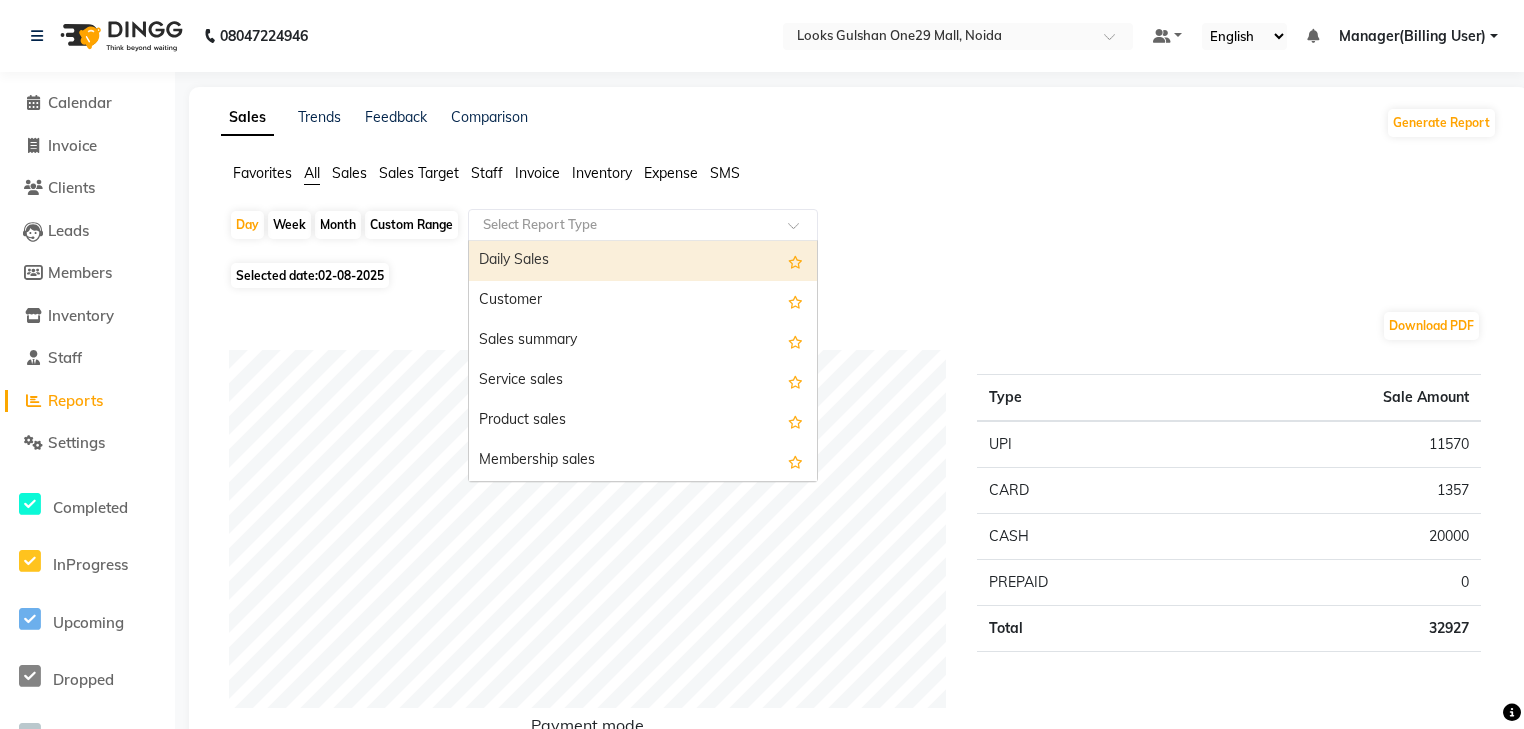 click 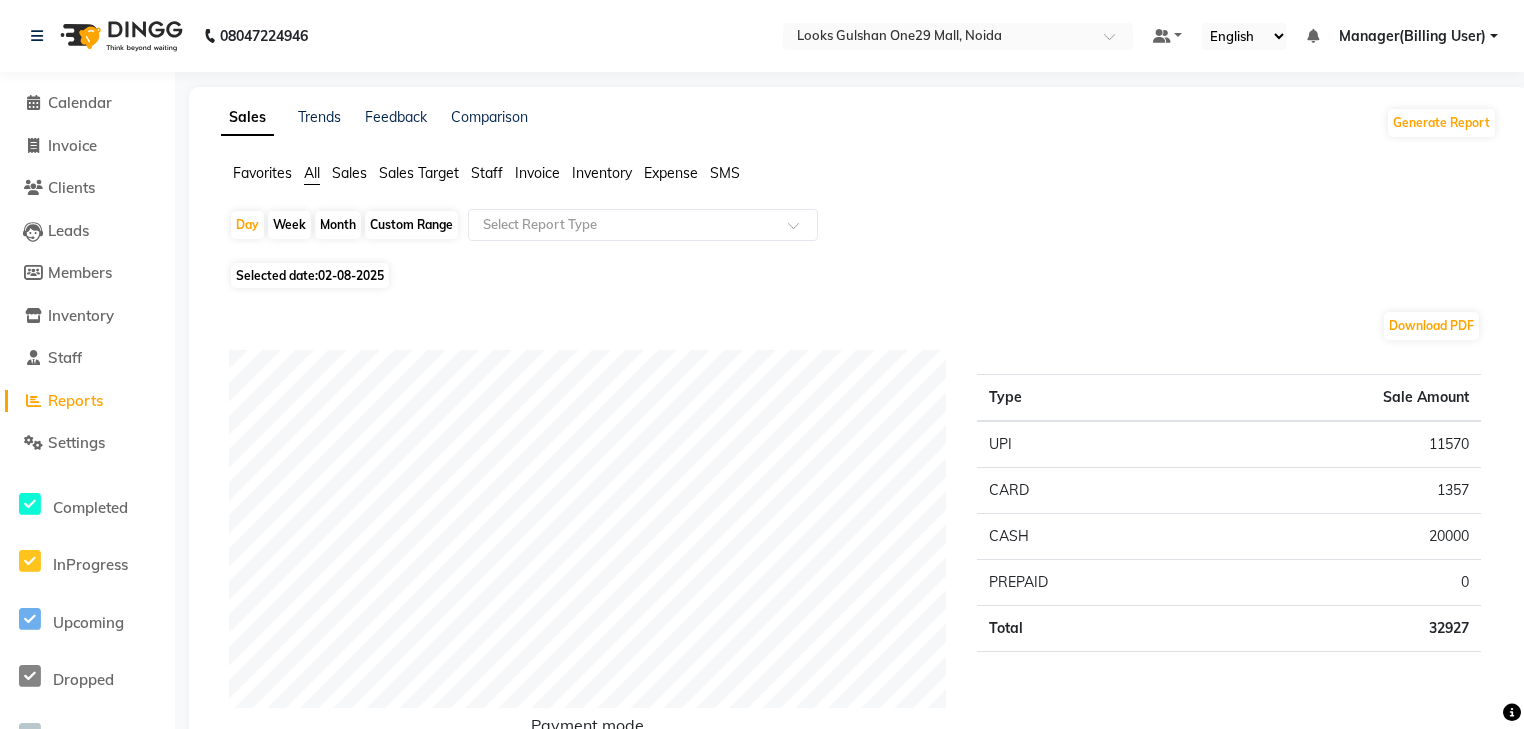 click on "Sales Trends Feedback Comparison Generate Report Favorites All Sales Sales Target Staff Invoice Inventory Expense SMS  Day   Week   Month   Custom Range  Select Report Type Selected date:  02-08-2025  Download PDF Payment mode Type Sale Amount UPI 11570 CARD 1357 CASH 20000 PREPAID 0 Total 32927 Staff summary Type Sale Amount Nisha 20545 Ali 10272 Talib 2148 Vardan 1003 Rinki 59 Vikash_Pdct 1800 Deepak 1000 Shiva(Cherry) 1400 Shivam_Pdct 1000 Total 39227 Sales summary Type Sale Amount Gift card 0 Packages 0 Tips 0 Vouchers 0 Memberships 0 Prepaid 20000 Services 13852 Products 5375 Fee 0 Total 39227 Expense by type Type Sale Amount Amazon 1046 Product Incentive 310 SERVICE INCENTIVE 310 General Expense 120 Total 1786 Service sales Type Sale Amount Brasil Cacau Keratin Treatment(F)* 3540 Stylist Cut(M) 2624 Roots Touchup Inoa(F) 1400 Beard Trimming 1176 Foot Prints Manicure(F) 1000 Foot Prints Pedicure(F) 1000 Foot Prints Pedicure(M) 1000 Head Massage Olive(M) 800 Shave Regular 708 Upperlip~Wax 236 Others 368" 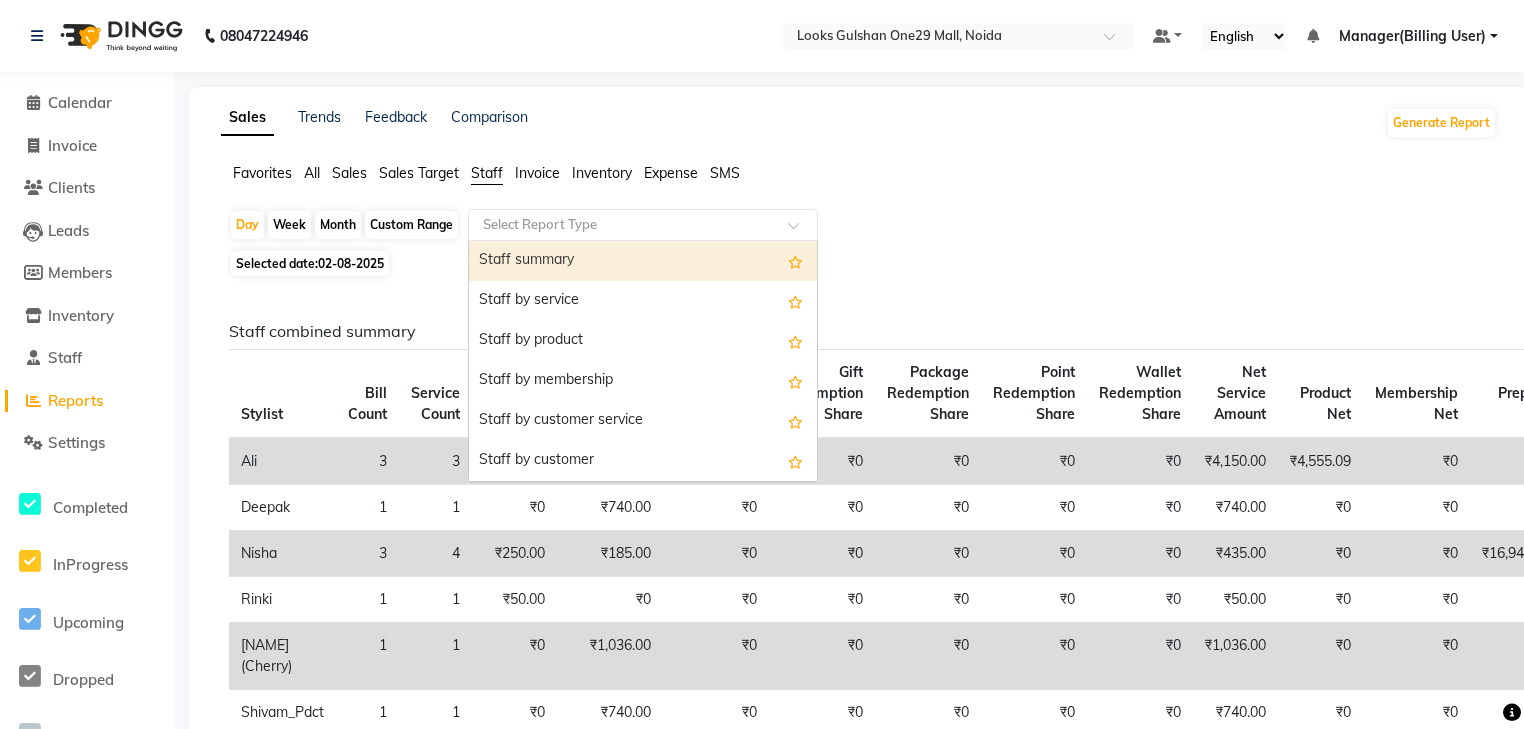 click 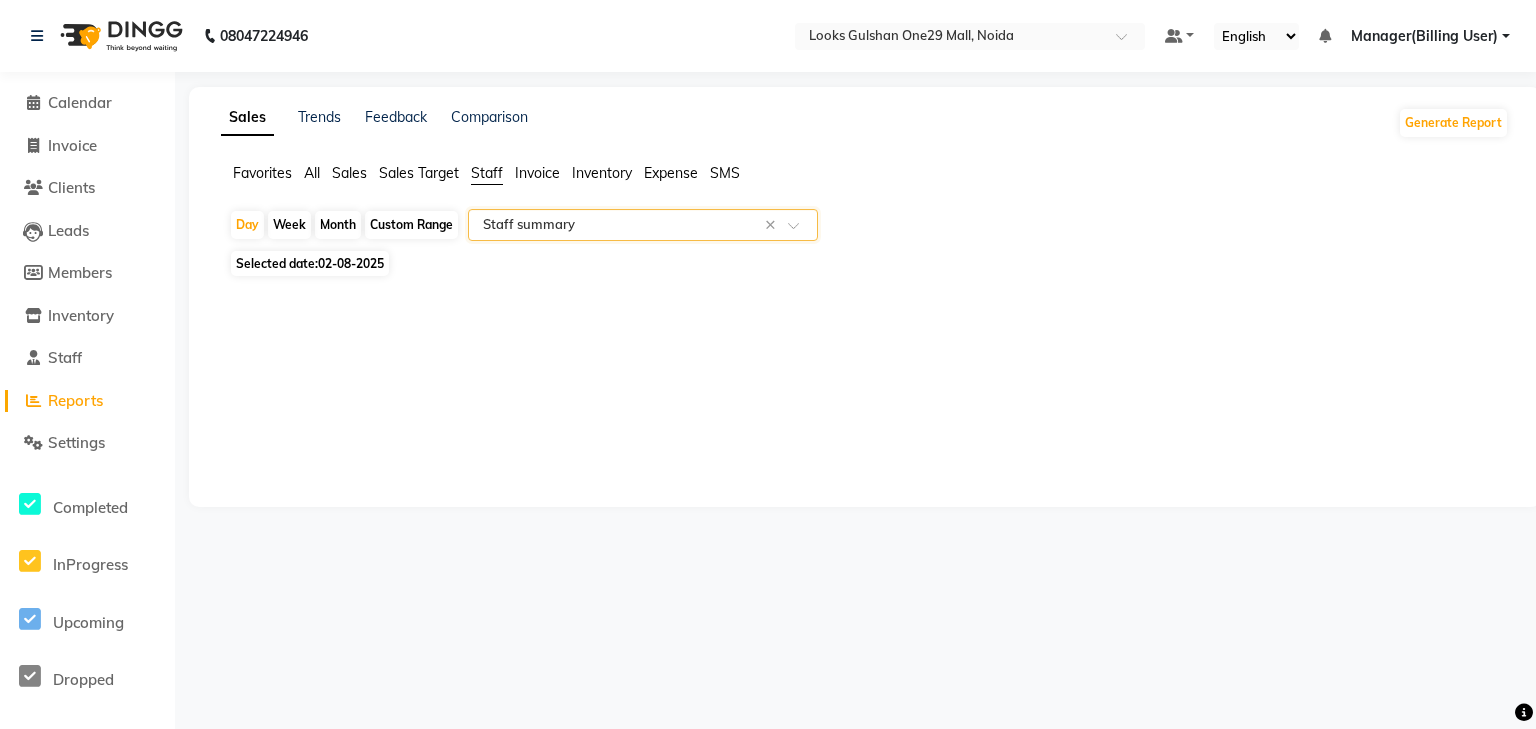 select on "full_report" 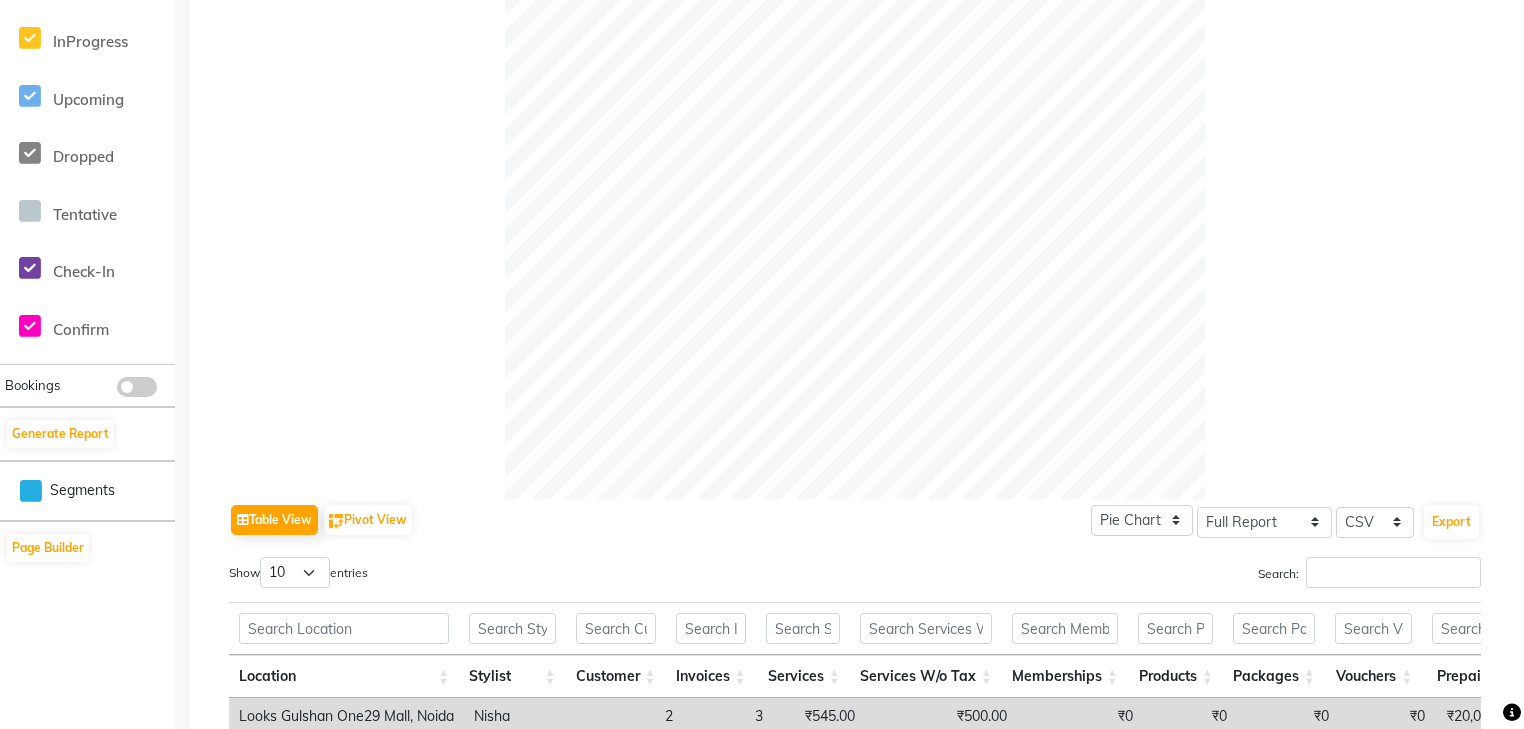 scroll, scrollTop: 720, scrollLeft: 0, axis: vertical 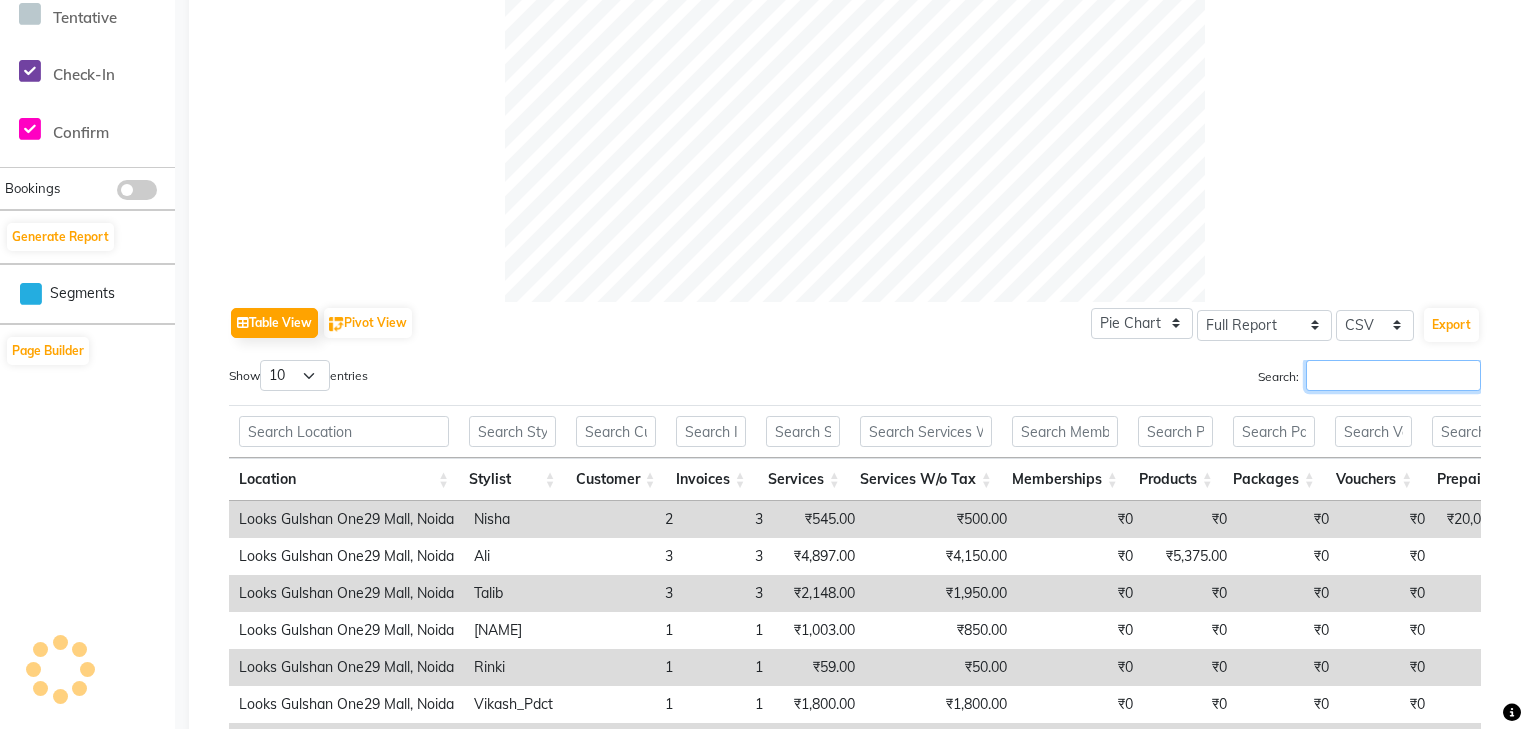 click on "Search:" at bounding box center [1393, 375] 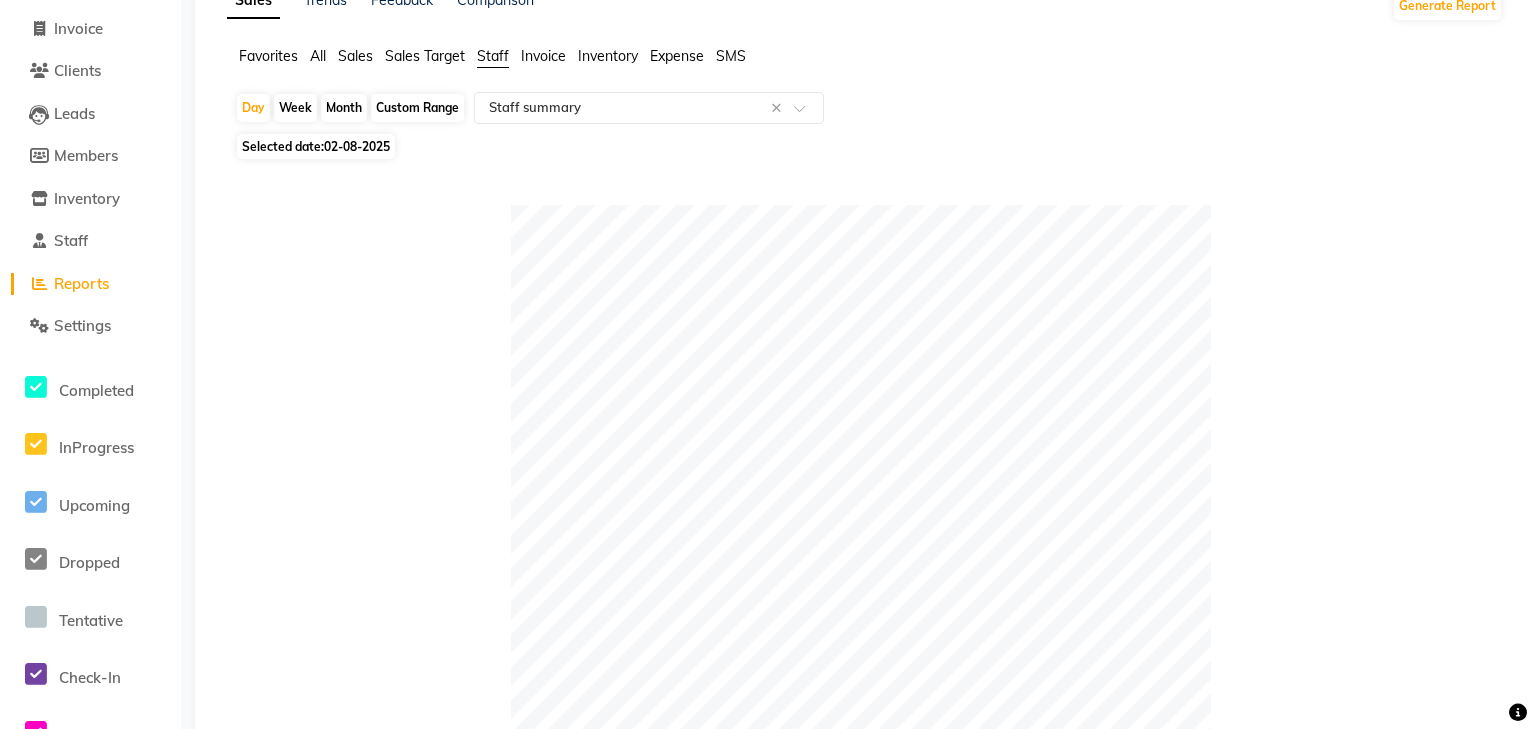 scroll, scrollTop: 0, scrollLeft: 0, axis: both 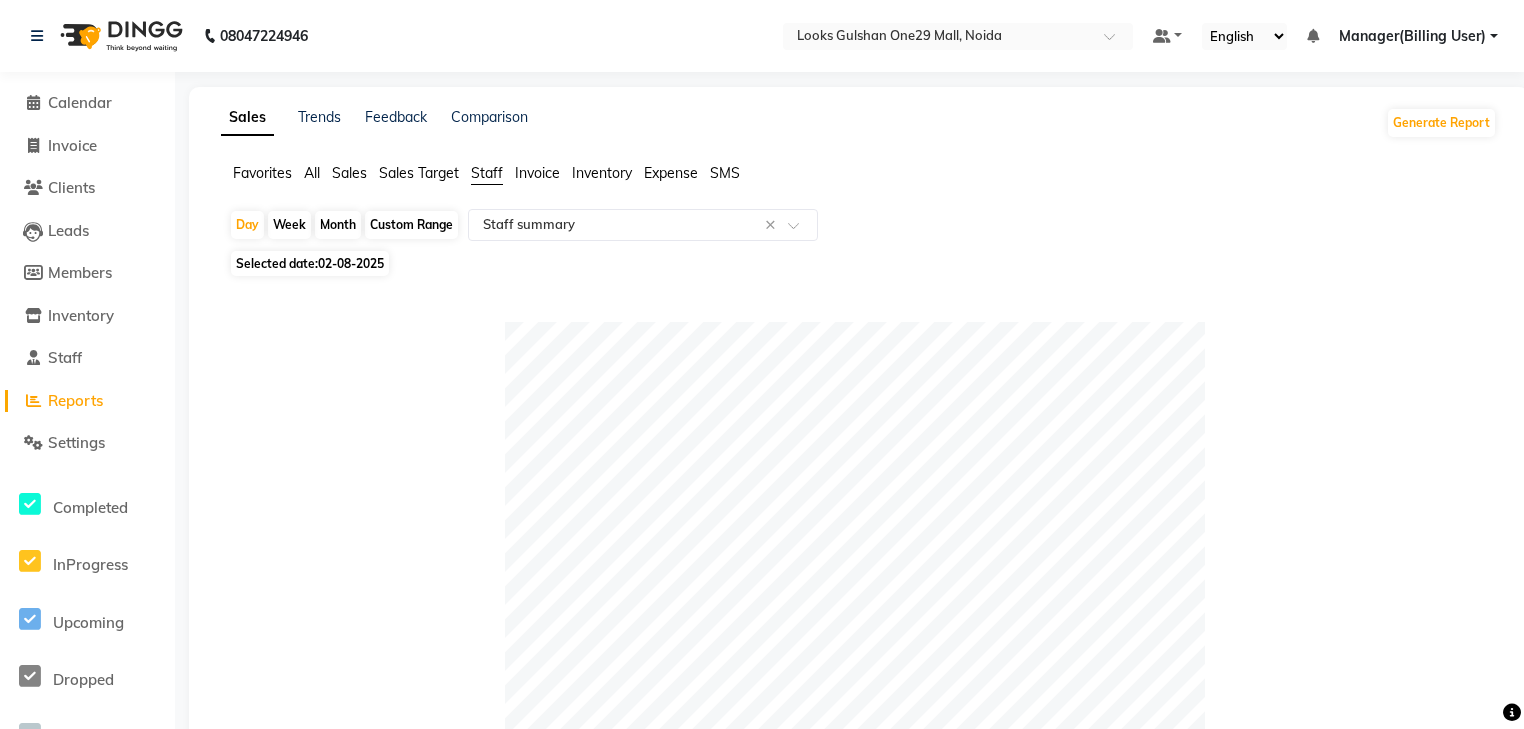 type on "deepak" 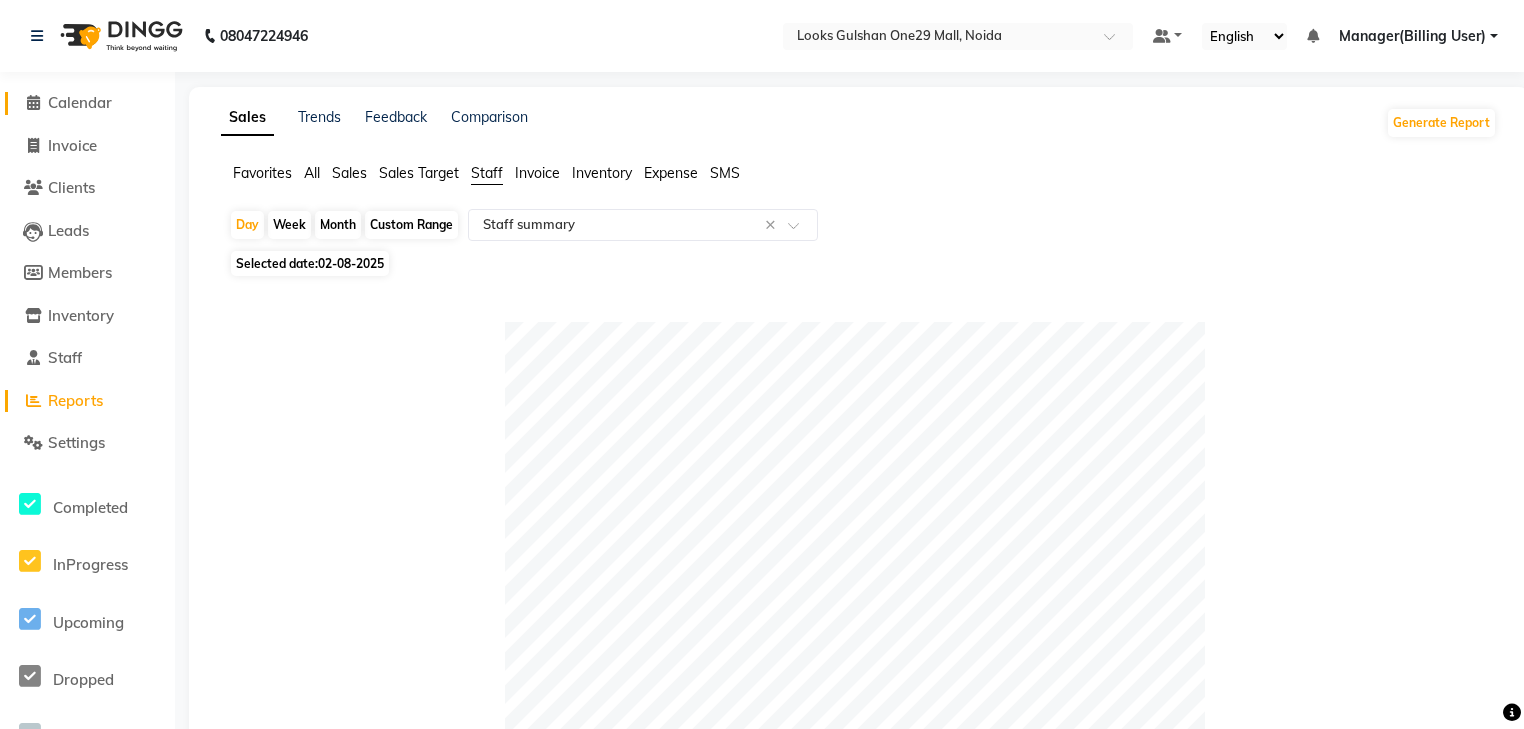 click on "Calendar" 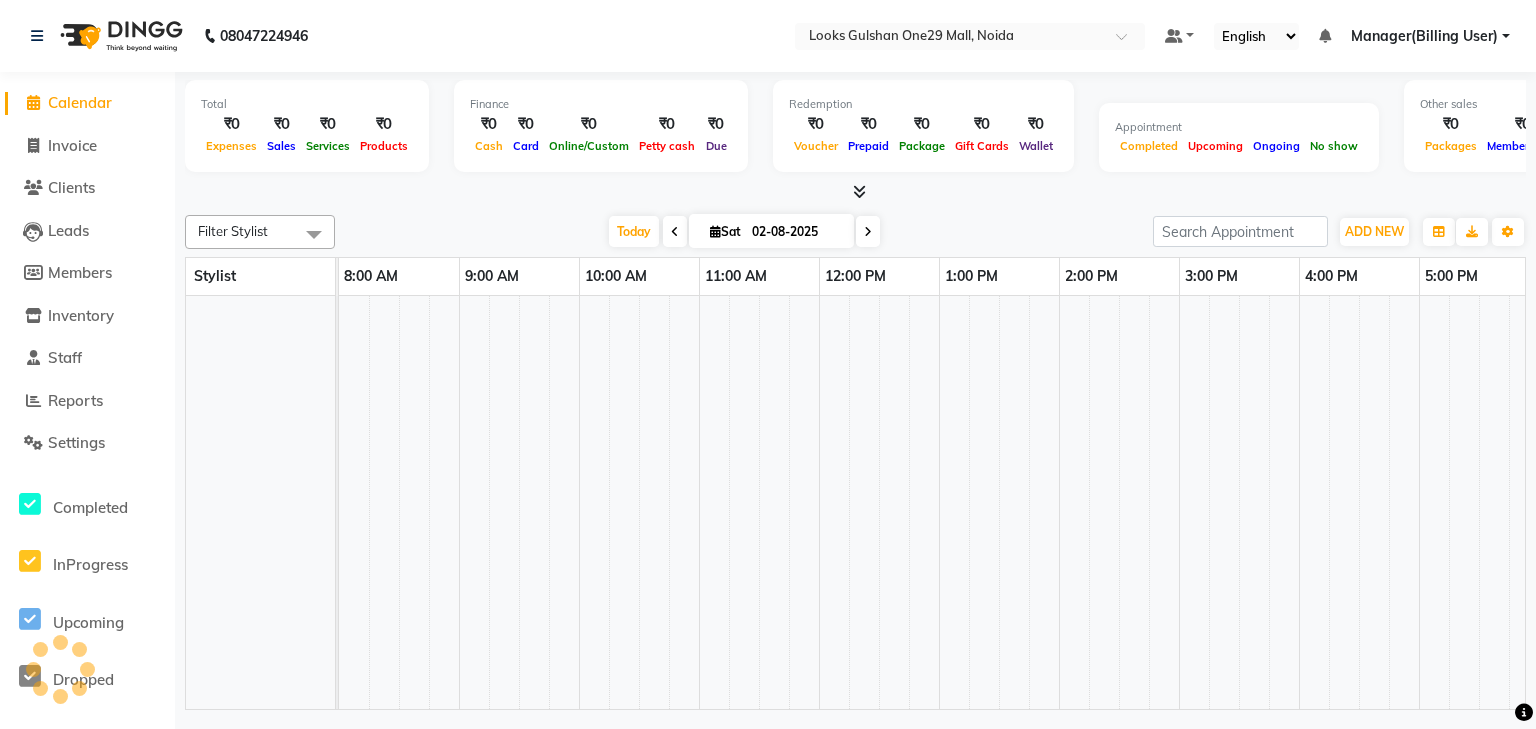 scroll, scrollTop: 0, scrollLeft: 0, axis: both 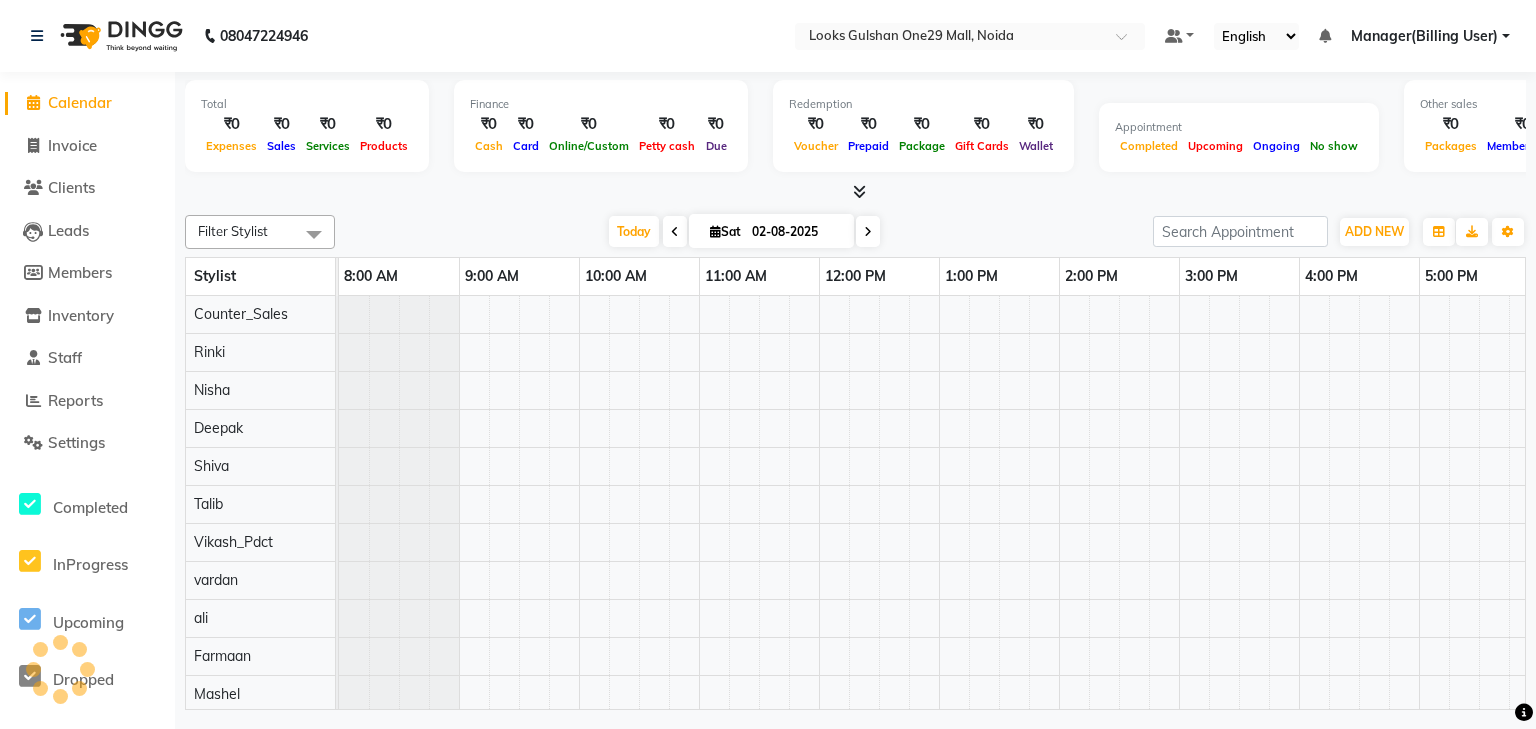 click at bounding box center (855, 192) 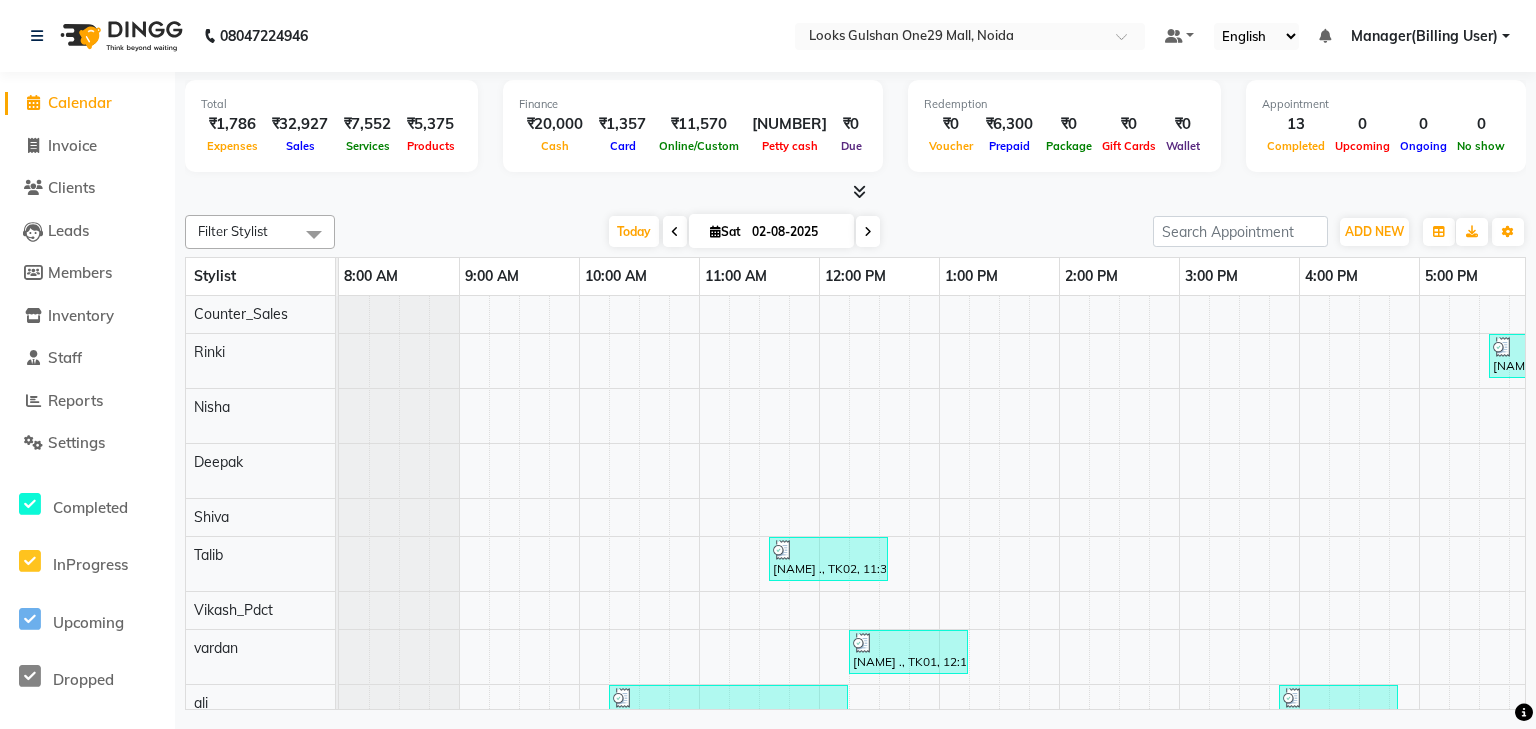 click on "Today  Sat 02-08-2025" at bounding box center (744, 232) 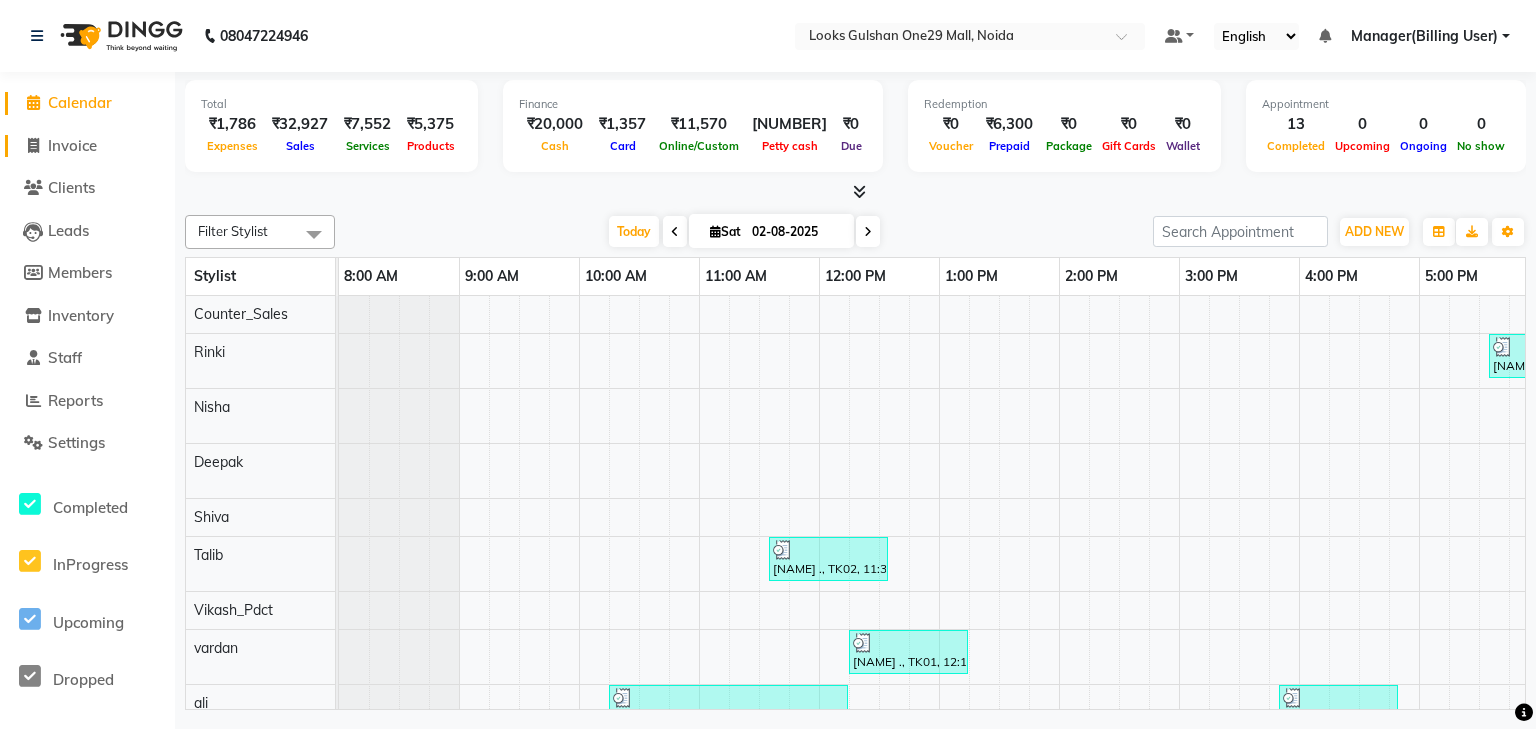 click on "Invoice" 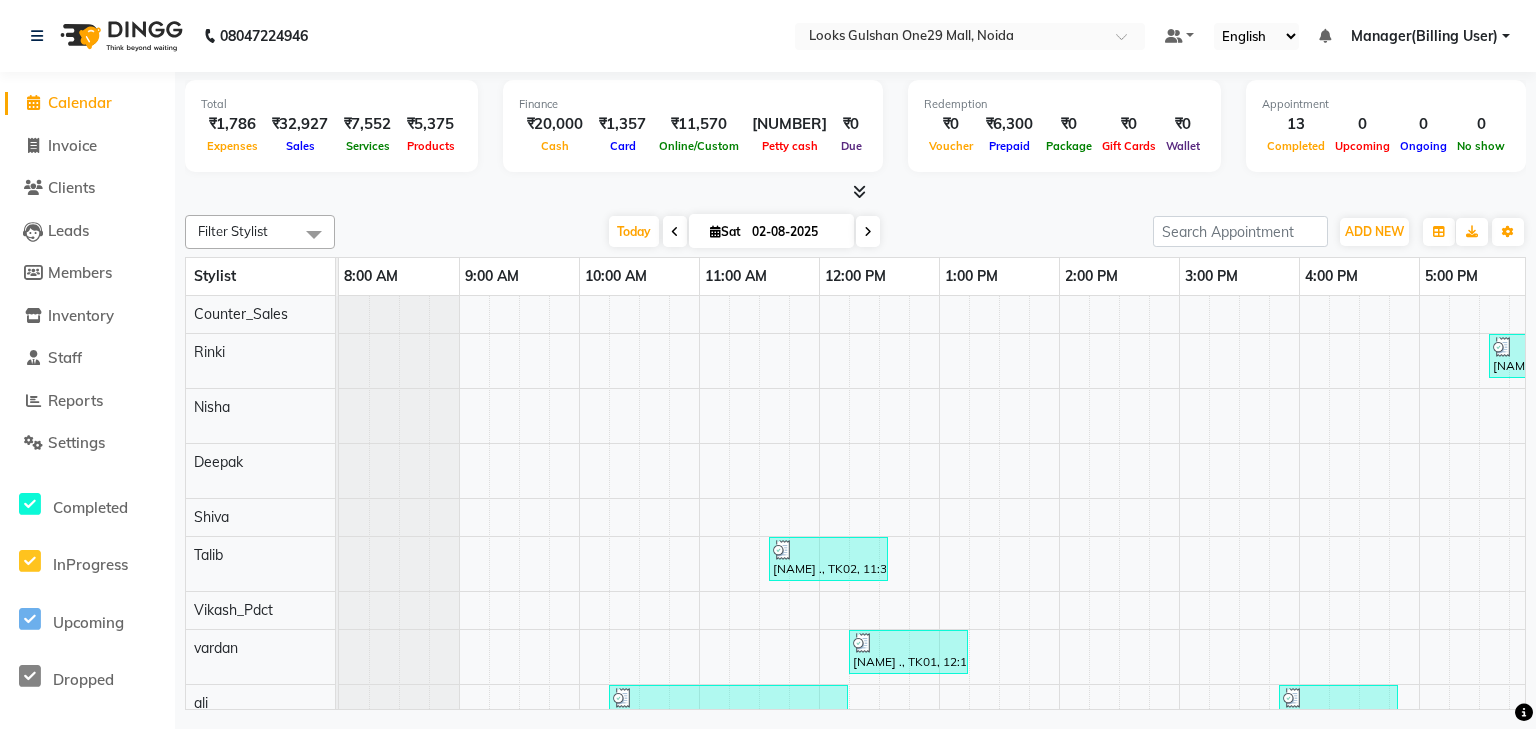 select on "8337" 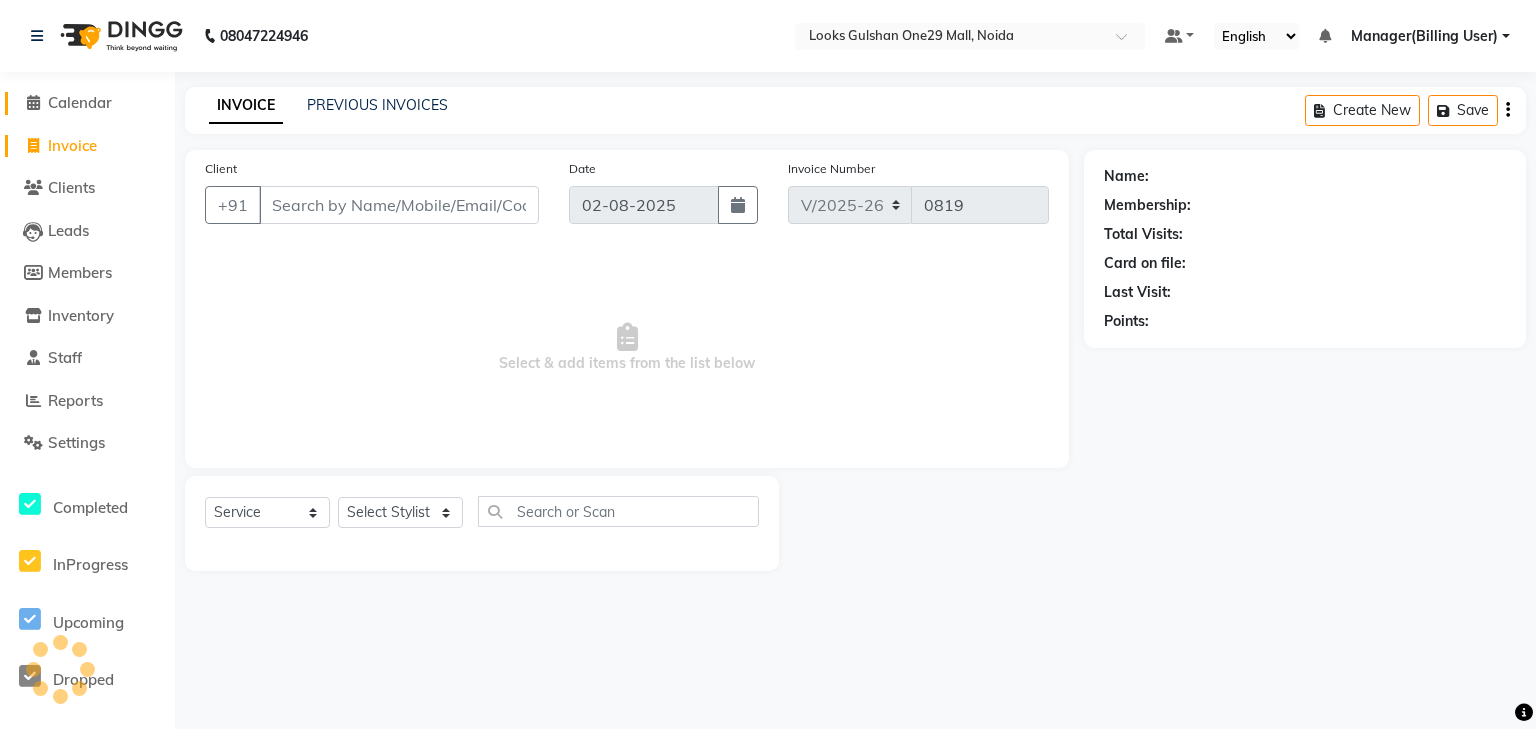 click on "Calendar" 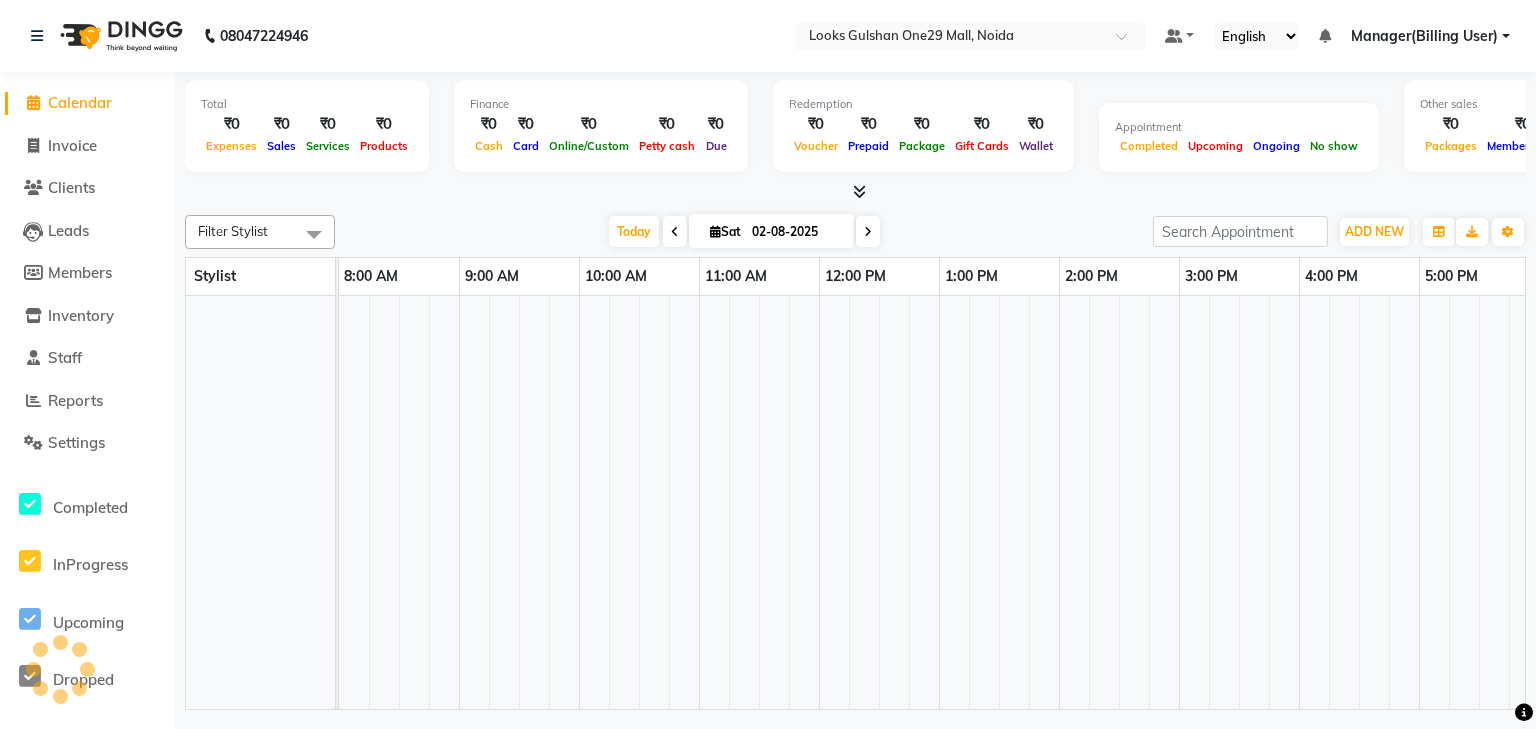 scroll, scrollTop: 0, scrollLeft: 0, axis: both 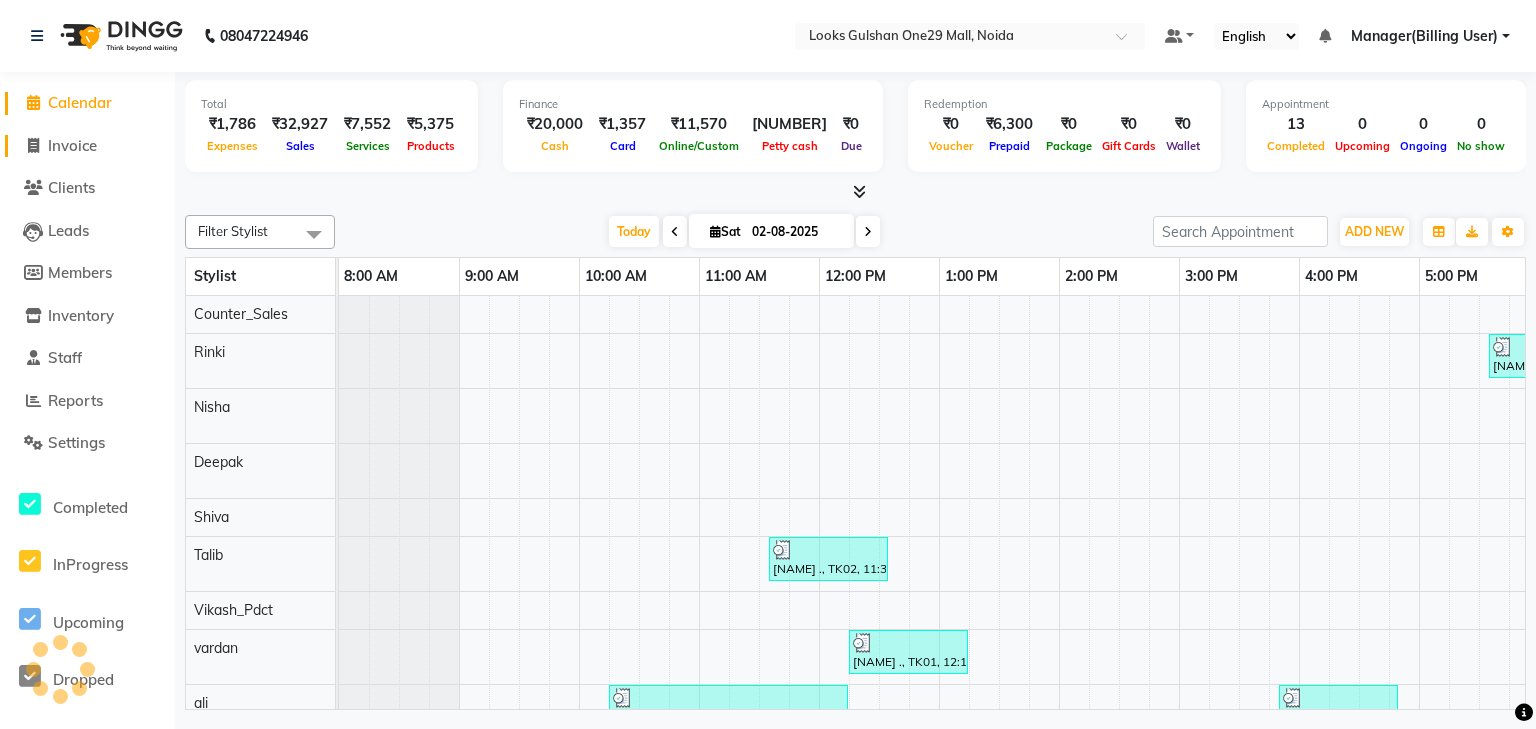 click on "Invoice" 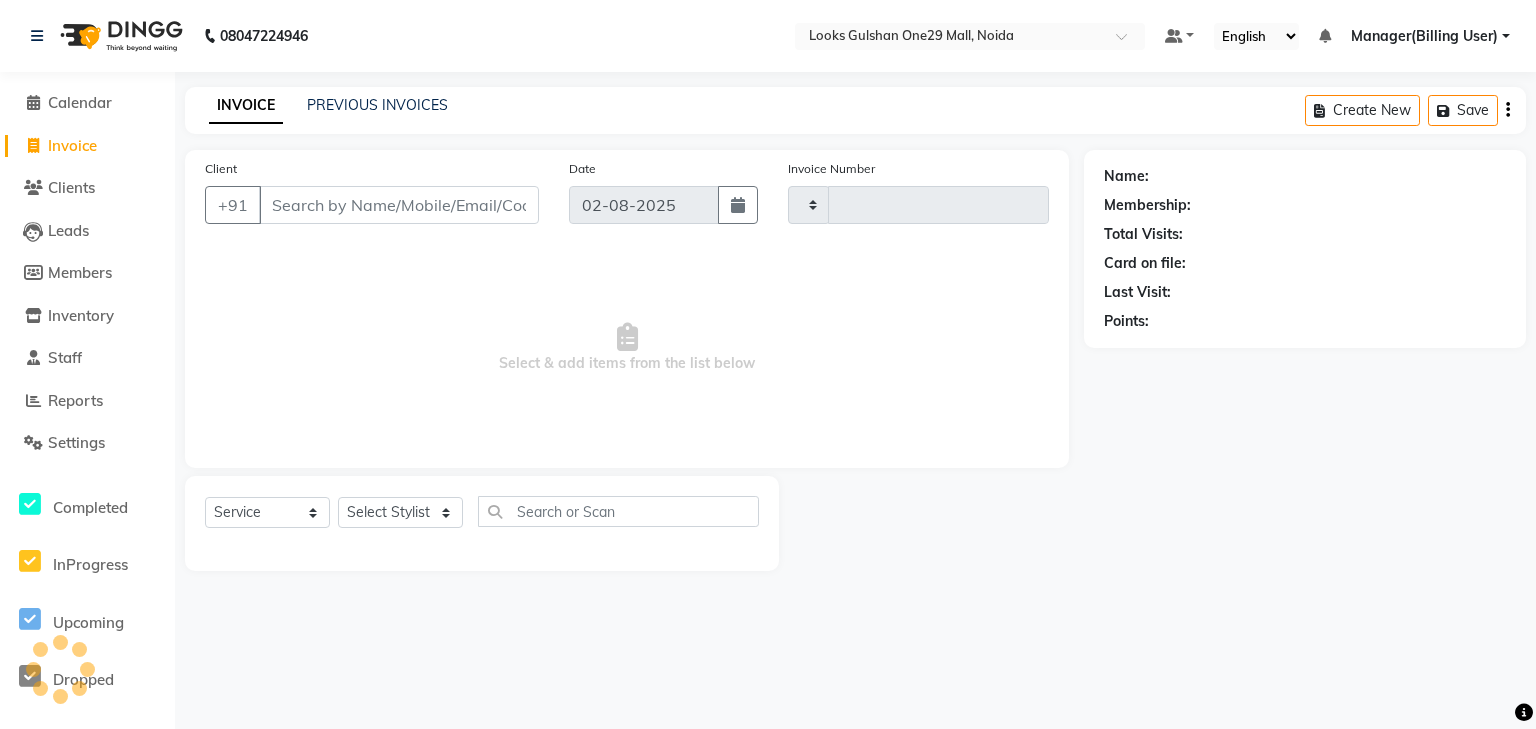 type on "0819" 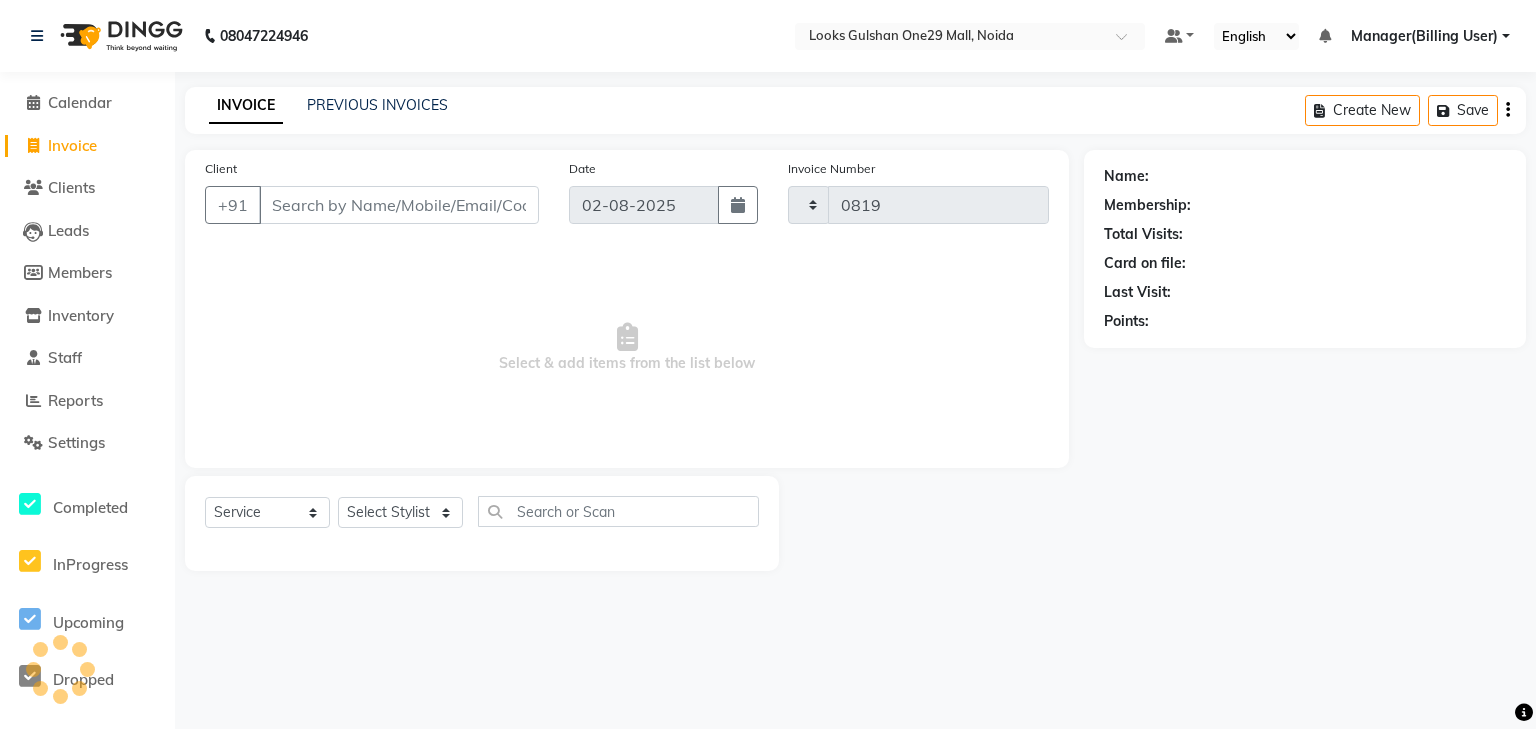 select on "8337" 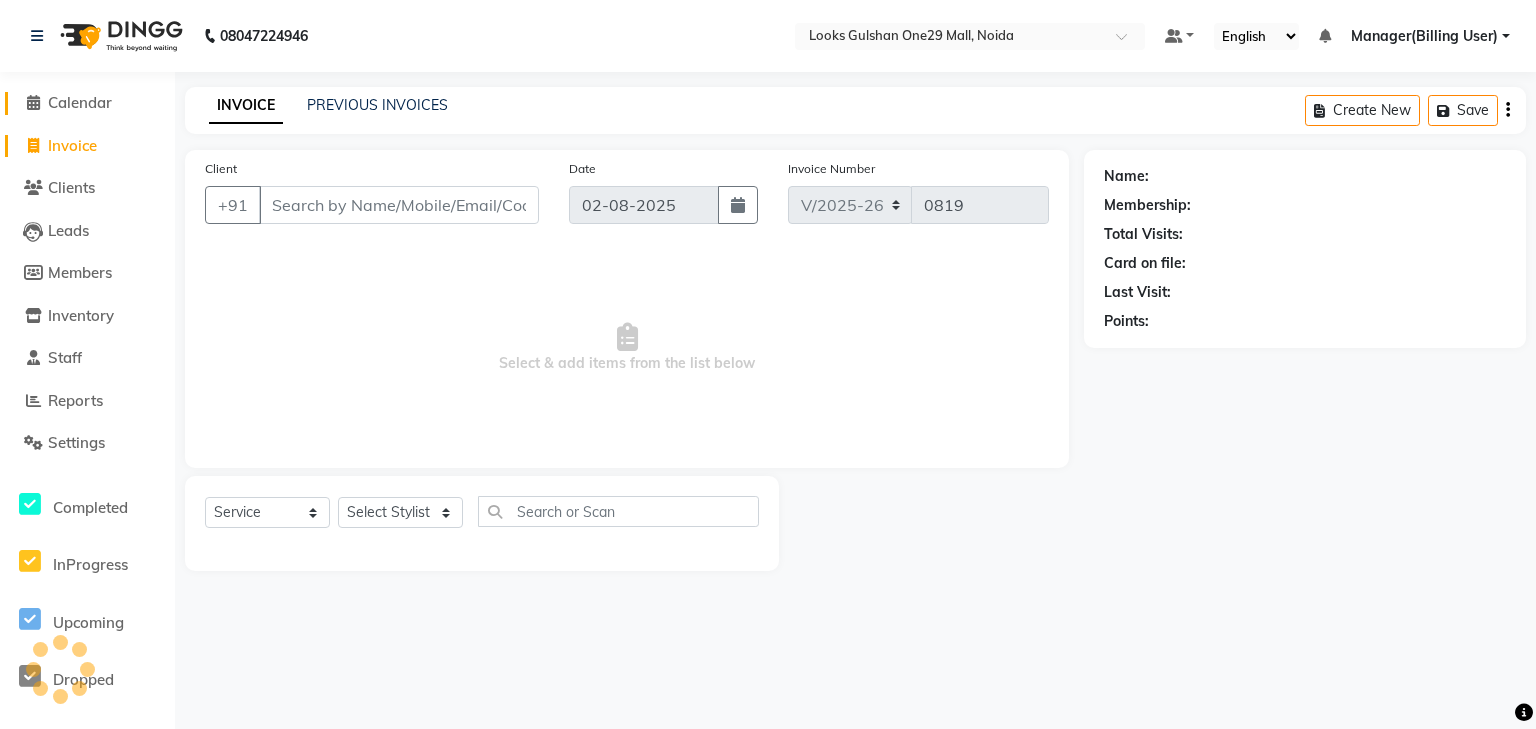 click on "Calendar" 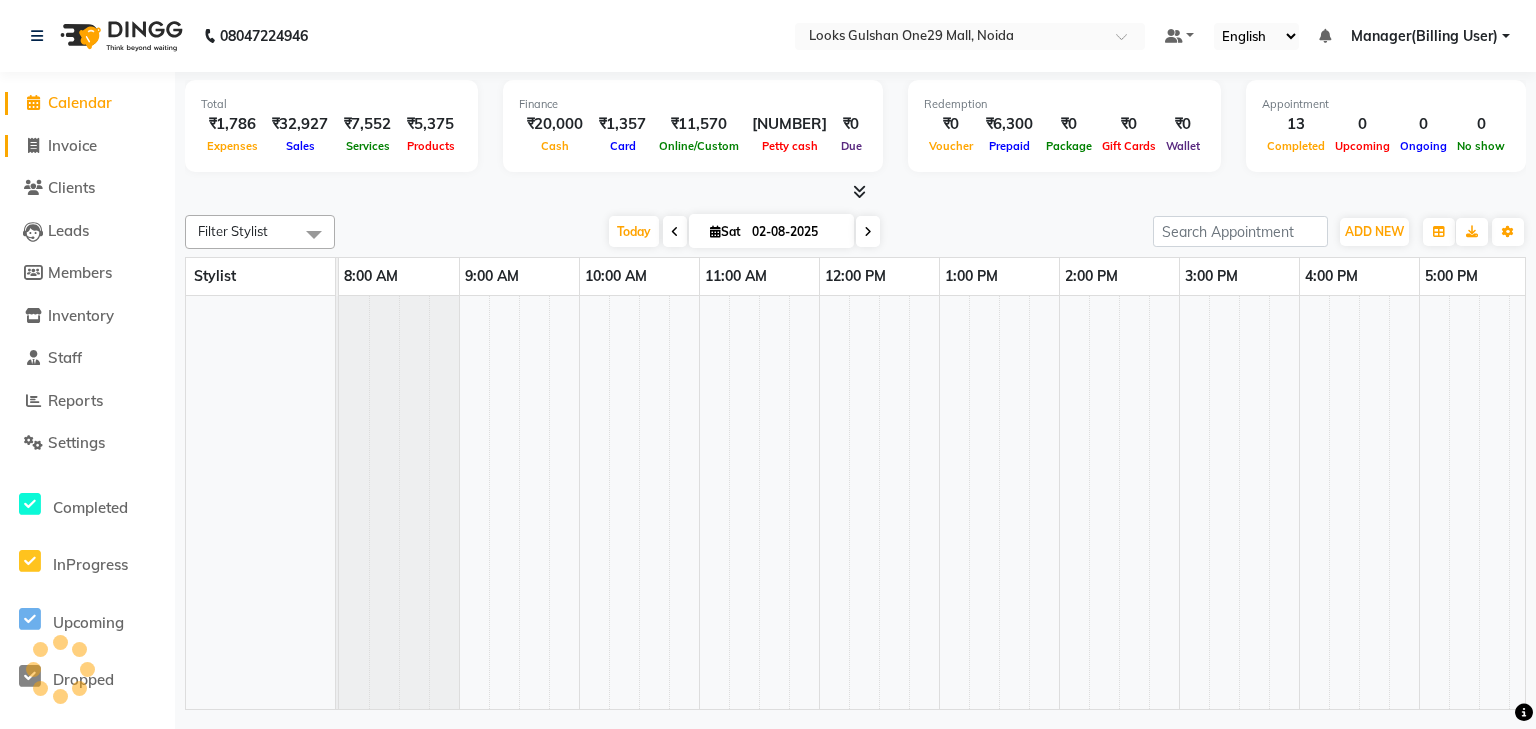 click on "Invoice" 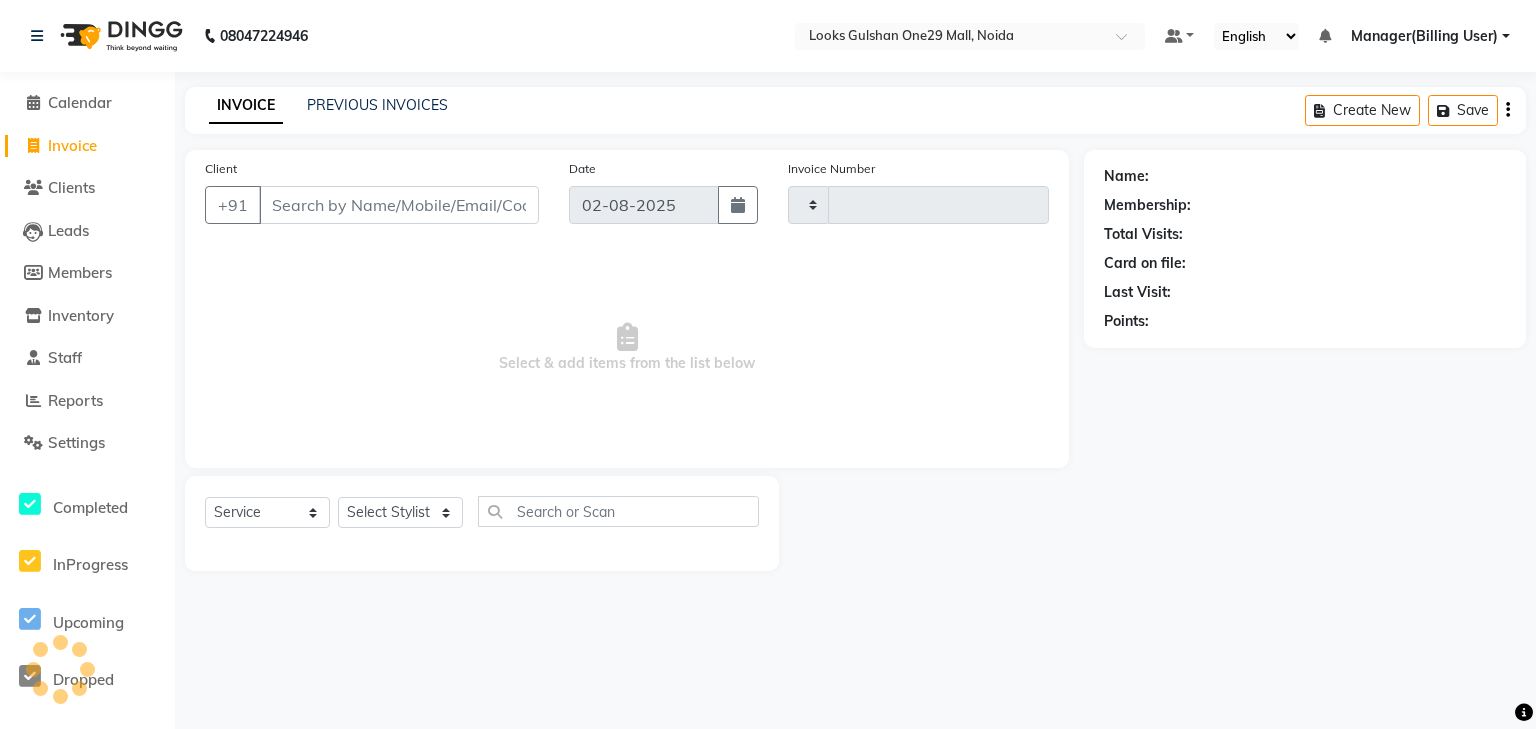 type on "0819" 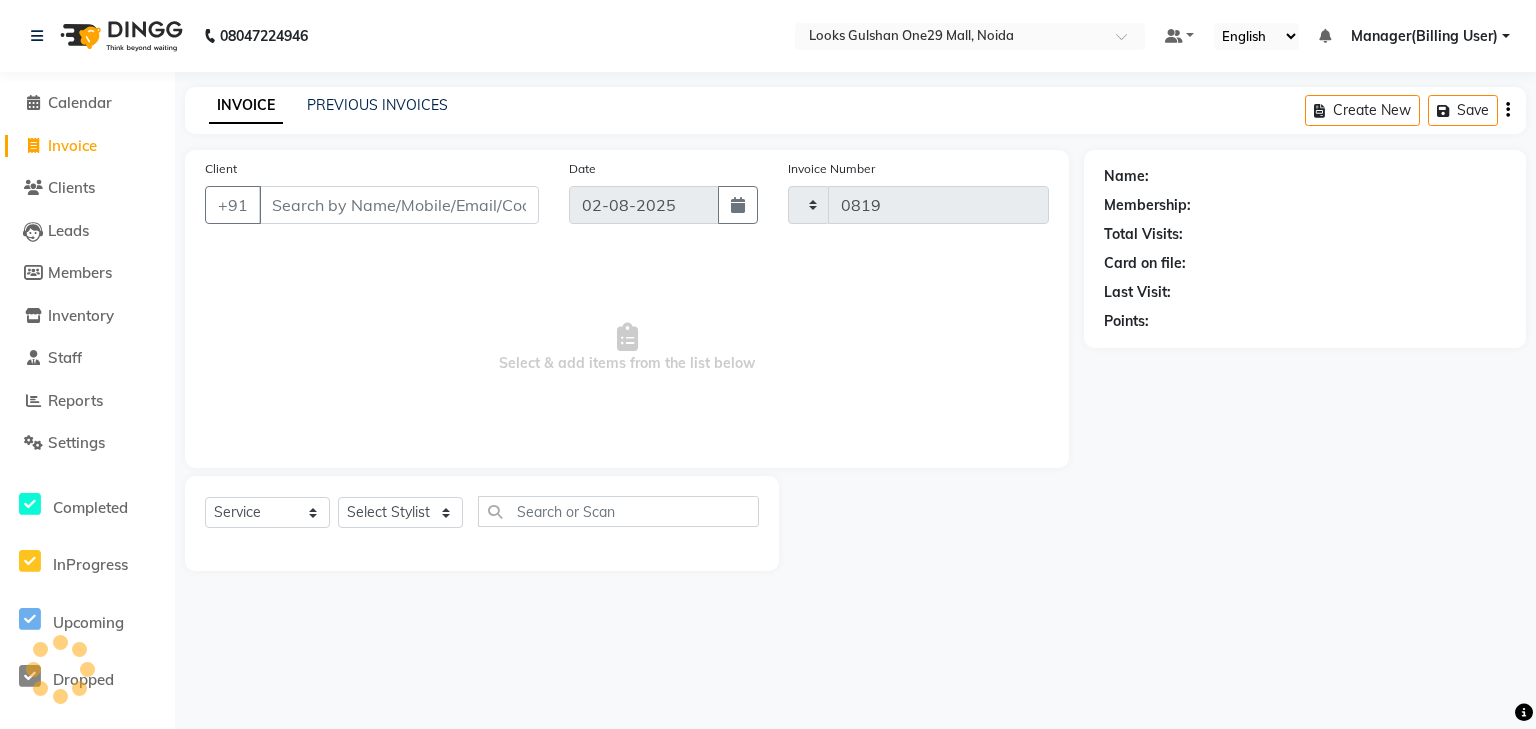 select on "8337" 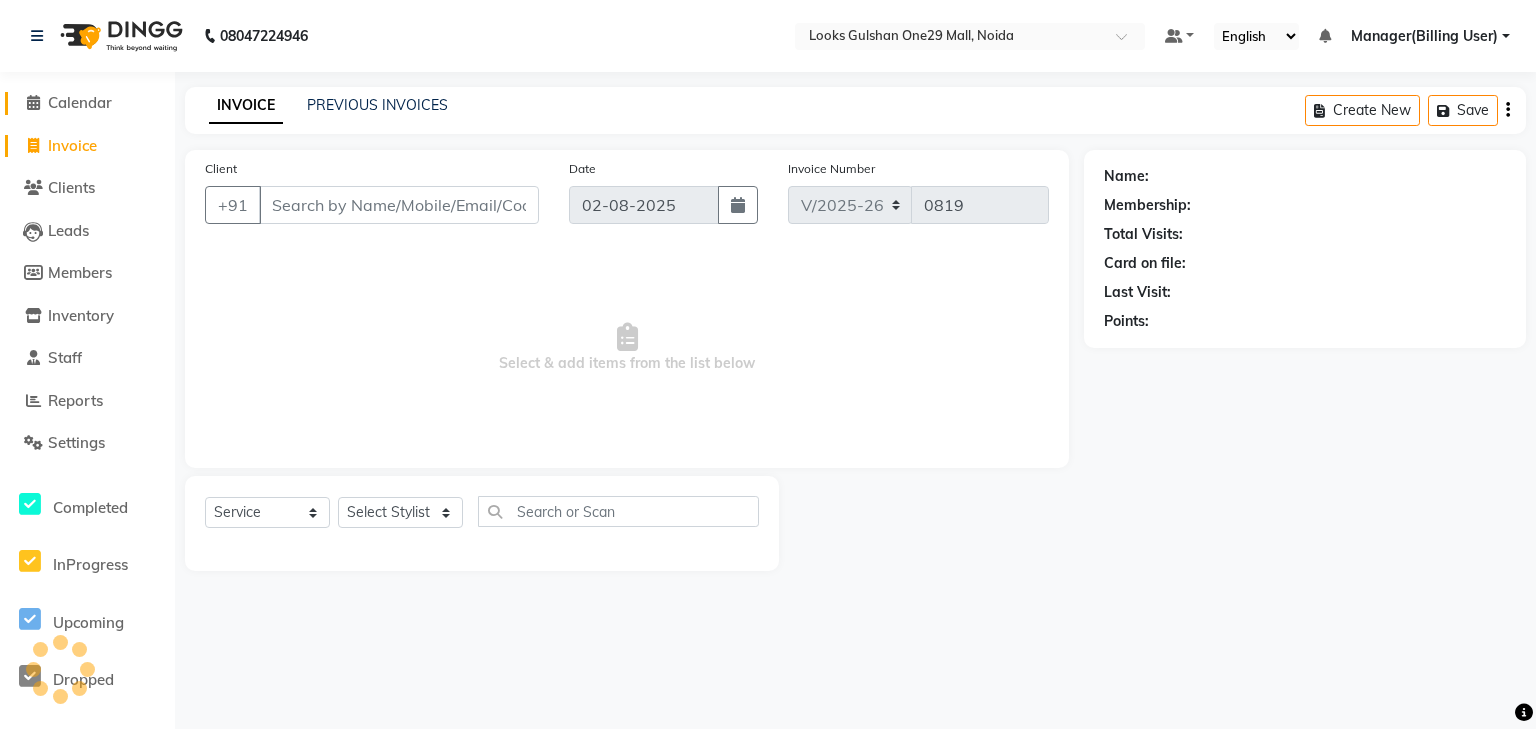 click on "Calendar" 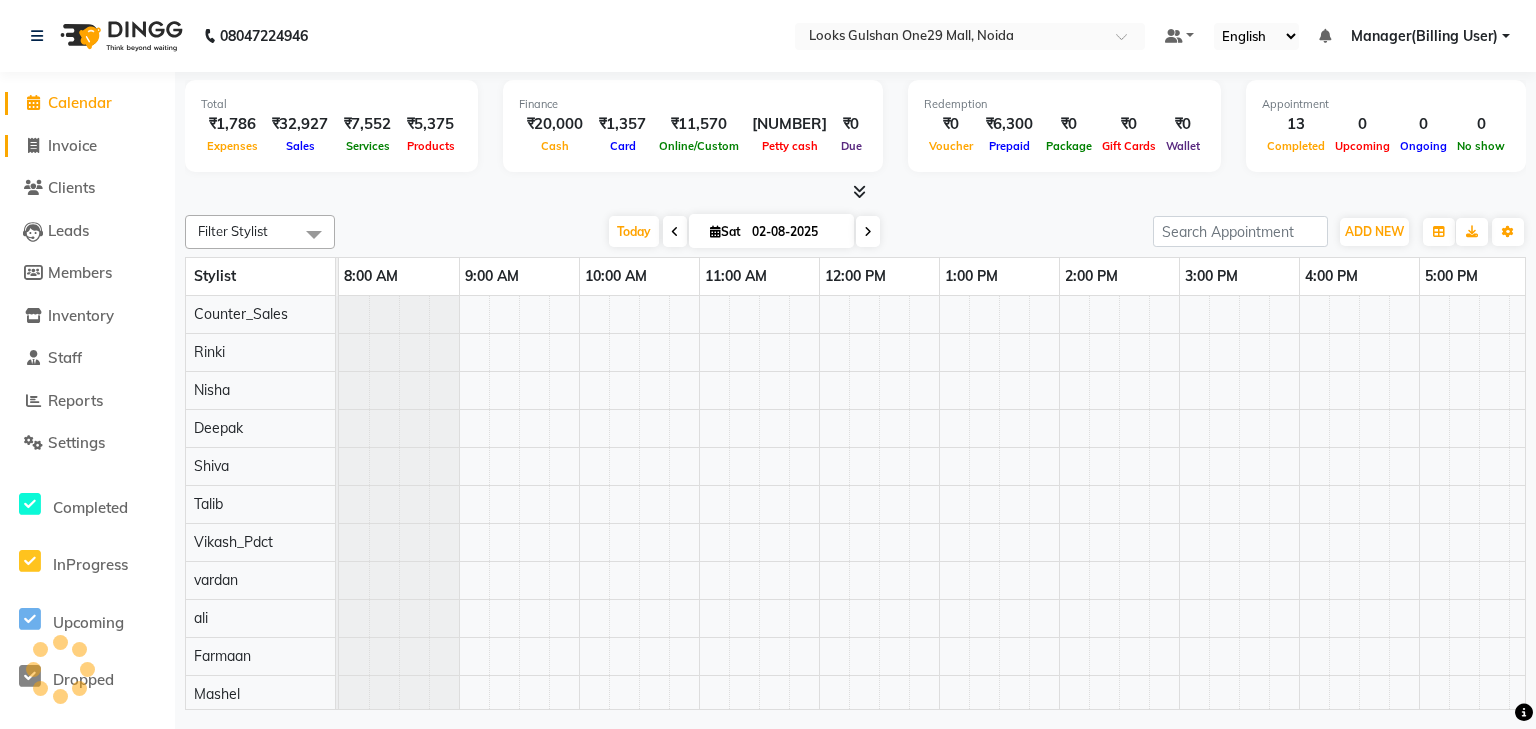 scroll, scrollTop: 0, scrollLeft: 0, axis: both 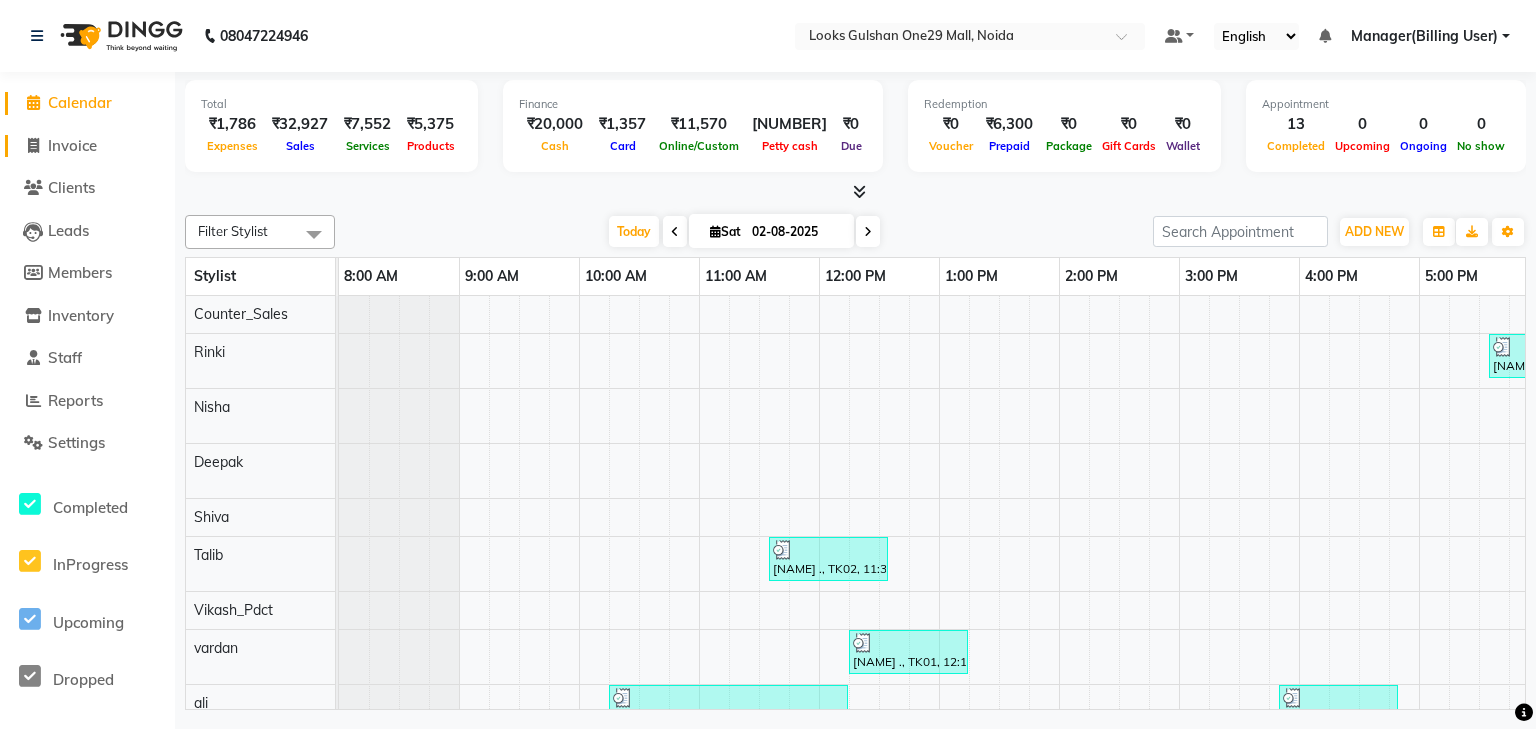 click on "Invoice" 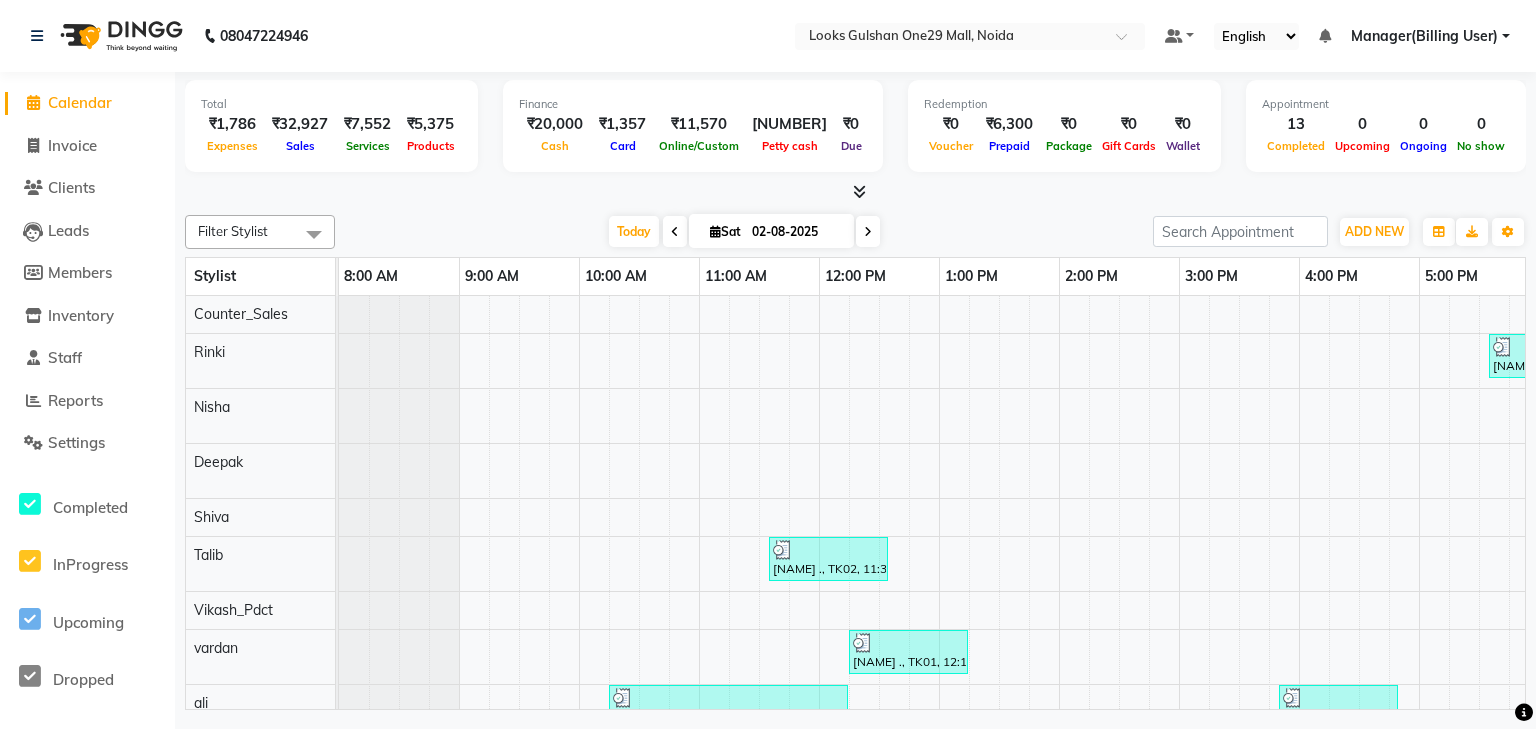 select on "8337" 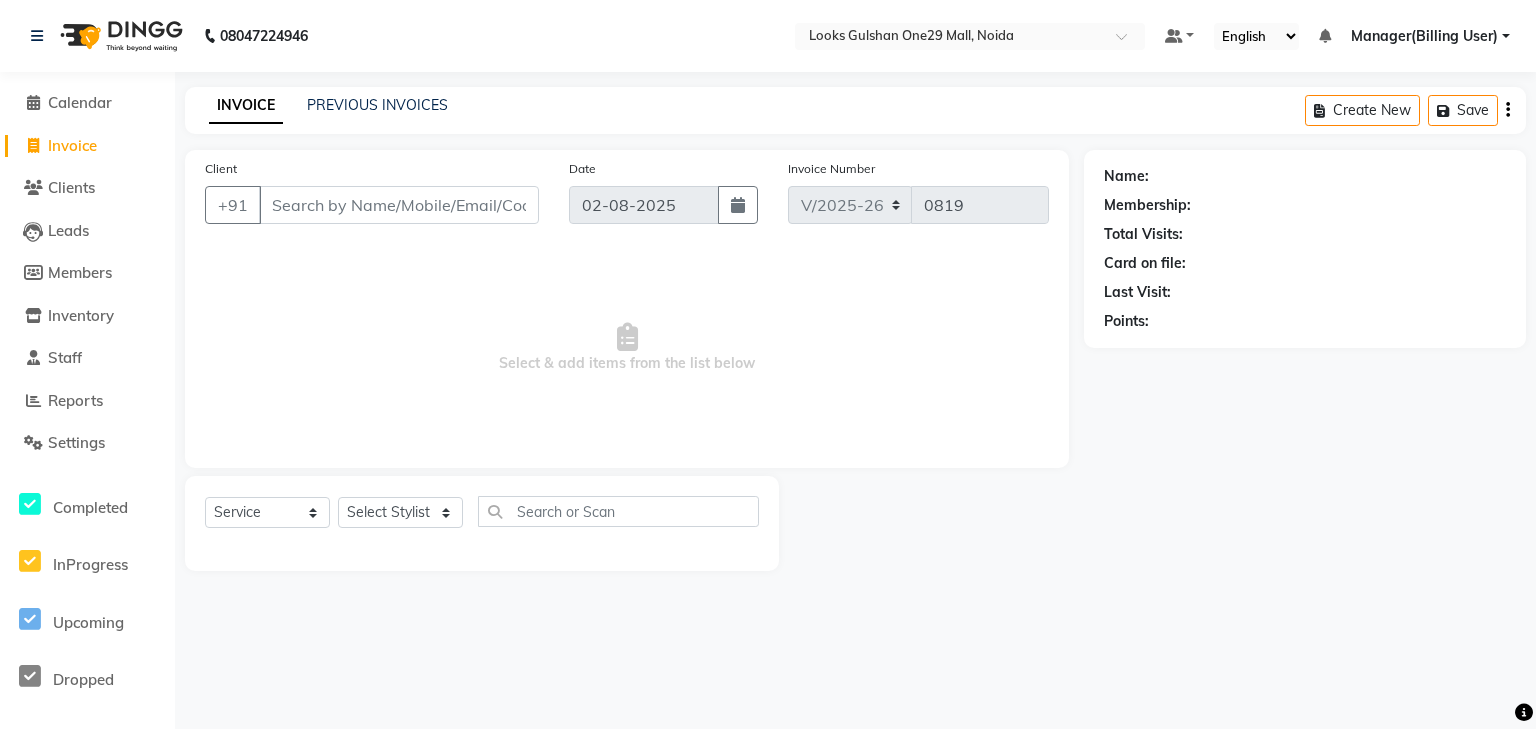 click on "Calendar" 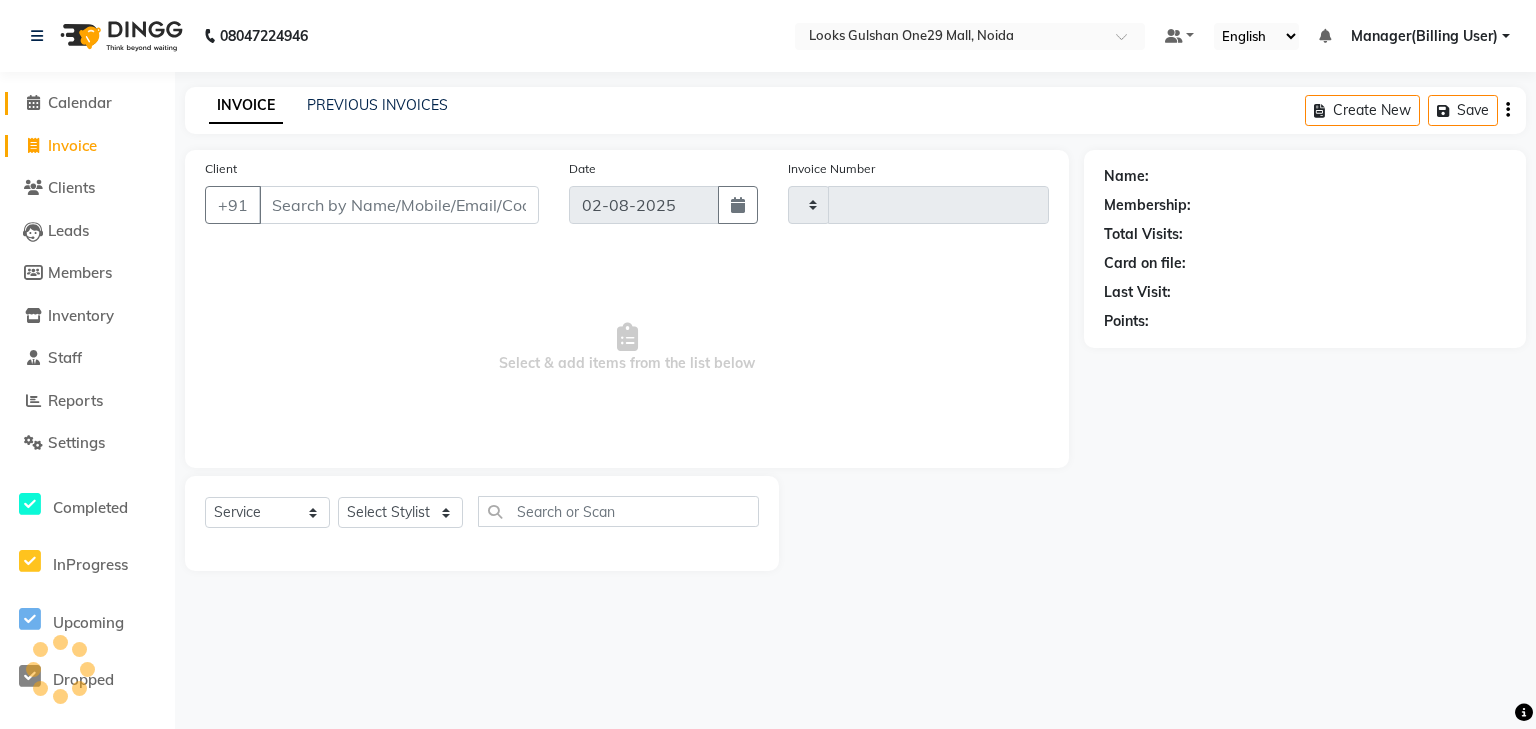 type on "0819" 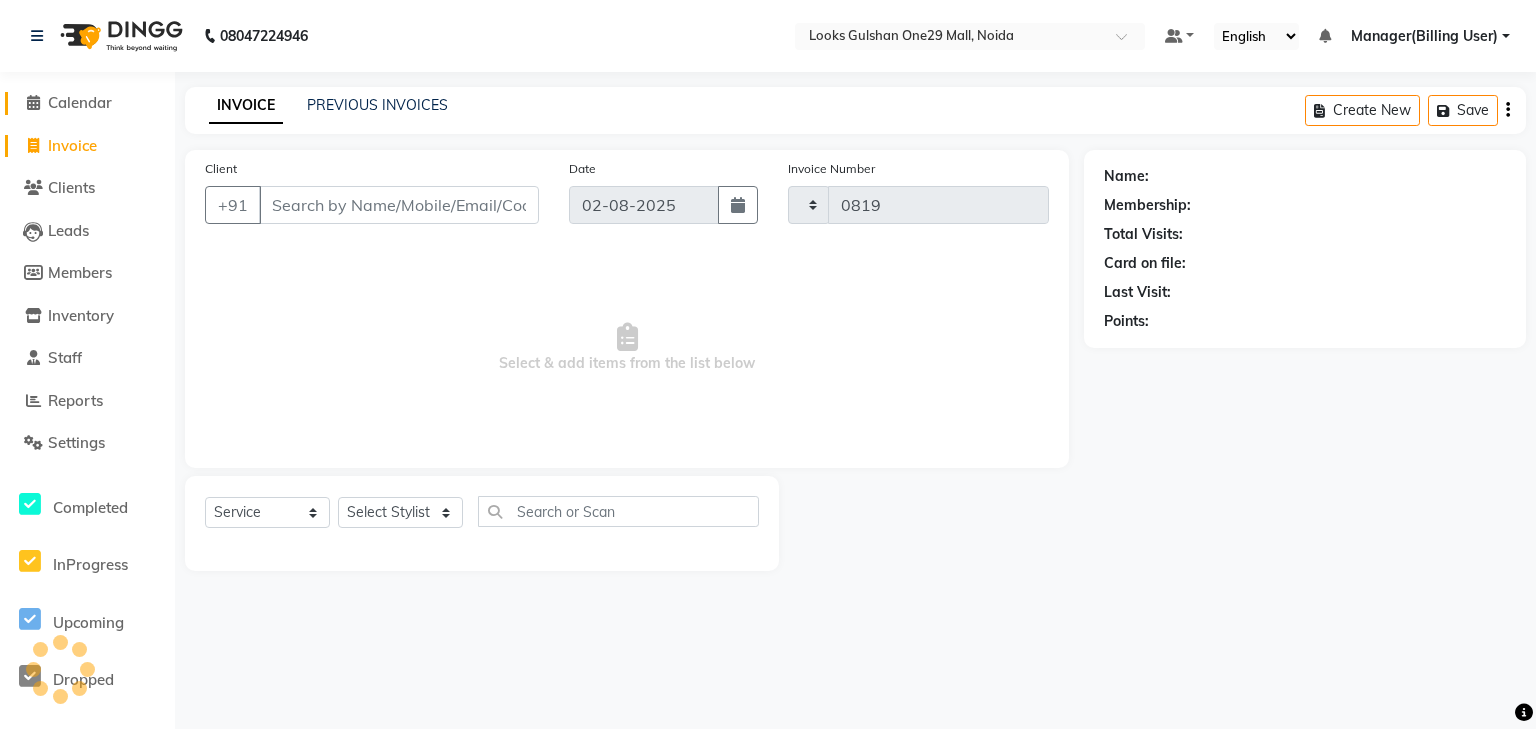 select on "8337" 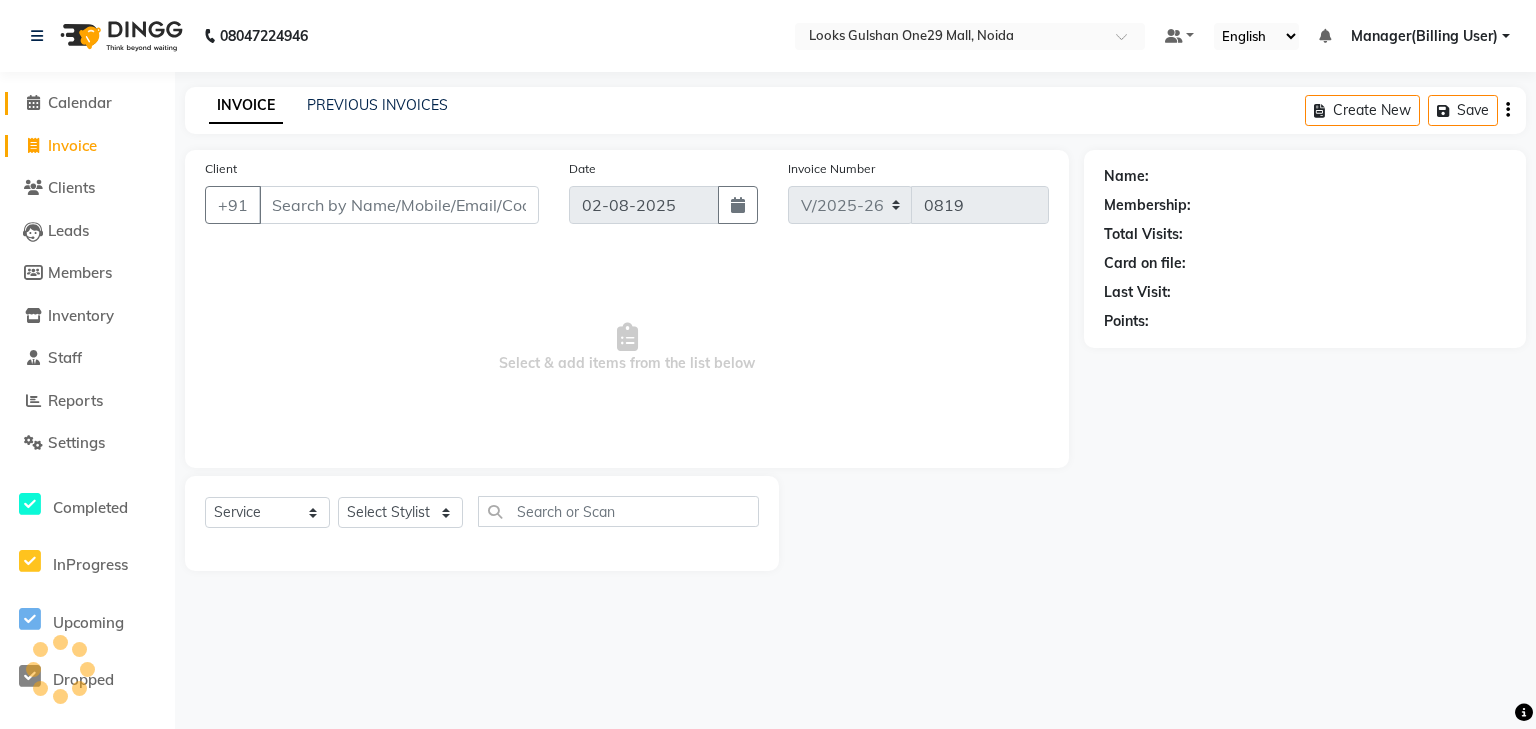 click on "Calendar" 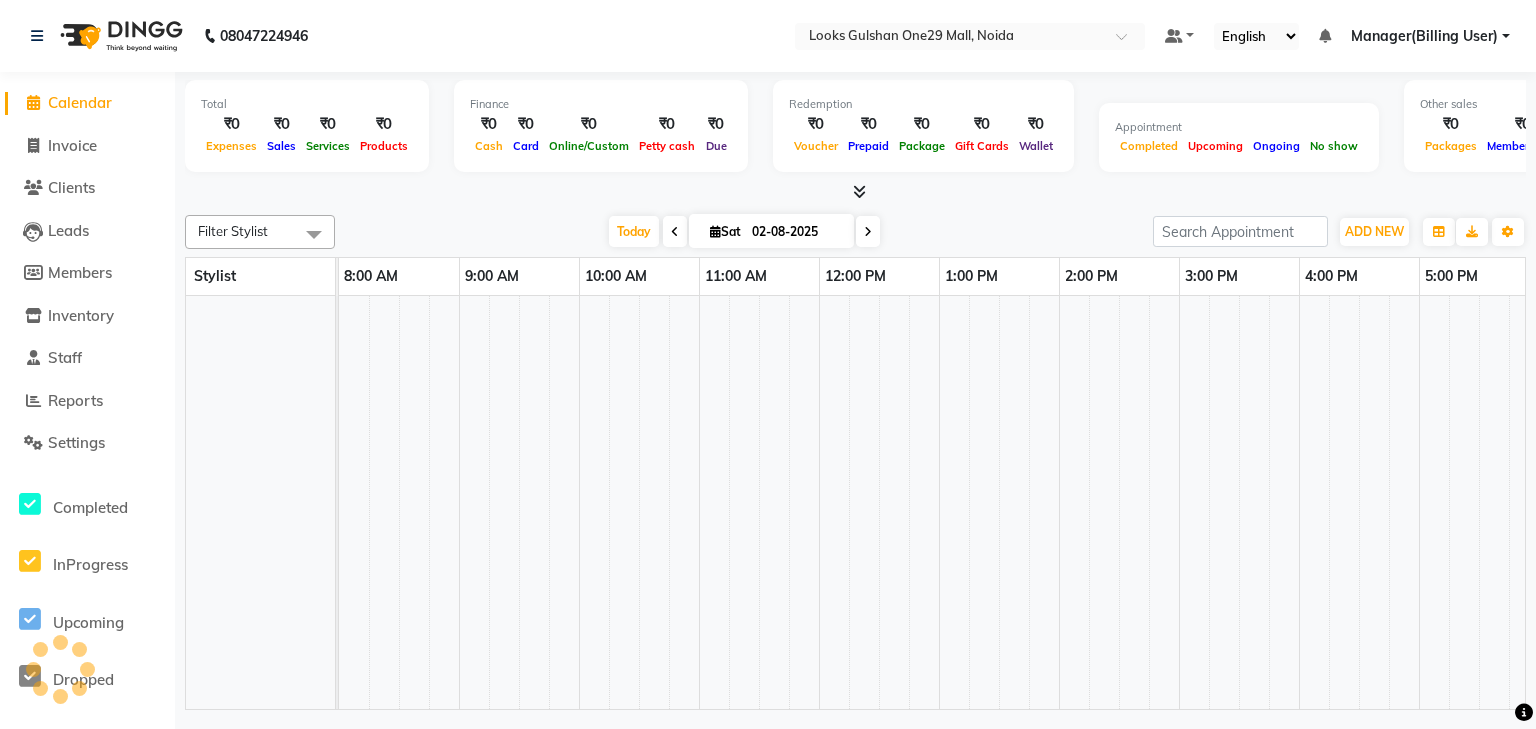 scroll, scrollTop: 0, scrollLeft: 0, axis: both 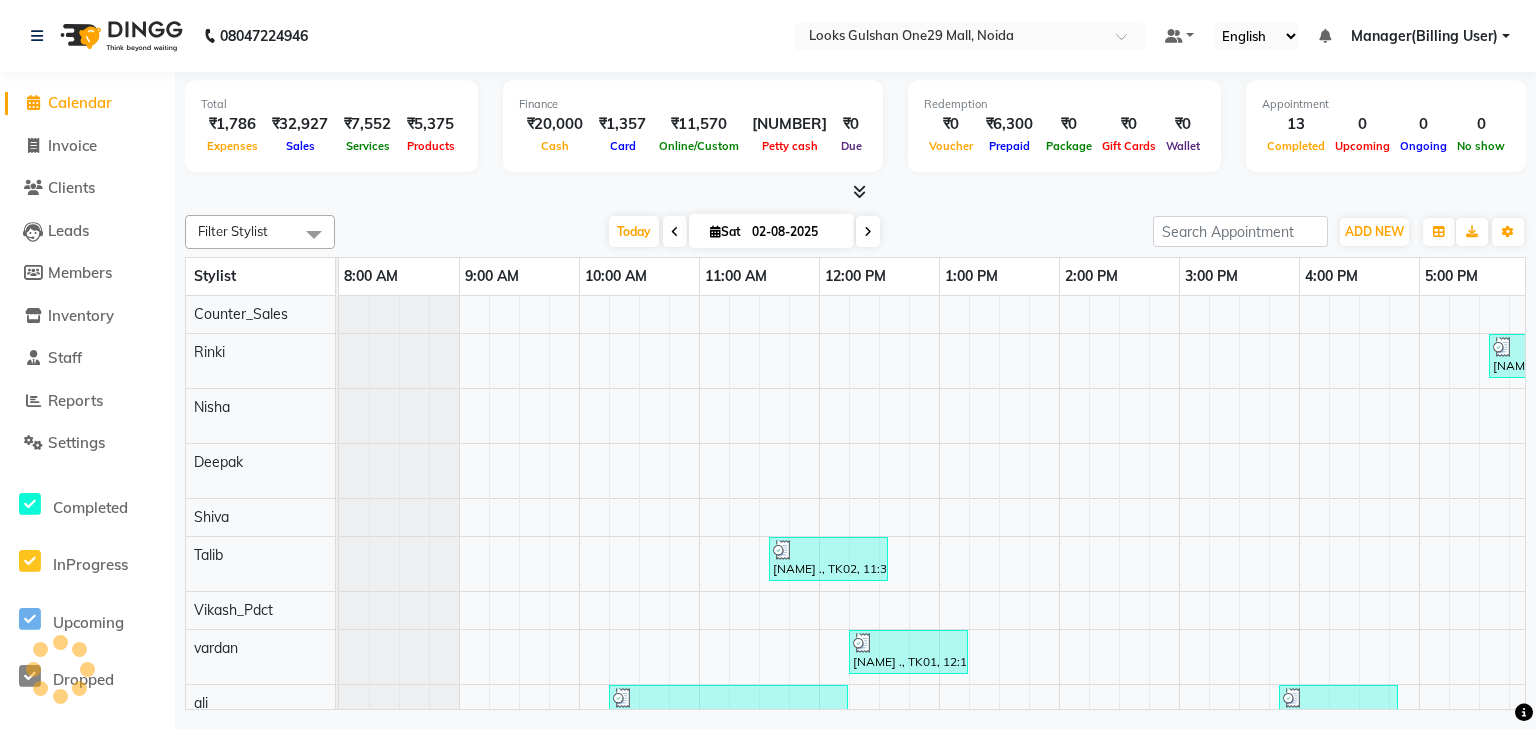 click on "Total  ₹1,786  Expenses ₹32,927  Sales ₹7,552  Services ₹5,375  Products" at bounding box center [331, 126] 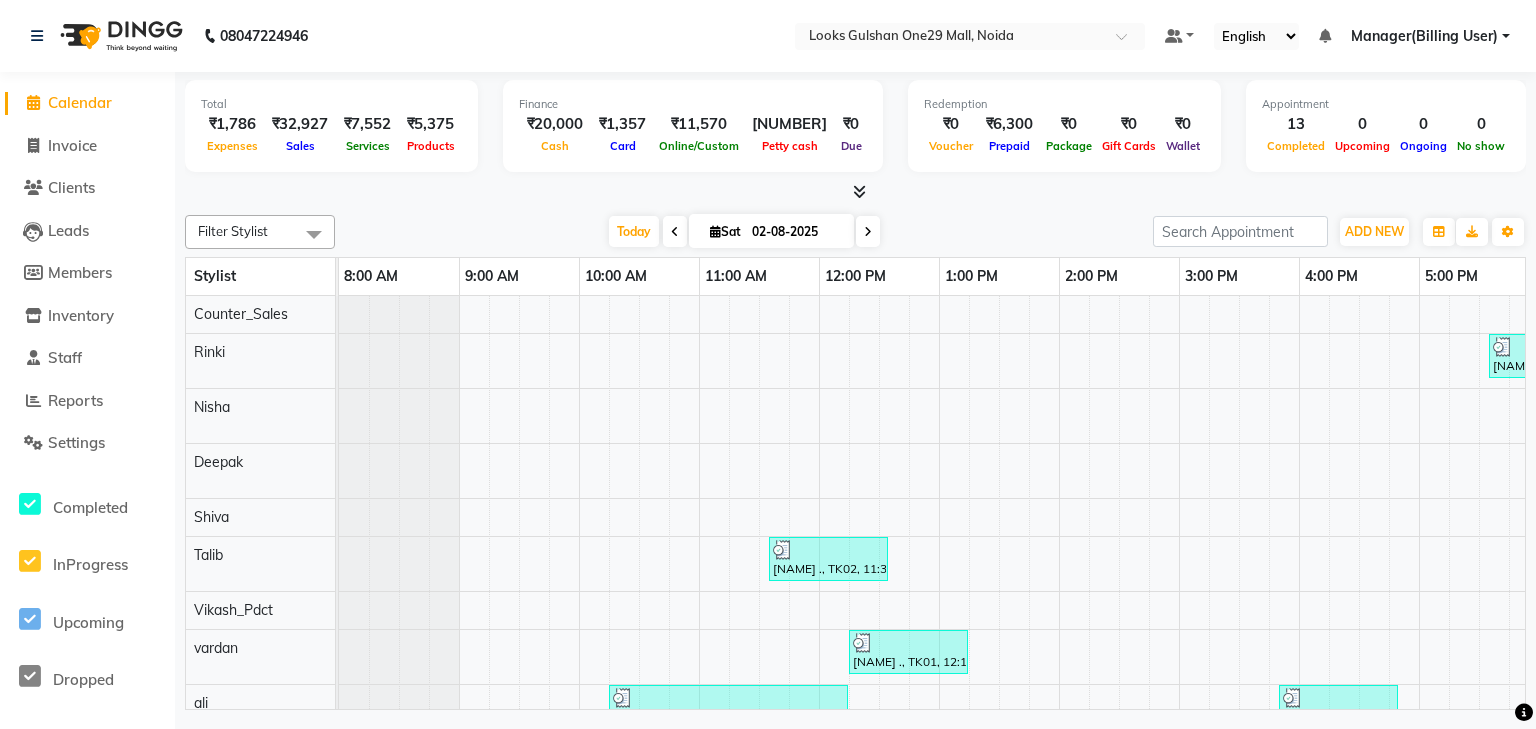 click on "Total  ₹1,786  Expenses ₹32,927  Sales ₹7,552  Services ₹5,375  Products Finance  ₹20,000  Cash ₹1,357  Card ₹11,570  Online/Custom ₹49,762 Petty cash ₹0 Due  Redemption  ₹0 Voucher ₹6,300 Prepaid ₹0 Package ₹0  Gift Cards ₹0  Wallet  Appointment  13 Completed 0 Upcoming 0 Ongoing 0 No show  Other sales  ₹0  Packages ₹0  Memberships ₹0  Vouchers ₹20,000  Prepaids ₹0  Gift Cards" at bounding box center (855, 137) 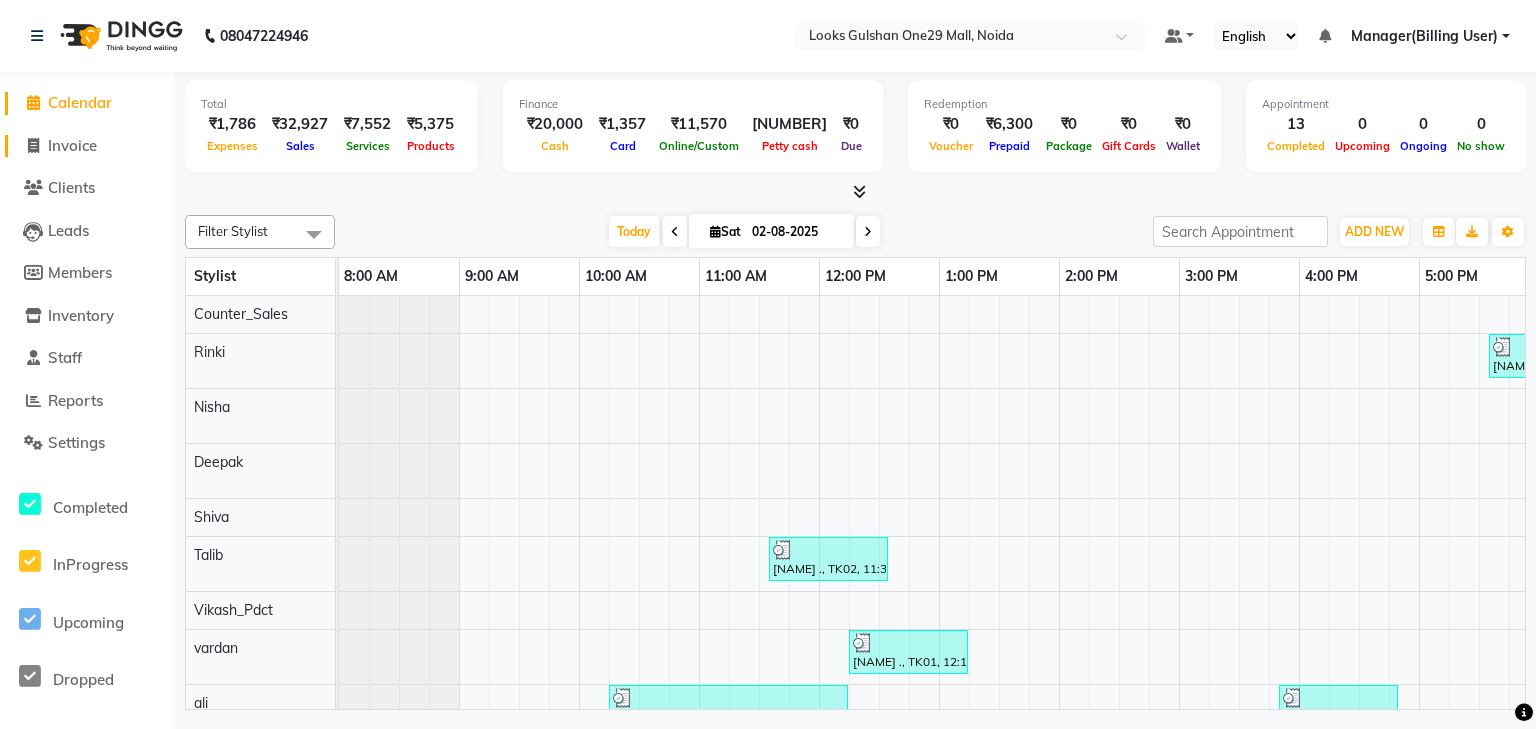 click on "Invoice" 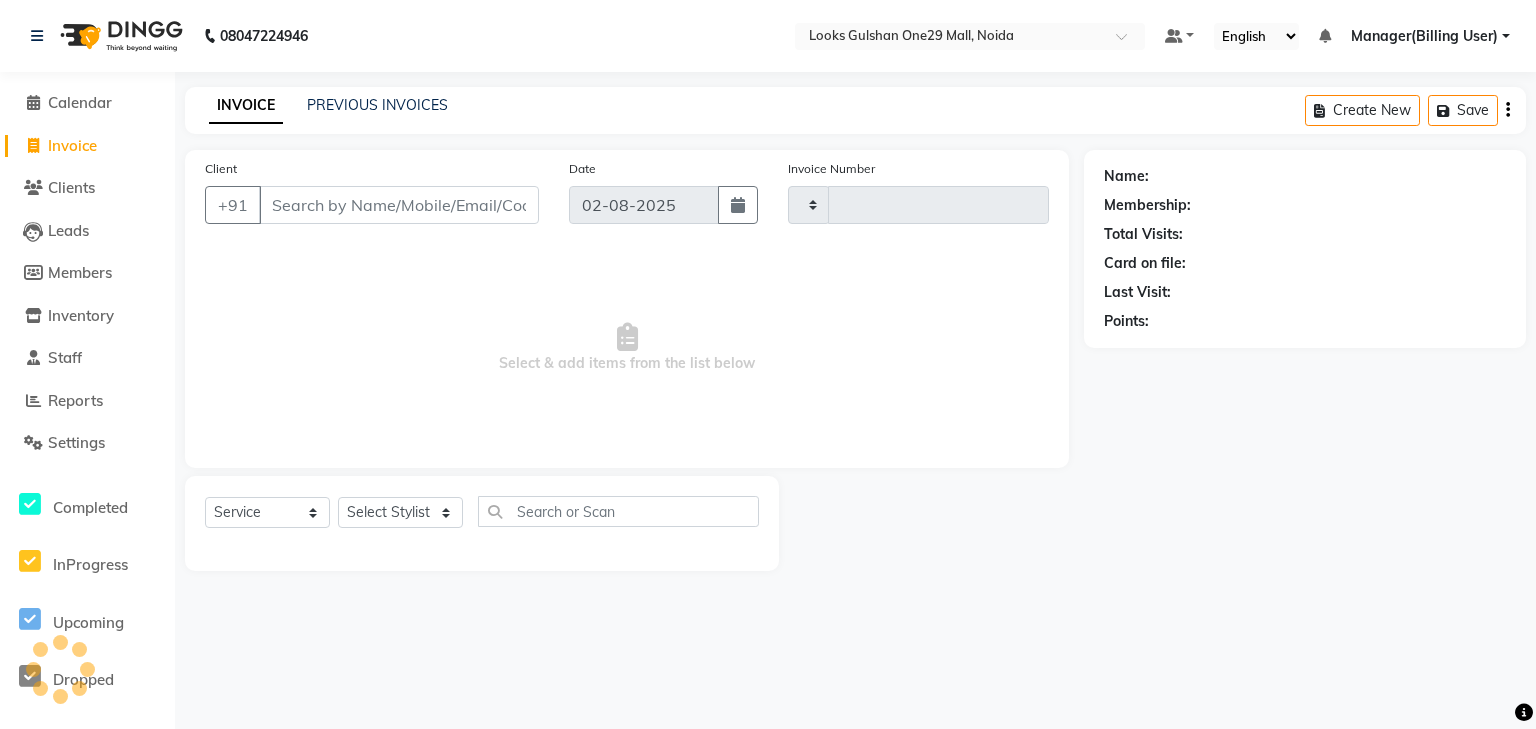 type on "0819" 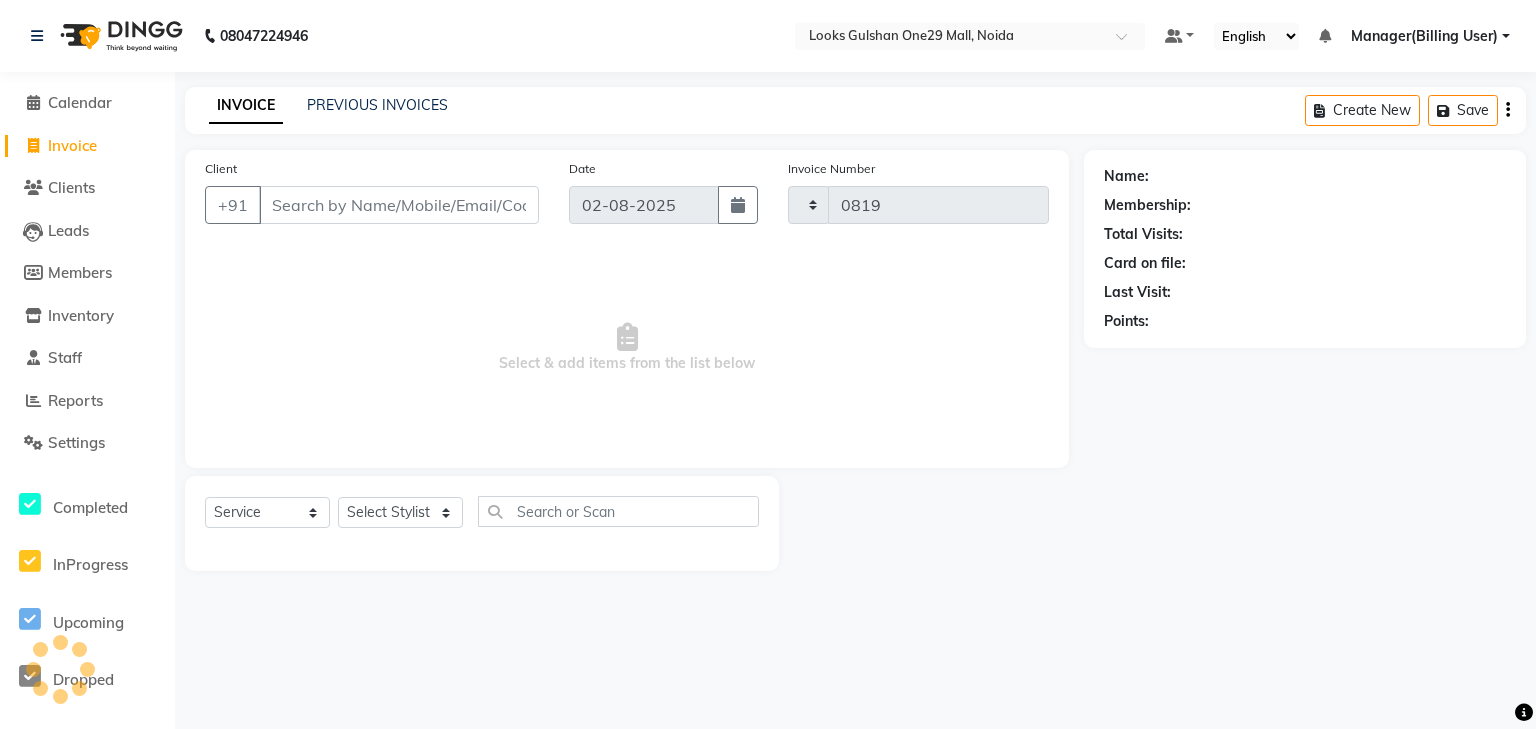 select on "8337" 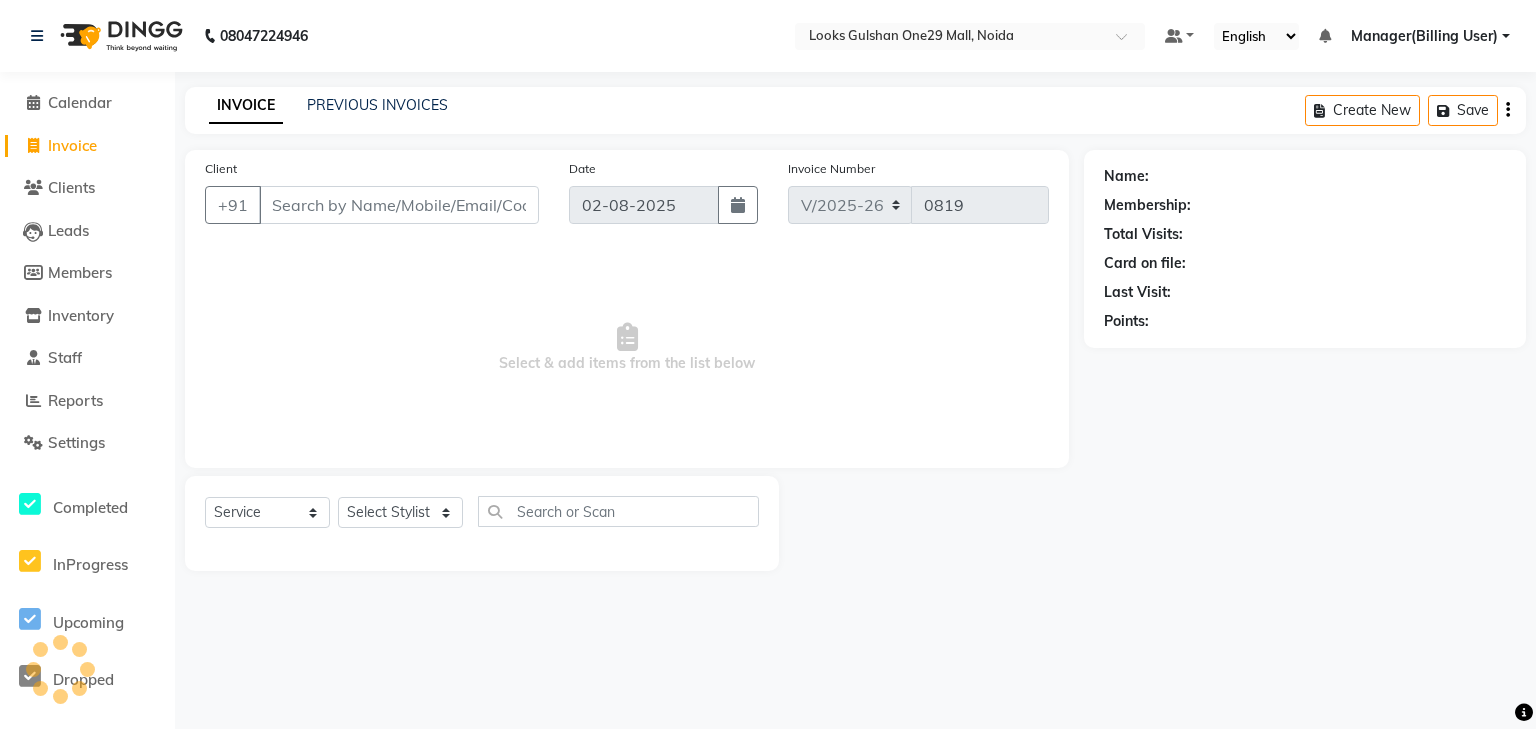 click on "Client" at bounding box center [399, 205] 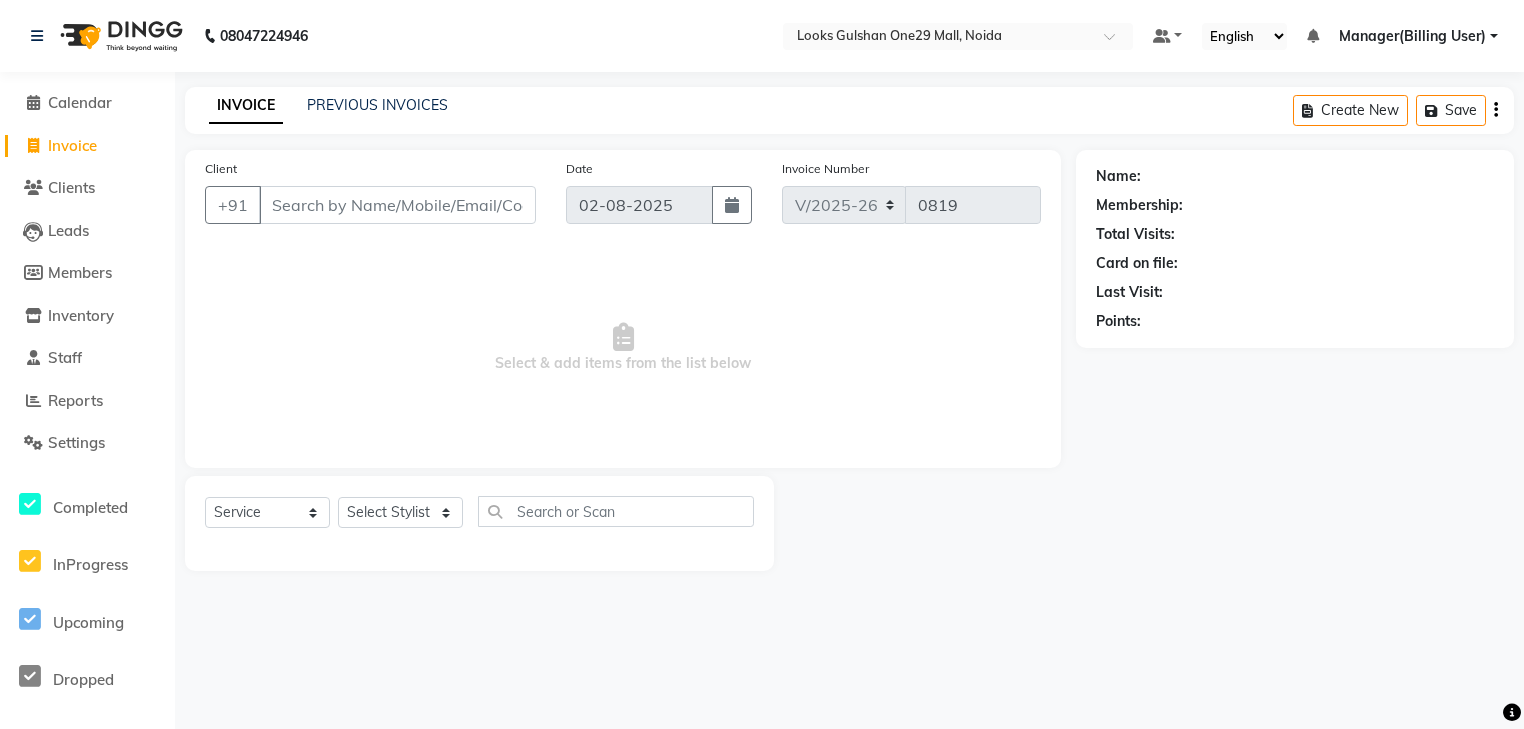 select on "80996" 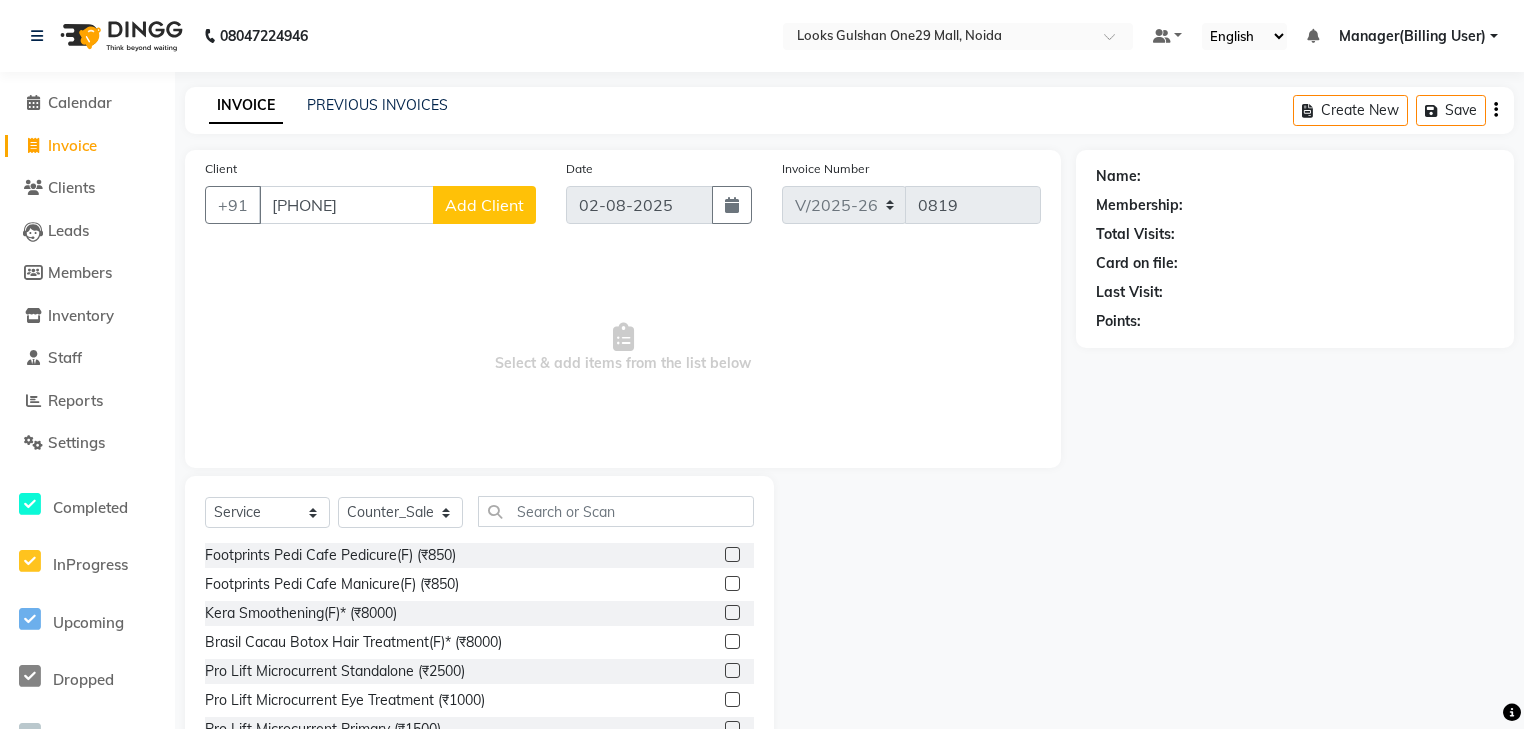 type on "[PHONE]" 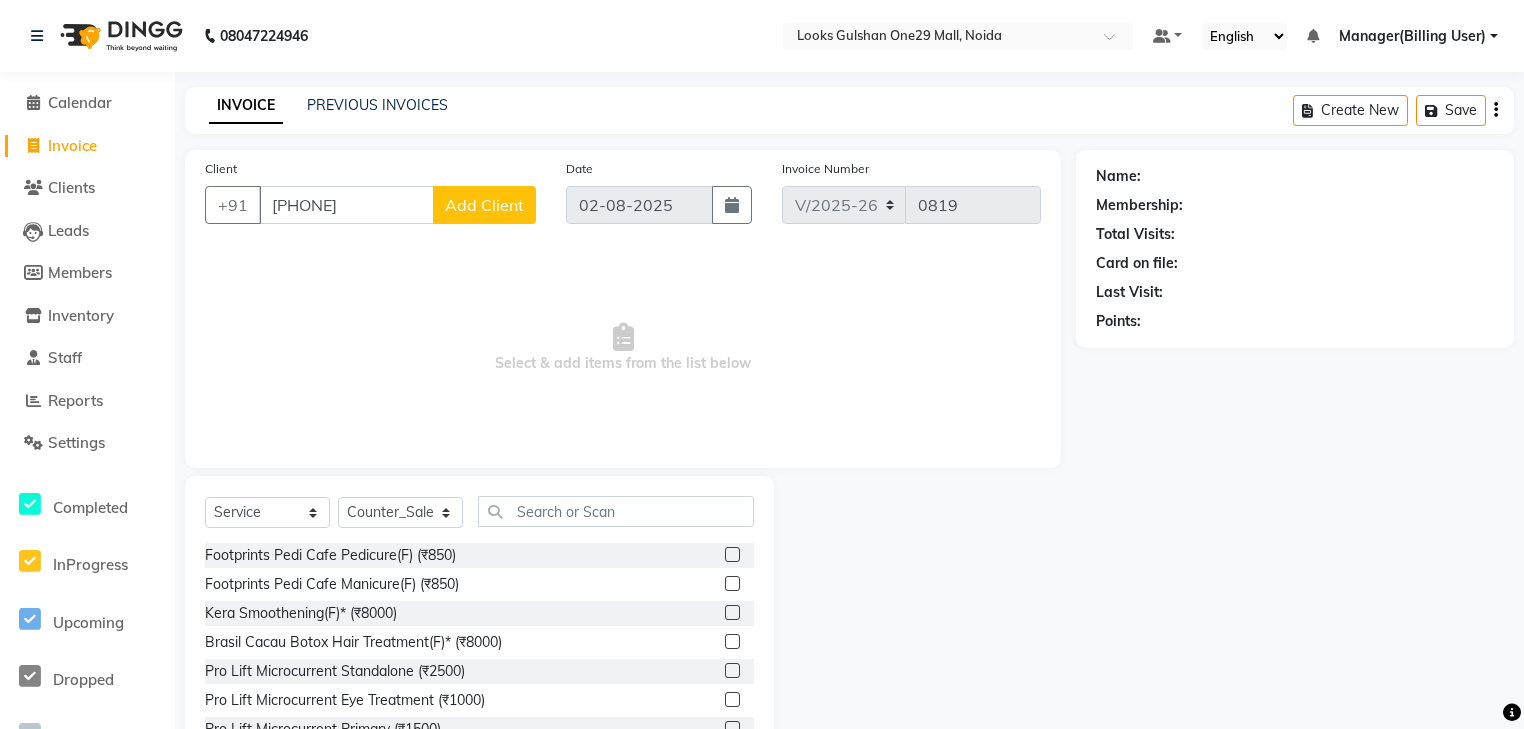 click on "Add Client" 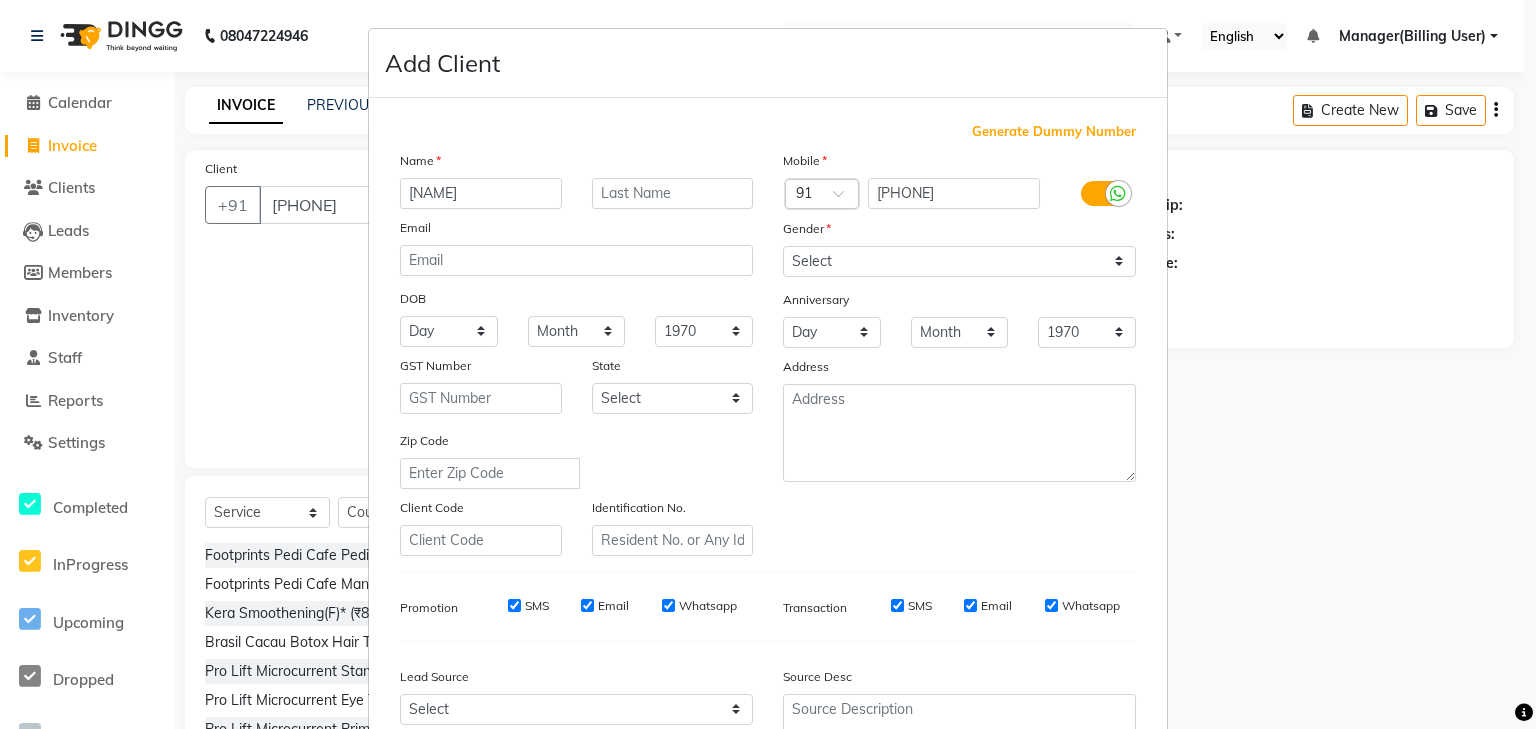 type on "[NAME]" 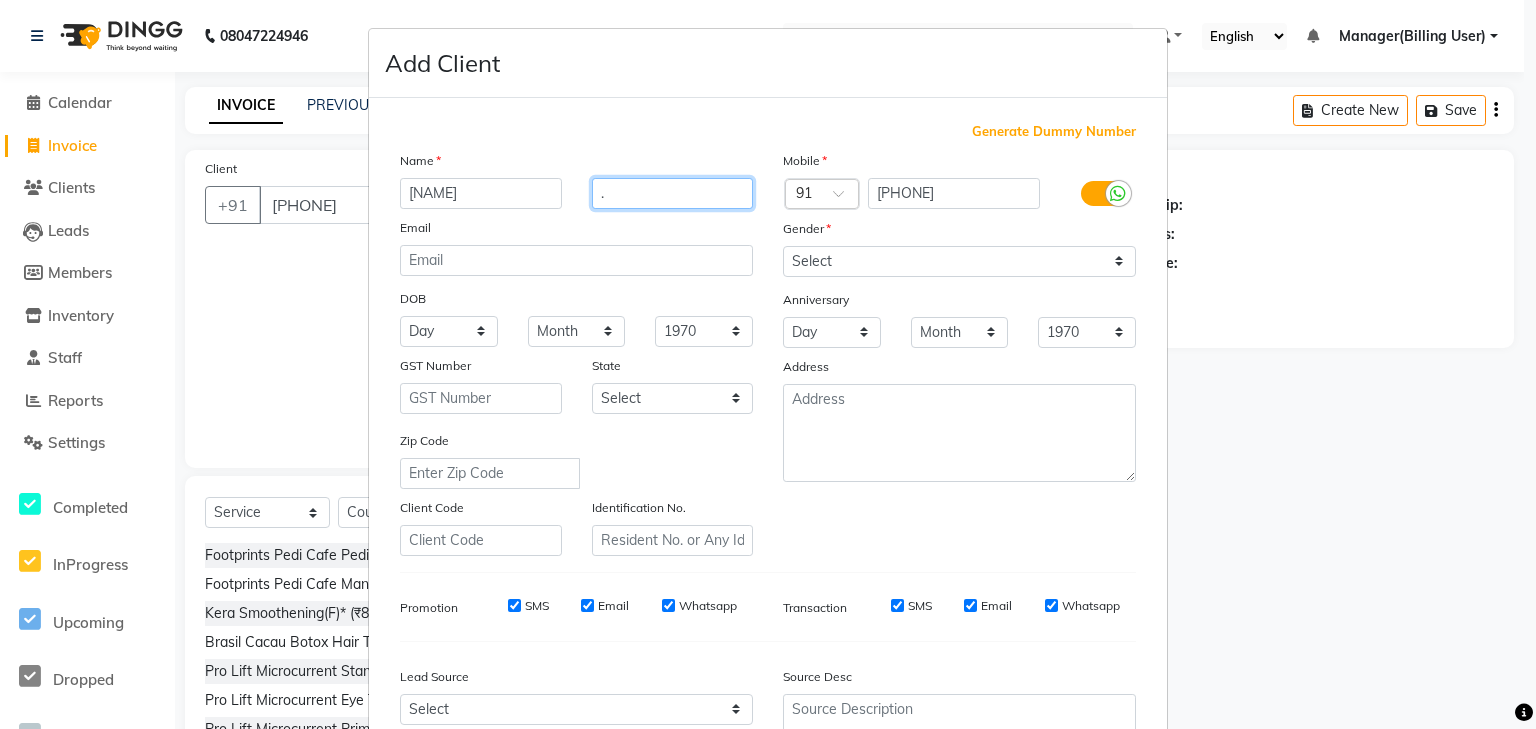 type on "." 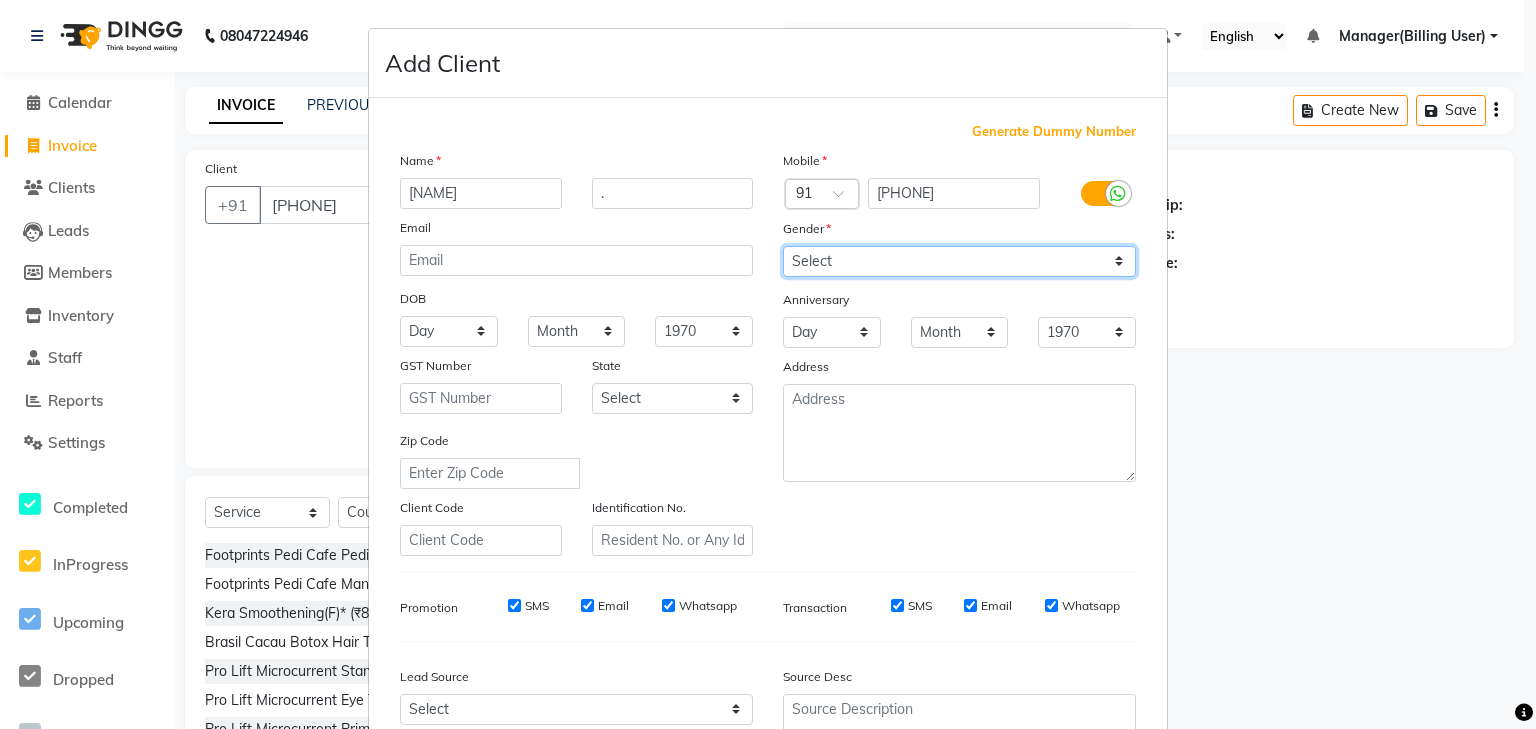 drag, startPoint x: 918, startPoint y: 262, endPoint x: 908, endPoint y: 276, distance: 17.20465 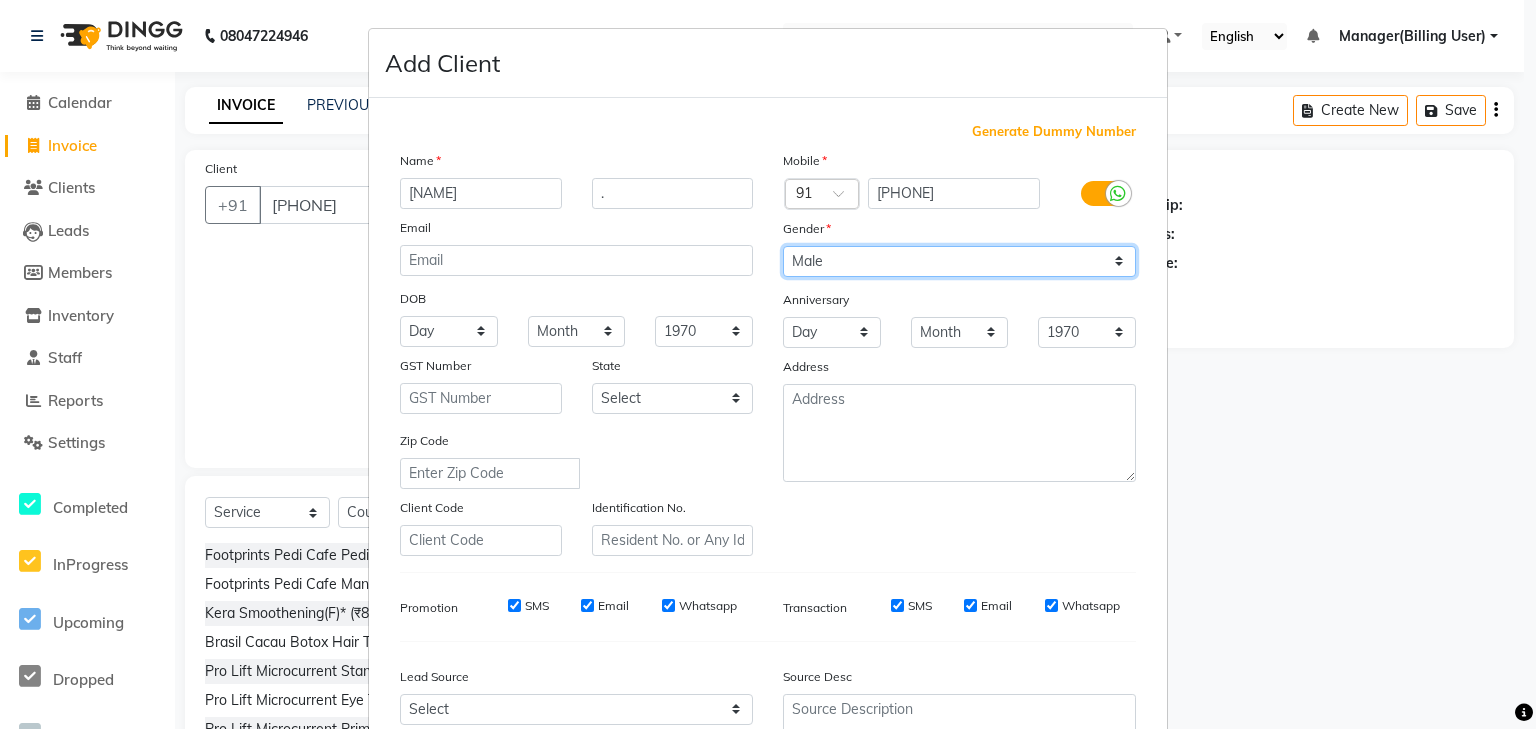 click on "Select Male Female Other Prefer Not To Say" at bounding box center [959, 261] 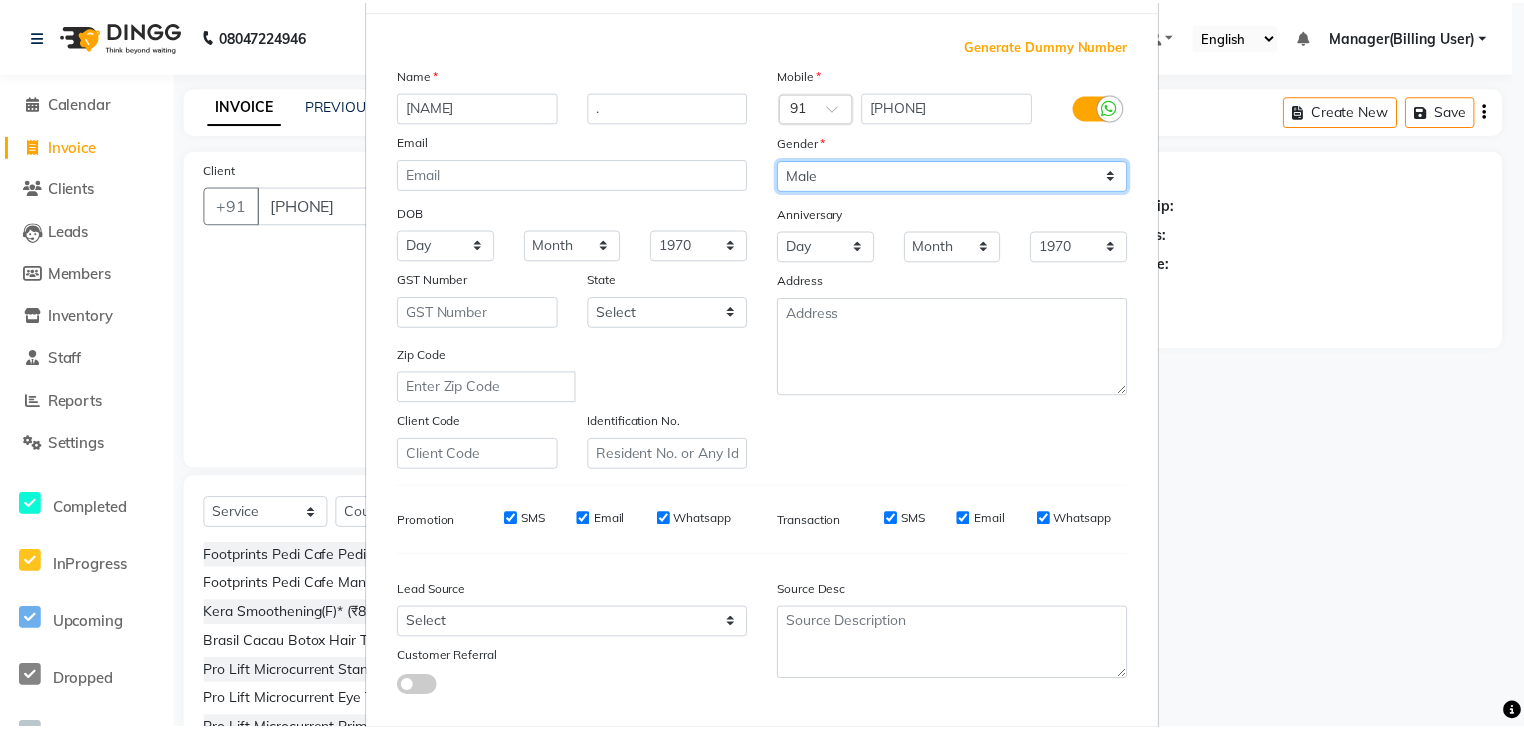 scroll, scrollTop: 204, scrollLeft: 0, axis: vertical 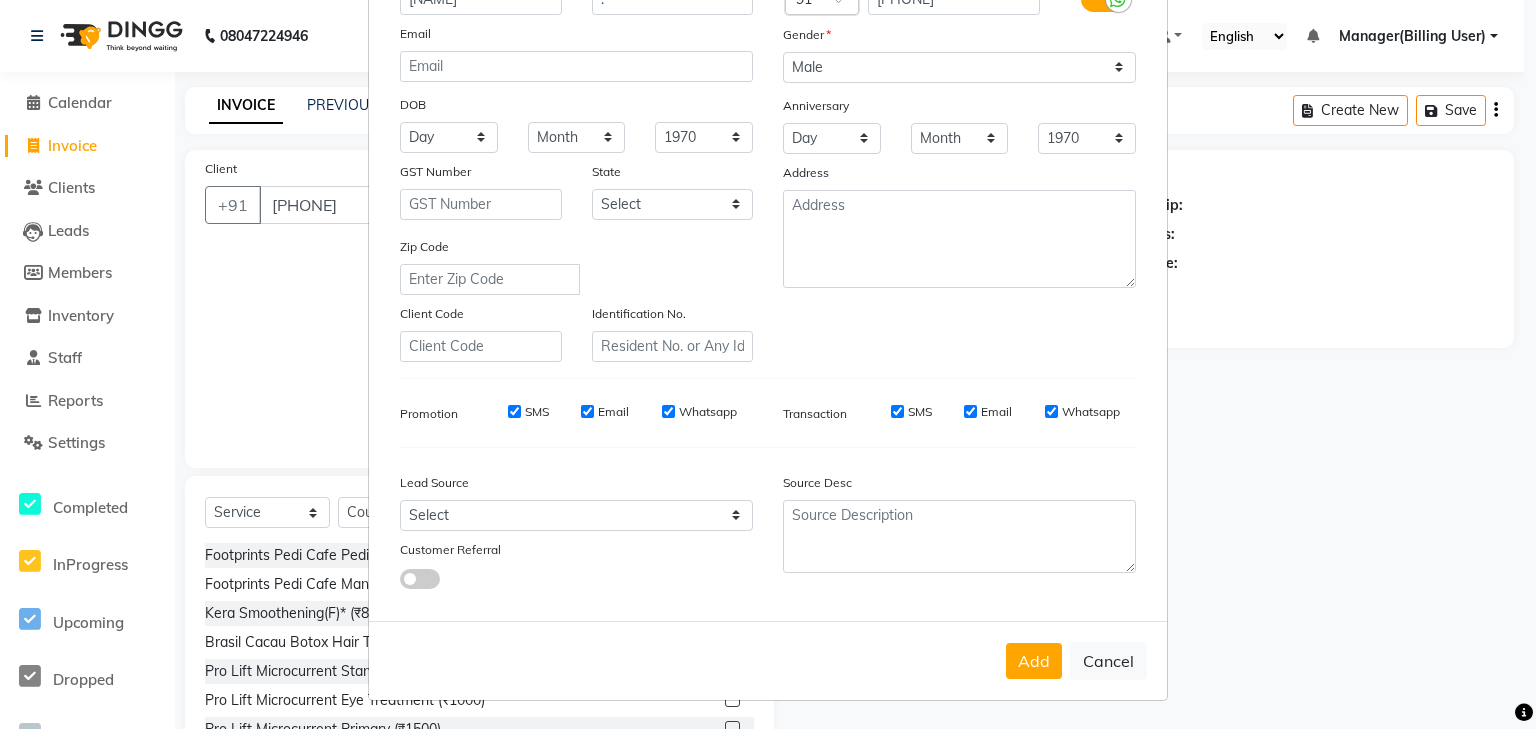 click on "Add" at bounding box center [1034, 661] 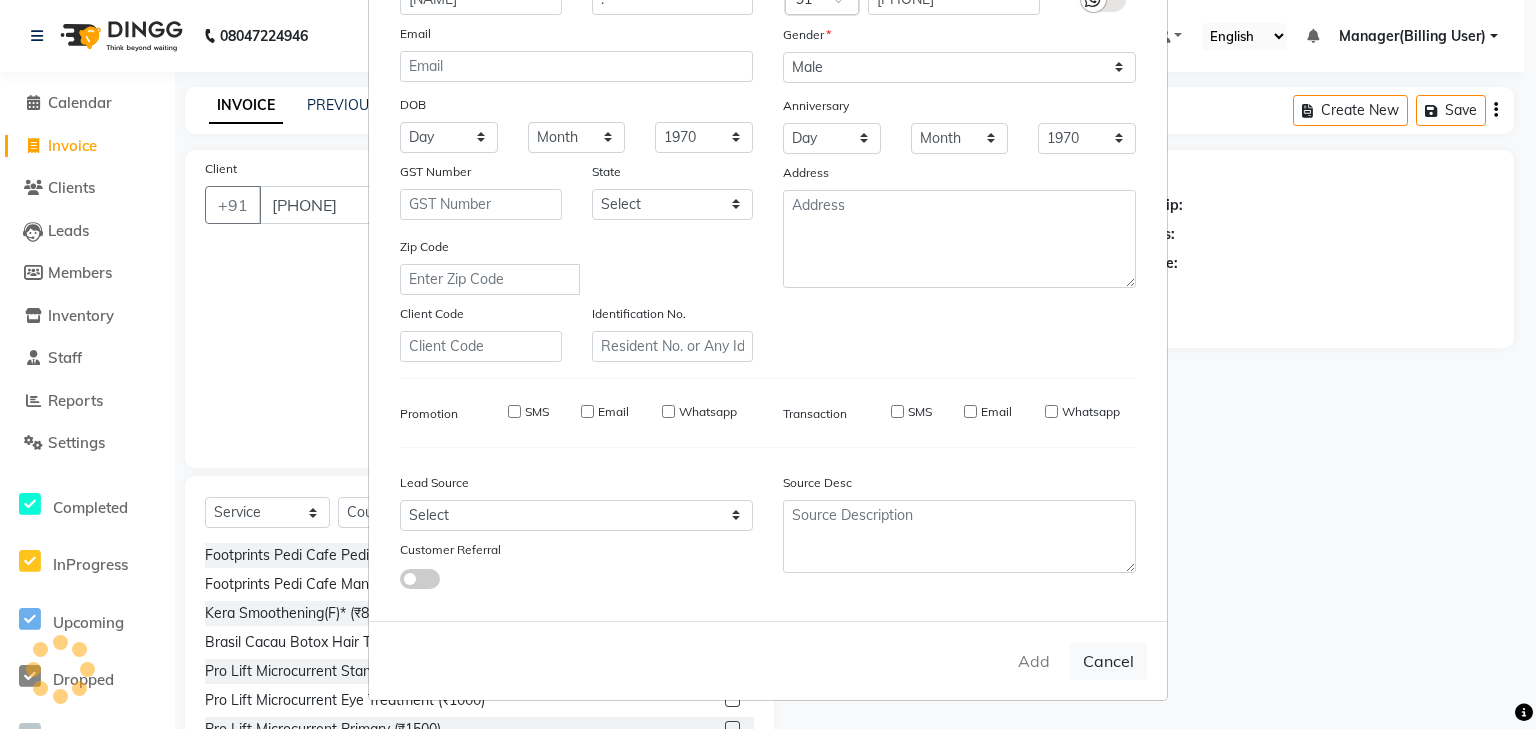 type 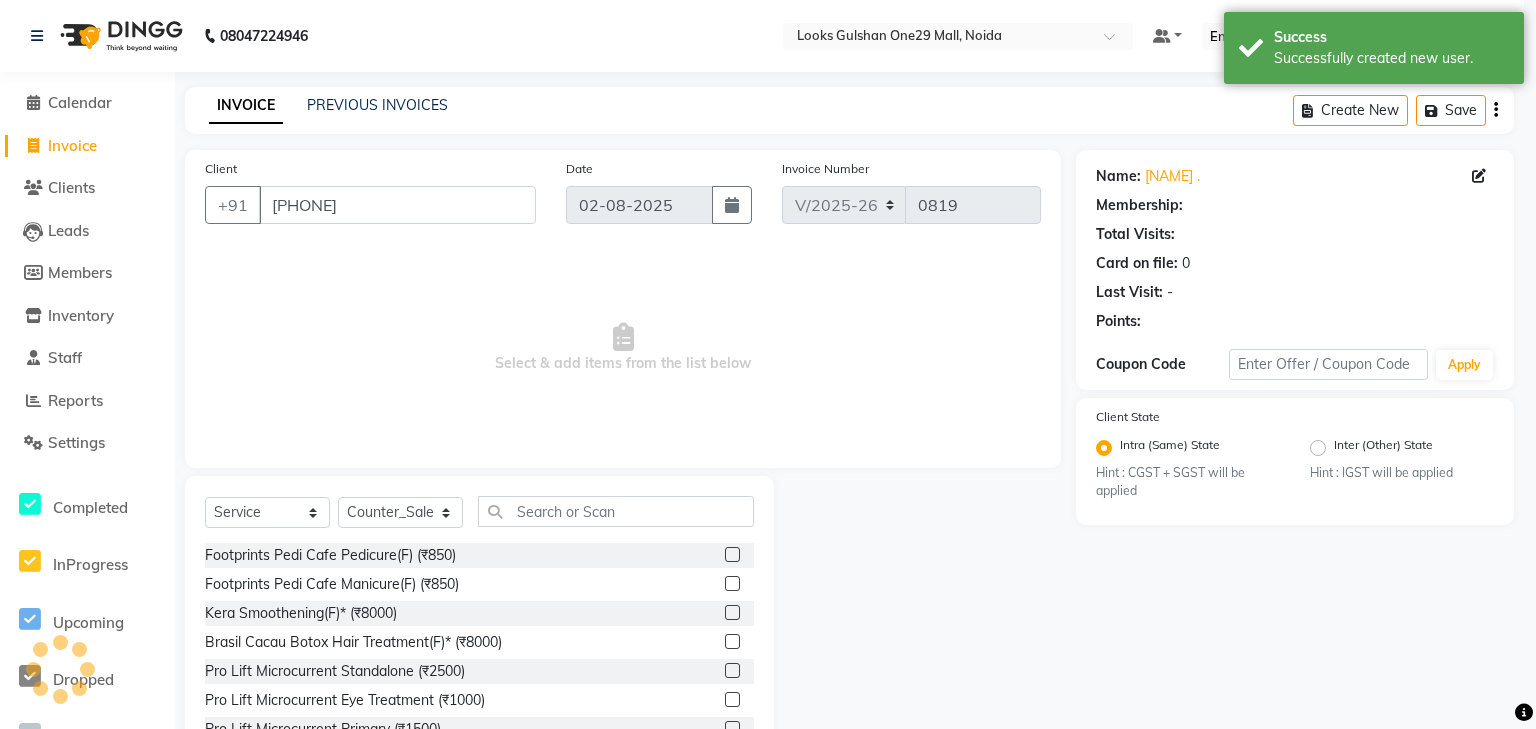 select on "1: Object" 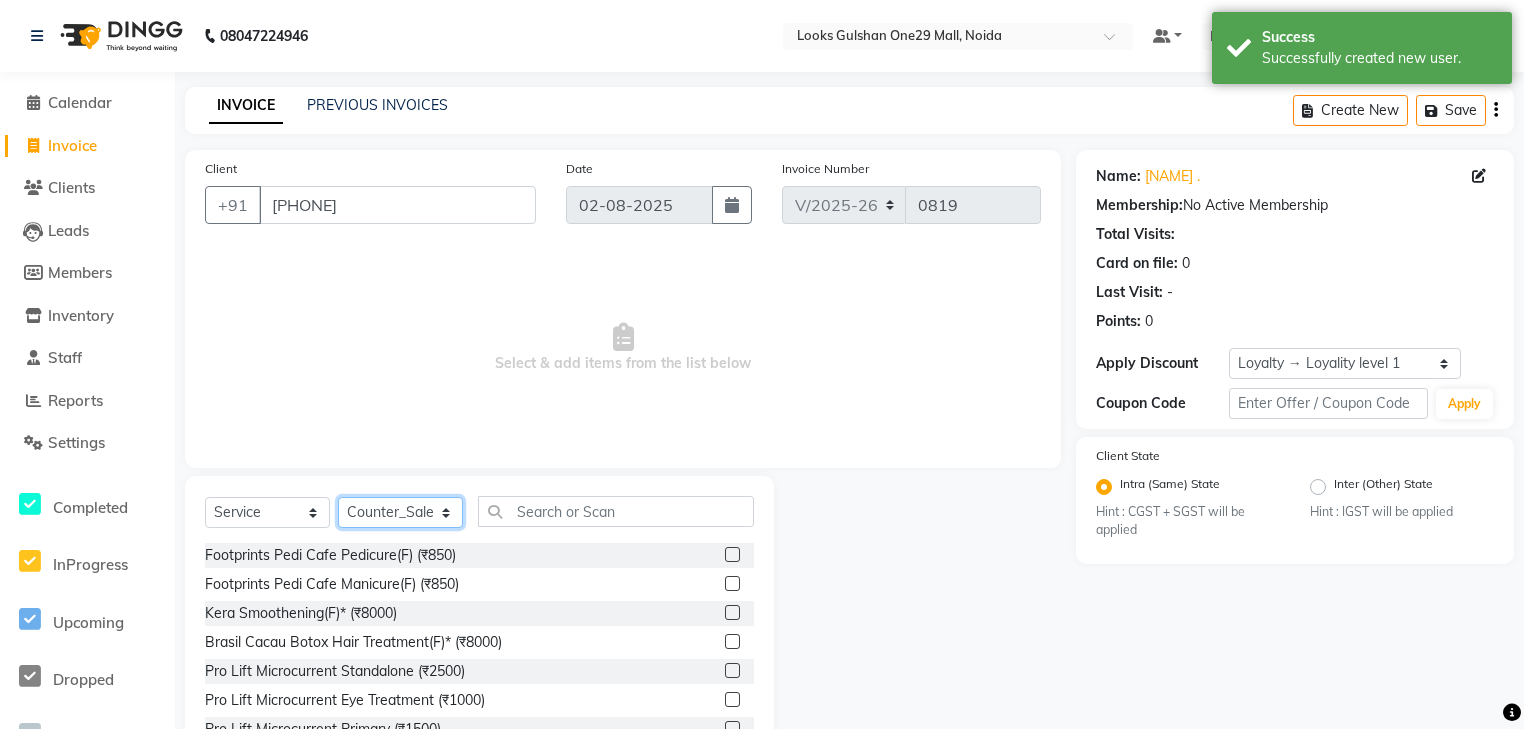 click on "Select Stylist ali Counter_Sales Deepak Eram_nail art Farmaan Manager(Billing User) Mashel Nisha Rinki Ritu Mittal Shiva Shiva(Cherry) Shivam_pdct Talib vardan Vikash_Pdct" 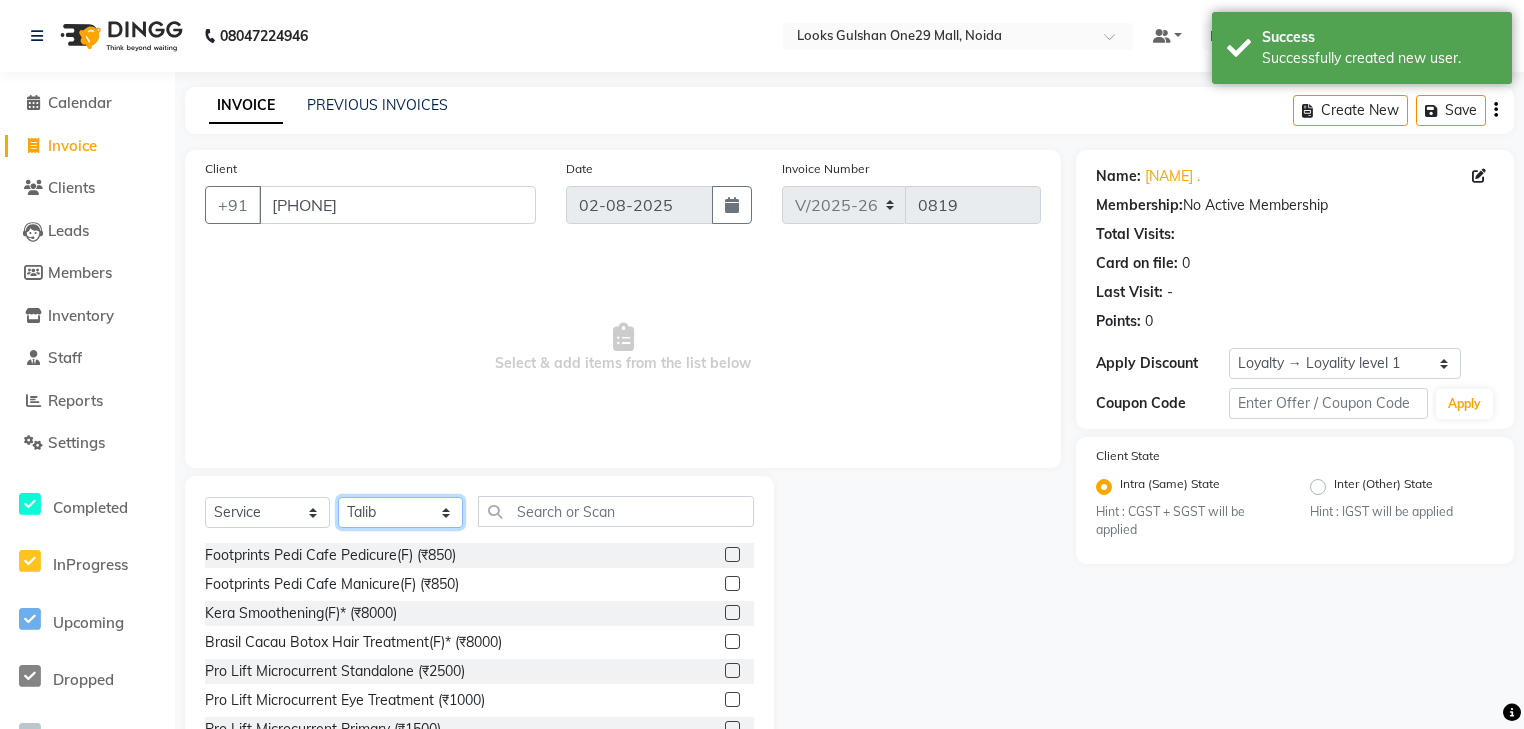 click on "Select Stylist ali Counter_Sales Deepak Eram_nail art Farmaan Manager(Billing User) Mashel Nisha Rinki Ritu Mittal Shiva Shiva(Cherry) Shivam_pdct Talib vardan Vikash_Pdct" 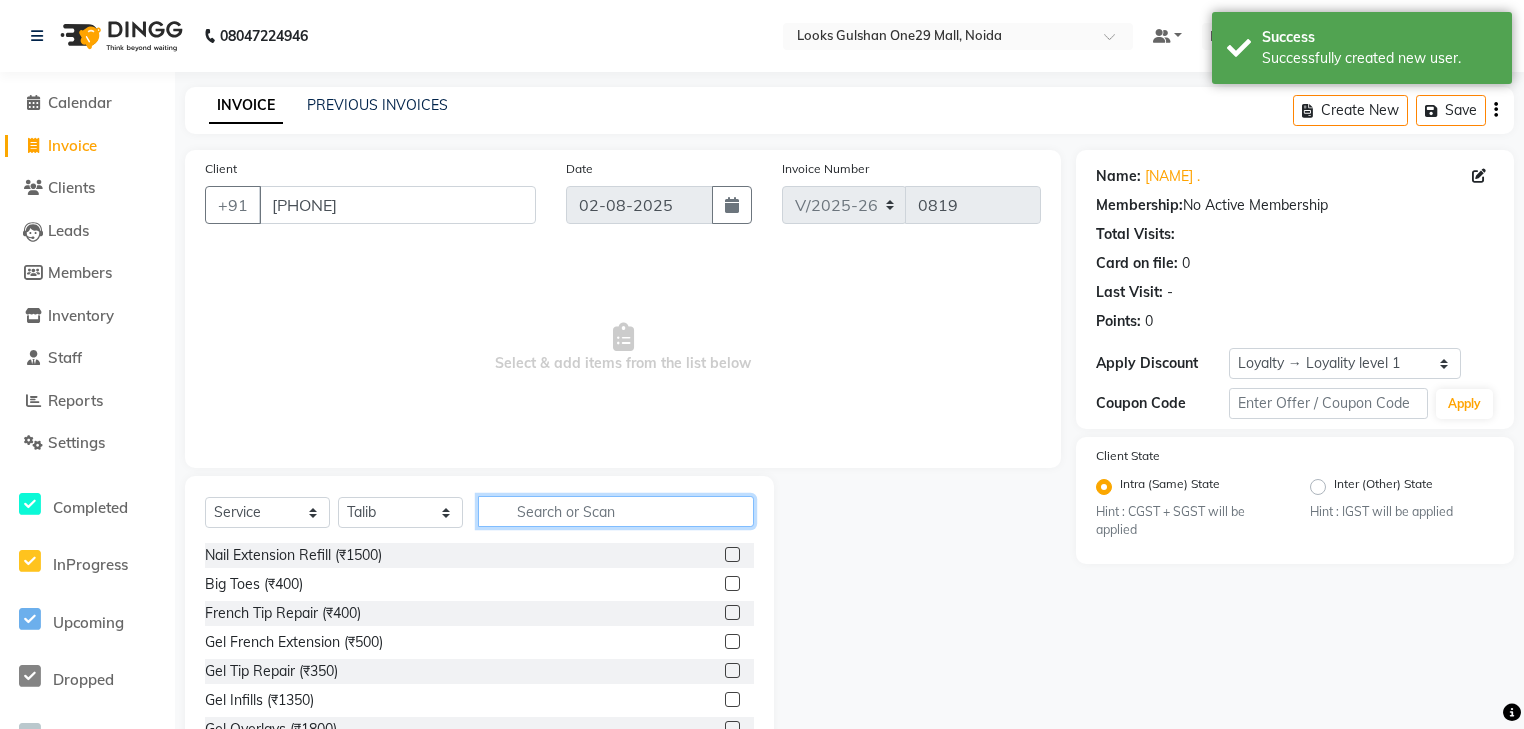 click 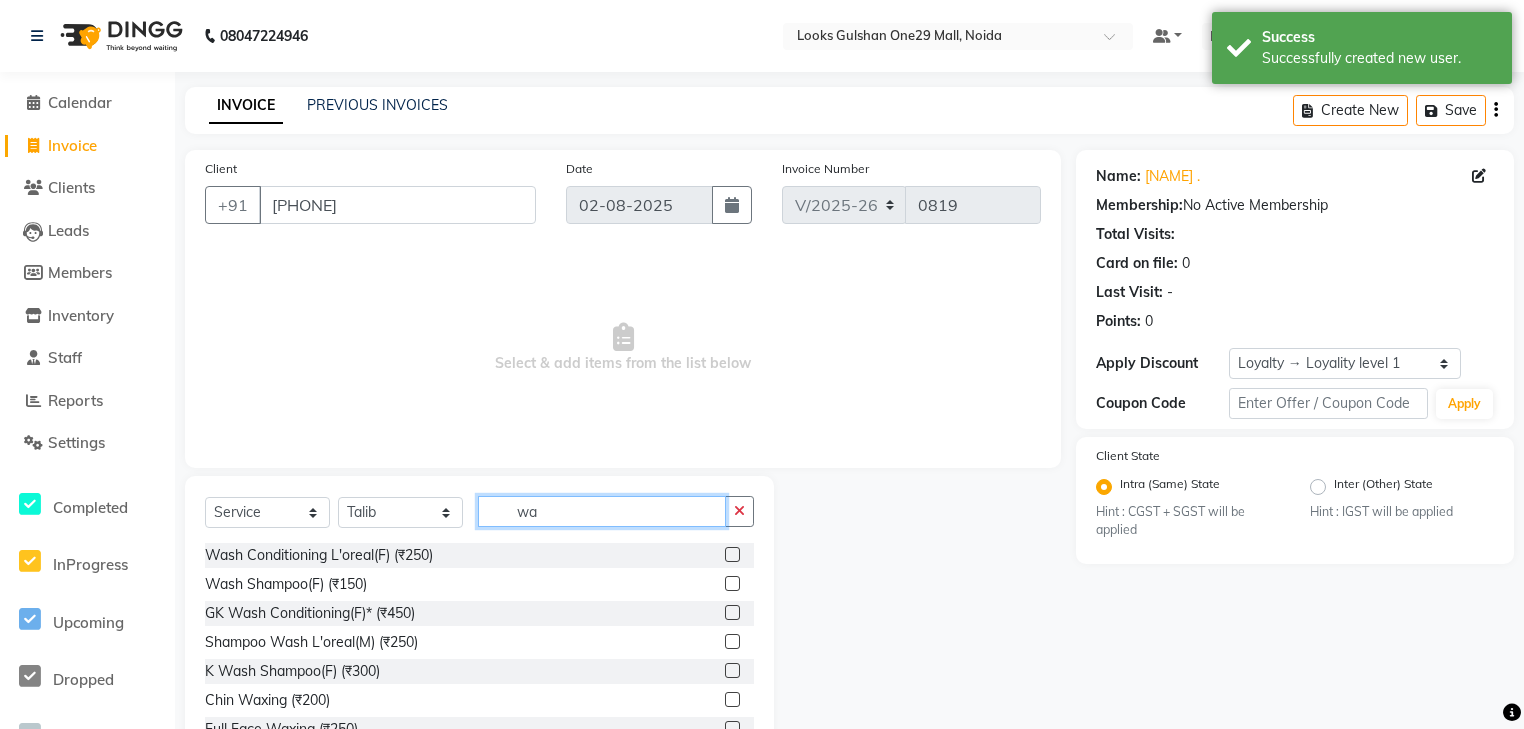 type on "w" 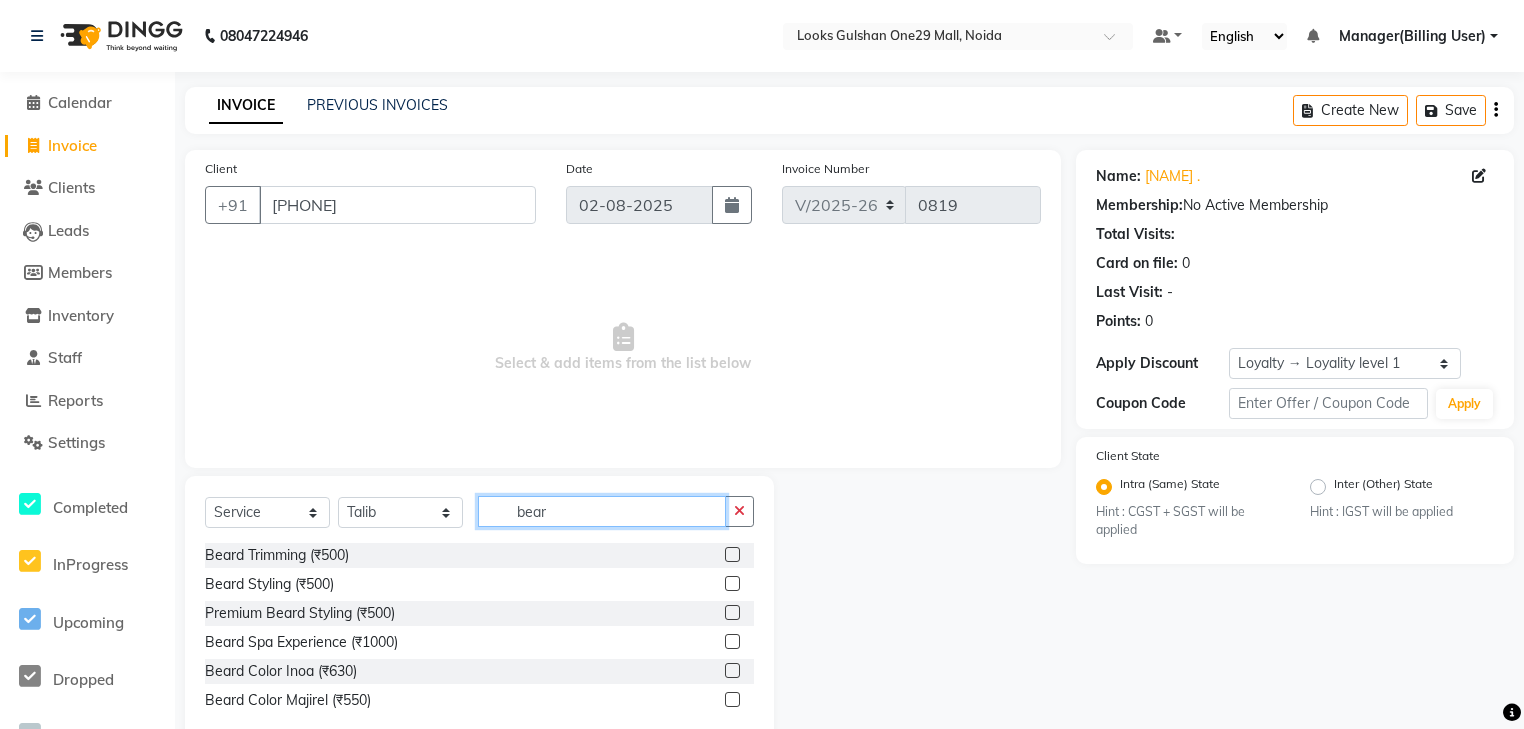 type on "bear" 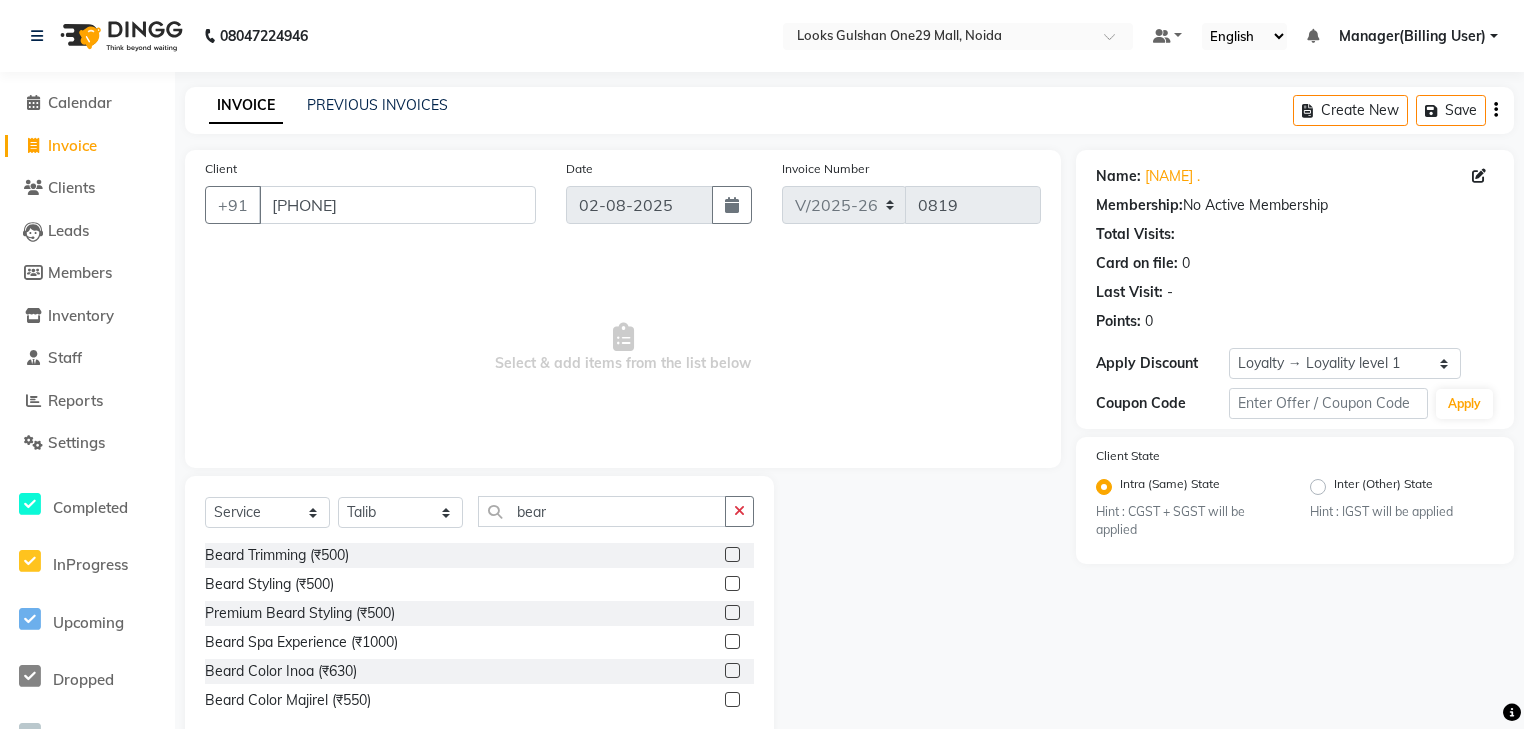 click 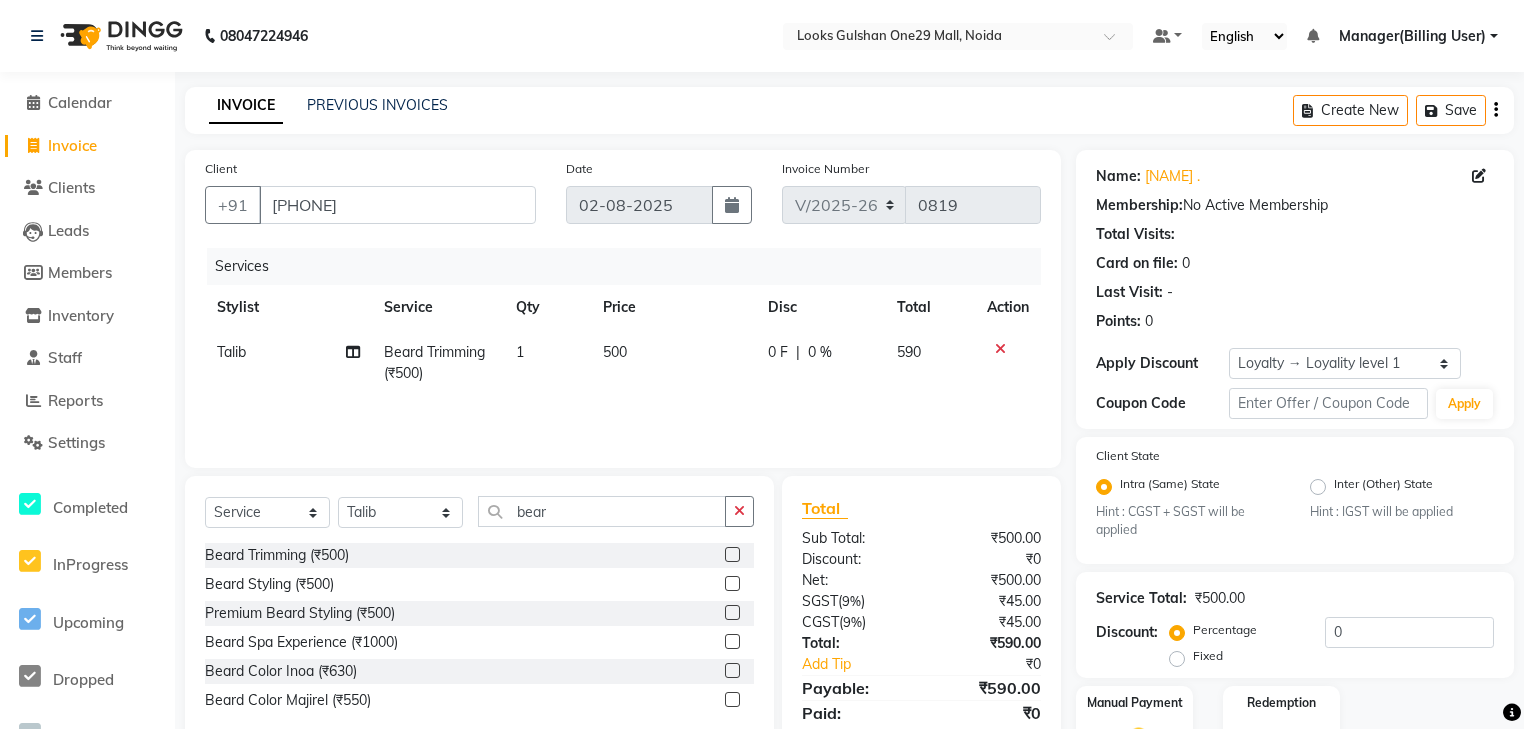 checkbox on "false" 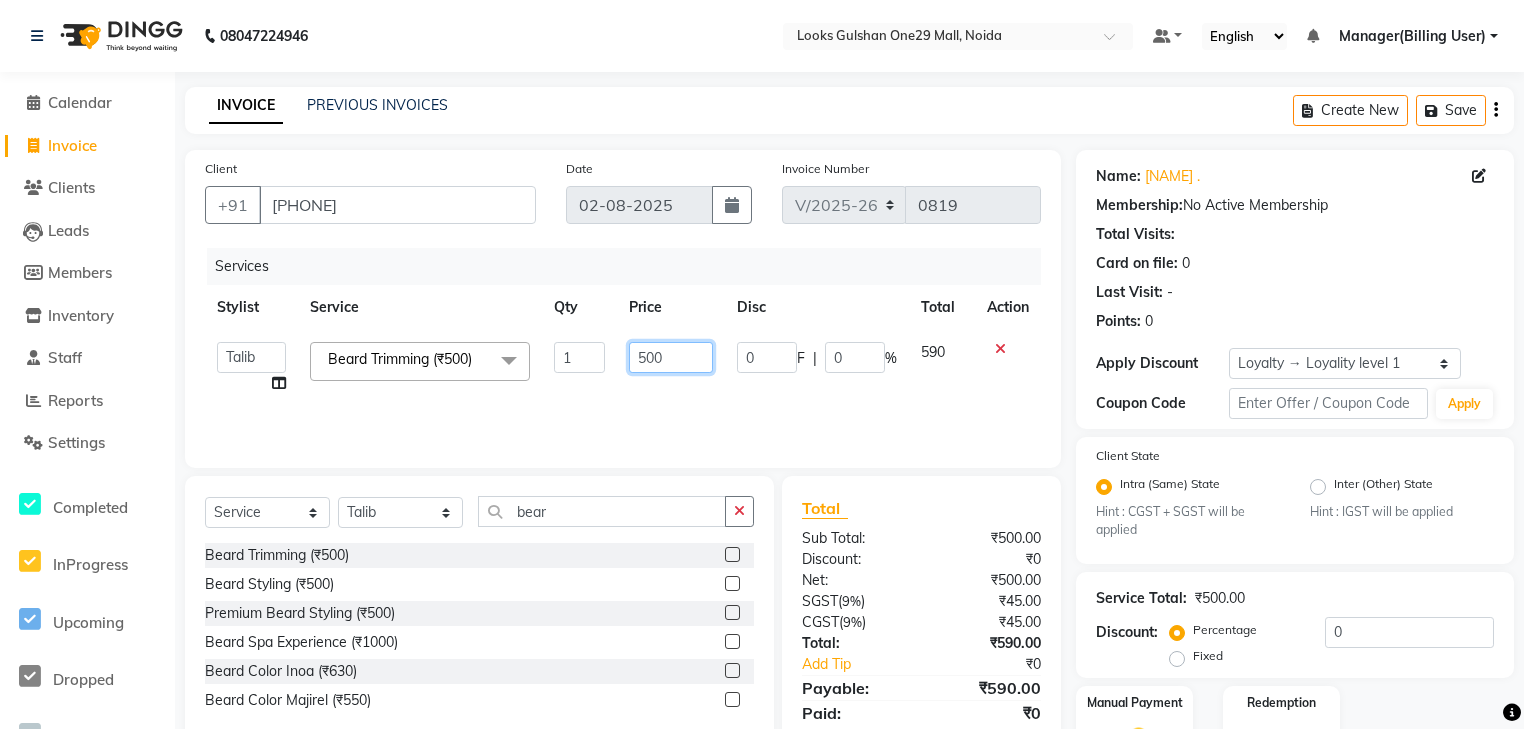click on "500" 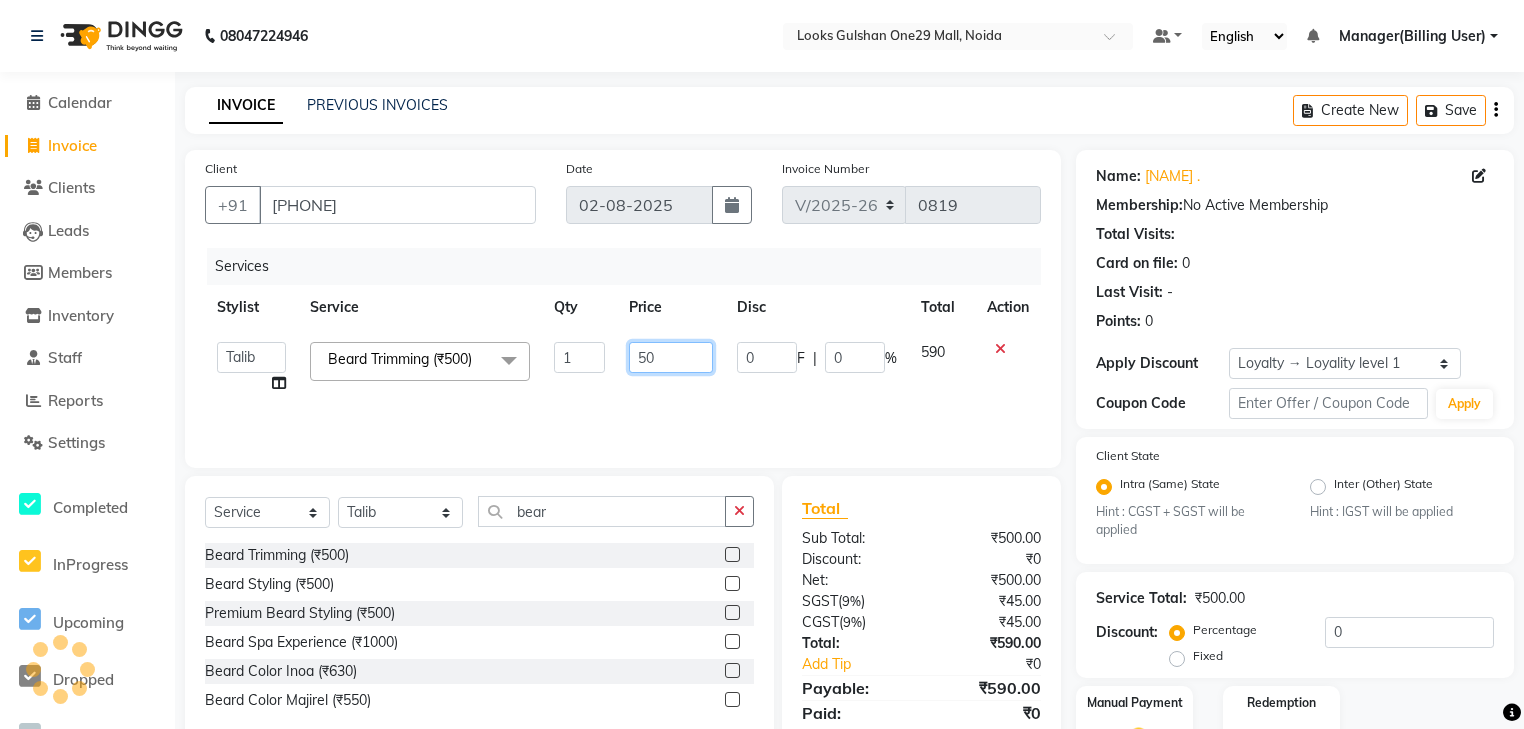 type on "5" 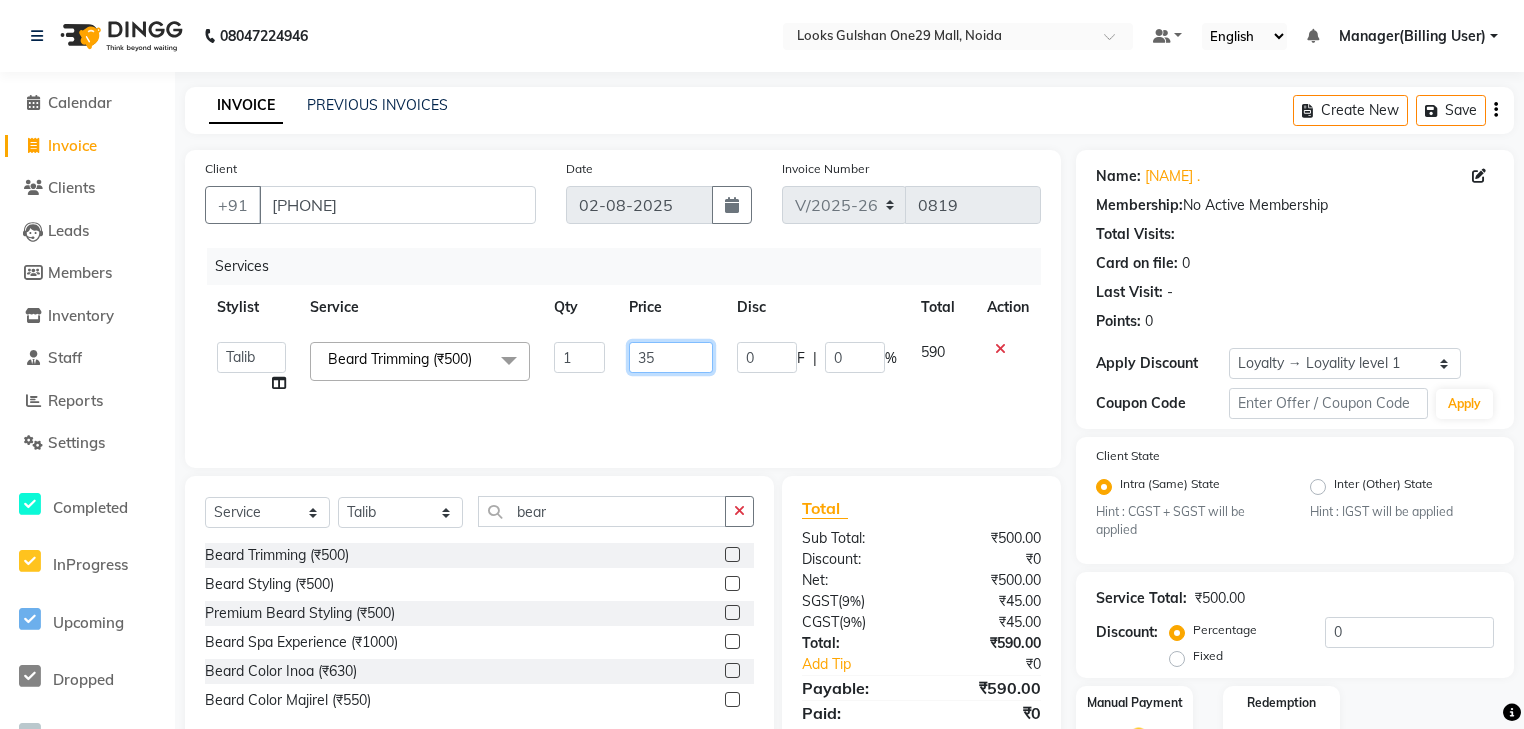 type on "350" 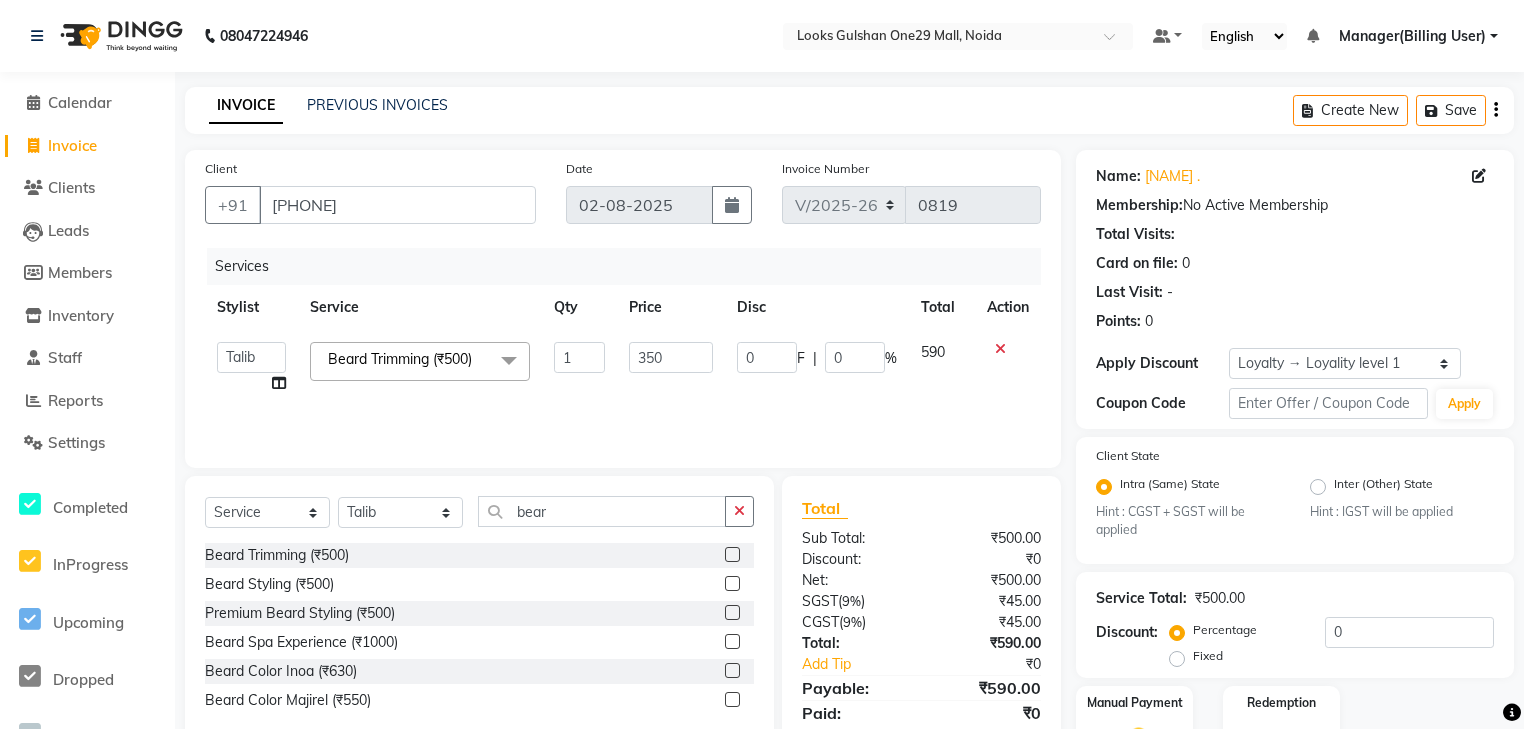 click on "Services Stylist Service Qty Price Disc Total Action  ali   Counter_Sales   Deepak   Eram_nail art   Farmaan   Manager(Billing User)   Mashel   Nisha   Rinki   Ritu Mittal   Shiva   Shiva(Cherry)   Shivam_pdct   Talib   vardan   Vikash_Pdct  Beard Trimming (₹500)  x Nail Extension Refill (₹1500) Big Toes (₹400) French Tip Repair (₹400) Gel French Extension (₹500) Gel Tip Repair (₹350) Gel Infills (₹1350) Gel Overlays (₹1800) Gel Extension (₹500) Gel Nail Removal (₹150) Natural Nail Extensions (₹3300) French Nail Extensions (₹3500) Gel Polish Removal (₹600) Extension Removal (₹1000) Nail Art Recruiter (₹500) French Ombre Gel Polish (₹2500) Nail Art Nedle (₹600) Cutical Care (₹250) Nail Art Brush (₹500) French Gel Polish (₹2000) French Glitter Gel Polish (₹2500) Gel Polish Touchup                                   (₹1200) Nail Art Per Finger(F)* (₹400) 3D Nail Art Recruiter (₹600) Nail Art with Stones/Foil/Stickers per Finger (₹500) Acrylic Overlays (₹1000) 1" 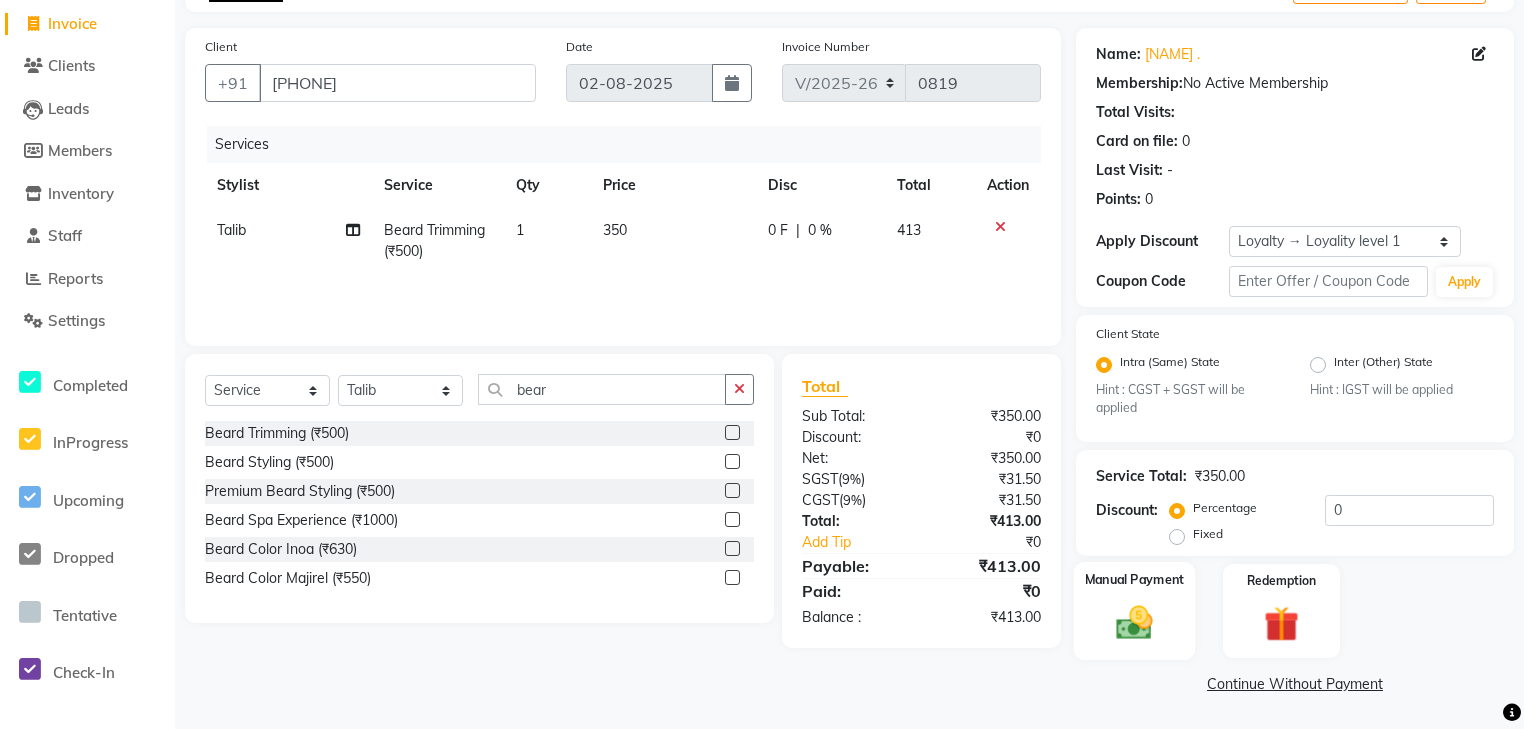 click on "Manual Payment" 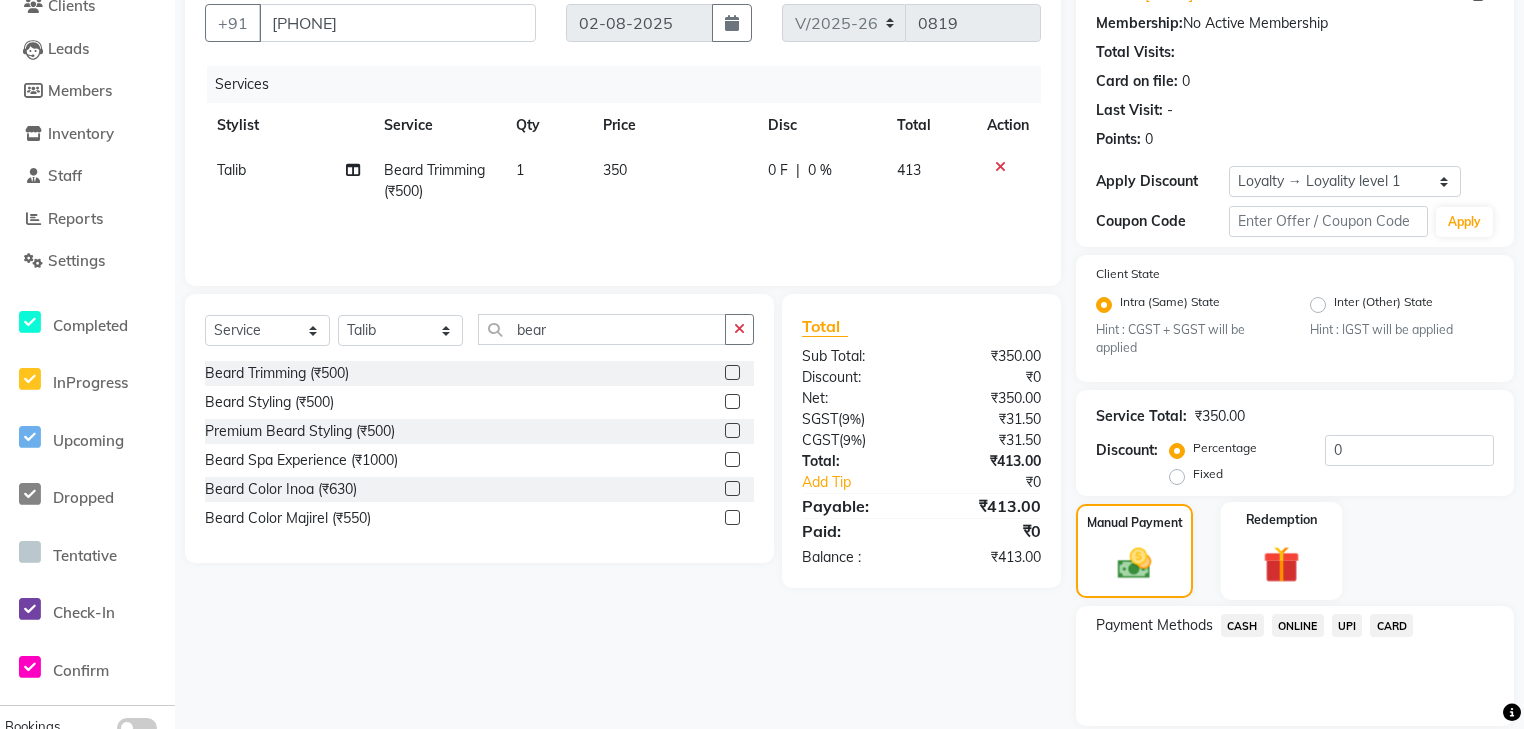 scroll, scrollTop: 253, scrollLeft: 0, axis: vertical 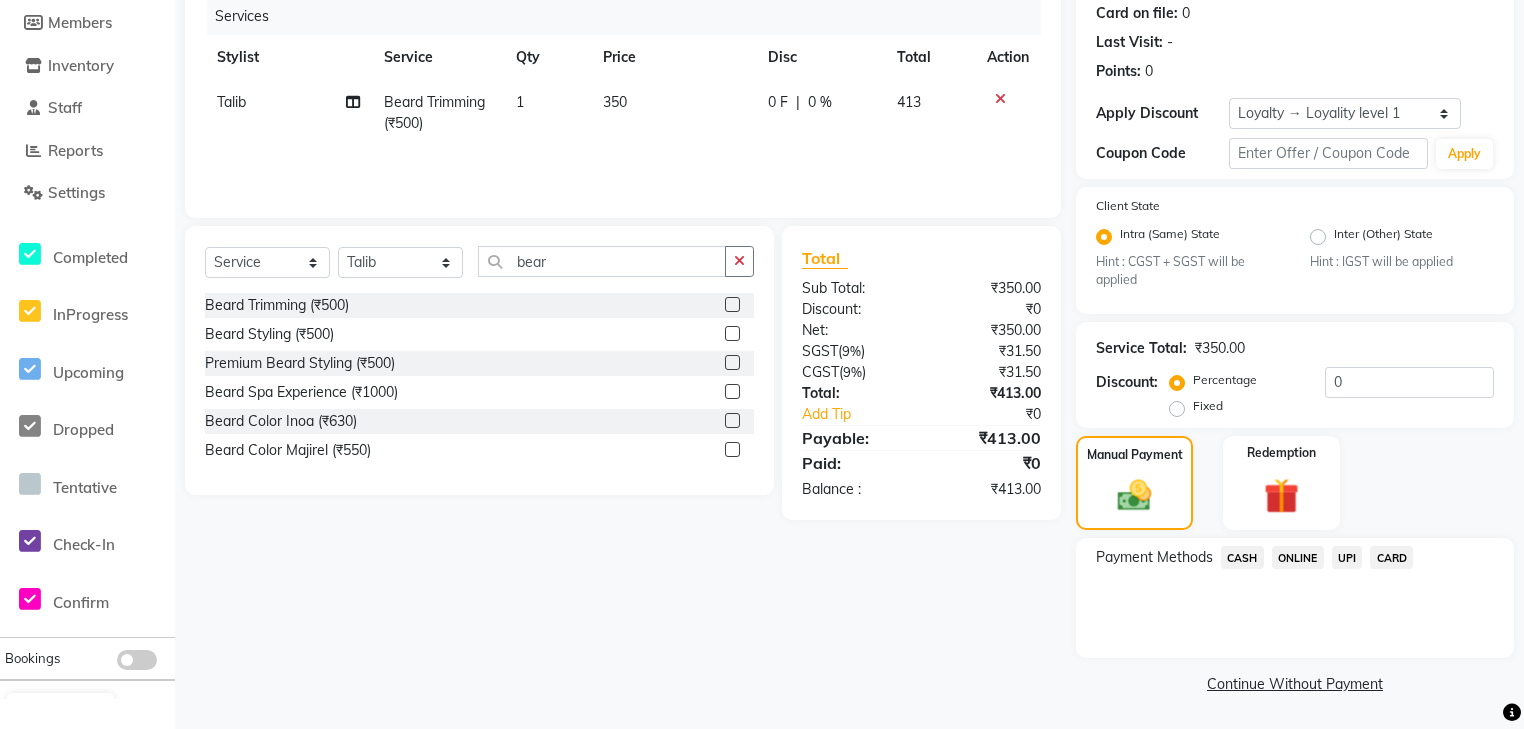 click on "CARD" 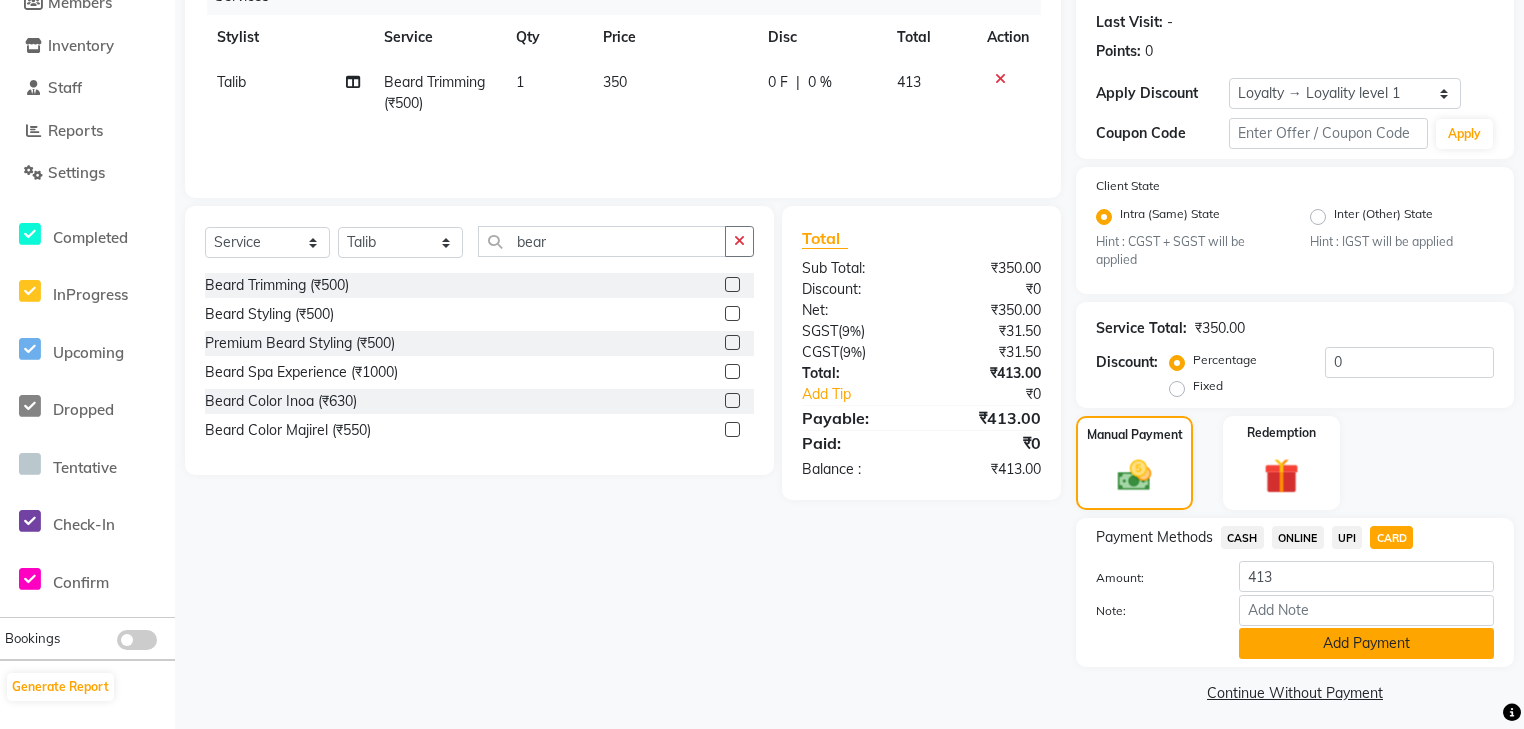 scroll, scrollTop: 284, scrollLeft: 0, axis: vertical 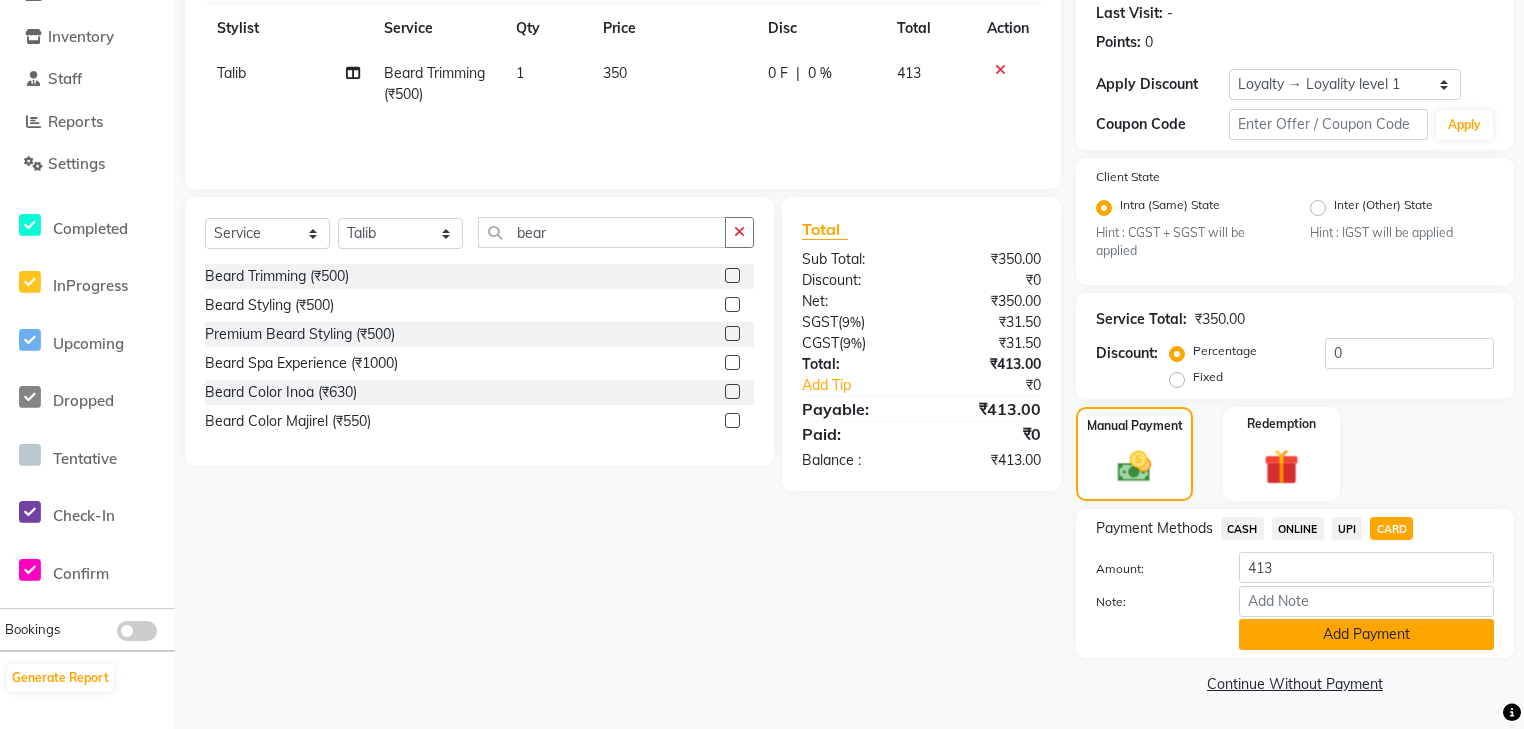 click on "Add Payment" 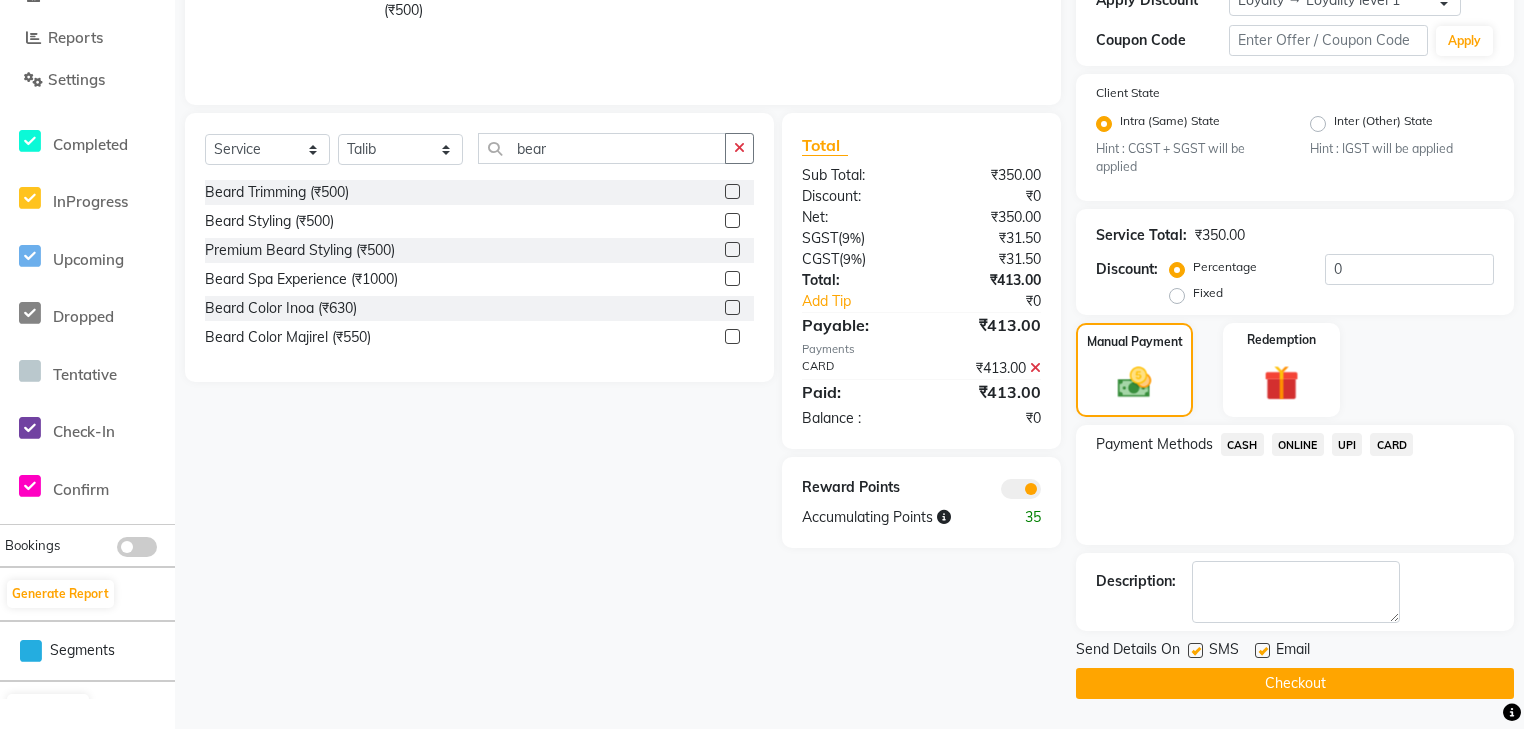 scroll, scrollTop: 365, scrollLeft: 0, axis: vertical 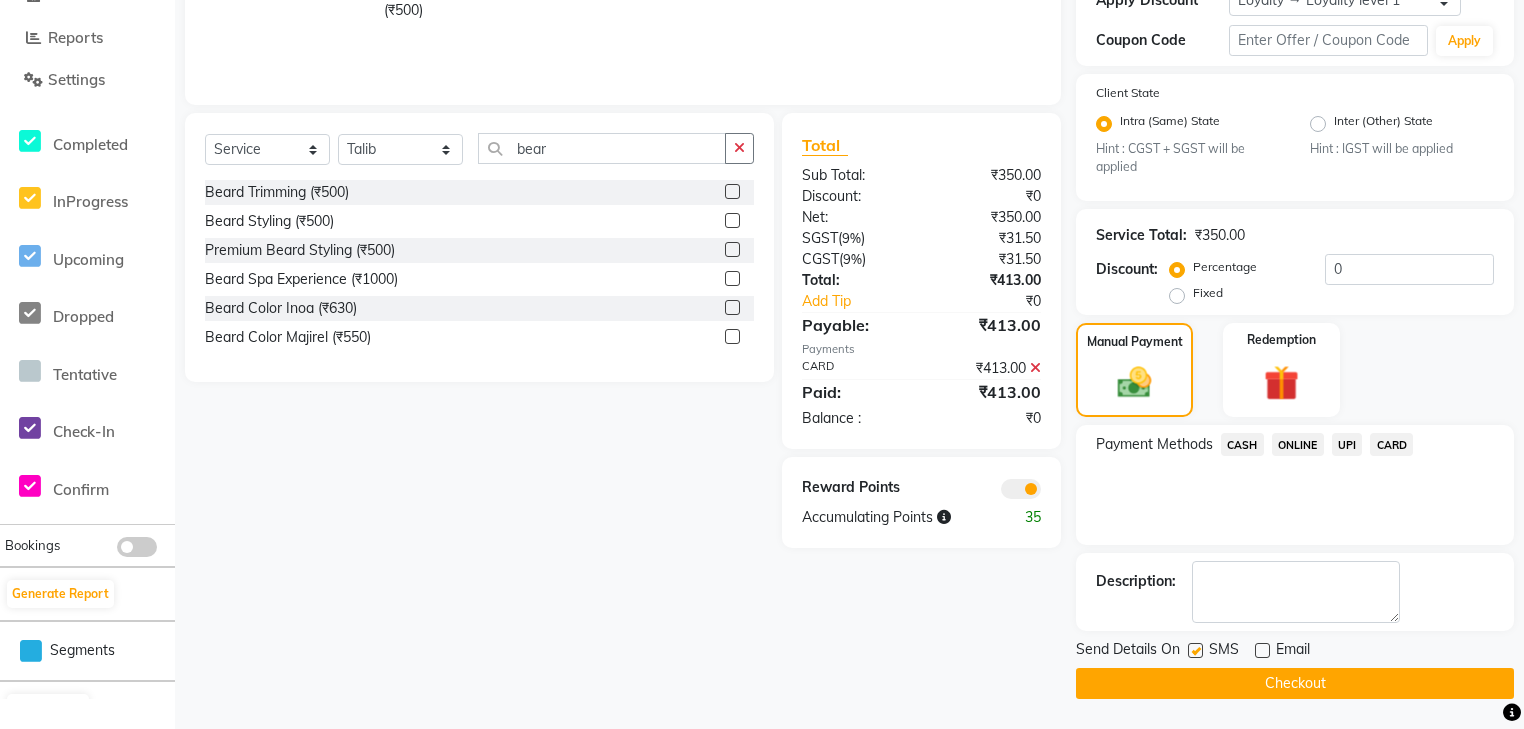 click on "Checkout" 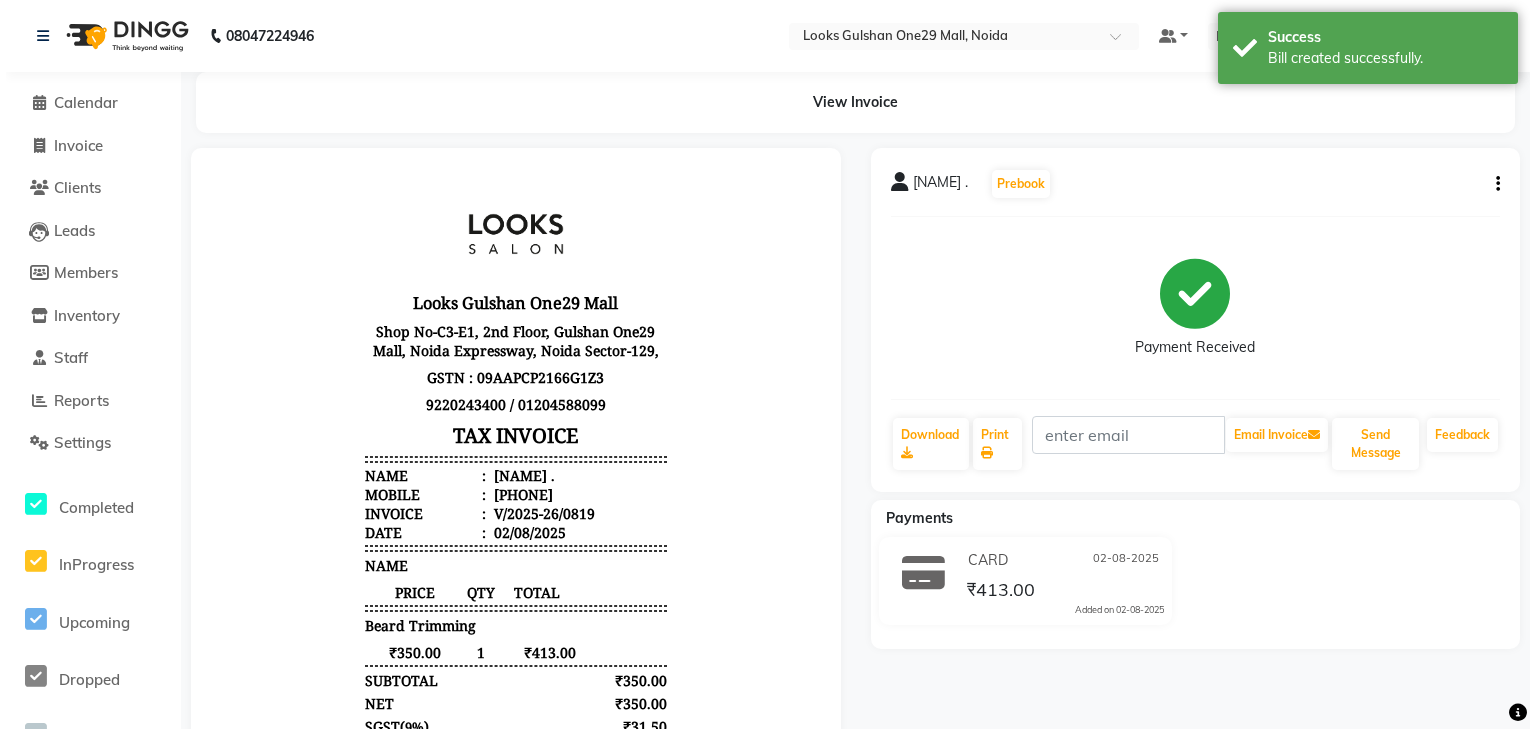 scroll, scrollTop: 0, scrollLeft: 0, axis: both 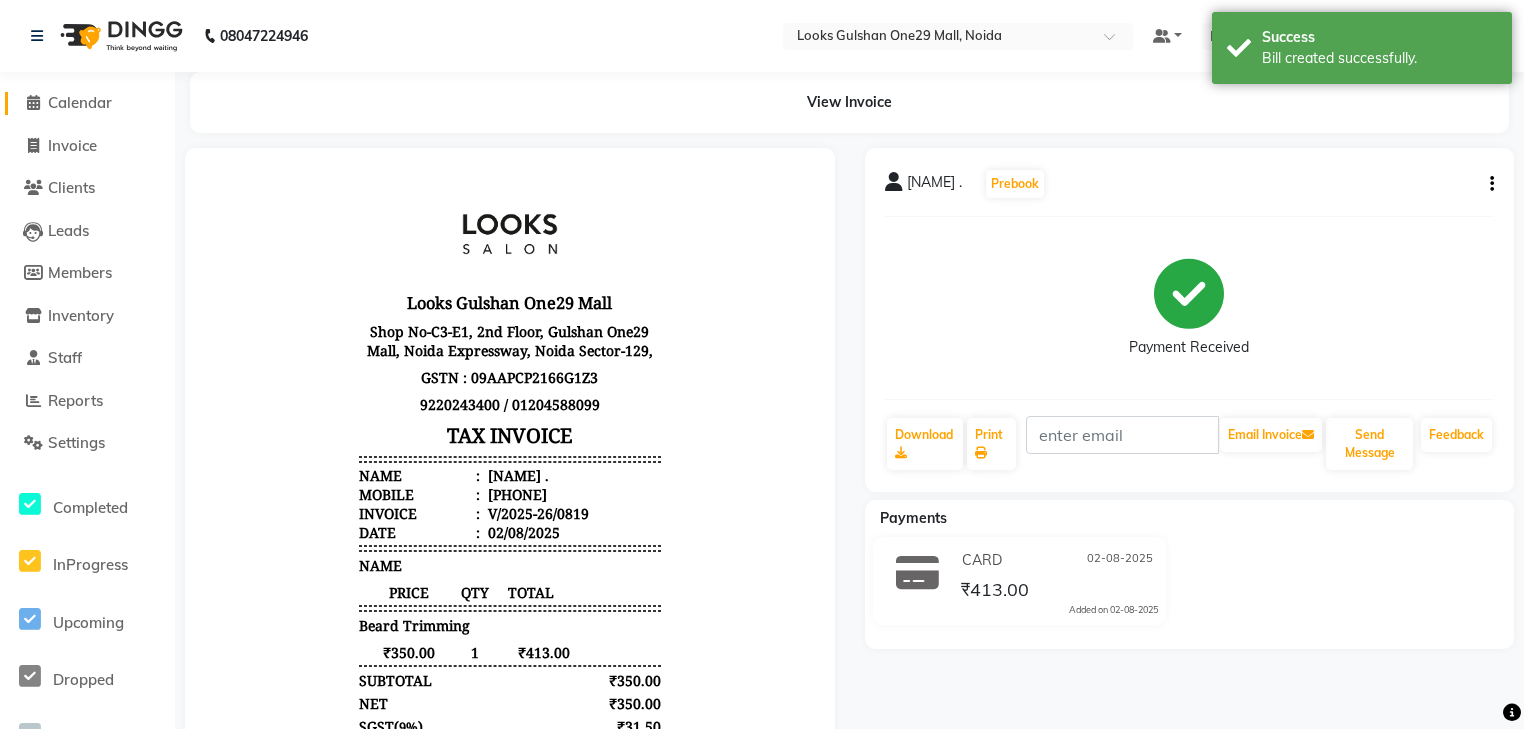 click on "Calendar" 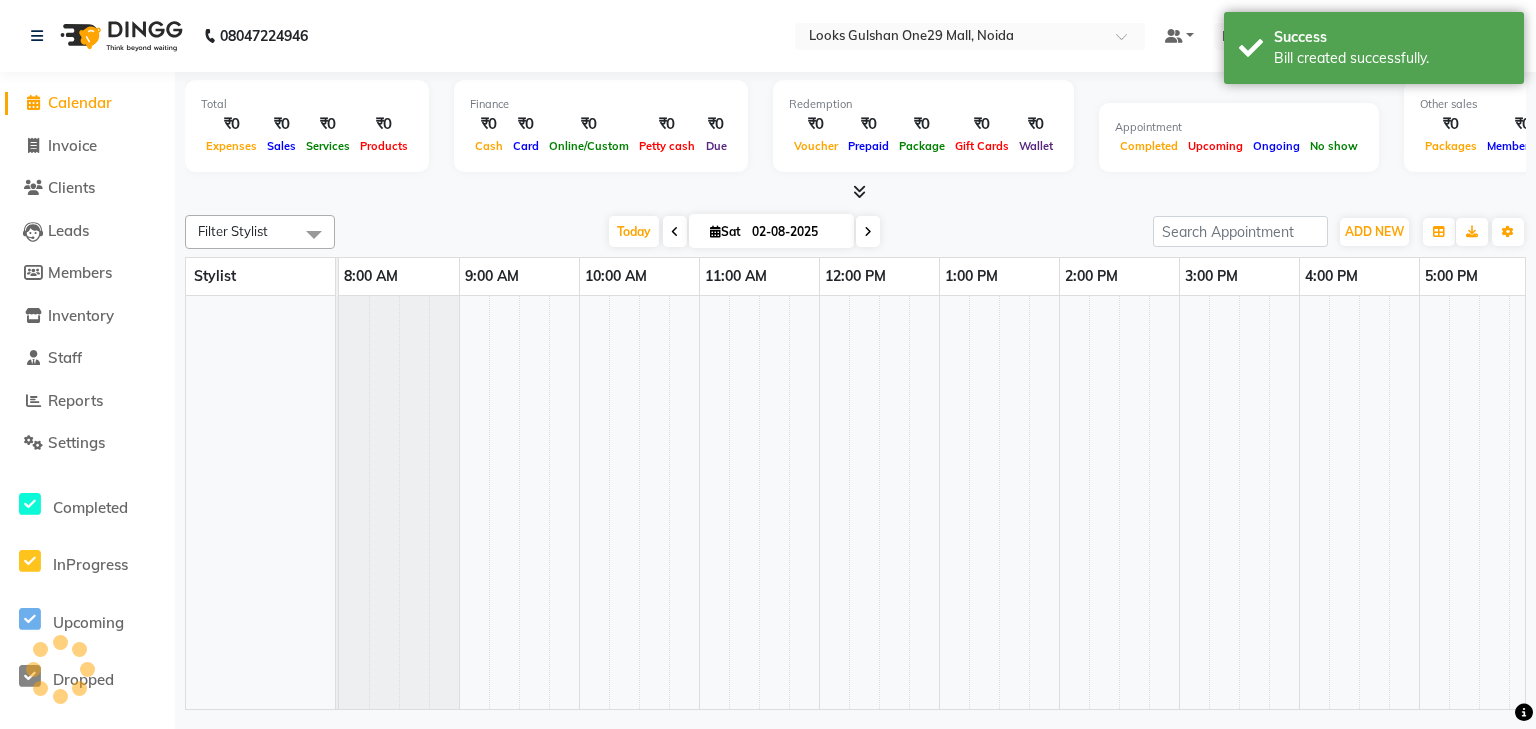 click at bounding box center (855, 192) 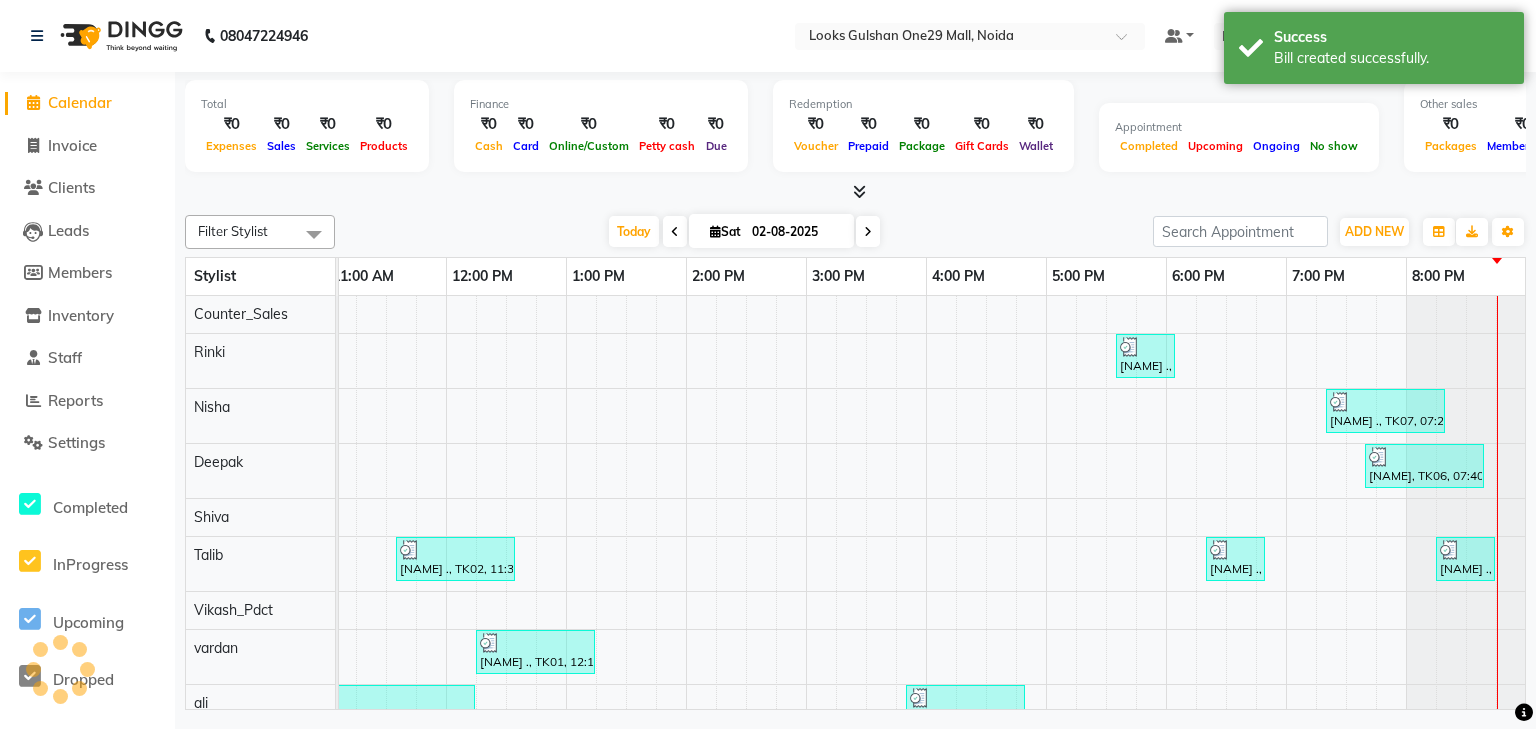 scroll, scrollTop: 0, scrollLeft: 0, axis: both 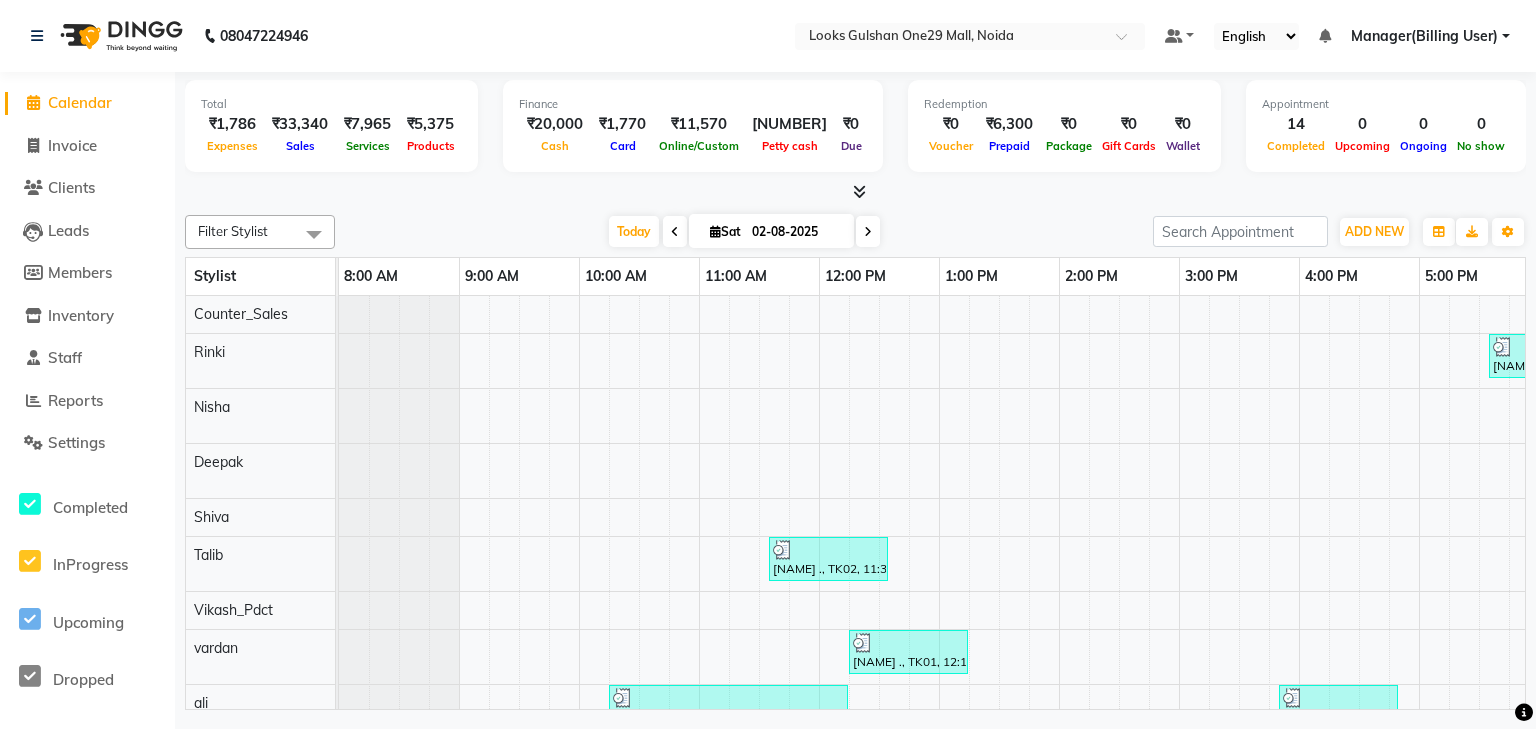 click at bounding box center [855, 192] 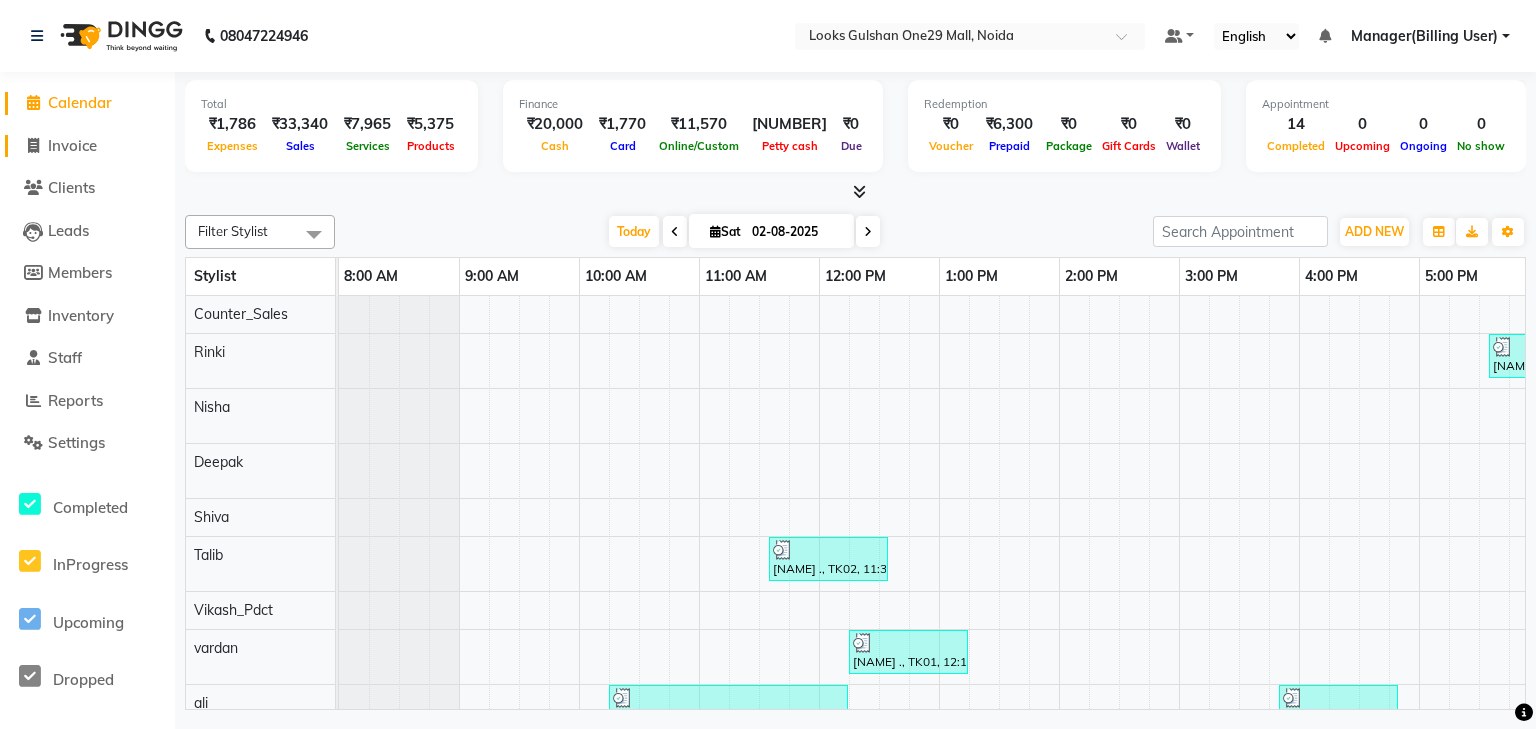 click on "Invoice" 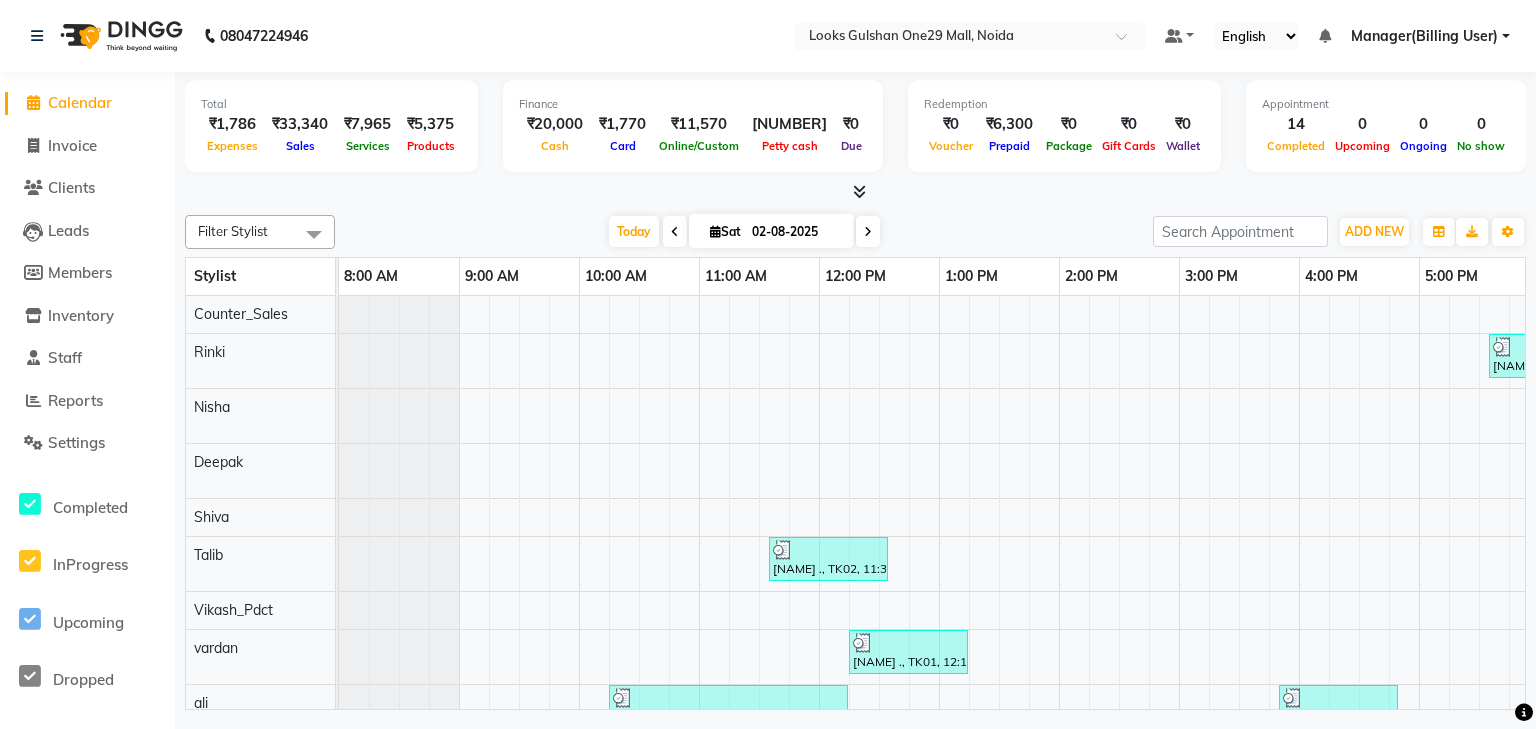 select on "8337" 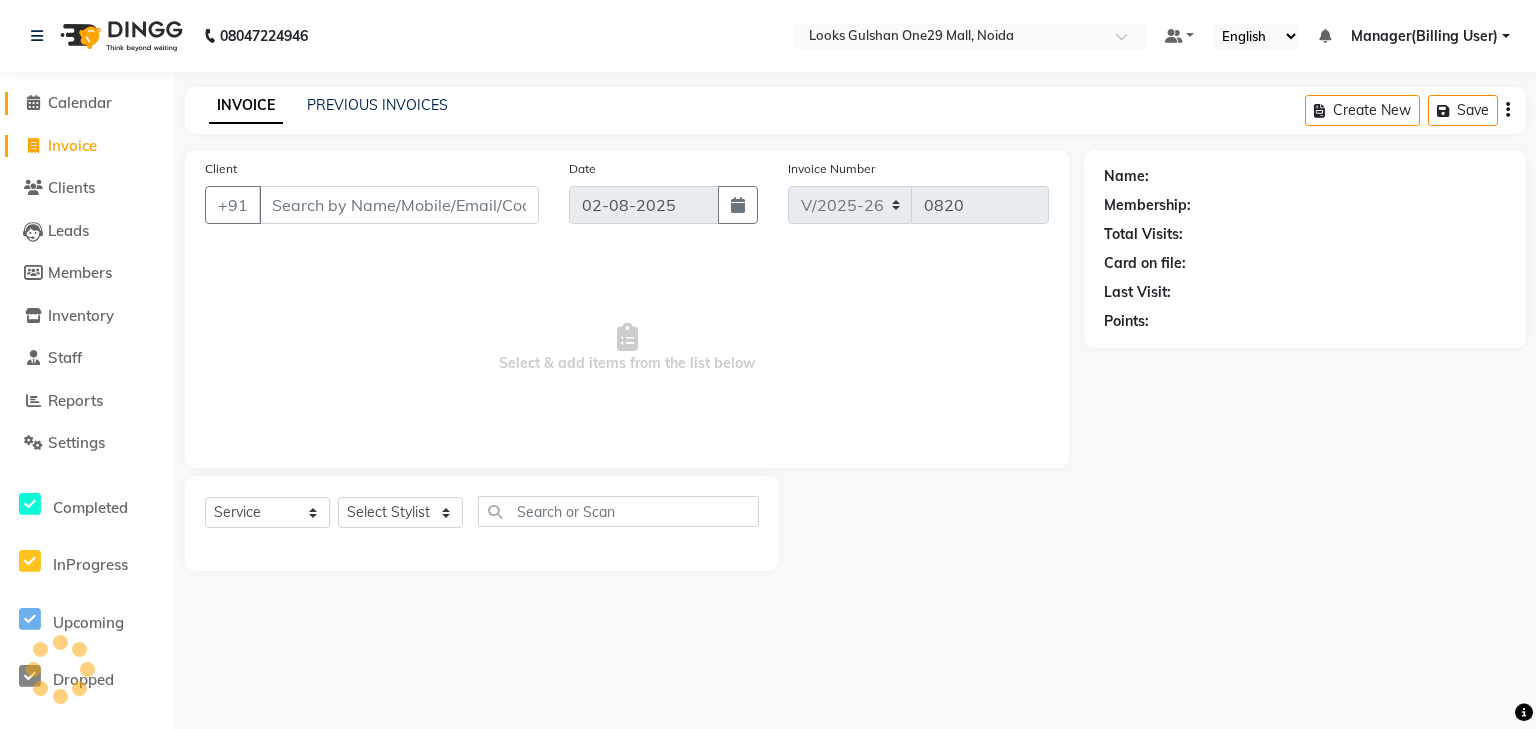 click on "Calendar" 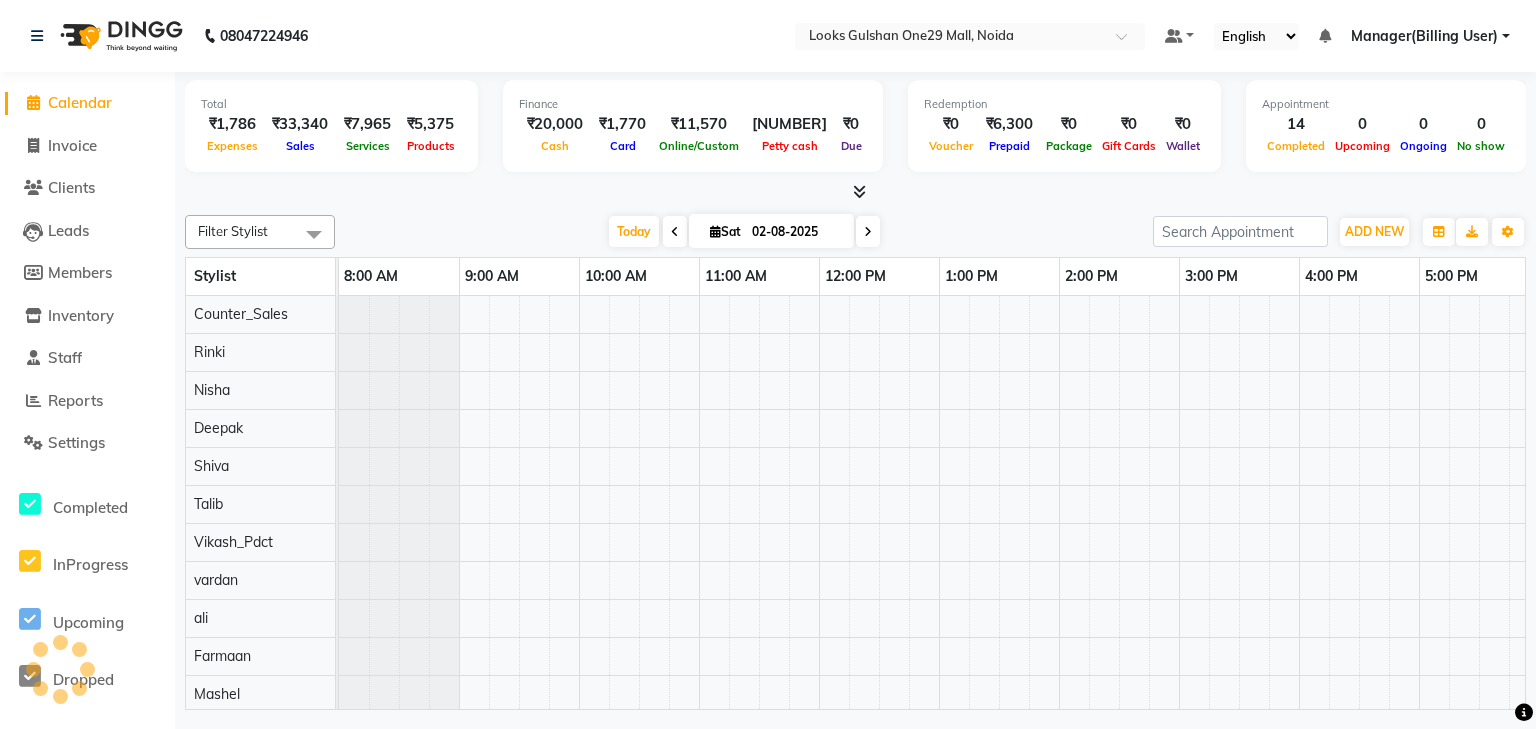 scroll, scrollTop: 0, scrollLeft: 373, axis: horizontal 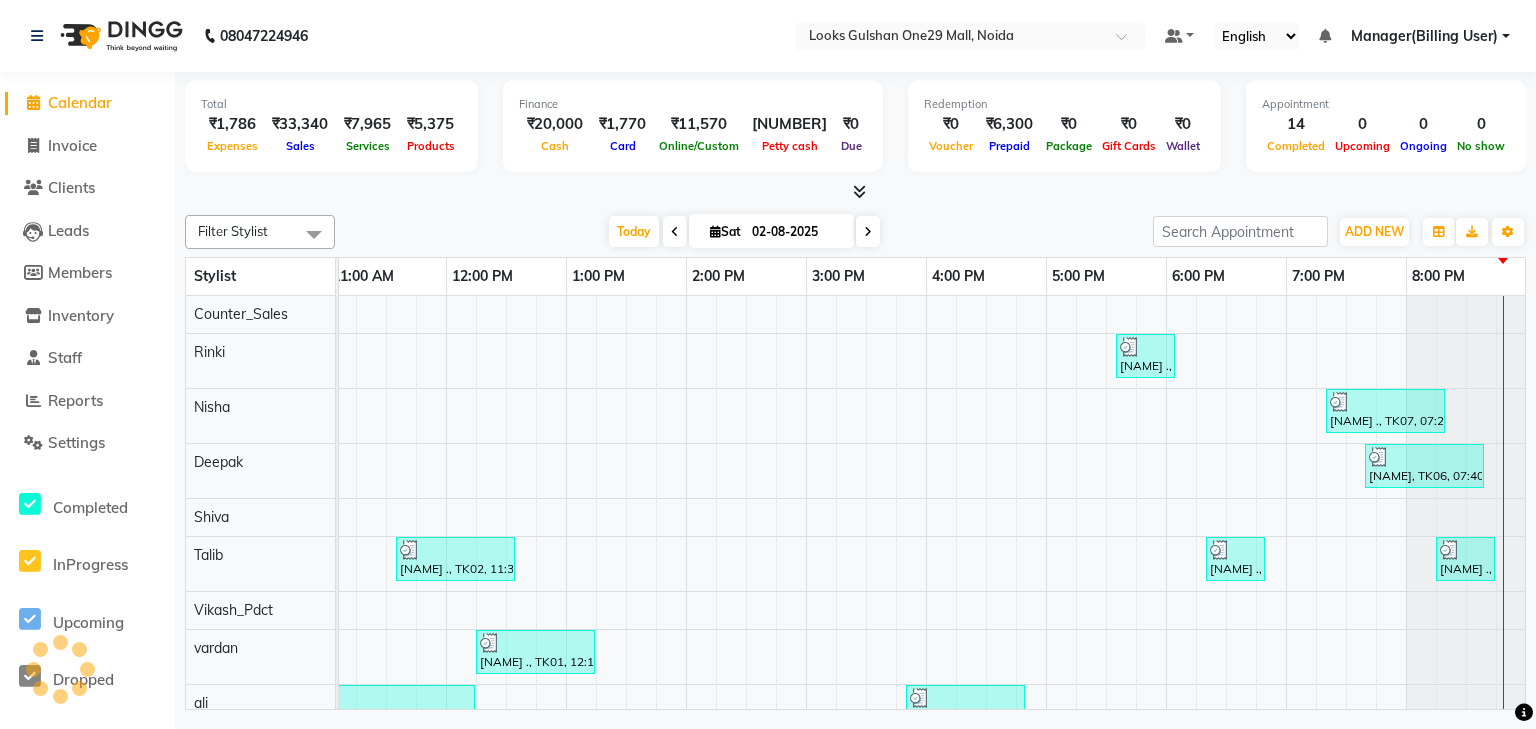 click at bounding box center [855, 192] 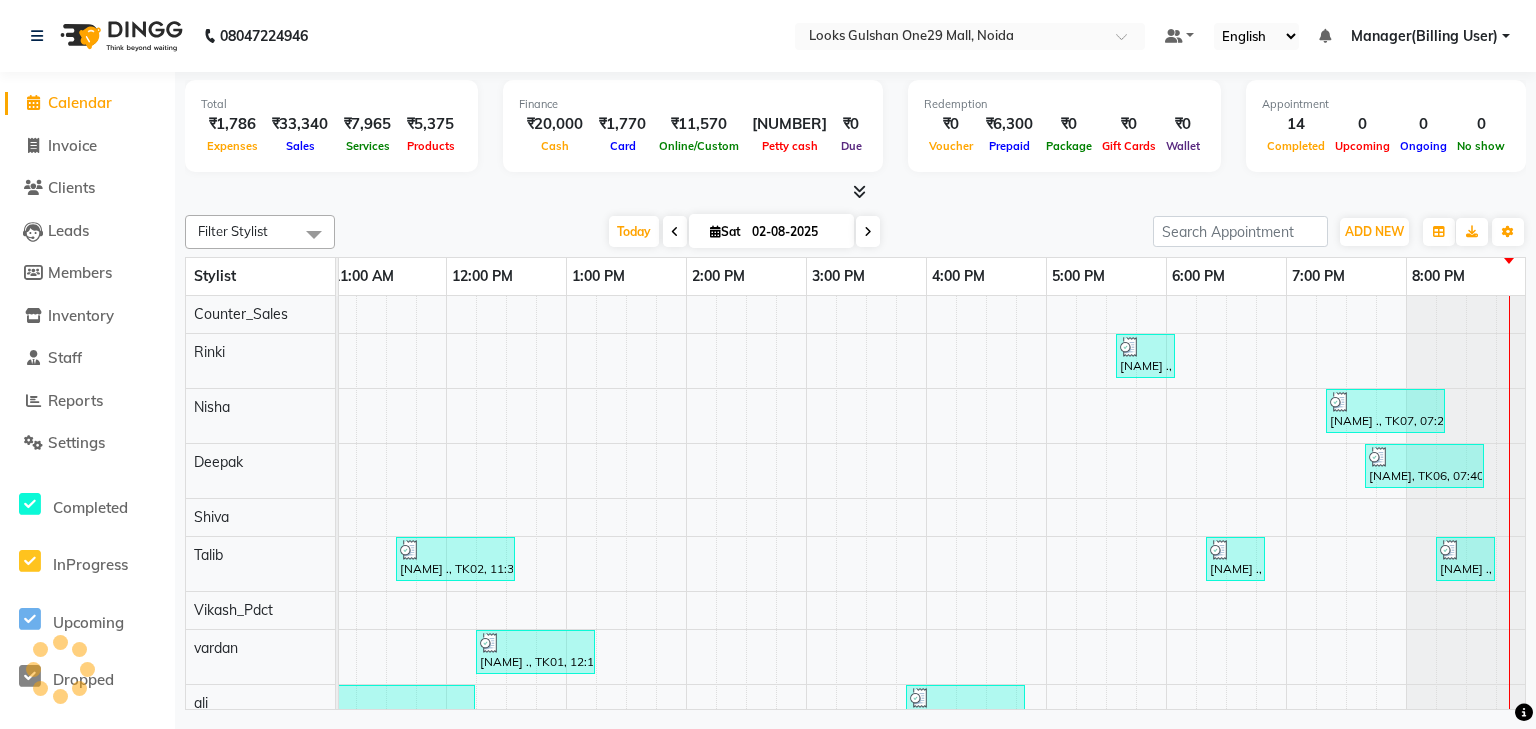 click at bounding box center (855, 192) 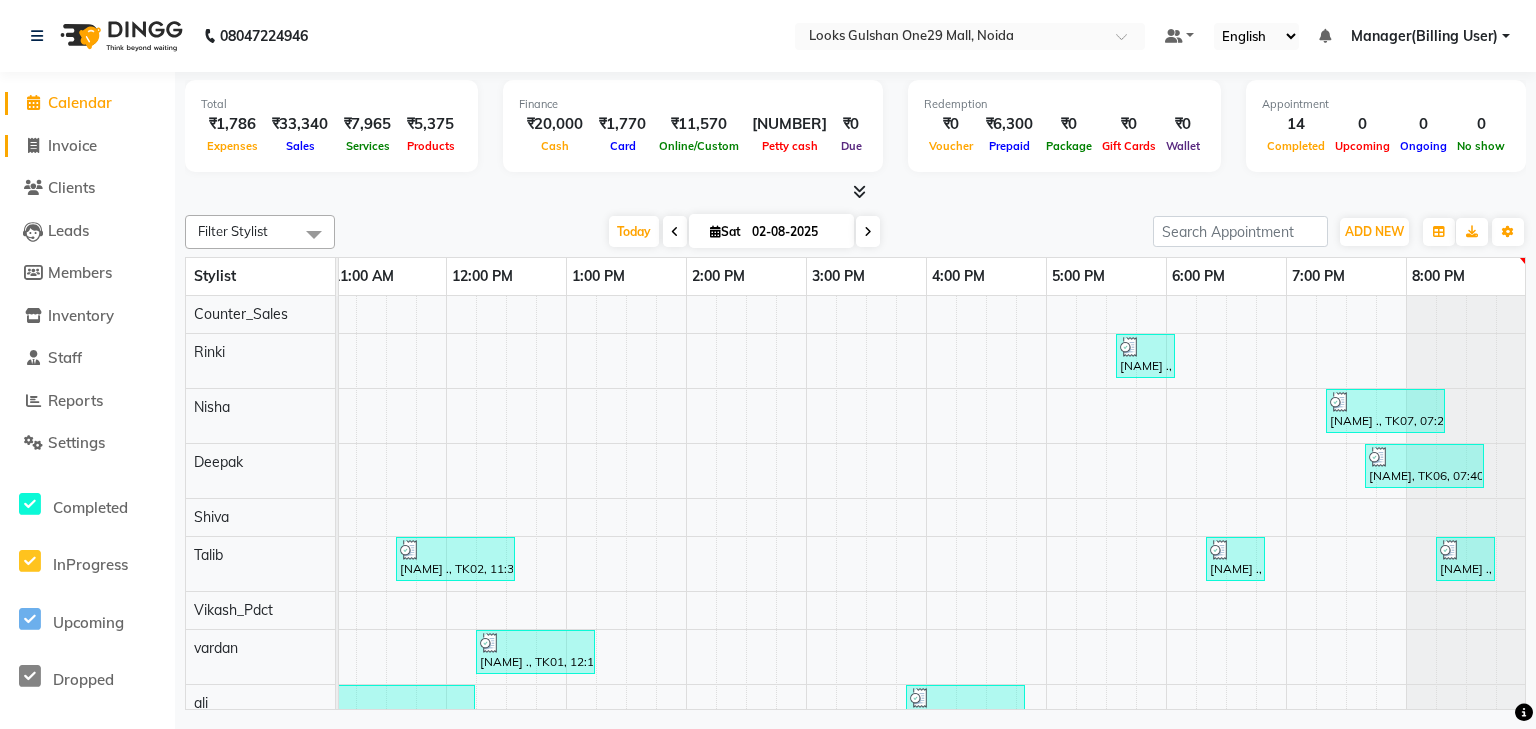 click on "Invoice" 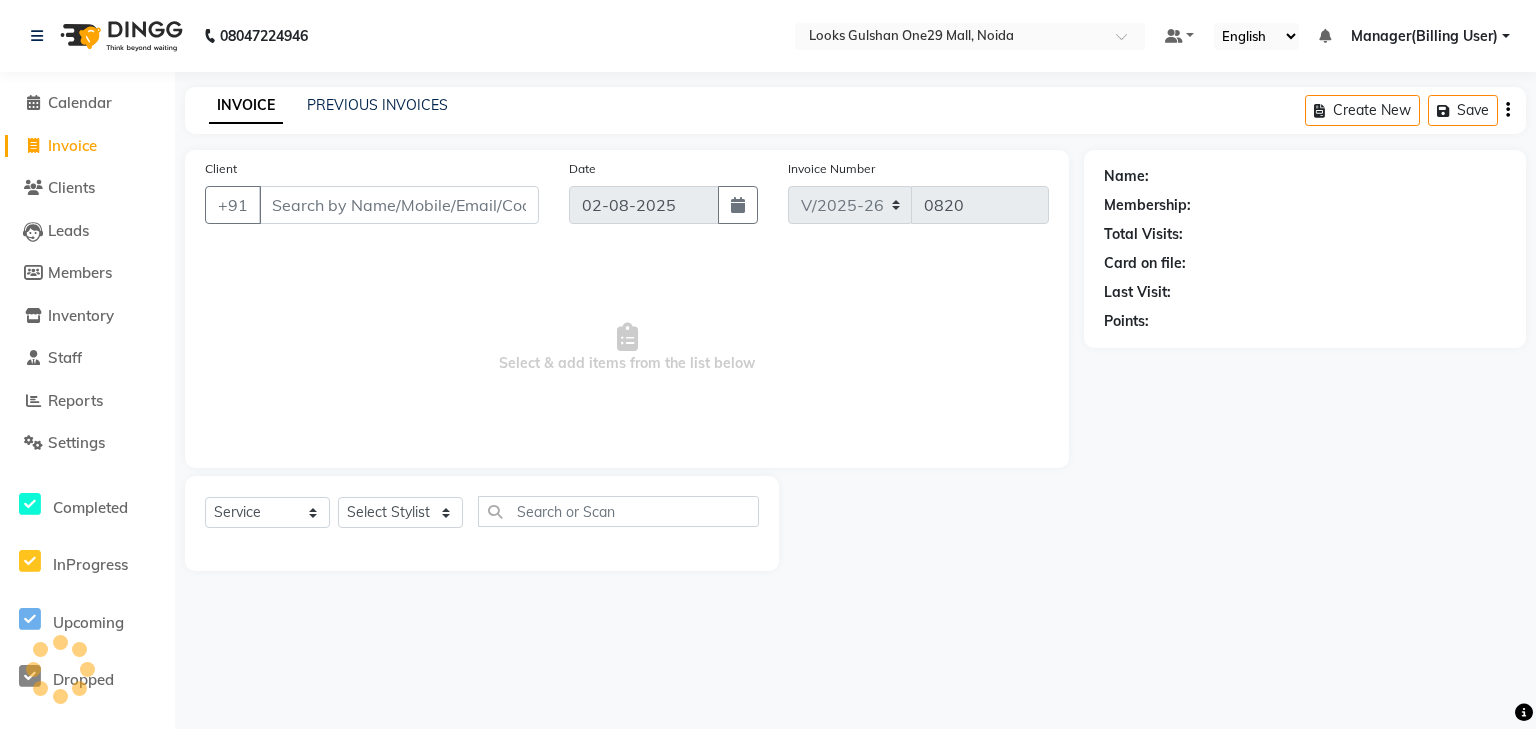 click on "Client" at bounding box center [399, 205] 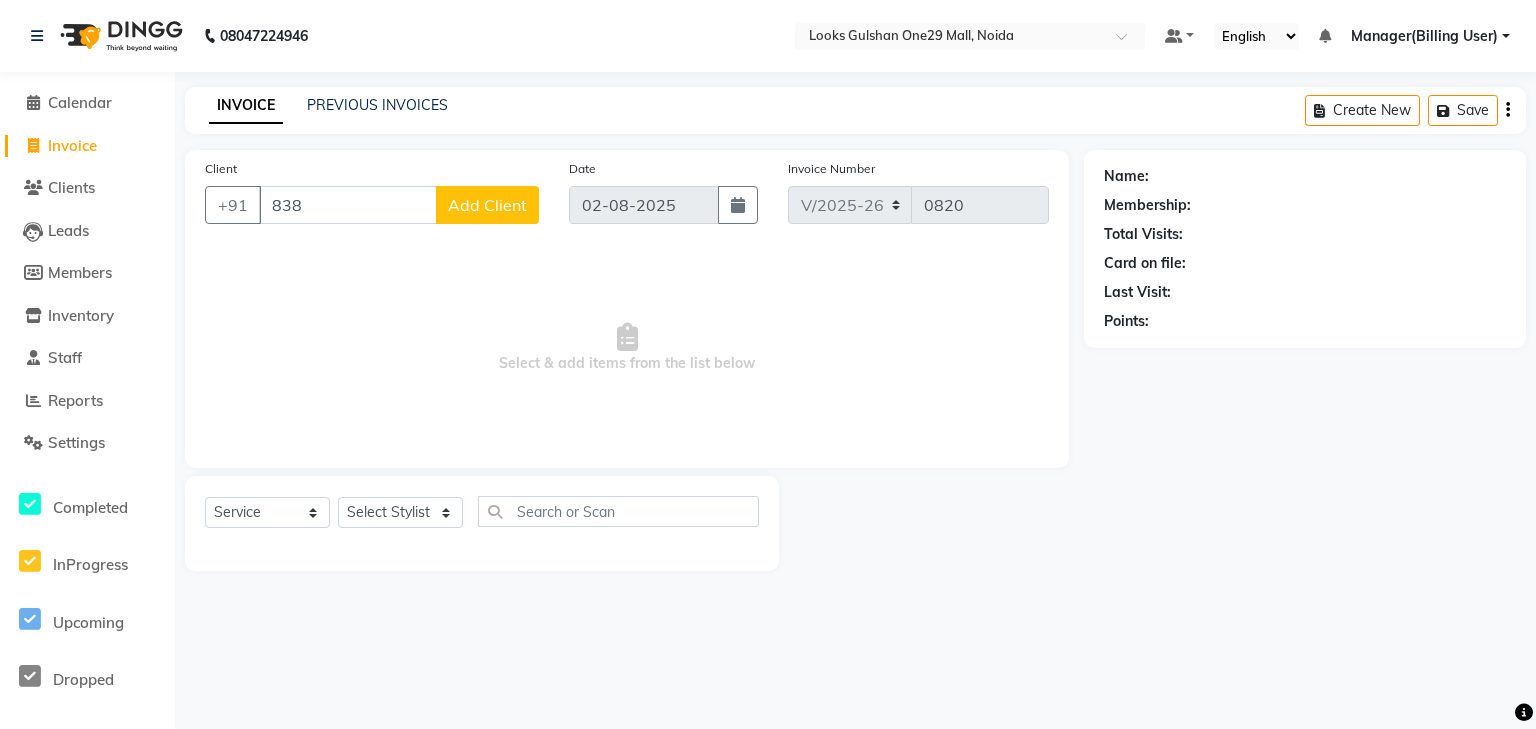 type on "8383" 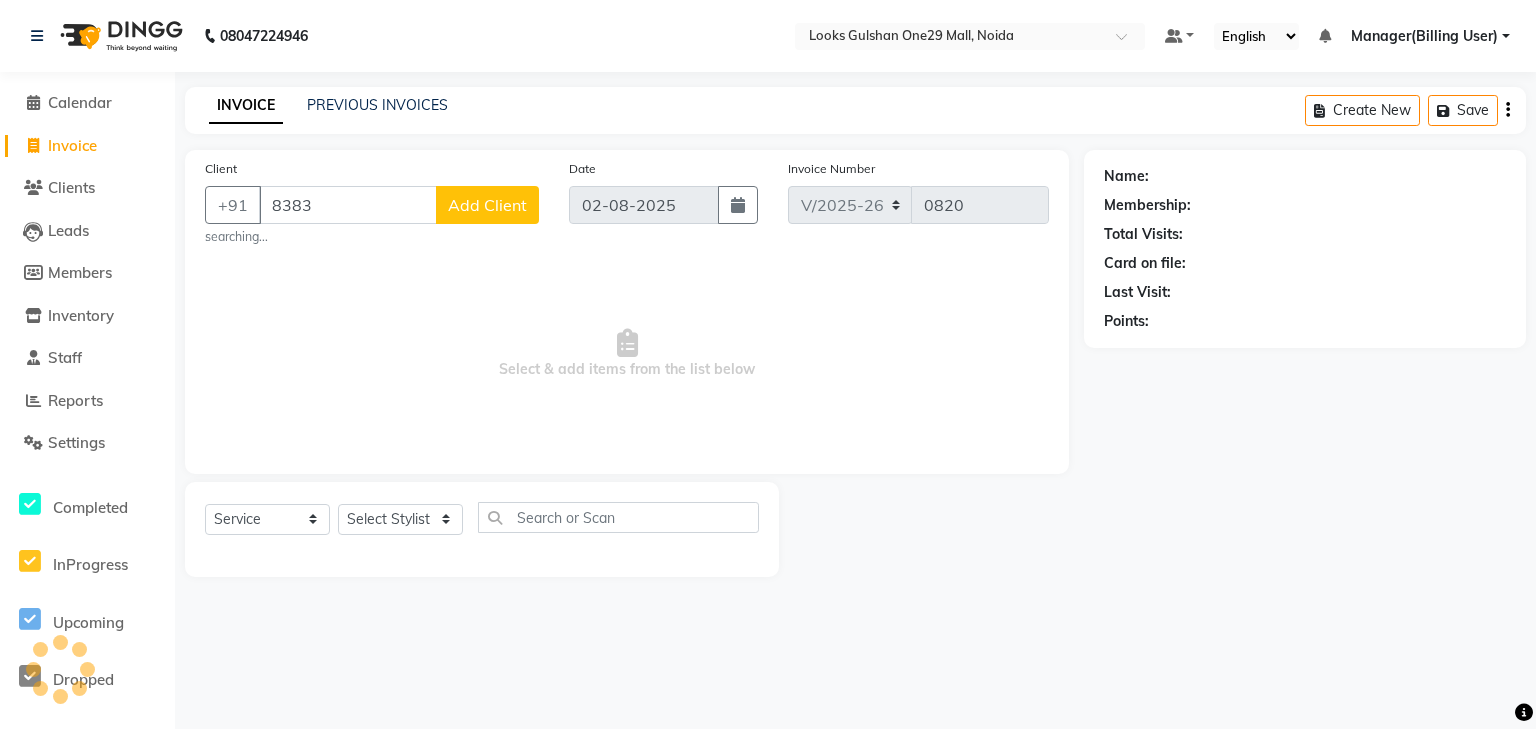 select on "80996" 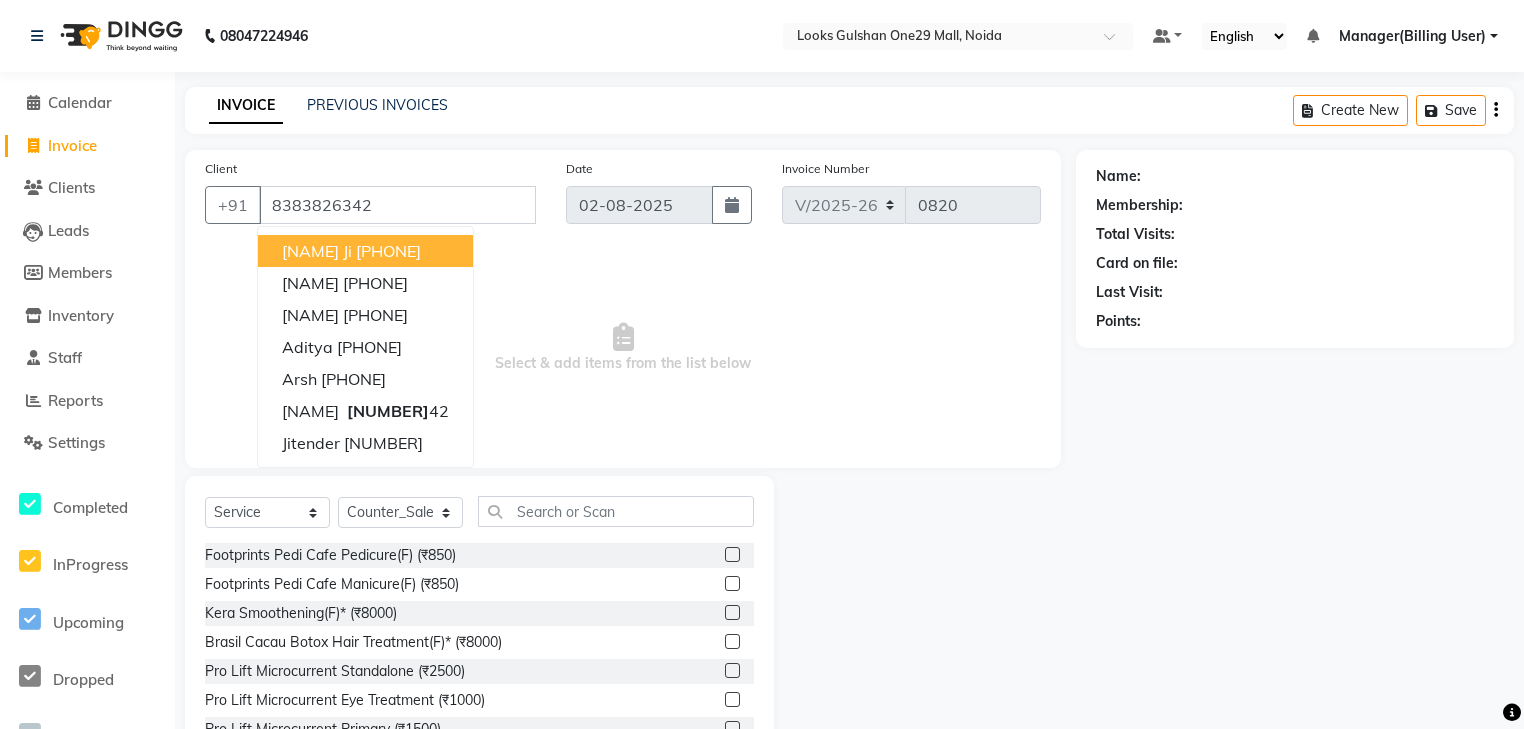 type on "8383826342" 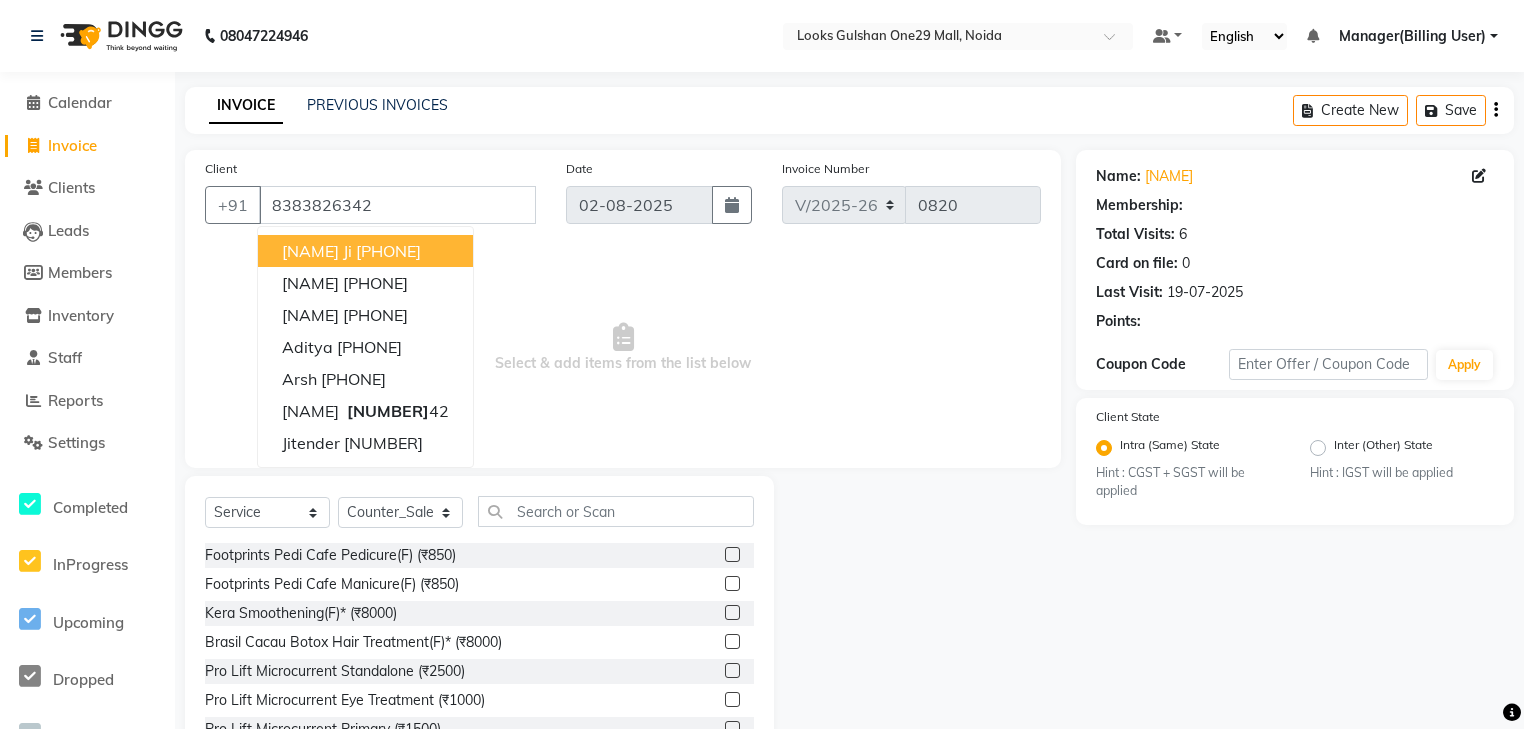 select on "1: Object" 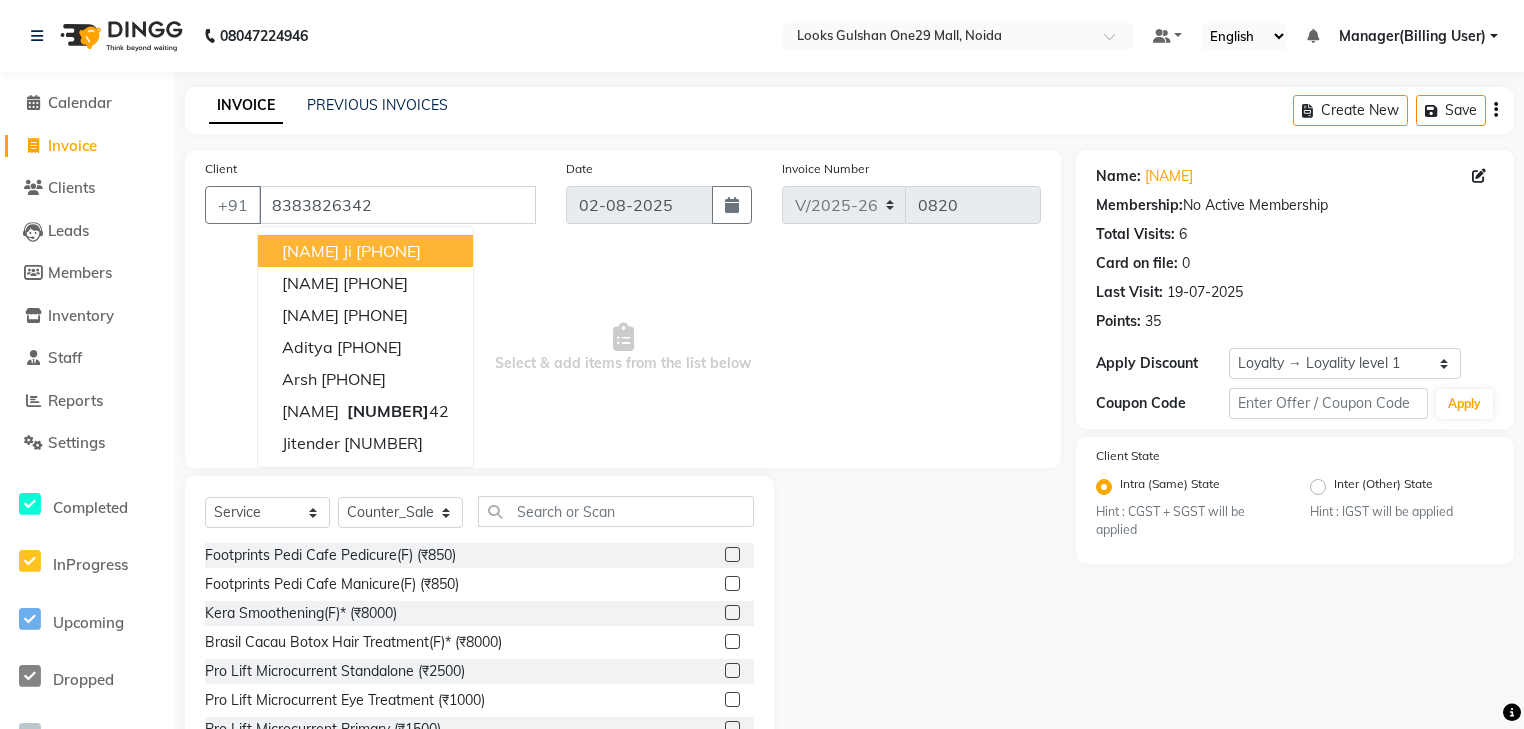 click on "Select & add items from the list below" at bounding box center [623, 348] 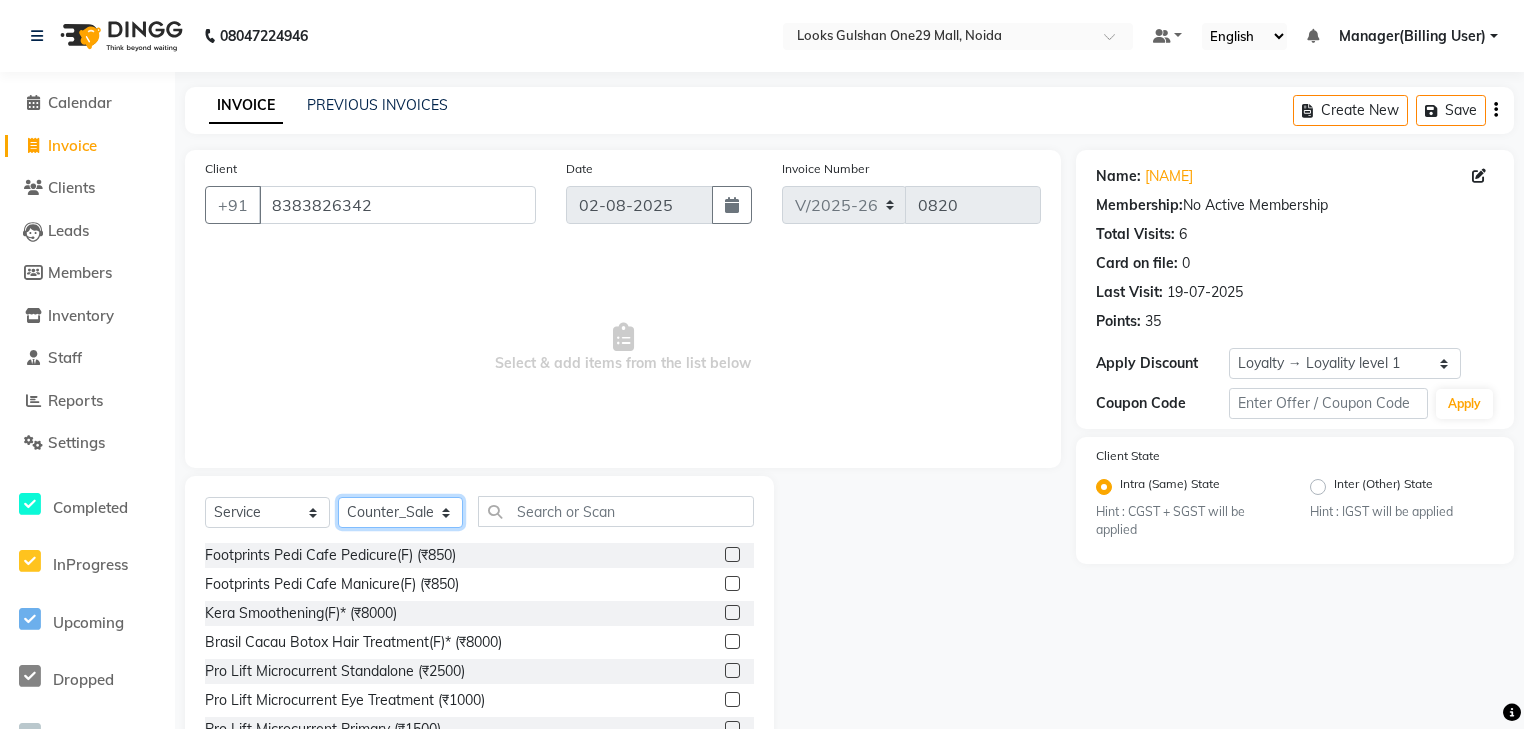 click on "Select Stylist ali Counter_Sales Deepak Eram_nail art Farmaan Manager(Billing User) Mashel Nisha Rinki Ritu Mittal Shiva Shiva(Cherry) Shivam_pdct Talib vardan Vikash_Pdct" 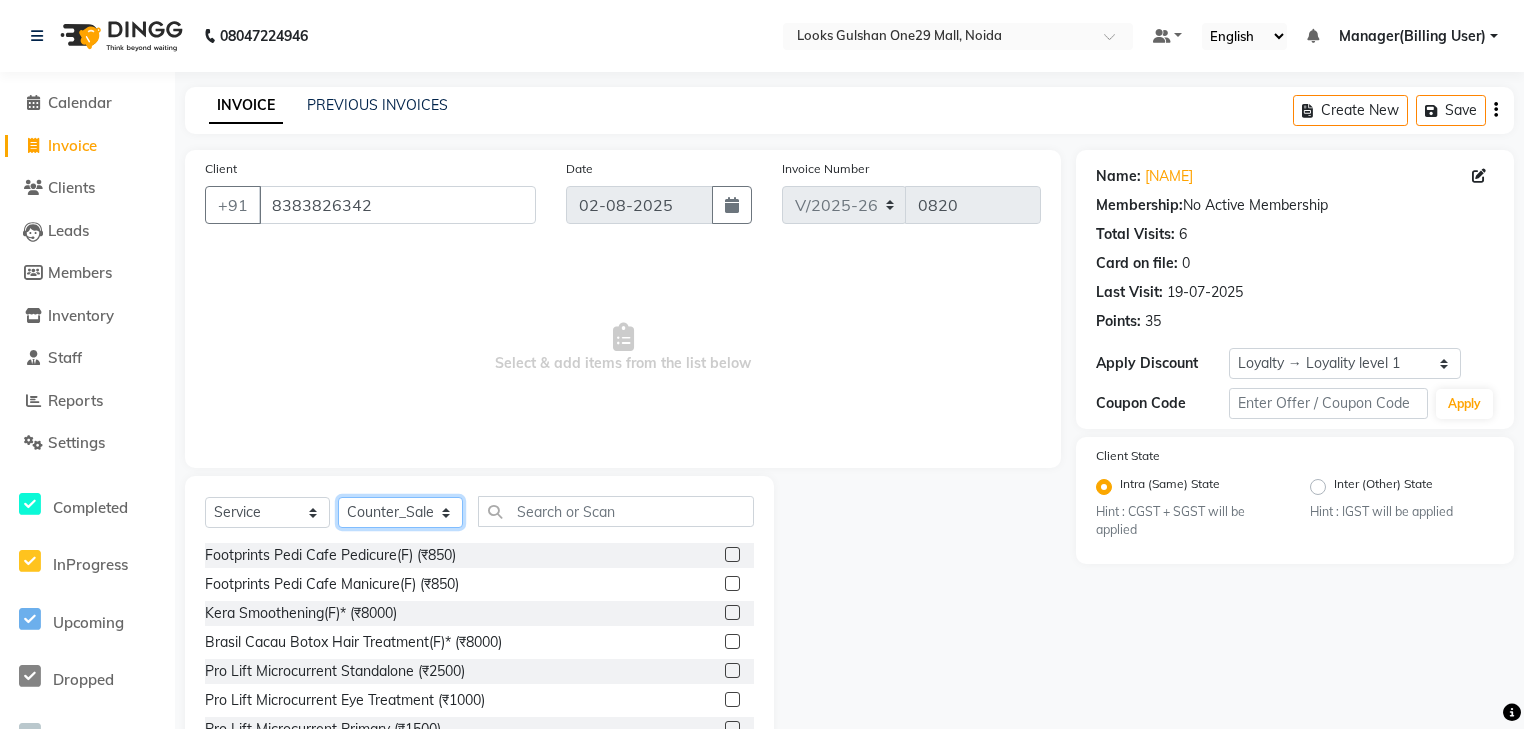 select on "80998" 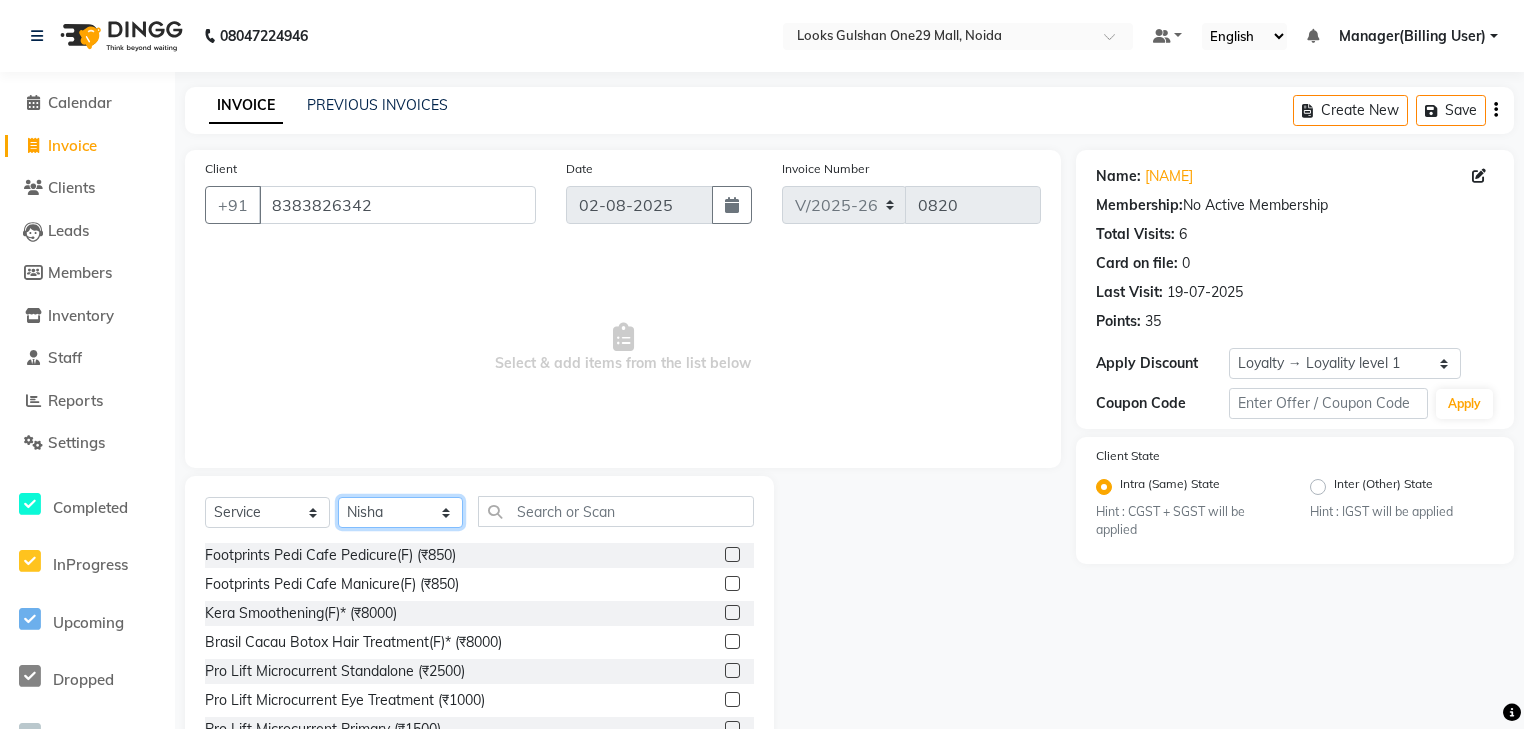 click on "Select Stylist ali Counter_Sales Deepak Eram_nail art Farmaan Manager(Billing User) Mashel Nisha Rinki Ritu Mittal Shiva Shiva(Cherry) Shivam_pdct Talib vardan Vikash_Pdct" 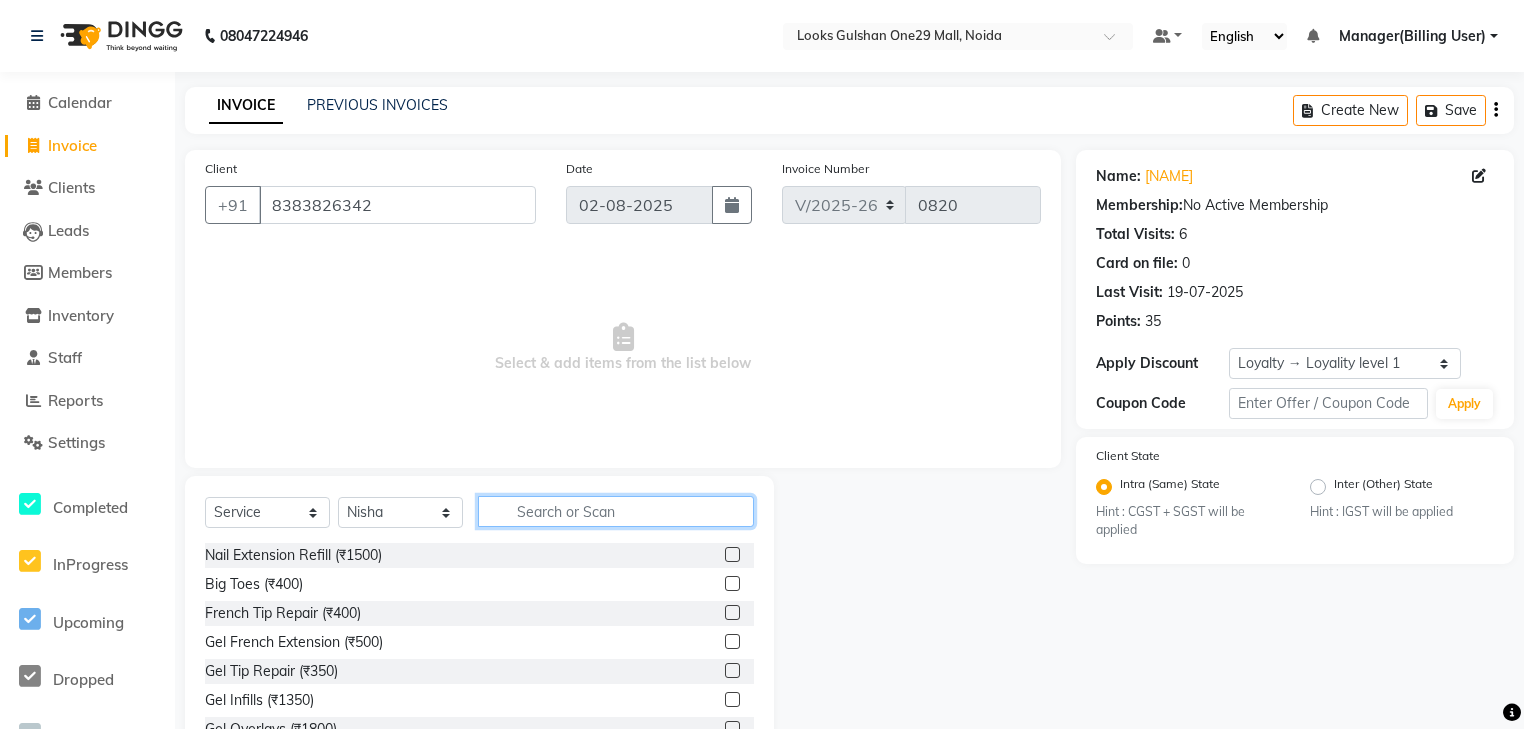 click 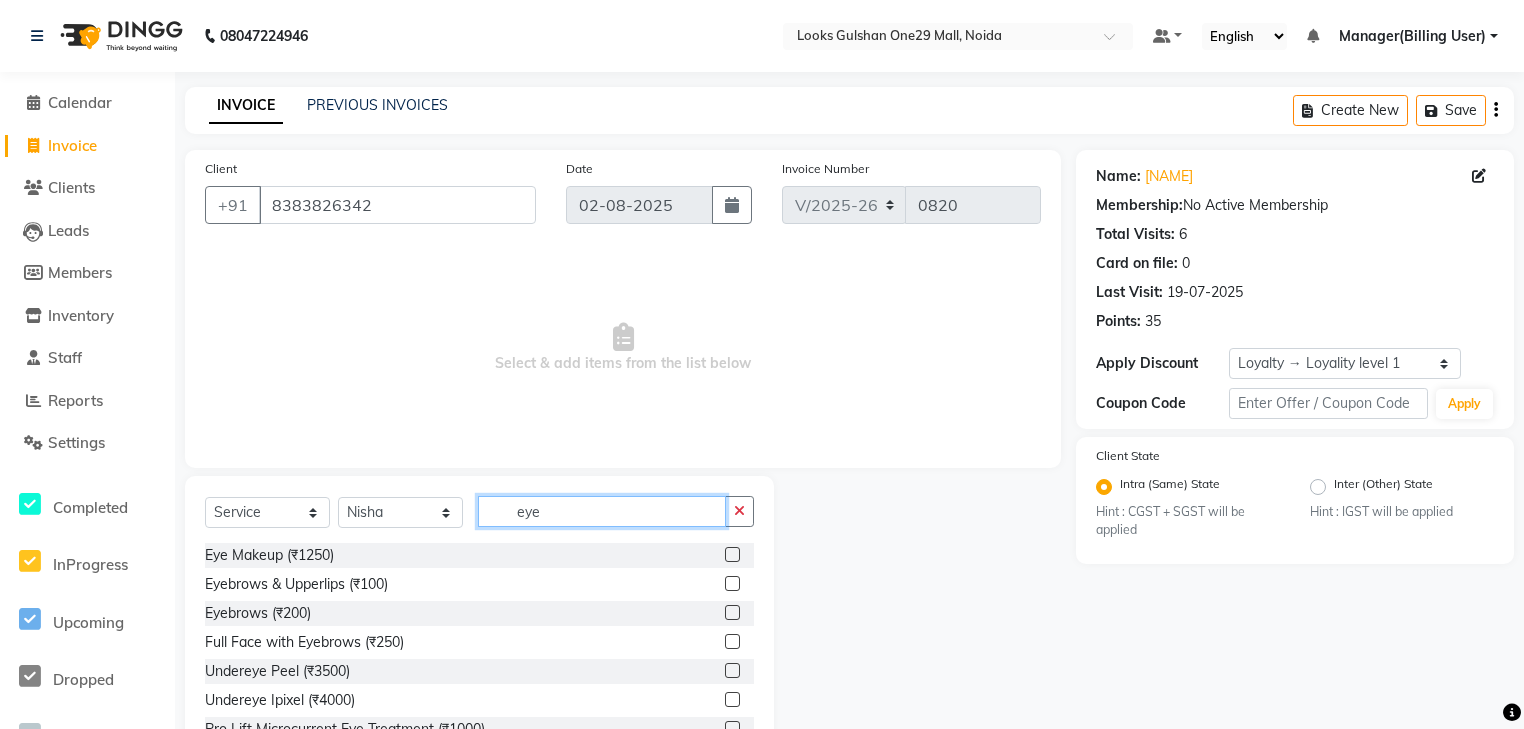 type on "eye" 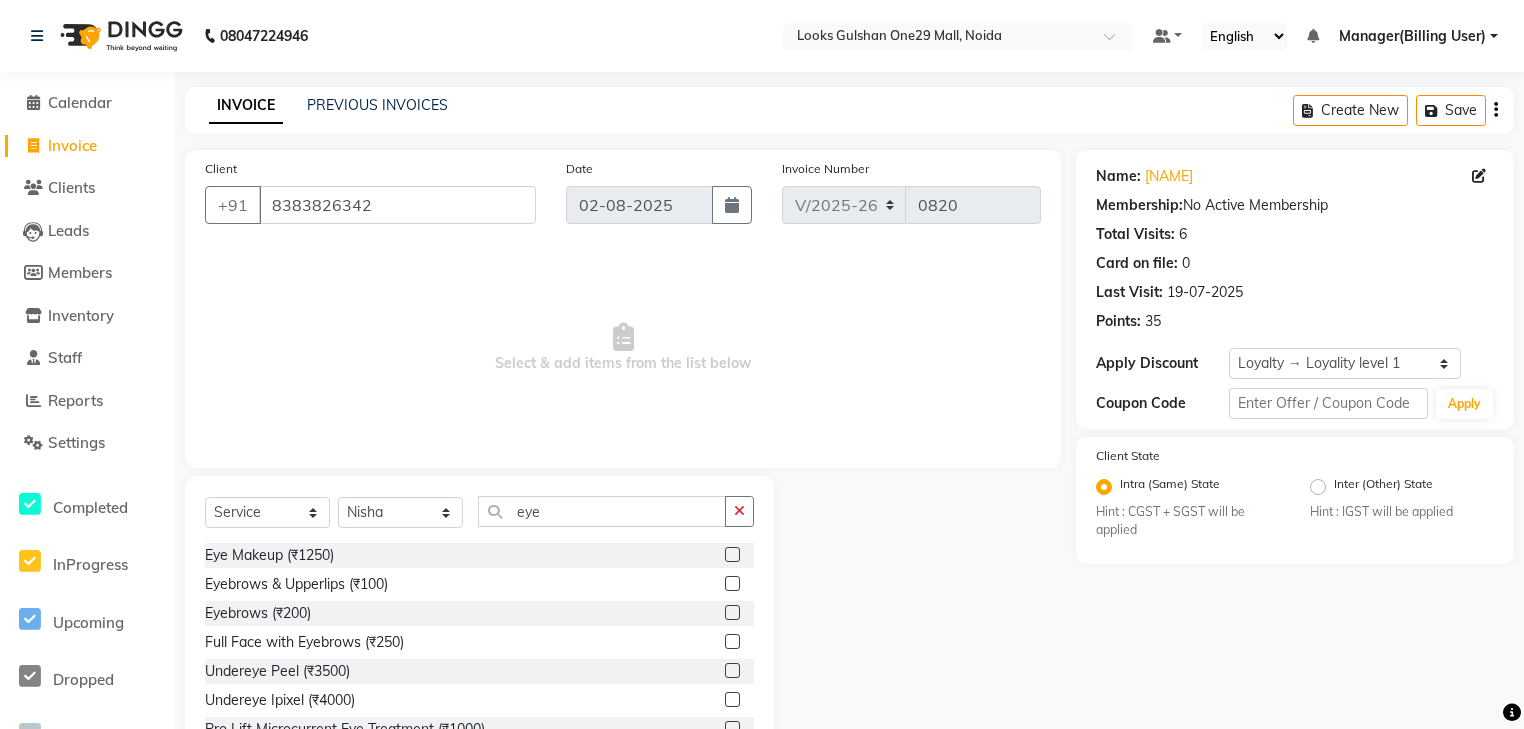 click on "Eyebrows & Upperlips (₹100)" 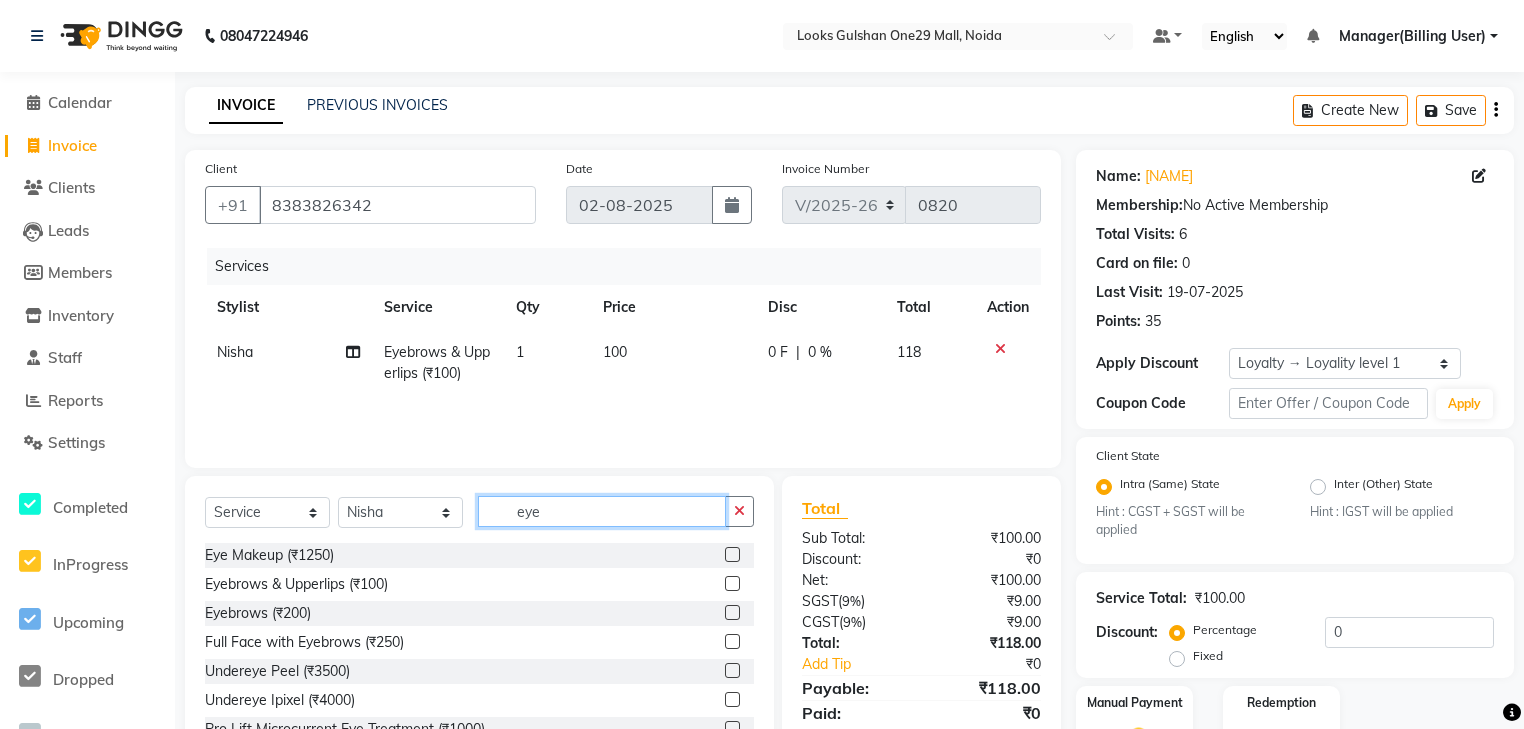 checkbox on "false" 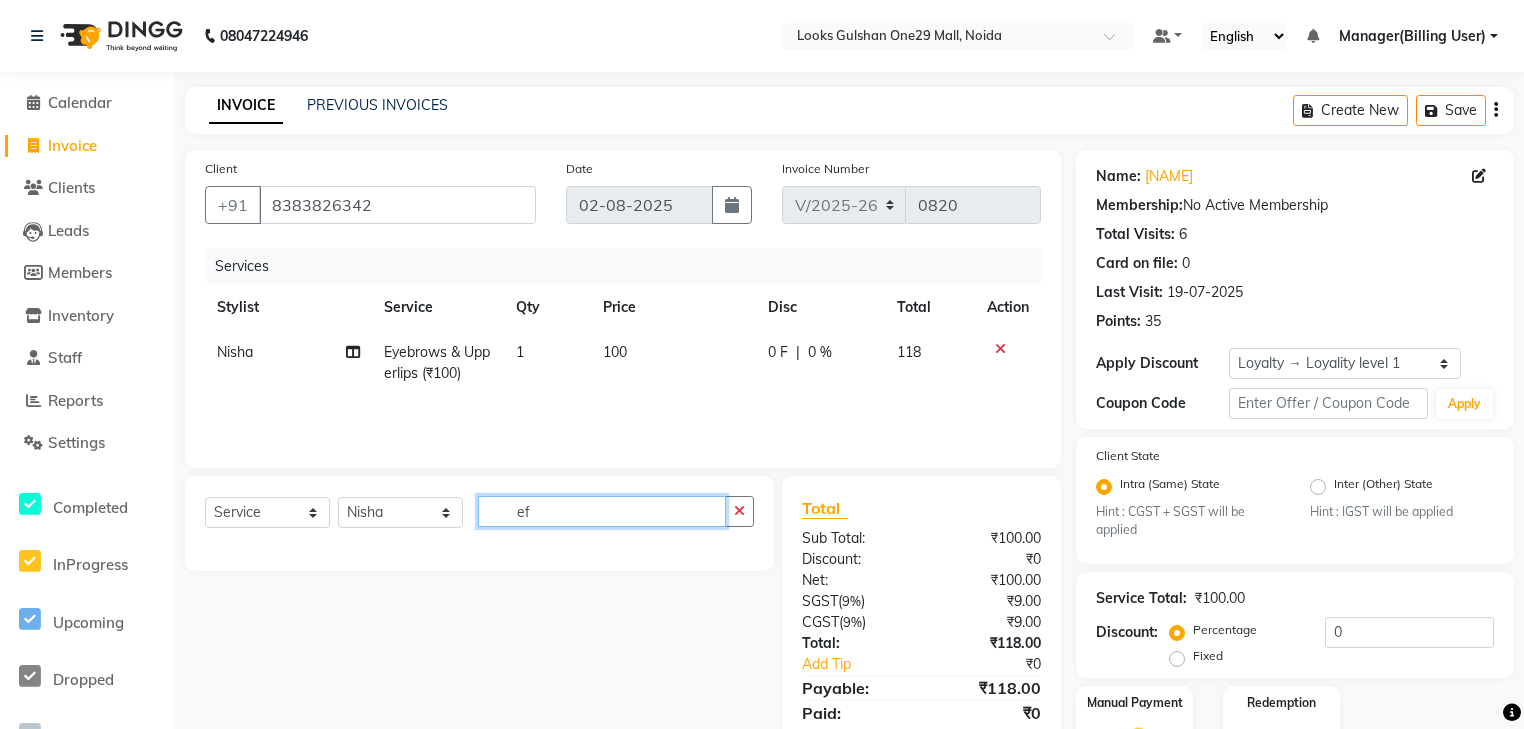 type on "e" 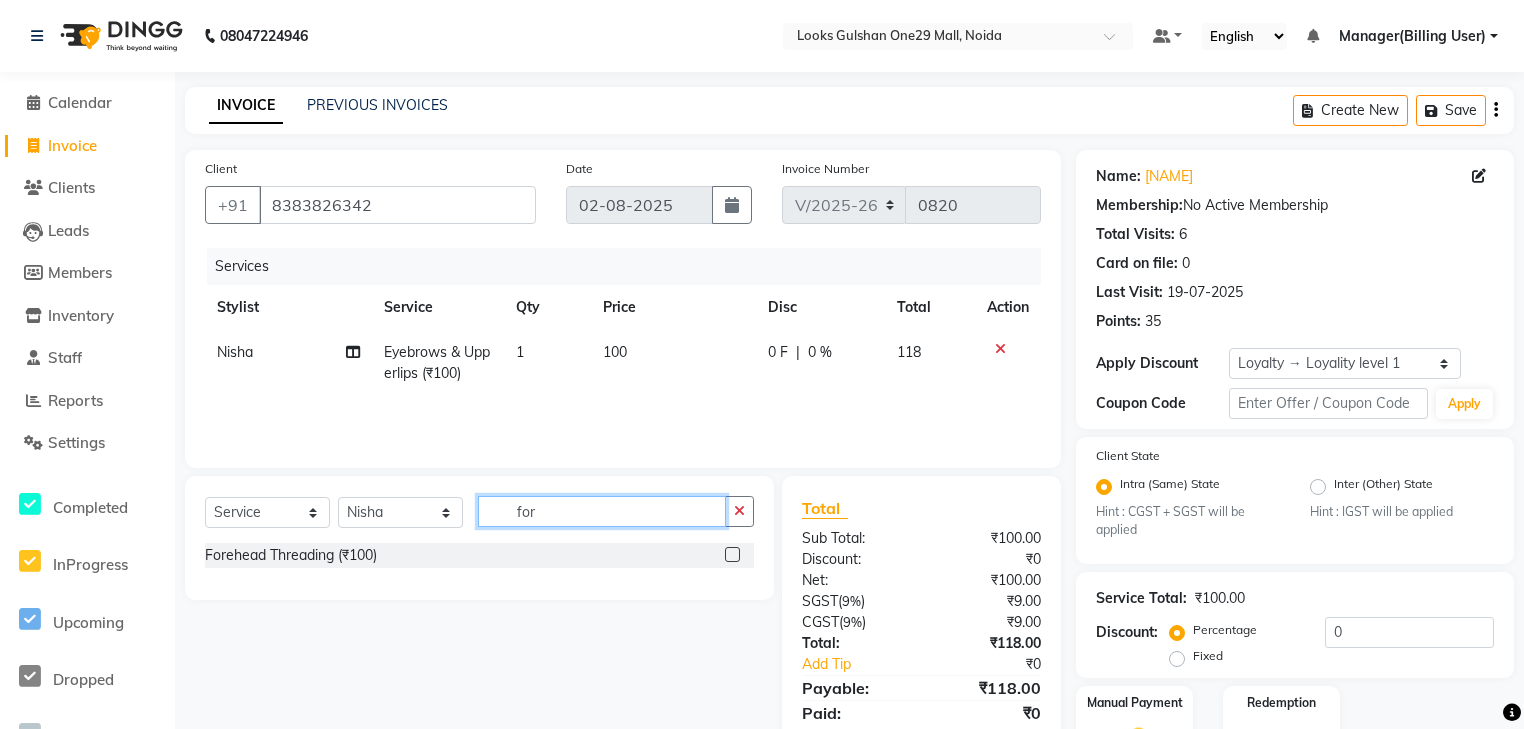 type on "for" 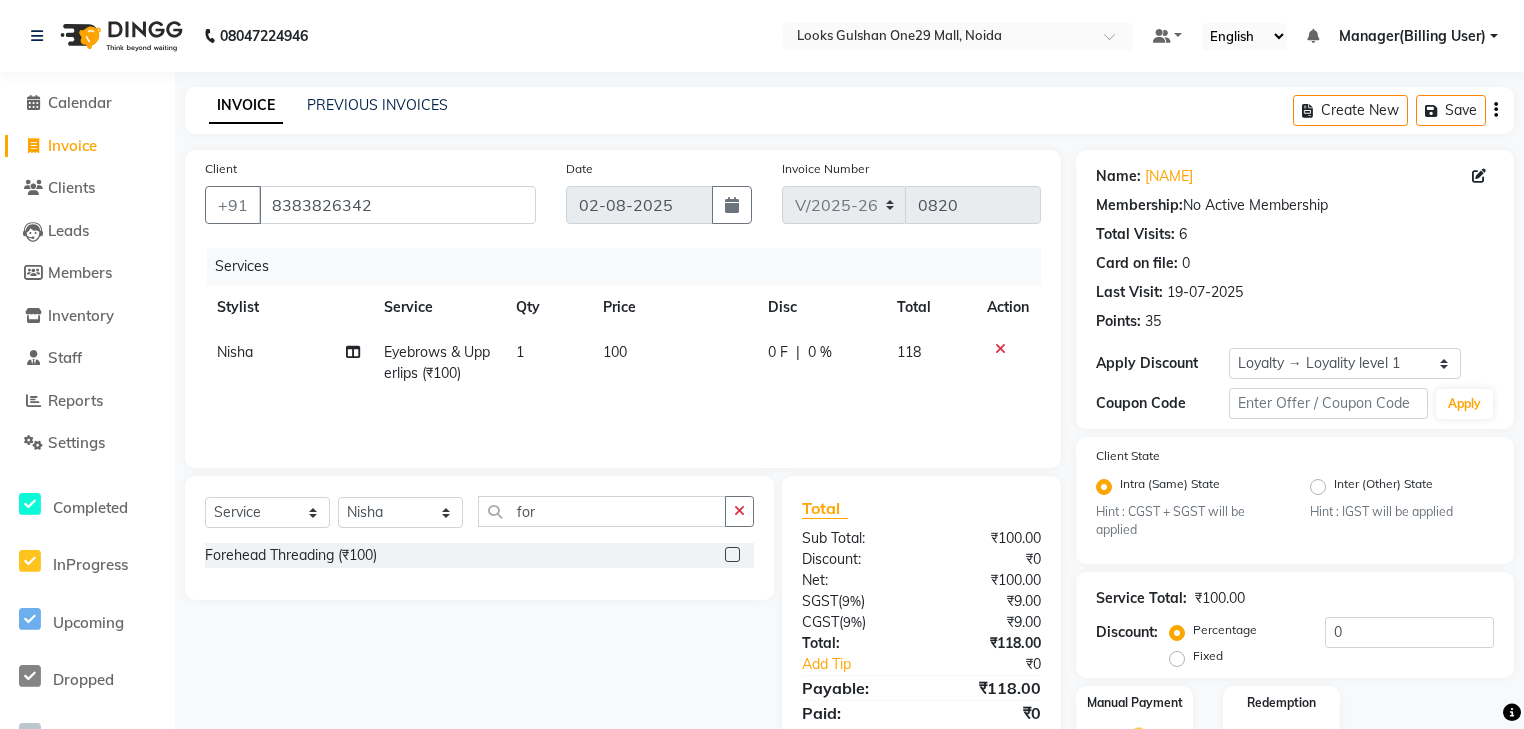 click 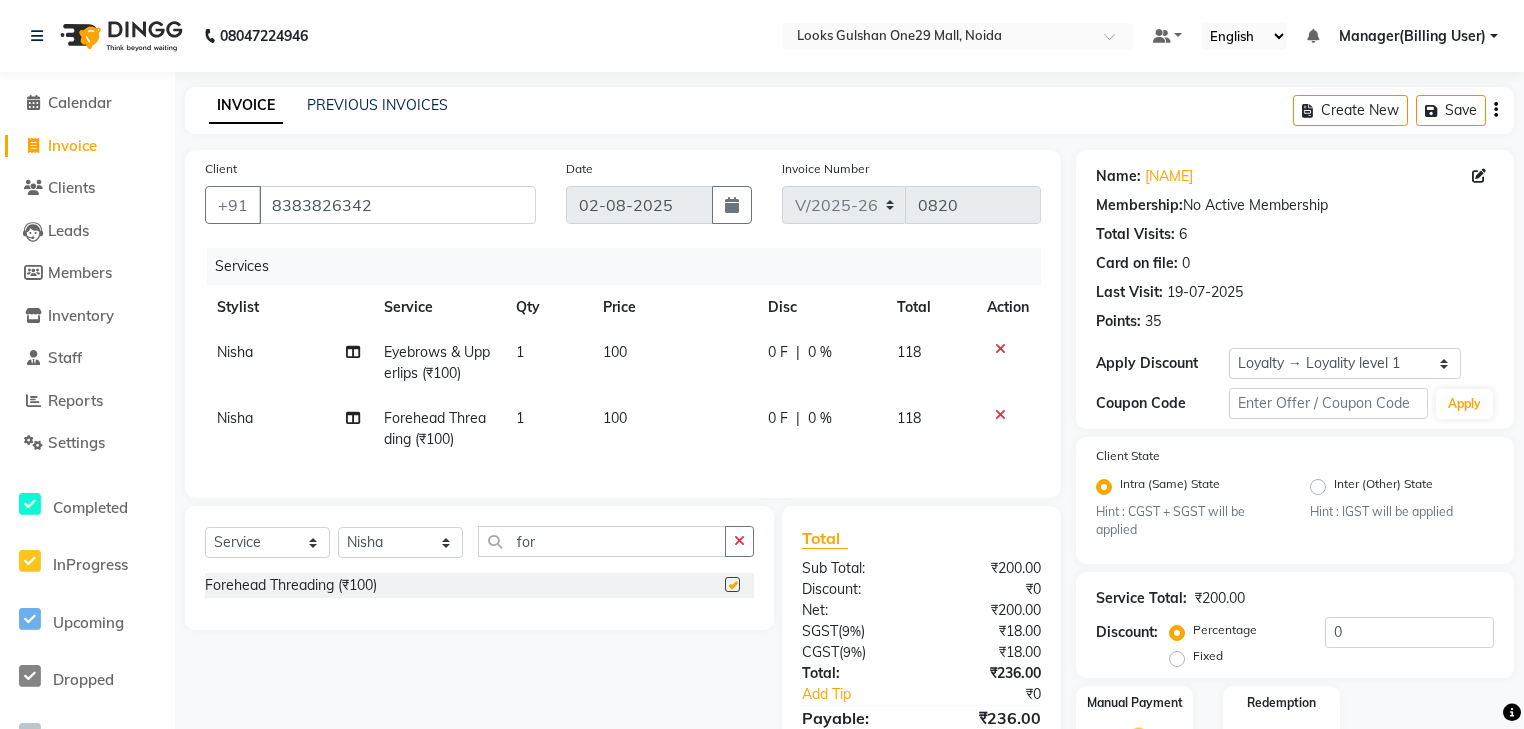 click on "100" 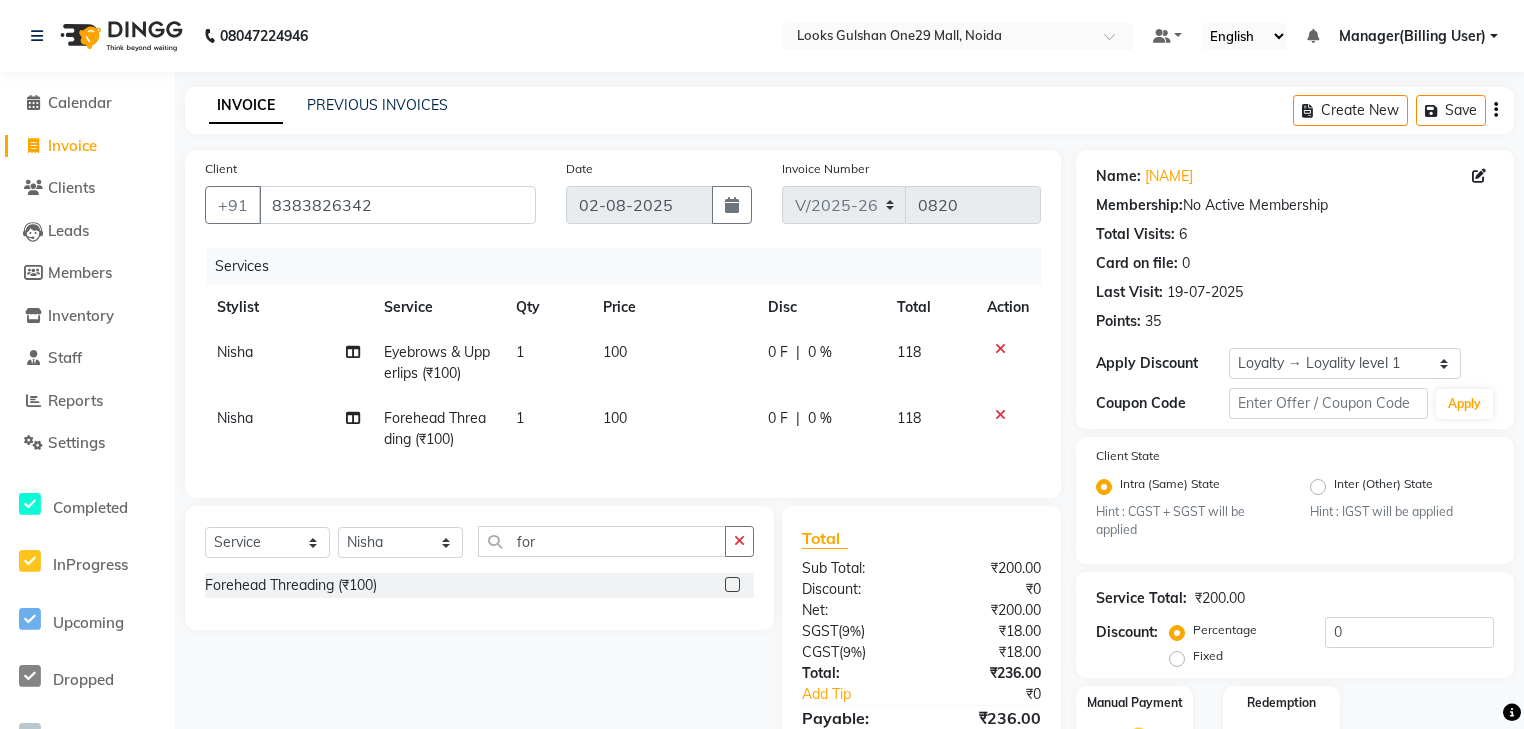 select on "80998" 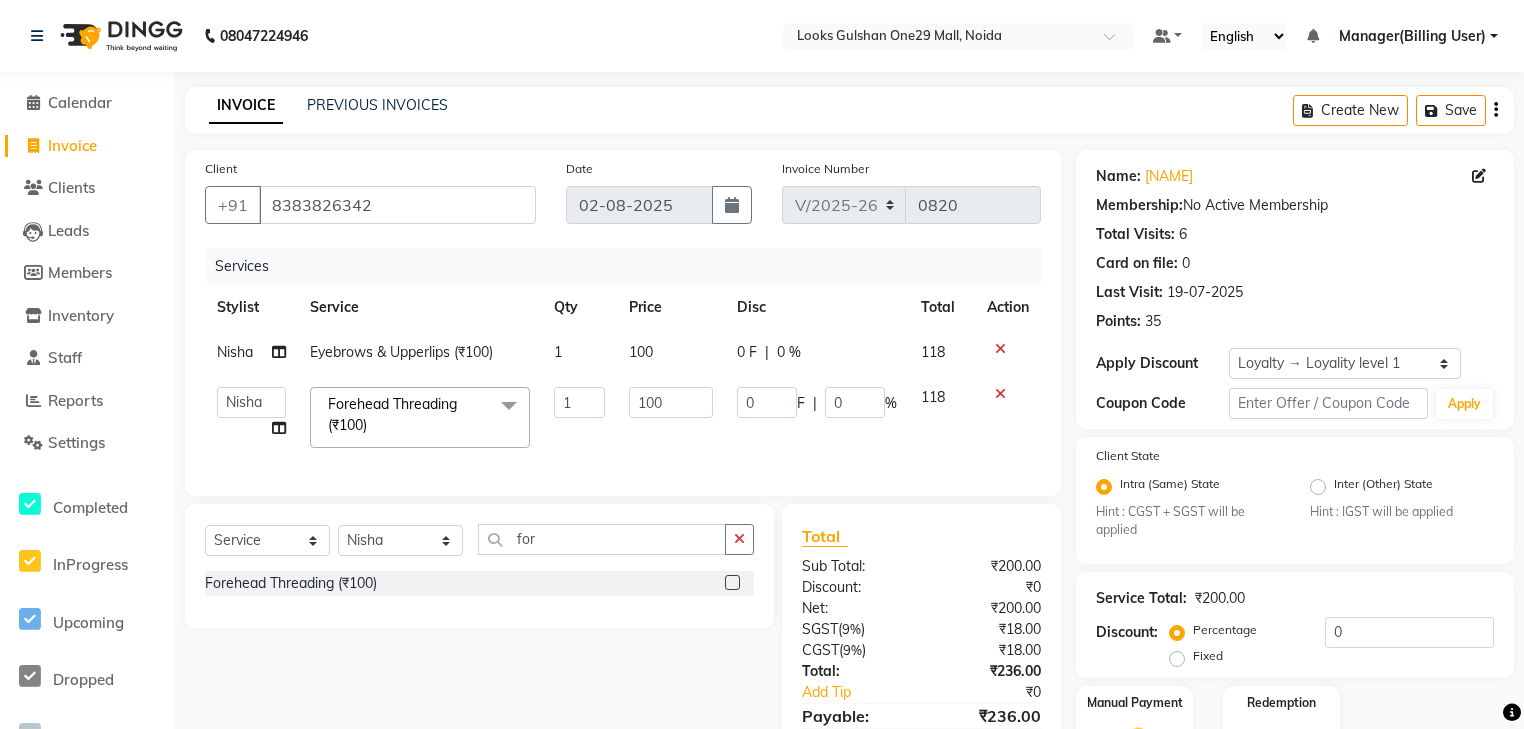 checkbox on "false" 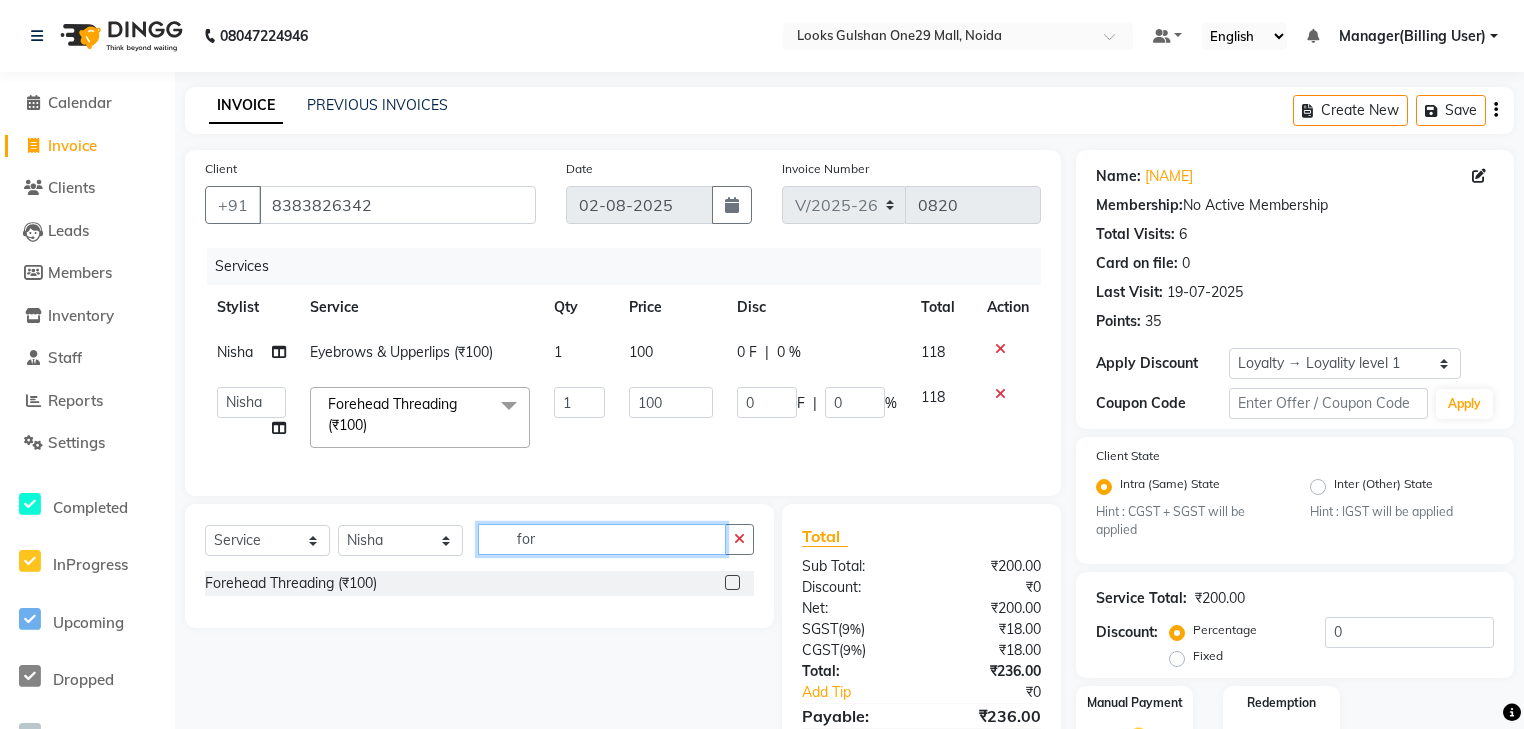 click on "for" 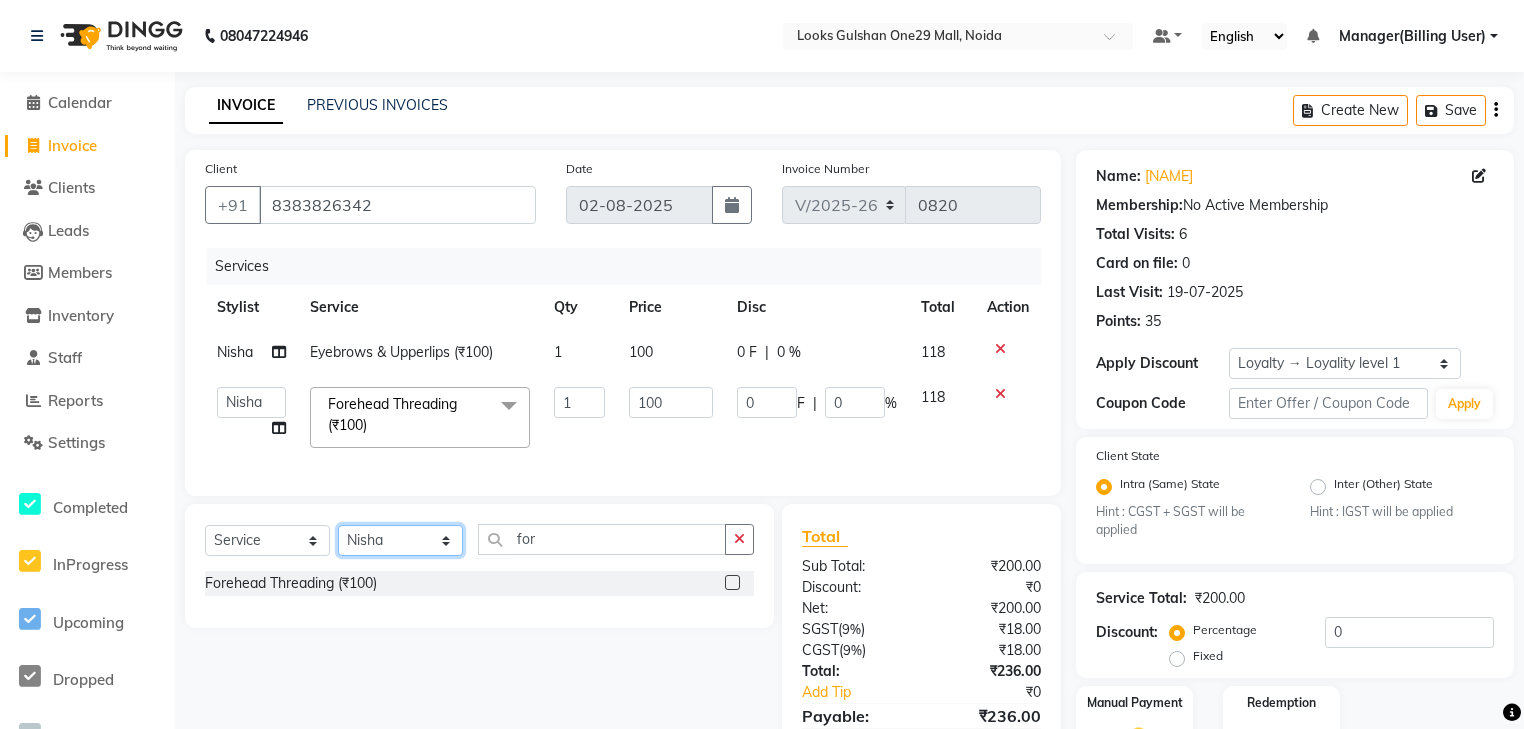 click on "Select Stylist ali Counter_Sales Deepak Eram_nail art Farmaan Manager(Billing User) Mashel Nisha Rinki Ritu Mittal Shiva Shiva(Cherry) Shivam_pdct Talib vardan Vikash_Pdct" 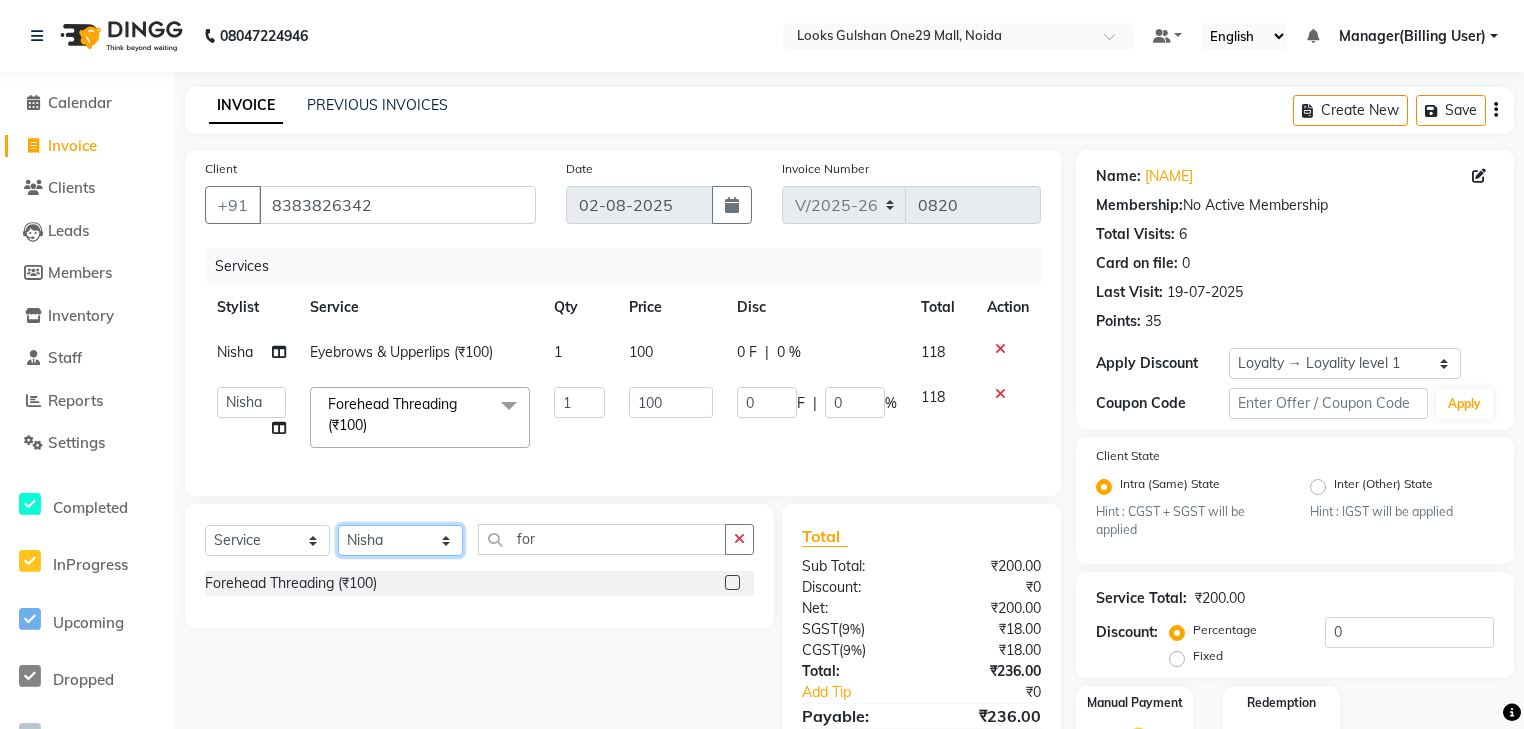 select on "80999" 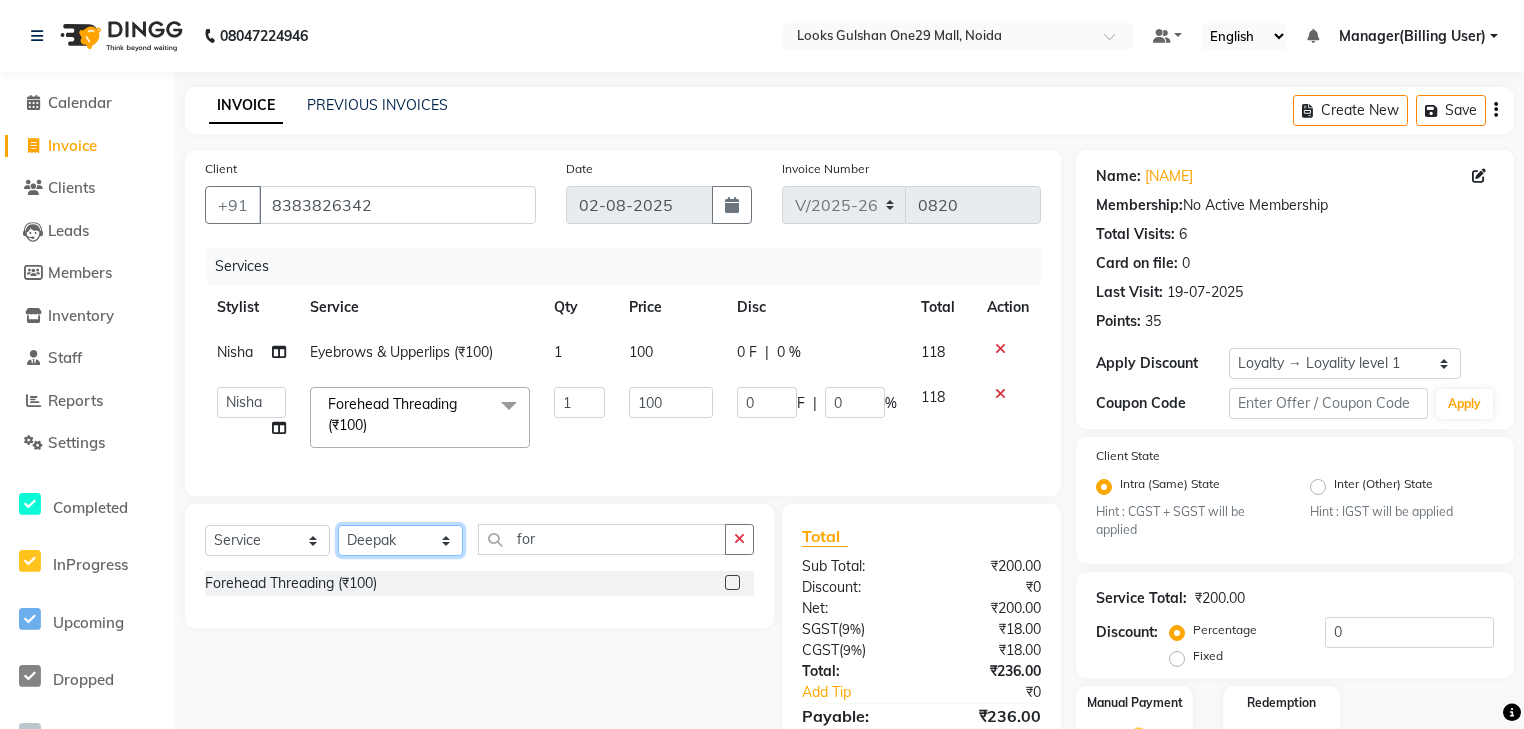 click on "Select Stylist ali Counter_Sales Deepak Eram_nail art Farmaan Manager(Billing User) Mashel Nisha Rinki Ritu Mittal Shiva Shiva(Cherry) Shivam_pdct Talib vardan Vikash_Pdct" 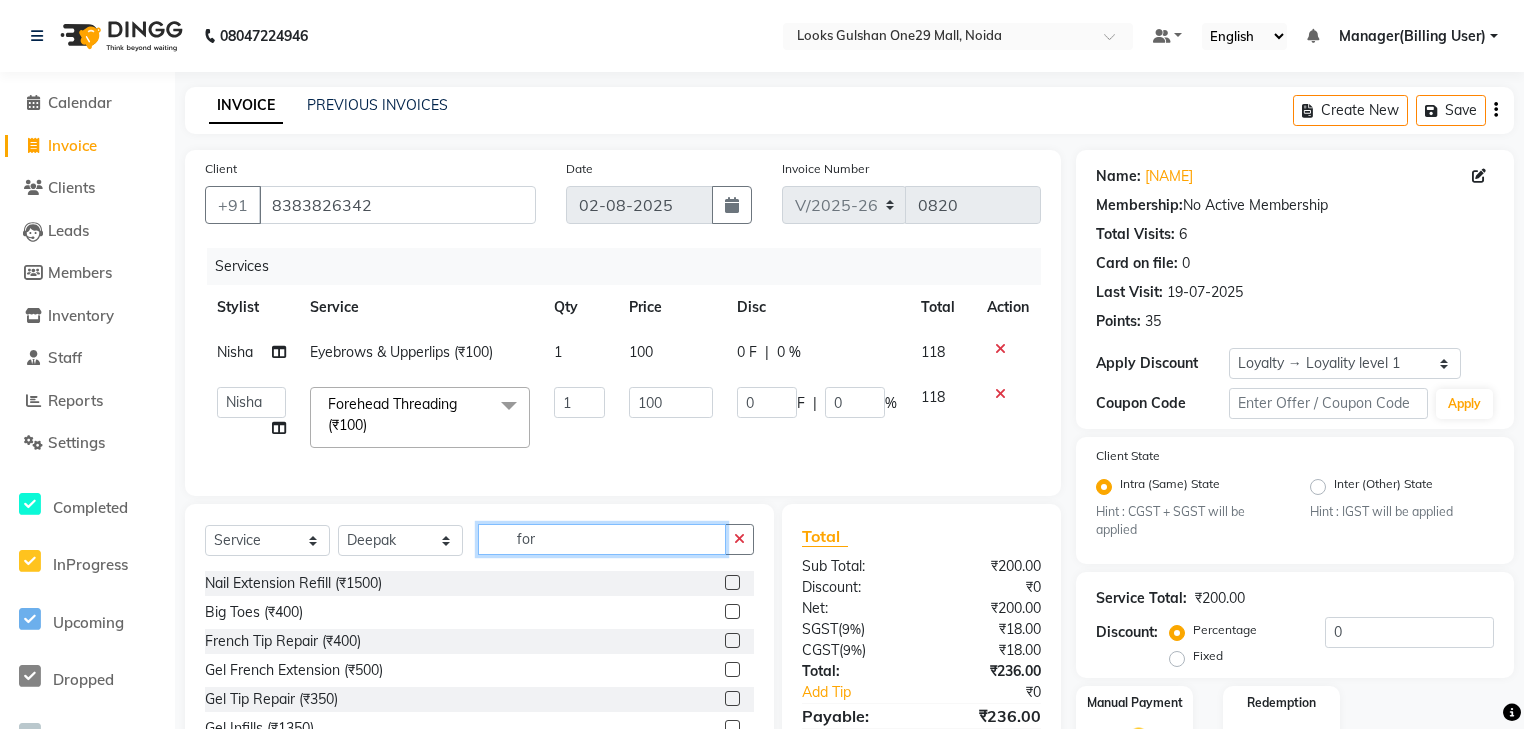 click on "for" 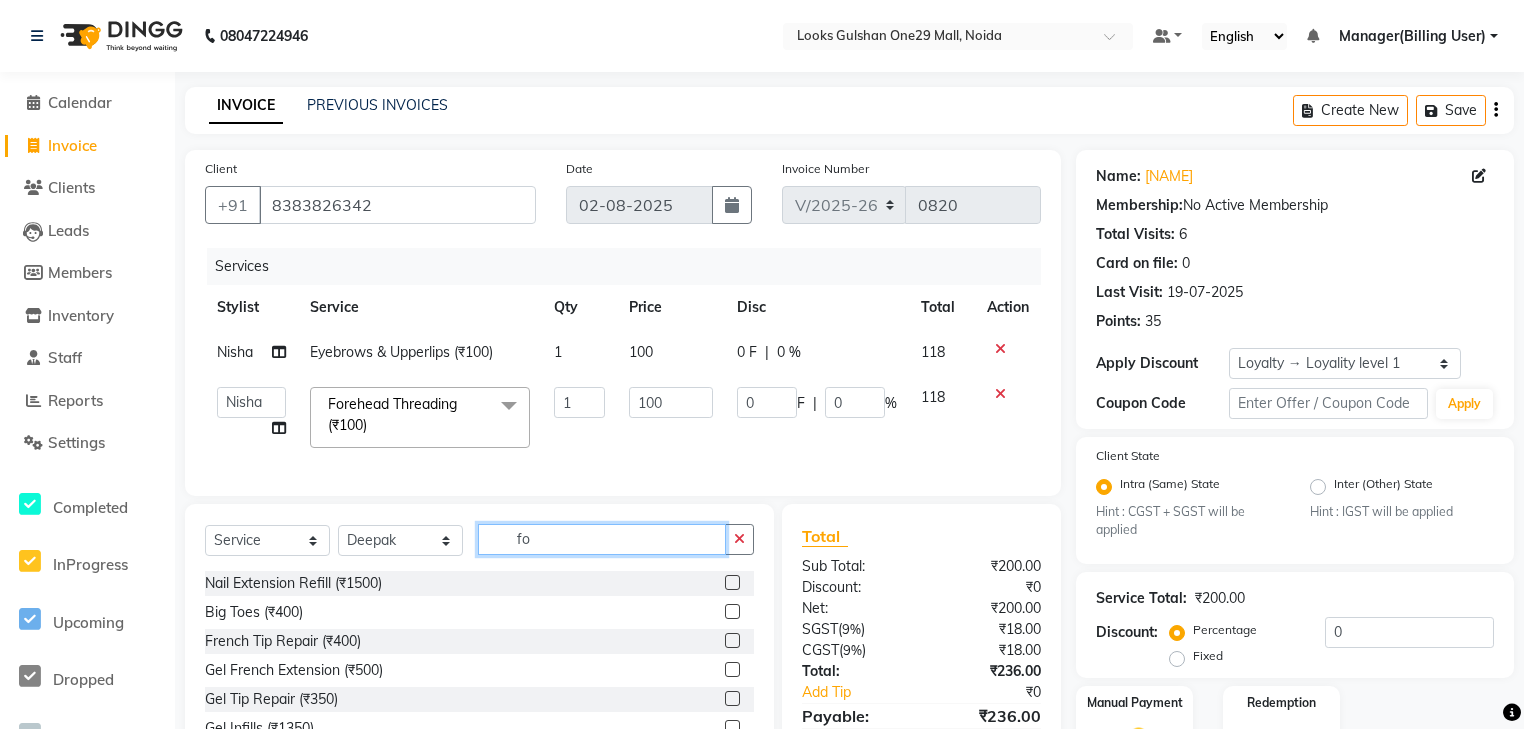 type on "f" 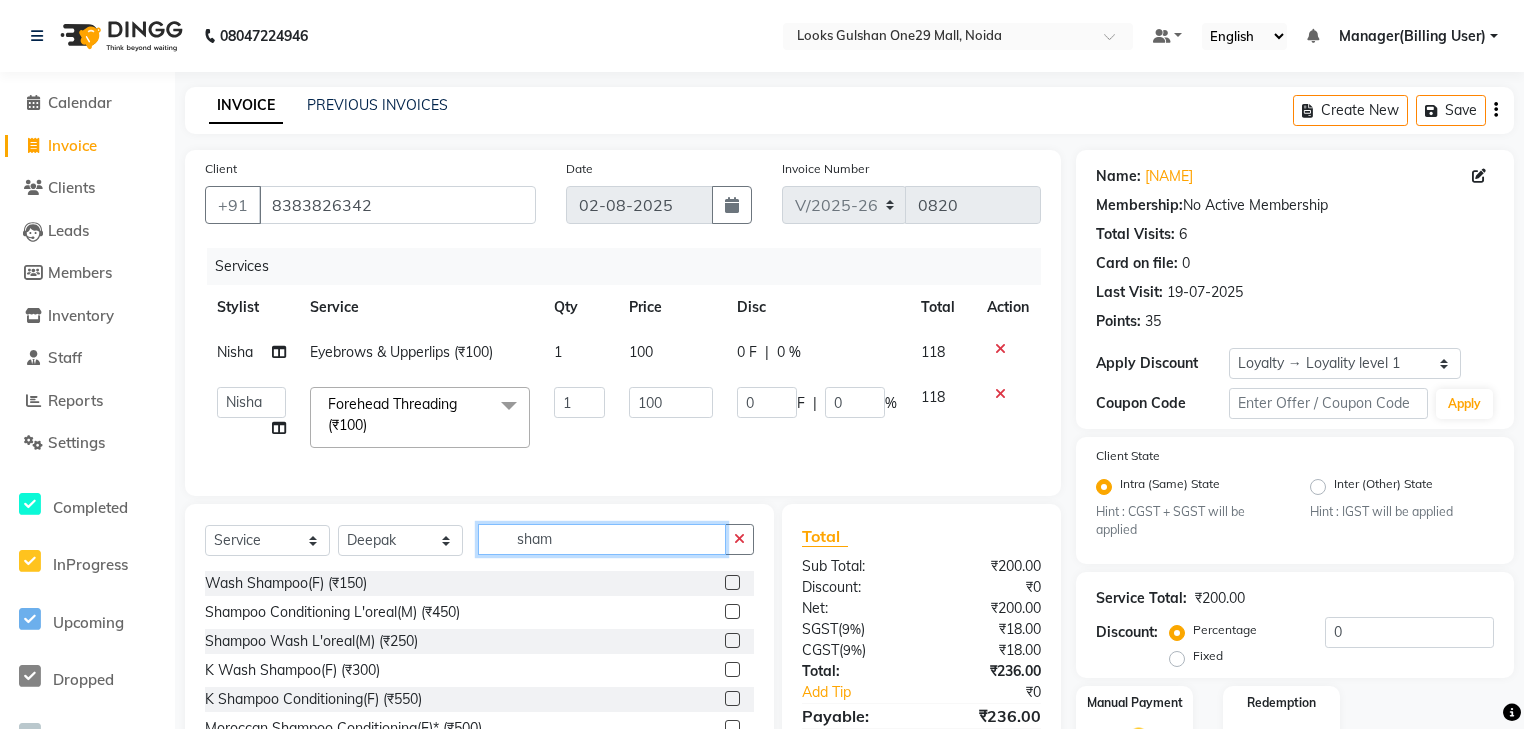 type on "sham" 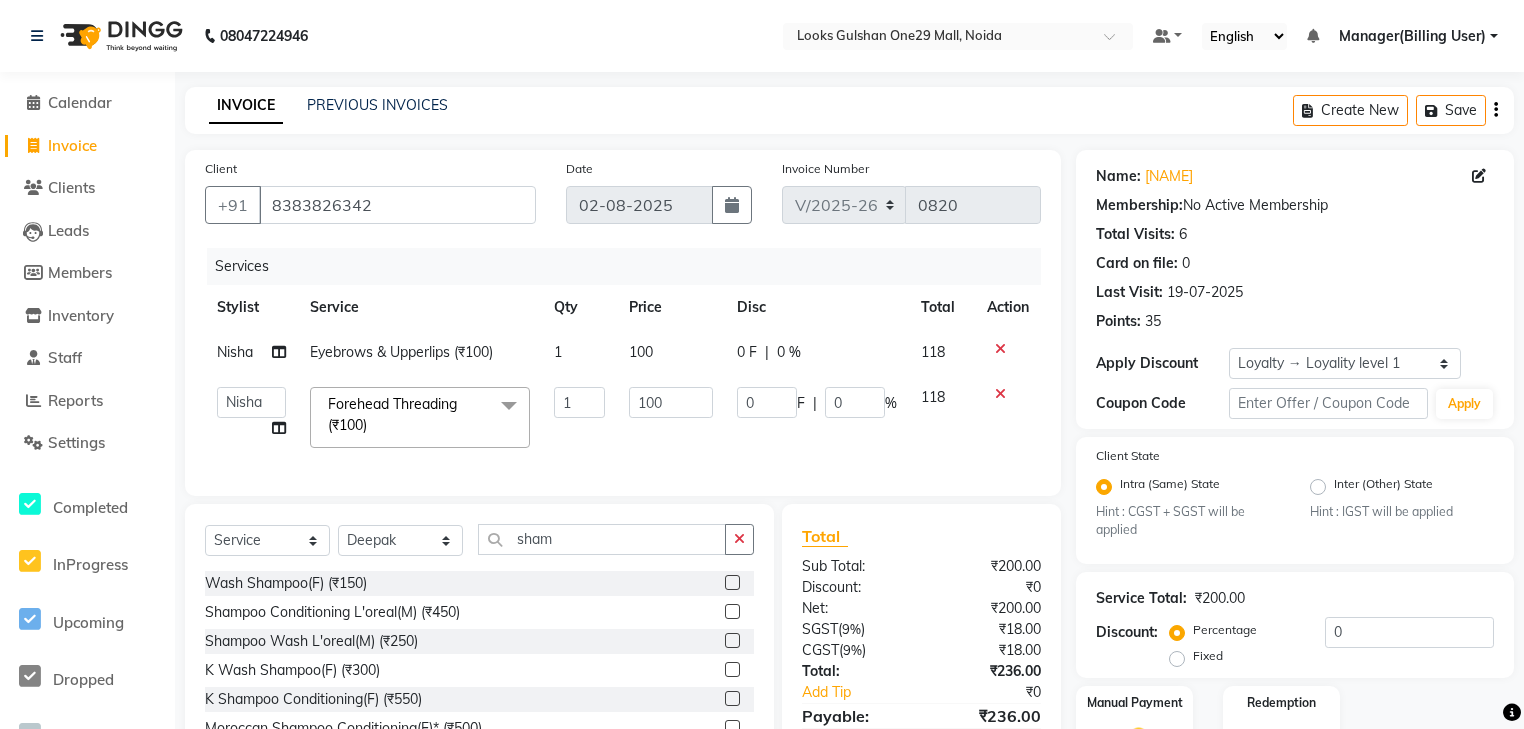 click 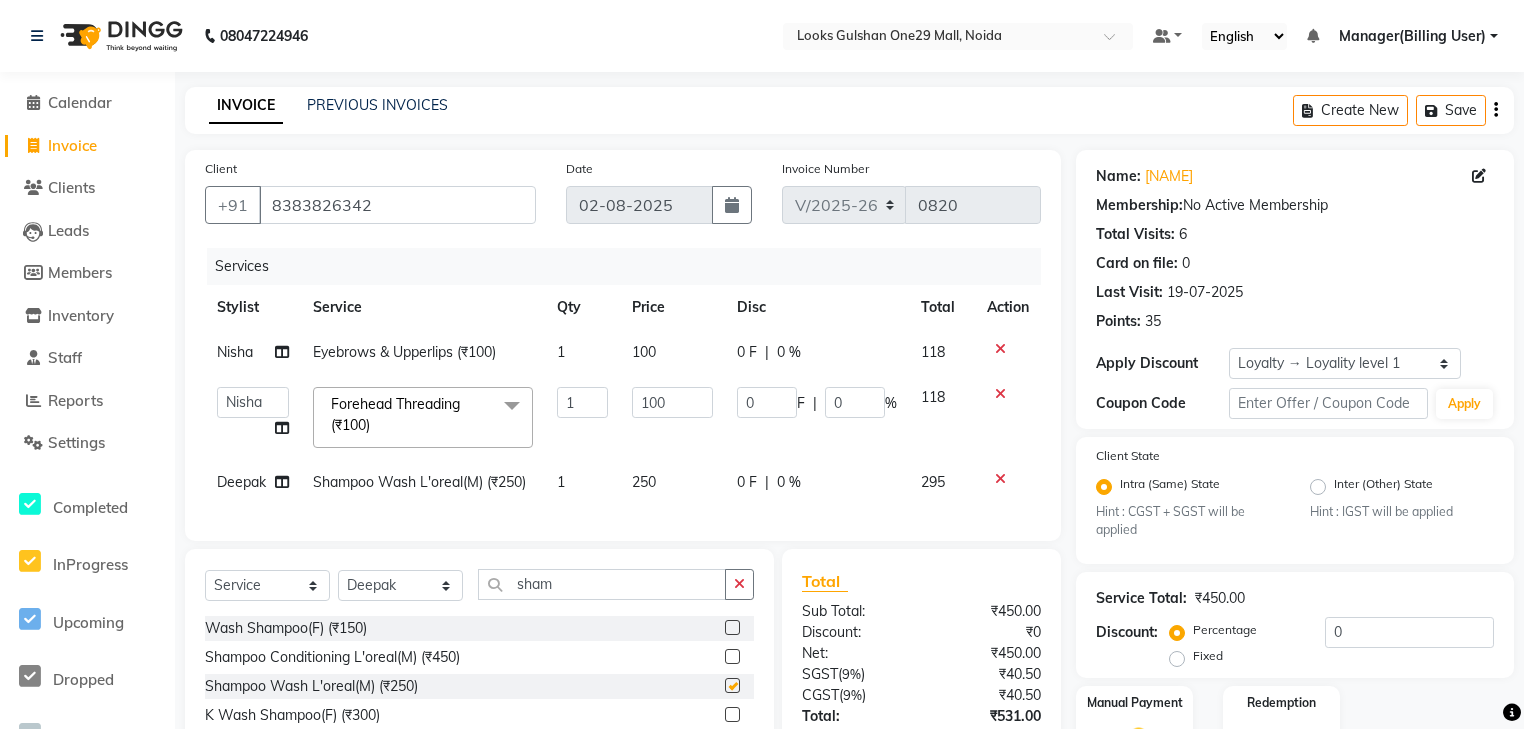 checkbox on "false" 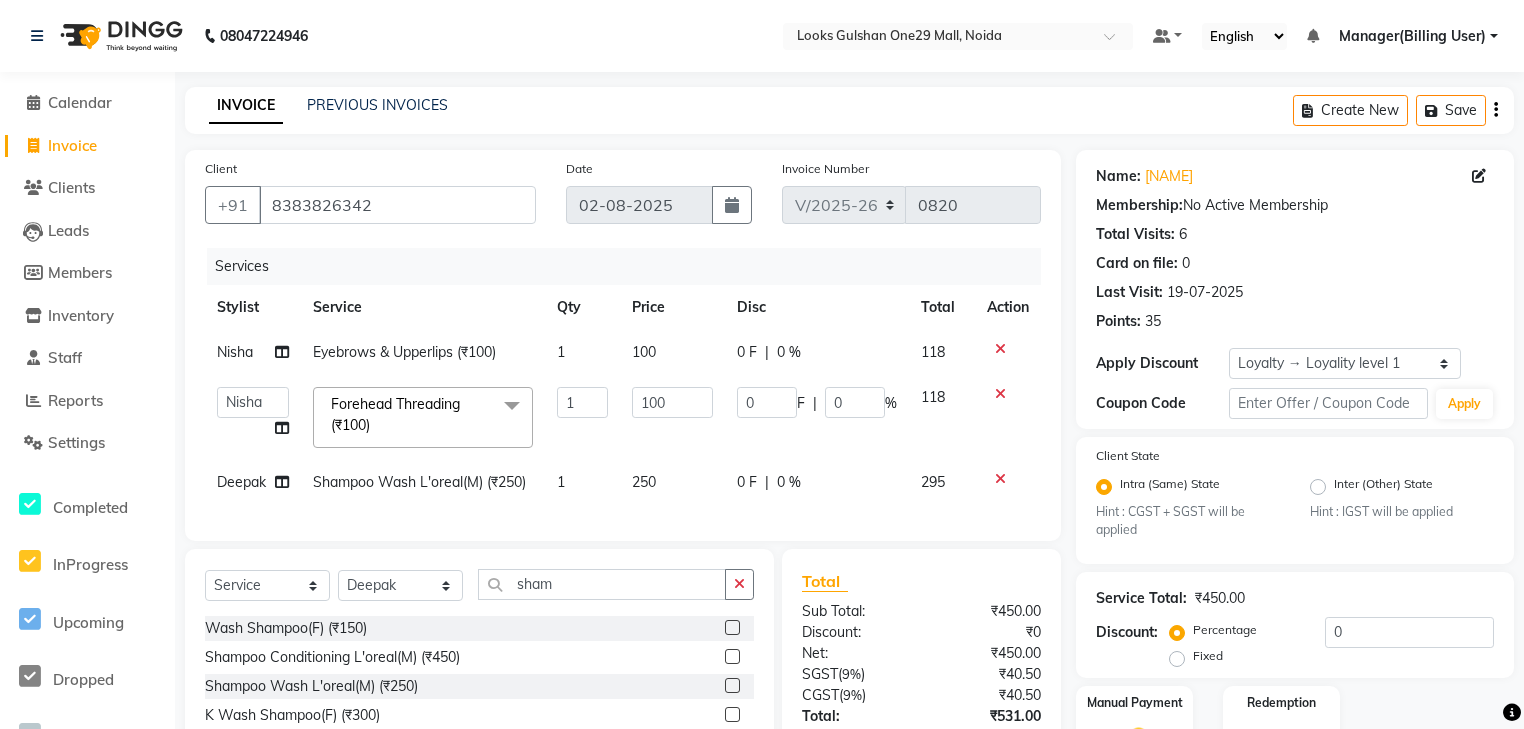 click on "250" 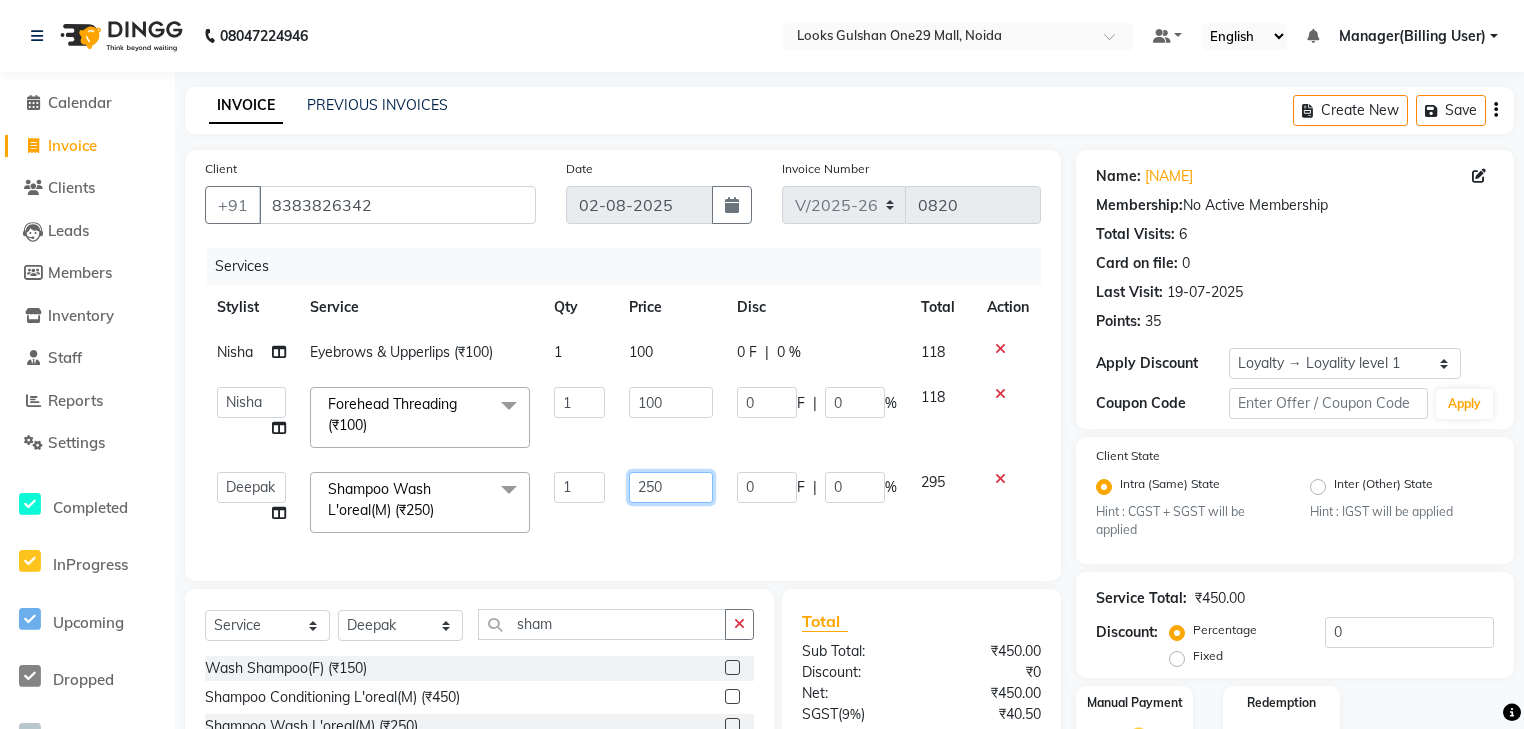 click on "250" 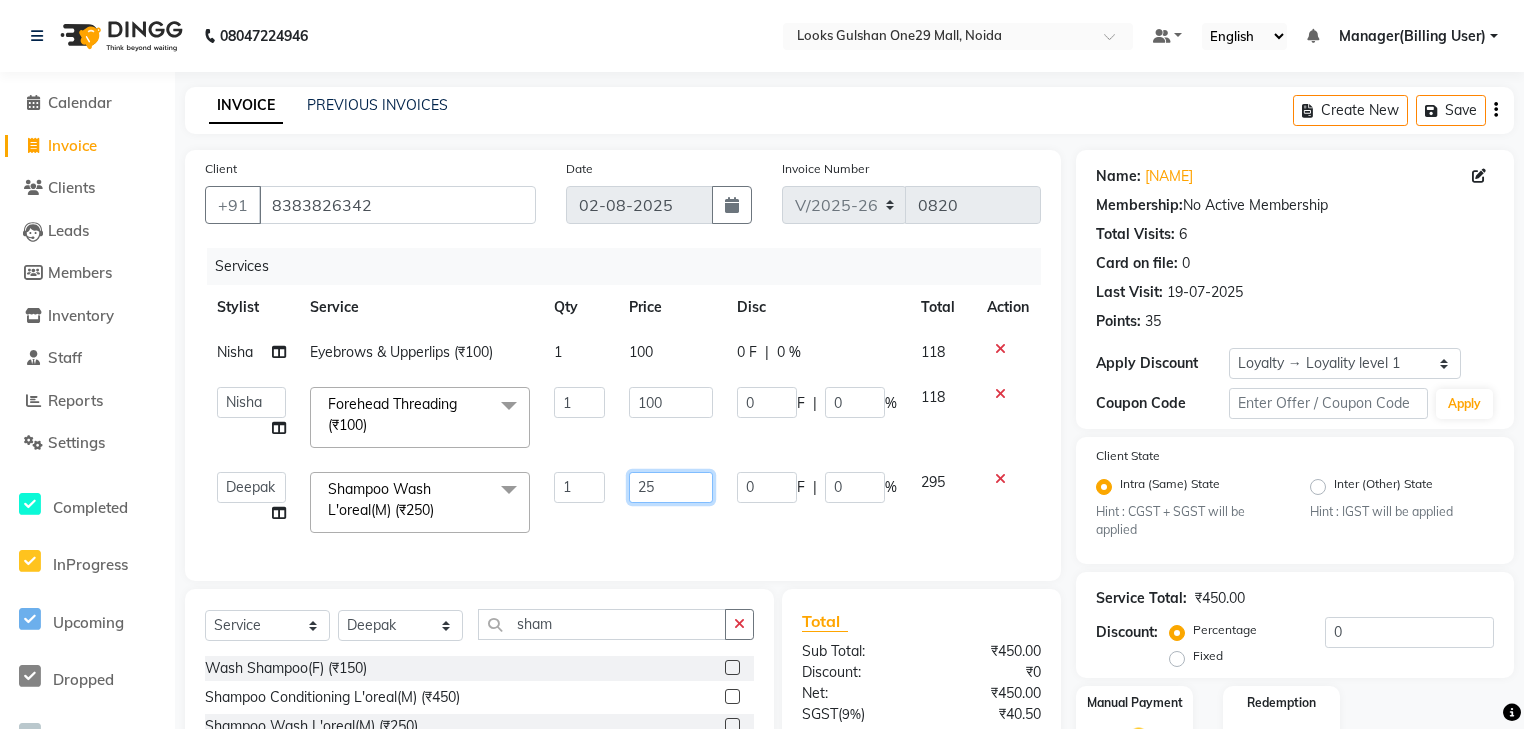 type on "2" 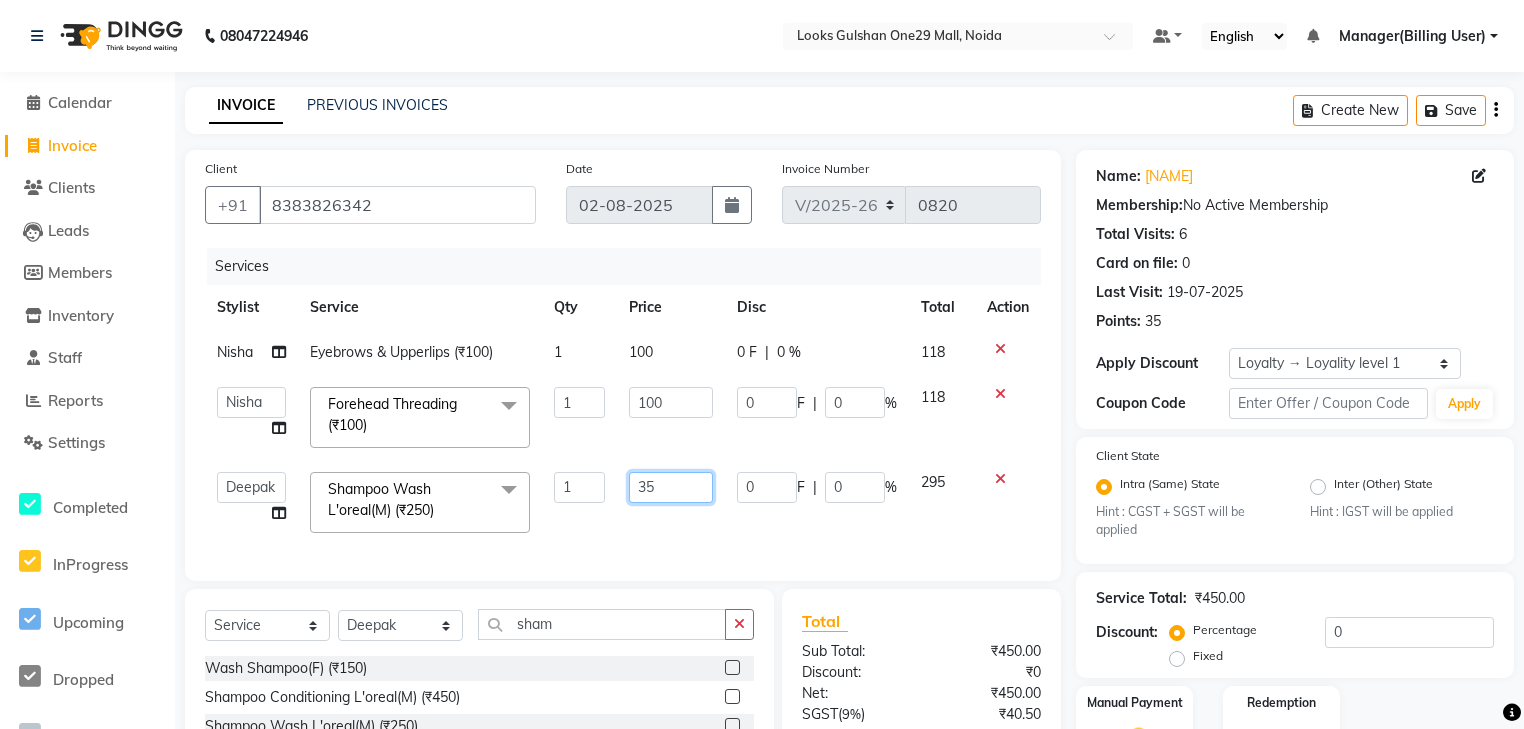 type on "350" 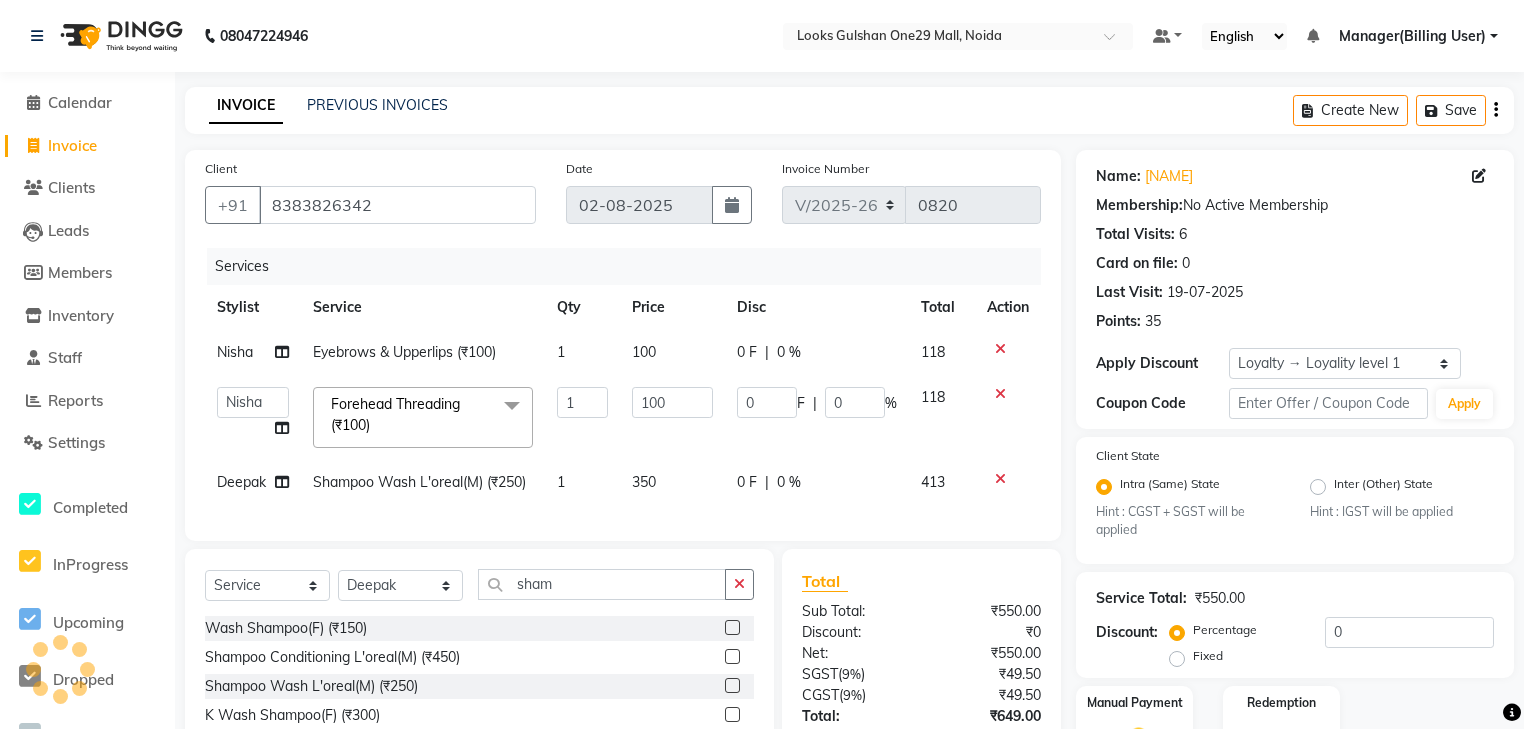 click on "Services Stylist Service Qty Price Disc Total Action Nisha Eyebrows & Upperlips (₹100) 1 100 0 F | 0 % 118  ali   Counter_Sales   Deepak   Eram_nail art   Farmaan   Manager(Billing User)   Mashel   Nisha   Rinki   Ritu Mittal   Shiva   Shiva(Cherry)   Shivam_pdct   Talib   vardan   Vikash_Pdct  Forehead Threading (₹100)  x Nail Extension Refill (₹1500) Big Toes (₹400) French Tip Repair (₹400) Gel French Extension (₹500) Gel Tip Repair (₹350) Gel Infills (₹1350) Gel Overlays (₹1800) Gel Extension (₹500) Gel Nail Removal (₹150) Natural Nail Extensions (₹3300) French Nail Extensions (₹3500) Gel Polish Removal (₹600) Extension Removal (₹1000) Nail Art Recruiter (₹500) French Ombre Gel Polish (₹2500) Nail Art Nedle (₹600) Cutical Care (₹250) Nail Art Brush (₹500) French Gel Polish (₹2000) French Glitter Gel Polish (₹2500) Gel Polish Touchup                                   (₹1200) Nail Art Per Finger(F)* (₹400) 3D Nail Art Recruiter (₹600) Gel Overlays (₹3300)" 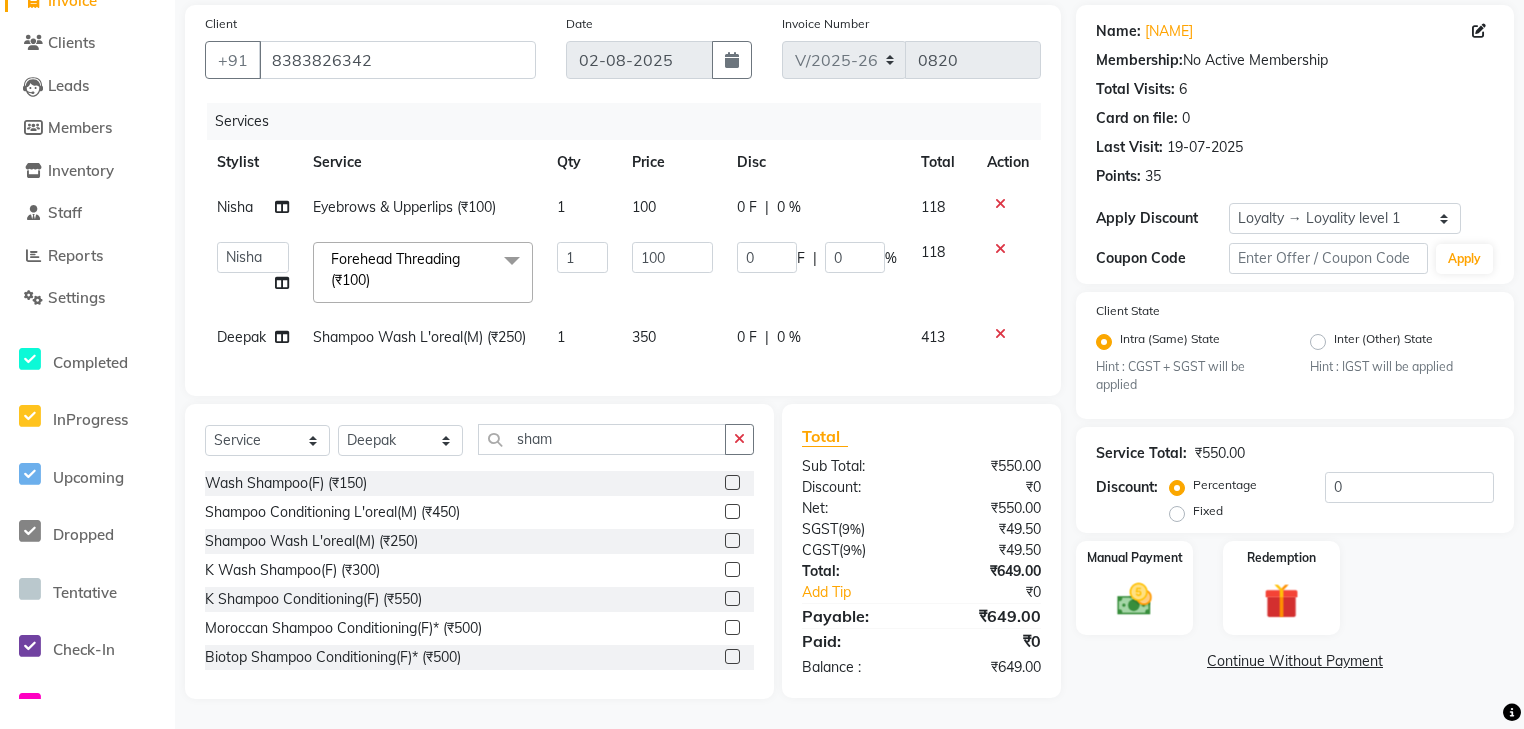 scroll, scrollTop: 157, scrollLeft: 0, axis: vertical 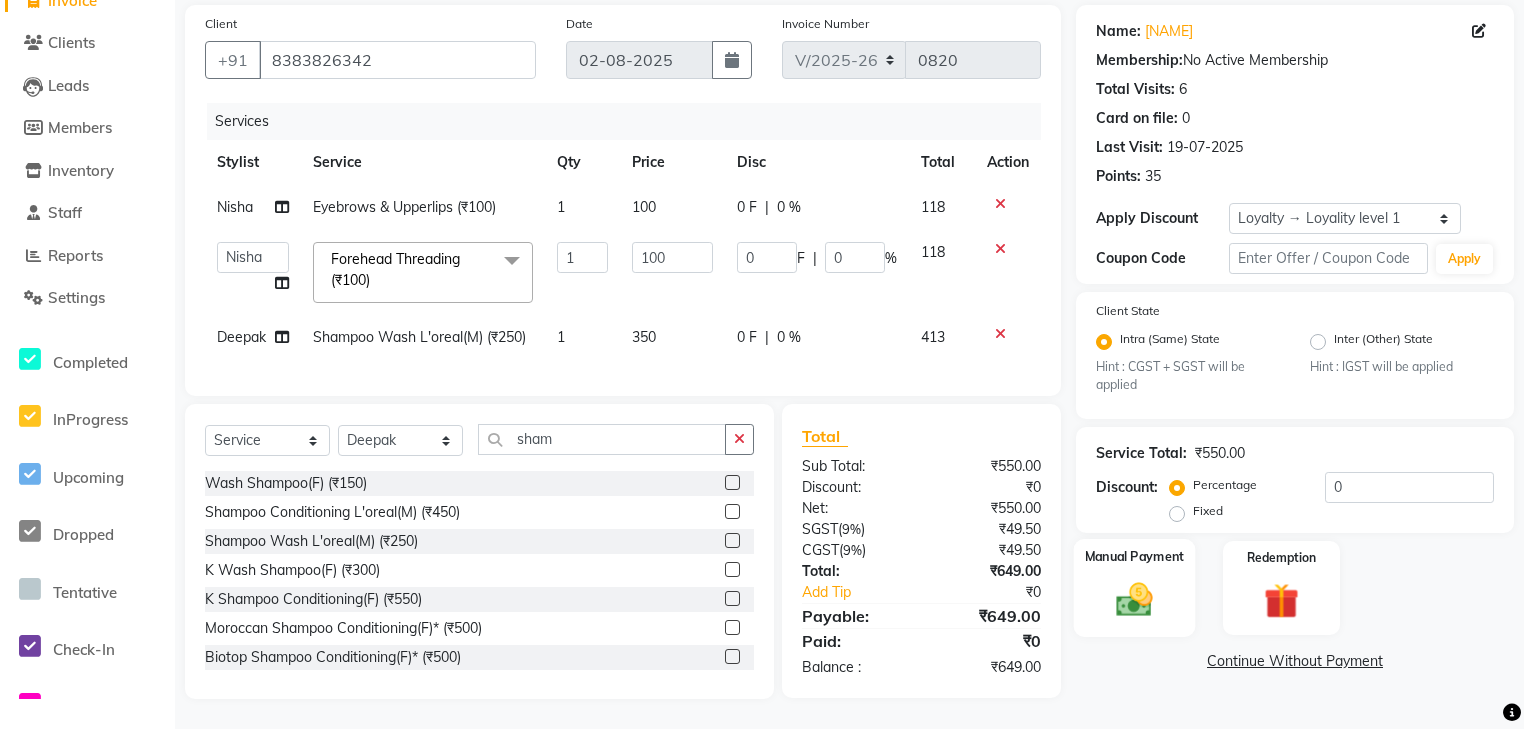 click on "Manual Payment" 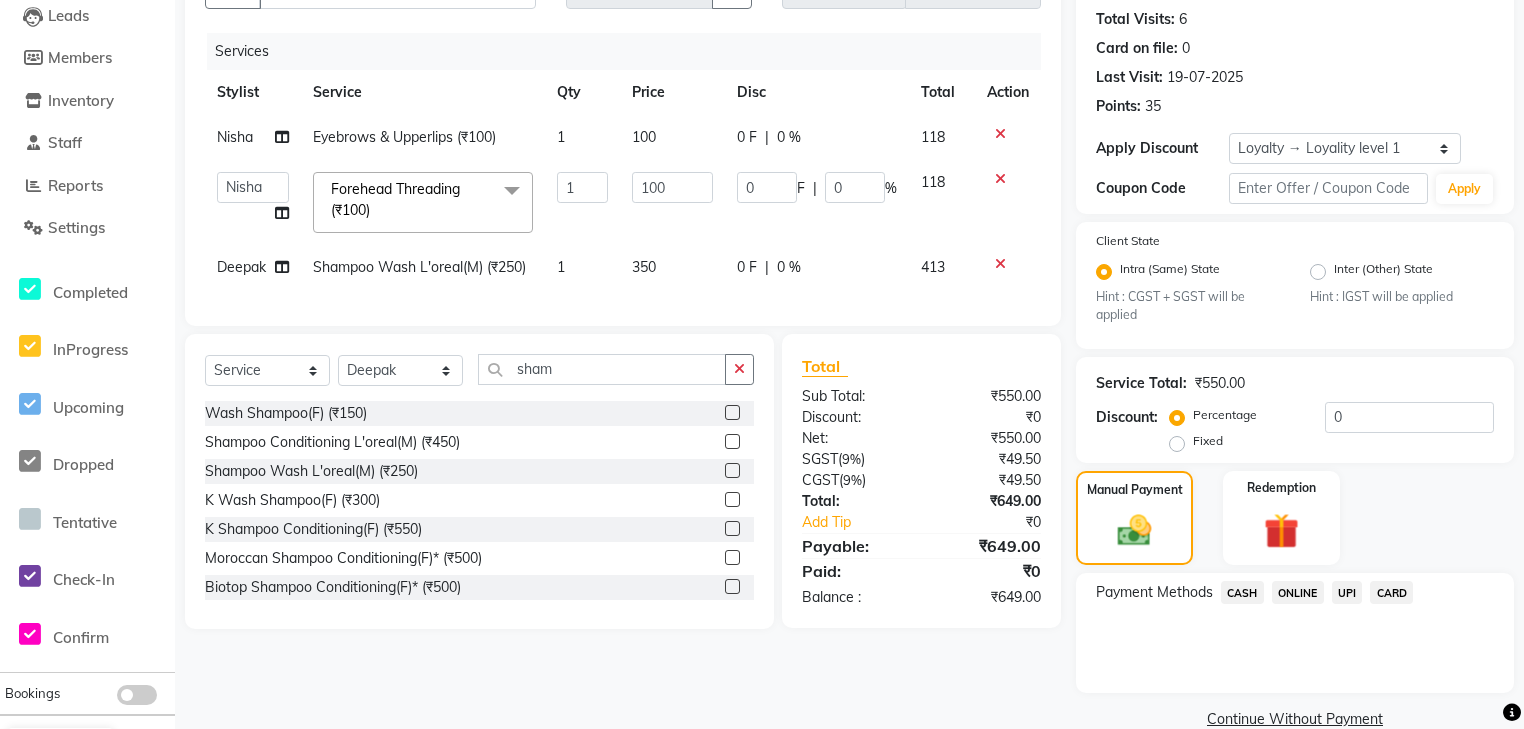 scroll, scrollTop: 253, scrollLeft: 0, axis: vertical 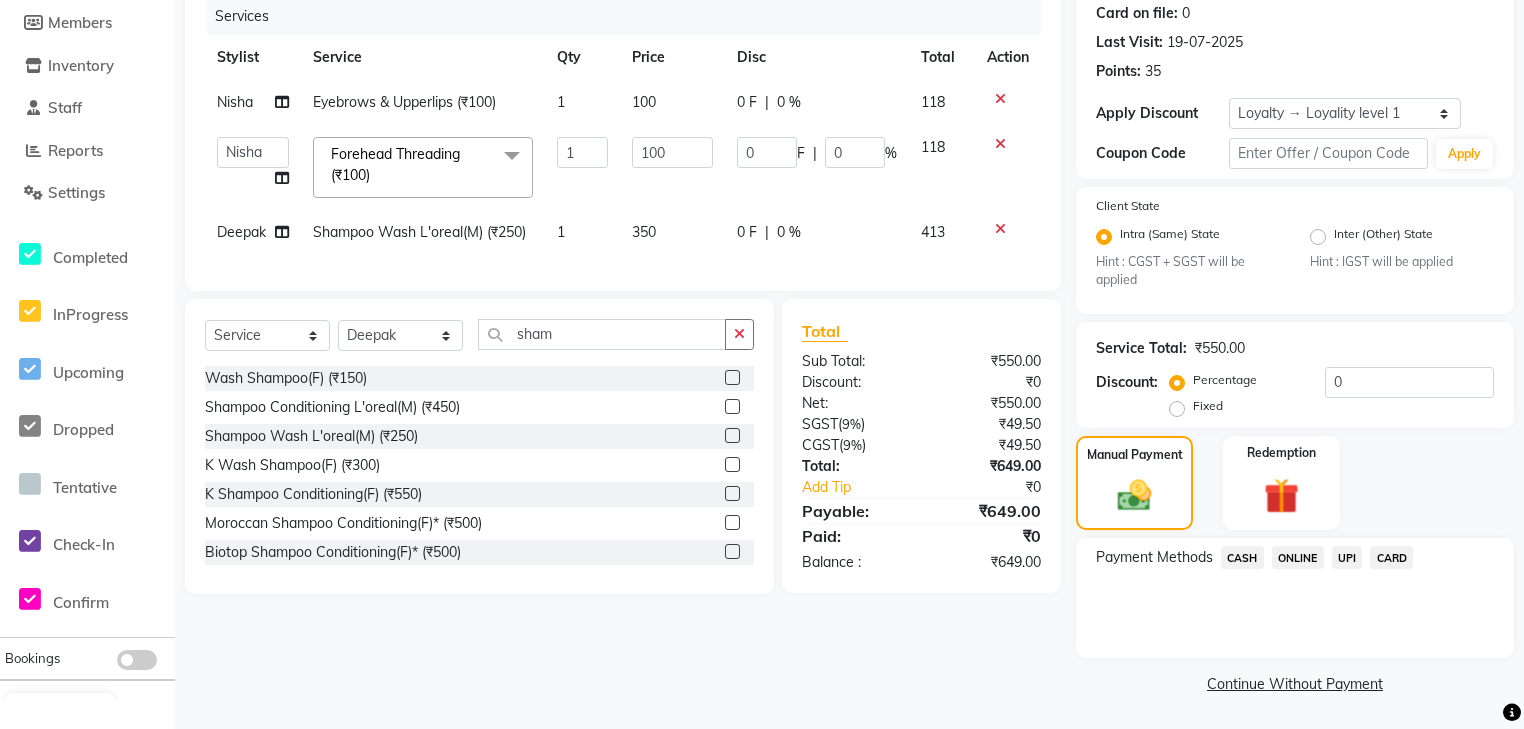 click on "CARD" 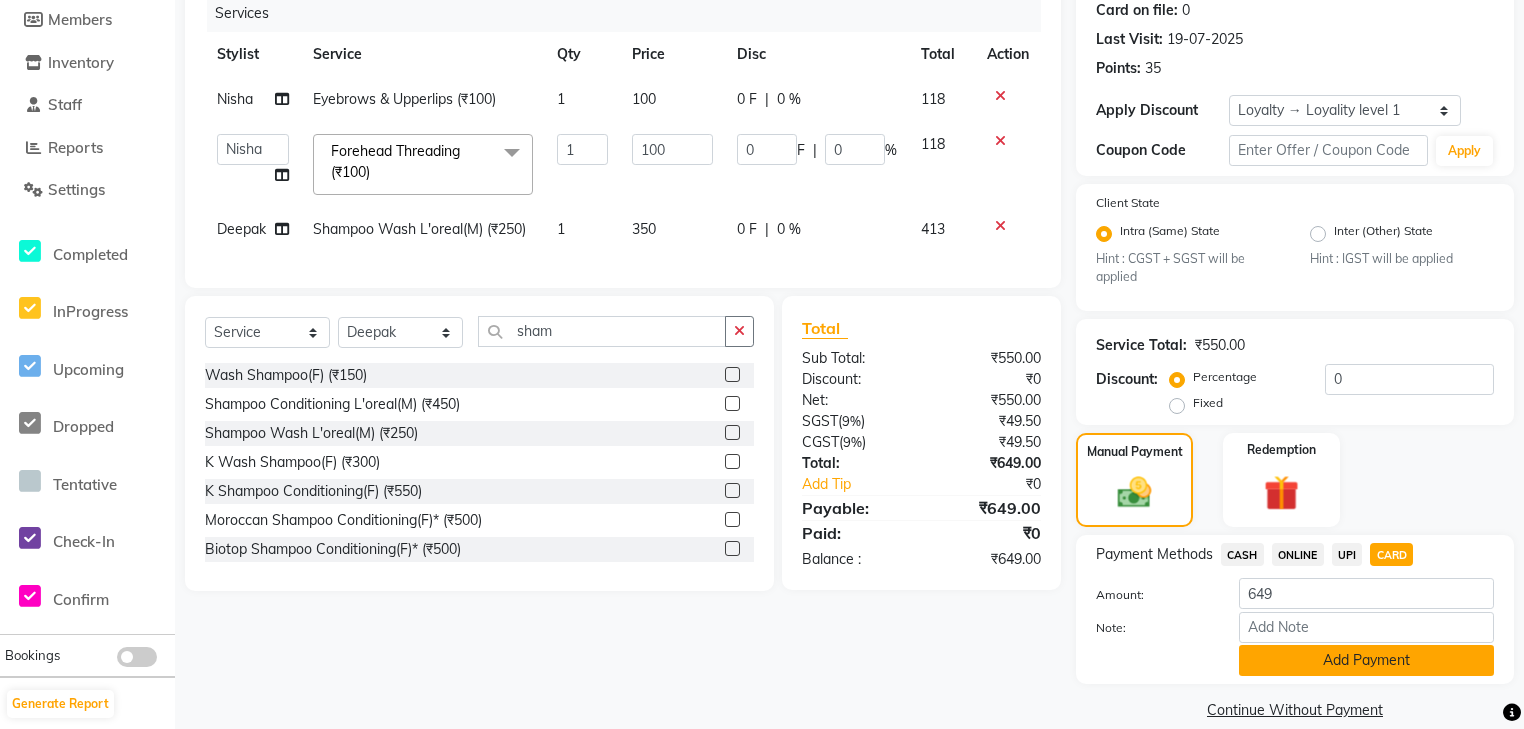 click on "Add Payment" 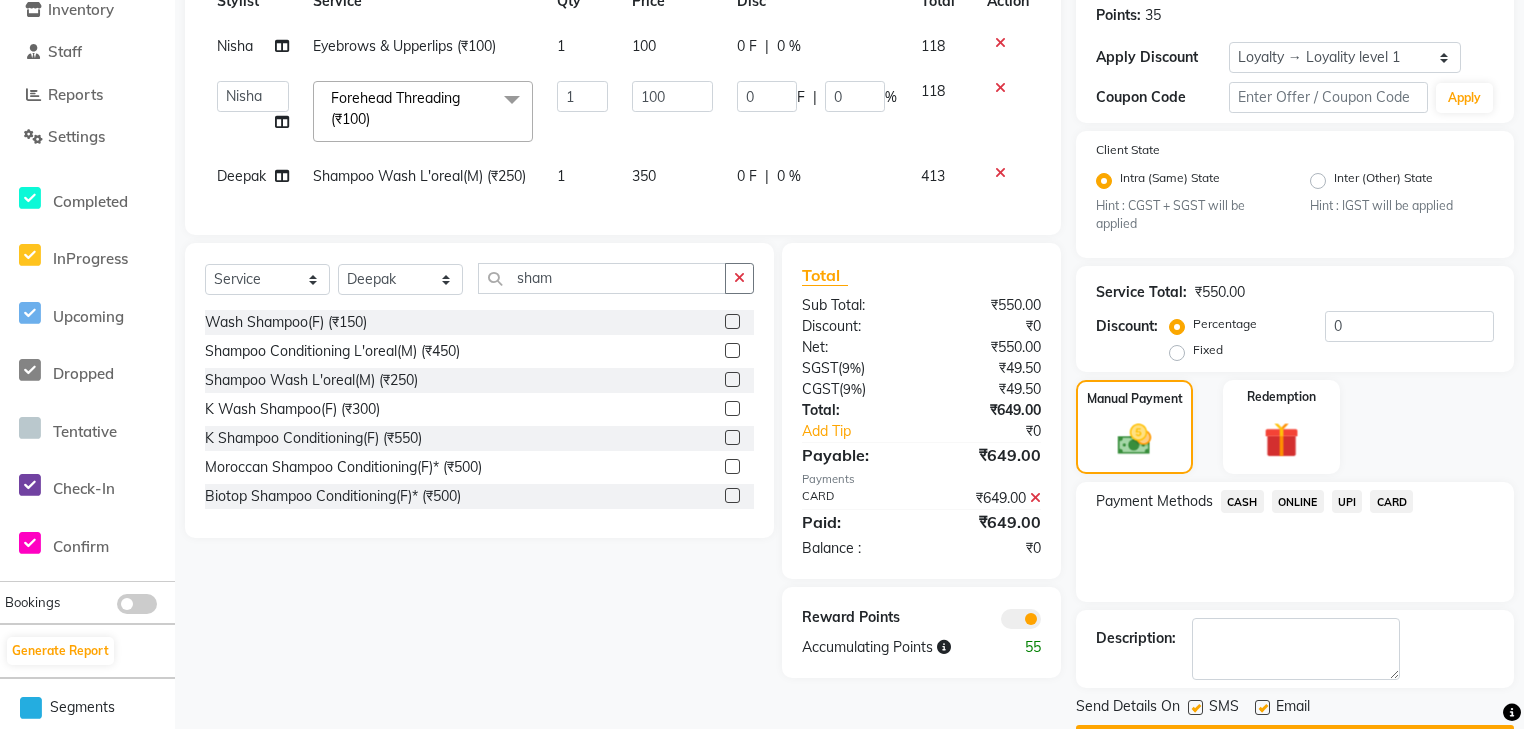 scroll, scrollTop: 365, scrollLeft: 0, axis: vertical 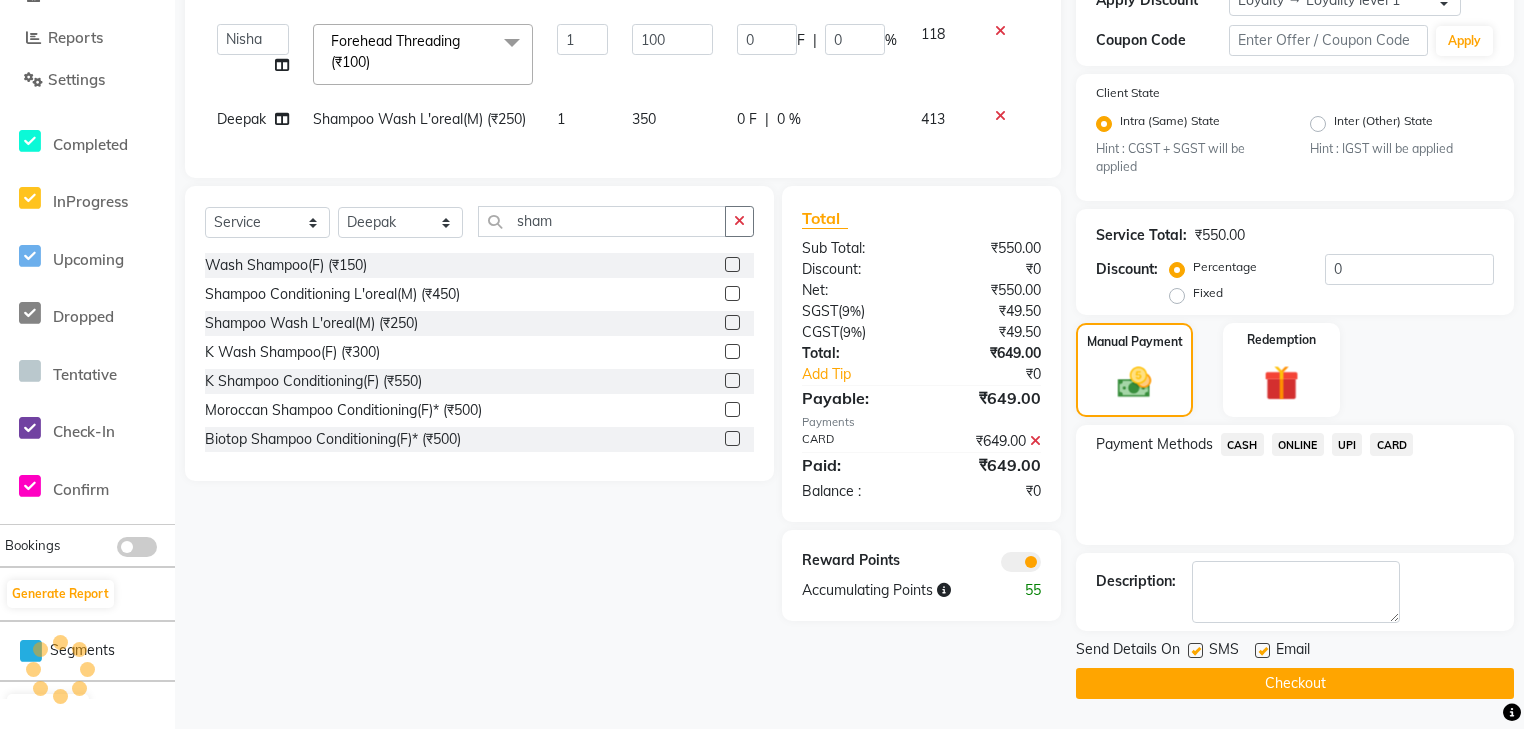 click 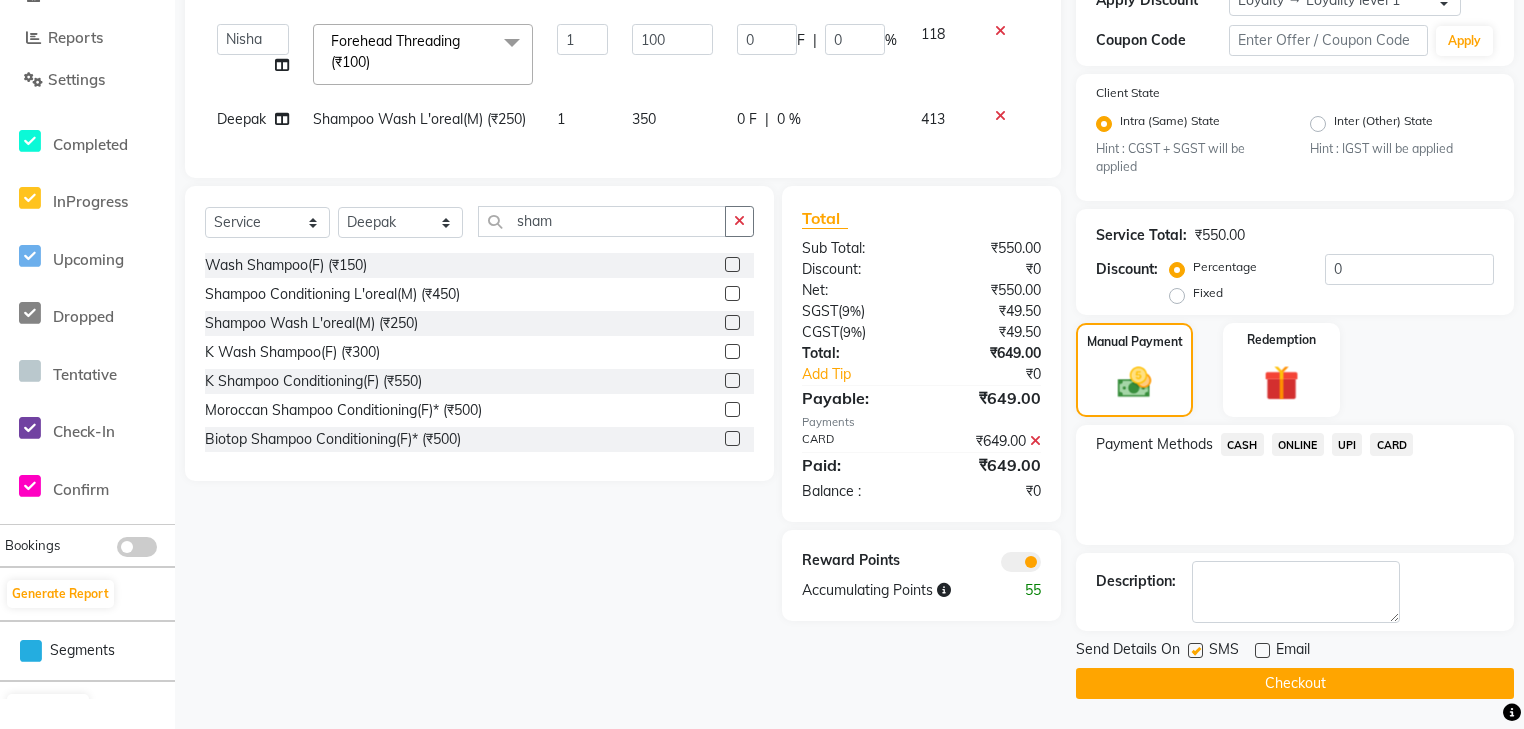 click on "Checkout" 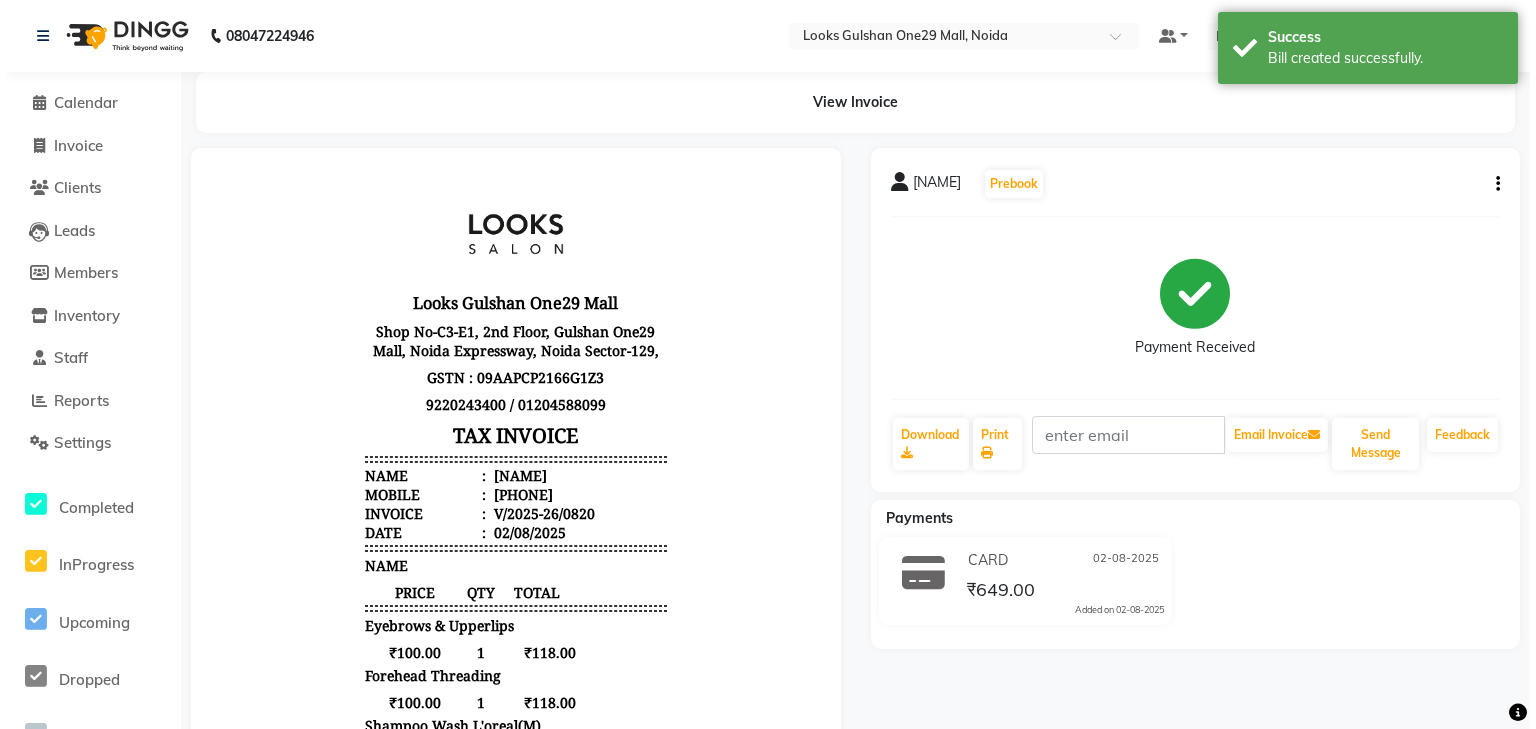scroll, scrollTop: 0, scrollLeft: 0, axis: both 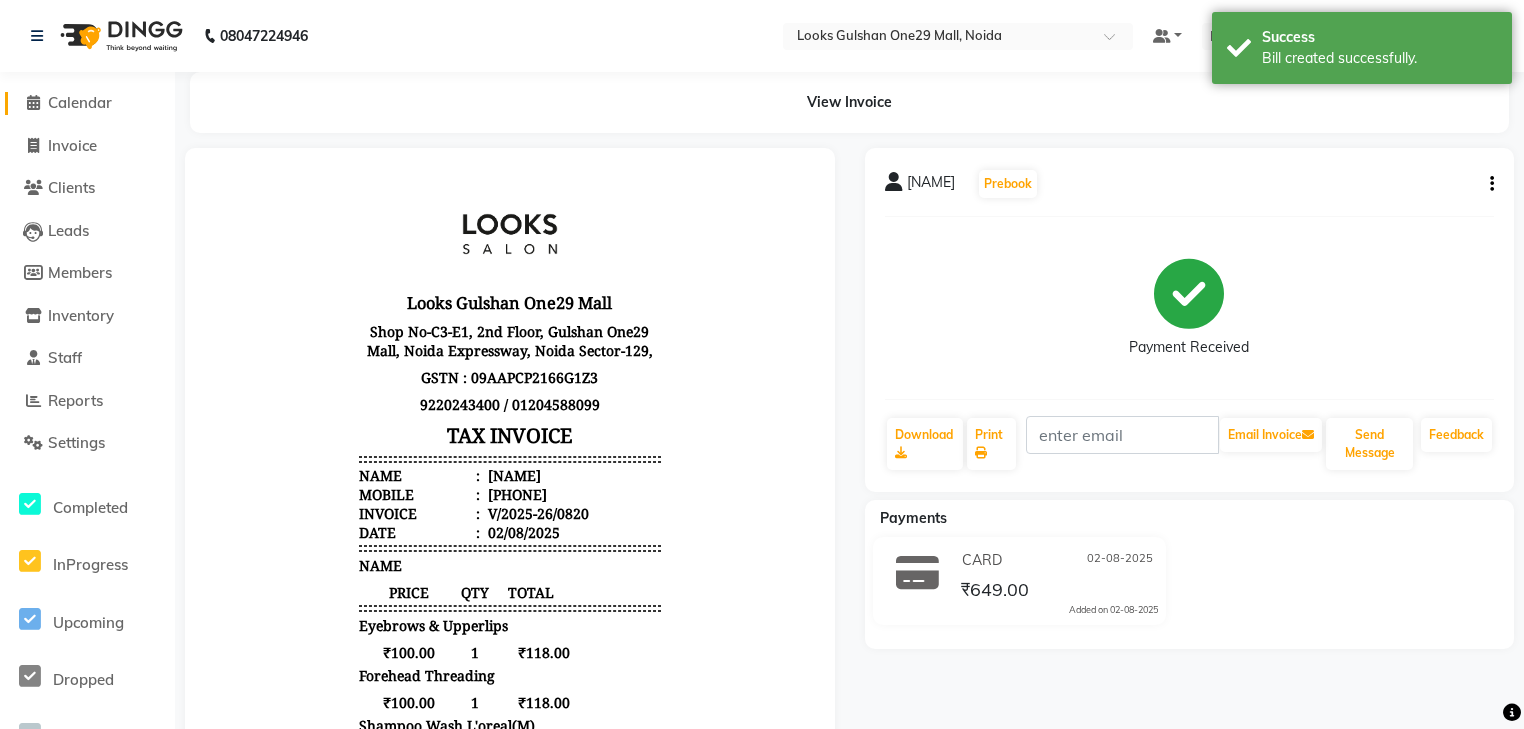 click on "Calendar" 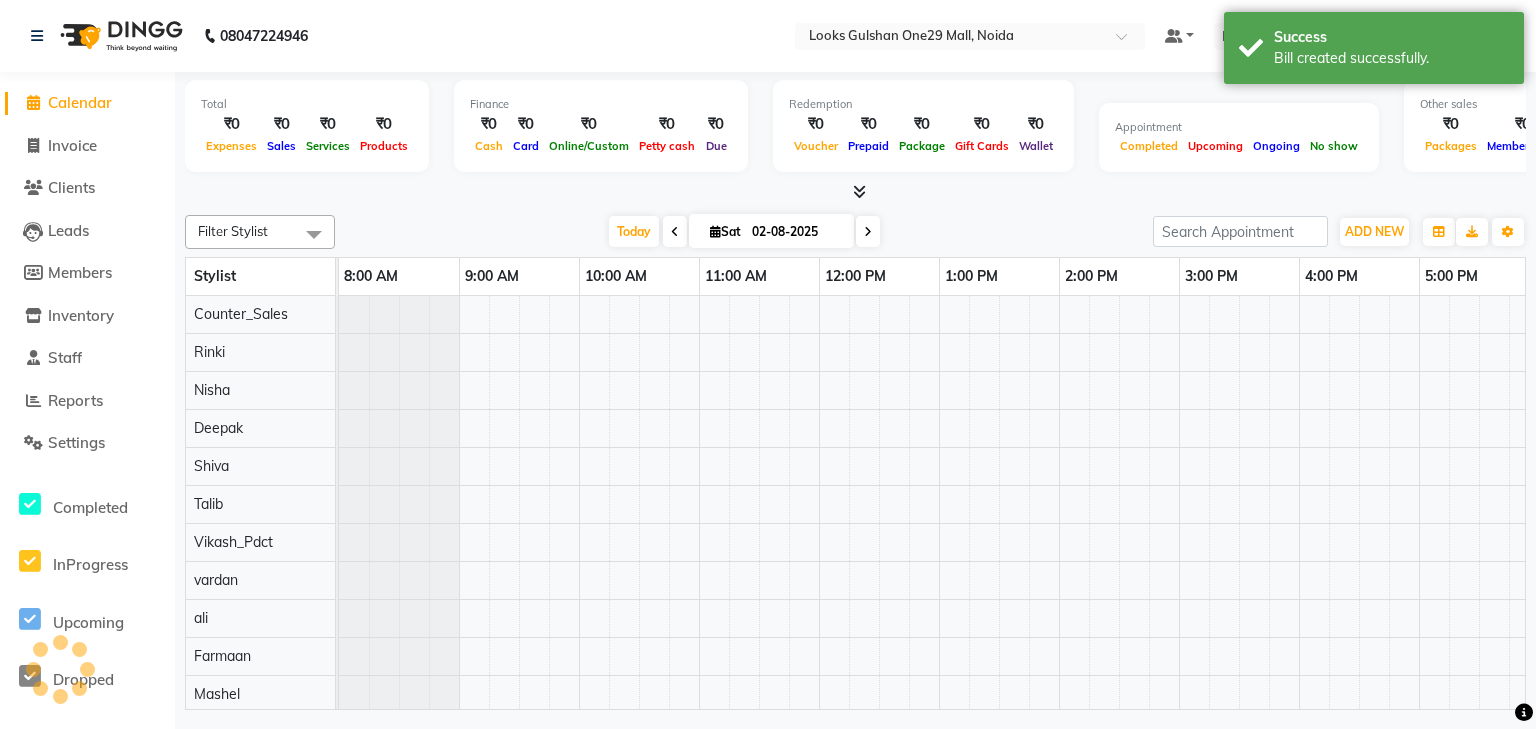 scroll, scrollTop: 0, scrollLeft: 0, axis: both 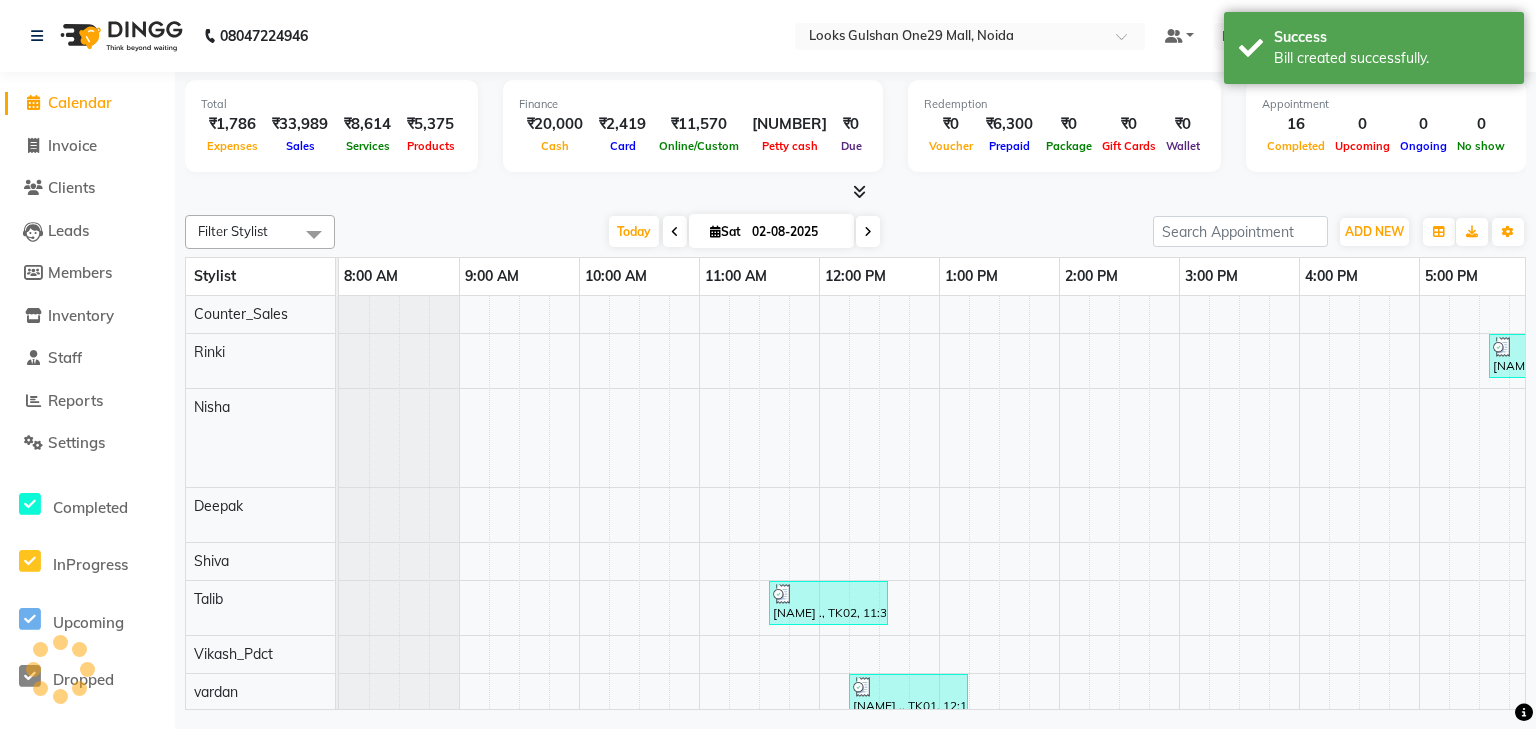 click at bounding box center (855, 192) 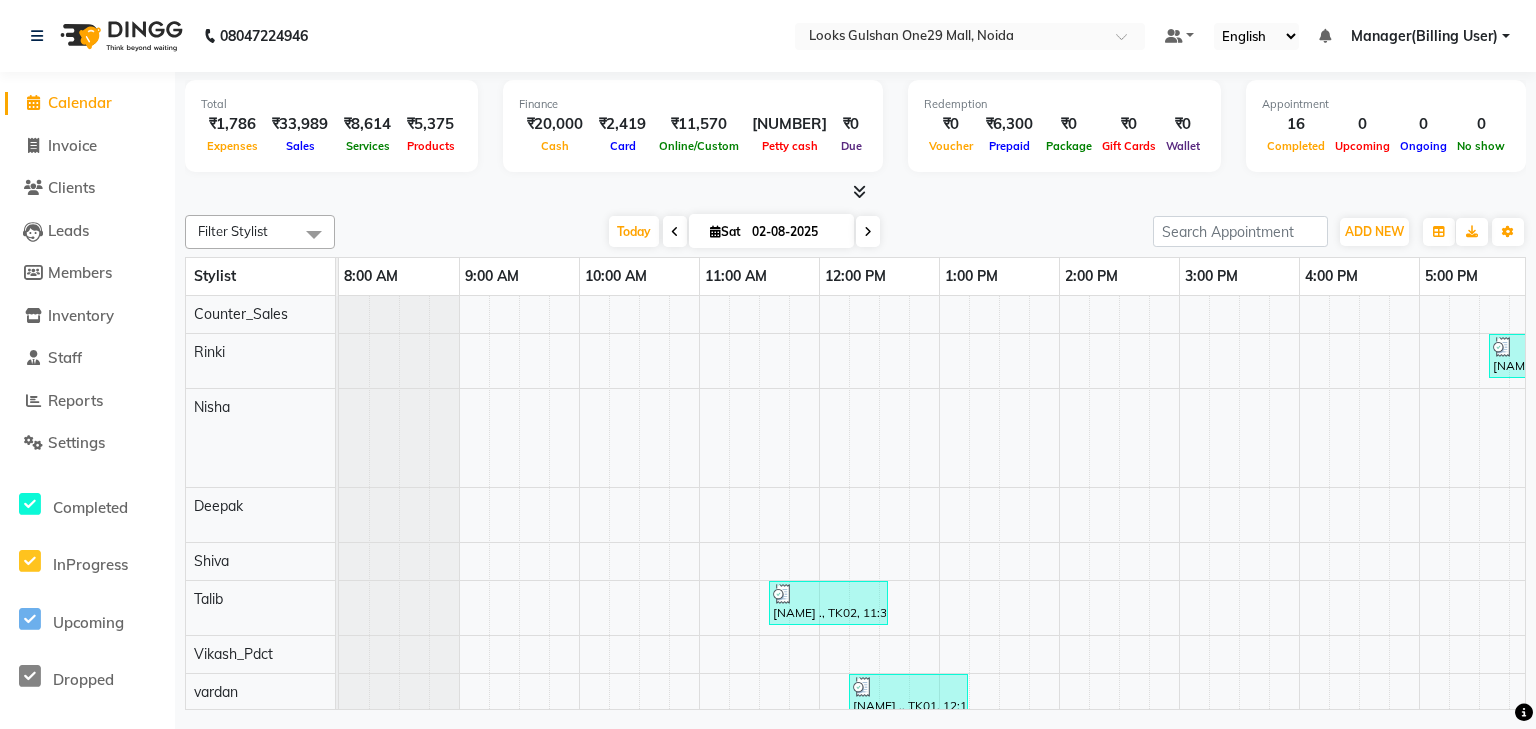 click on "Filter Stylist Select All ali Counter_Sales Deepak Eram_nail art Farmaan Mashel Nisha Rinki Ritu Mittal Shiva Shiva(Cherry) Shivam_pdct Talib vardan Vikash_Pdct Today  Sat 02-08-2025 Toggle Dropdown Add Appointment Add Invoice Add Expense Add Attendance Add Client Toggle Dropdown Add Appointment Add Invoice Add Expense Add Attendance Add Client ADD NEW Toggle Dropdown Add Appointment Add Invoice Add Expense Add Attendance Add Client Filter Stylist Select All ali Counter_Sales Deepak Eram_nail art Farmaan Mashel Nisha Rinki Ritu Mittal Shiva Shiva(Cherry) Shivam_pdct Talib vardan Vikash_Pdct Group By  Staff View   Room View  View as Vertical  Vertical - Week View  Horizontal  Horizontal - Week View  List  Toggle Dropdown Calendar Settings Manage Tags   Arrange Stylists   Reset Stylists  Full Screen  Show Available Stylist  Appointment Form Zoom 100% Stylist 8:00 AM 9:00 AM 10:00 AM 11:00 AM 12:00 PM 1:00 PM 2:00 PM 3:00 PM 4:00 PM 5:00 PM 6:00 PM 7:00 PM 8:00 PM Counter_Sales Rinki Nisha Deepak Shiva Talib ali" 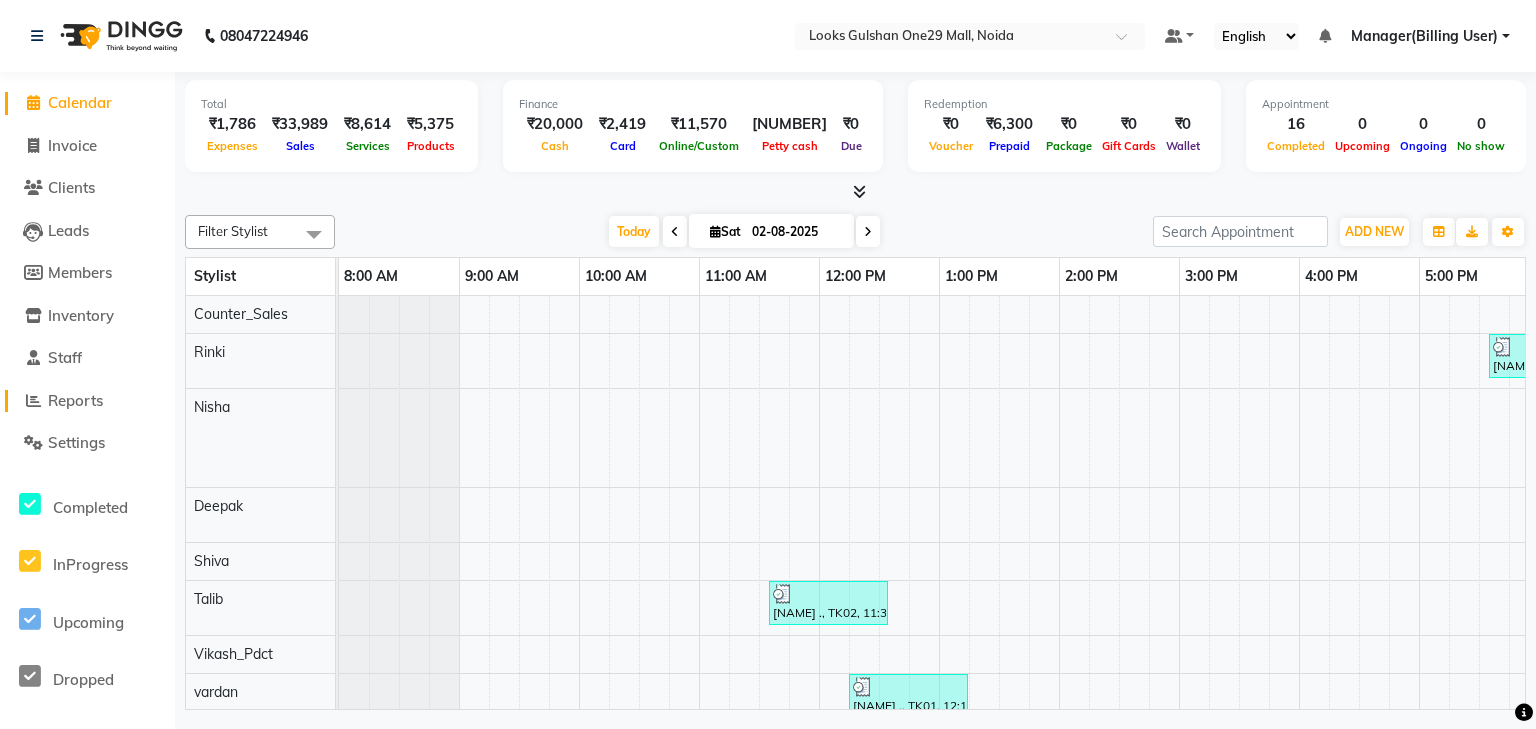 click on "Reports" 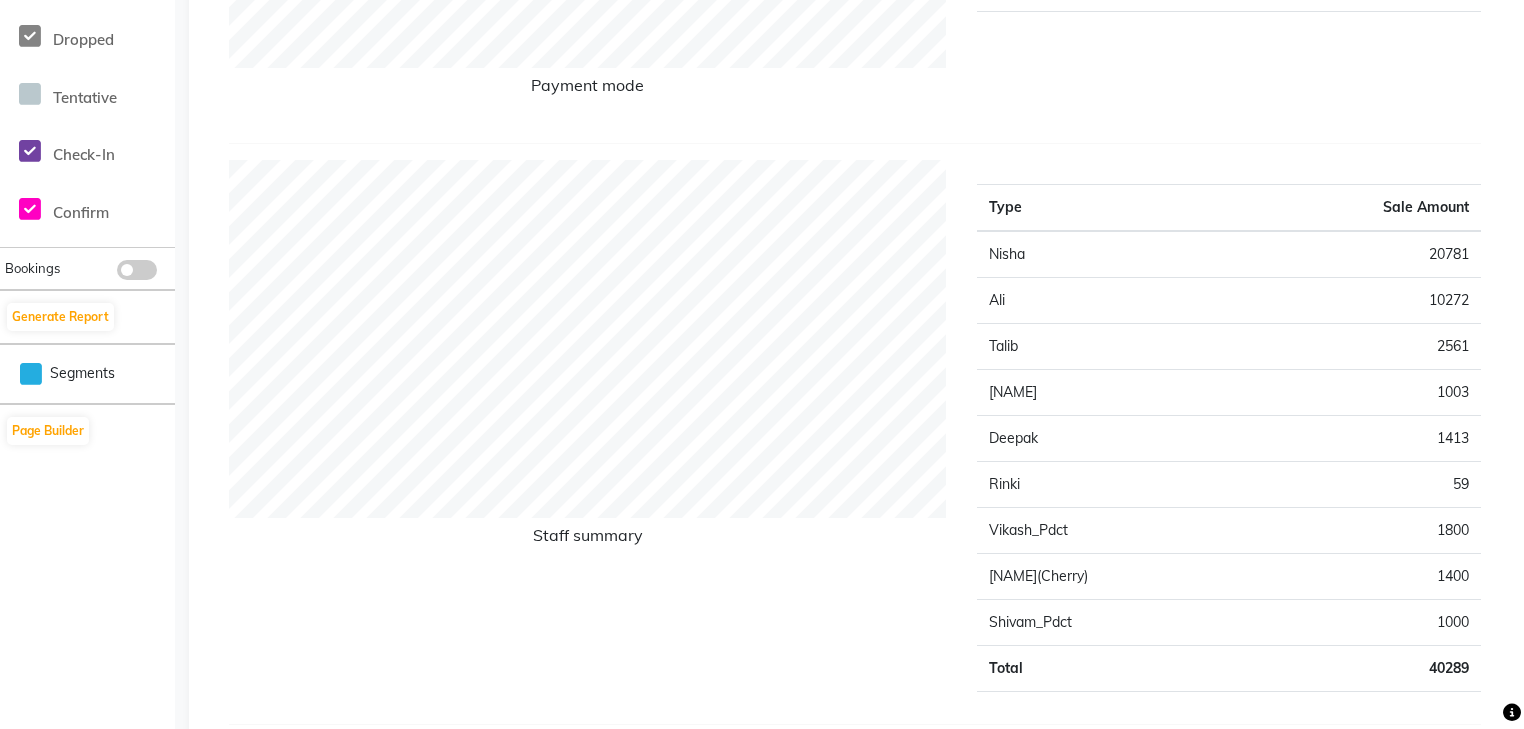 scroll, scrollTop: 720, scrollLeft: 0, axis: vertical 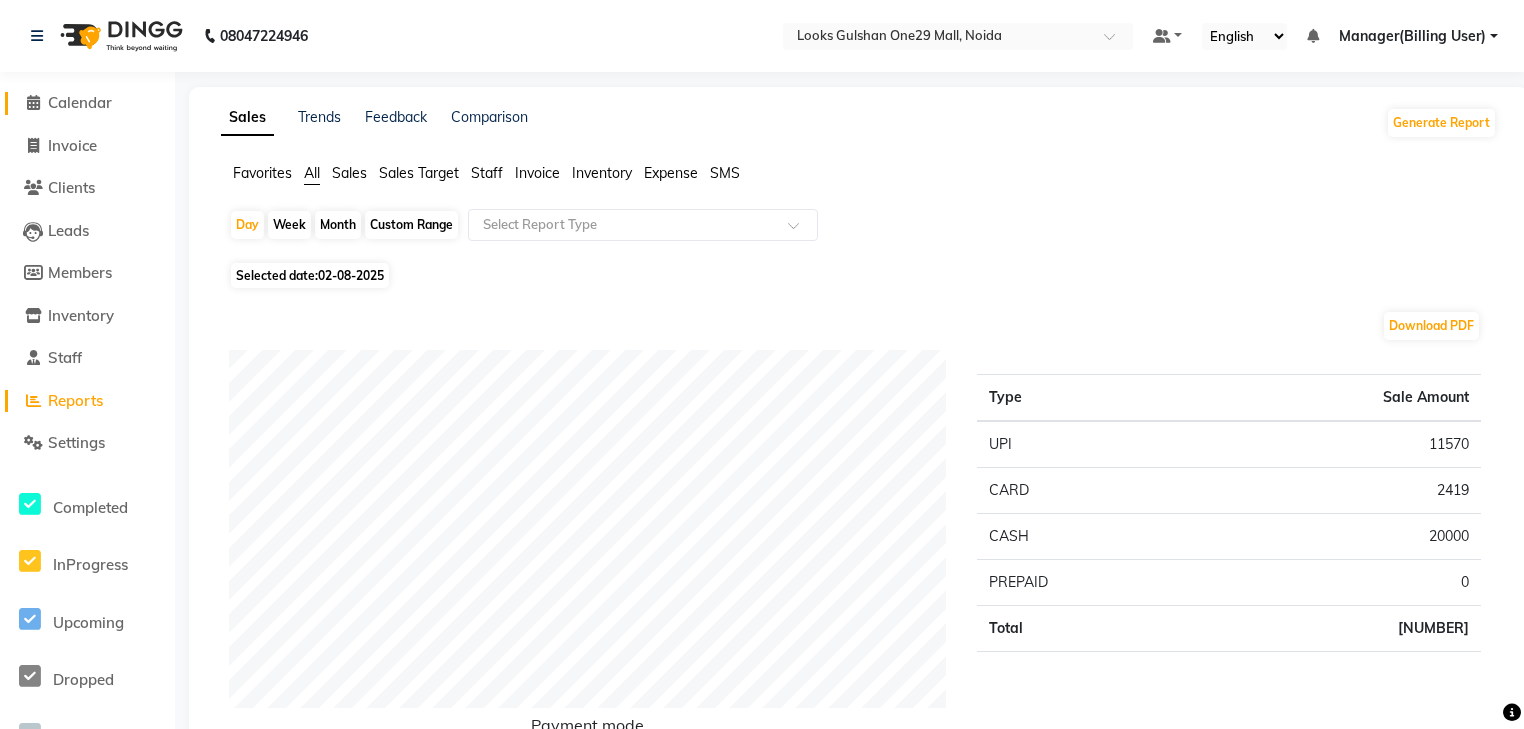click on "Calendar" 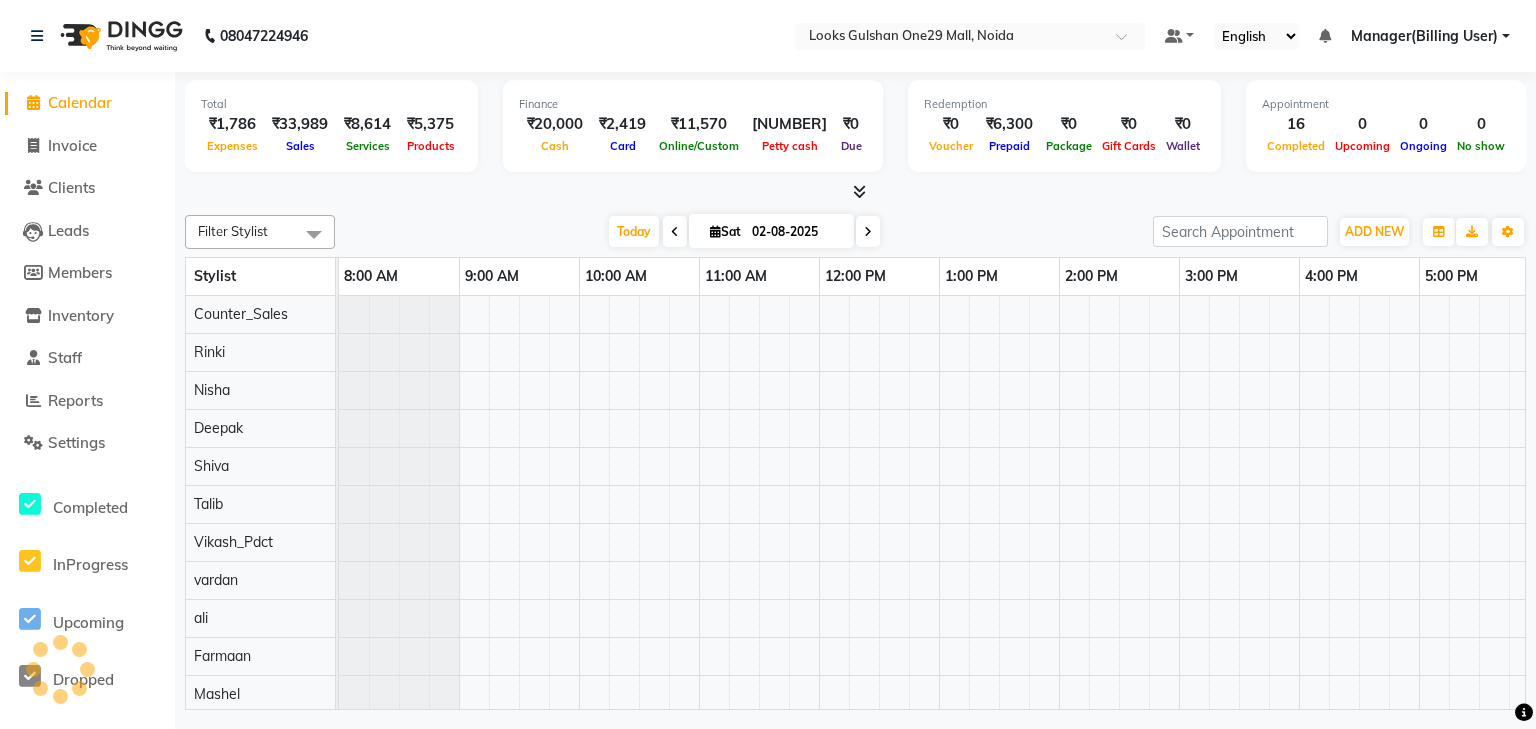 scroll, scrollTop: 0, scrollLeft: 376, axis: horizontal 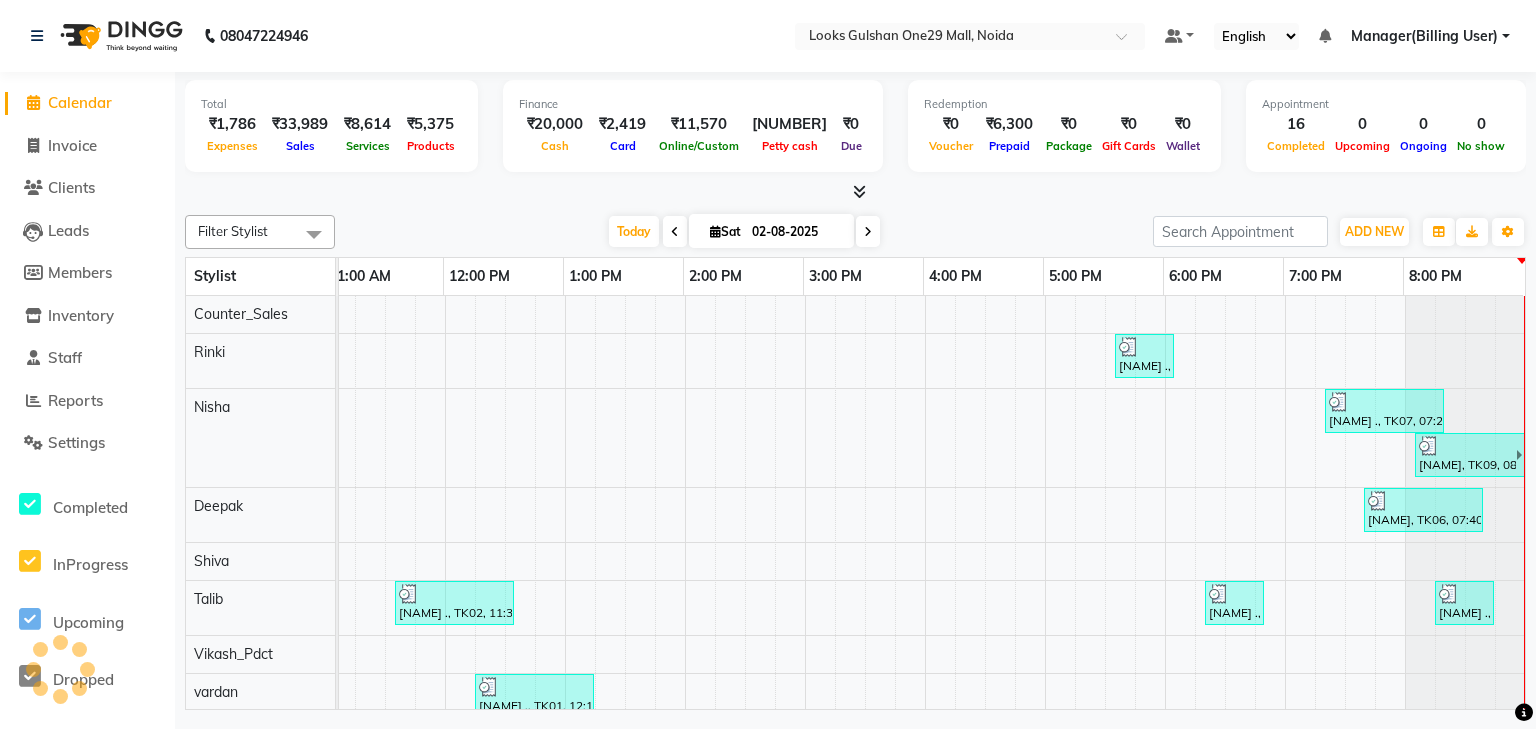 click at bounding box center [855, 192] 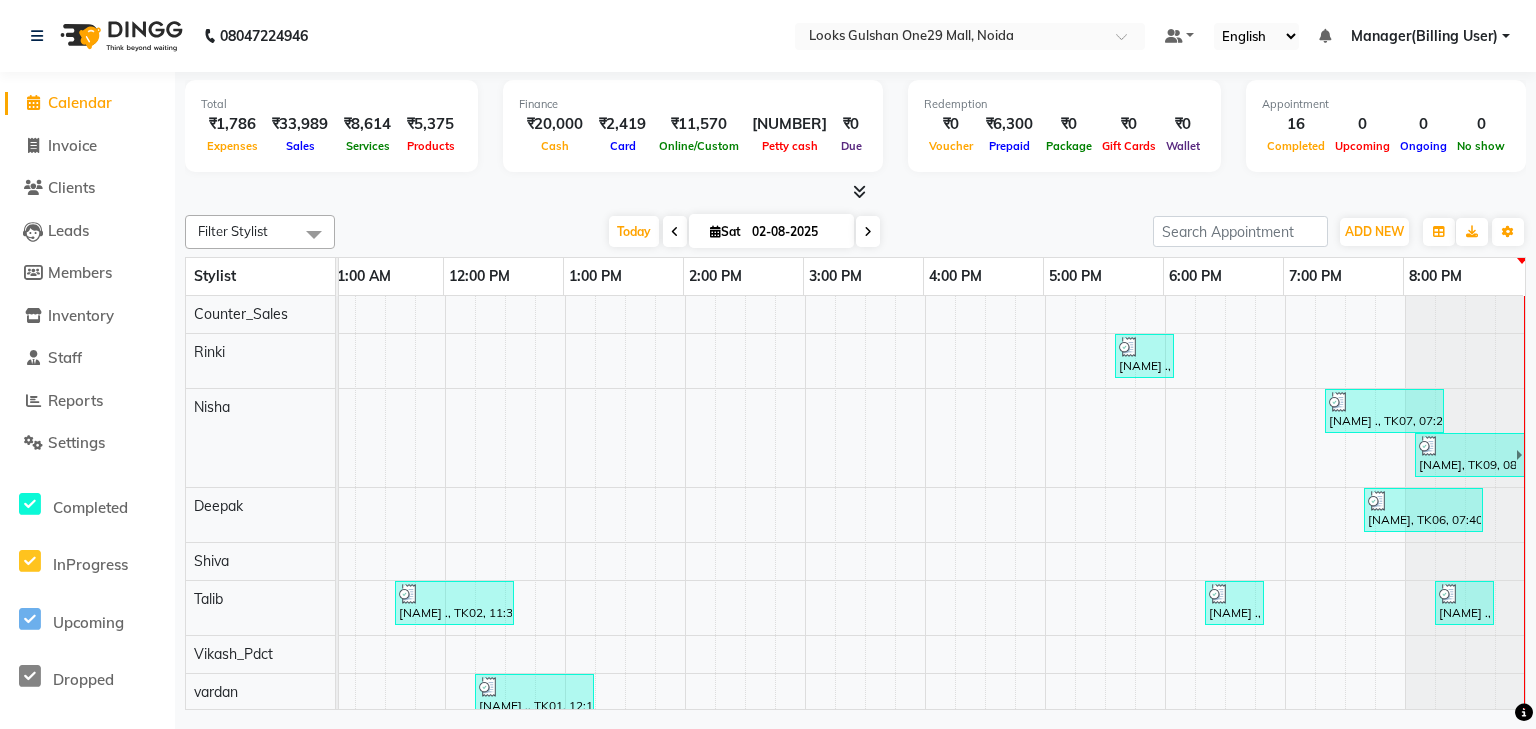 click at bounding box center [855, 192] 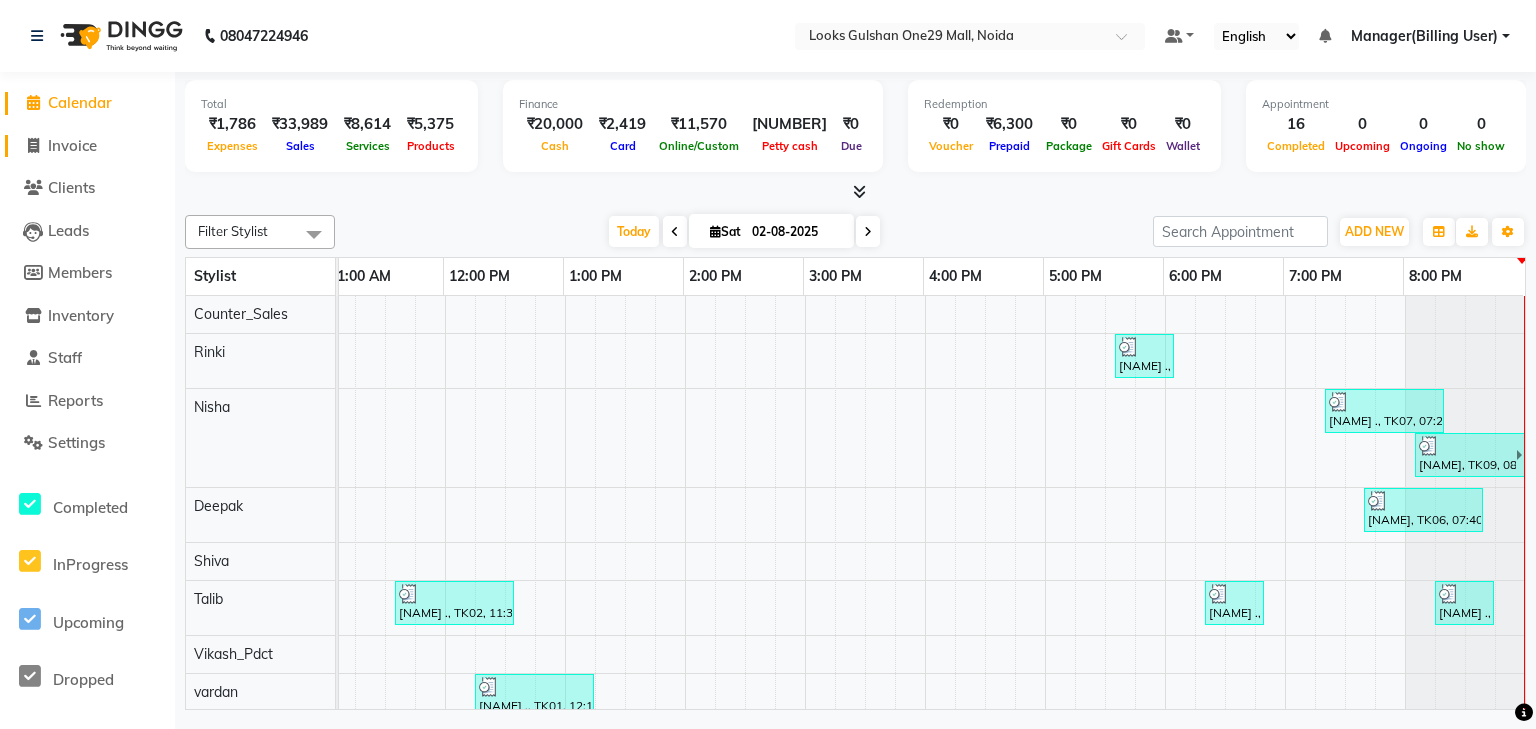 click on "Invoice" 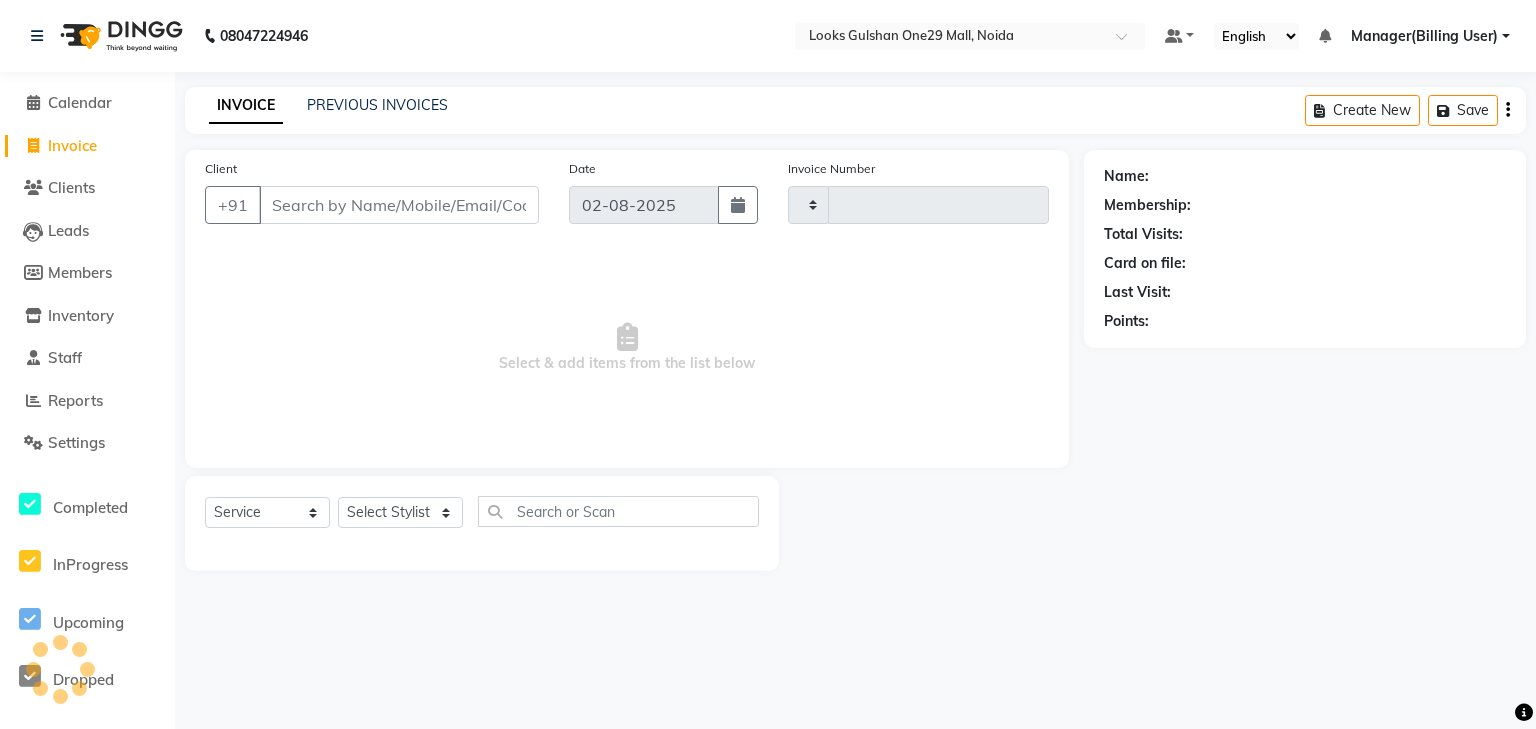 type on "0821" 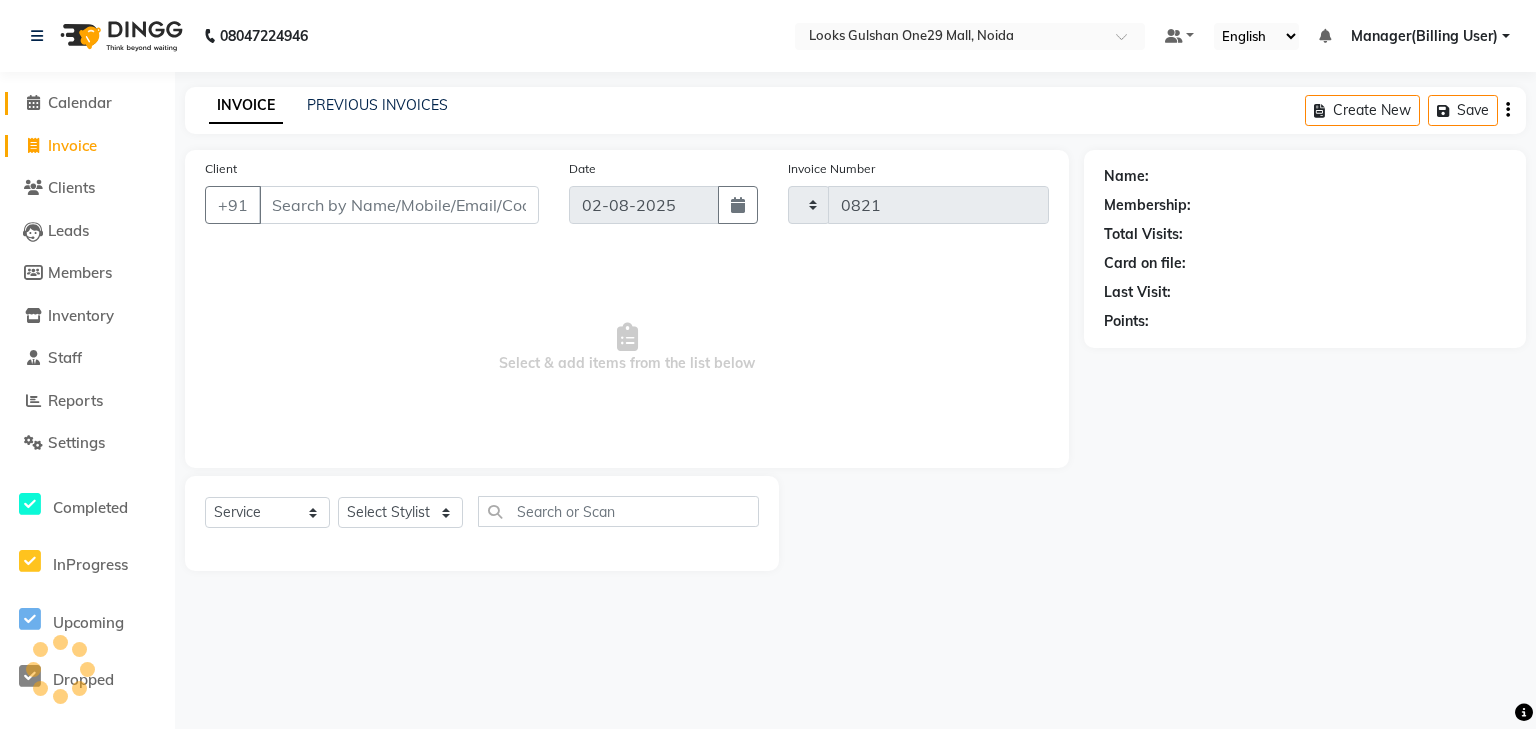 select on "8337" 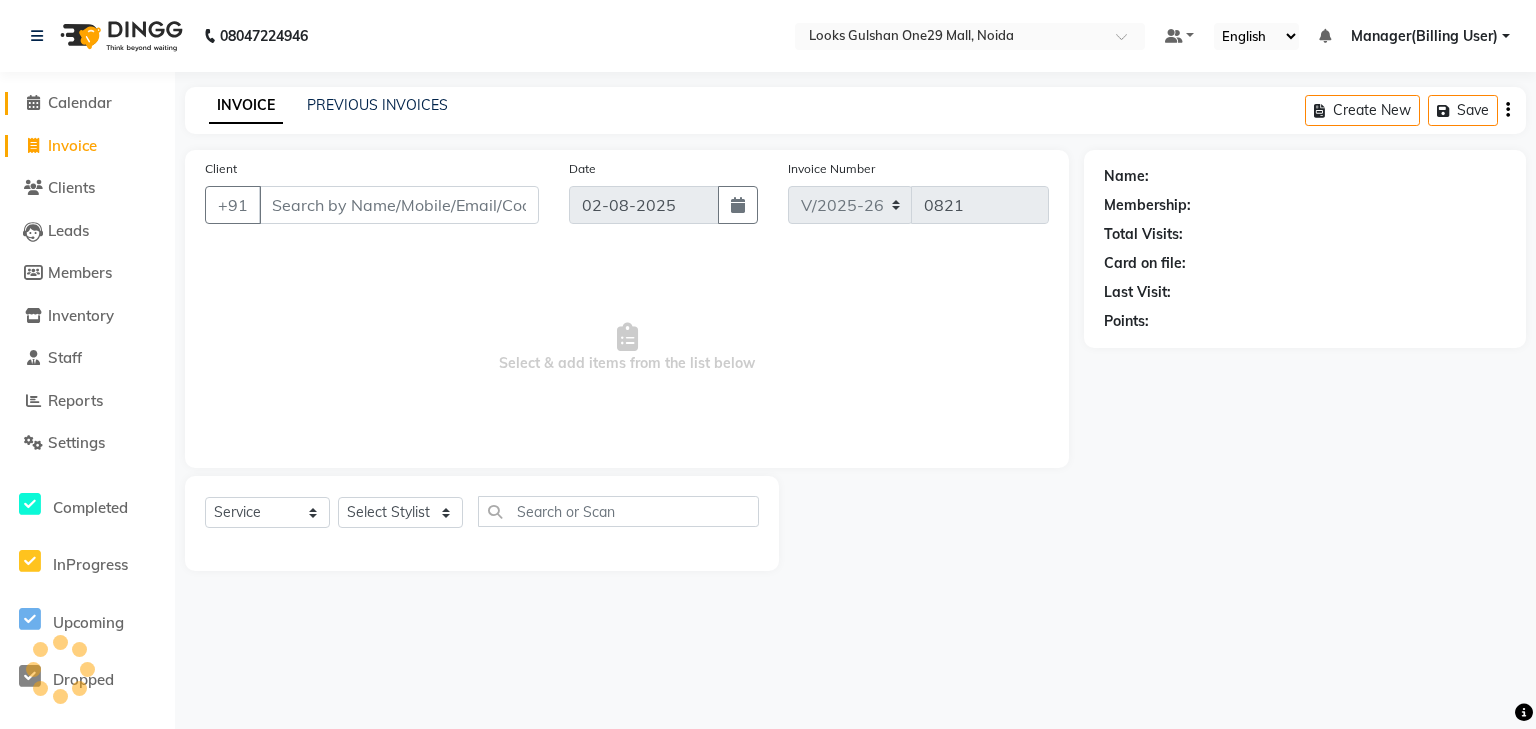 click on "Calendar" 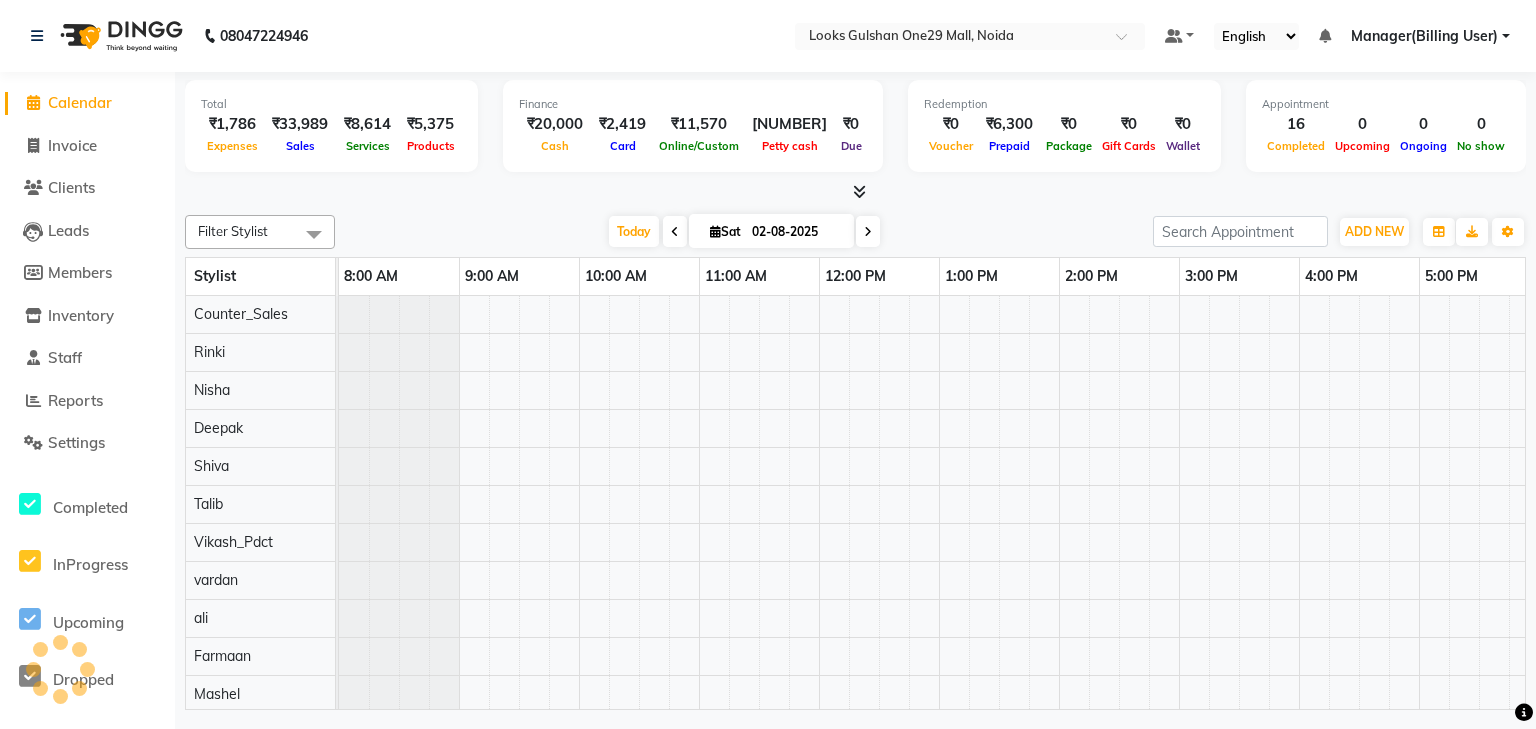 scroll, scrollTop: 0, scrollLeft: 0, axis: both 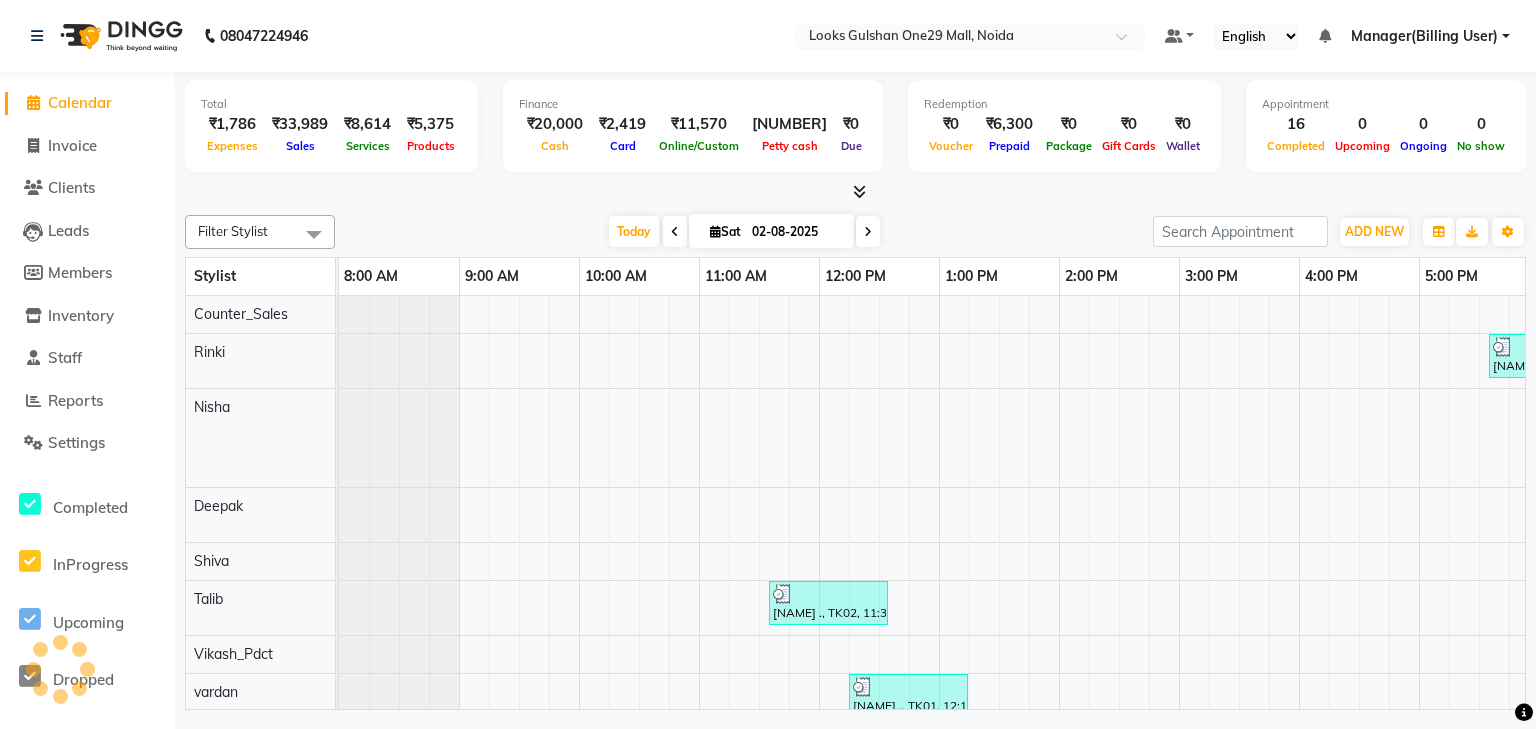 click at bounding box center [855, 192] 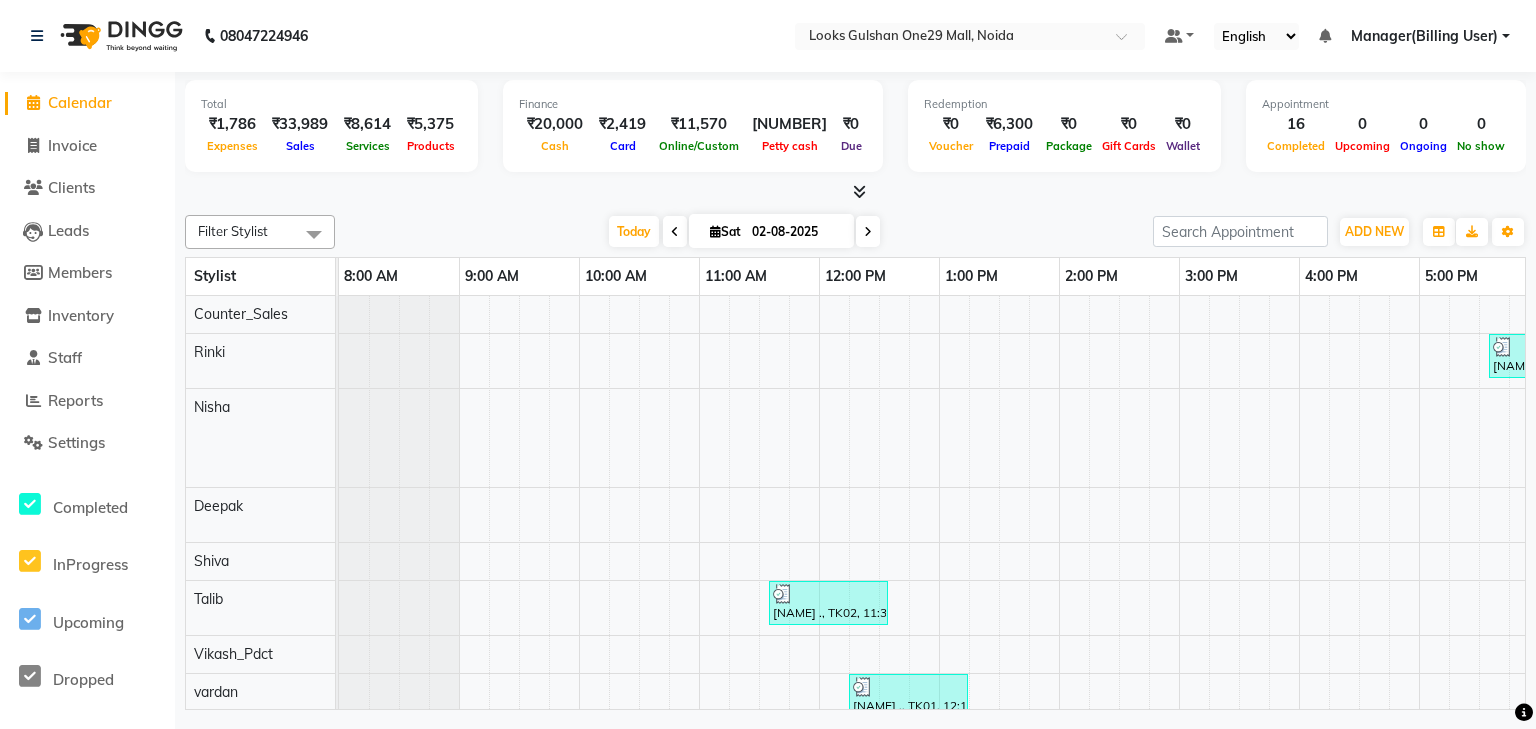 click on "Filter Stylist Select All ali Counter_Sales Deepak Eram_nail art Farmaan Mashel Nisha Rinki Ritu Mittal Shiva Shiva(Cherry) Shivam_pdct Talib vardan Vikash_Pdct Today  Sat 02-08-2025 Toggle Dropdown Add Appointment Add Invoice Add Expense Add Attendance Add Client Toggle Dropdown Add Appointment Add Invoice Add Expense Add Attendance Add Client ADD NEW Toggle Dropdown Add Appointment Add Invoice Add Expense Add Attendance Add Client Filter Stylist Select All ali Counter_Sales Deepak Eram_nail art Farmaan Mashel Nisha Rinki Ritu Mittal Shiva Shiva(Cherry) Shivam_pdct Talib vardan Vikash_Pdct Group By  Staff View   Room View  View as Vertical  Vertical - Week View  Horizontal  Horizontal - Week View  List  Toggle Dropdown Calendar Settings Manage Tags   Arrange Stylists   Reset Stylists  Full Screen  Show Available Stylist  Appointment Form Zoom 100% Stylist 8:00 AM 9:00 AM 10:00 AM 11:00 AM 12:00 PM 1:00 PM 2:00 PM 3:00 PM 4:00 PM 5:00 PM 6:00 PM 7:00 PM 8:00 PM Counter_Sales Rinki Nisha Deepak Shiva Talib ali" 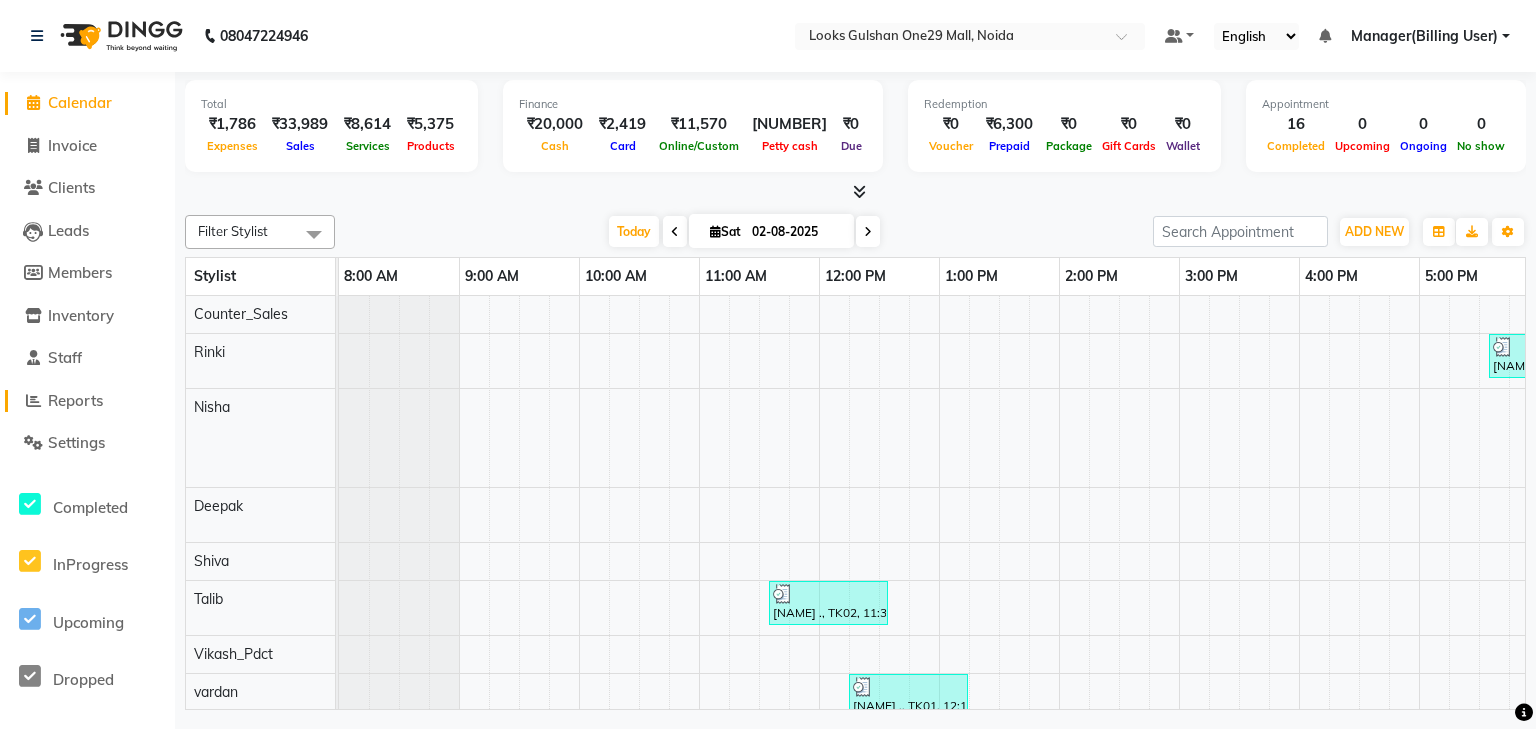 click on "Reports" 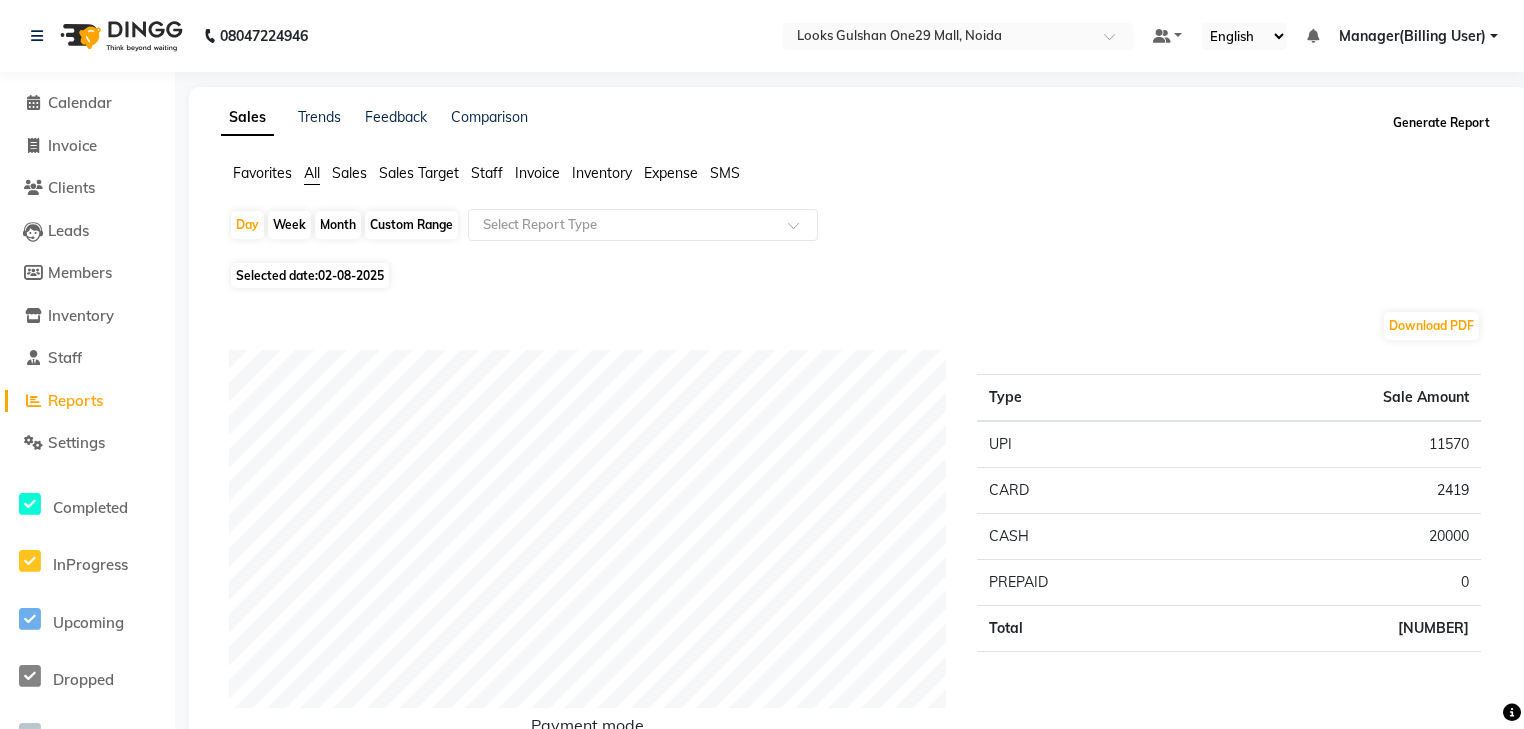 click on "Generate Report" 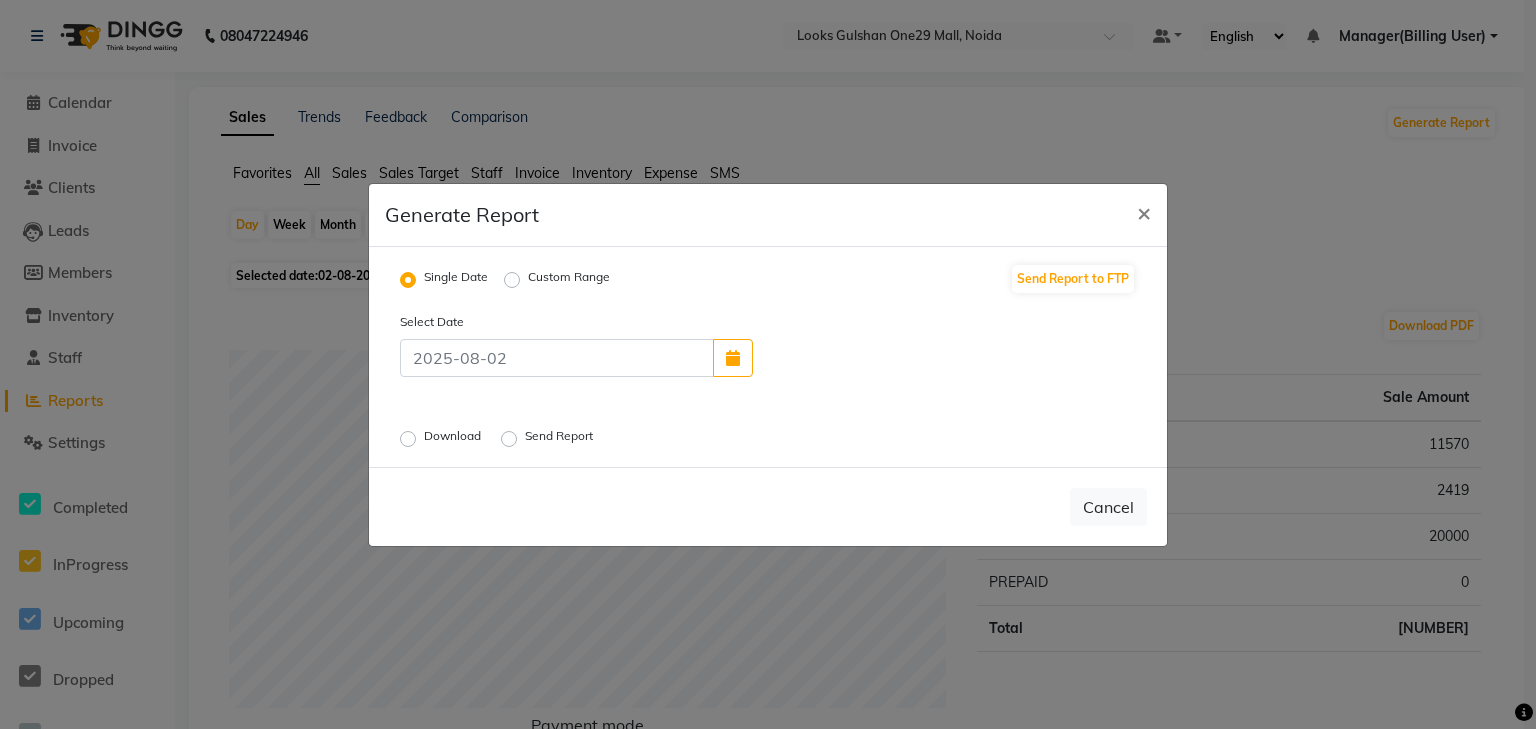 click on "Download" 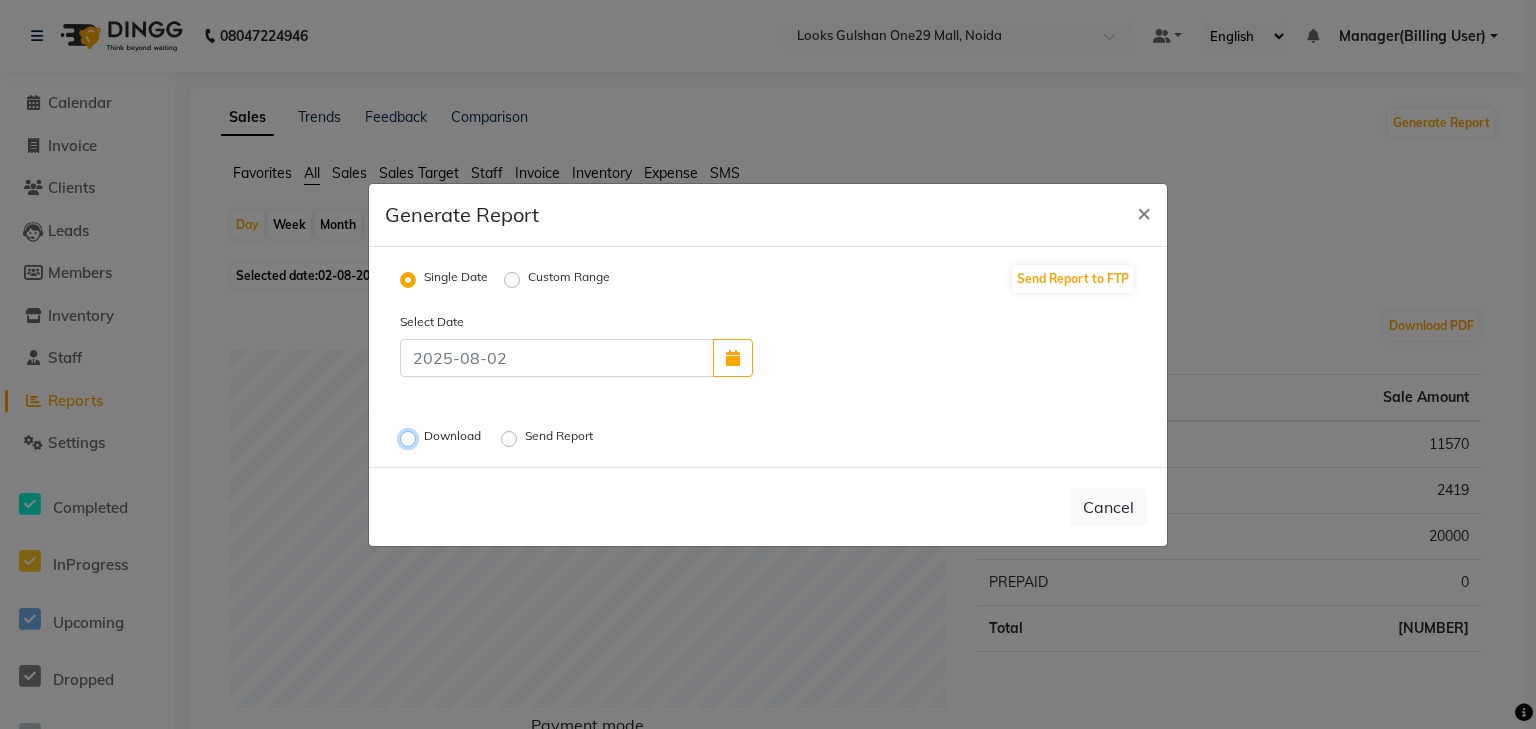 click on "Download" at bounding box center [411, 438] 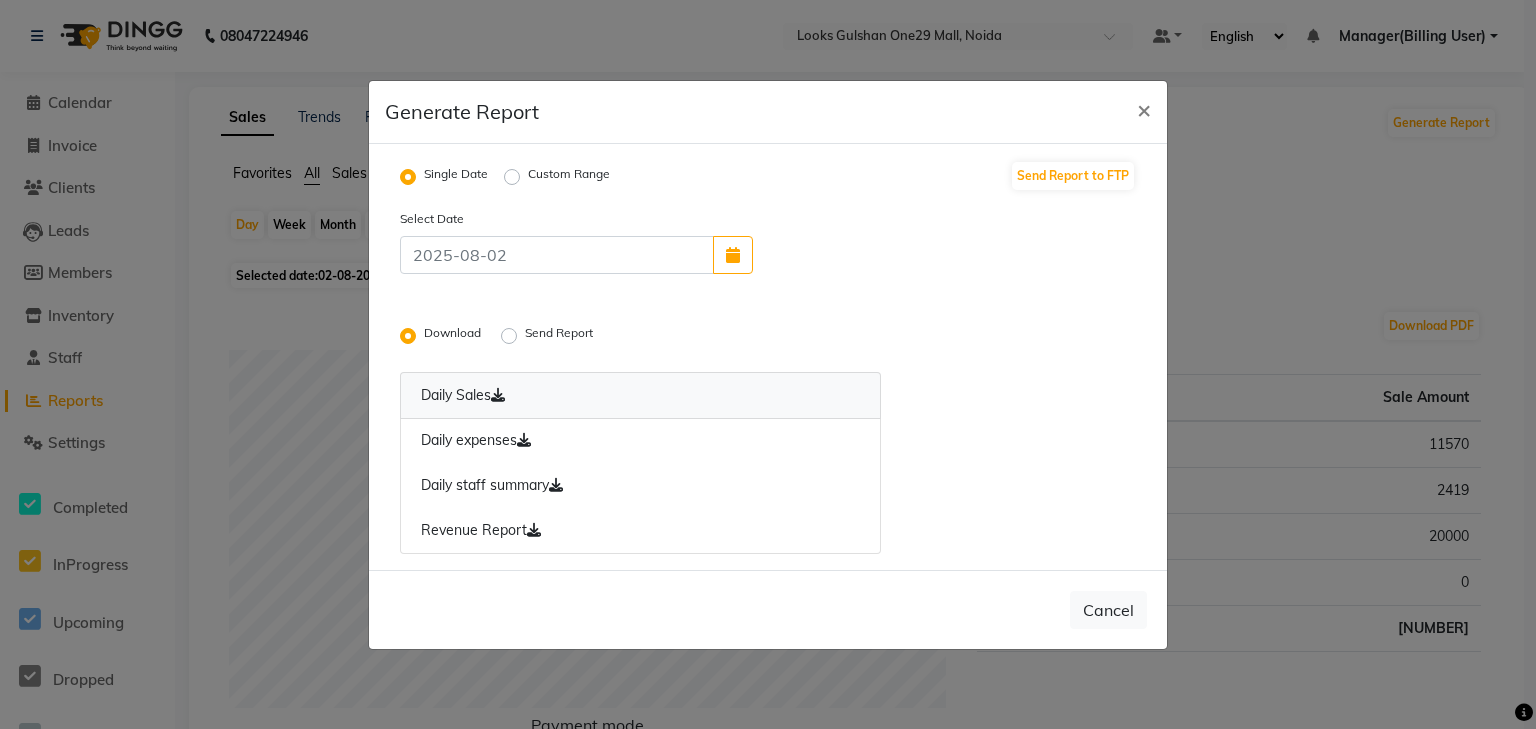 click on "Daily Sales" 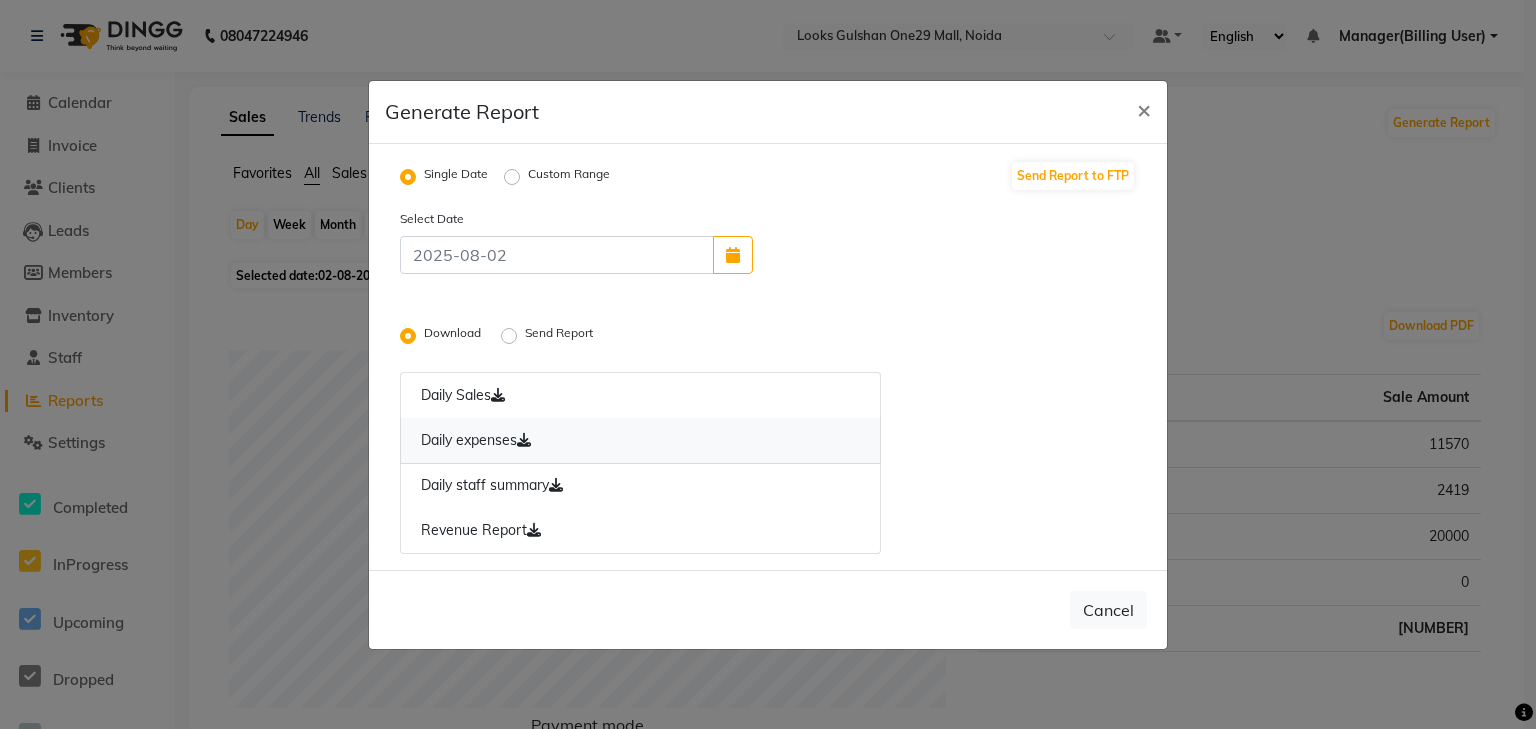 click on "Daily expenses" 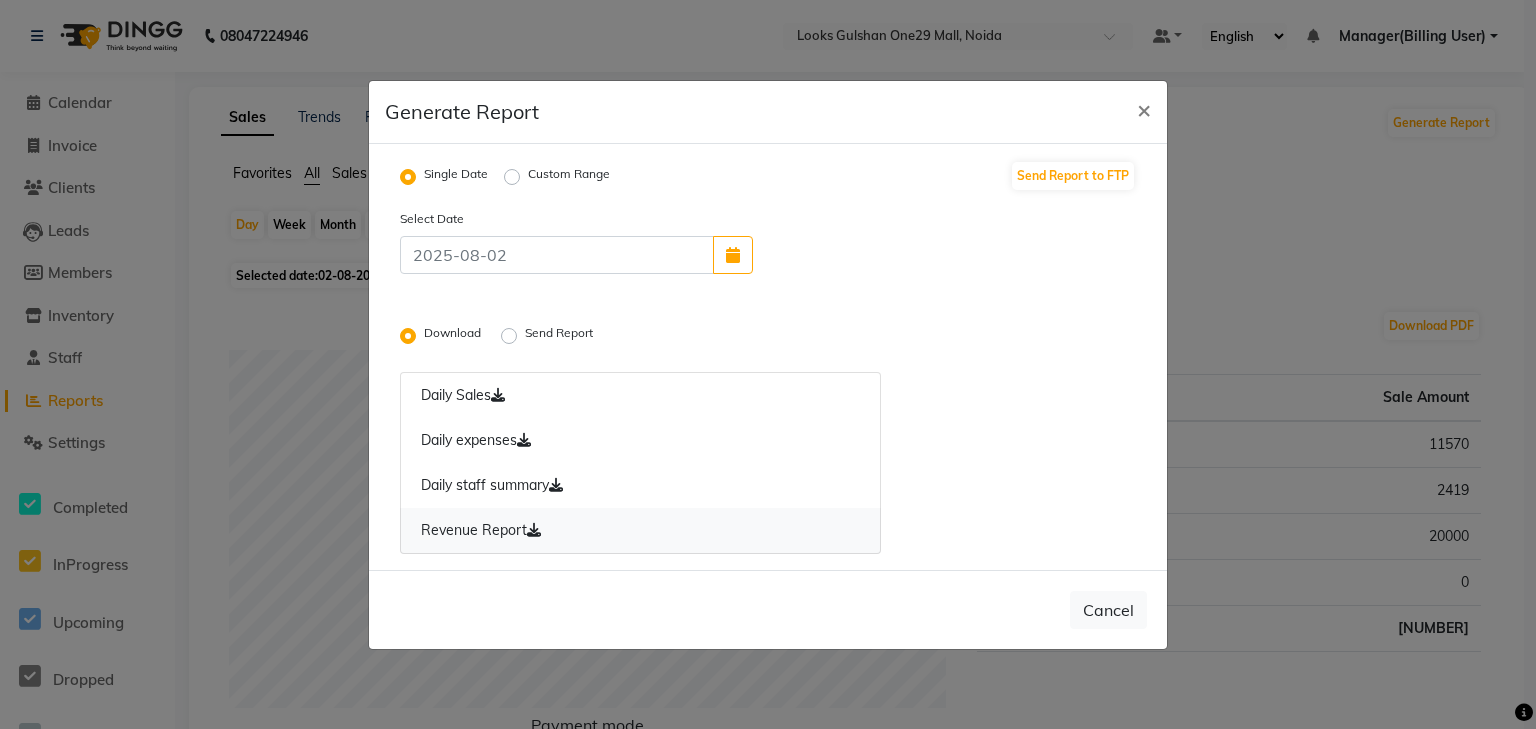 click on "Revenue Report" 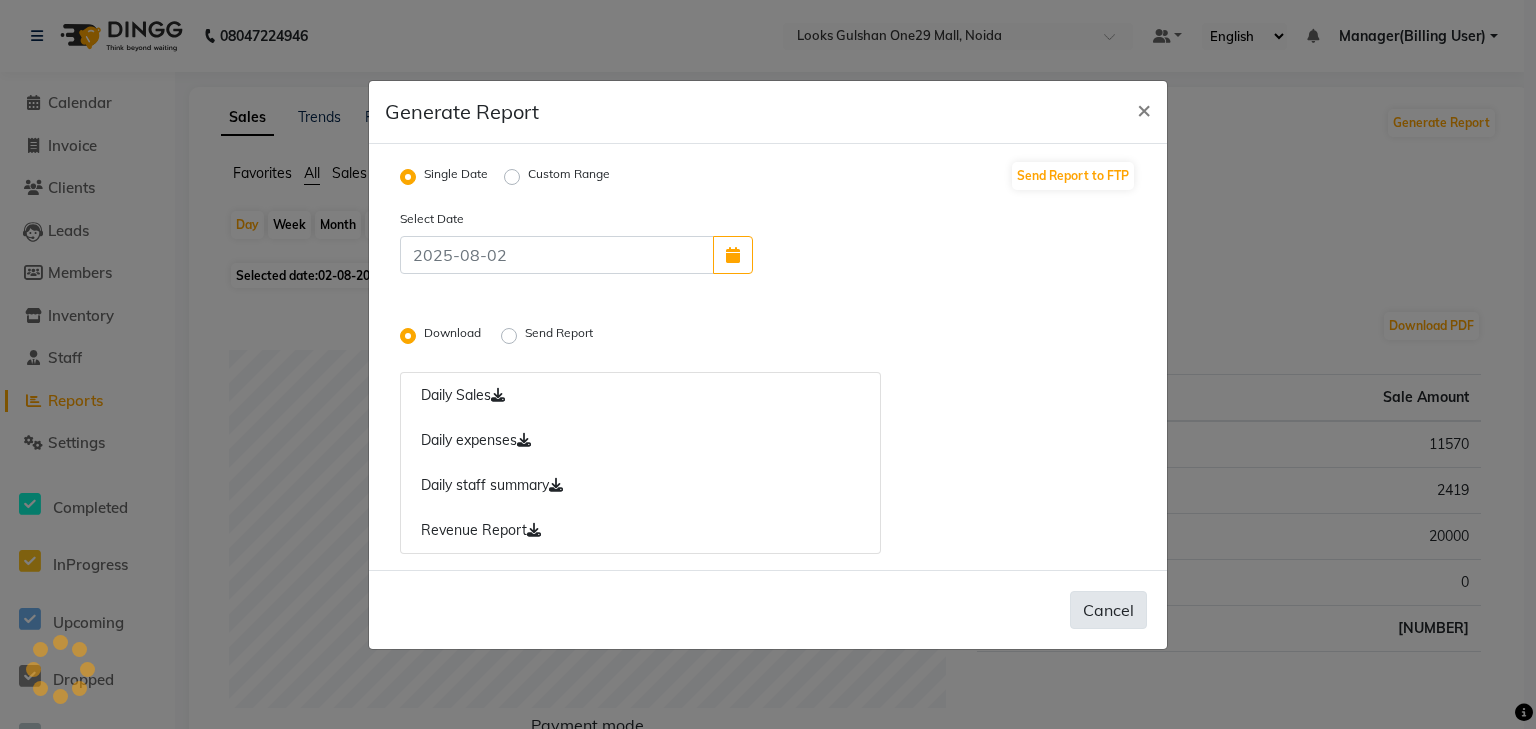click on "Cancel" 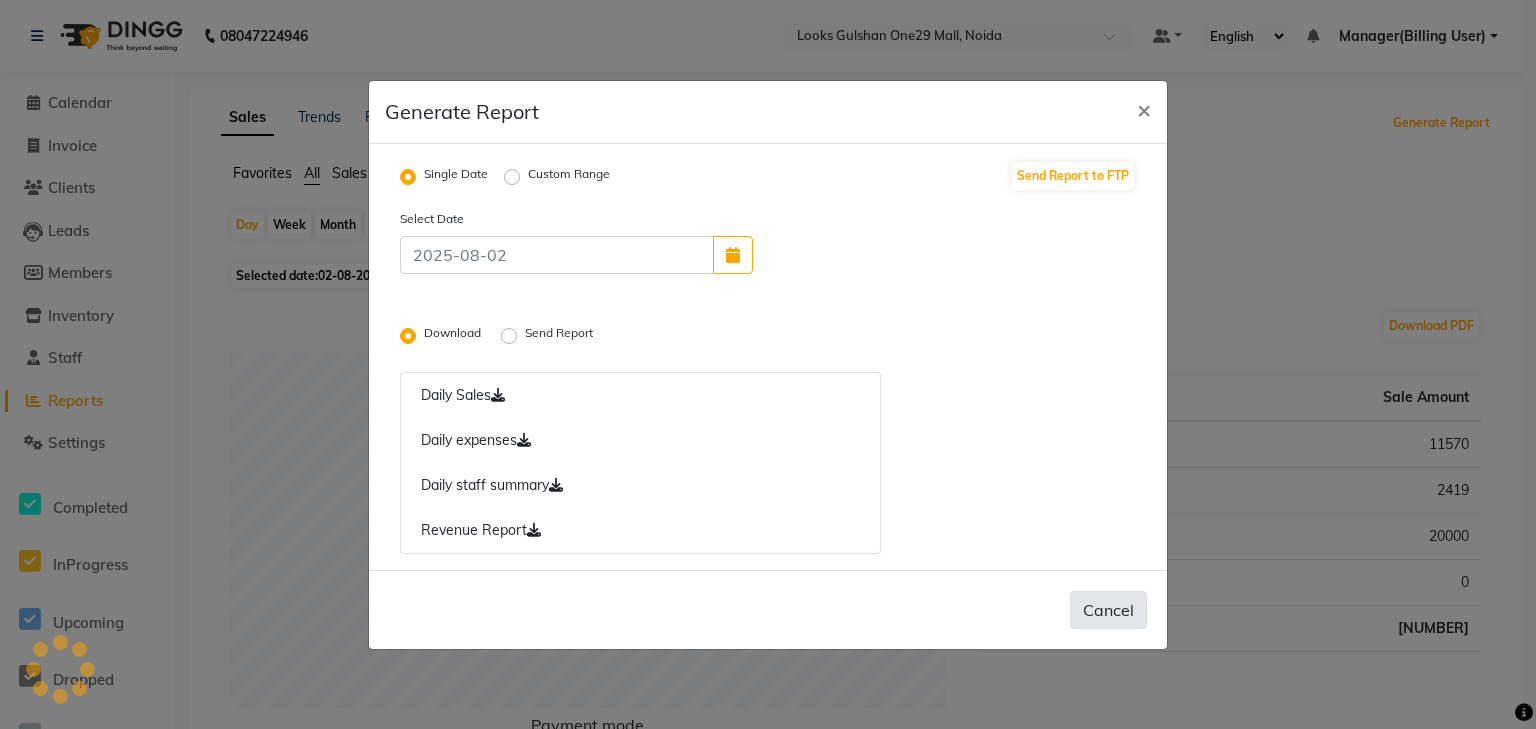 radio on "false" 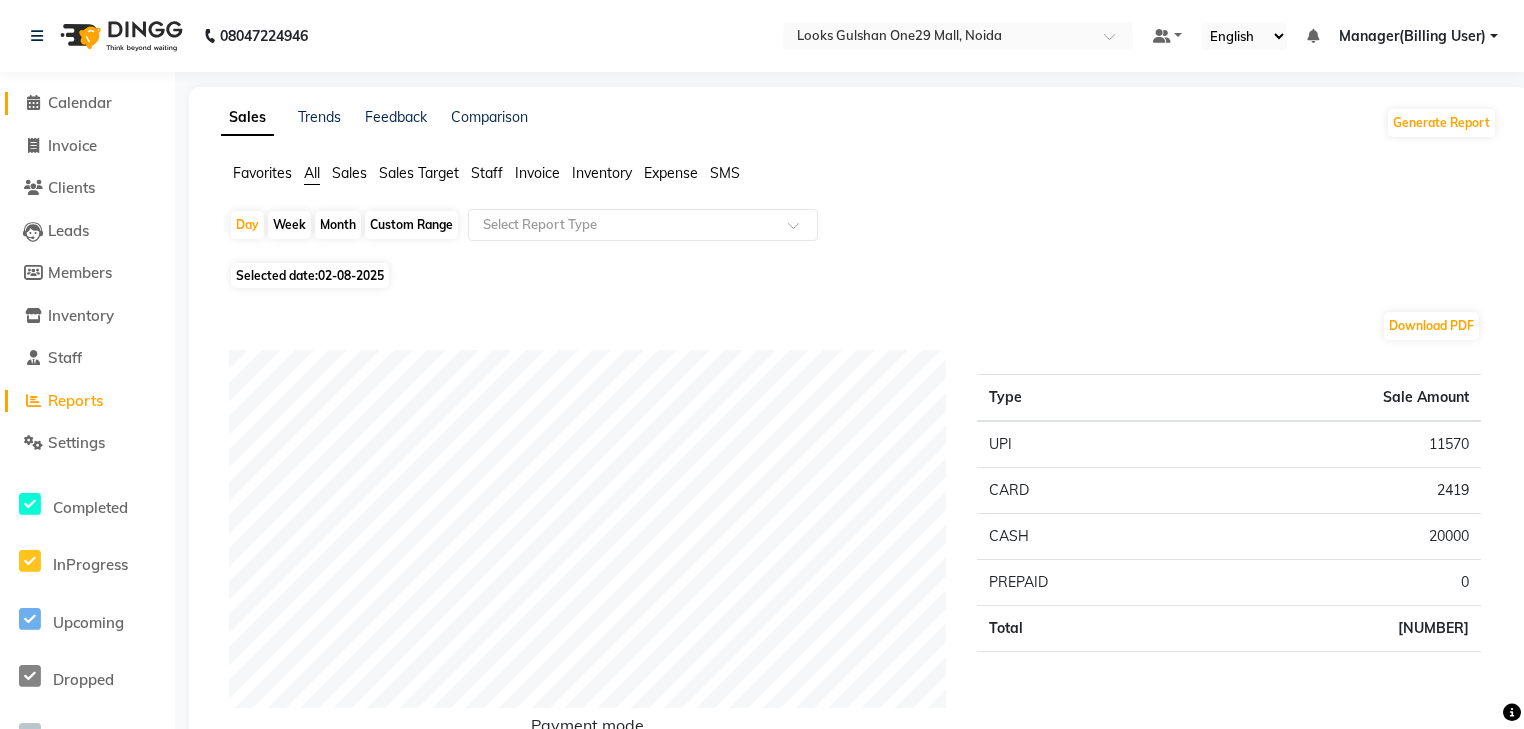 click on "Calendar" 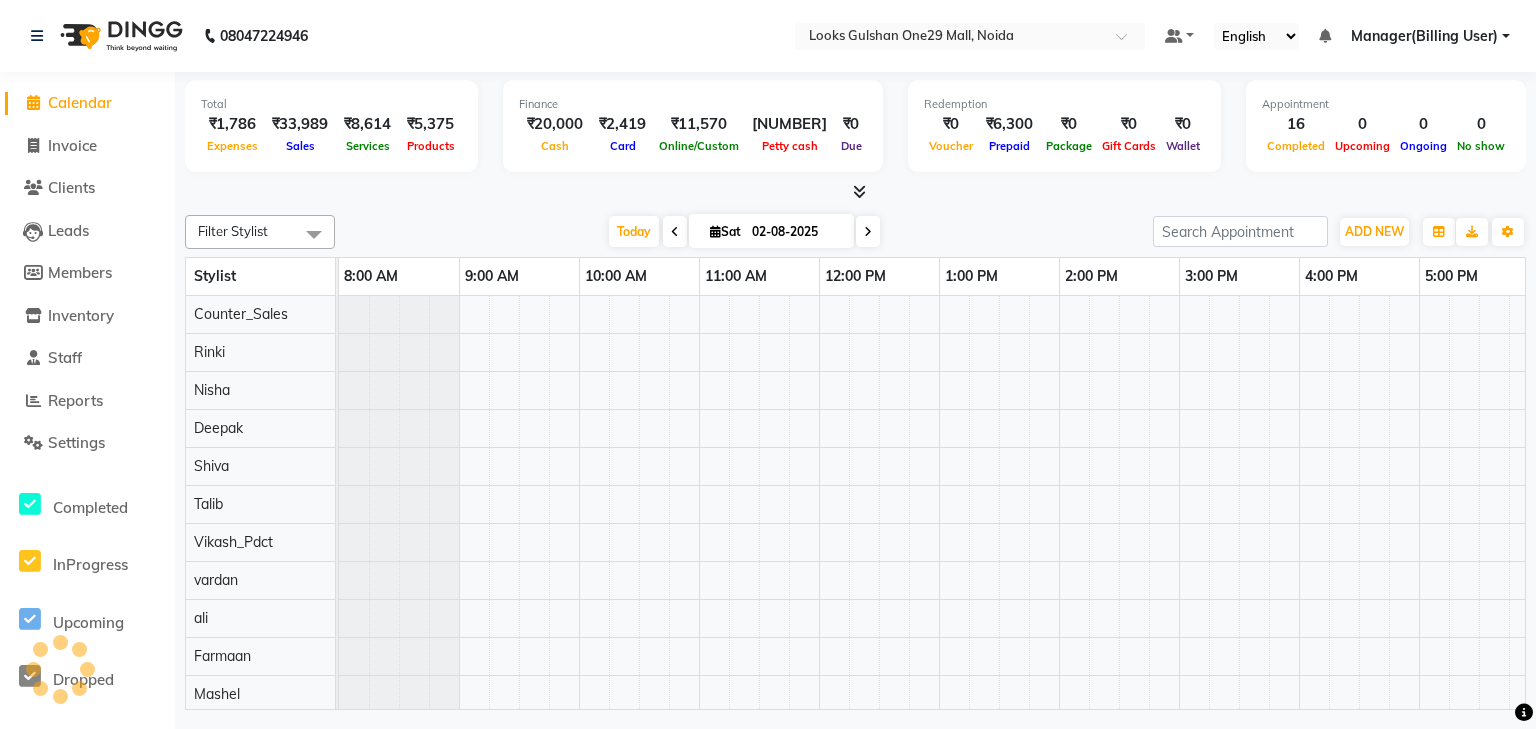 scroll, scrollTop: 0, scrollLeft: 0, axis: both 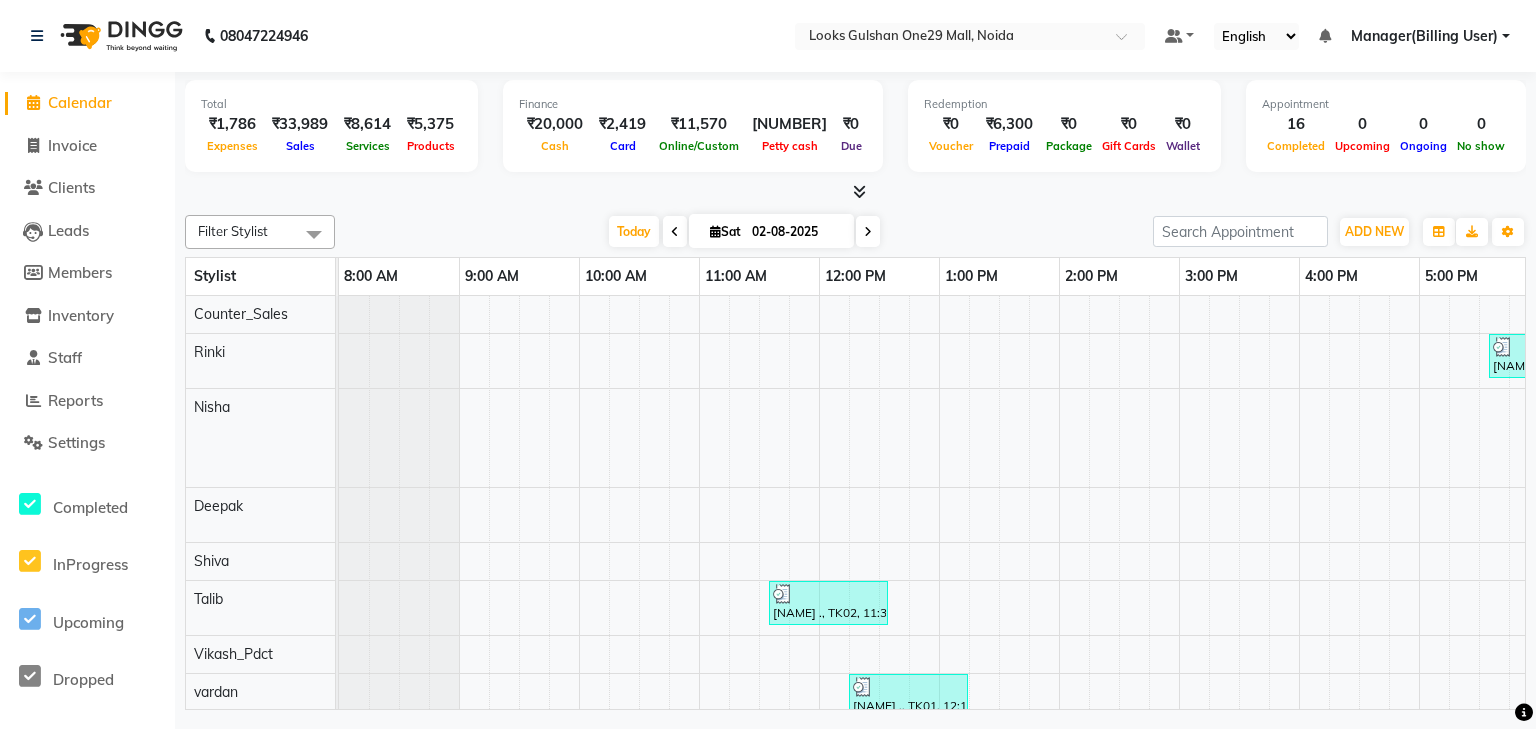 drag, startPoint x: 363, startPoint y: 176, endPoint x: 380, endPoint y: 212, distance: 39.812057 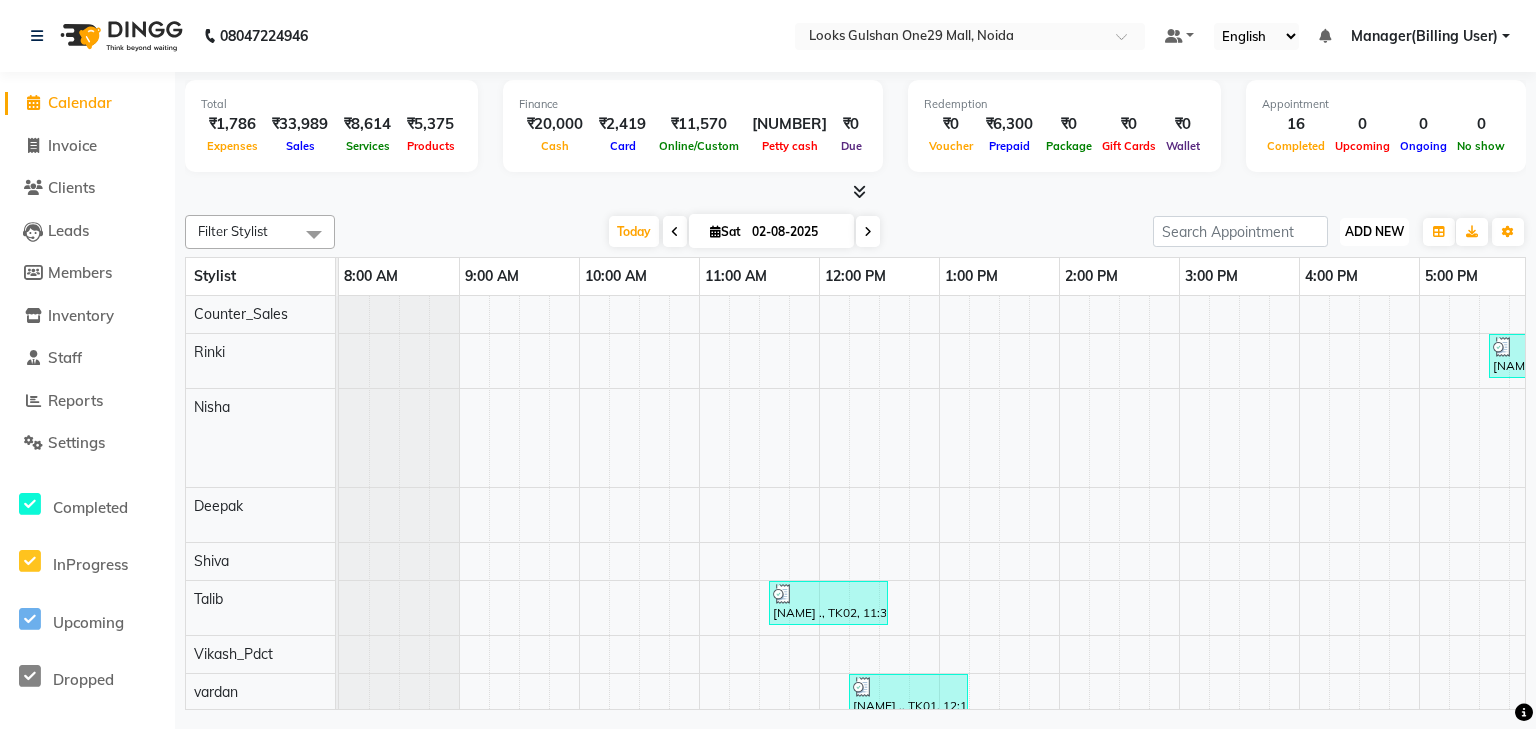 click on "ADD NEW" at bounding box center (1374, 231) 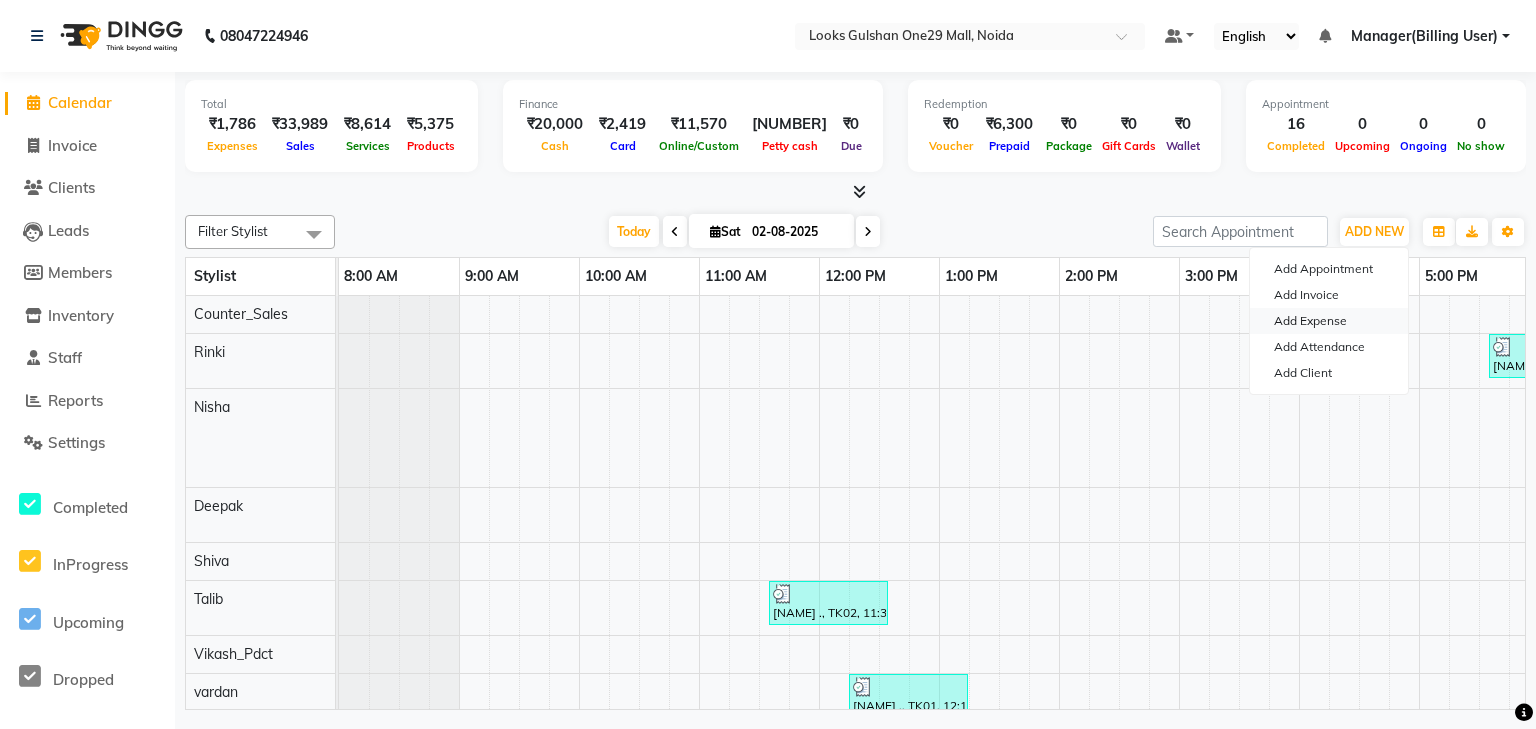 click on "Add Expense" at bounding box center (1329, 321) 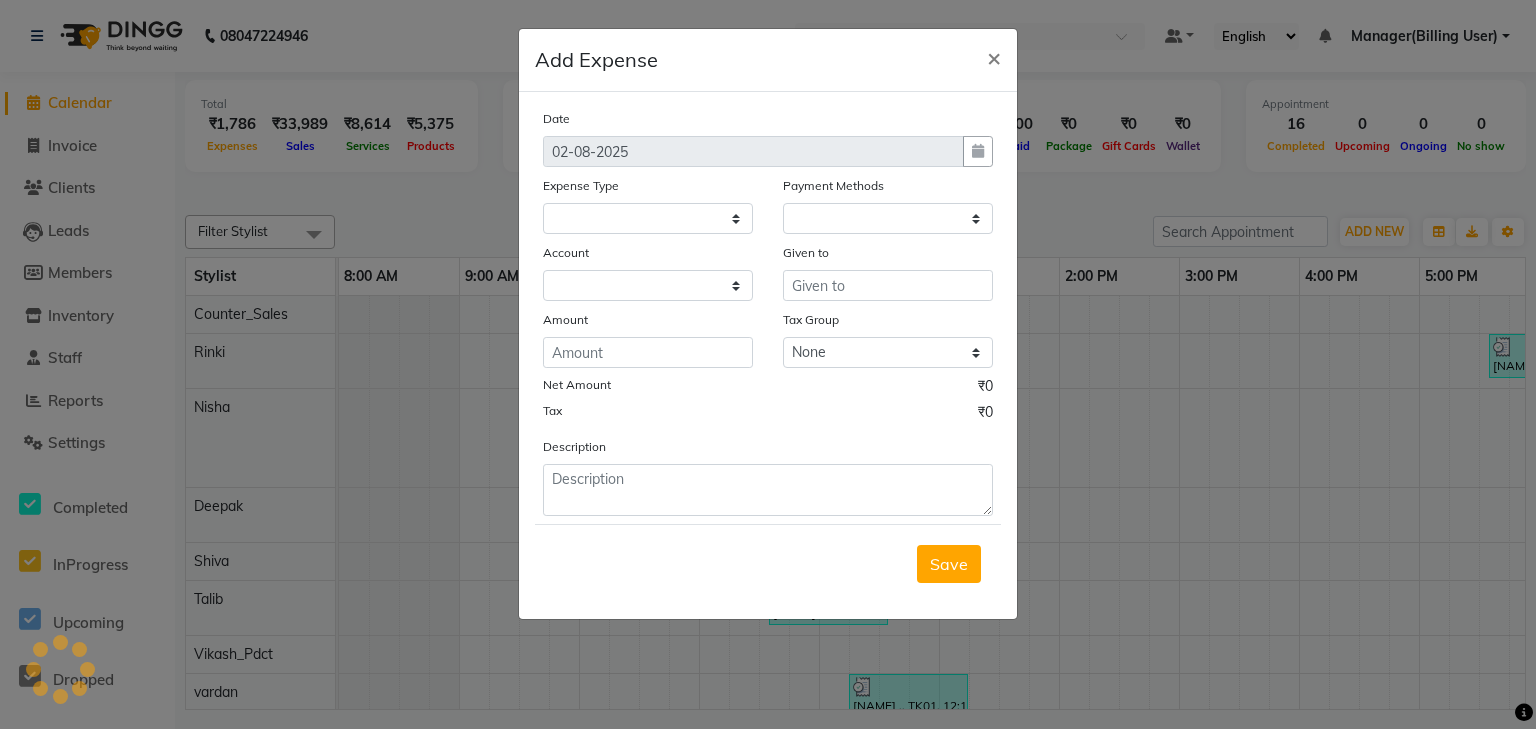 select on "1" 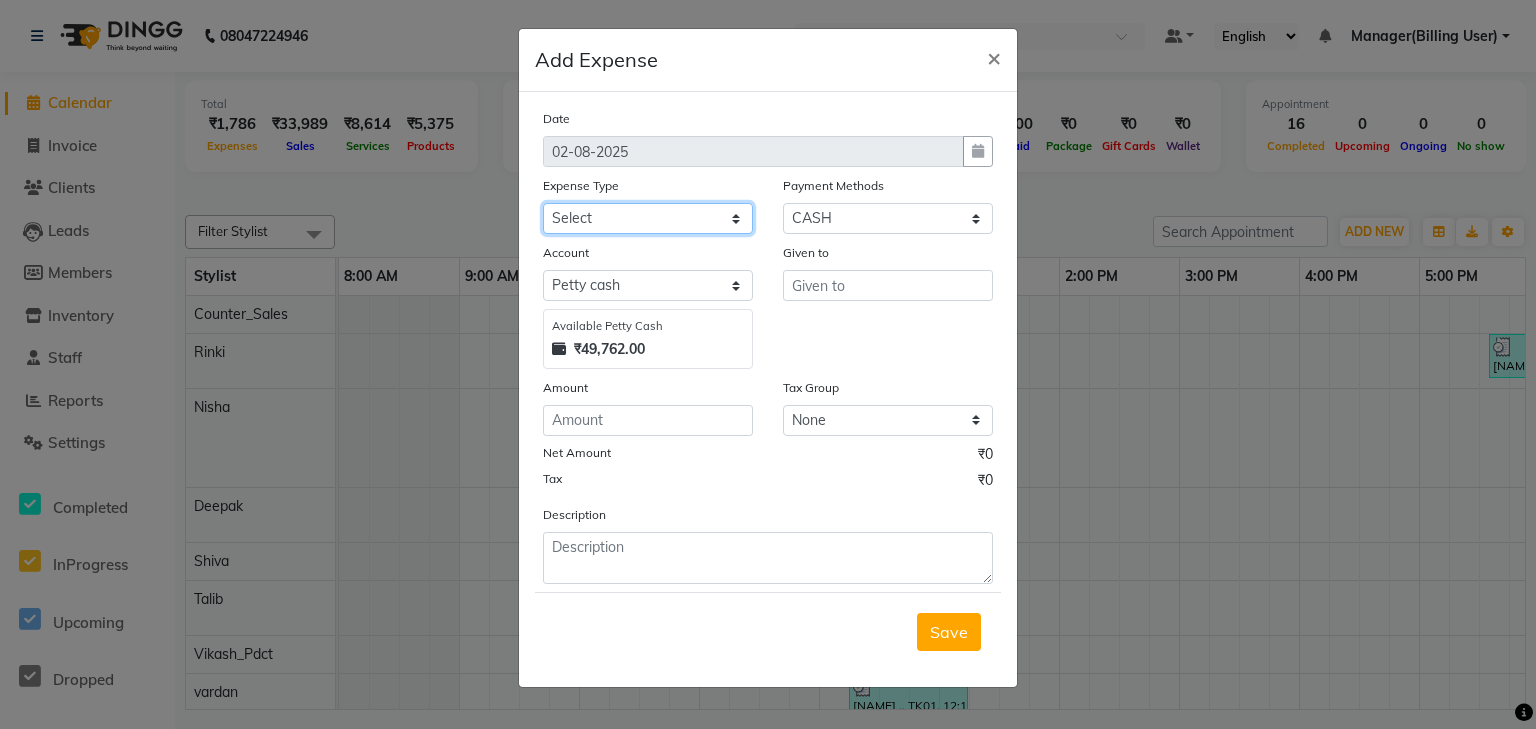 click on "Select Amazon BANK DEPOSIT Cash Handover Caurrier Client Refund Agnst Bill CLIENT WELFARE Convyance to staff Counter sale General Expense Laundry Bill milk Miscellaneous Office Upkeep Pantry PAYMENTS PORTER PREPAID Printing And Stationery Product incentive Product Incentive Repair And Maintenance Salary Salary advance SERVICE INCENTIVE staff accommodation STAFF WELFARE TIP CREDIT CARD TIP UPI Travelling And Conveyance WATER BILL" 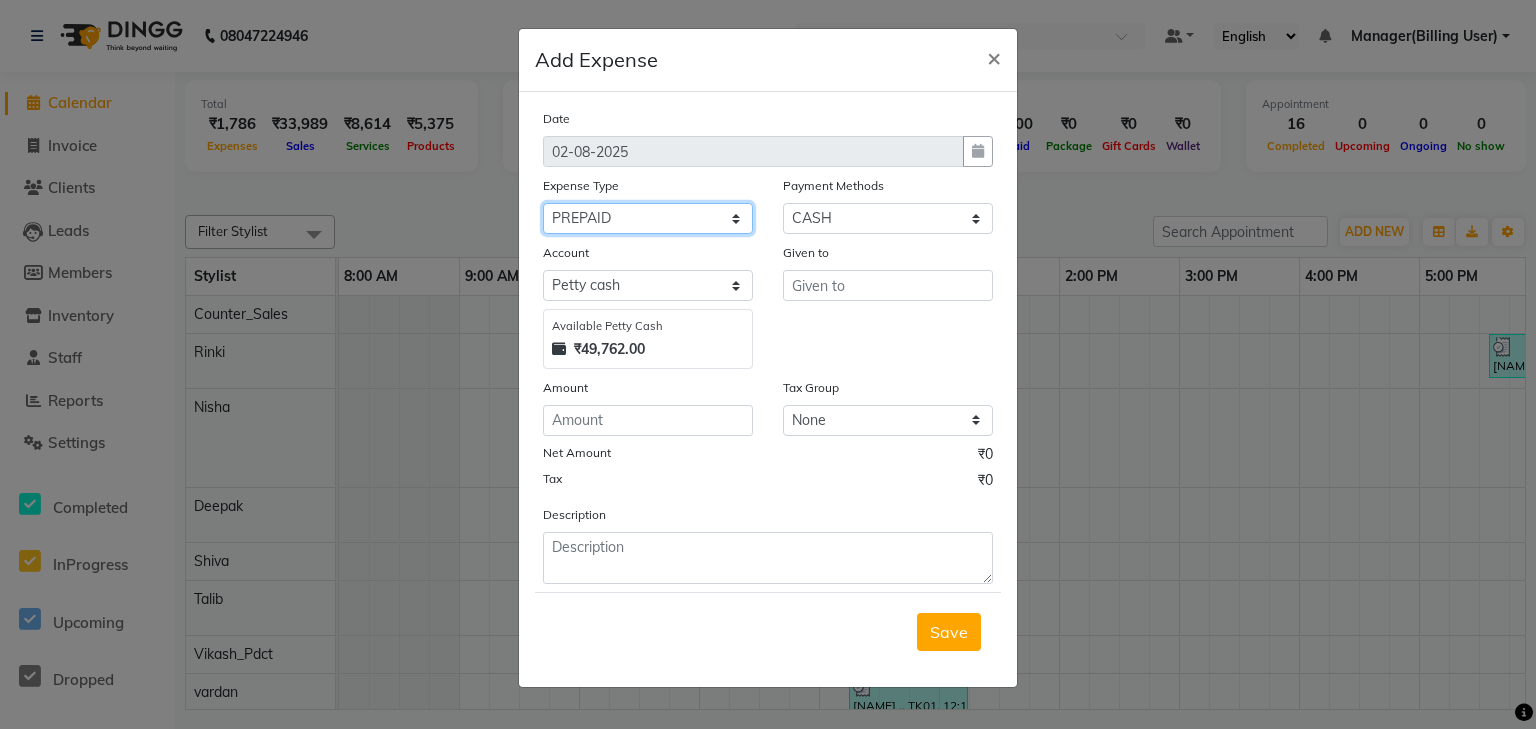click on "Select Amazon BANK DEPOSIT Cash Handover Caurrier Client Refund Agnst Bill CLIENT WELFARE Convyance to staff Counter sale General Expense Laundry Bill milk Miscellaneous Office Upkeep Pantry PAYMENTS PORTER PREPAID Printing And Stationery Product incentive Product Incentive Repair And Maintenance Salary Salary advance SERVICE INCENTIVE staff accommodation STAFF WELFARE TIP CREDIT CARD TIP UPI Travelling And Conveyance WATER BILL" 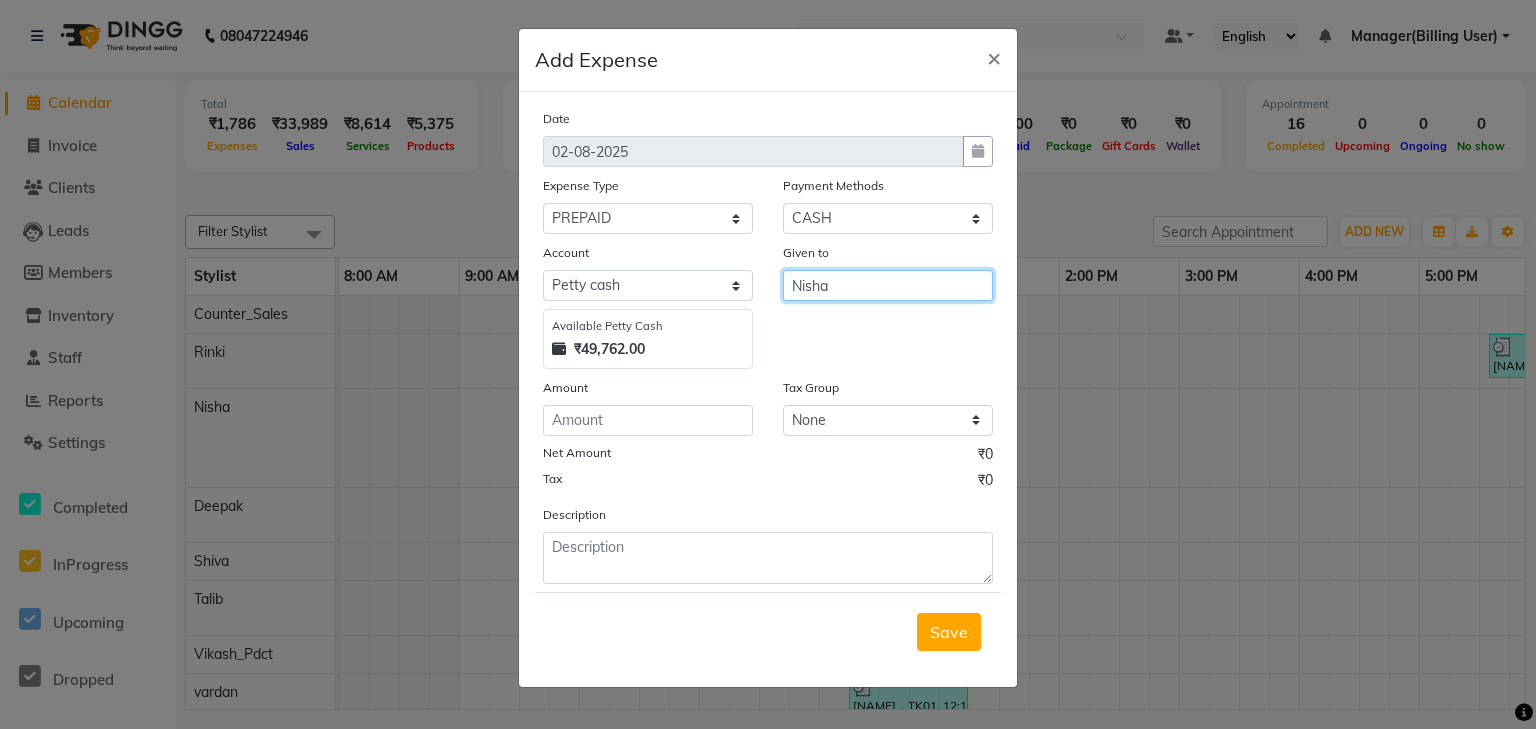 type on "Nisha" 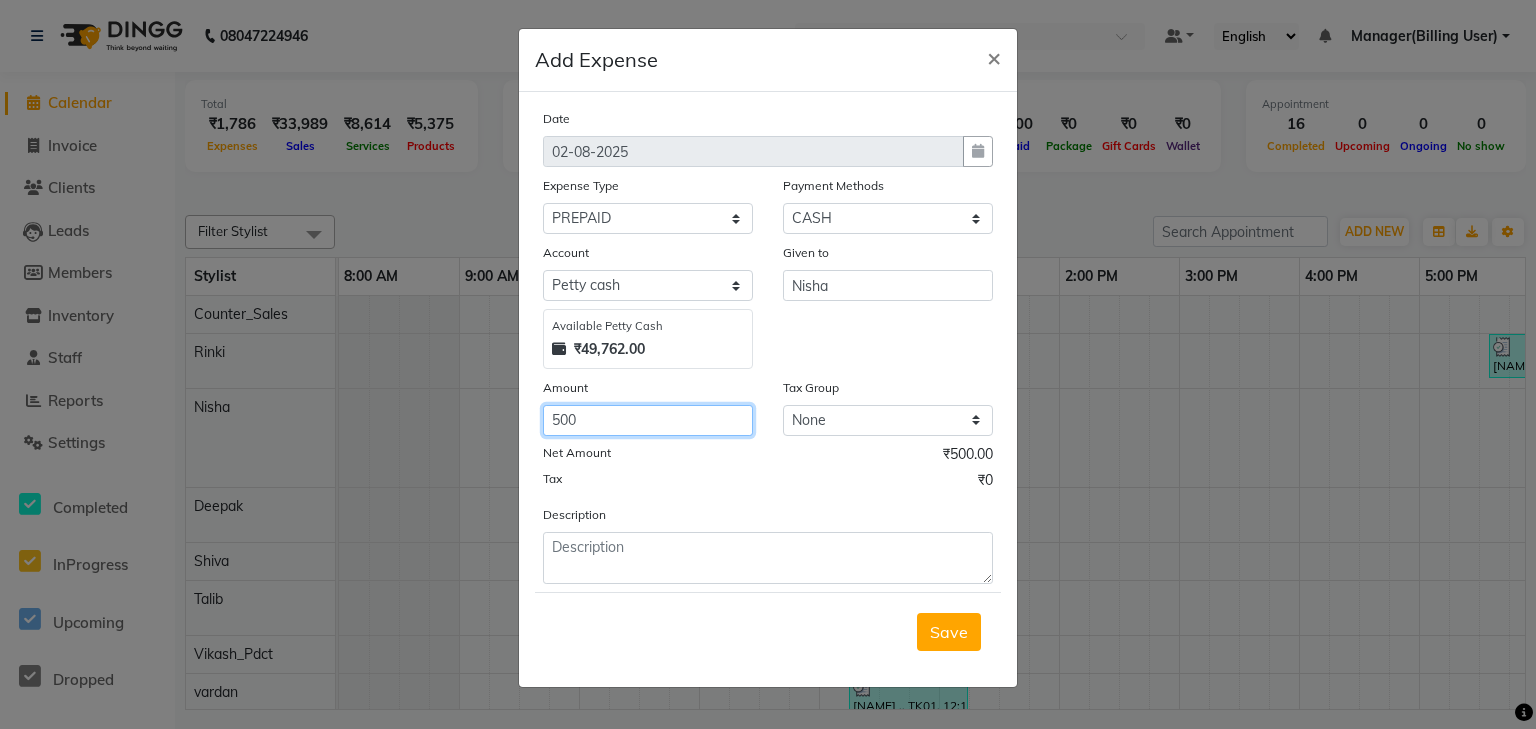 type on "500" 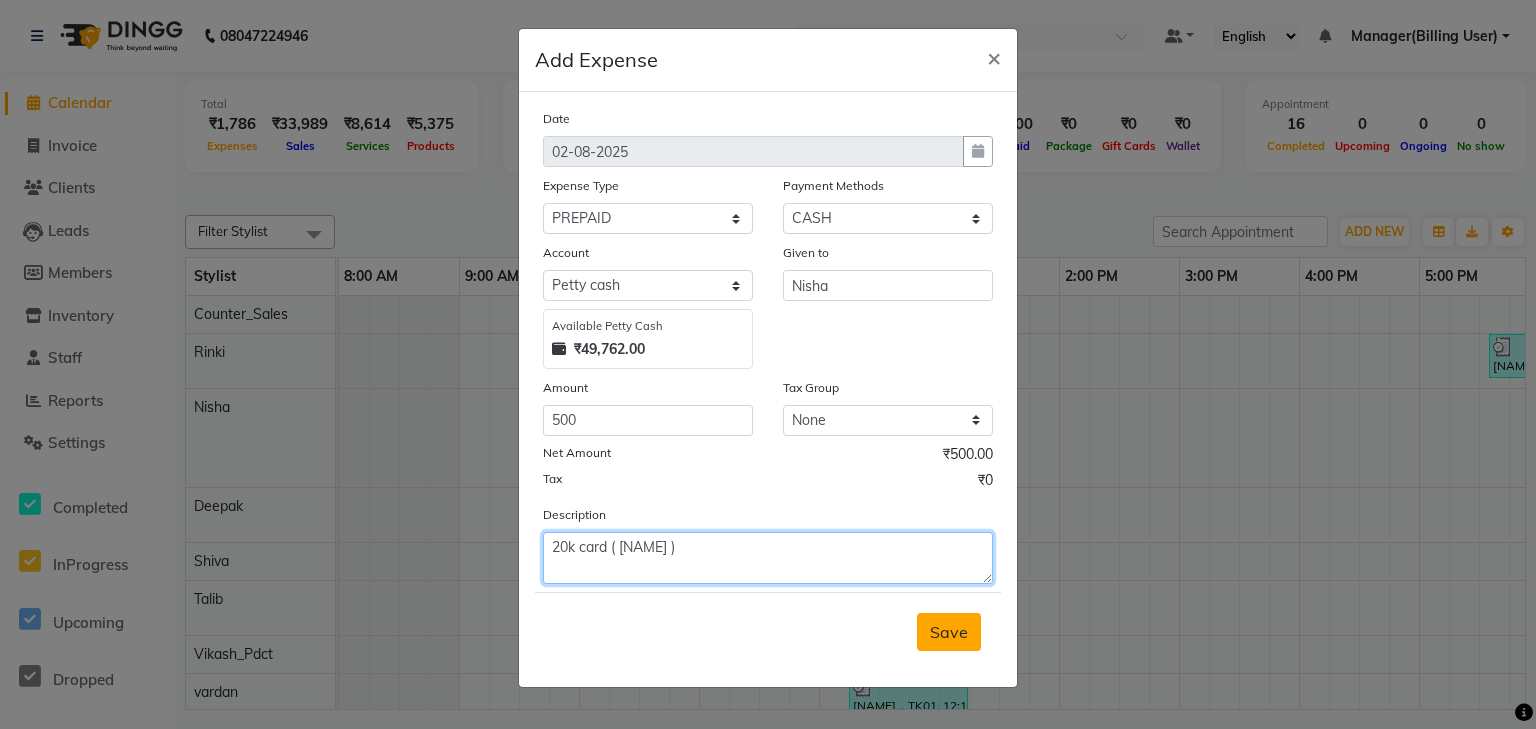 type on "20k card ( [NAME] )" 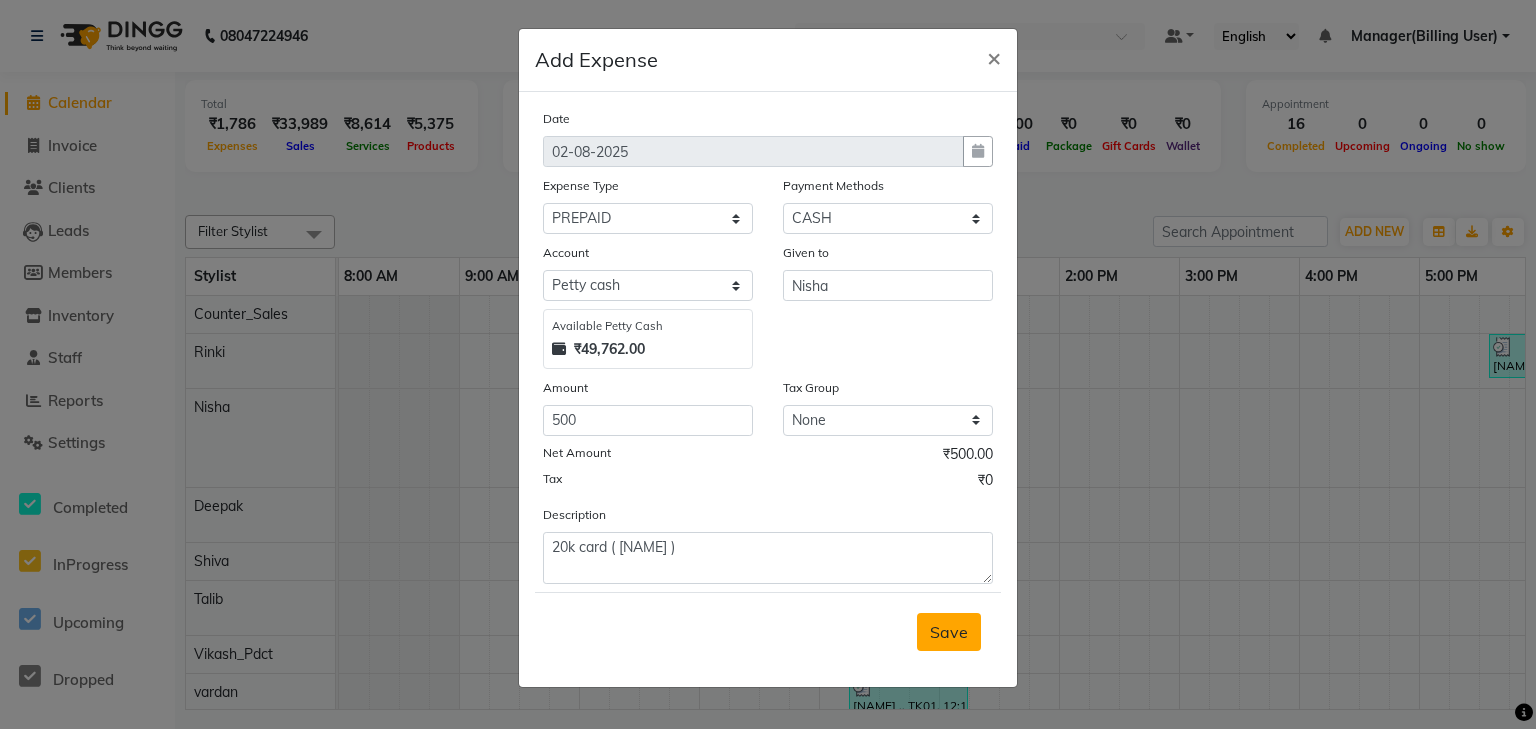 click on "Save" at bounding box center [949, 632] 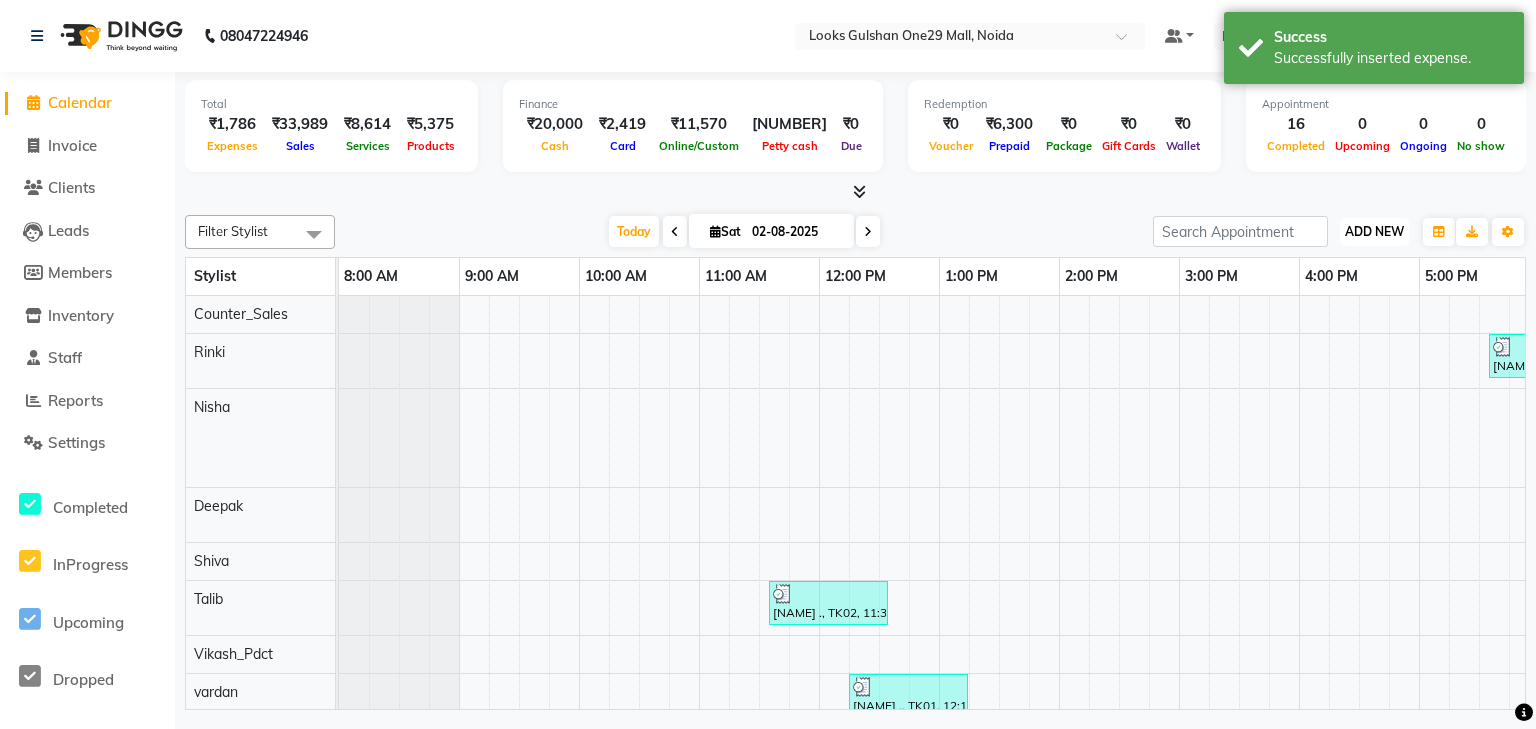 click on "ADD NEW" at bounding box center (1374, 231) 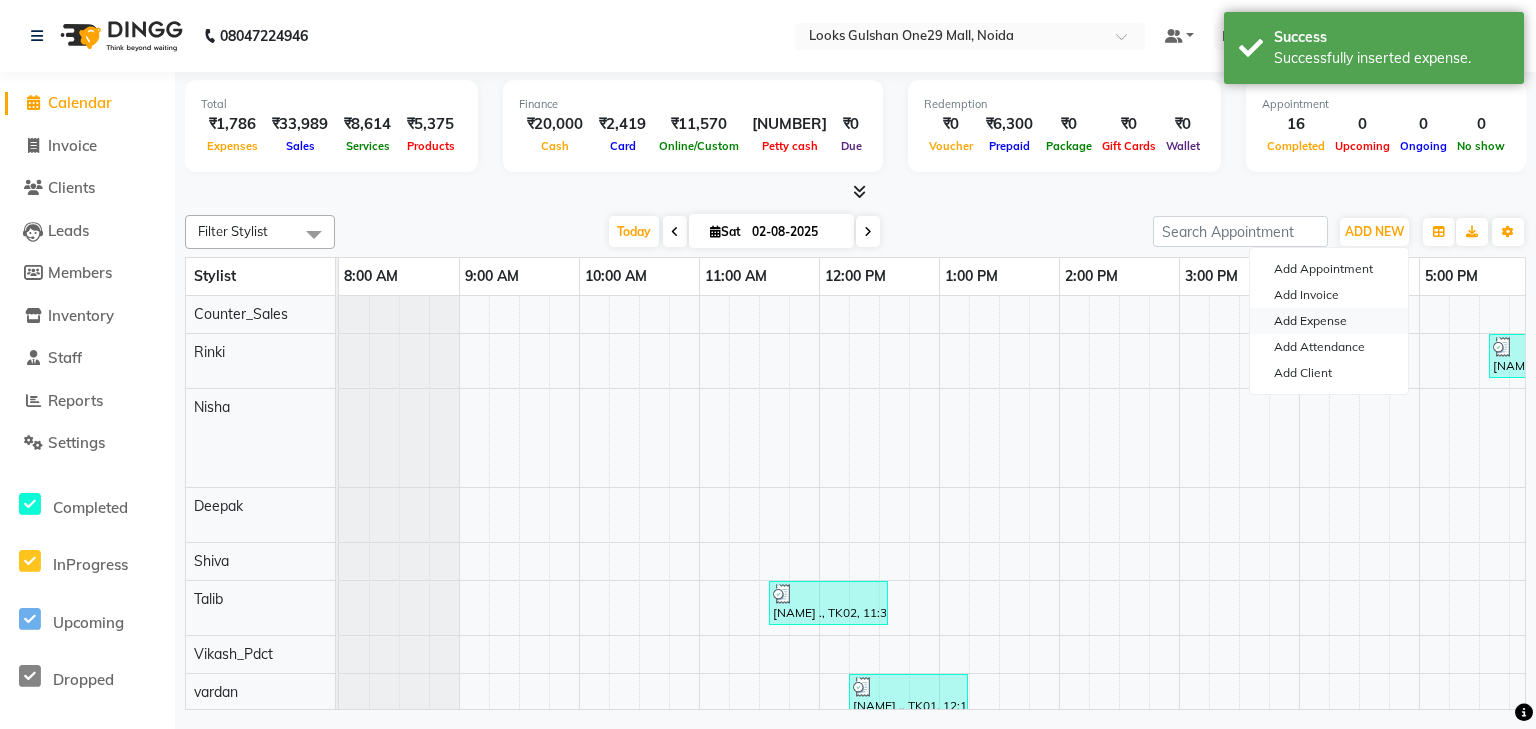 click on "Add Expense" at bounding box center (1329, 321) 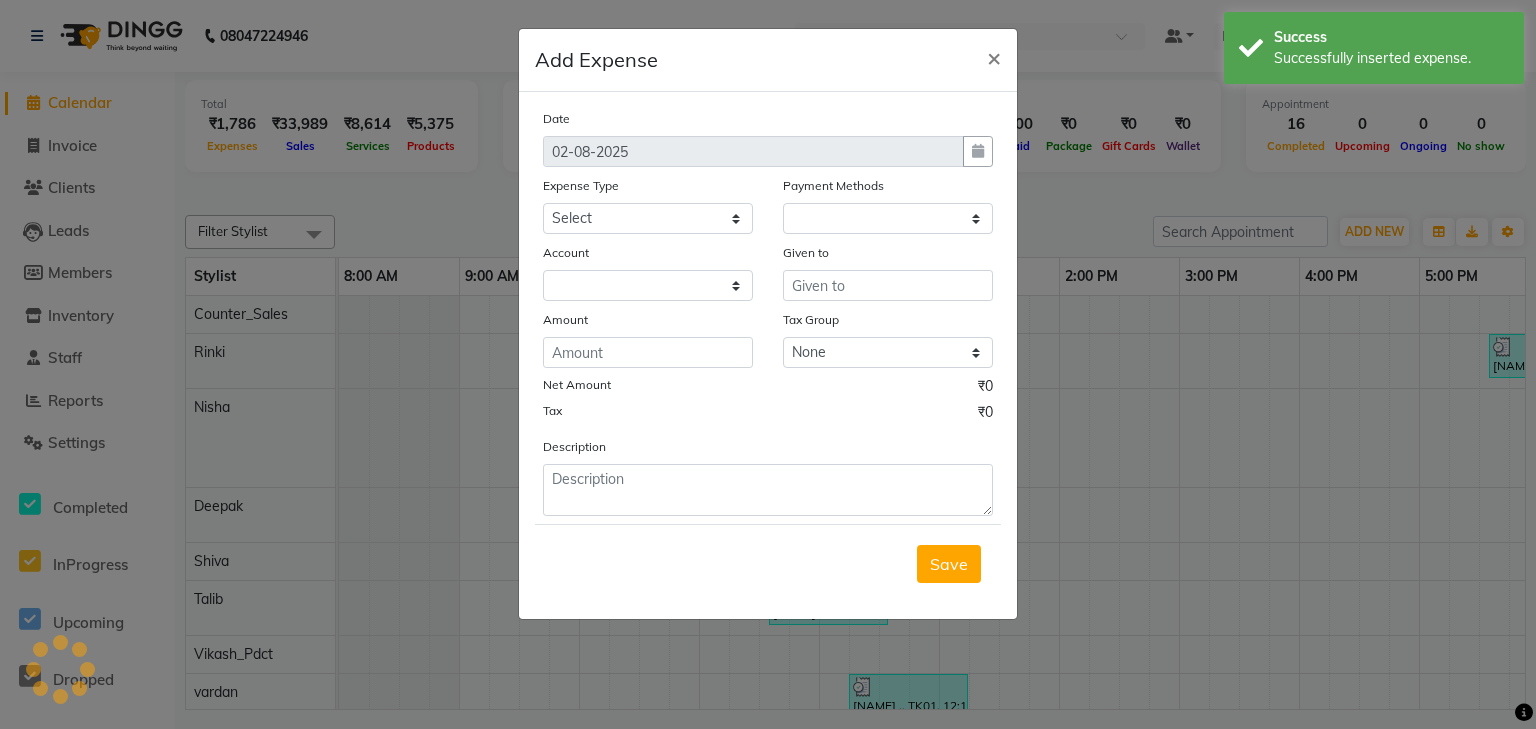 select on "1" 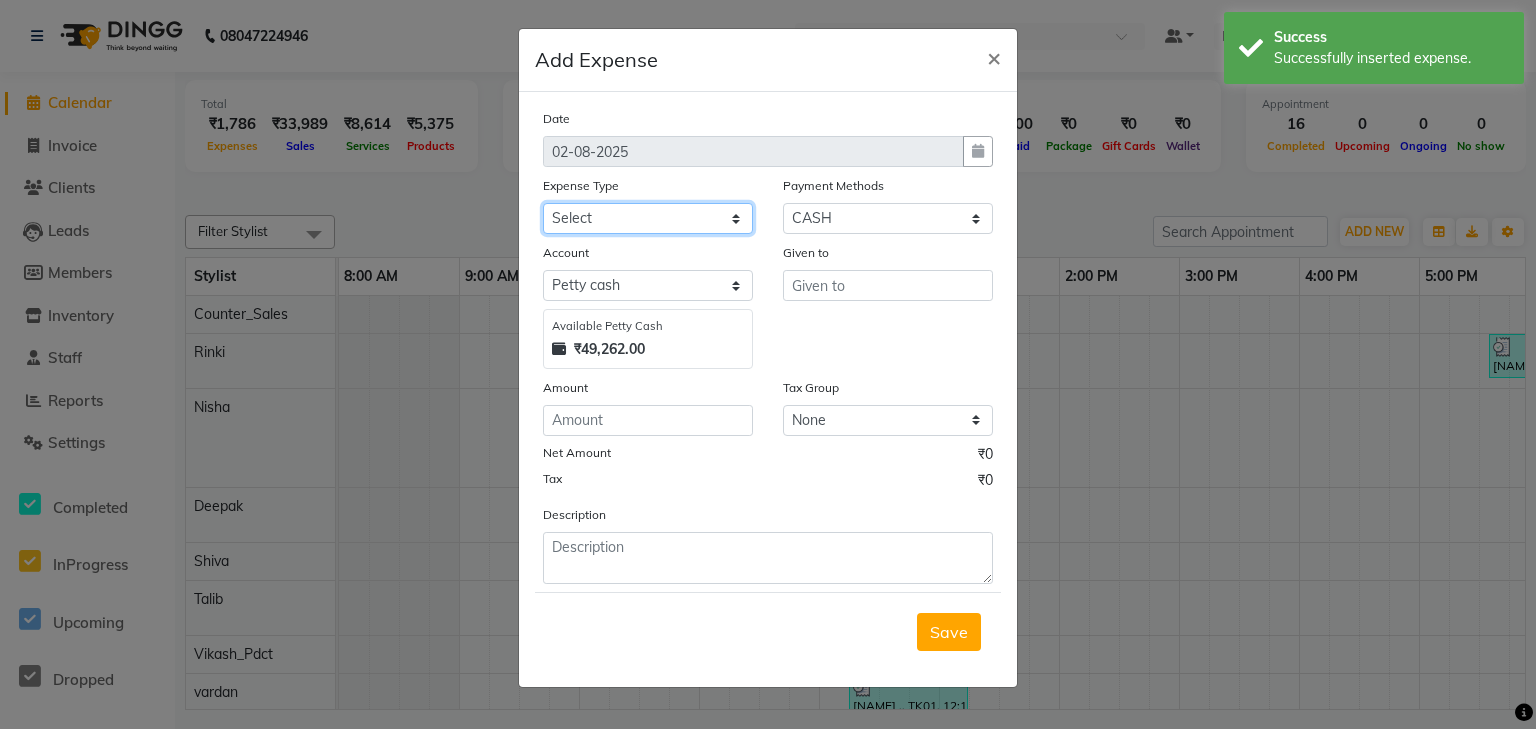 click on "Select Amazon BANK DEPOSIT Cash Handover Caurrier Client Refund Agnst Bill CLIENT WELFARE Convyance to staff Counter sale General Expense Laundry Bill milk Miscellaneous Office Upkeep Pantry PAYMENTS PORTER PREPAID Printing And Stationery Product incentive Product Incentive Repair And Maintenance Salary Salary advance SERVICE INCENTIVE staff accommodation STAFF WELFARE TIP CREDIT CARD TIP UPI Travelling And Conveyance WATER BILL" 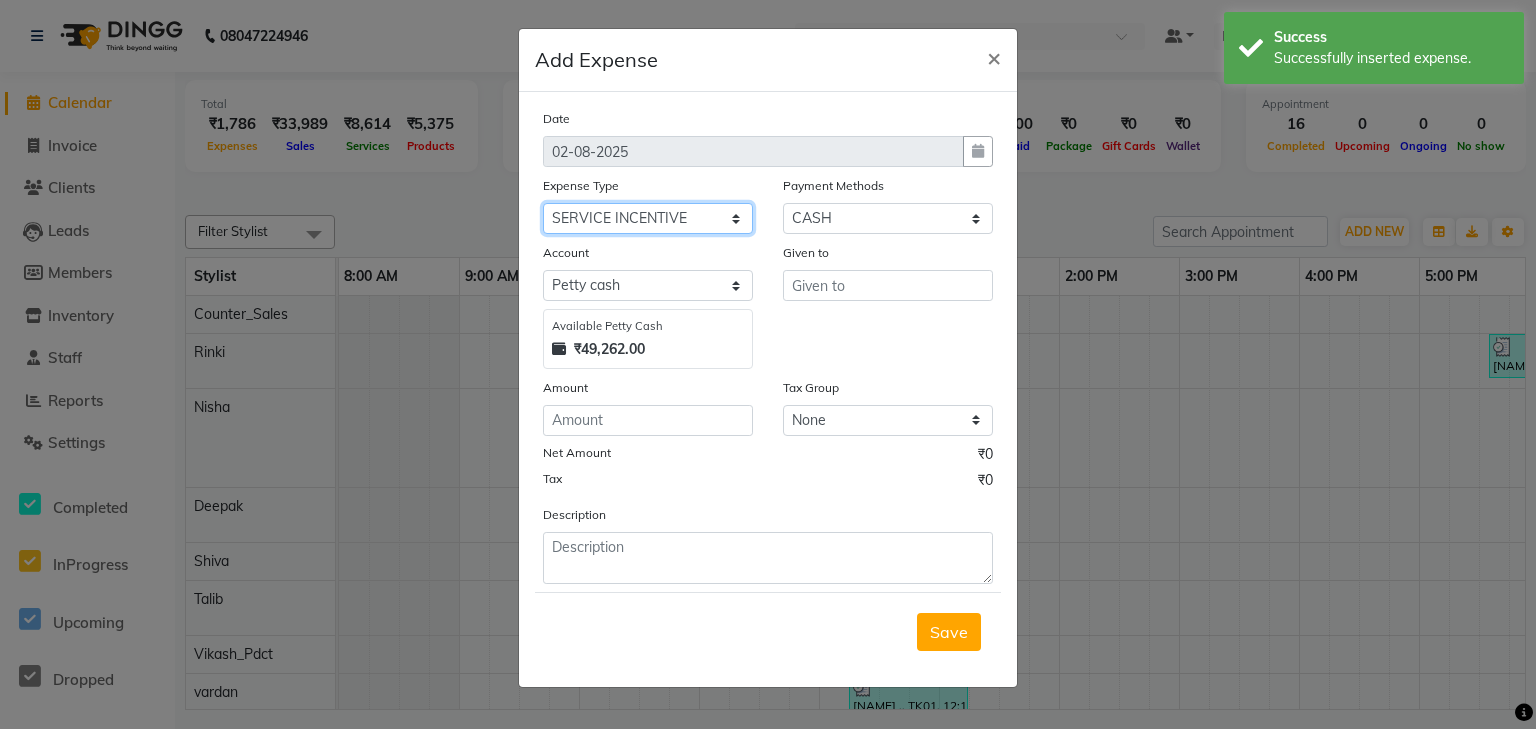 click on "Select Amazon BANK DEPOSIT Cash Handover Caurrier Client Refund Agnst Bill CLIENT WELFARE Convyance to staff Counter sale General Expense Laundry Bill milk Miscellaneous Office Upkeep Pantry PAYMENTS PORTER PREPAID Printing And Stationery Product incentive Product Incentive Repair And Maintenance Salary Salary advance SERVICE INCENTIVE staff accommodation STAFF WELFARE TIP CREDIT CARD TIP UPI Travelling And Conveyance WATER BILL" 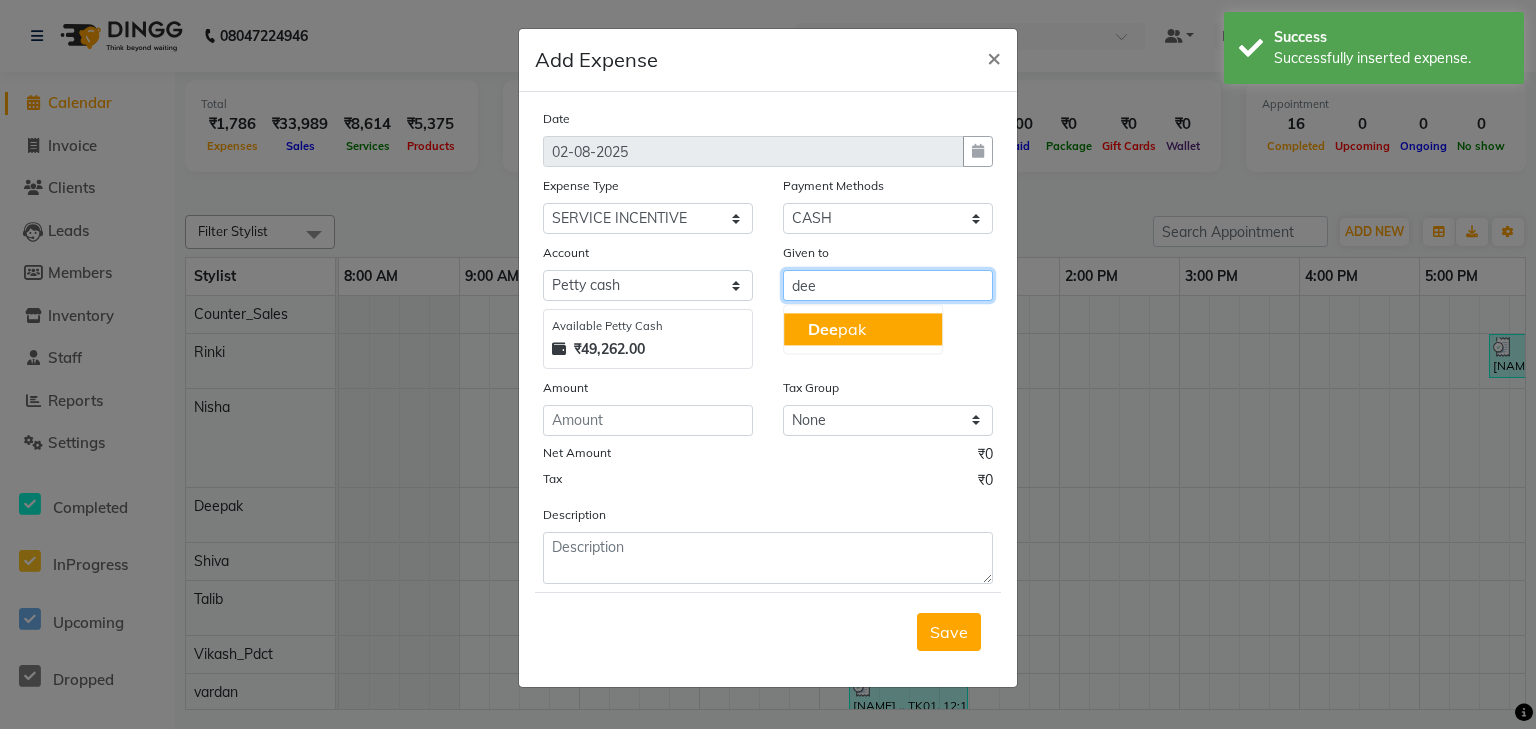 click on "[NAME]" at bounding box center (863, 329) 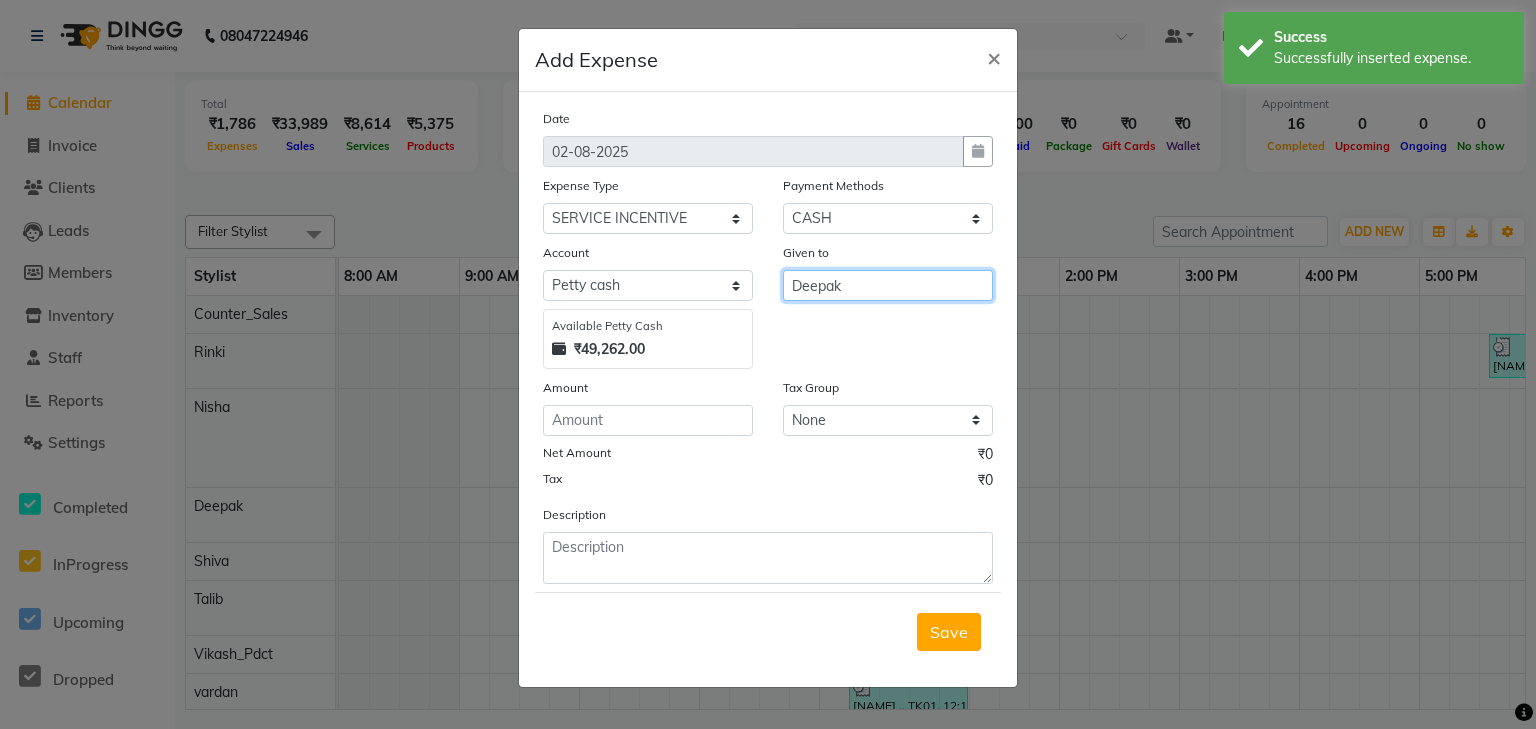 type on "Deepak" 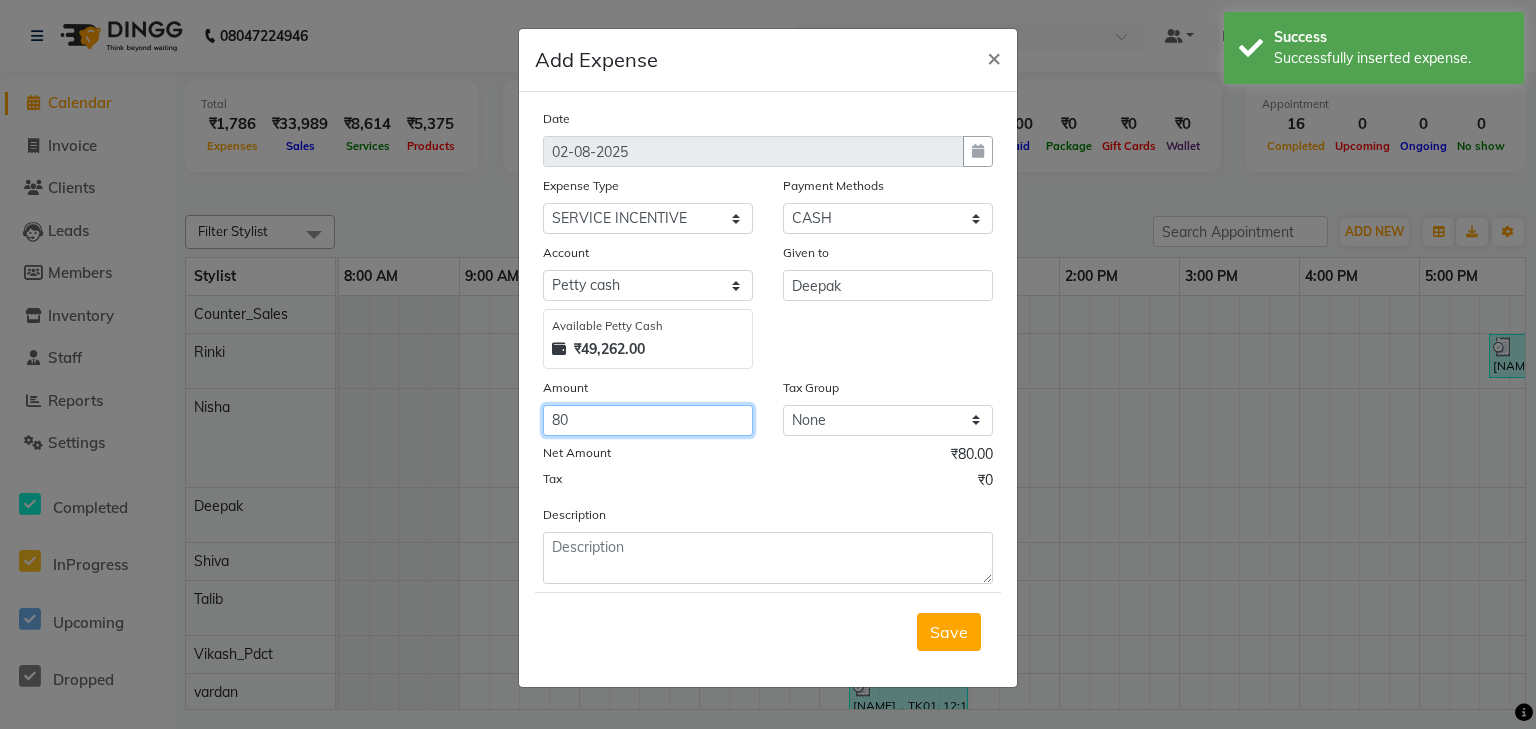 type on "80" 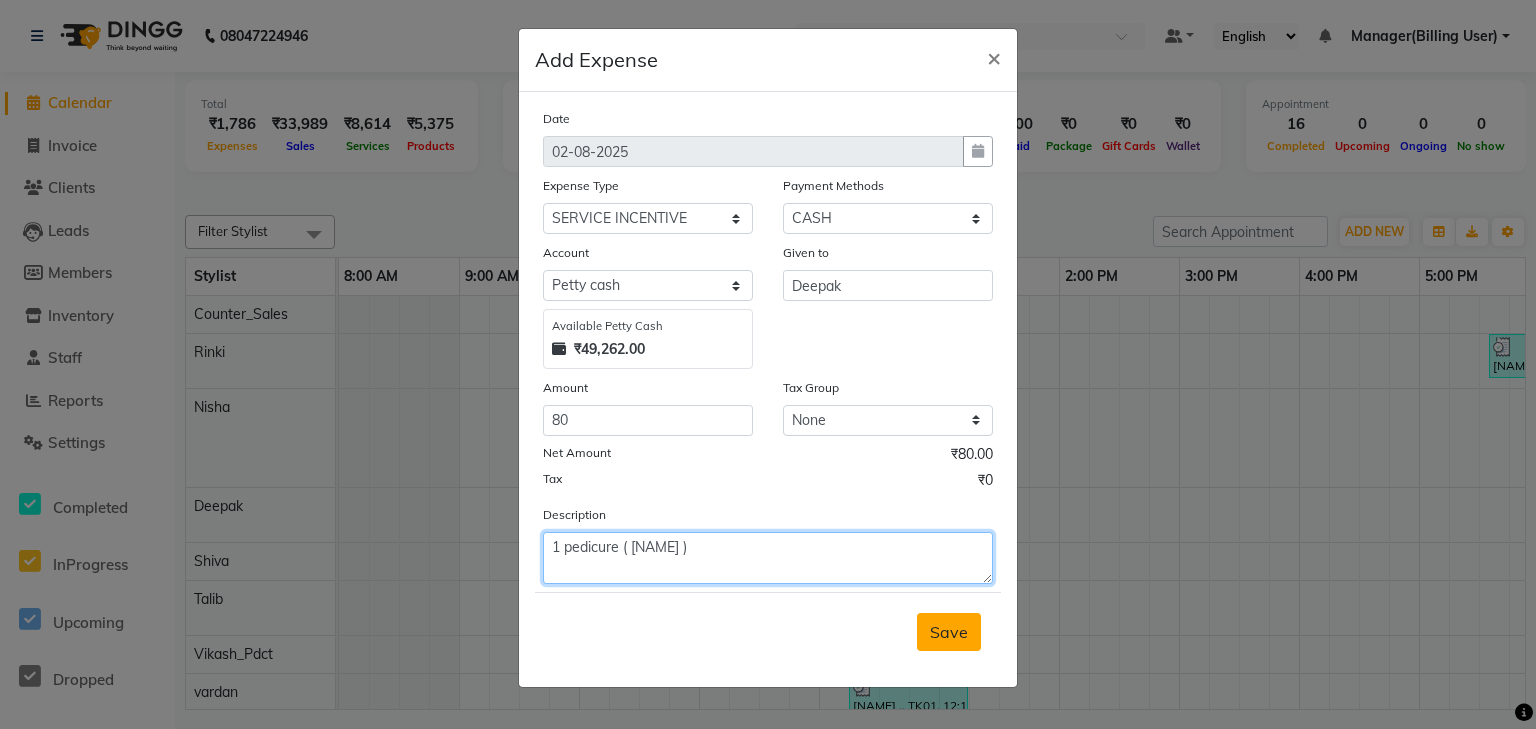 type on "1 pedicure ( [NAME] )" 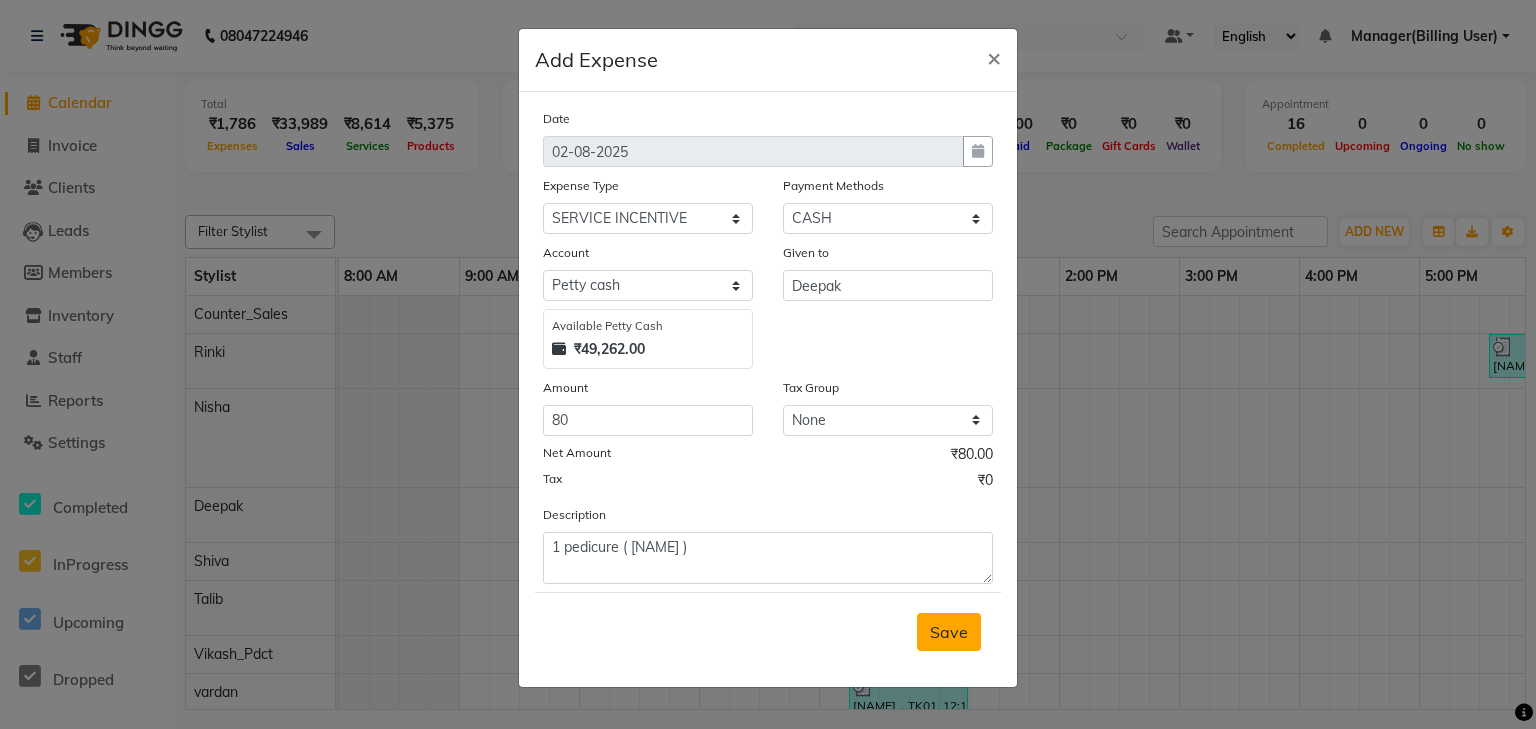 click on "Save" at bounding box center (949, 632) 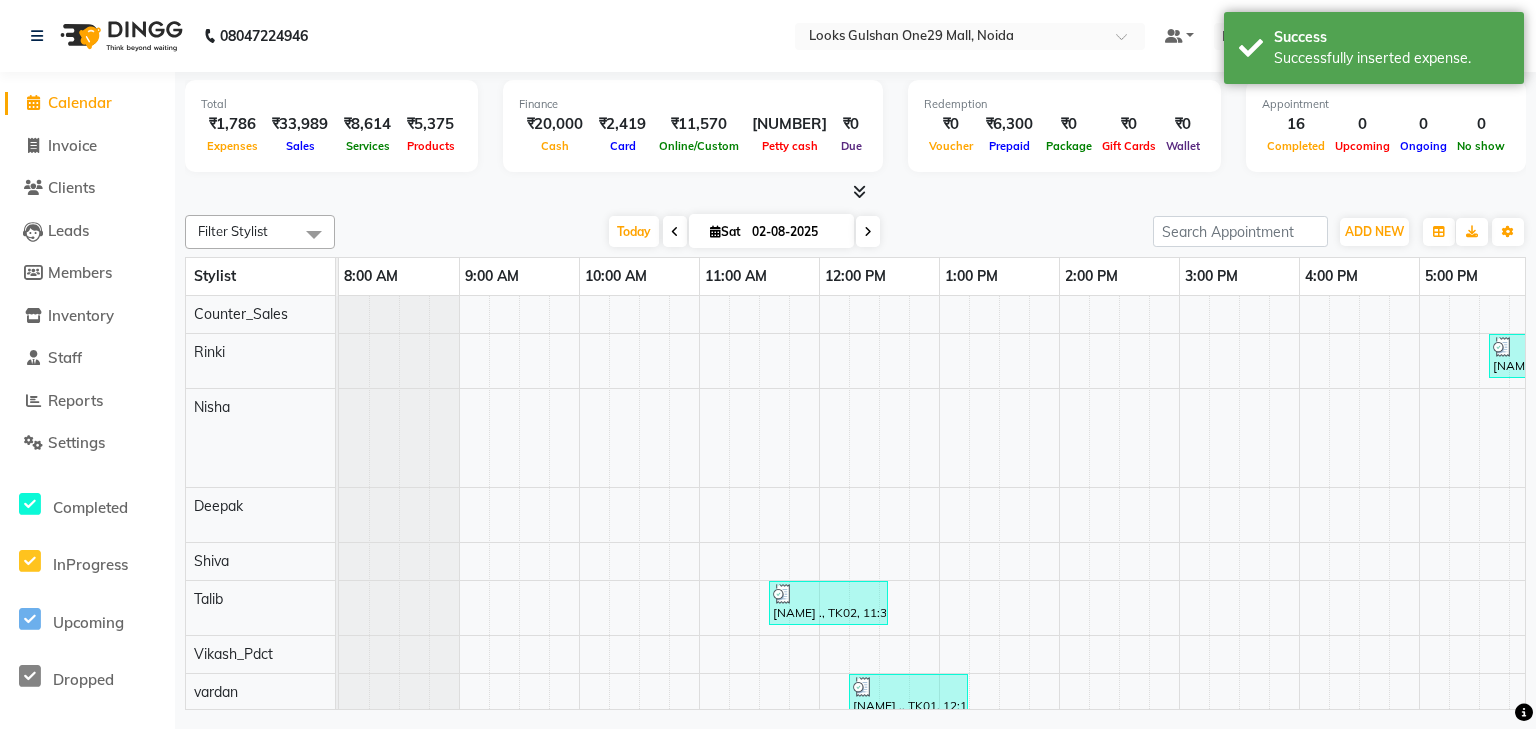 click on "Reports" 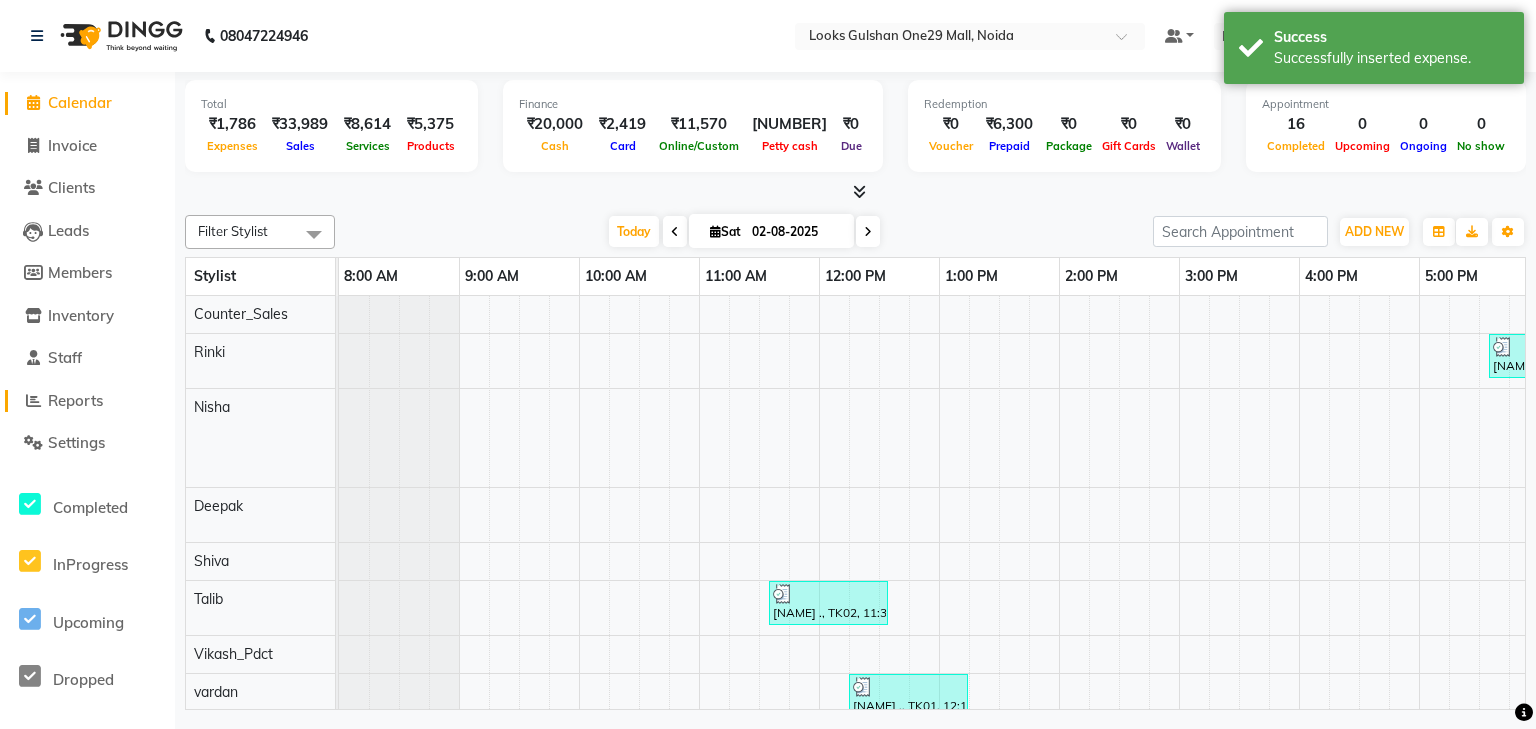 click on "Reports" 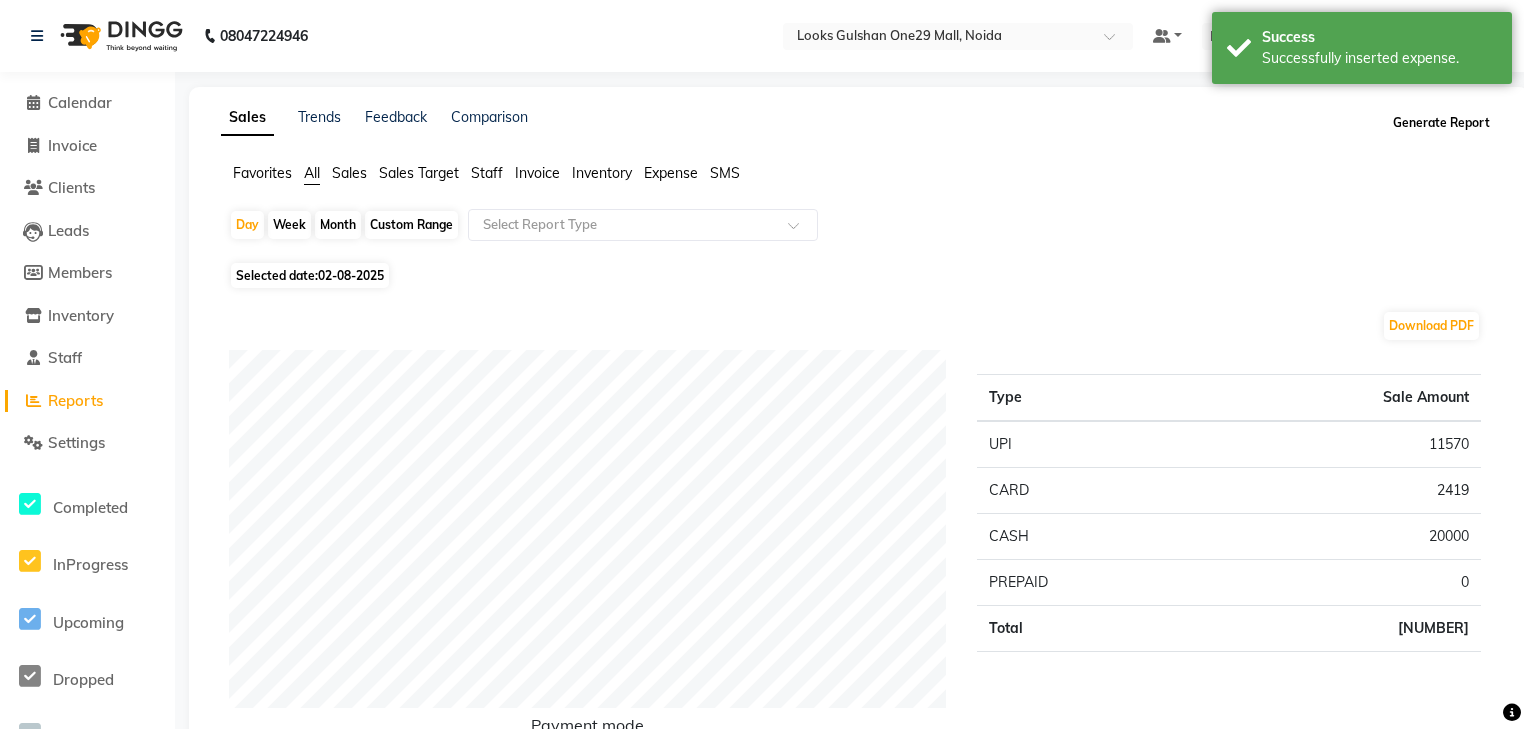 click on "Generate Report" 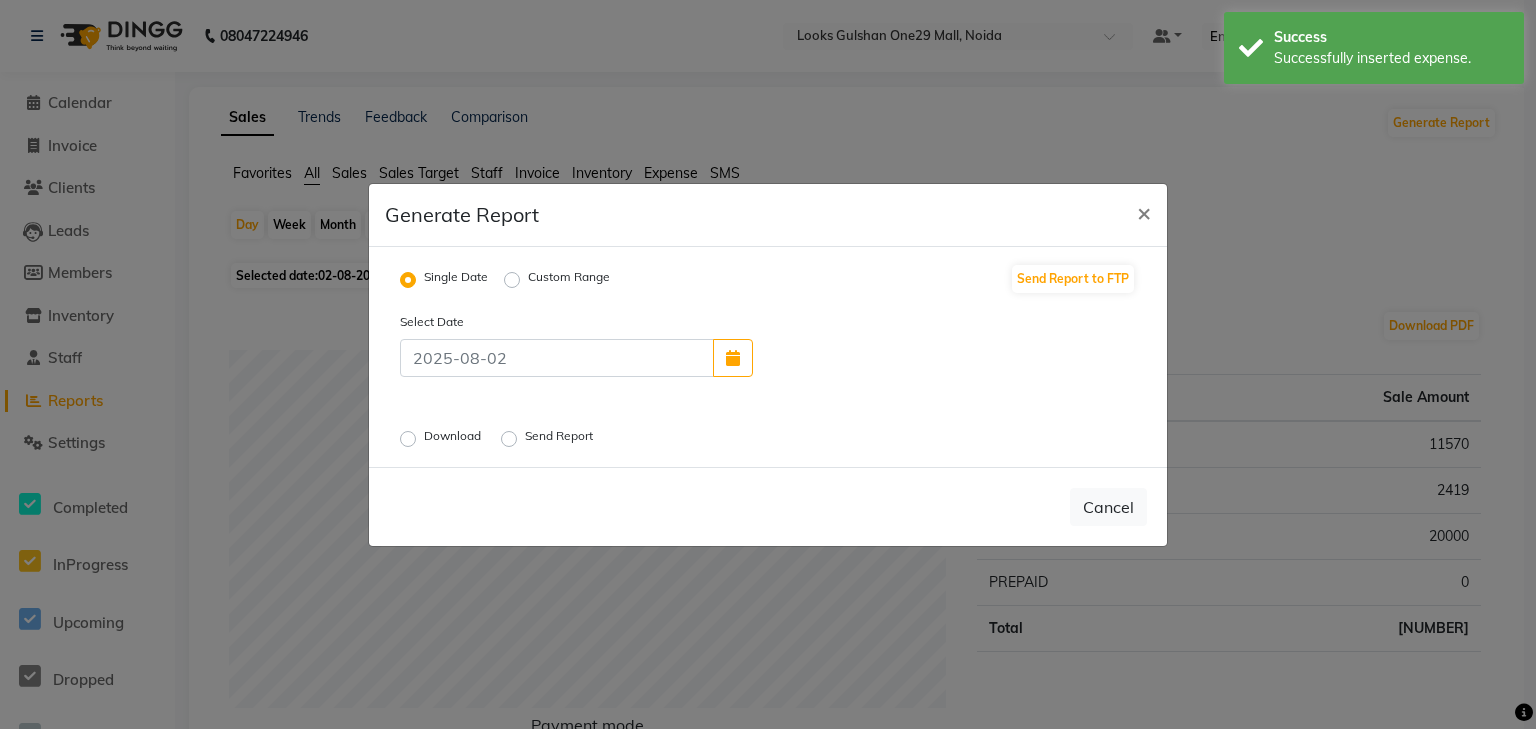 click on "Download" 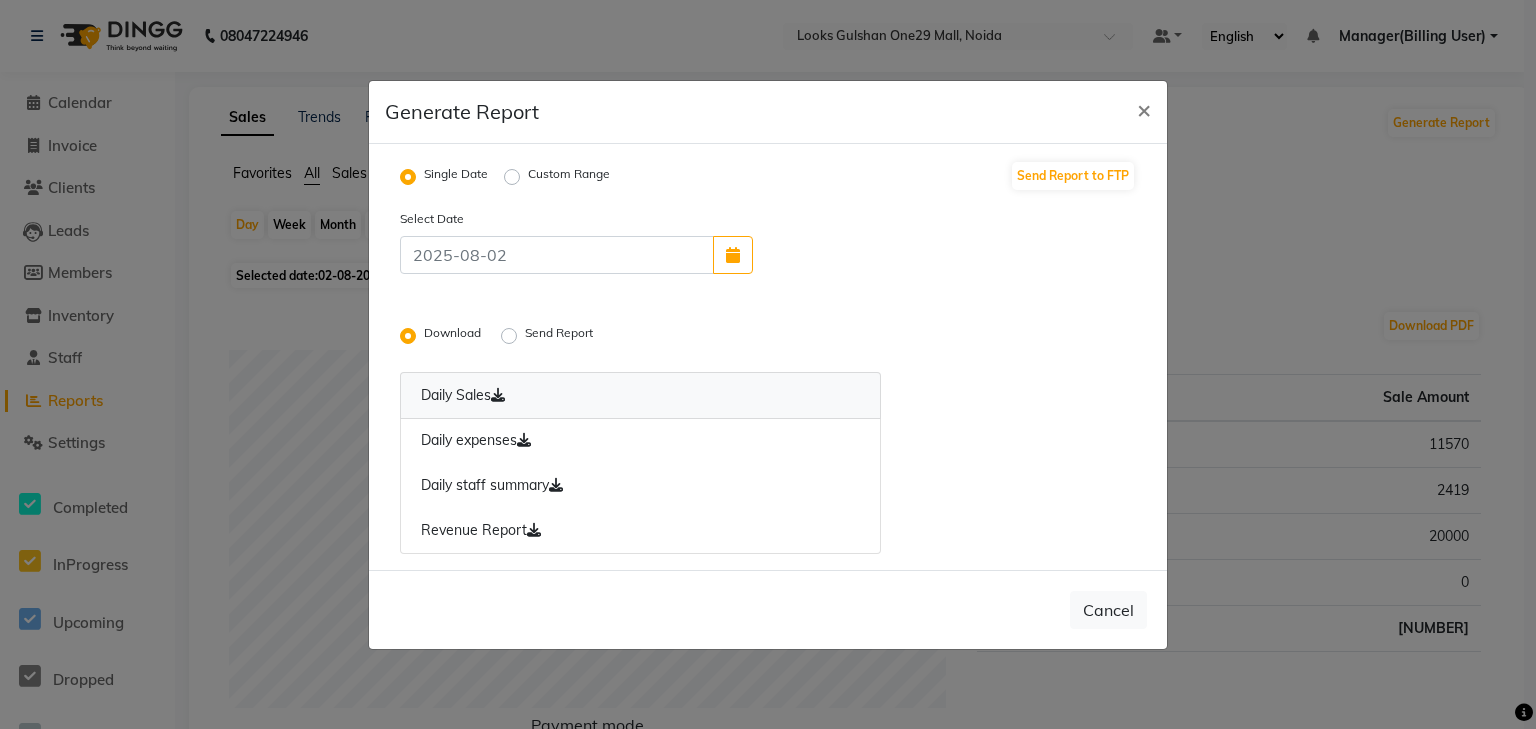 click on "Daily Sales" 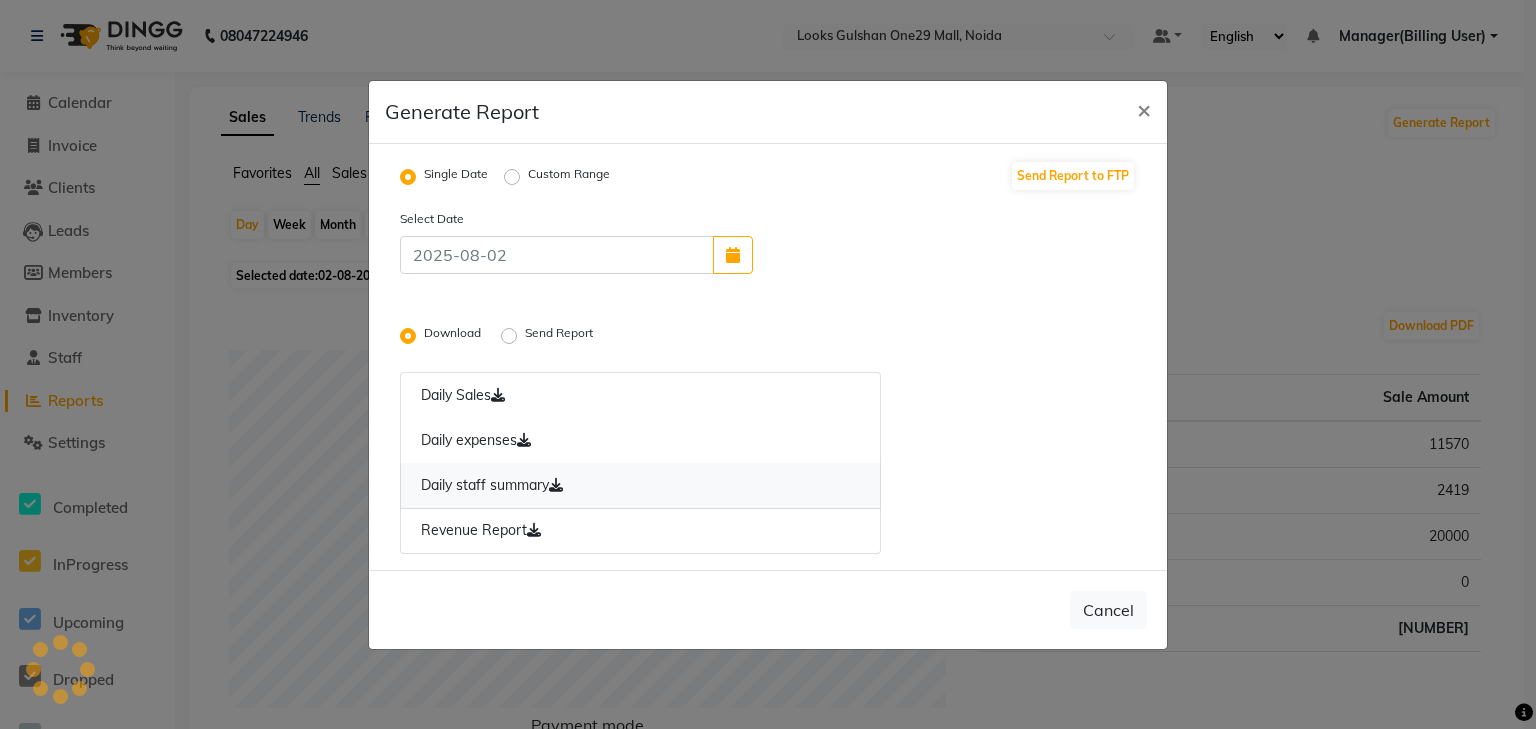 drag, startPoint x: 482, startPoint y: 436, endPoint x: 488, endPoint y: 469, distance: 33.54102 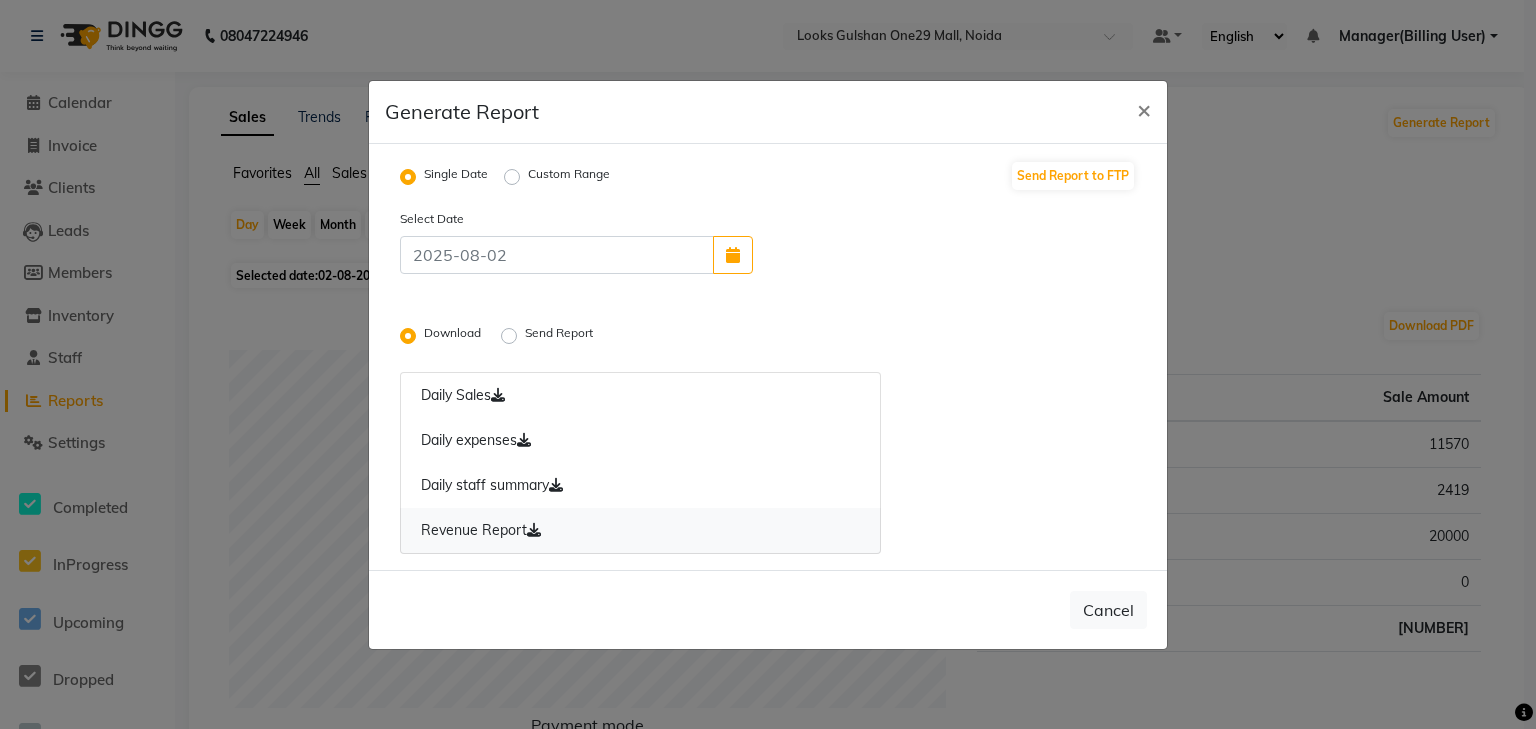click on "Revenue Report" 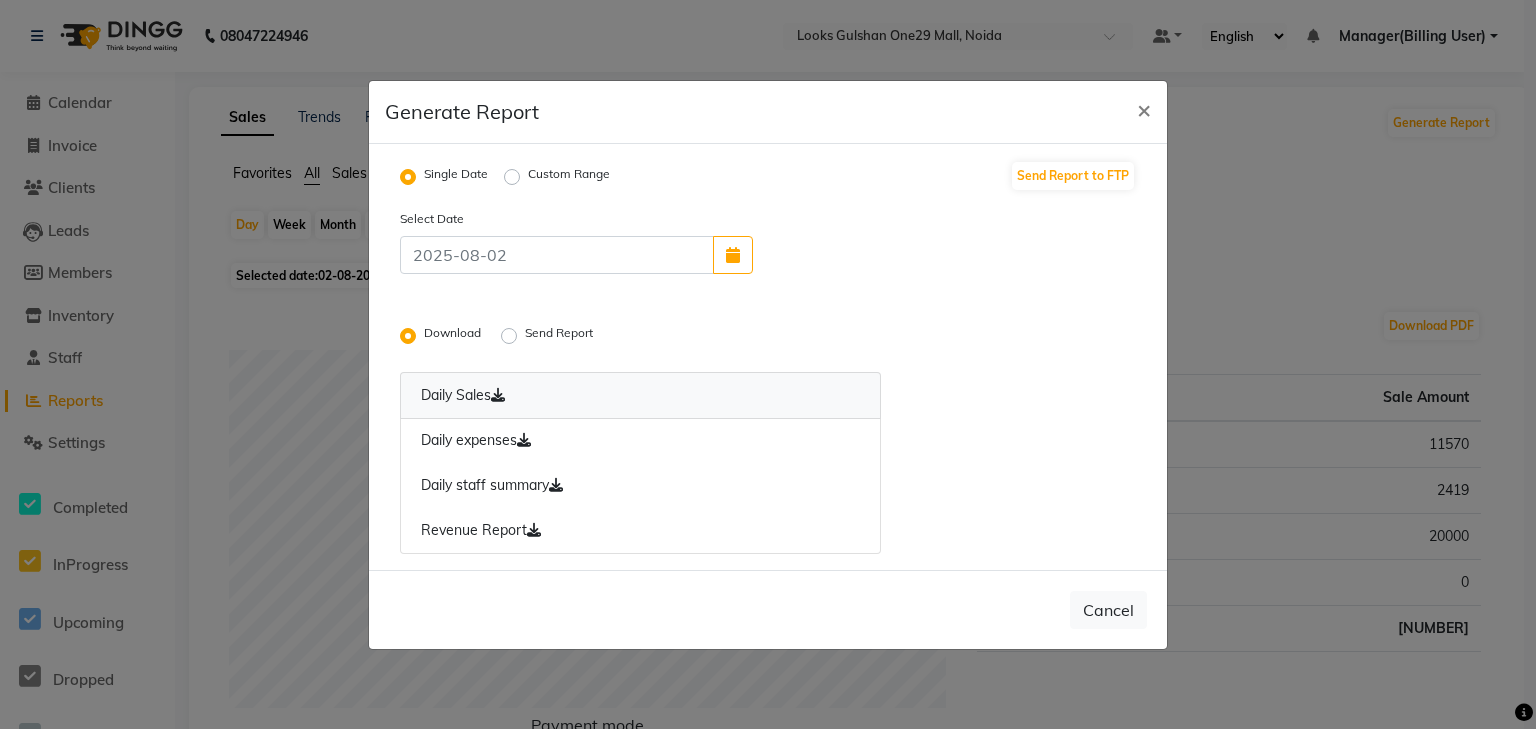 click on "Daily Sales" 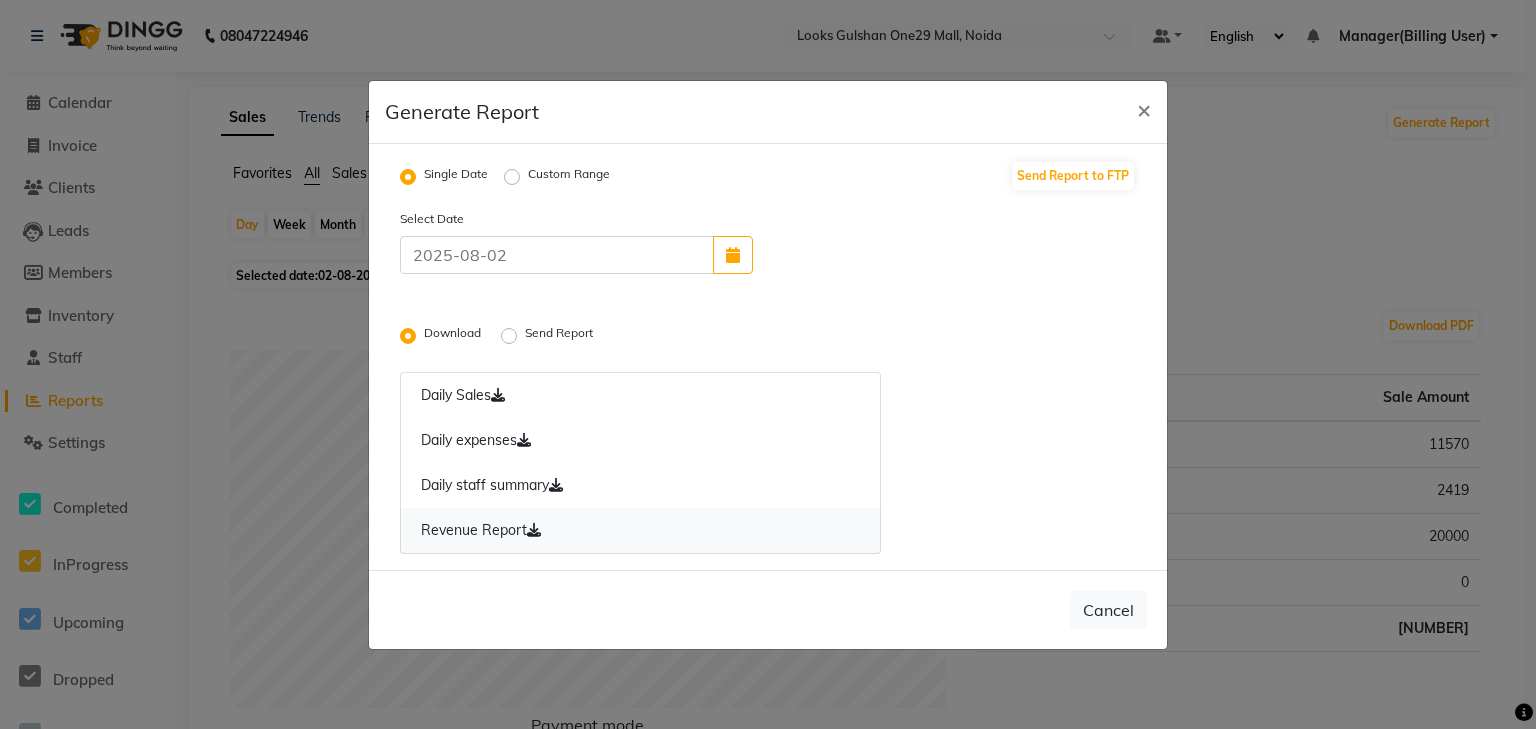 drag, startPoint x: 480, startPoint y: 434, endPoint x: 478, endPoint y: 523, distance: 89.02247 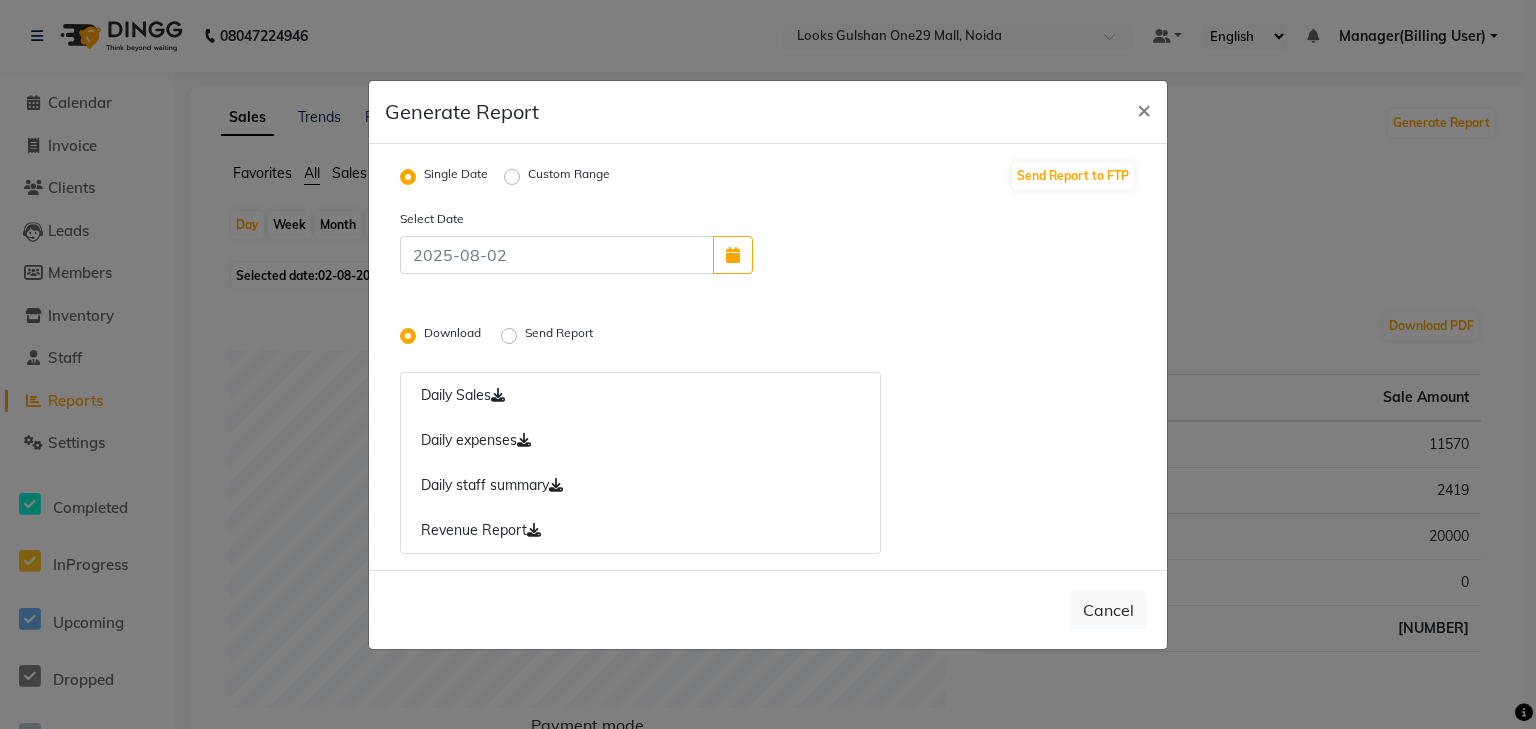 drag, startPoint x: 480, startPoint y: 531, endPoint x: 809, endPoint y: 324, distance: 388.70297 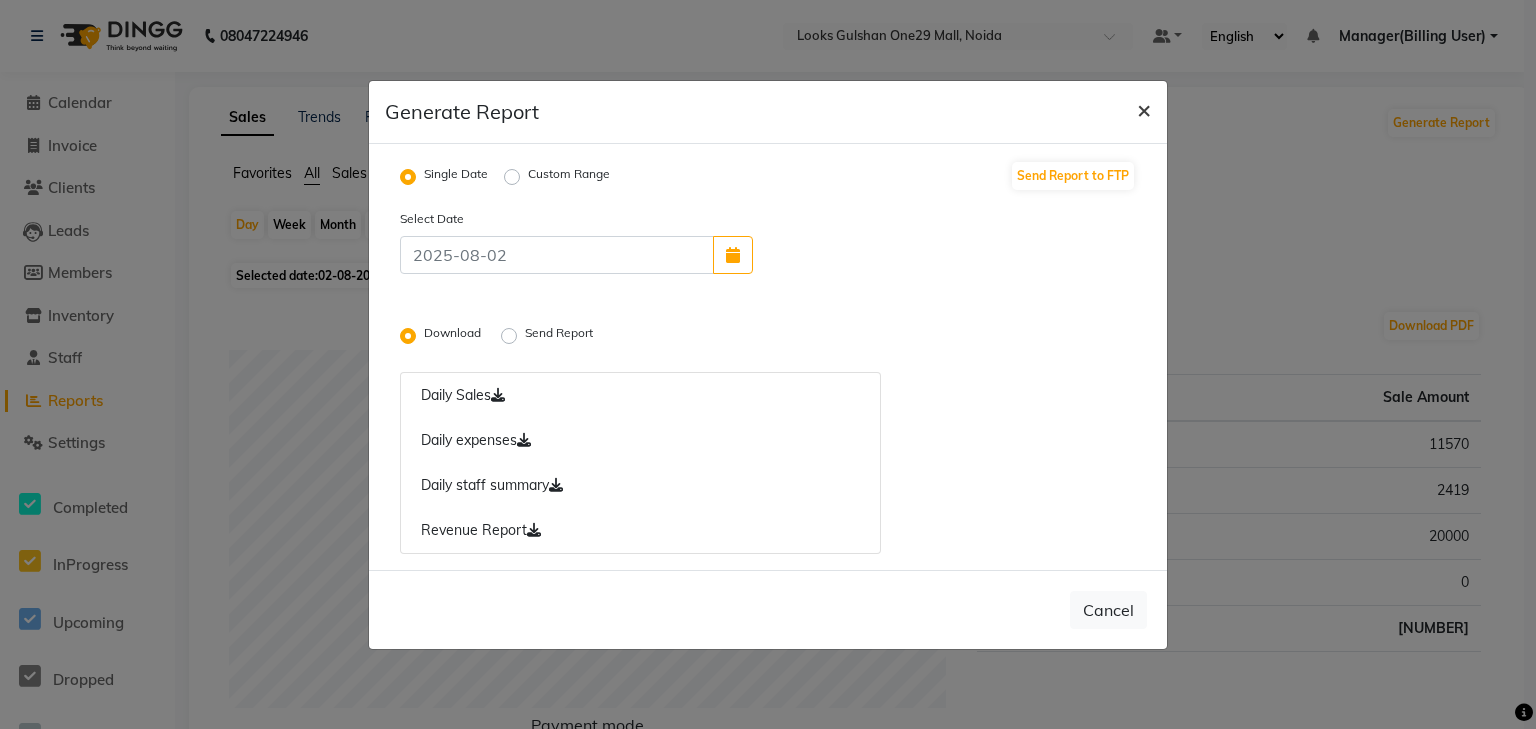 click on "×" 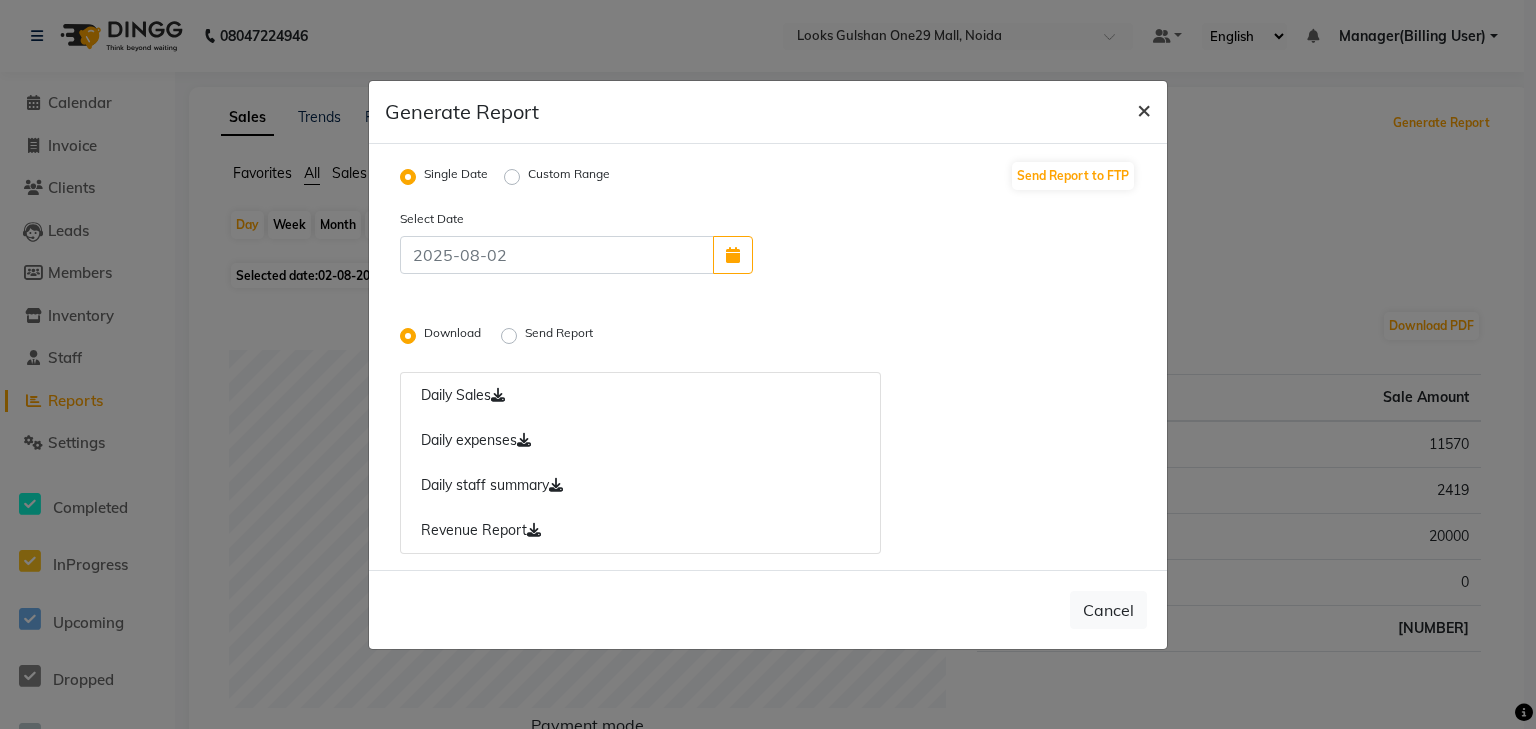 radio on "false" 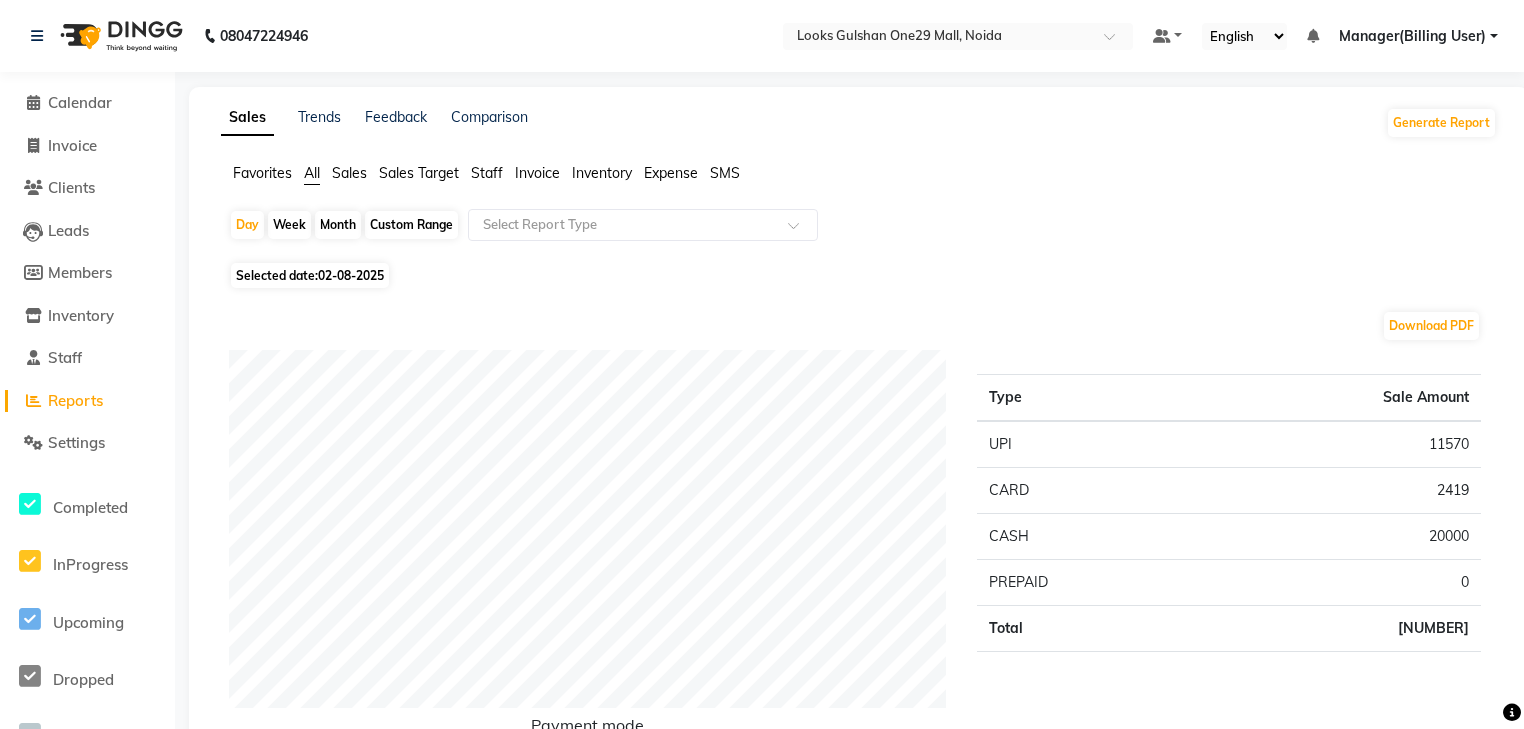 drag, startPoint x: 93, startPoint y: 81, endPoint x: 108, endPoint y: 116, distance: 38.078865 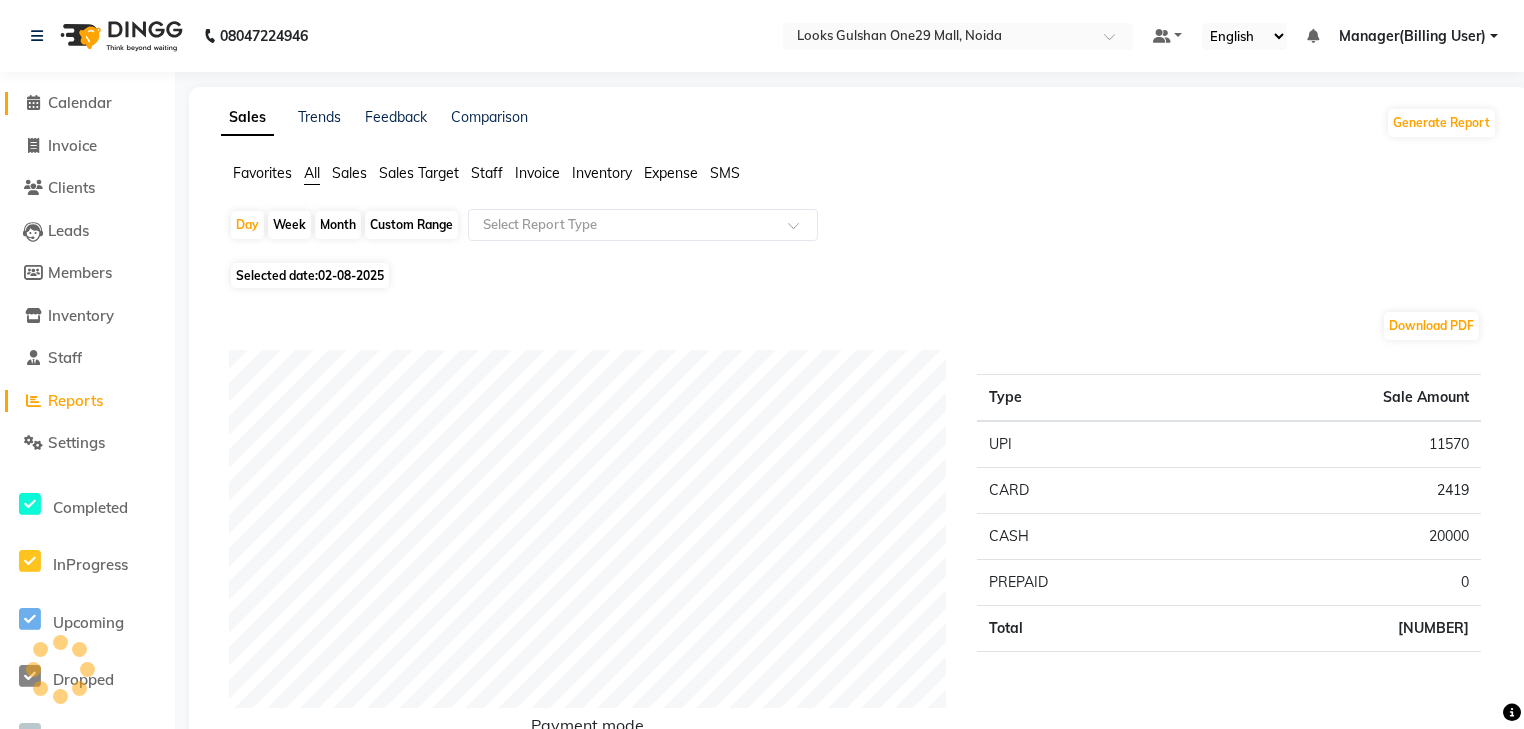 click on "Calendar" 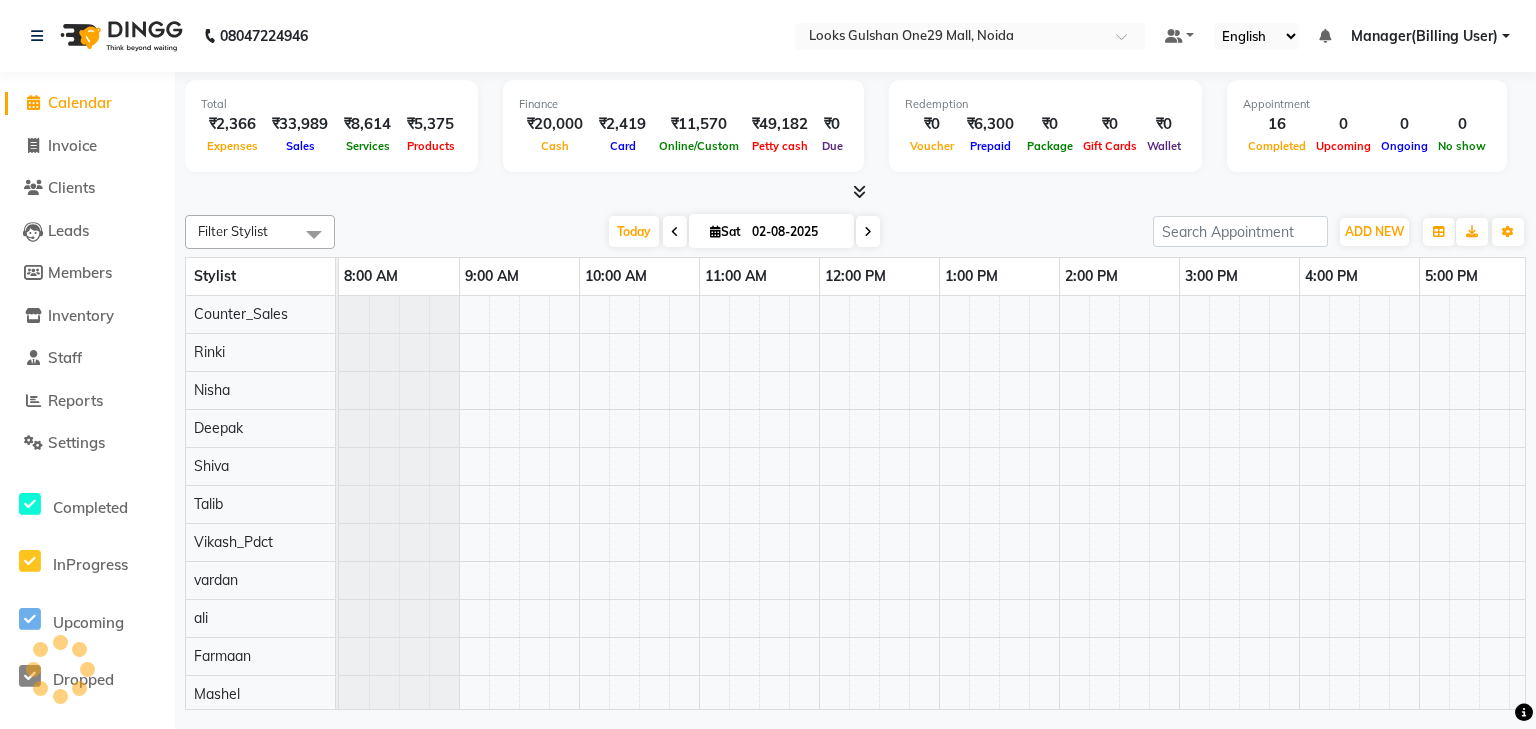 scroll, scrollTop: 0, scrollLeft: 0, axis: both 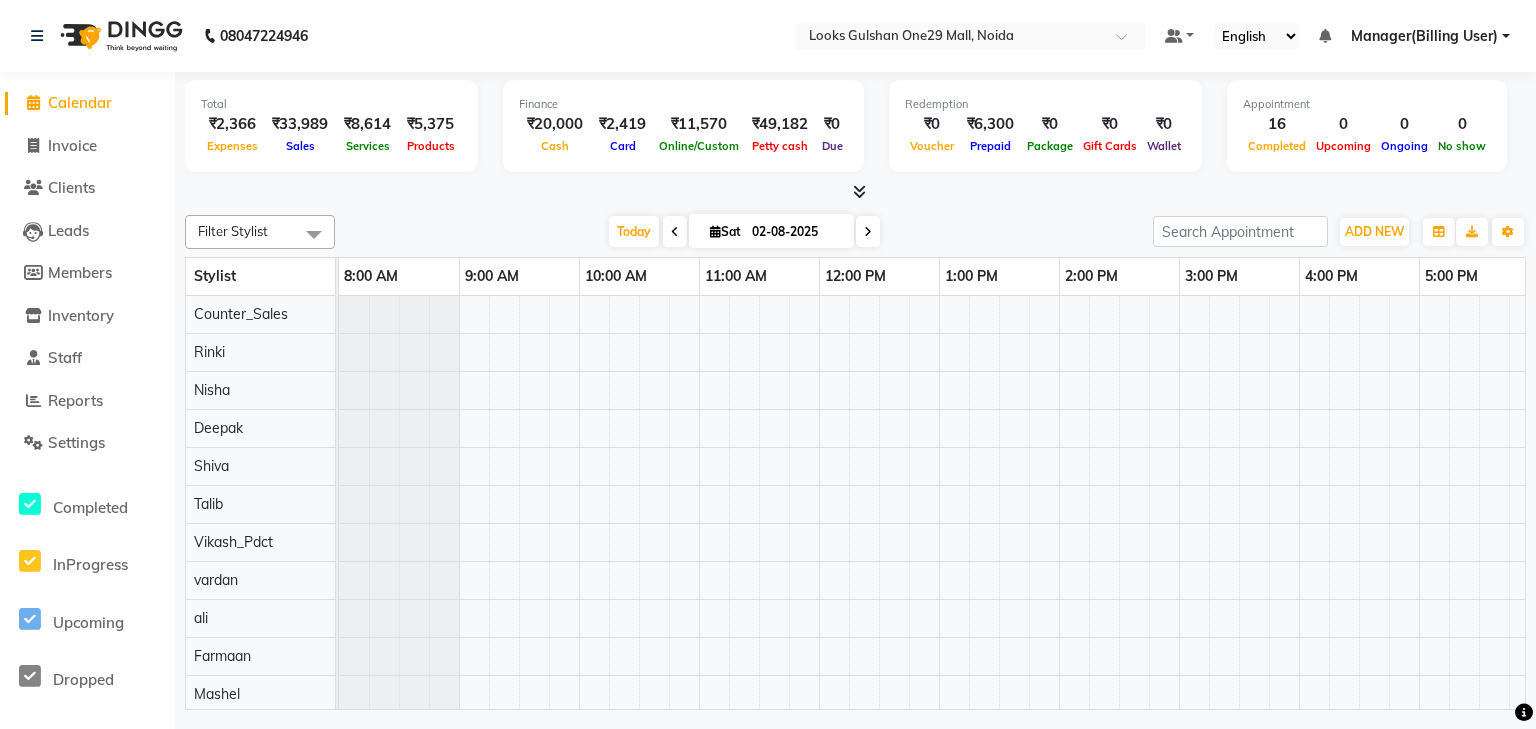 click at bounding box center [855, 192] 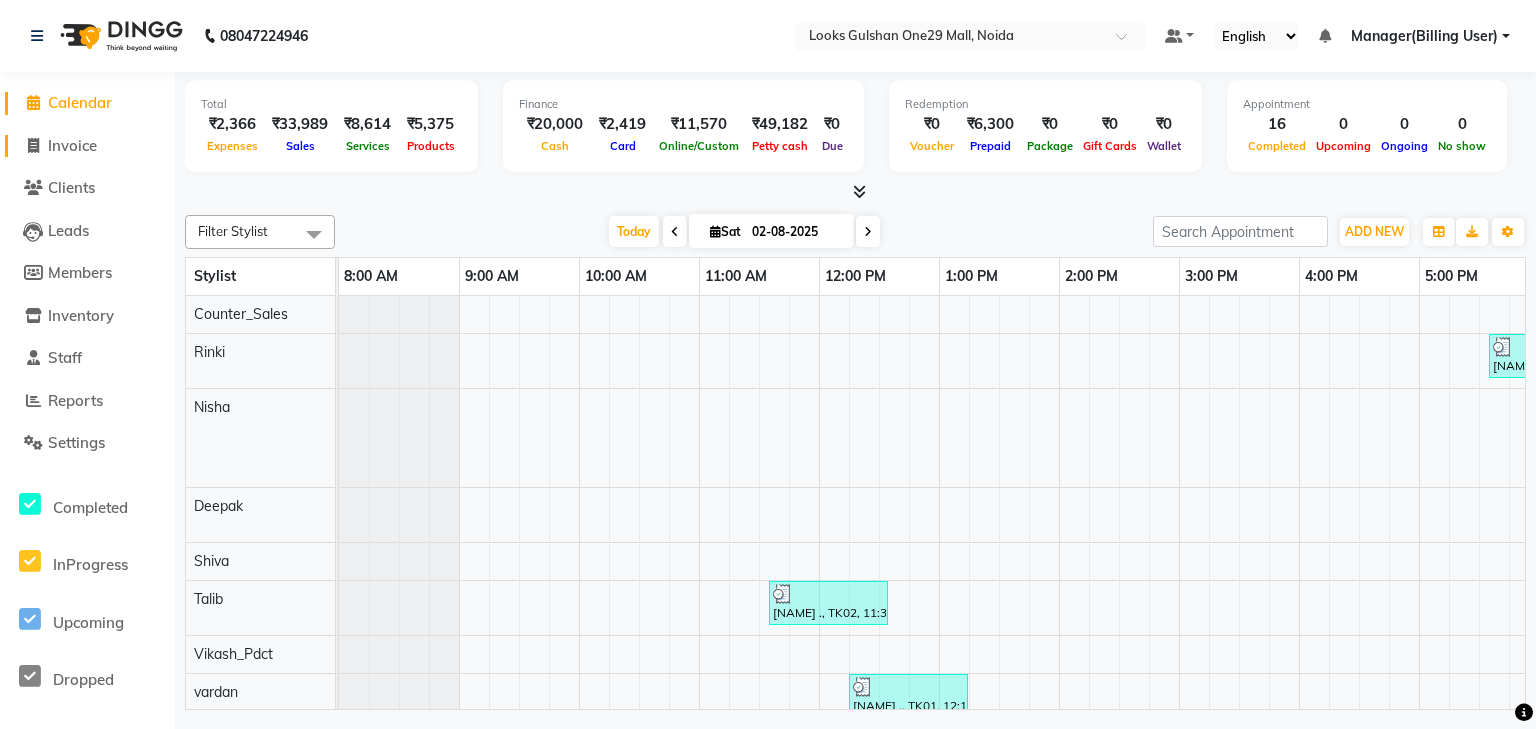 click on "Invoice" 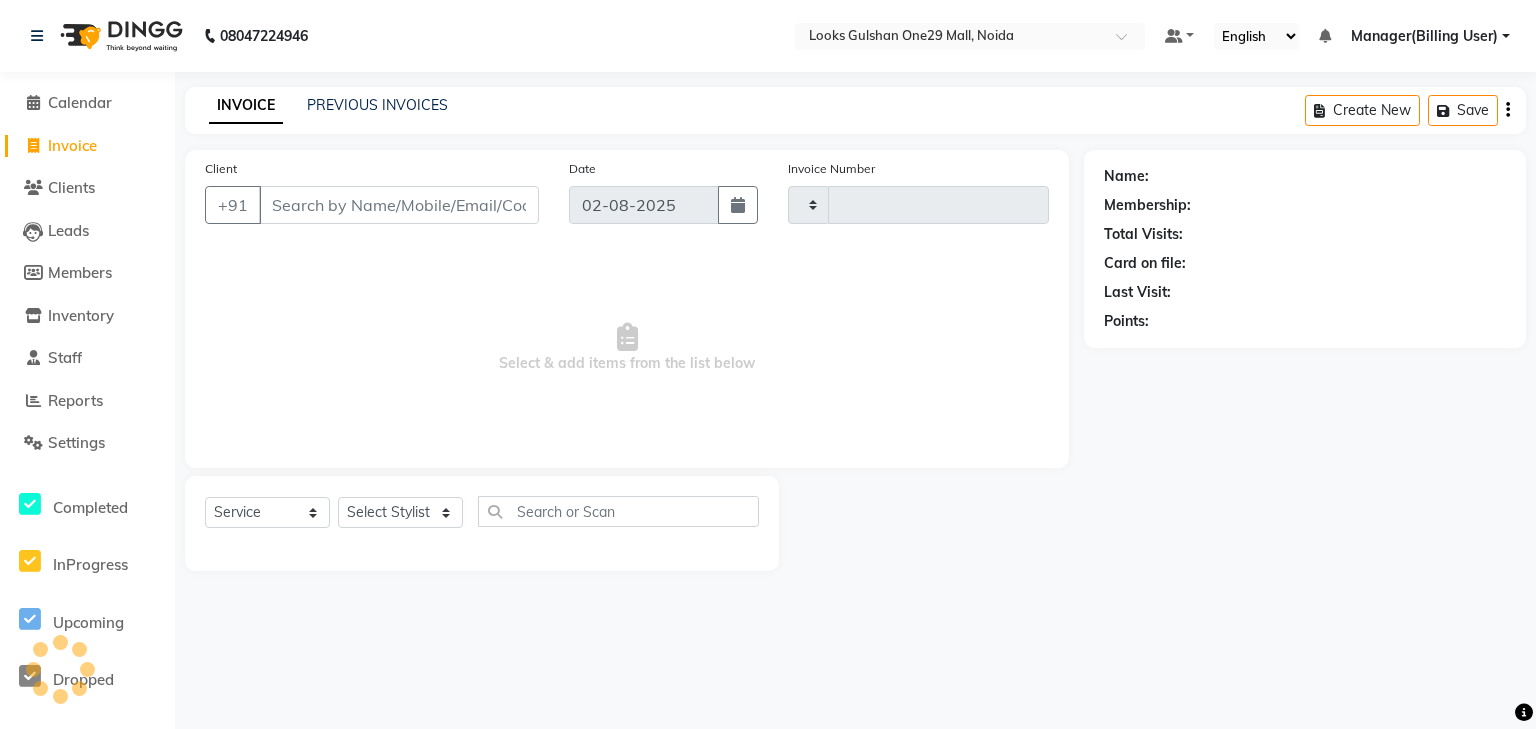 type on "0821" 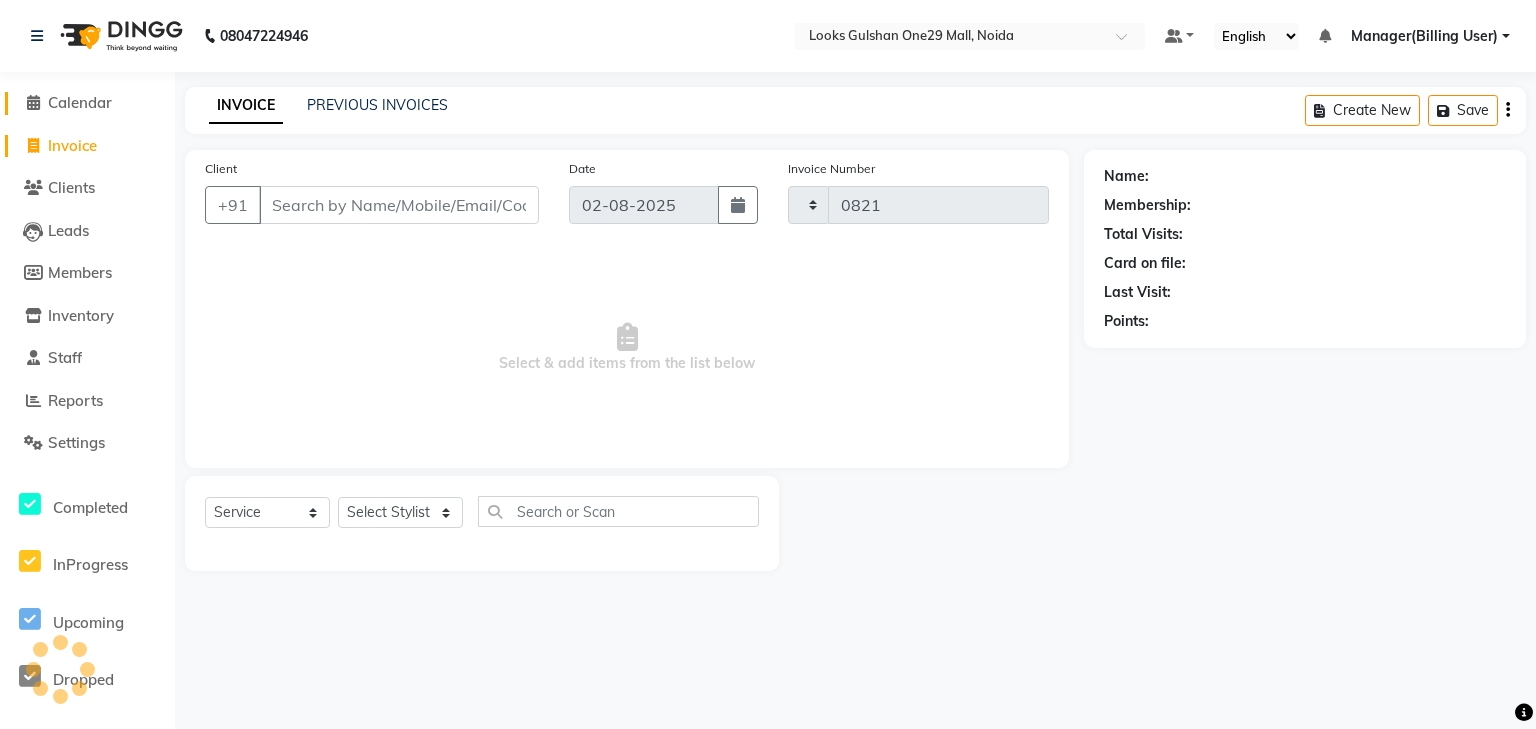 select on "8337" 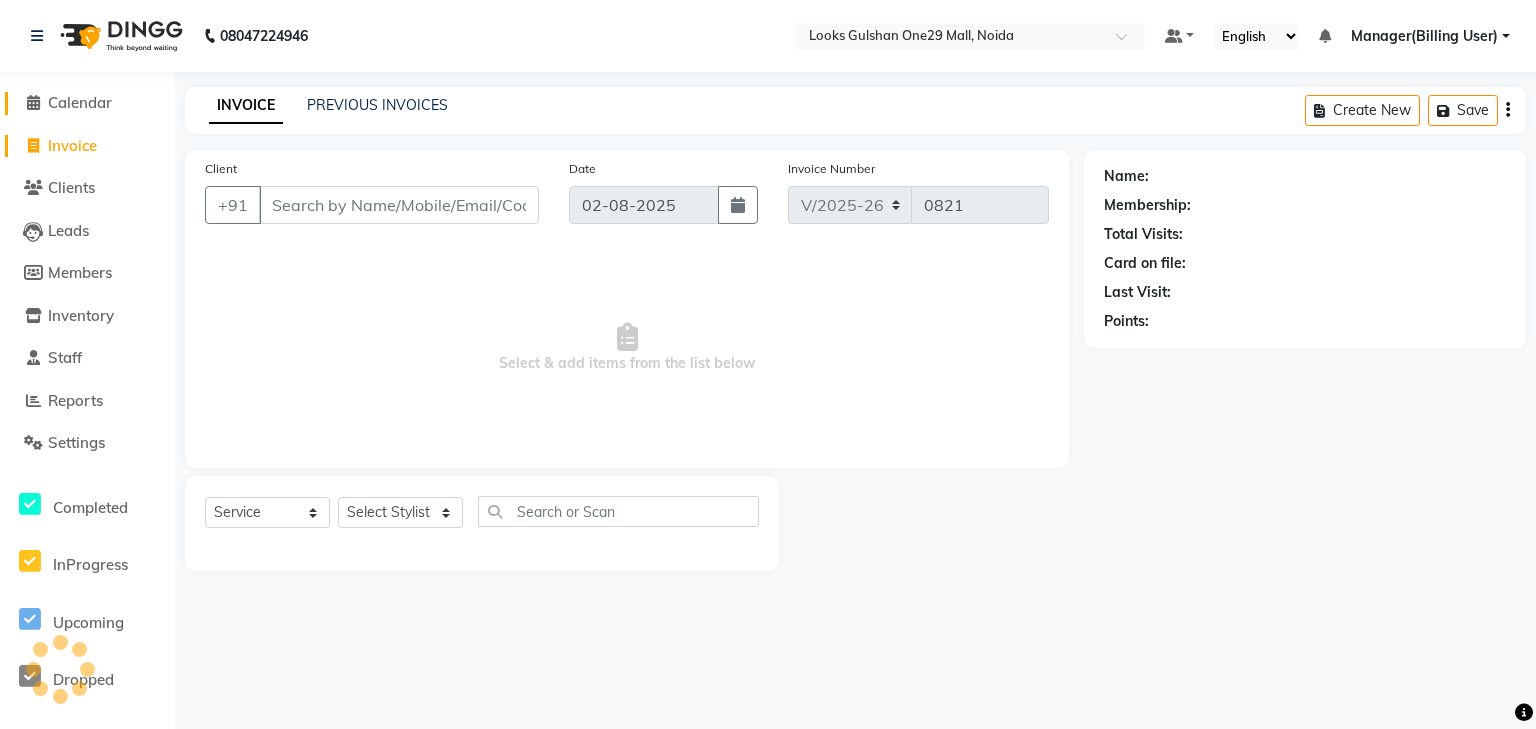 click on "Calendar" 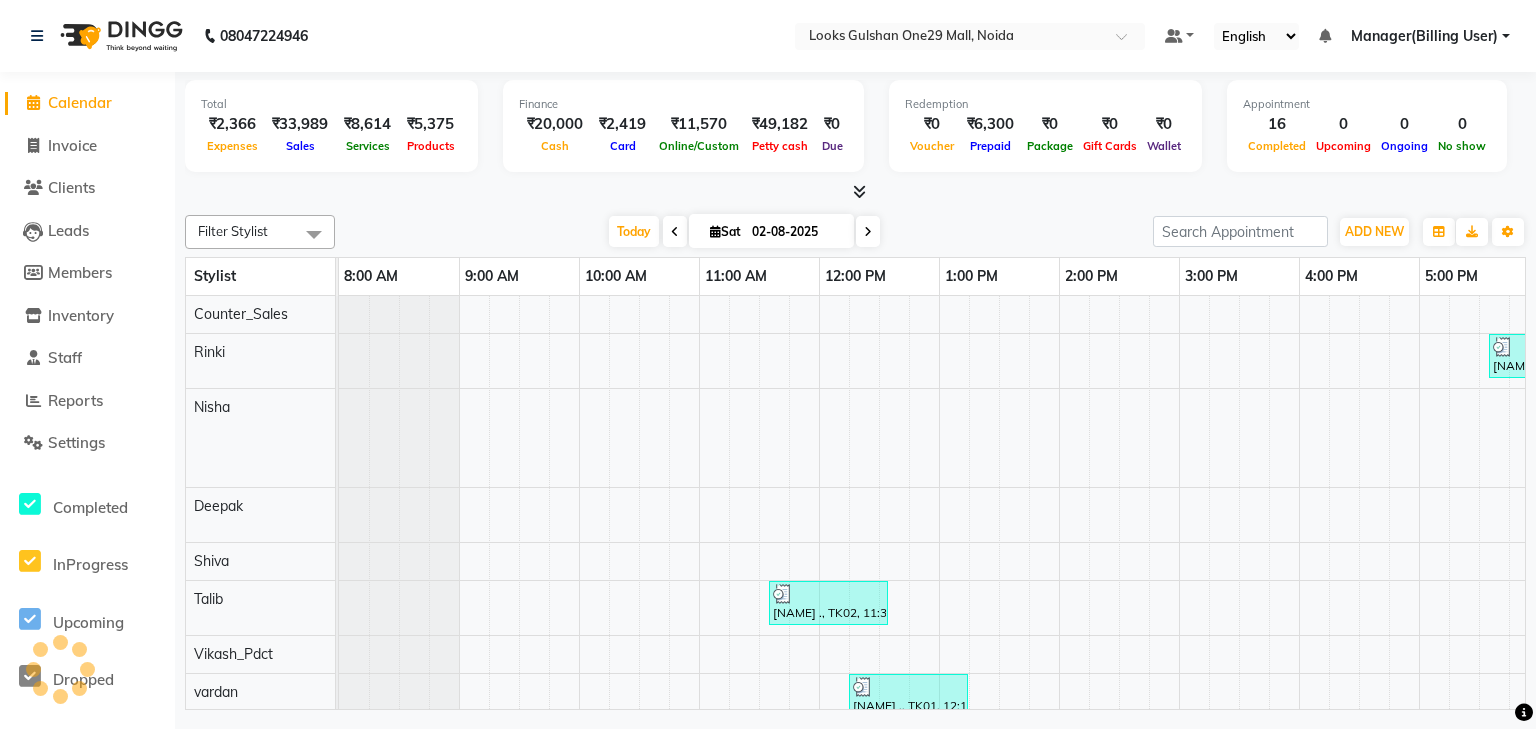 scroll, scrollTop: 0, scrollLeft: 0, axis: both 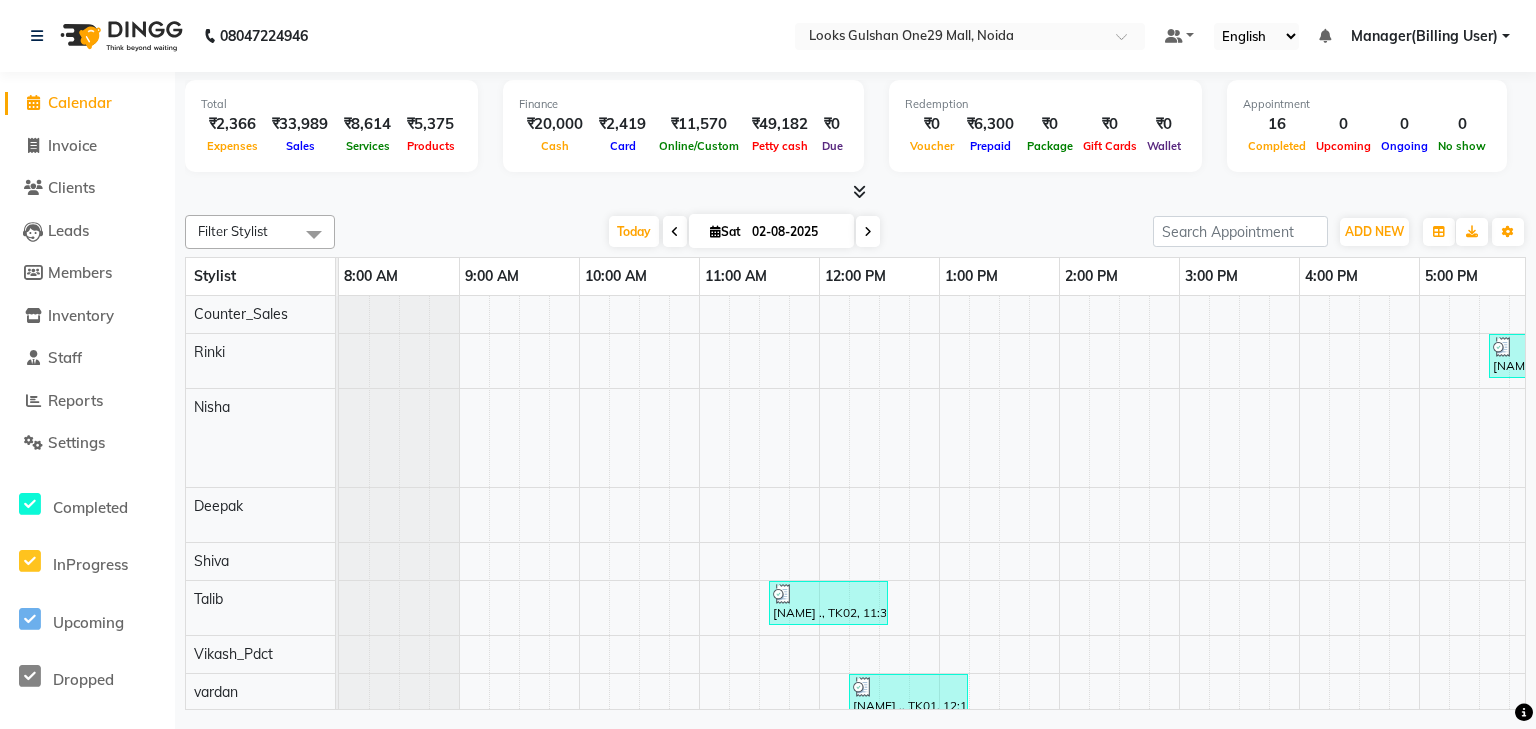 click at bounding box center [855, 192] 